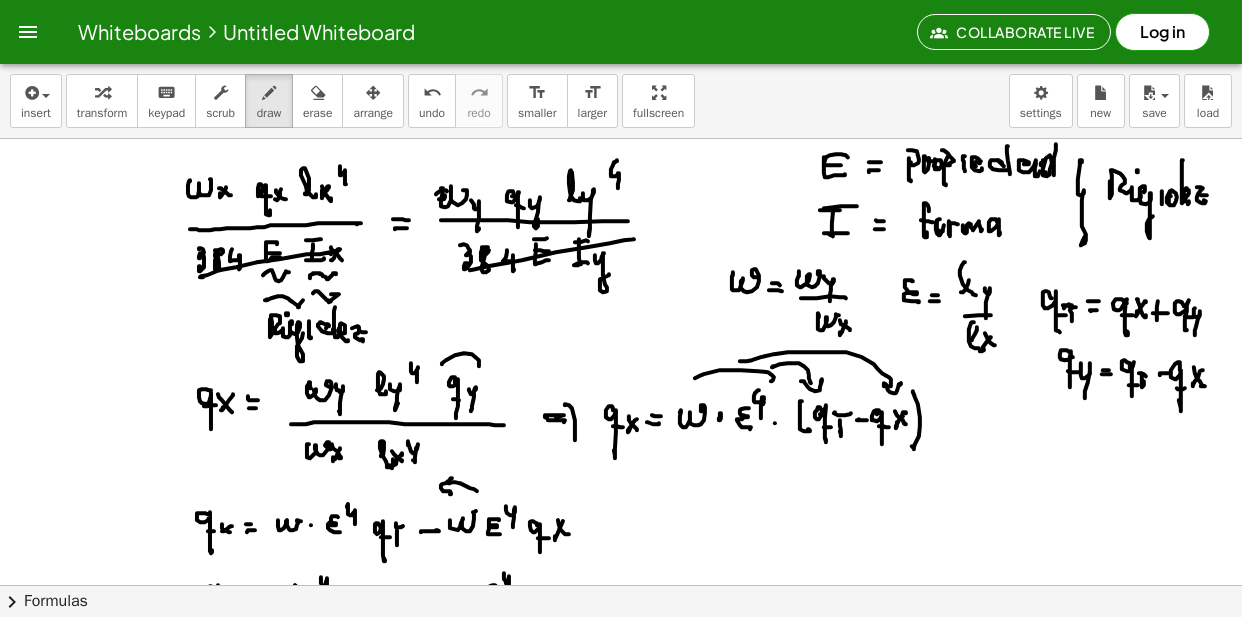 scroll, scrollTop: 0, scrollLeft: 0, axis: both 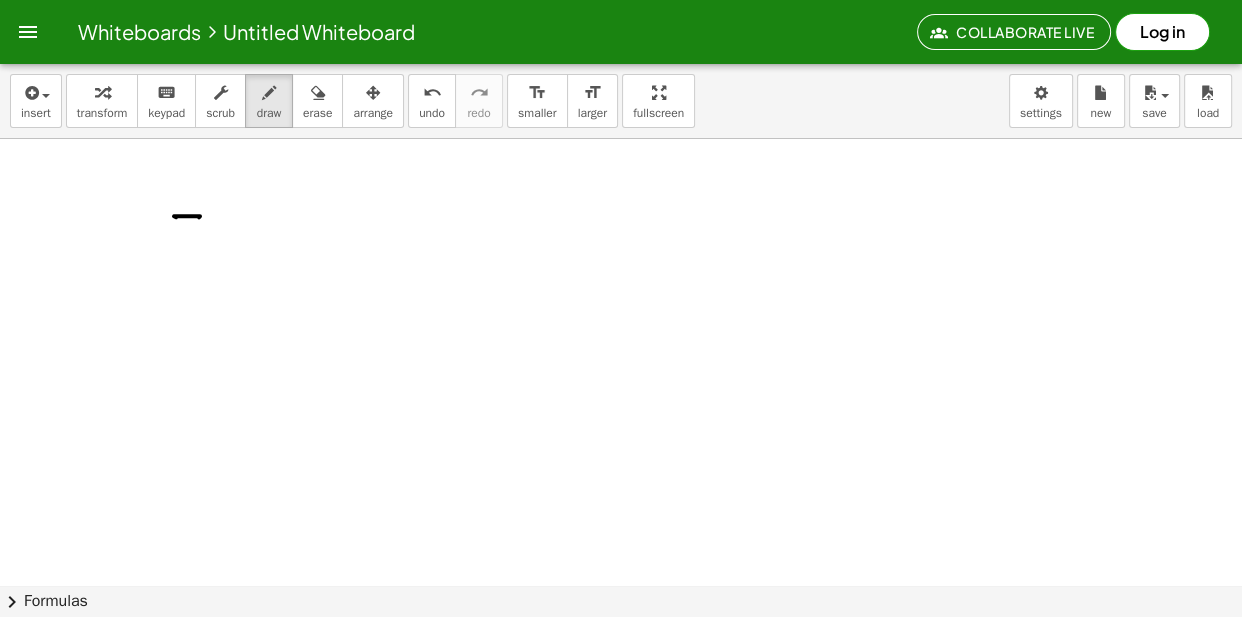 drag, startPoint x: 174, startPoint y: 218, endPoint x: 199, endPoint y: 219, distance: 25.019993 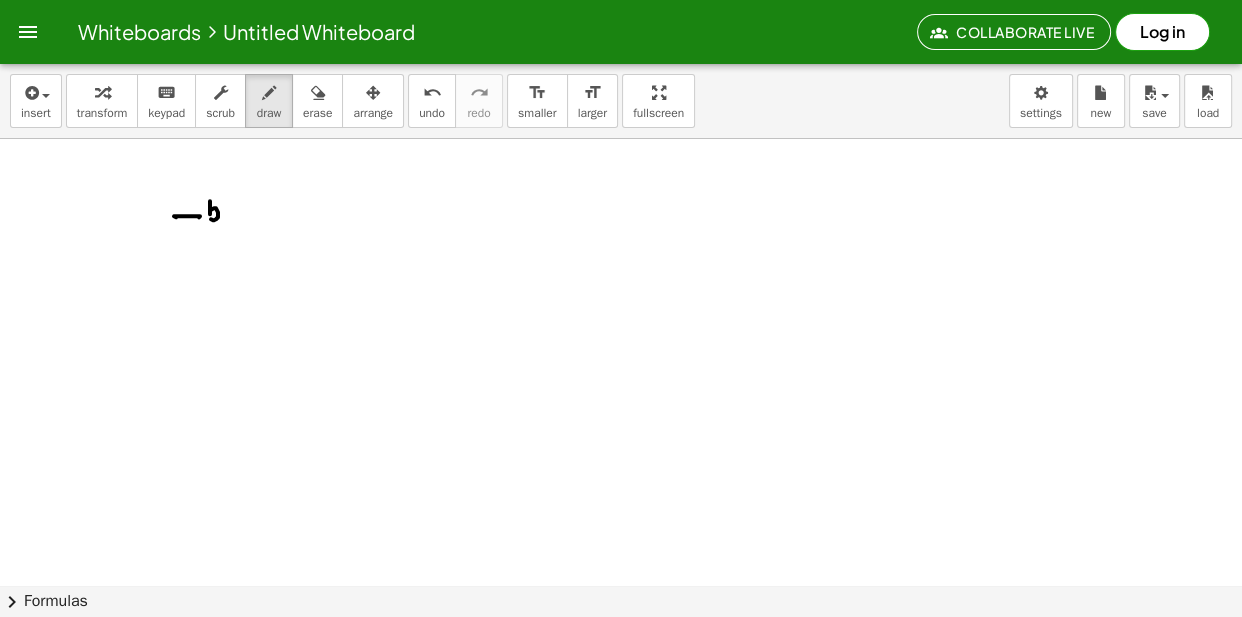 drag, startPoint x: 210, startPoint y: 203, endPoint x: 214, endPoint y: 217, distance: 14.56022 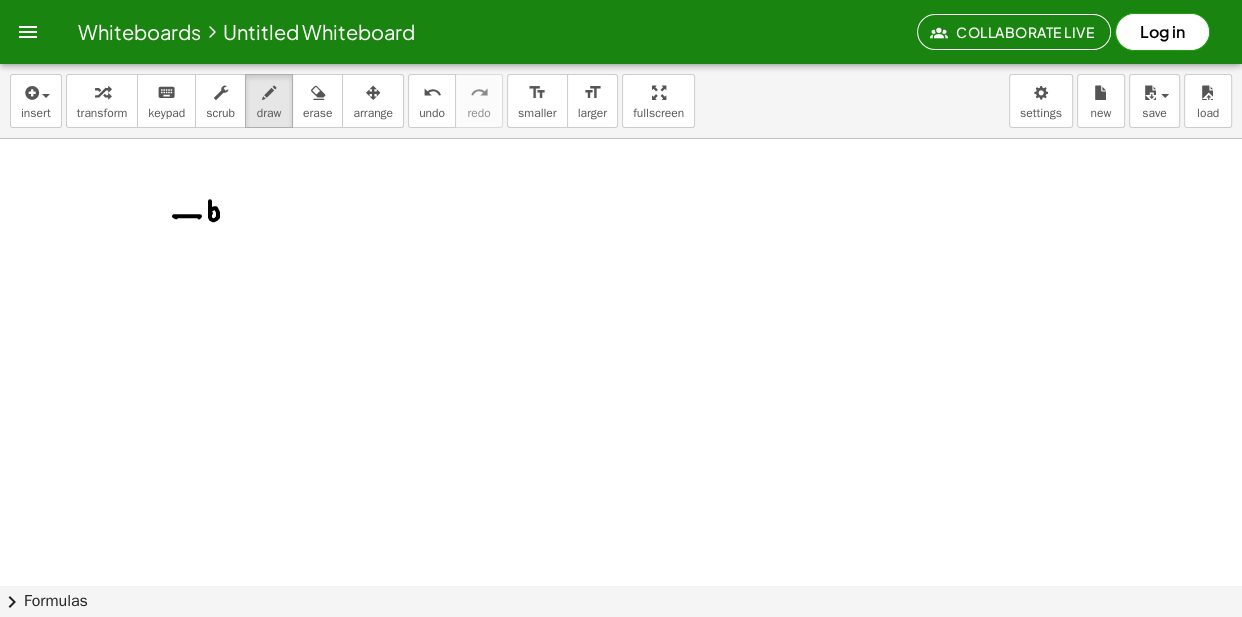 click at bounding box center [621, -5046] 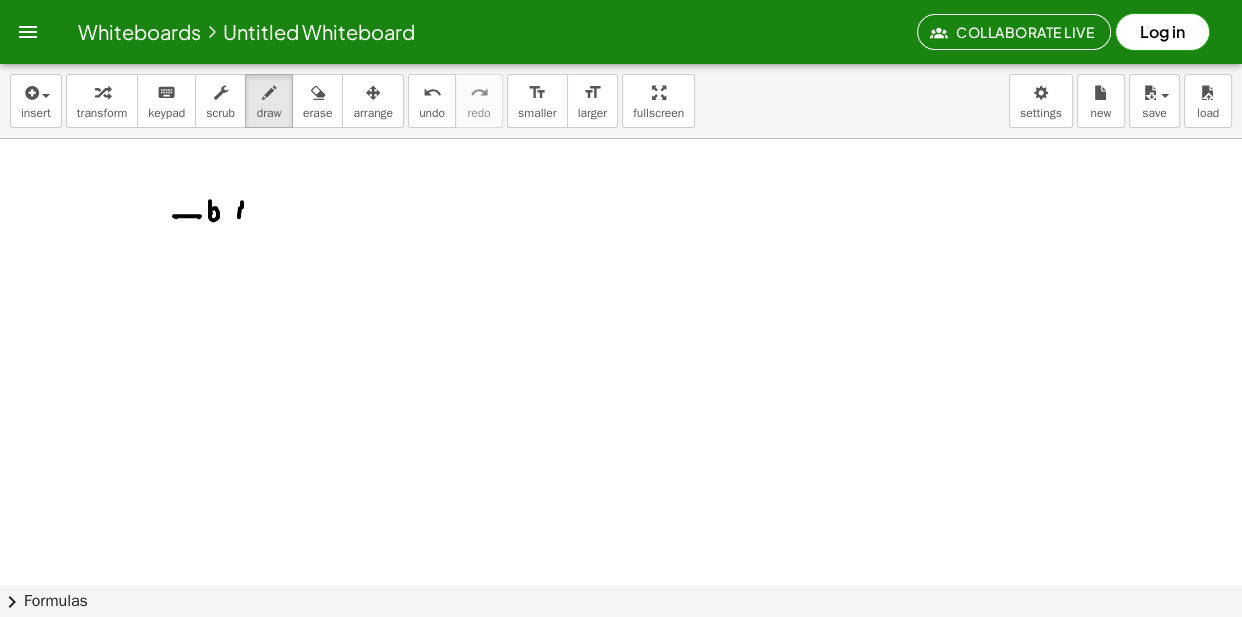 click at bounding box center [621, -5046] 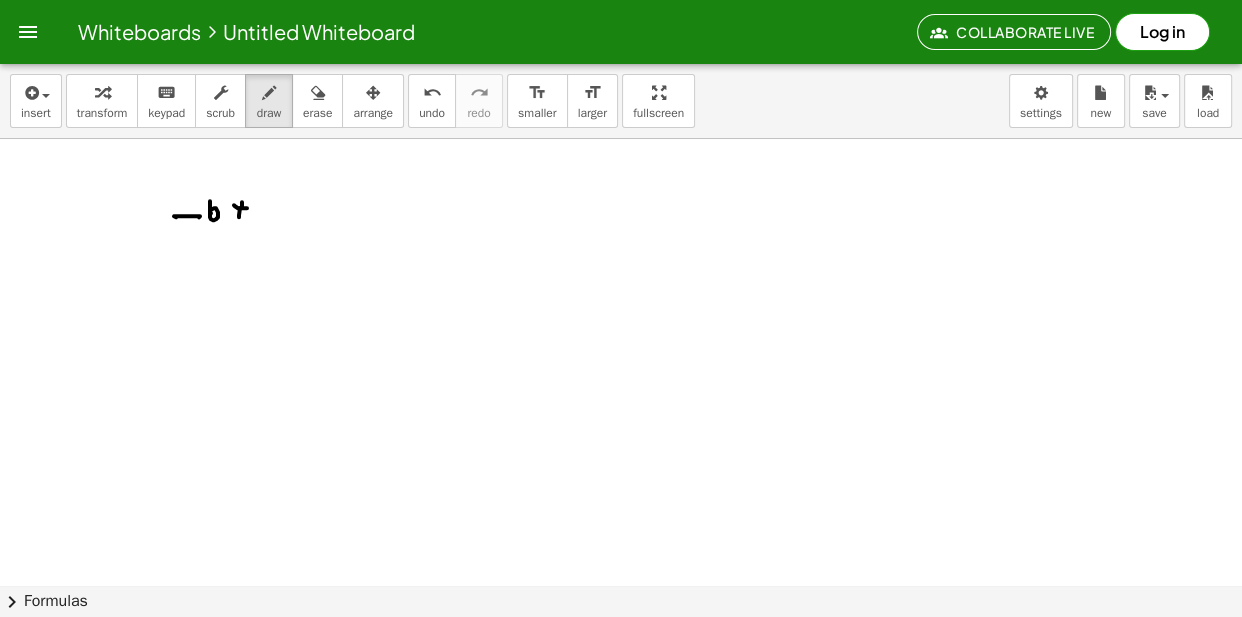 click at bounding box center [621, -5046] 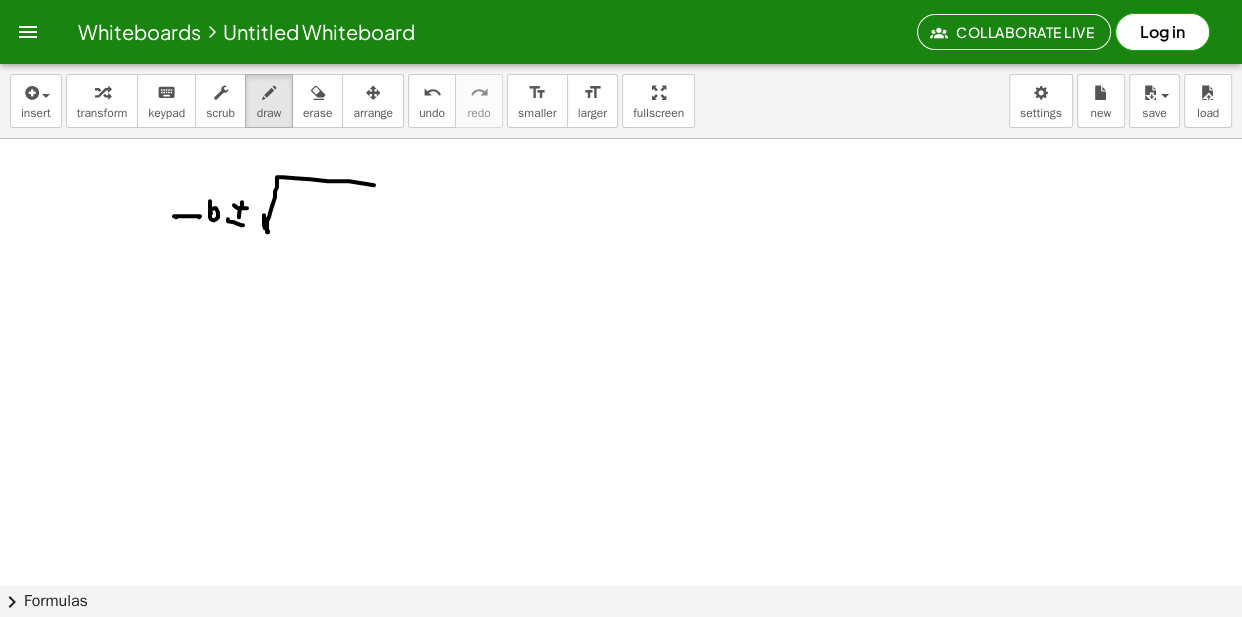 drag, startPoint x: 264, startPoint y: 217, endPoint x: 289, endPoint y: 202, distance: 29.15476 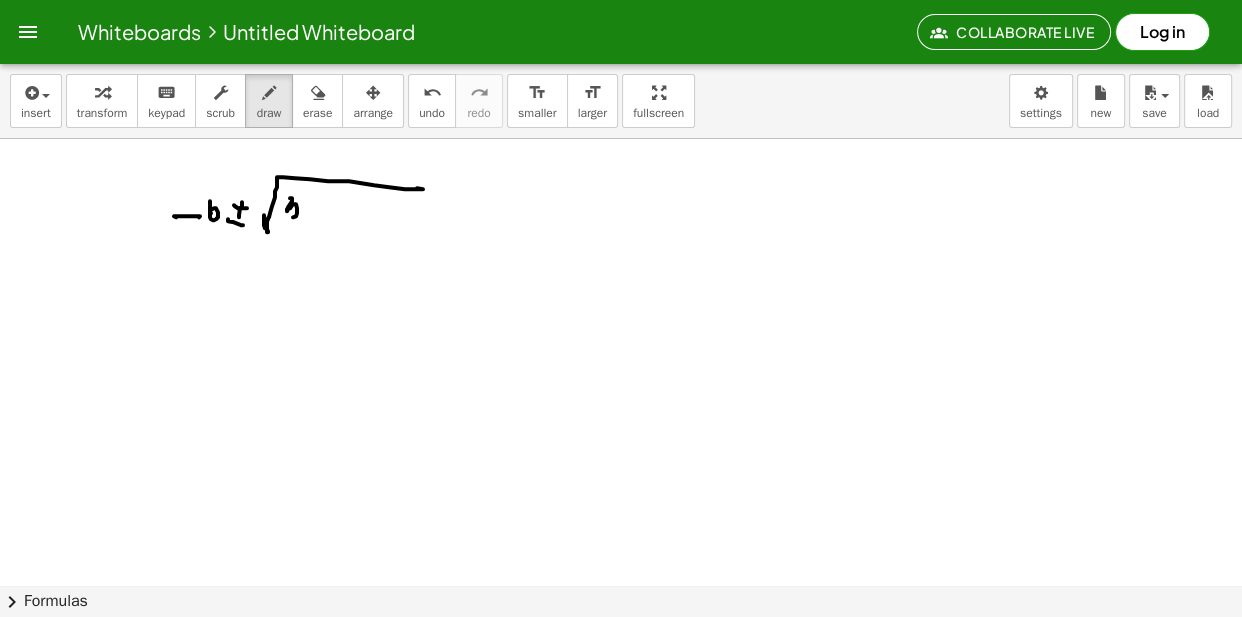 drag, startPoint x: 292, startPoint y: 200, endPoint x: 294, endPoint y: 211, distance: 11.18034 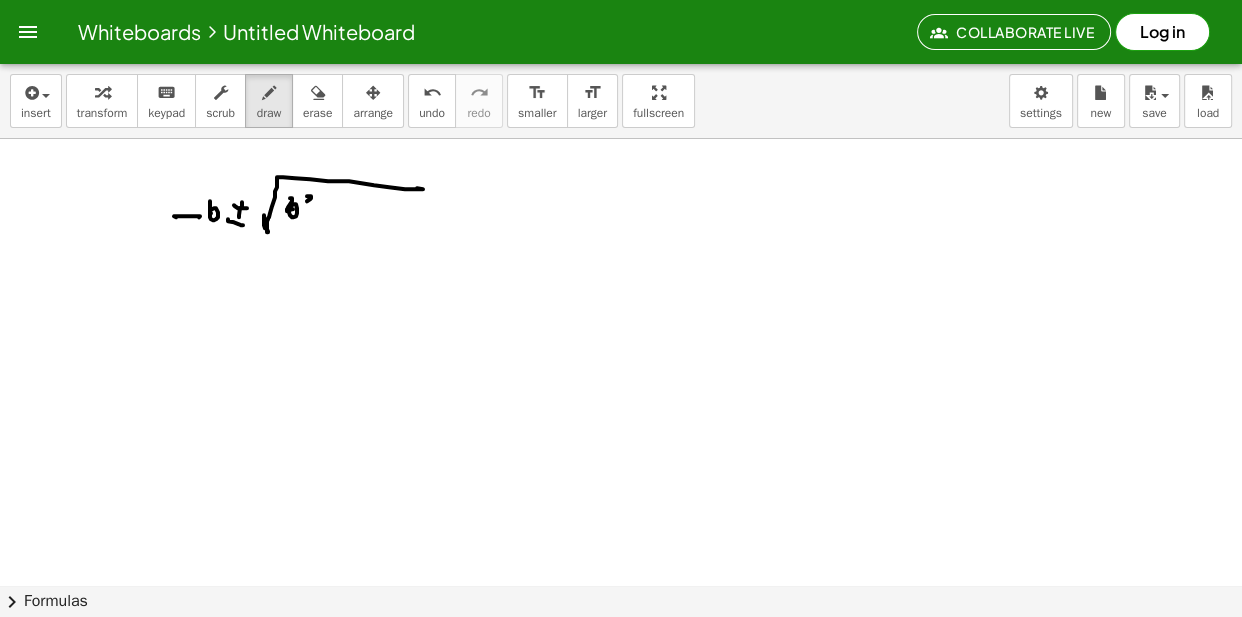 drag, startPoint x: 311, startPoint y: 199, endPoint x: 321, endPoint y: 214, distance: 18.027756 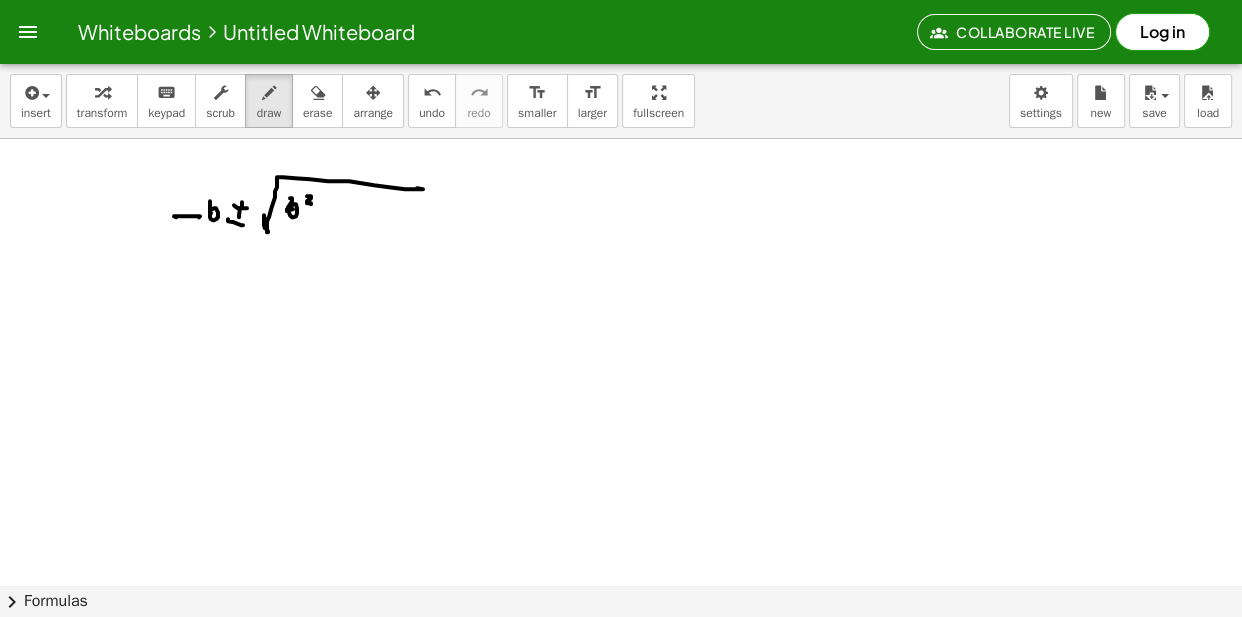 drag, startPoint x: 322, startPoint y: 216, endPoint x: 333, endPoint y: 216, distance: 11 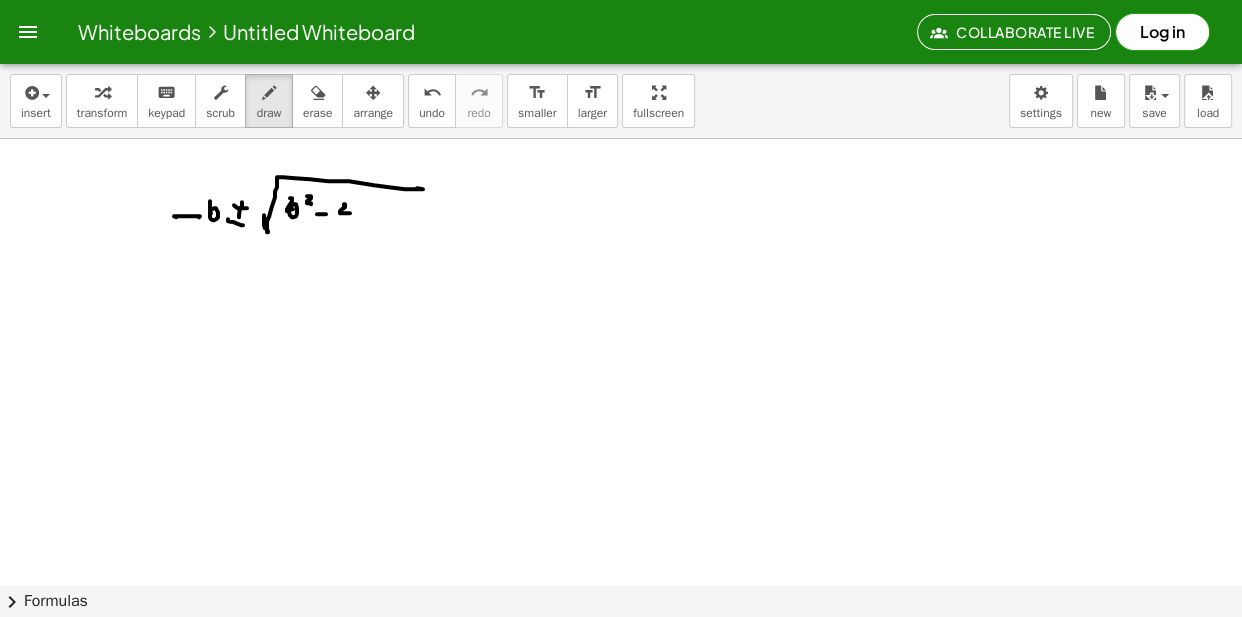 drag, startPoint x: 344, startPoint y: 208, endPoint x: 352, endPoint y: 215, distance: 10.630146 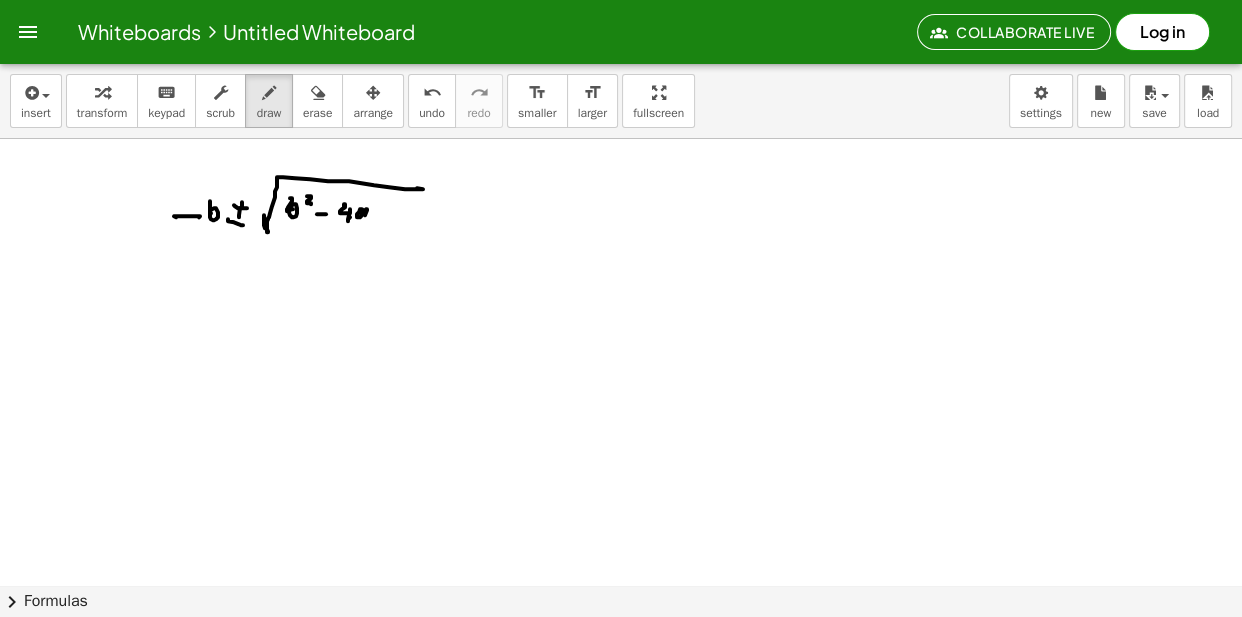 drag, startPoint x: 363, startPoint y: 212, endPoint x: 379, endPoint y: 212, distance: 16 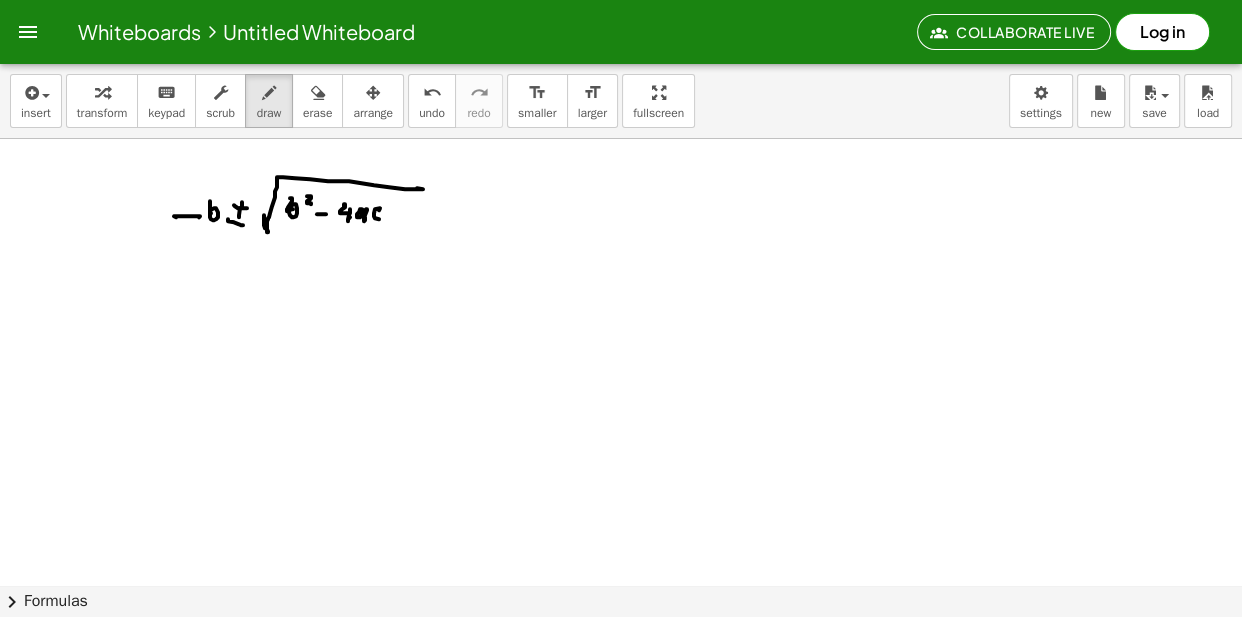 drag, startPoint x: 379, startPoint y: 212, endPoint x: 387, endPoint y: 223, distance: 13.601471 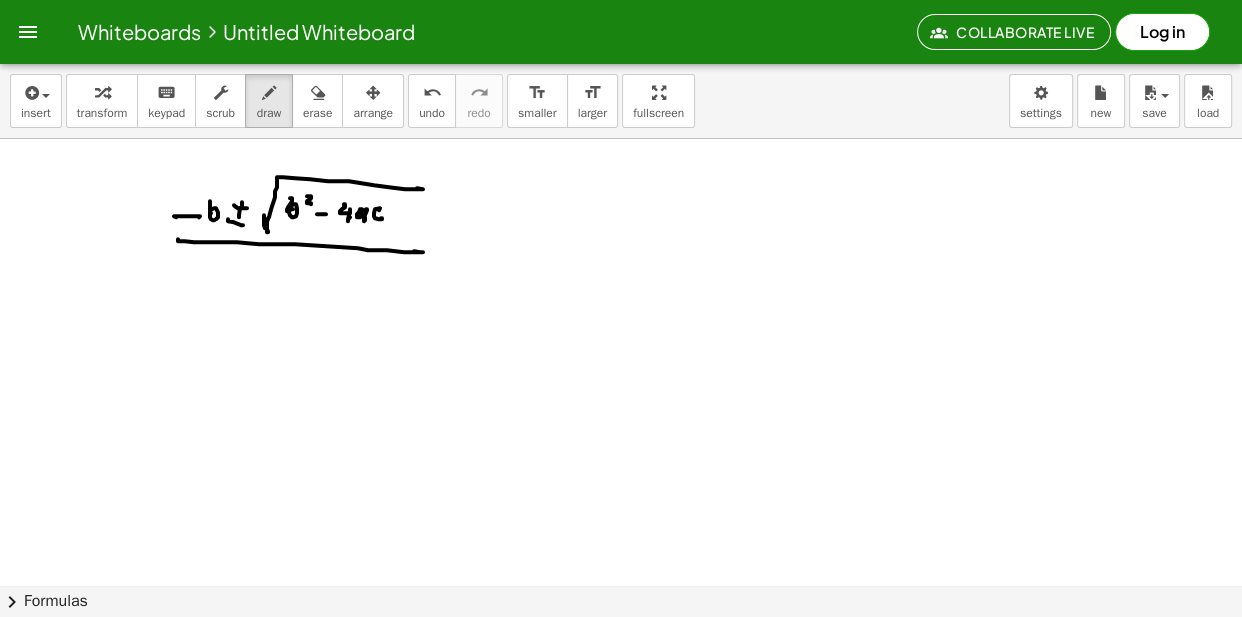 drag, startPoint x: 178, startPoint y: 243, endPoint x: 401, endPoint y: 252, distance: 223.18153 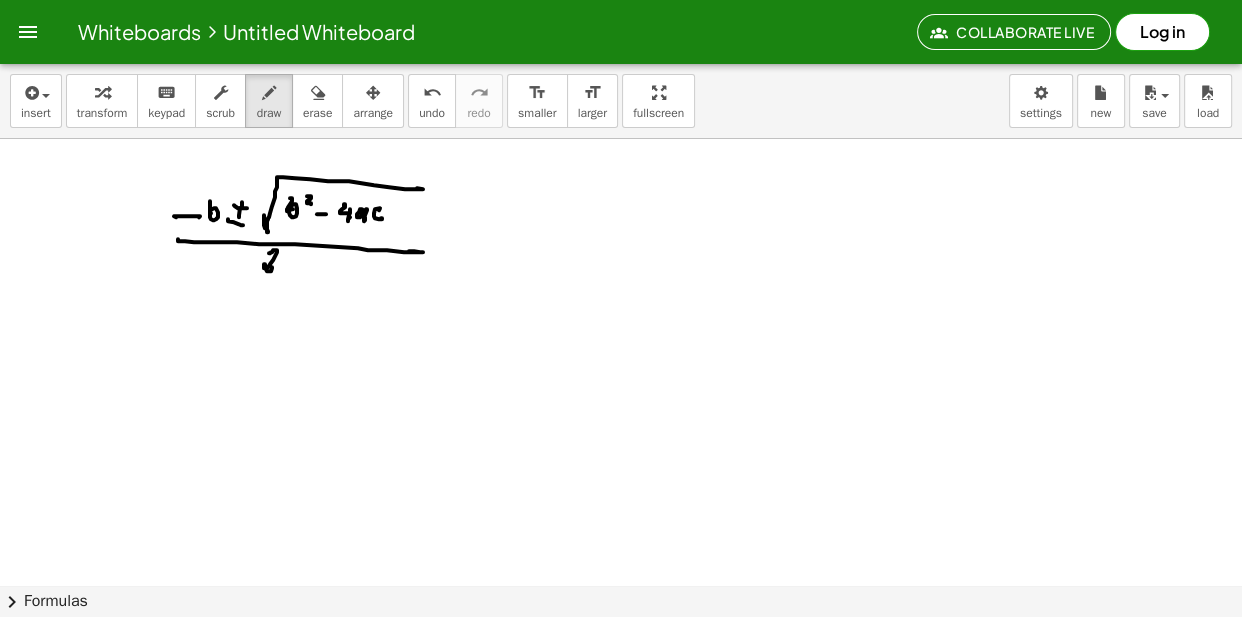 drag, startPoint x: 269, startPoint y: 255, endPoint x: 293, endPoint y: 264, distance: 25.632011 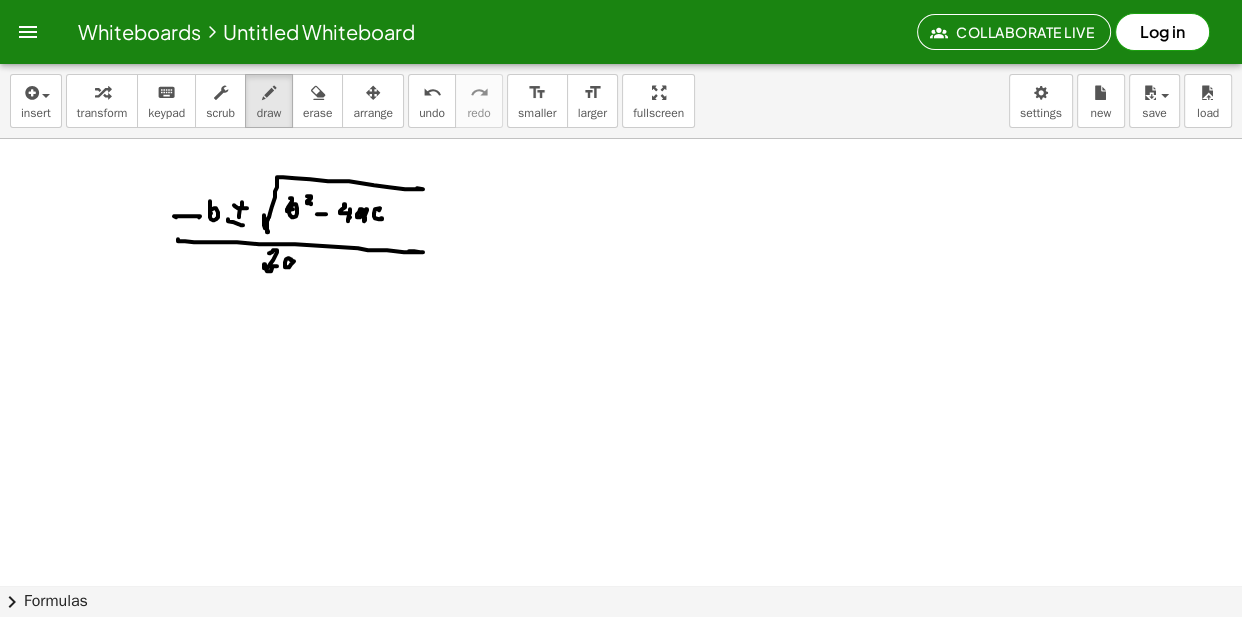 drag, startPoint x: 293, startPoint y: 264, endPoint x: 306, endPoint y: 266, distance: 13.152946 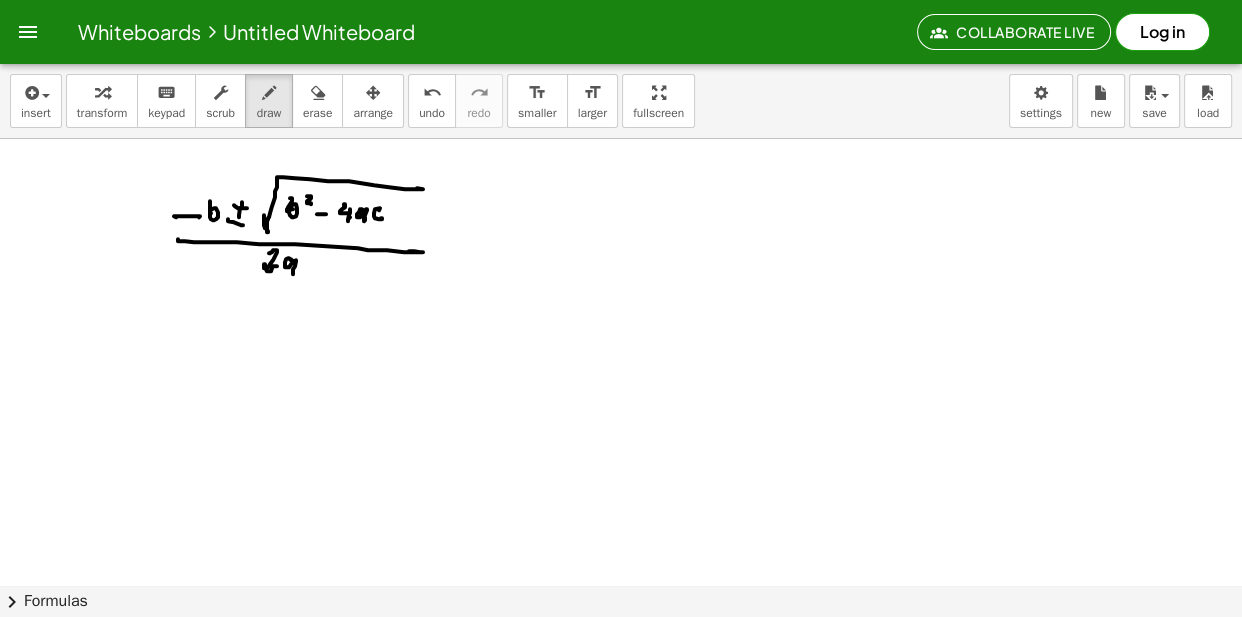 click at bounding box center (621, -5046) 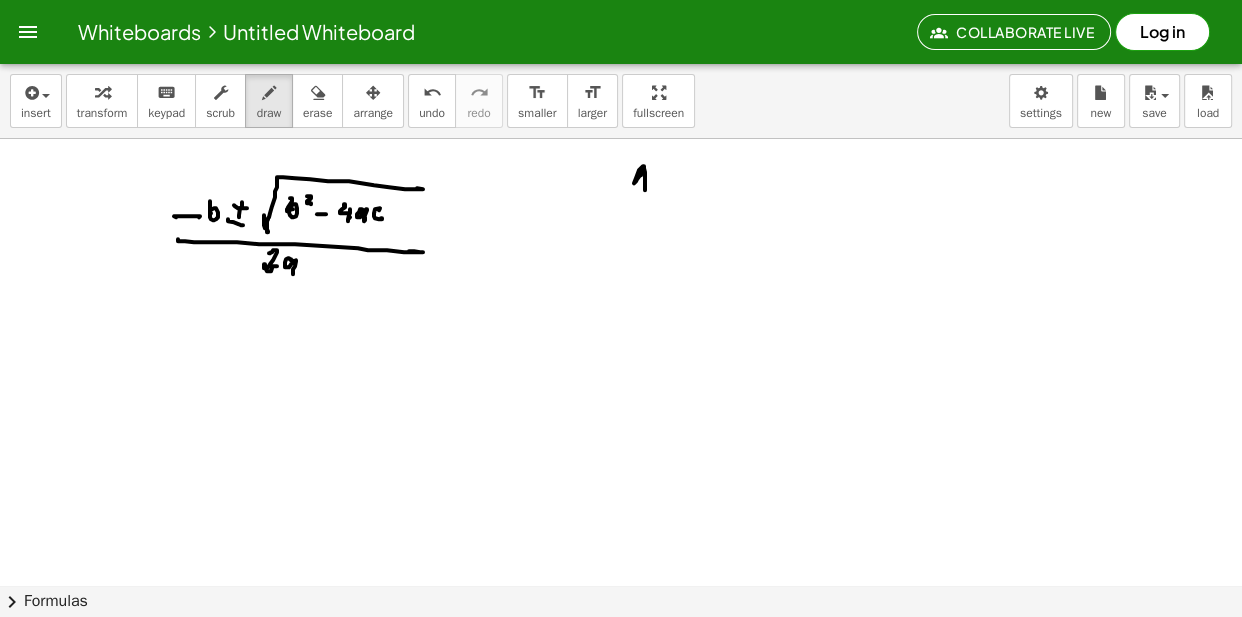click at bounding box center (621, -5046) 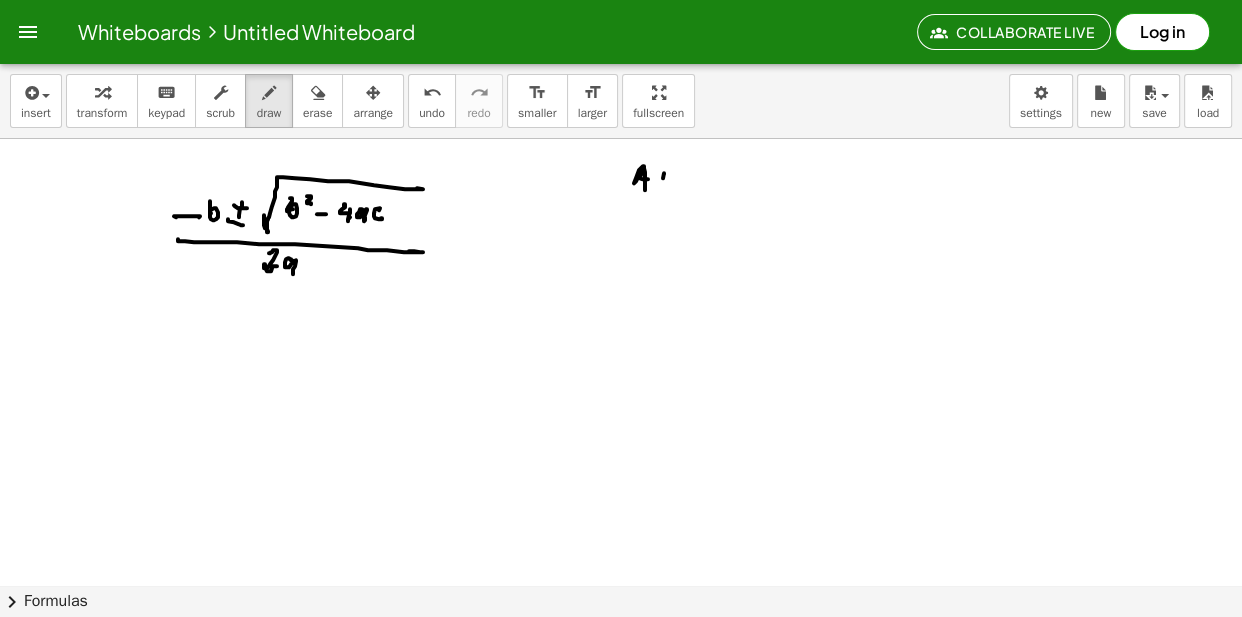 click at bounding box center (621, -5046) 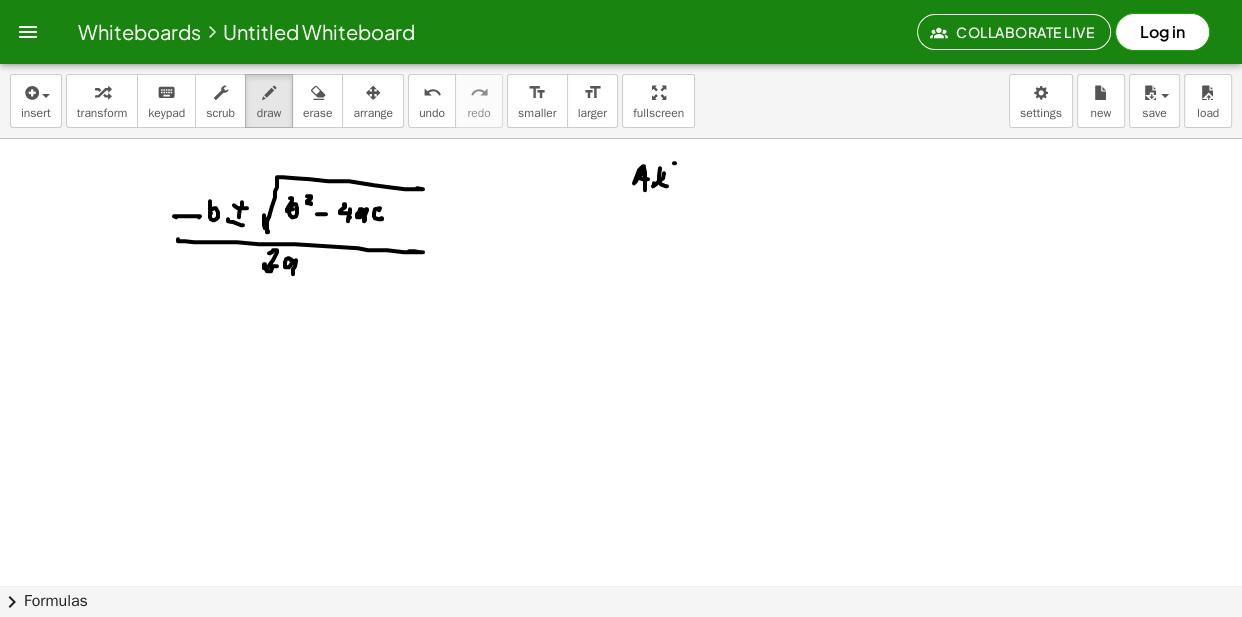 drag, startPoint x: 675, startPoint y: 165, endPoint x: 682, endPoint y: 178, distance: 14.764823 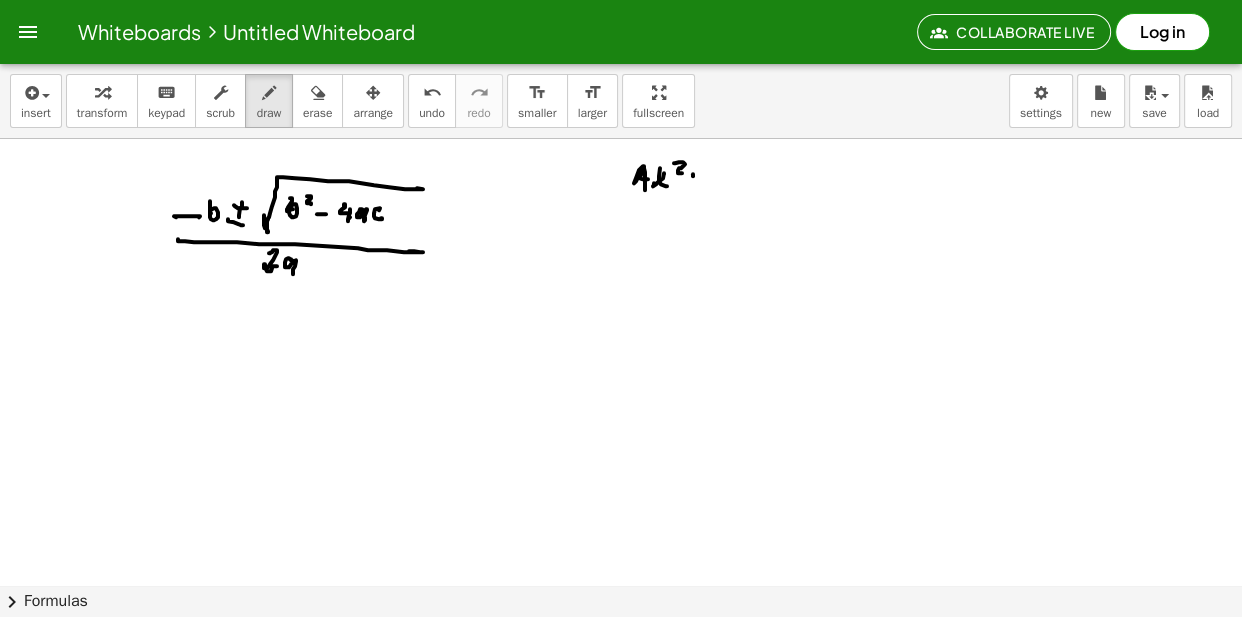 click at bounding box center (621, -5046) 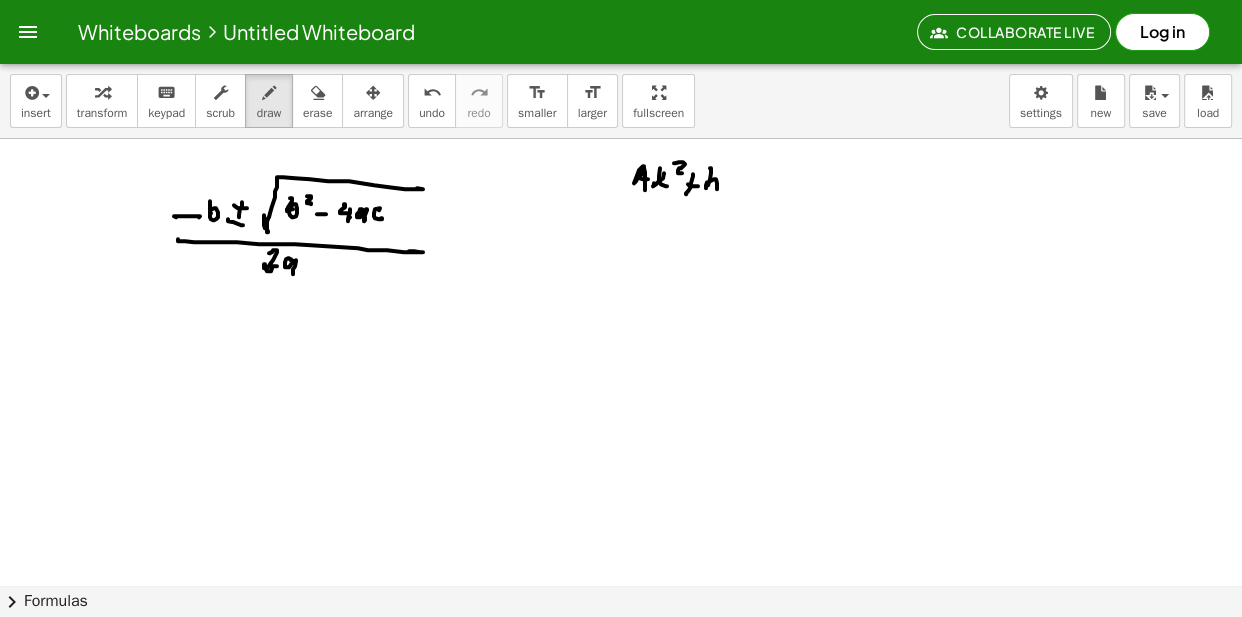 drag, startPoint x: 711, startPoint y: 171, endPoint x: 726, endPoint y: 188, distance: 22.671568 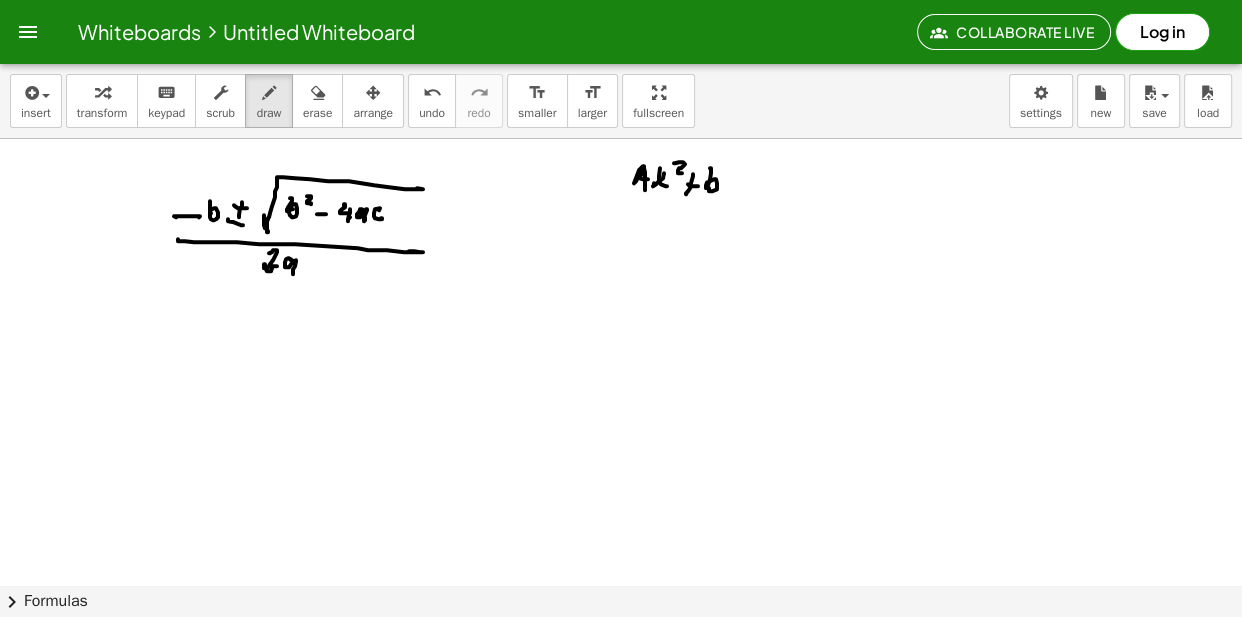 click at bounding box center (621, -5046) 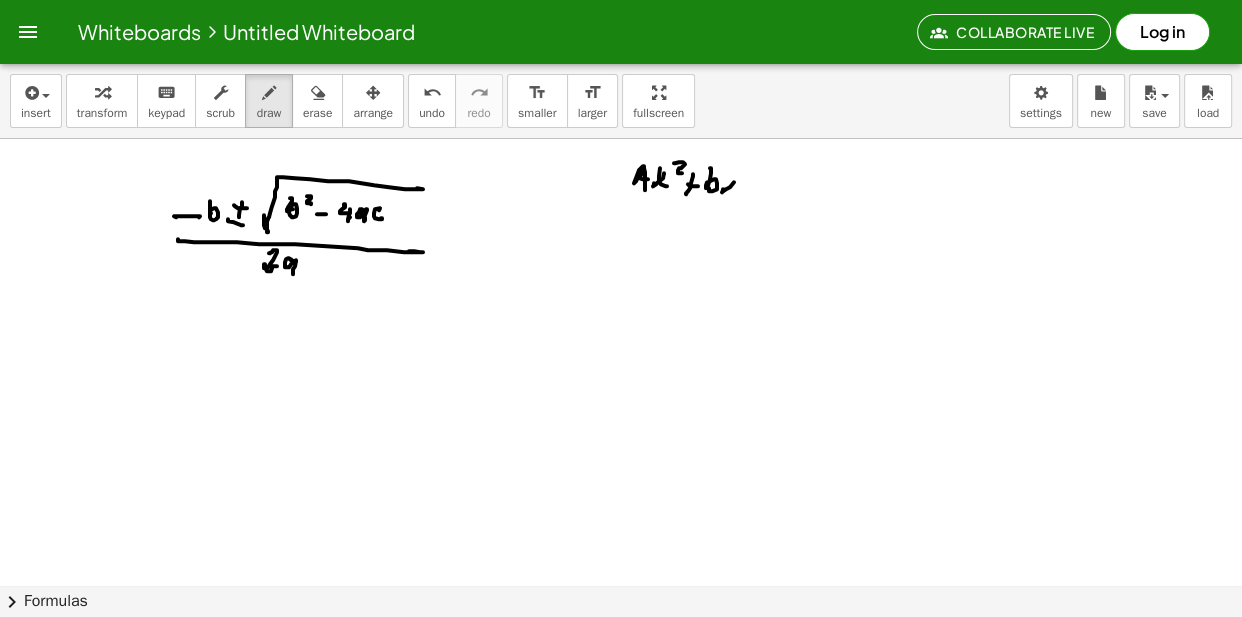 click at bounding box center (621, -5046) 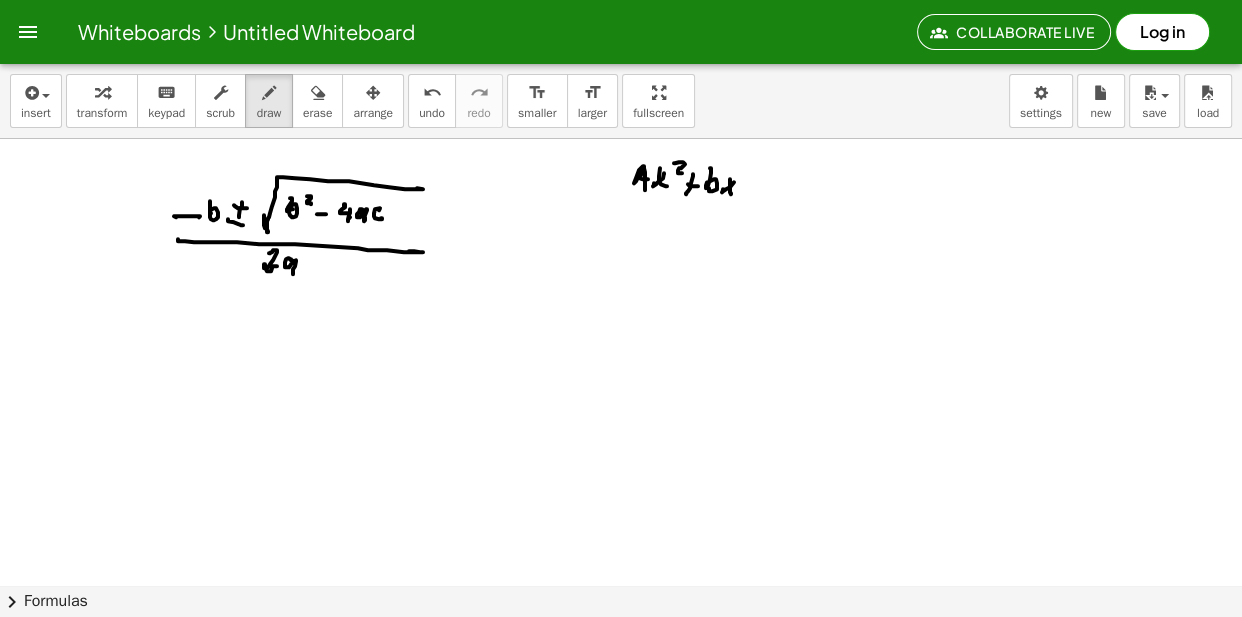 click at bounding box center (621, -5046) 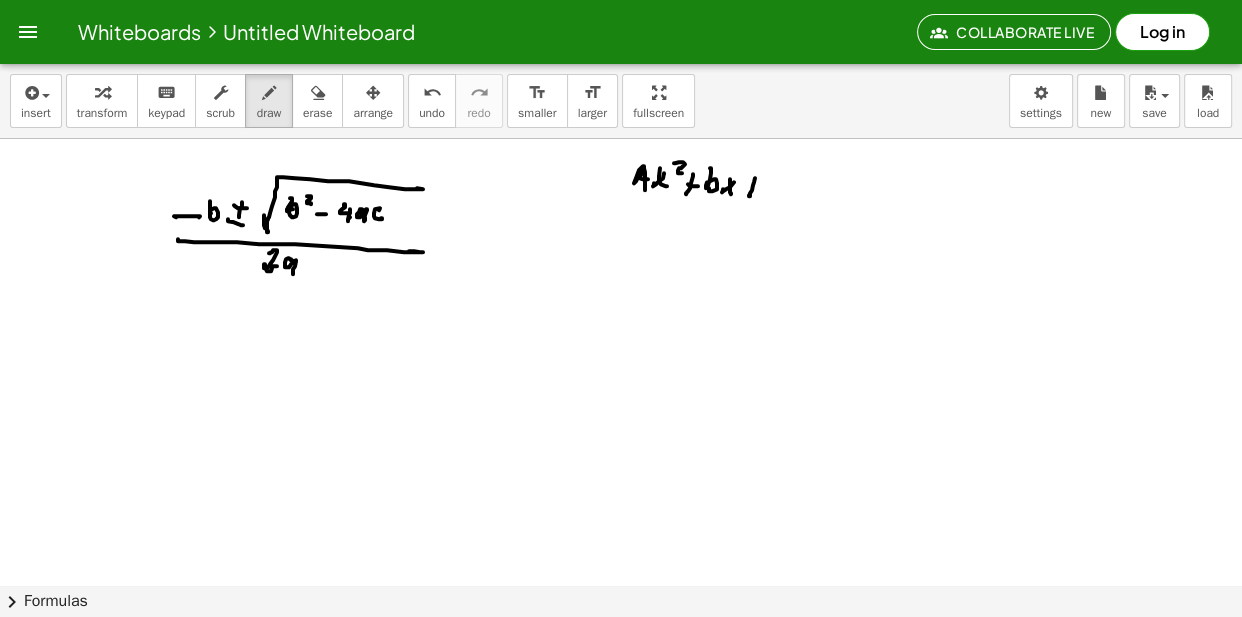 drag, startPoint x: 749, startPoint y: 185, endPoint x: 764, endPoint y: 186, distance: 15.033297 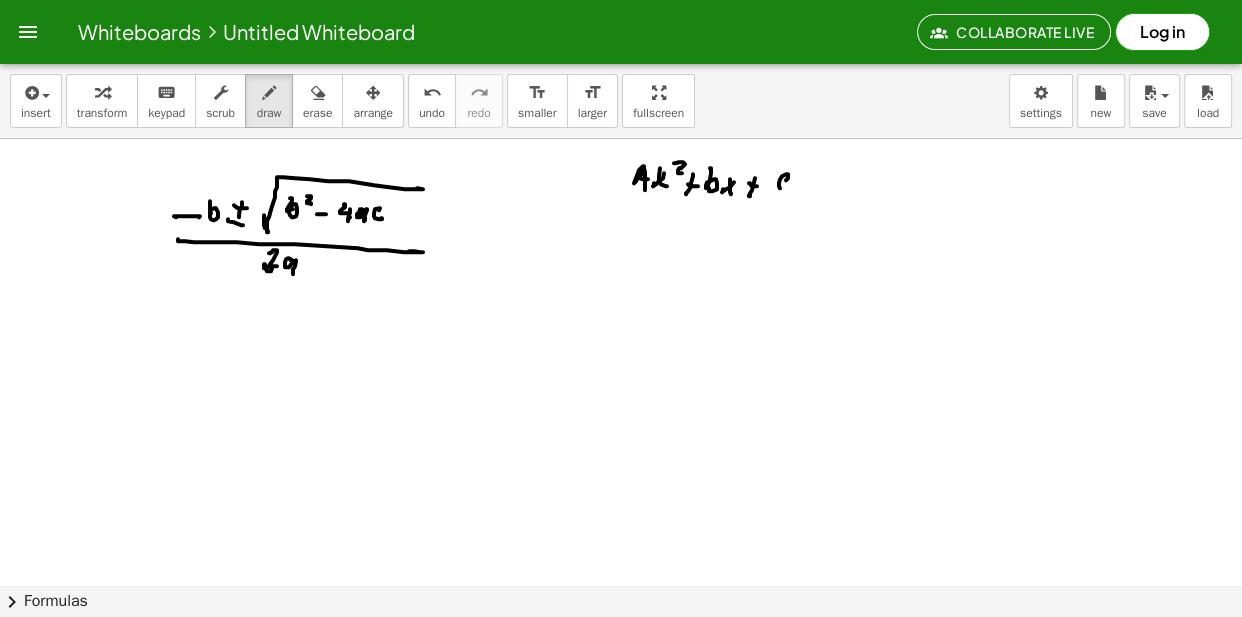 click at bounding box center (621, -5046) 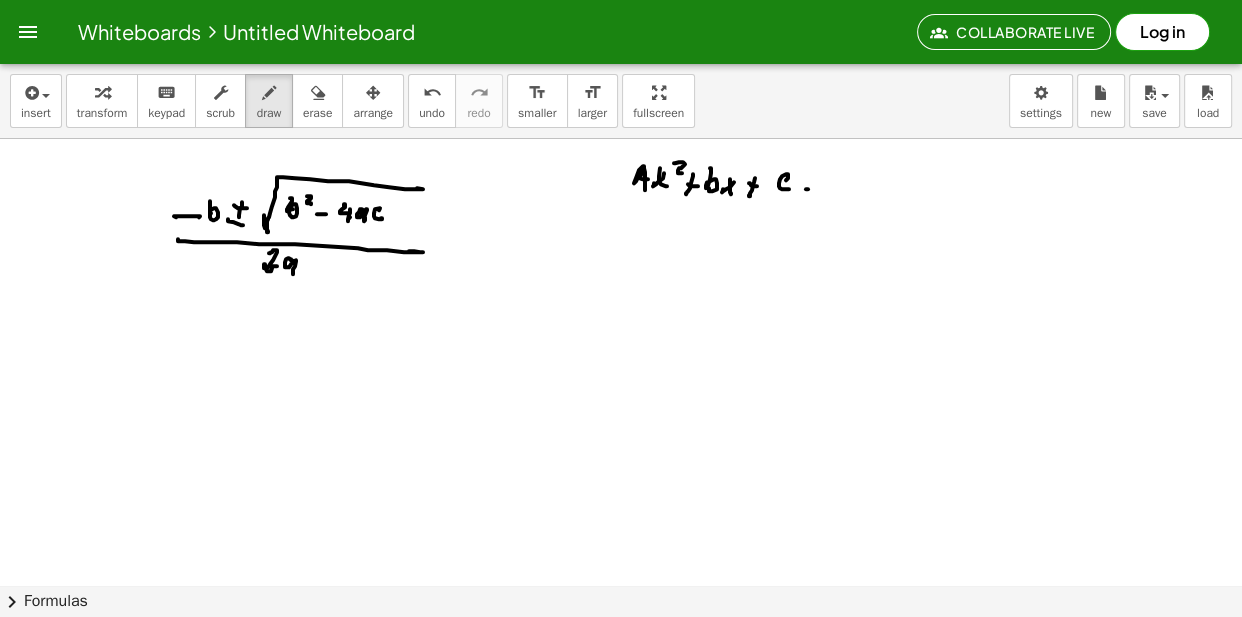 click at bounding box center [621, -5046] 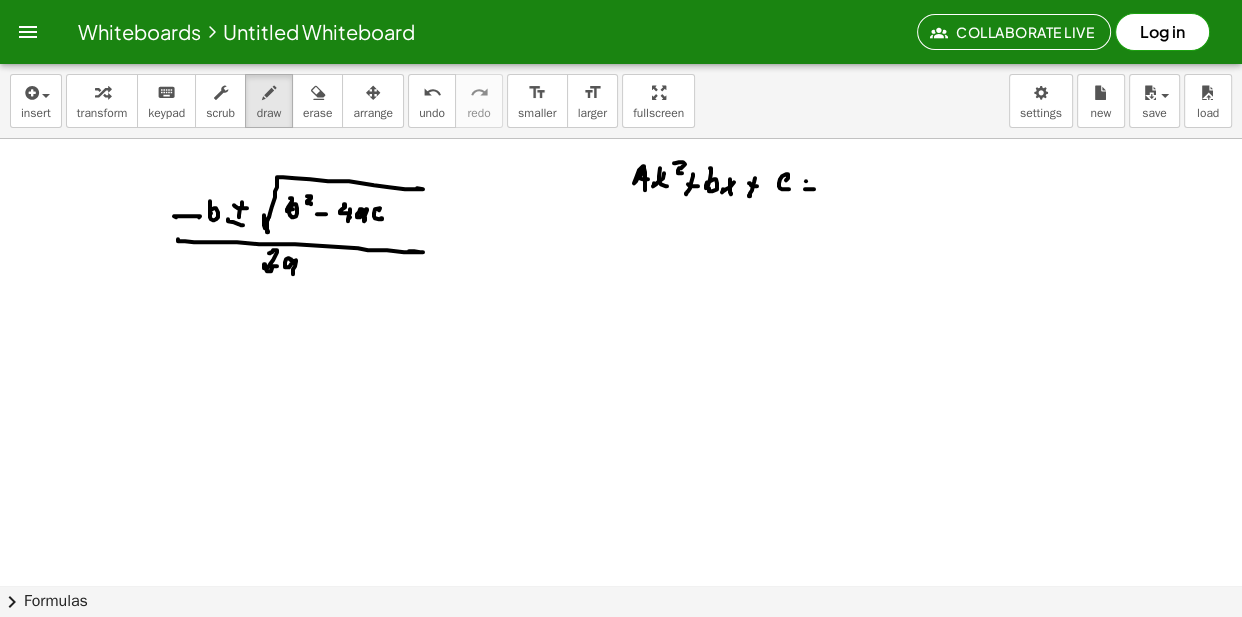 drag, startPoint x: 806, startPoint y: 183, endPoint x: 823, endPoint y: 184, distance: 17.029387 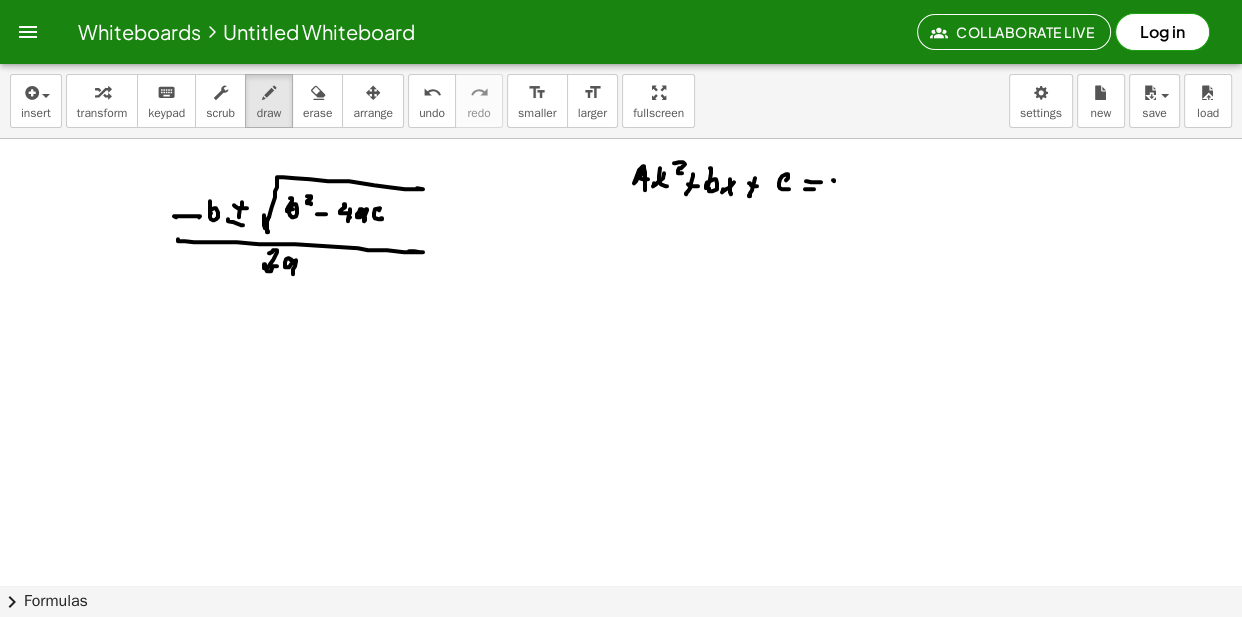 click at bounding box center (621, -5046) 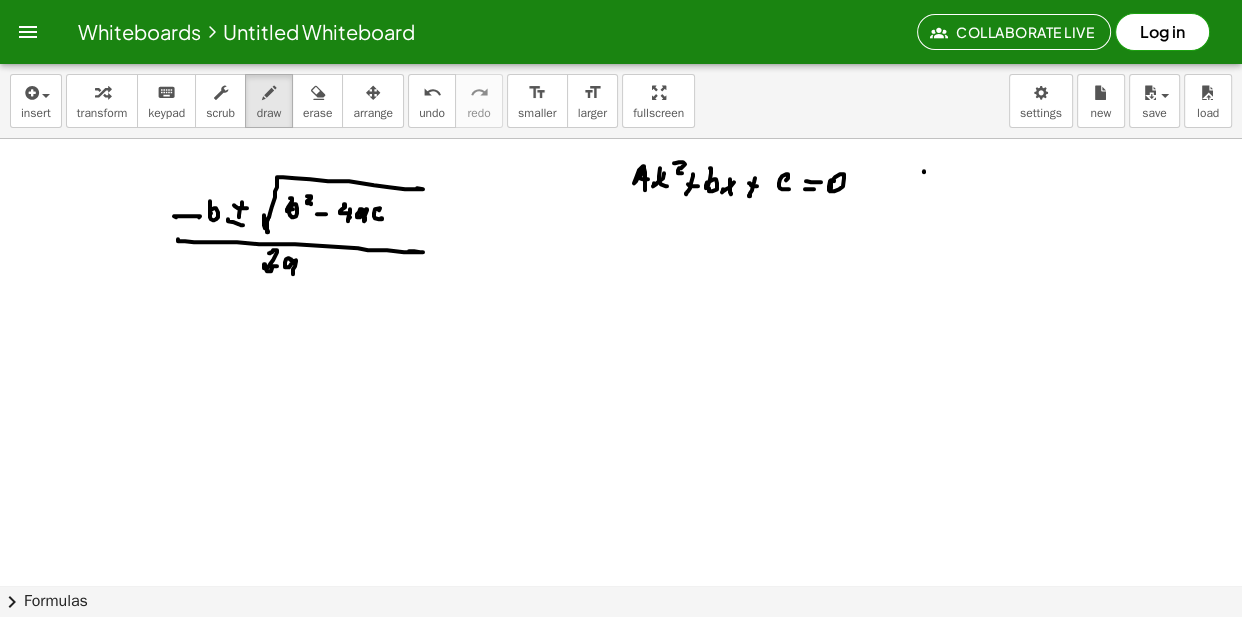 click at bounding box center (621, -5046) 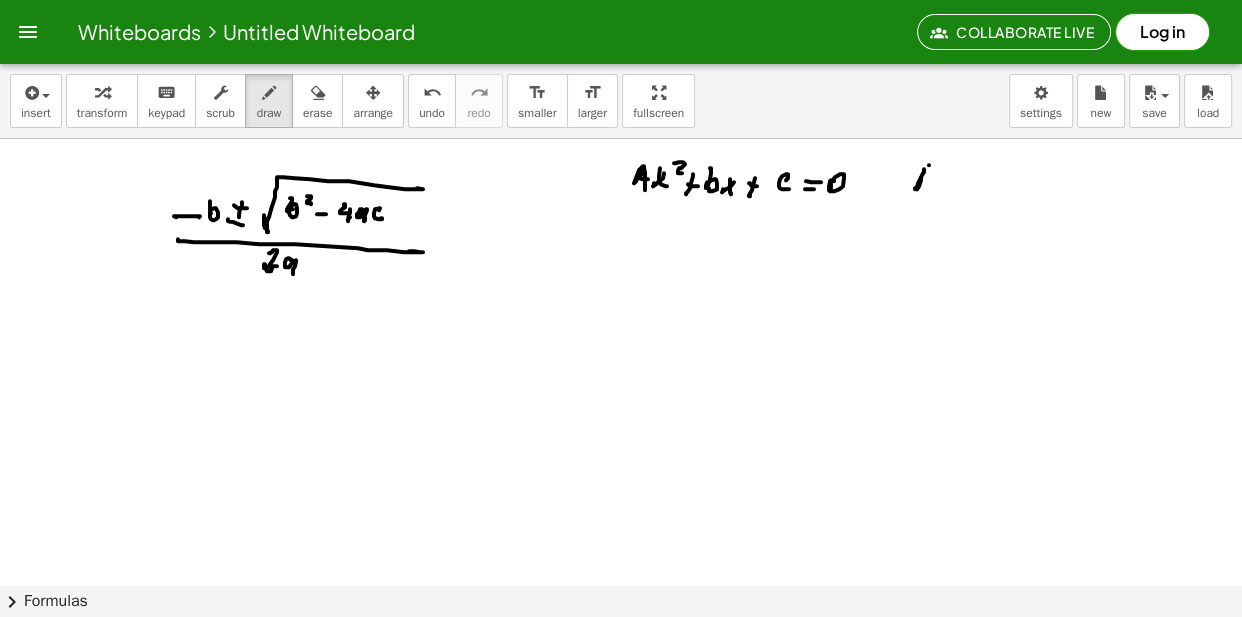 drag, startPoint x: 929, startPoint y: 167, endPoint x: 932, endPoint y: 183, distance: 16.27882 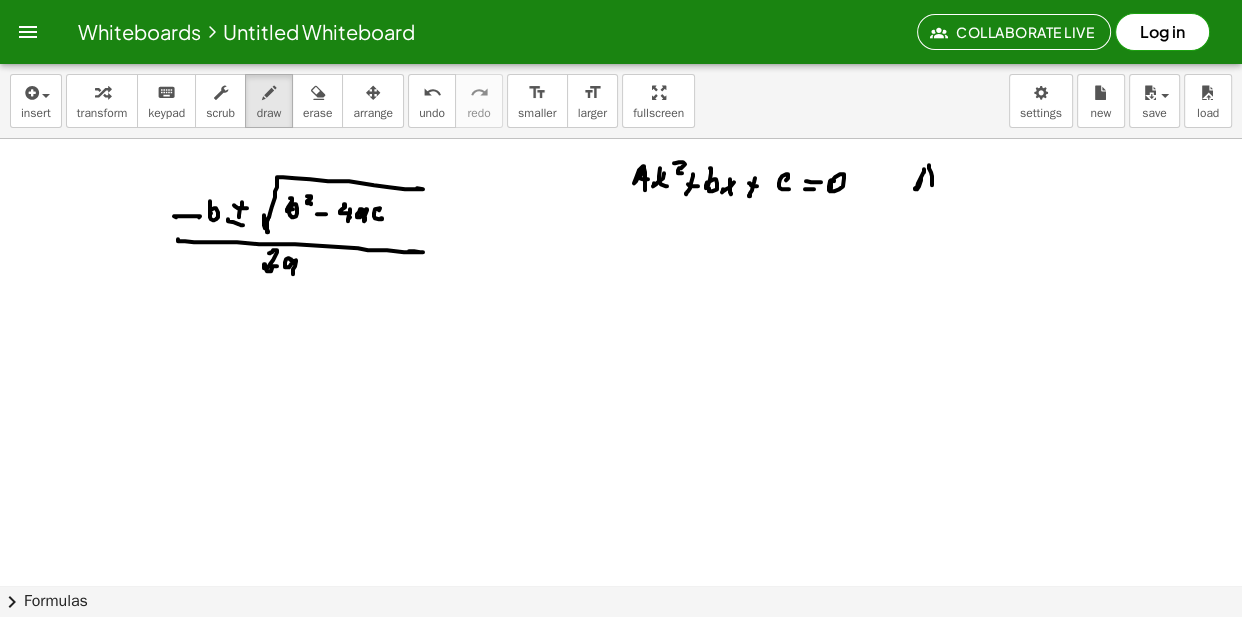click at bounding box center (621, -5046) 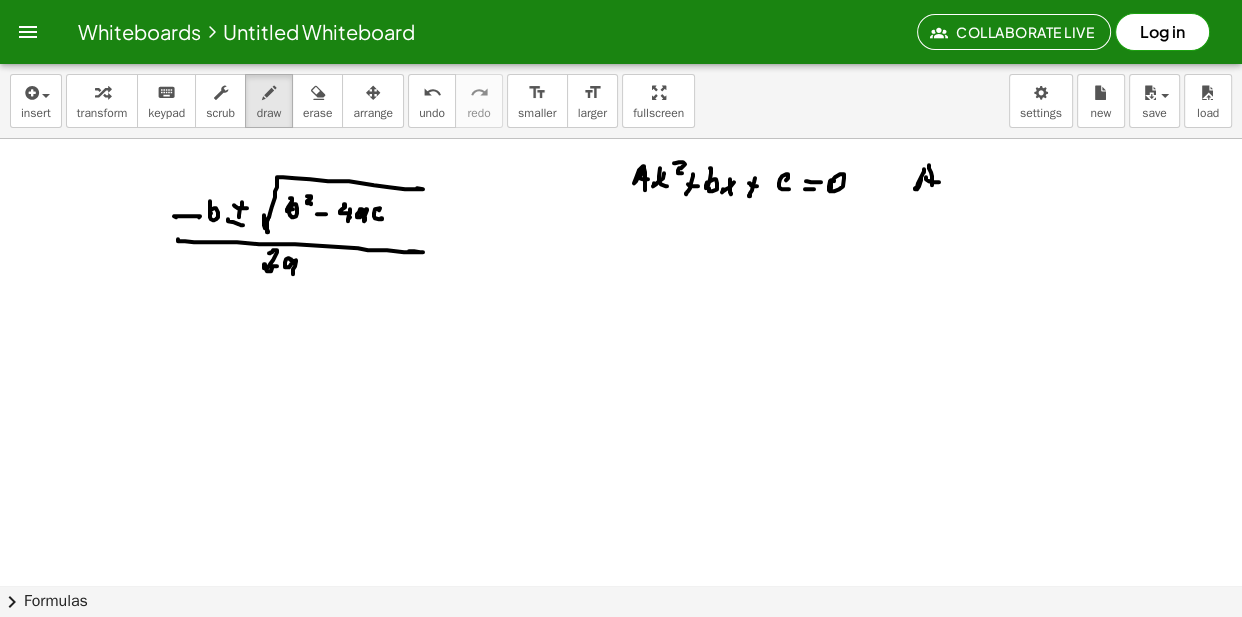 click at bounding box center (621, -5046) 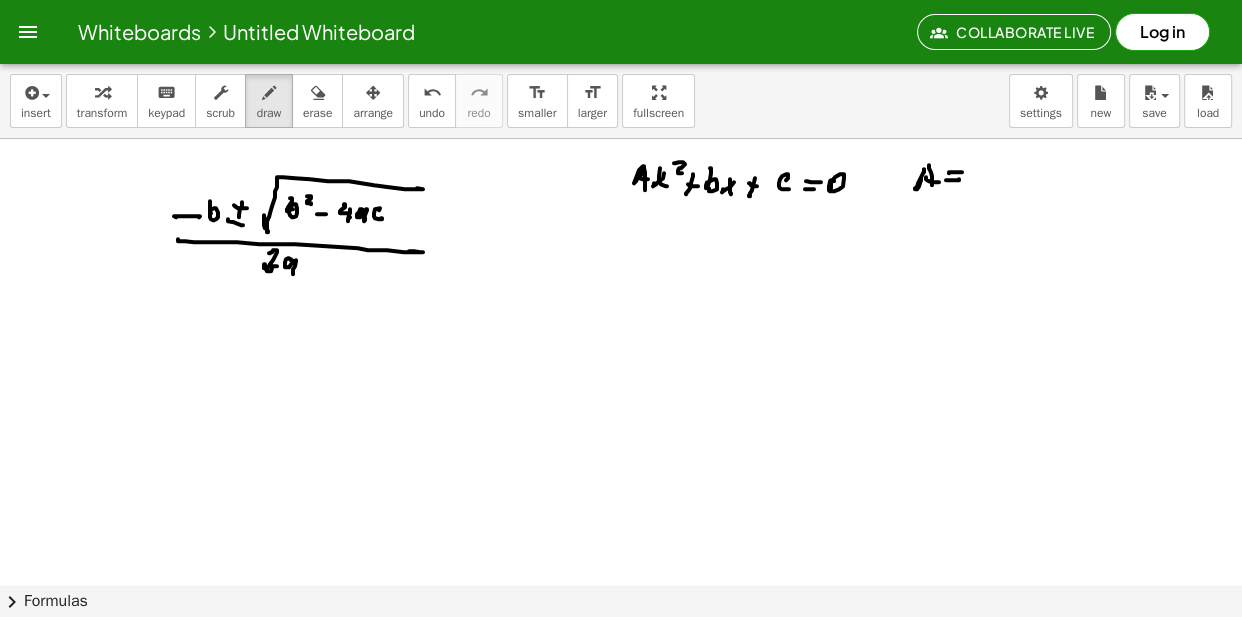 drag, startPoint x: 949, startPoint y: 174, endPoint x: 960, endPoint y: 173, distance: 11.045361 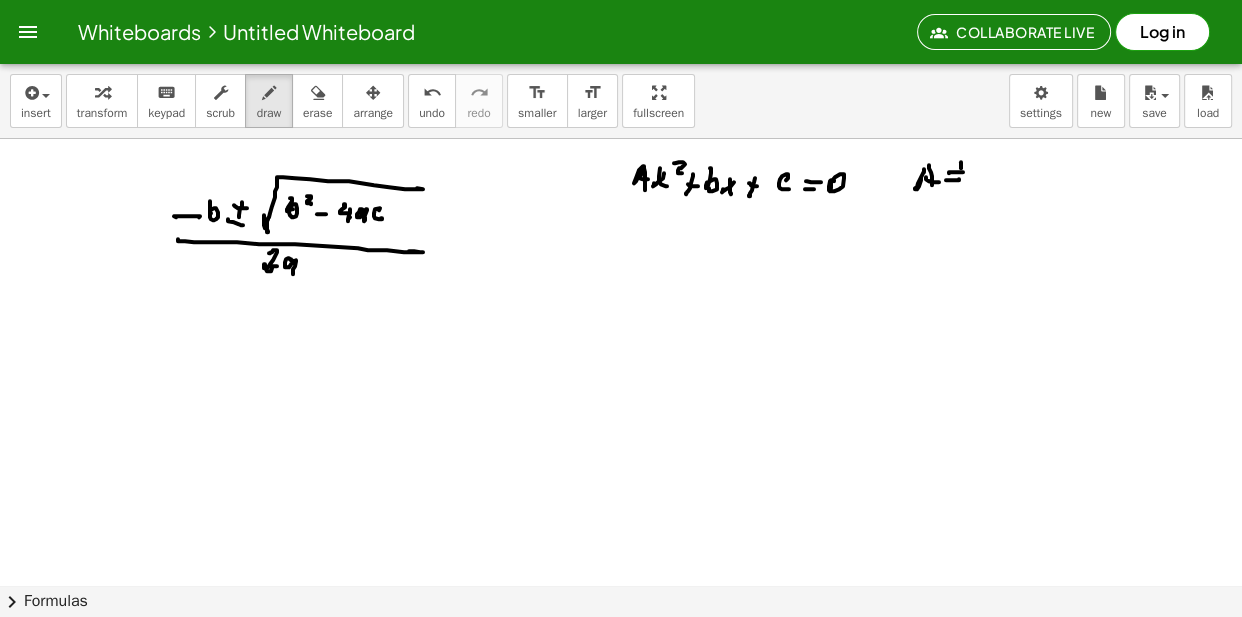 drag, startPoint x: 961, startPoint y: 164, endPoint x: 972, endPoint y: 176, distance: 16.27882 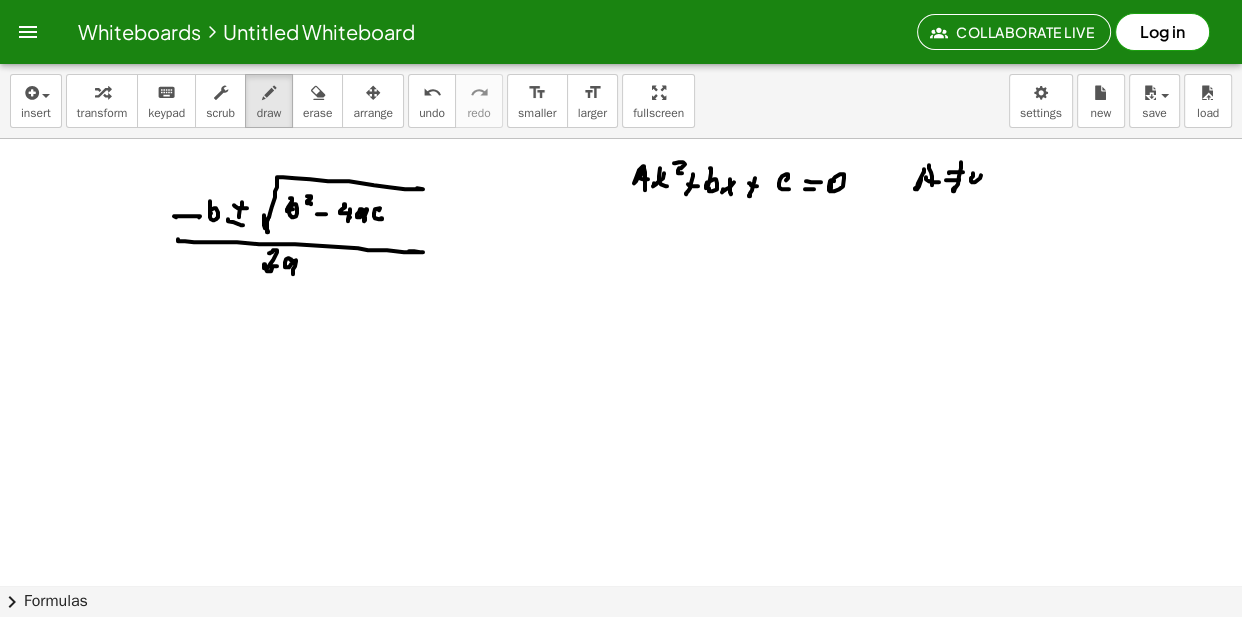 drag, startPoint x: 973, startPoint y: 175, endPoint x: 983, endPoint y: 186, distance: 14.866069 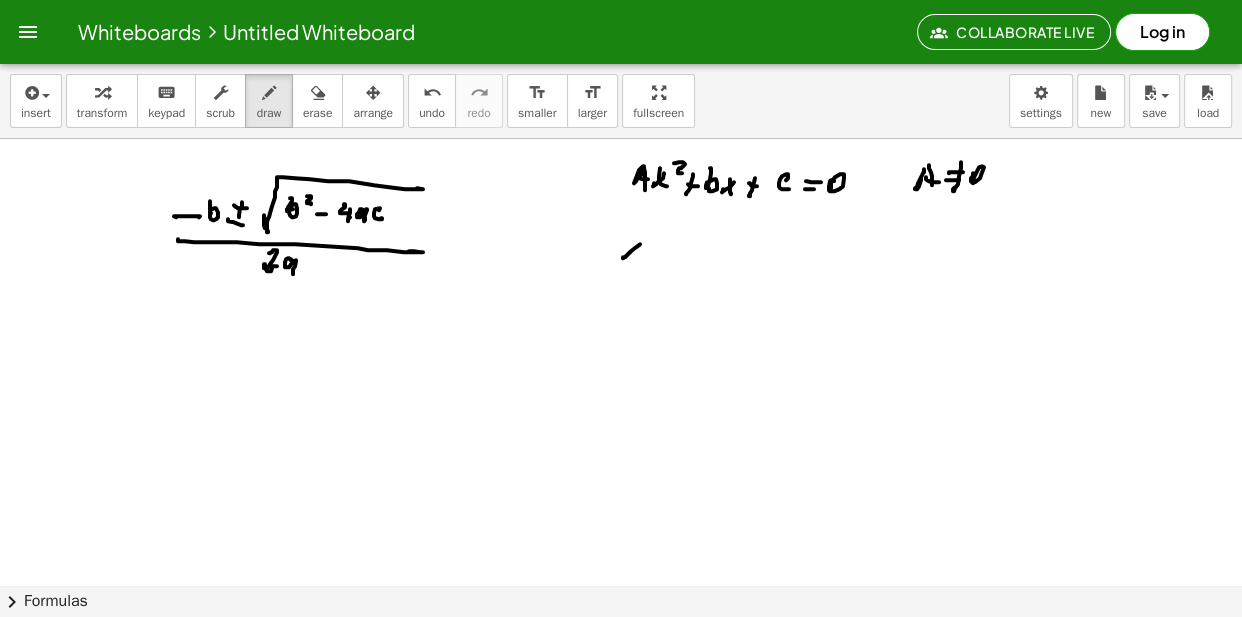 drag, startPoint x: 636, startPoint y: 249, endPoint x: 623, endPoint y: 248, distance: 13.038404 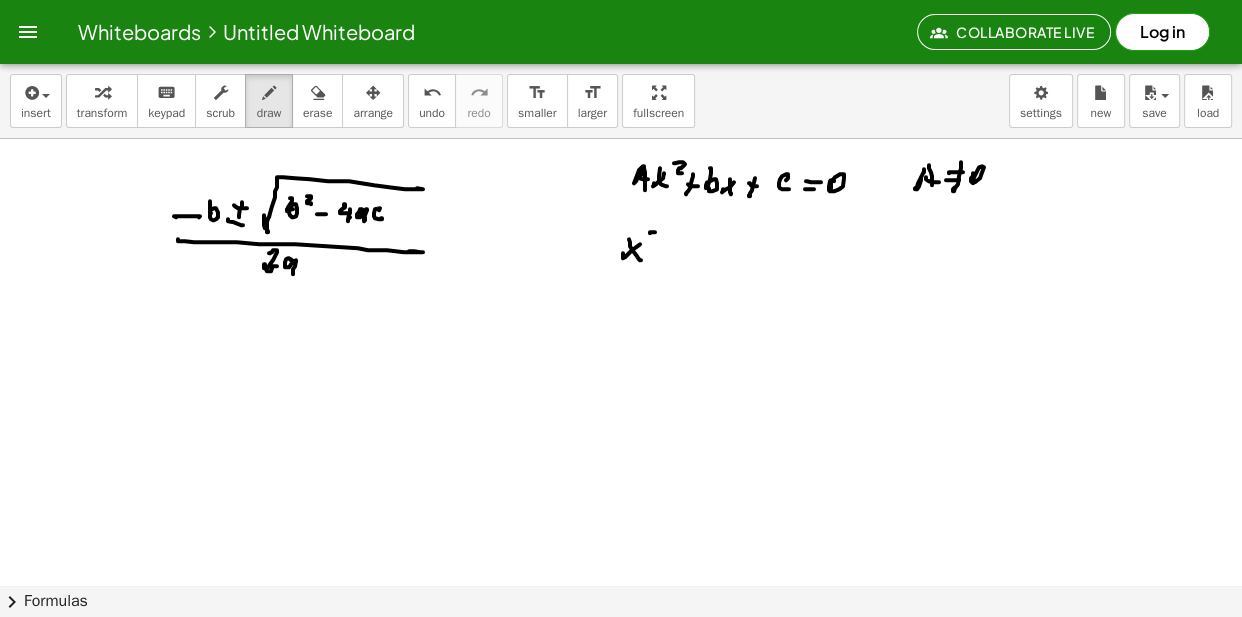 drag, startPoint x: 655, startPoint y: 234, endPoint x: 658, endPoint y: 249, distance: 15.297058 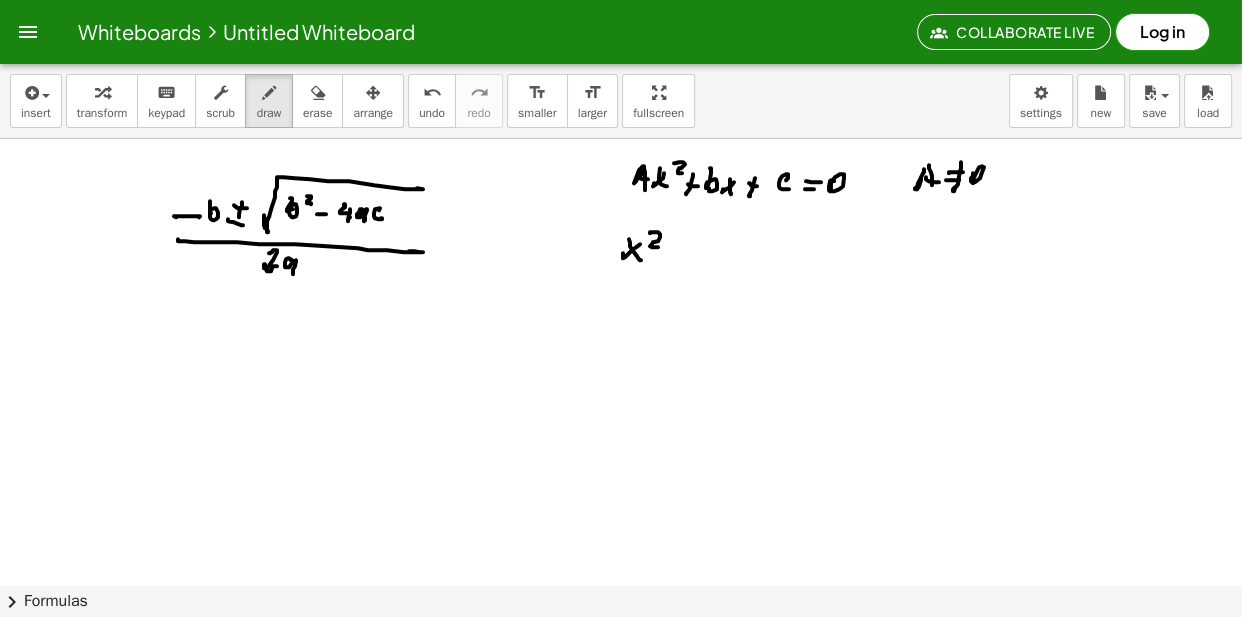 click at bounding box center (621, -5046) 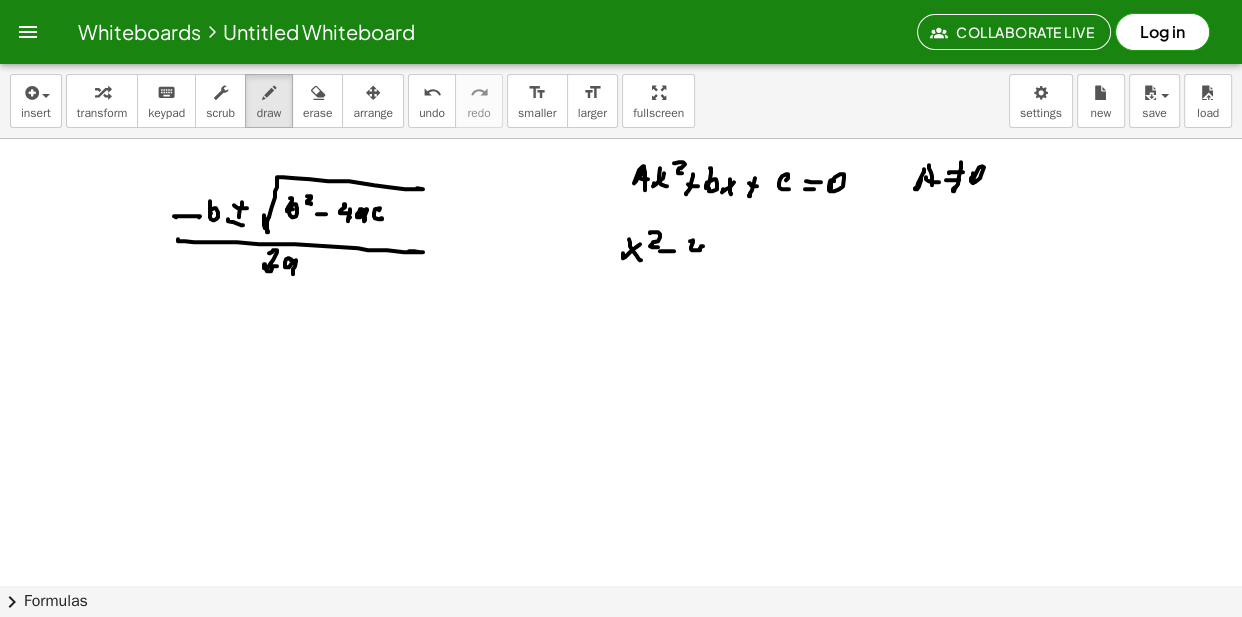 drag, startPoint x: 693, startPoint y: 242, endPoint x: 689, endPoint y: 259, distance: 17.464249 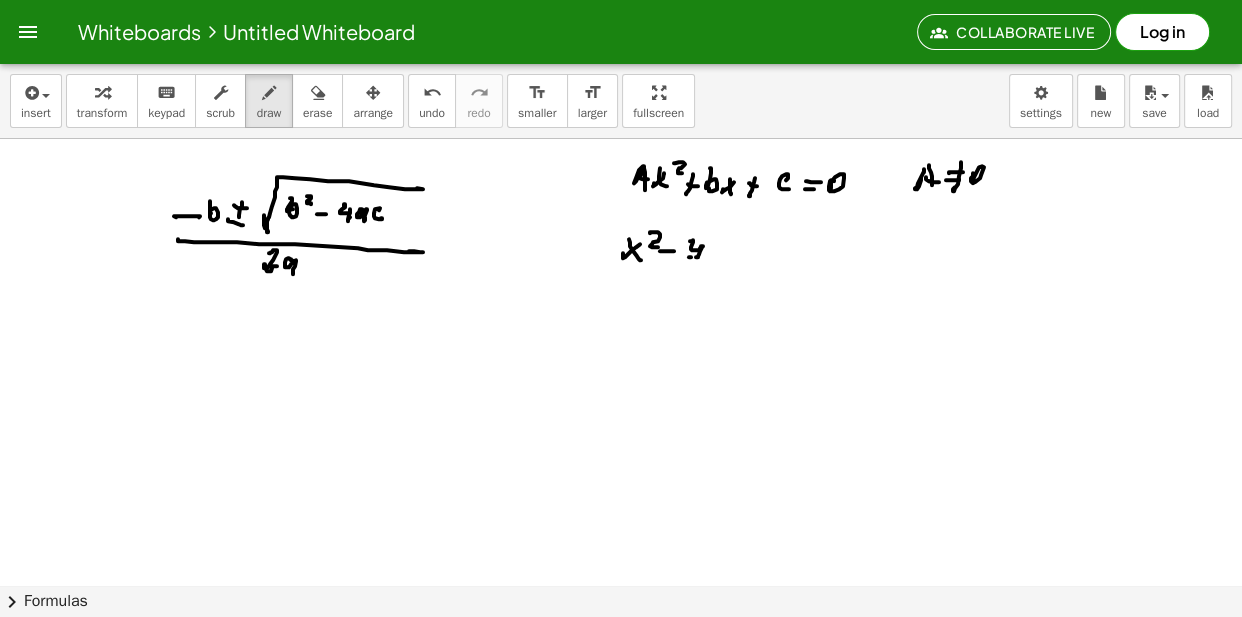 drag, startPoint x: 689, startPoint y: 259, endPoint x: 701, endPoint y: 262, distance: 12.369317 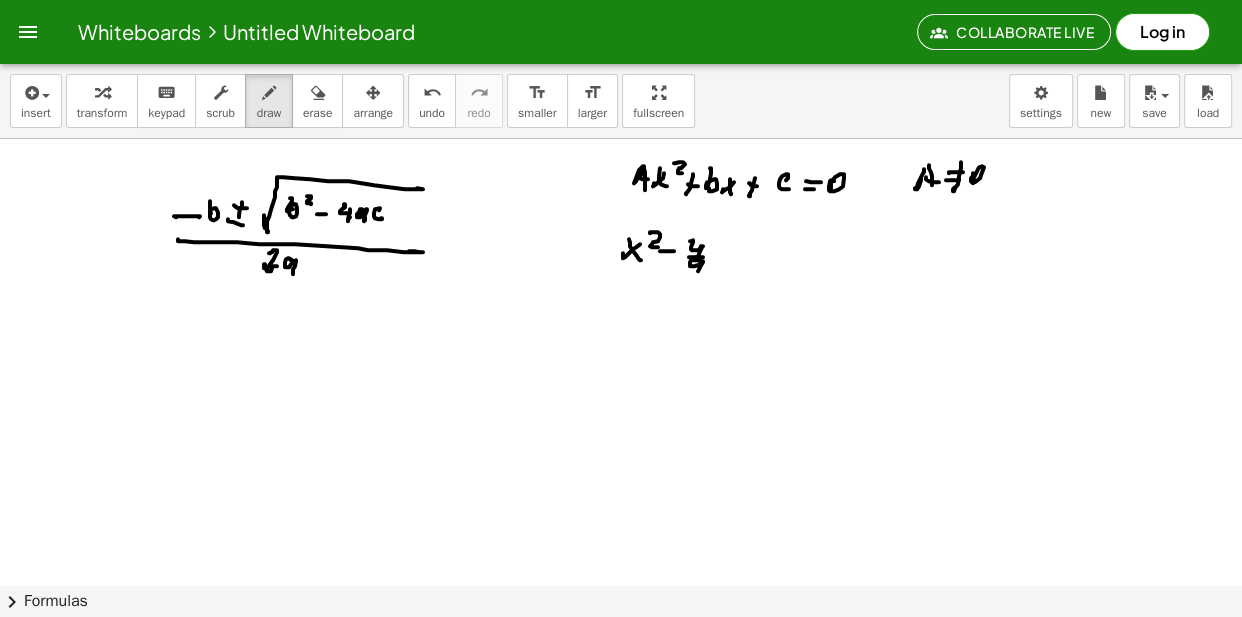 drag, startPoint x: 701, startPoint y: 262, endPoint x: 719, endPoint y: 255, distance: 19.313208 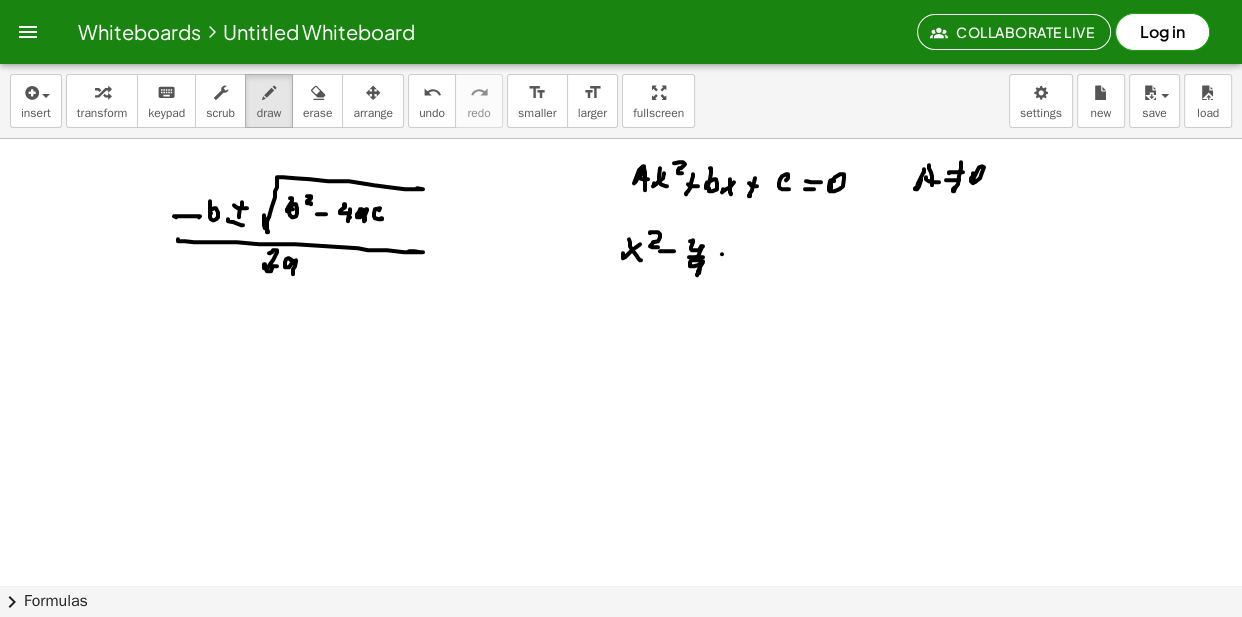 drag, startPoint x: 722, startPoint y: 256, endPoint x: 731, endPoint y: 250, distance: 10.816654 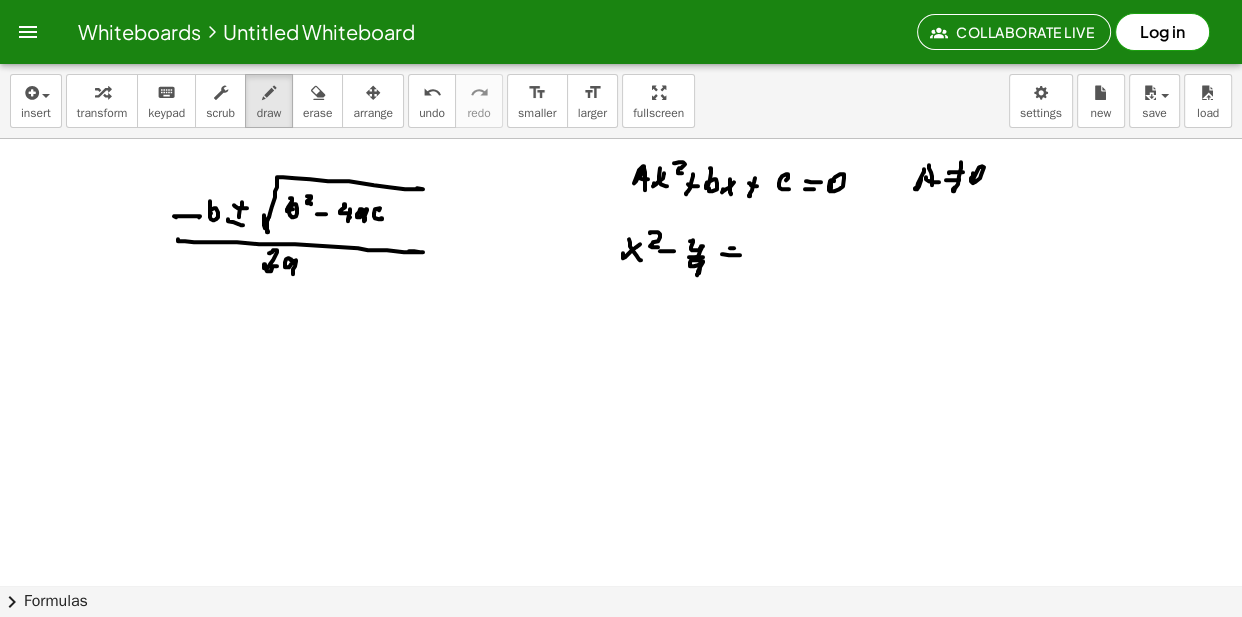 click at bounding box center (621, -5046) 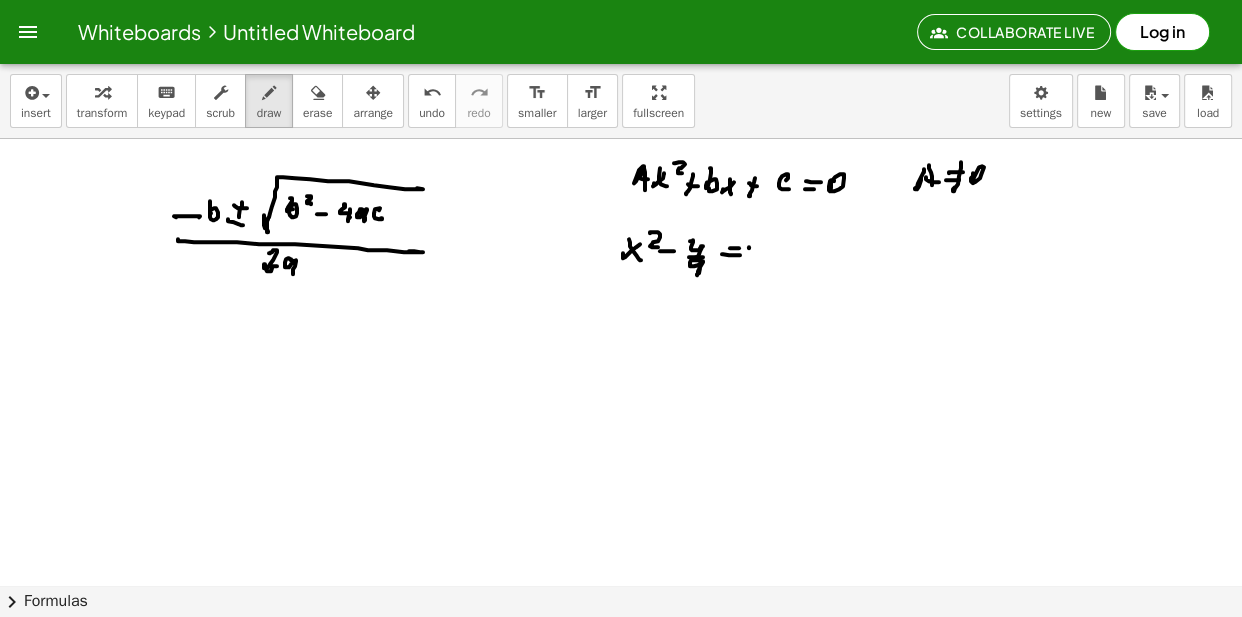drag, startPoint x: 749, startPoint y: 249, endPoint x: 750, endPoint y: 259, distance: 10.049875 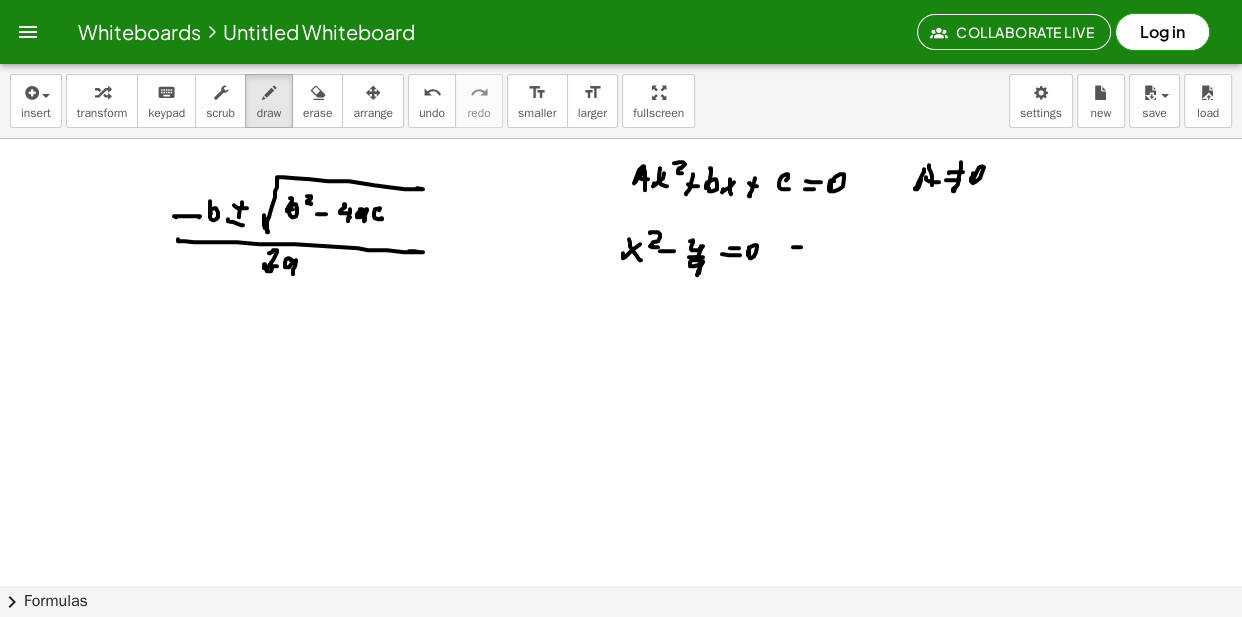 click at bounding box center (621, -5046) 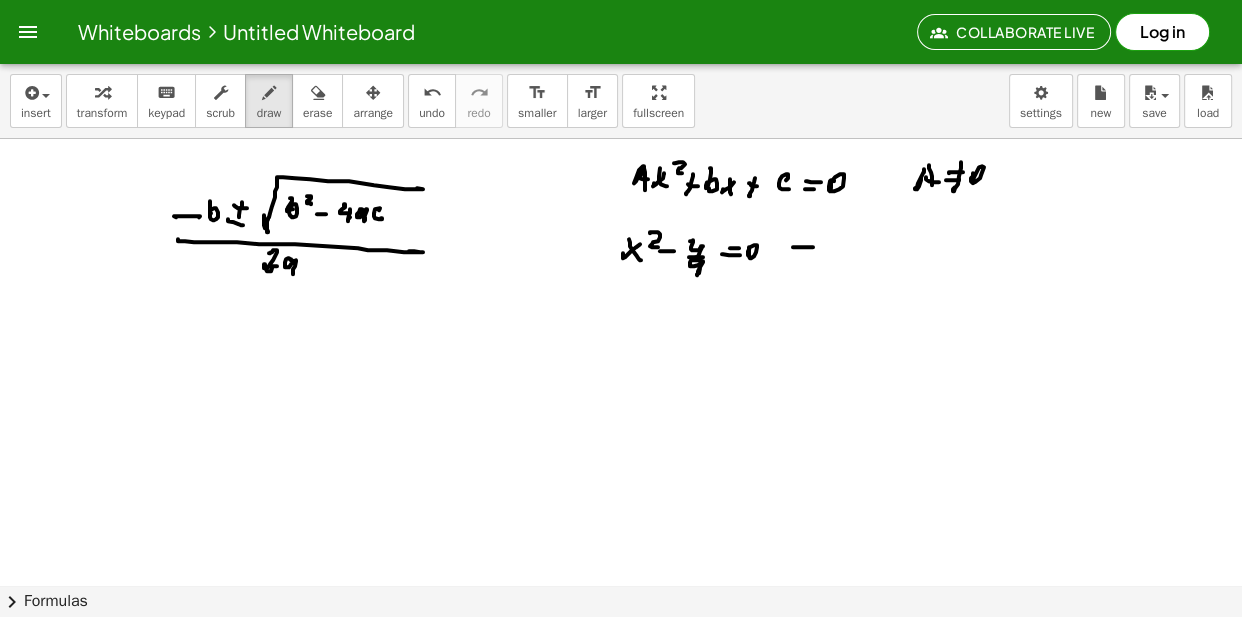 drag, startPoint x: 790, startPoint y: 256, endPoint x: 811, endPoint y: 255, distance: 21.023796 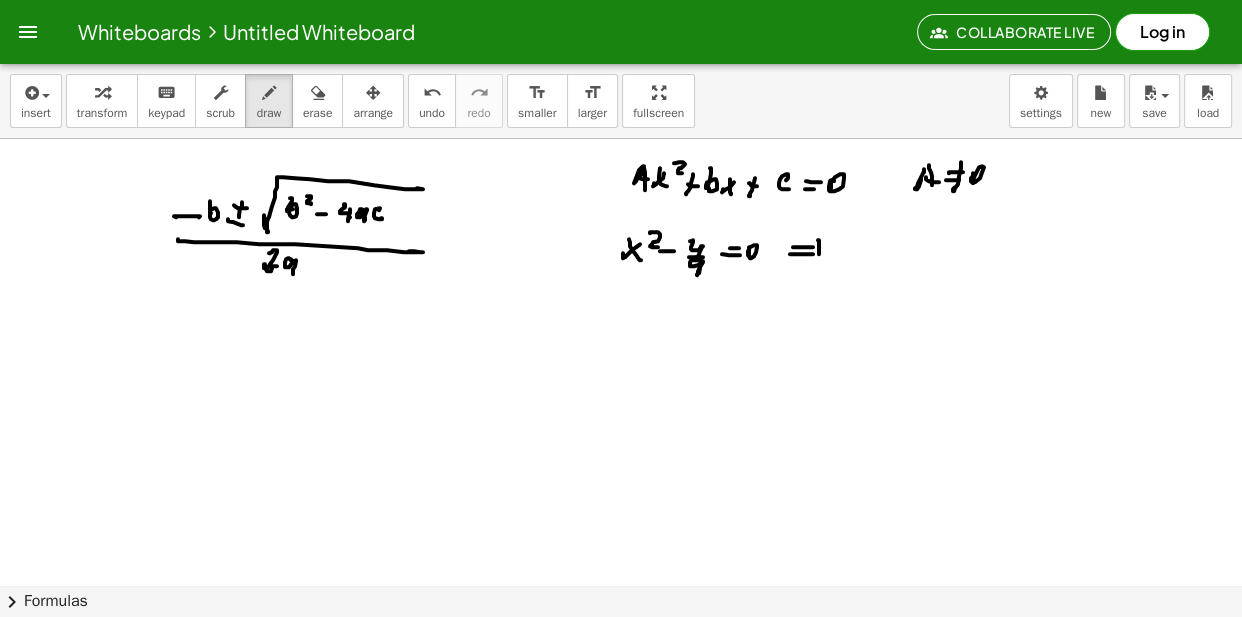 click at bounding box center [621, -5046] 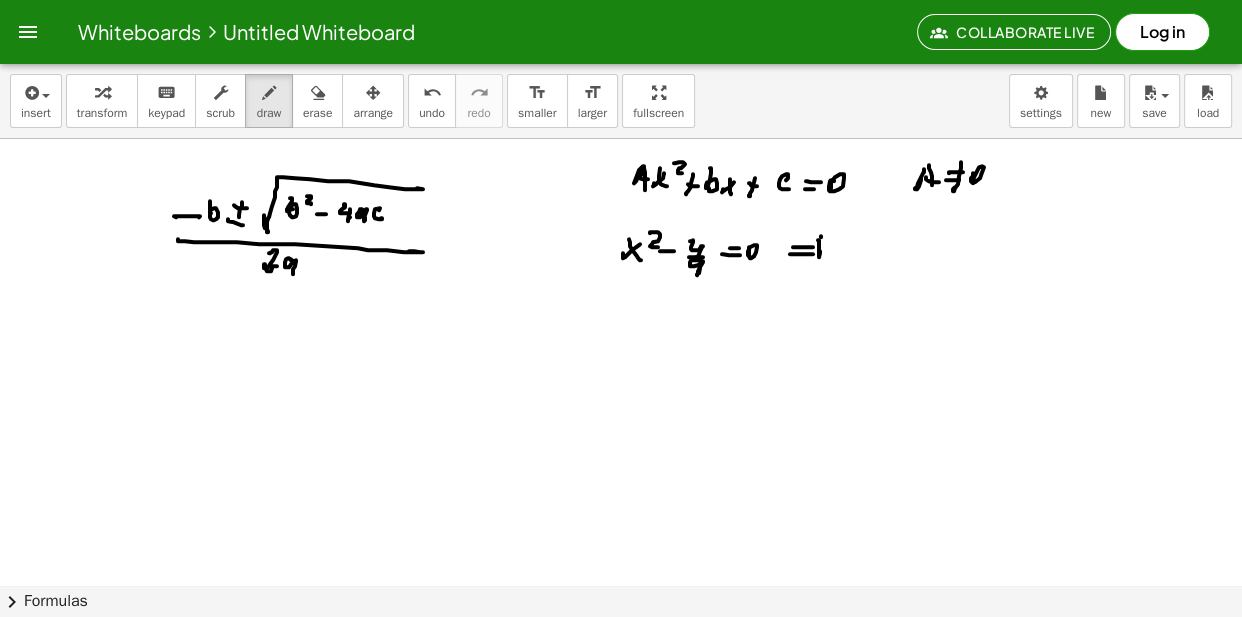 drag, startPoint x: 821, startPoint y: 239, endPoint x: 820, endPoint y: 259, distance: 20.024984 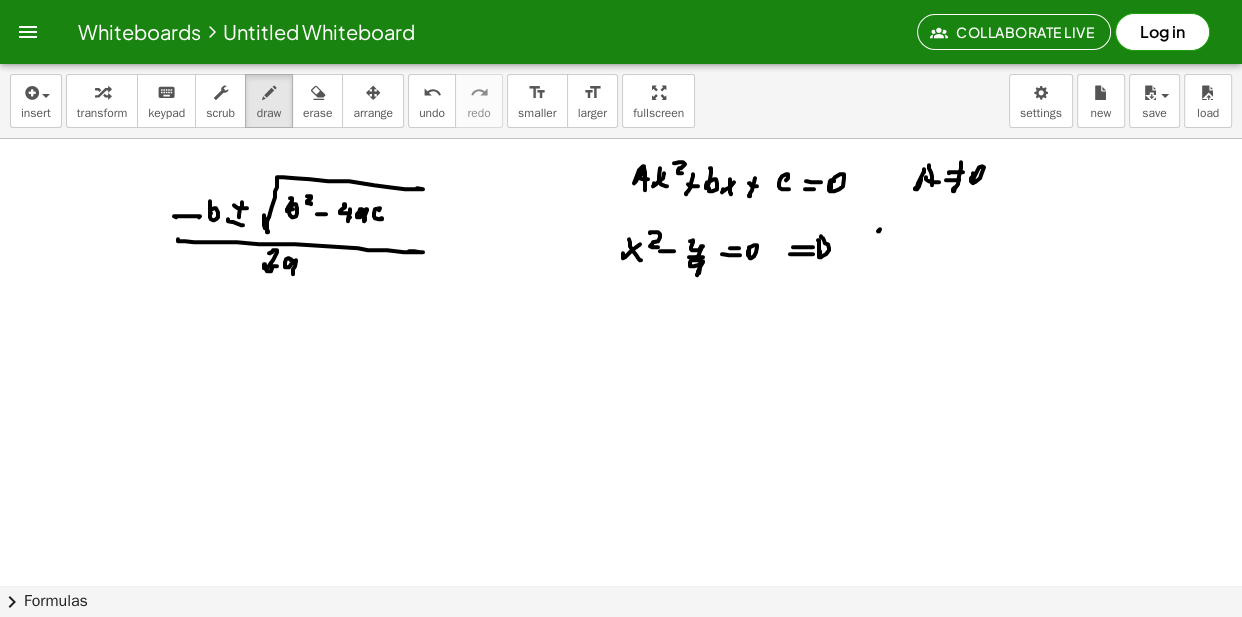 drag, startPoint x: 878, startPoint y: 233, endPoint x: 865, endPoint y: 227, distance: 14.3178215 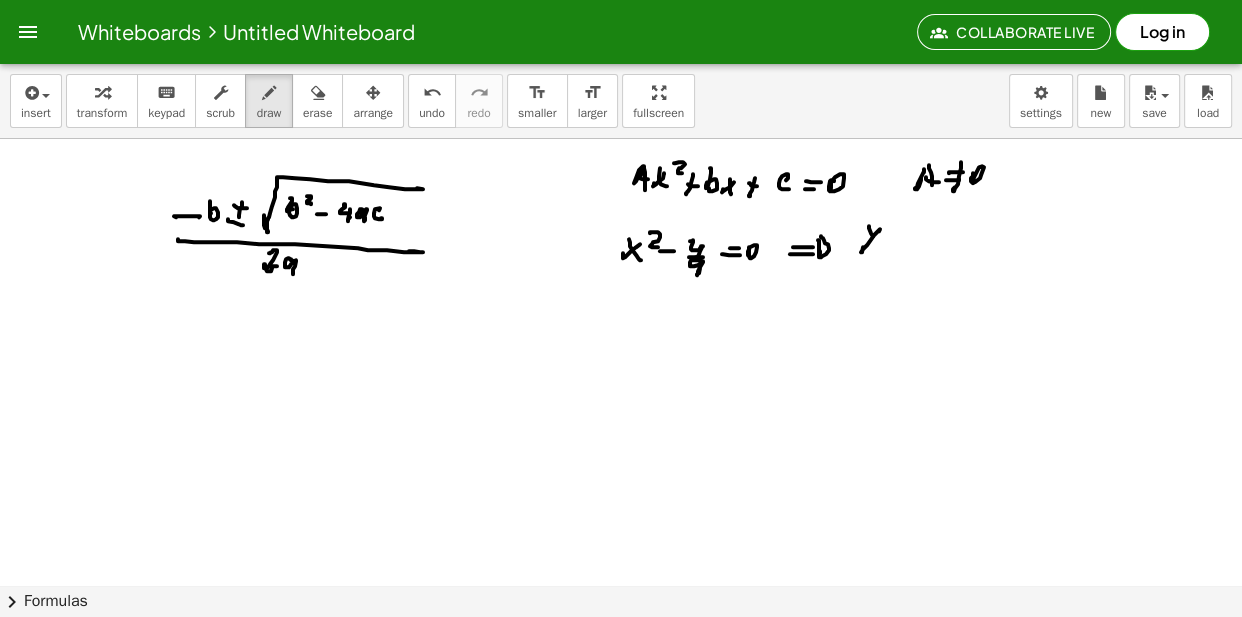 click at bounding box center (621, -5046) 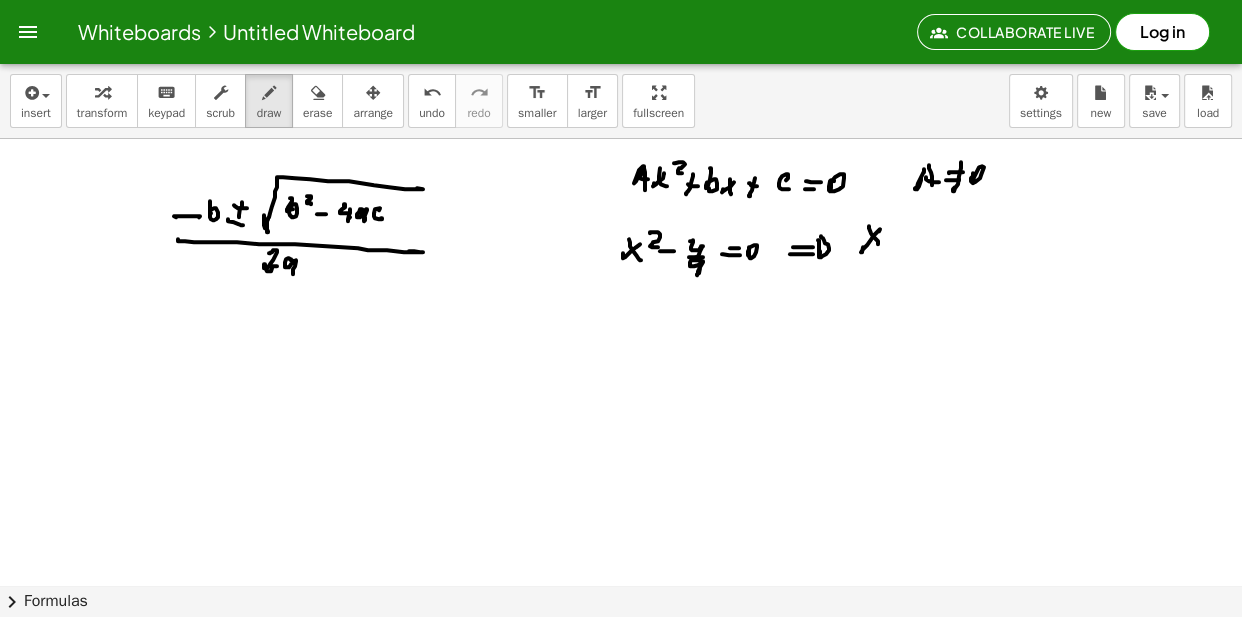drag, startPoint x: 895, startPoint y: 211, endPoint x: 904, endPoint y: 229, distance: 20.12461 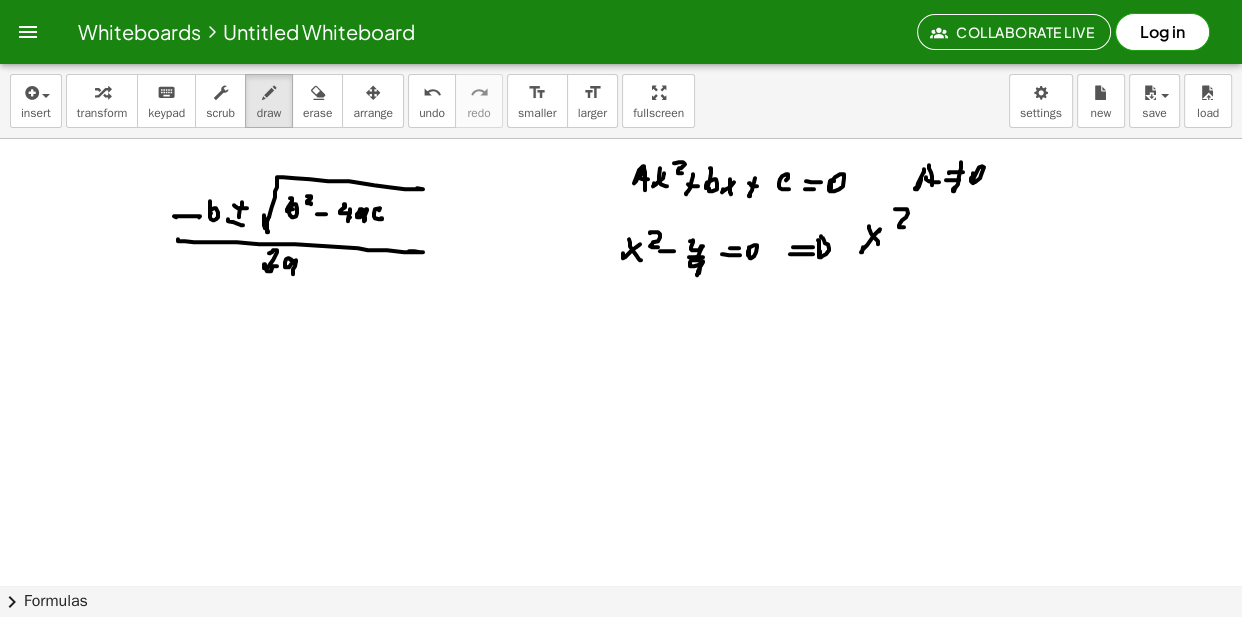 click at bounding box center (621, -5046) 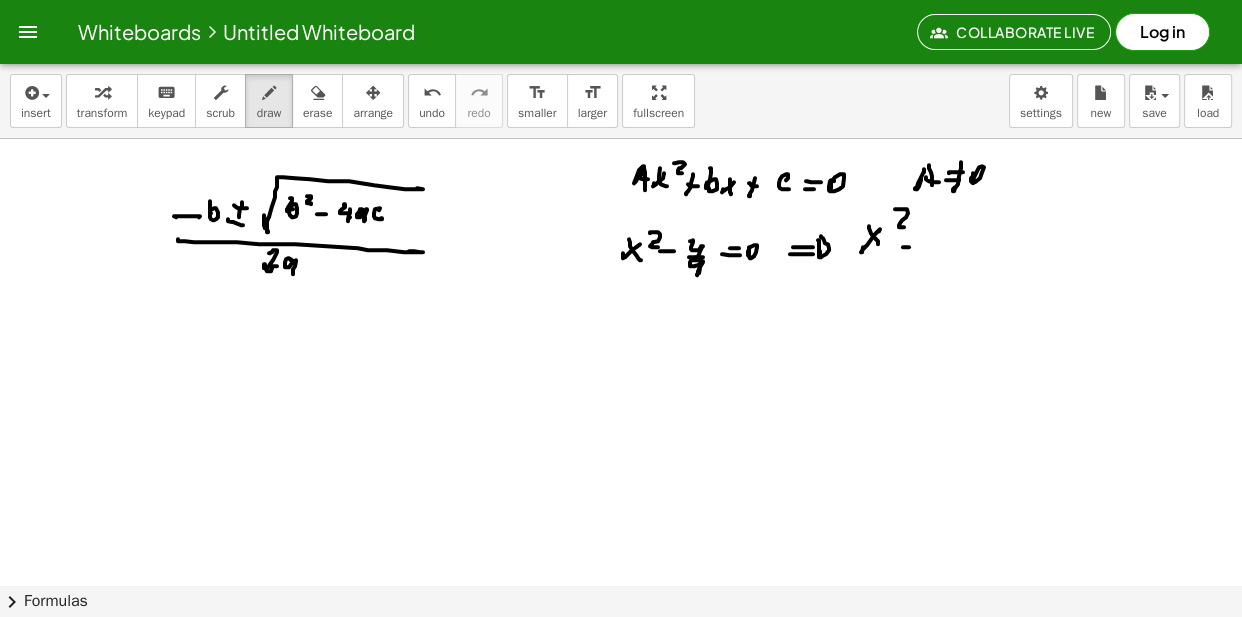 click at bounding box center [621, -5046] 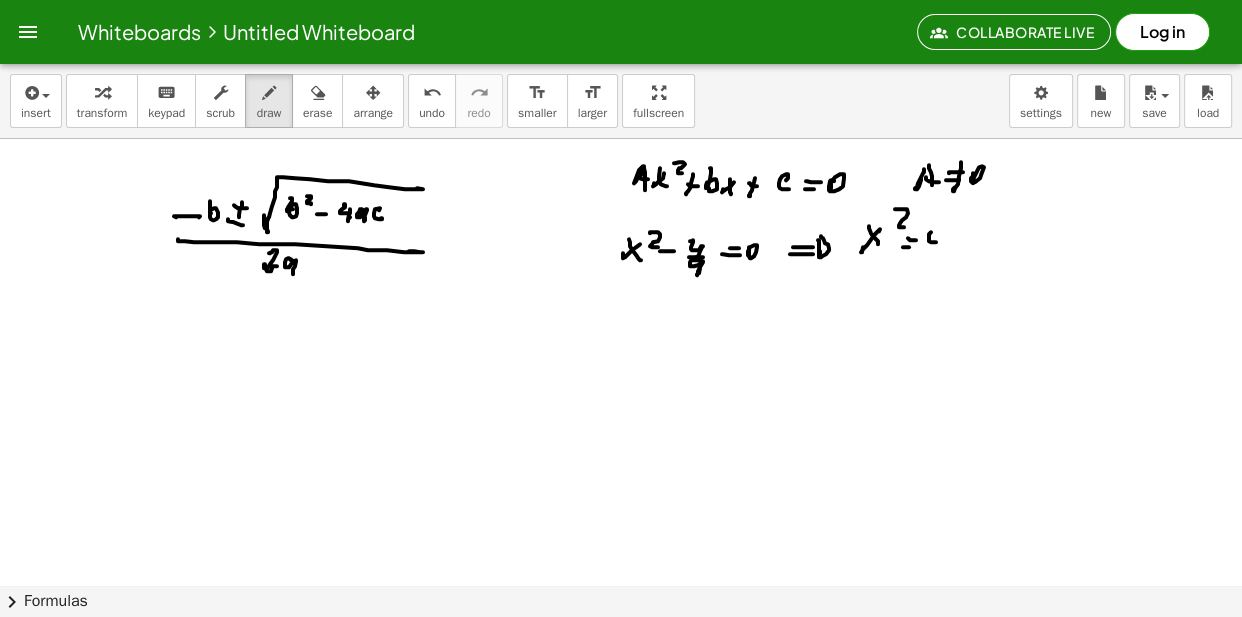 drag, startPoint x: 929, startPoint y: 236, endPoint x: 942, endPoint y: 236, distance: 13 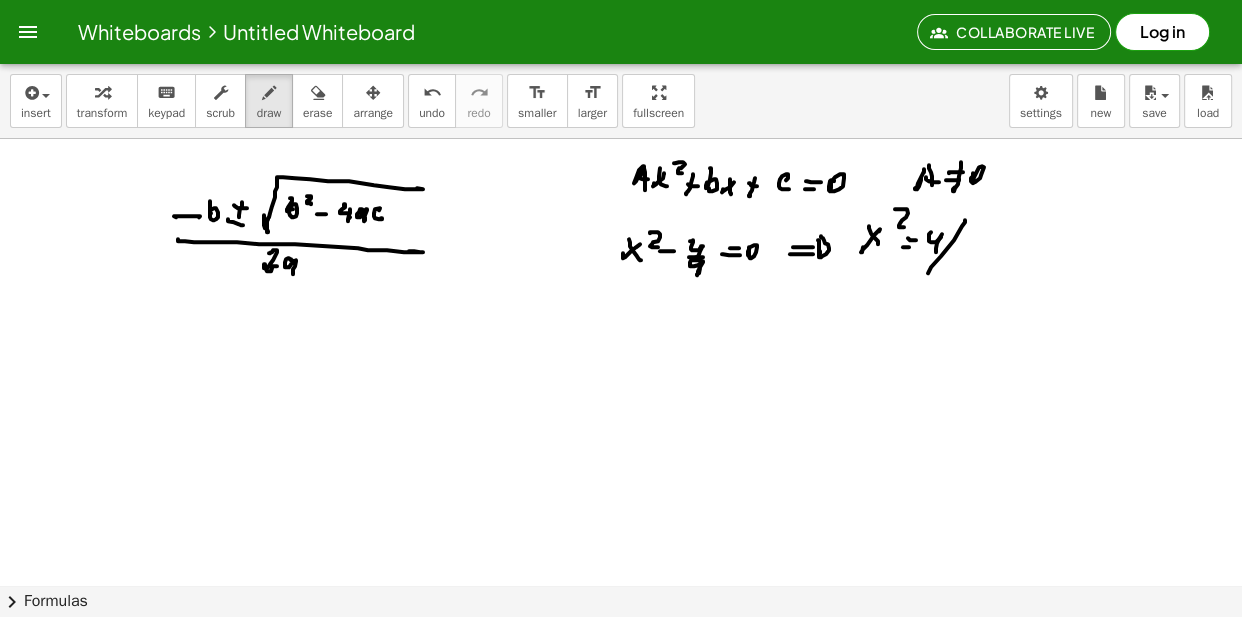 drag, startPoint x: 965, startPoint y: 224, endPoint x: 935, endPoint y: 269, distance: 54.08327 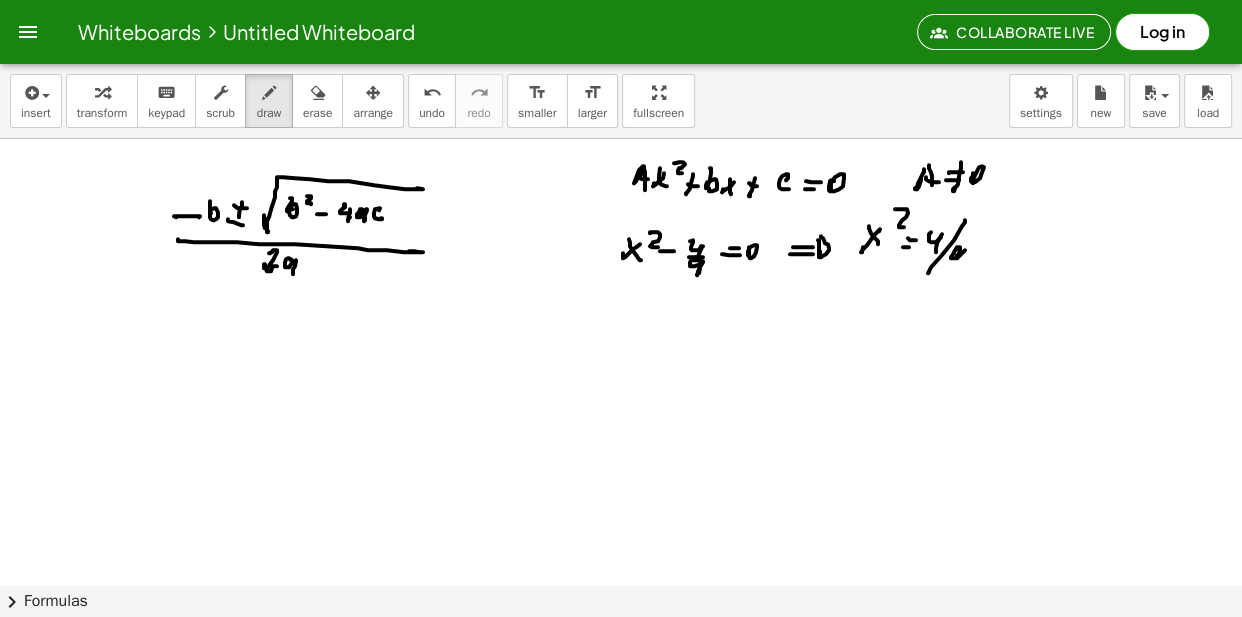 drag, startPoint x: 959, startPoint y: 256, endPoint x: 944, endPoint y: 280, distance: 28.301943 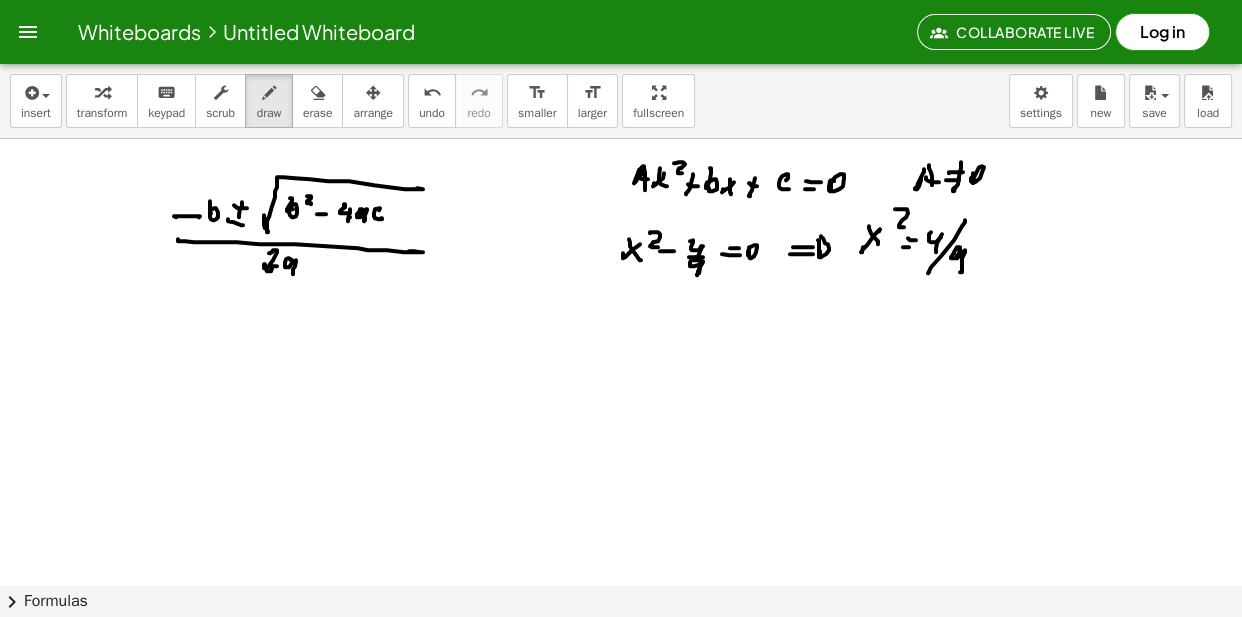 drag, startPoint x: 874, startPoint y: 311, endPoint x: 858, endPoint y: 329, distance: 24.083189 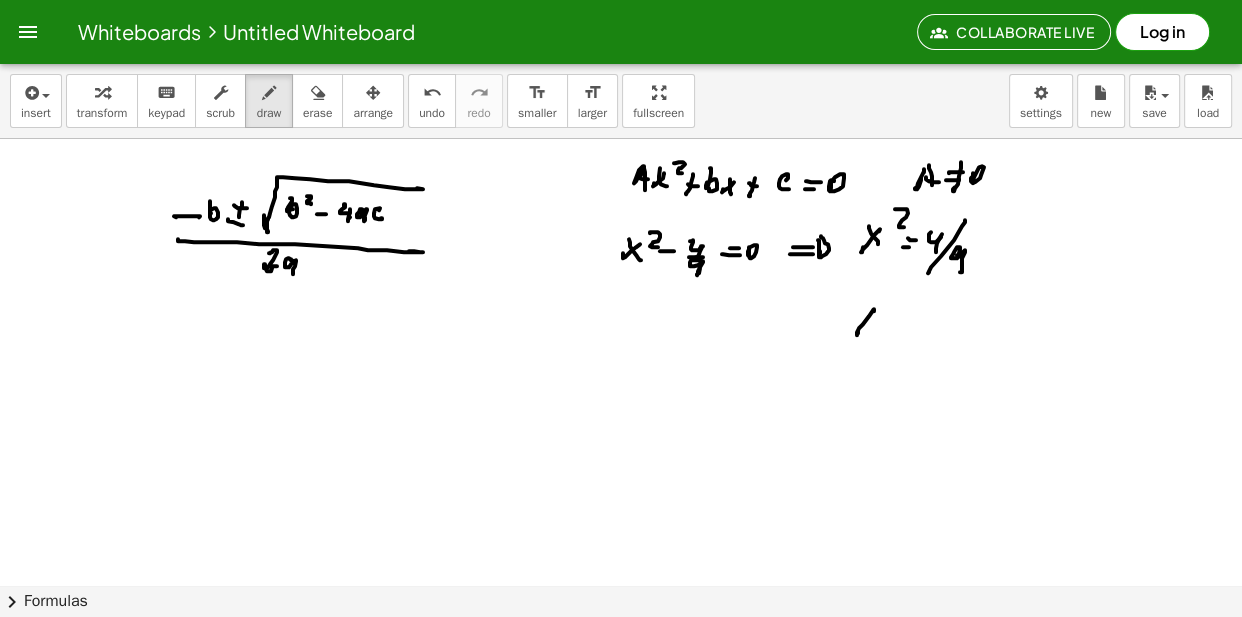 click at bounding box center [621, -5046] 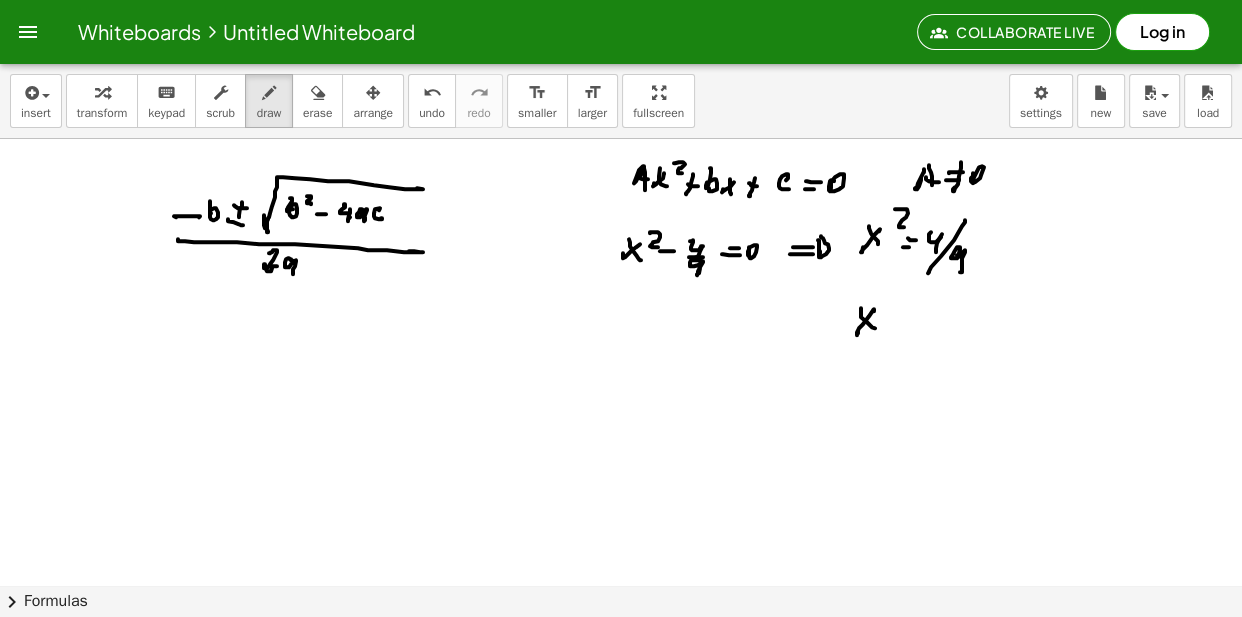 drag, startPoint x: 888, startPoint y: 330, endPoint x: 899, endPoint y: 324, distance: 12.529964 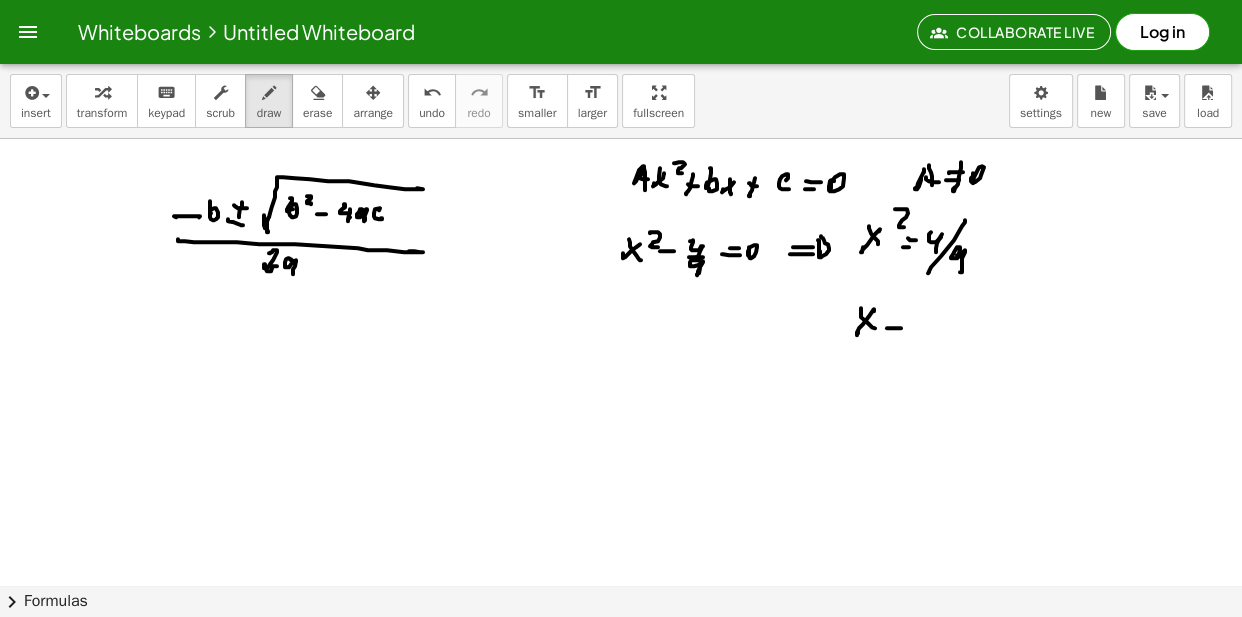 click at bounding box center (621, -5046) 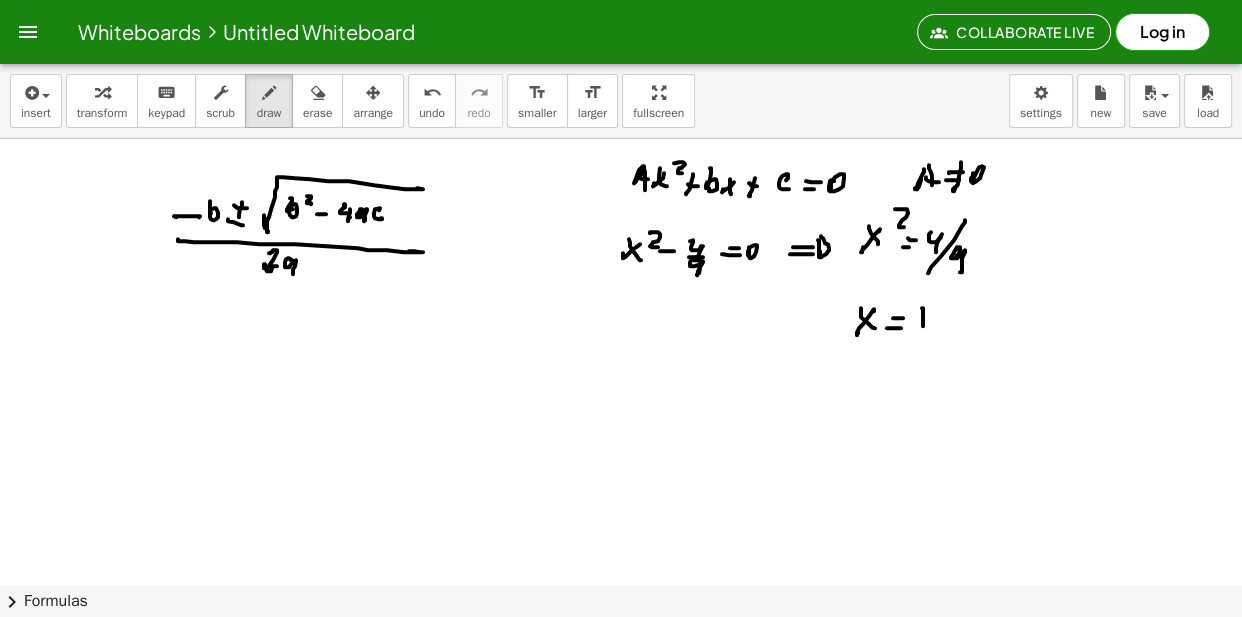 click at bounding box center (621, -5046) 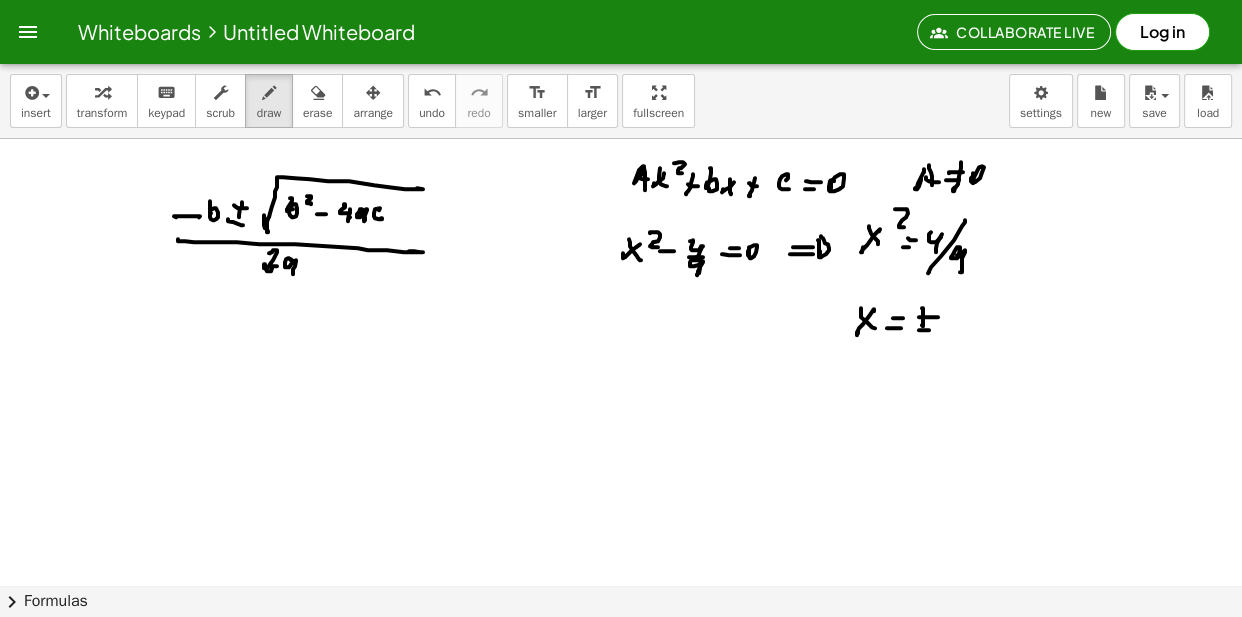 drag, startPoint x: 924, startPoint y: 332, endPoint x: 951, endPoint y: 332, distance: 27 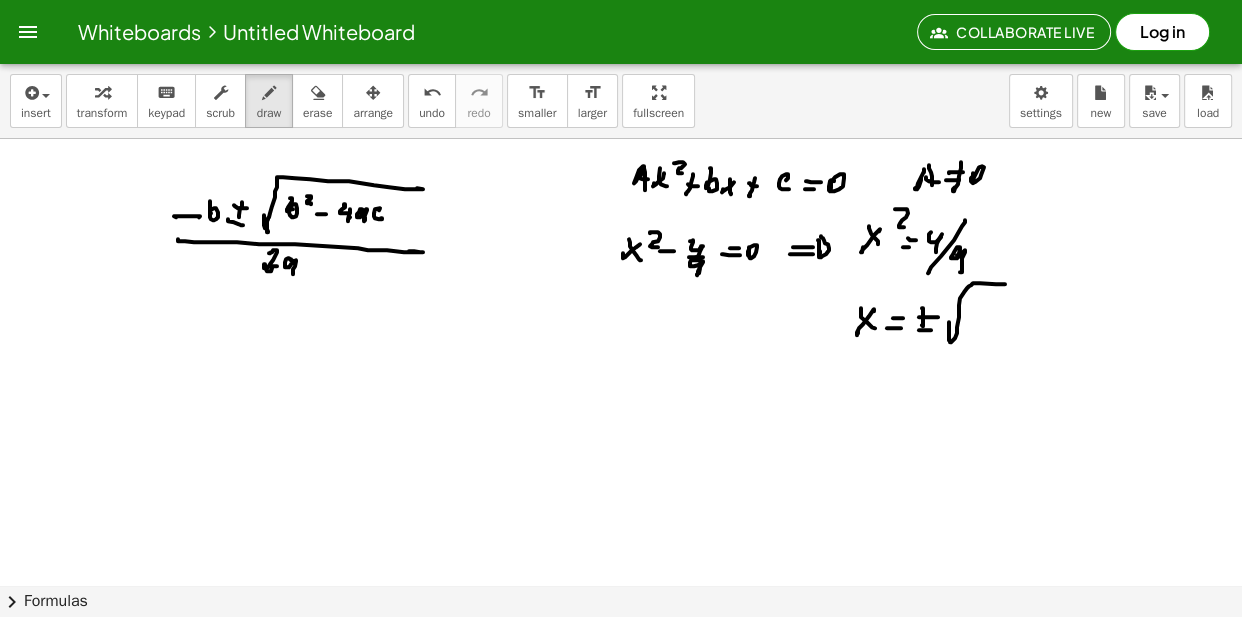drag, startPoint x: 949, startPoint y: 325, endPoint x: 1004, endPoint y: 292, distance: 64.14047 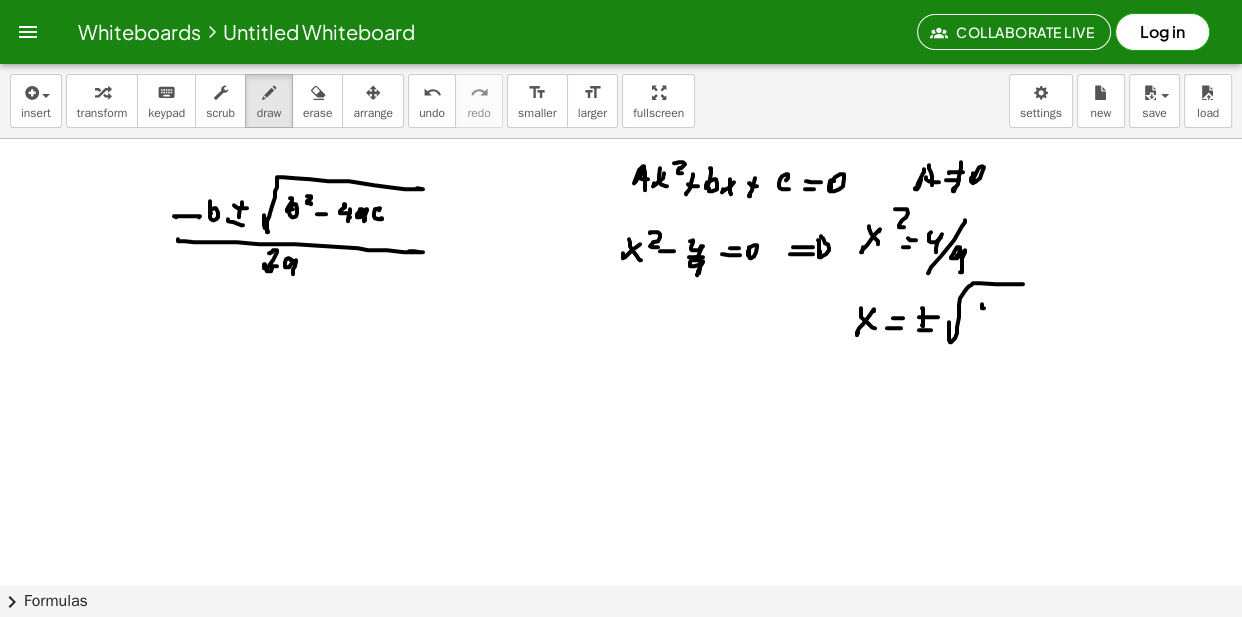 drag, startPoint x: 982, startPoint y: 306, endPoint x: 990, endPoint y: 325, distance: 20.615528 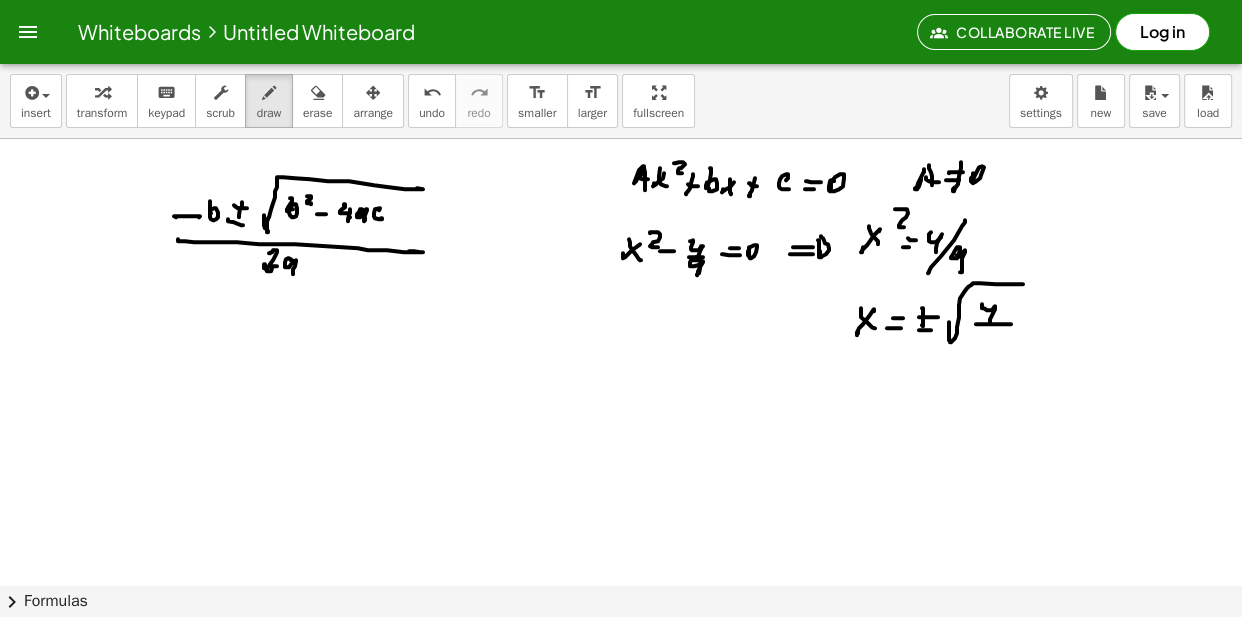 drag 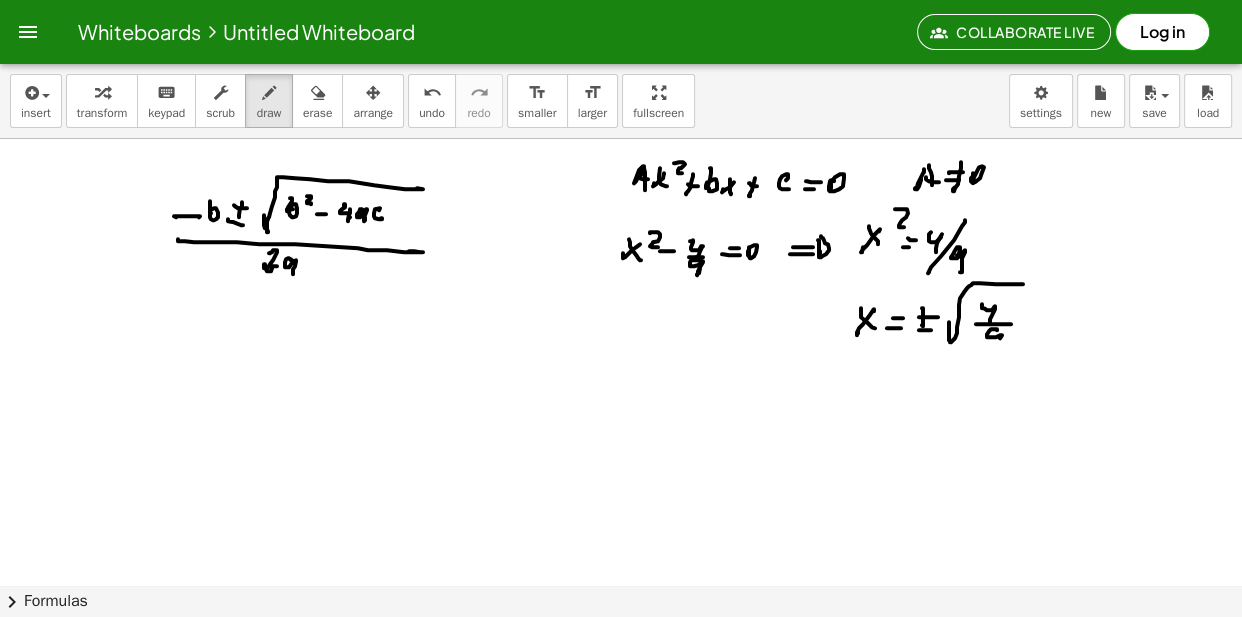 click at bounding box center (621, -5046) 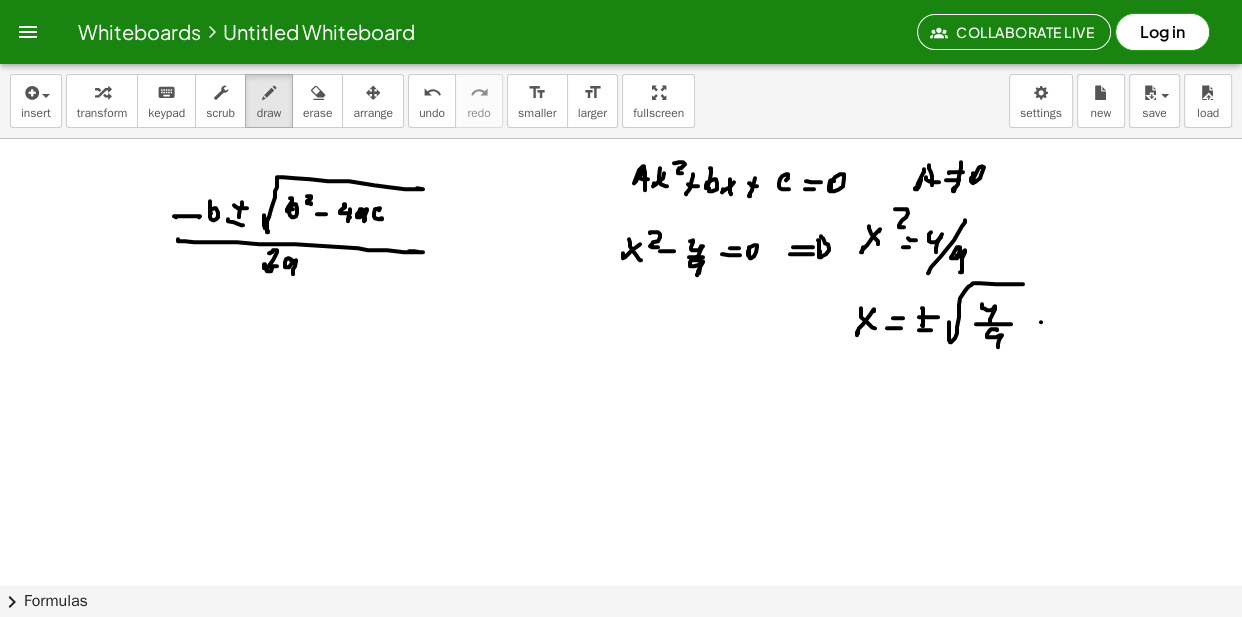 click at bounding box center [621, -5046] 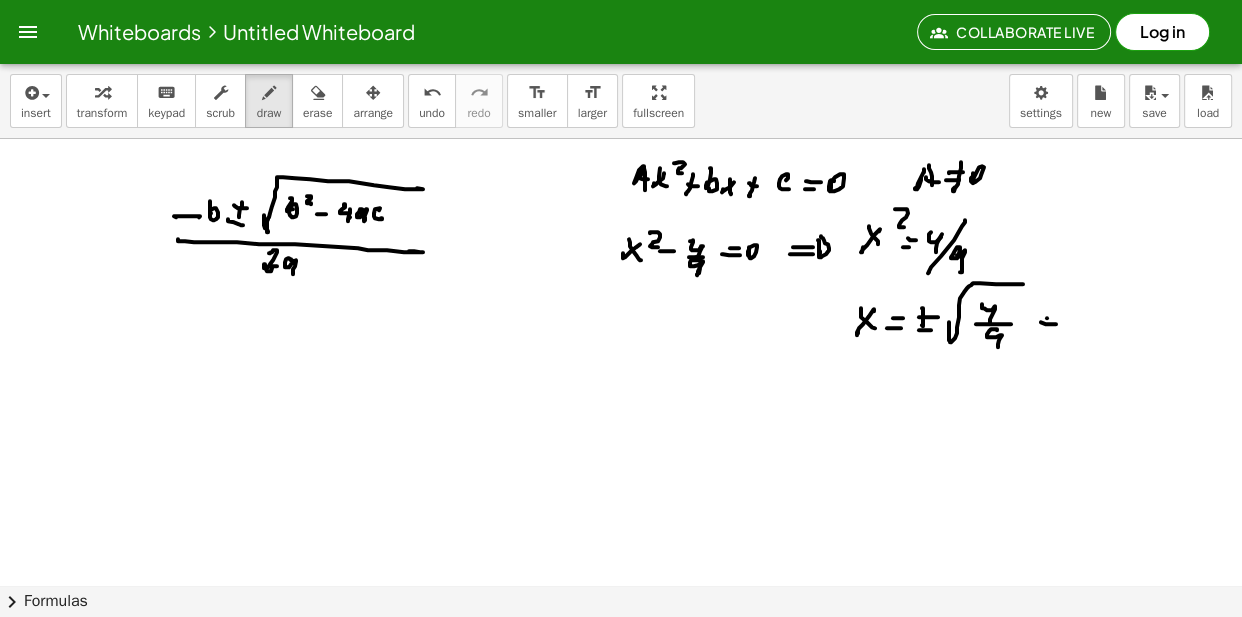 click at bounding box center [621, -5046] 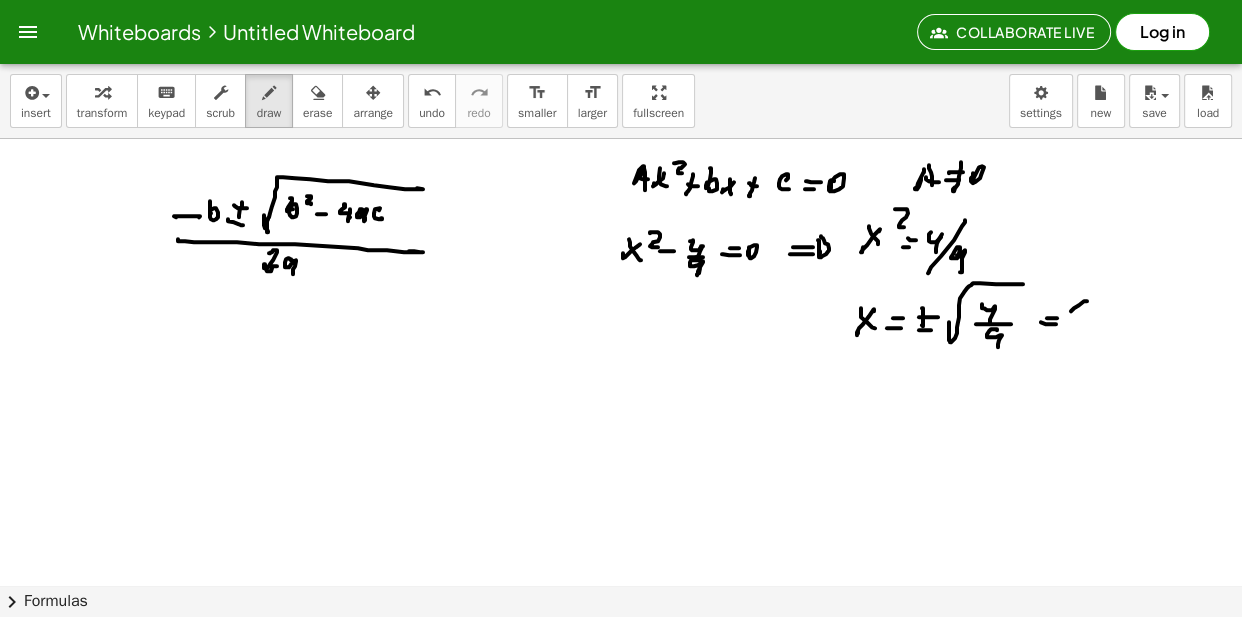 click at bounding box center [621, -5046] 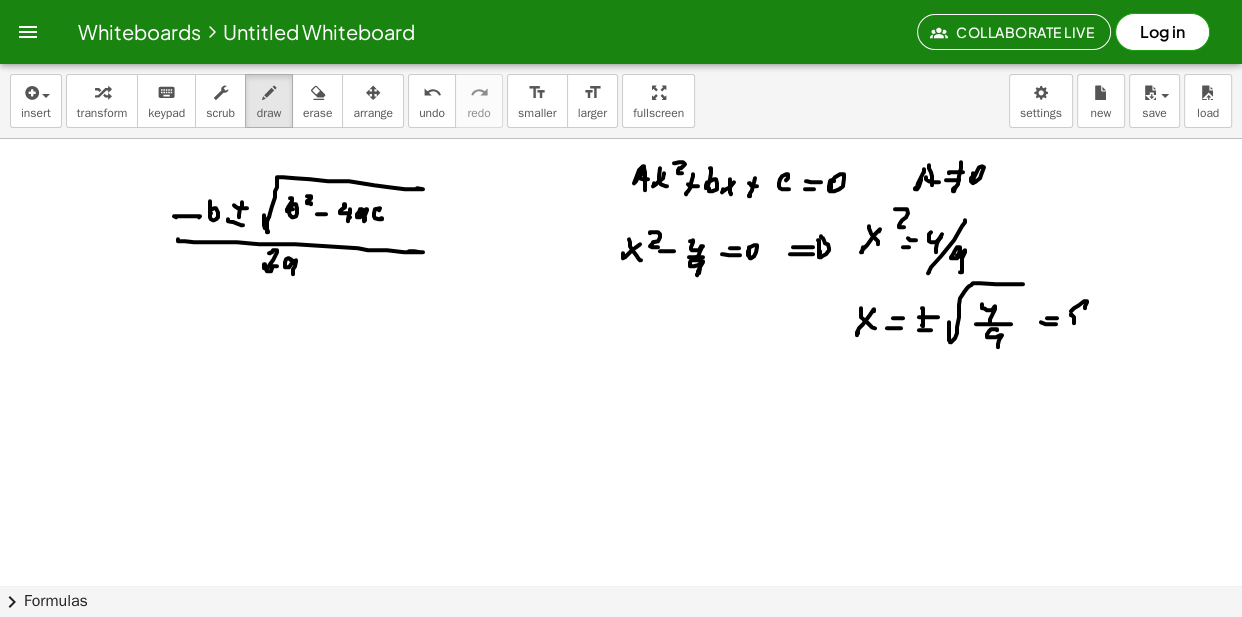 click at bounding box center [621, -5046] 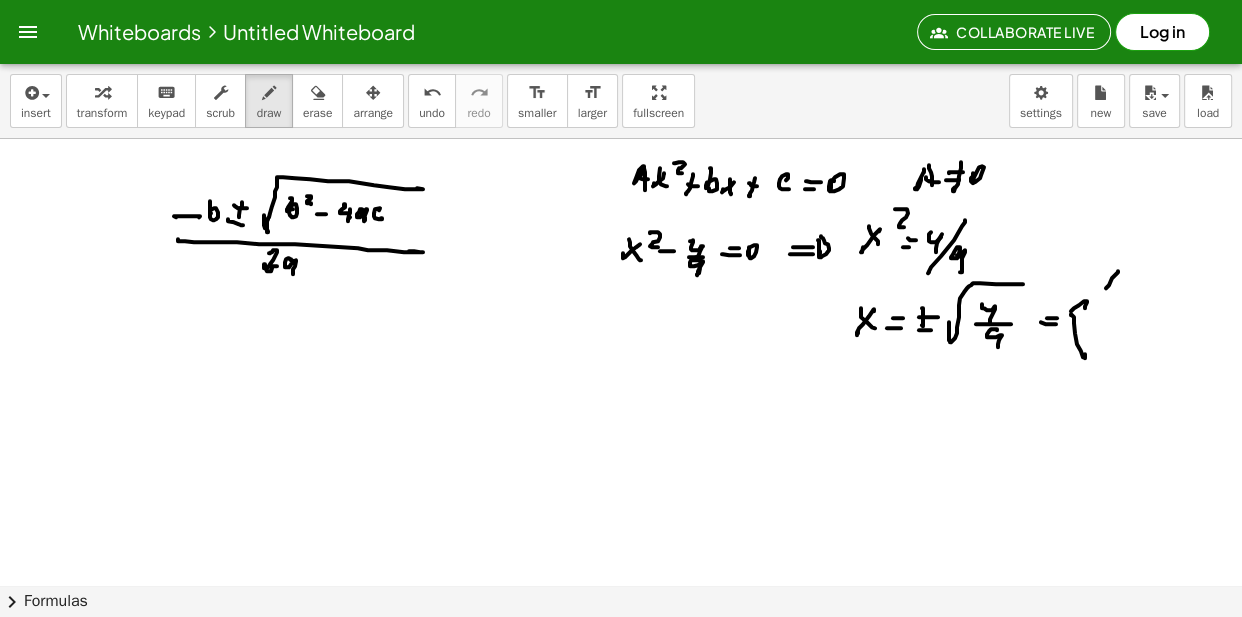 click at bounding box center [621, -5046] 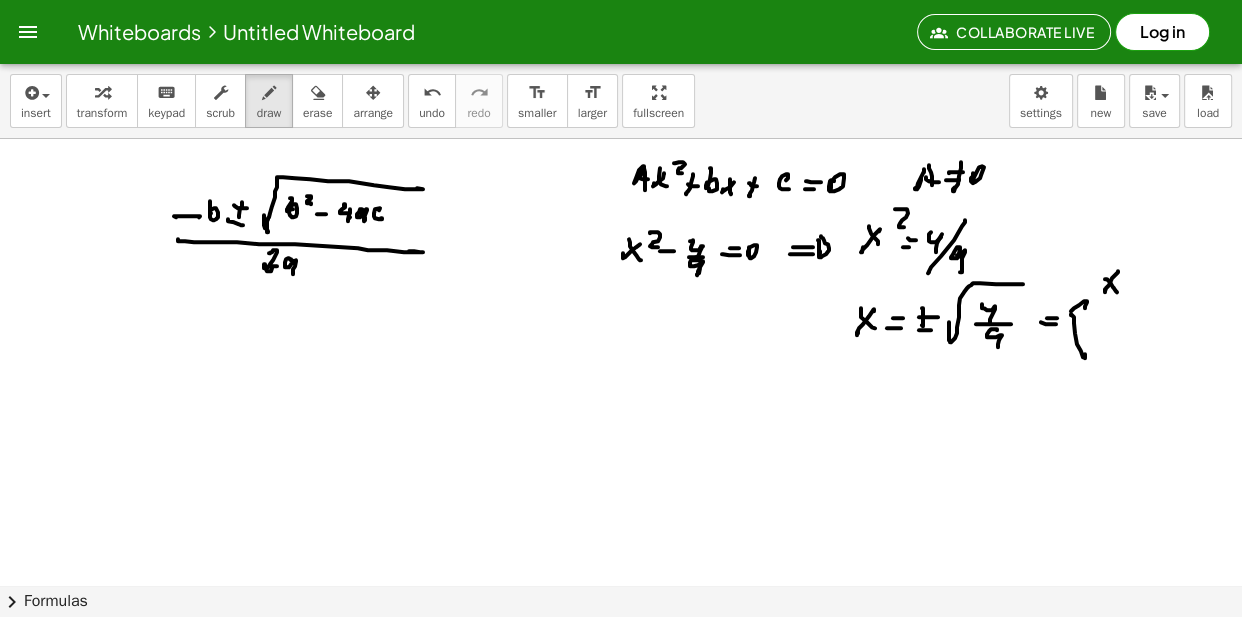 click at bounding box center (621, -5046) 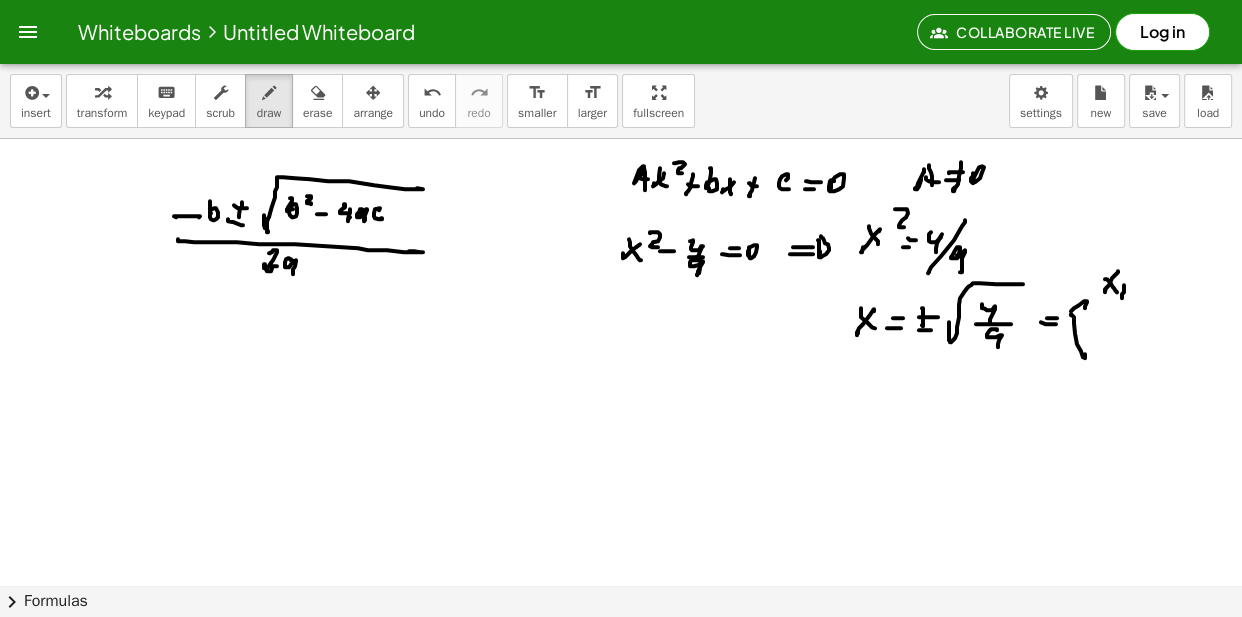 click at bounding box center (621, -5046) 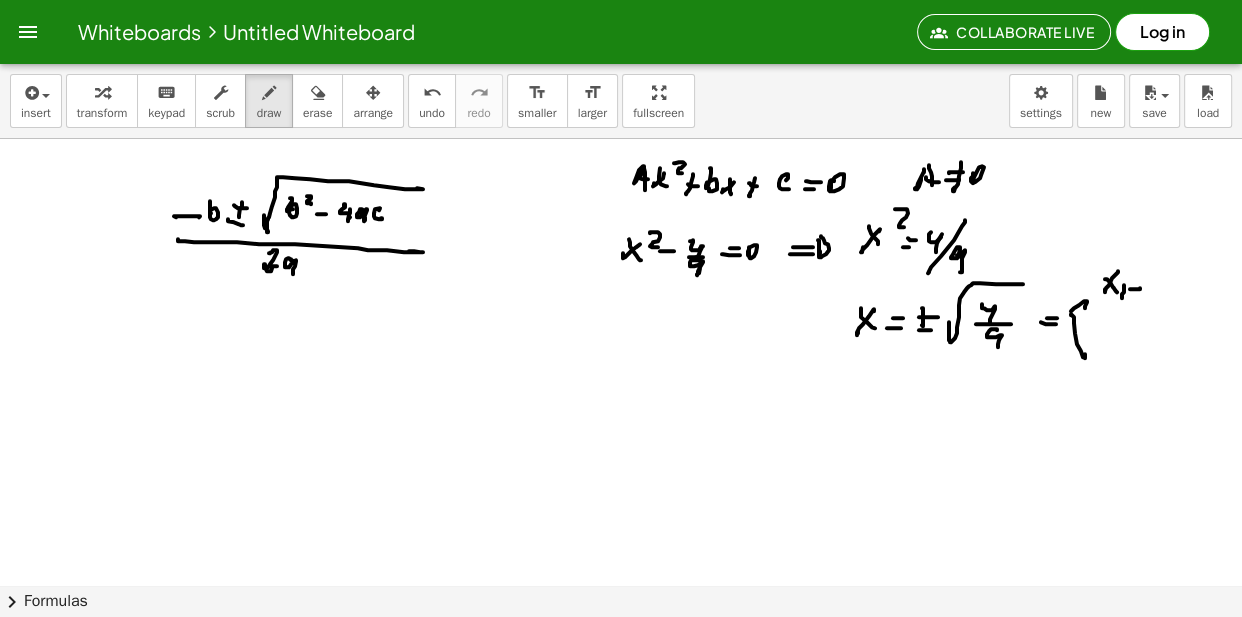 click at bounding box center (621, -5046) 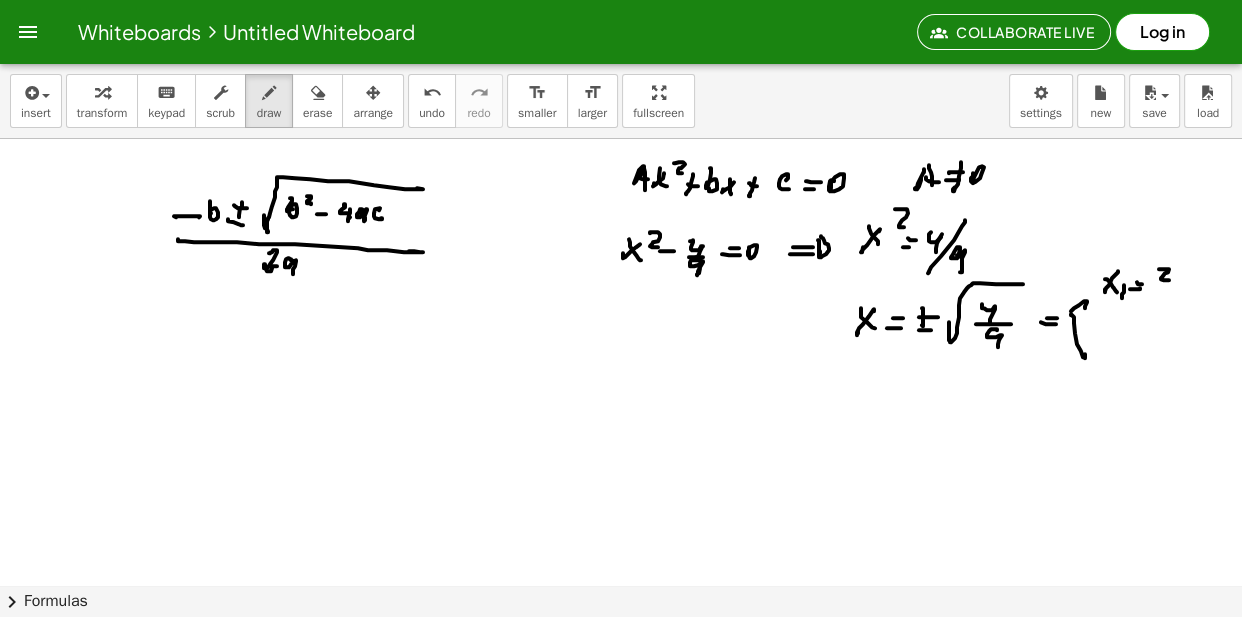 click at bounding box center [621, -5046] 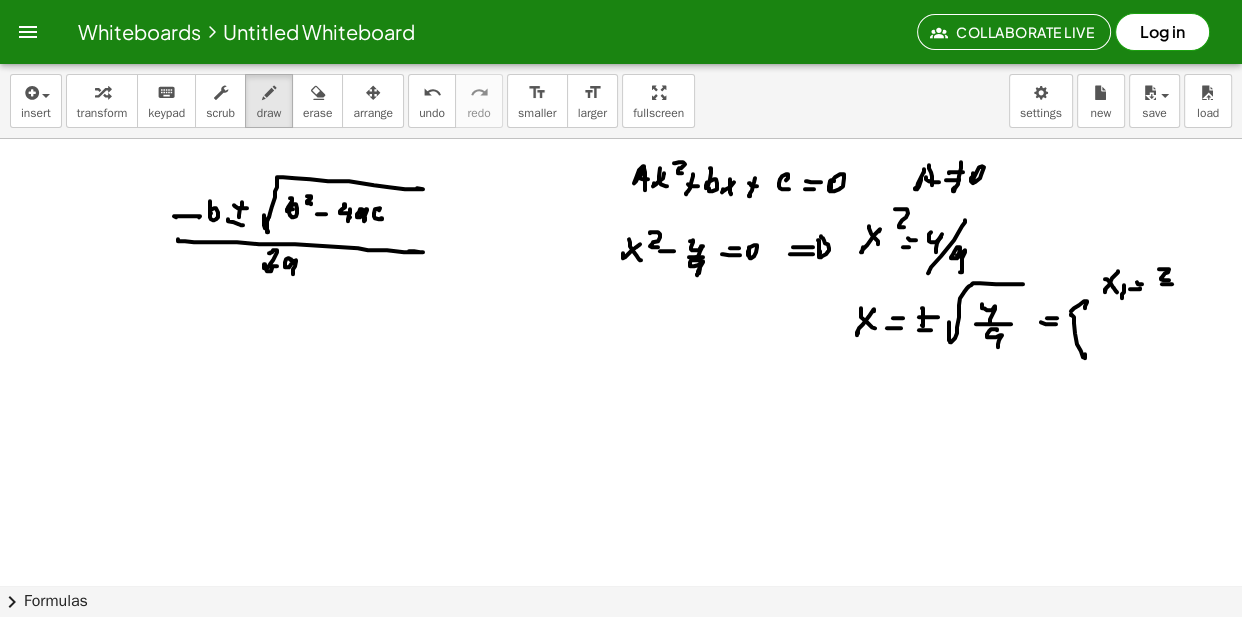 click at bounding box center [621, -5046] 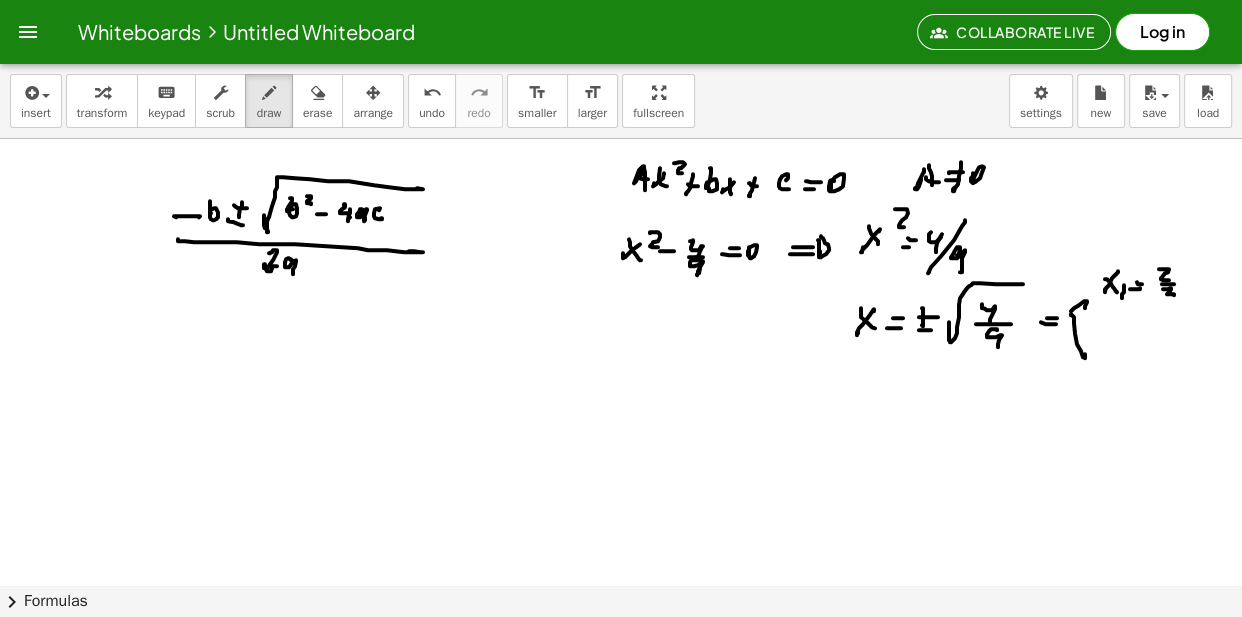 click at bounding box center (621, -5046) 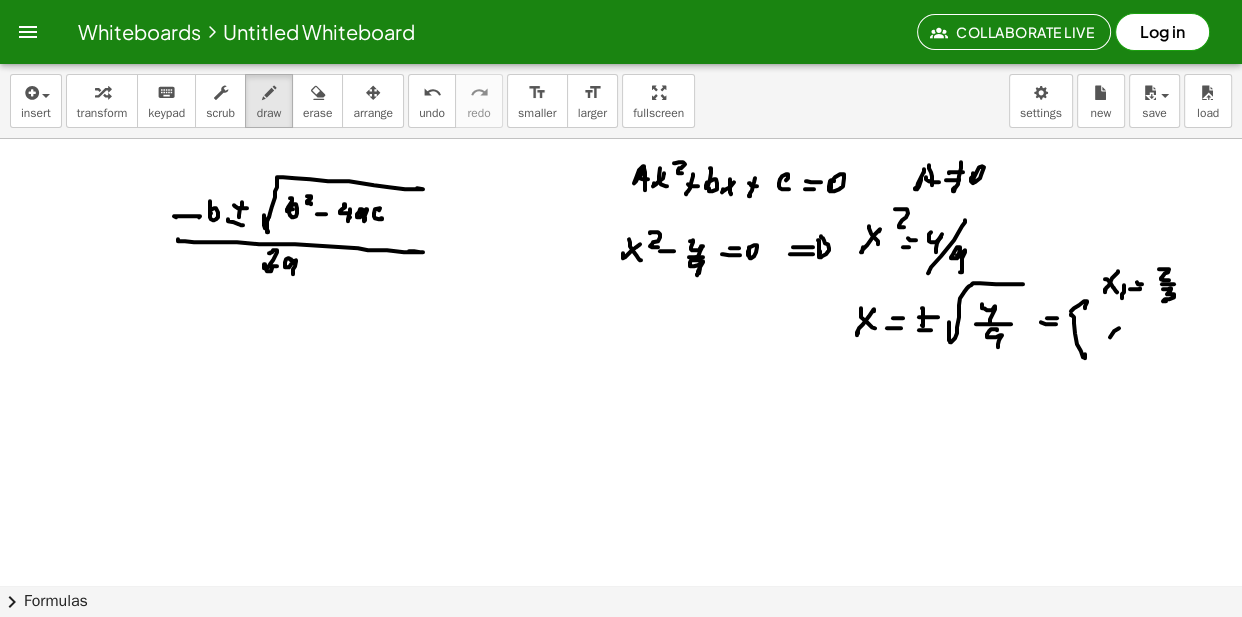 click at bounding box center [621, -5046] 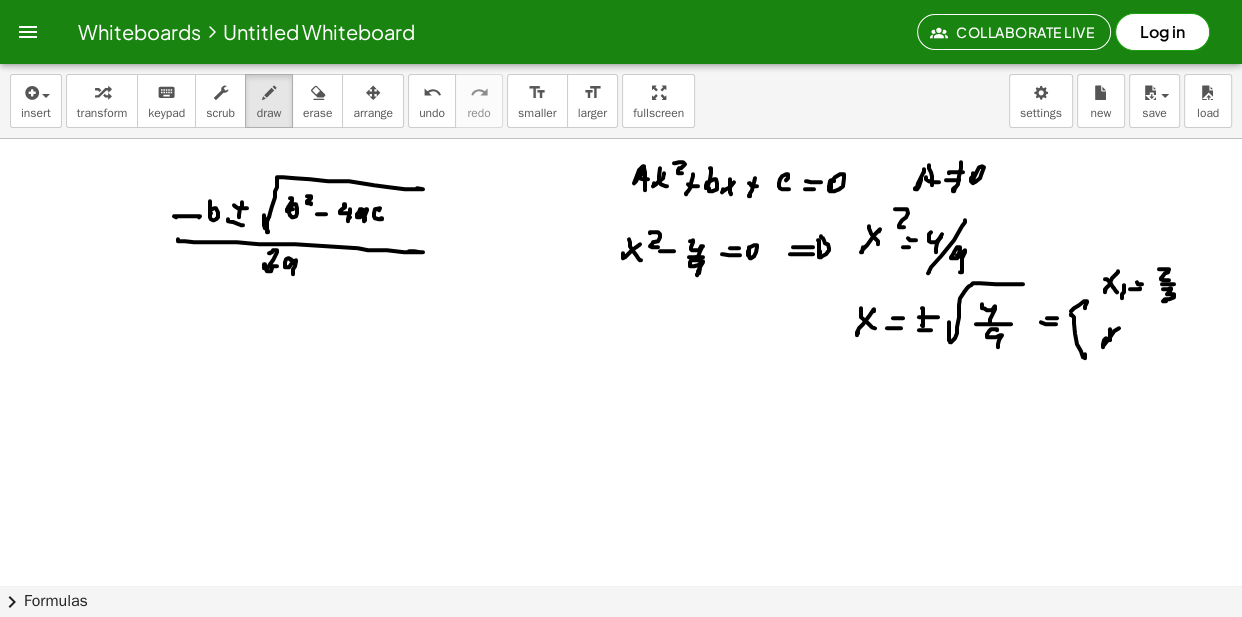 click at bounding box center (621, -5046) 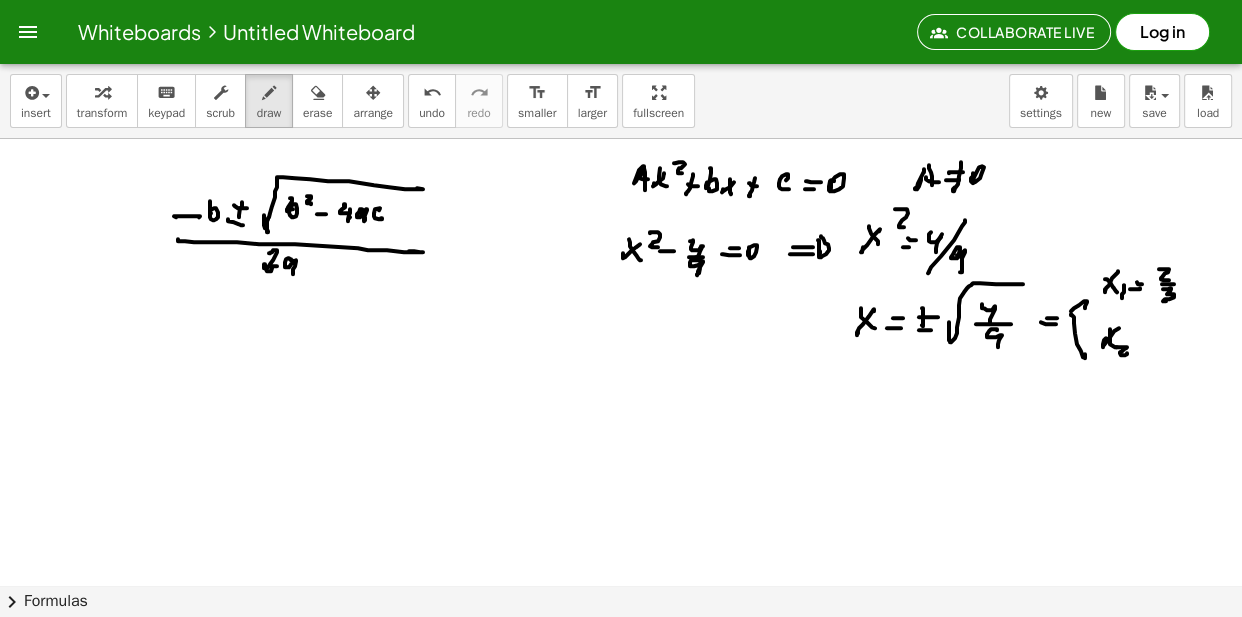 click at bounding box center [621, -5046] 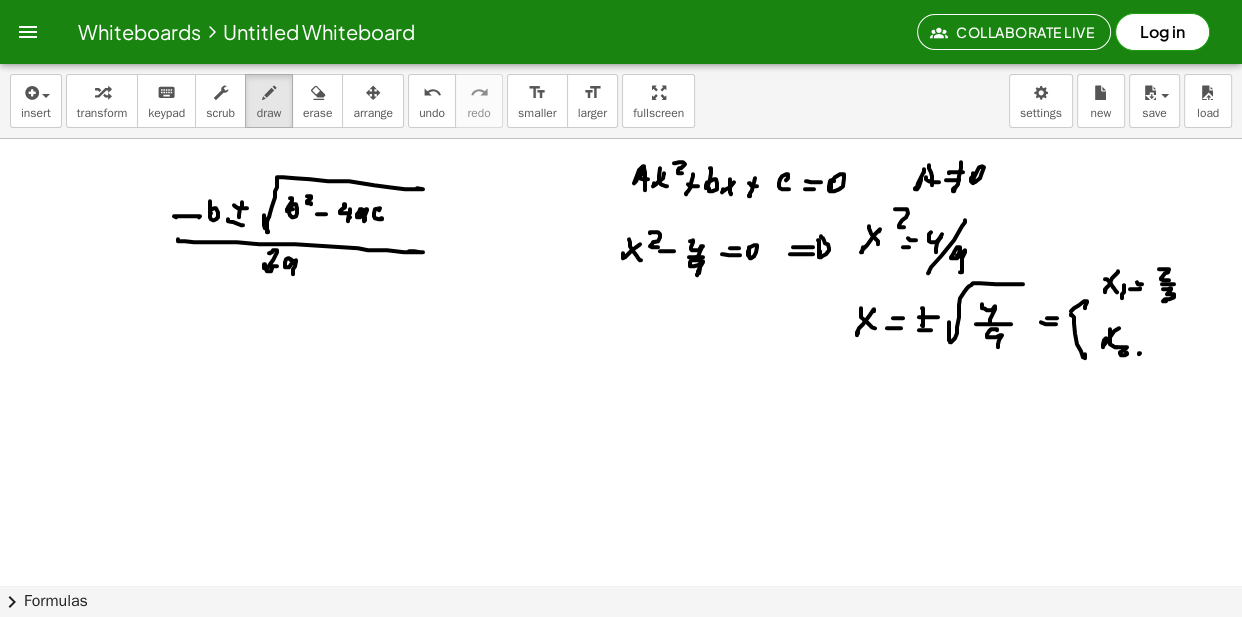 click at bounding box center (621, -5046) 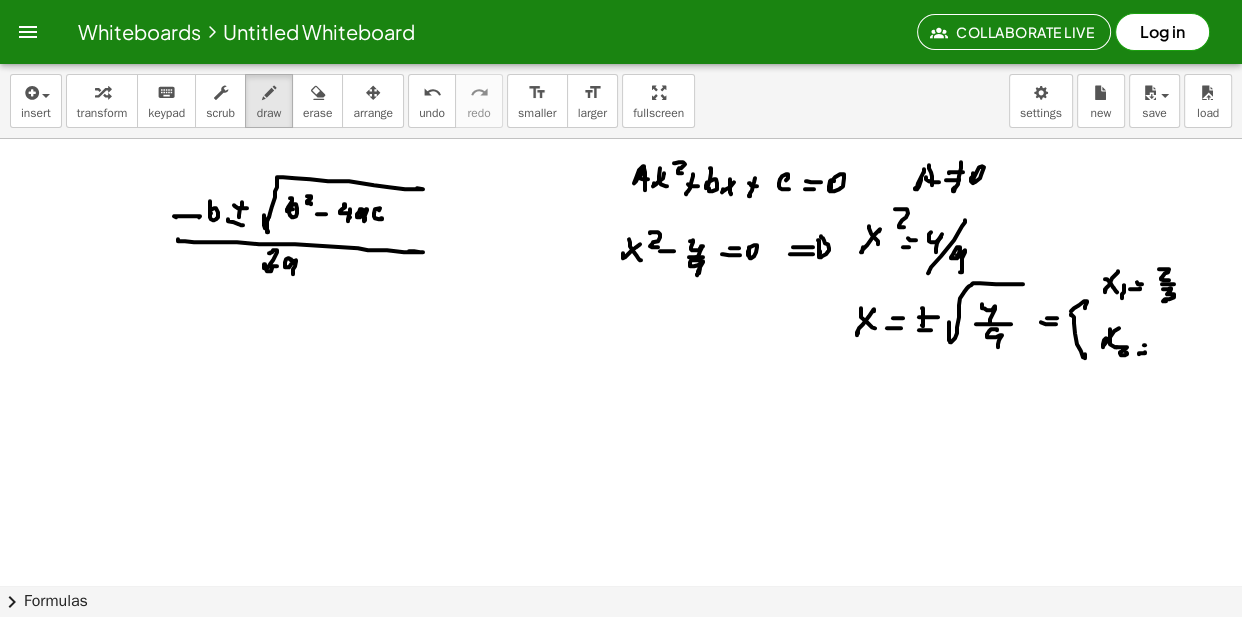 click at bounding box center (621, -5046) 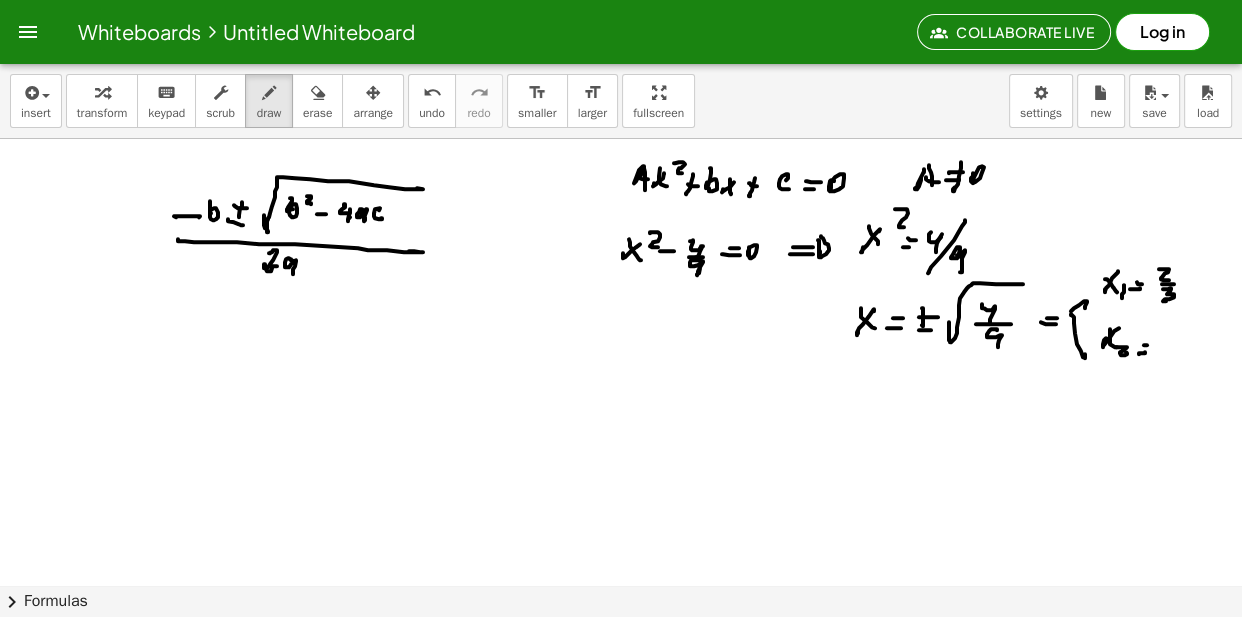 click at bounding box center (621, -5046) 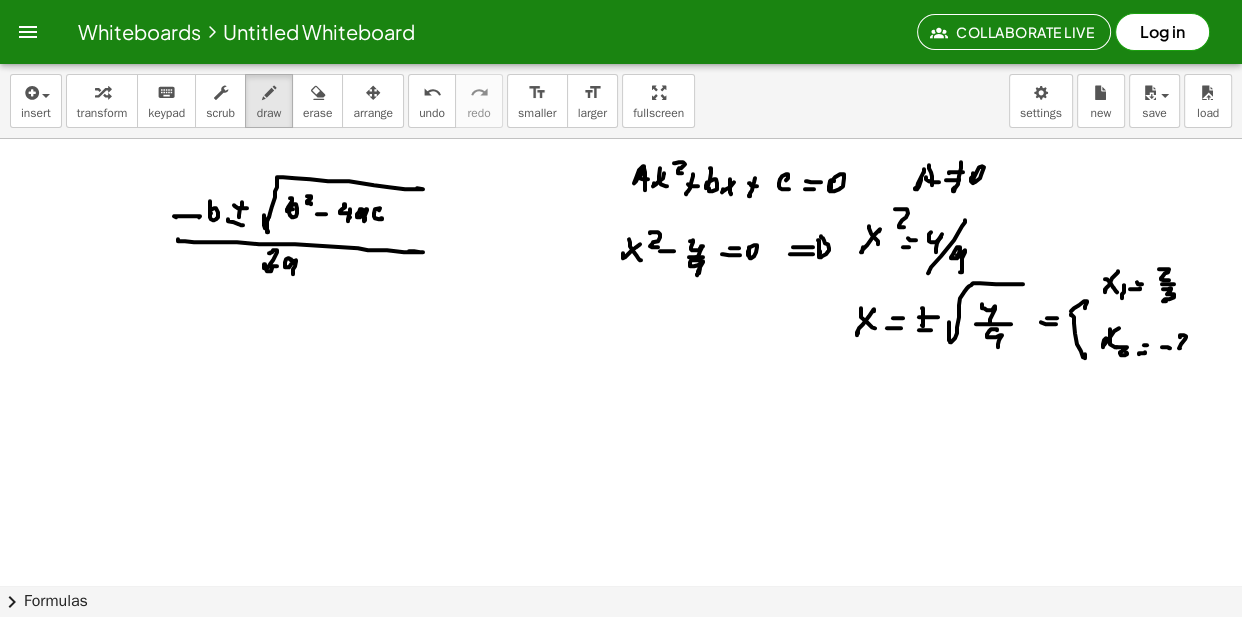 click at bounding box center (621, -5046) 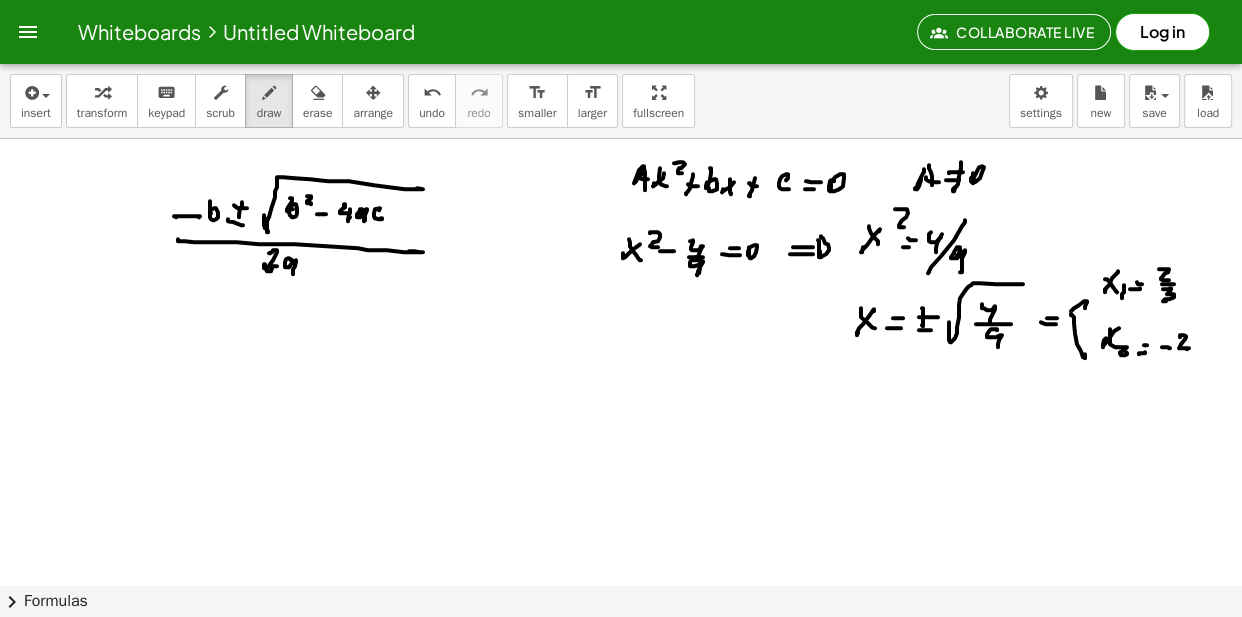 click at bounding box center (621, -5046) 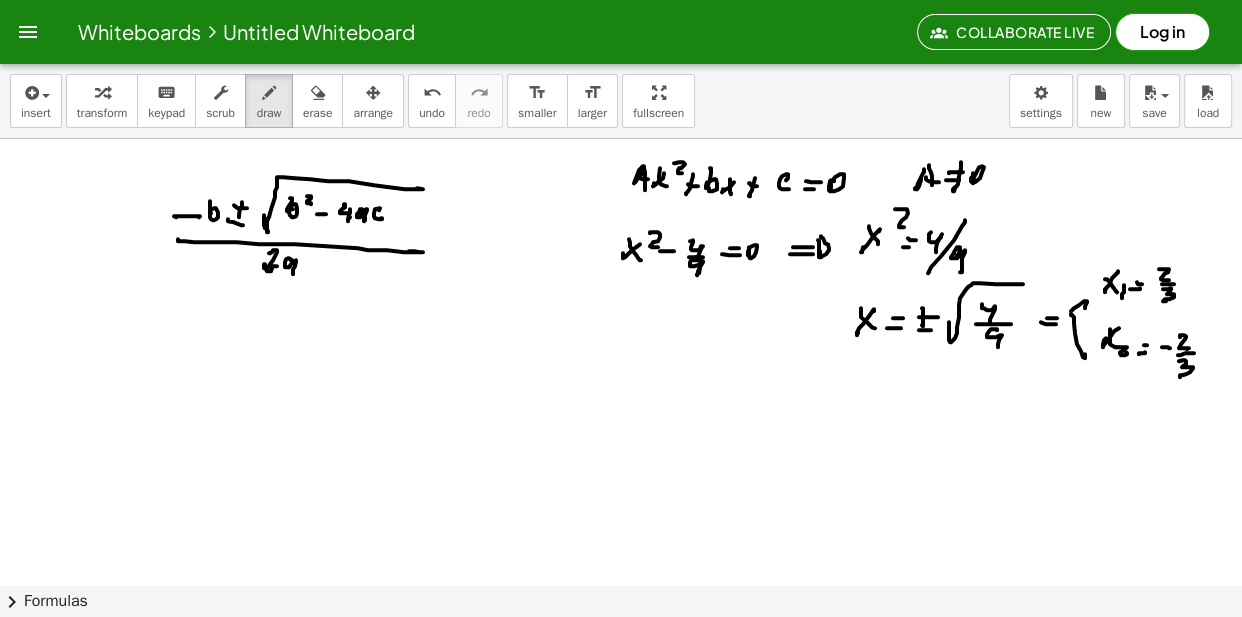 click at bounding box center [621, -5046] 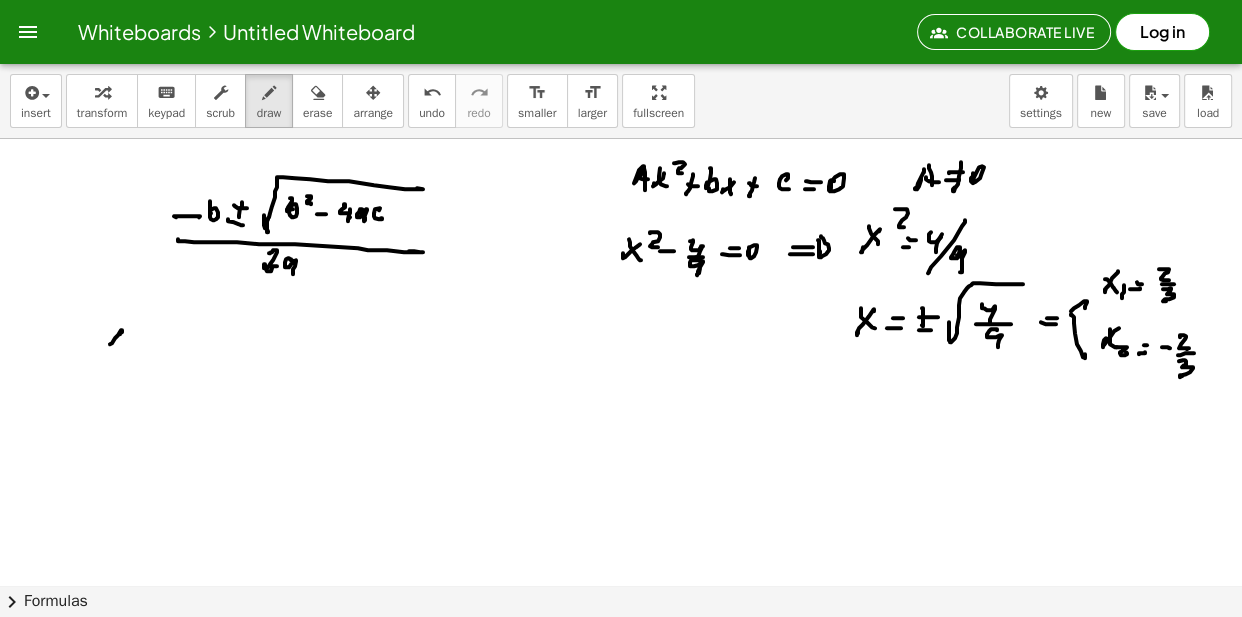 click at bounding box center [621, -5046] 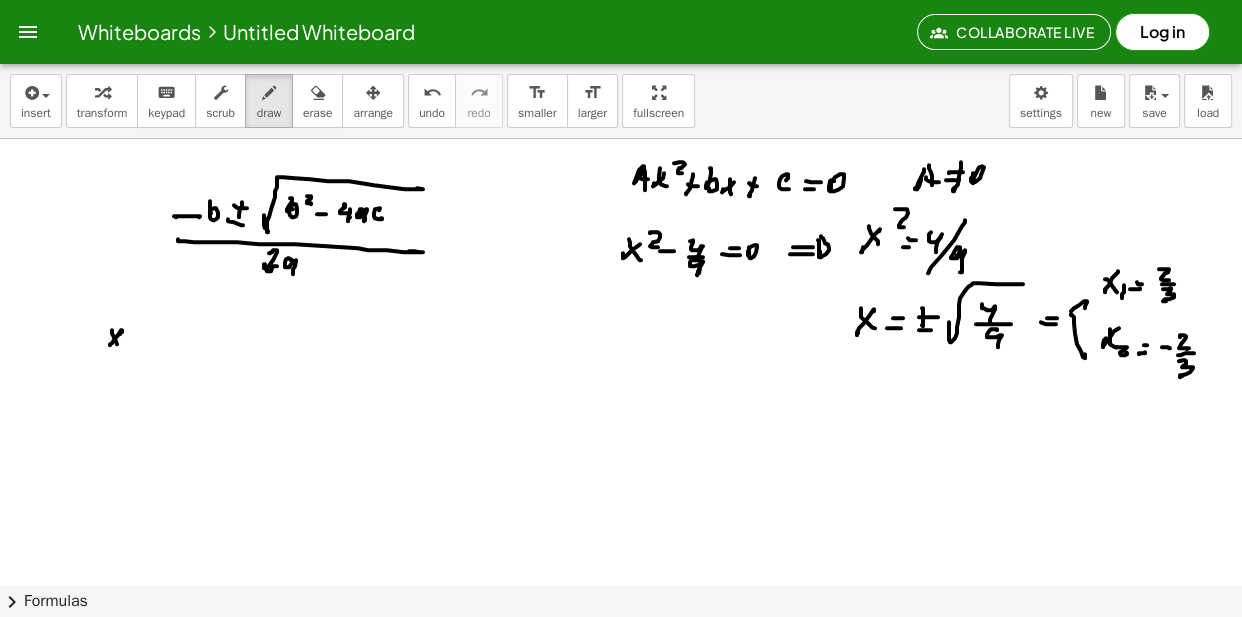 click at bounding box center (621, -5046) 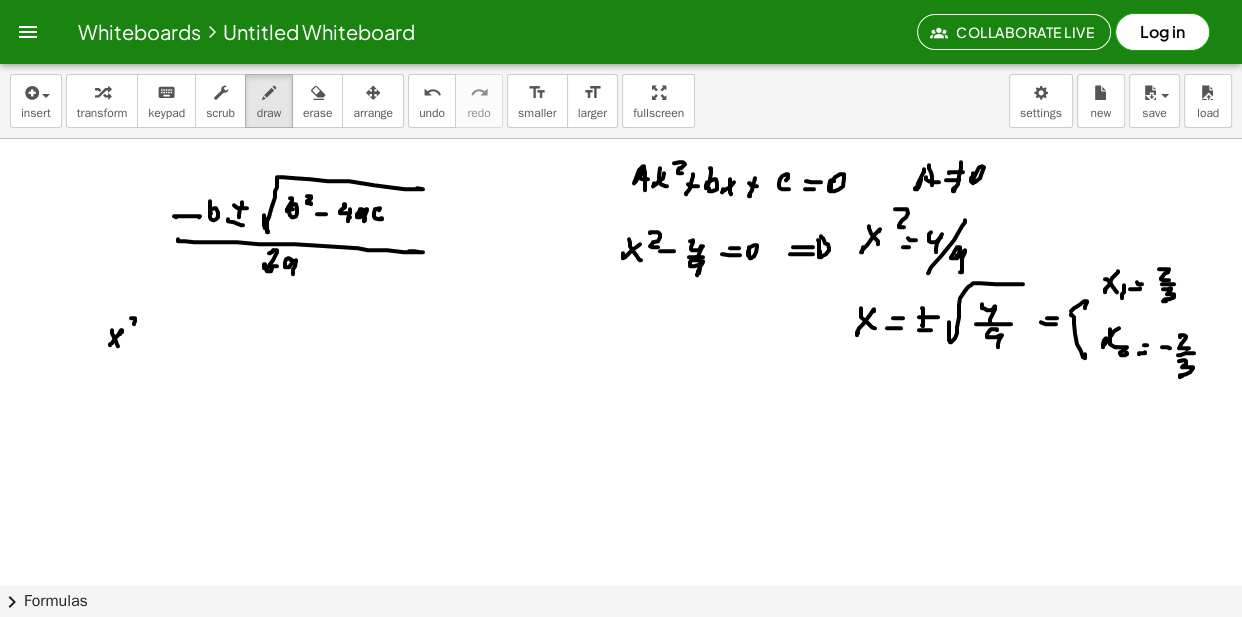 click at bounding box center (621, -5046) 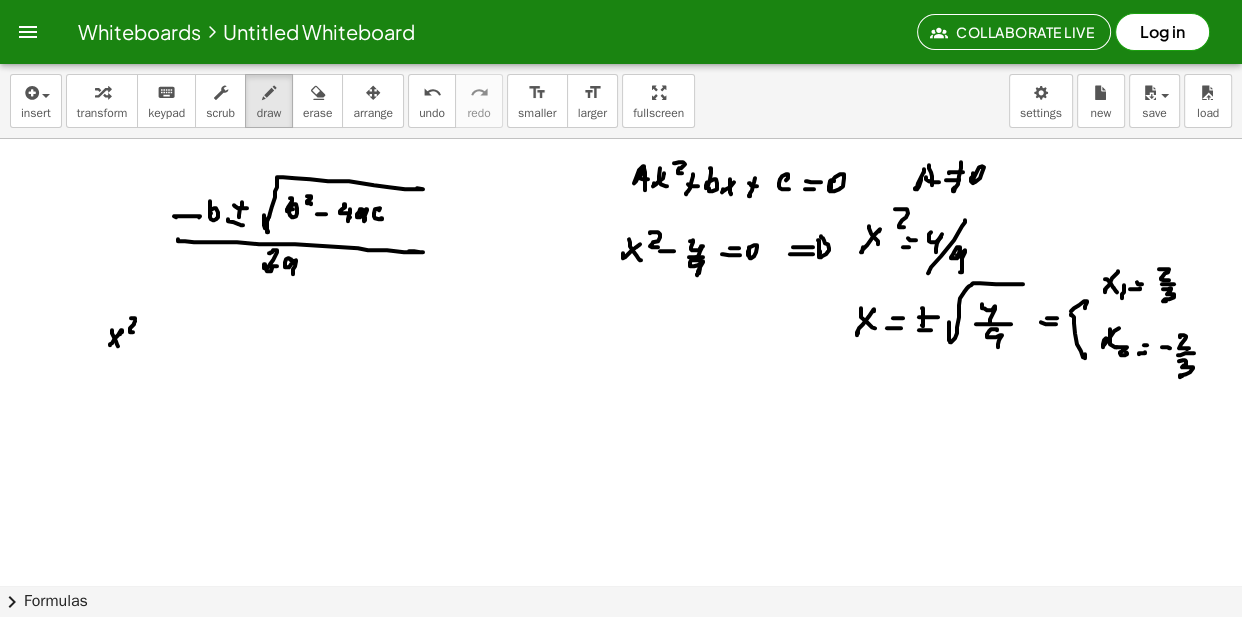 click at bounding box center (621, -5046) 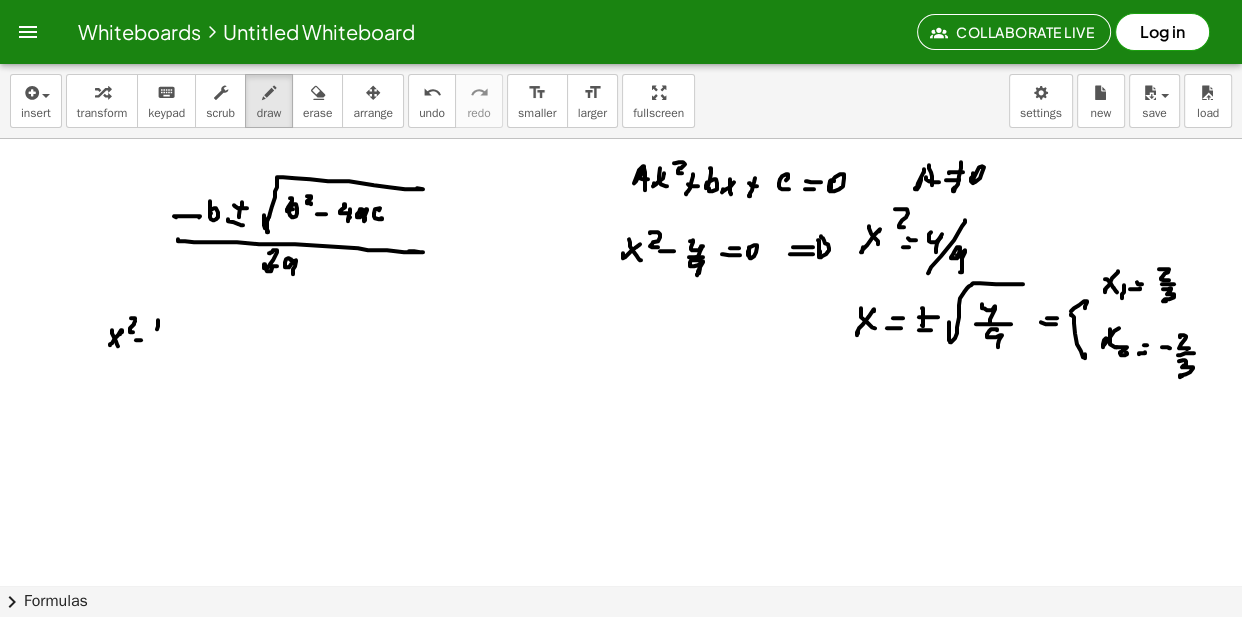 click at bounding box center [621, -5046] 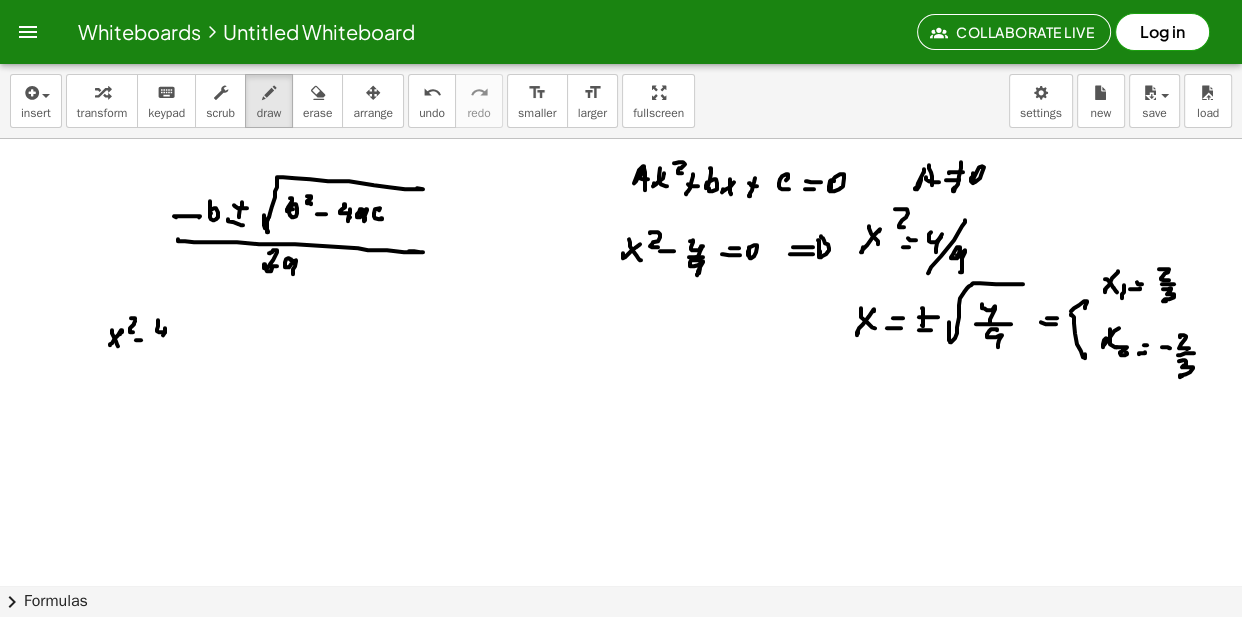 click at bounding box center (621, -5046) 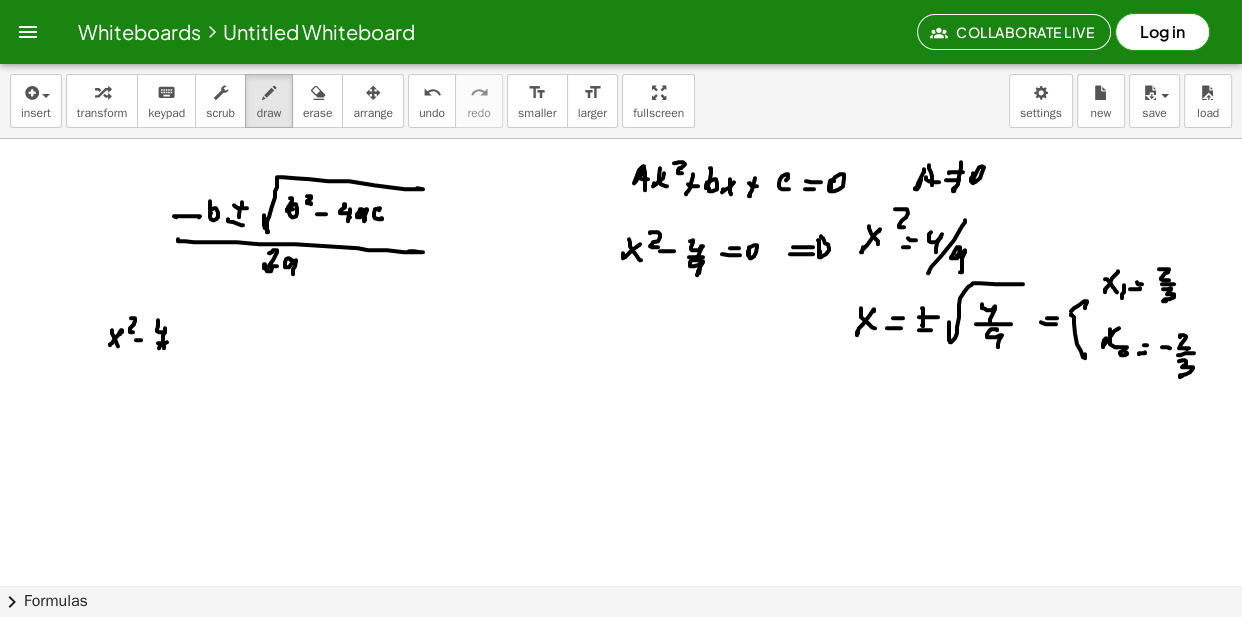 click at bounding box center [621, -5046] 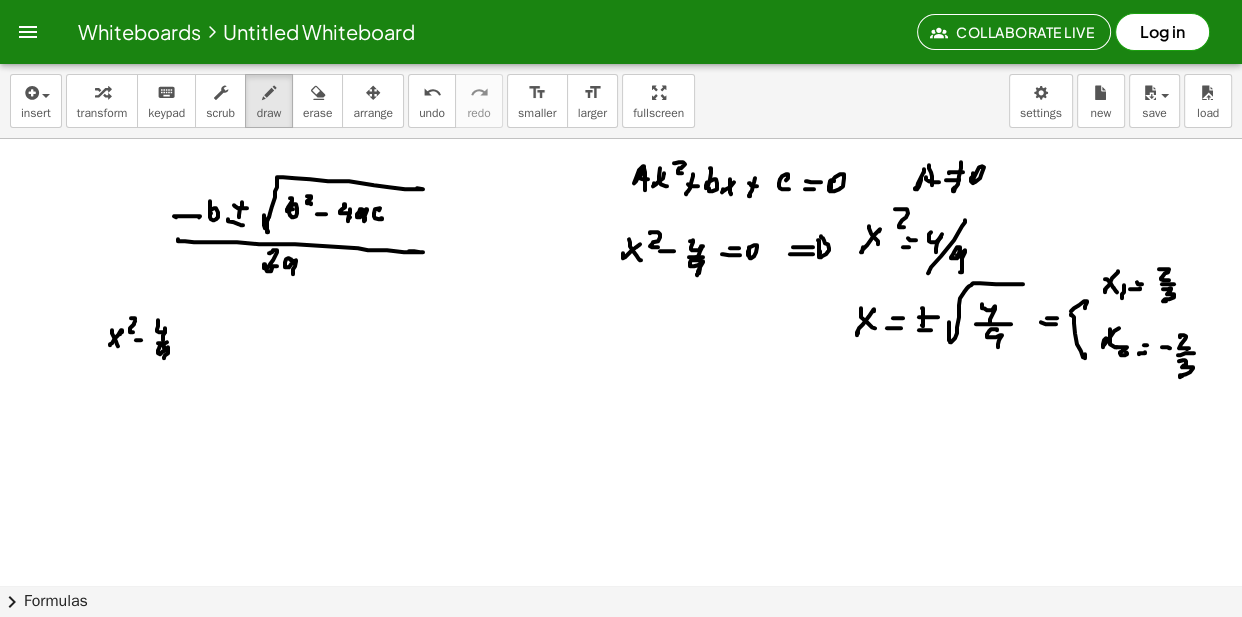 click at bounding box center (621, -5046) 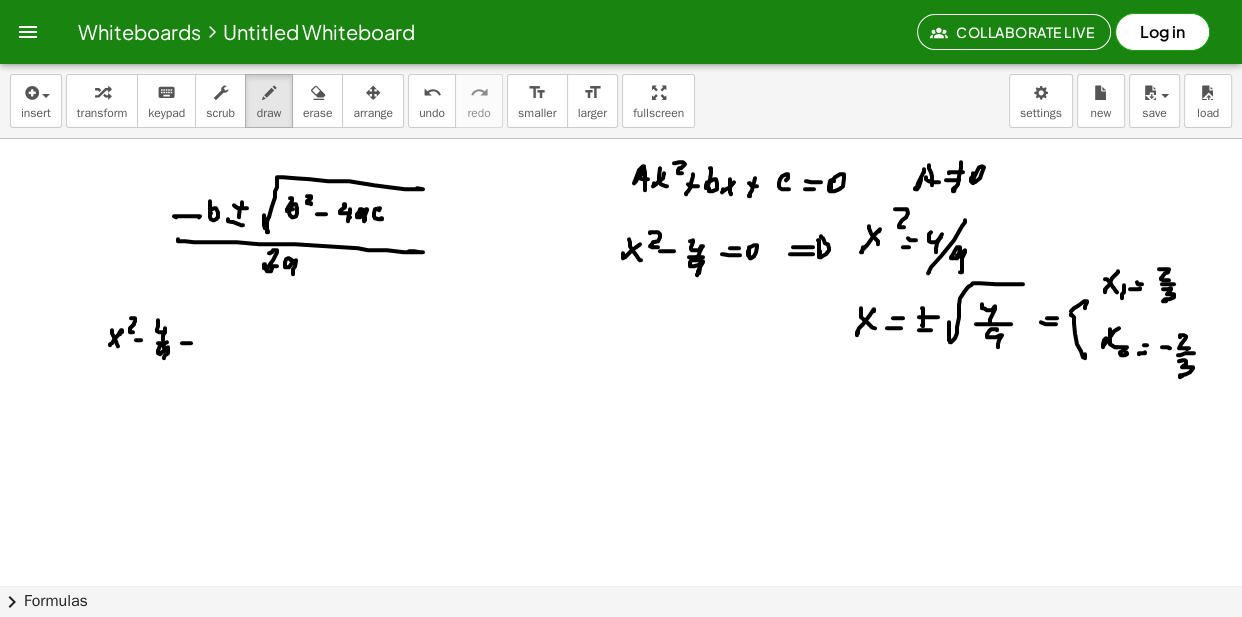 click at bounding box center [621, -5046] 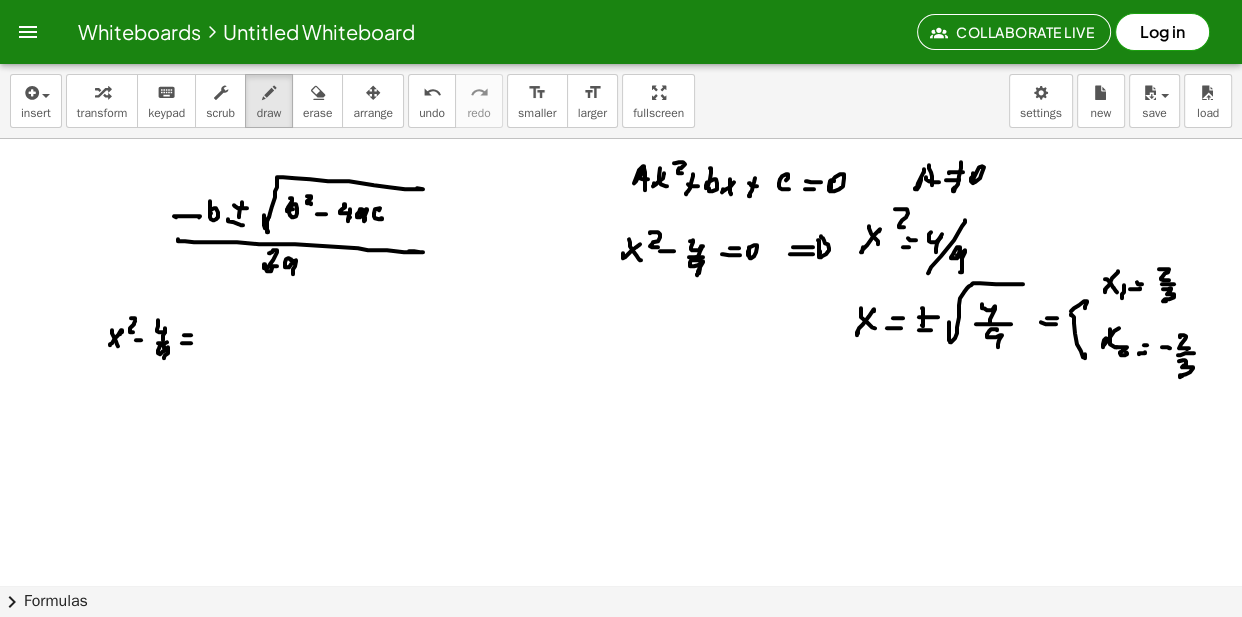 click at bounding box center [621, -5046] 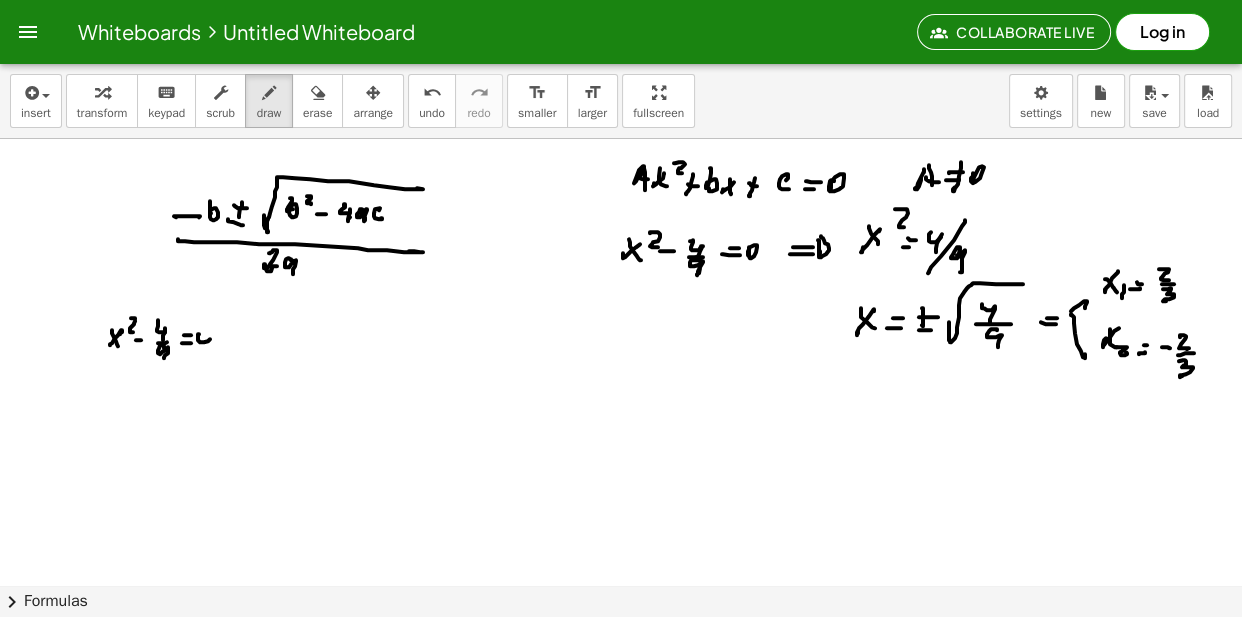 click at bounding box center (621, -5046) 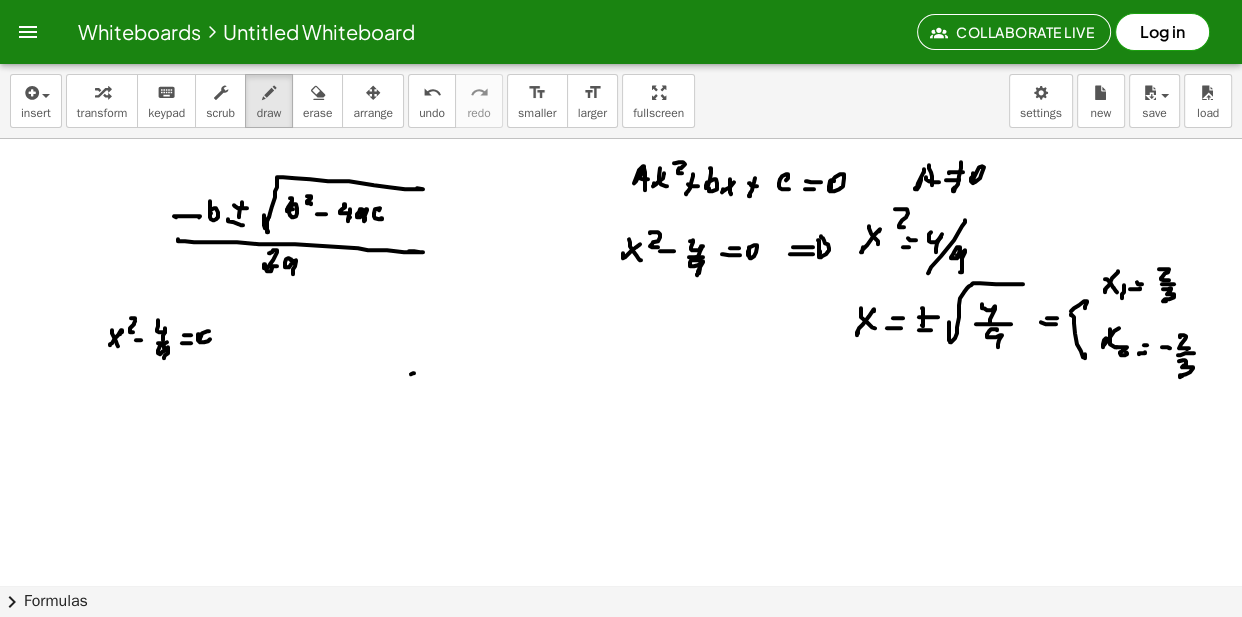 click at bounding box center [621, -5046] 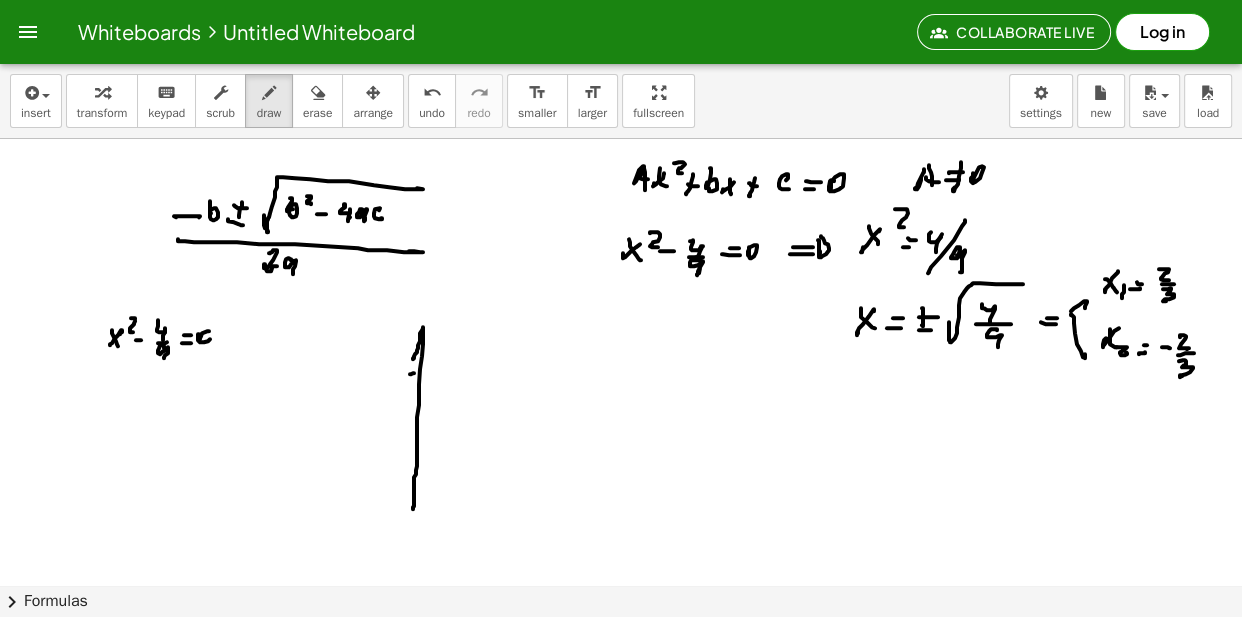 click at bounding box center (621, -5046) 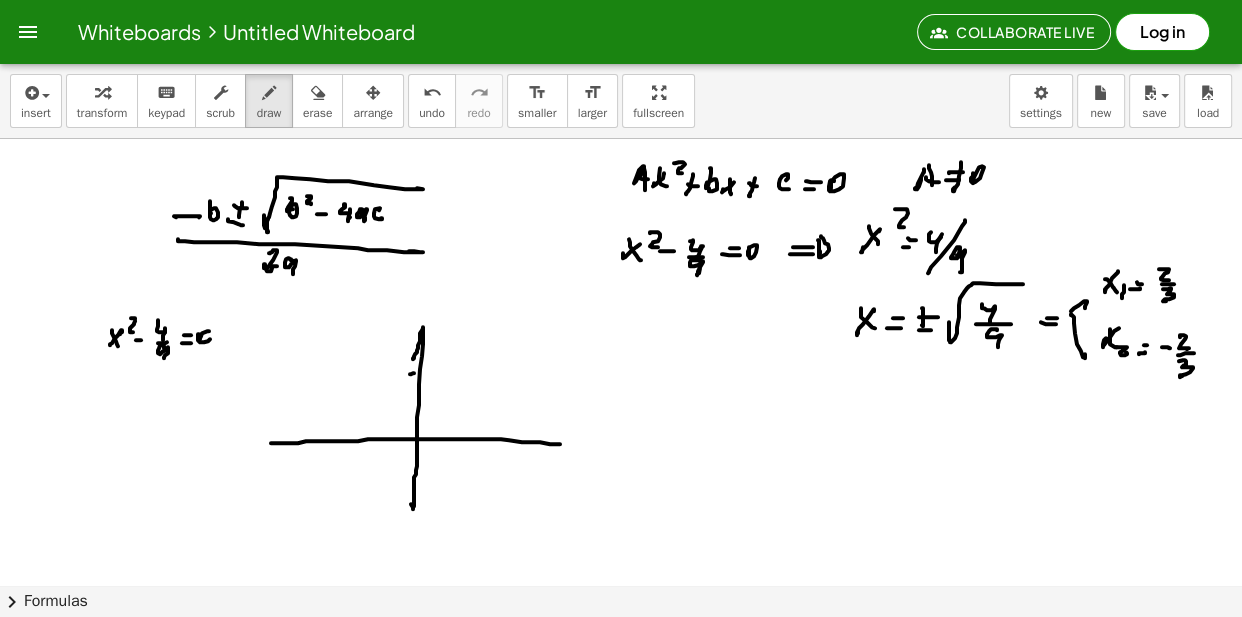 click at bounding box center (621, -5046) 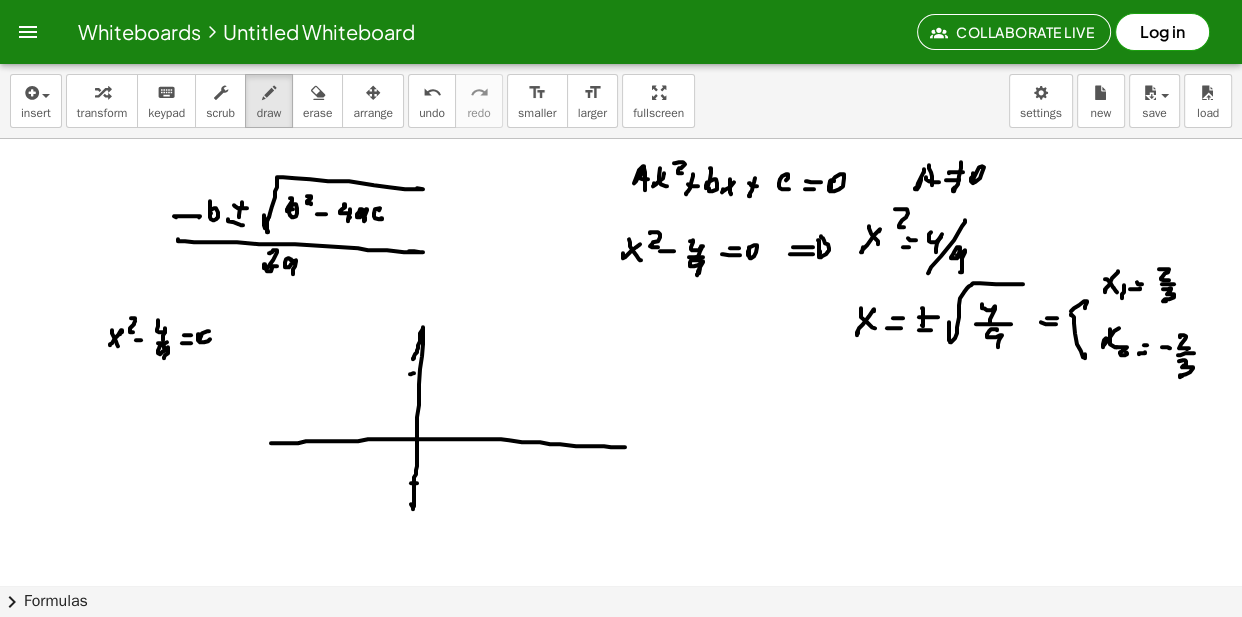 click at bounding box center (621, -5046) 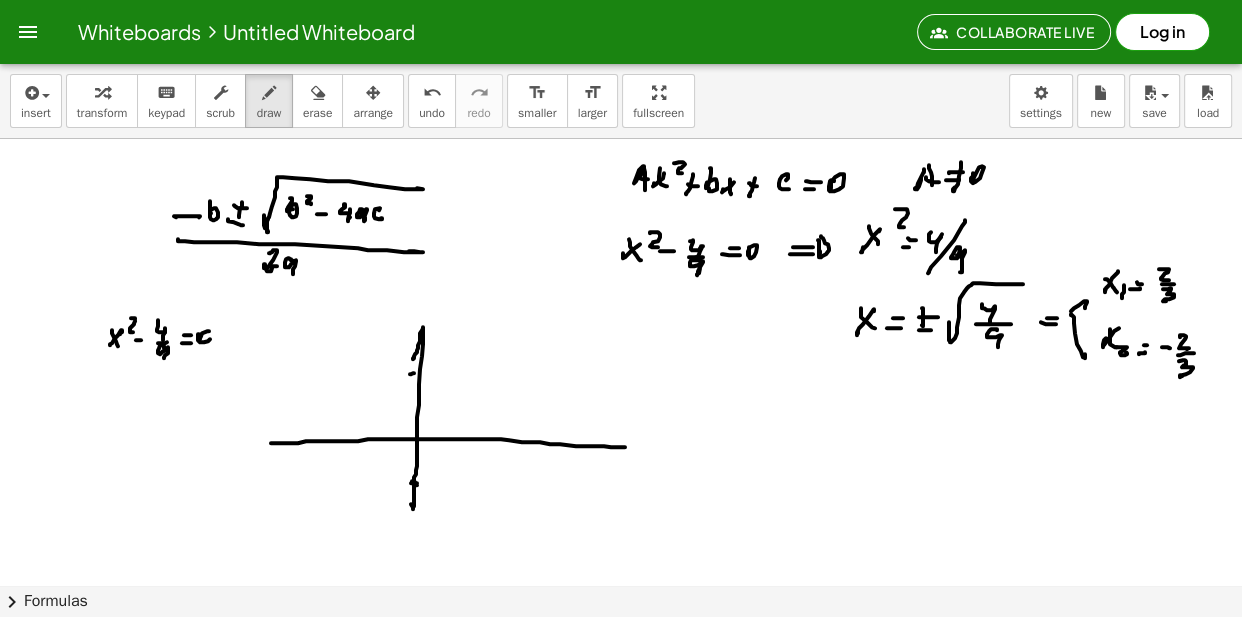 click at bounding box center [621, -5046] 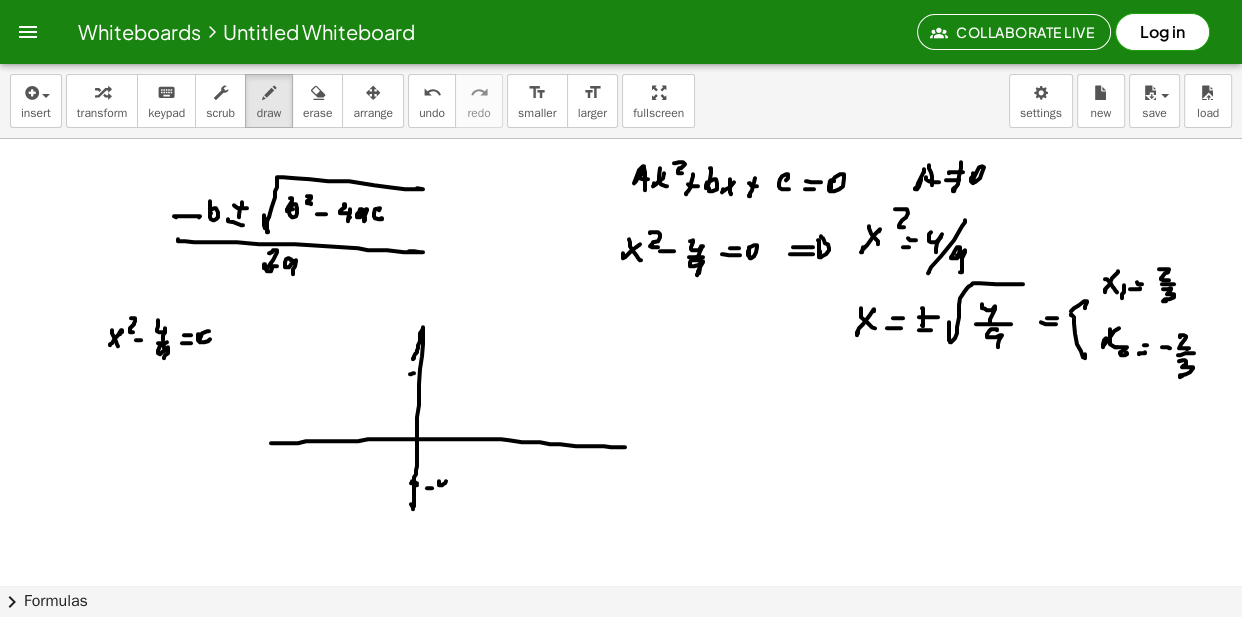 click at bounding box center [621, -5046] 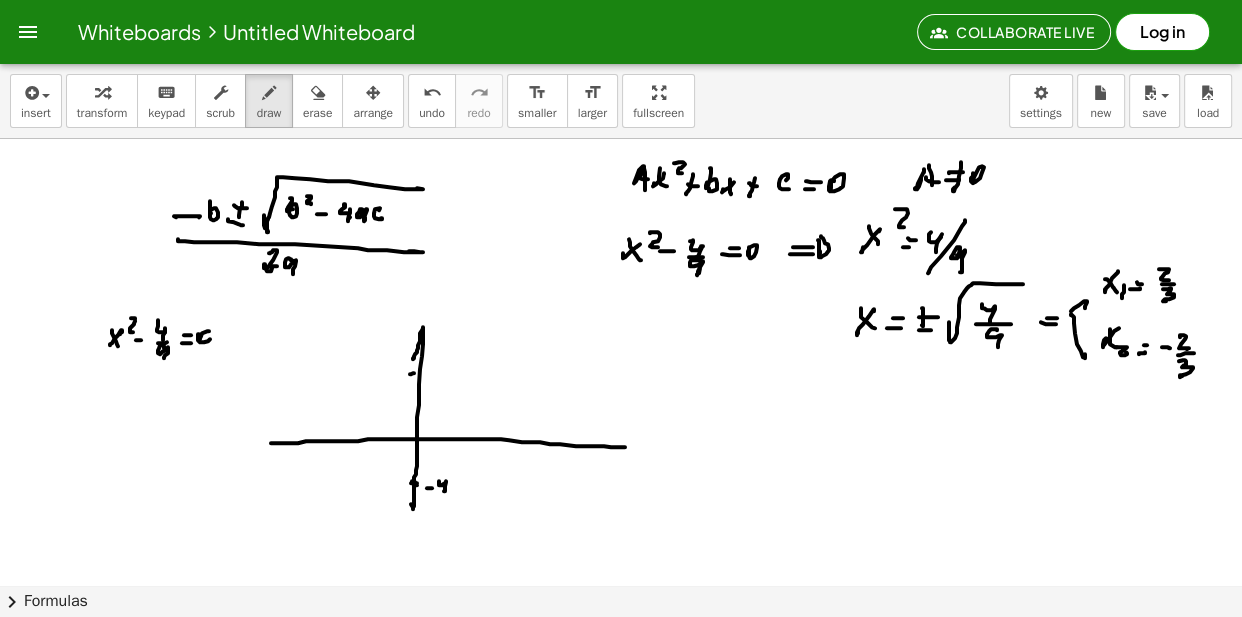click at bounding box center (621, -5046) 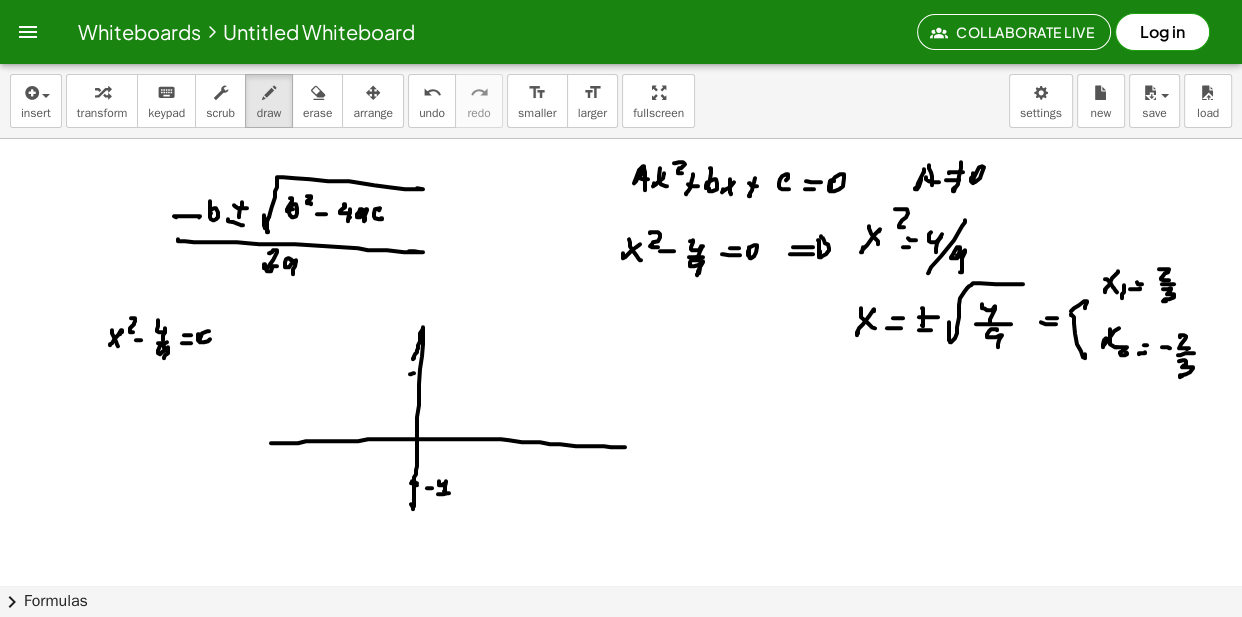 click at bounding box center [621, -5046] 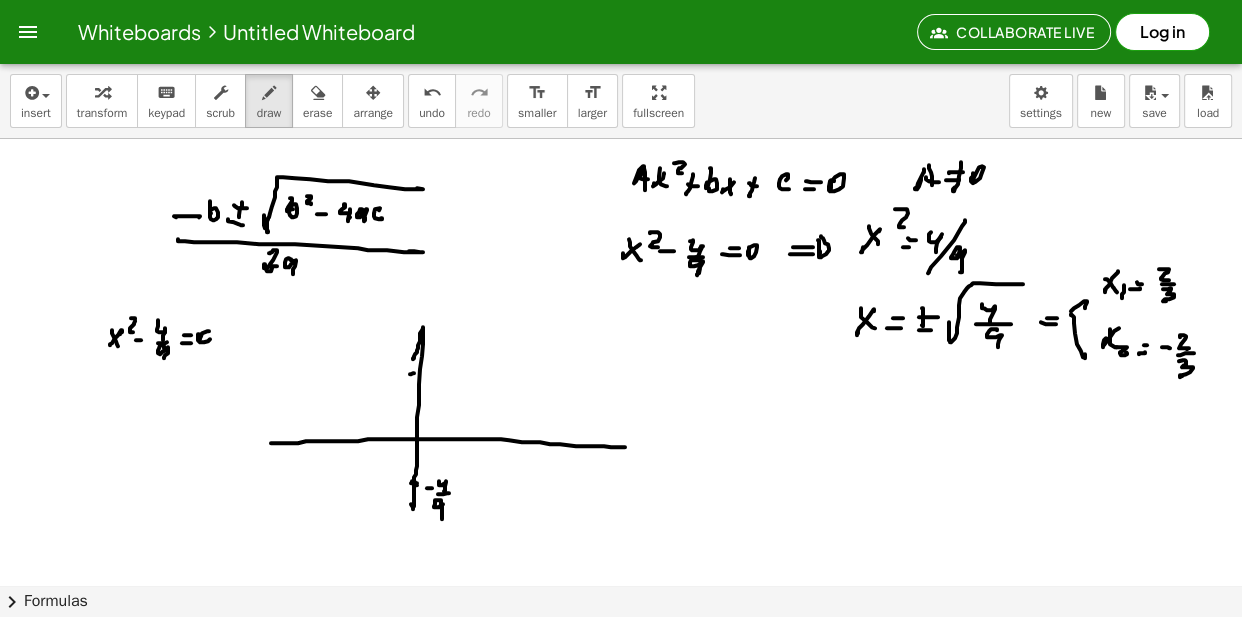 click at bounding box center (621, -5046) 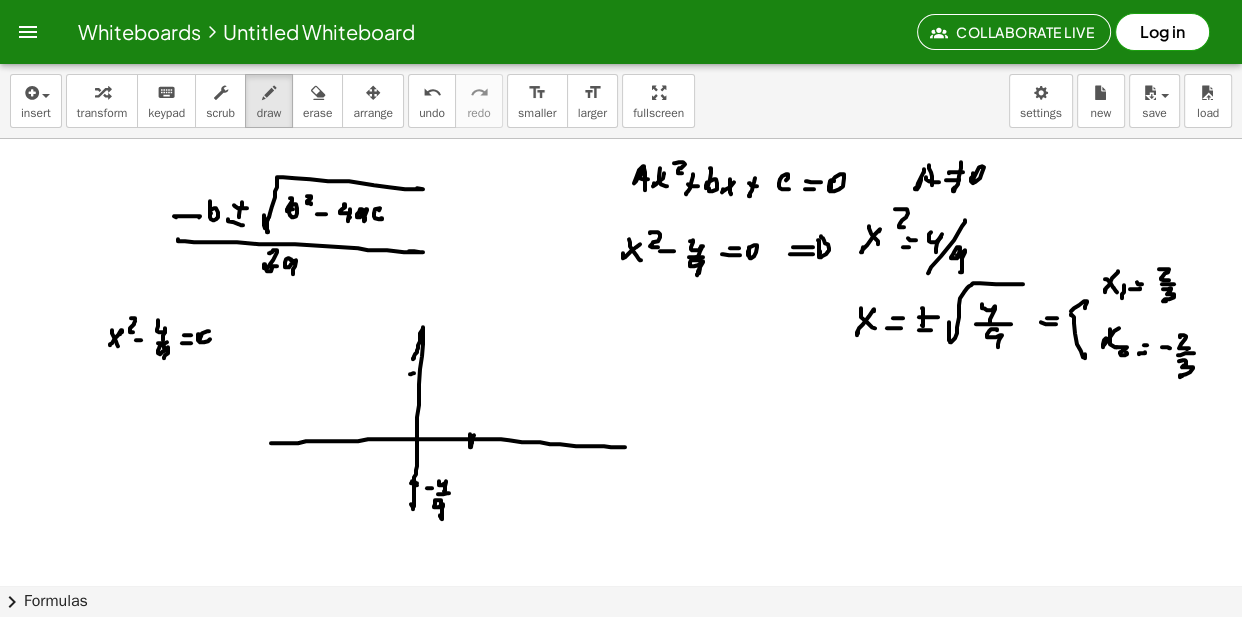 click at bounding box center [621, -5046] 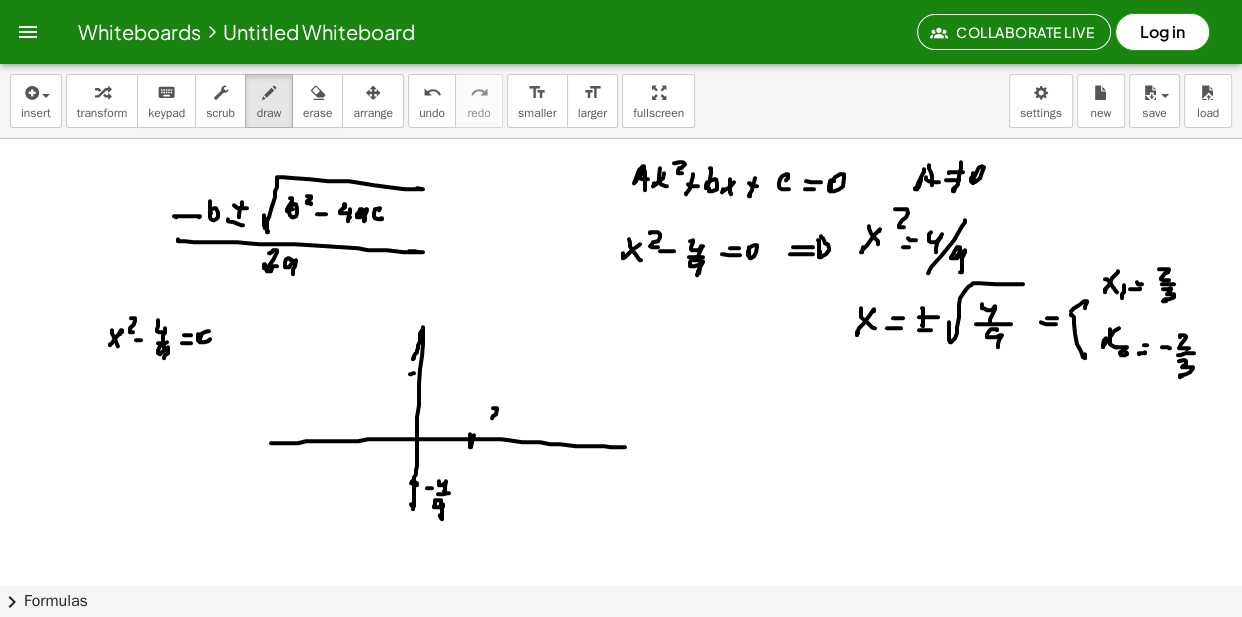 click at bounding box center [621, -5046] 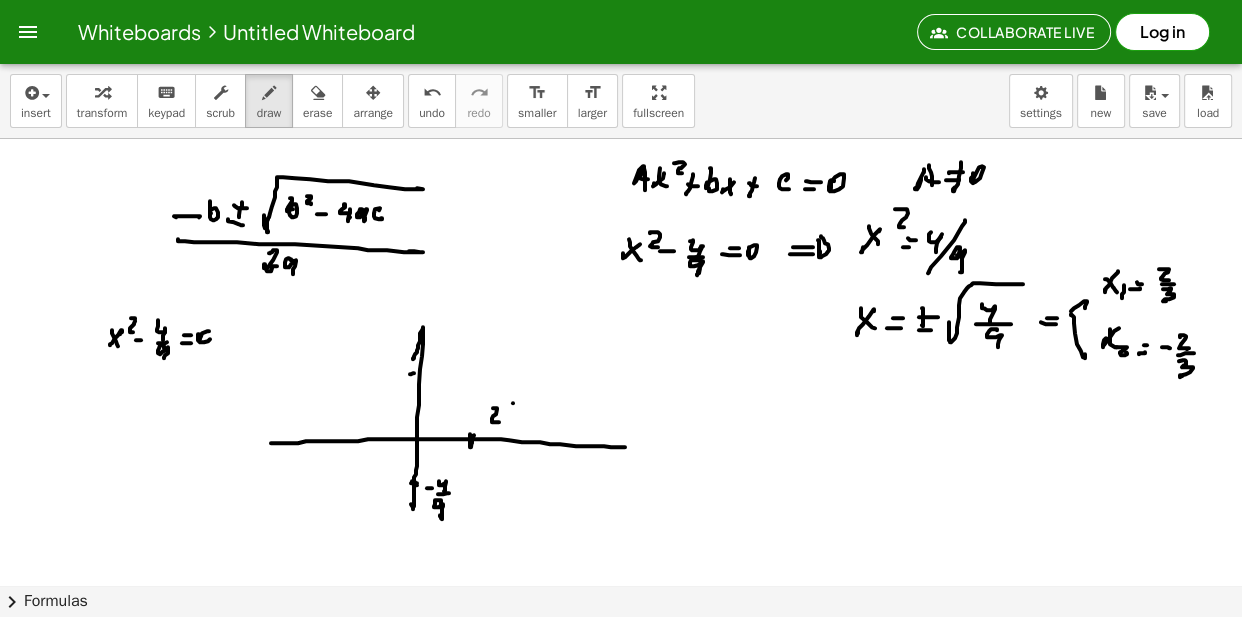 click at bounding box center [621, -5046] 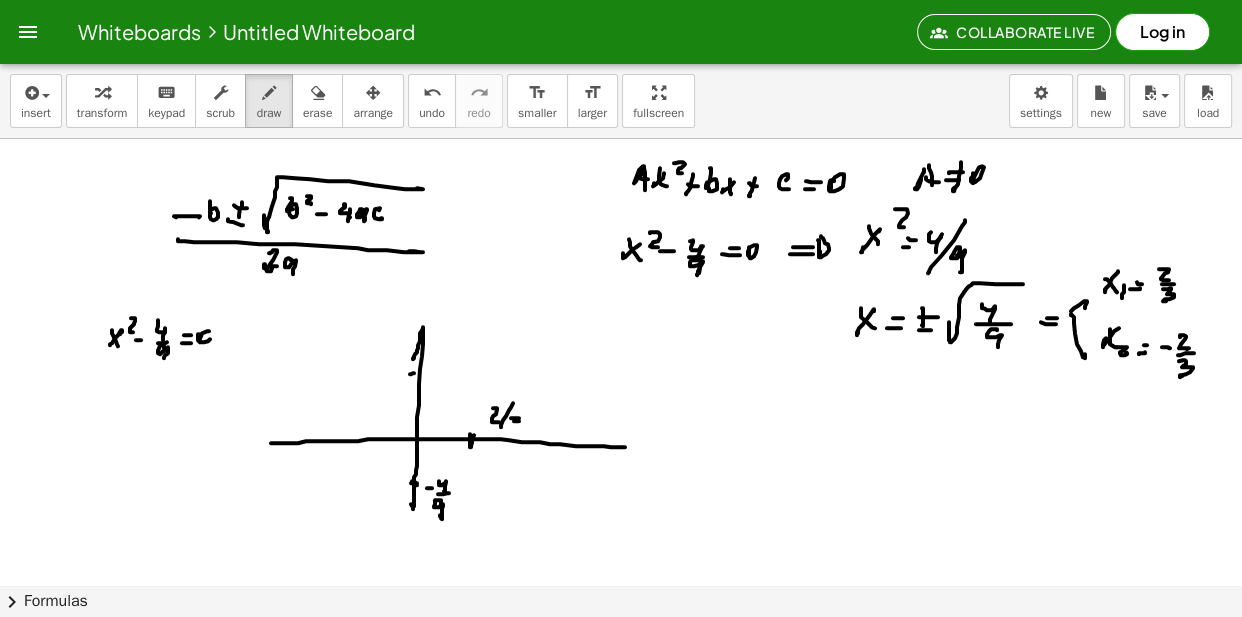 click at bounding box center [621, -5046] 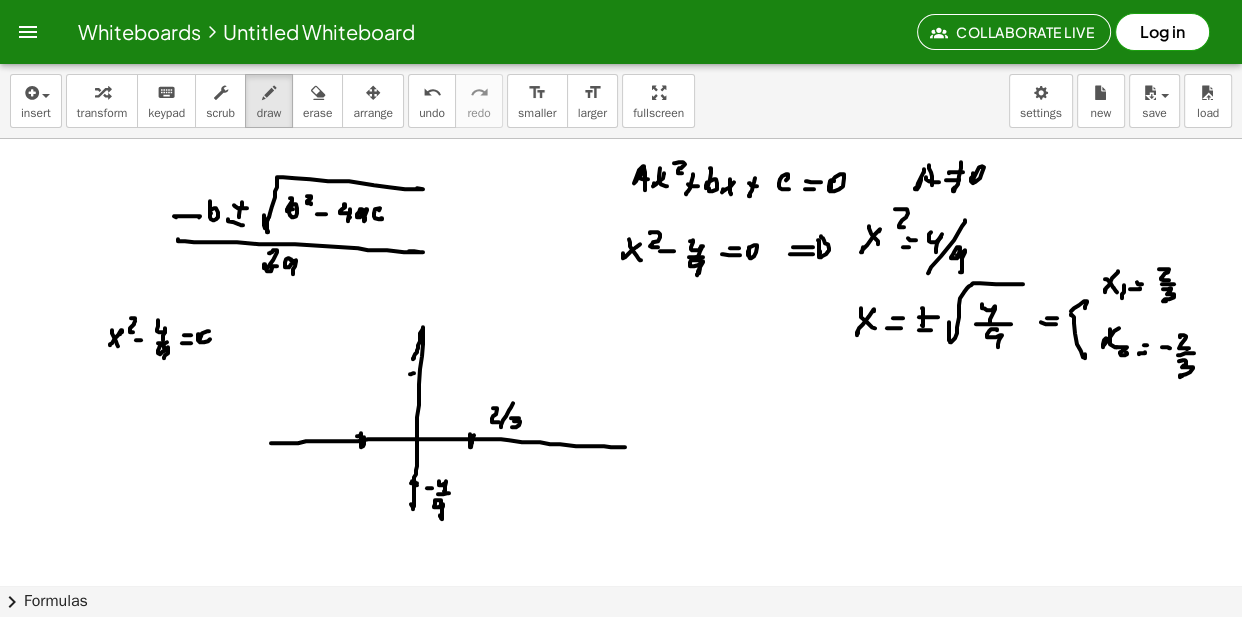 click at bounding box center [621, -5046] 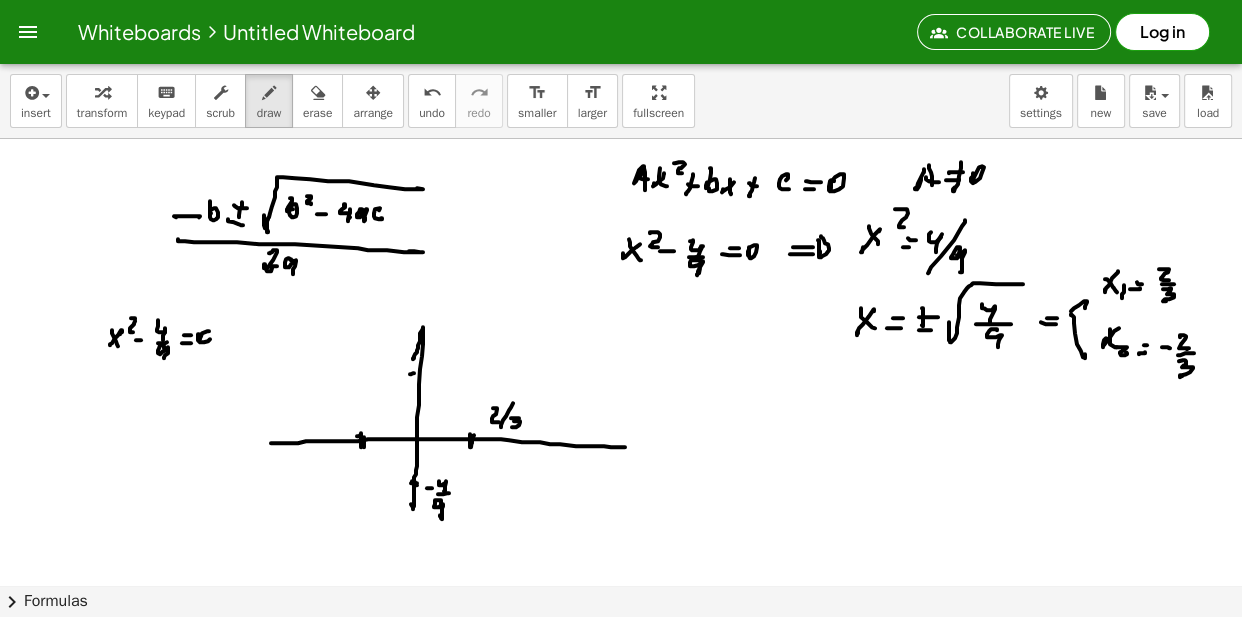 click at bounding box center (621, -5046) 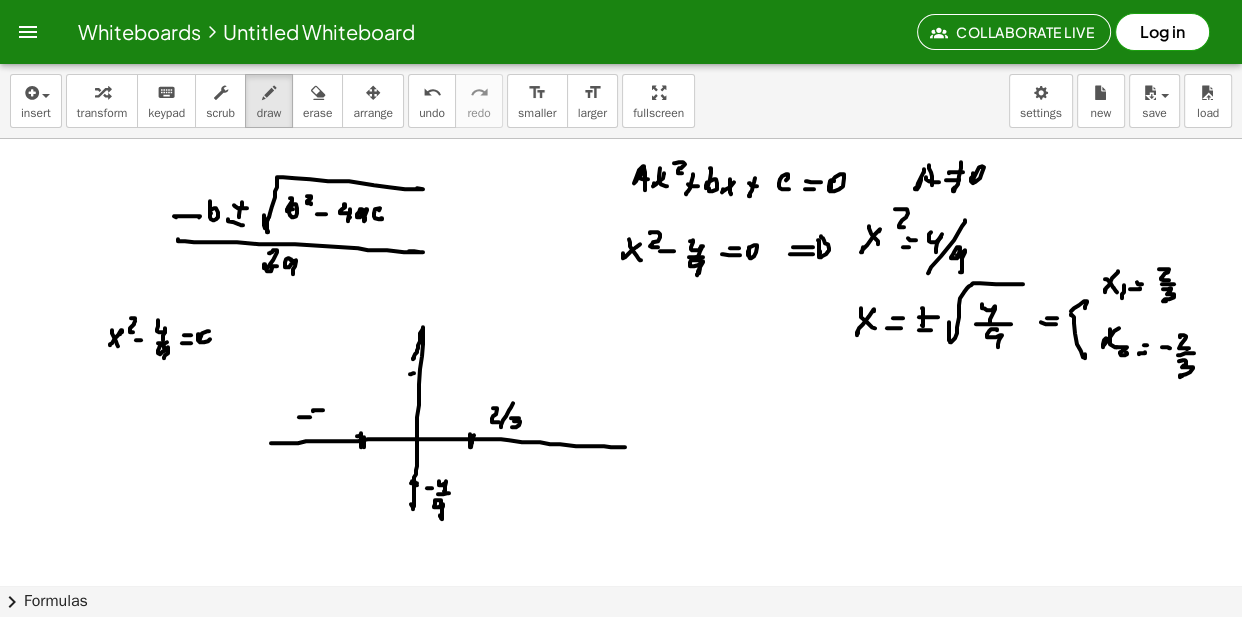 click at bounding box center (621, -5046) 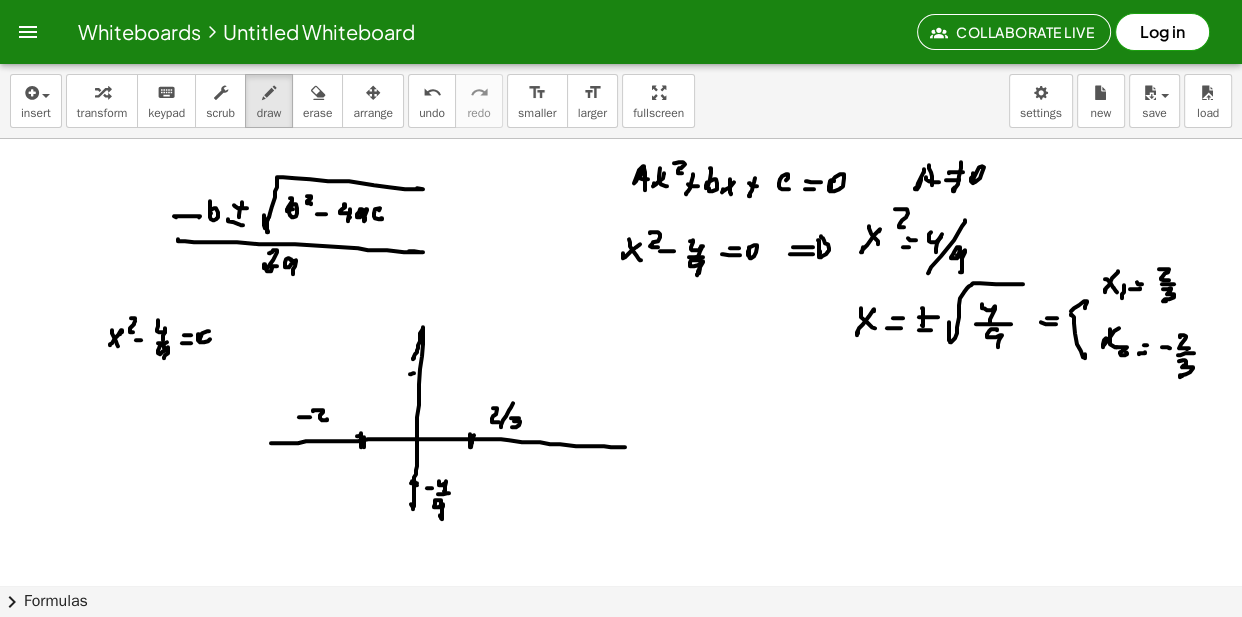 click at bounding box center [621, -5046] 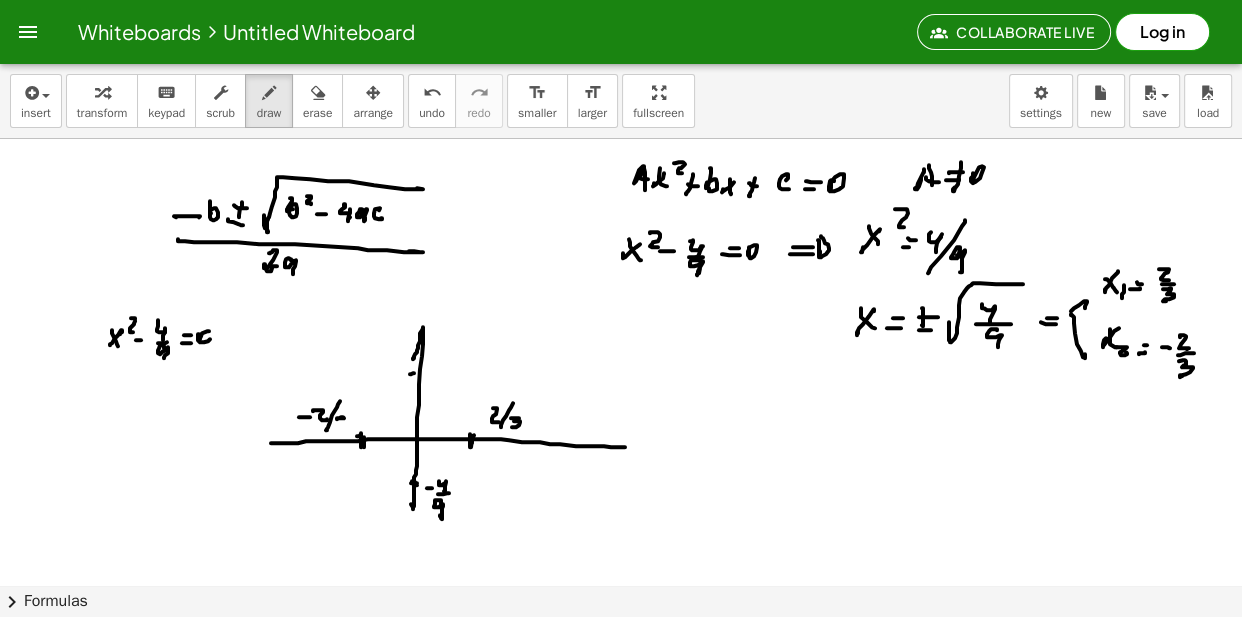 click at bounding box center (621, -5046) 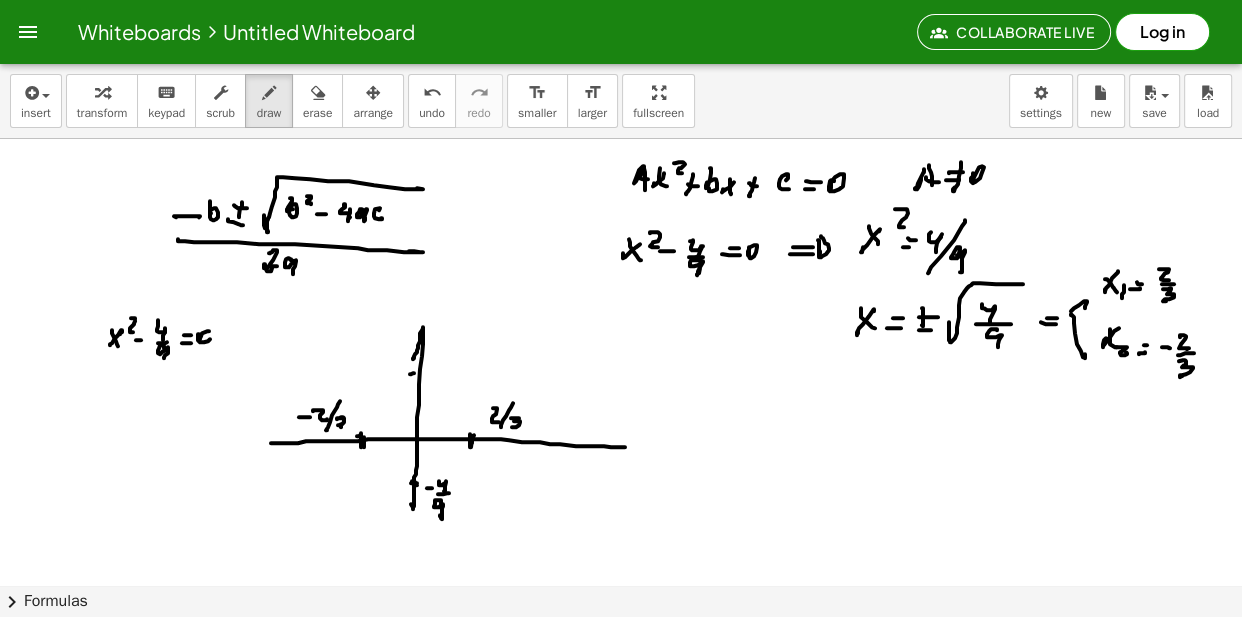 click at bounding box center [621, -5046] 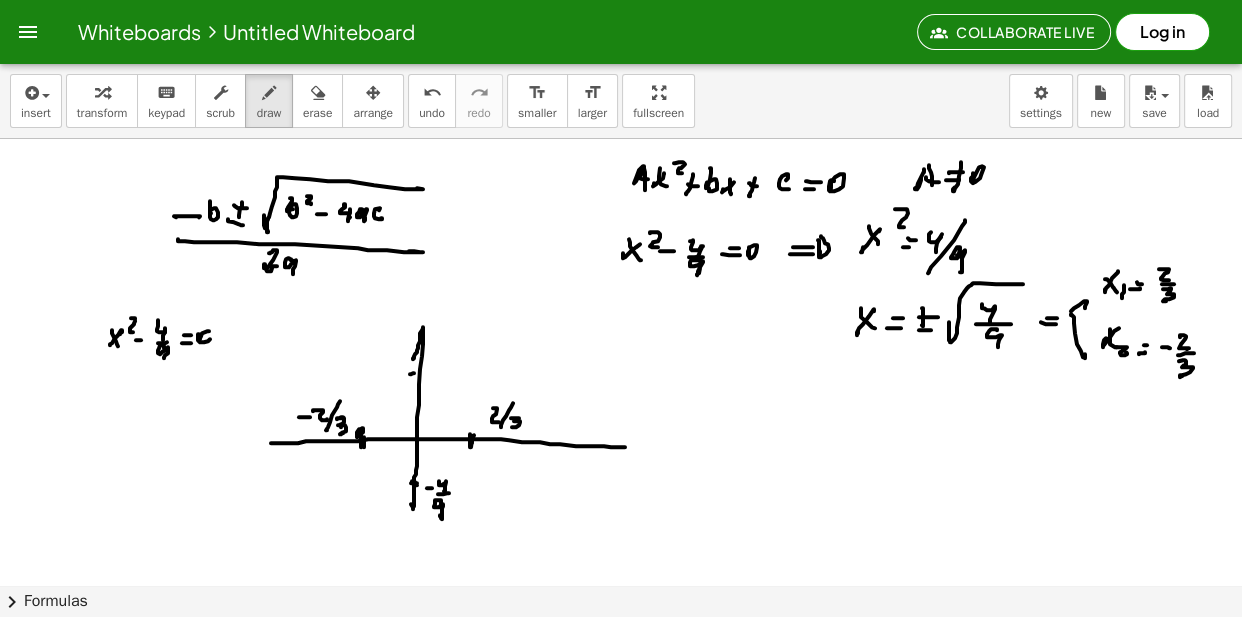 click at bounding box center (621, -5046) 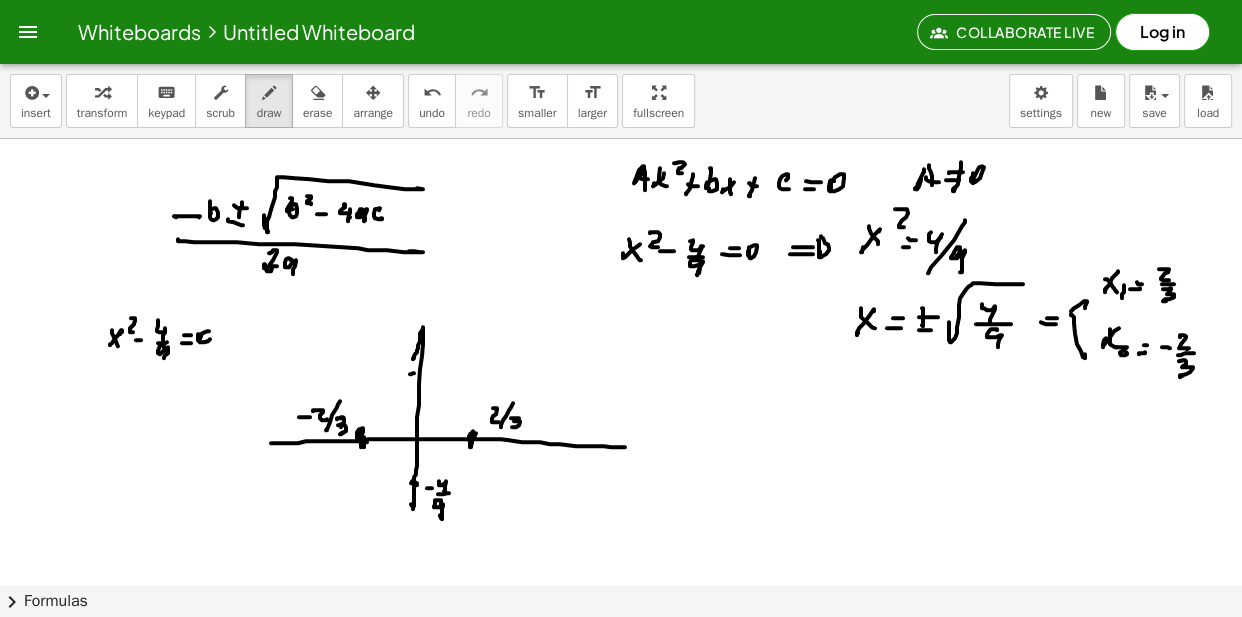 click at bounding box center [621, -5046] 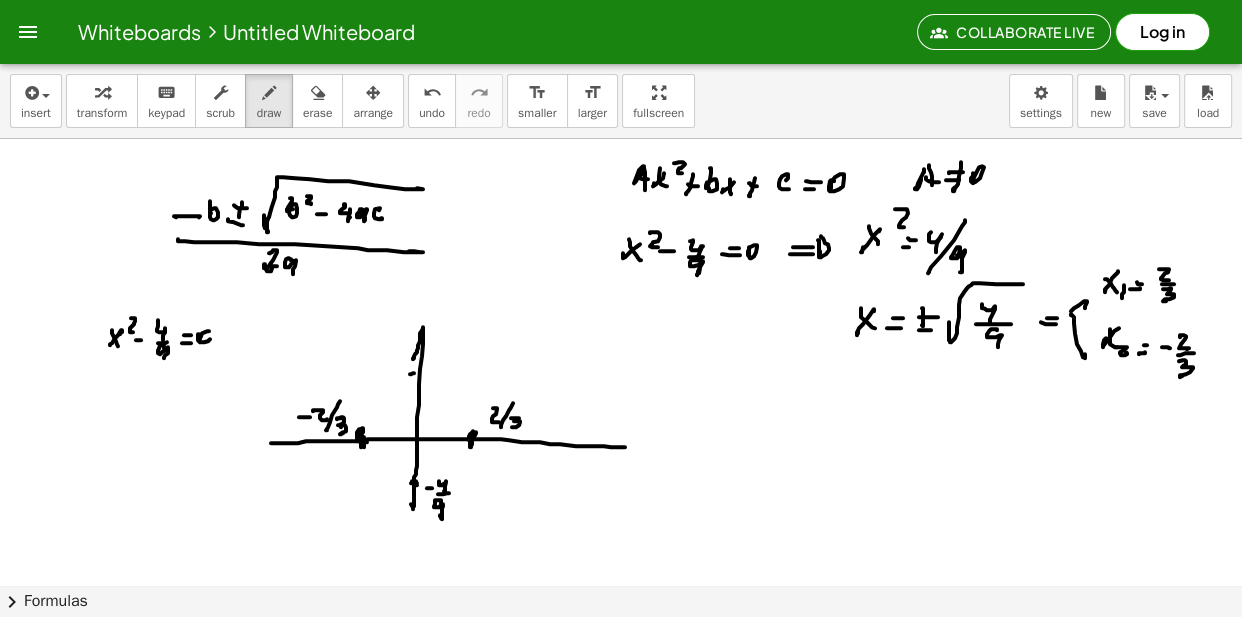 click at bounding box center (621, -5046) 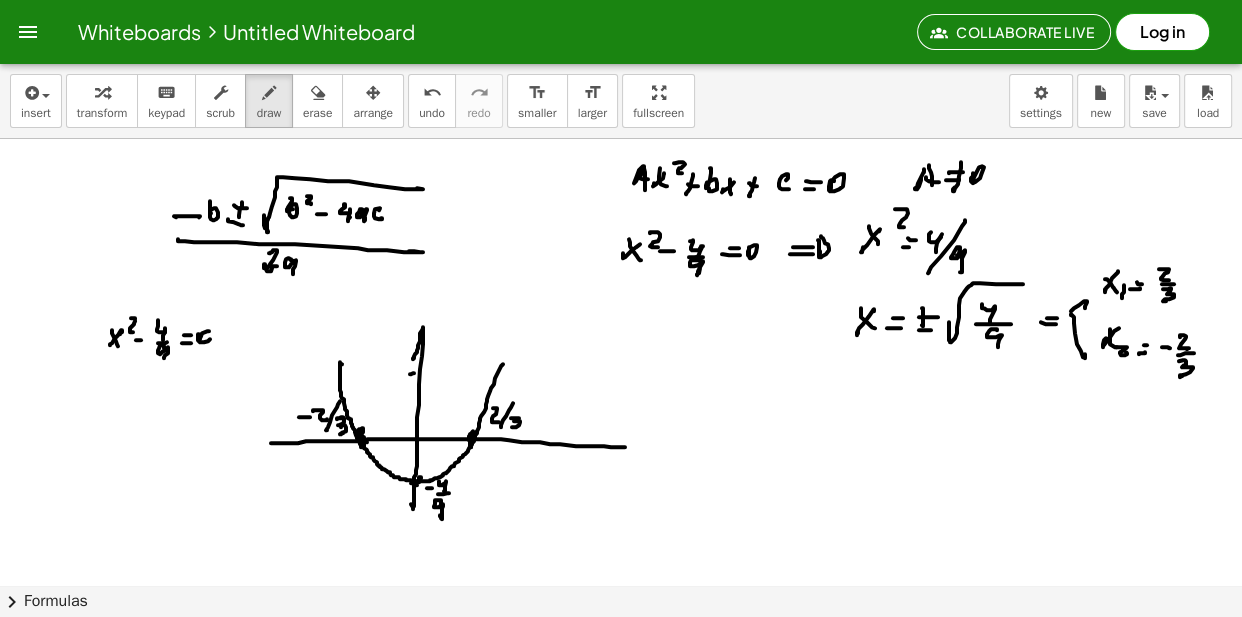 click at bounding box center (621, -5046) 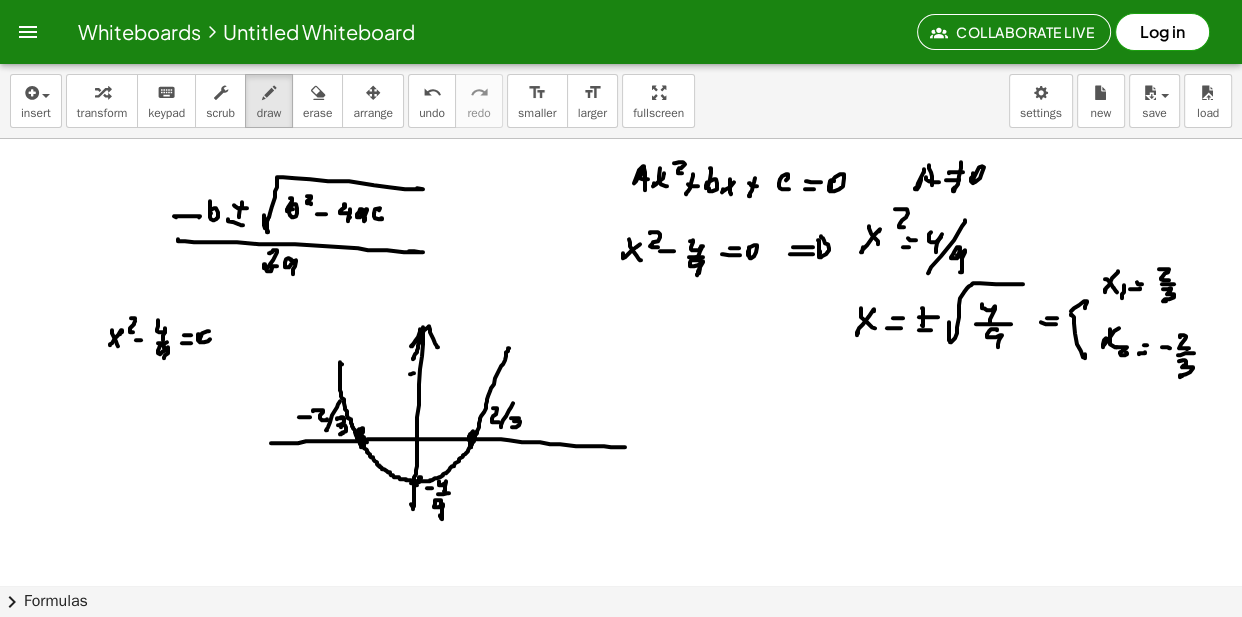 click at bounding box center [621, -5046] 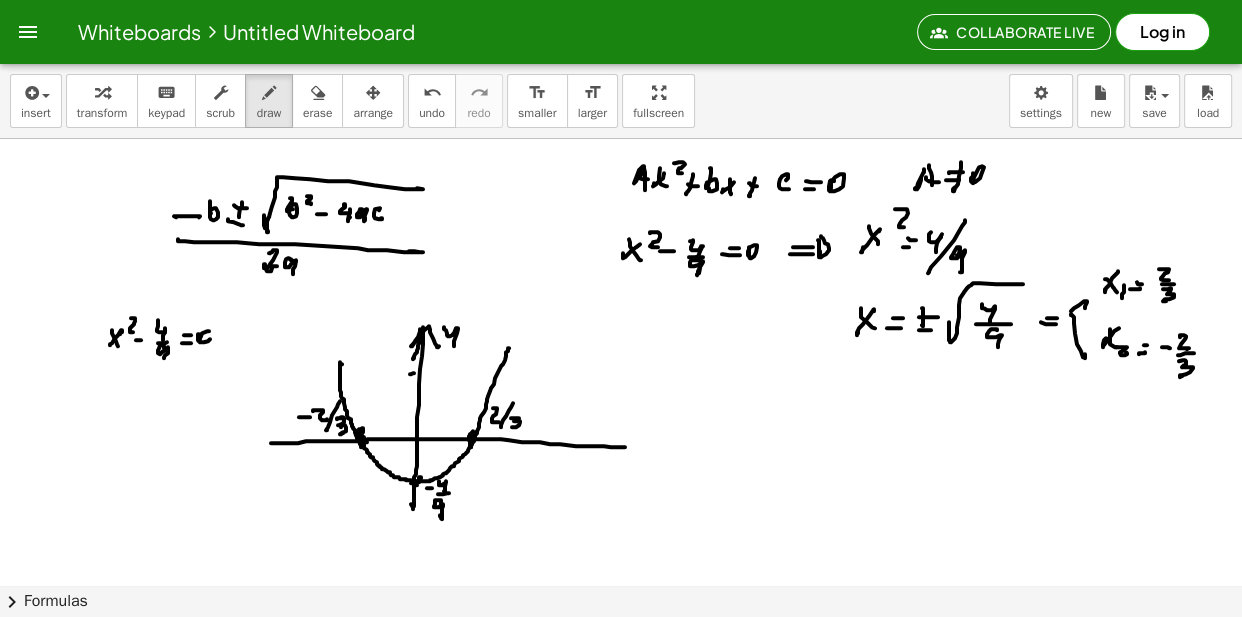 click at bounding box center (621, -5046) 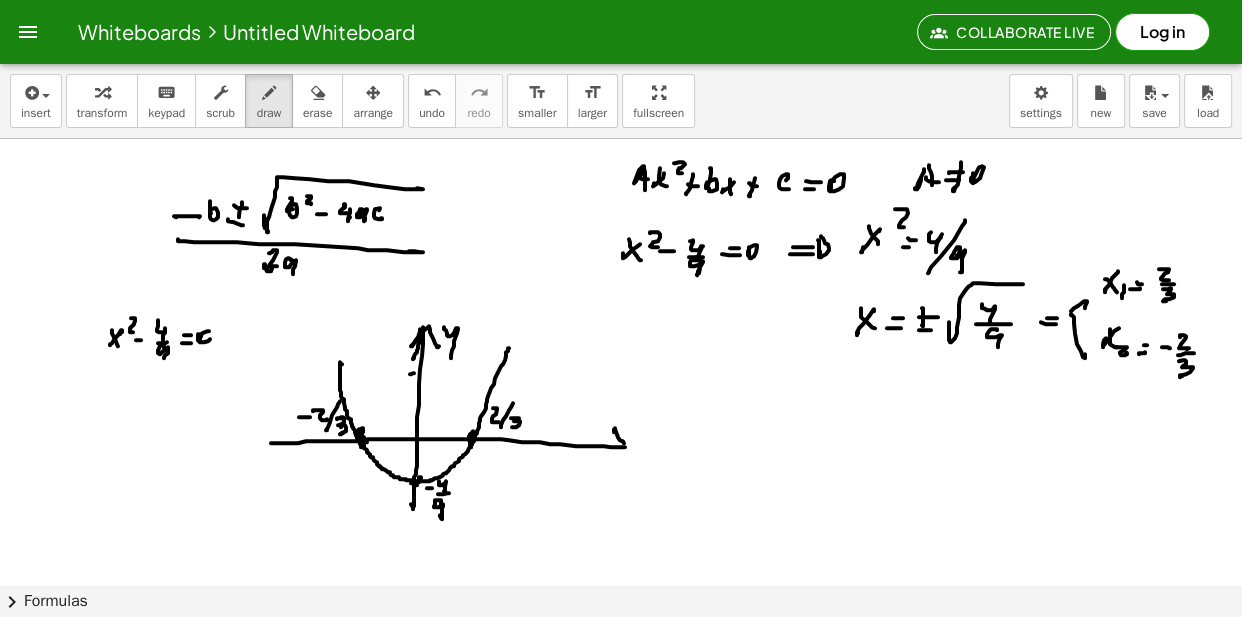 click at bounding box center (621, -5046) 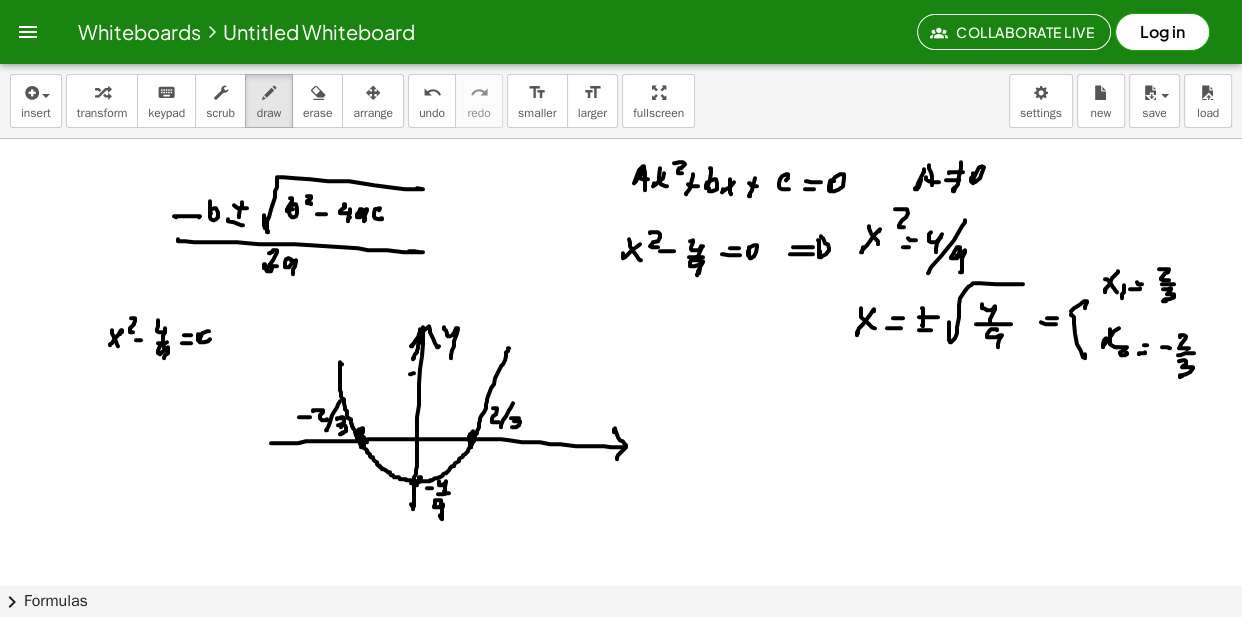 click at bounding box center (621, -5046) 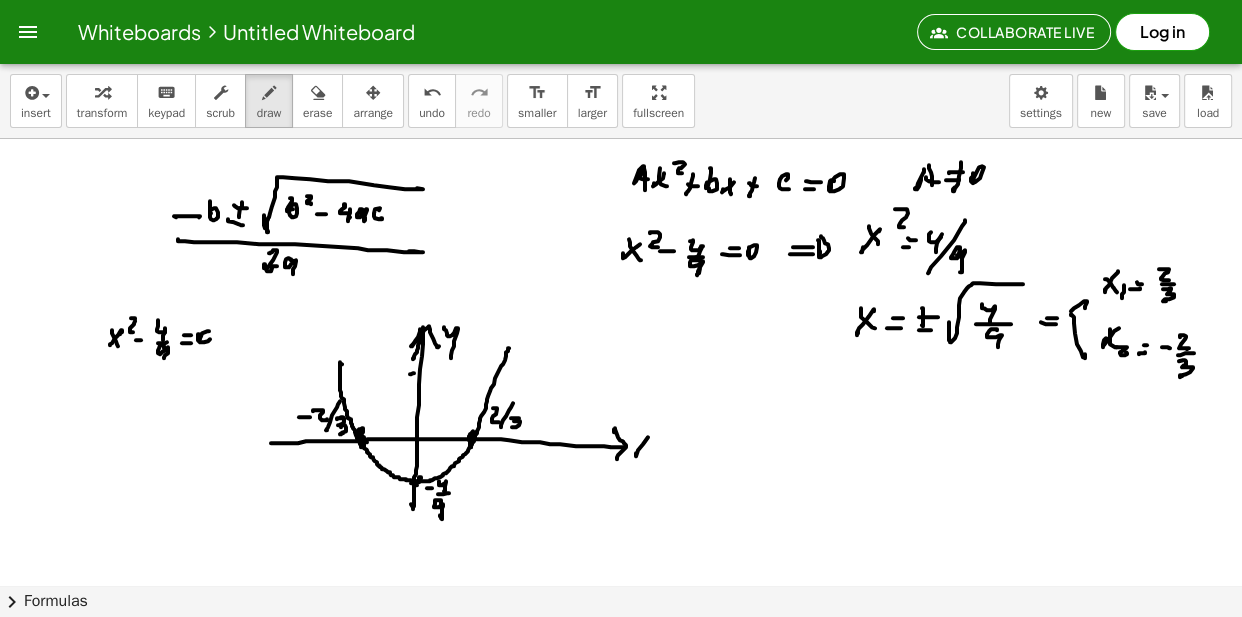 click at bounding box center [621, -5046] 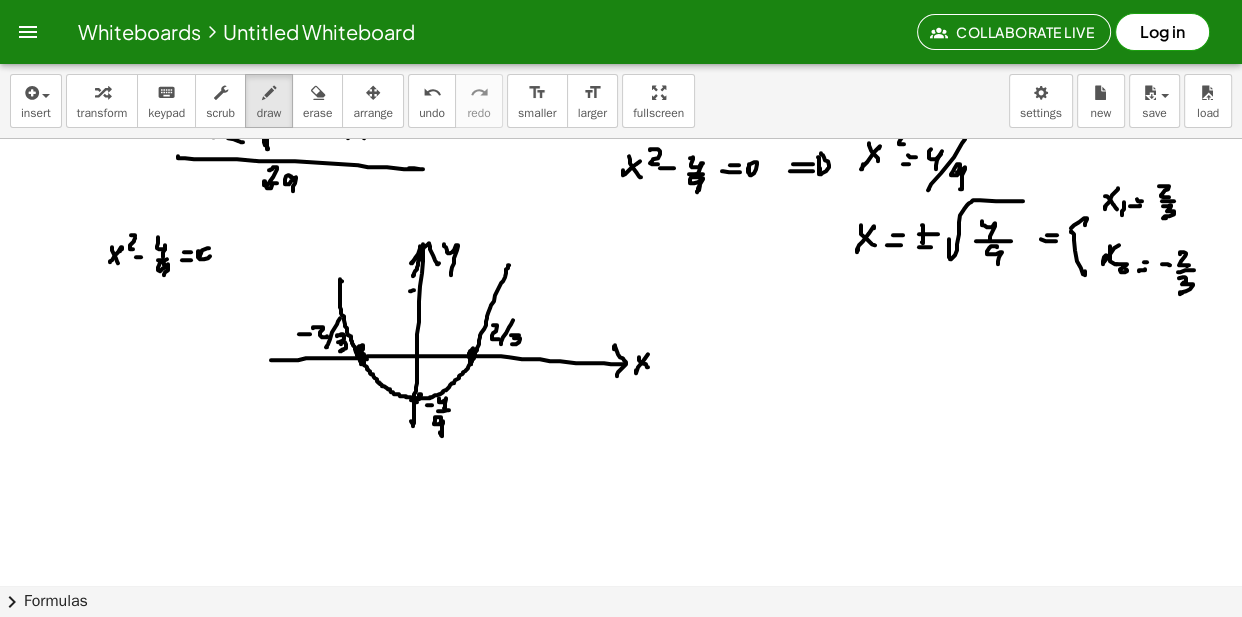 scroll, scrollTop: 10982, scrollLeft: 0, axis: vertical 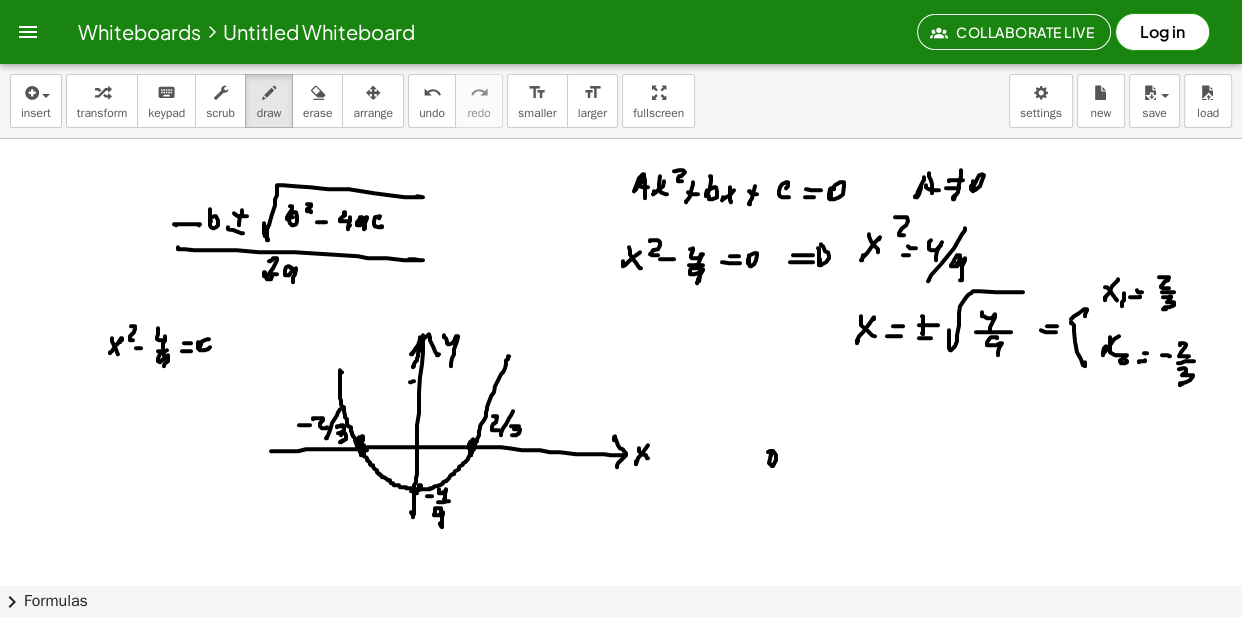 drag, startPoint x: 771, startPoint y: 456, endPoint x: 797, endPoint y: 444, distance: 28.635643 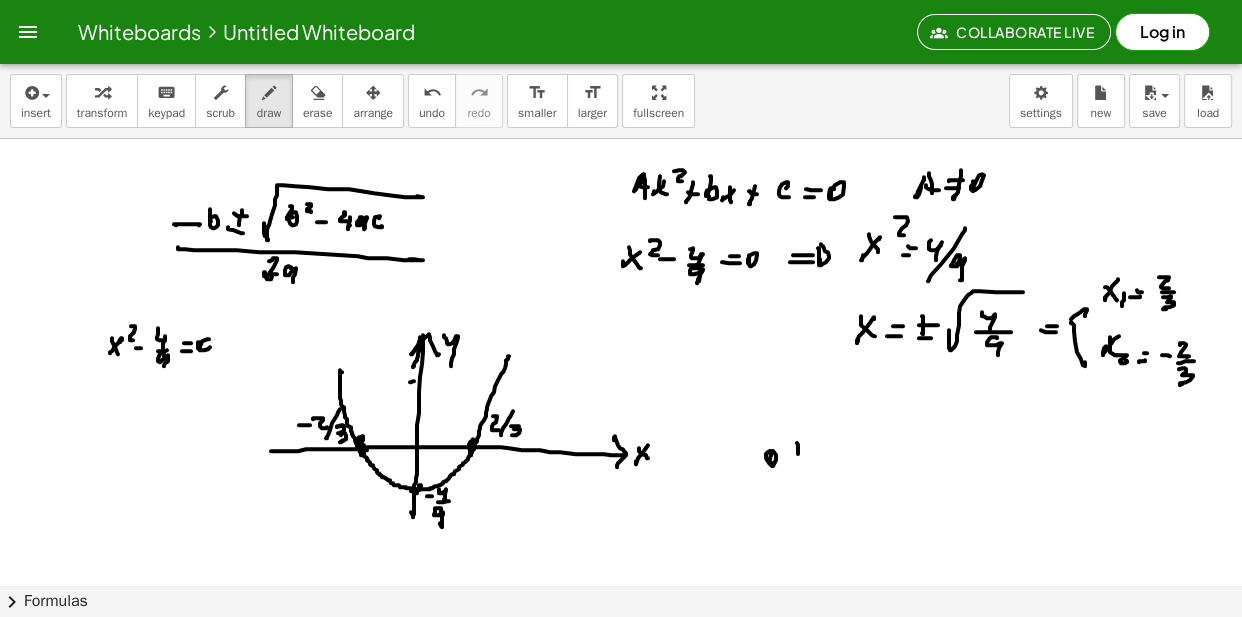 drag, startPoint x: 797, startPoint y: 444, endPoint x: 796, endPoint y: 458, distance: 14.035668 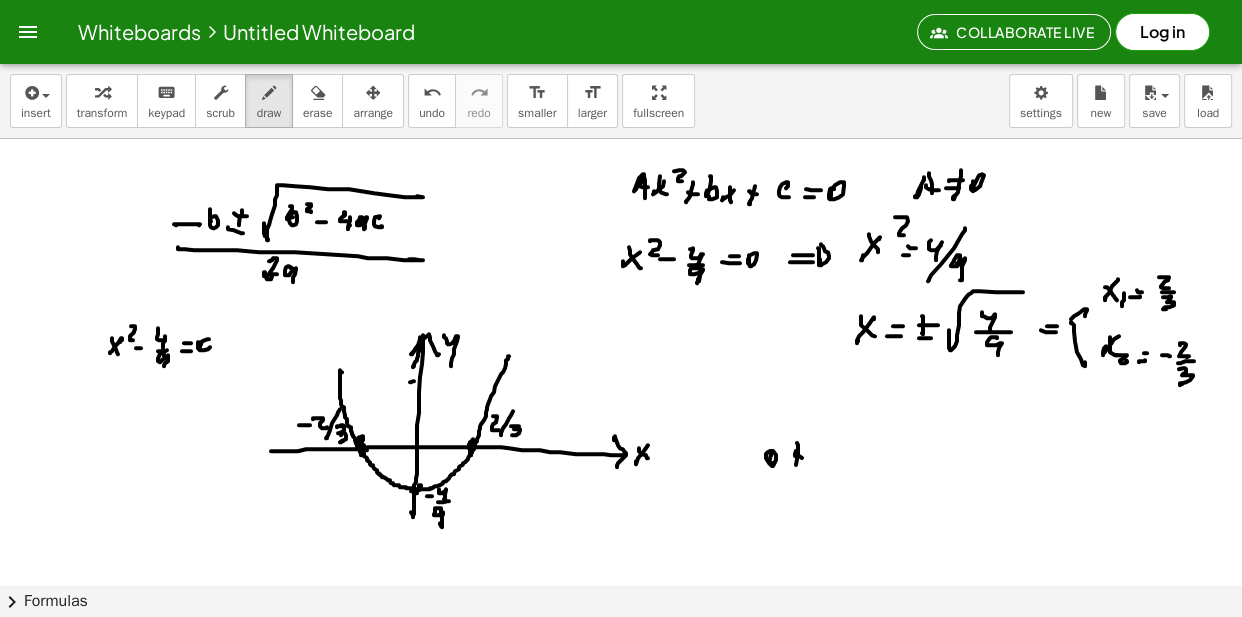 click at bounding box center [621, -4814] 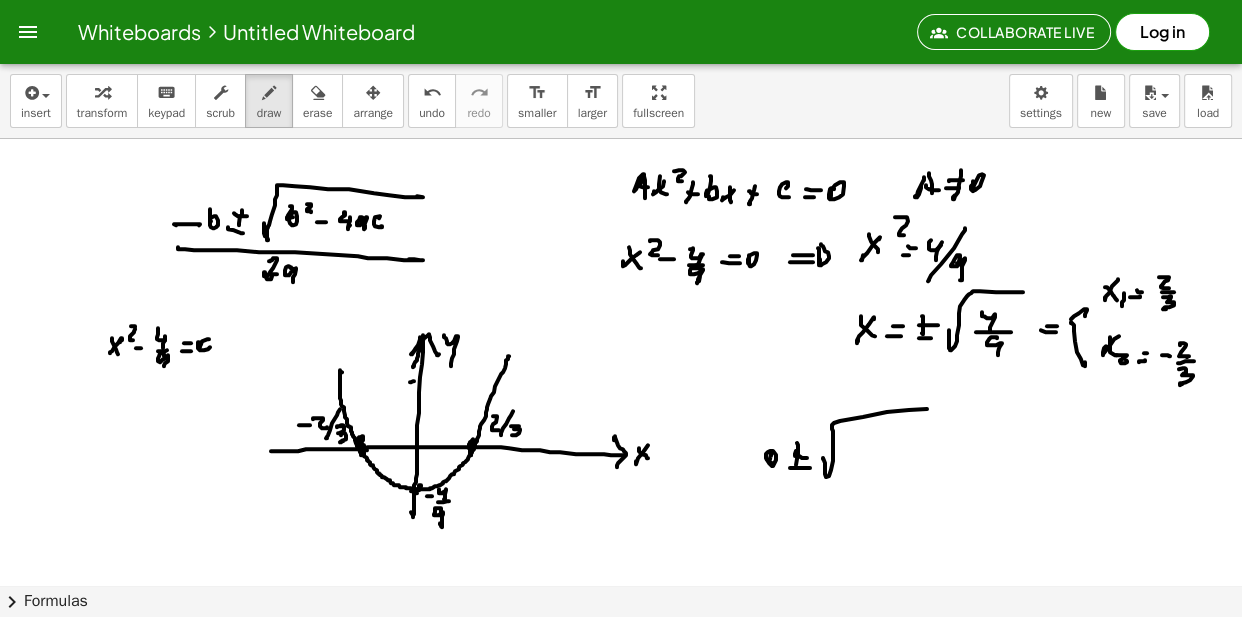 drag, startPoint x: 823, startPoint y: 459, endPoint x: 937, endPoint y: 410, distance: 124.08465 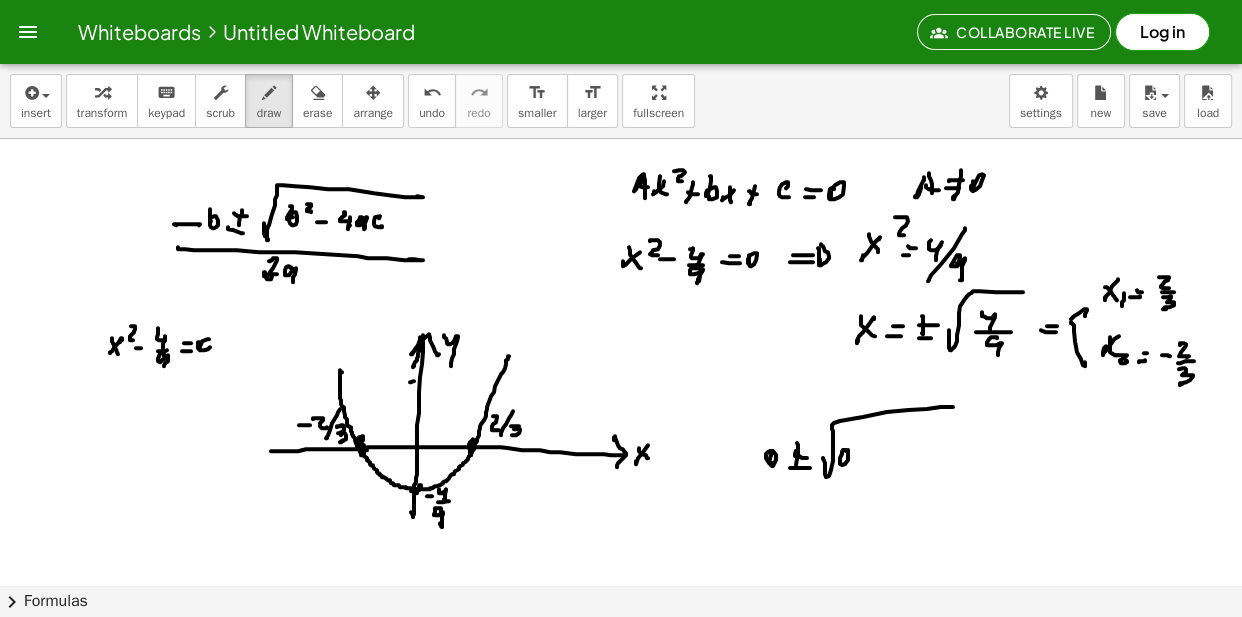 click at bounding box center [621, -4814] 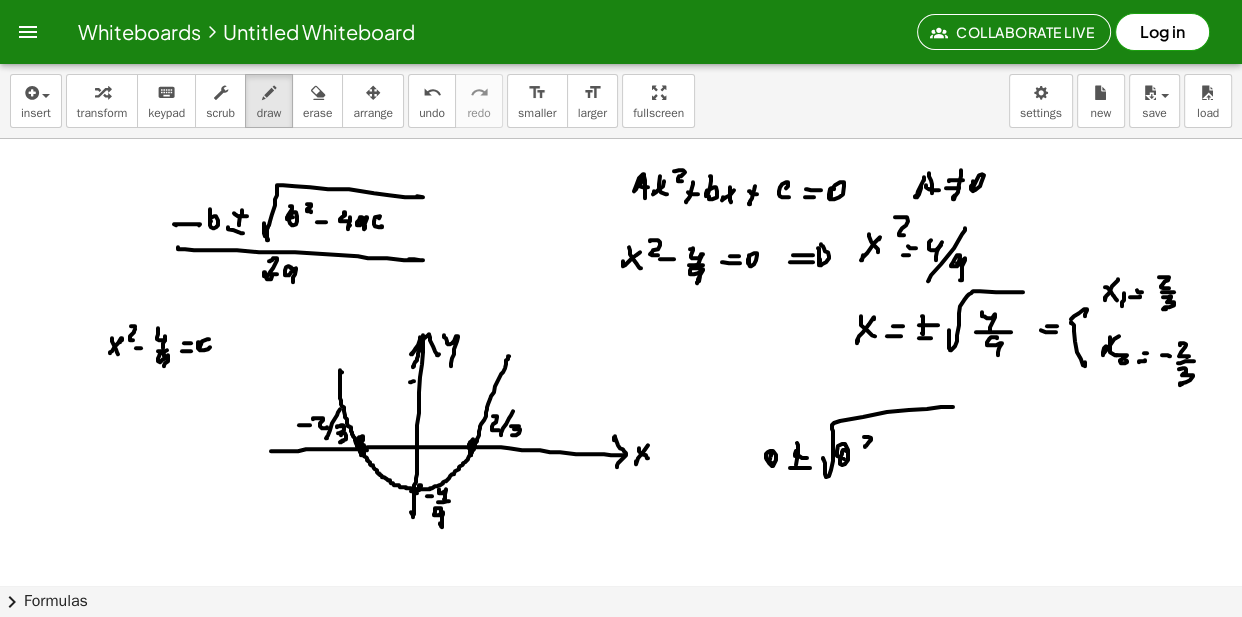 click at bounding box center (621, -4814) 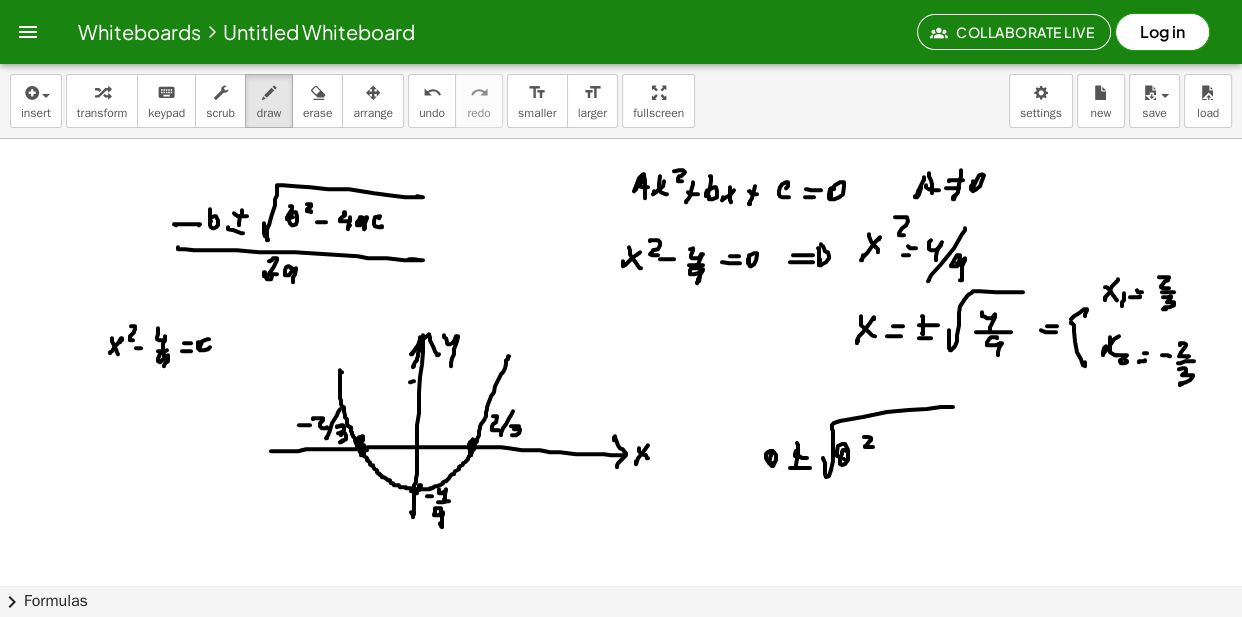 click at bounding box center [621, -4814] 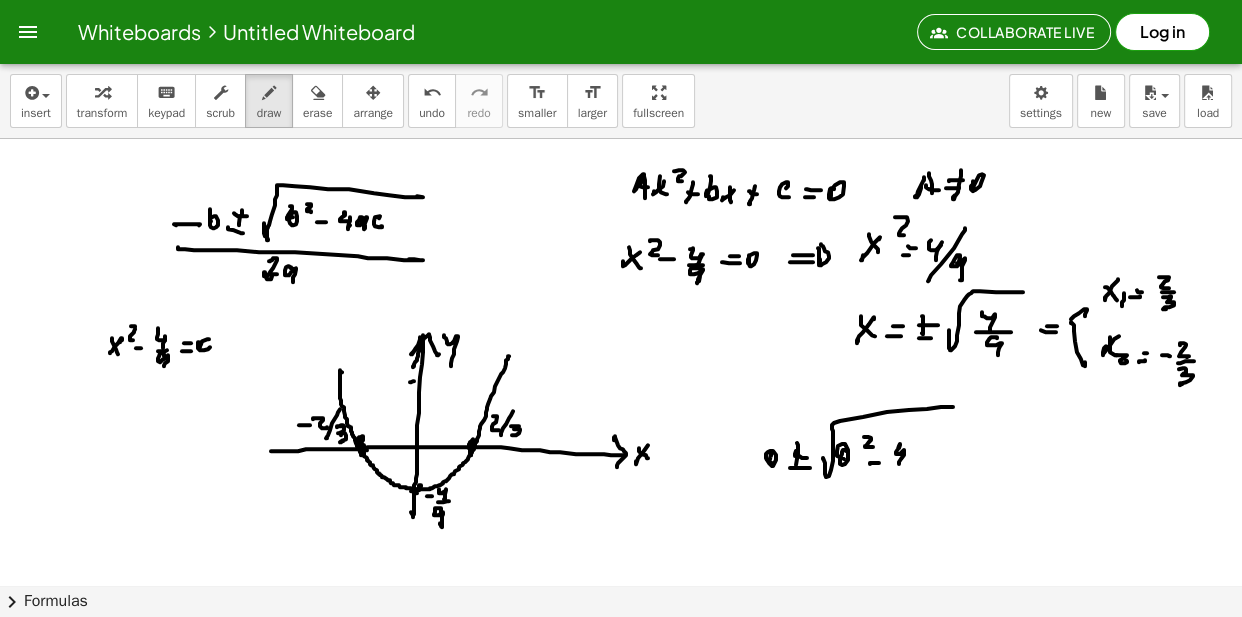 drag, startPoint x: 900, startPoint y: 446, endPoint x: 910, endPoint y: 455, distance: 13.453624 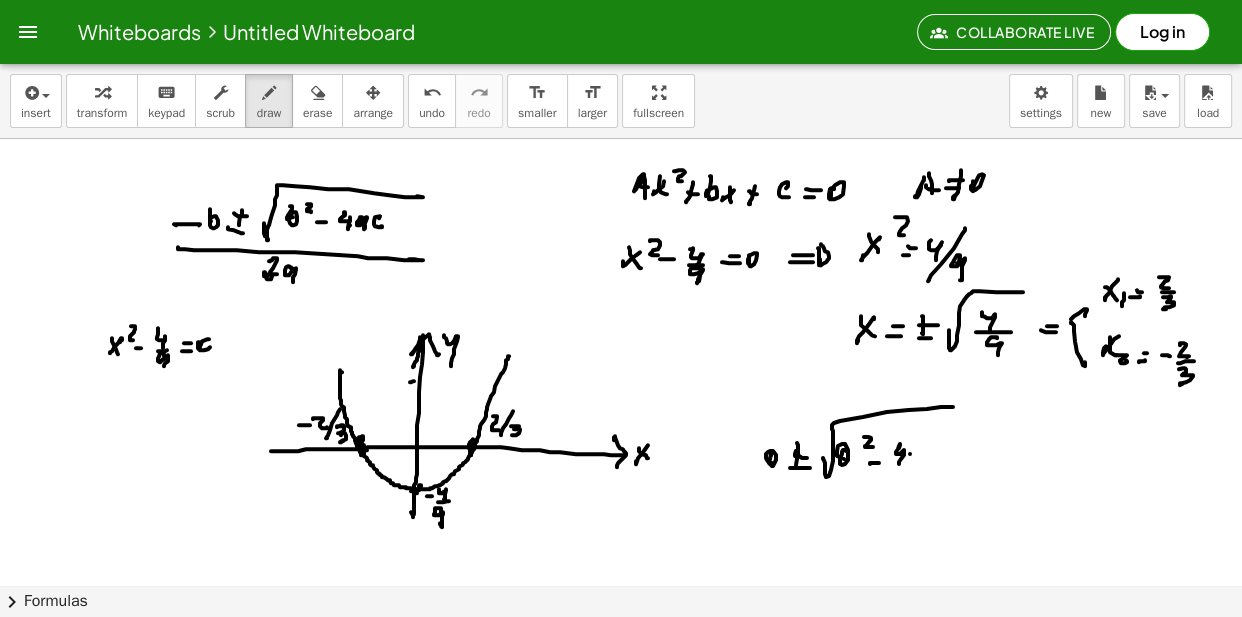 click at bounding box center [621, -4814] 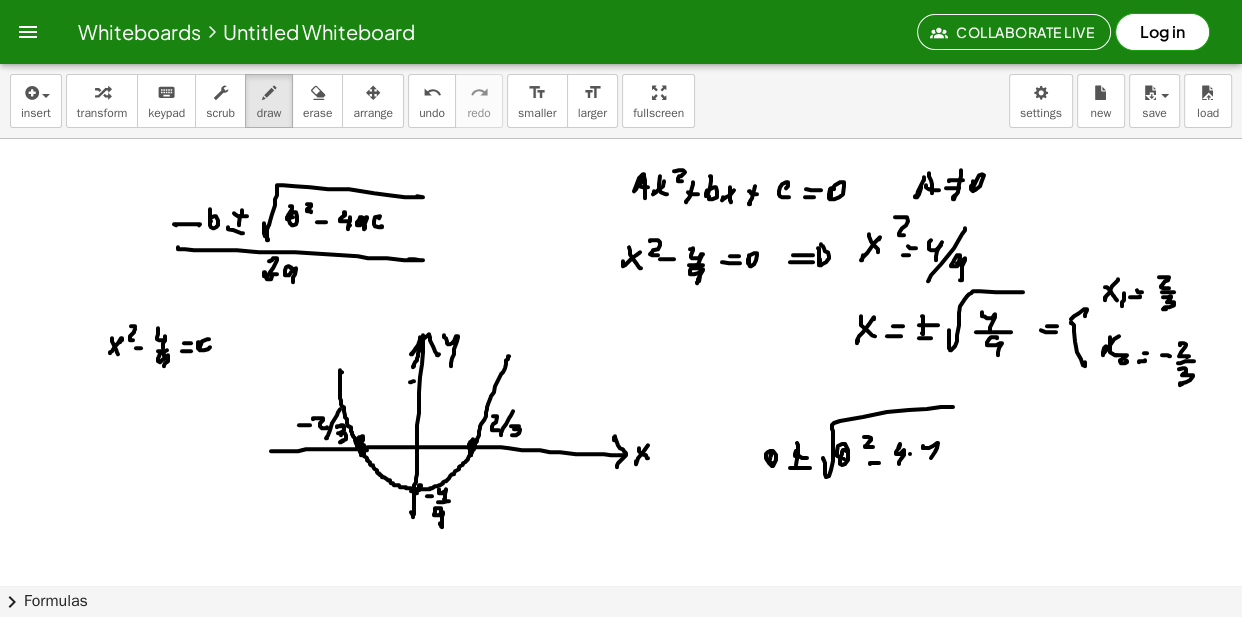drag, startPoint x: 923, startPoint y: 449, endPoint x: 931, endPoint y: 460, distance: 13.601471 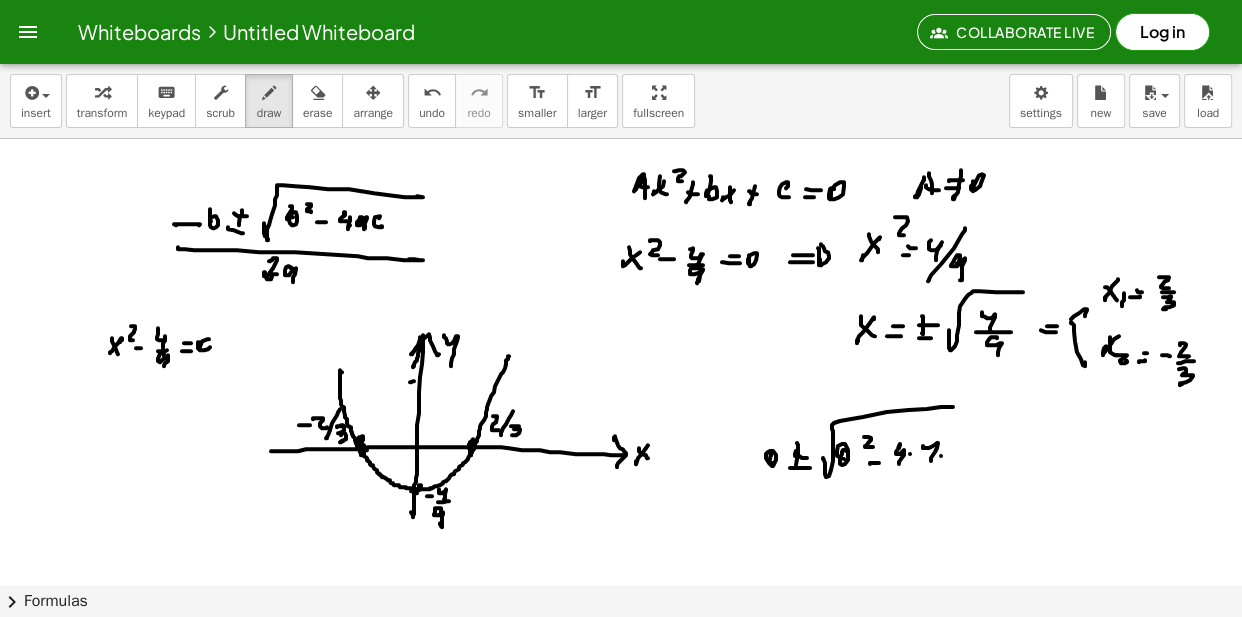 click at bounding box center (621, -4814) 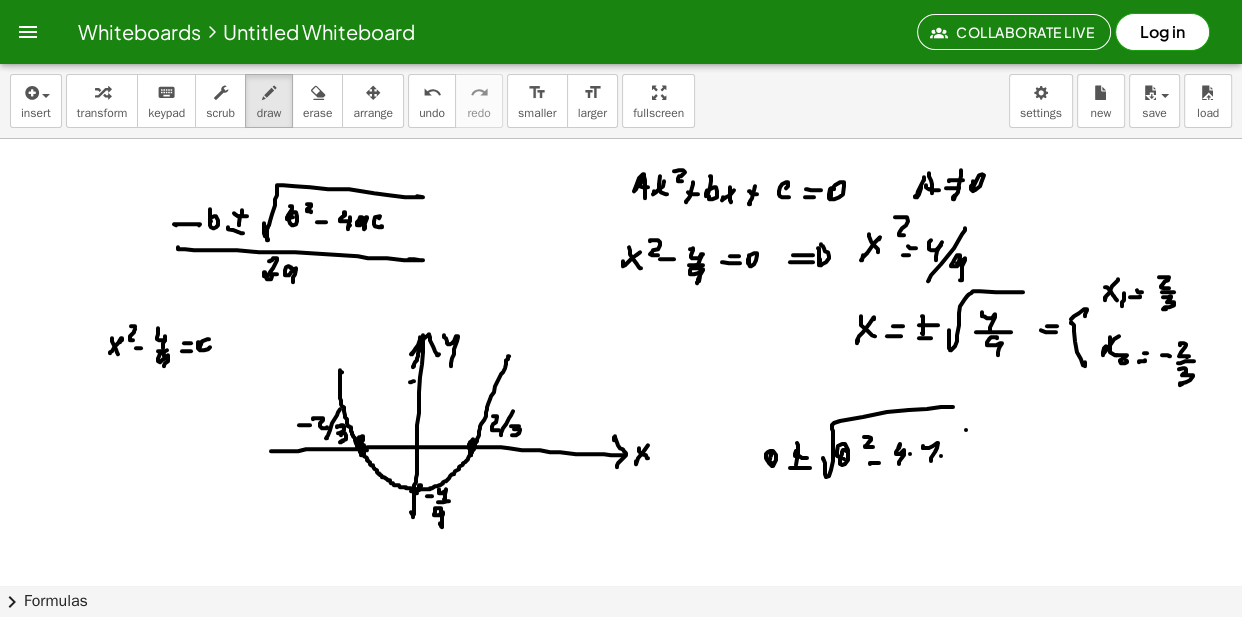 drag, startPoint x: 966, startPoint y: 431, endPoint x: 958, endPoint y: 469, distance: 38.832977 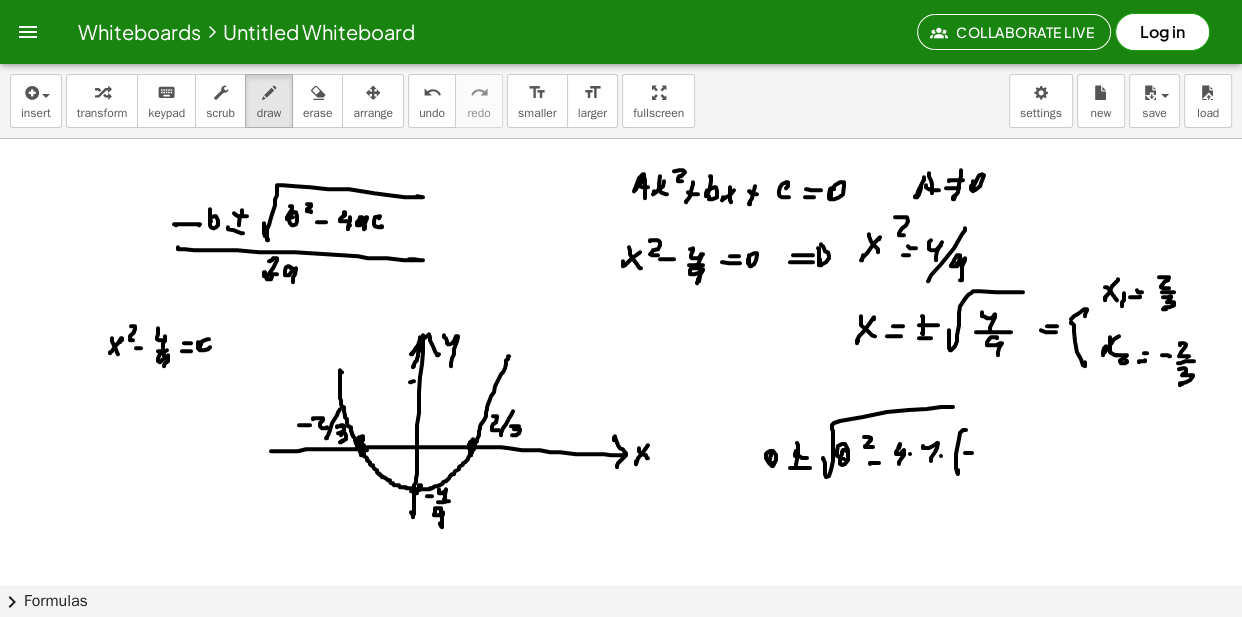 click at bounding box center [621, -4814] 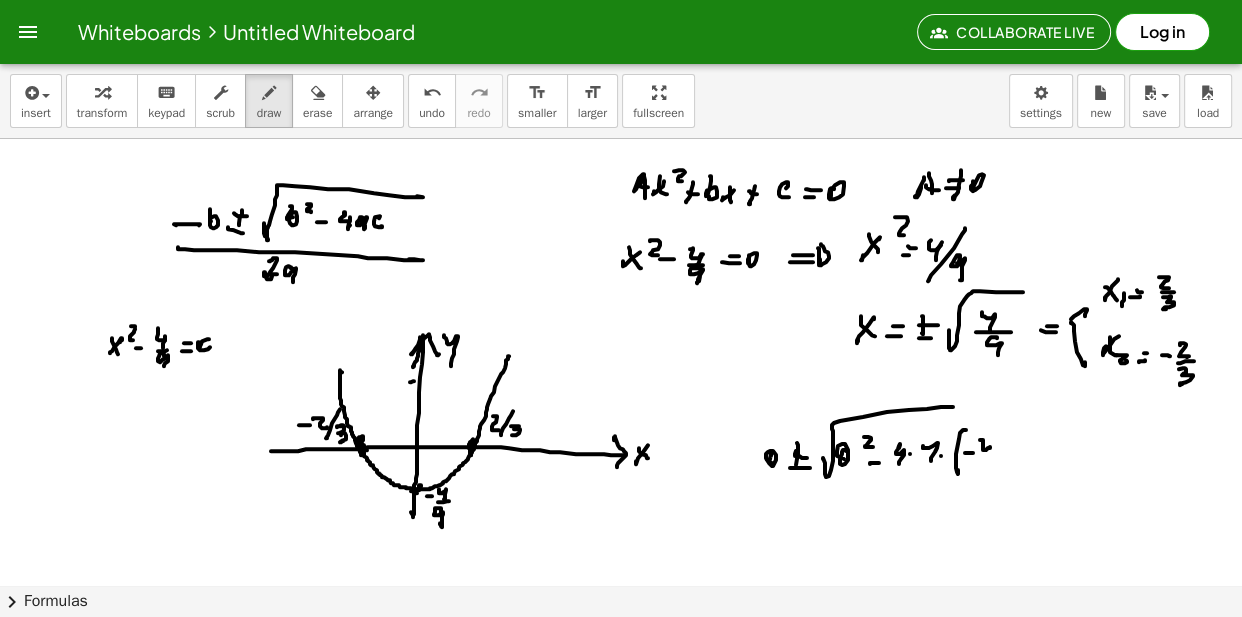 drag, startPoint x: 982, startPoint y: 441, endPoint x: 985, endPoint y: 458, distance: 17.262676 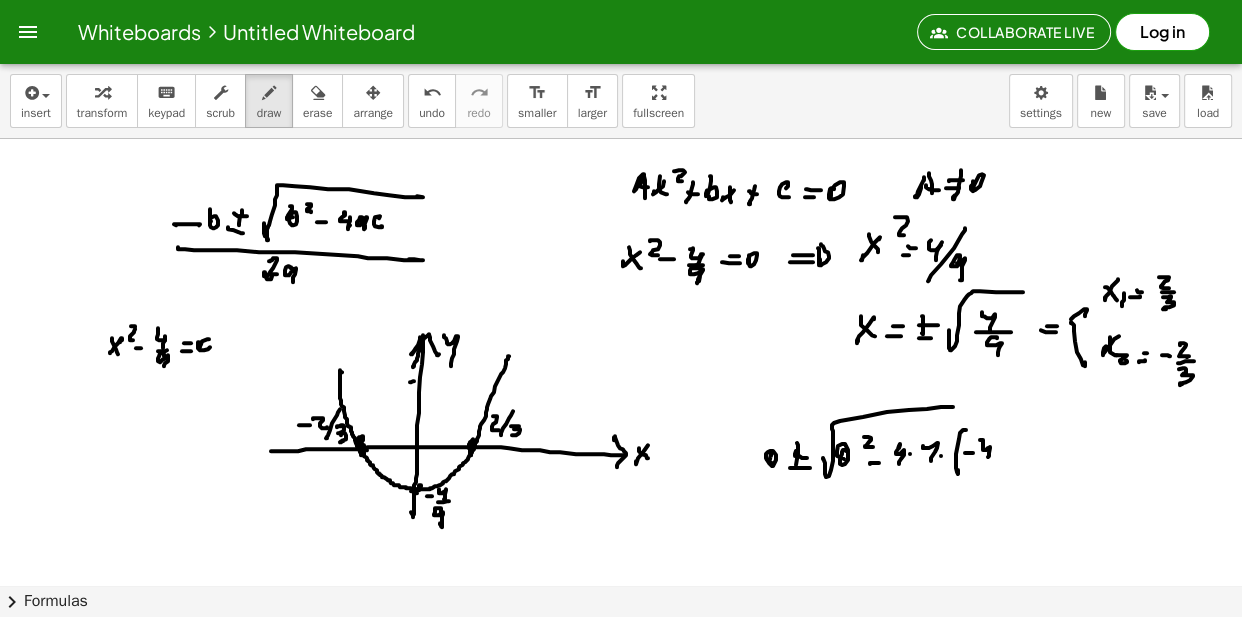click at bounding box center (621, -4814) 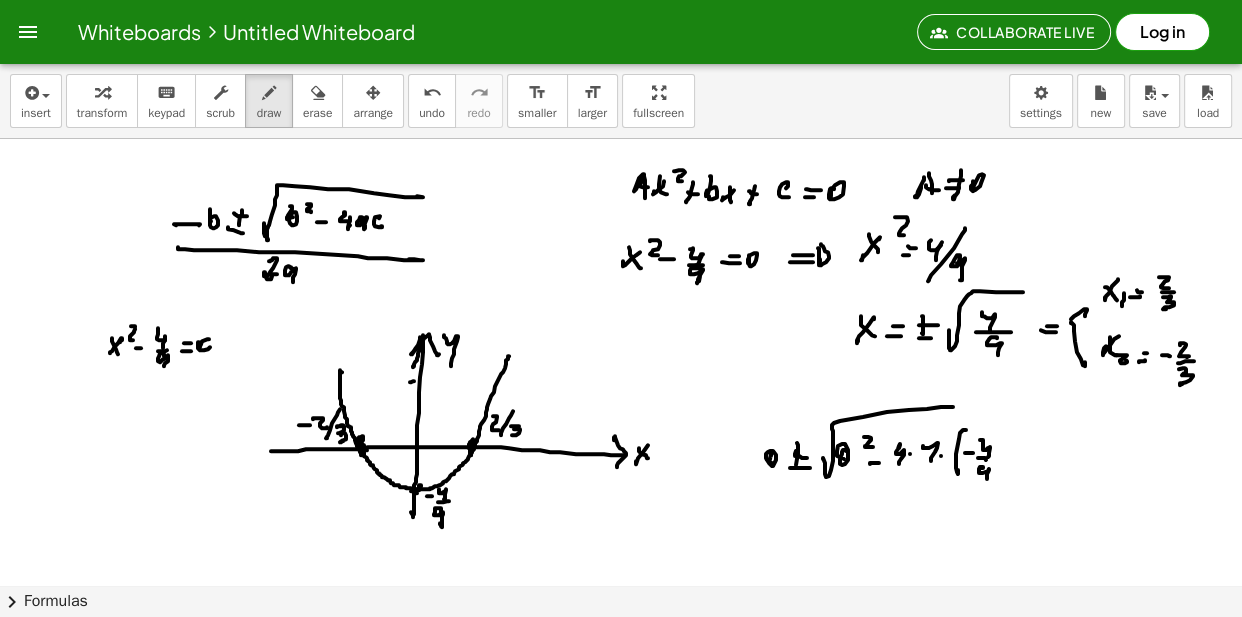 drag, startPoint x: 982, startPoint y: 469, endPoint x: 1006, endPoint y: 436, distance: 40.804413 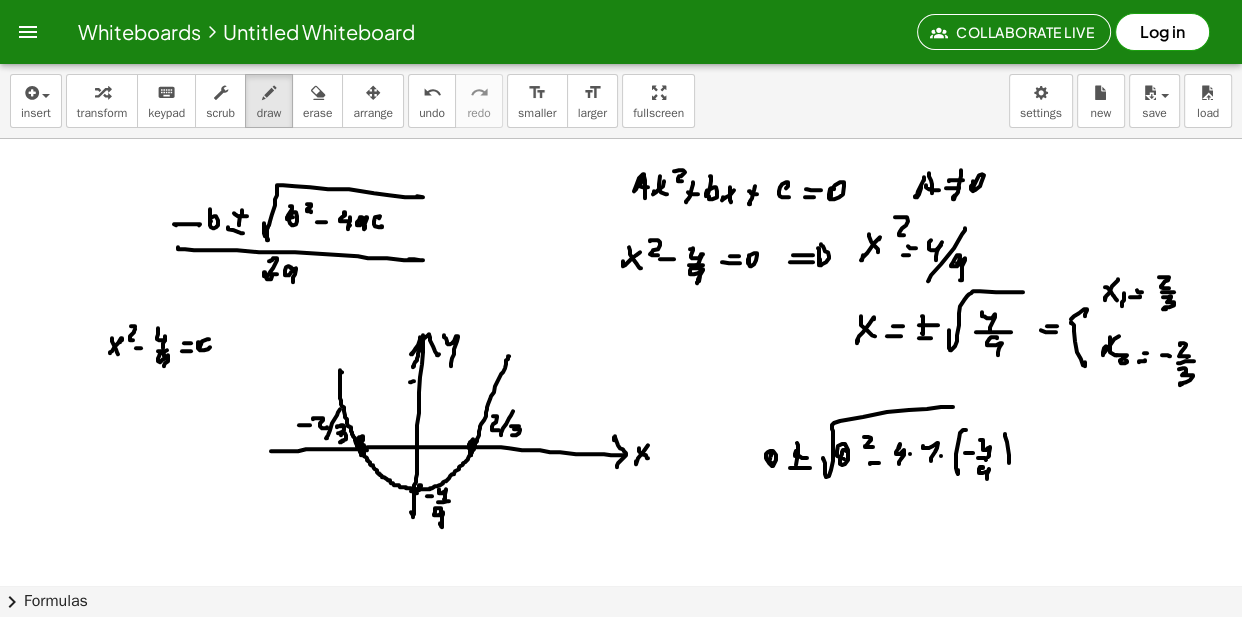 drag, startPoint x: 1009, startPoint y: 464, endPoint x: 1002, endPoint y: 435, distance: 29.832869 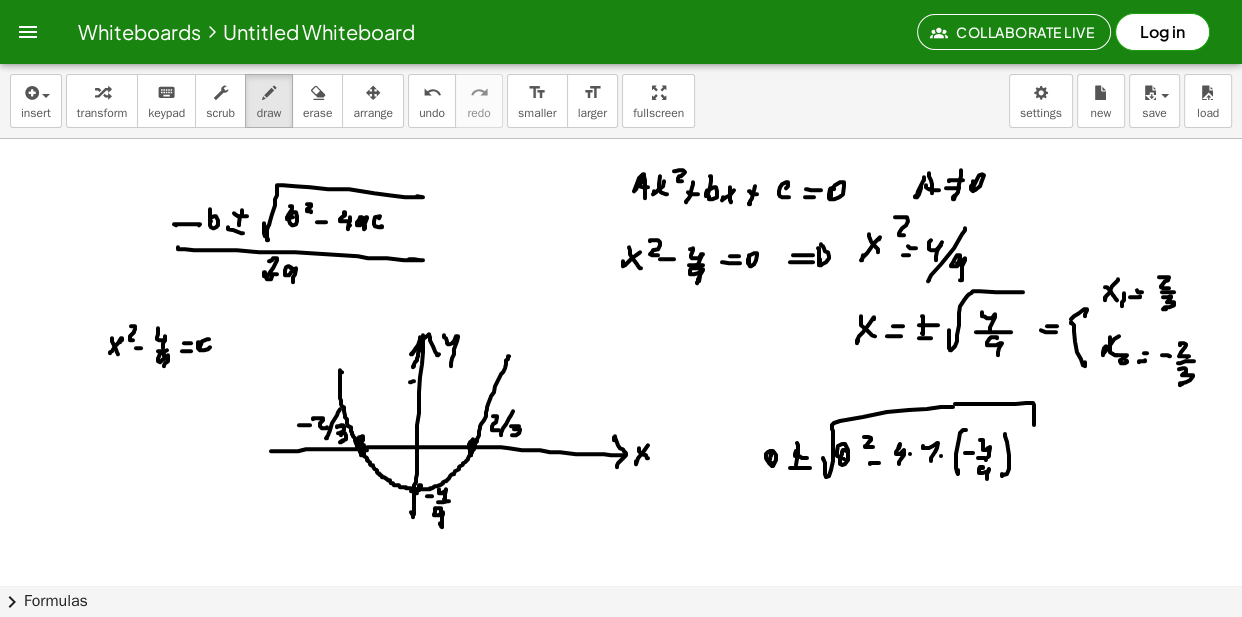 drag, startPoint x: 987, startPoint y: 405, endPoint x: 1033, endPoint y: 437, distance: 56.0357 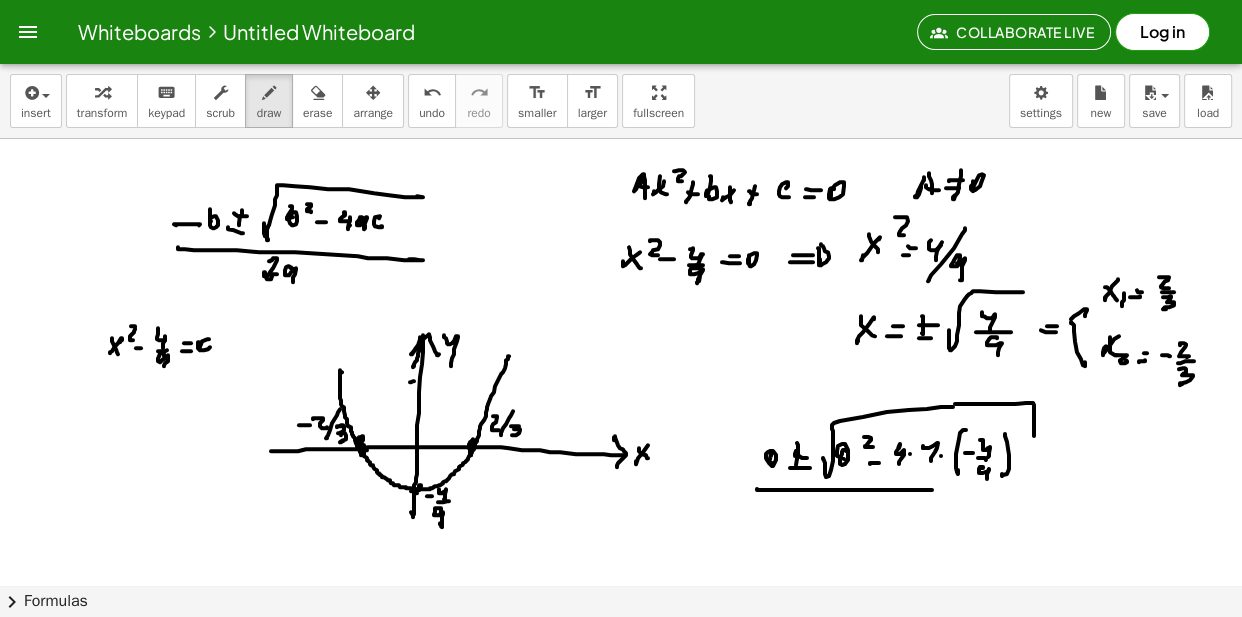 drag, startPoint x: 767, startPoint y: 491, endPoint x: 1052, endPoint y: 490, distance: 285.00174 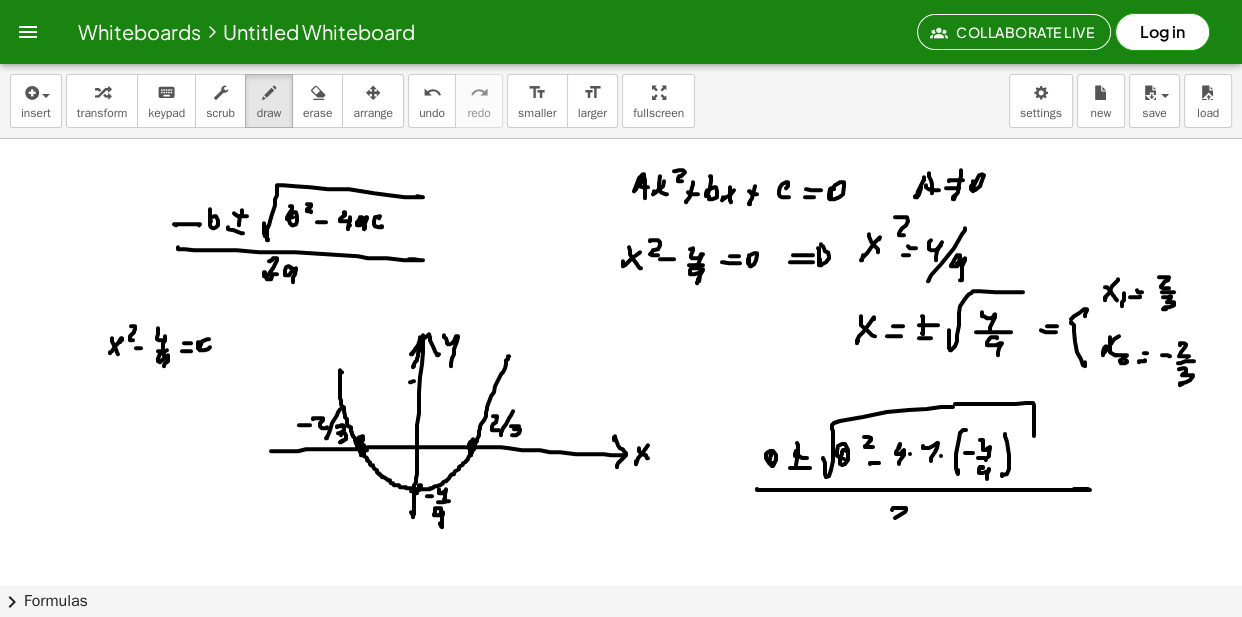 click at bounding box center [621, -4814] 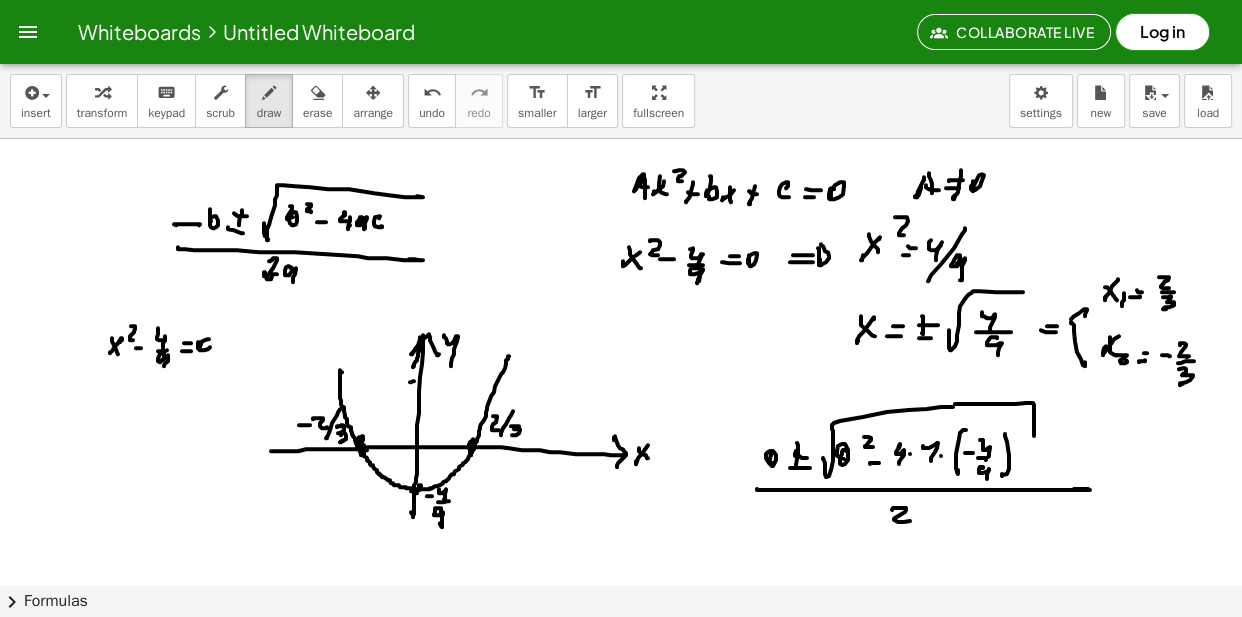 click at bounding box center [621, -4814] 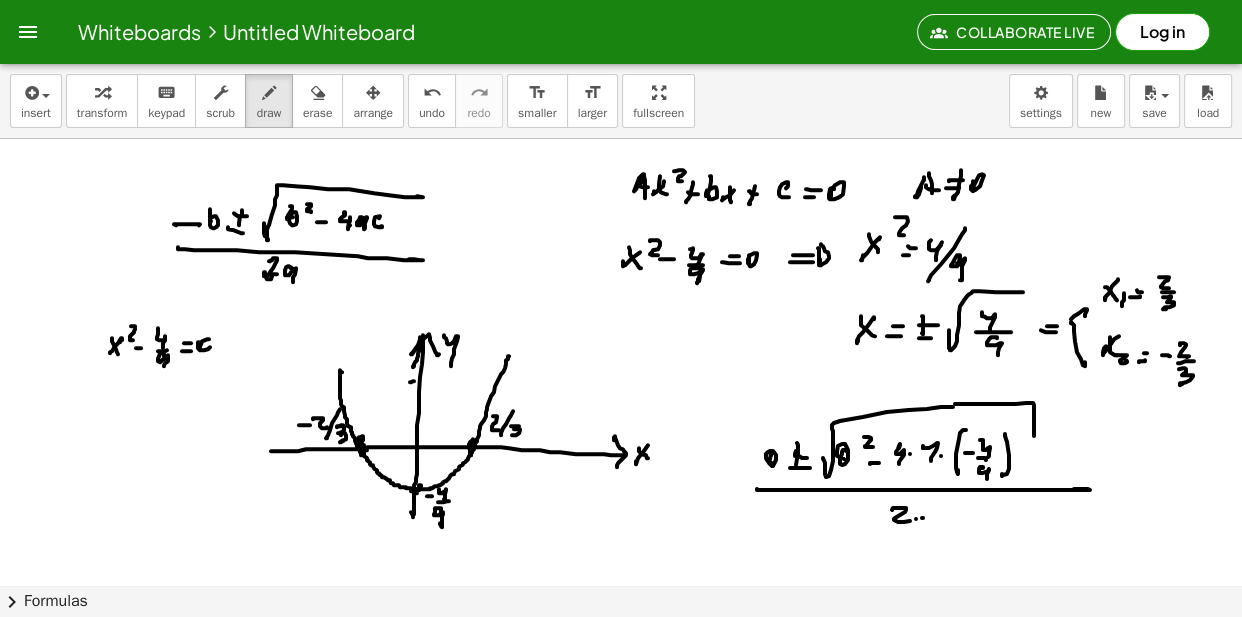 click at bounding box center (621, -4814) 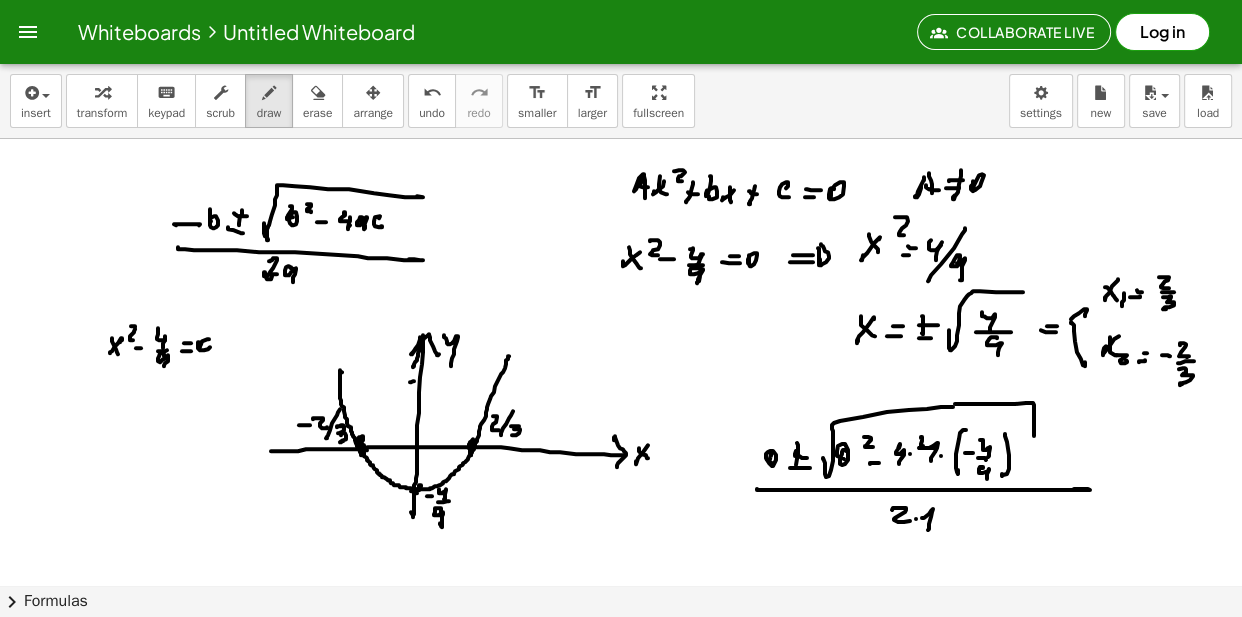 drag, startPoint x: 921, startPoint y: 438, endPoint x: 930, endPoint y: 443, distance: 10.29563 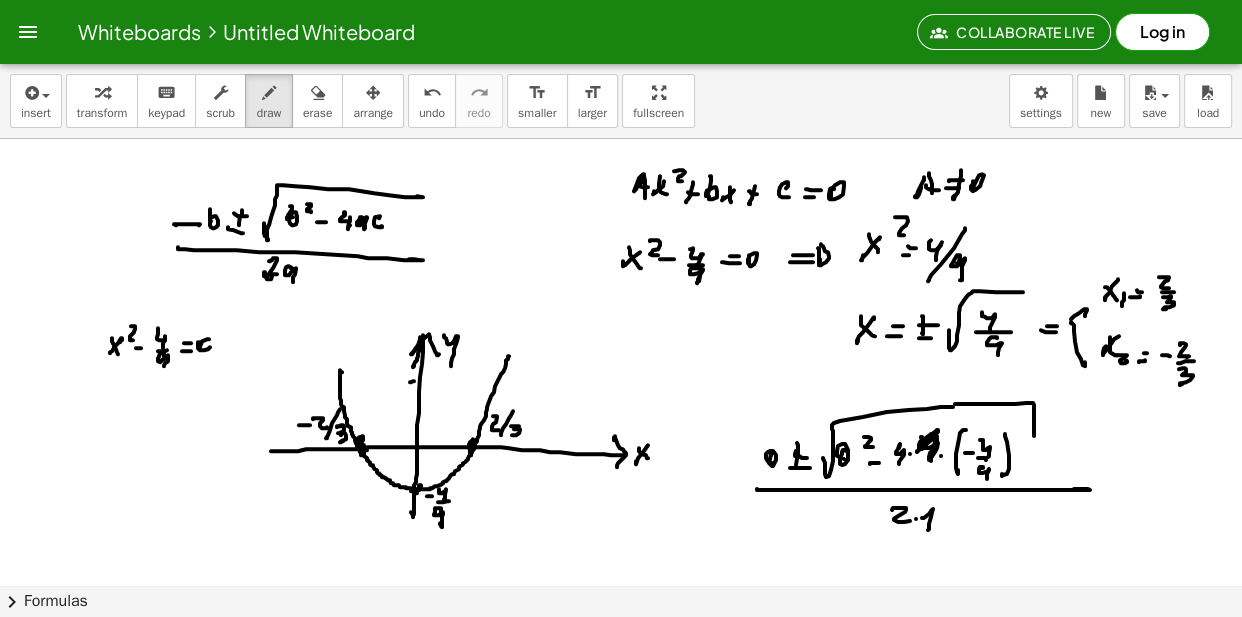drag, startPoint x: 929, startPoint y: 439, endPoint x: 926, endPoint y: 465, distance: 26.172504 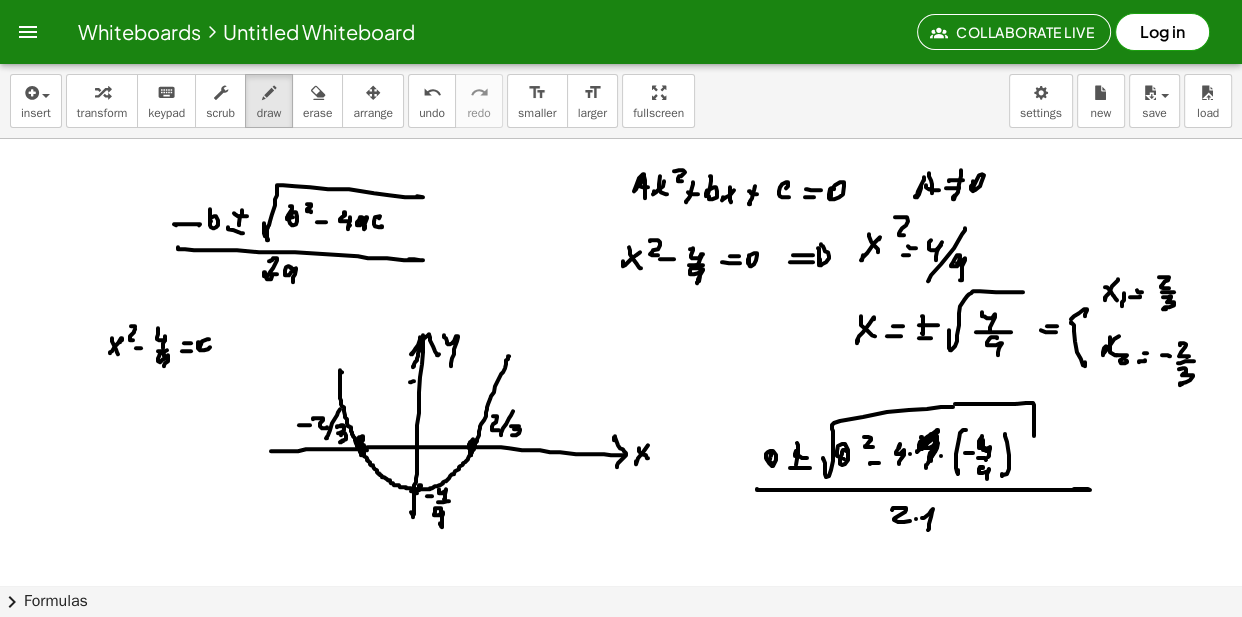 drag, startPoint x: 982, startPoint y: 438, endPoint x: 988, endPoint y: 457, distance: 19.924858 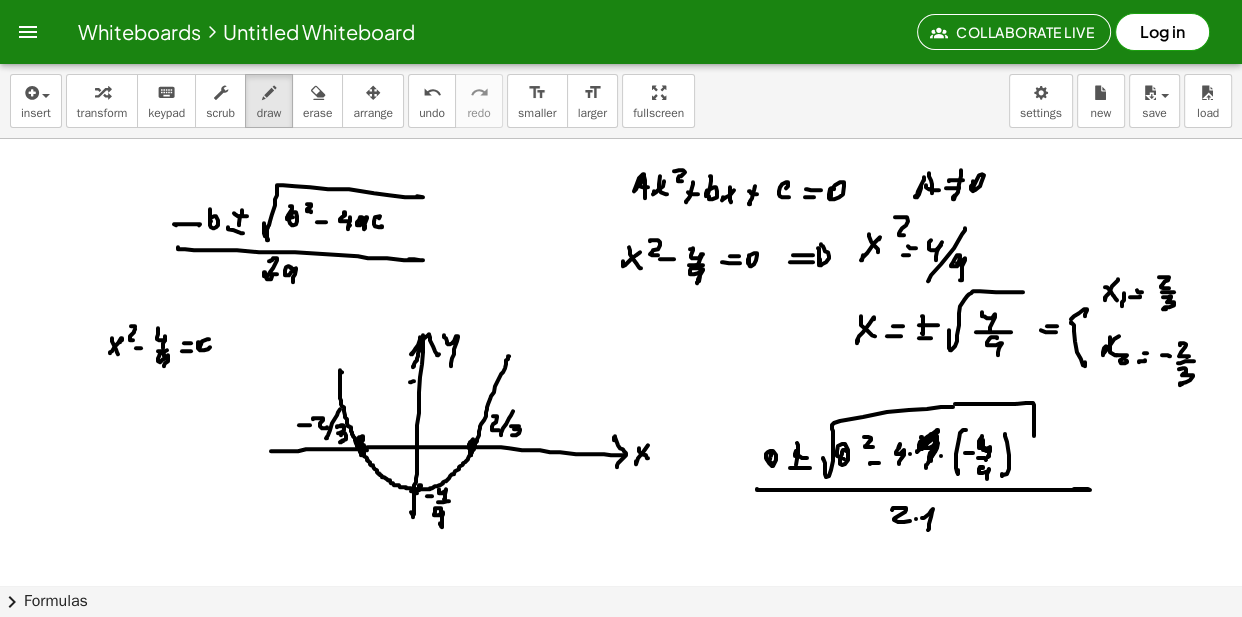 click at bounding box center [621, -4814] 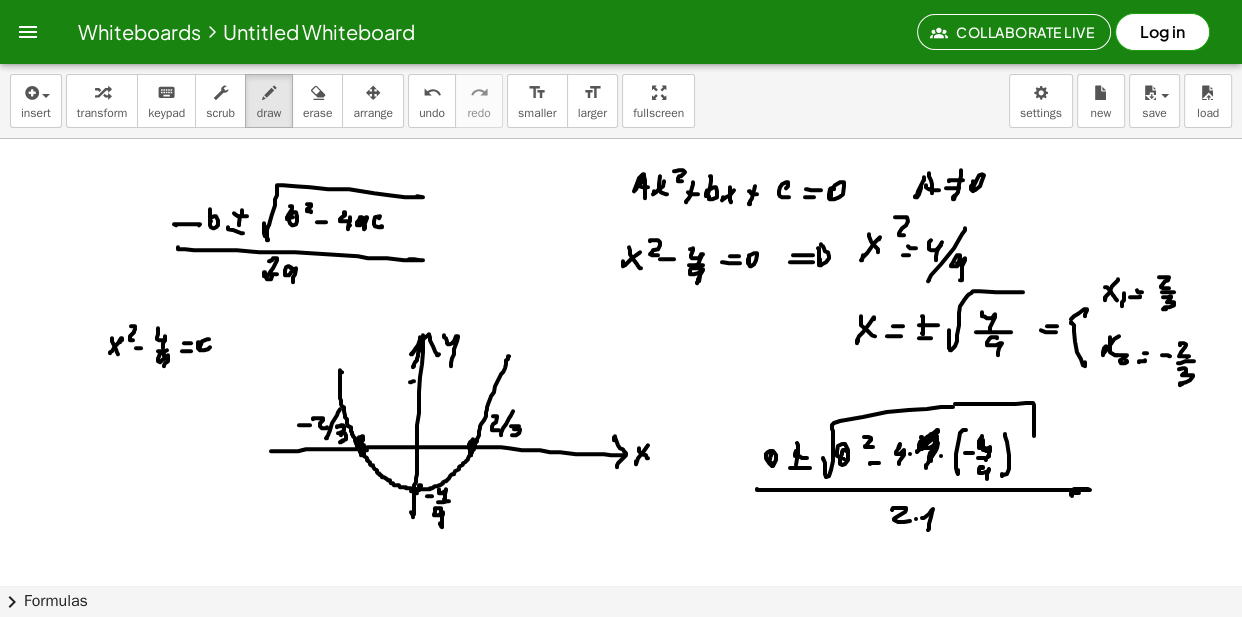 drag, startPoint x: 1077, startPoint y: 483, endPoint x: 1103, endPoint y: 479, distance: 26.305893 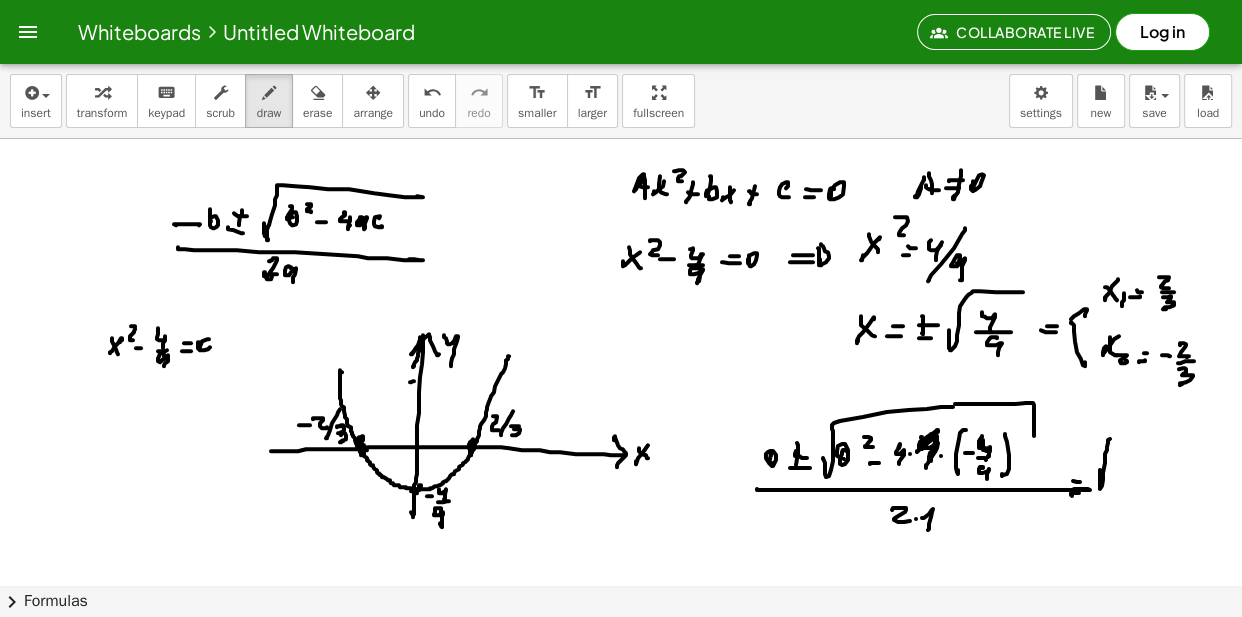 drag, startPoint x: 1100, startPoint y: 479, endPoint x: 1177, endPoint y: 436, distance: 88.19297 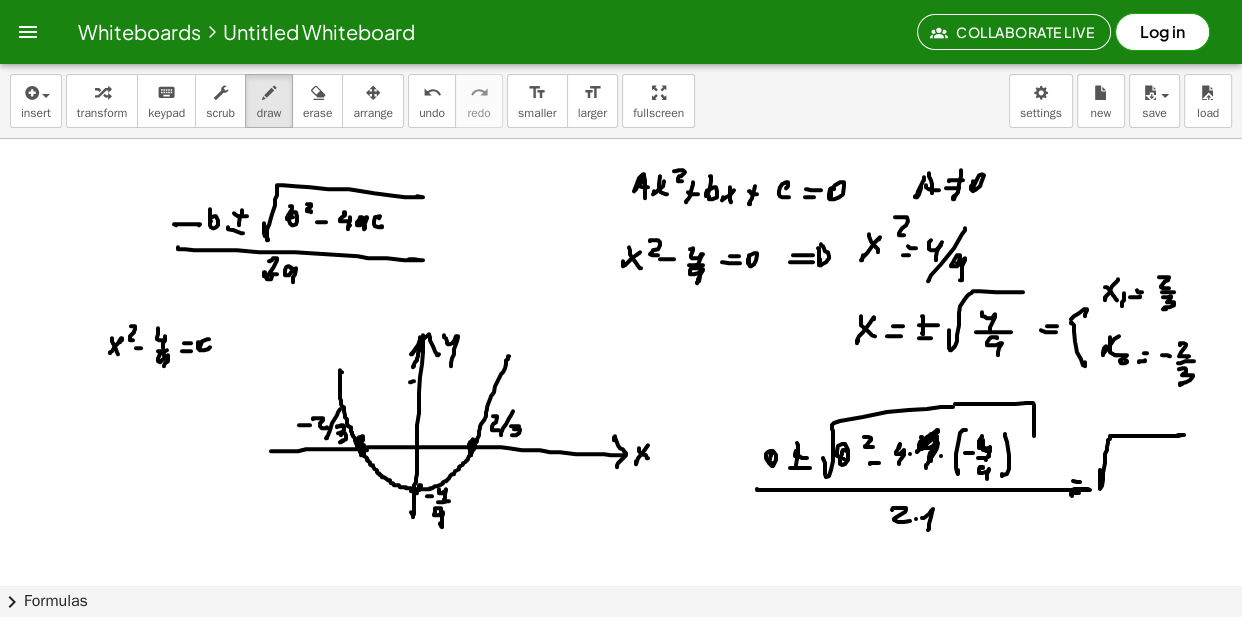 click at bounding box center [621, -4814] 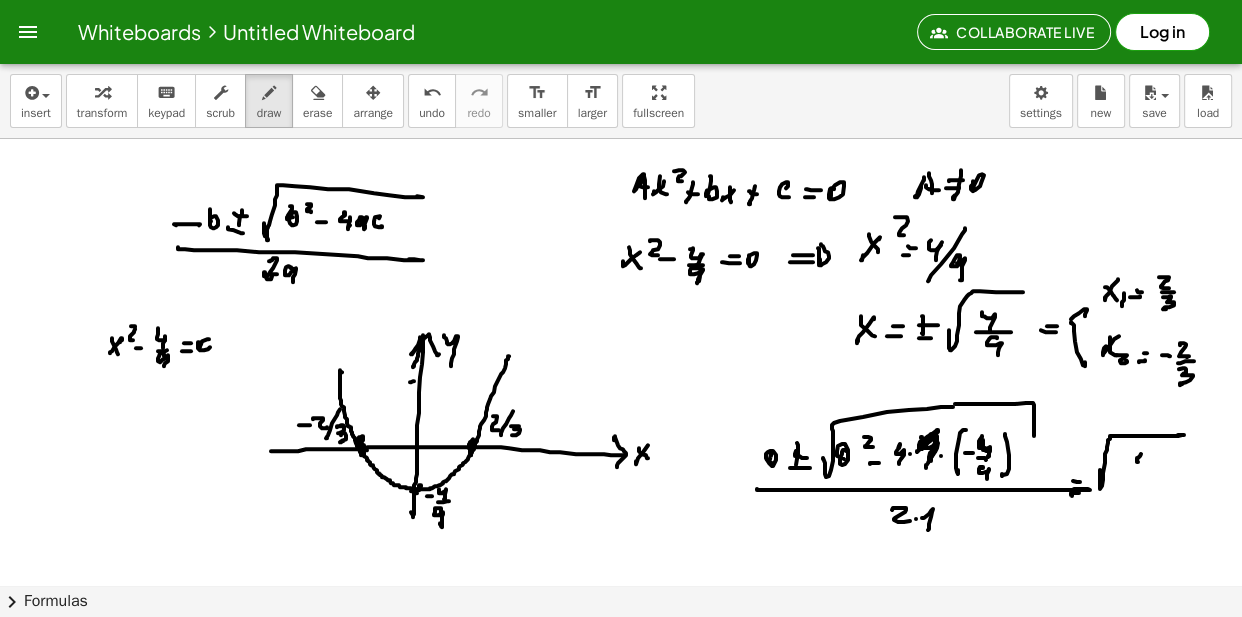 click at bounding box center [621, -4814] 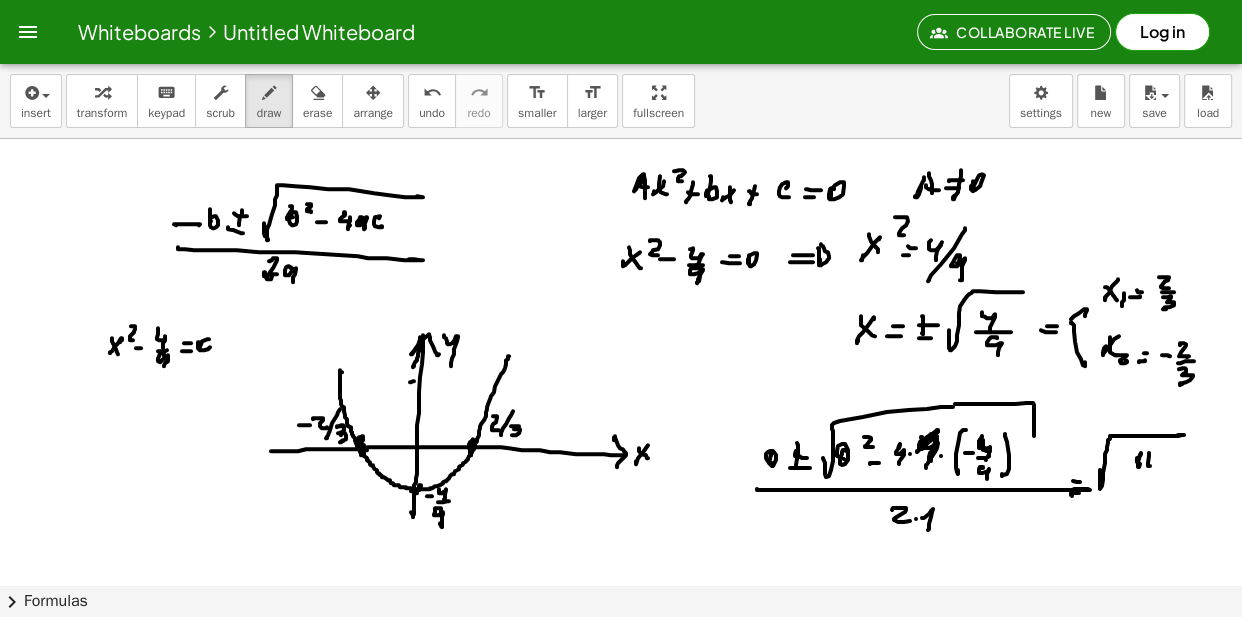 drag, startPoint x: 1149, startPoint y: 454, endPoint x: 1151, endPoint y: 470, distance: 16.124516 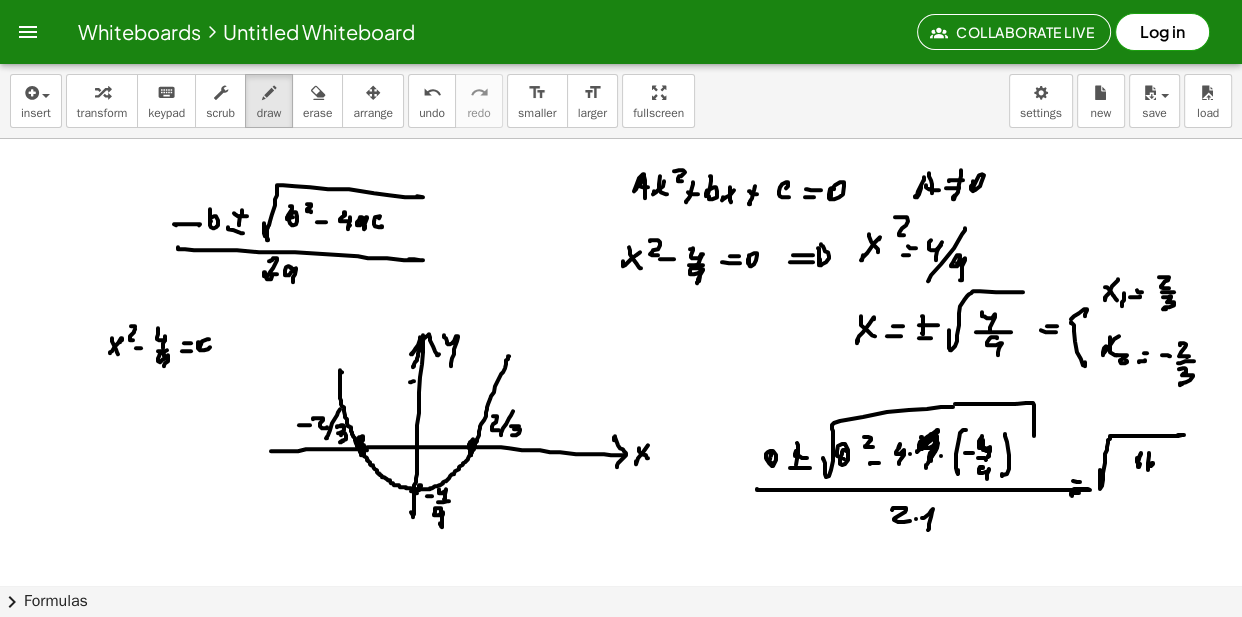 drag, startPoint x: 1141, startPoint y: 469, endPoint x: 1164, endPoint y: 469, distance: 23 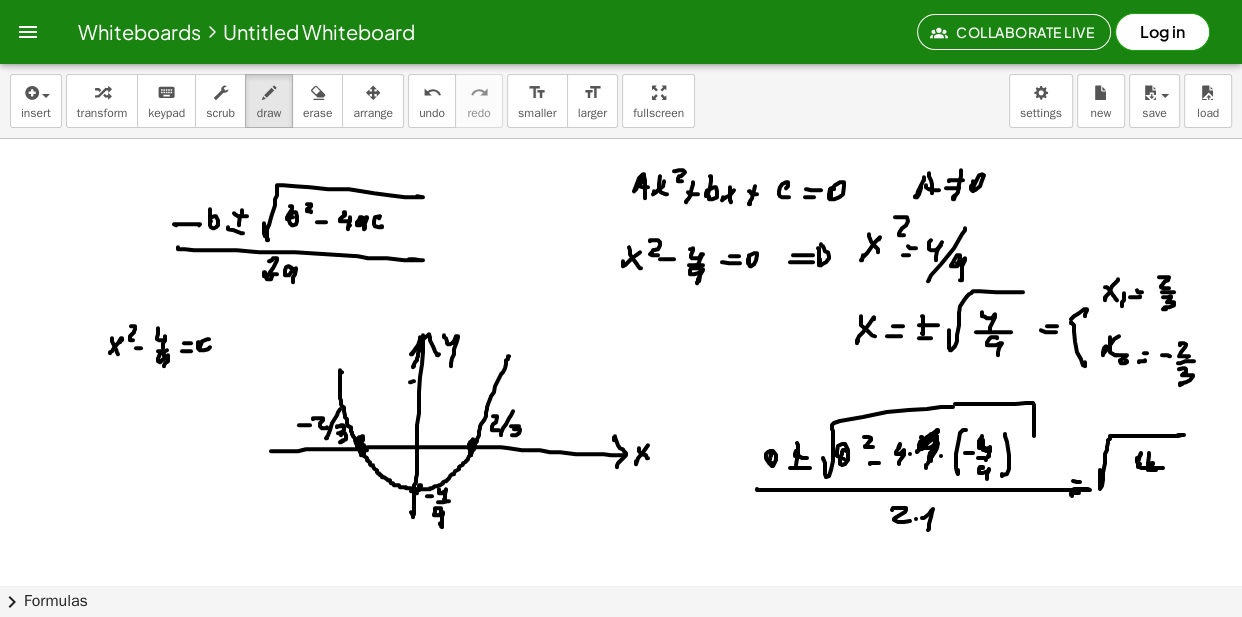 click at bounding box center (621, -4814) 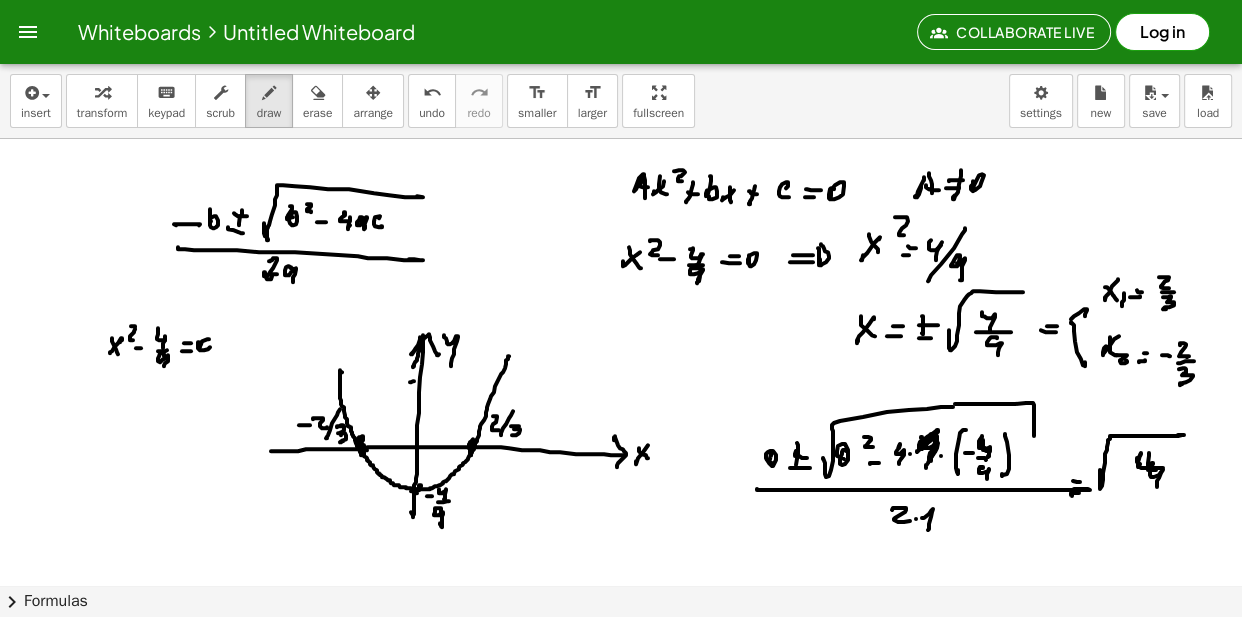 drag, startPoint x: 1163, startPoint y: 471, endPoint x: 1157, endPoint y: 488, distance: 18.027756 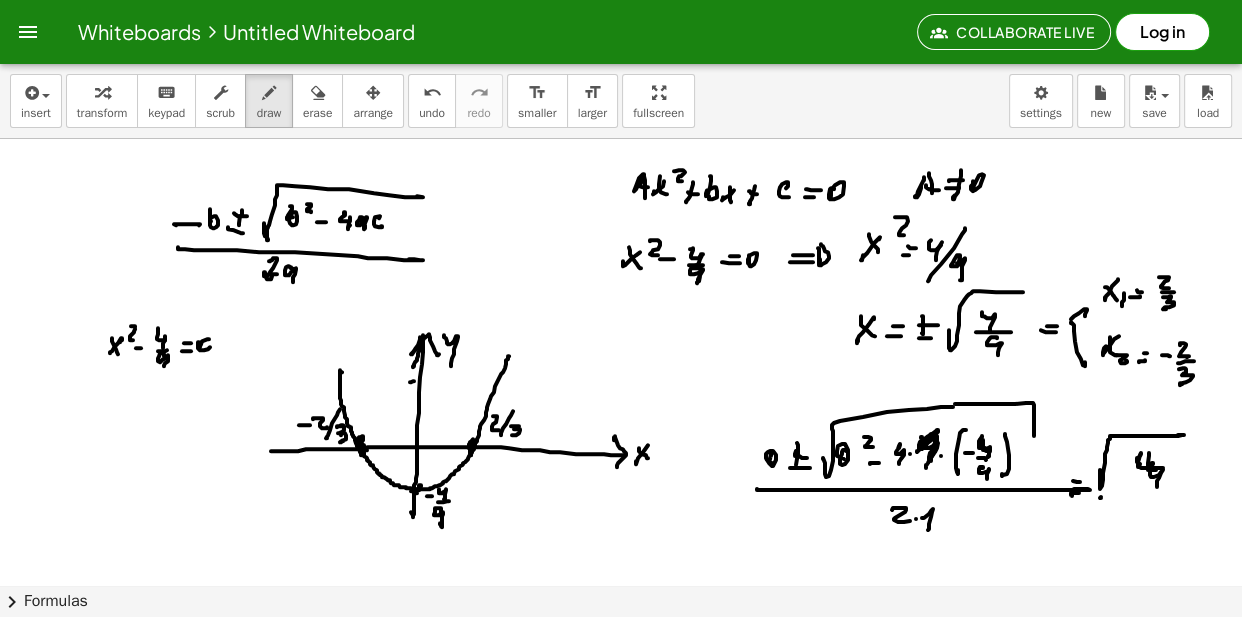 drag, startPoint x: 1100, startPoint y: 499, endPoint x: 1191, endPoint y: 495, distance: 91.08787 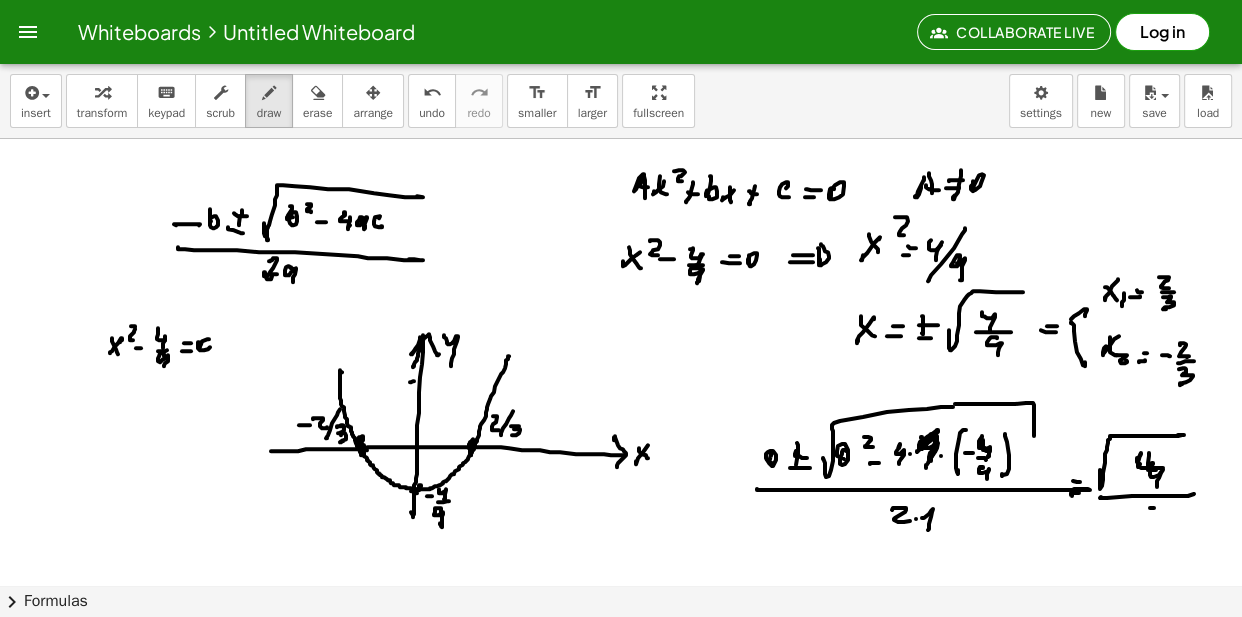 drag, startPoint x: 1150, startPoint y: 509, endPoint x: 1156, endPoint y: 521, distance: 13.416408 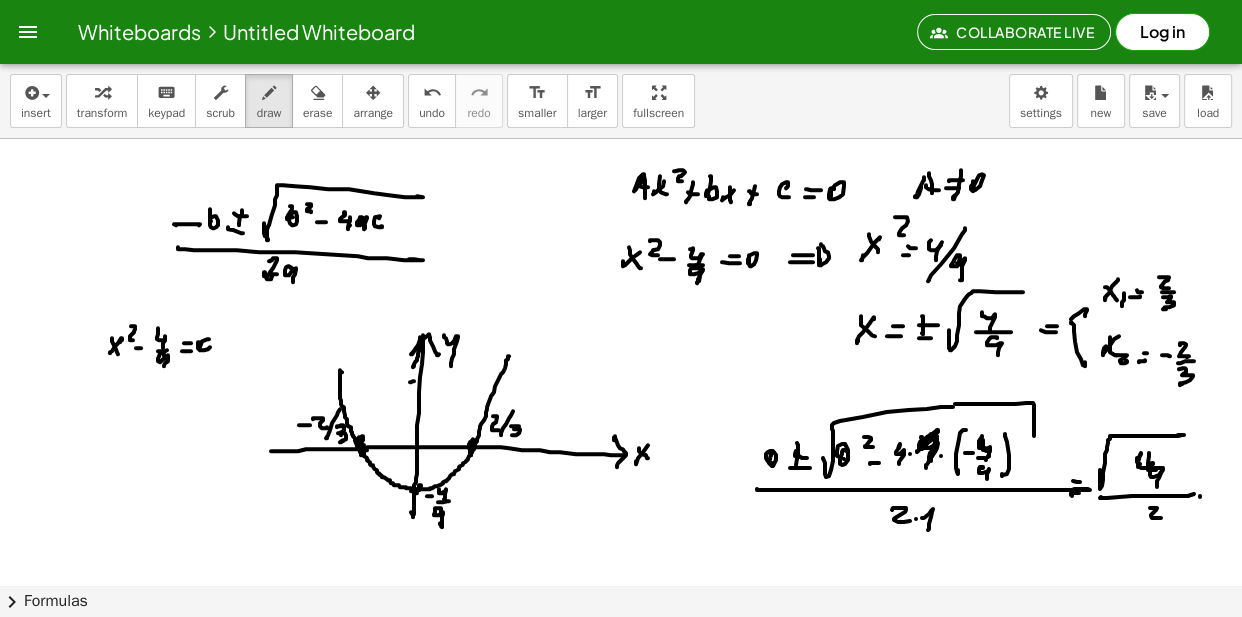 click at bounding box center (621, -4814) 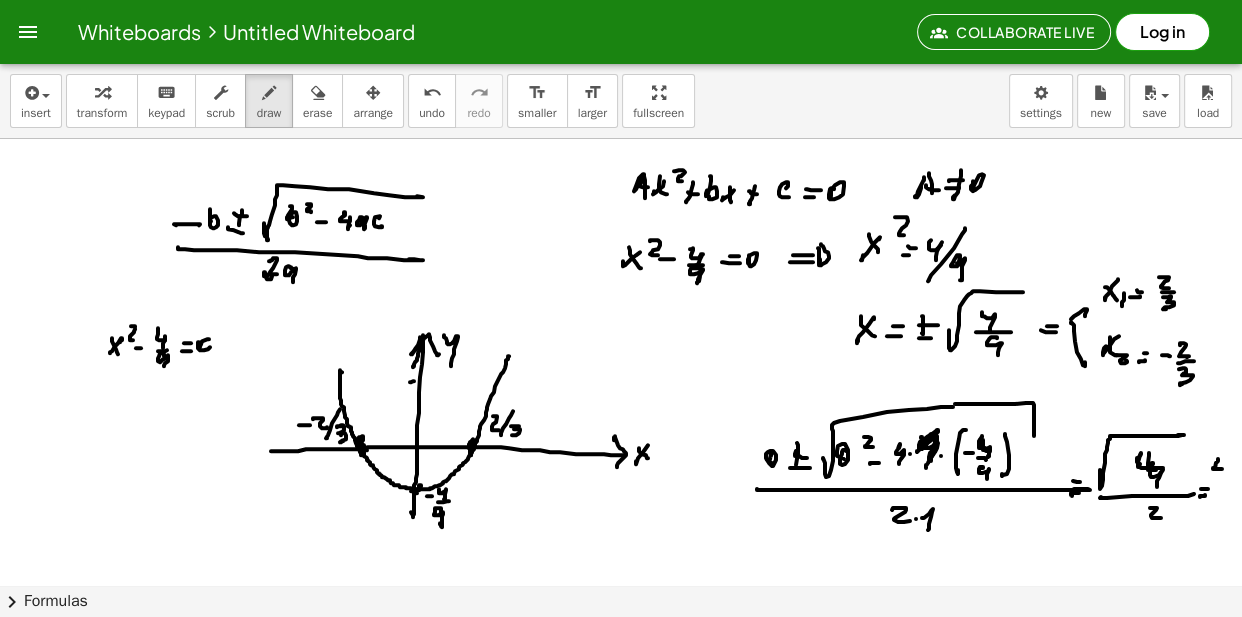 drag, startPoint x: 1218, startPoint y: 460, endPoint x: 1221, endPoint y: 473, distance: 13.341664 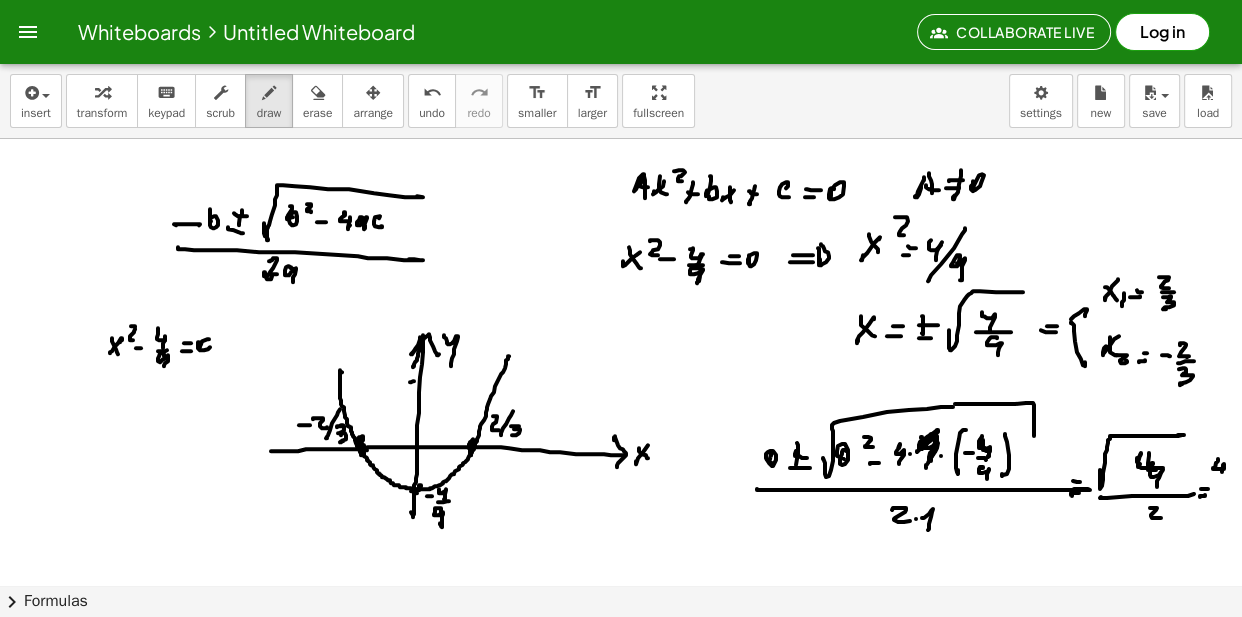 click at bounding box center (621, -4814) 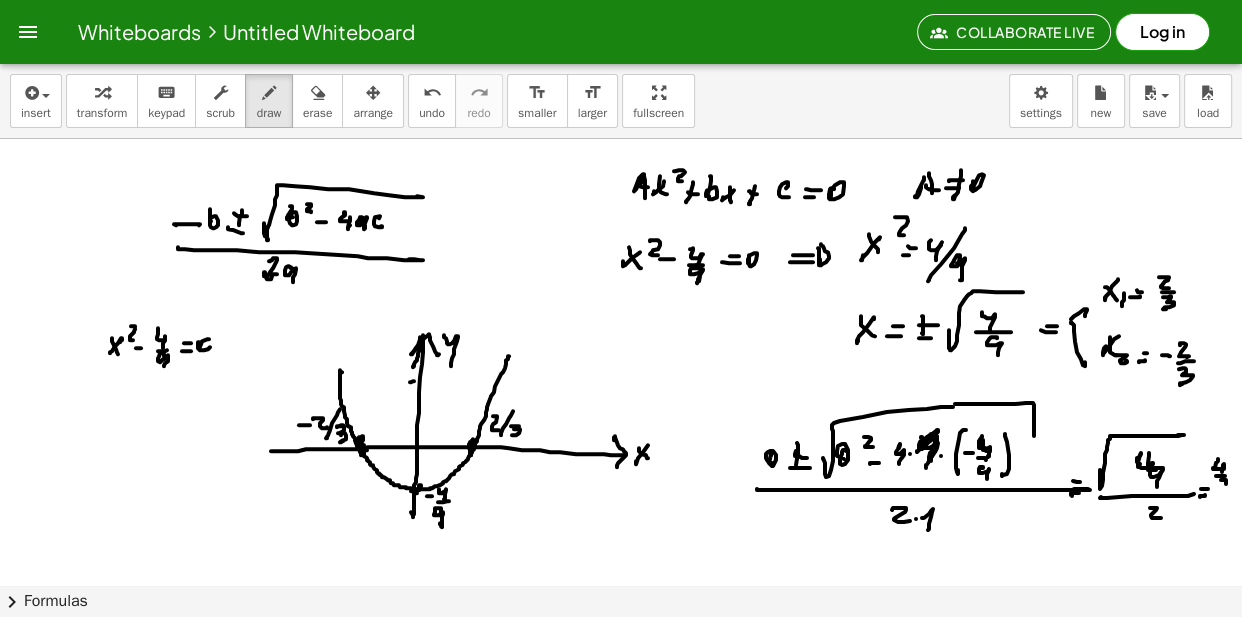 drag, startPoint x: 1221, startPoint y: 481, endPoint x: 1230, endPoint y: 493, distance: 15 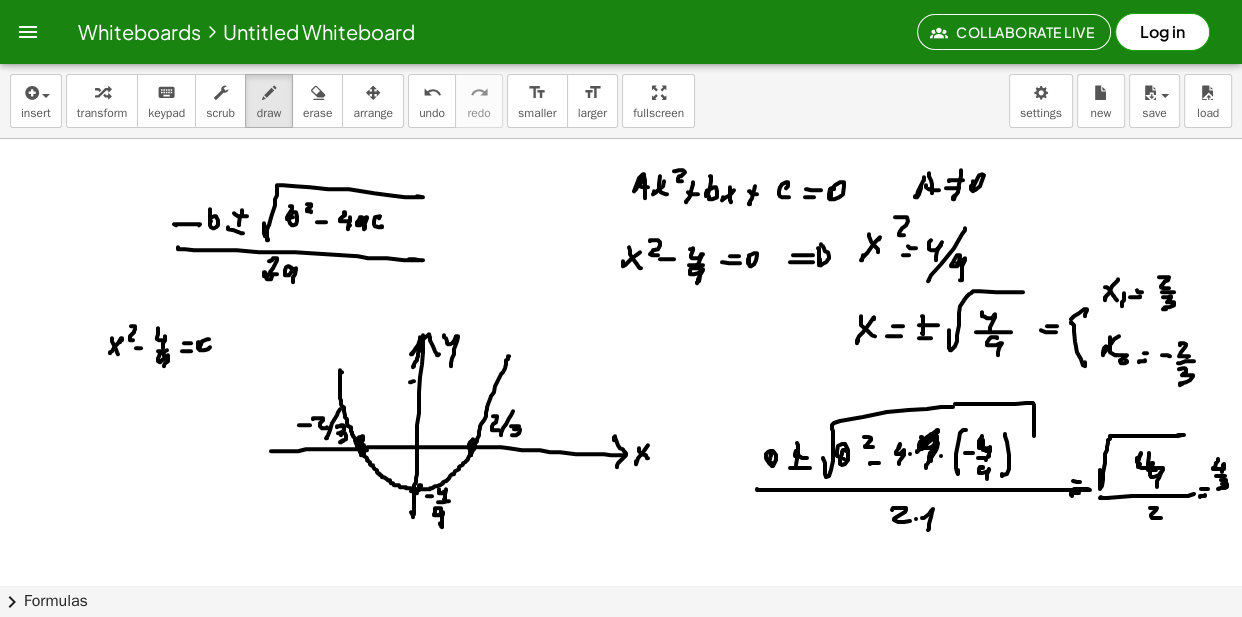 click on "×" at bounding box center [621, 362] 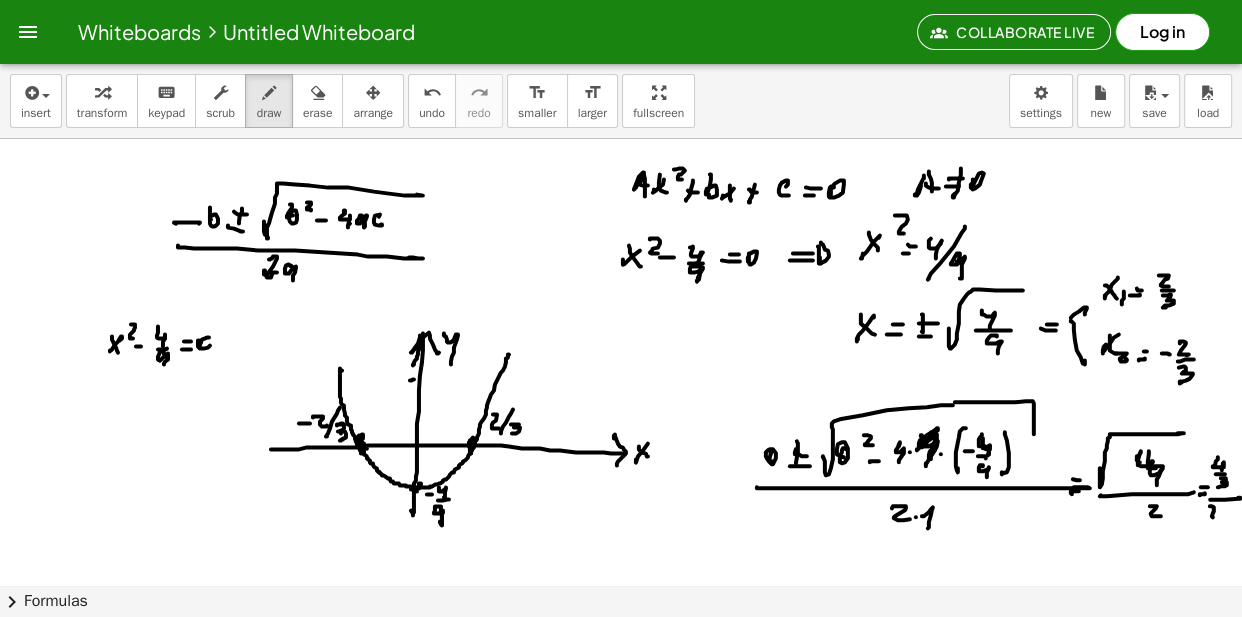 drag, startPoint x: 1210, startPoint y: 509, endPoint x: 1223, endPoint y: 525, distance: 20.615528 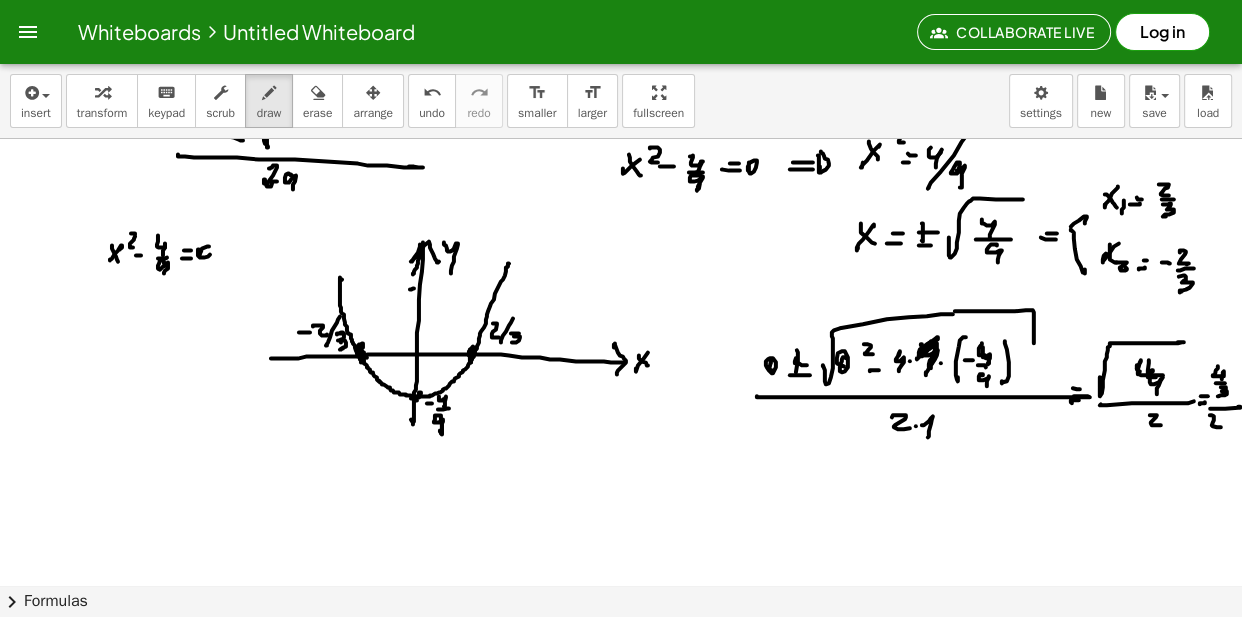 scroll, scrollTop: 11164, scrollLeft: 0, axis: vertical 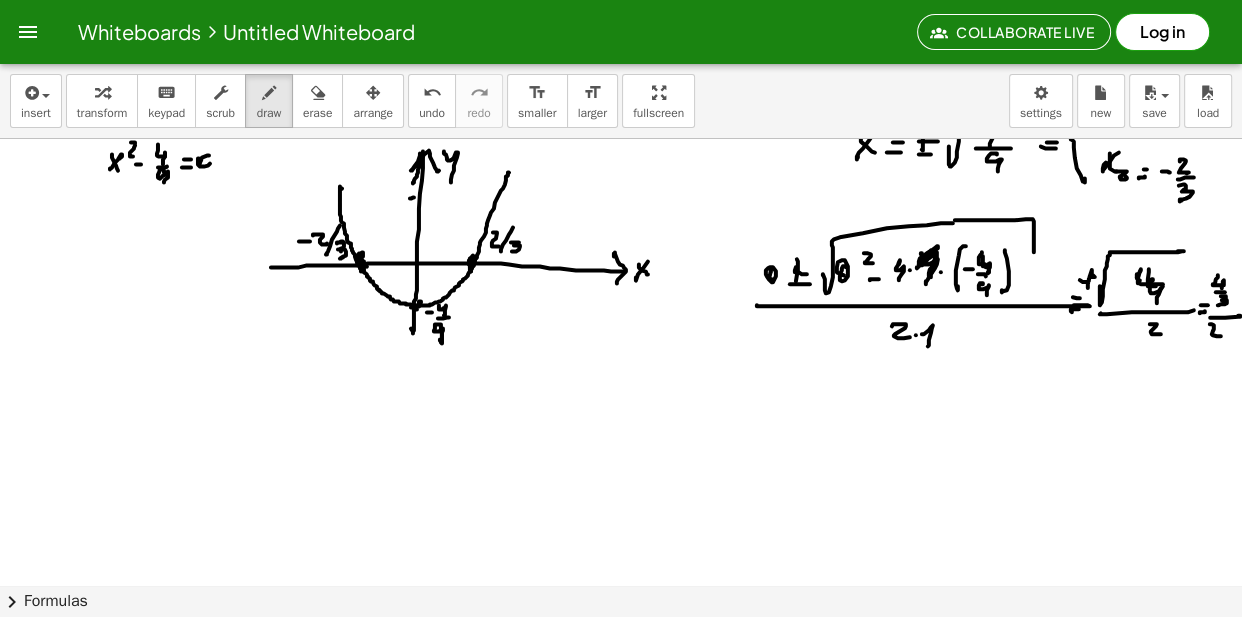 click at bounding box center (623, -4996) 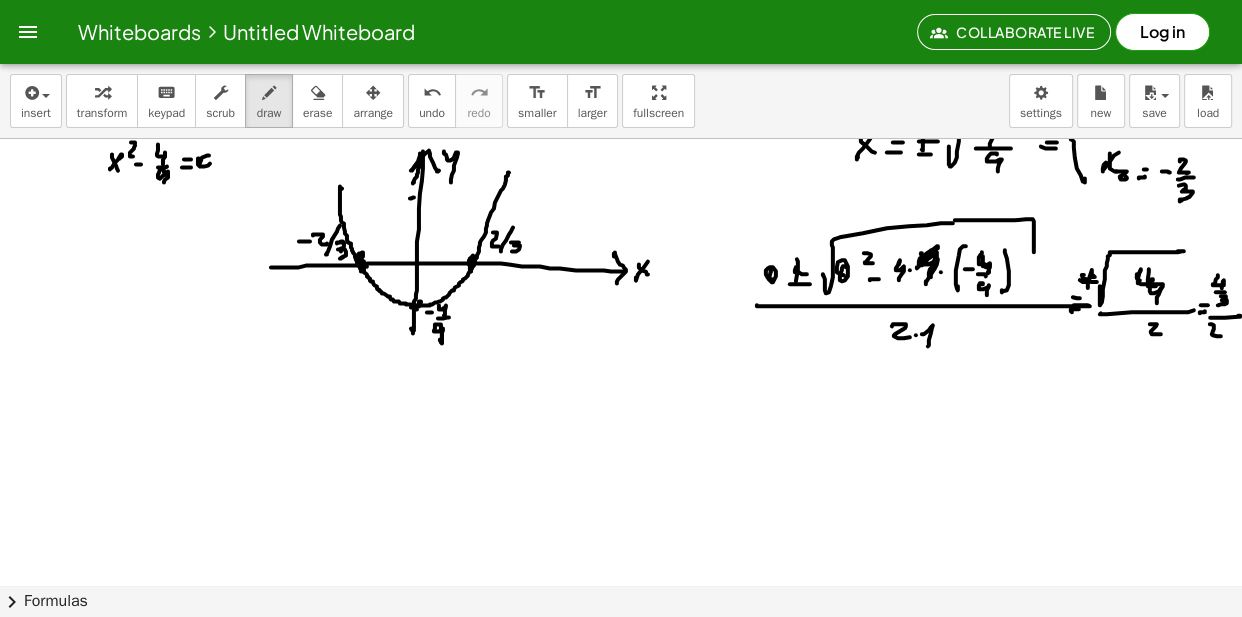 click at bounding box center [623, -4996] 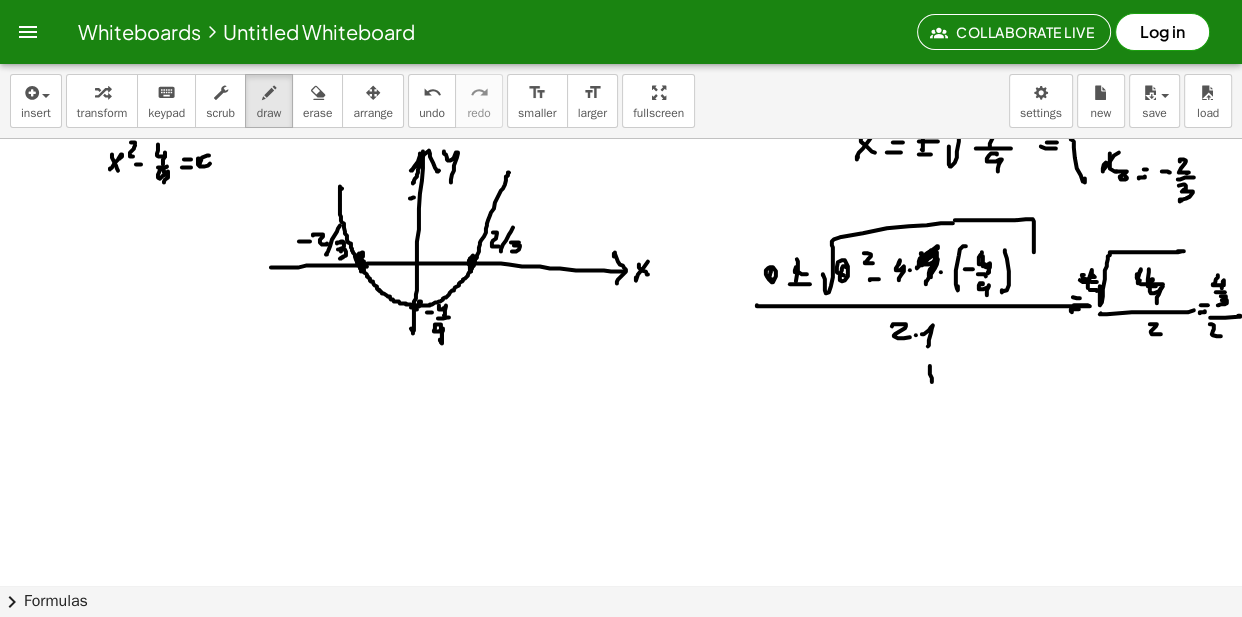 click at bounding box center [623, -4996] 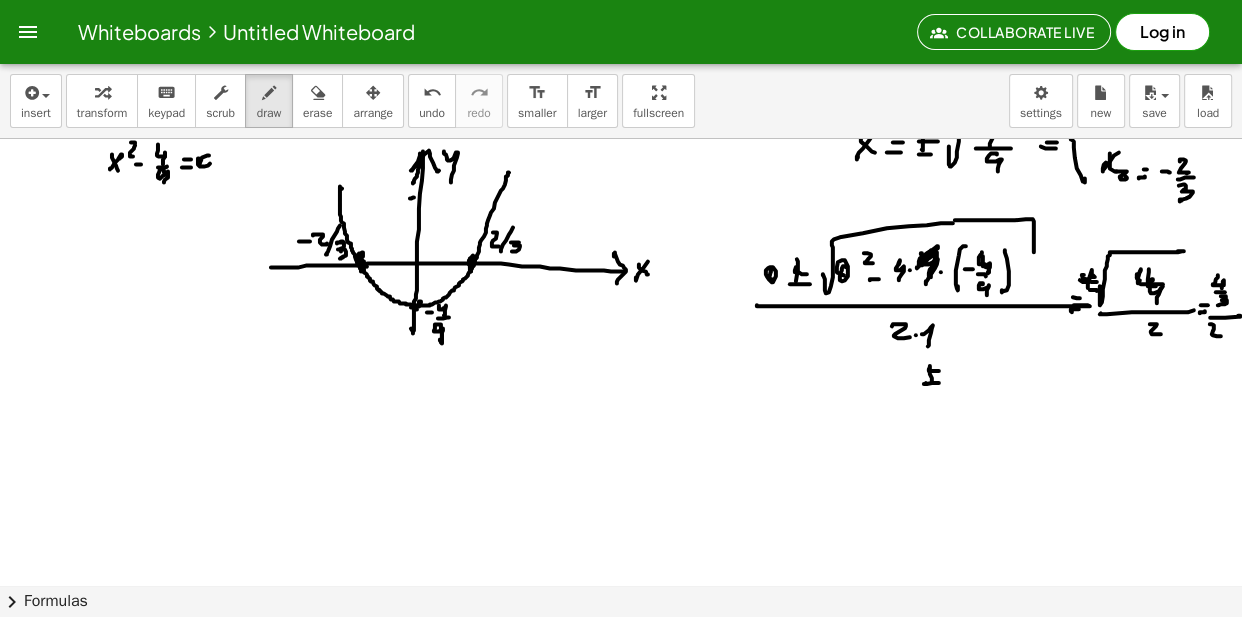 drag, startPoint x: 925, startPoint y: 387, endPoint x: 944, endPoint y: 387, distance: 19 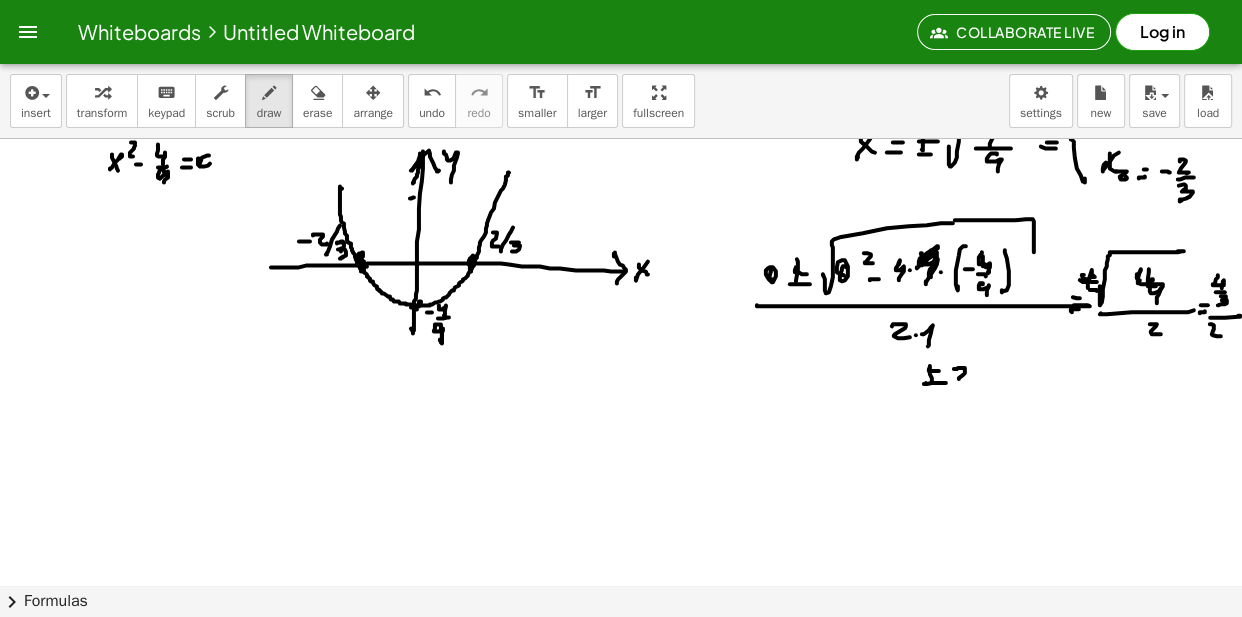 drag, startPoint x: 954, startPoint y: 372, endPoint x: 972, endPoint y: 386, distance: 22.803509 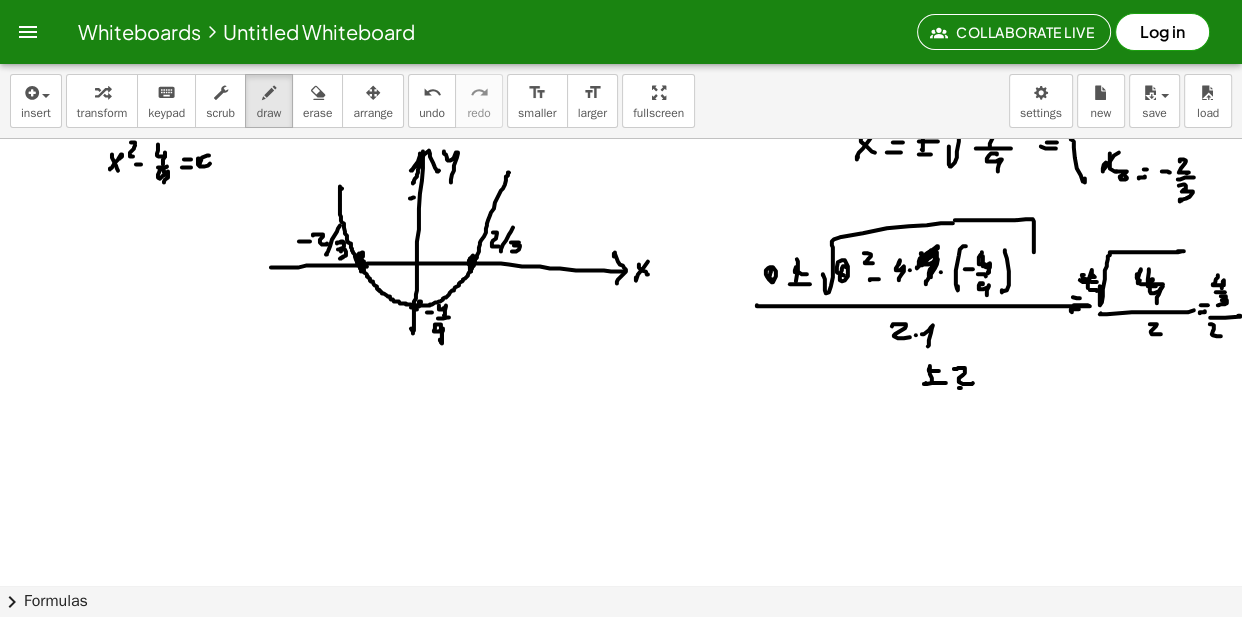 click at bounding box center [623, -4996] 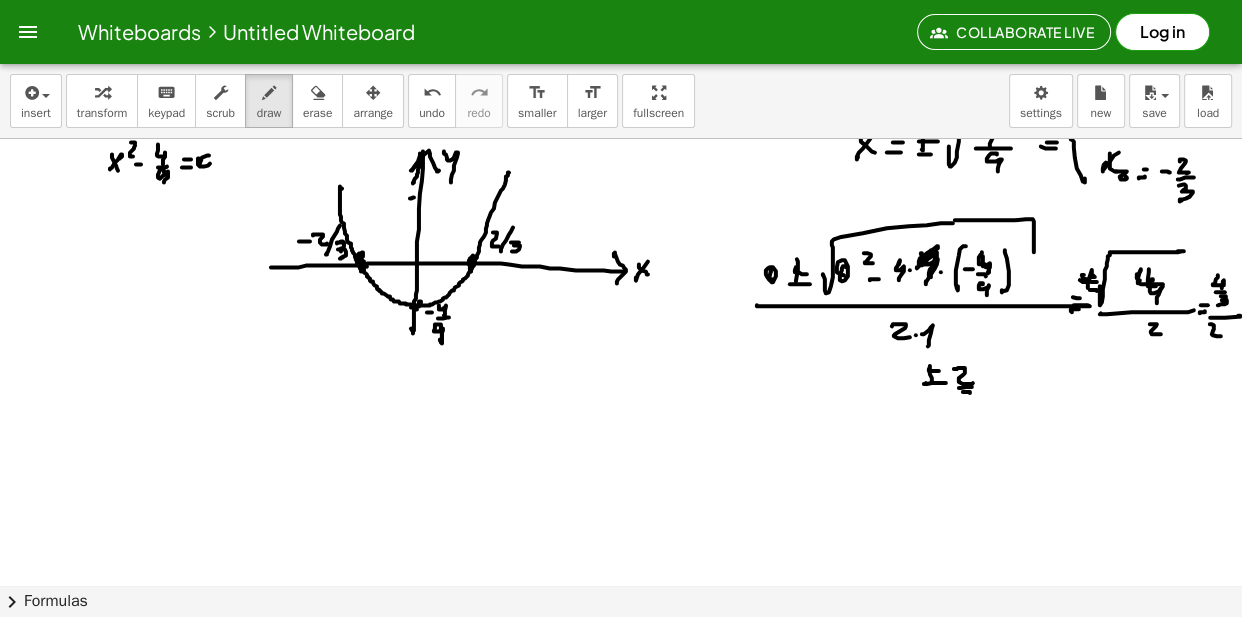 drag, startPoint x: 970, startPoint y: 396, endPoint x: 979, endPoint y: 404, distance: 12.0415945 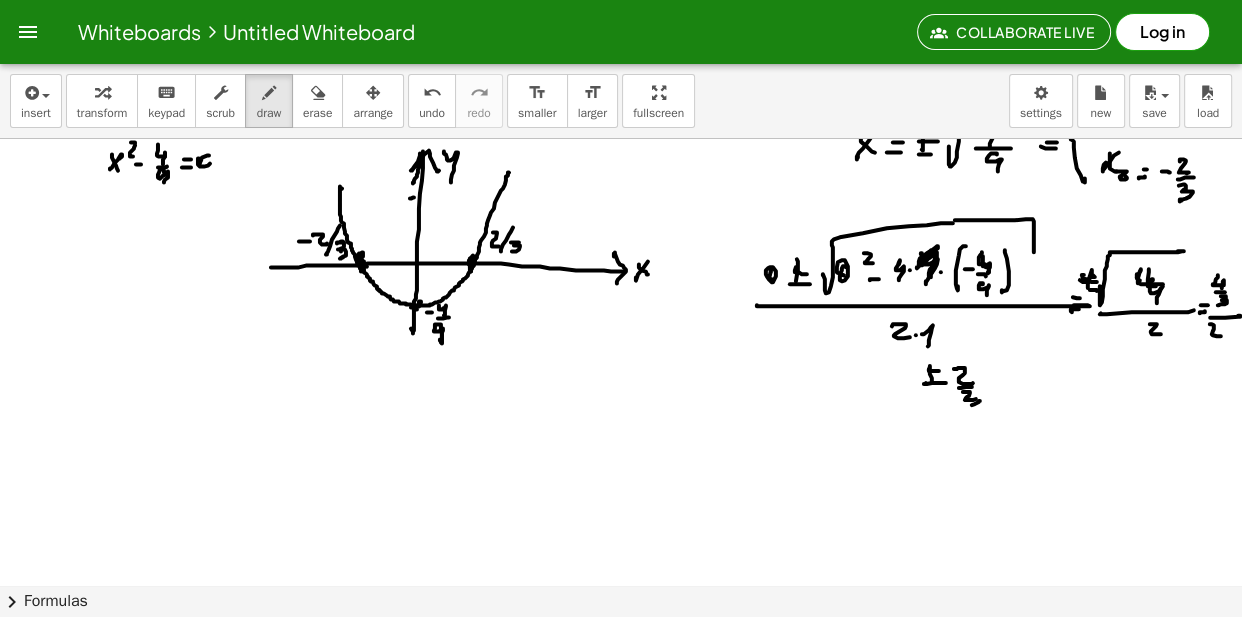 click at bounding box center (623, -4996) 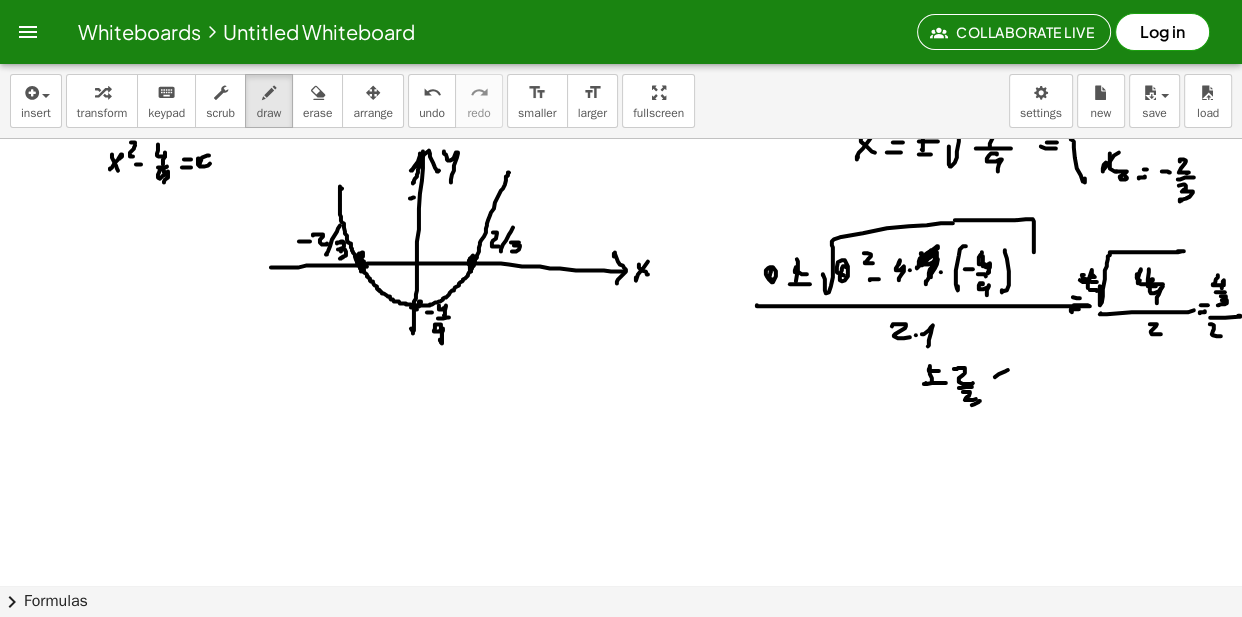 drag, startPoint x: 995, startPoint y: 380, endPoint x: 1003, endPoint y: 405, distance: 26.24881 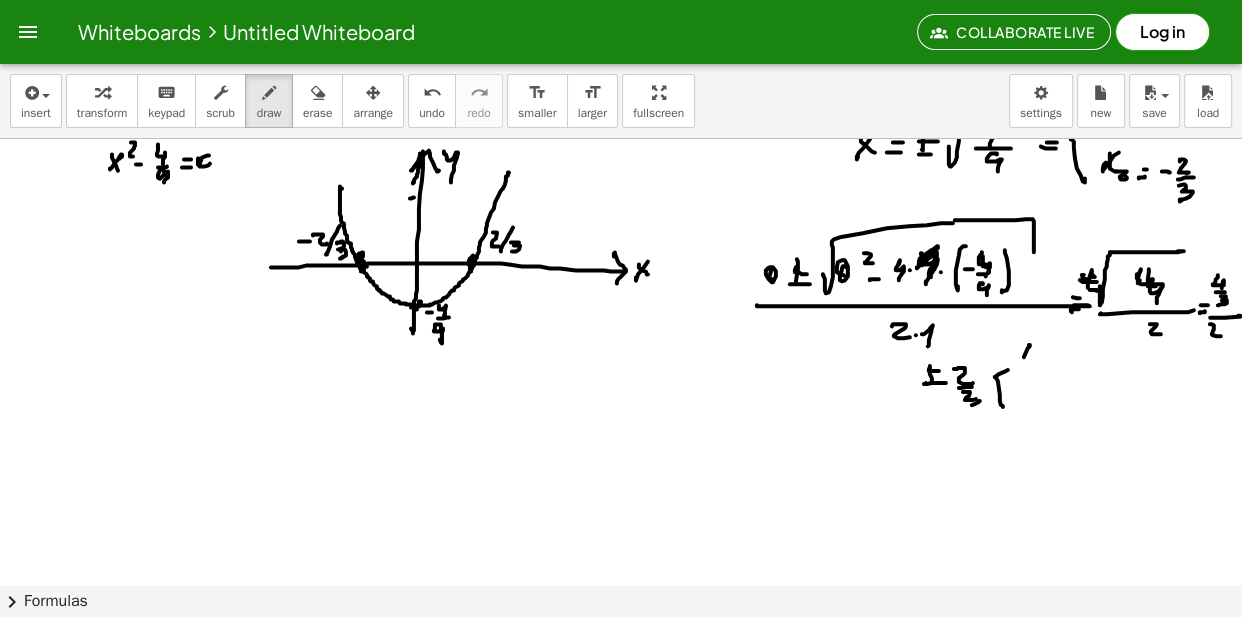click at bounding box center (623, -4996) 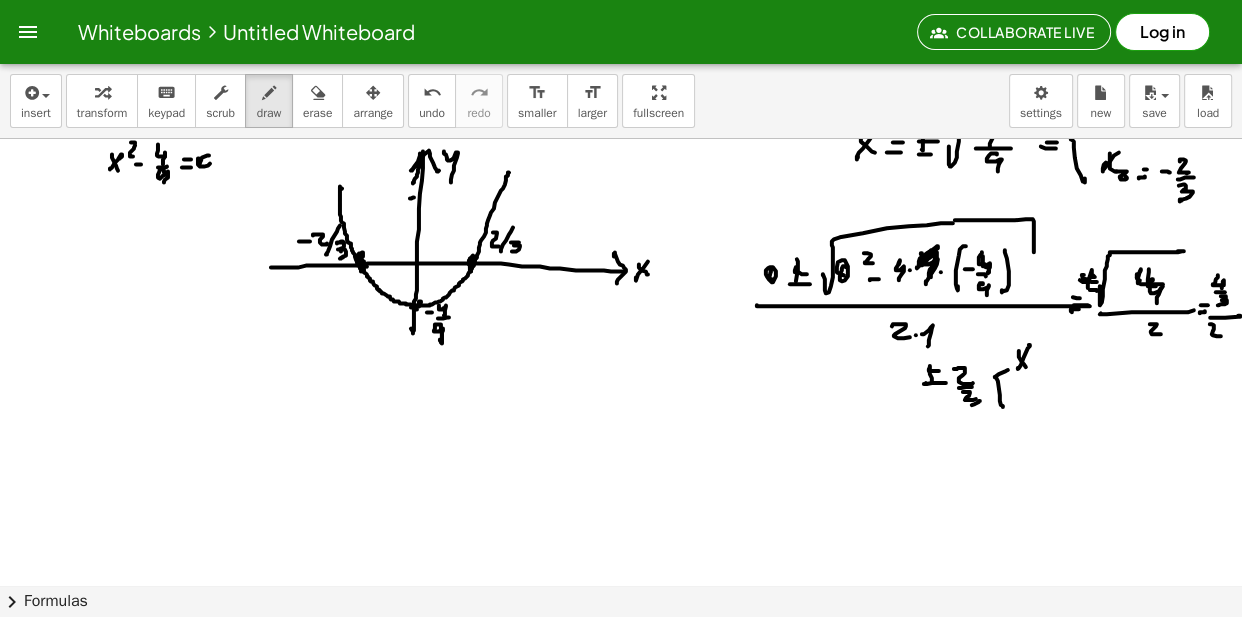 drag, startPoint x: 1019, startPoint y: 360, endPoint x: 1037, endPoint y: 358, distance: 18.110771 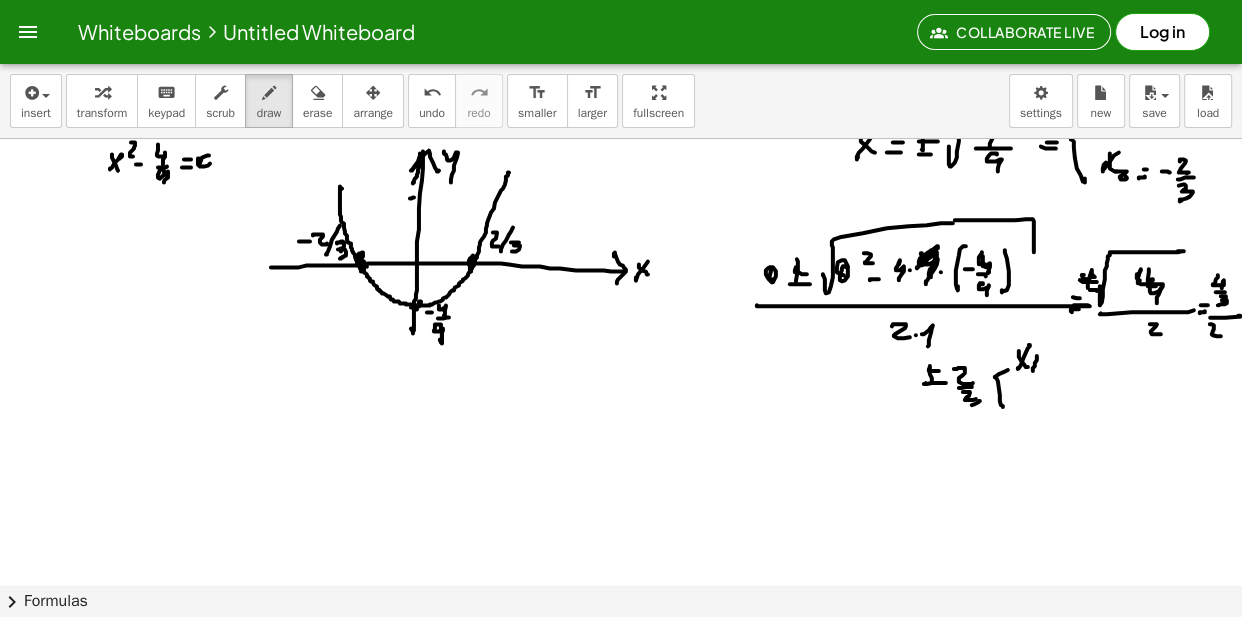click at bounding box center [623, -4996] 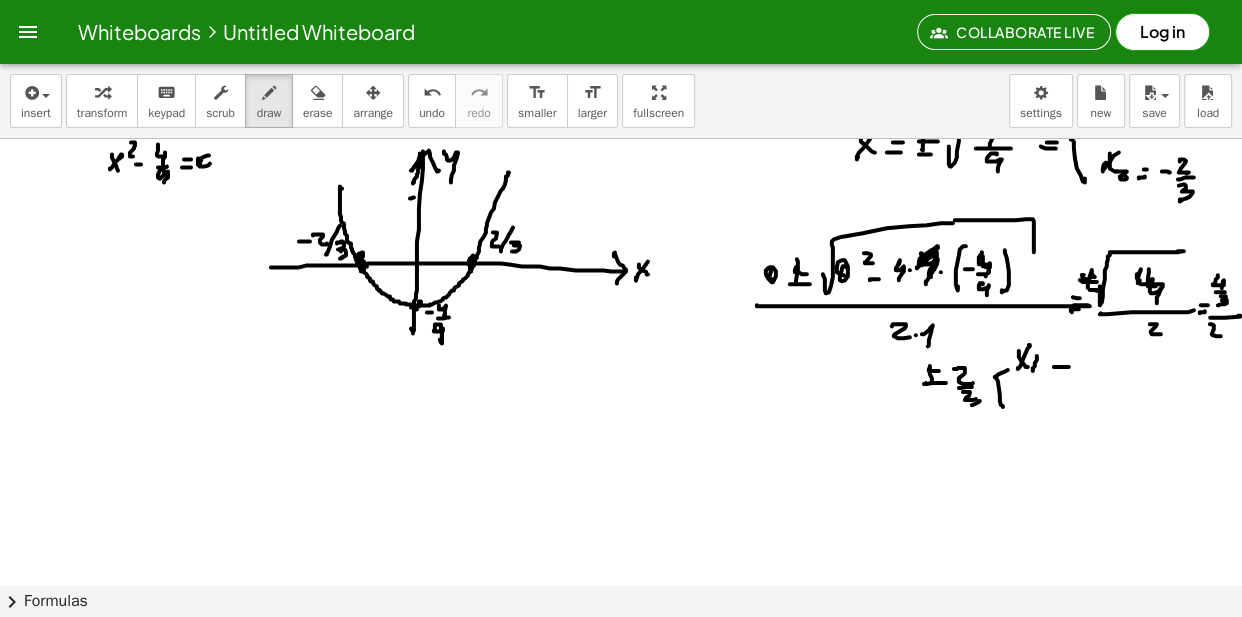 drag, startPoint x: 1061, startPoint y: 364, endPoint x: 1076, endPoint y: 358, distance: 16.155495 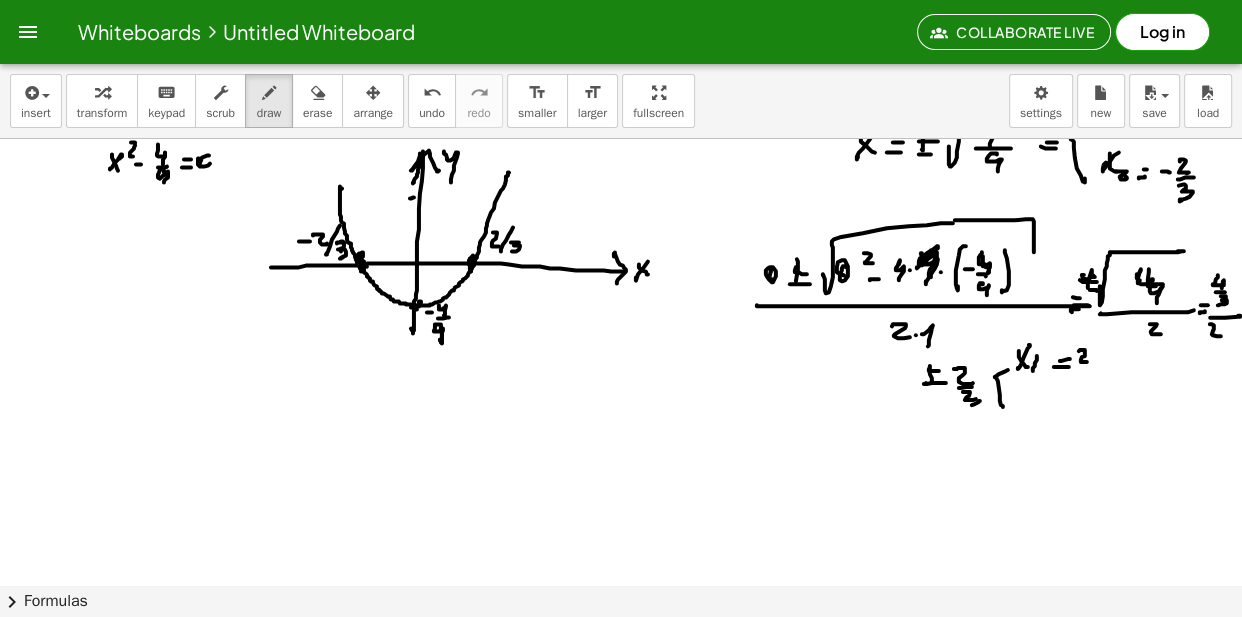 click at bounding box center [623, -4996] 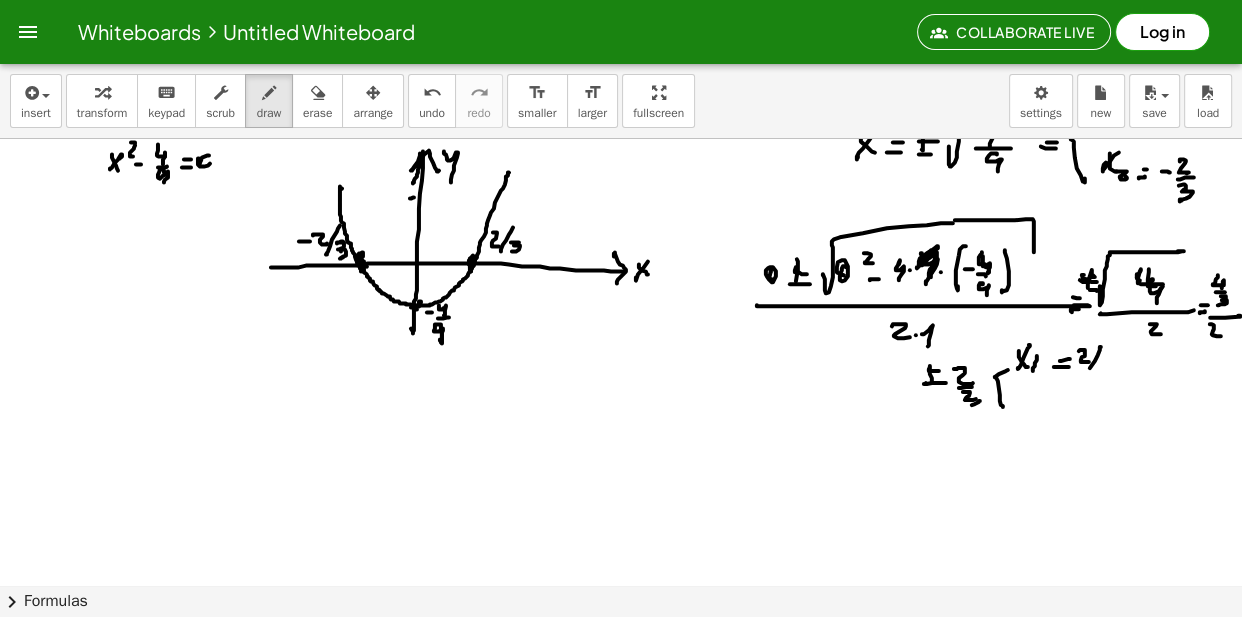 click at bounding box center [623, -4996] 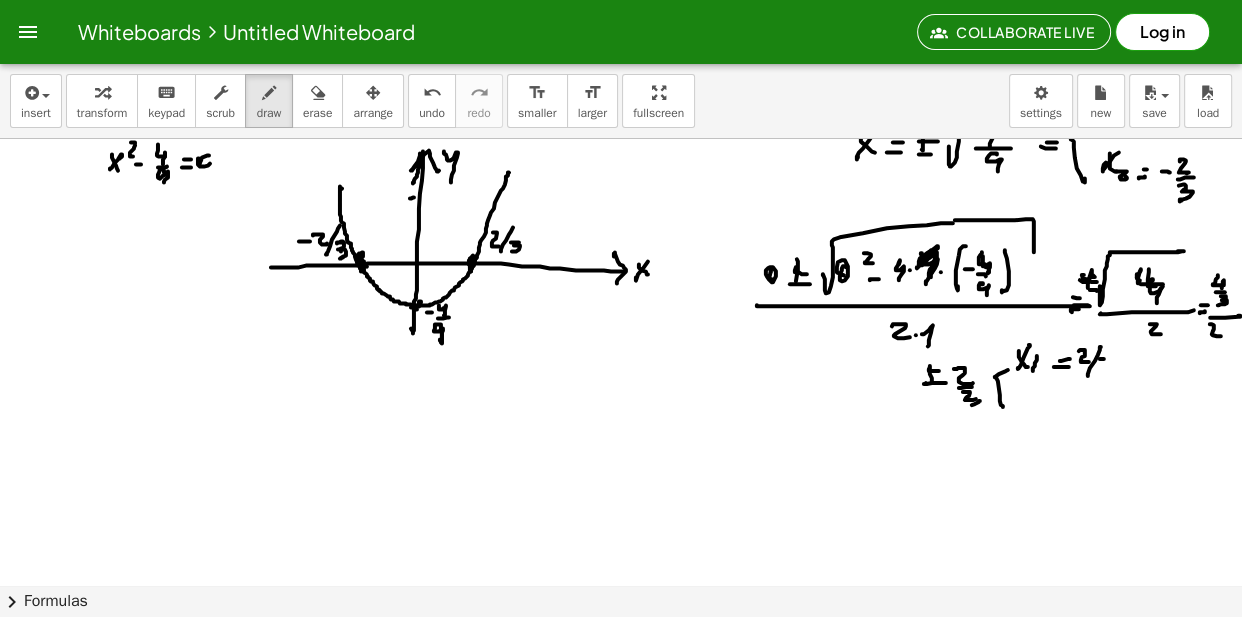 drag, startPoint x: 1114, startPoint y: 366, endPoint x: 1100, endPoint y: 377, distance: 17.804493 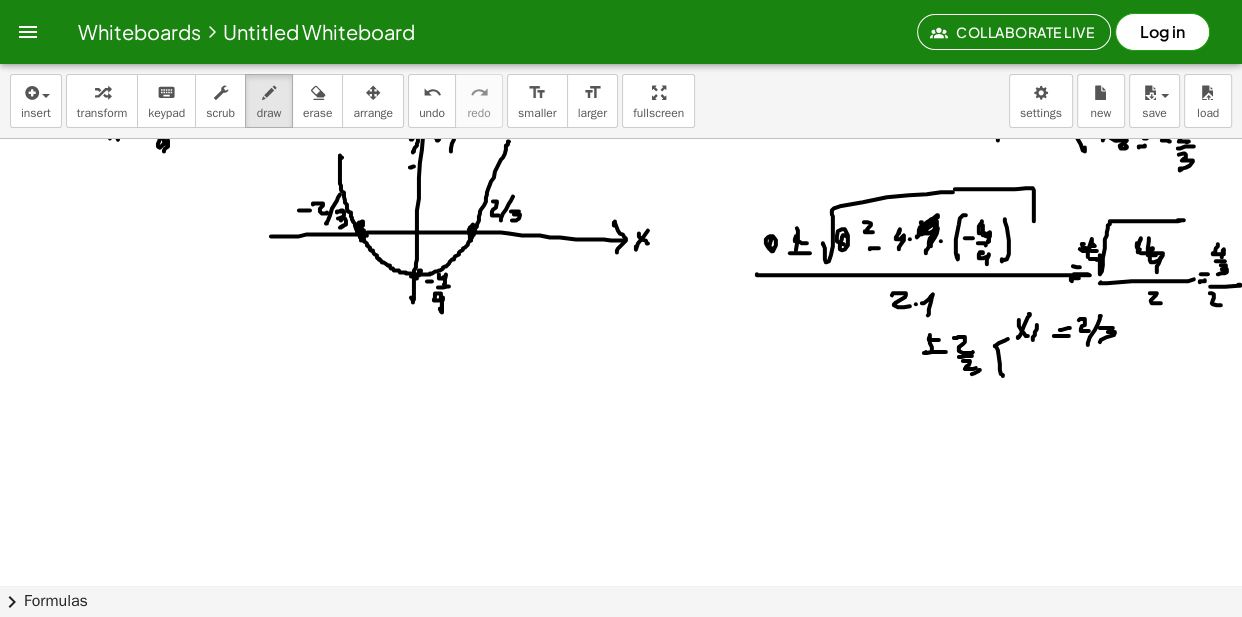 scroll, scrollTop: 11196, scrollLeft: 0, axis: vertical 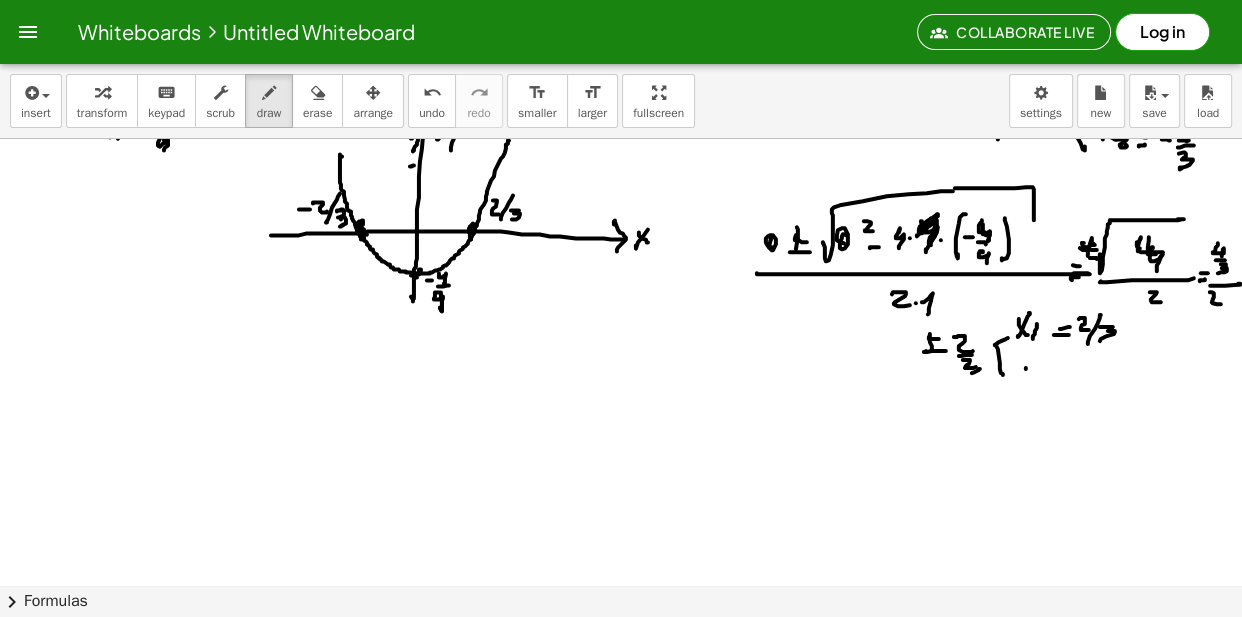 drag, startPoint x: 1026, startPoint y: 372, endPoint x: 1037, endPoint y: 386, distance: 17.804493 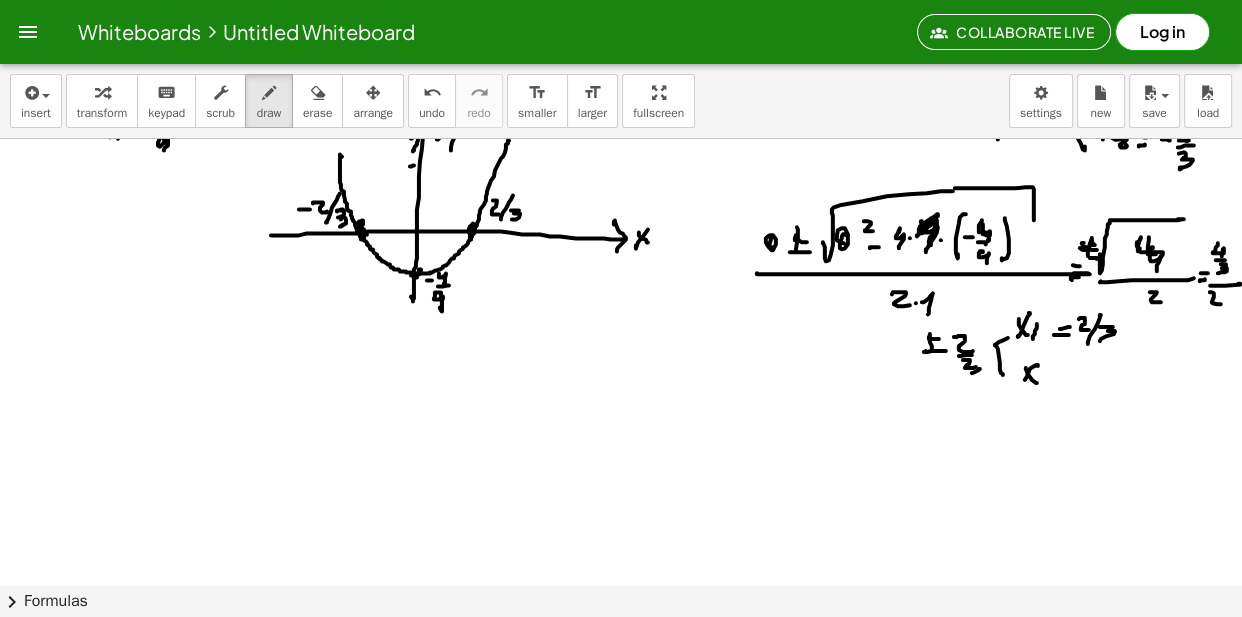 drag, startPoint x: 1025, startPoint y: 383, endPoint x: 1052, endPoint y: 378, distance: 27.45906 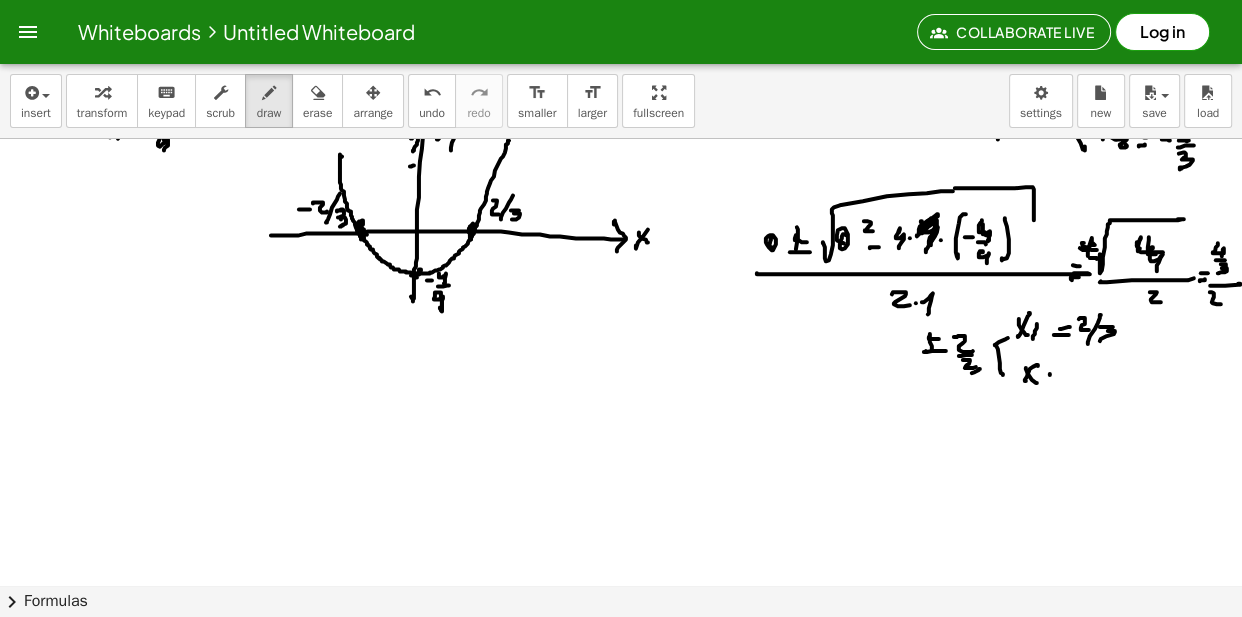 click at bounding box center (623, -5028) 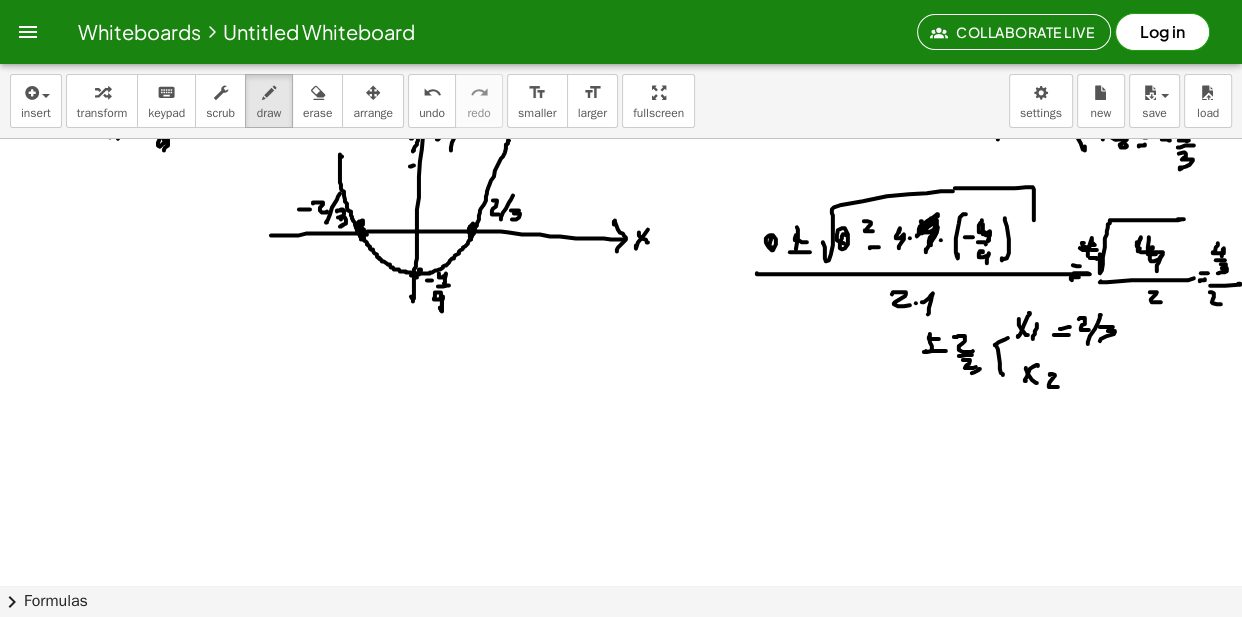 click at bounding box center [623, -5028] 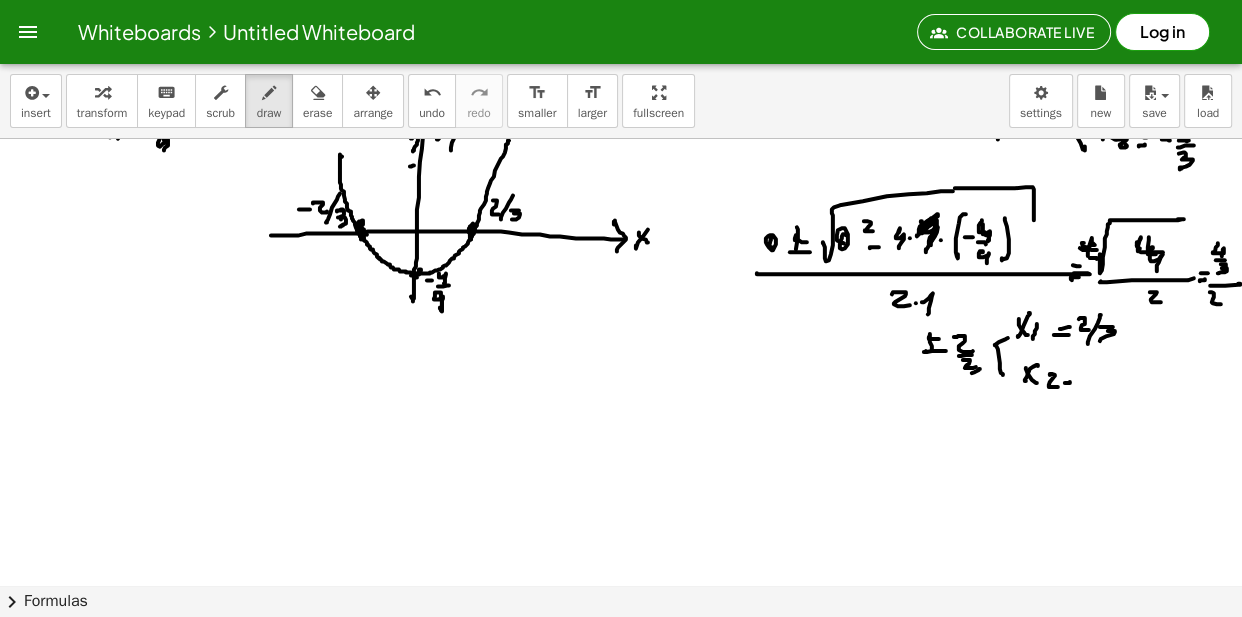 click at bounding box center [623, -5028] 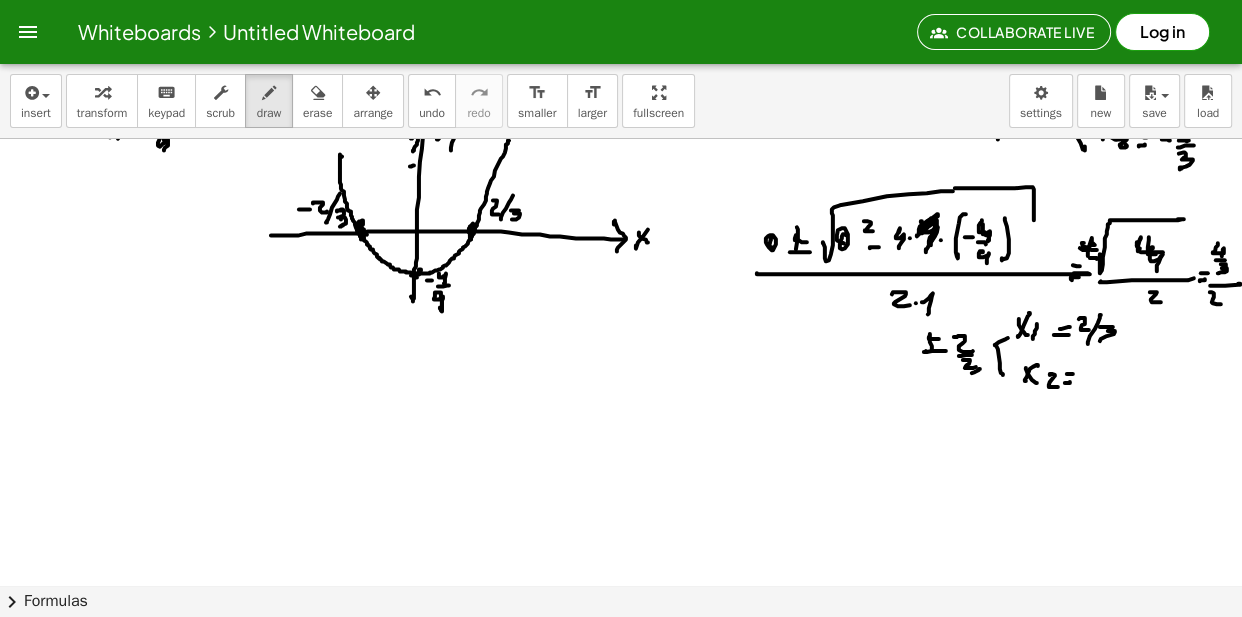 click at bounding box center [623, -5028] 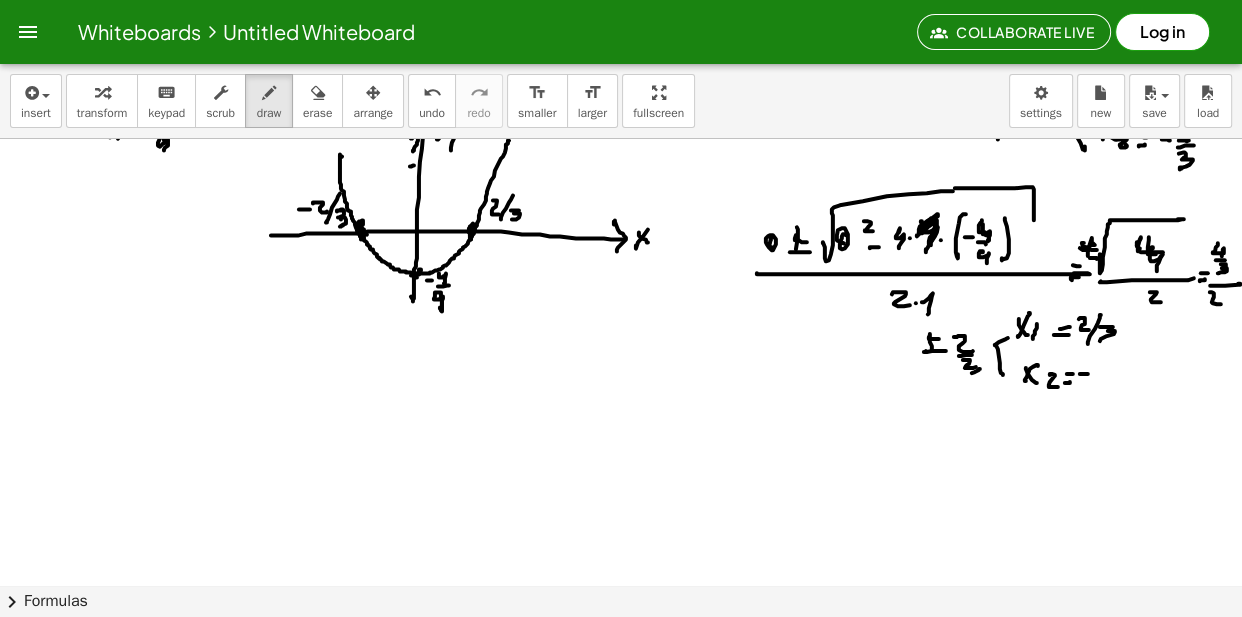 click at bounding box center [623, -5028] 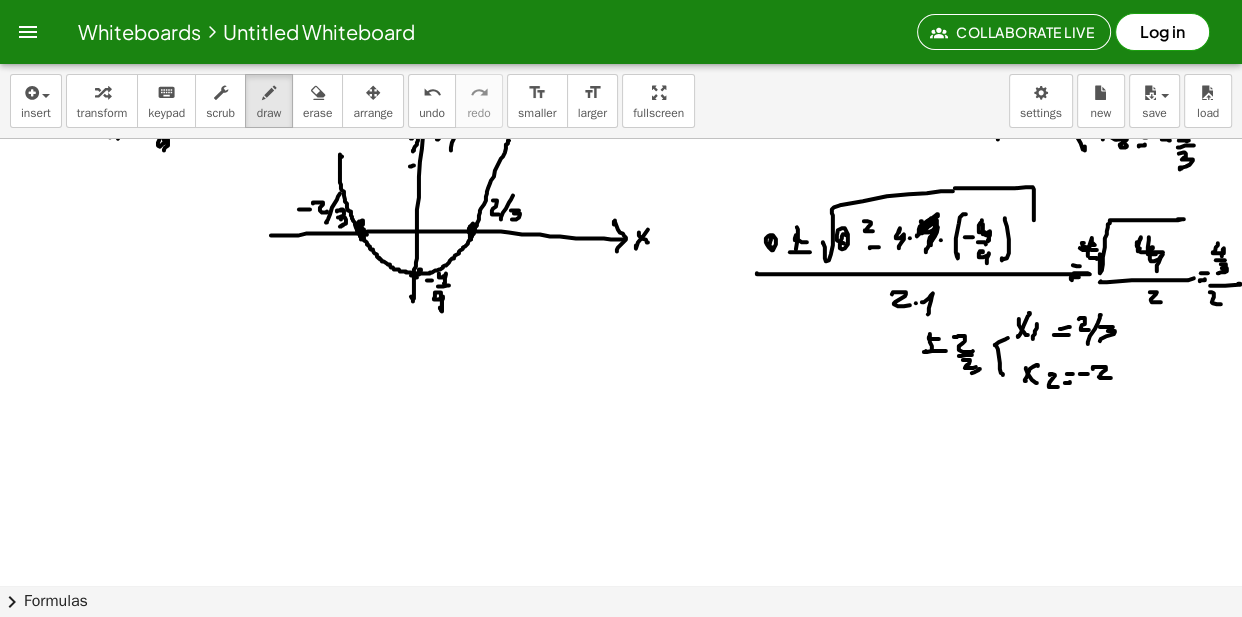 click at bounding box center [623, -5028] 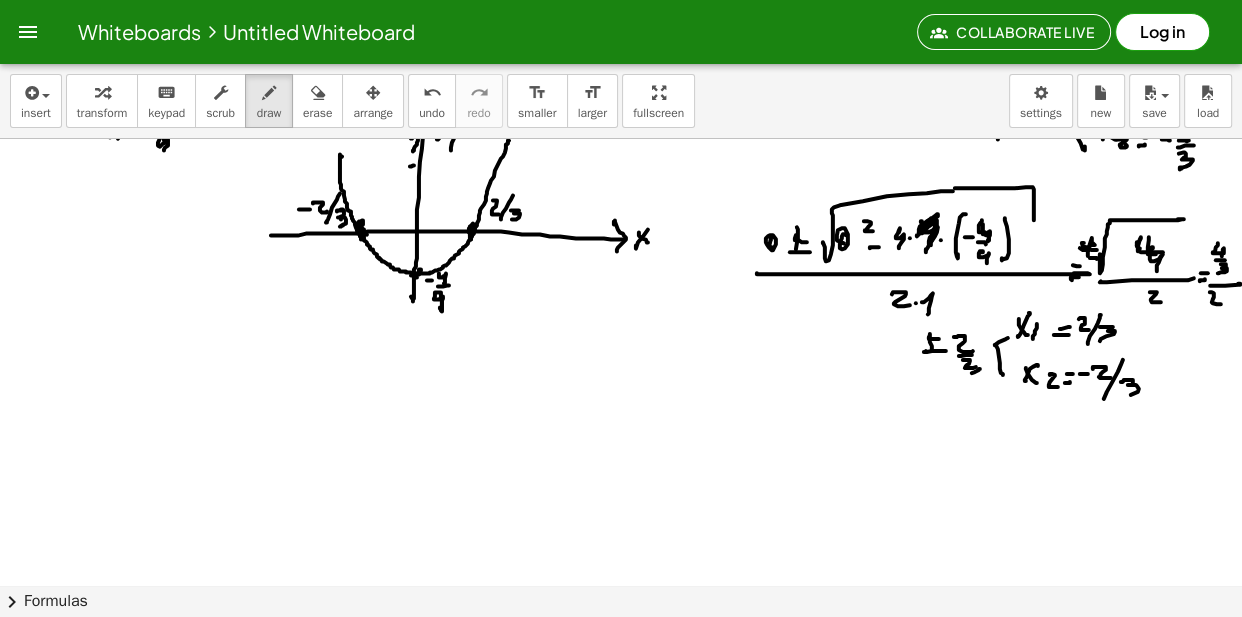 click at bounding box center (623, -5028) 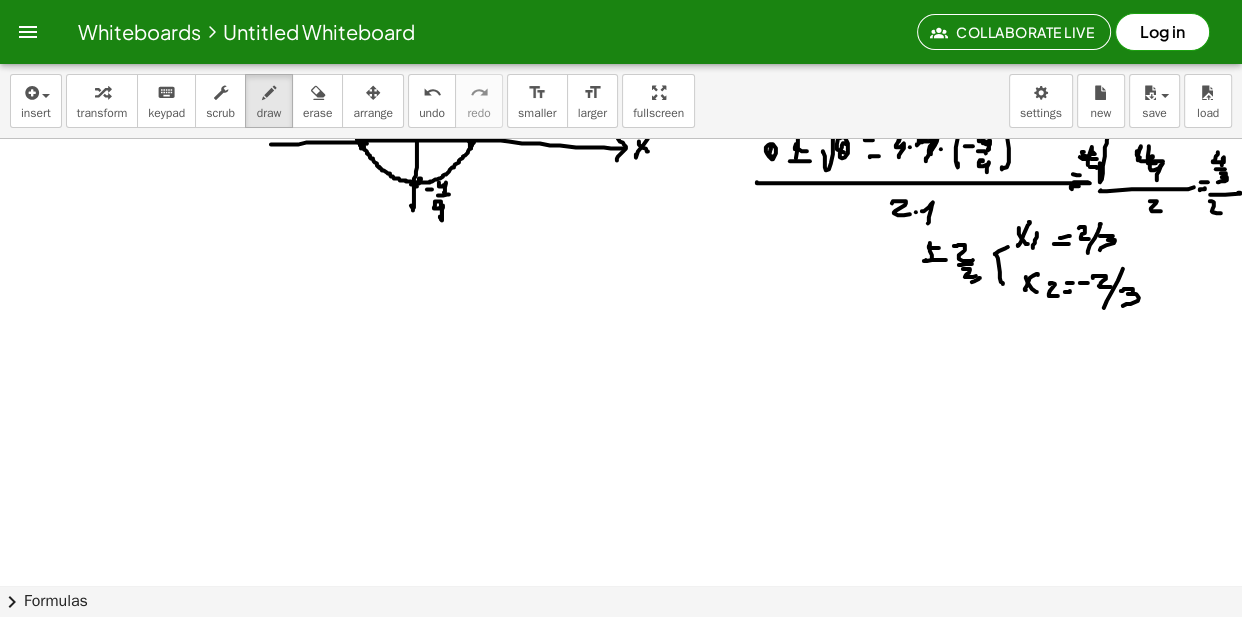 scroll, scrollTop: 11378, scrollLeft: 0, axis: vertical 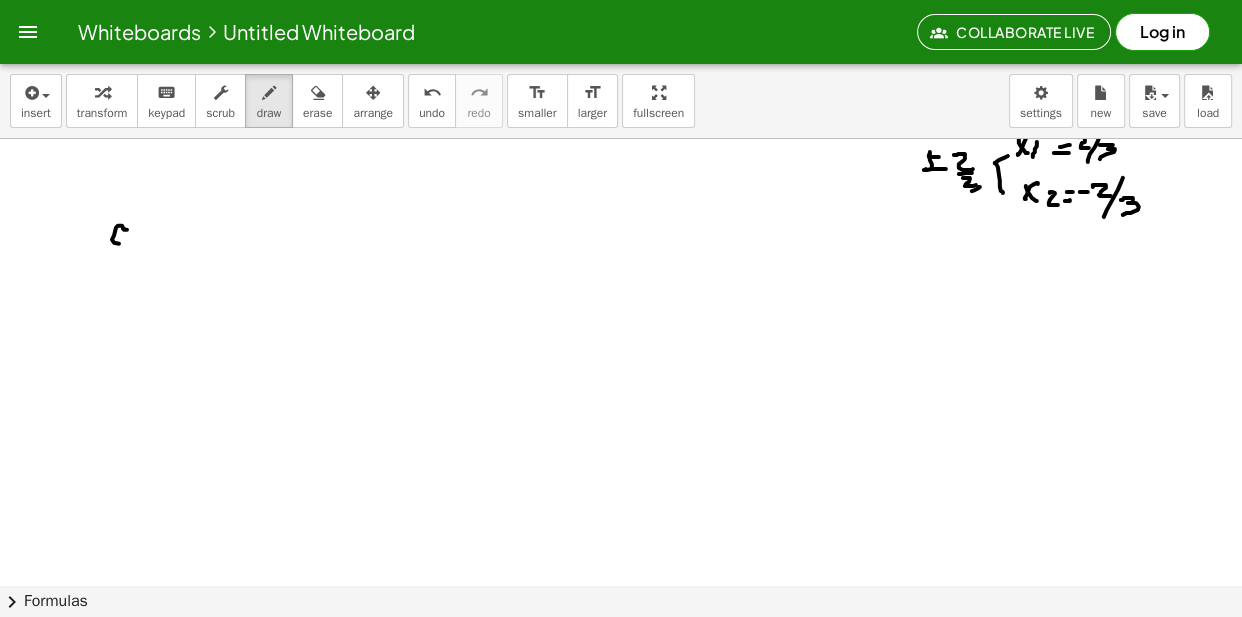 click at bounding box center (623, -5210) 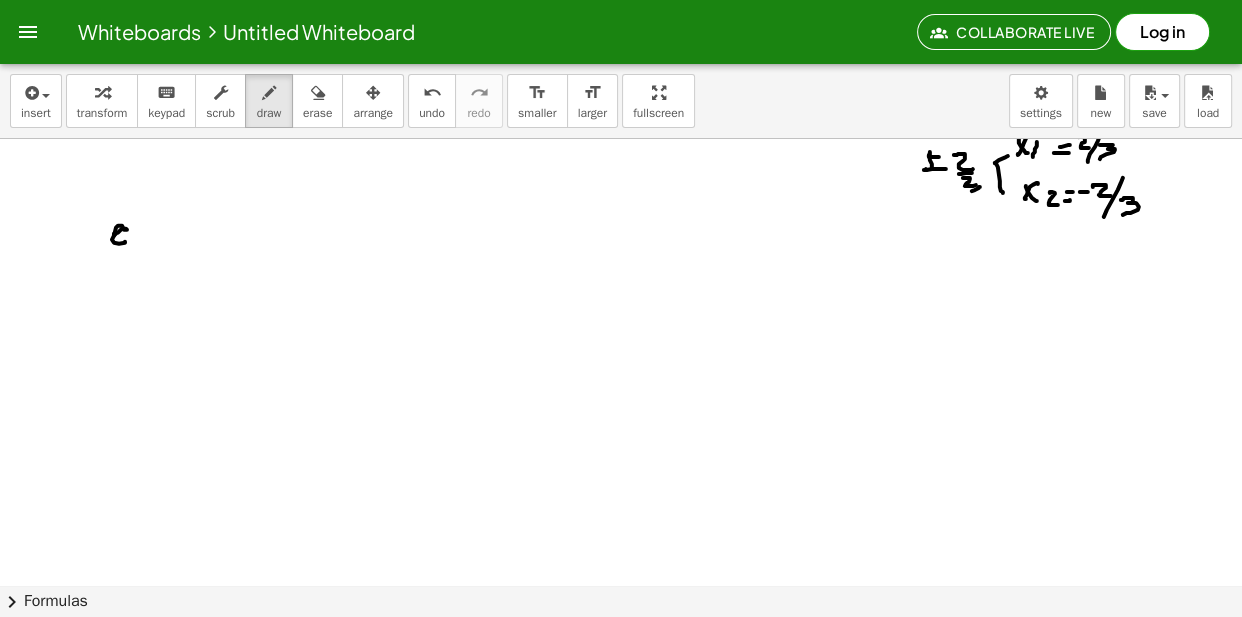 drag, startPoint x: 134, startPoint y: 212, endPoint x: 142, endPoint y: 252, distance: 40.792156 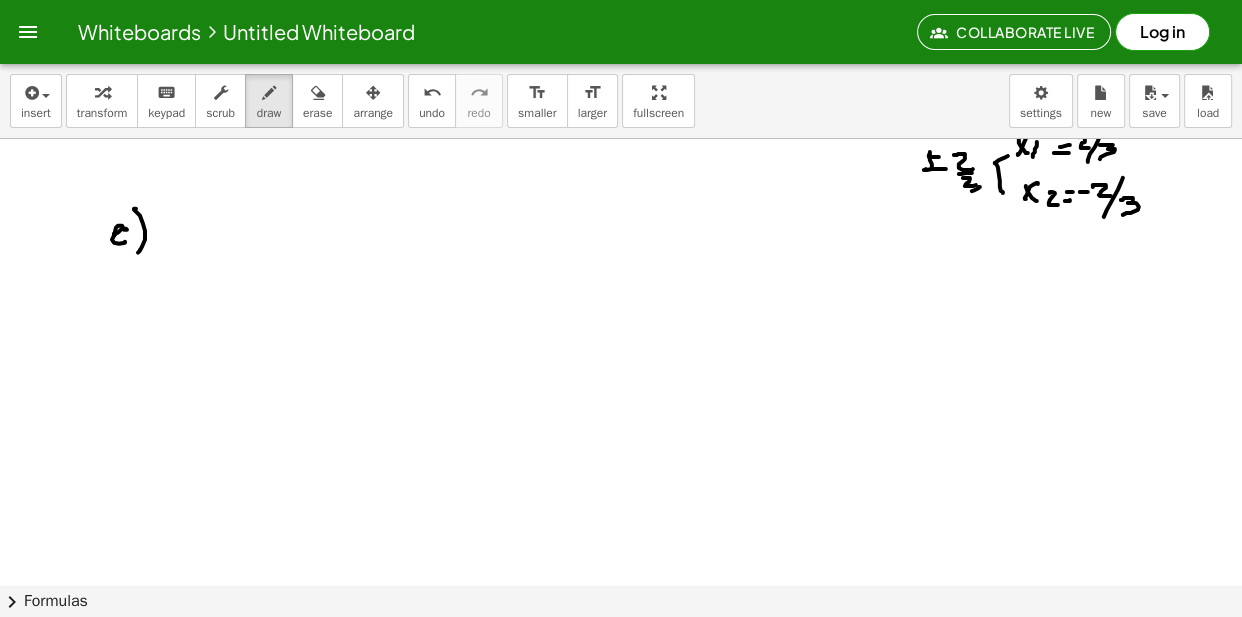 click at bounding box center (623, -5210) 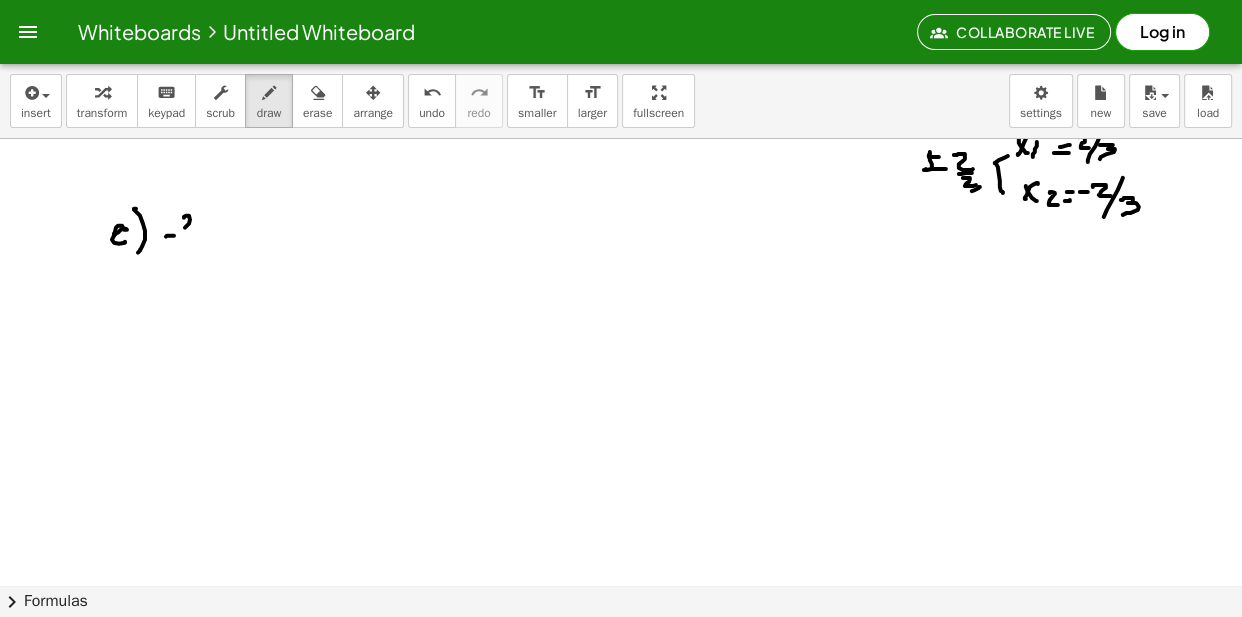 drag, startPoint x: 184, startPoint y: 220, endPoint x: 188, endPoint y: 240, distance: 20.396078 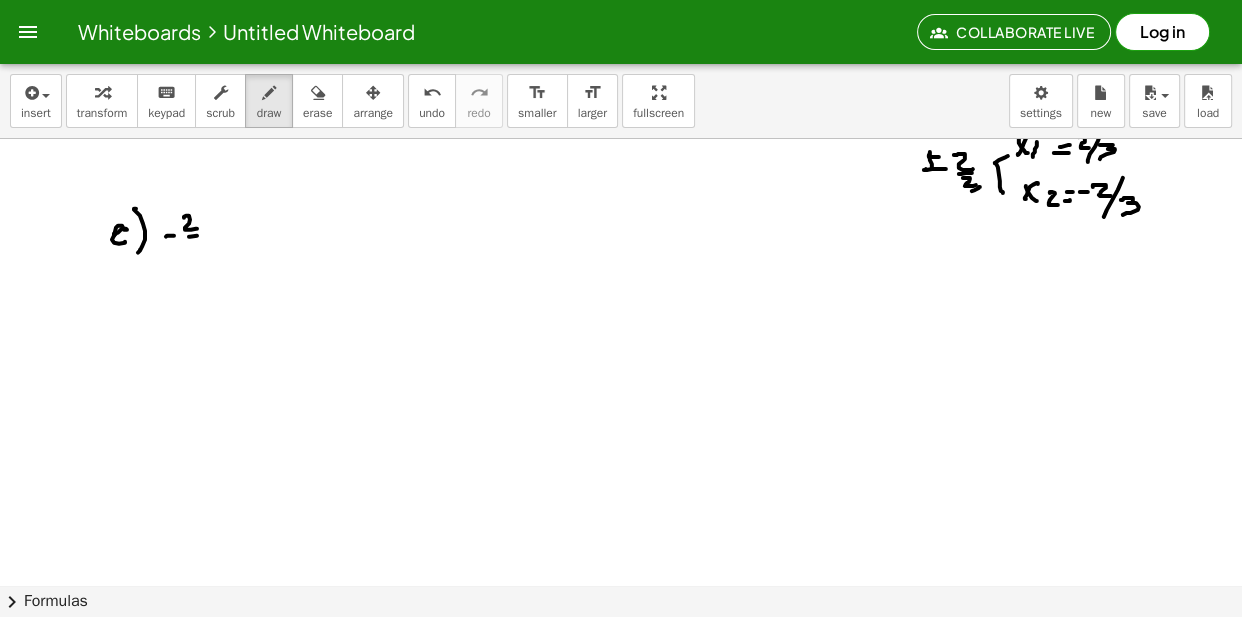 click at bounding box center (623, -5210) 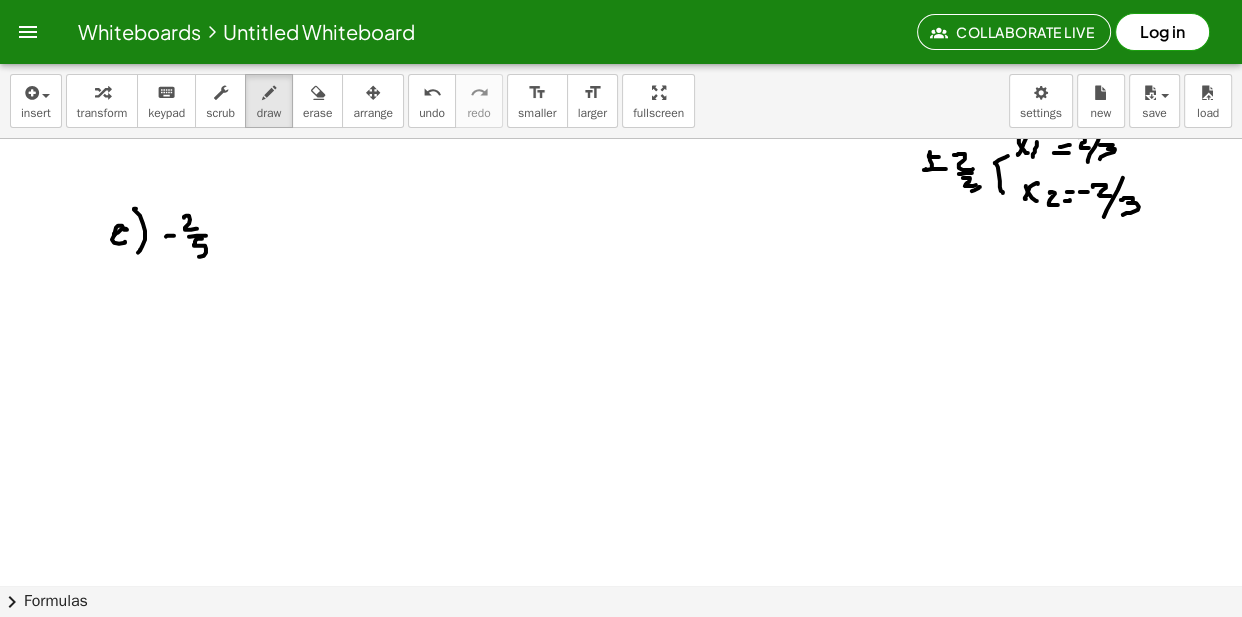 drag, startPoint x: 197, startPoint y: 242, endPoint x: 201, endPoint y: 256, distance: 14.56022 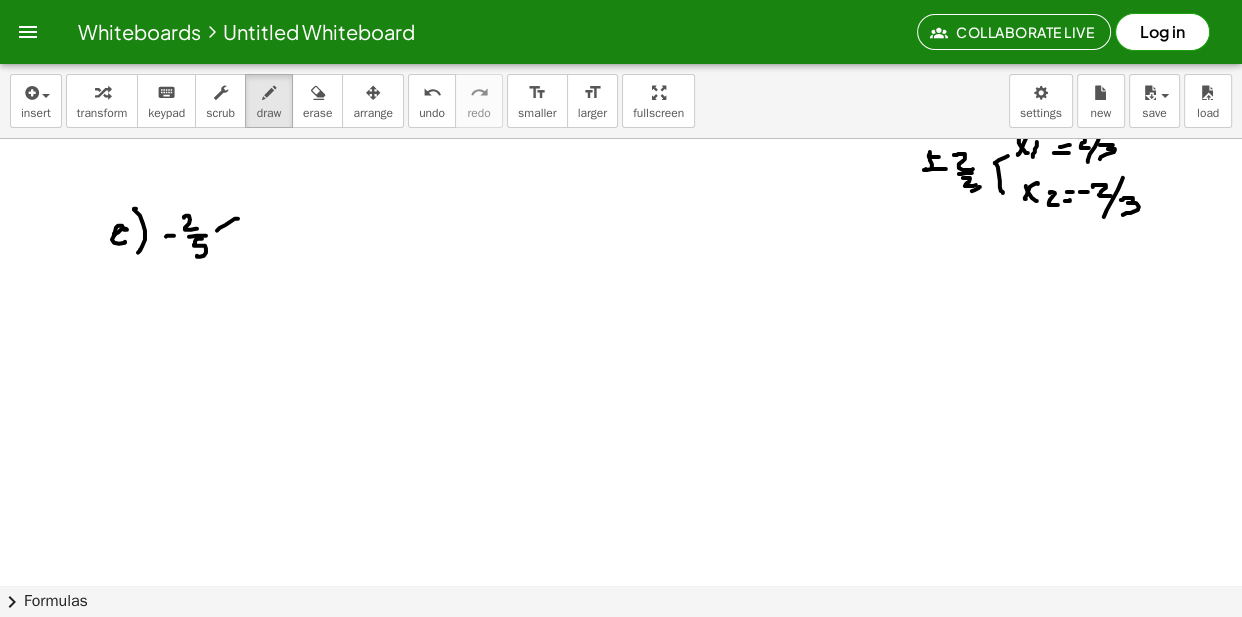 drag, startPoint x: 220, startPoint y: 231, endPoint x: 217, endPoint y: 219, distance: 12.369317 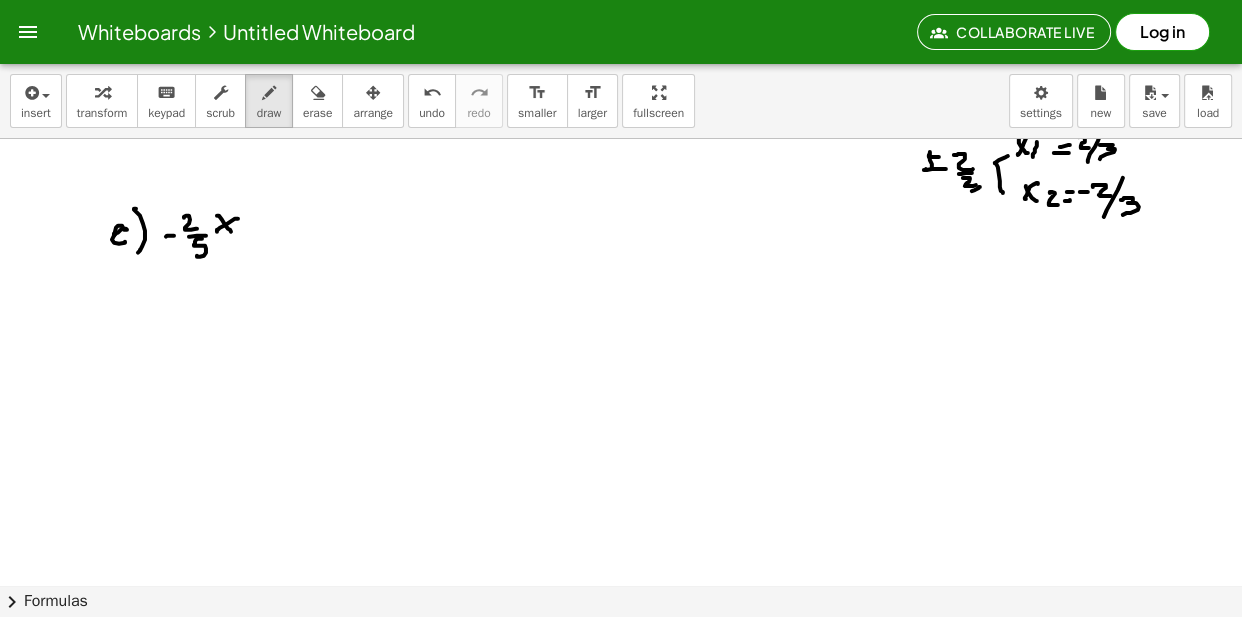click at bounding box center [623, -5210] 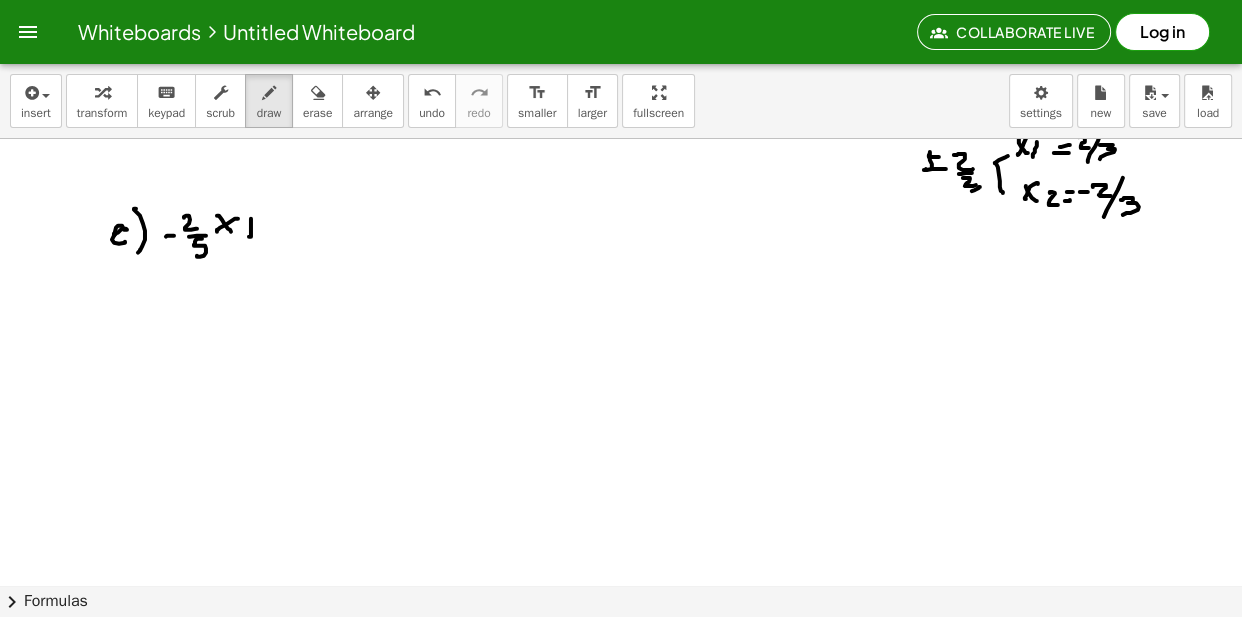 drag, startPoint x: 249, startPoint y: 228, endPoint x: 271, endPoint y: 228, distance: 22 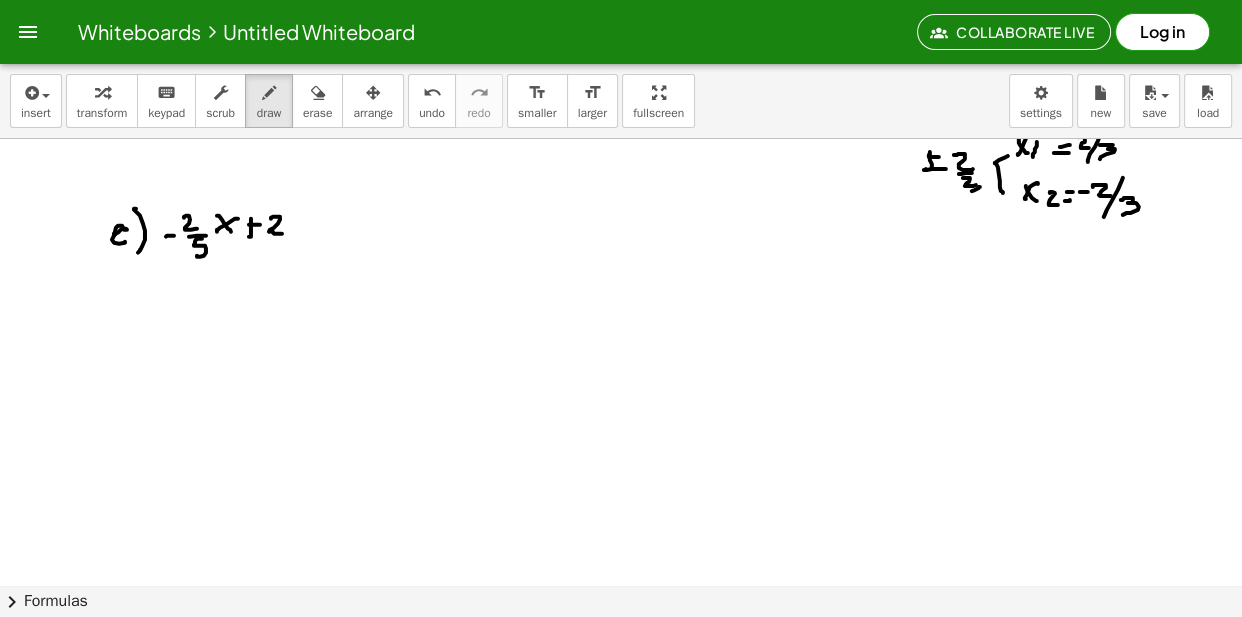 drag, startPoint x: 277, startPoint y: 220, endPoint x: 300, endPoint y: 224, distance: 23.345236 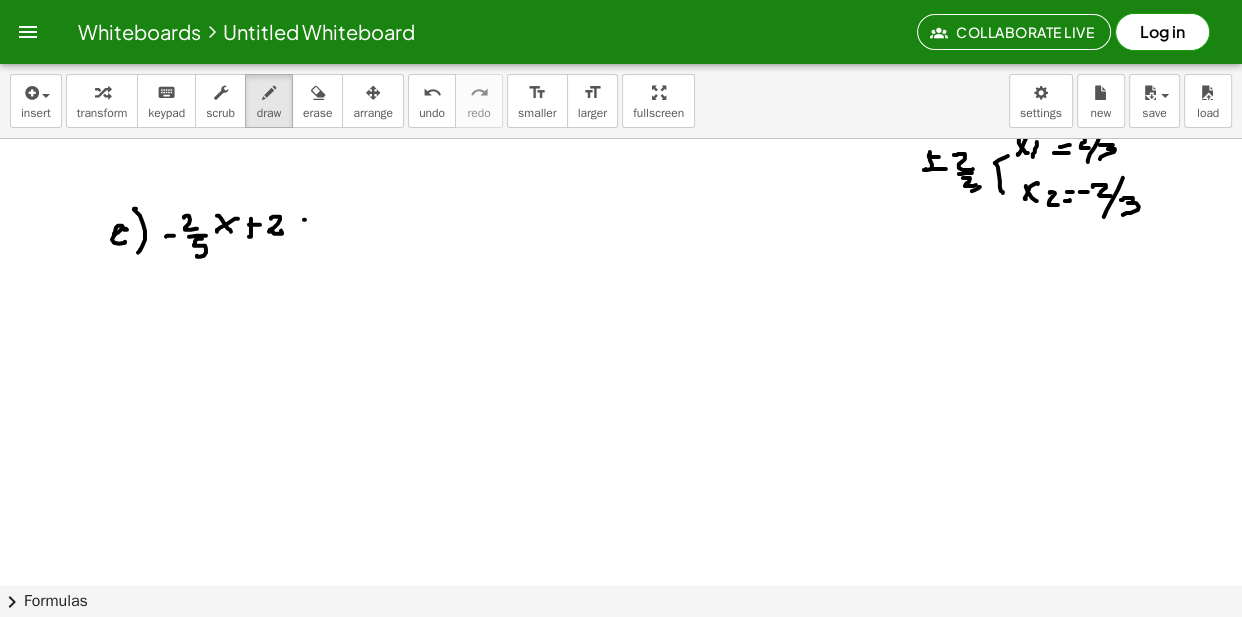 click at bounding box center (623, -5210) 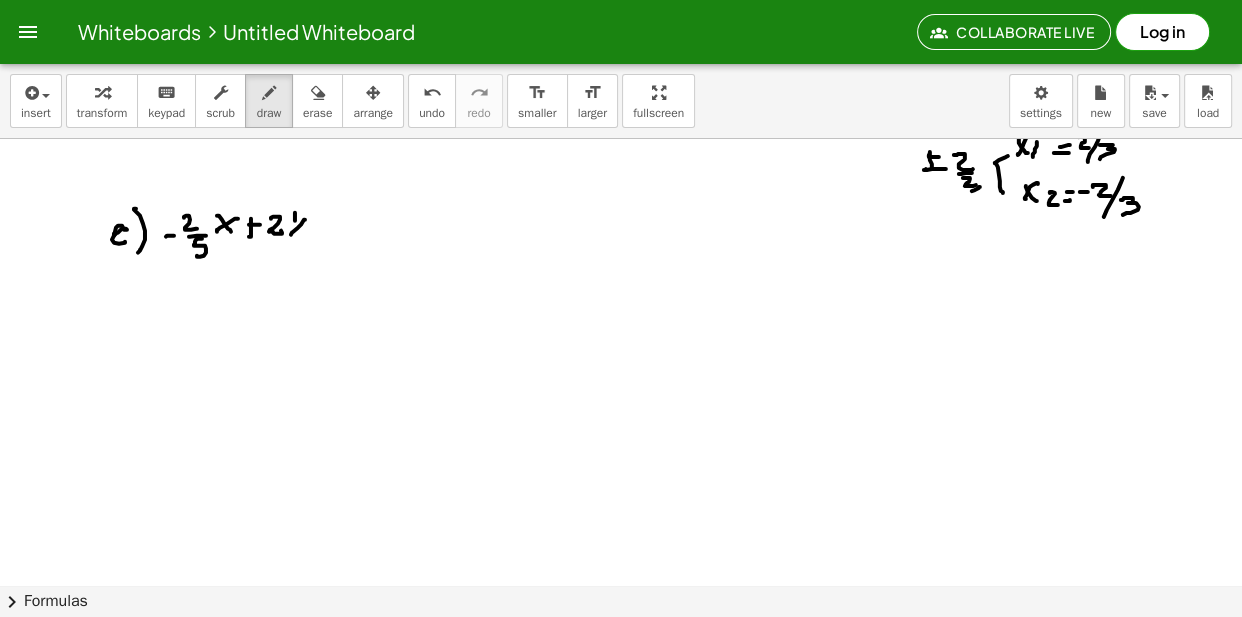 drag, startPoint x: 295, startPoint y: 224, endPoint x: 309, endPoint y: 231, distance: 15.652476 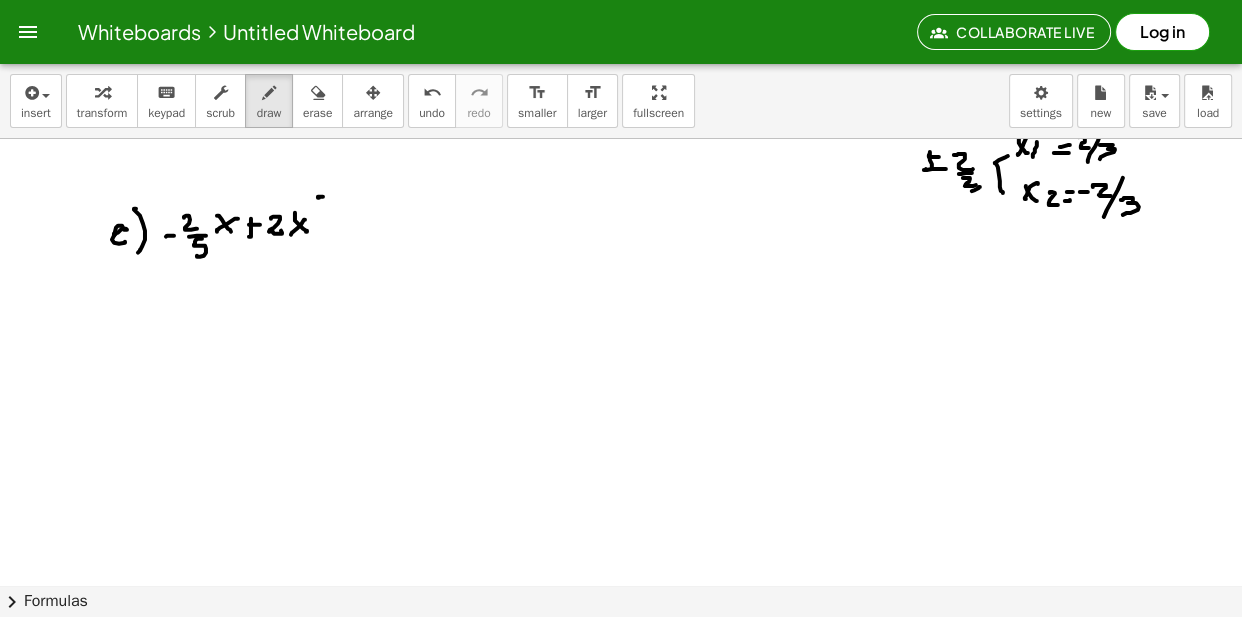 drag, startPoint x: 318, startPoint y: 200, endPoint x: 339, endPoint y: 225, distance: 32.649654 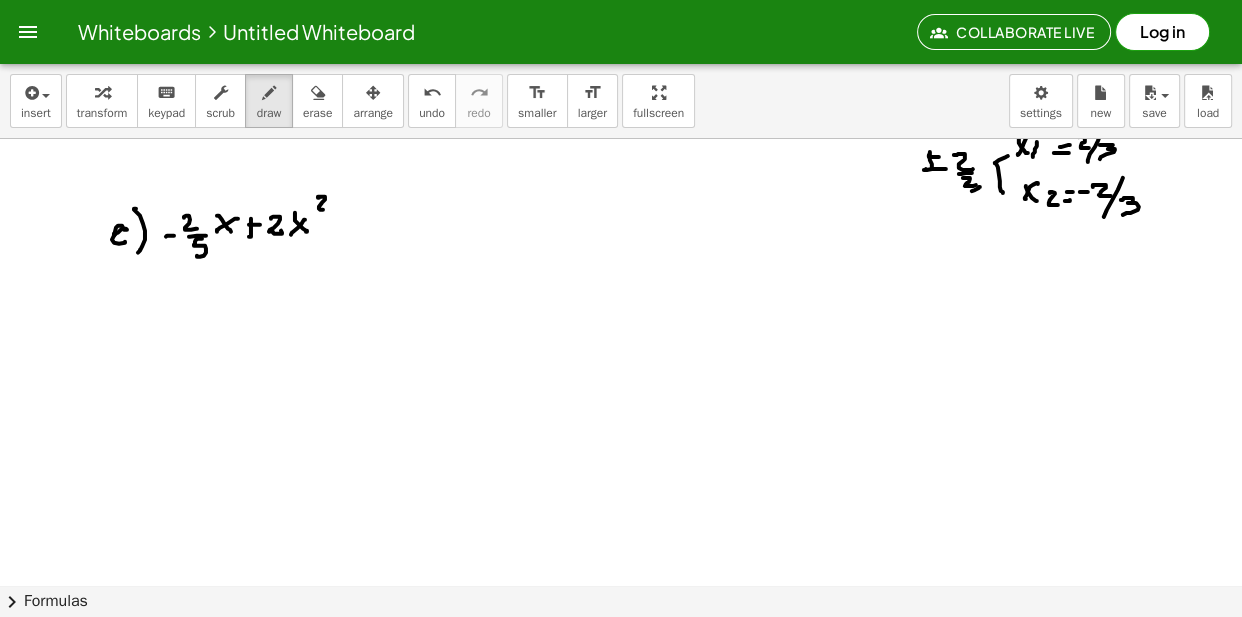 drag, startPoint x: 334, startPoint y: 238, endPoint x: 353, endPoint y: 234, distance: 19.416489 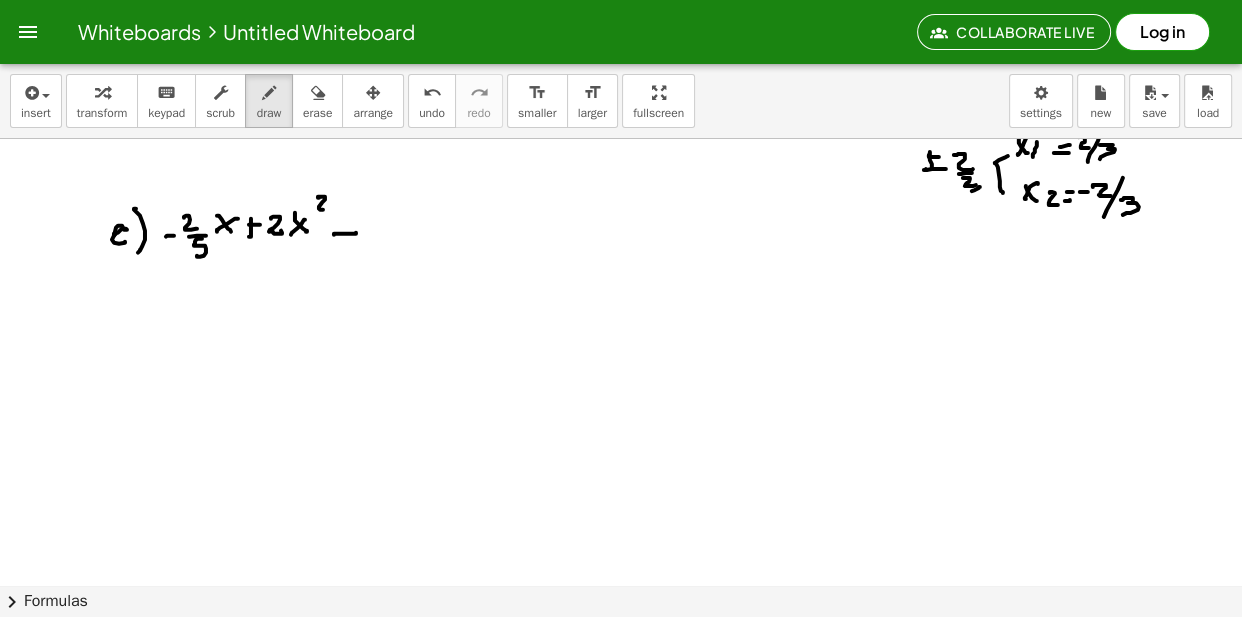 drag, startPoint x: 351, startPoint y: 227, endPoint x: 367, endPoint y: 227, distance: 16 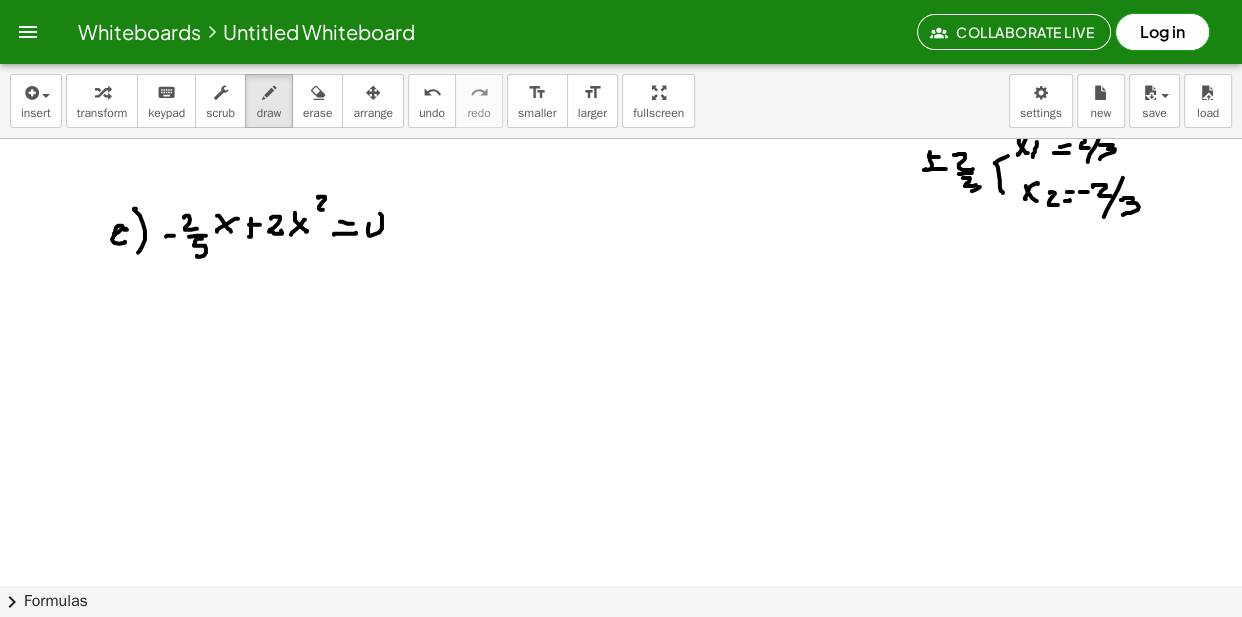 drag, startPoint x: 369, startPoint y: 227, endPoint x: 381, endPoint y: 240, distance: 17.691807 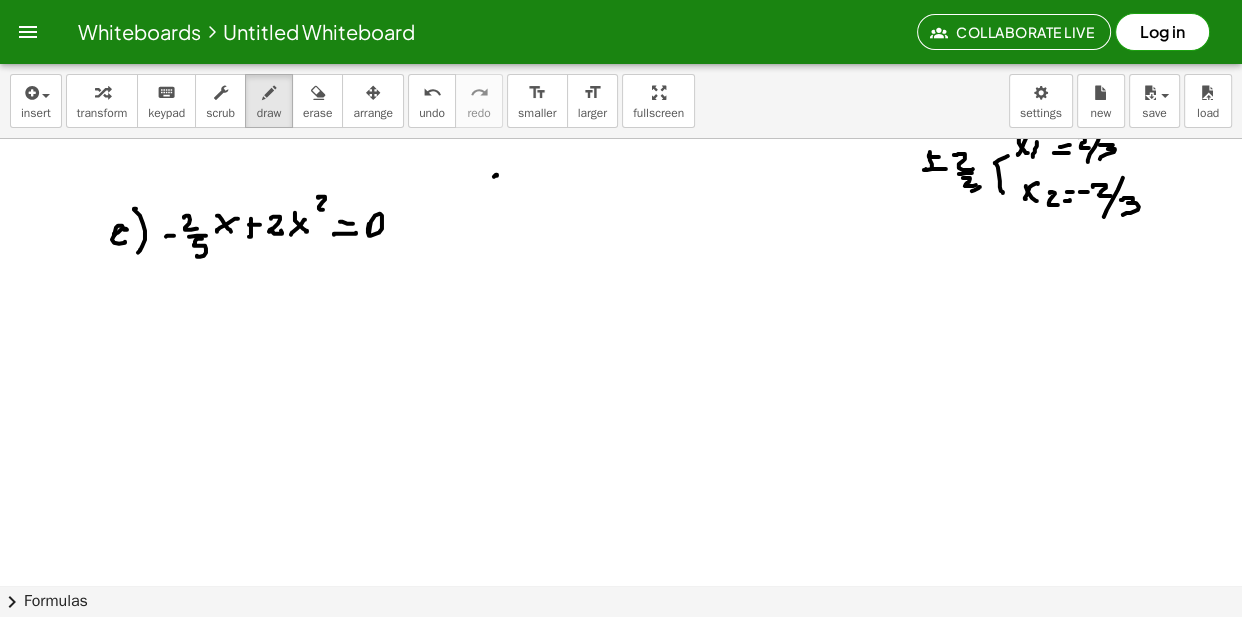 click at bounding box center [623, -5210] 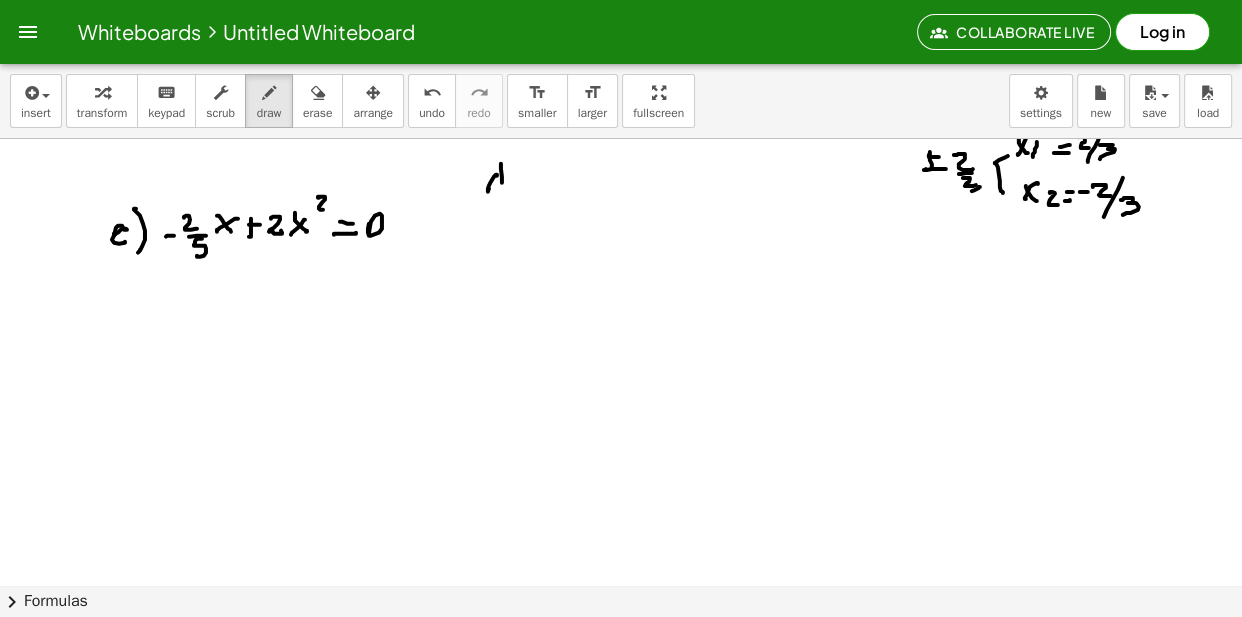 click at bounding box center (623, -5210) 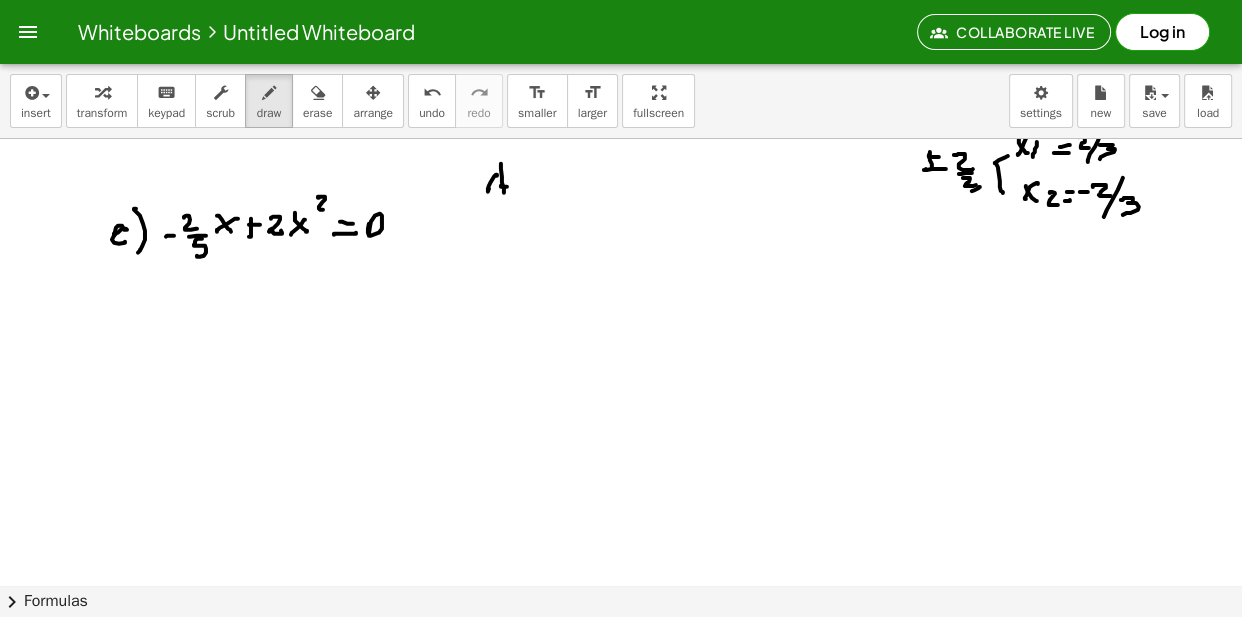 click at bounding box center [623, -5210] 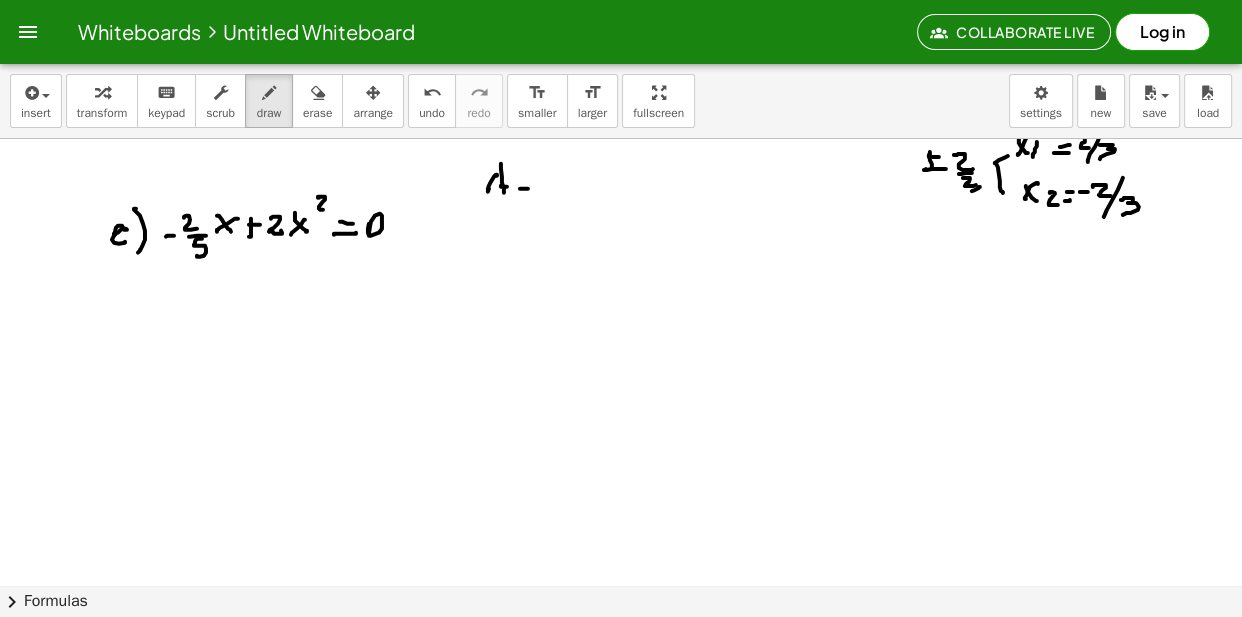 drag, startPoint x: 523, startPoint y: 185, endPoint x: 536, endPoint y: 180, distance: 13.928389 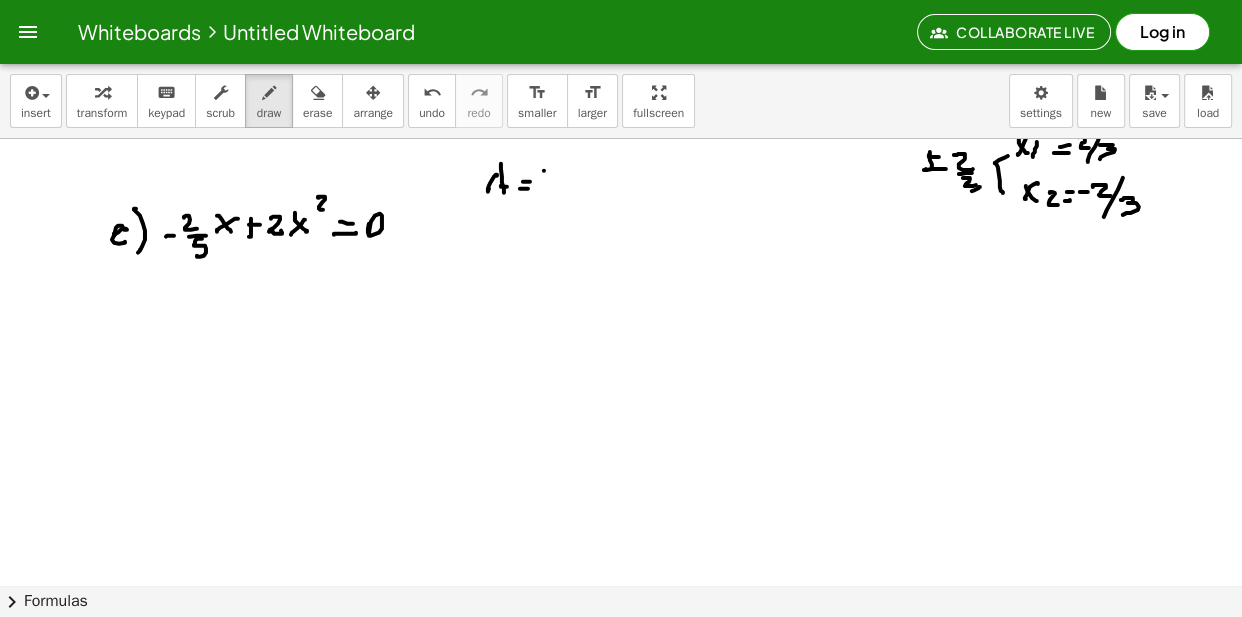 drag, startPoint x: 544, startPoint y: 174, endPoint x: 531, endPoint y: 204, distance: 32.695564 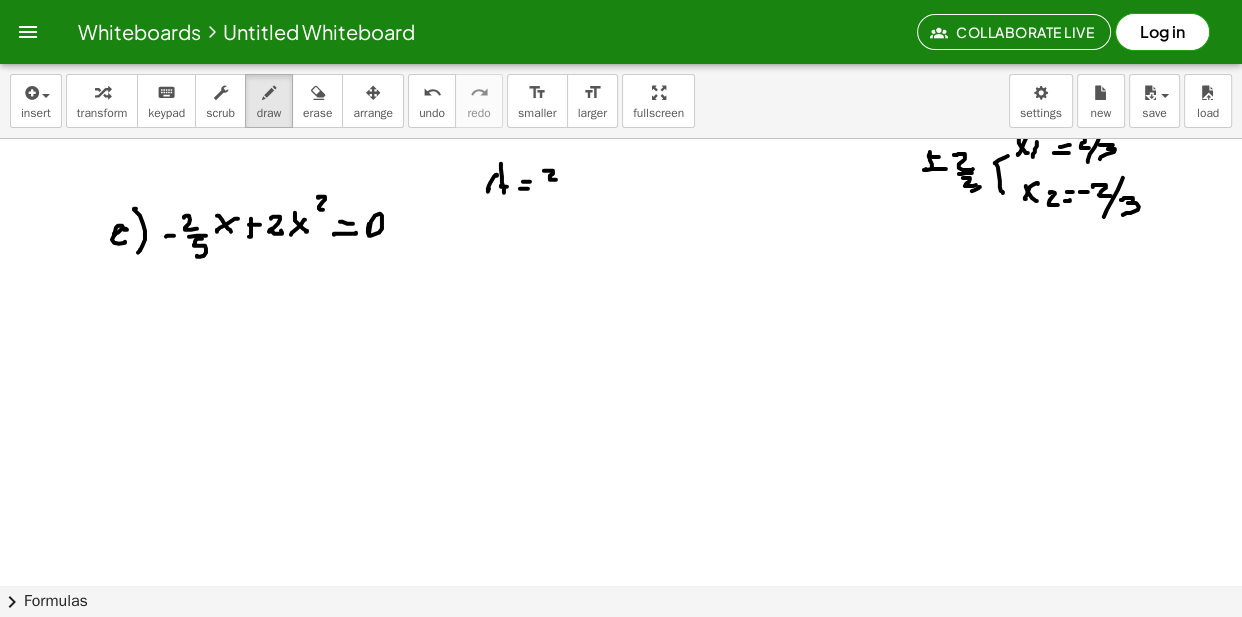 click at bounding box center (623, -5210) 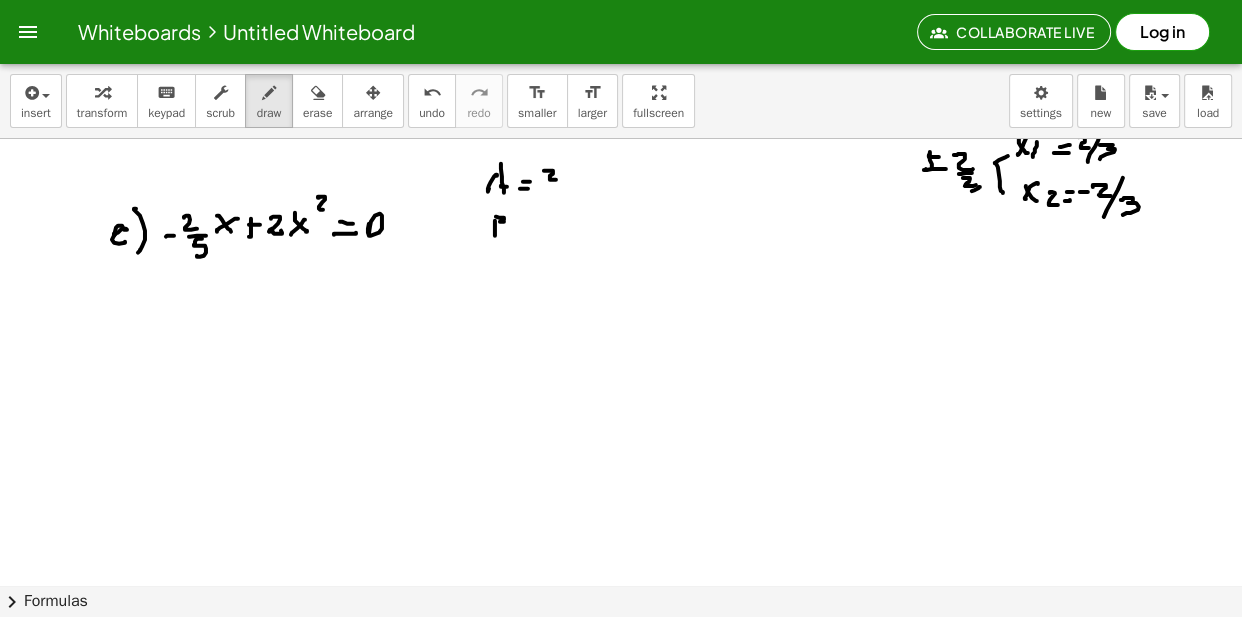 drag, startPoint x: 504, startPoint y: 222, endPoint x: 511, endPoint y: 232, distance: 12.206555 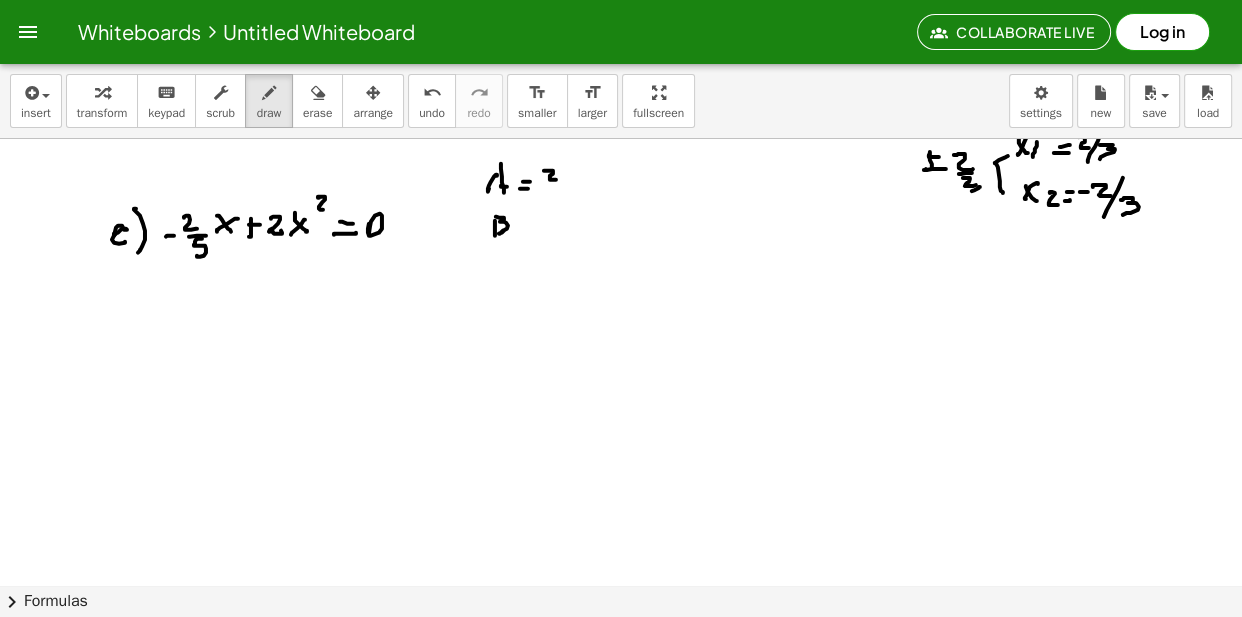 drag, startPoint x: 529, startPoint y: 233, endPoint x: 522, endPoint y: 224, distance: 11.401754 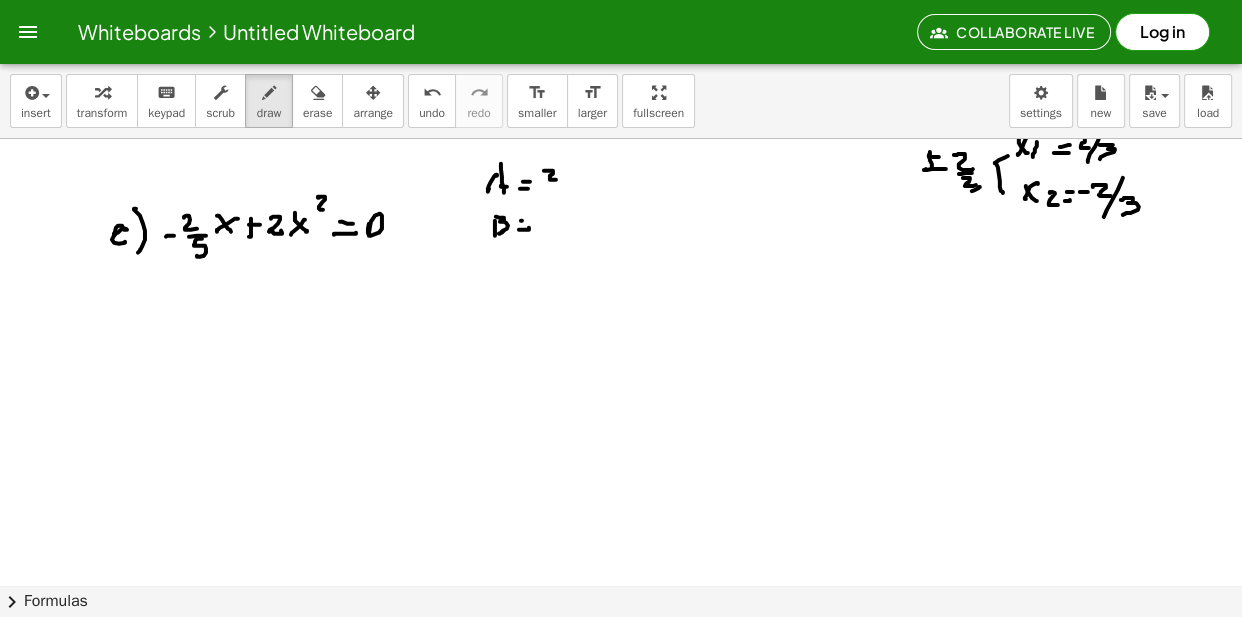click at bounding box center (623, -5210) 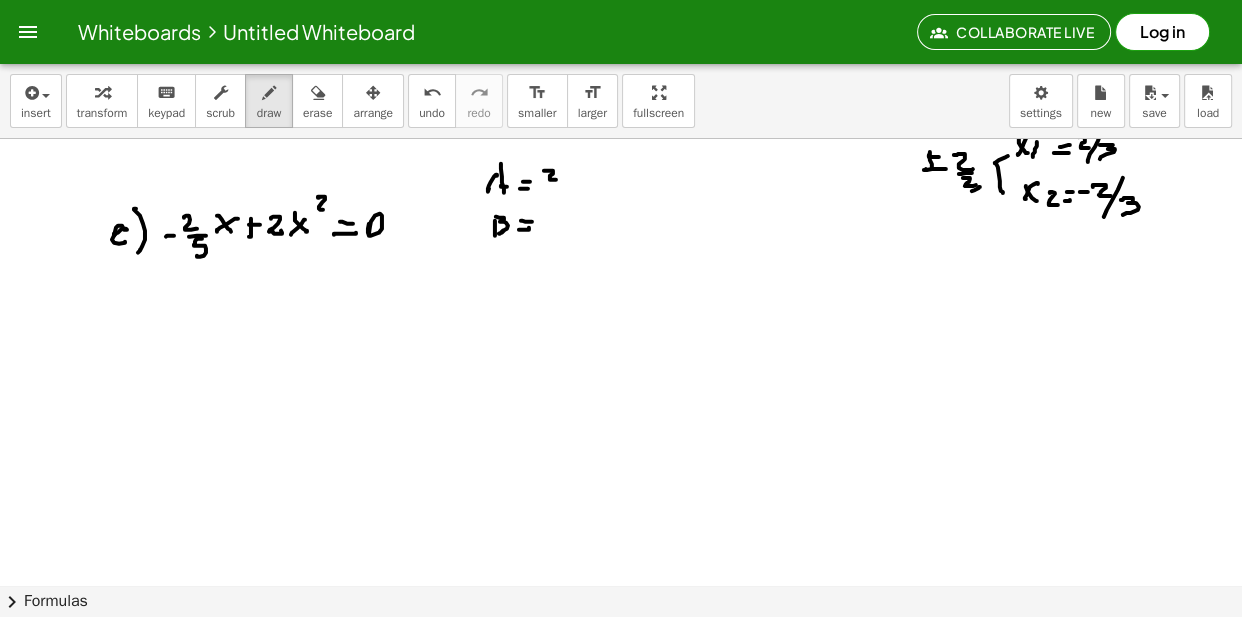 click at bounding box center [623, -5210] 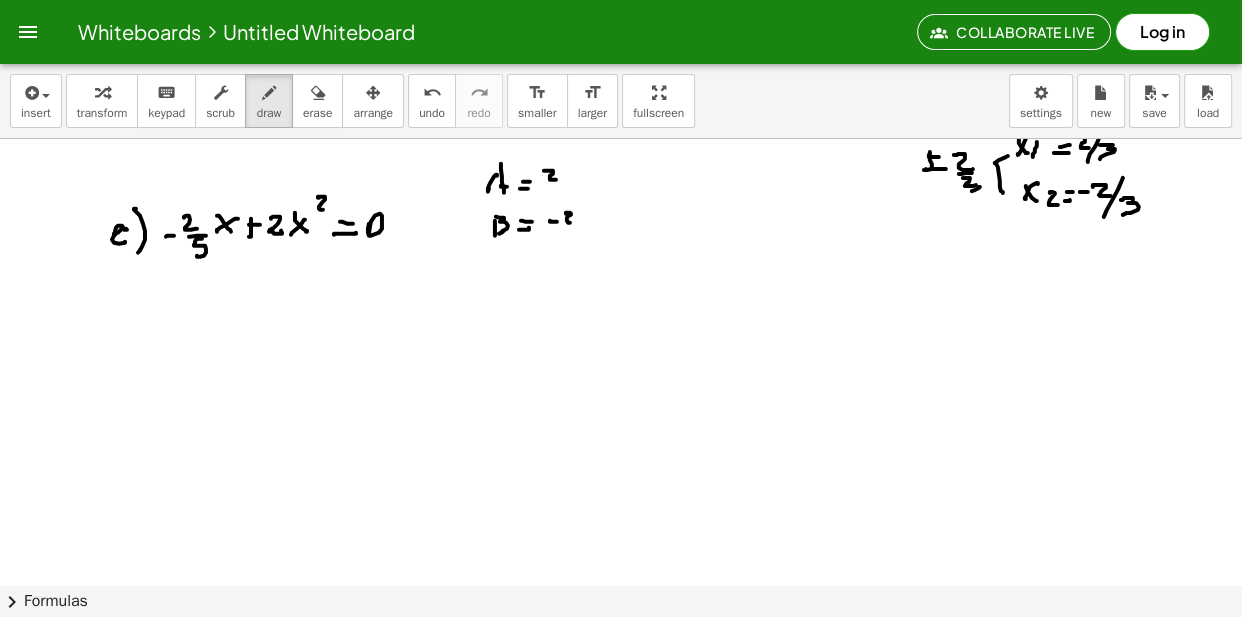 click at bounding box center (623, -5210) 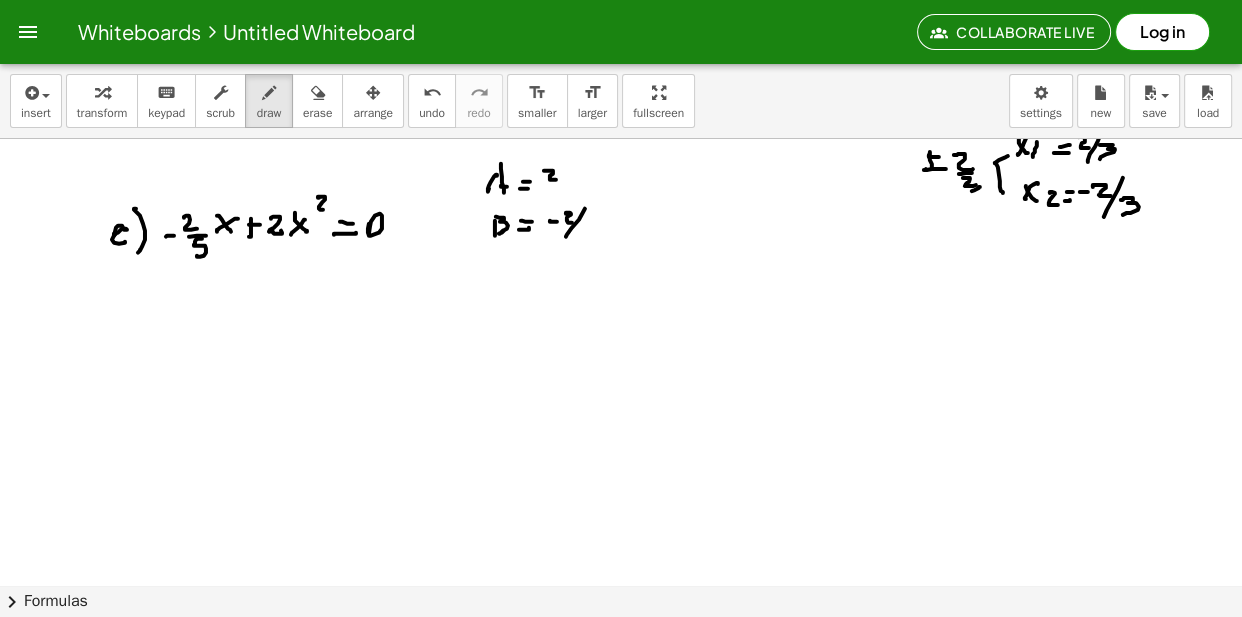 click at bounding box center (623, -5210) 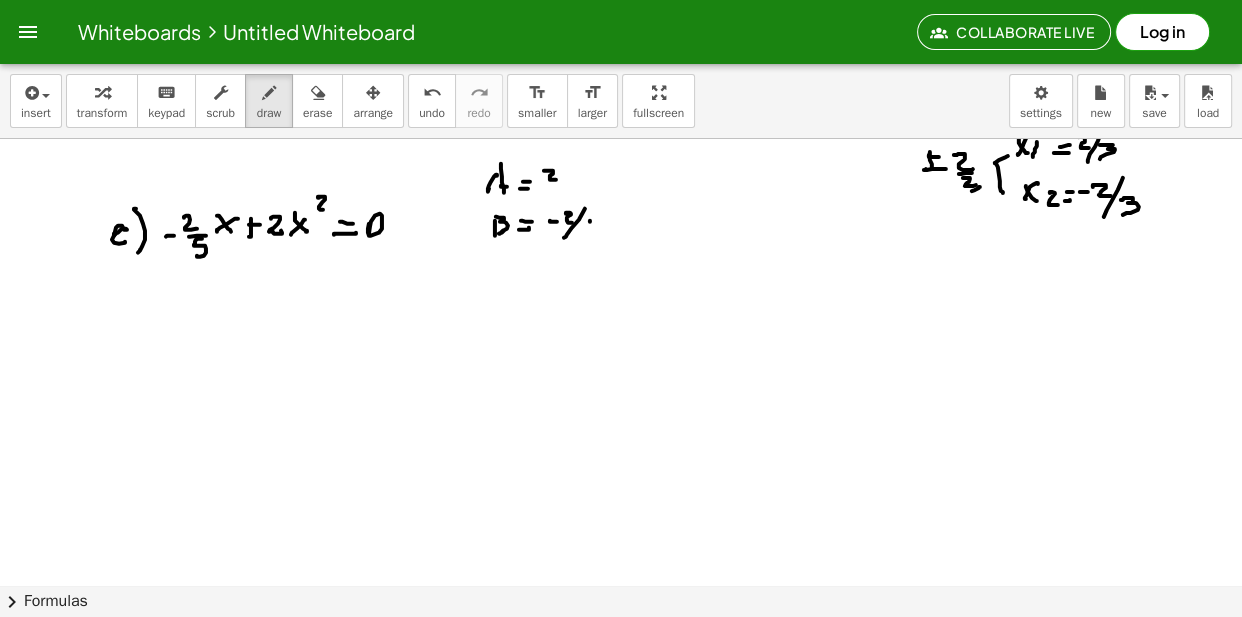click at bounding box center (623, -5210) 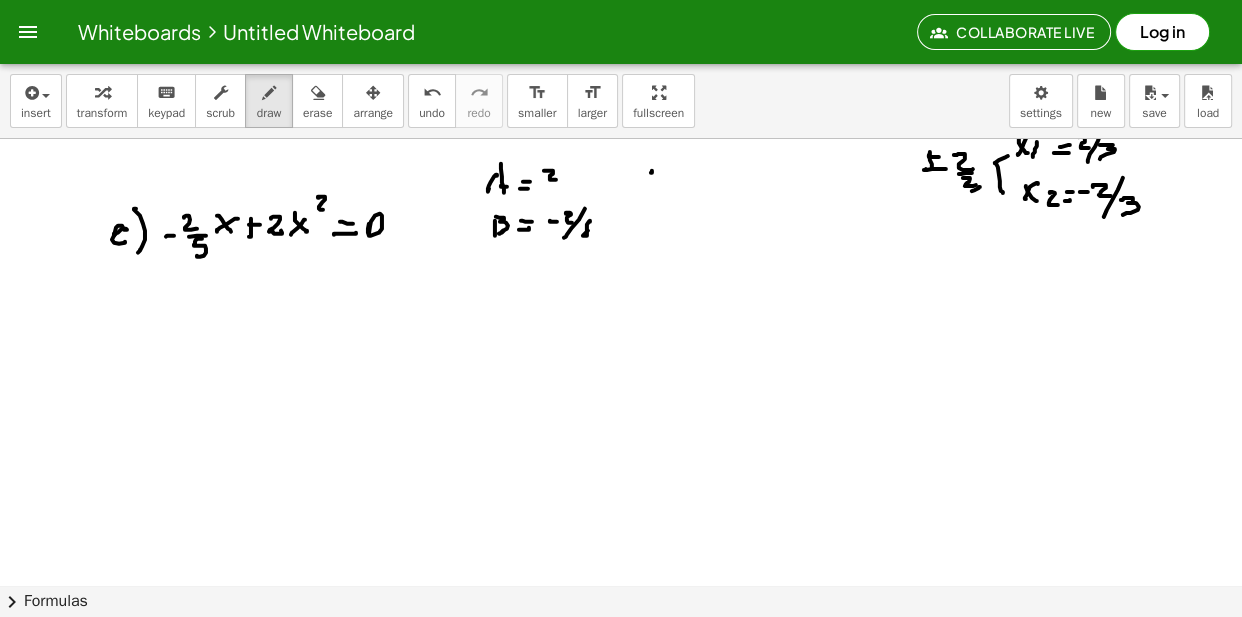 click at bounding box center [623, -5210] 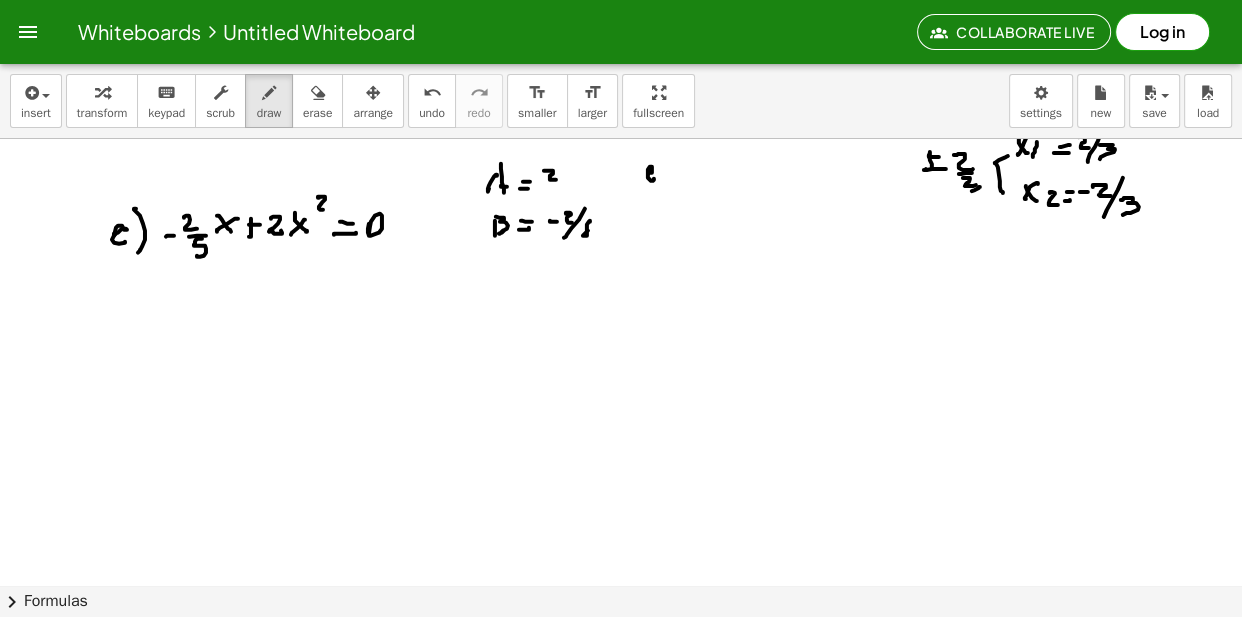 click at bounding box center [623, -5210] 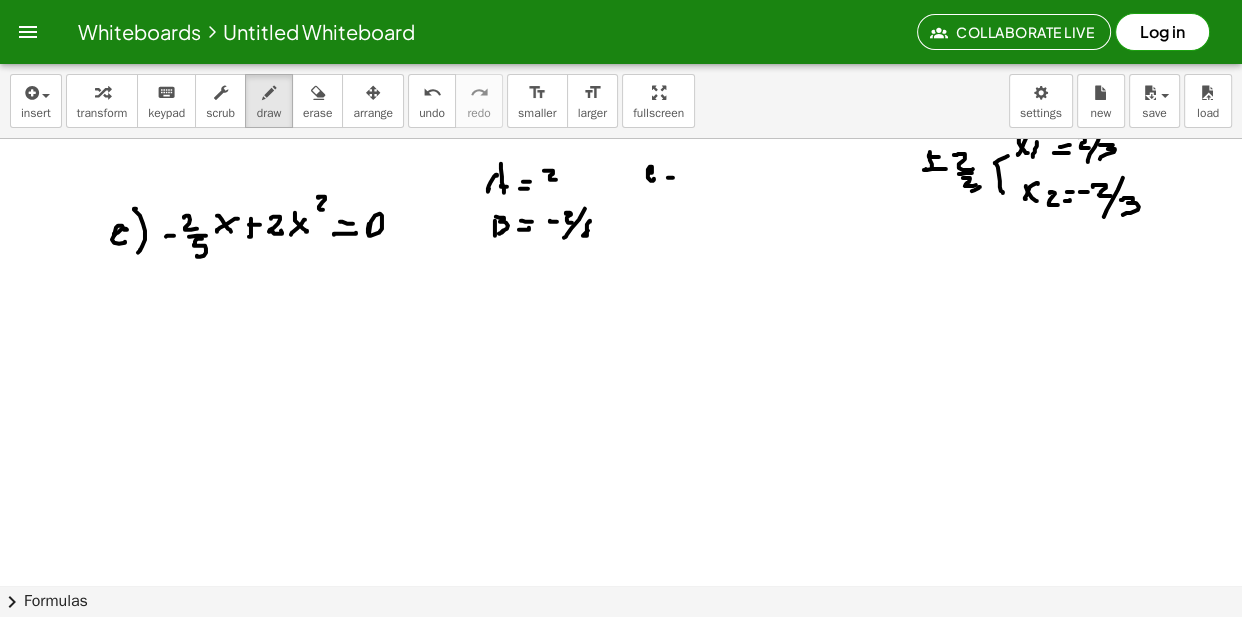 click at bounding box center (623, -5210) 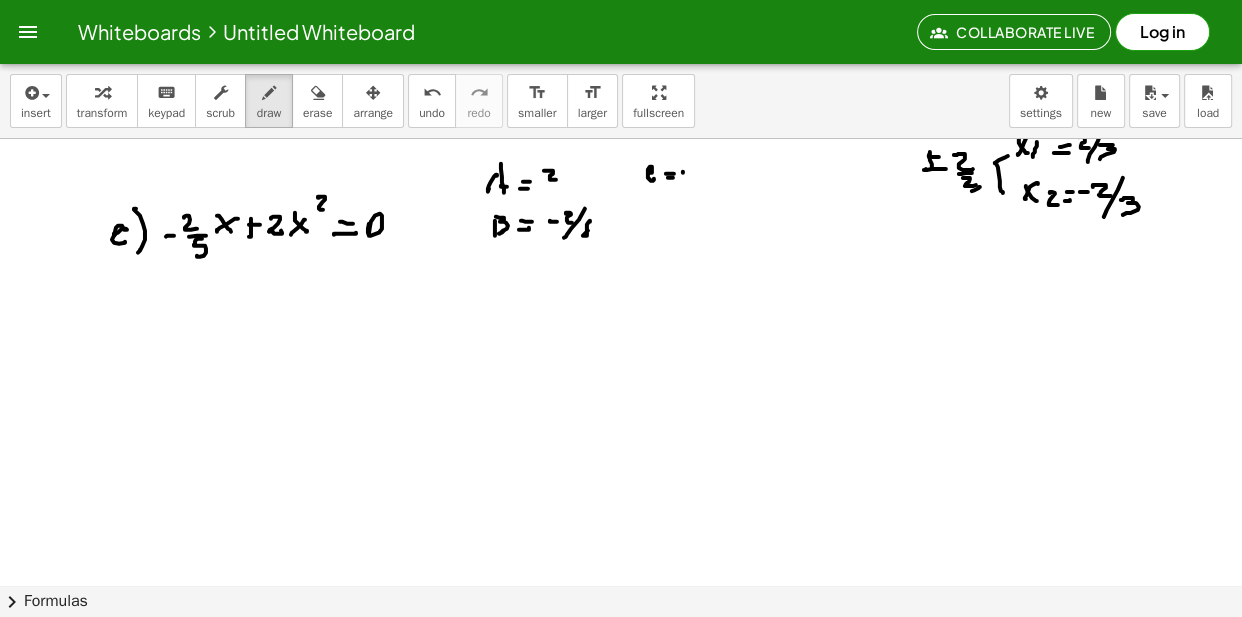 click at bounding box center [623, -5210] 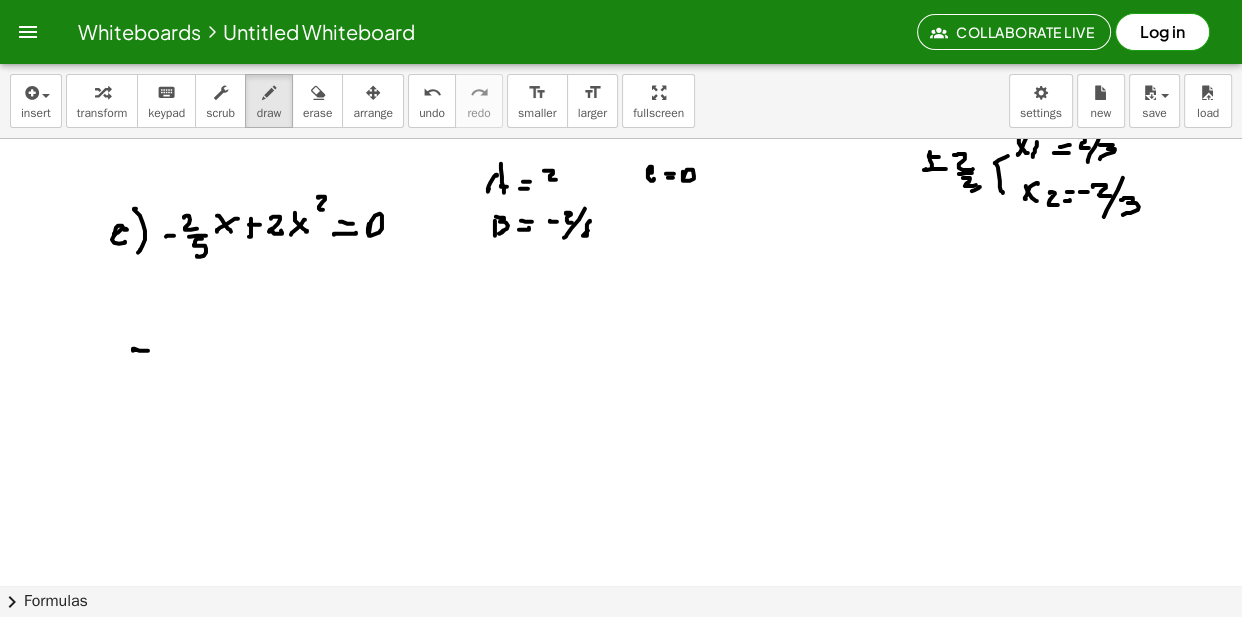 click at bounding box center (623, -5210) 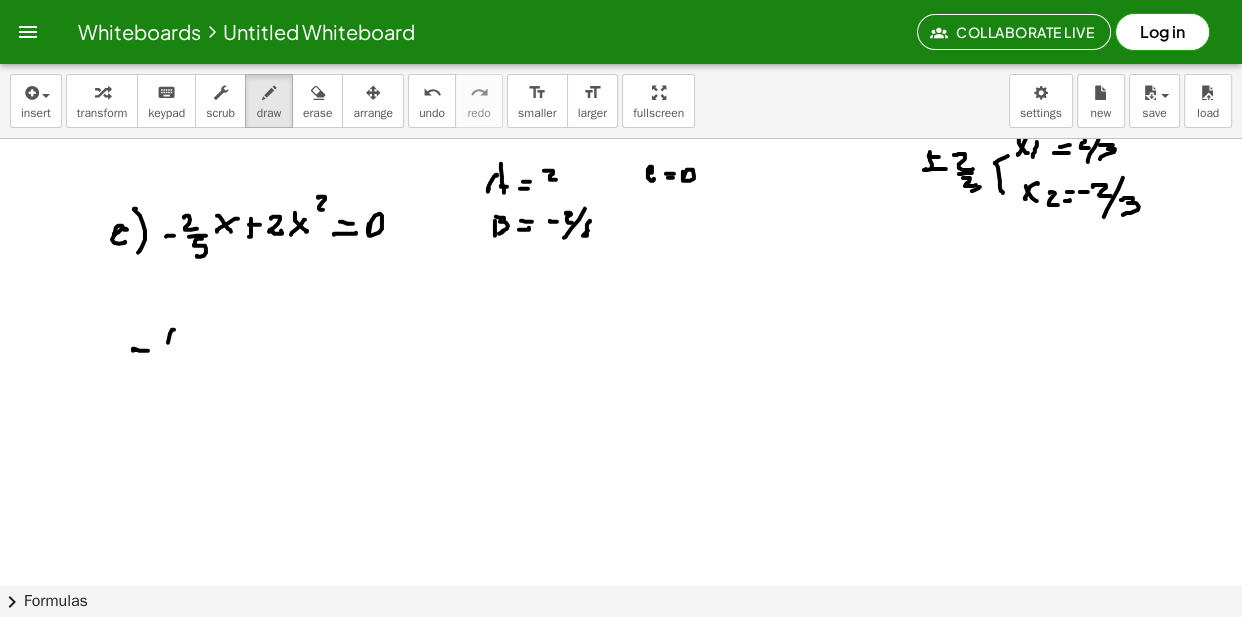 click at bounding box center (623, -5210) 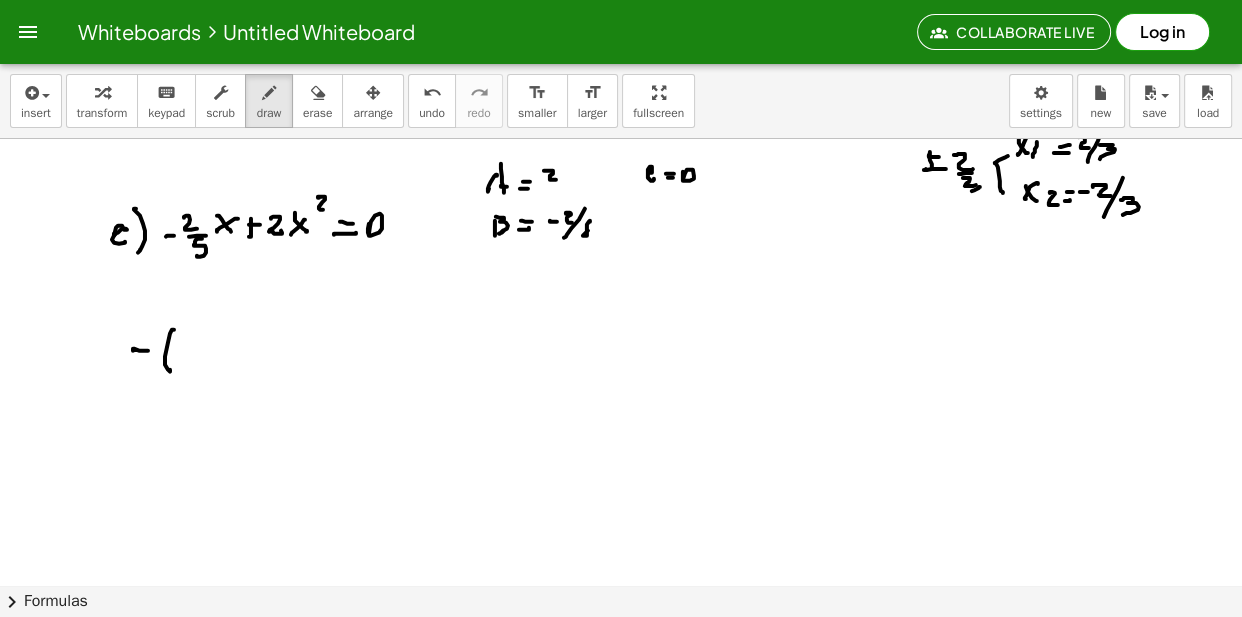 click at bounding box center (623, -5210) 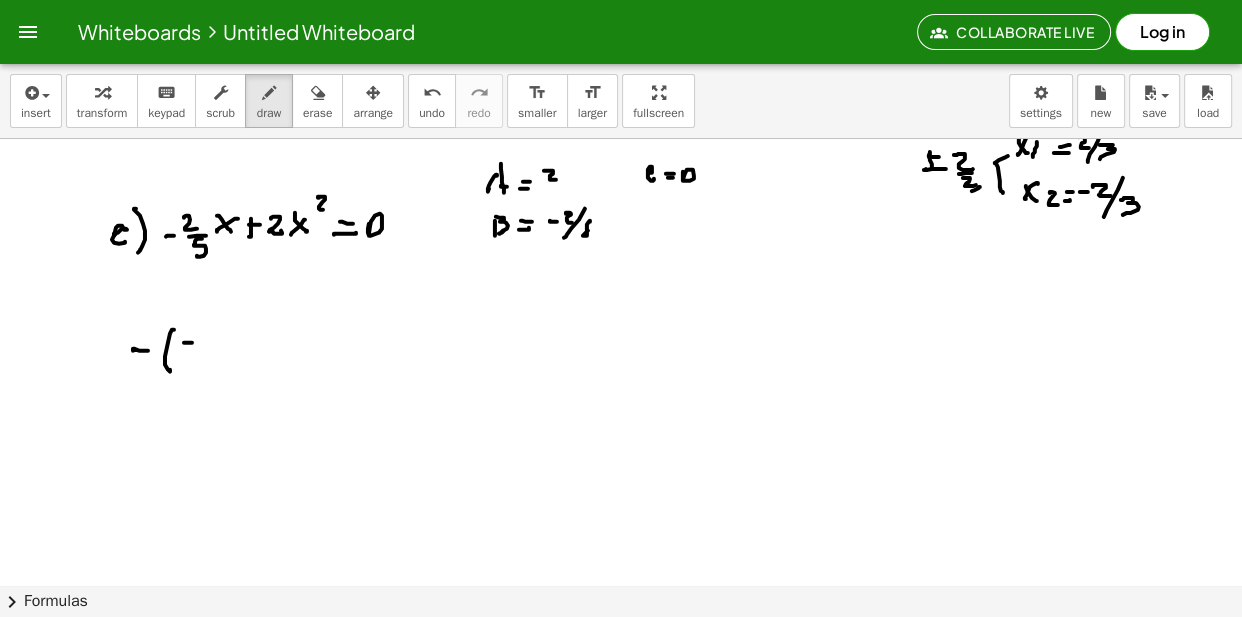 click at bounding box center (623, -5210) 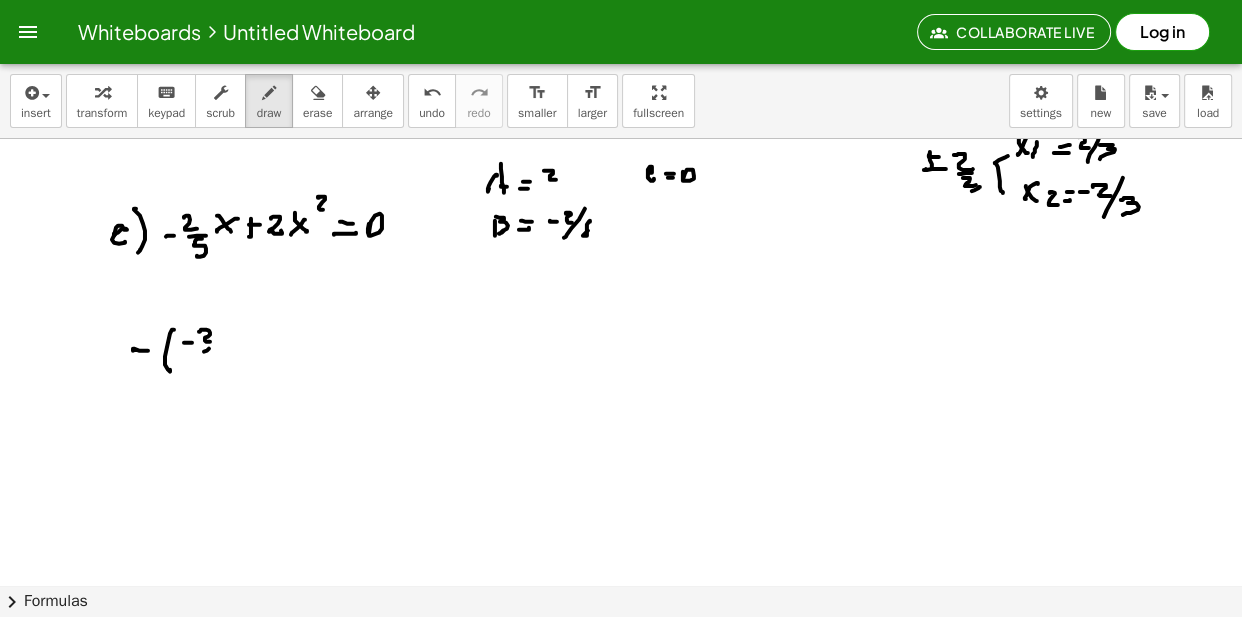 click at bounding box center [623, -5210] 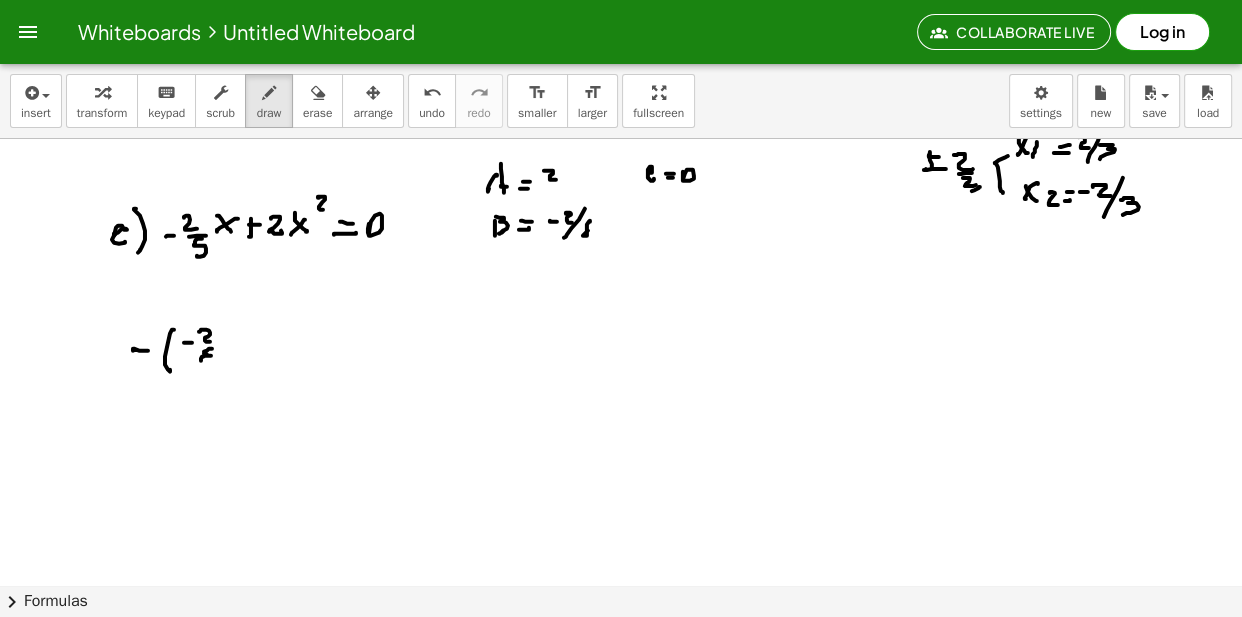 click at bounding box center (623, -5210) 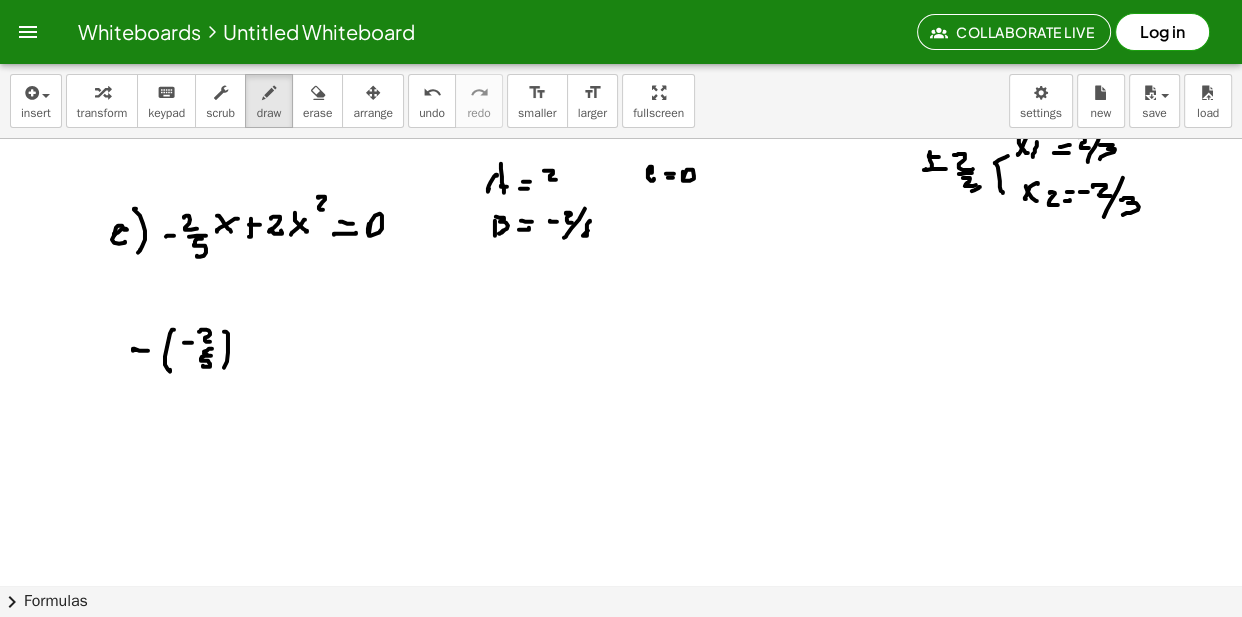 click at bounding box center (623, -5210) 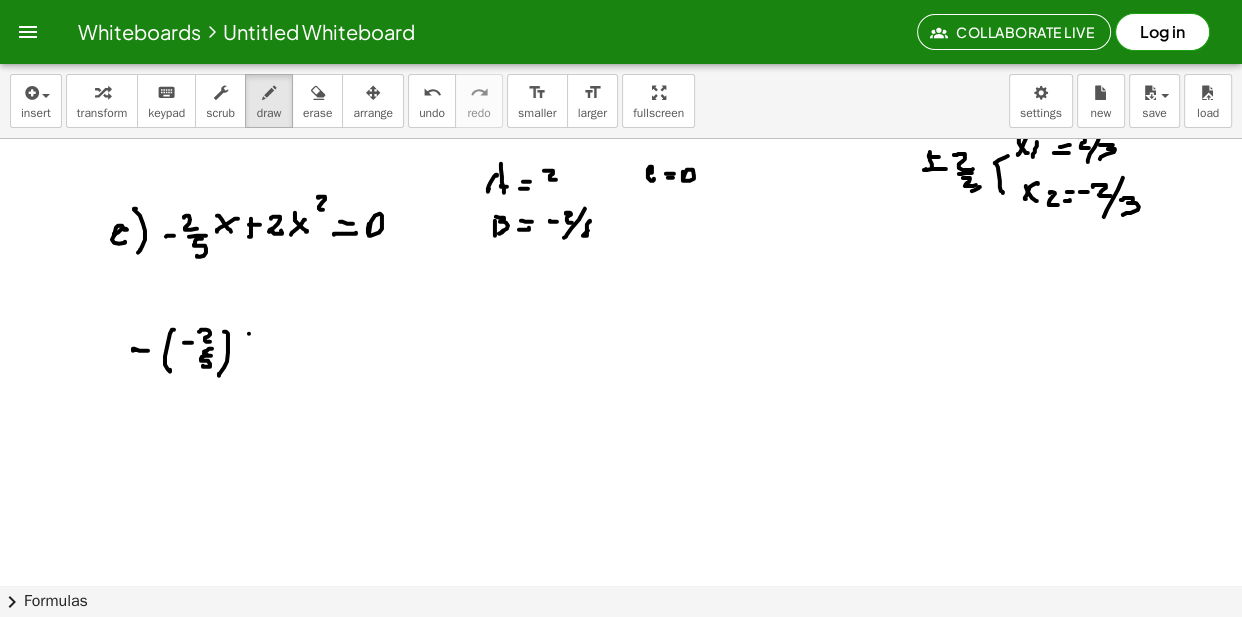 click at bounding box center (623, -5210) 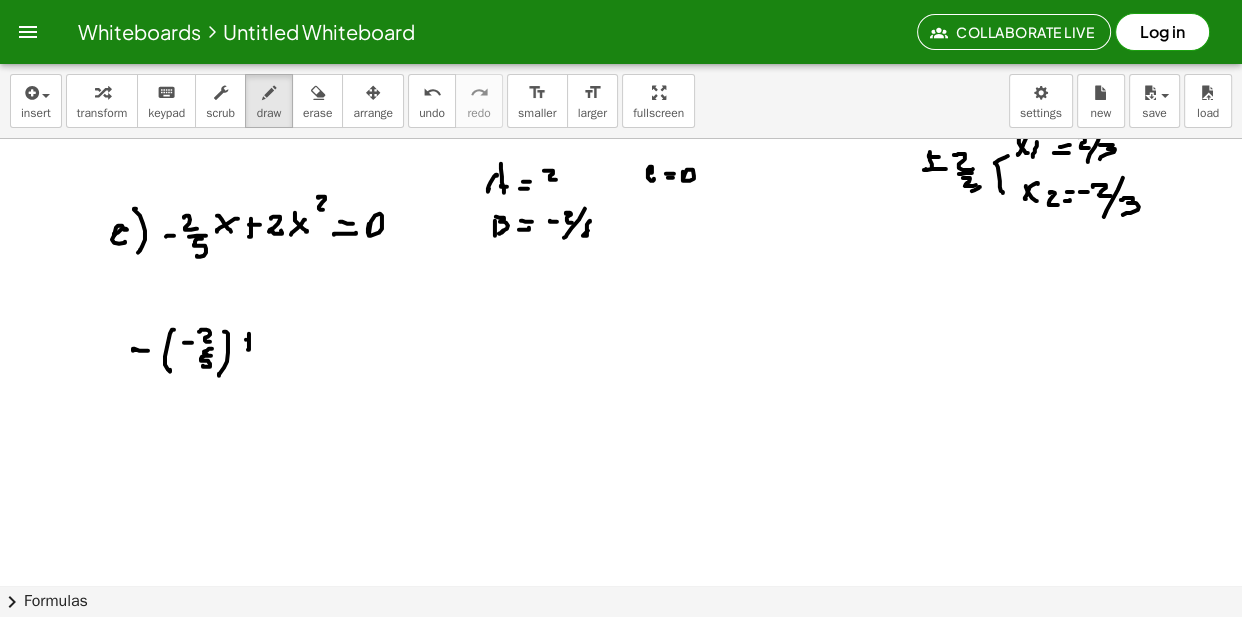 click at bounding box center [623, -5210] 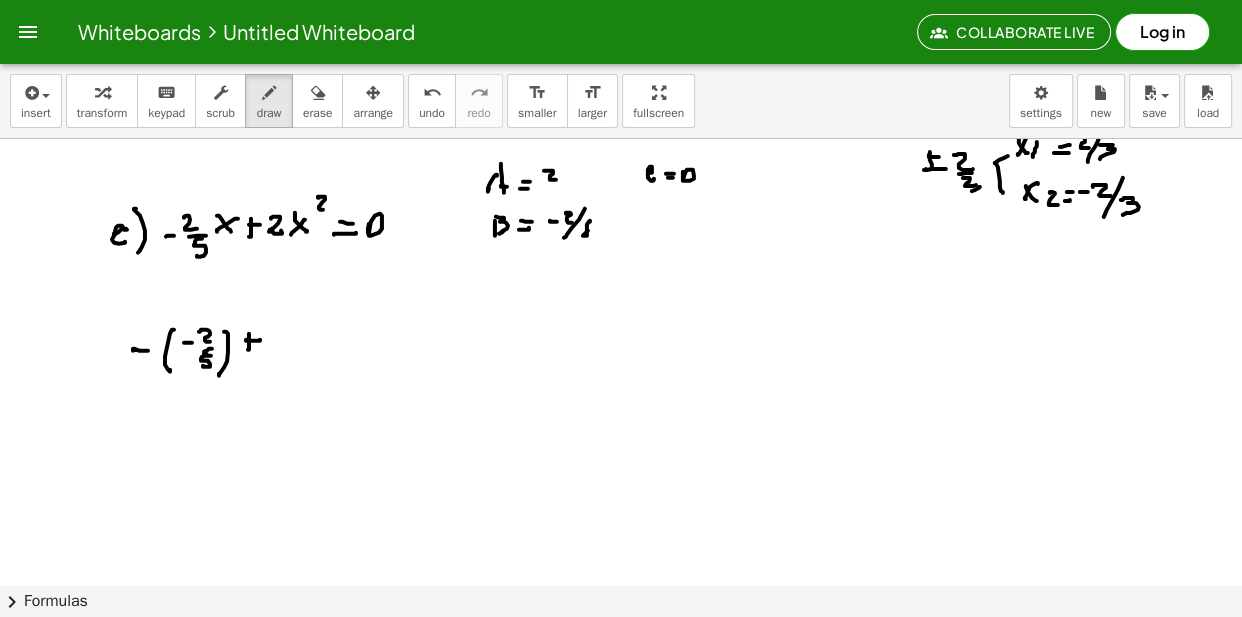 click at bounding box center (623, -5210) 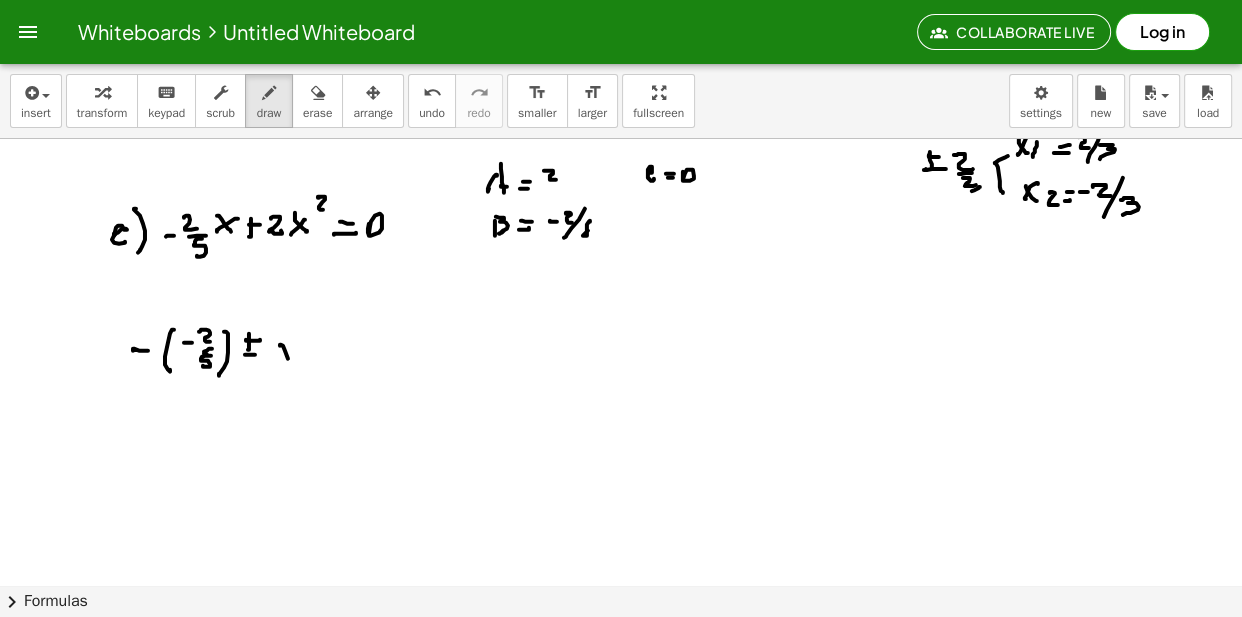 click at bounding box center [623, -5210] 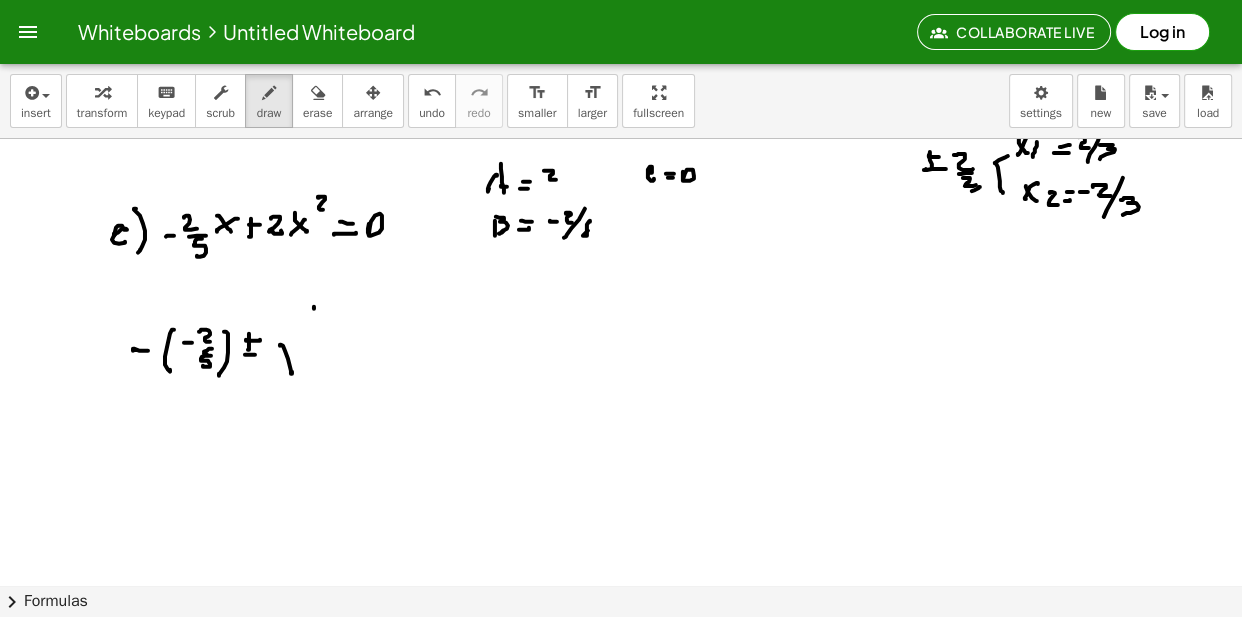 click at bounding box center [623, -5210] 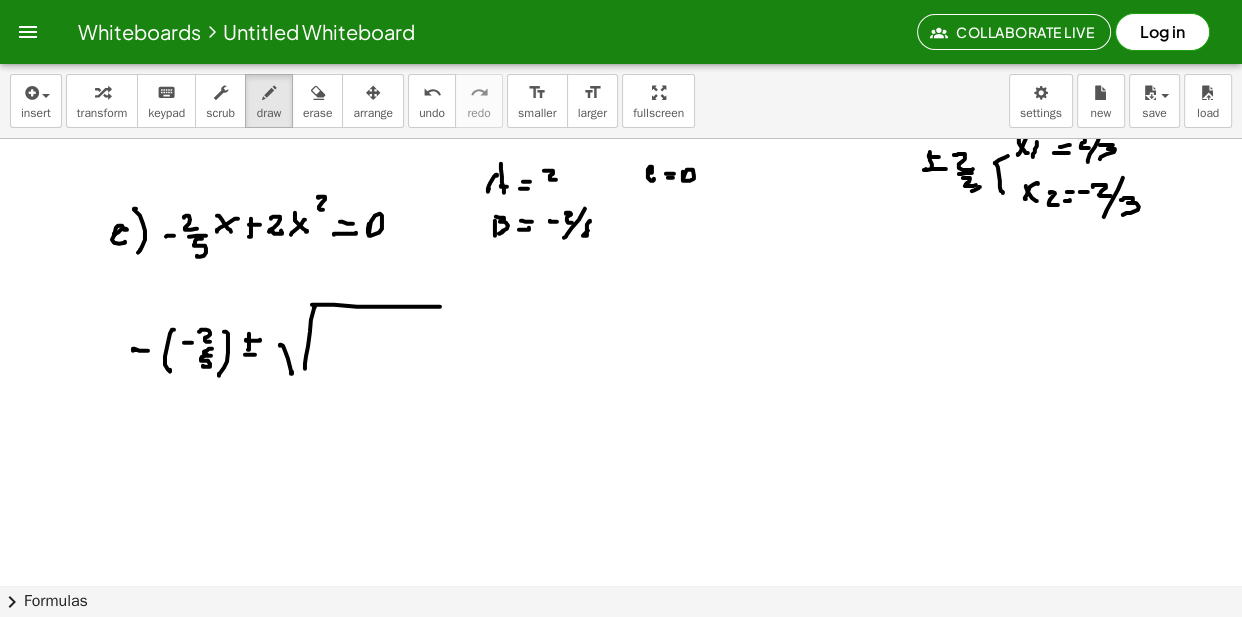 click at bounding box center [623, -5210] 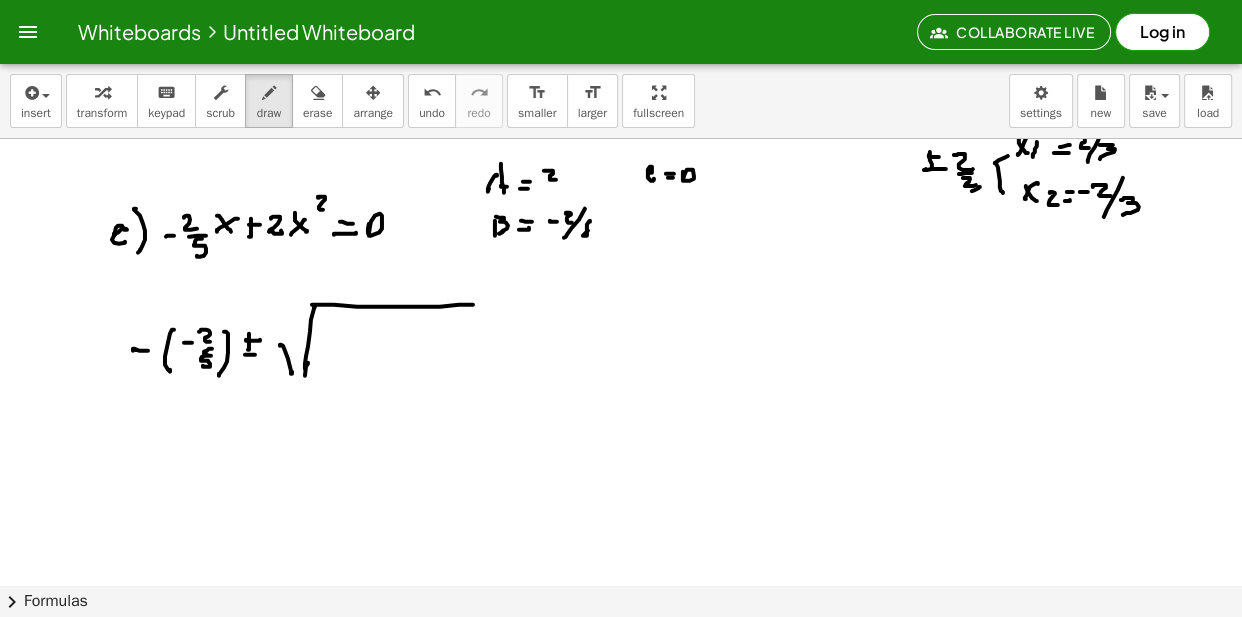 click at bounding box center [623, -5210] 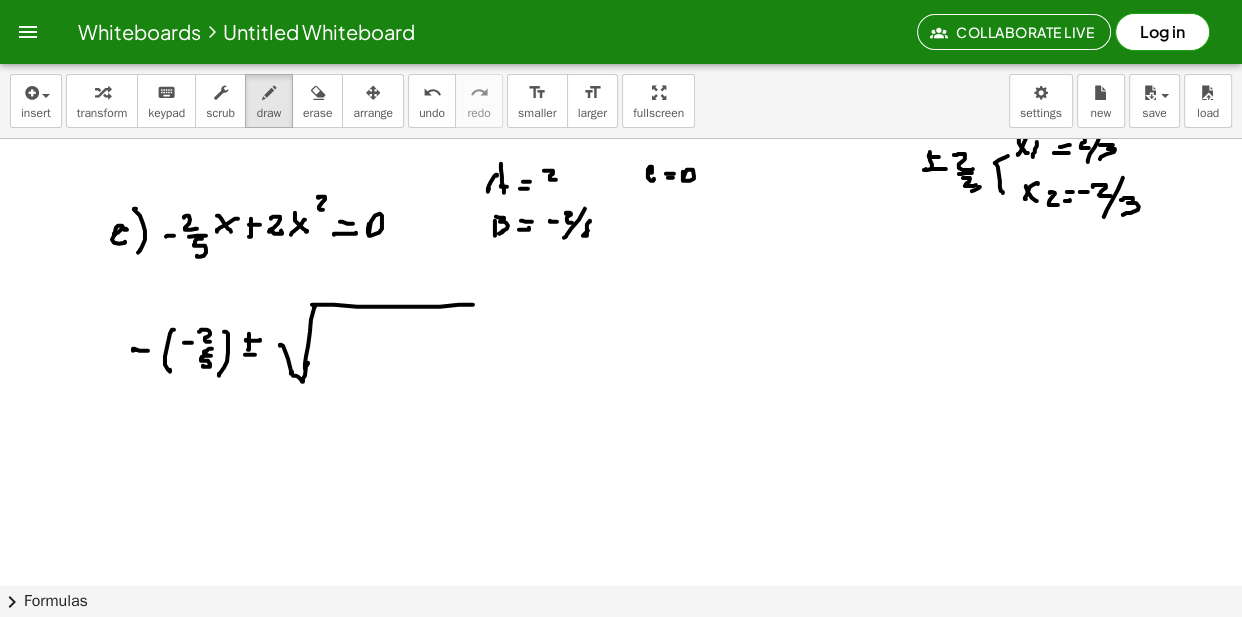 click at bounding box center (623, -5210) 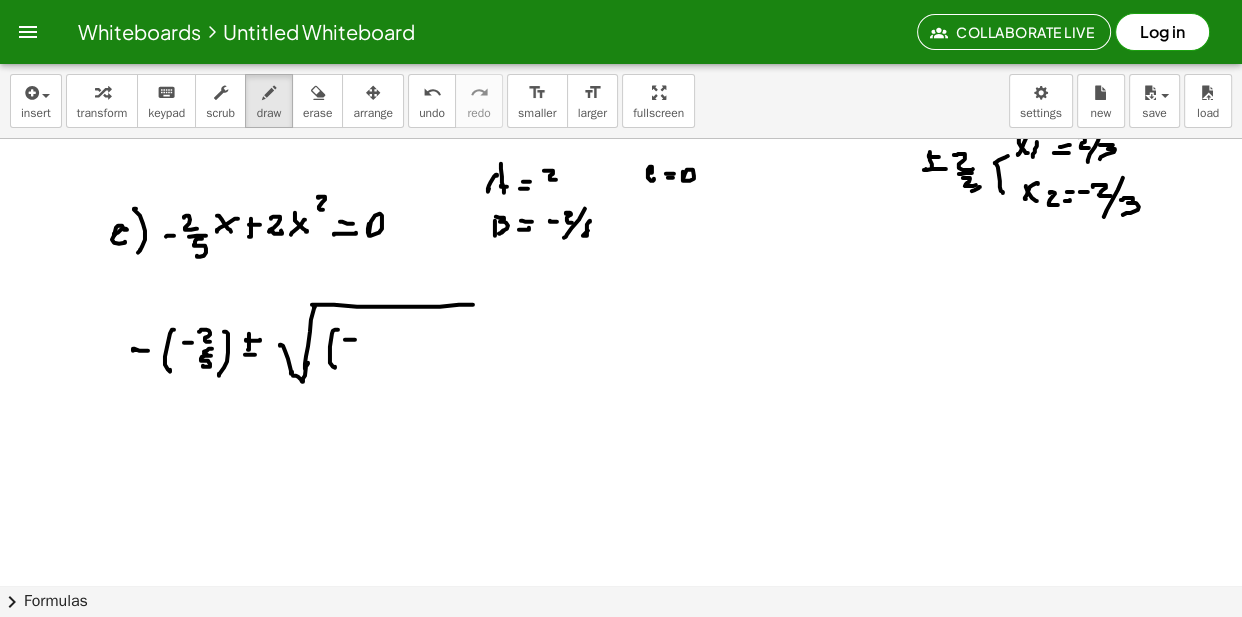 click at bounding box center (623, -5210) 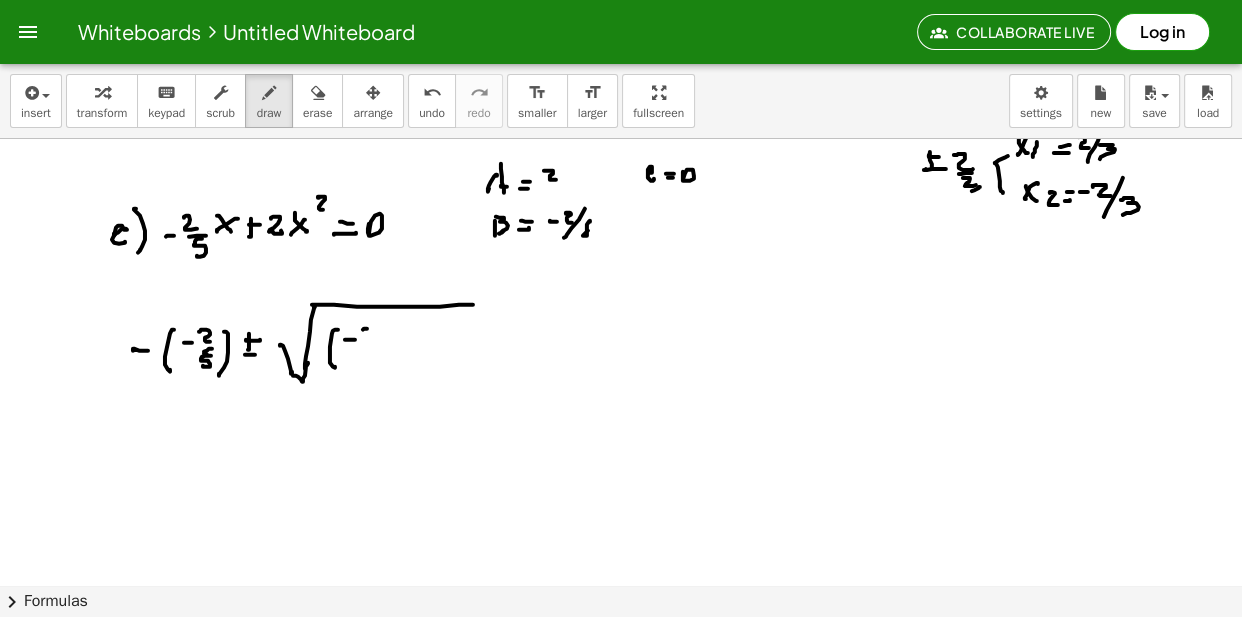drag, startPoint x: 367, startPoint y: 332, endPoint x: 365, endPoint y: 346, distance: 14.142136 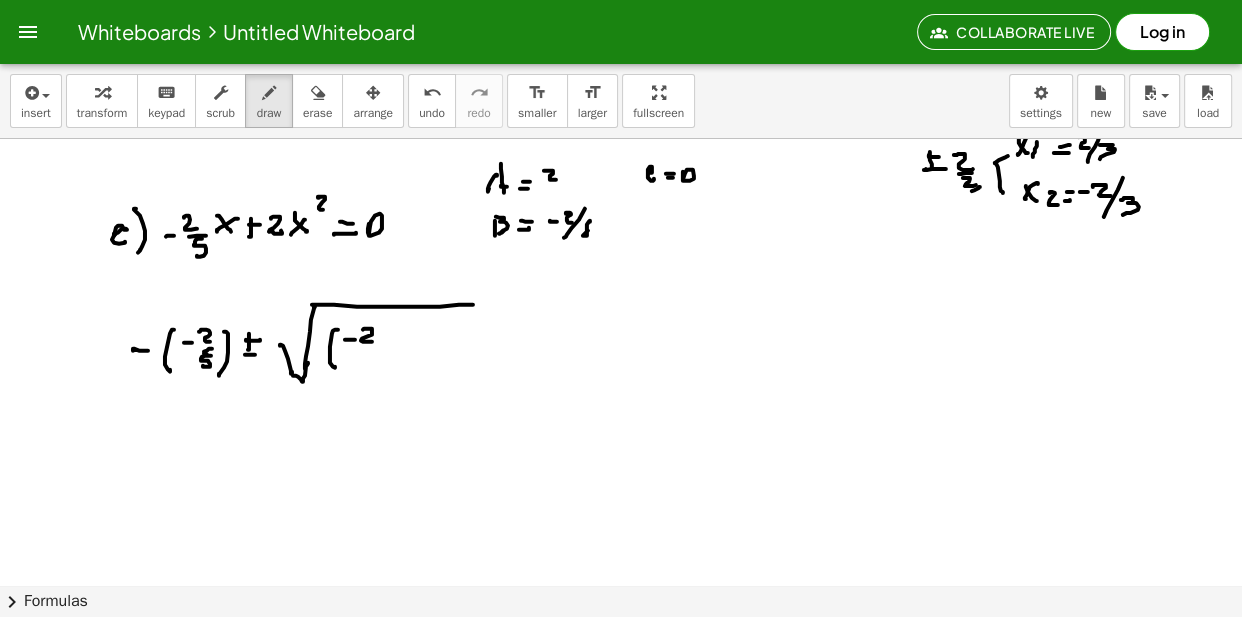 click at bounding box center (623, -5210) 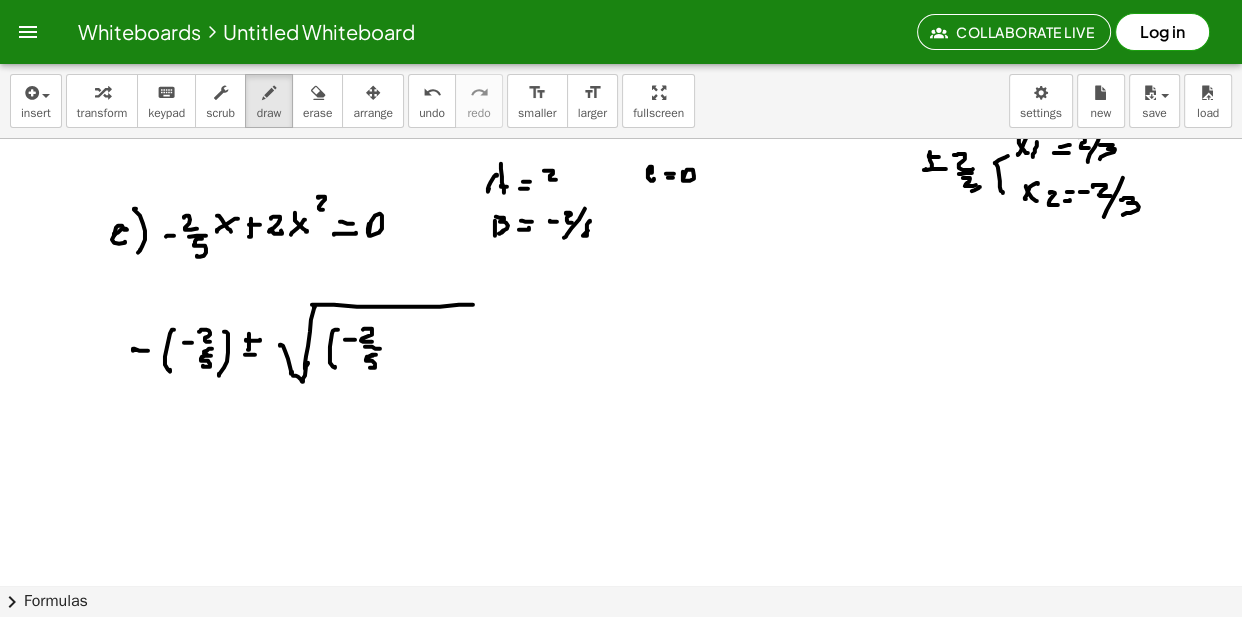 click at bounding box center (623, -5210) 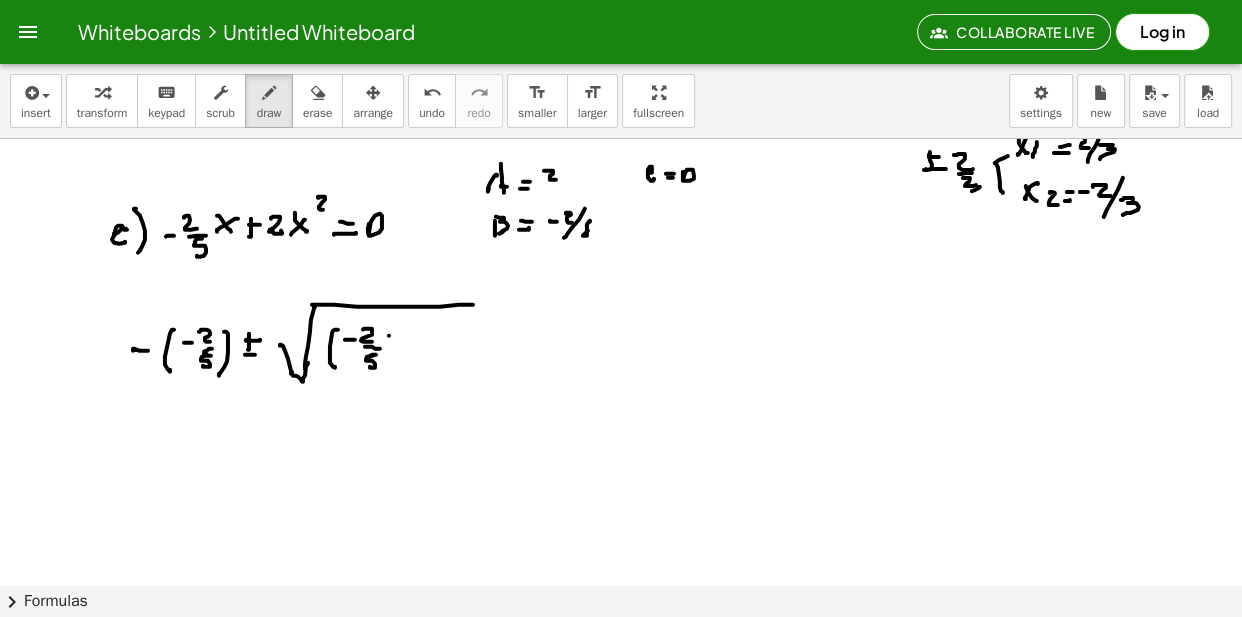 click at bounding box center (623, -5210) 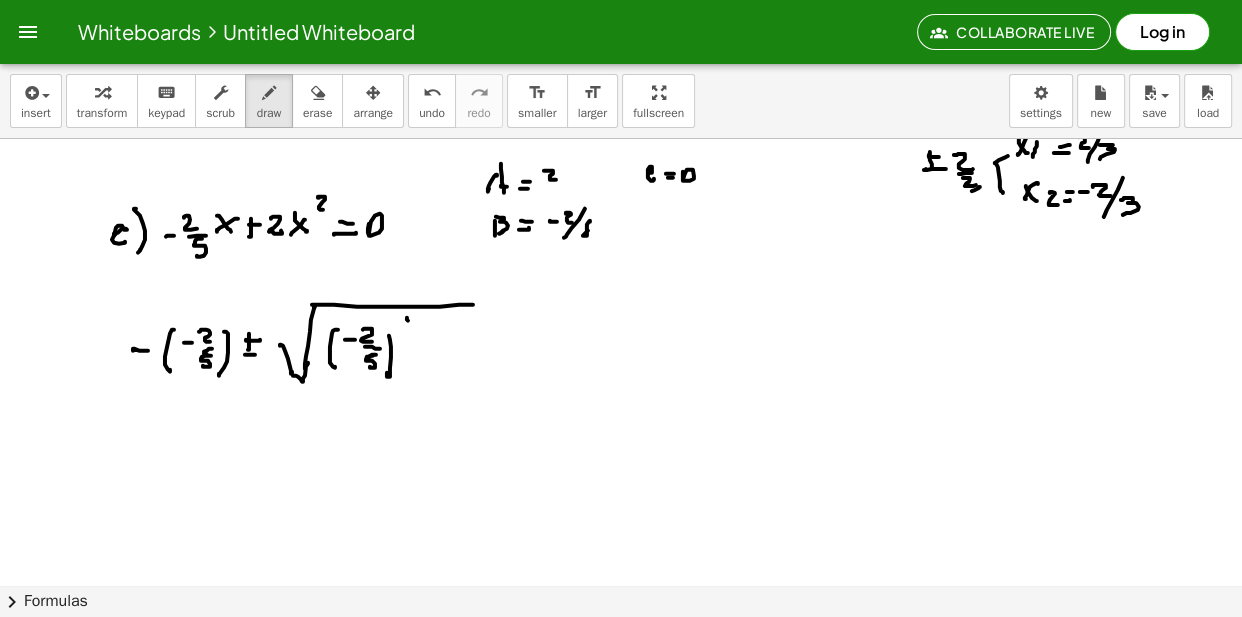 click at bounding box center (623, -5210) 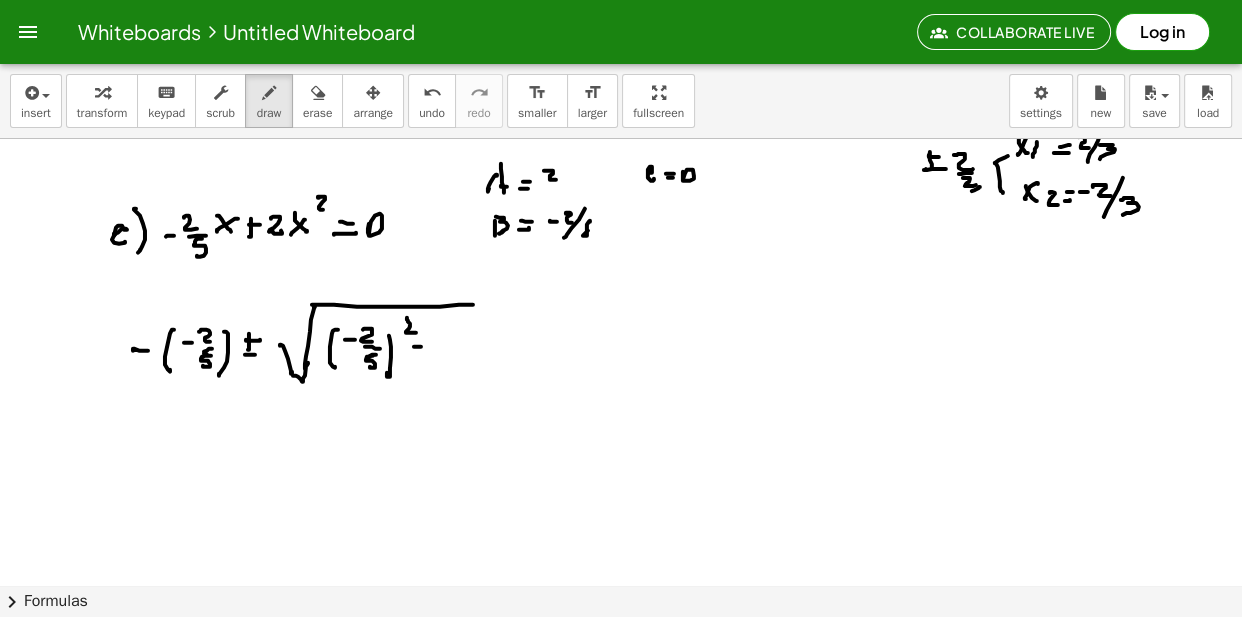 click at bounding box center (623, -5210) 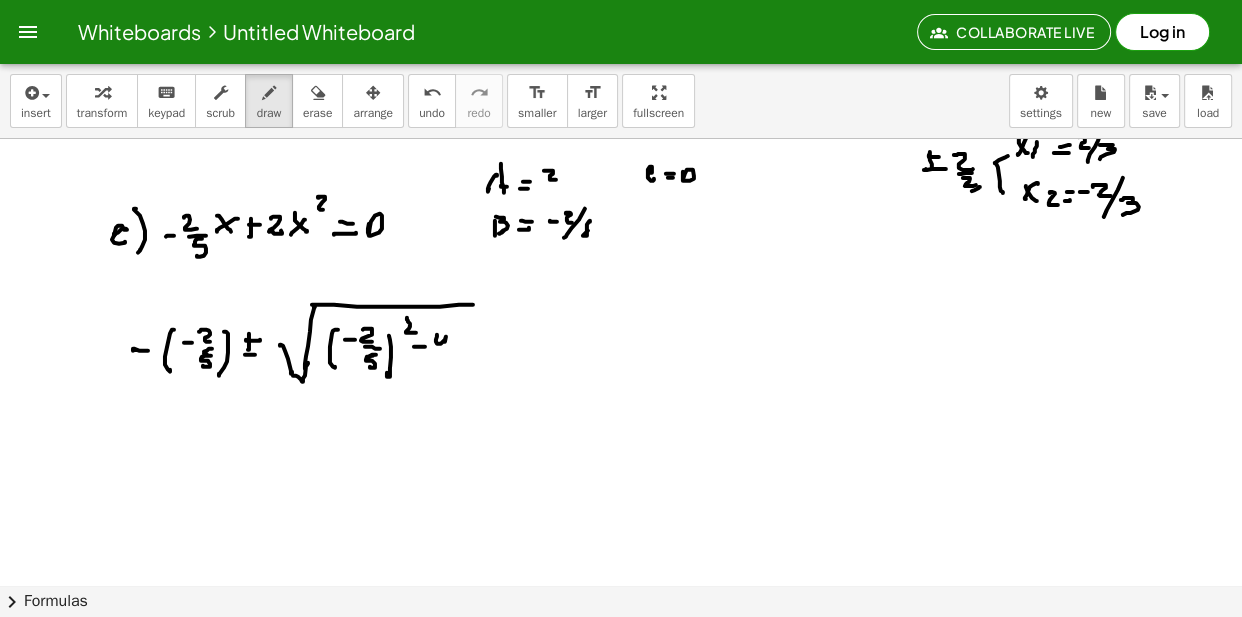 click at bounding box center [623, -5210] 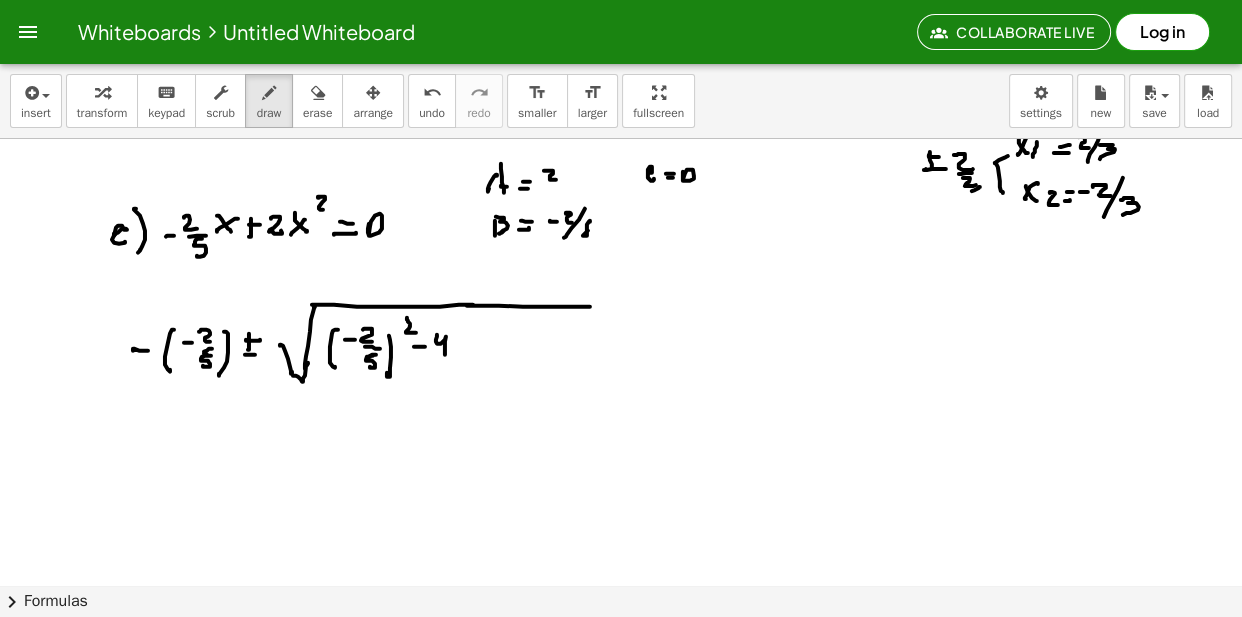 click at bounding box center [623, -5210] 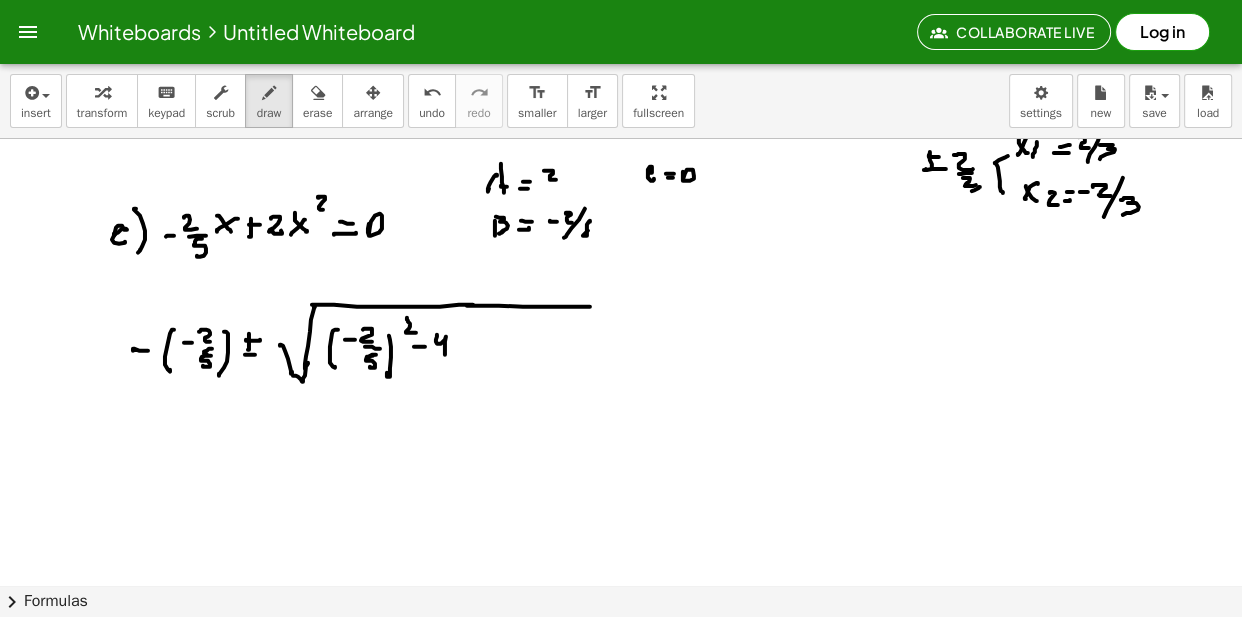 click at bounding box center (623, -5210) 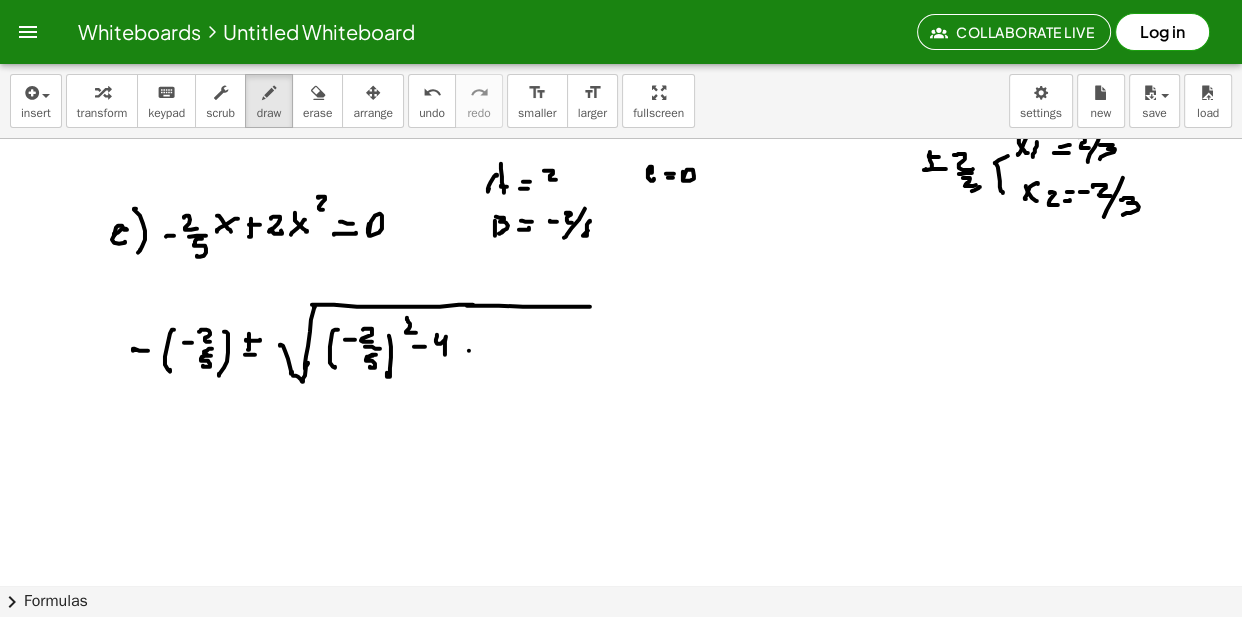 click at bounding box center [623, -5210] 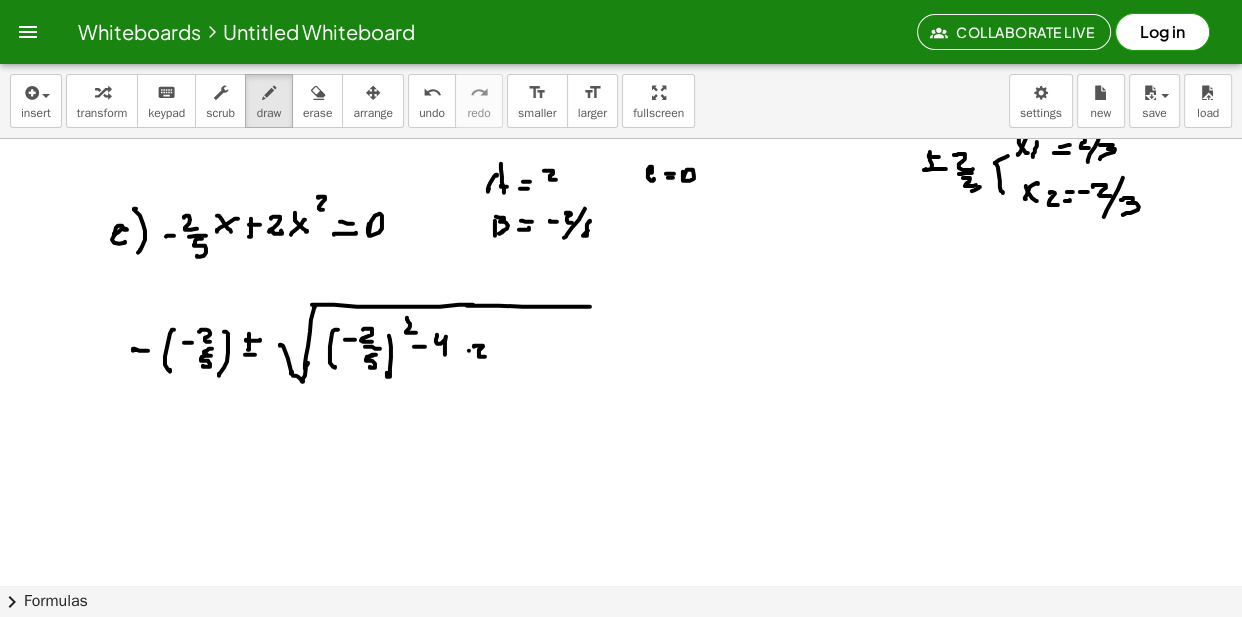click at bounding box center (623, -5210) 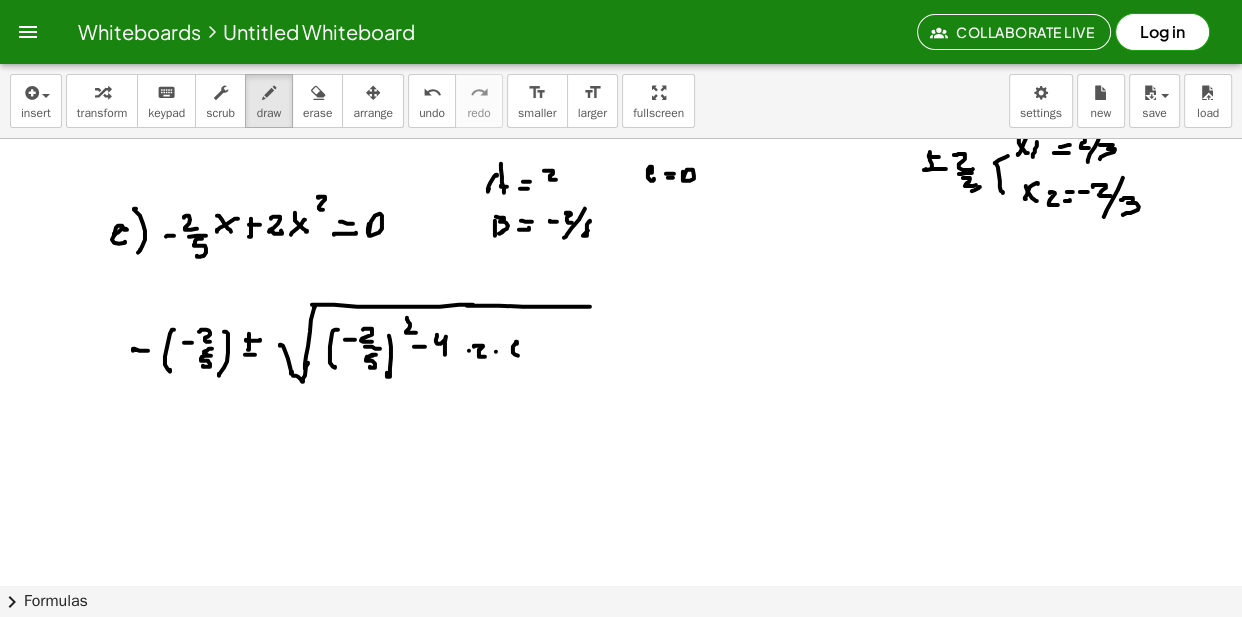 click at bounding box center (623, -5210) 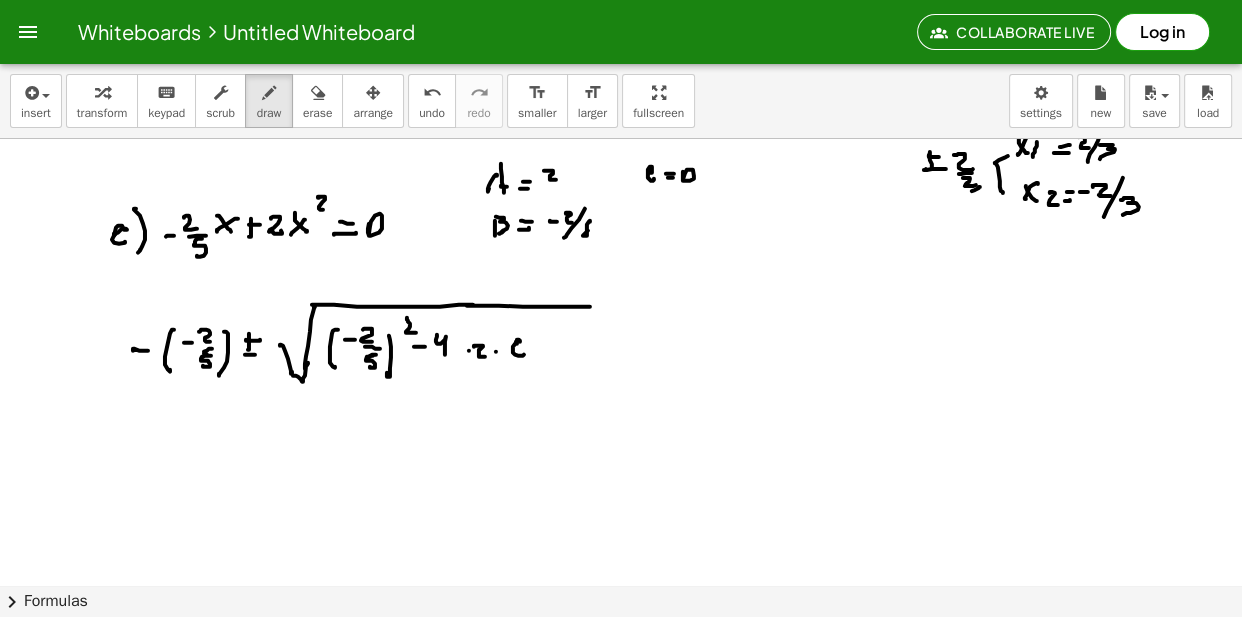 click at bounding box center [623, -5210] 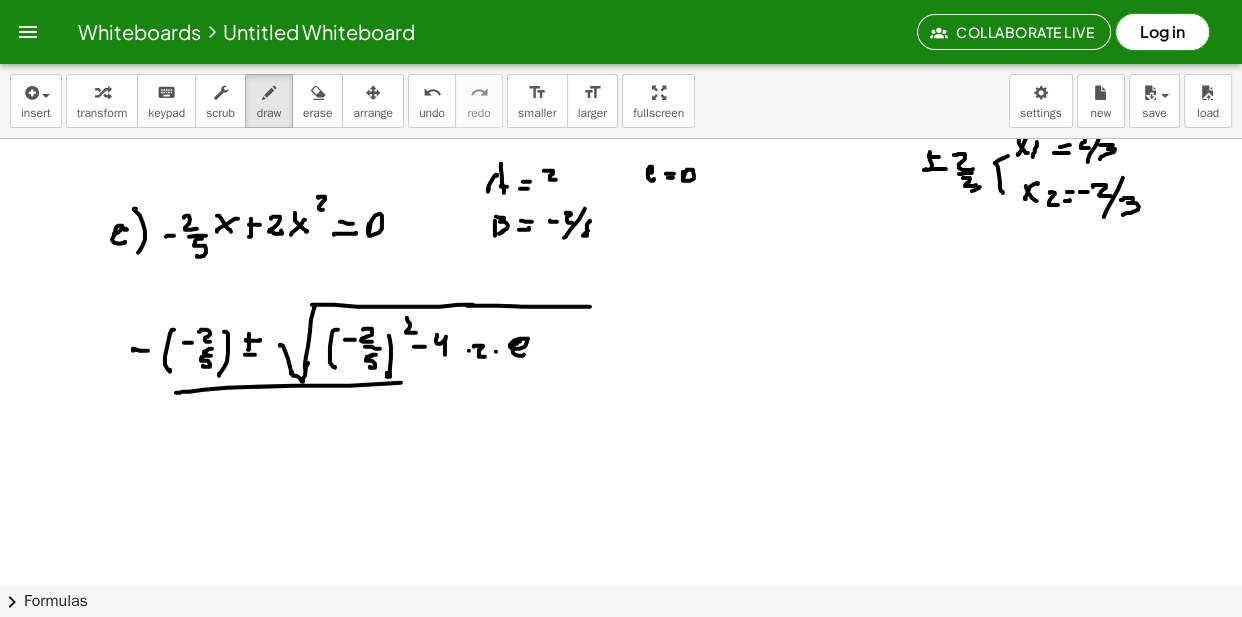 click at bounding box center (623, -5210) 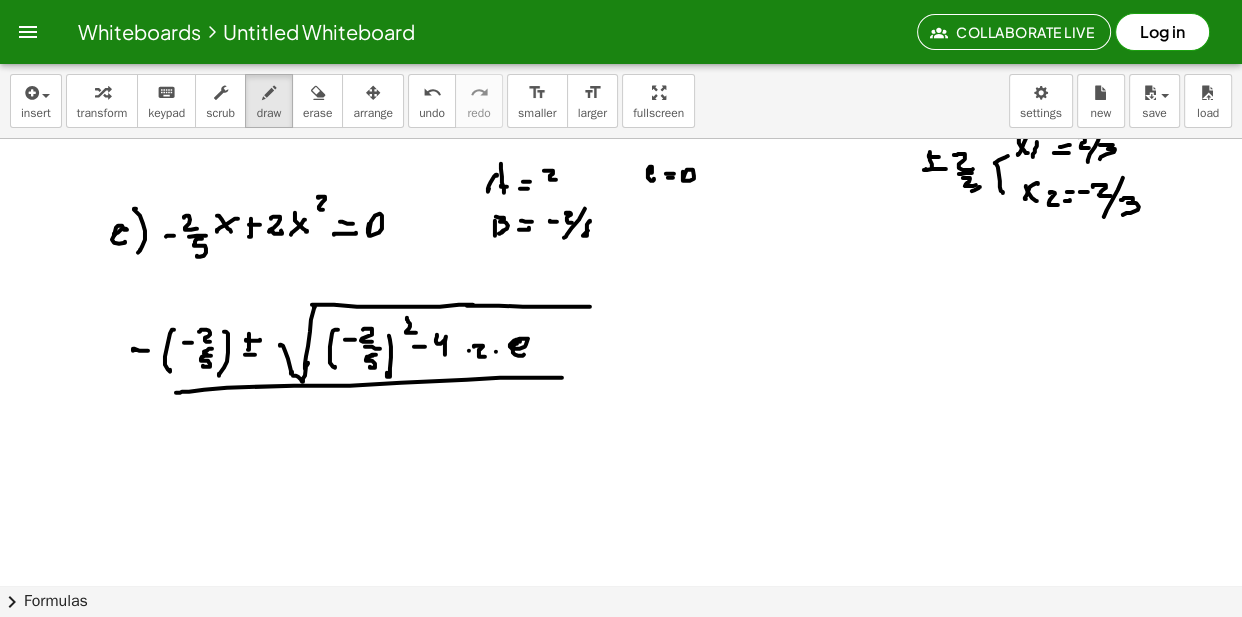 click at bounding box center [623, -5210] 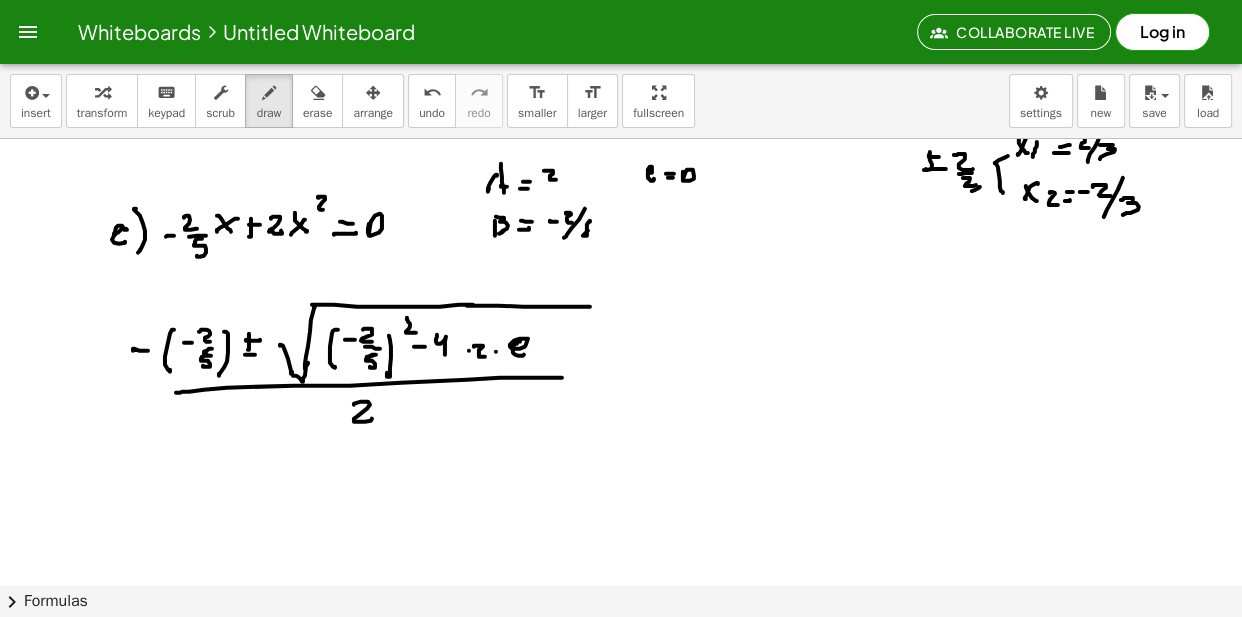click at bounding box center [623, -5210] 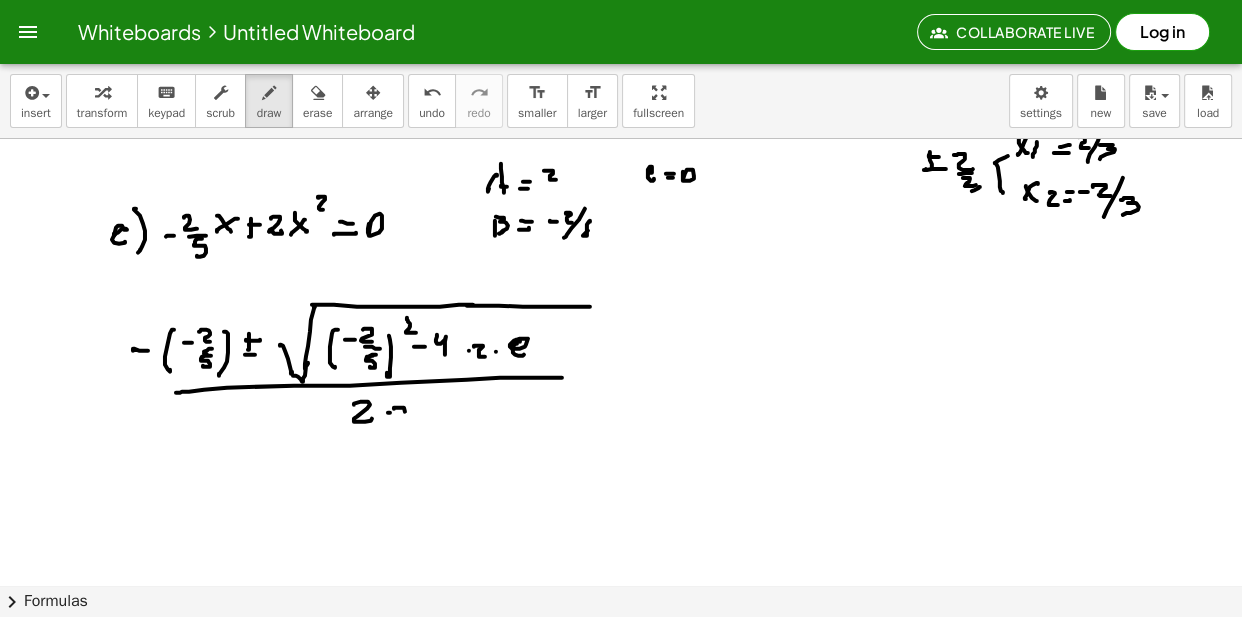 click at bounding box center [623, -5210] 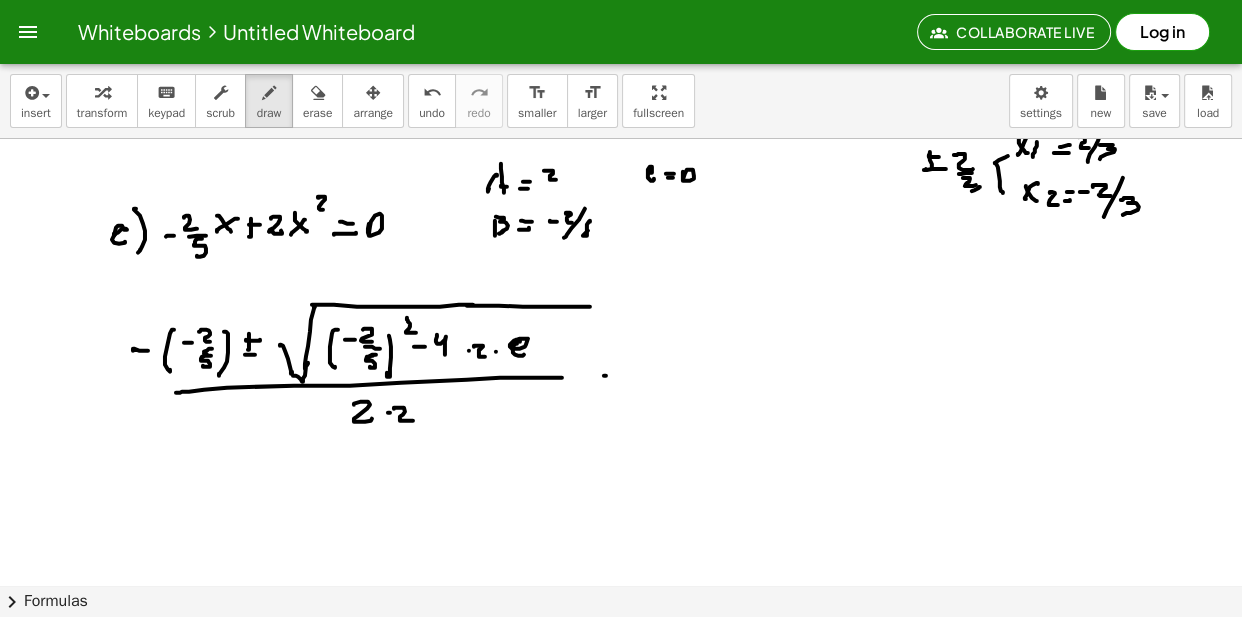 click at bounding box center (623, -5210) 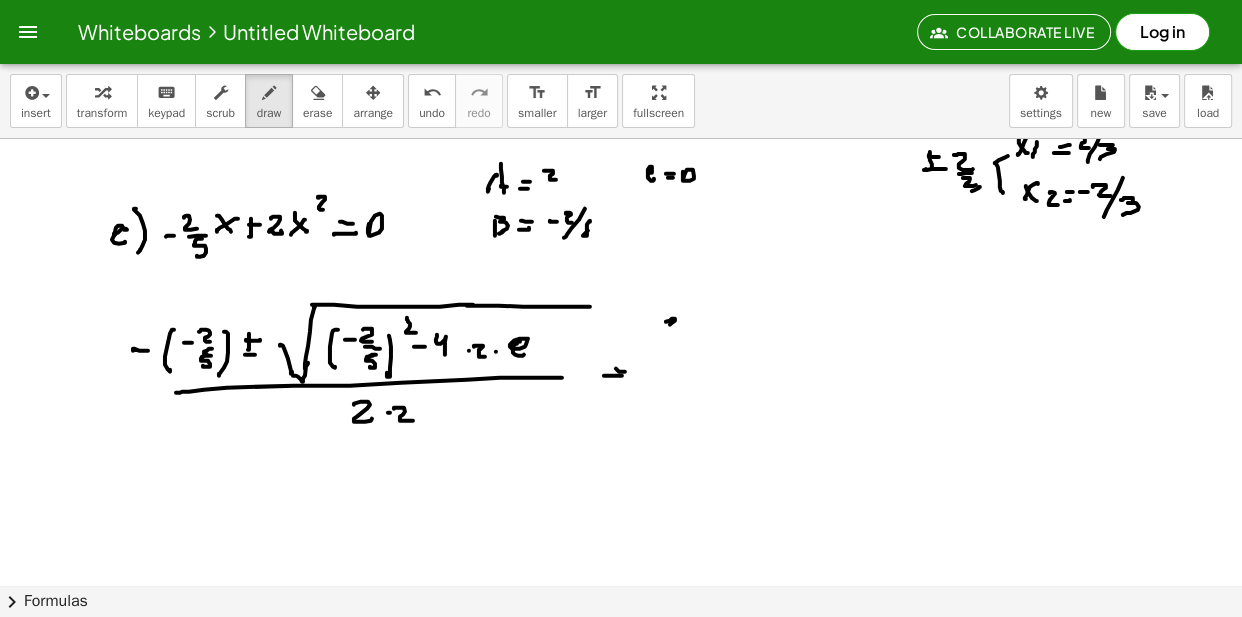 click at bounding box center [623, -5210] 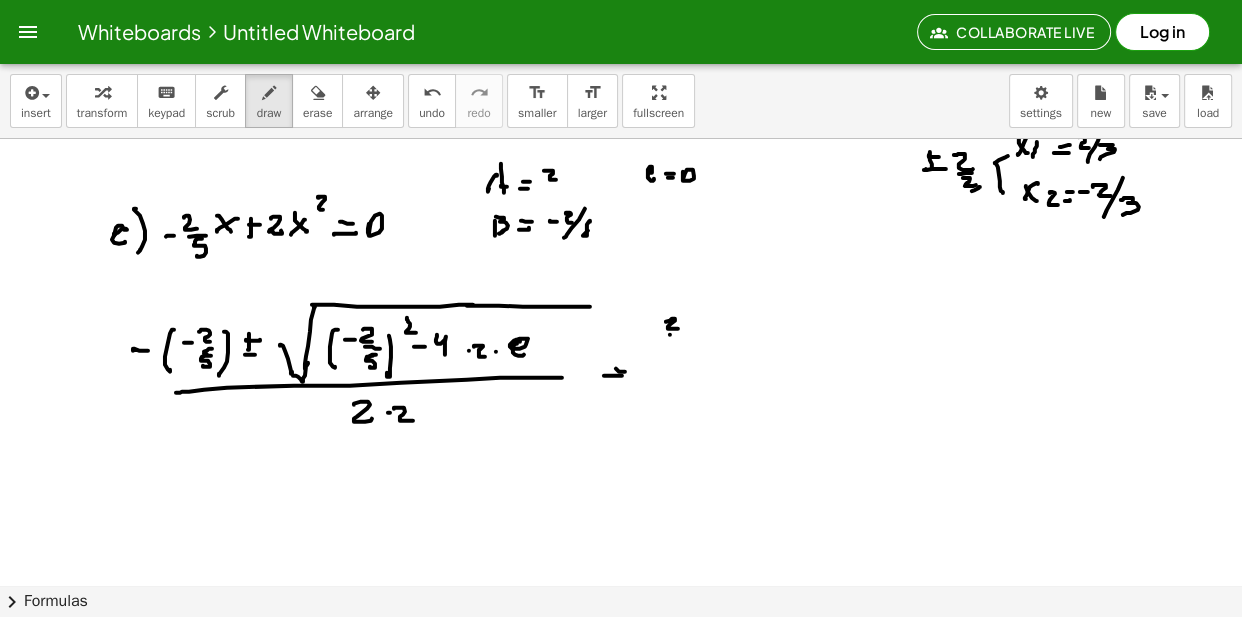 click at bounding box center [623, -5210] 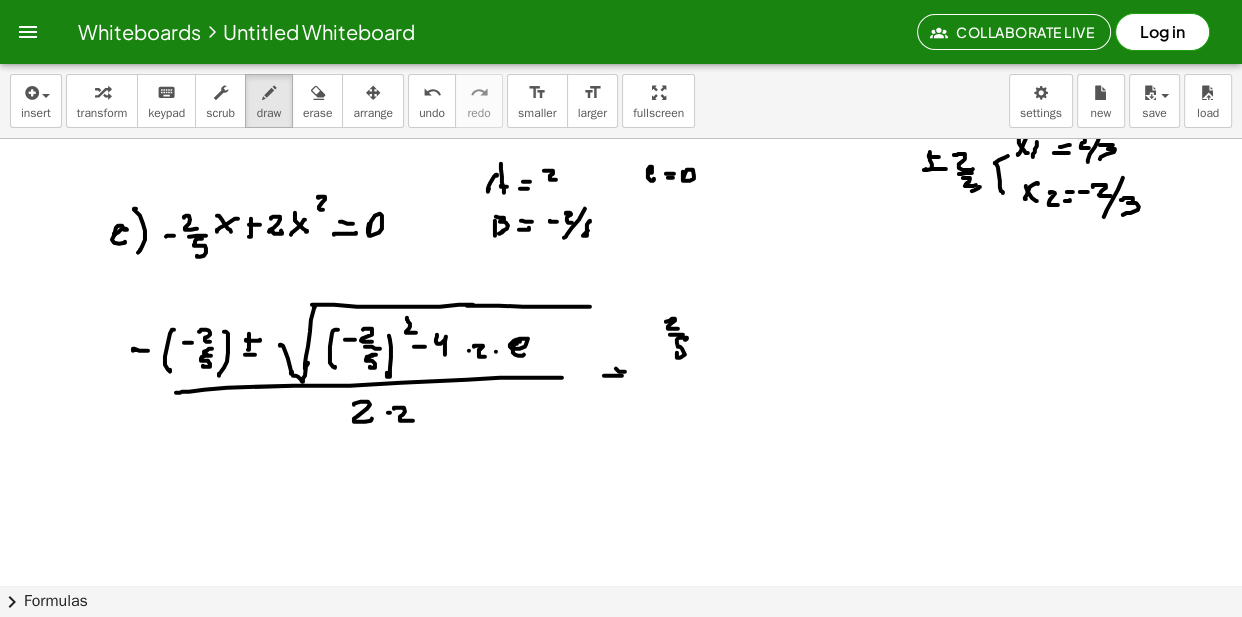click at bounding box center (623, -5210) 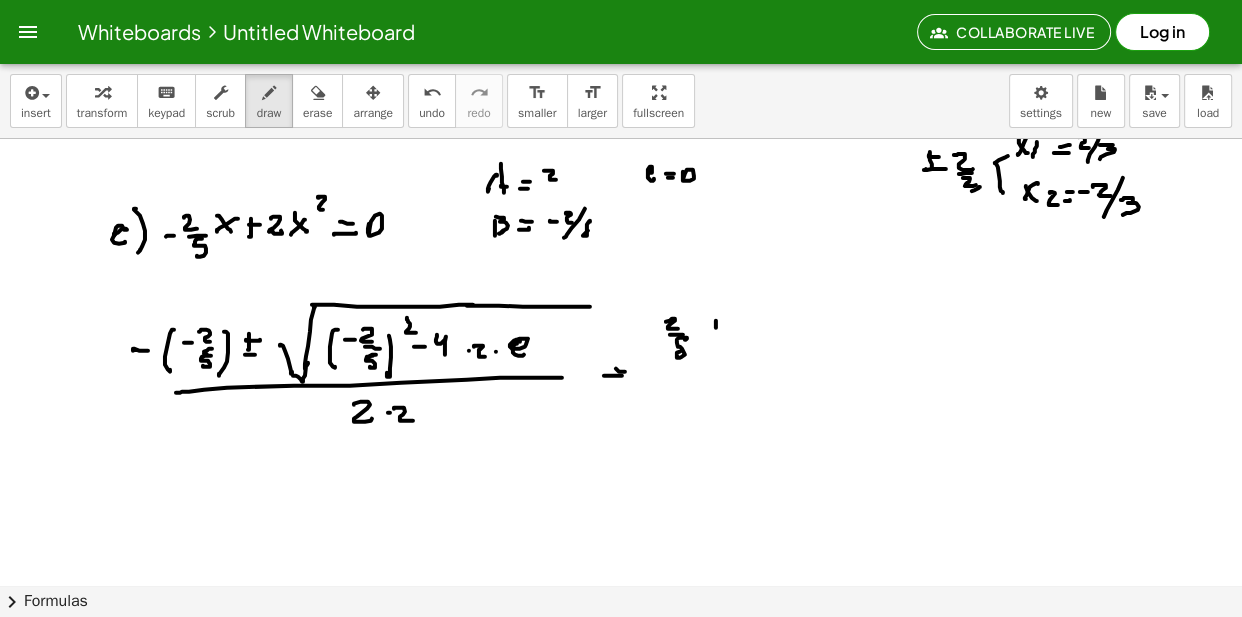 click at bounding box center (623, -5210) 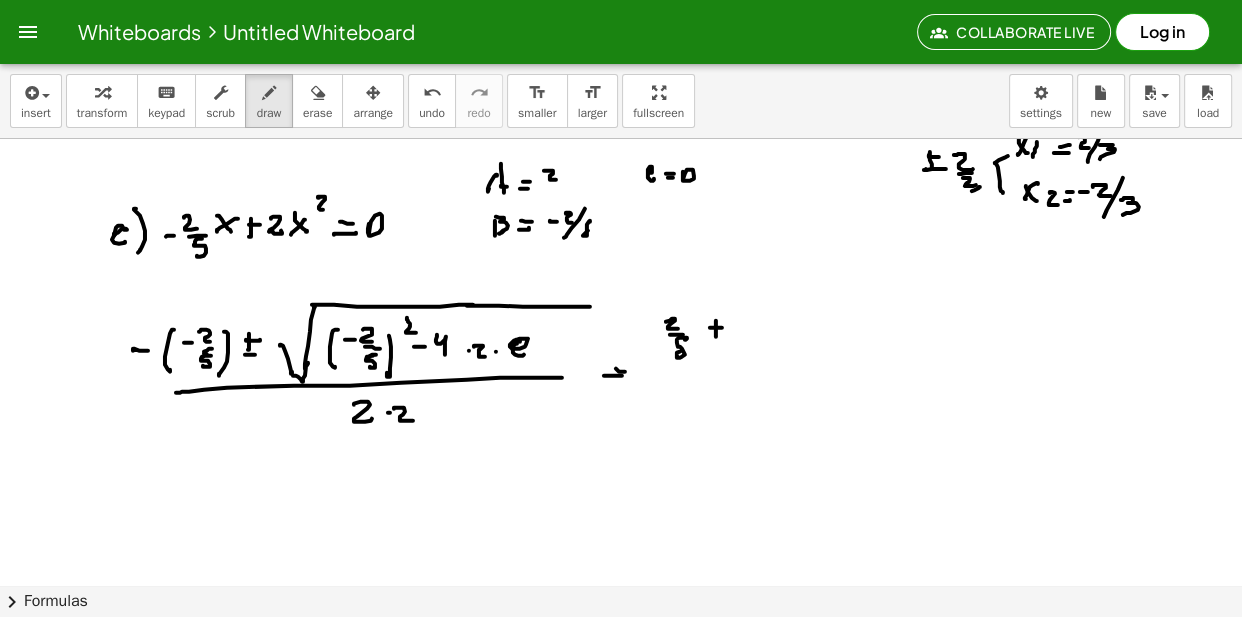 click at bounding box center [623, -5210] 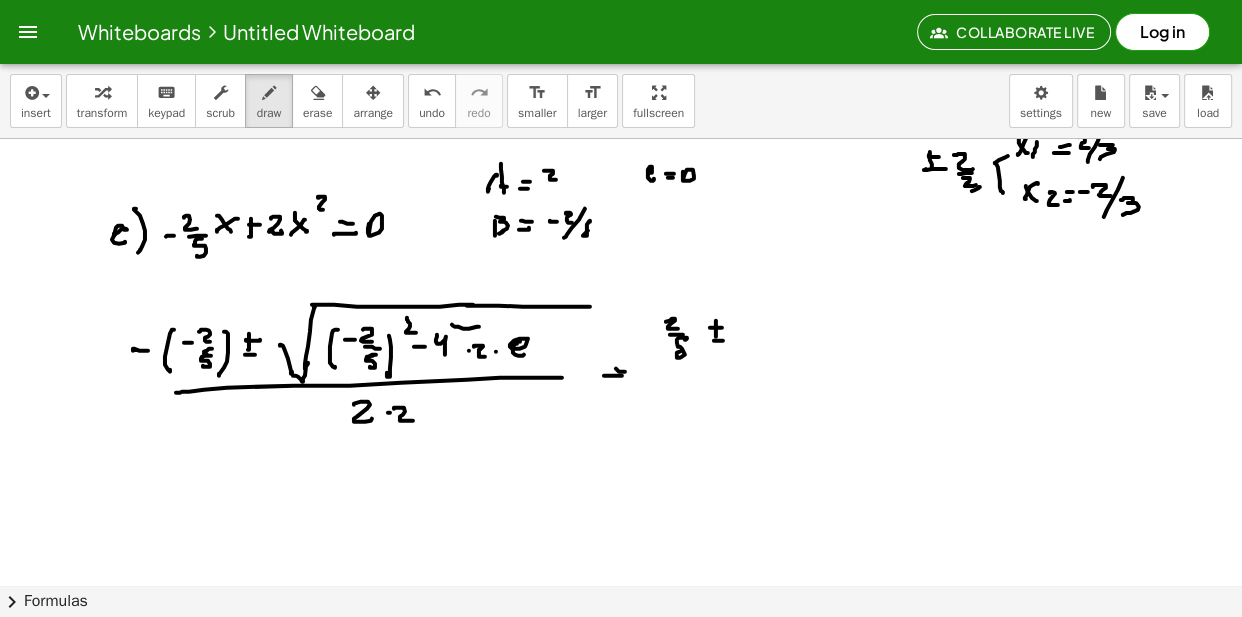 click at bounding box center [623, -5210] 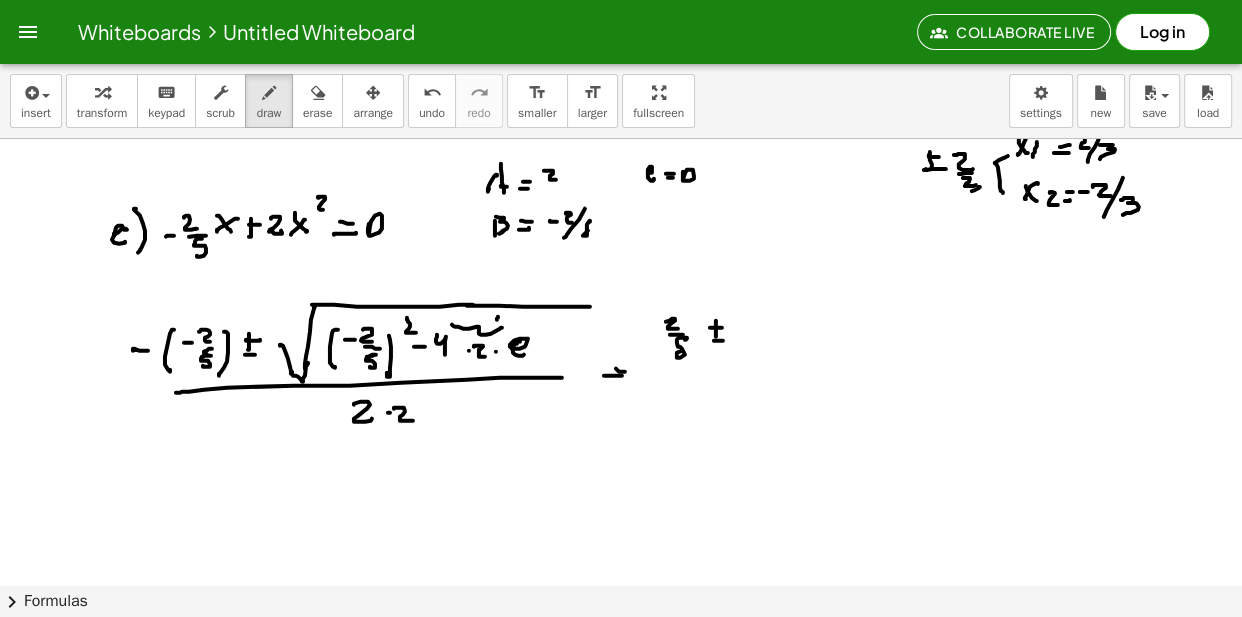click at bounding box center (623, -5210) 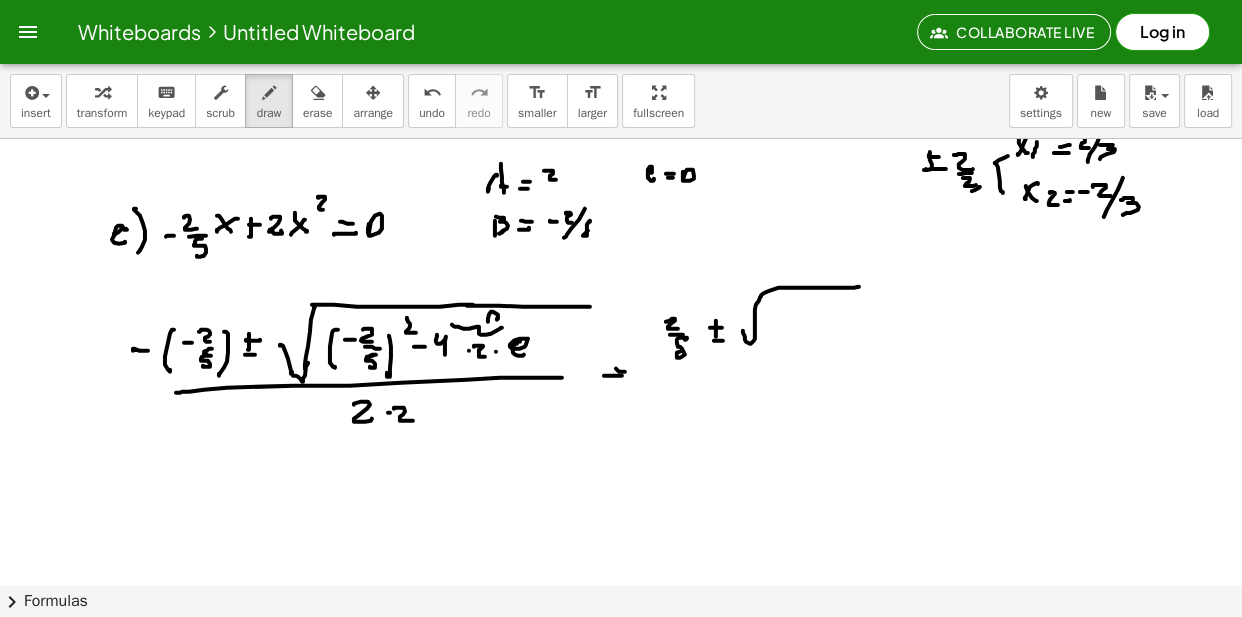 click at bounding box center (623, -5210) 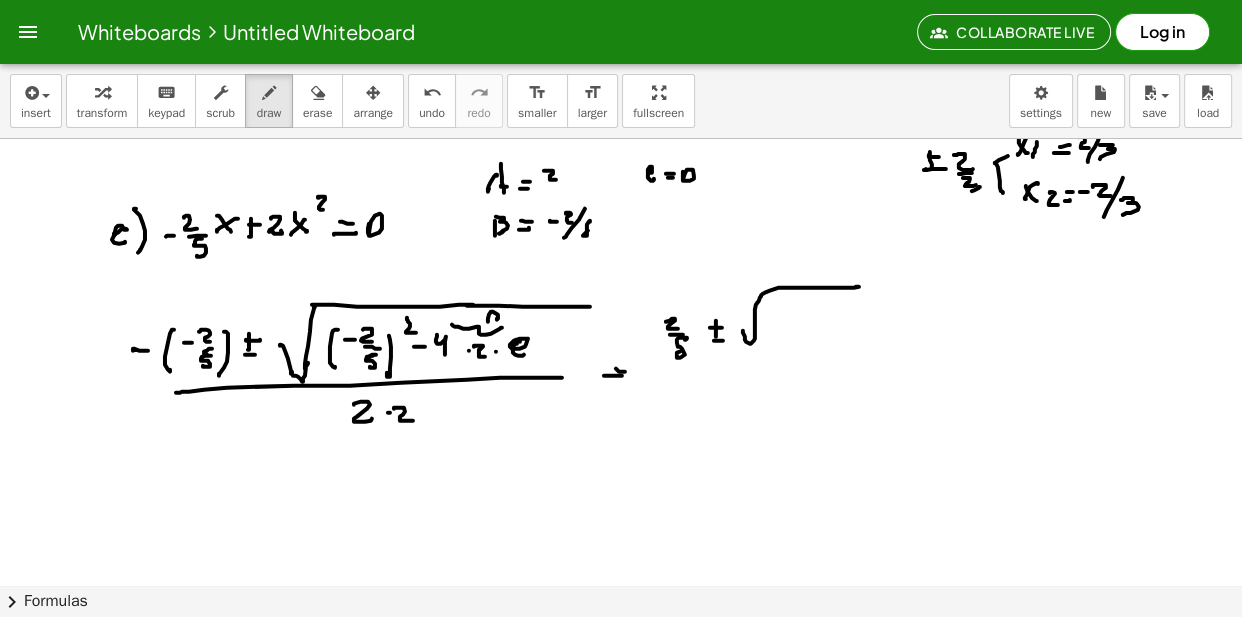 click at bounding box center [623, -5210] 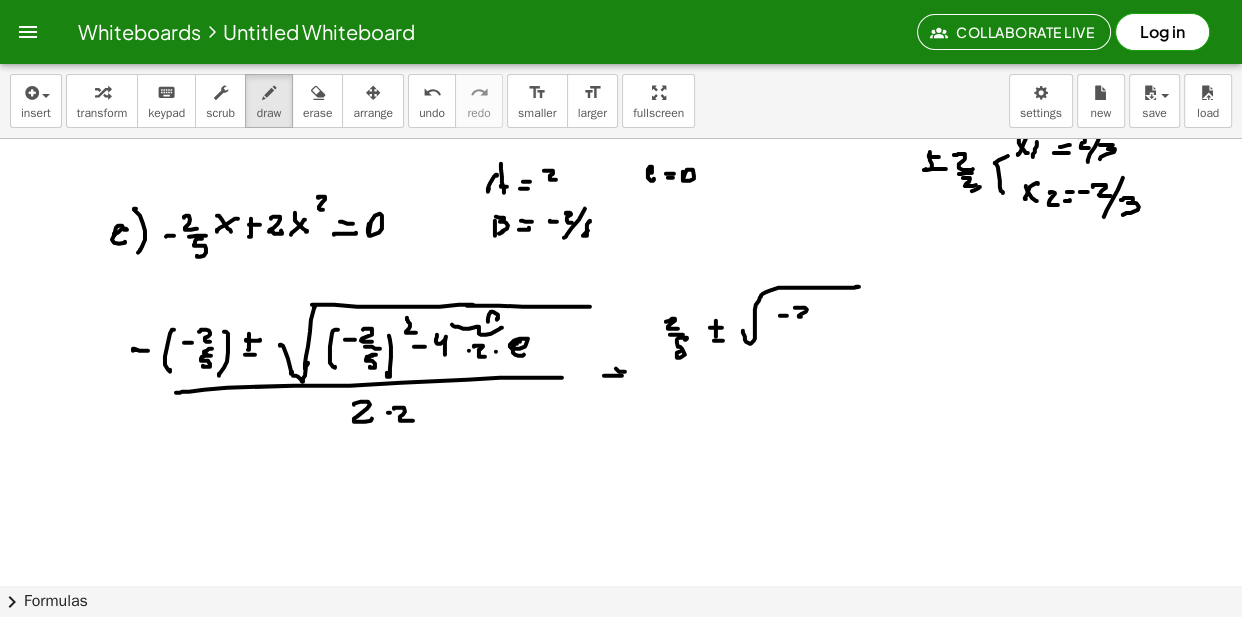 click at bounding box center (623, -5210) 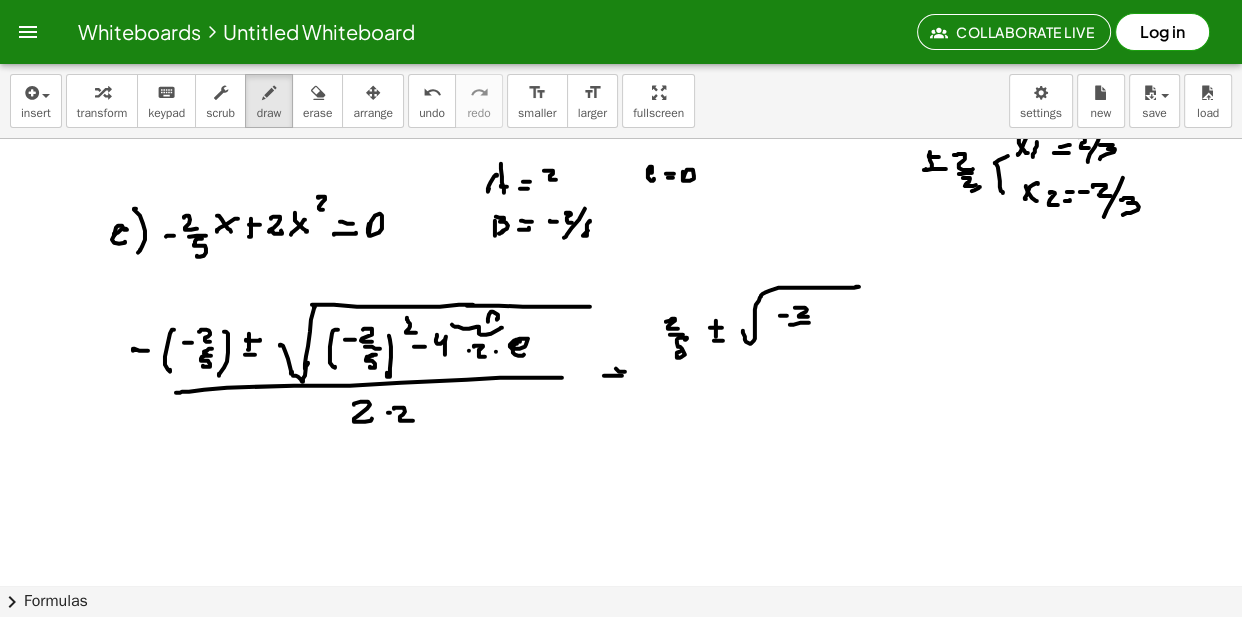 click at bounding box center [623, -5210] 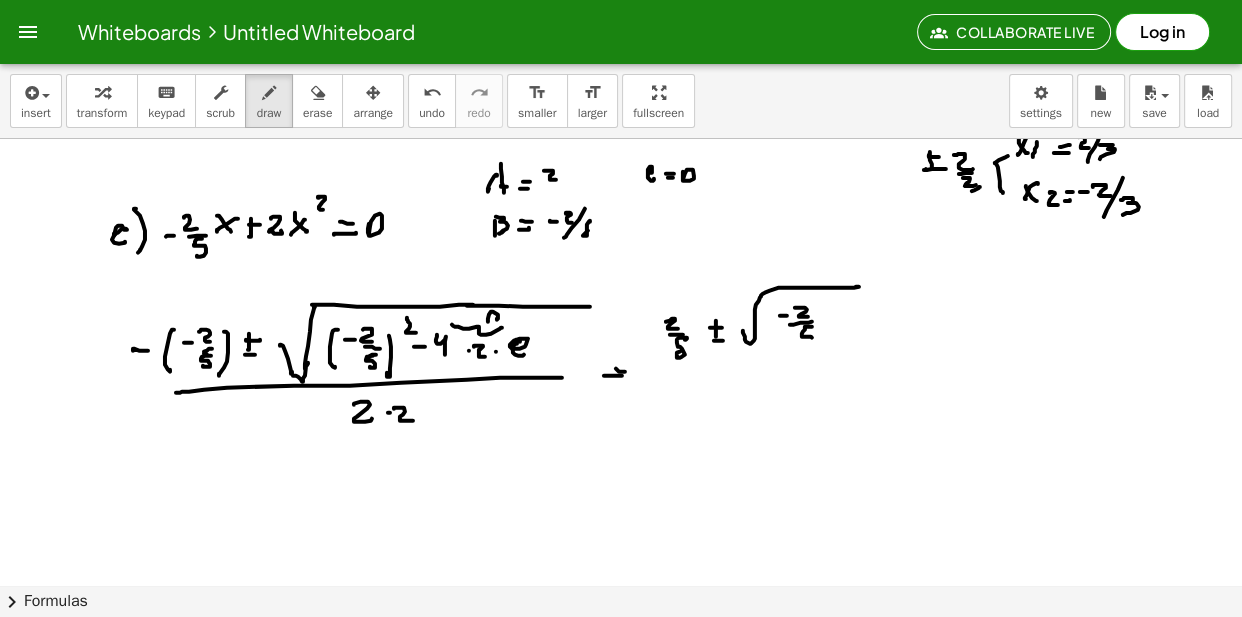click at bounding box center [623, -5210] 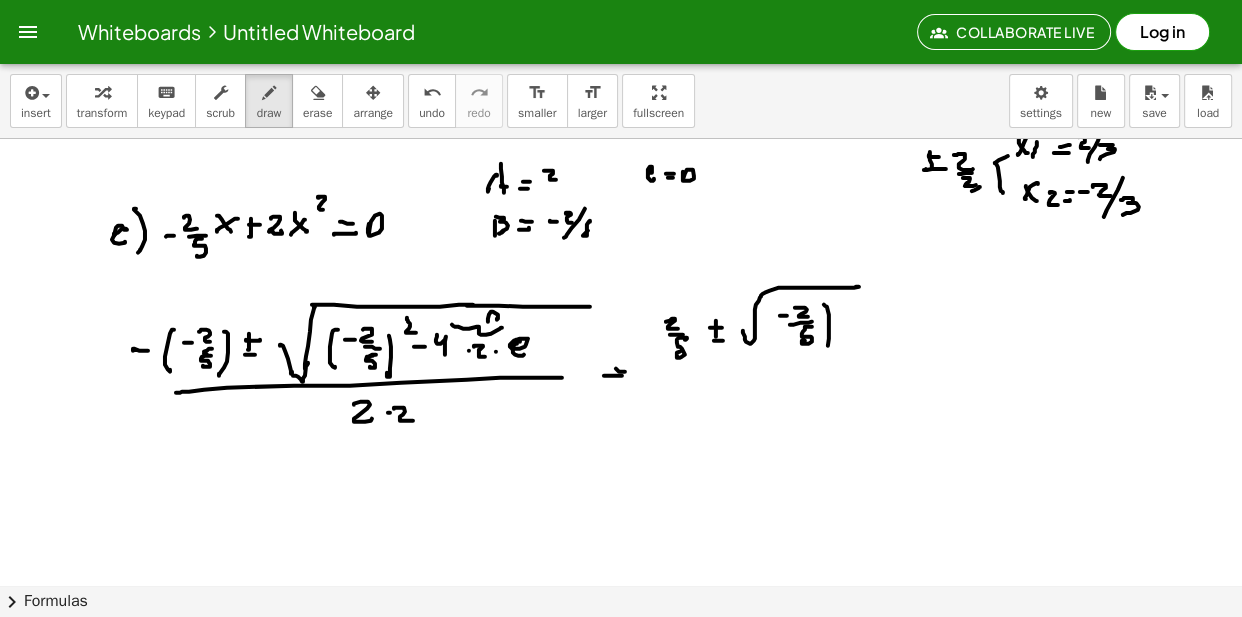 click at bounding box center (623, -5210) 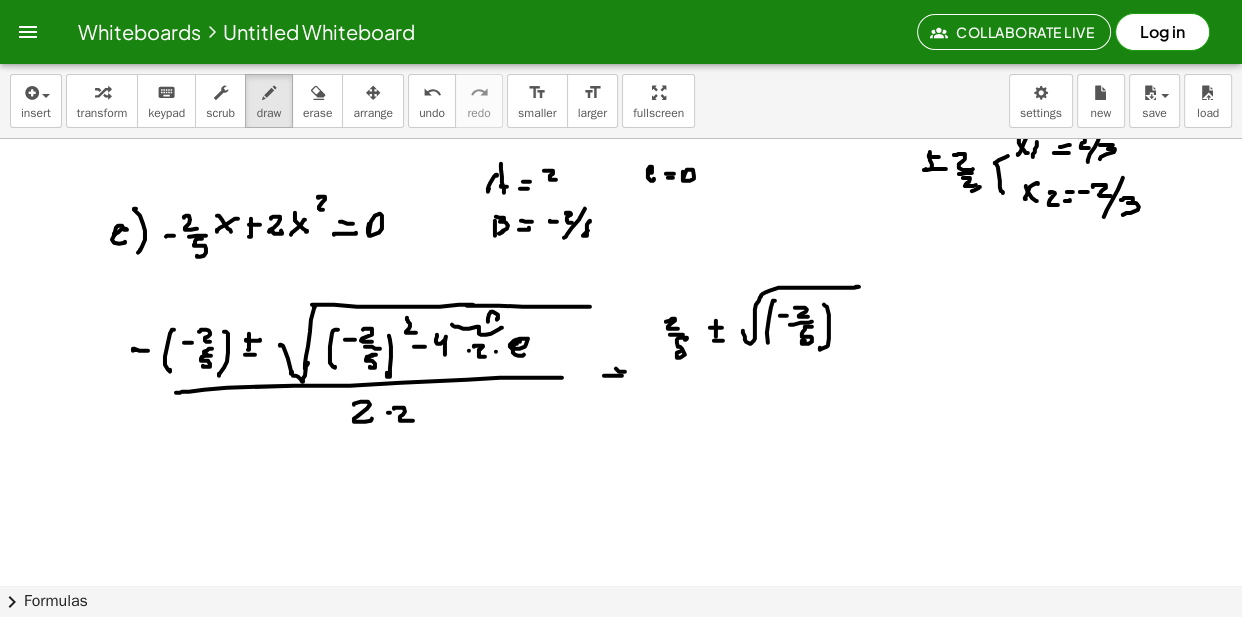 click at bounding box center [623, -5210] 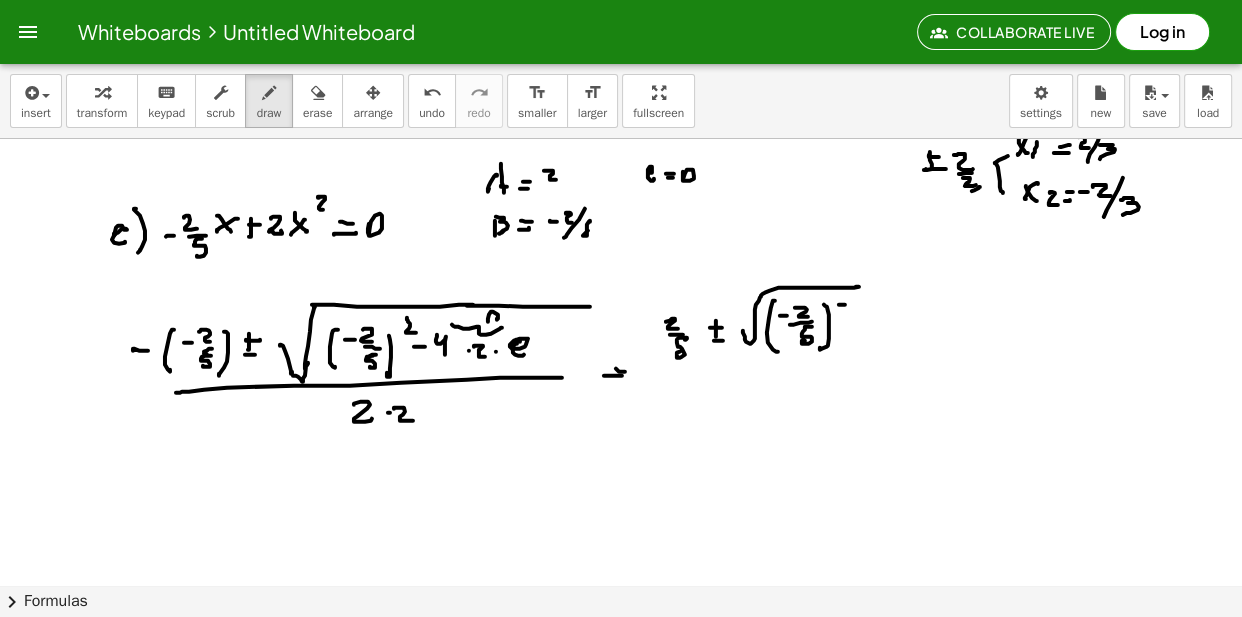 click at bounding box center (623, -5210) 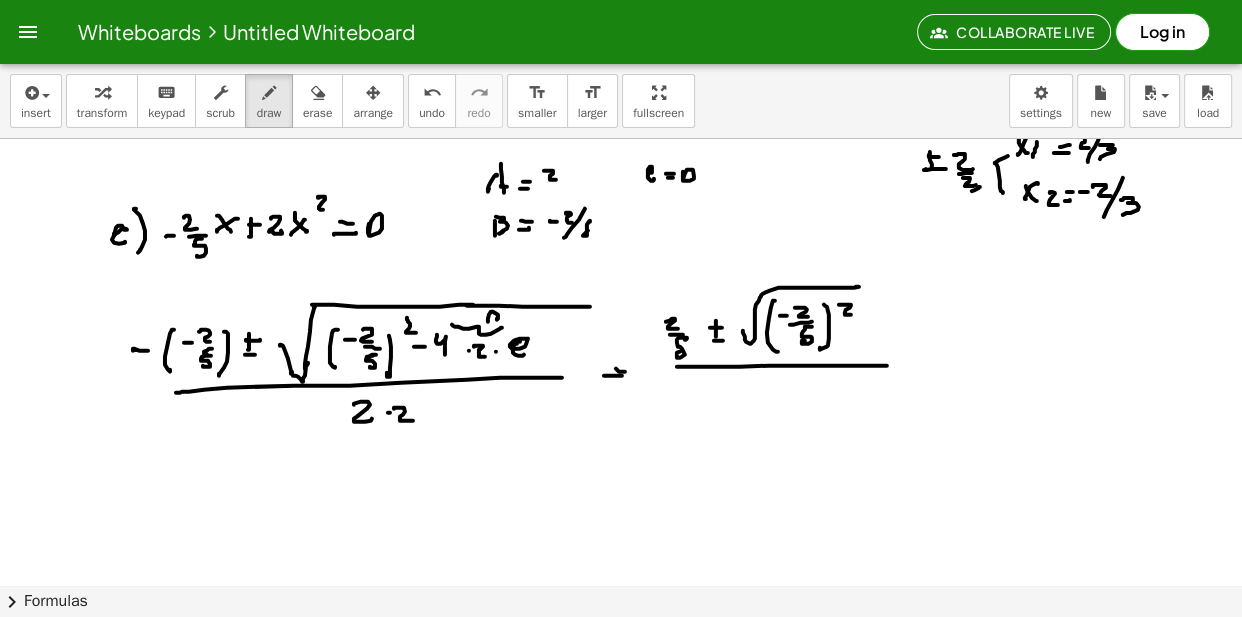 click at bounding box center [623, -5210] 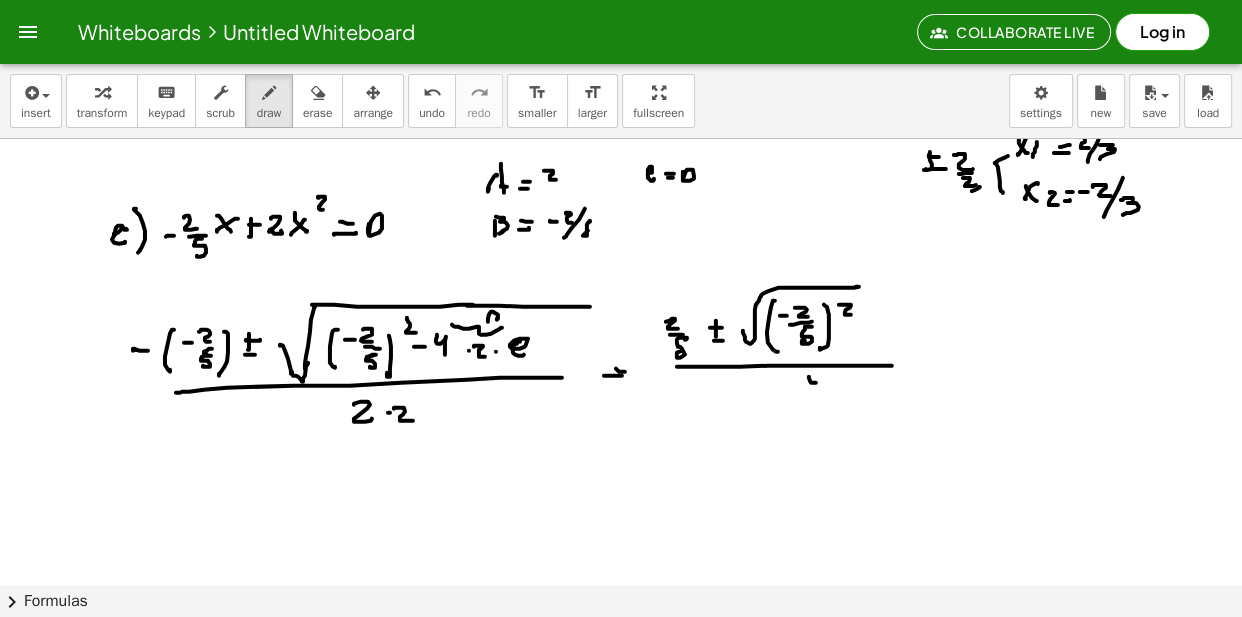 click at bounding box center [623, -5210] 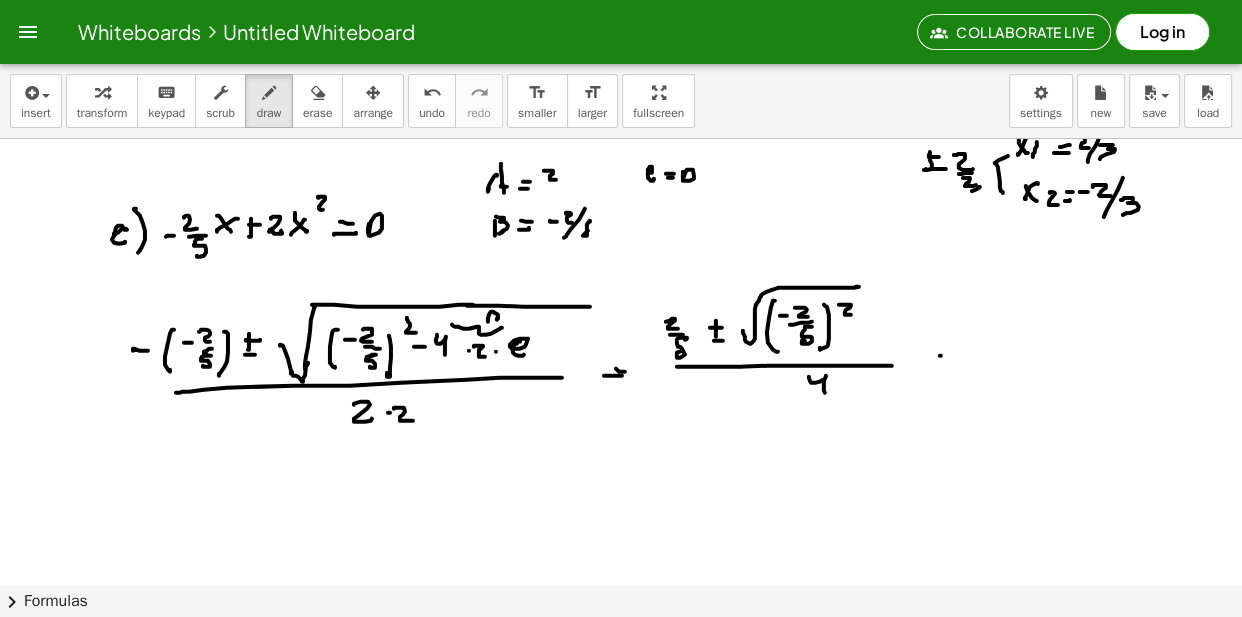 click at bounding box center (623, -5210) 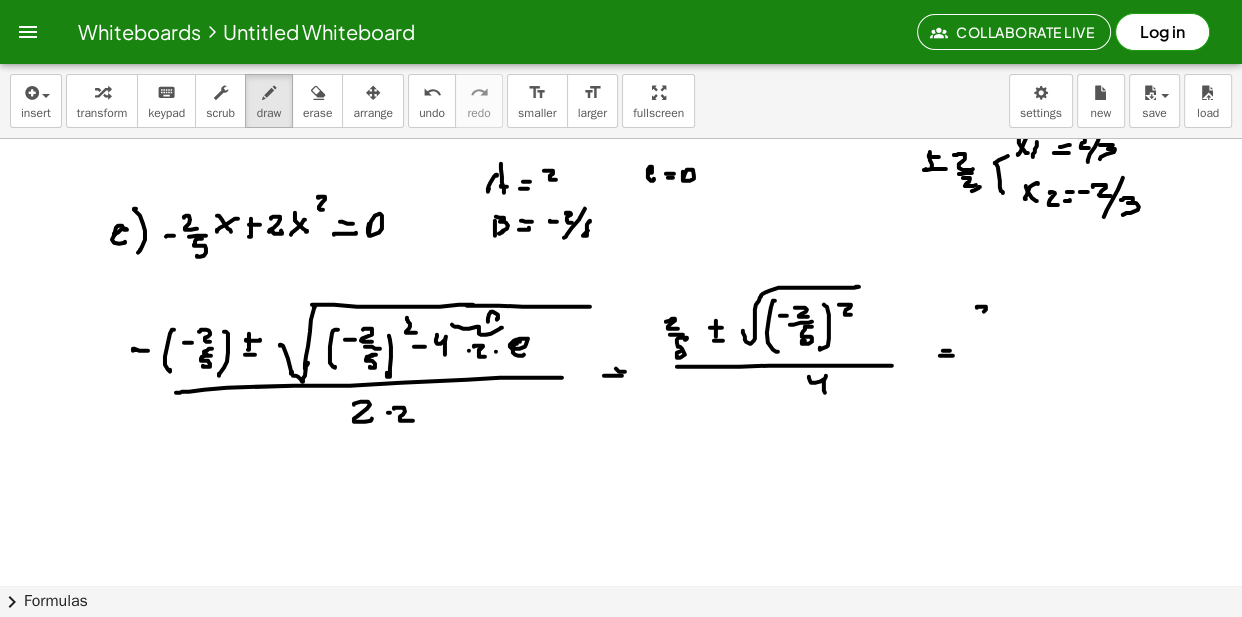 click at bounding box center [623, -5210] 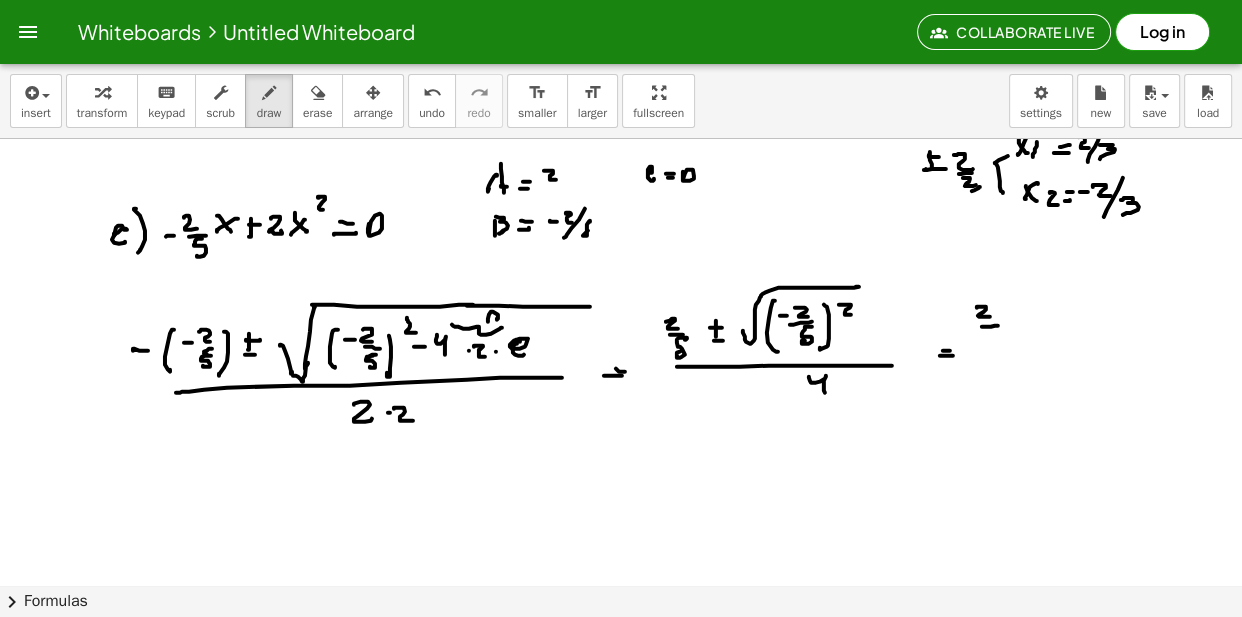 click at bounding box center (623, -5210) 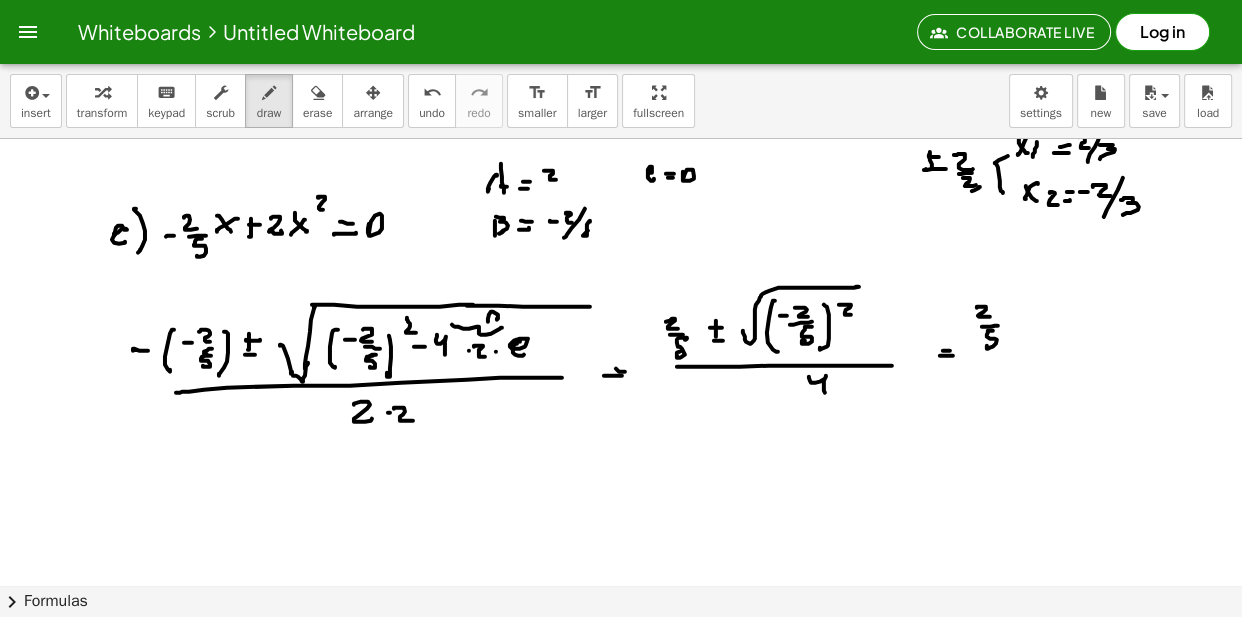 click at bounding box center [623, -5210] 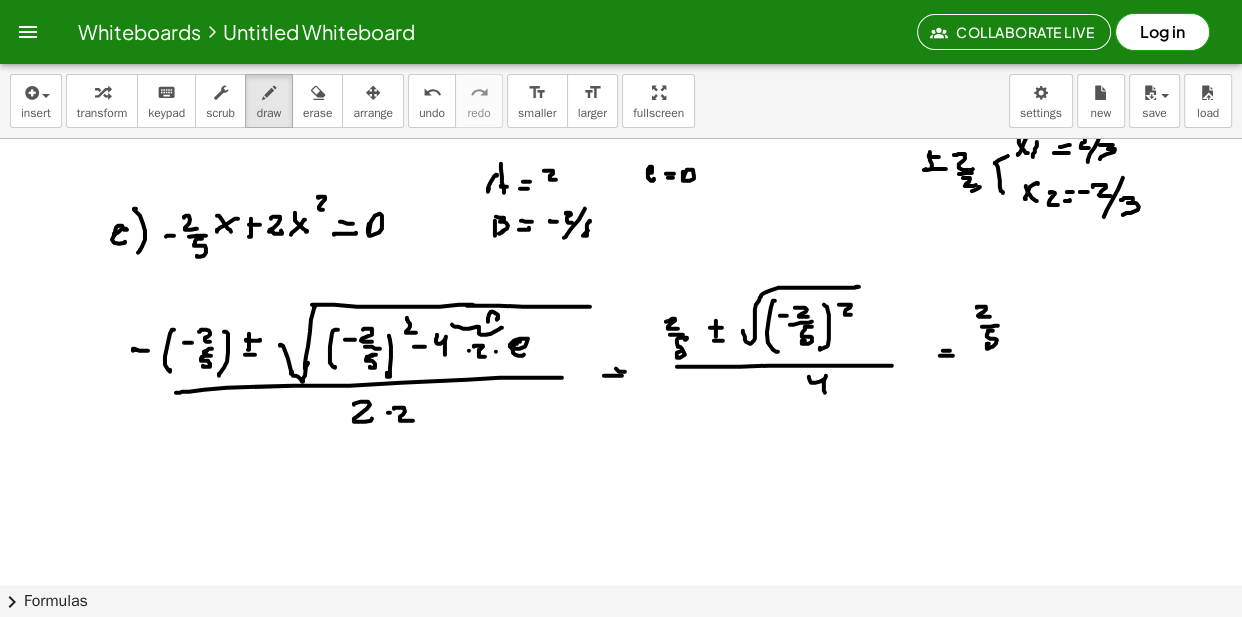 click at bounding box center (623, -5210) 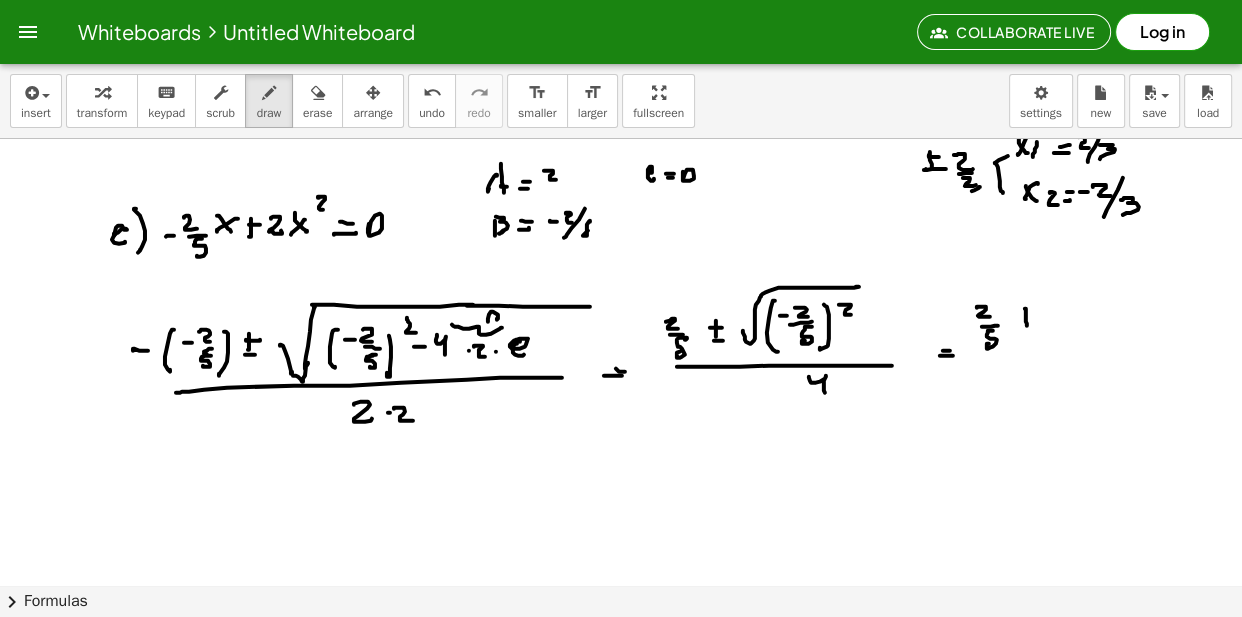 click at bounding box center [623, -5210] 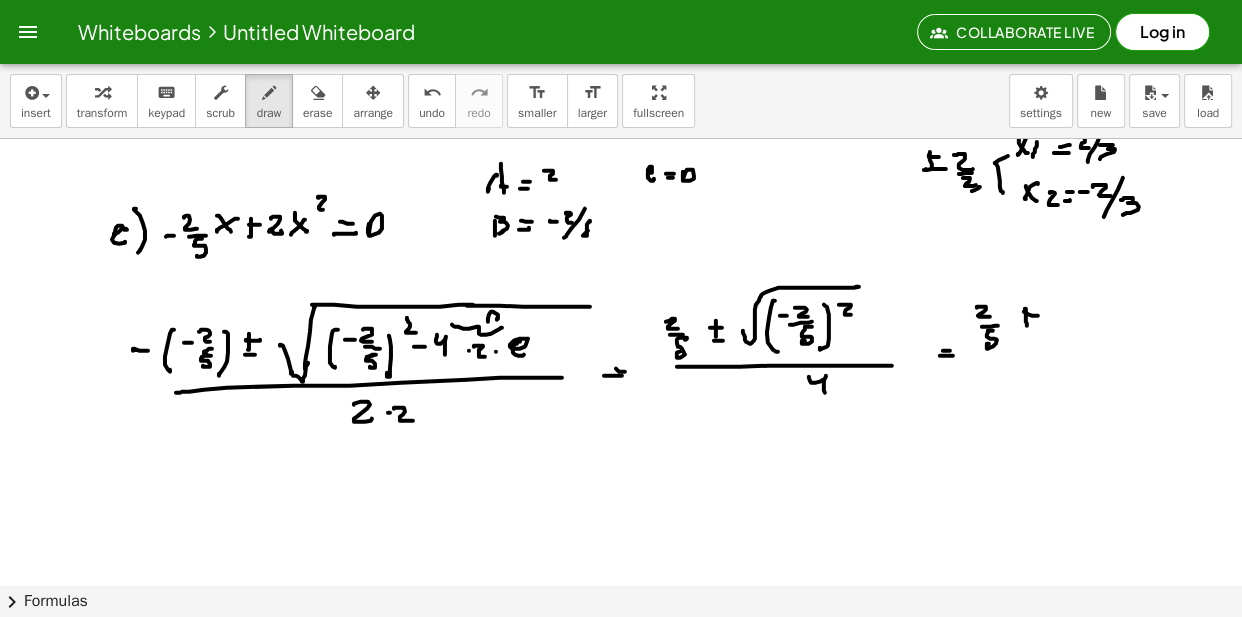 click at bounding box center (623, -5210) 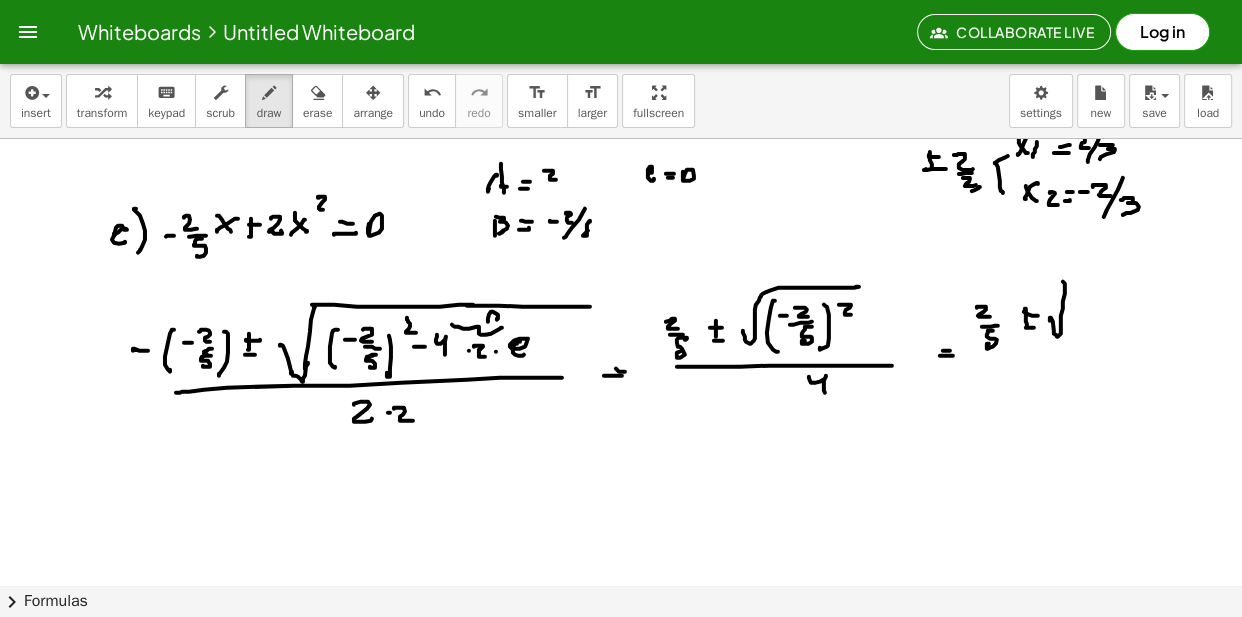 click at bounding box center (623, -5210) 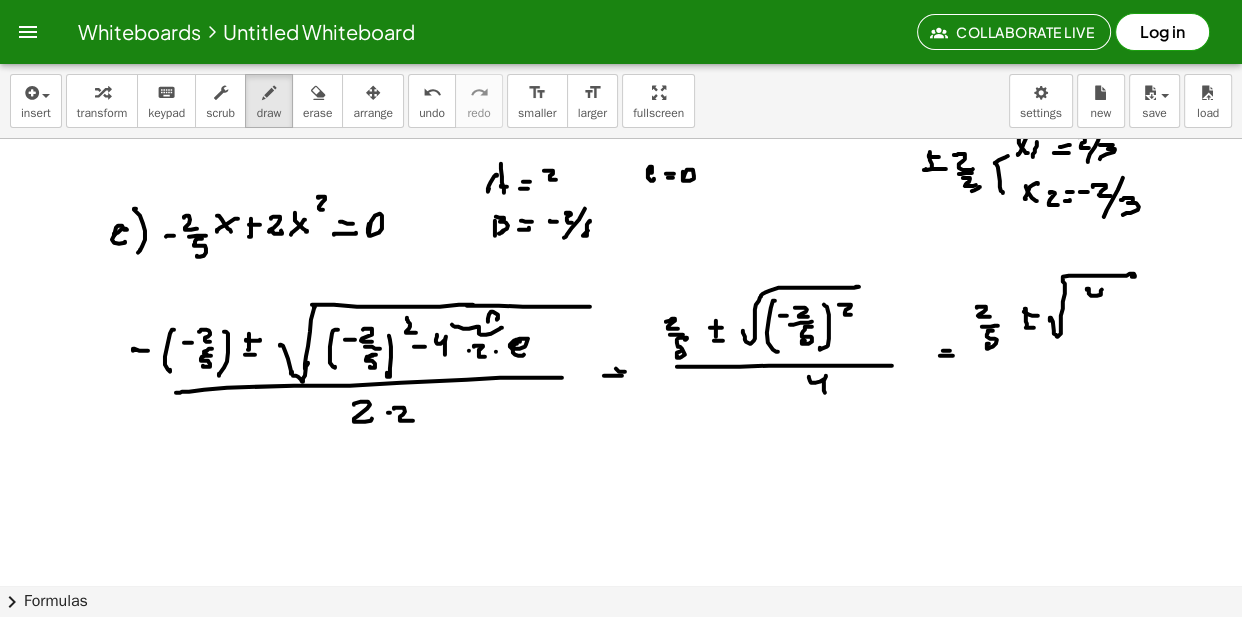 click at bounding box center (623, -5210) 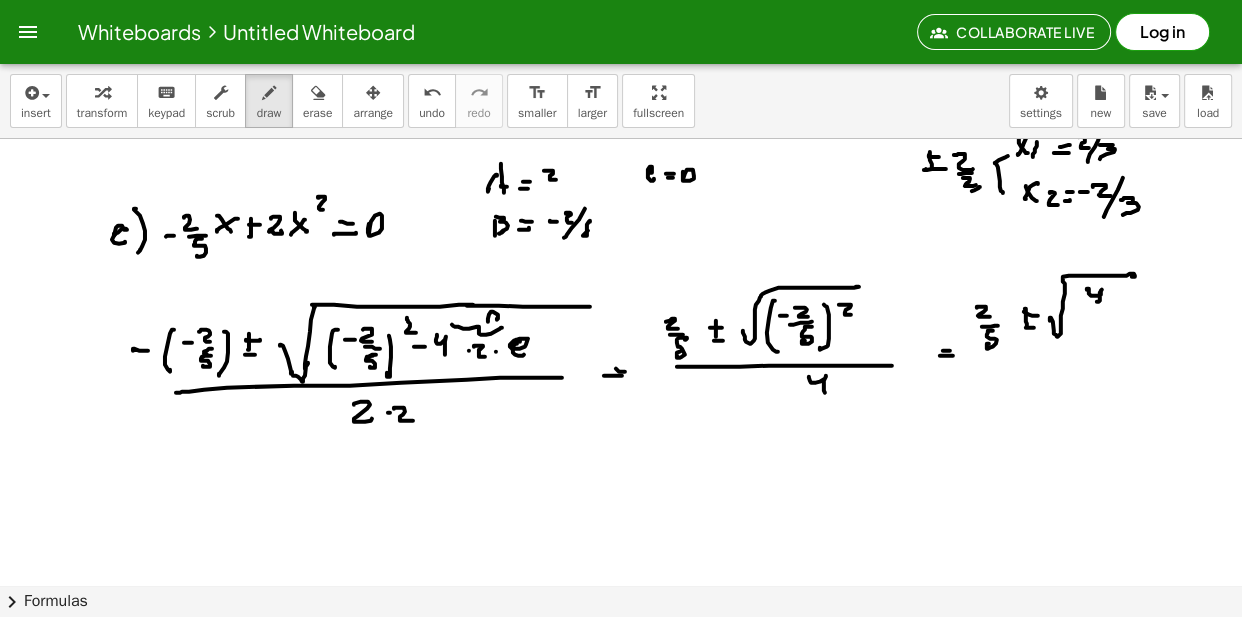 click at bounding box center (623, -5210) 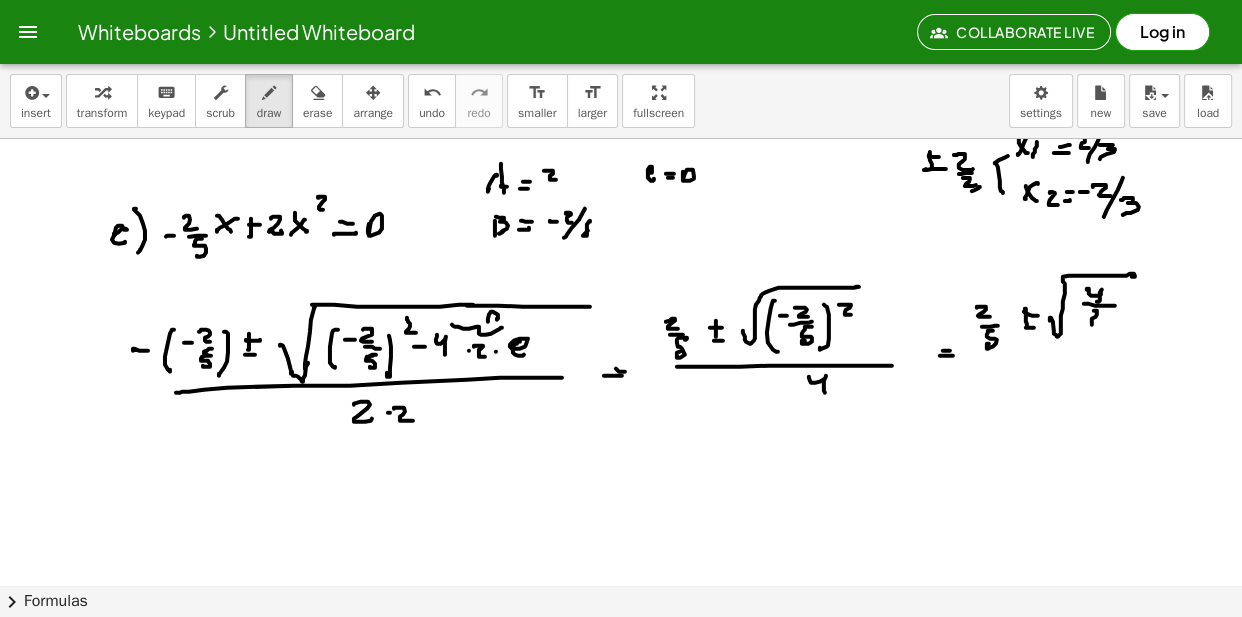 click at bounding box center [623, -5210] 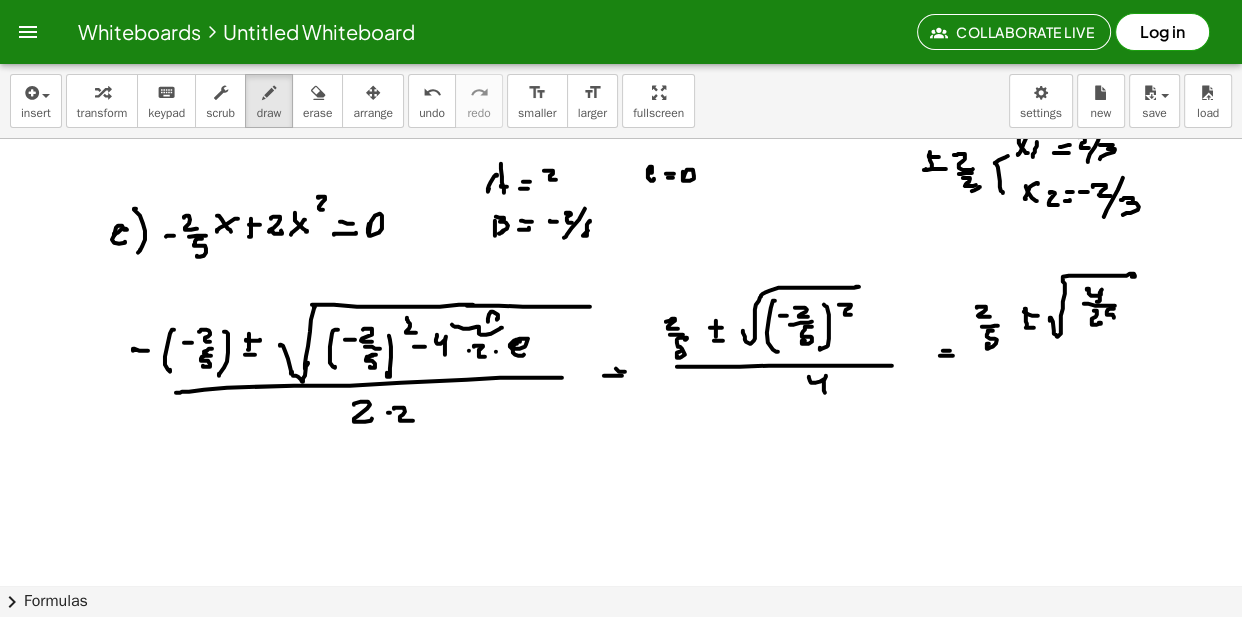click at bounding box center (623, -5210) 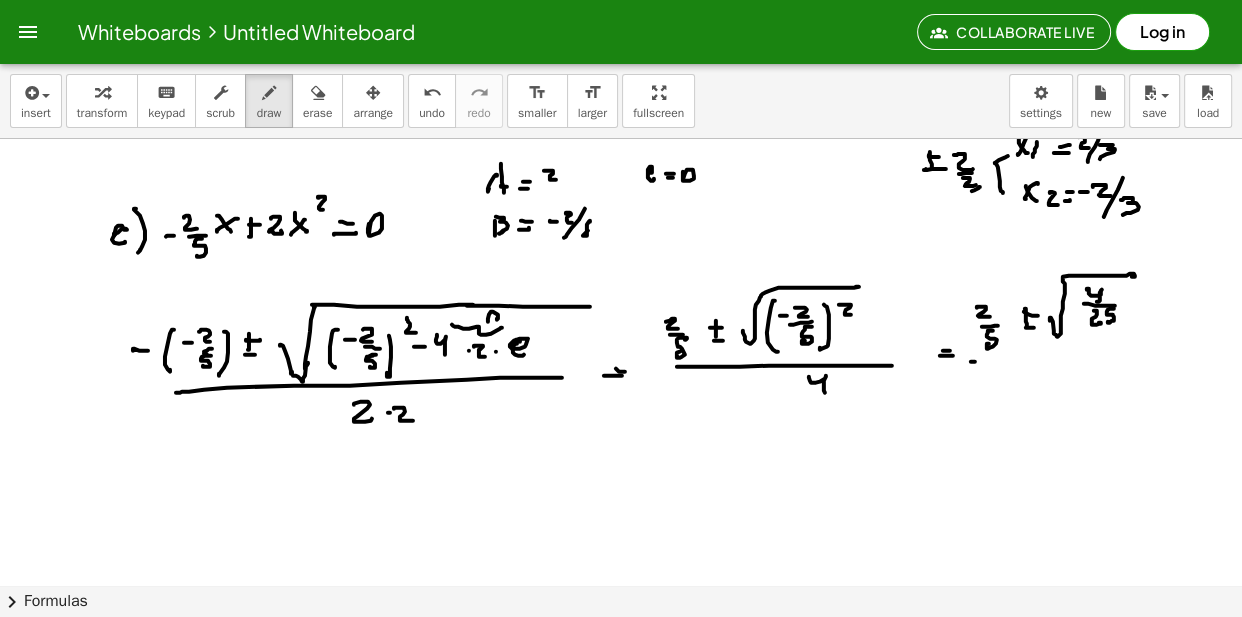 click at bounding box center [623, -5210] 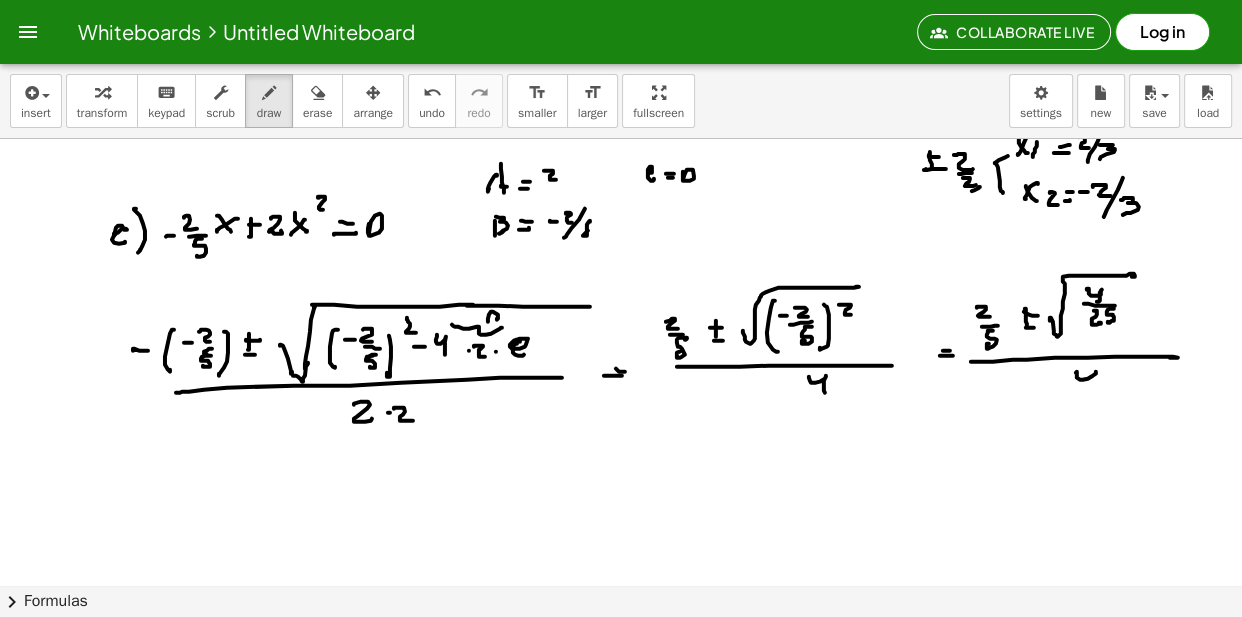 click at bounding box center [623, -5210] 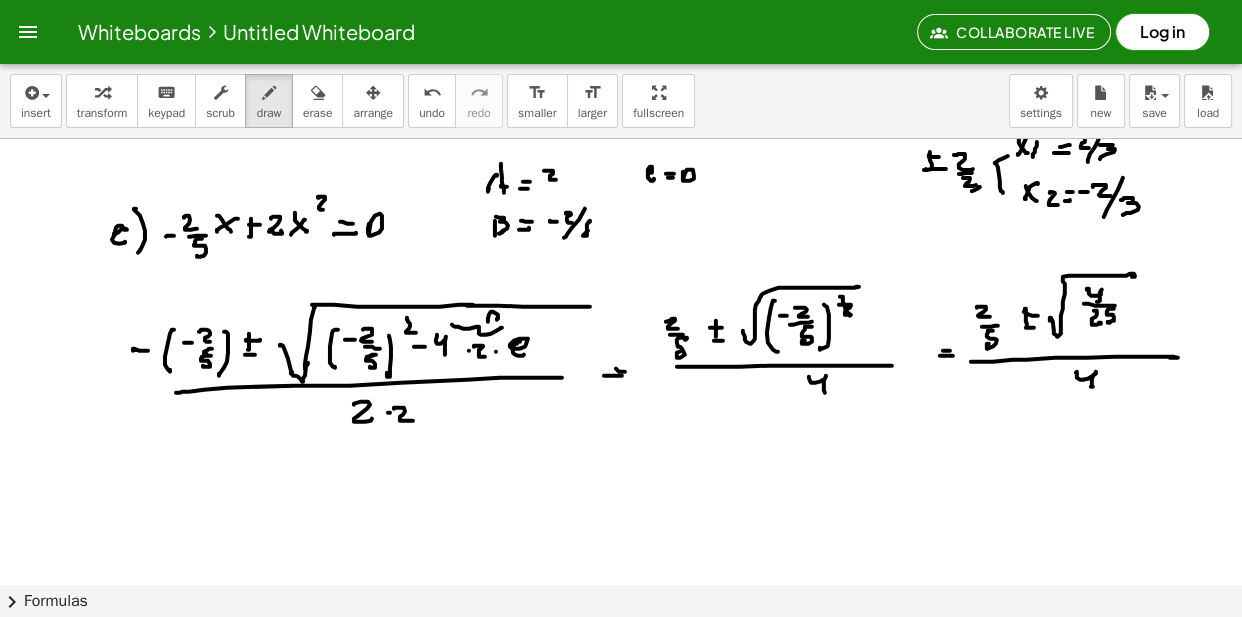 click at bounding box center (623, -5210) 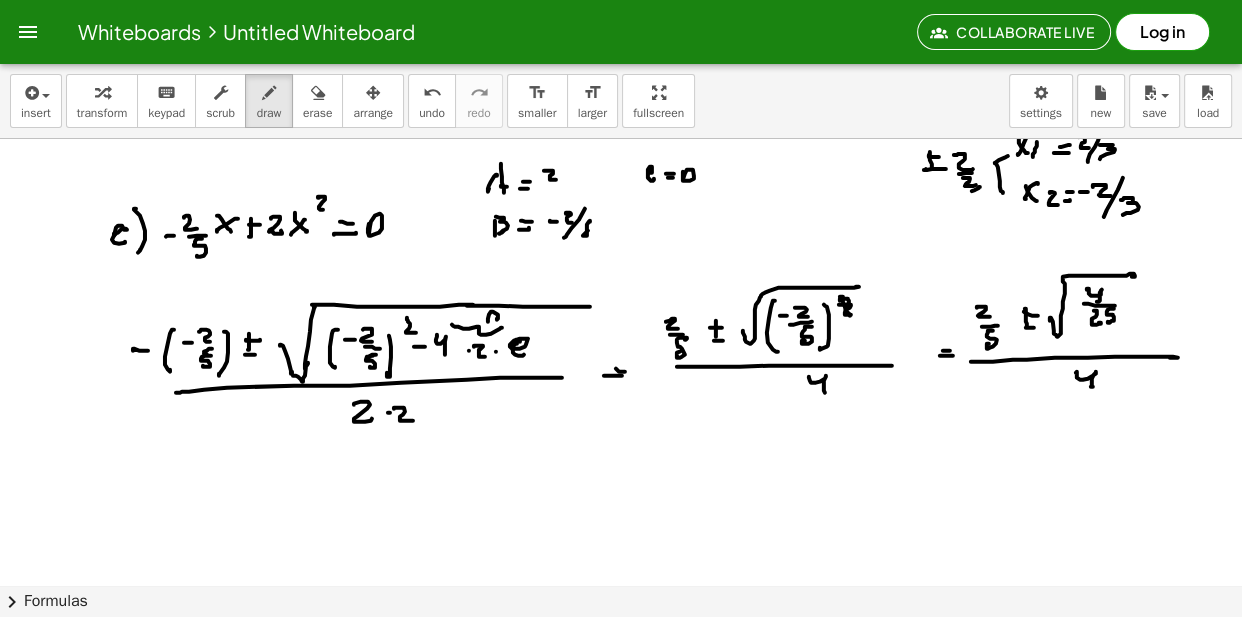 click at bounding box center [623, -5210] 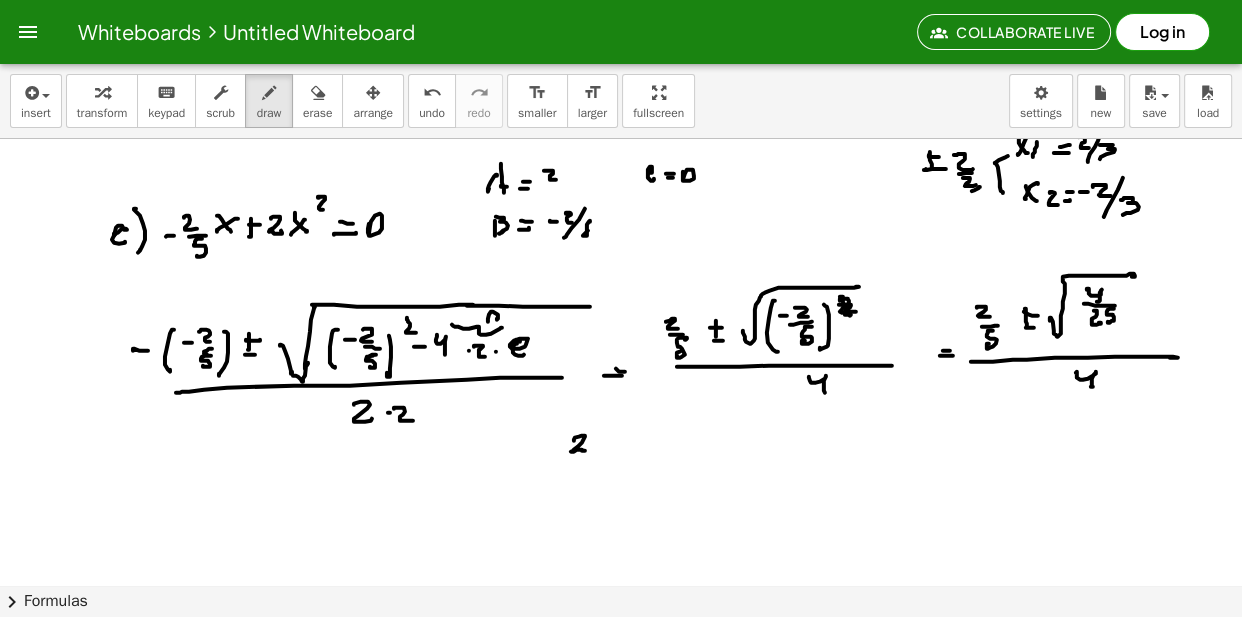 click at bounding box center (623, -5210) 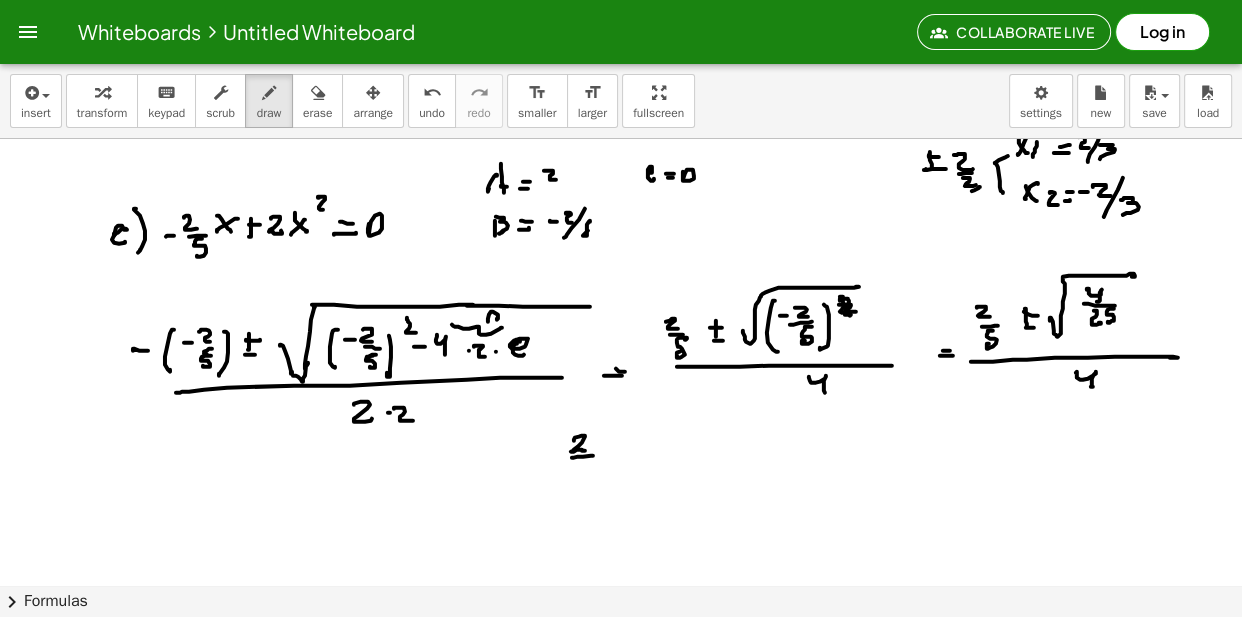 click at bounding box center [623, -5210] 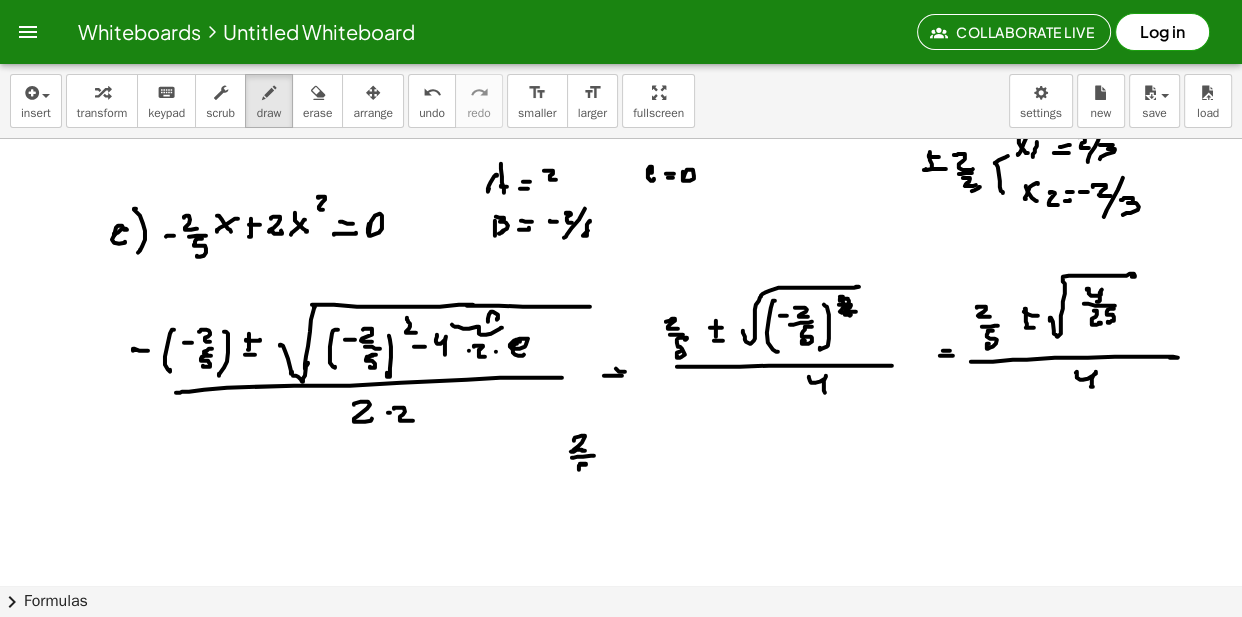 click at bounding box center [623, -5210] 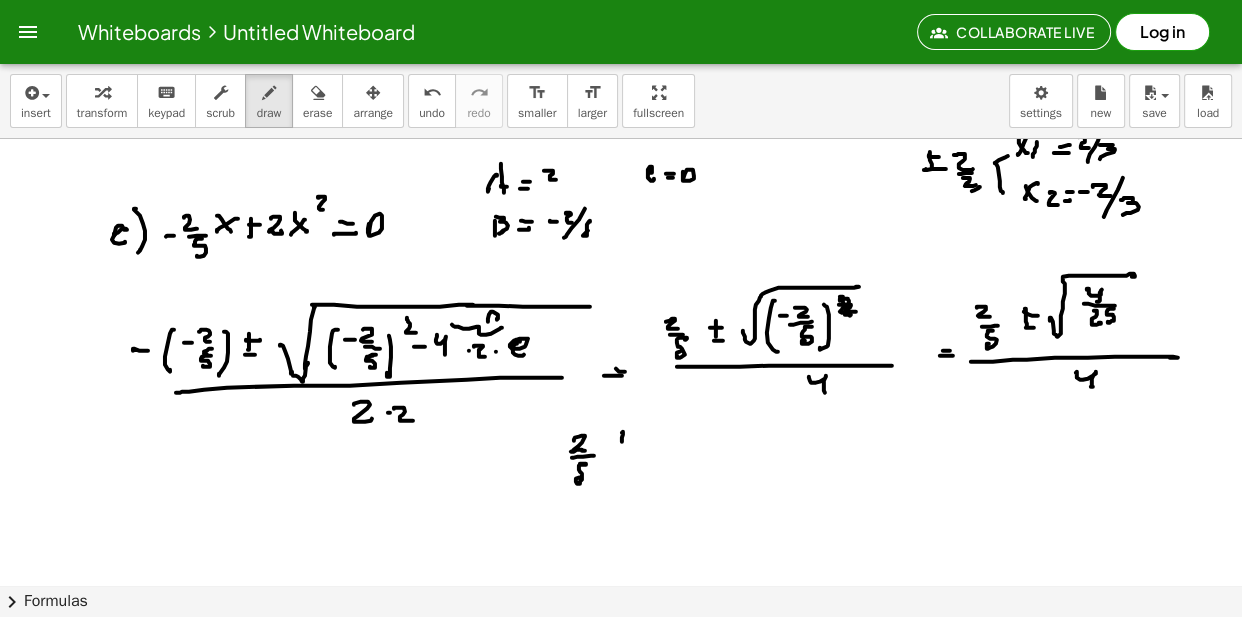 click at bounding box center (623, -5210) 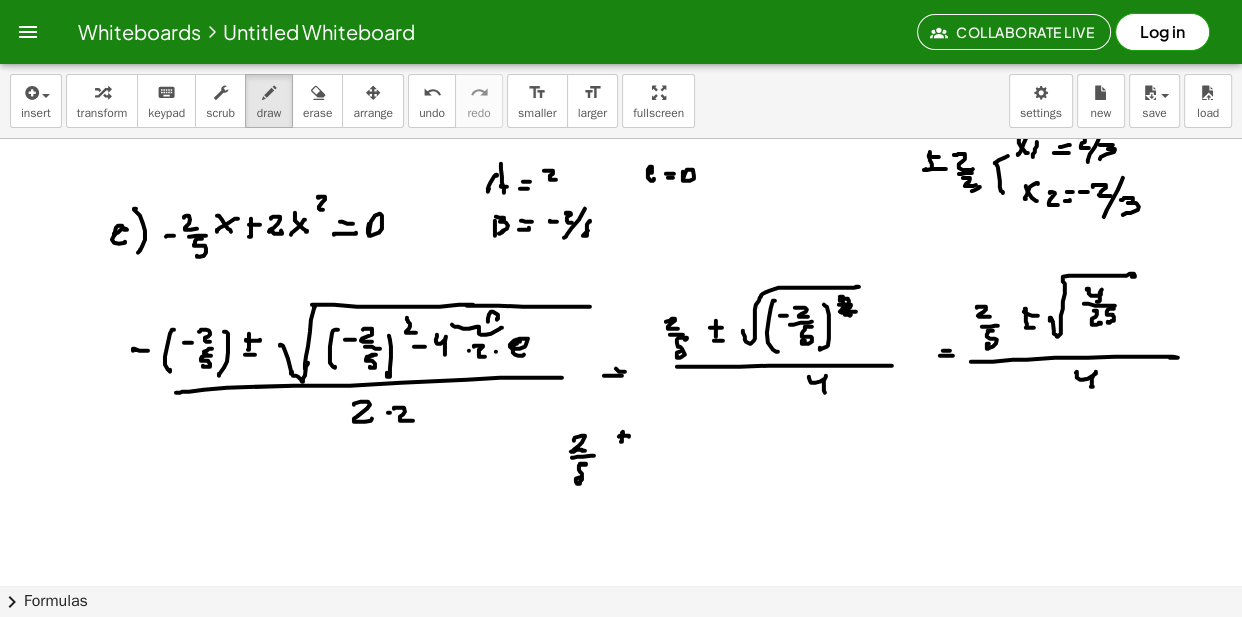 click at bounding box center (623, -5210) 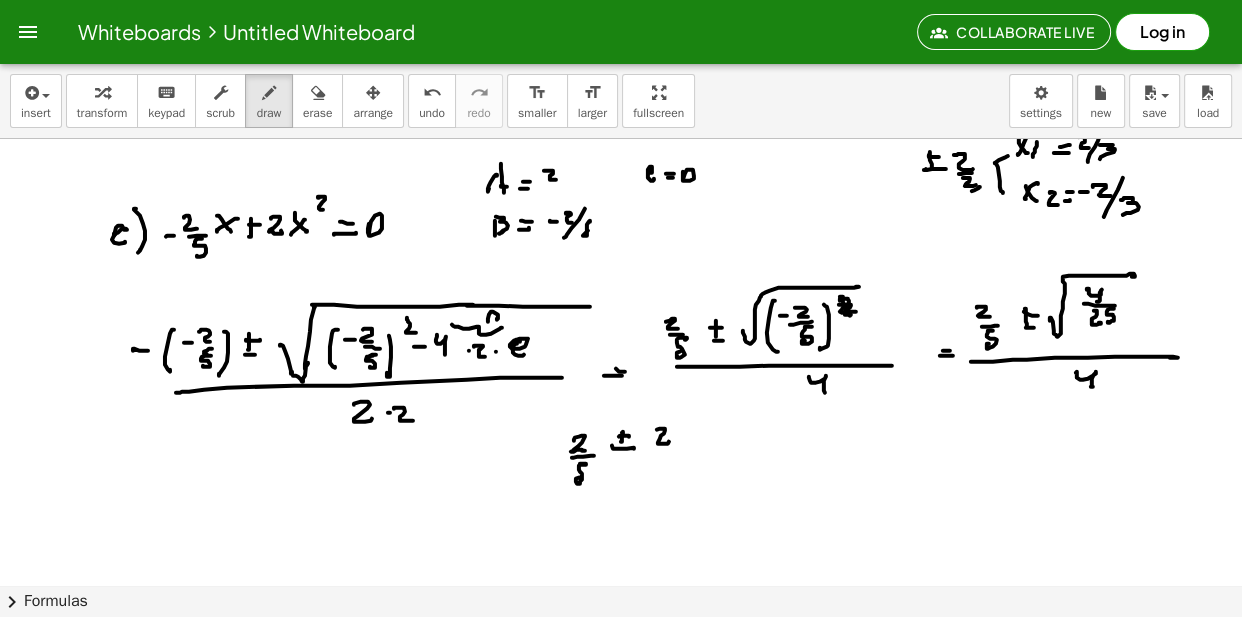 click at bounding box center (623, -5210) 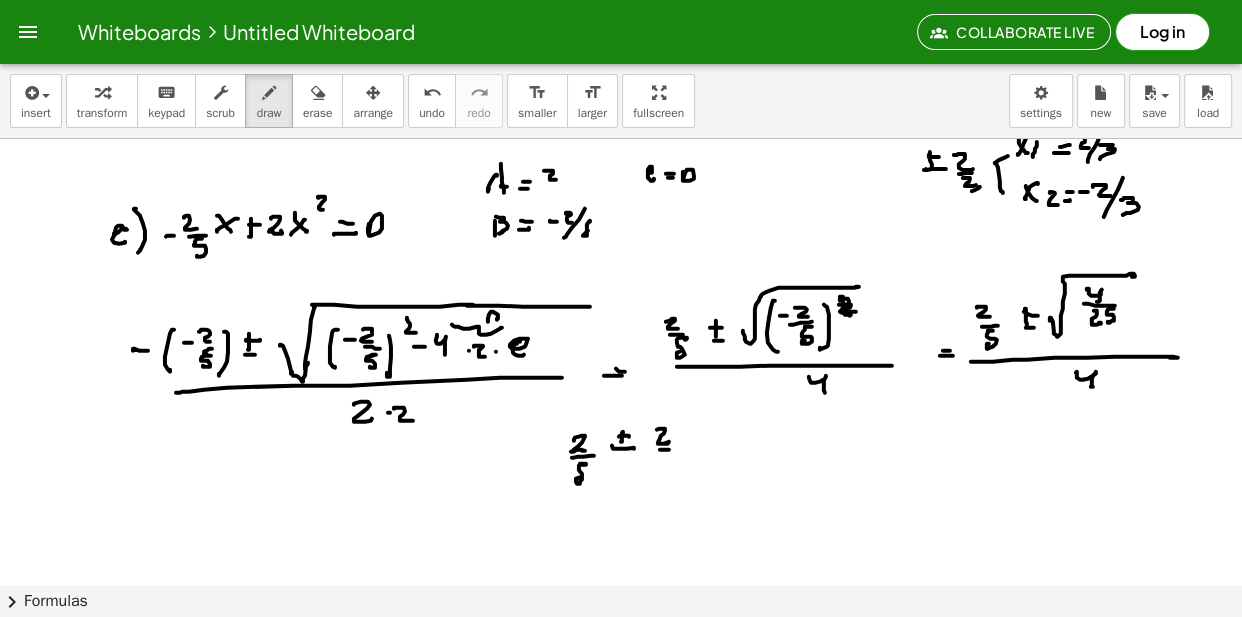 click at bounding box center [623, -5210] 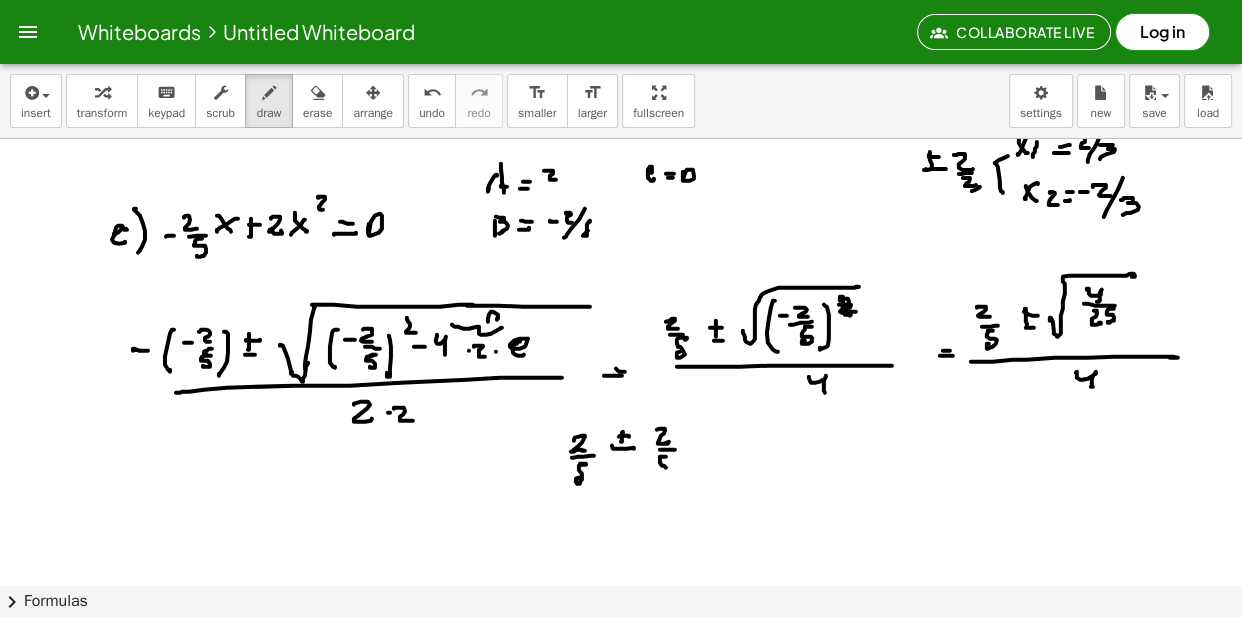 click at bounding box center [623, -5210] 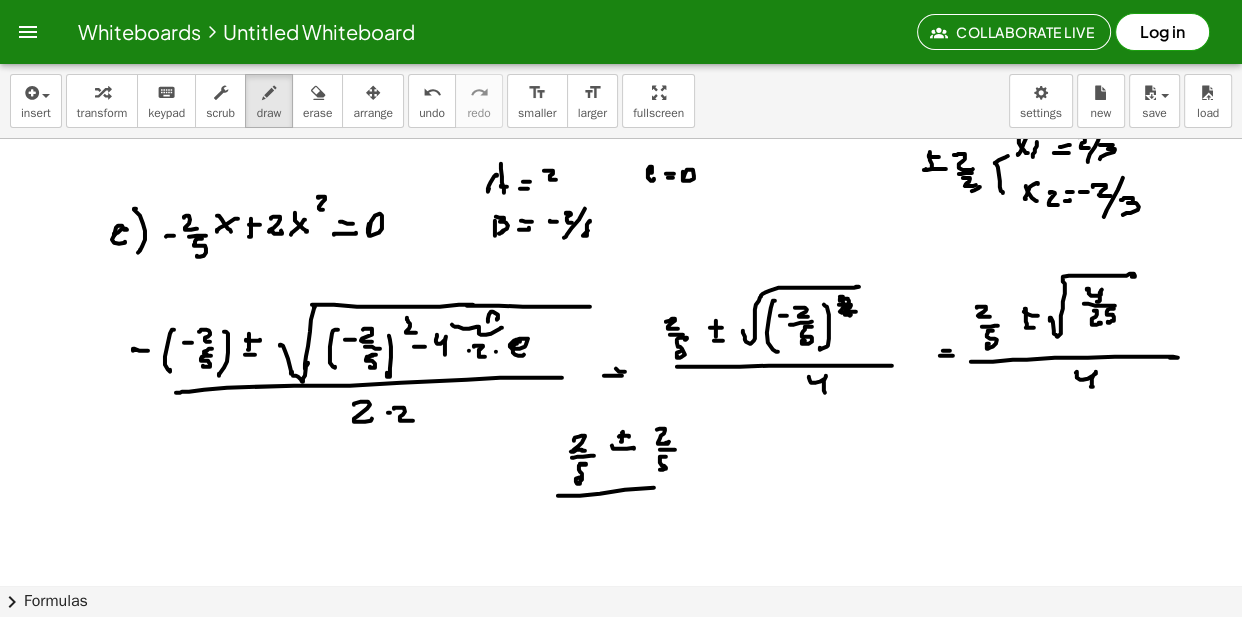 click at bounding box center [623, -5210] 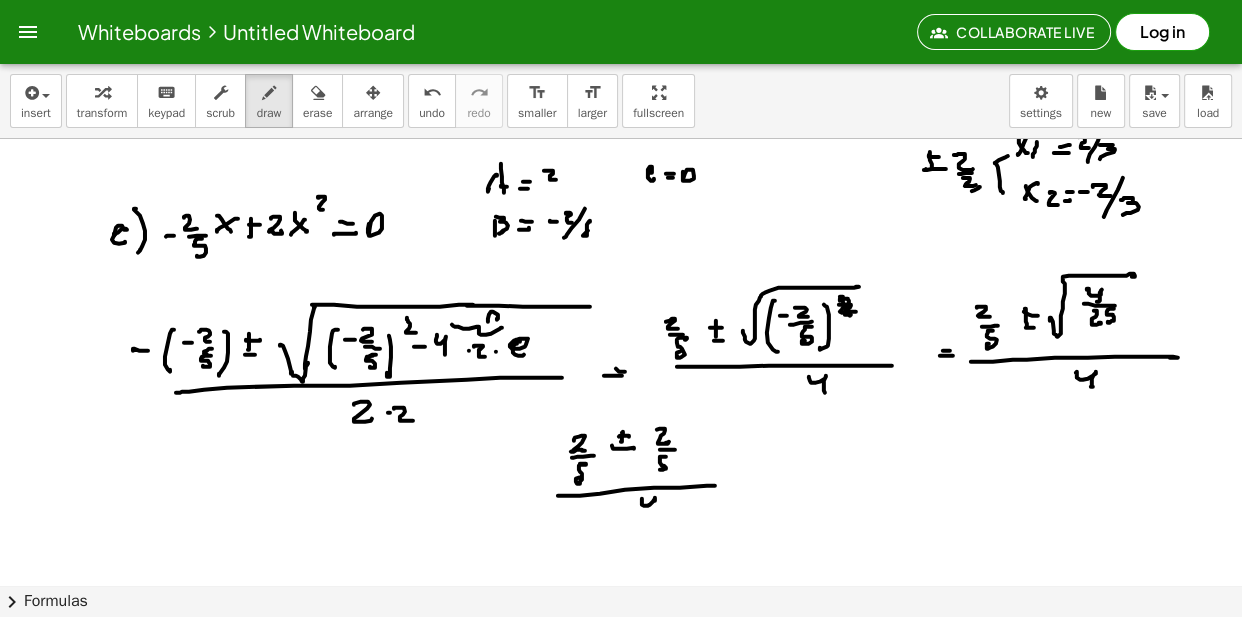 click at bounding box center (623, -5210) 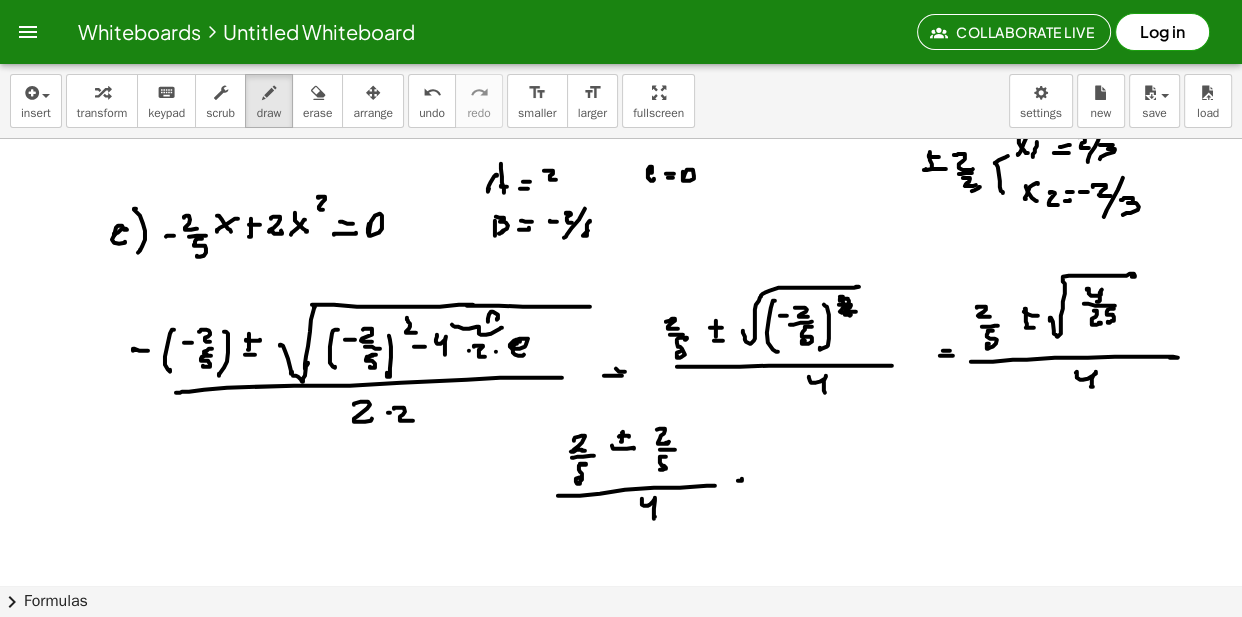 click at bounding box center (623, -5210) 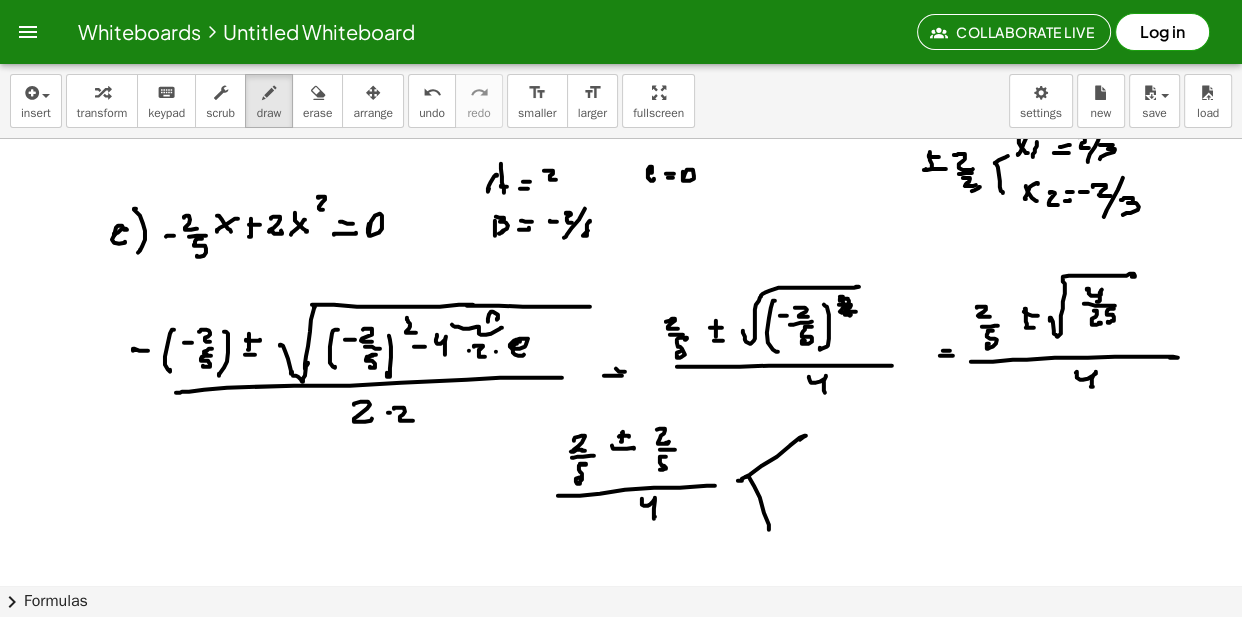 click at bounding box center [623, -5210] 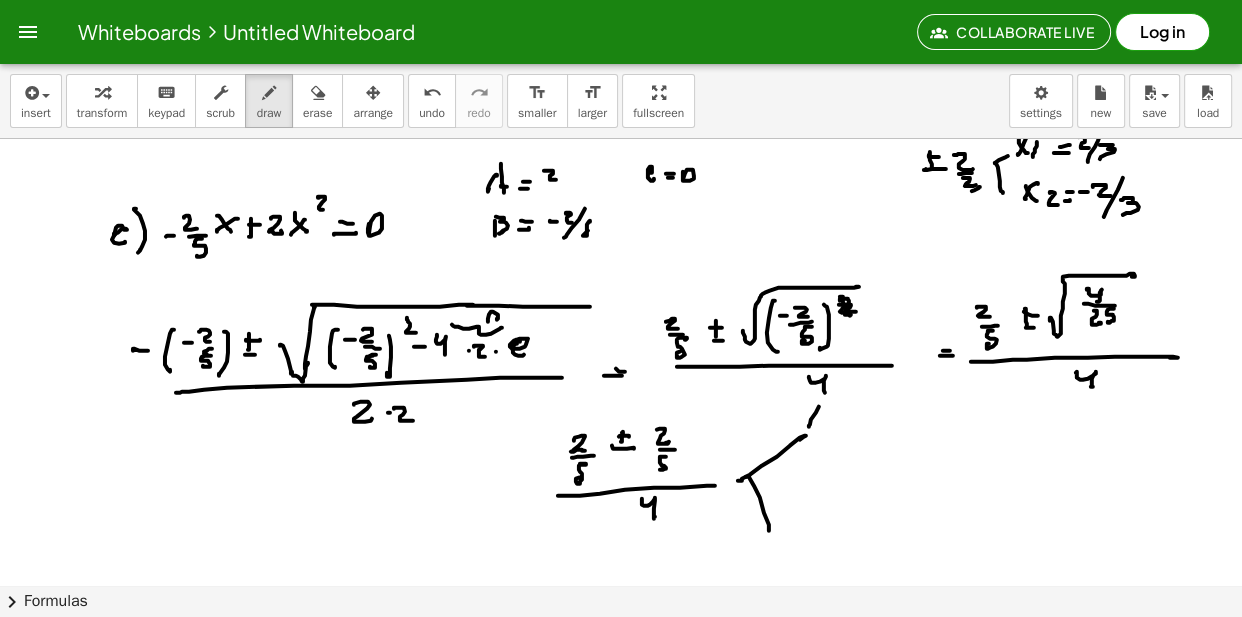 click at bounding box center [623, -5210] 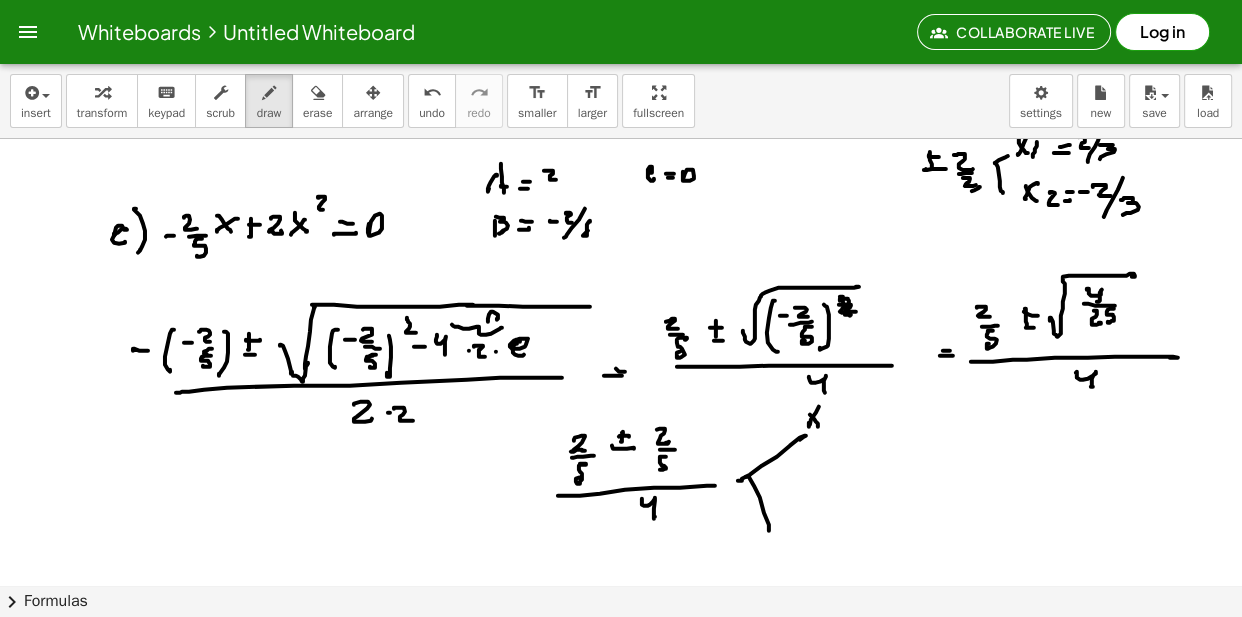 click at bounding box center [623, -5210] 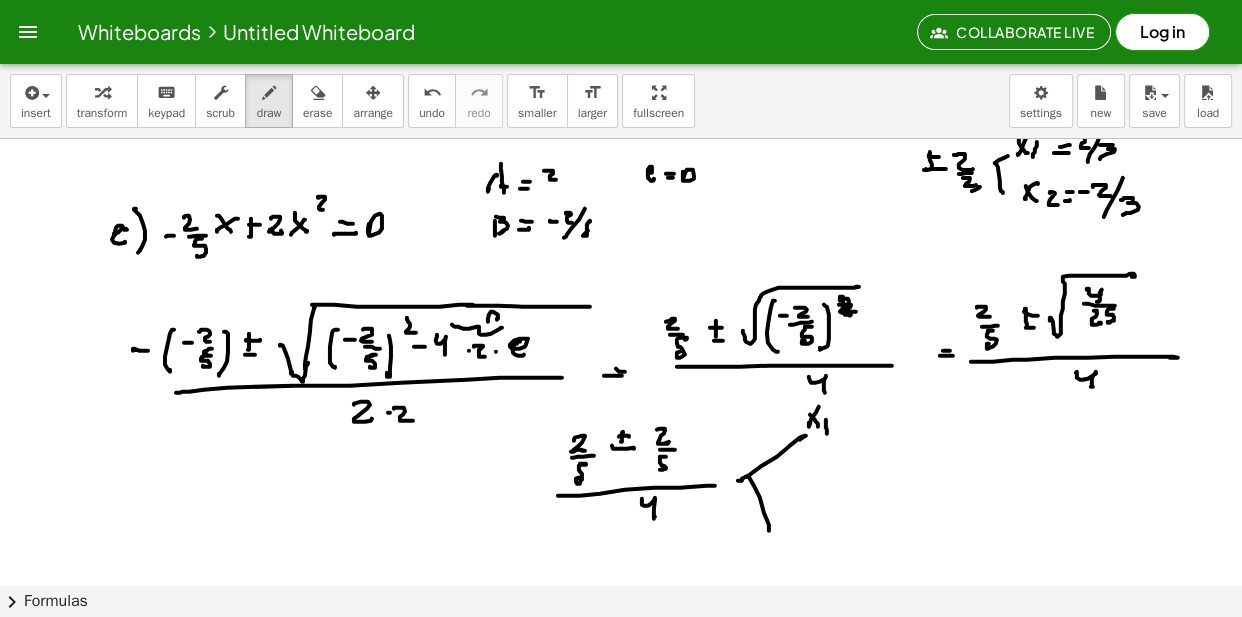 click at bounding box center [623, -5210] 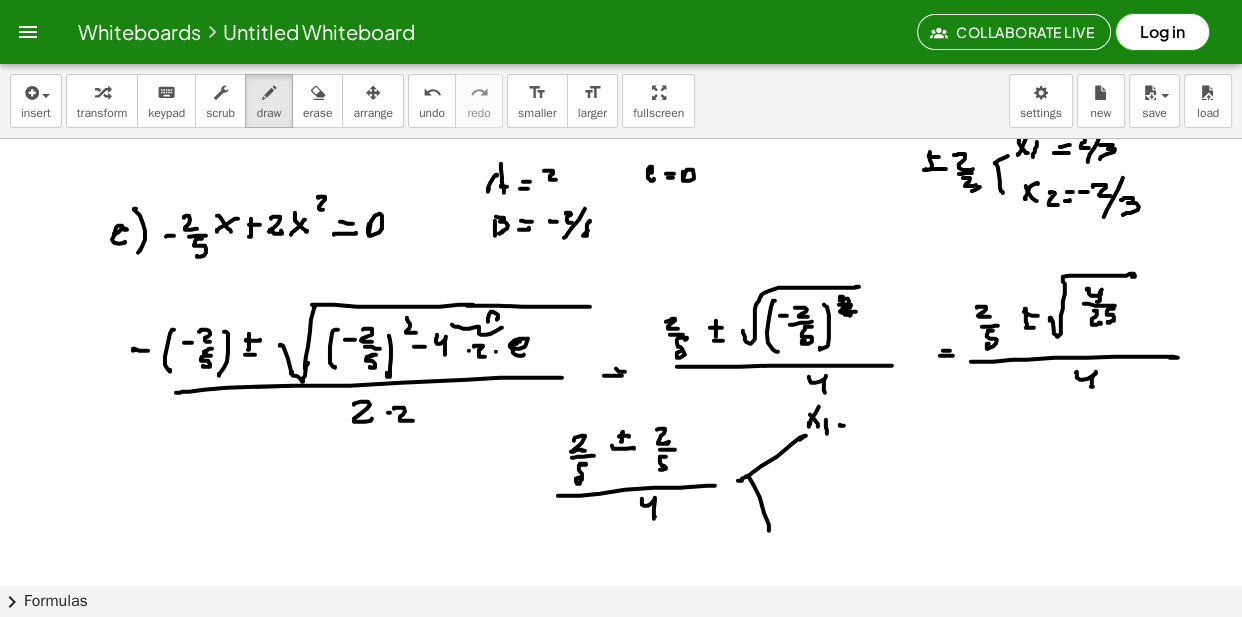 click at bounding box center [623, -5210] 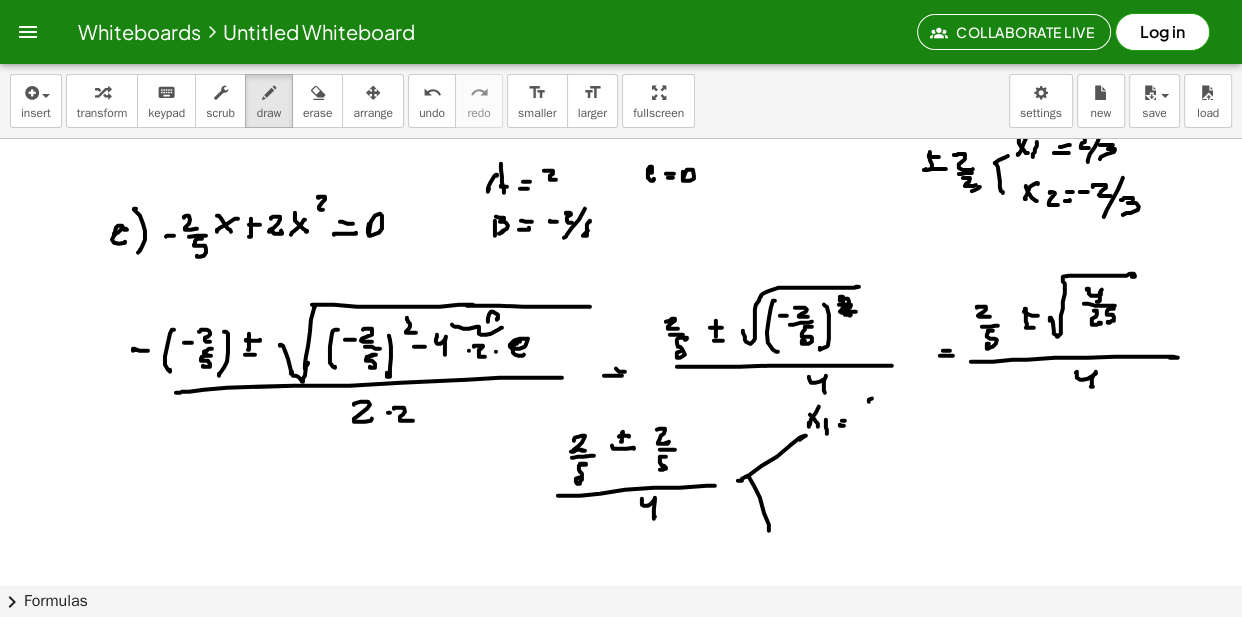 click at bounding box center [623, -5210] 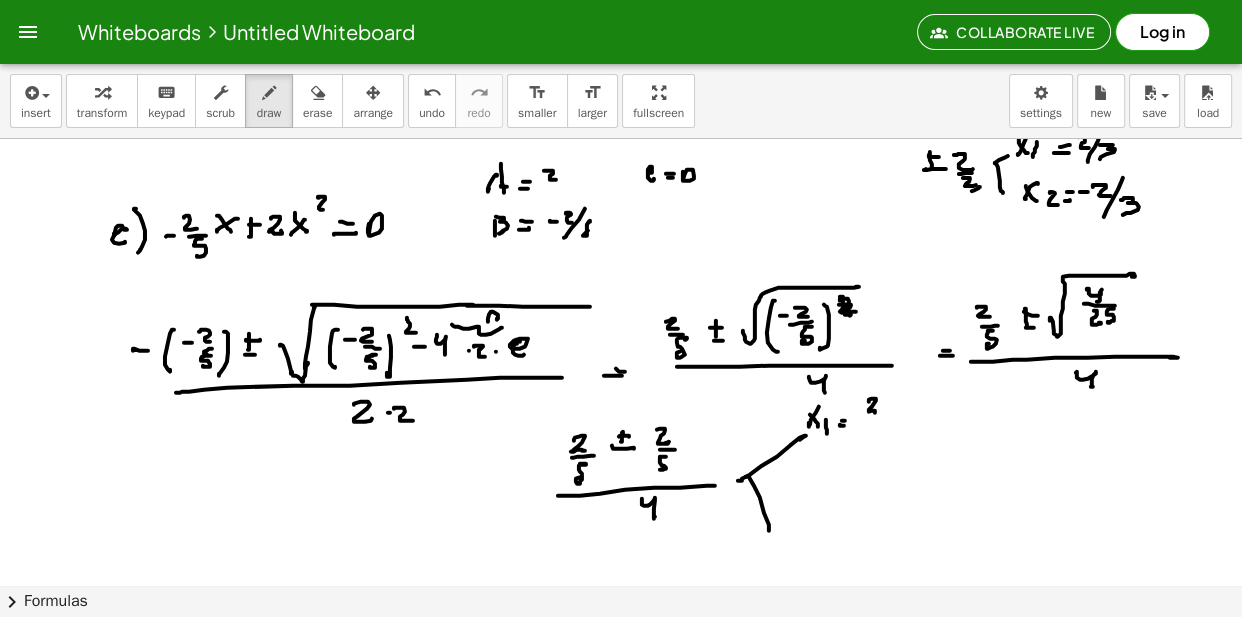 click at bounding box center (623, -5210) 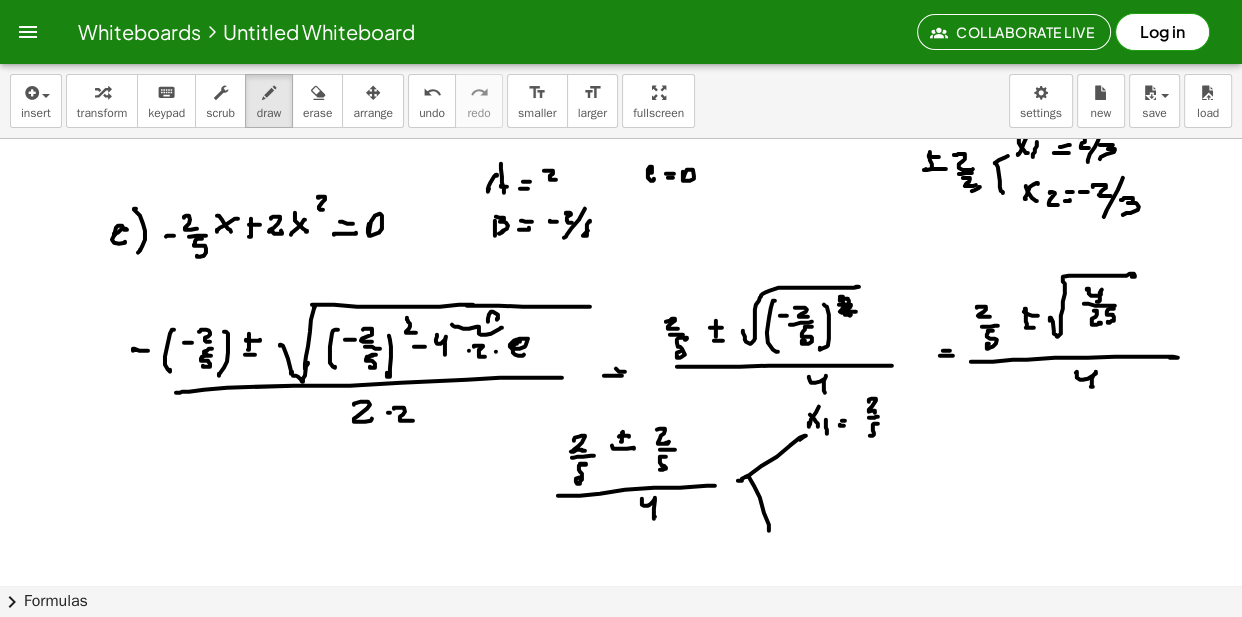 click at bounding box center [623, -5210] 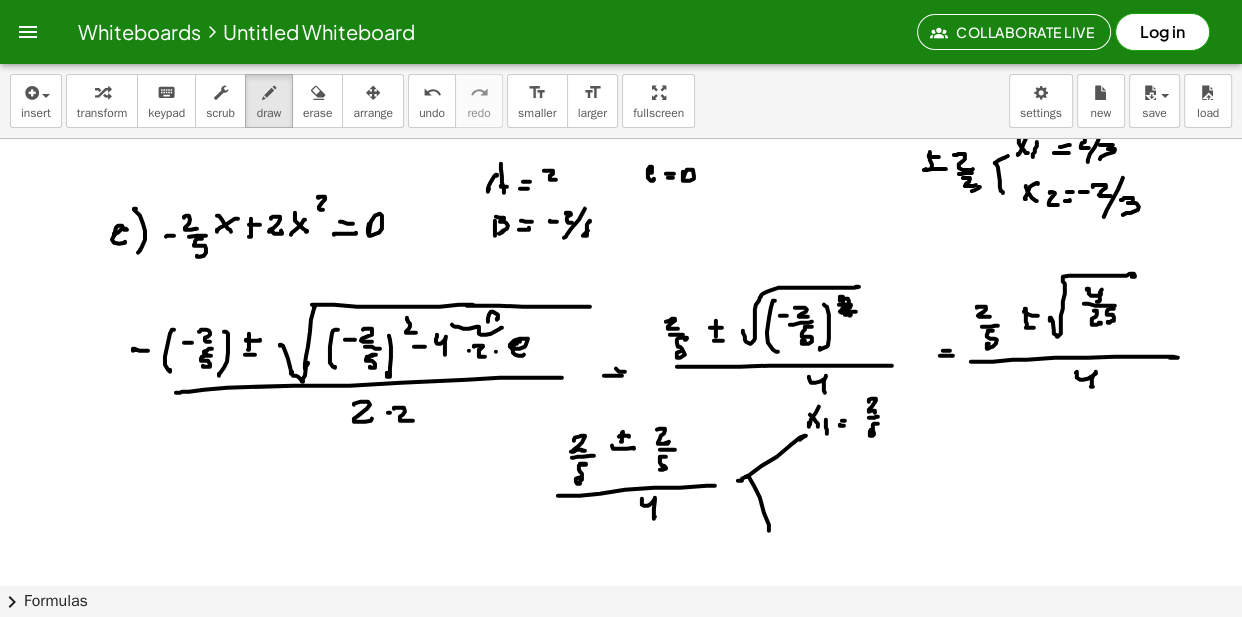 click at bounding box center (623, -5210) 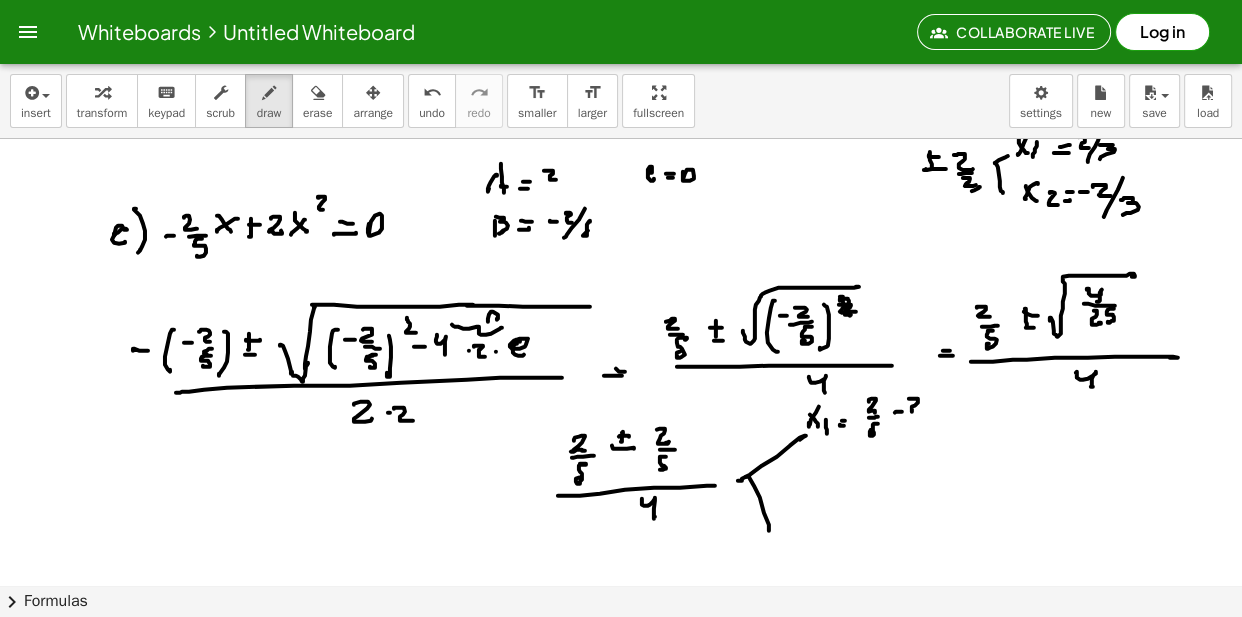 click at bounding box center [623, -5210] 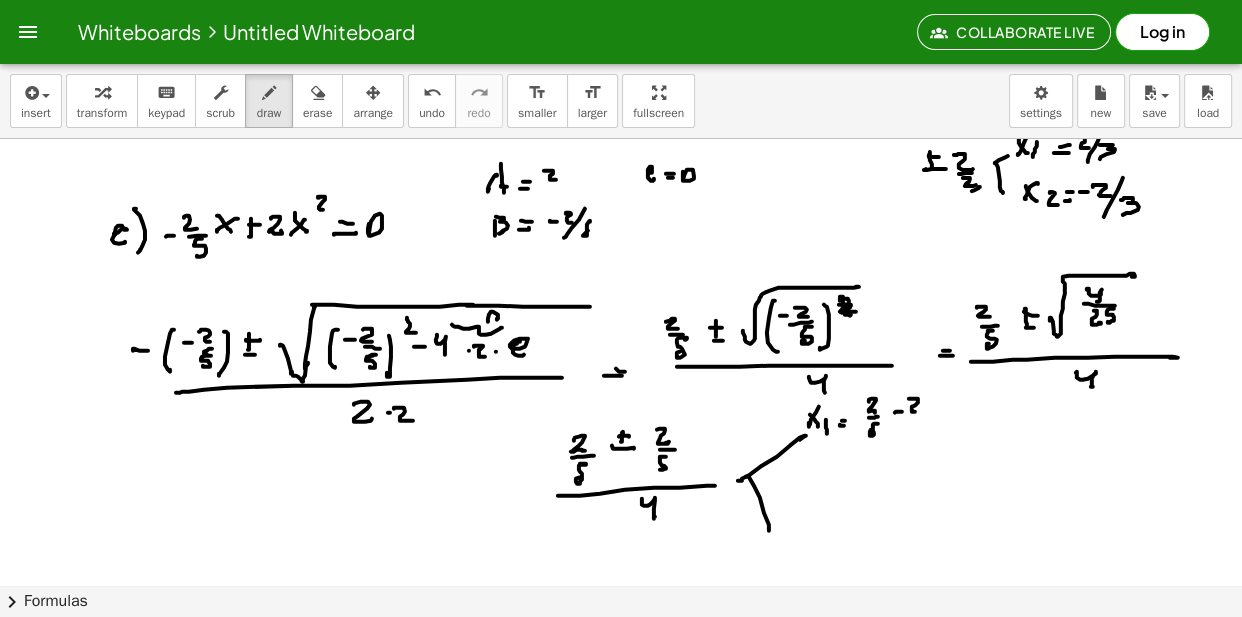 click at bounding box center (623, -5210) 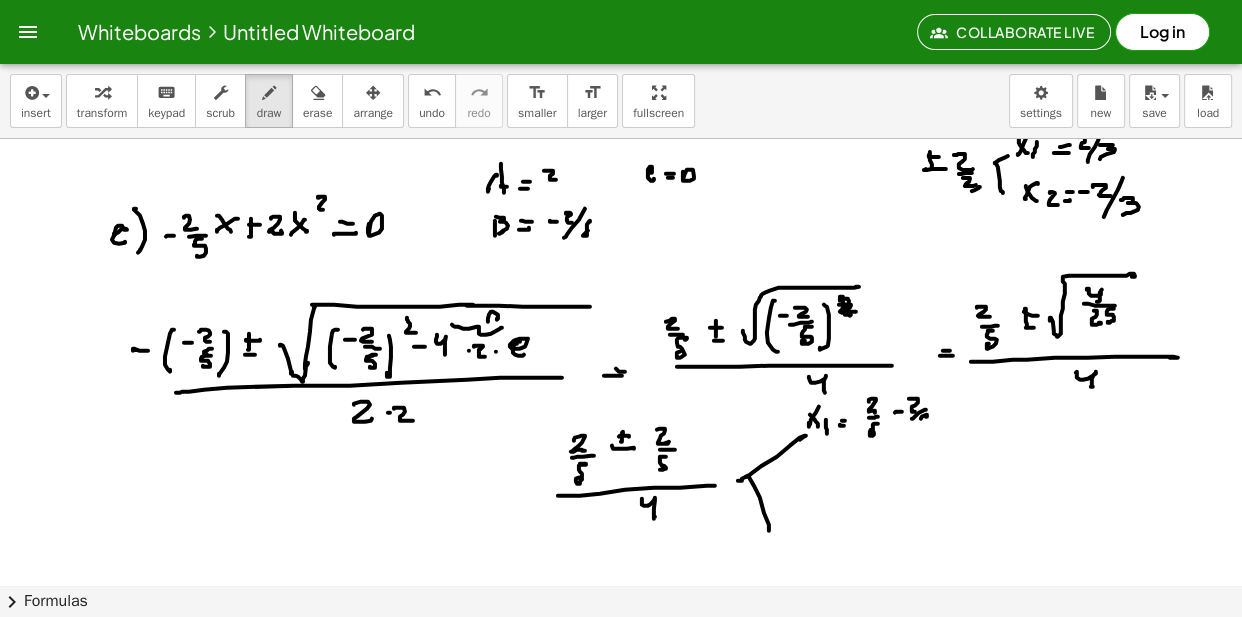 click at bounding box center (623, -5210) 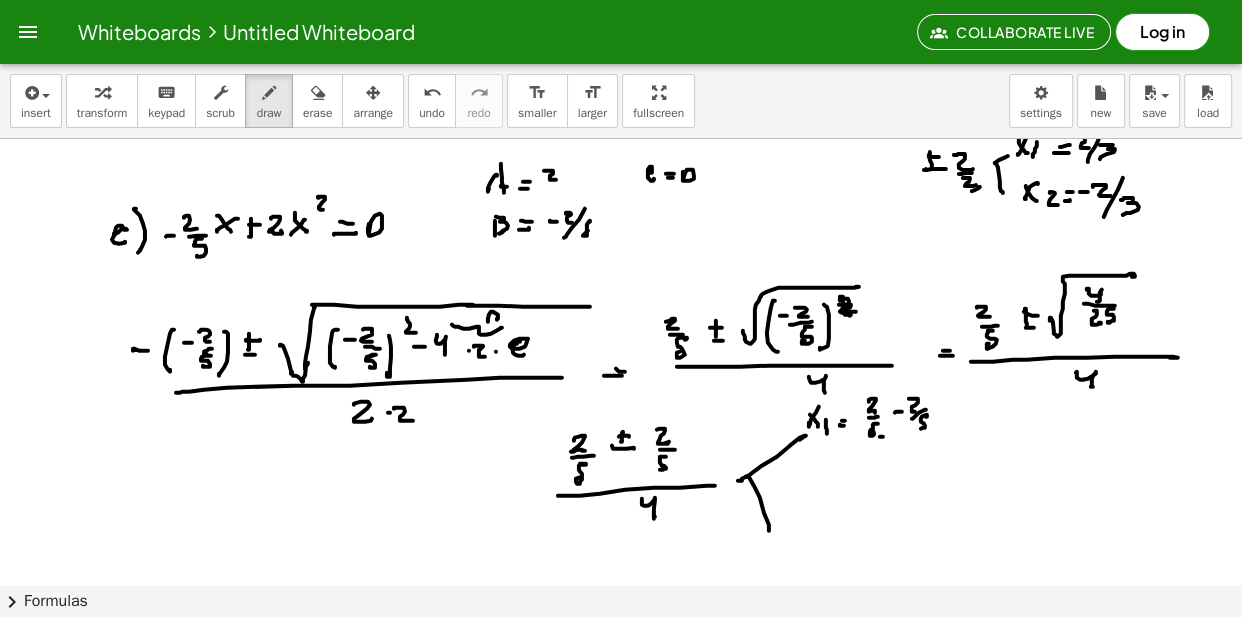 click at bounding box center [623, -5210] 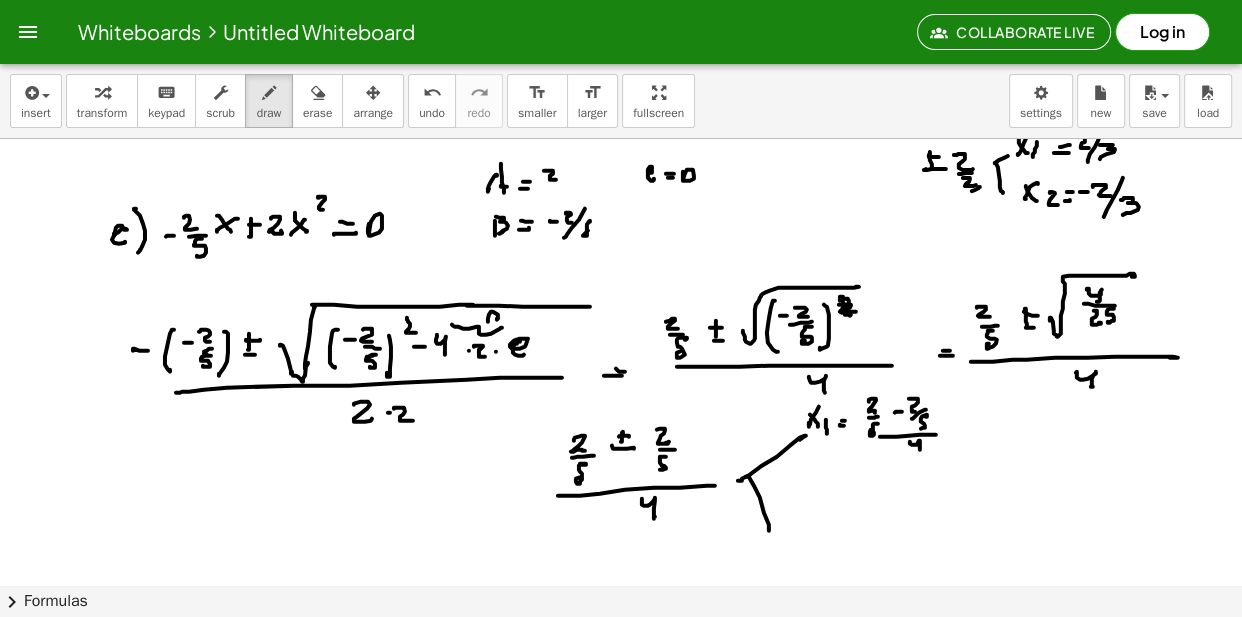 click at bounding box center (623, -5210) 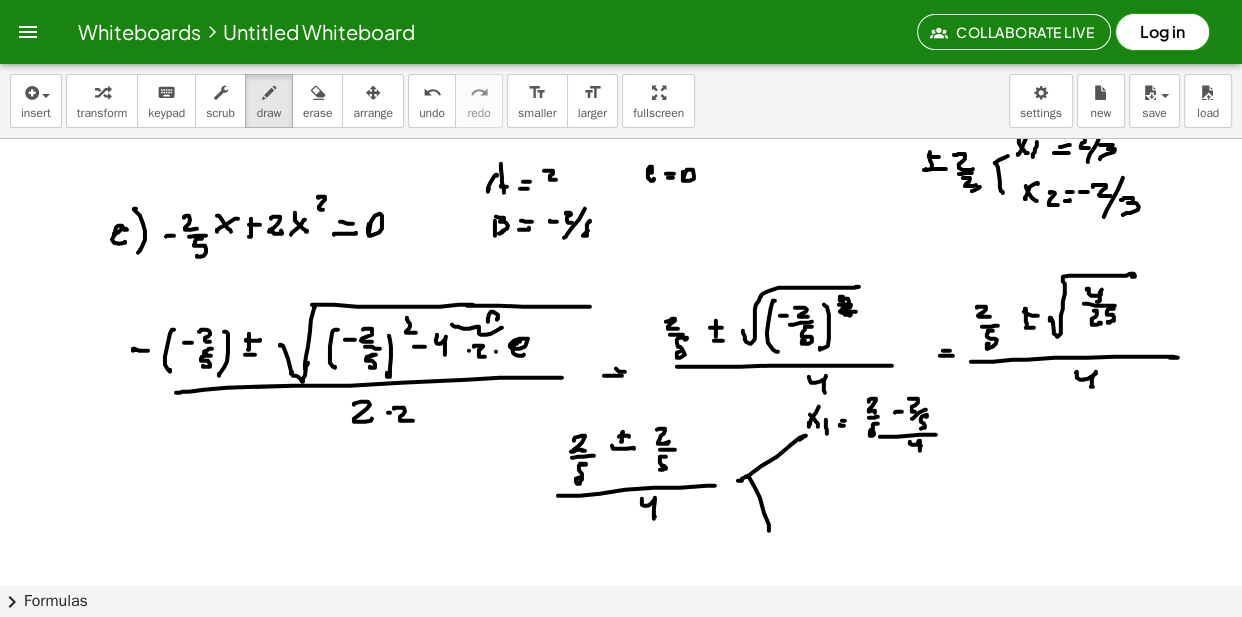 click at bounding box center (623, -5210) 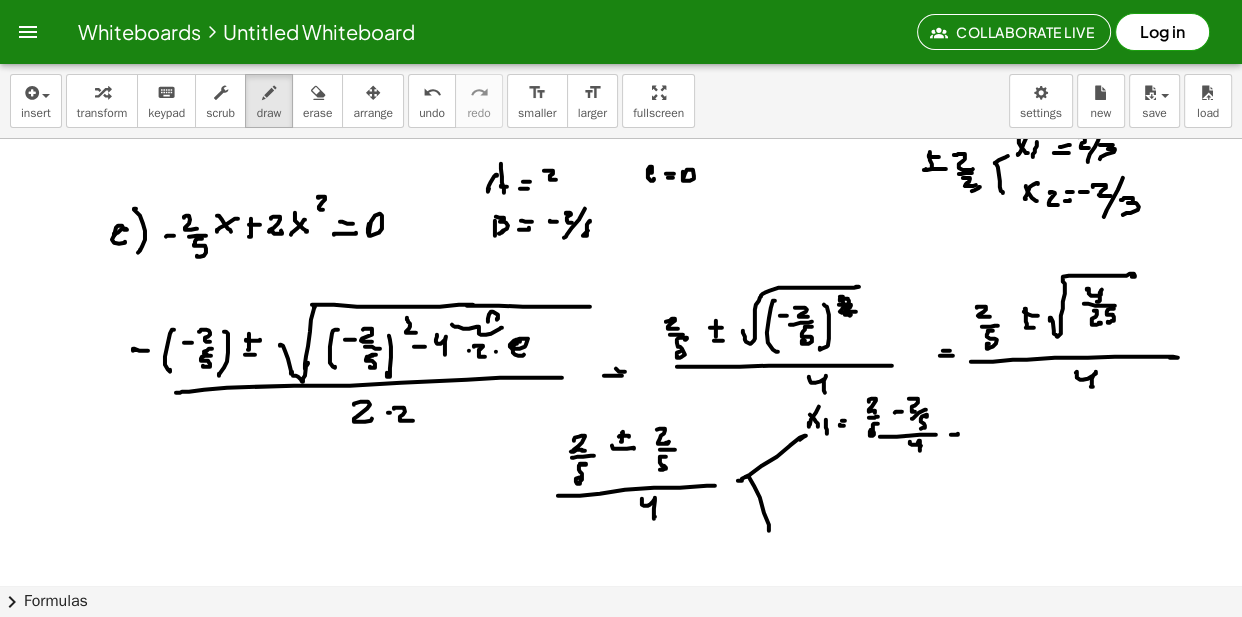 click at bounding box center [623, -5210] 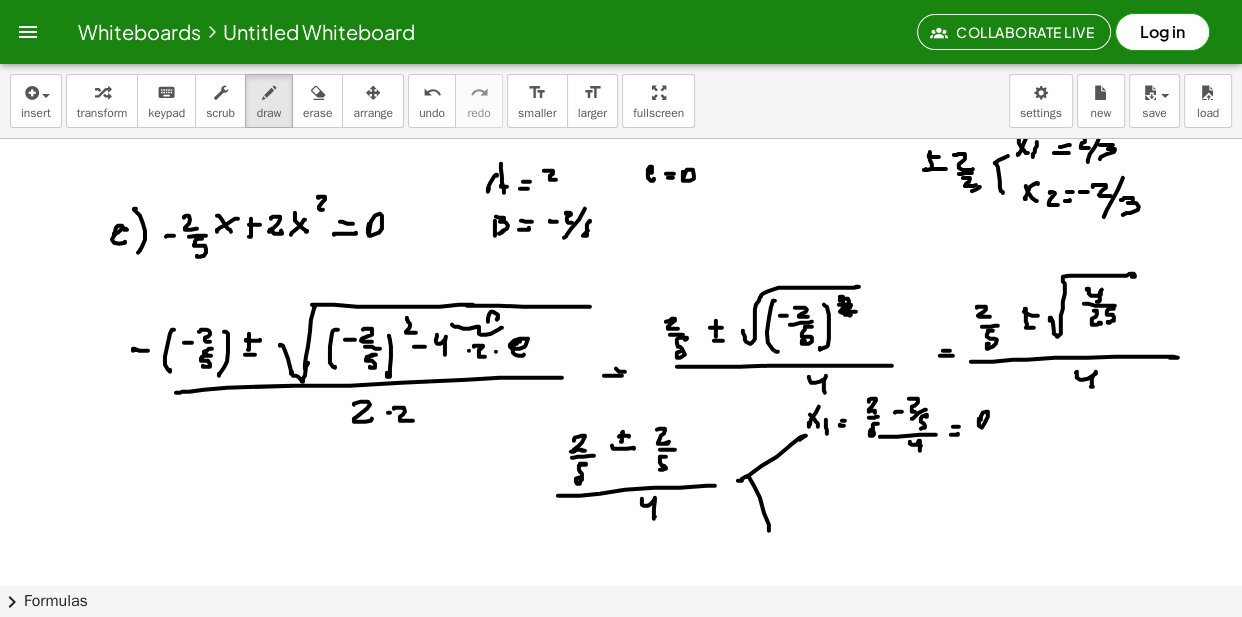 click at bounding box center [623, -5210] 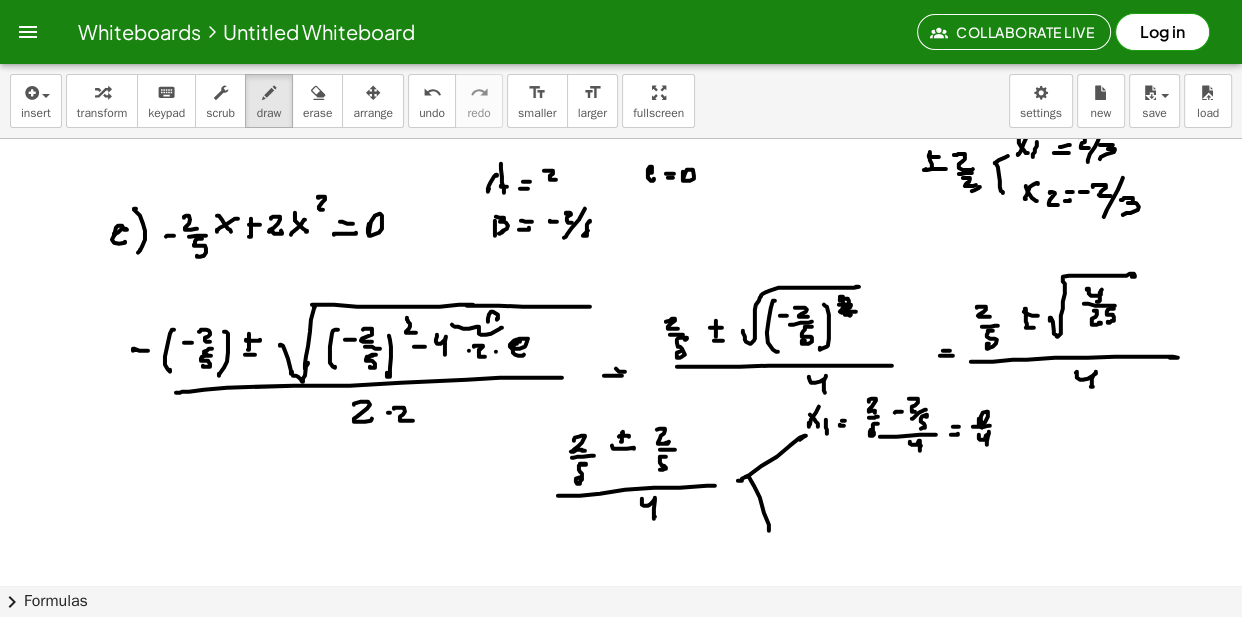 click at bounding box center (623, -5210) 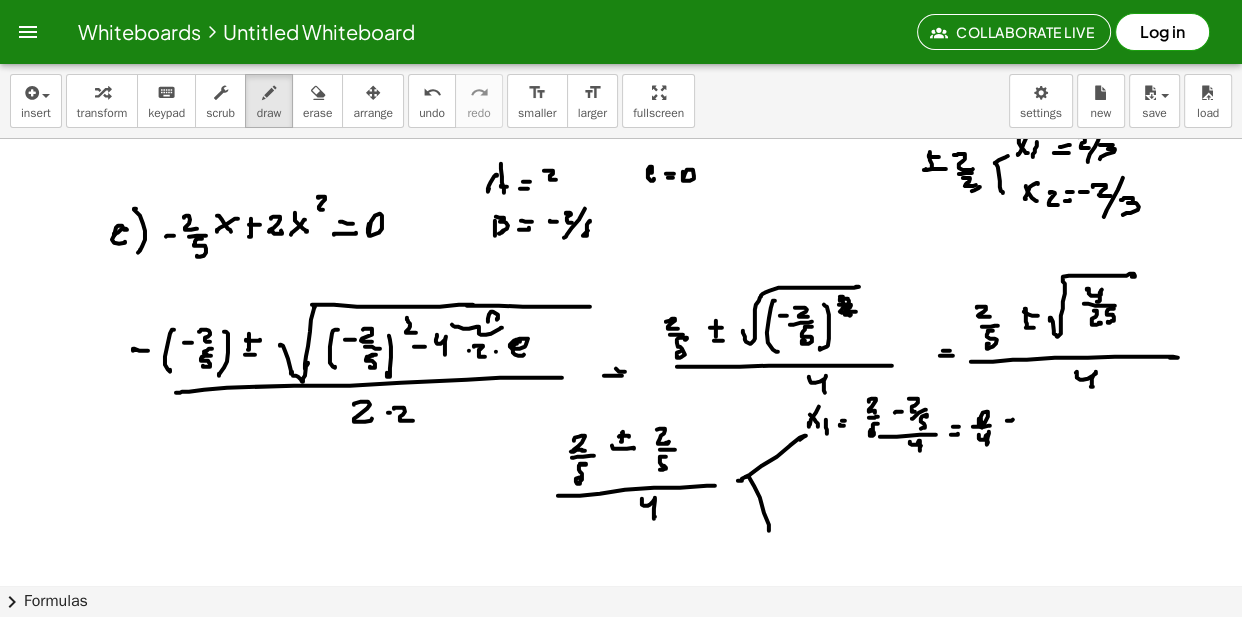 click at bounding box center [623, -5210] 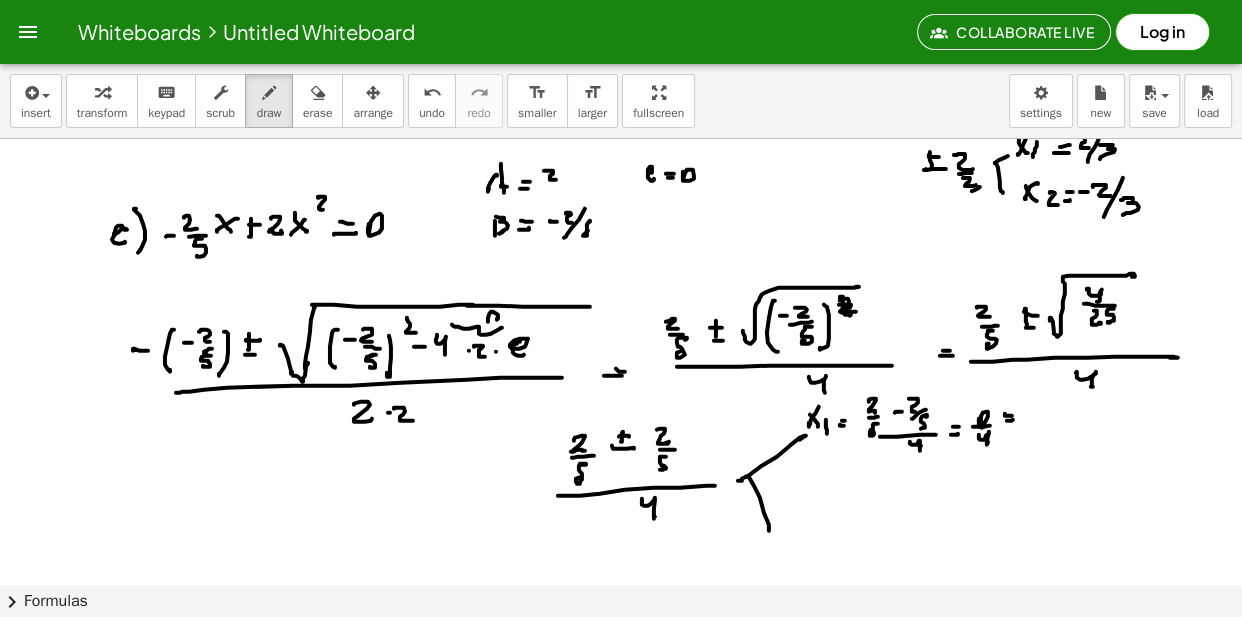 click at bounding box center [623, -5210] 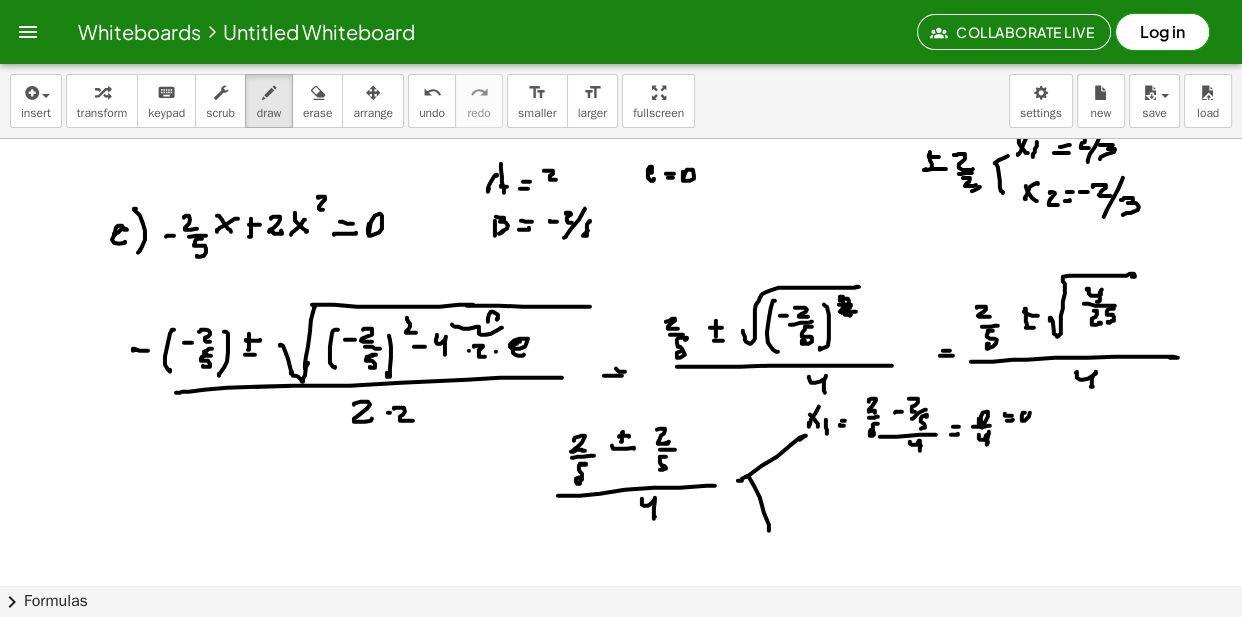 click at bounding box center [623, -5210] 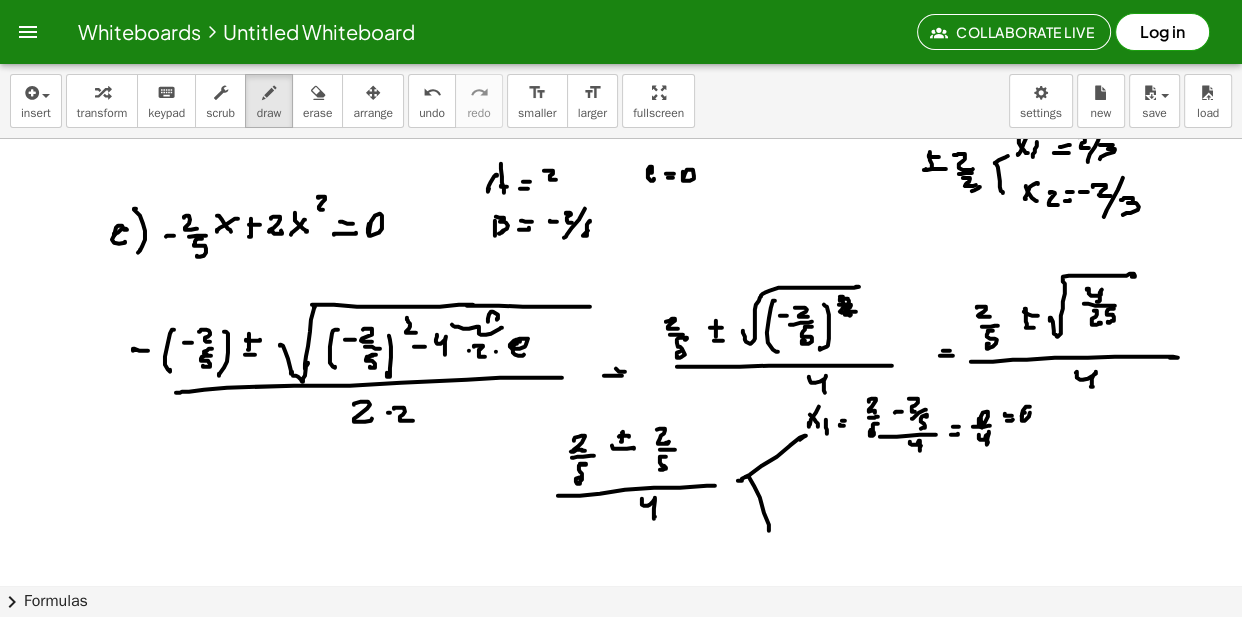 click at bounding box center (623, -5210) 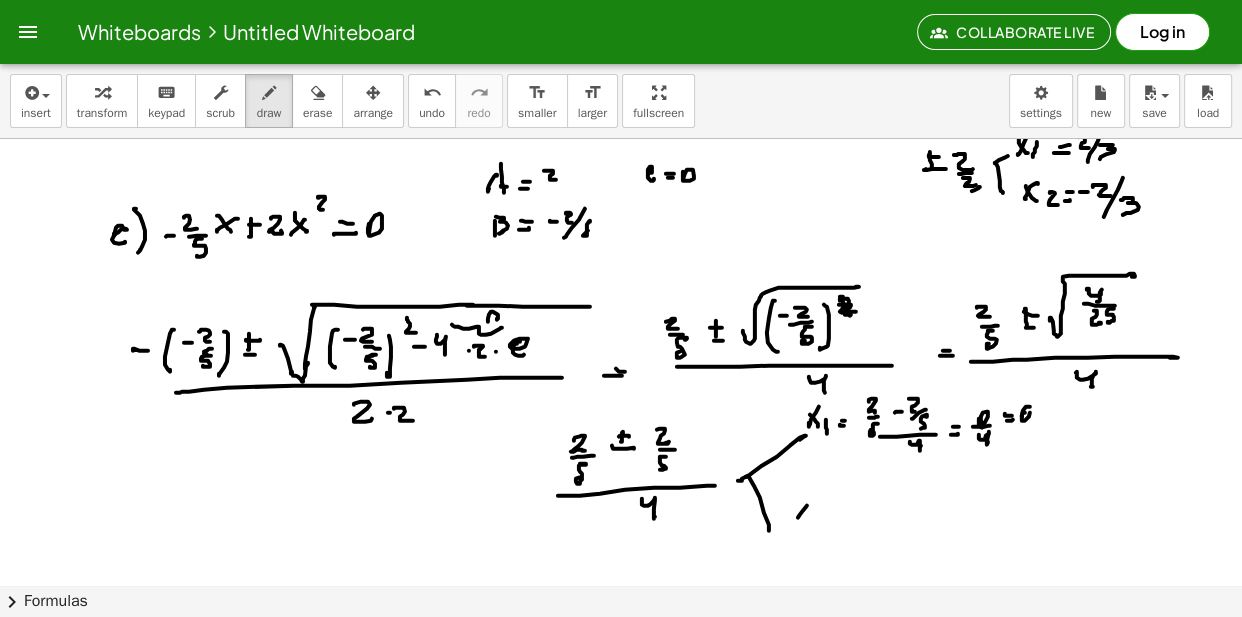 click at bounding box center [623, -5210] 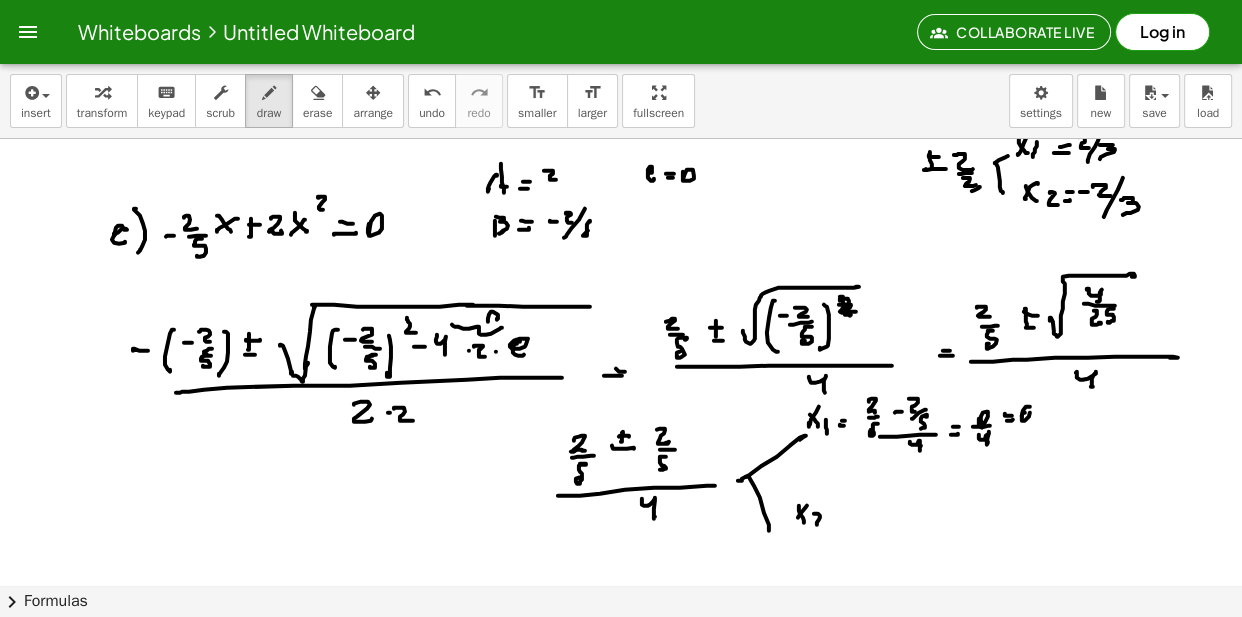 click at bounding box center [623, -5210] 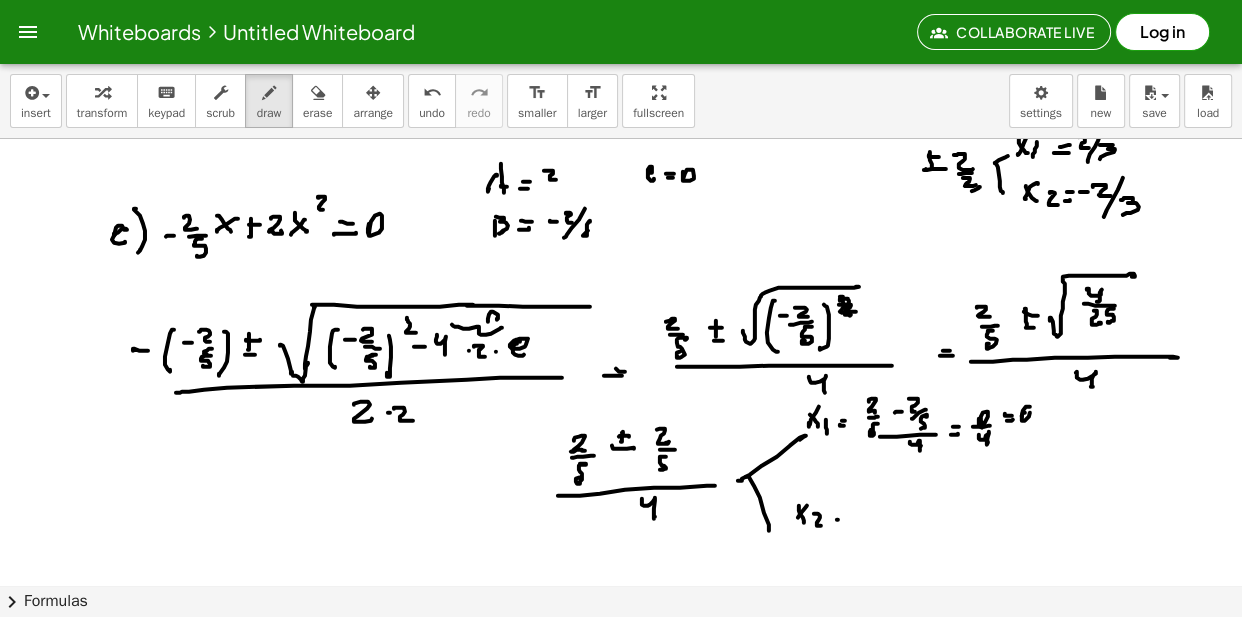 click at bounding box center (623, -5210) 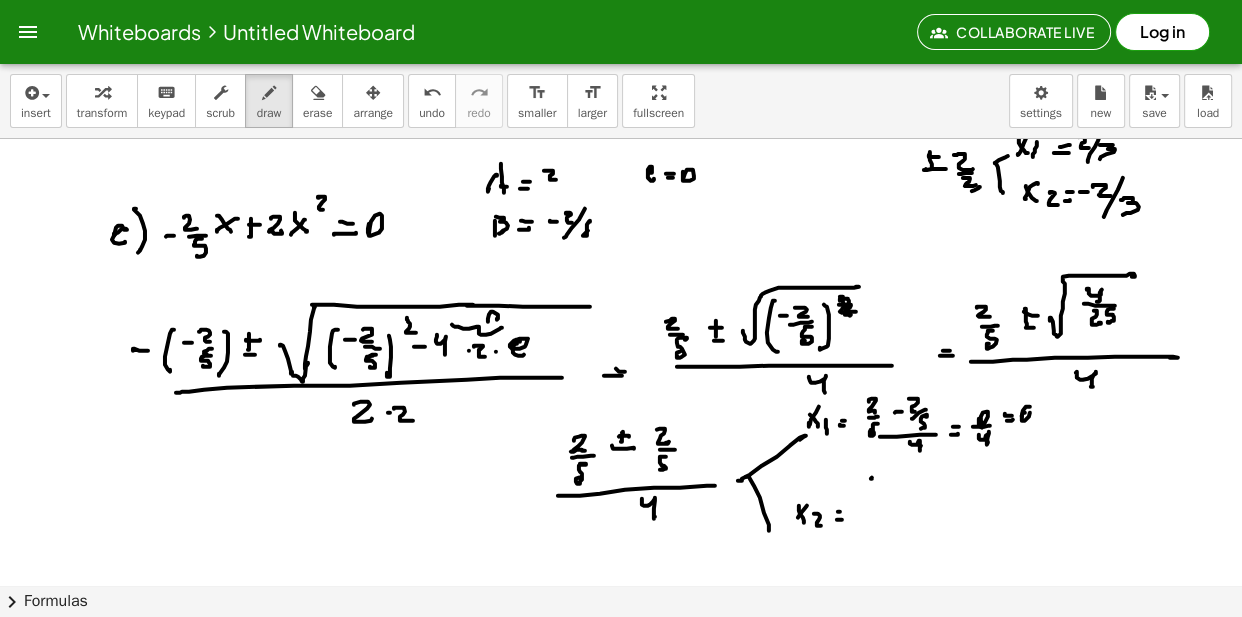 click at bounding box center [623, -5210] 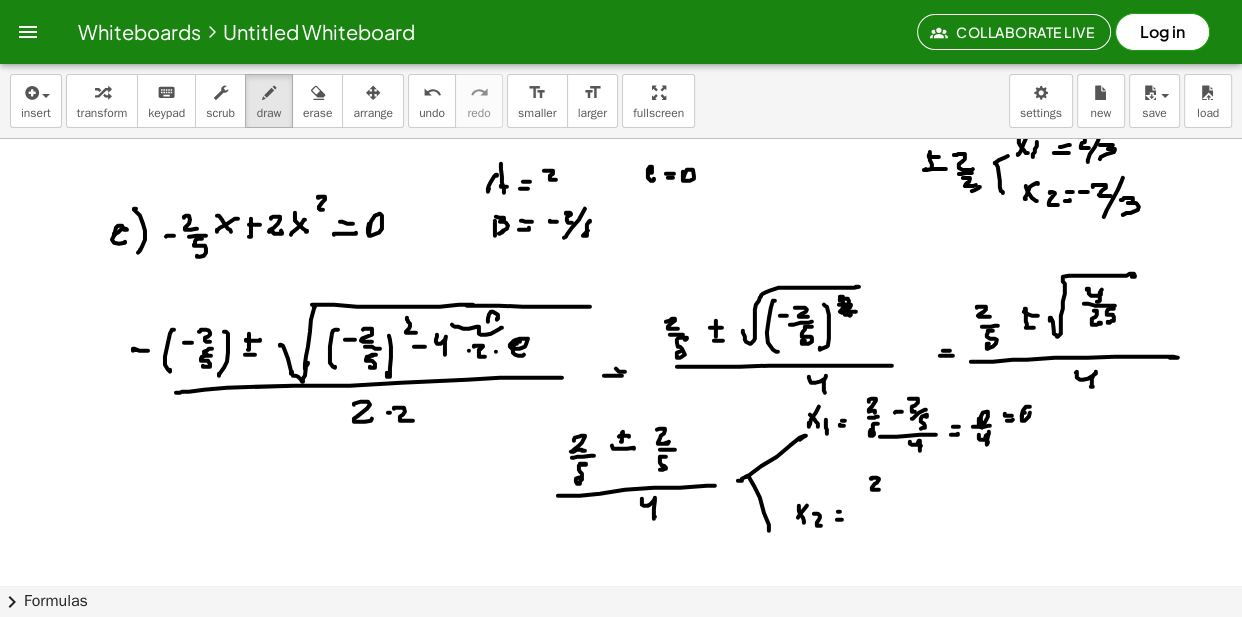 click at bounding box center [623, -5210] 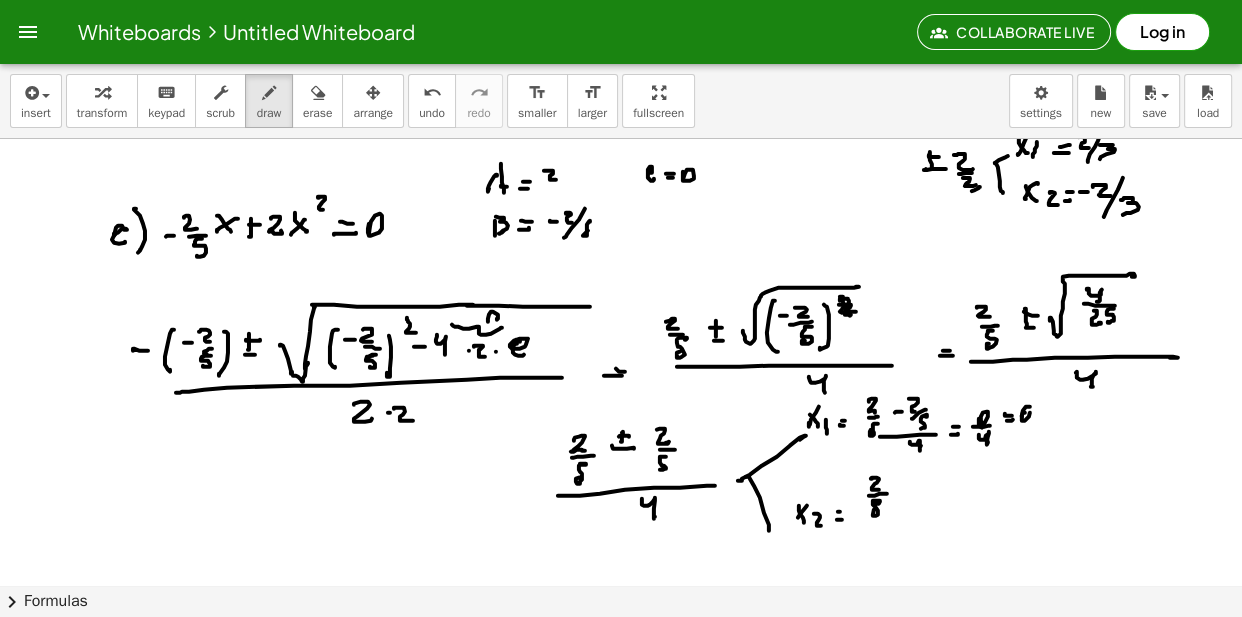 click at bounding box center [623, -5210] 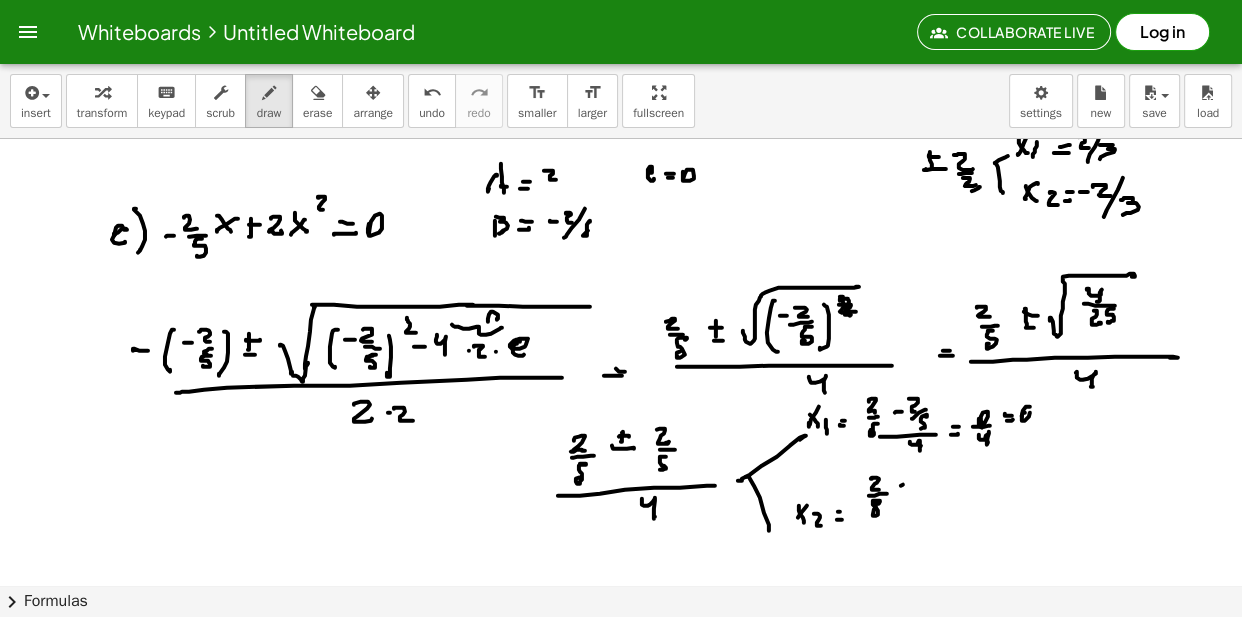 click at bounding box center [623, -5210] 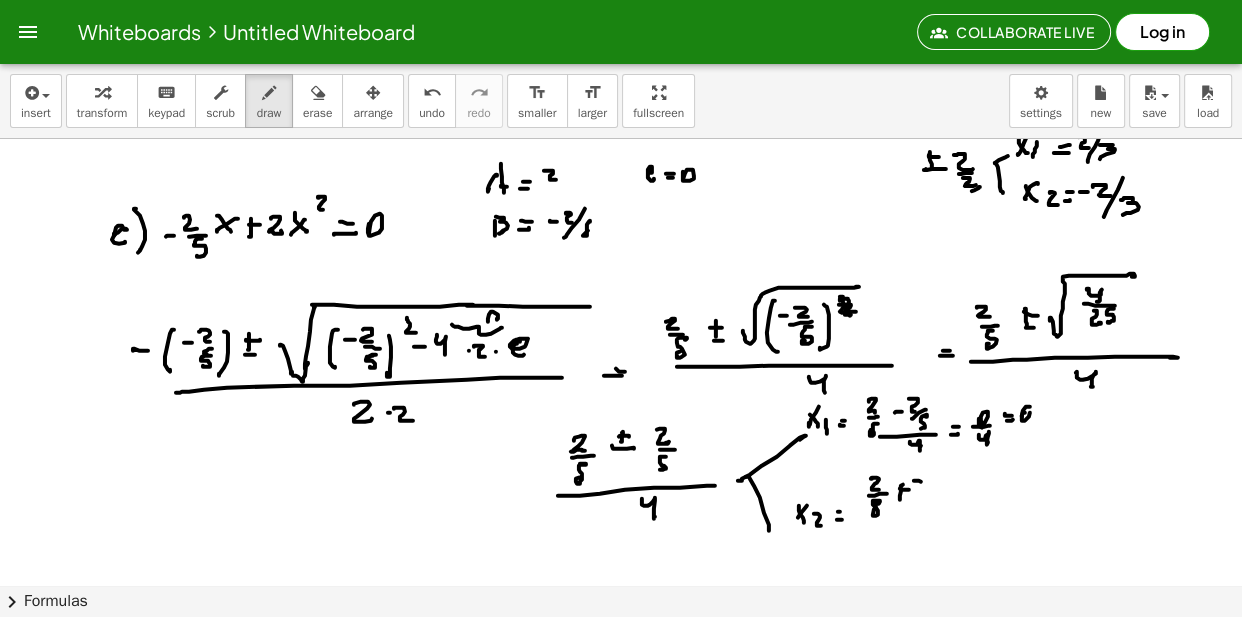 click at bounding box center [623, -5210] 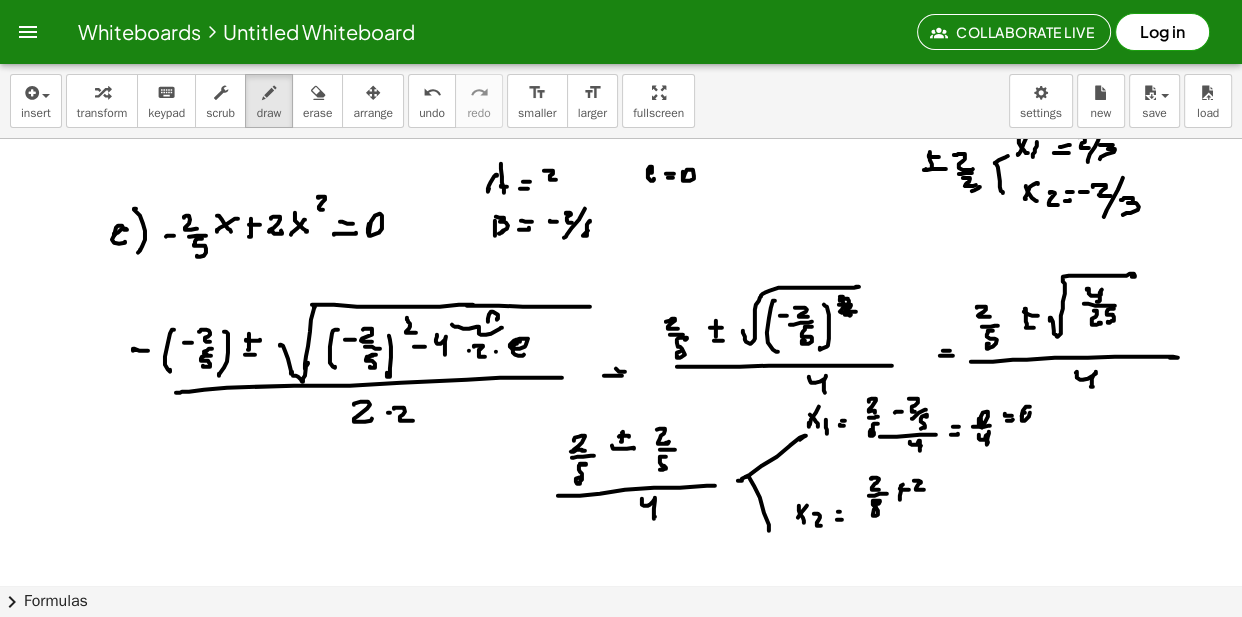 click at bounding box center [623, -5210] 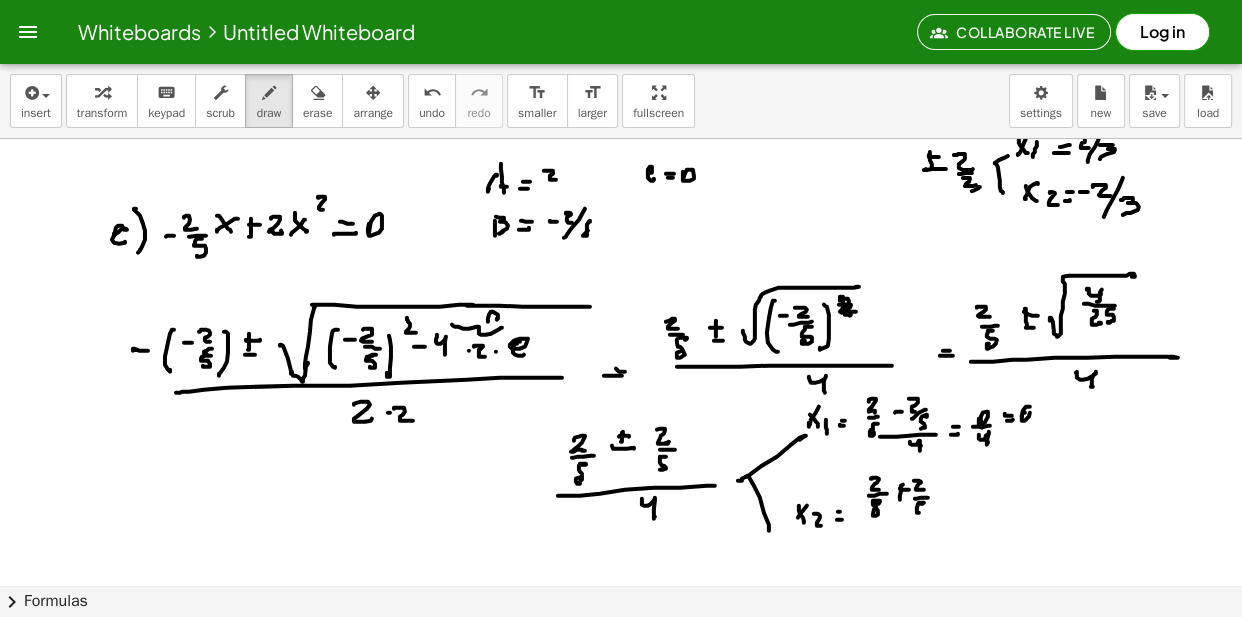 click at bounding box center [623, -5210] 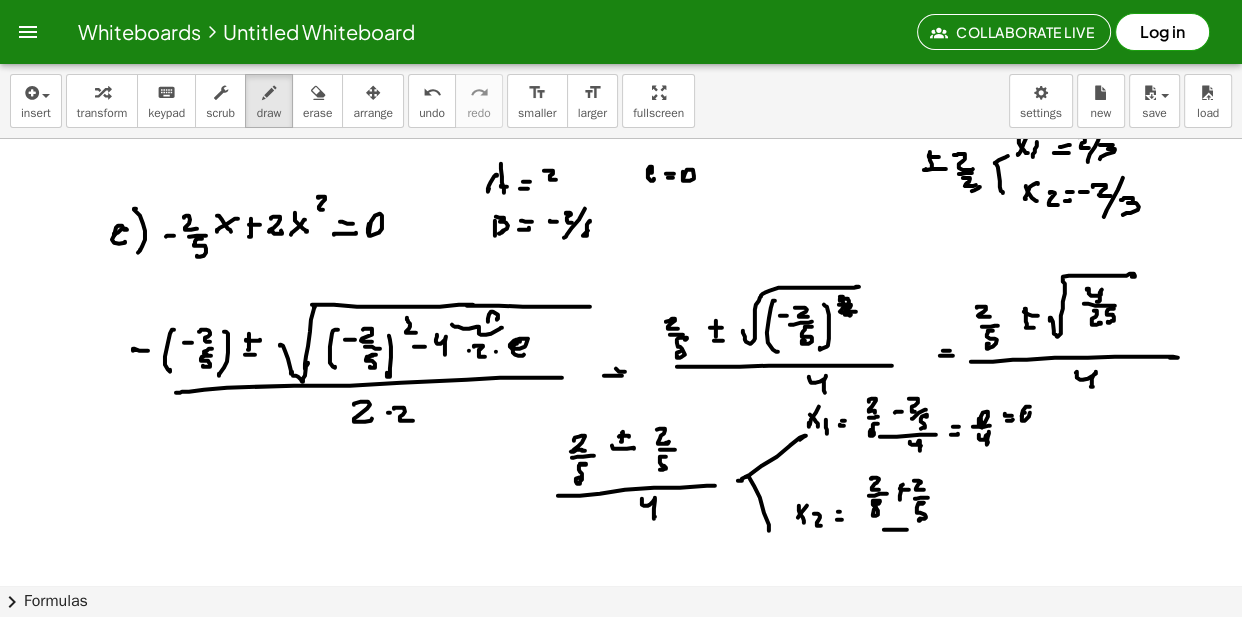 click at bounding box center (623, -5210) 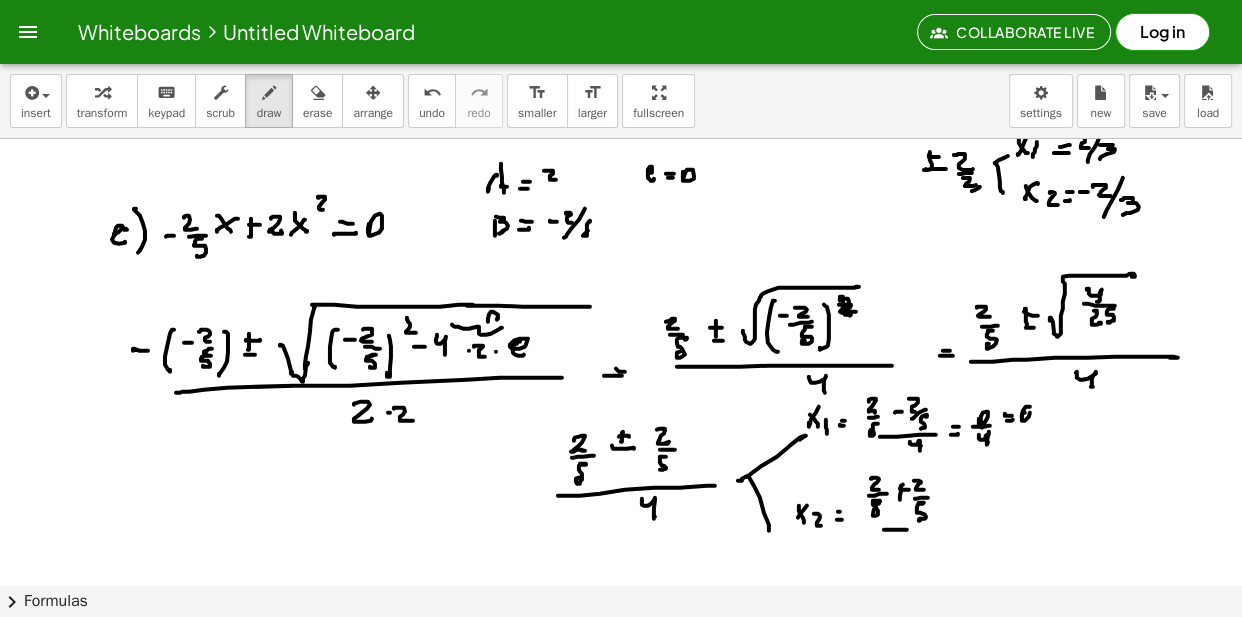 click at bounding box center [623, -5210] 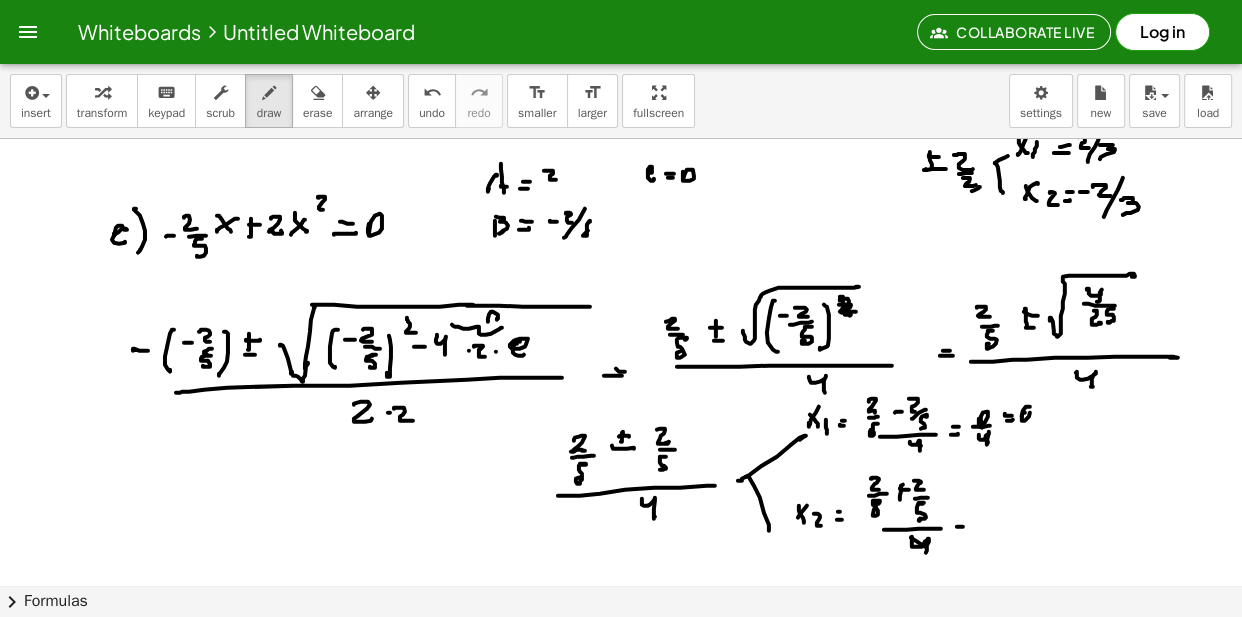 click at bounding box center (623, -5210) 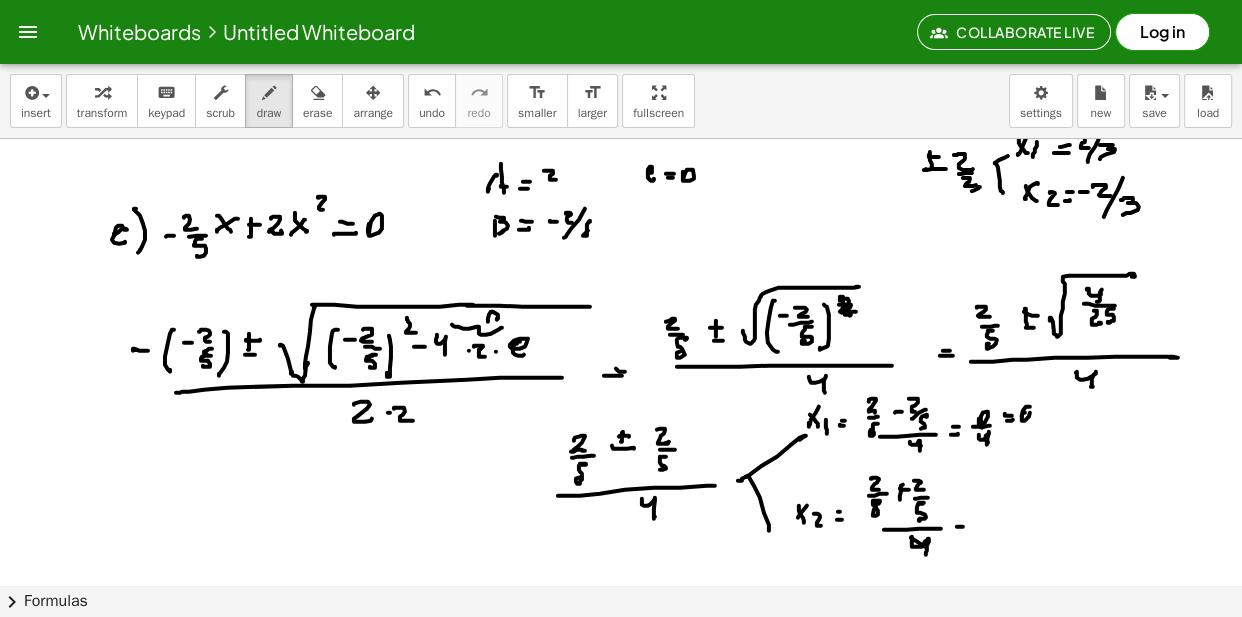 click at bounding box center [623, -5210] 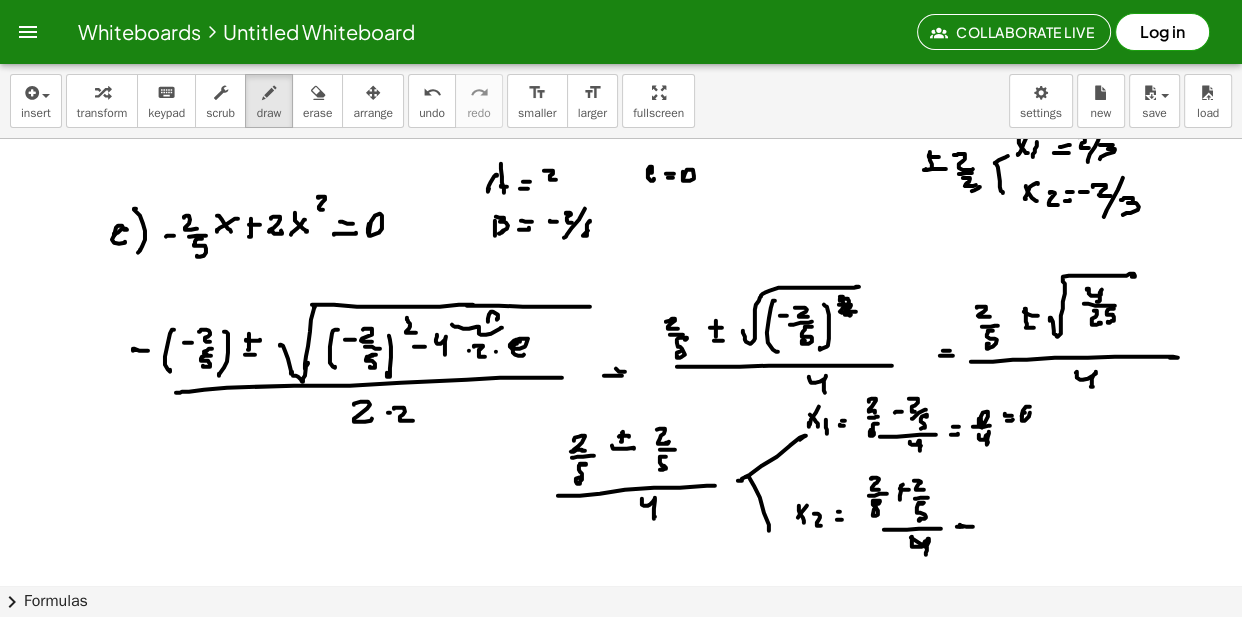 click at bounding box center (623, -5210) 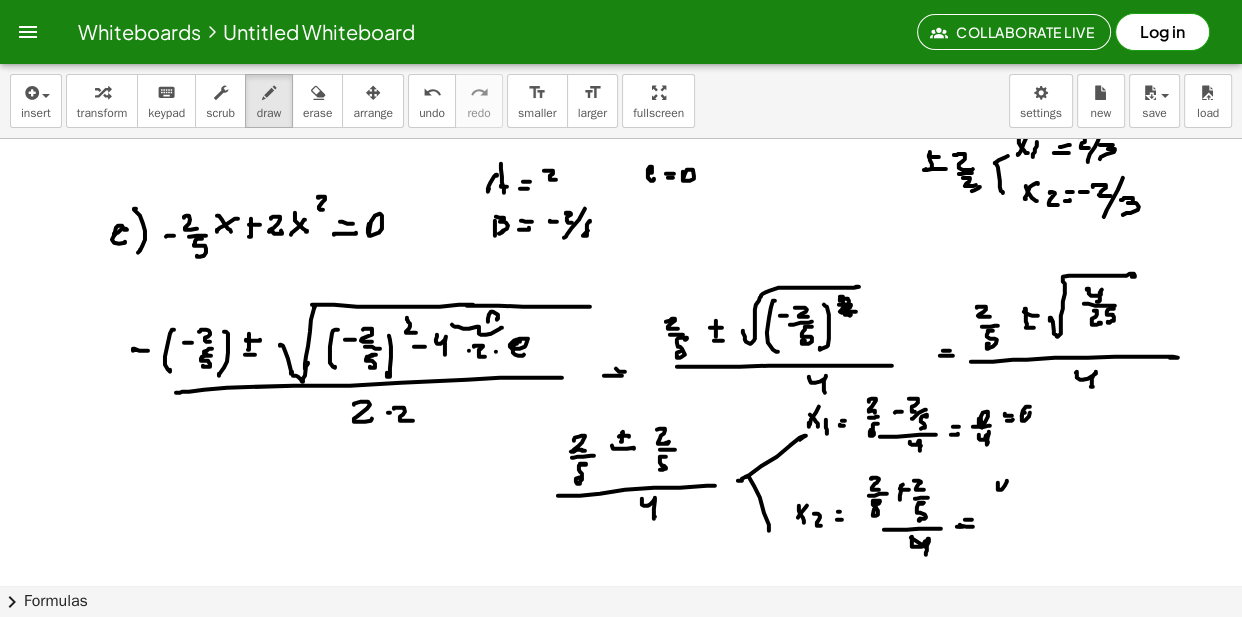 click at bounding box center (623, -5210) 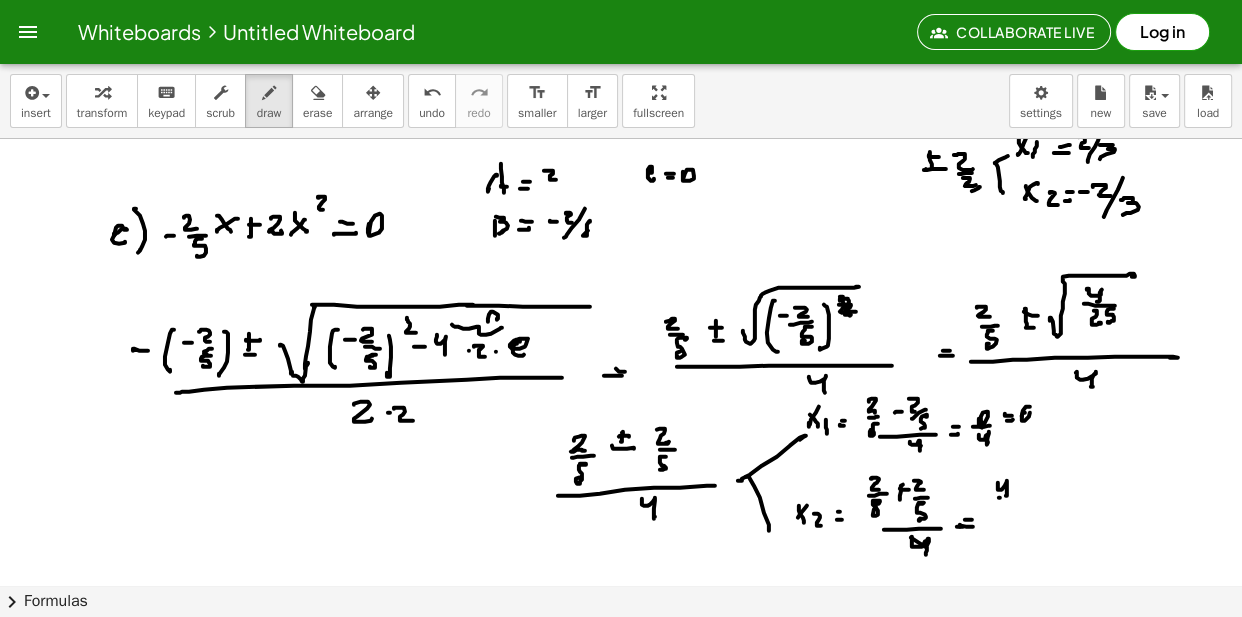click at bounding box center (623, -5210) 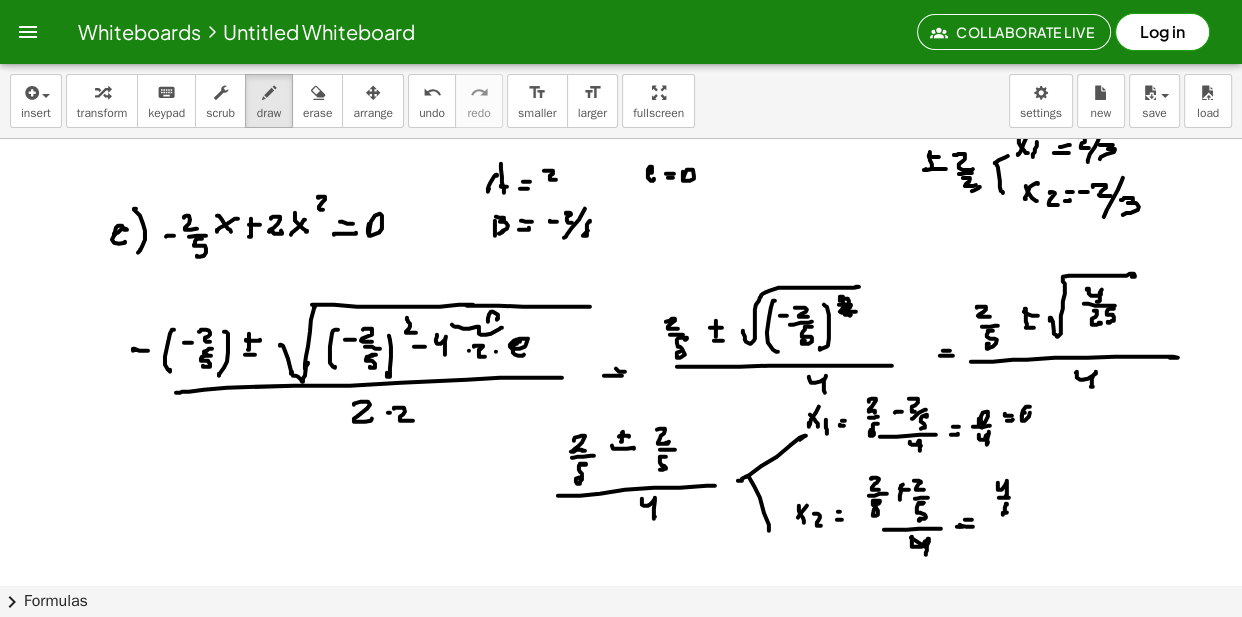 click at bounding box center [623, -5210] 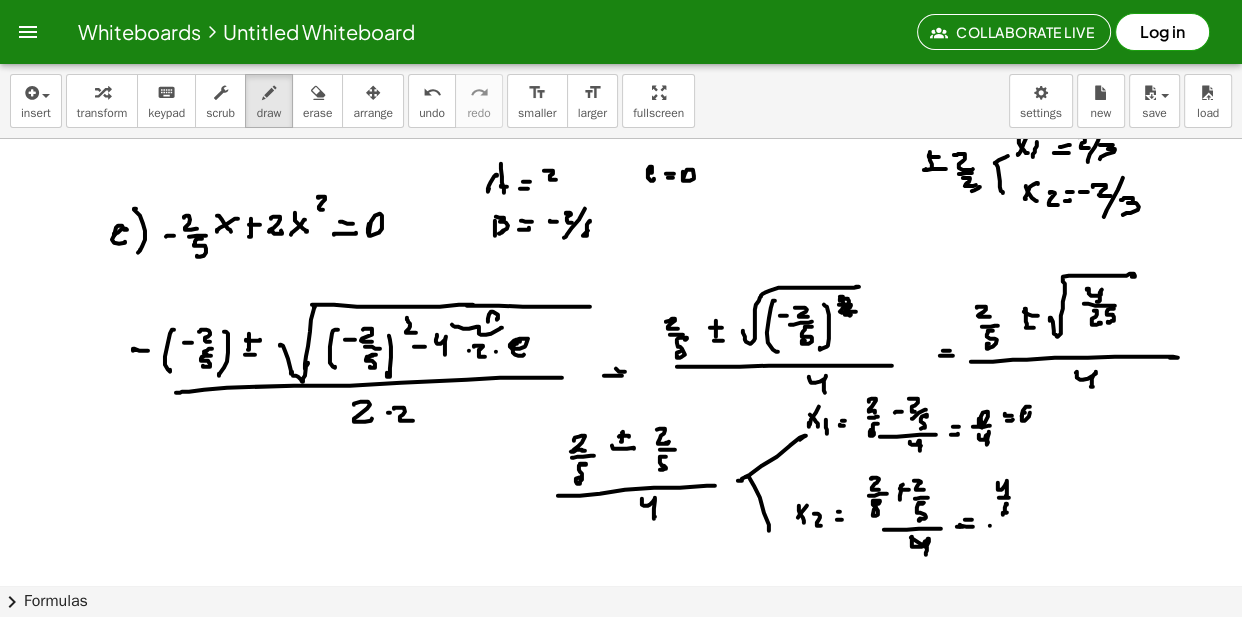 click at bounding box center (623, -5210) 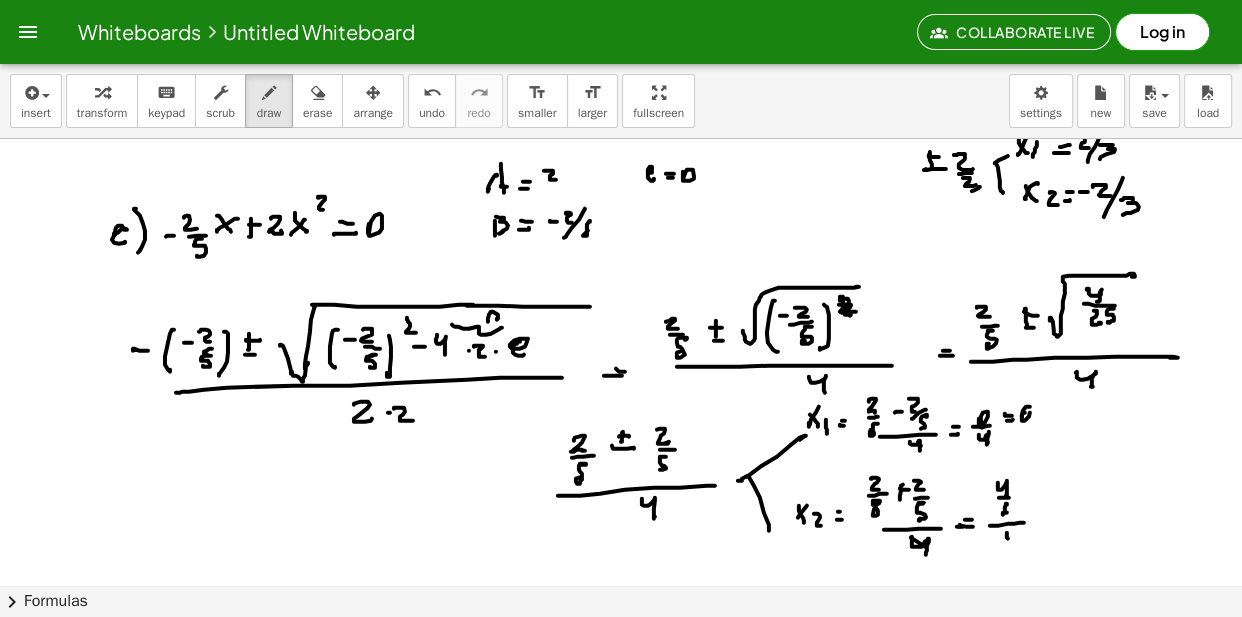 click at bounding box center [623, -5210] 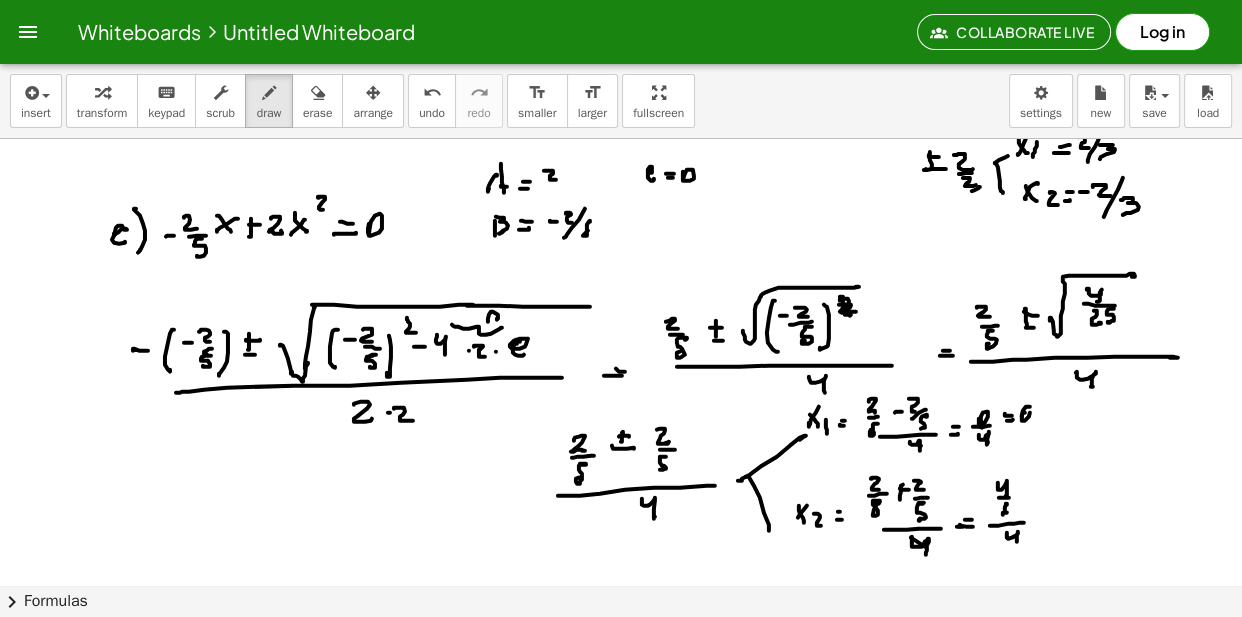 click at bounding box center [623, -5210] 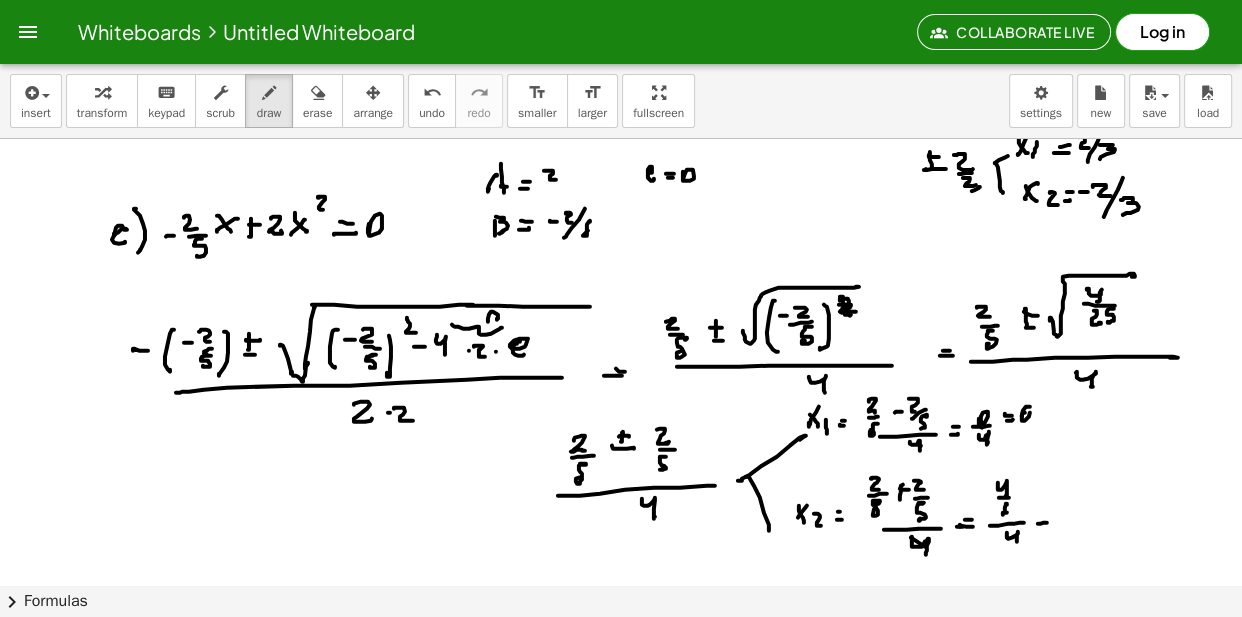 click at bounding box center (623, -5210) 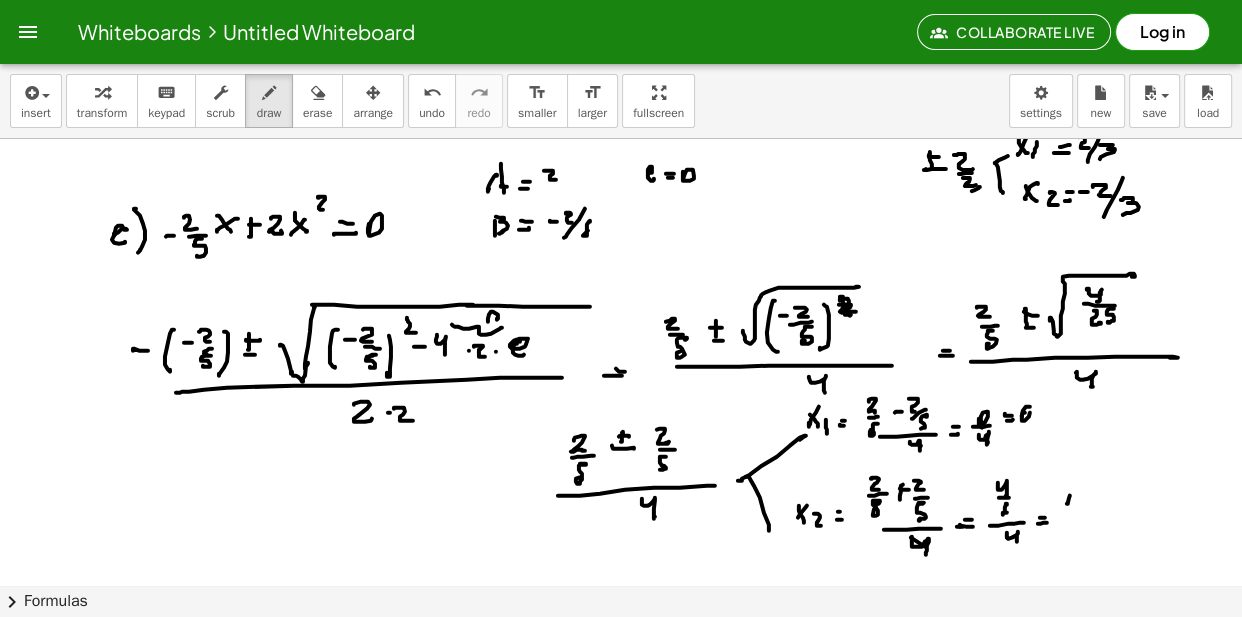 click at bounding box center (623, -5210) 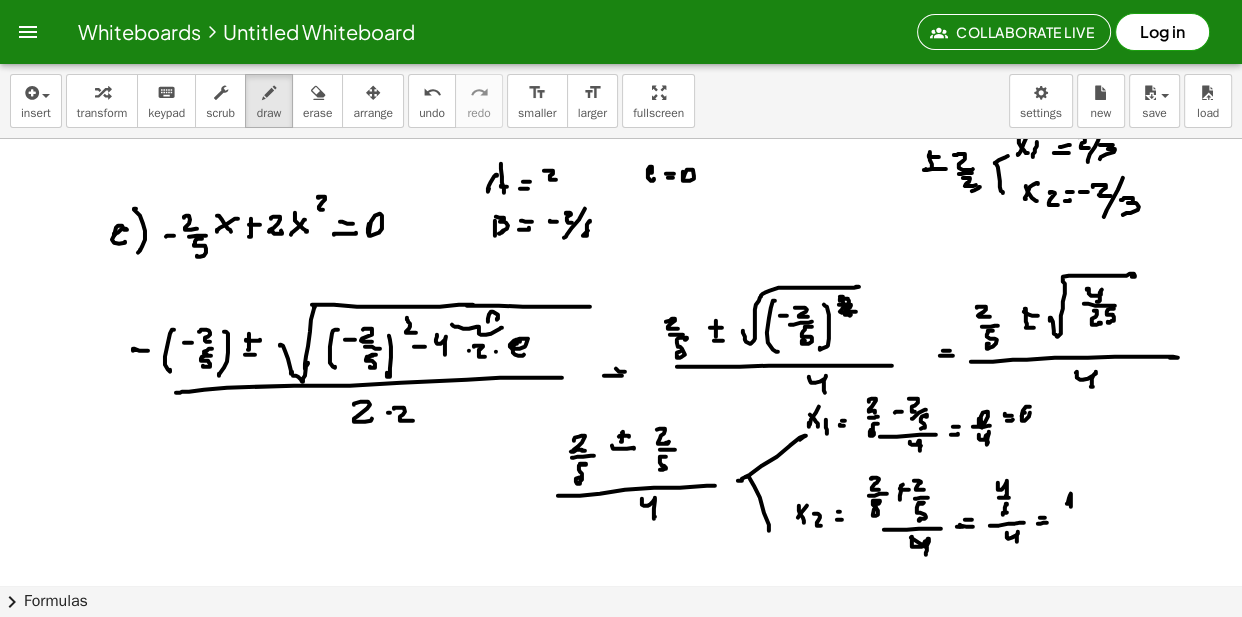 click at bounding box center [623, -5210] 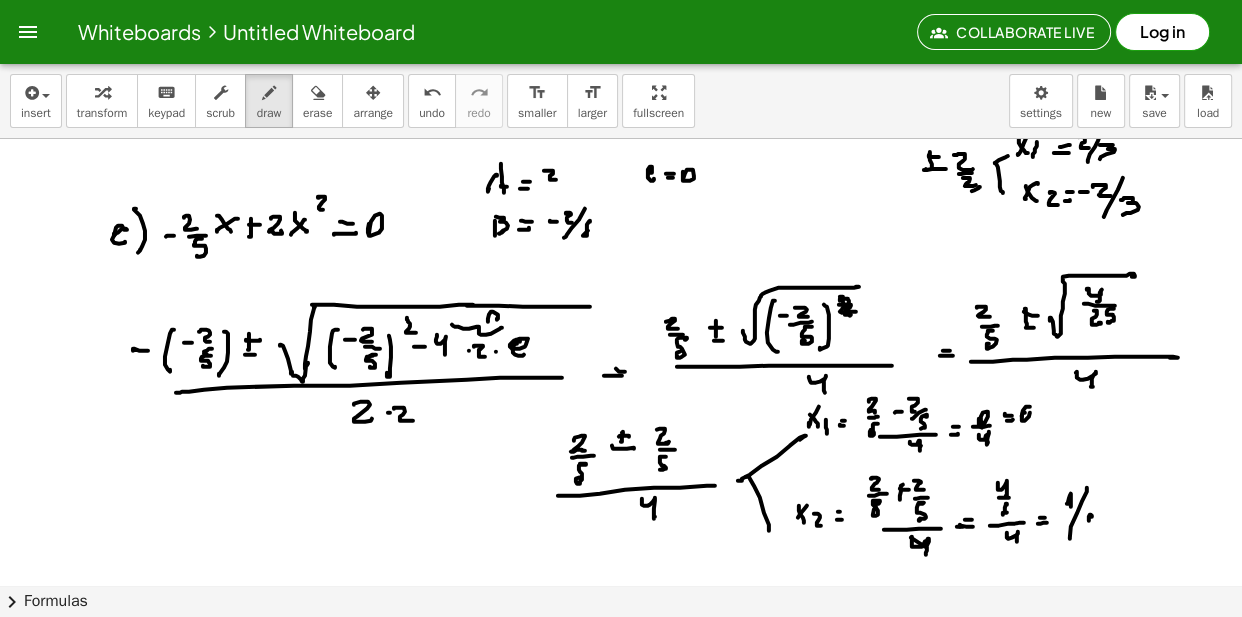 click at bounding box center (623, -5210) 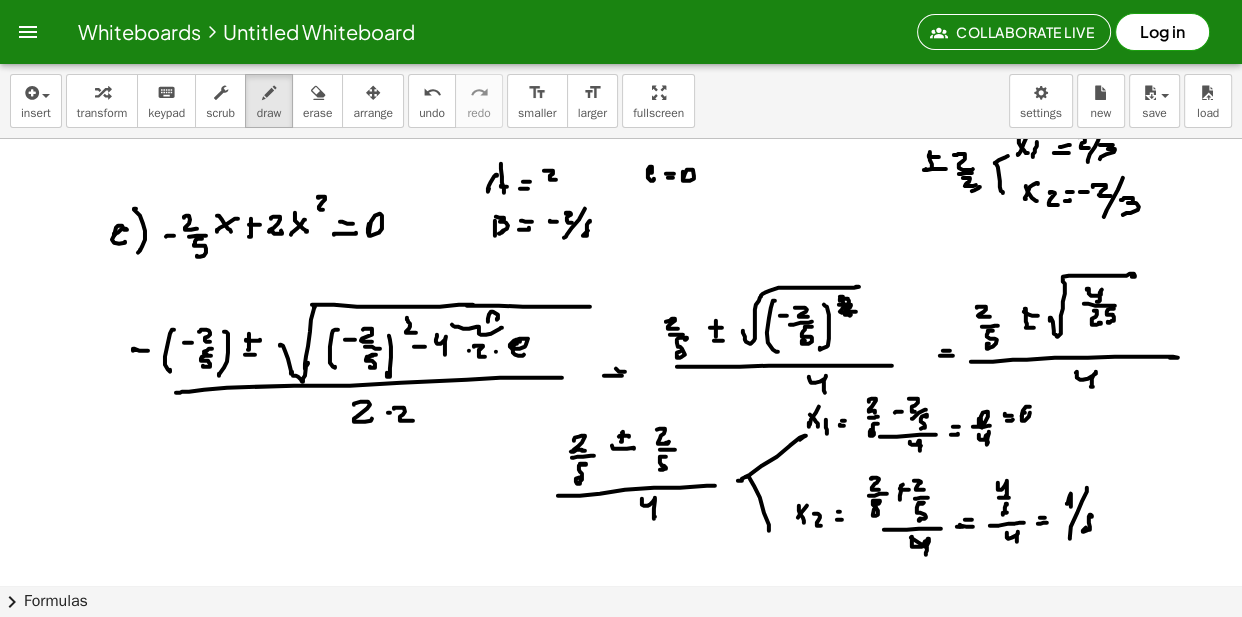 click at bounding box center (623, -5210) 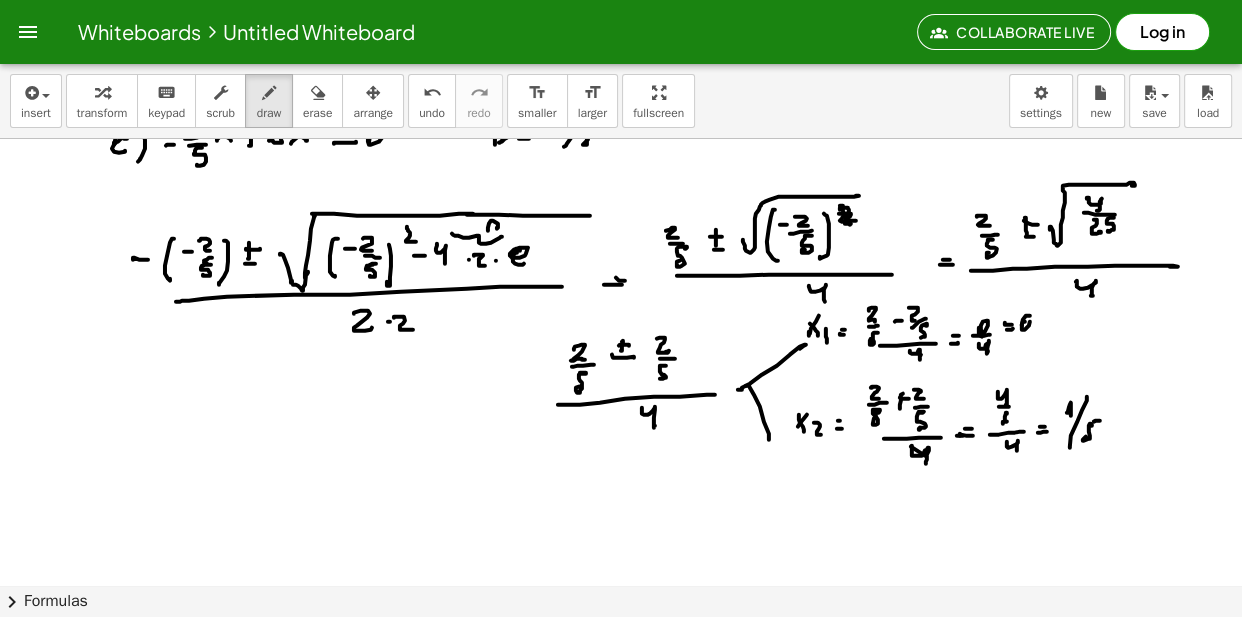 scroll, scrollTop: 11624, scrollLeft: 0, axis: vertical 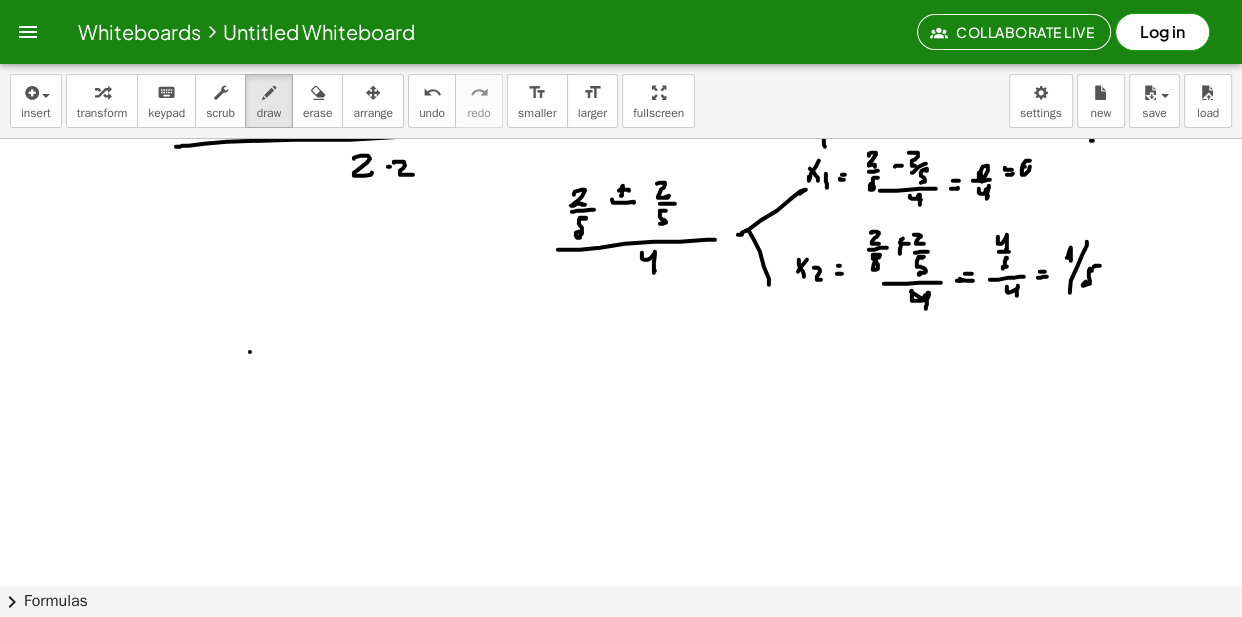 drag, startPoint x: 250, startPoint y: 355, endPoint x: 232, endPoint y: 360, distance: 18.681541 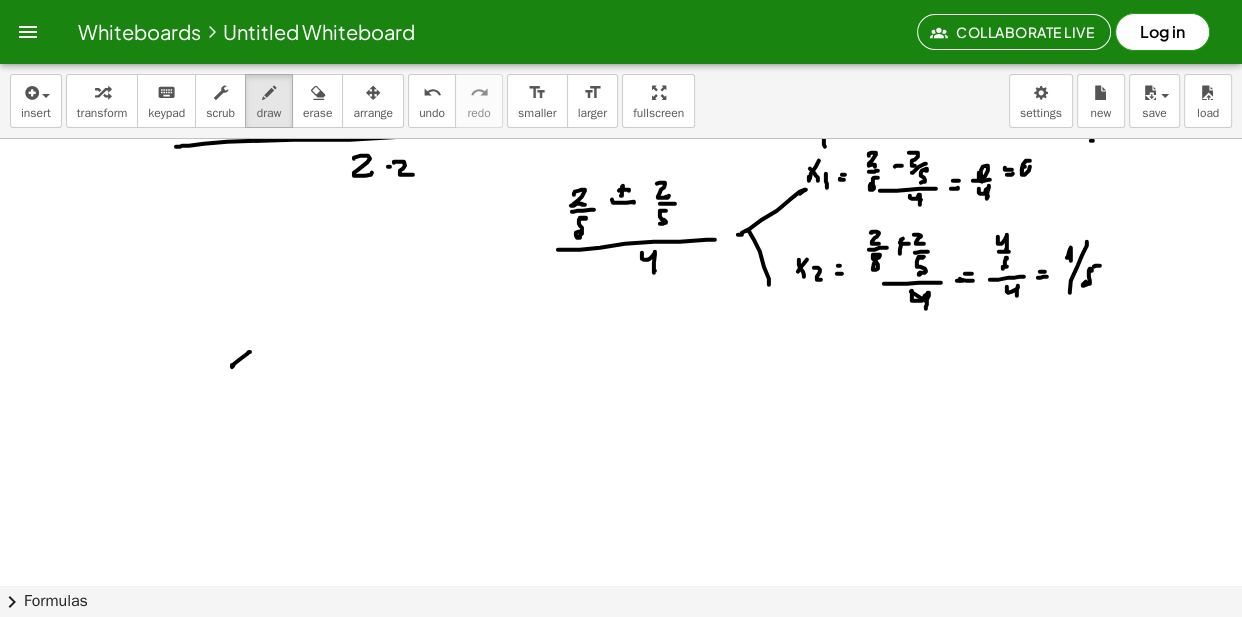 drag, startPoint x: 235, startPoint y: 352, endPoint x: 247, endPoint y: 357, distance: 13 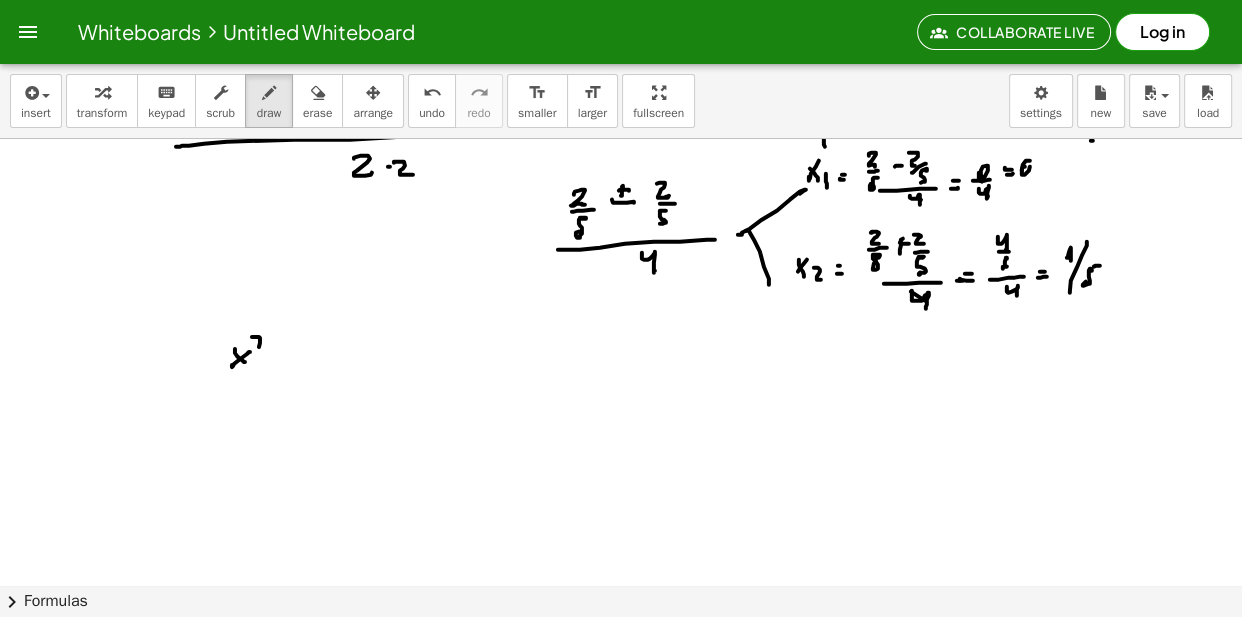 drag, startPoint x: 258, startPoint y: 340, endPoint x: 272, endPoint y: 348, distance: 16.124516 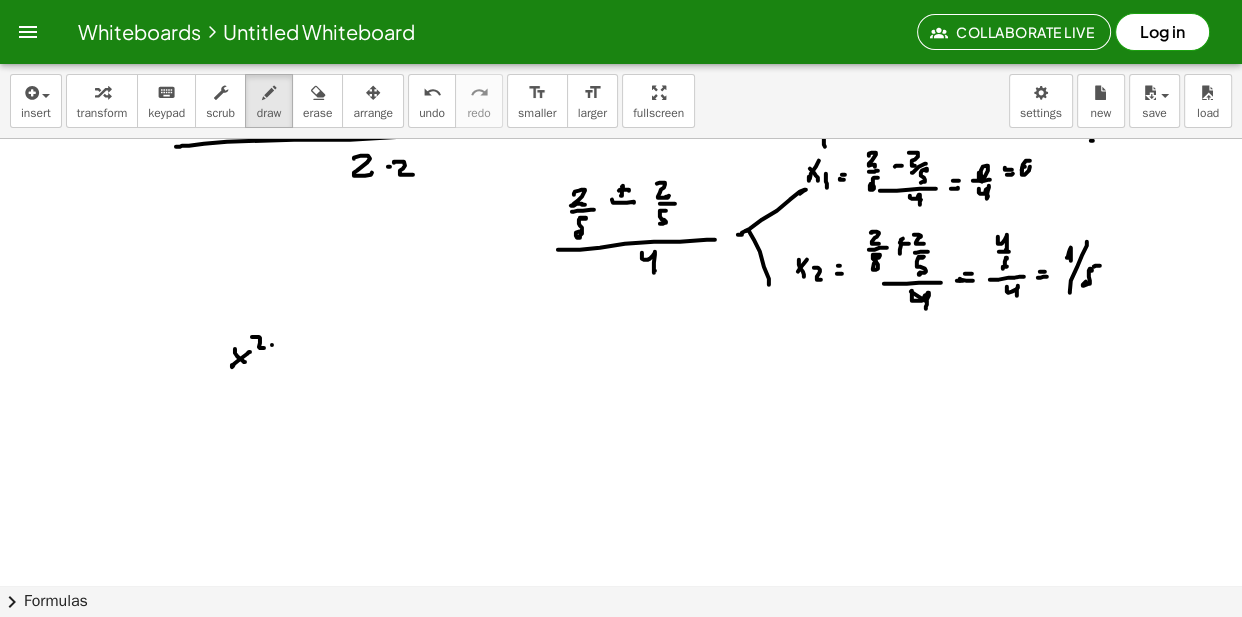 drag, startPoint x: 272, startPoint y: 348, endPoint x: 271, endPoint y: 358, distance: 10.049875 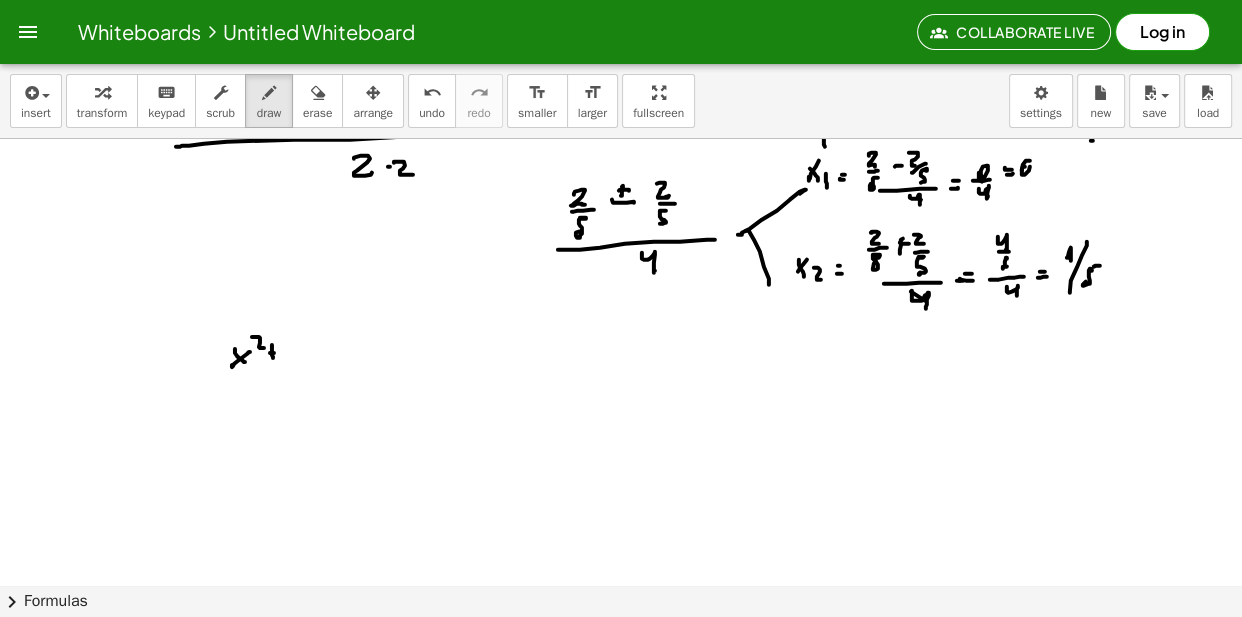 drag, startPoint x: 274, startPoint y: 356, endPoint x: 284, endPoint y: 354, distance: 10.198039 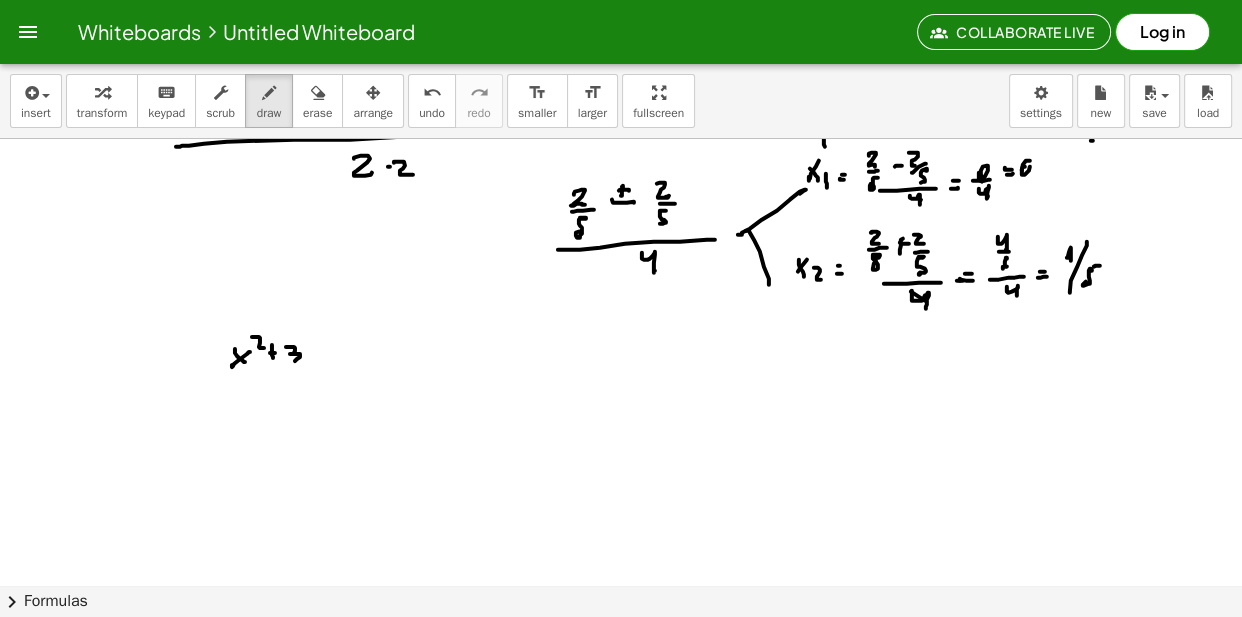 drag, startPoint x: 287, startPoint y: 350, endPoint x: 300, endPoint y: 356, distance: 14.3178215 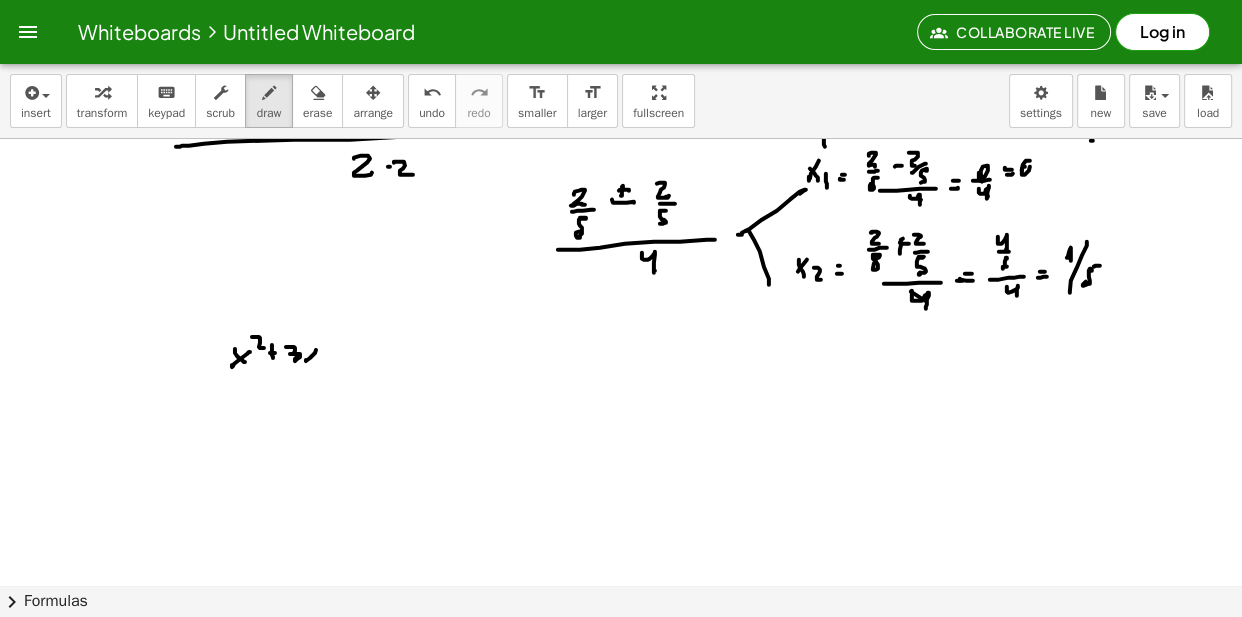 drag, startPoint x: 310, startPoint y: 354, endPoint x: 321, endPoint y: 360, distance: 12.529964 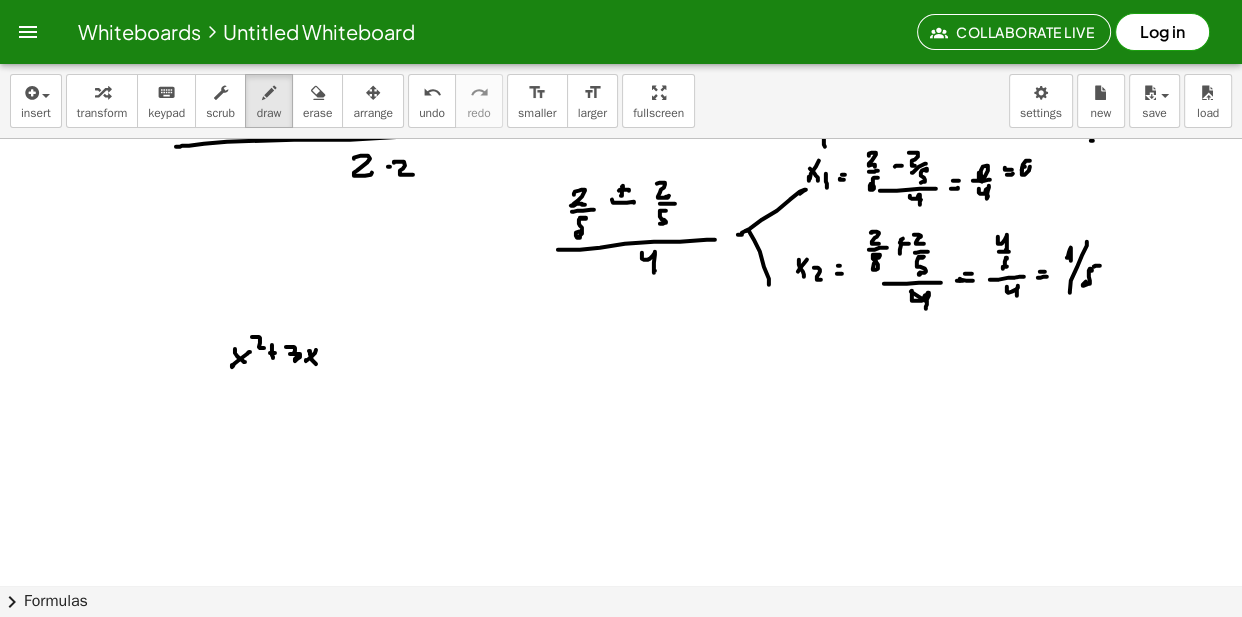 click at bounding box center (623, -5233) 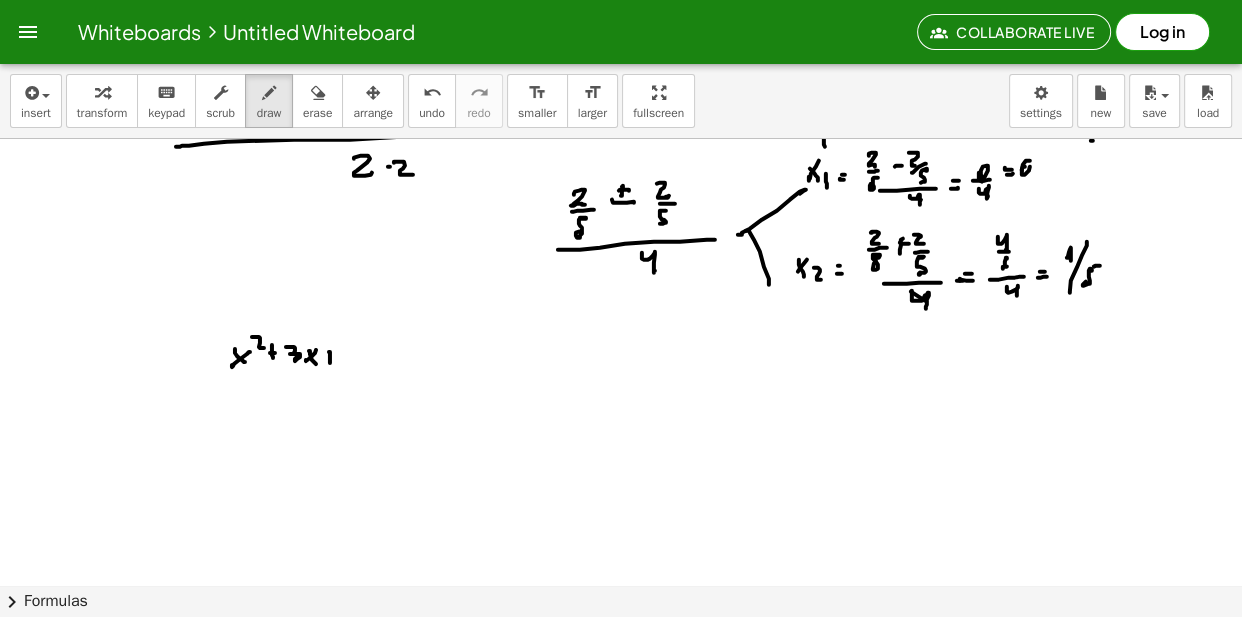 drag, startPoint x: 327, startPoint y: 359, endPoint x: 368, endPoint y: 348, distance: 42.44997 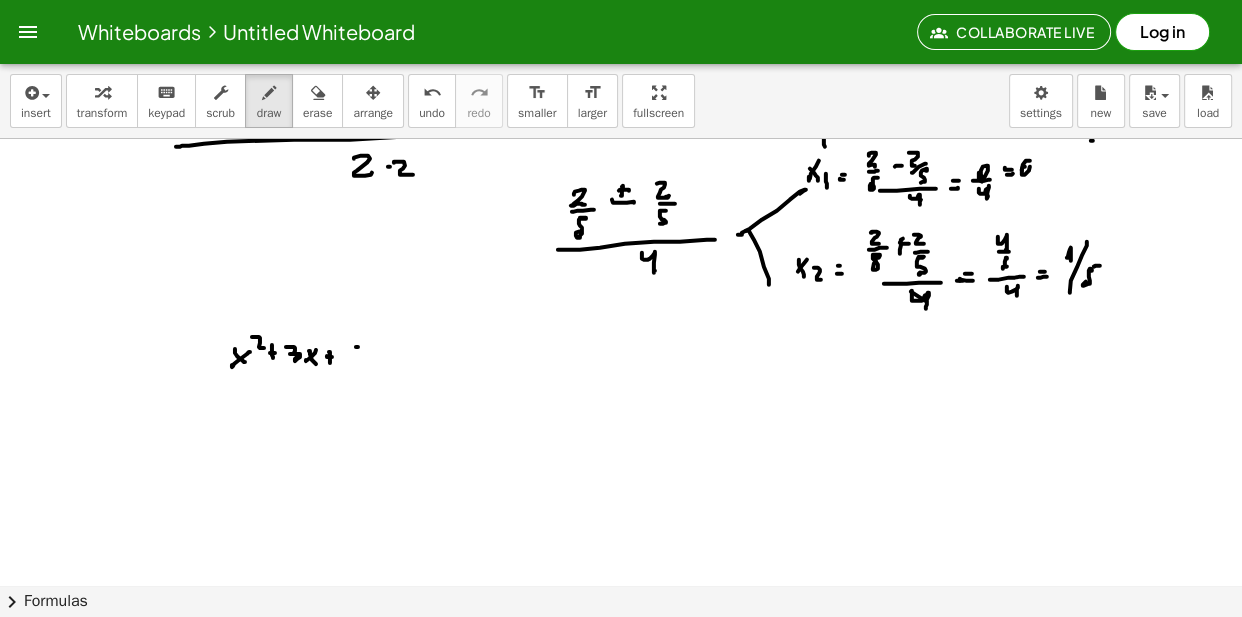 drag, startPoint x: 358, startPoint y: 350, endPoint x: 360, endPoint y: 364, distance: 14.142136 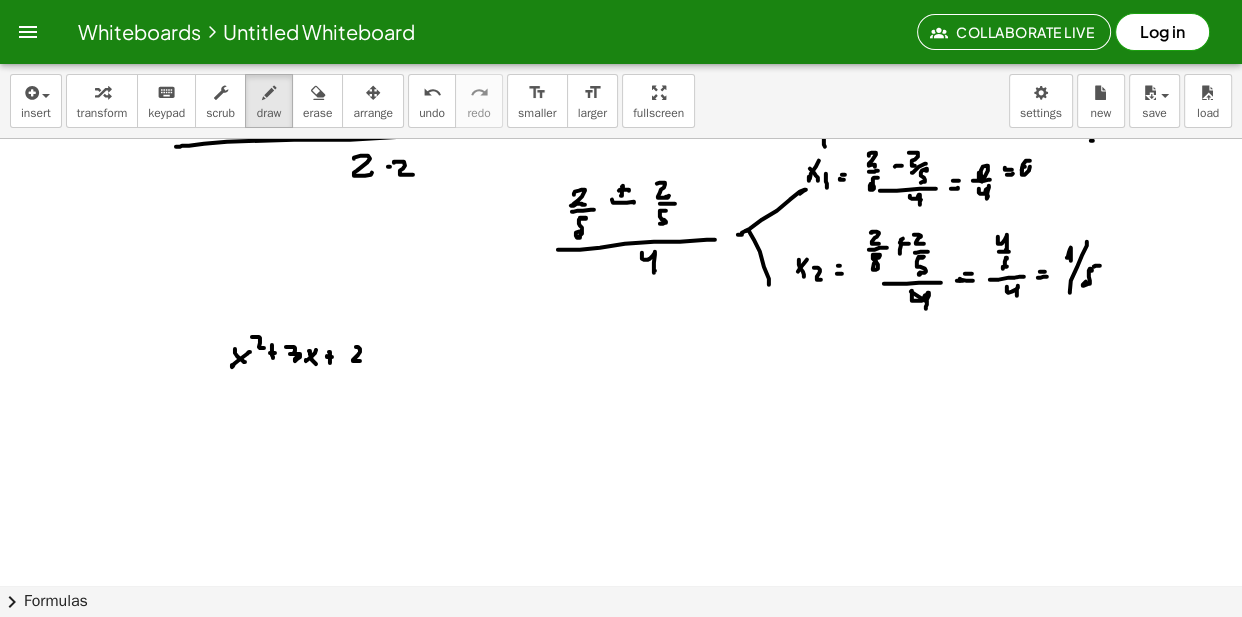 click at bounding box center [623, -5233] 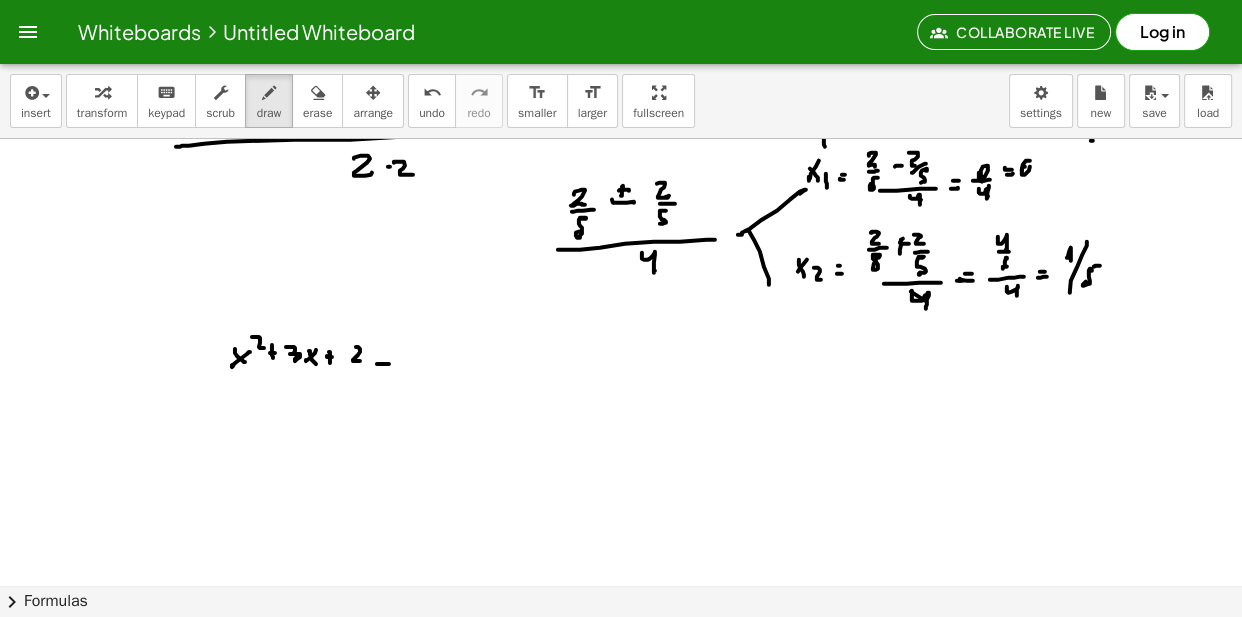 click at bounding box center (623, -5233) 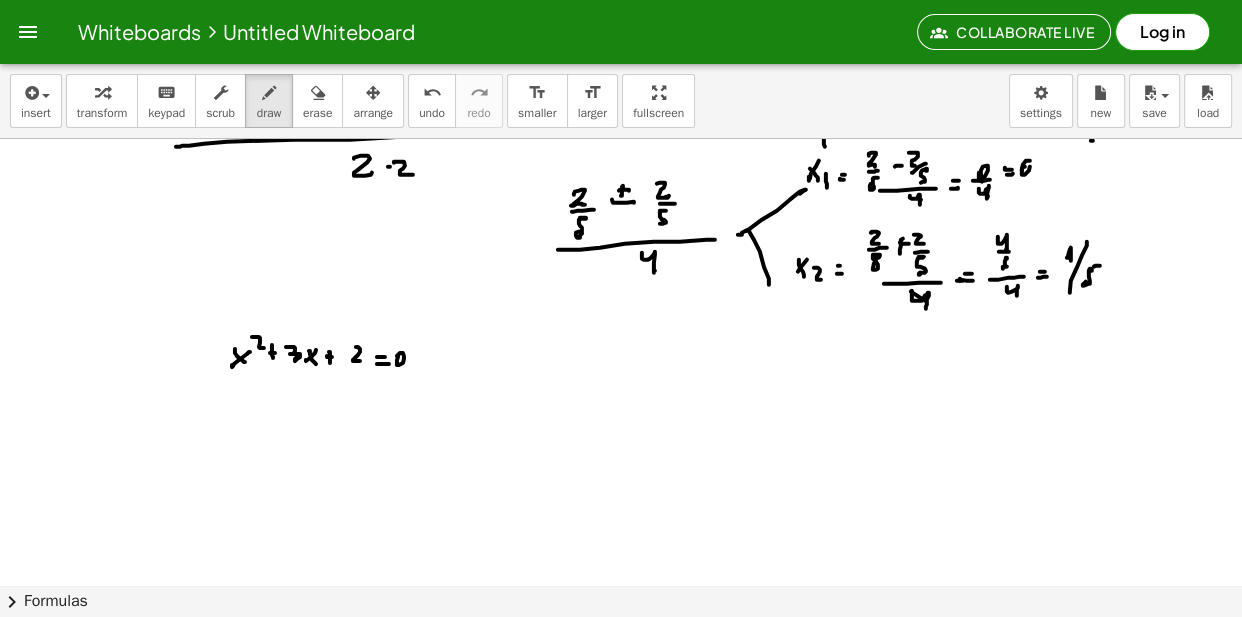 click at bounding box center (623, -5233) 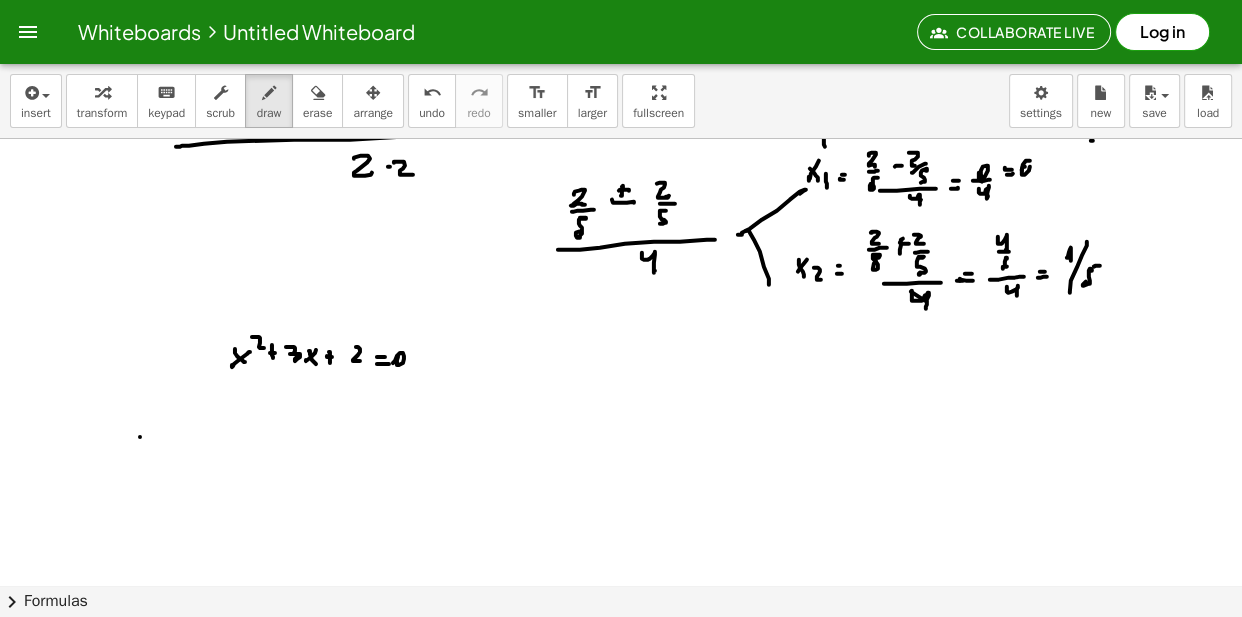 drag, startPoint x: 140, startPoint y: 440, endPoint x: 152, endPoint y: 440, distance: 12 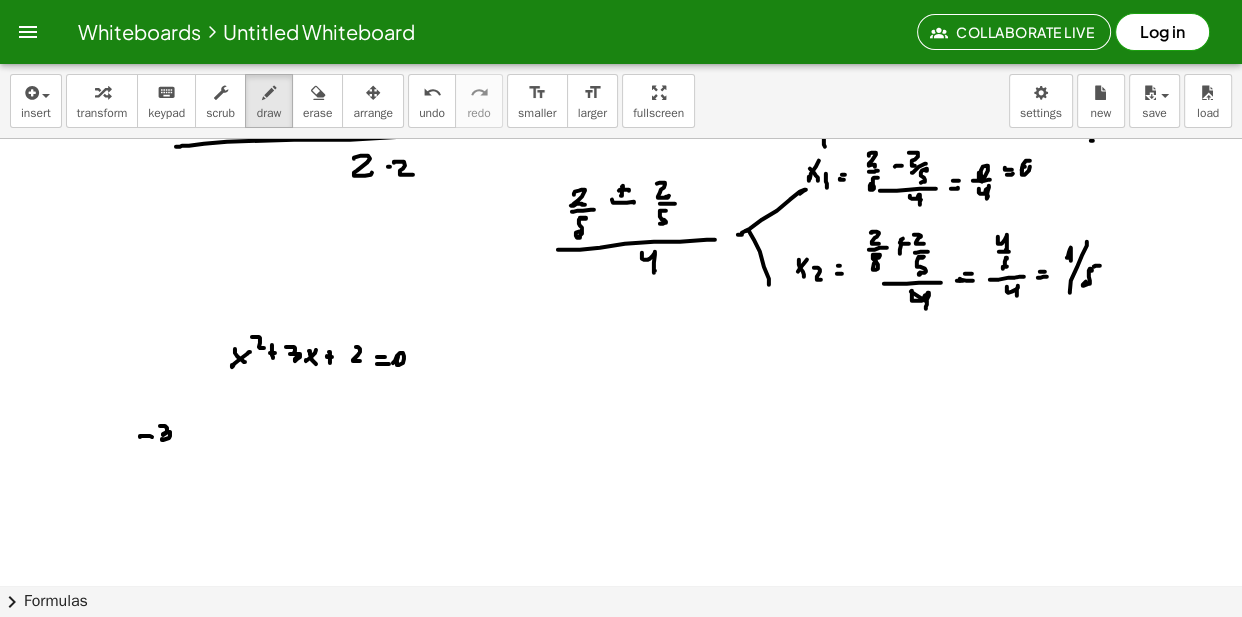click at bounding box center [623, -5233] 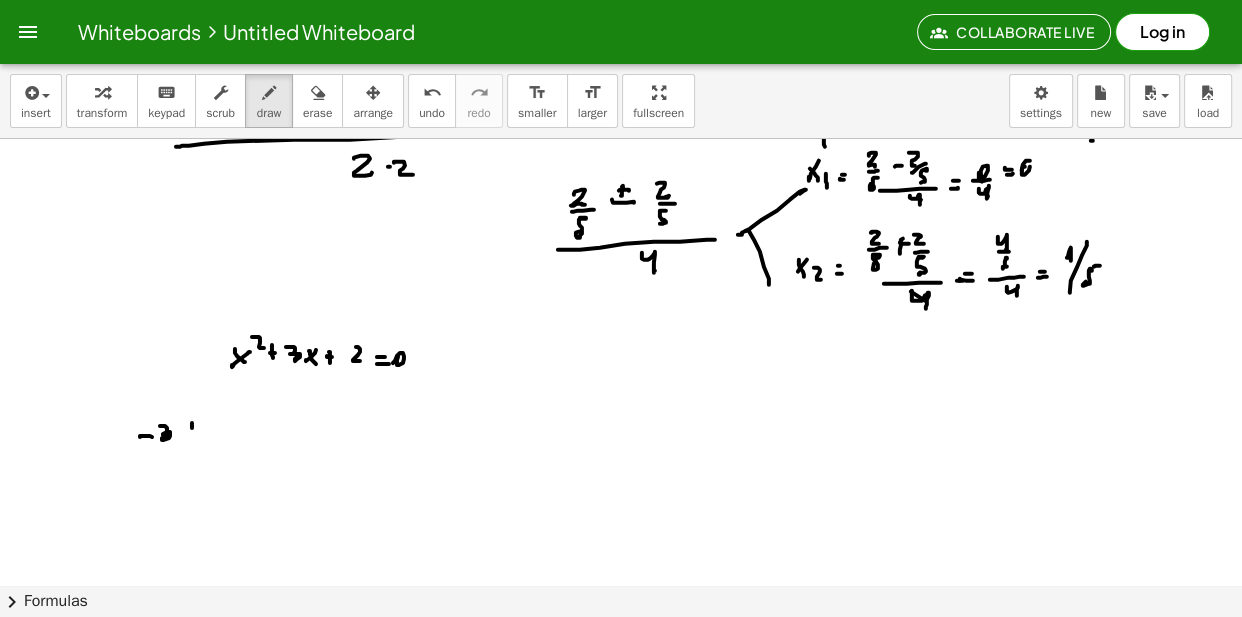 click at bounding box center (623, -5233) 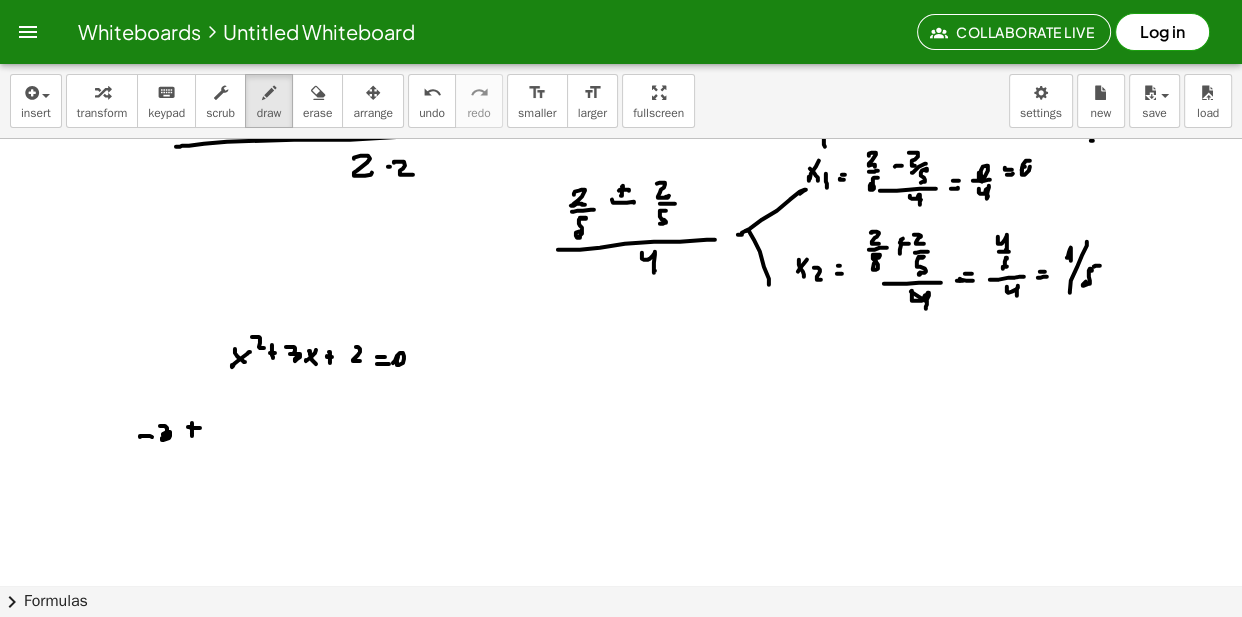 click at bounding box center [623, -5233] 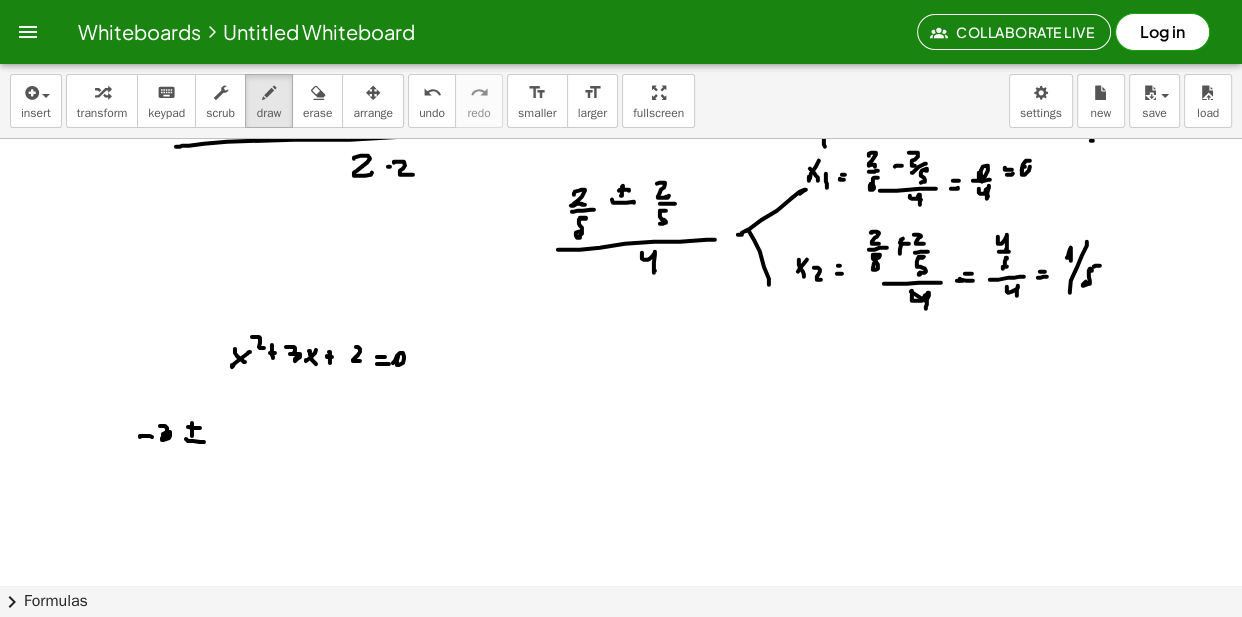 drag, startPoint x: 220, startPoint y: 455, endPoint x: 235, endPoint y: 420, distance: 38.078865 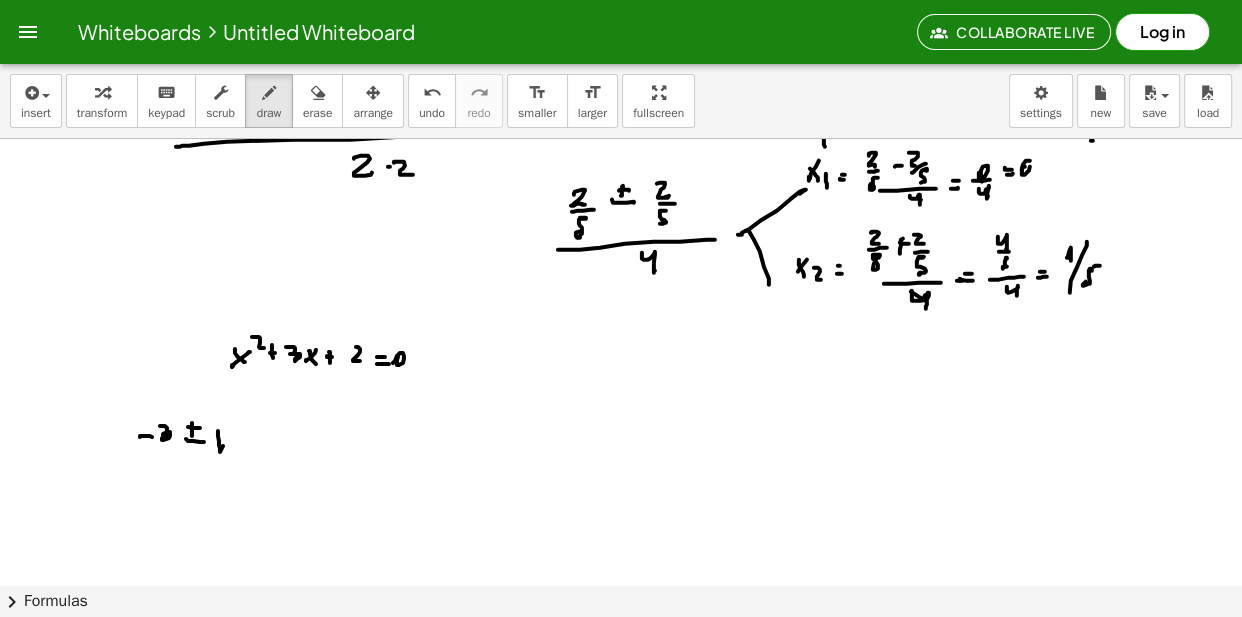 click at bounding box center [623, -5233] 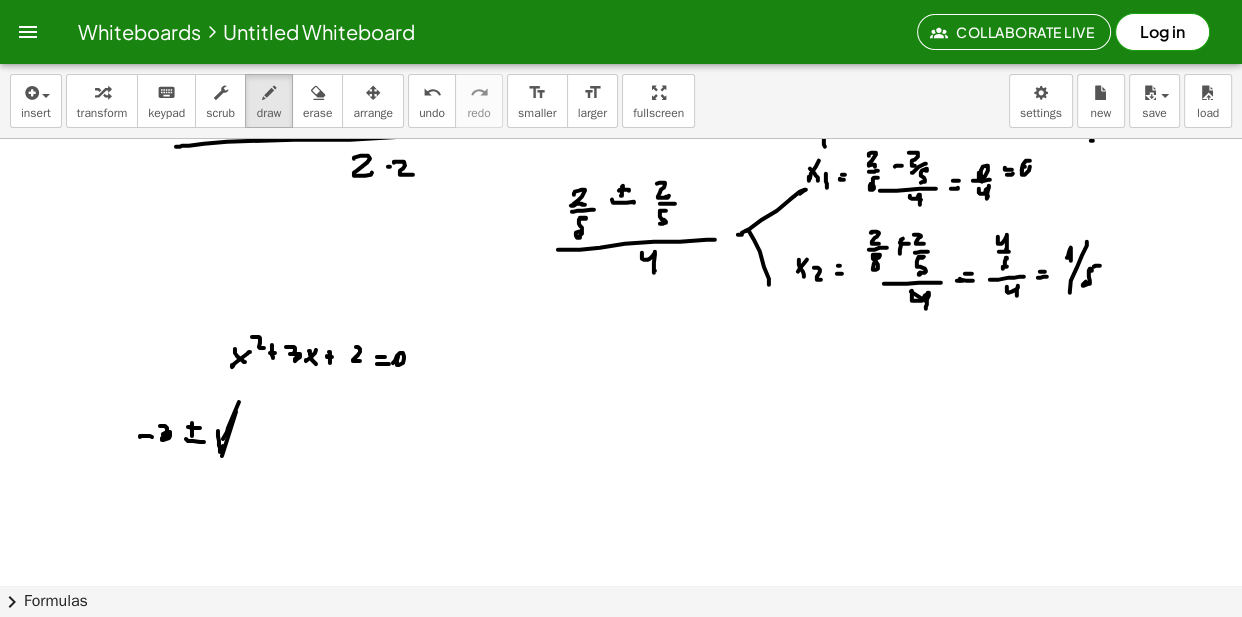 drag, startPoint x: 227, startPoint y: 435, endPoint x: 243, endPoint y: 411, distance: 28.84441 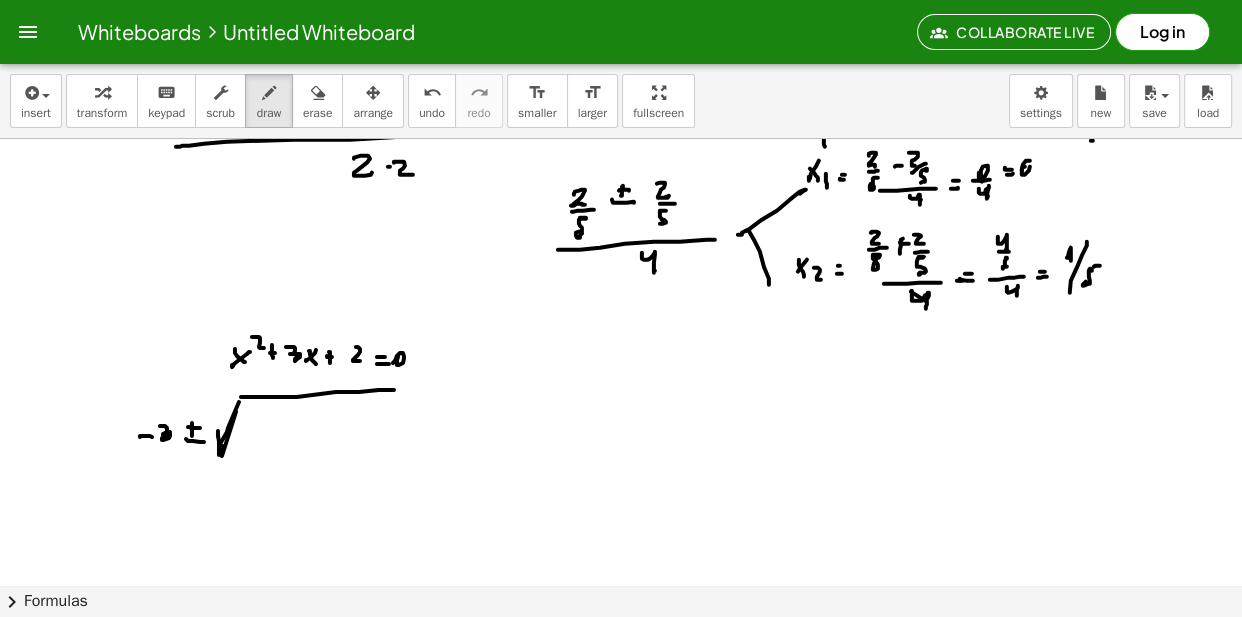drag, startPoint x: 242, startPoint y: 400, endPoint x: 366, endPoint y: 396, distance: 124.0645 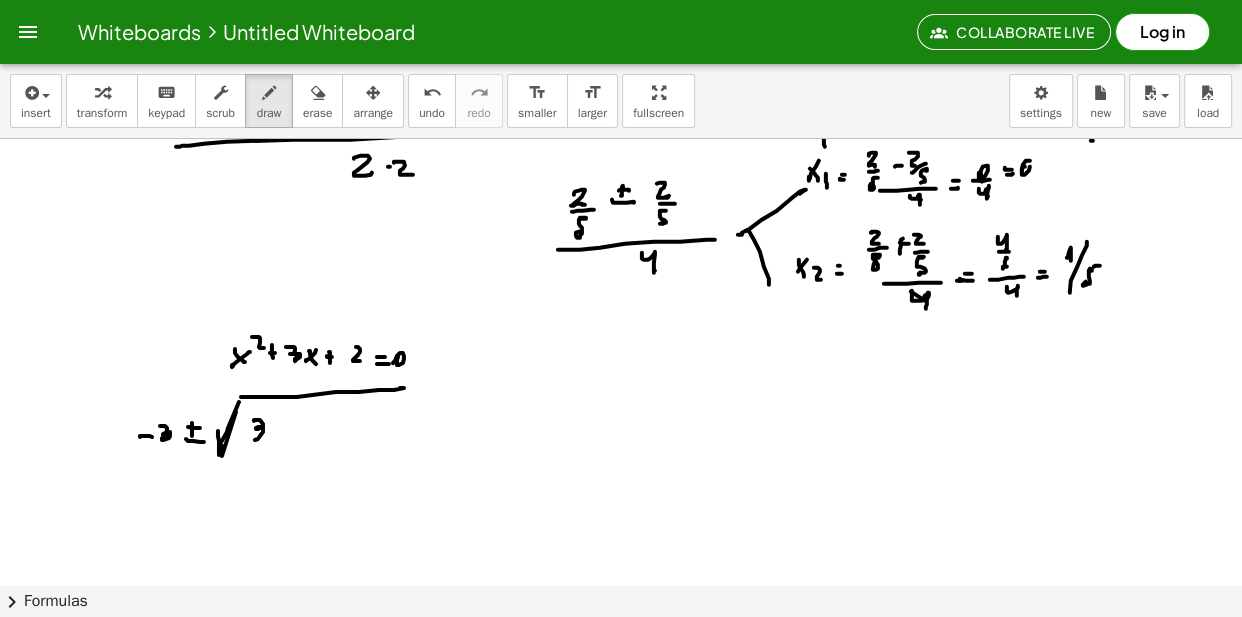 drag, startPoint x: 254, startPoint y: 423, endPoint x: 262, endPoint y: 438, distance: 17 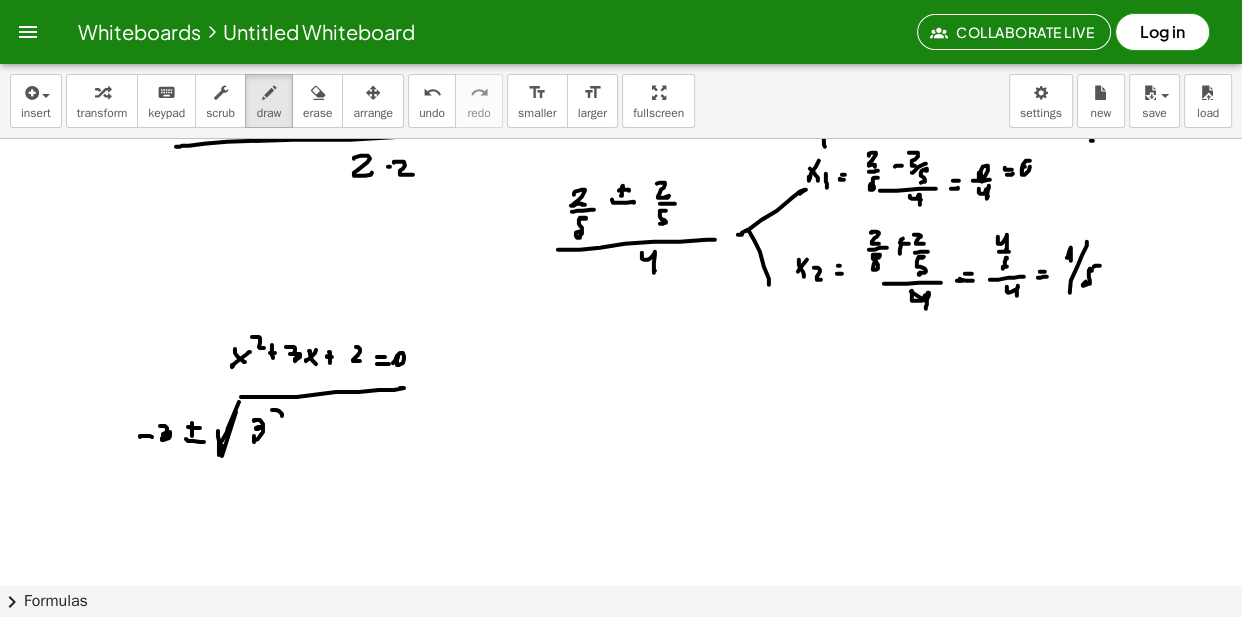 click at bounding box center (623, -5233) 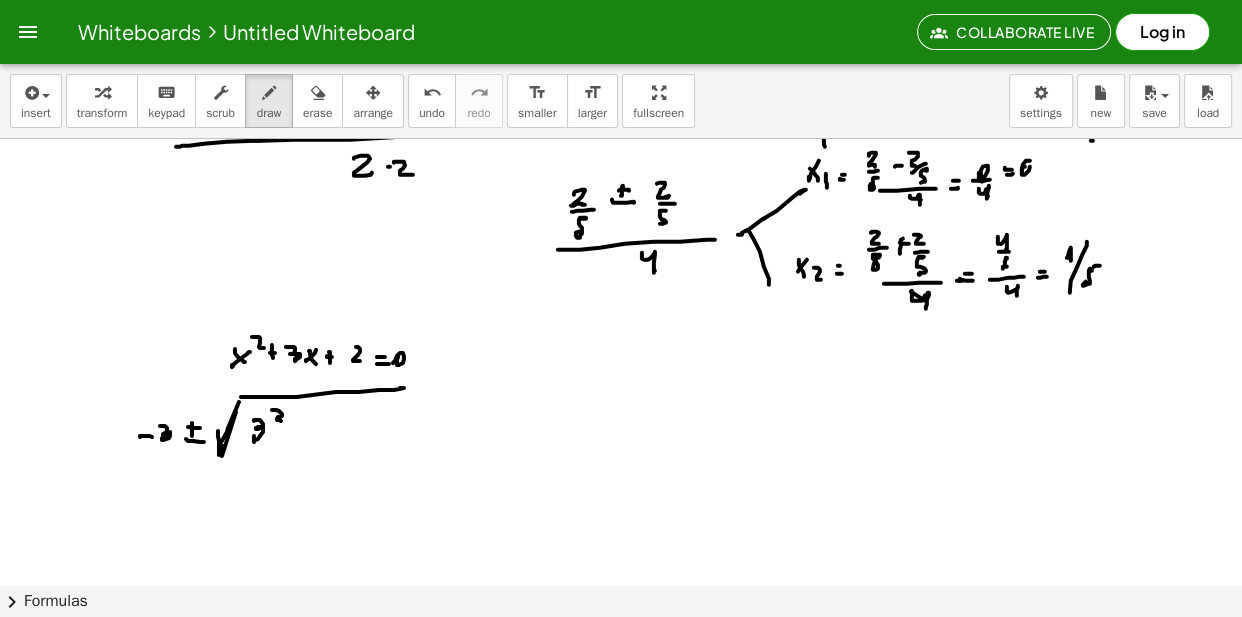 click at bounding box center [623, -5233] 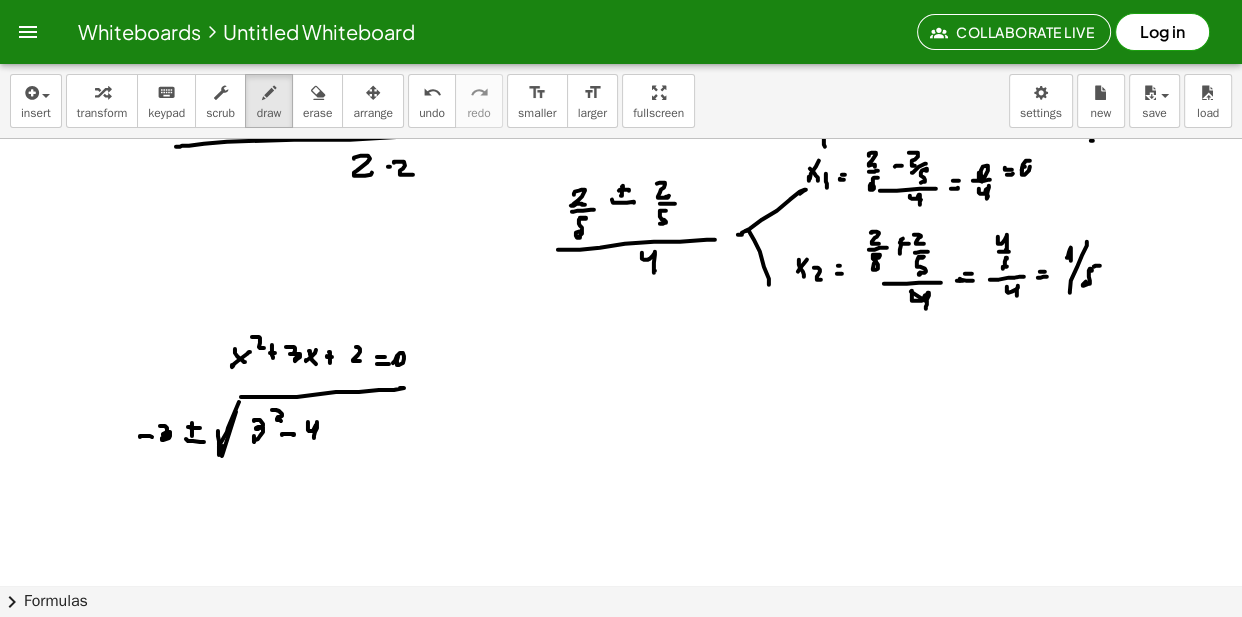 click at bounding box center (623, -5233) 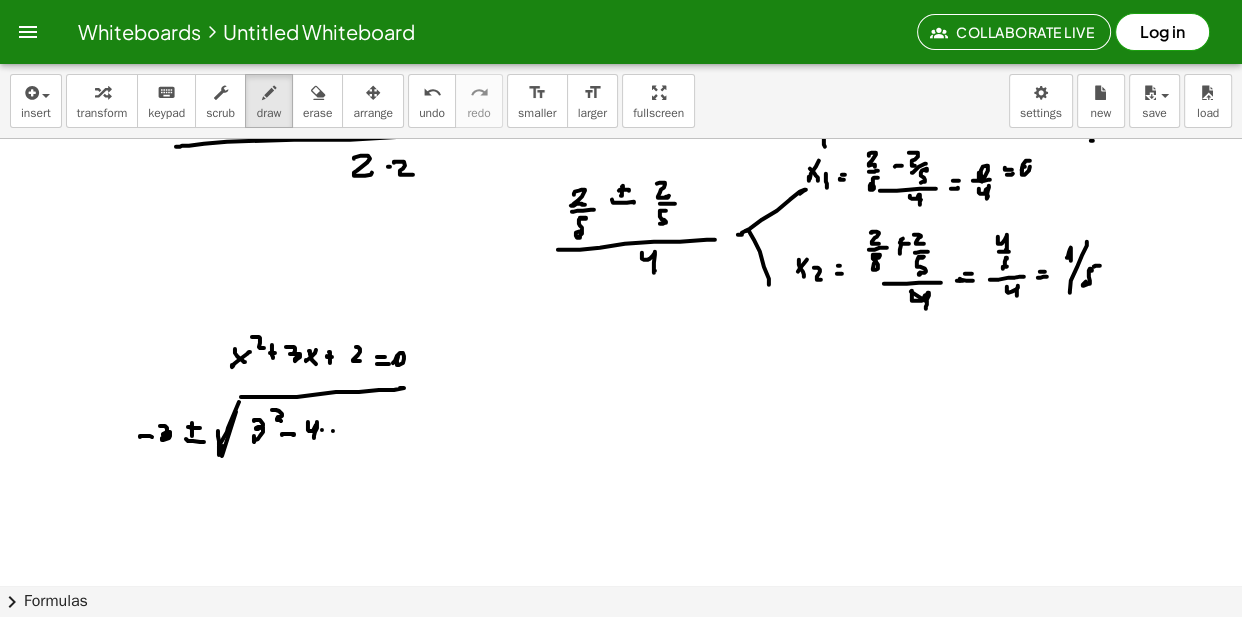 click at bounding box center [623, -5233] 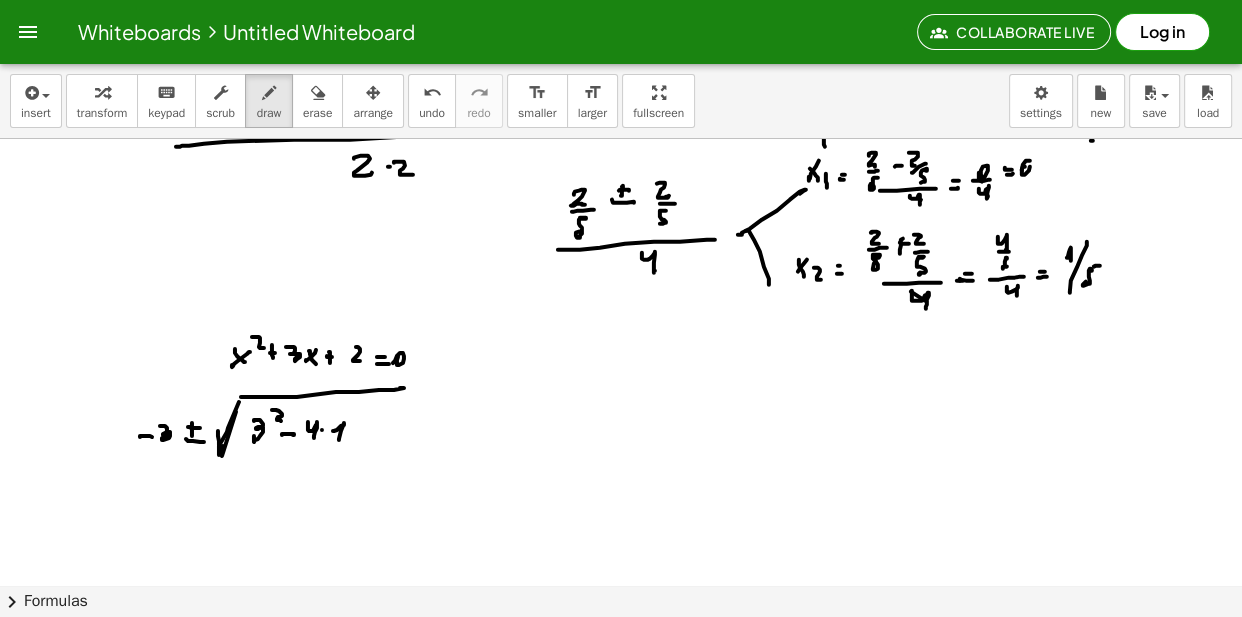 click at bounding box center (623, -5233) 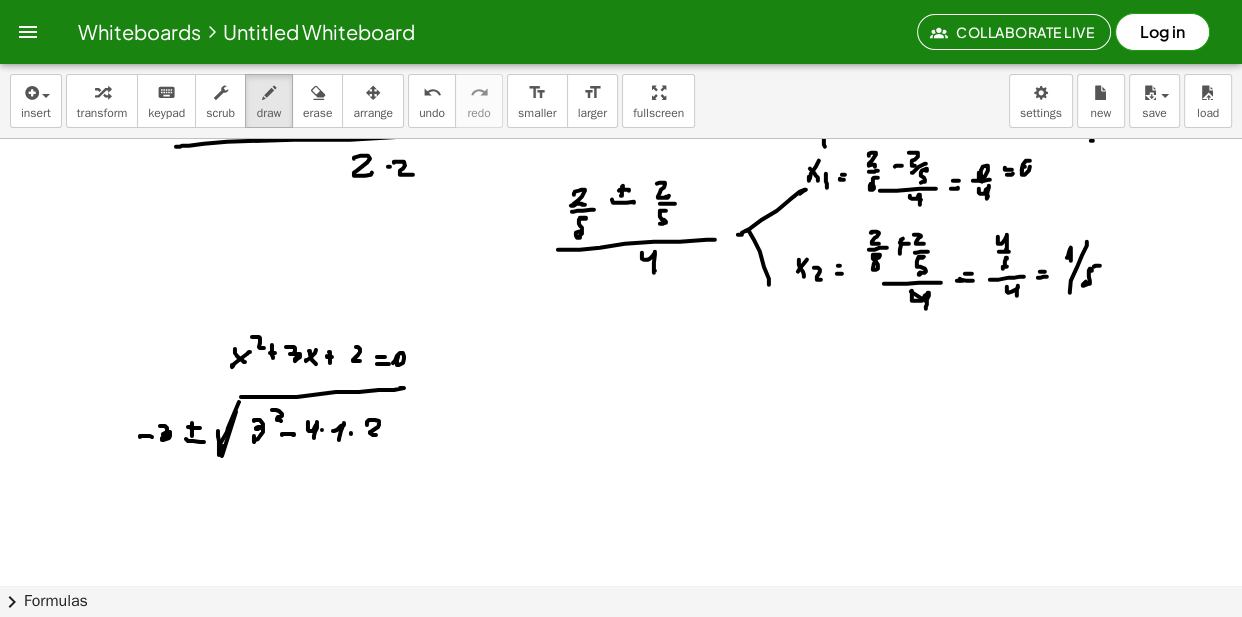 drag, startPoint x: 367, startPoint y: 425, endPoint x: 340, endPoint y: 450, distance: 36.796738 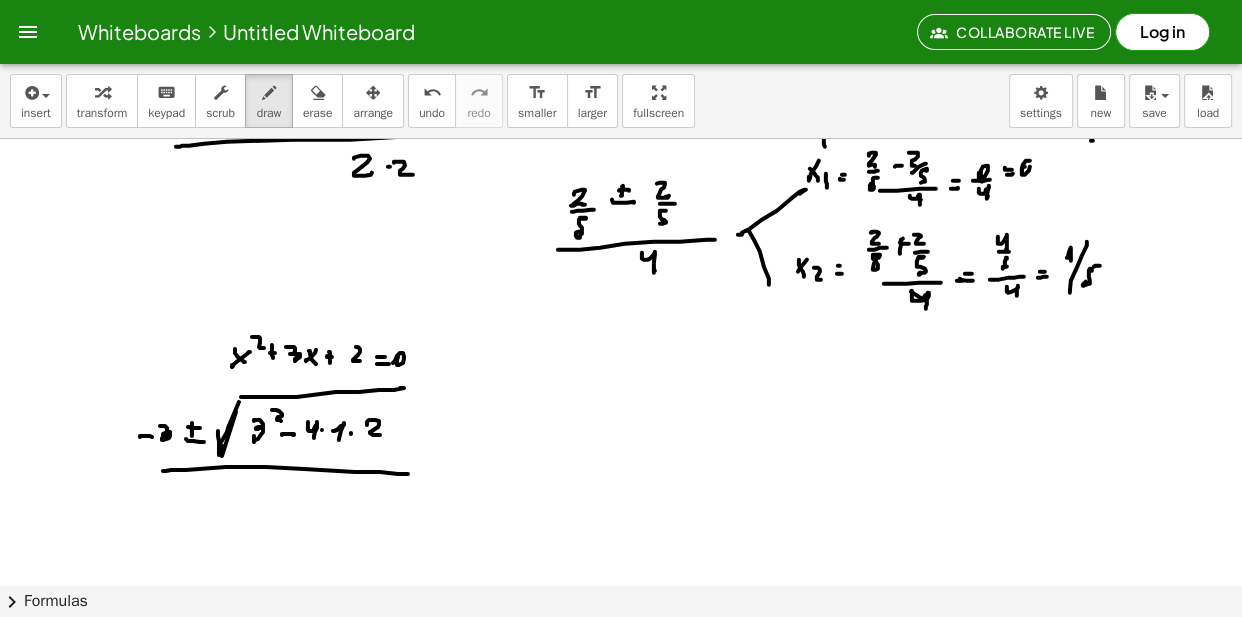 drag, startPoint x: 163, startPoint y: 474, endPoint x: 330, endPoint y: 482, distance: 167.19151 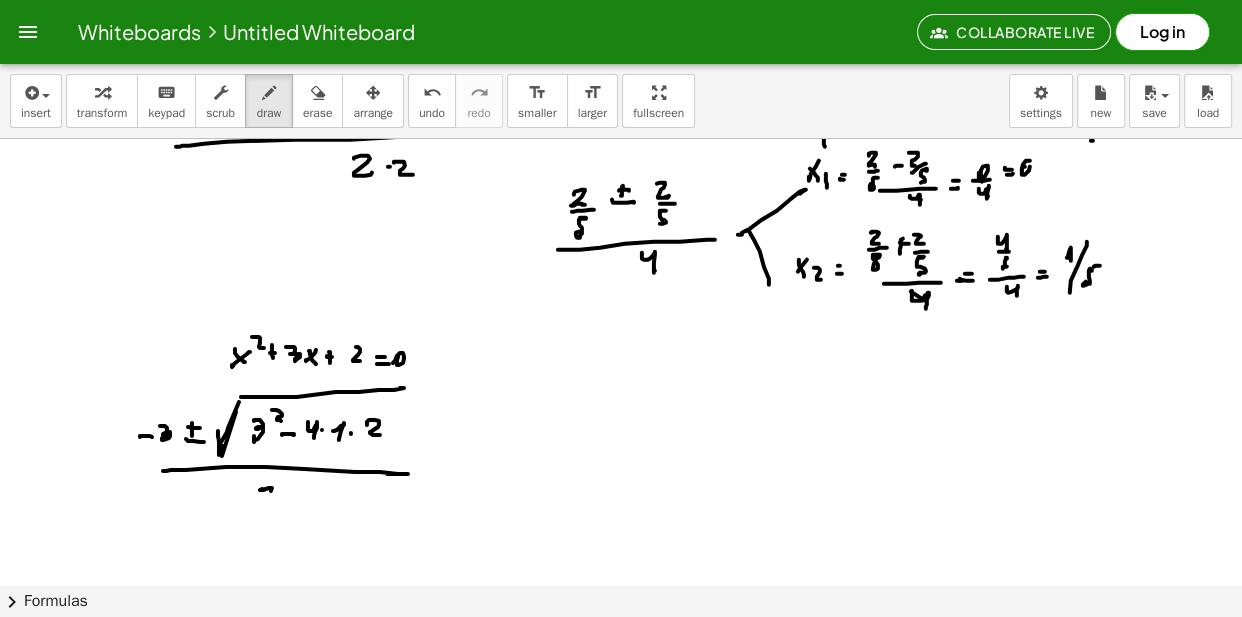 drag, startPoint x: 262, startPoint y: 493, endPoint x: 282, endPoint y: 499, distance: 20.880613 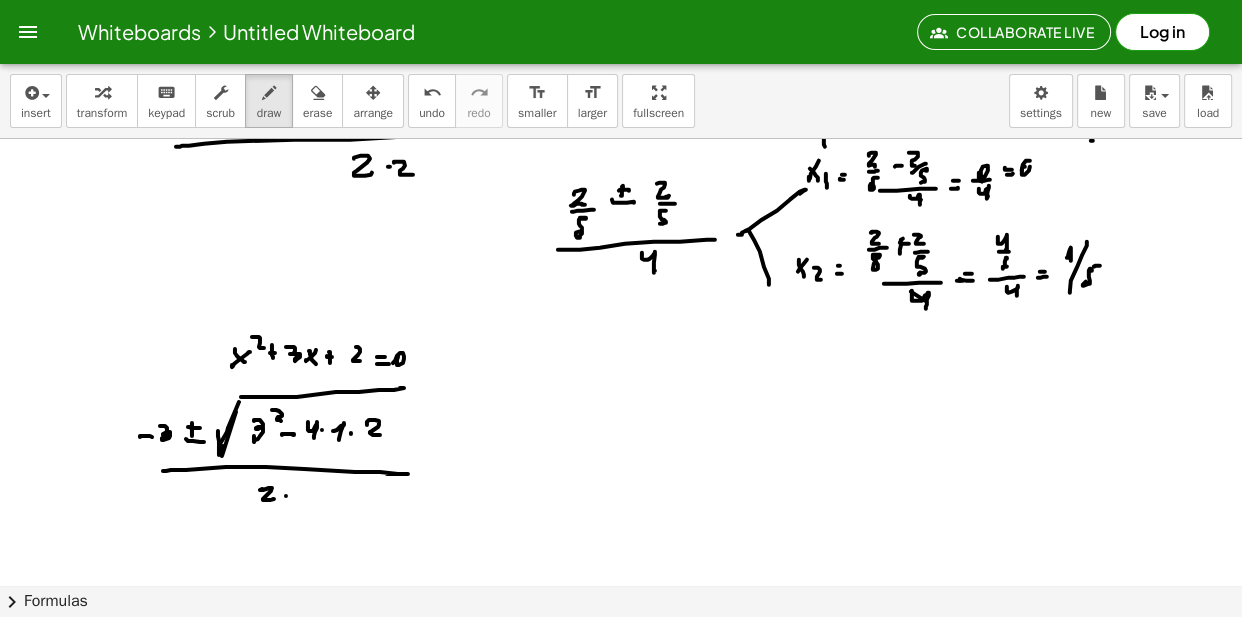 click at bounding box center (623, -5233) 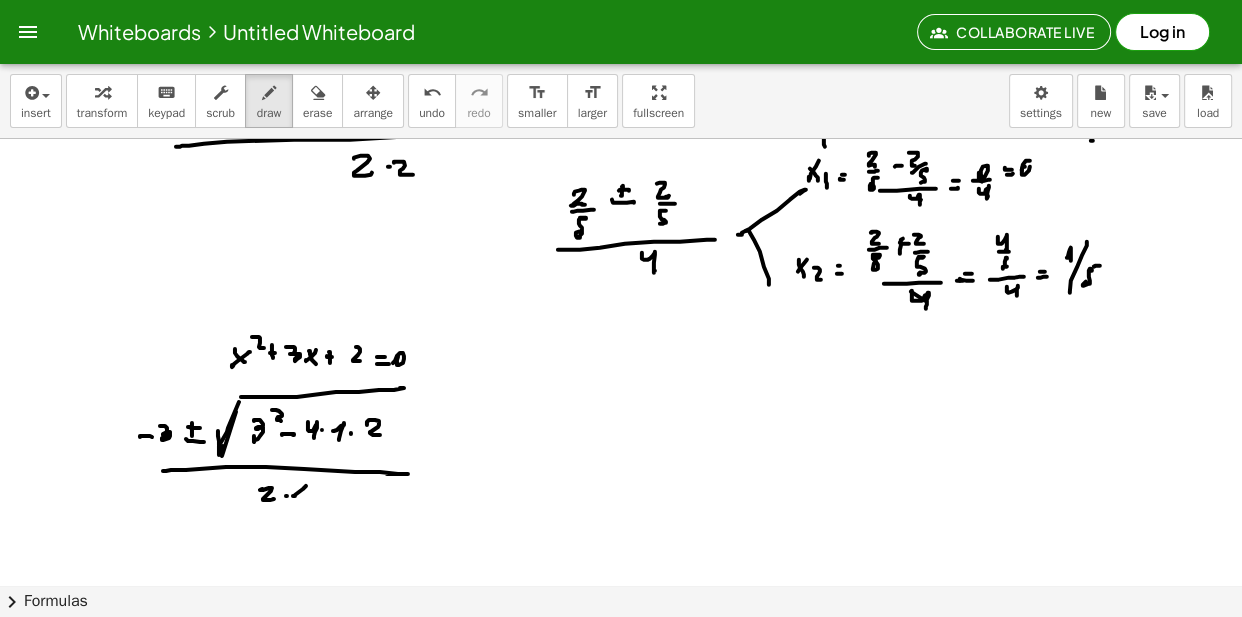 click at bounding box center (623, -5233) 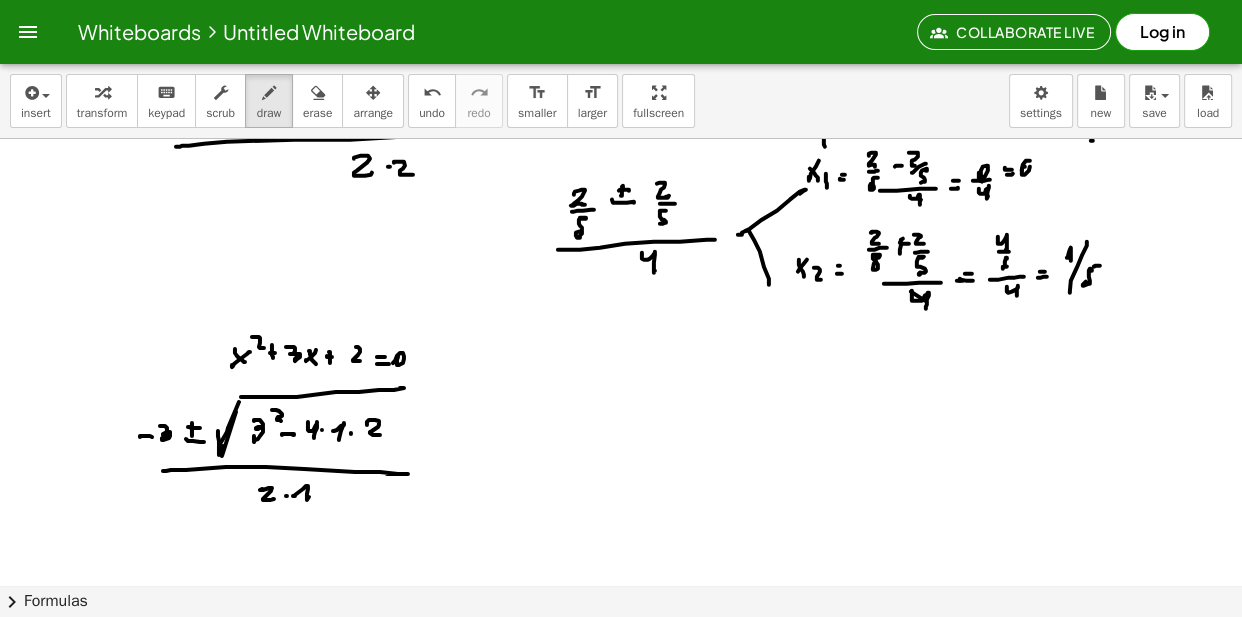 click at bounding box center [623, -5233] 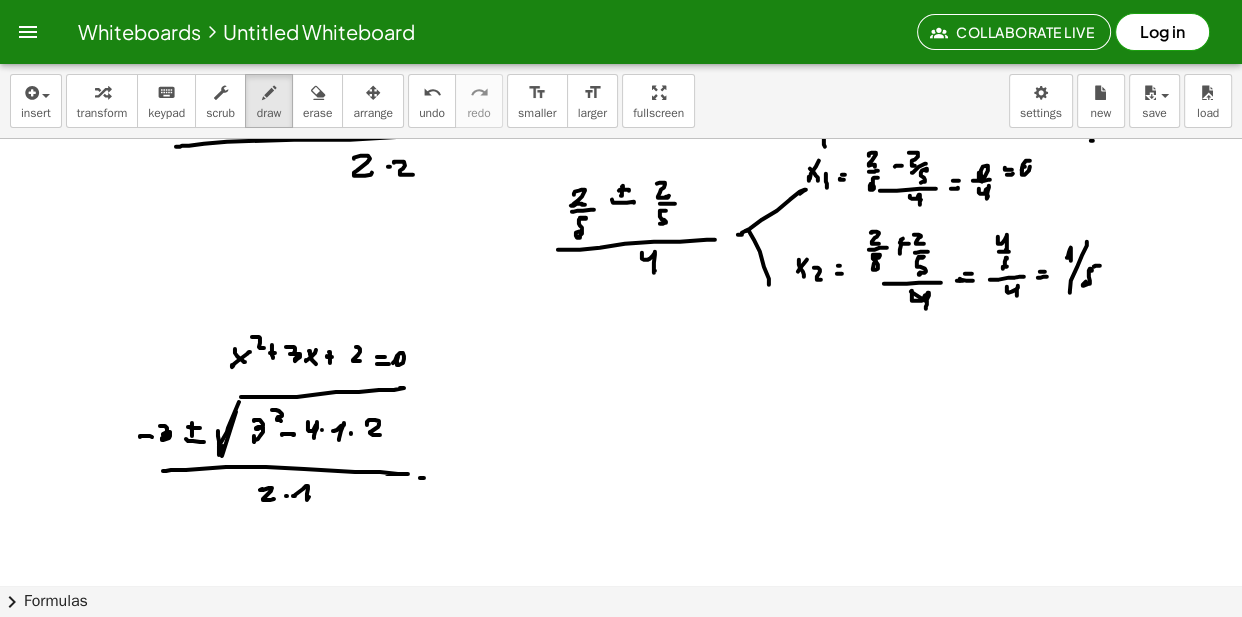 click at bounding box center (623, -5233) 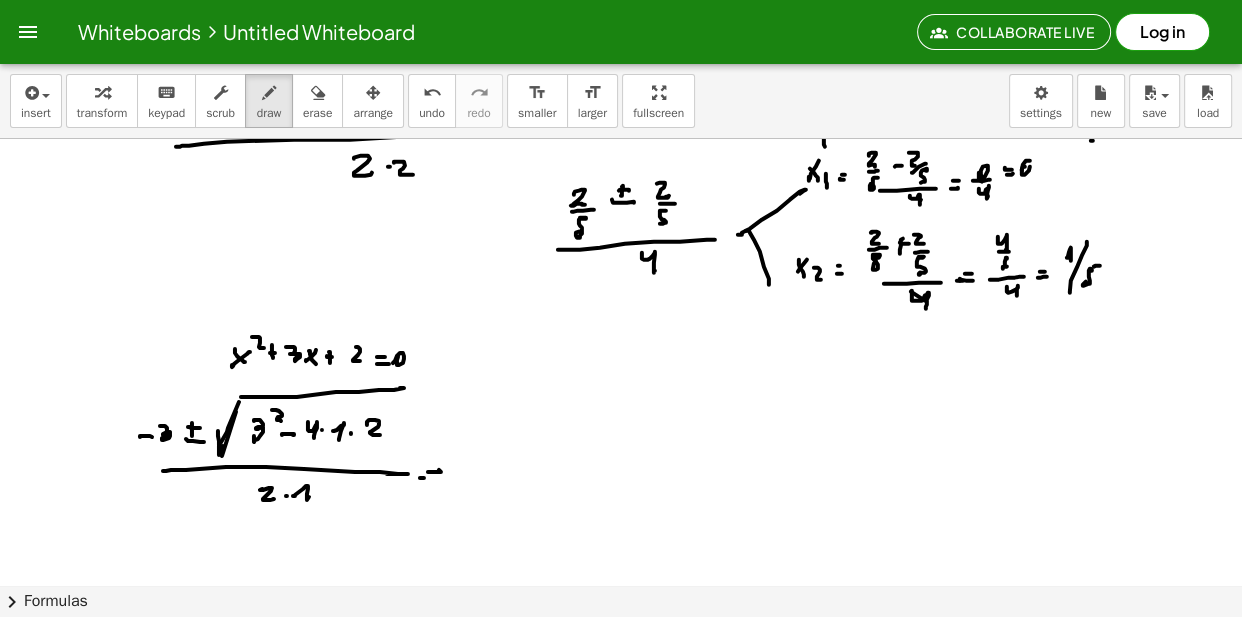 click at bounding box center [623, -5233] 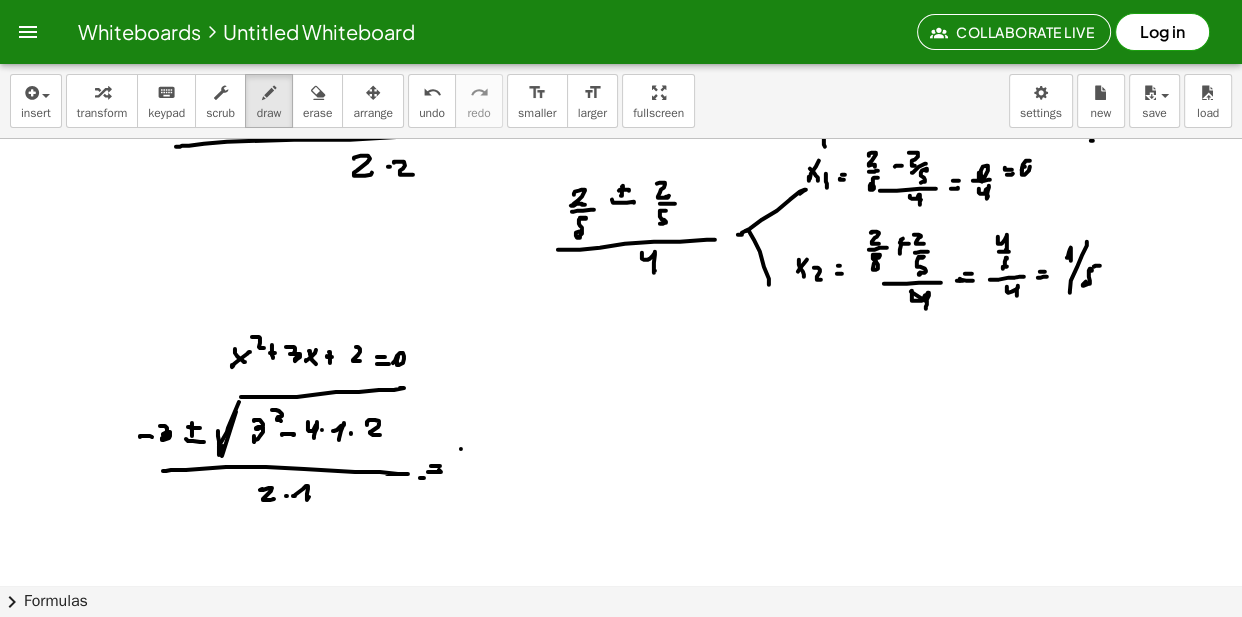 click at bounding box center [623, -5233] 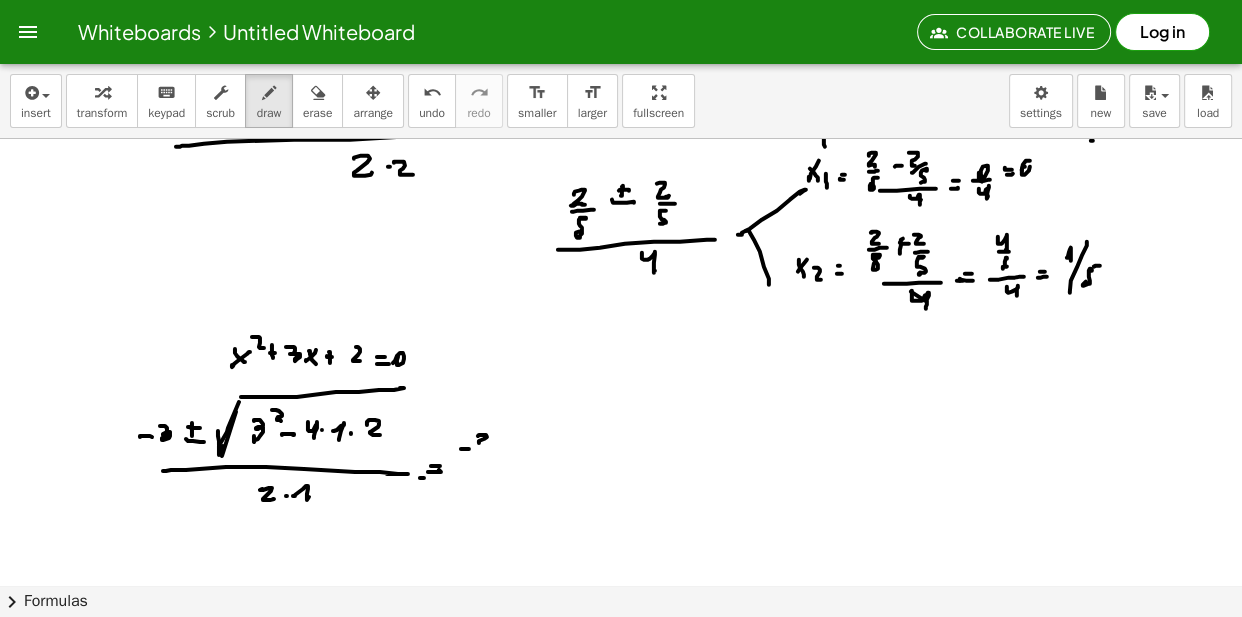 drag, startPoint x: 478, startPoint y: 439, endPoint x: 490, endPoint y: 446, distance: 13.892444 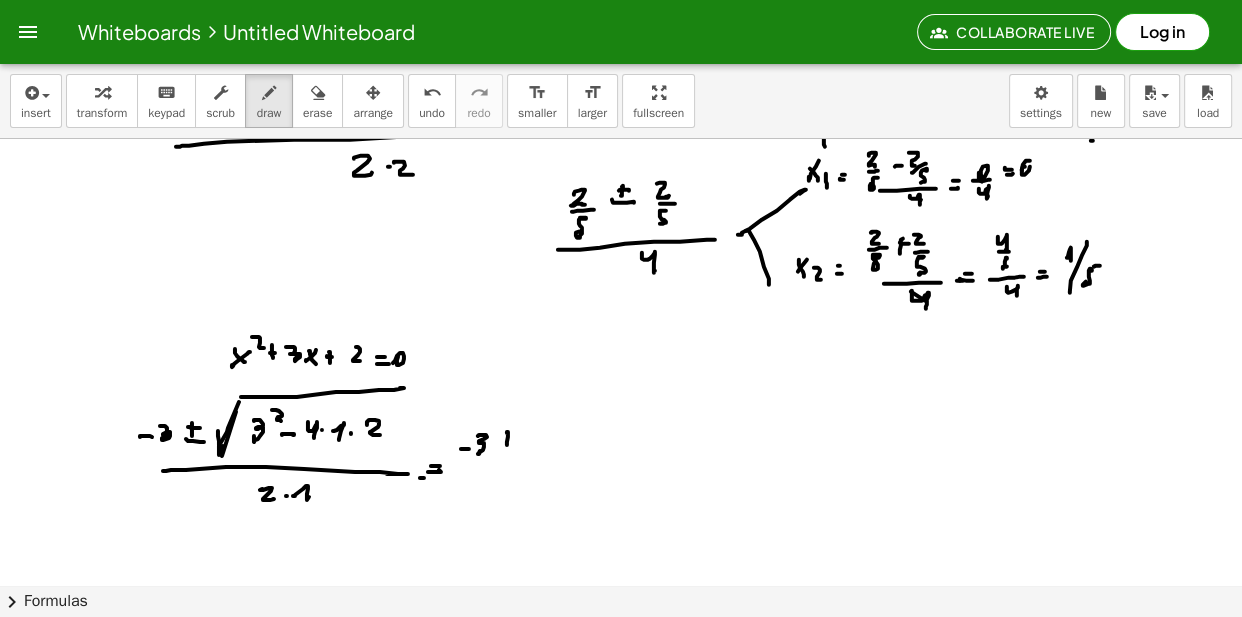 click at bounding box center [623, -5233] 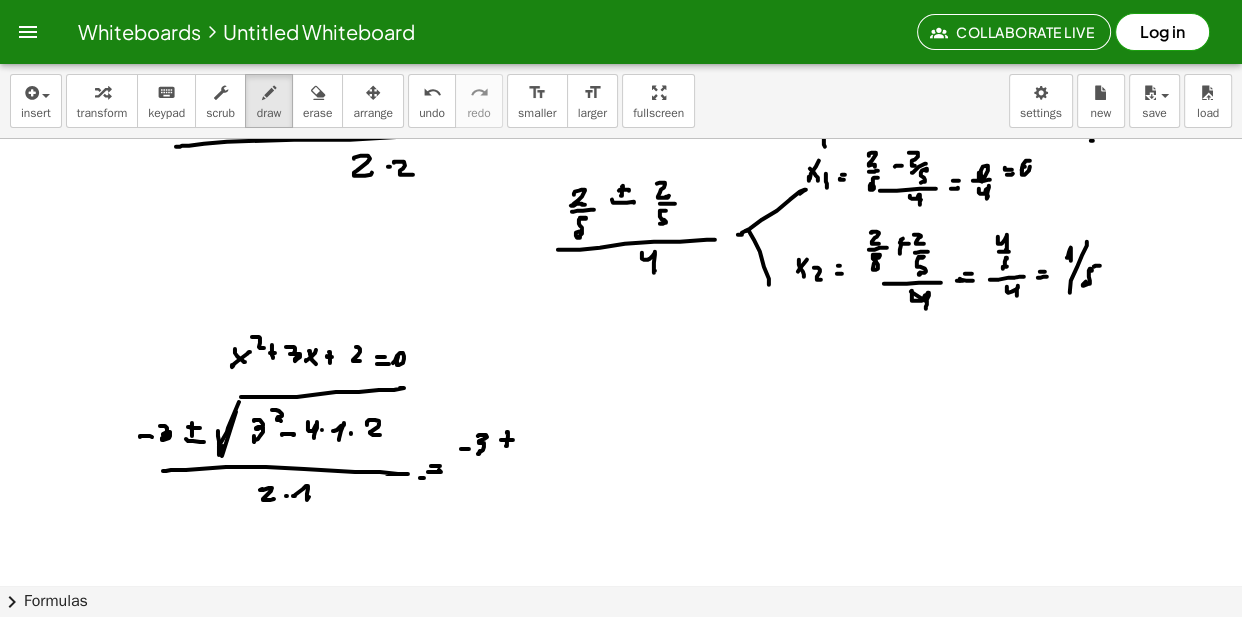 click at bounding box center [623, -5233] 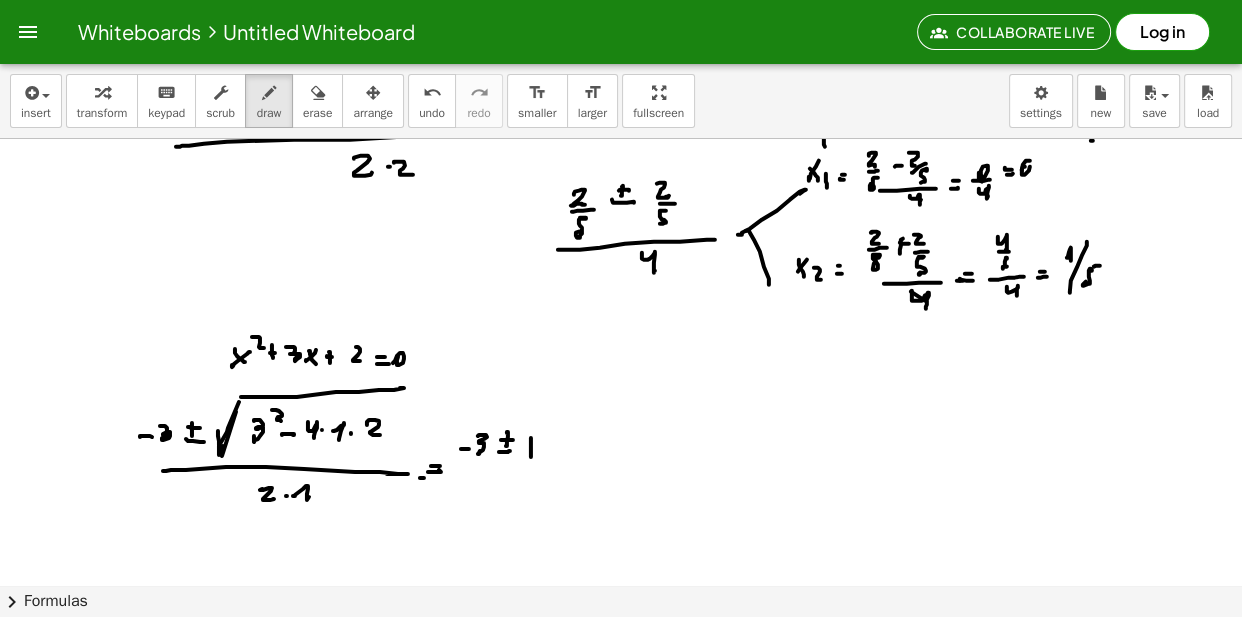 drag, startPoint x: 531, startPoint y: 460, endPoint x: 543, endPoint y: 409, distance: 52.392746 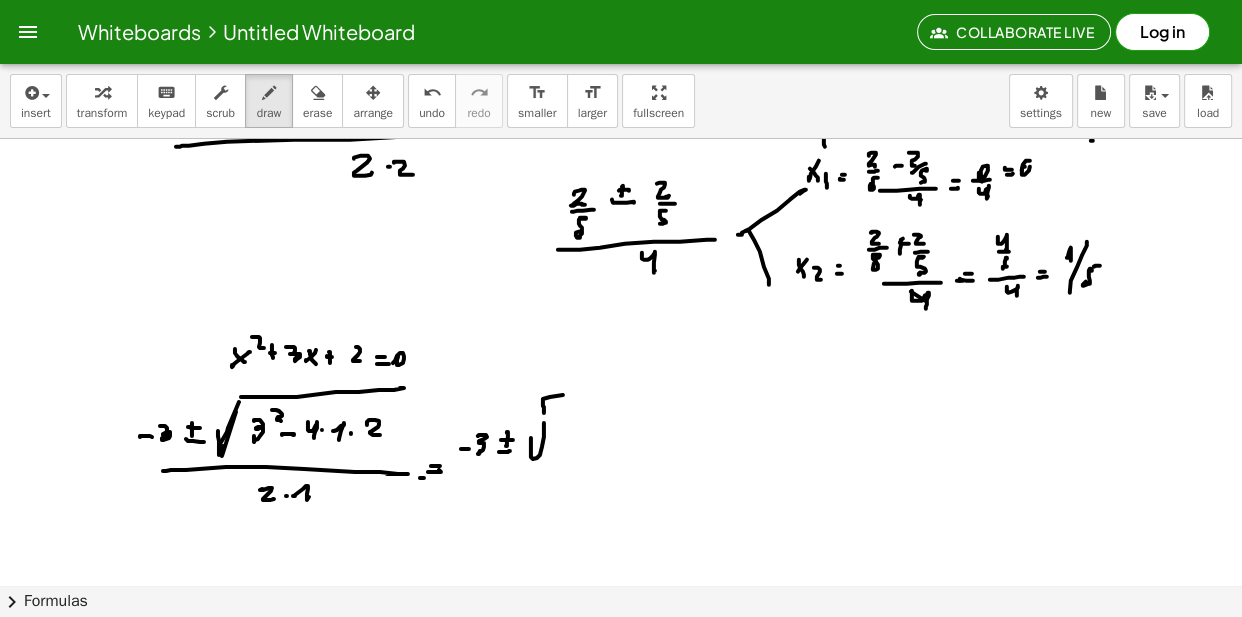 drag, startPoint x: 543, startPoint y: 409, endPoint x: 608, endPoint y: 397, distance: 66.09841 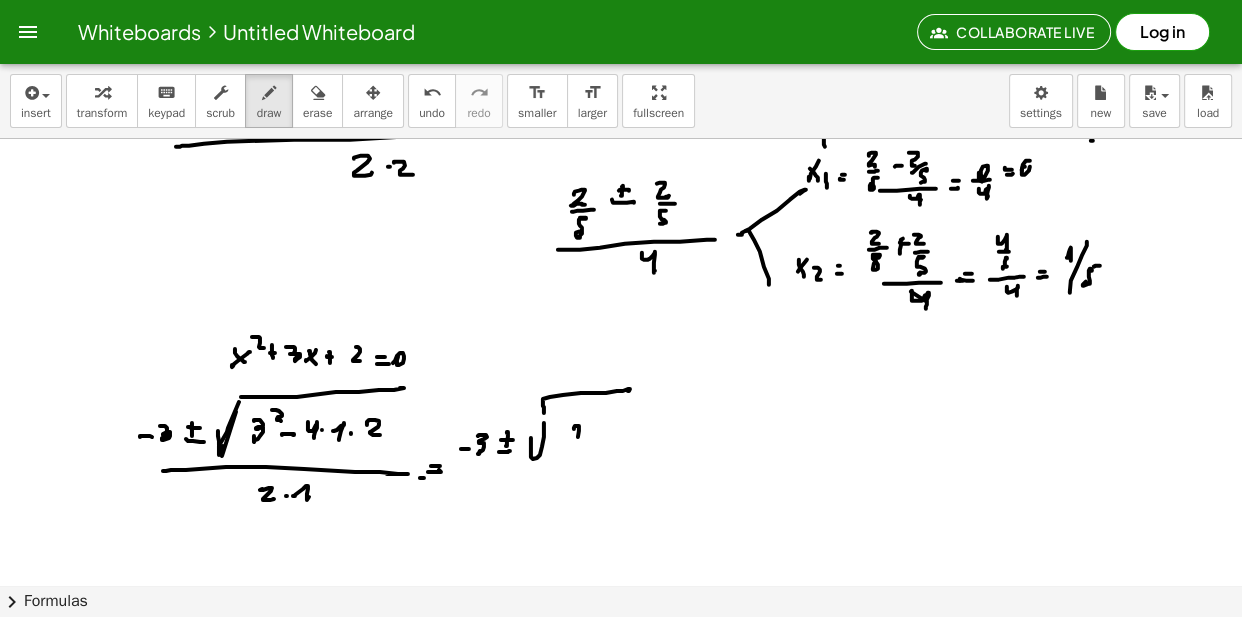 drag, startPoint x: 579, startPoint y: 434, endPoint x: 553, endPoint y: 453, distance: 32.202484 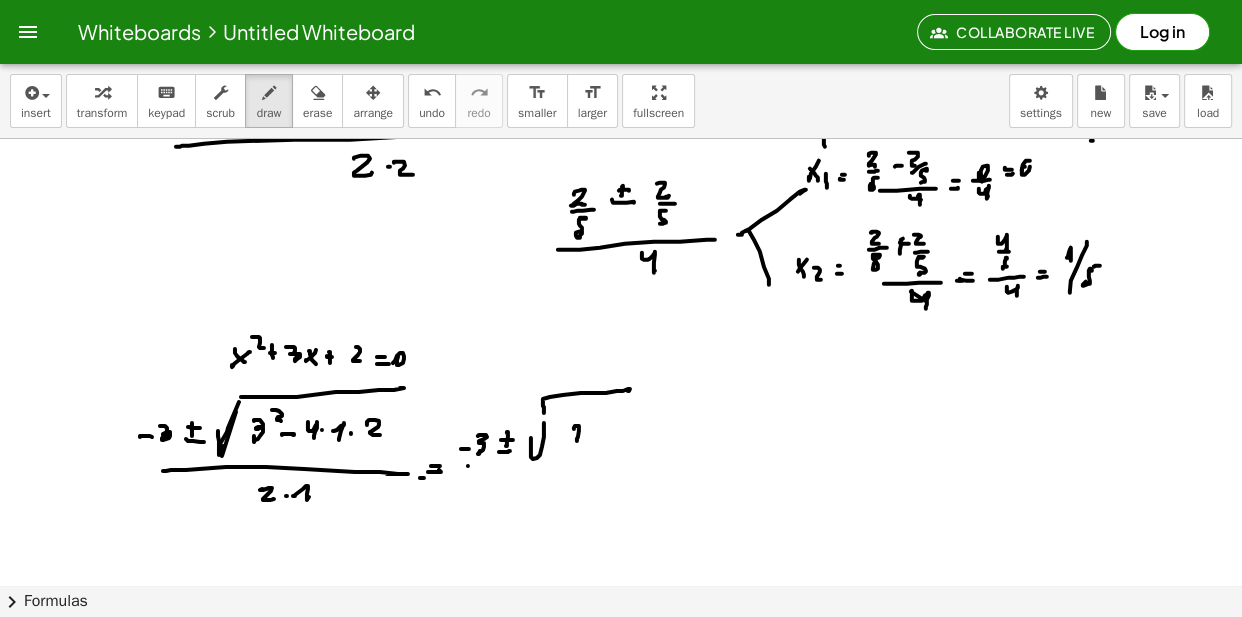 drag, startPoint x: 468, startPoint y: 469, endPoint x: 594, endPoint y: 467, distance: 126.01587 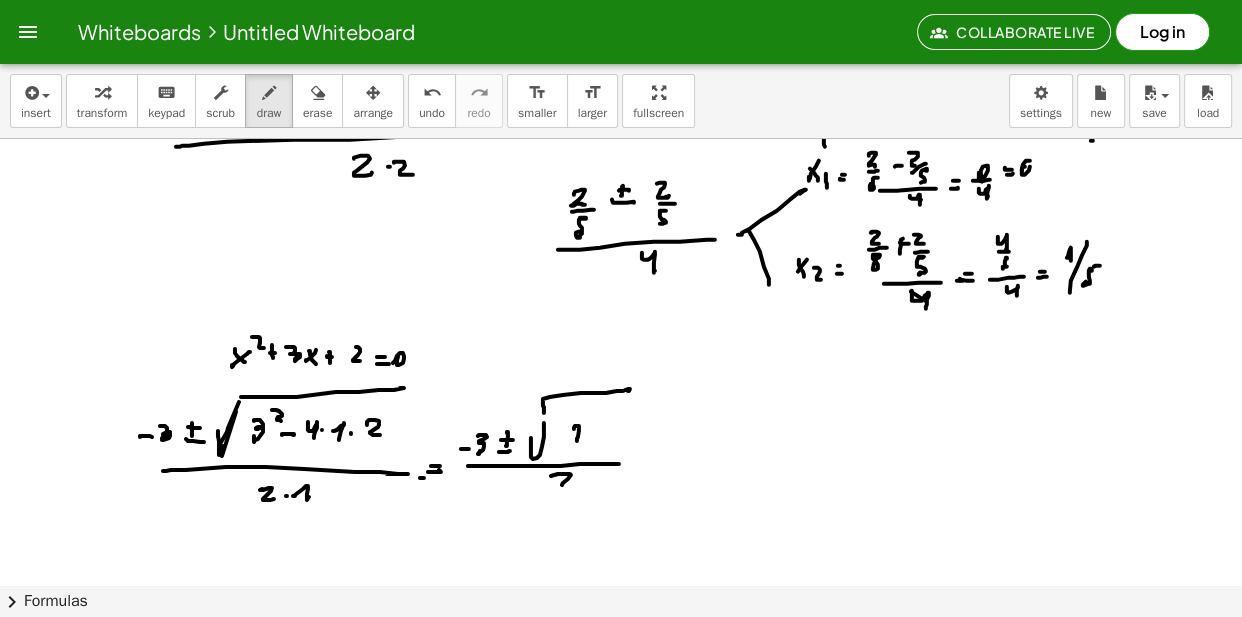 drag, startPoint x: 551, startPoint y: 479, endPoint x: 611, endPoint y: 479, distance: 60 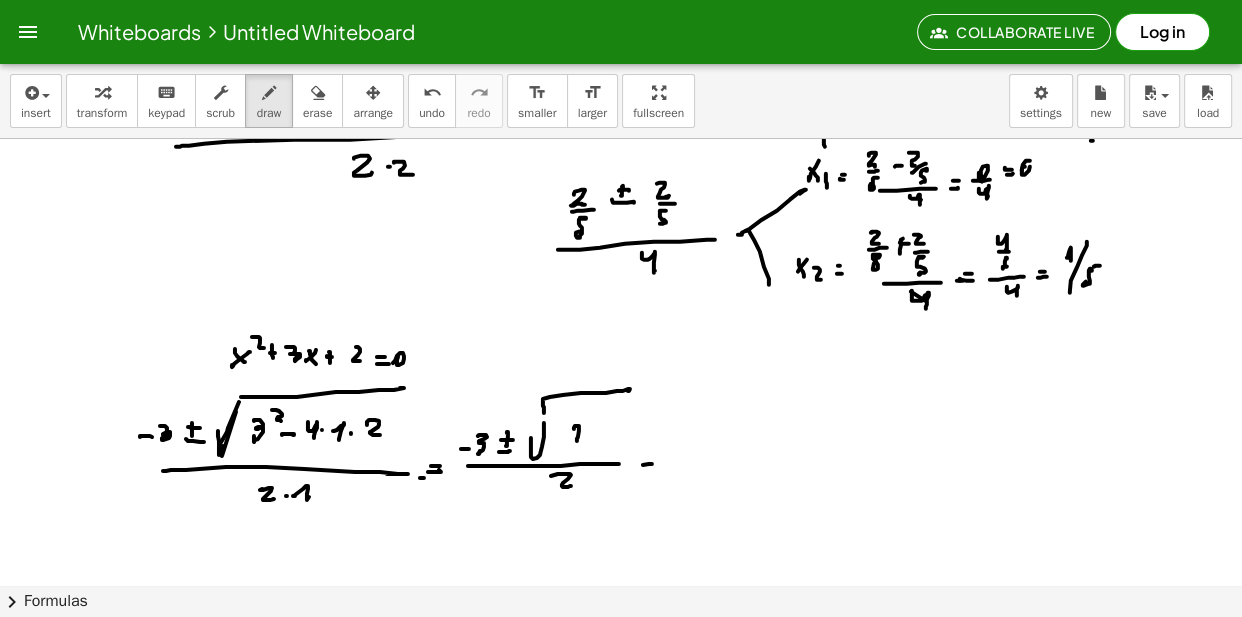 click at bounding box center [623, -5233] 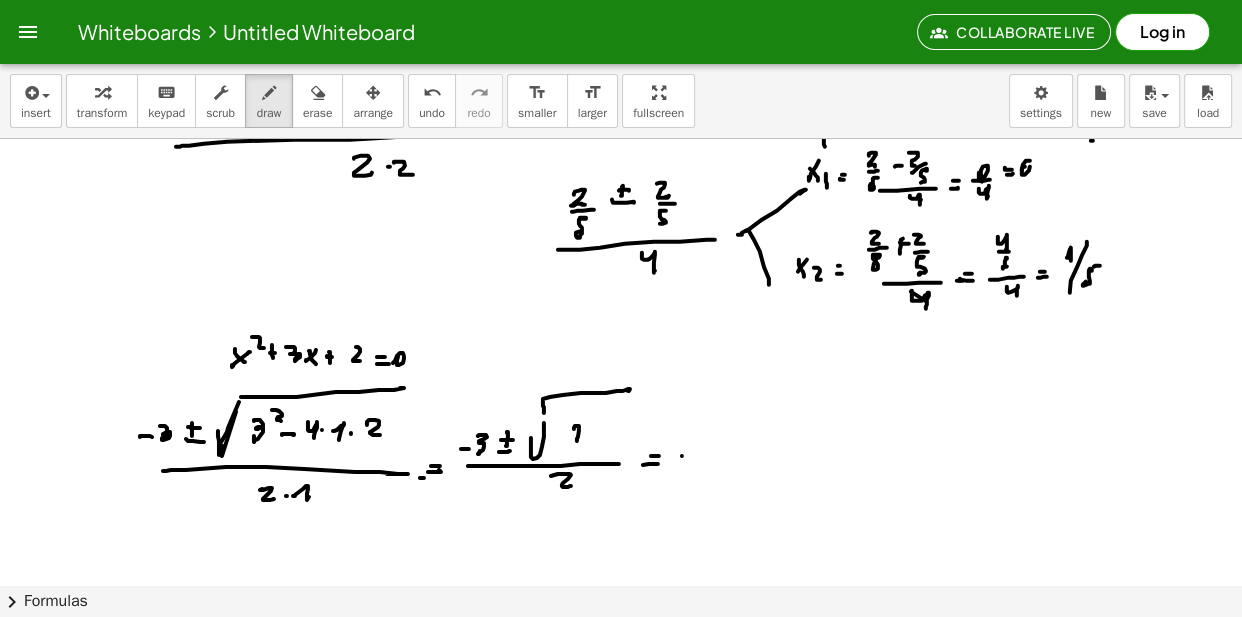 drag, startPoint x: 682, startPoint y: 459, endPoint x: 693, endPoint y: 459, distance: 11 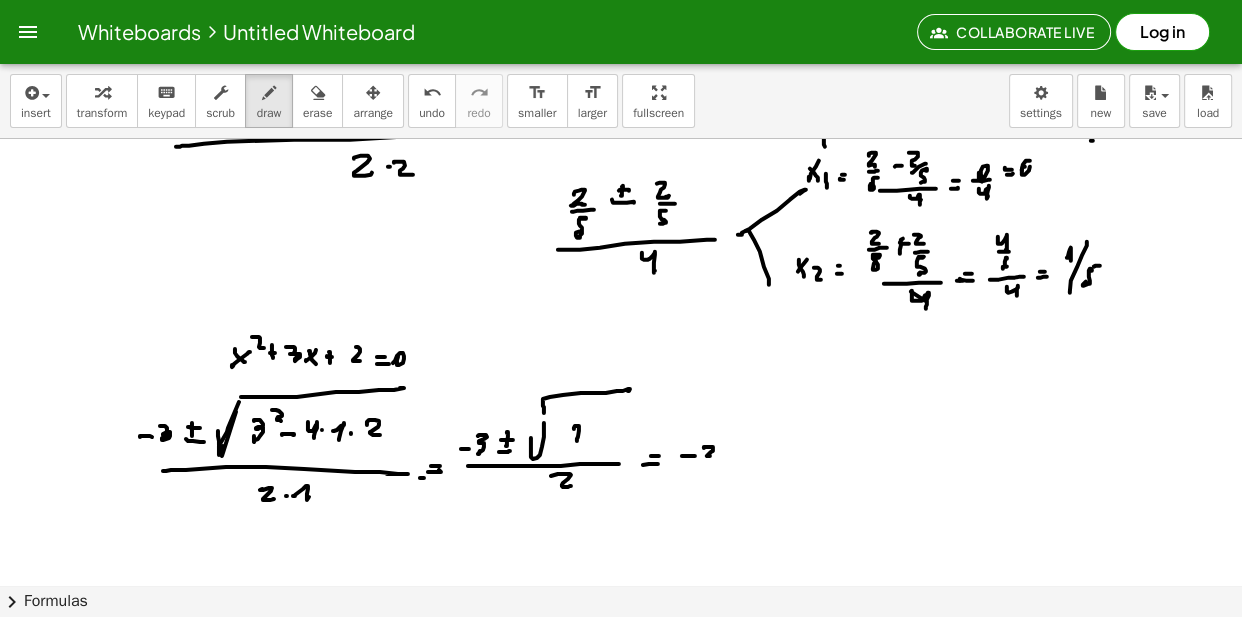 drag, startPoint x: 704, startPoint y: 451, endPoint x: 731, endPoint y: 442, distance: 28.460499 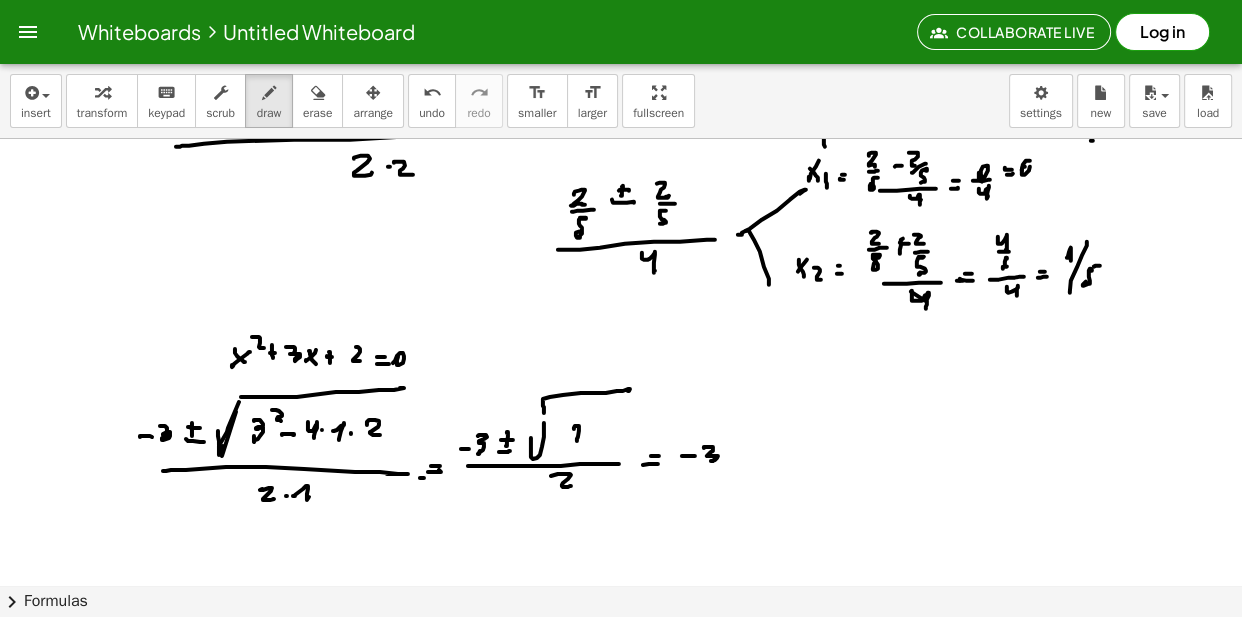 drag, startPoint x: 733, startPoint y: 444, endPoint x: 731, endPoint y: 455, distance: 11.18034 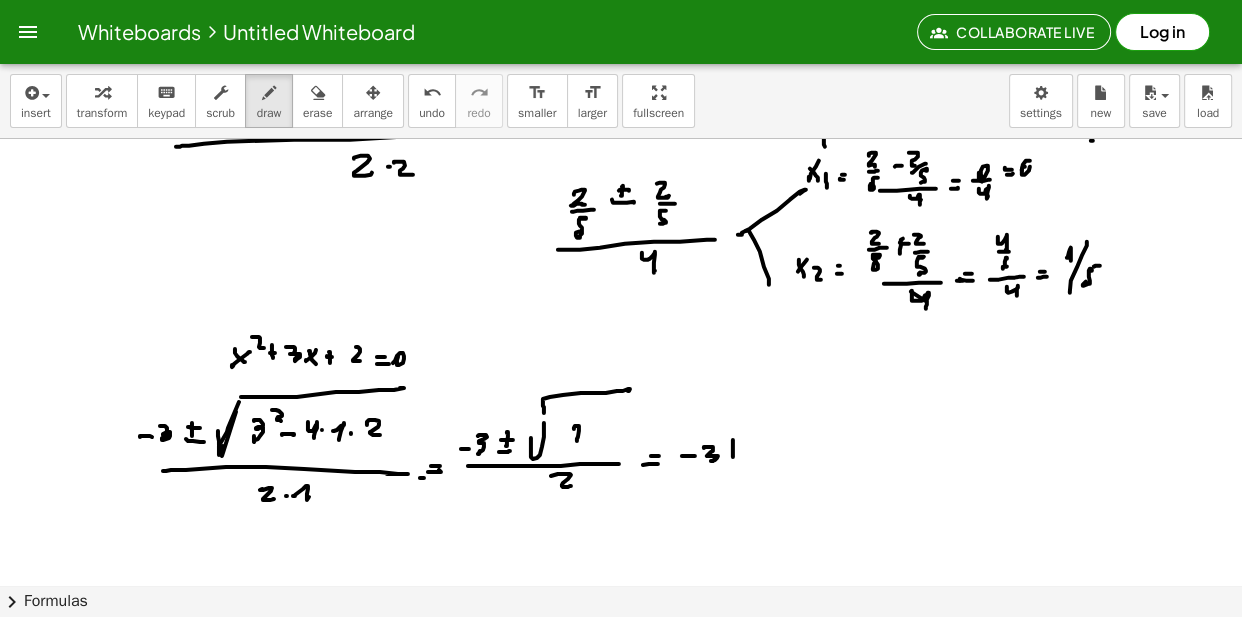 click at bounding box center [623, -5233] 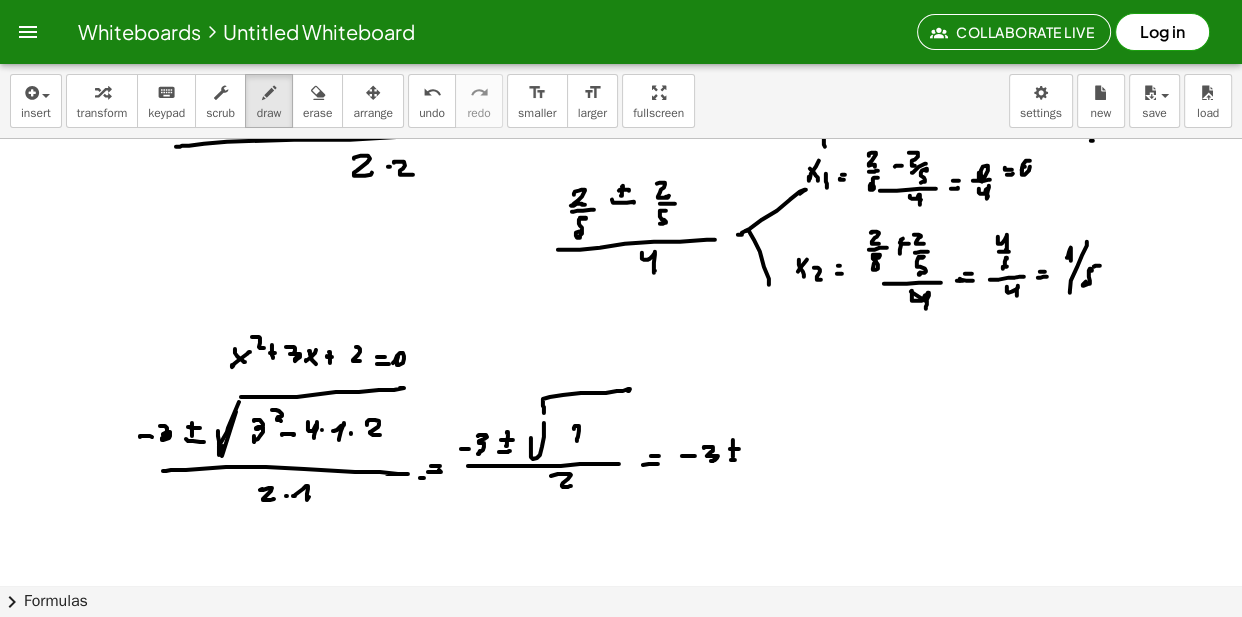 drag, startPoint x: 732, startPoint y: 463, endPoint x: 748, endPoint y: 450, distance: 20.615528 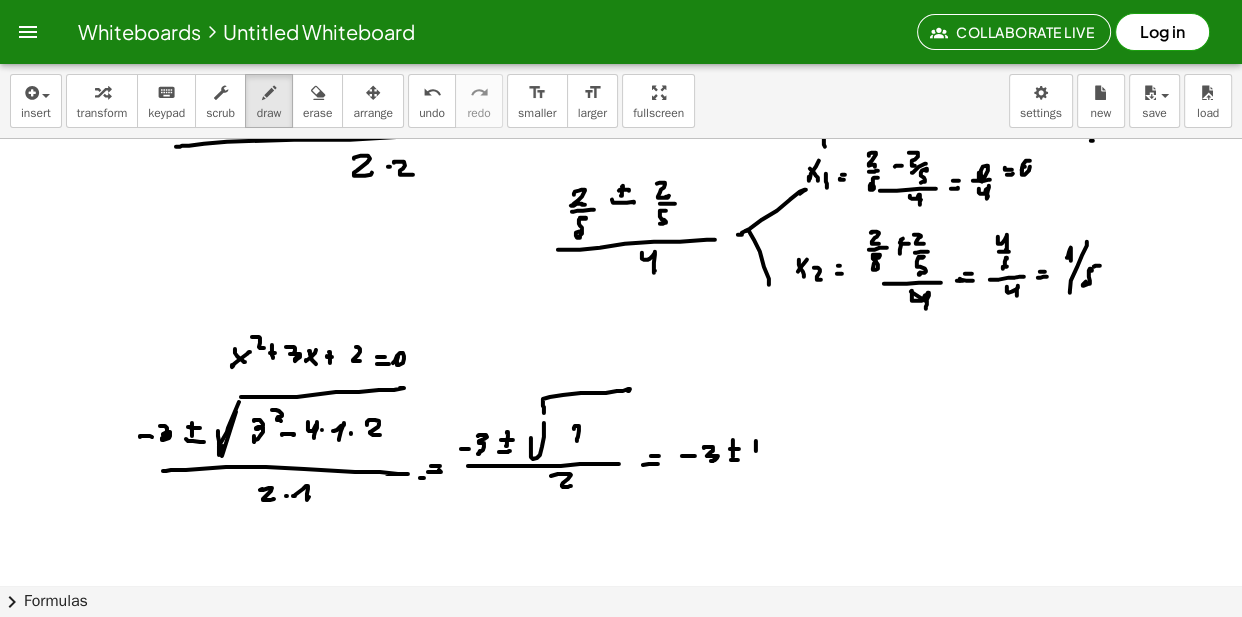click at bounding box center [623, -5233] 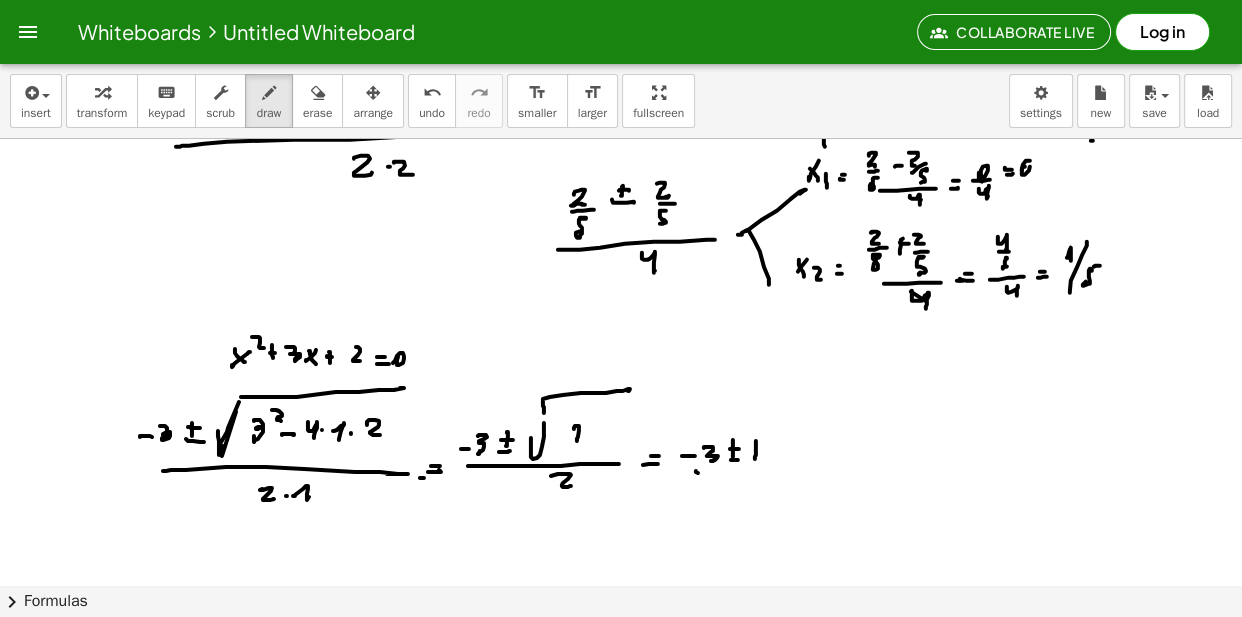 drag, startPoint x: 696, startPoint y: 474, endPoint x: 749, endPoint y: 477, distance: 53.08484 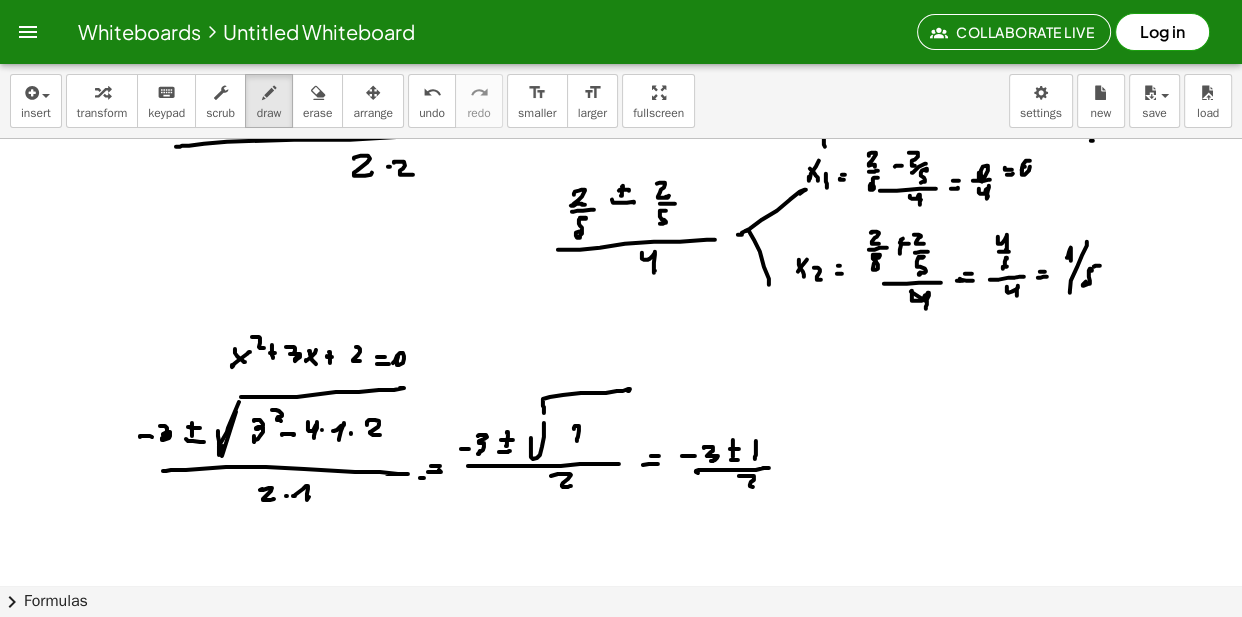 drag, startPoint x: 754, startPoint y: 481, endPoint x: 764, endPoint y: 482, distance: 10.049875 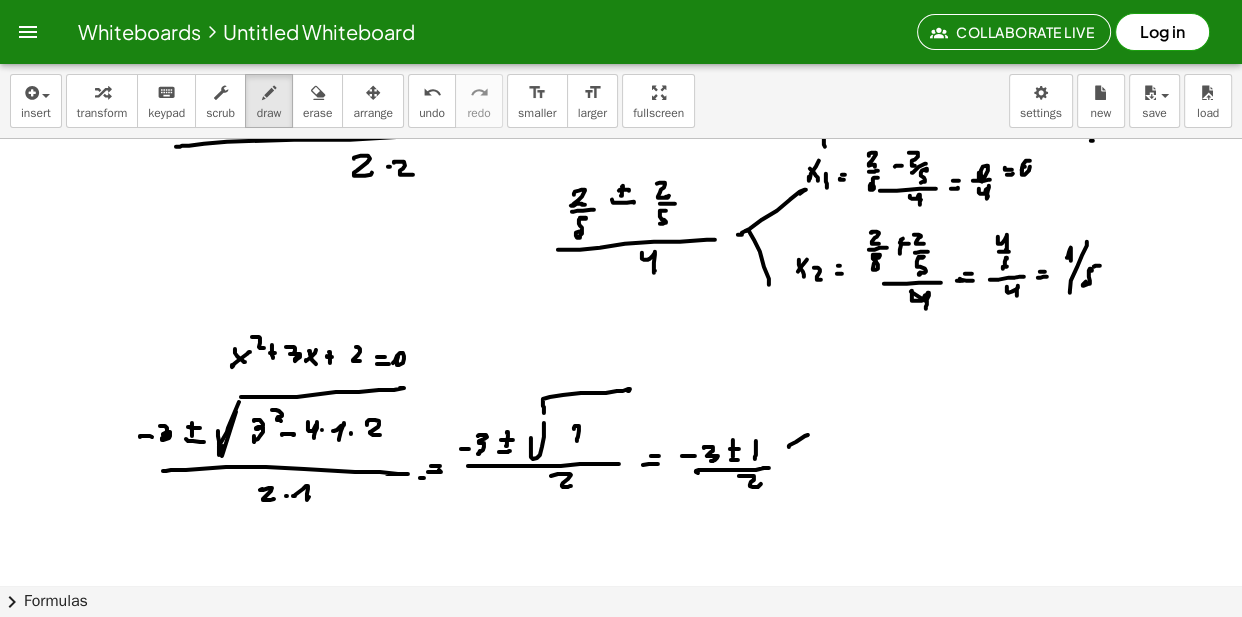 drag, startPoint x: 808, startPoint y: 438, endPoint x: 780, endPoint y: 453, distance: 31.764761 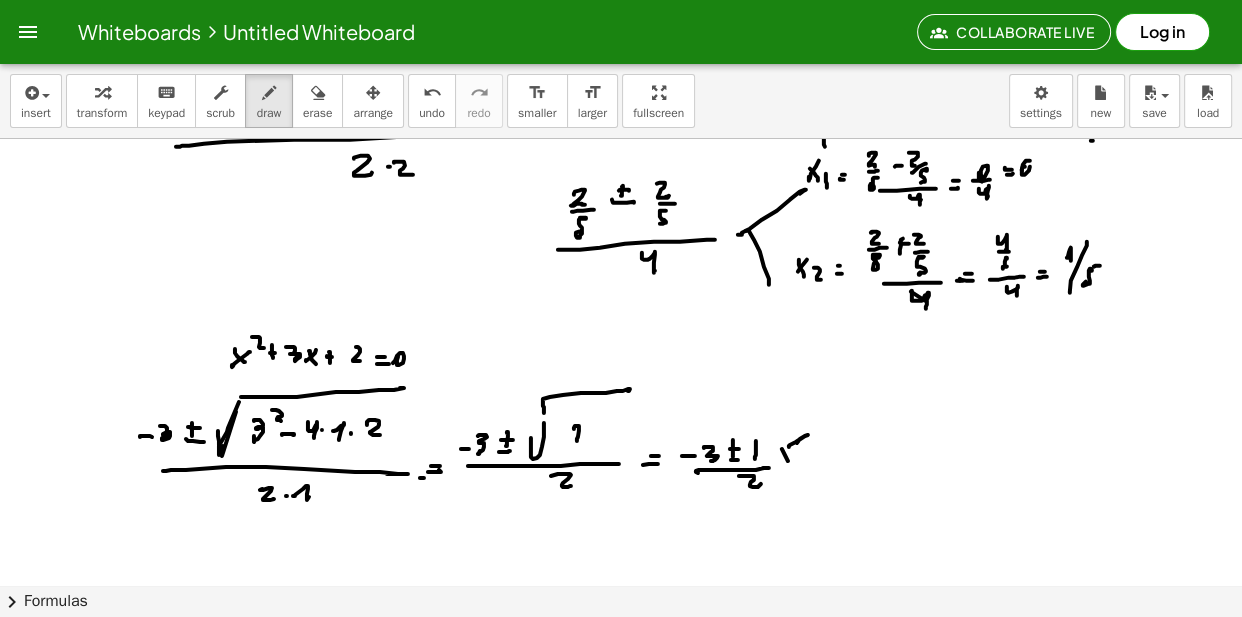 click at bounding box center (623, -5233) 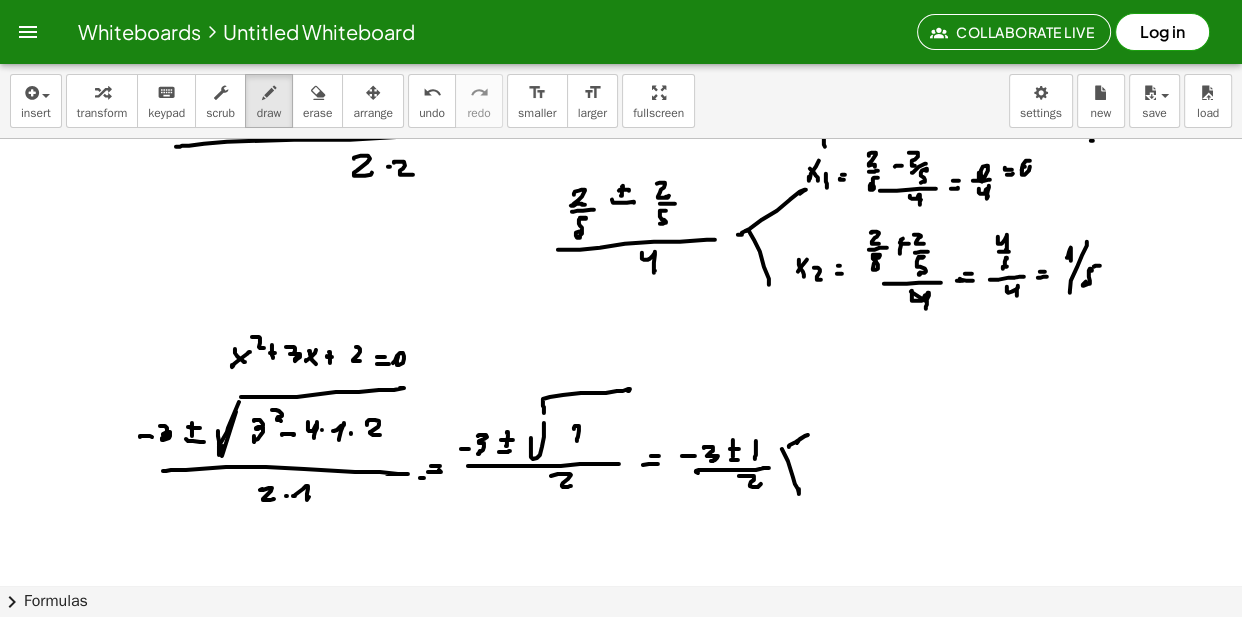 click at bounding box center (623, -5233) 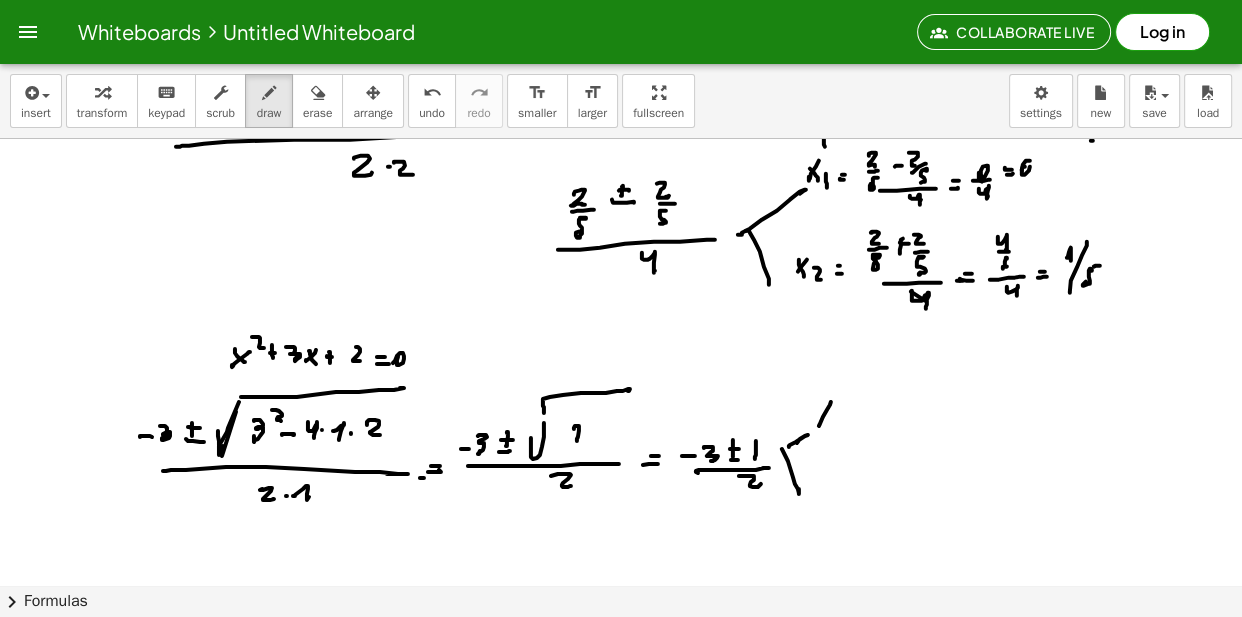click at bounding box center (623, -5233) 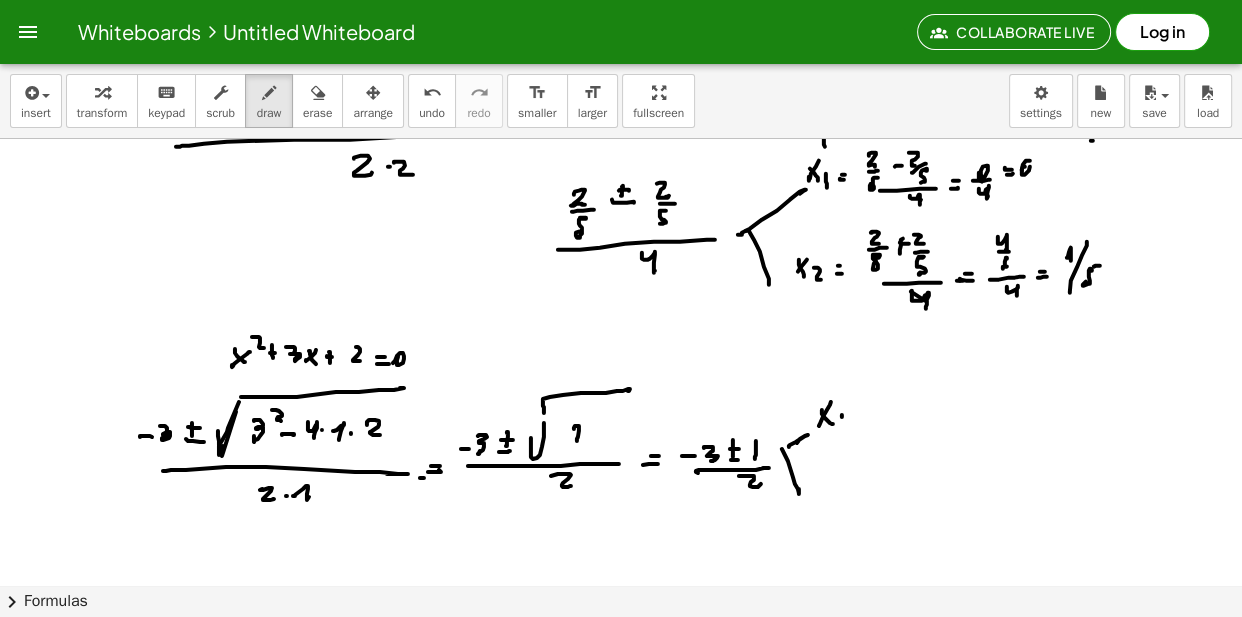 click at bounding box center (623, -5233) 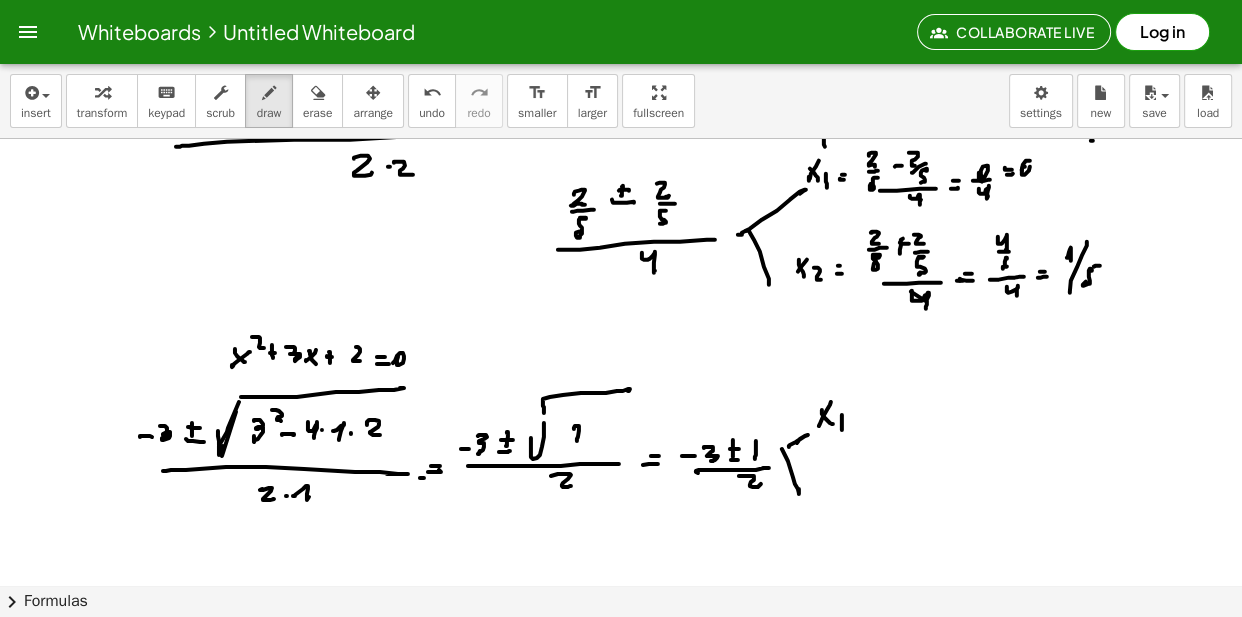 click at bounding box center [623, -5233] 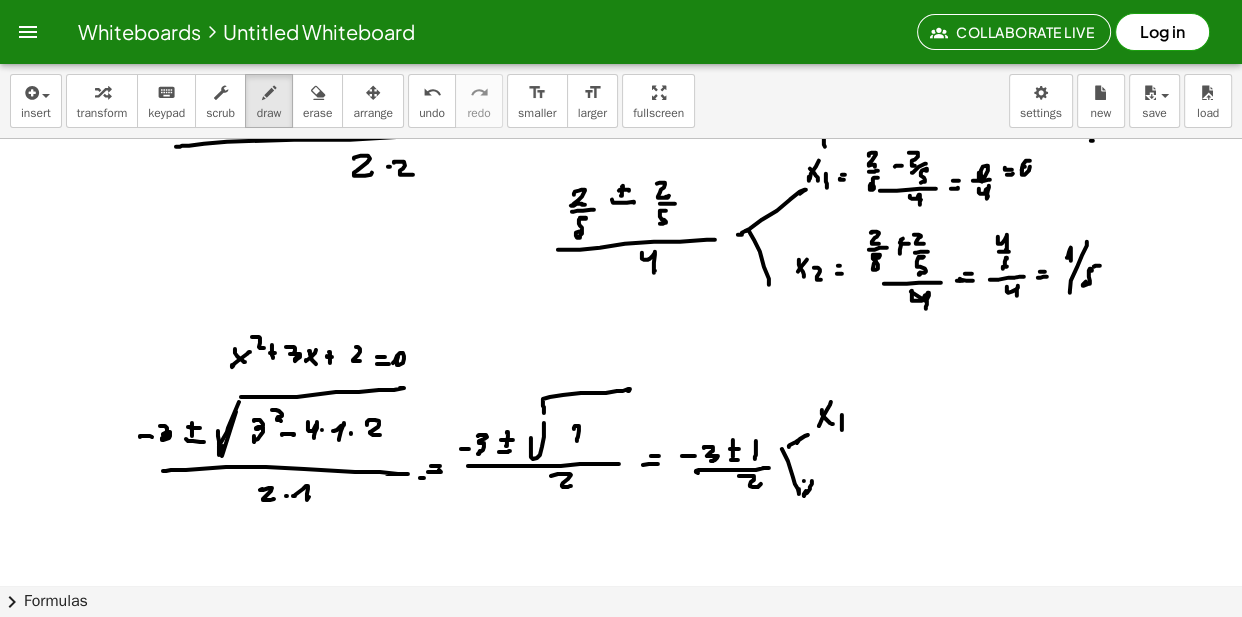 click at bounding box center (623, -5233) 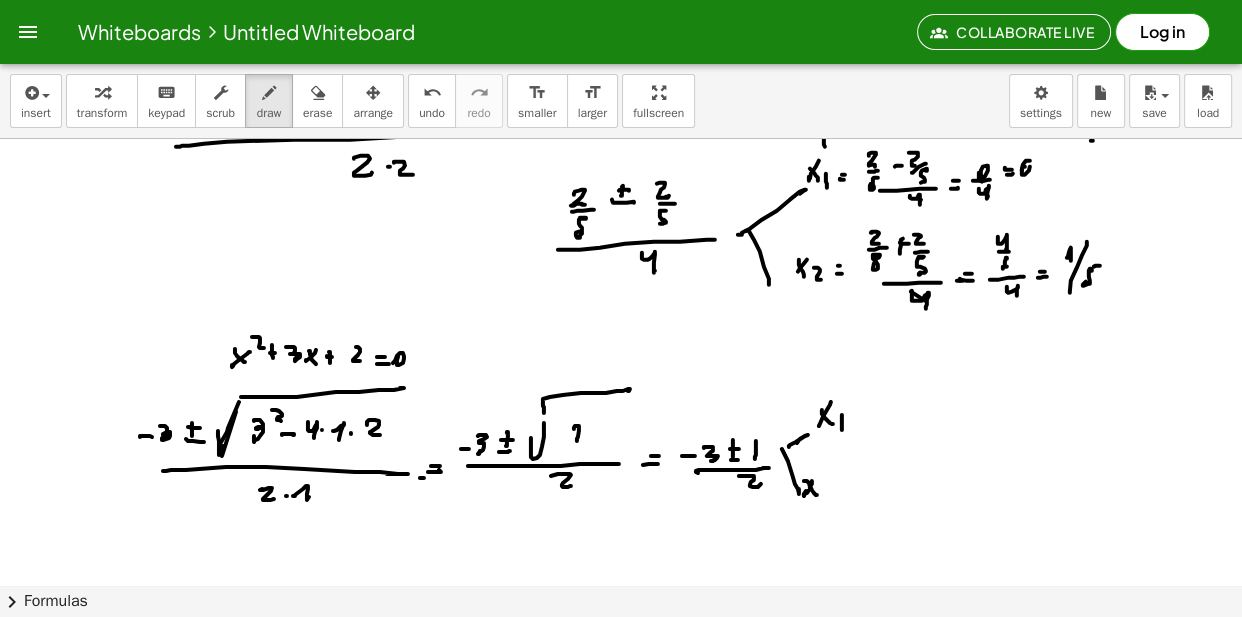 click at bounding box center (623, -5233) 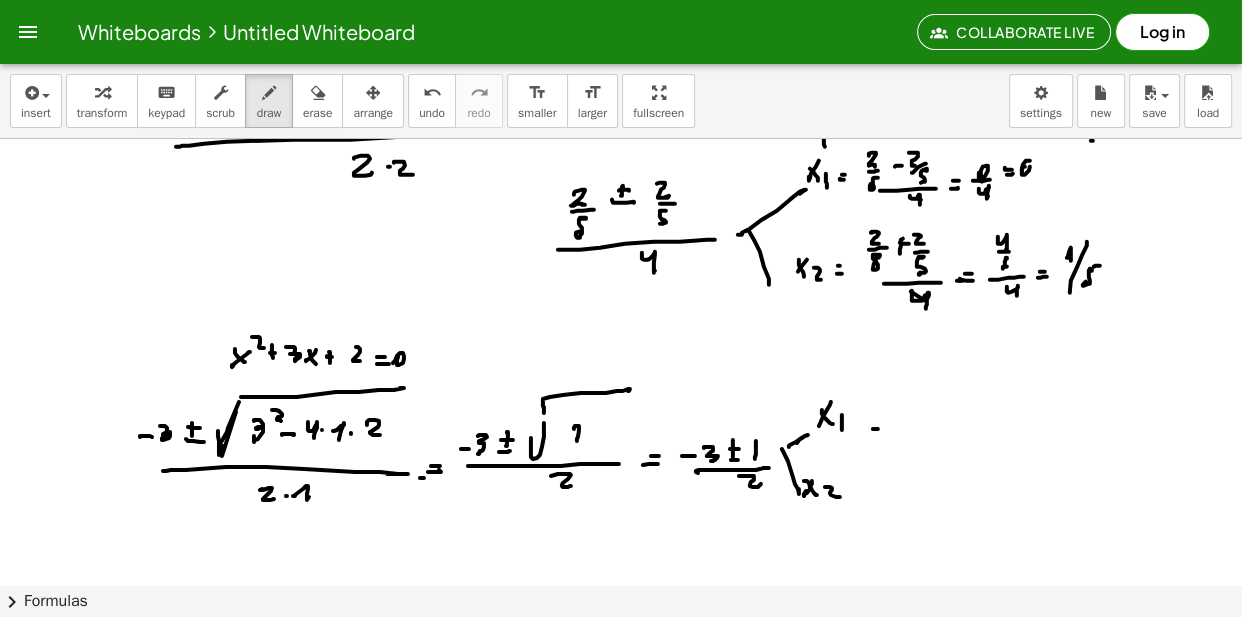 click at bounding box center (623, -5233) 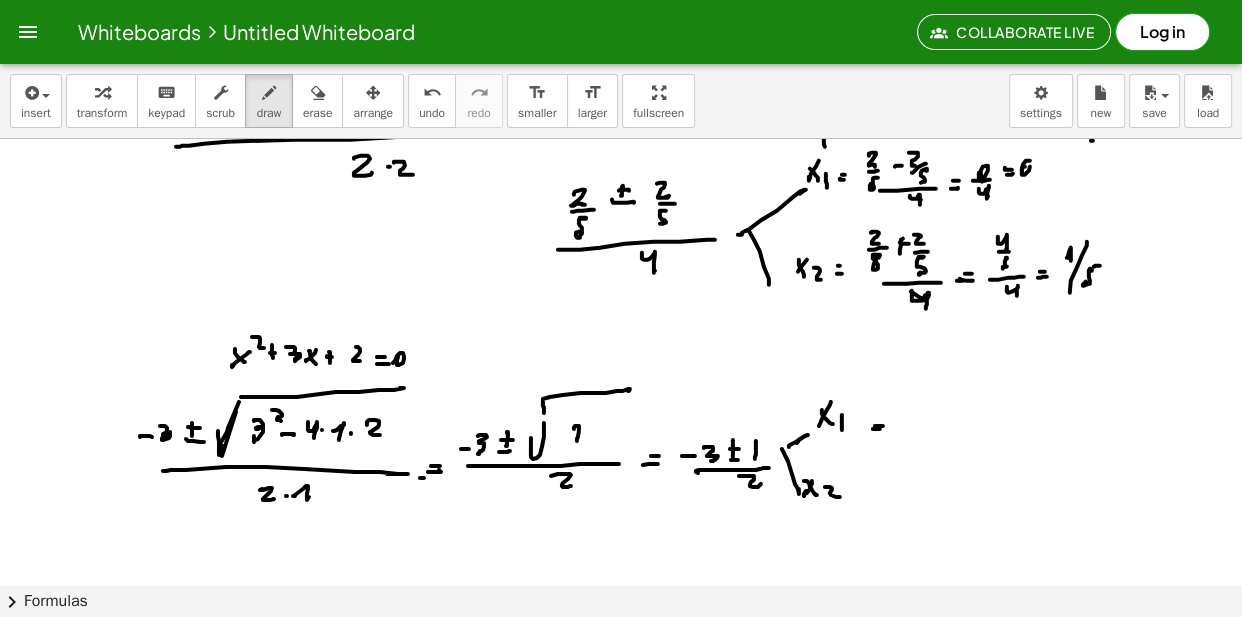 click at bounding box center (623, -5233) 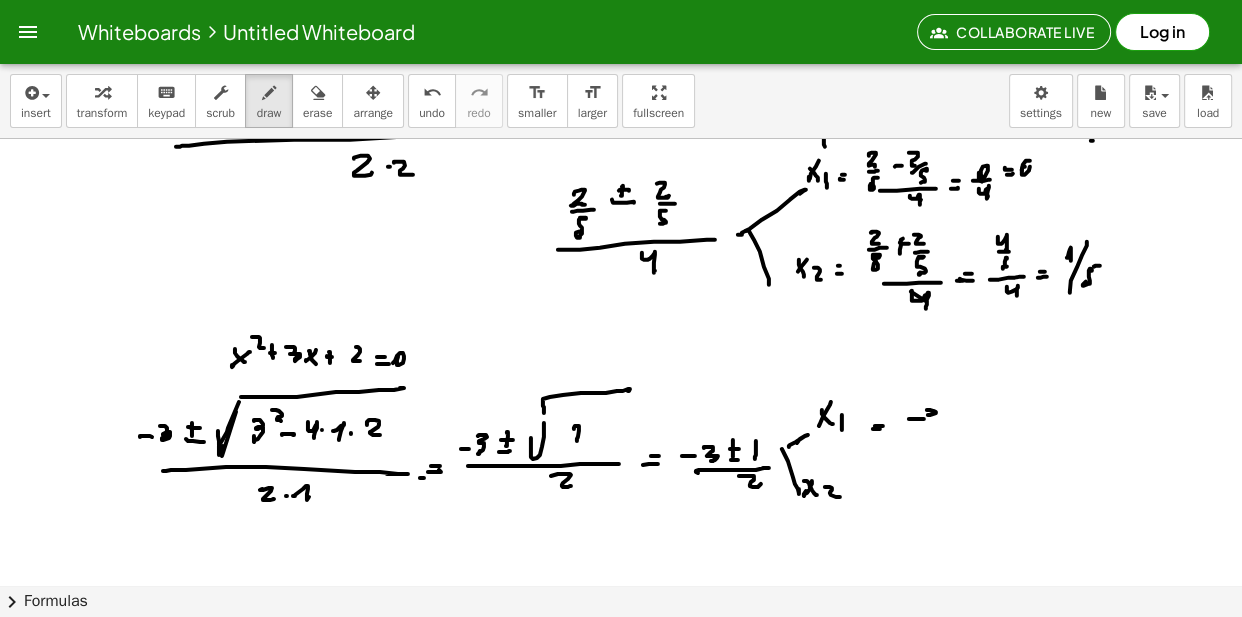click at bounding box center [623, -5233] 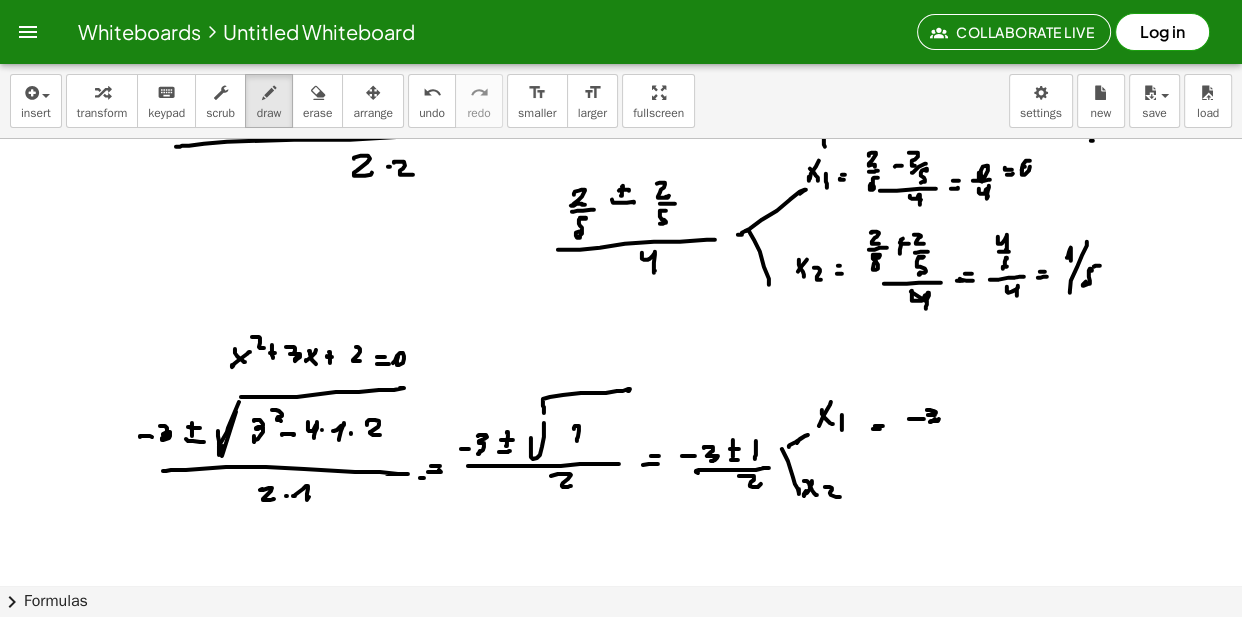 click at bounding box center (623, -5233) 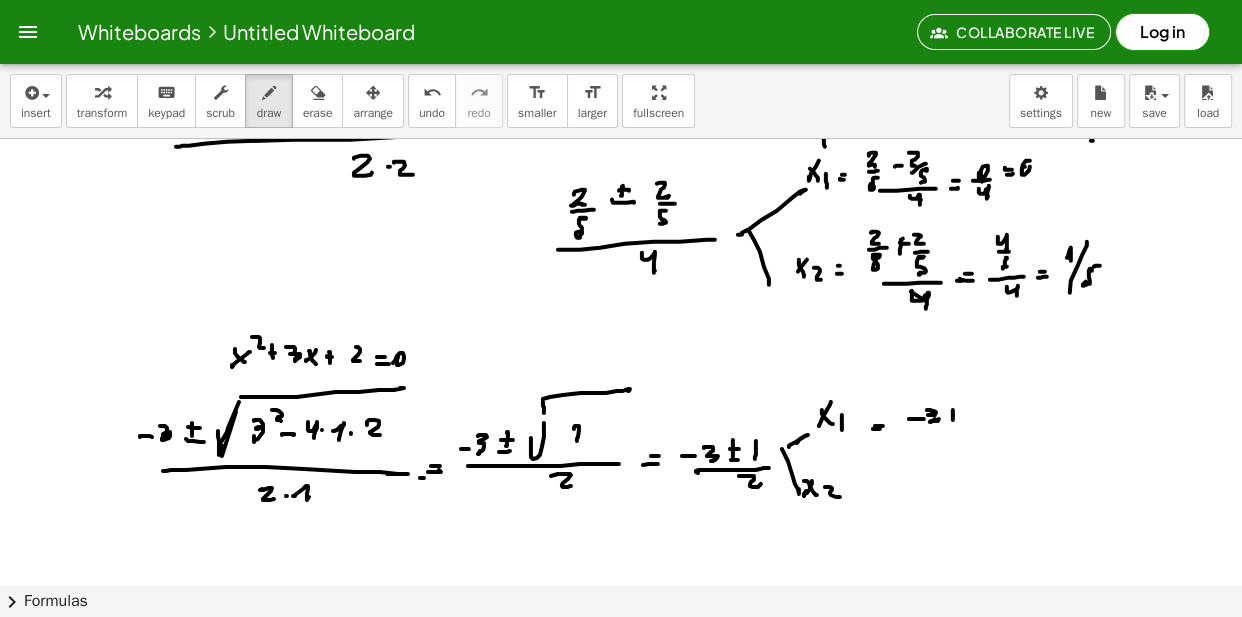 click at bounding box center (623, -5233) 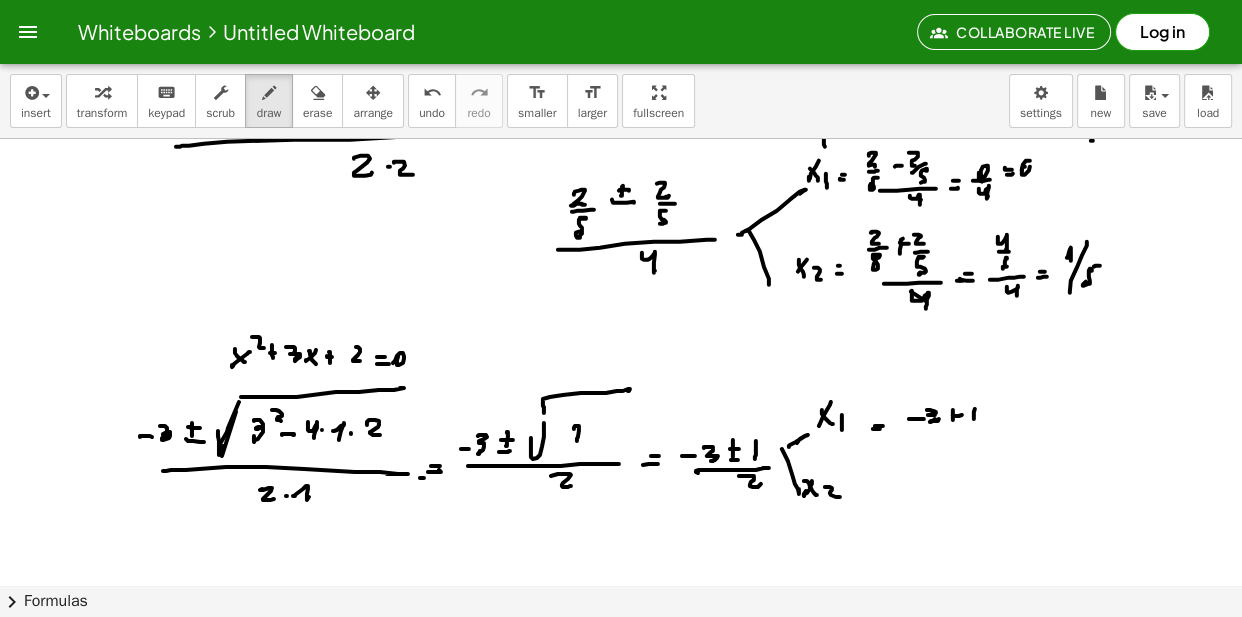 click at bounding box center [623, -5233] 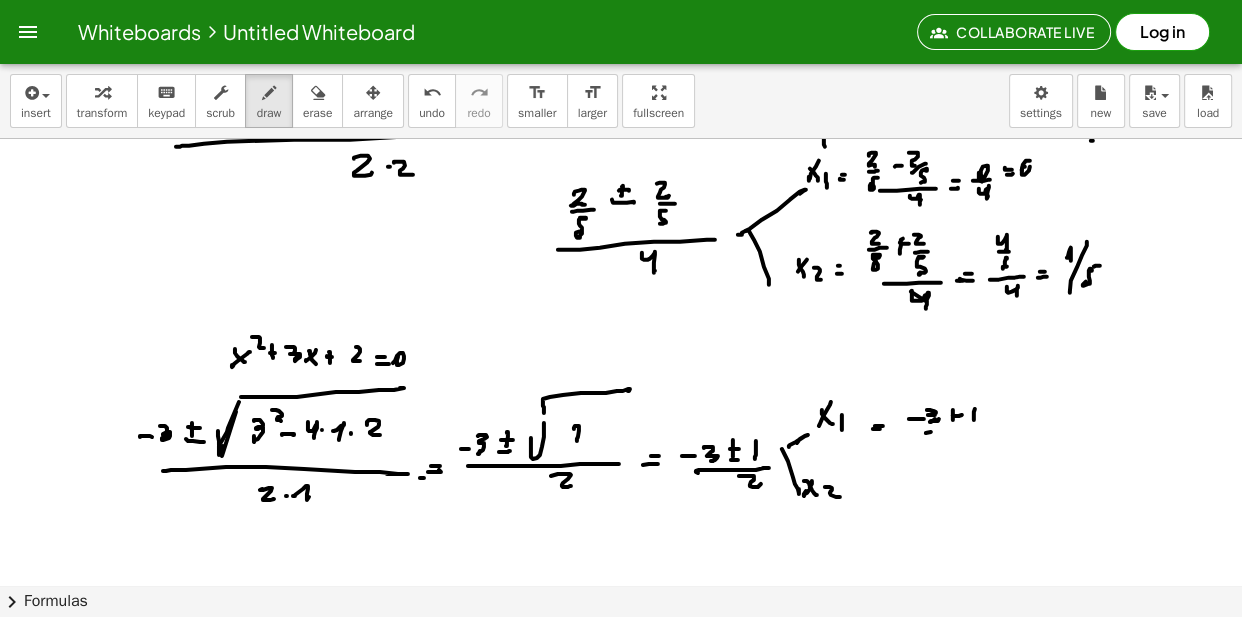 click at bounding box center [623, -5233] 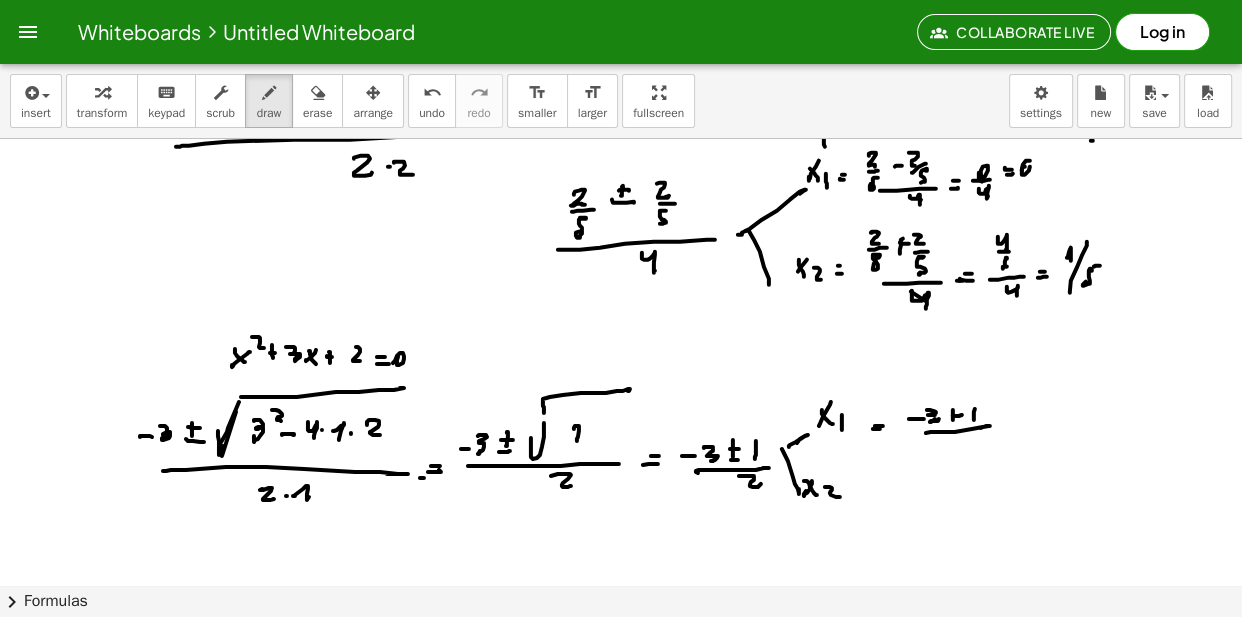 click at bounding box center (623, -5233) 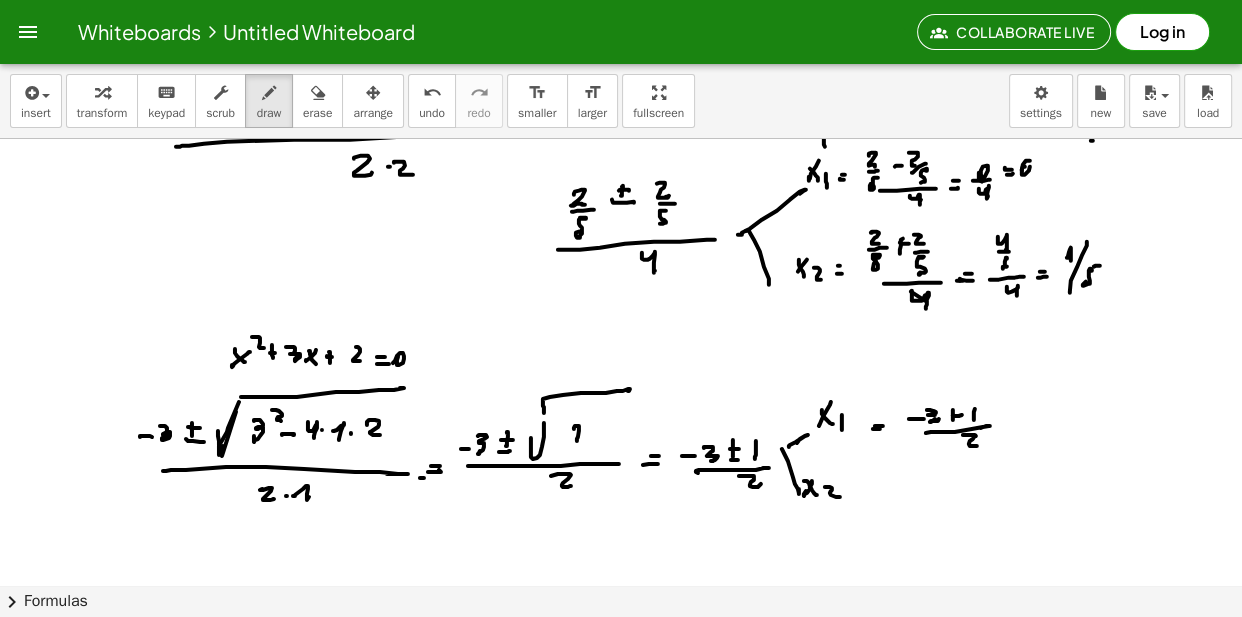click at bounding box center (623, -5233) 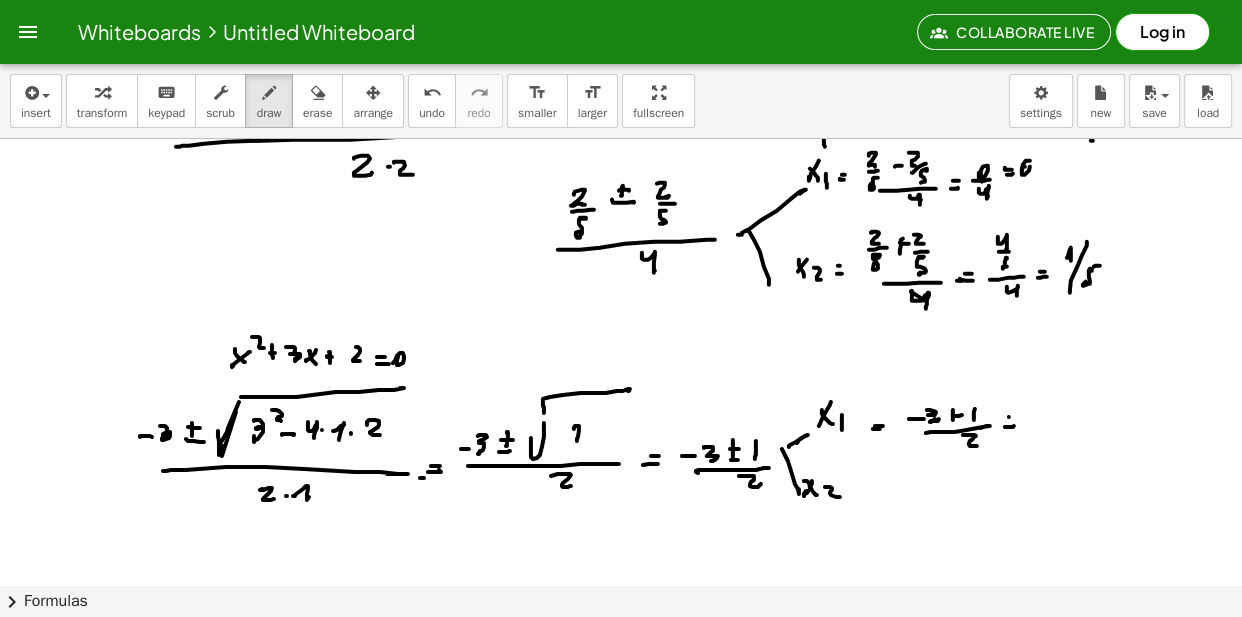 click at bounding box center [623, -5233] 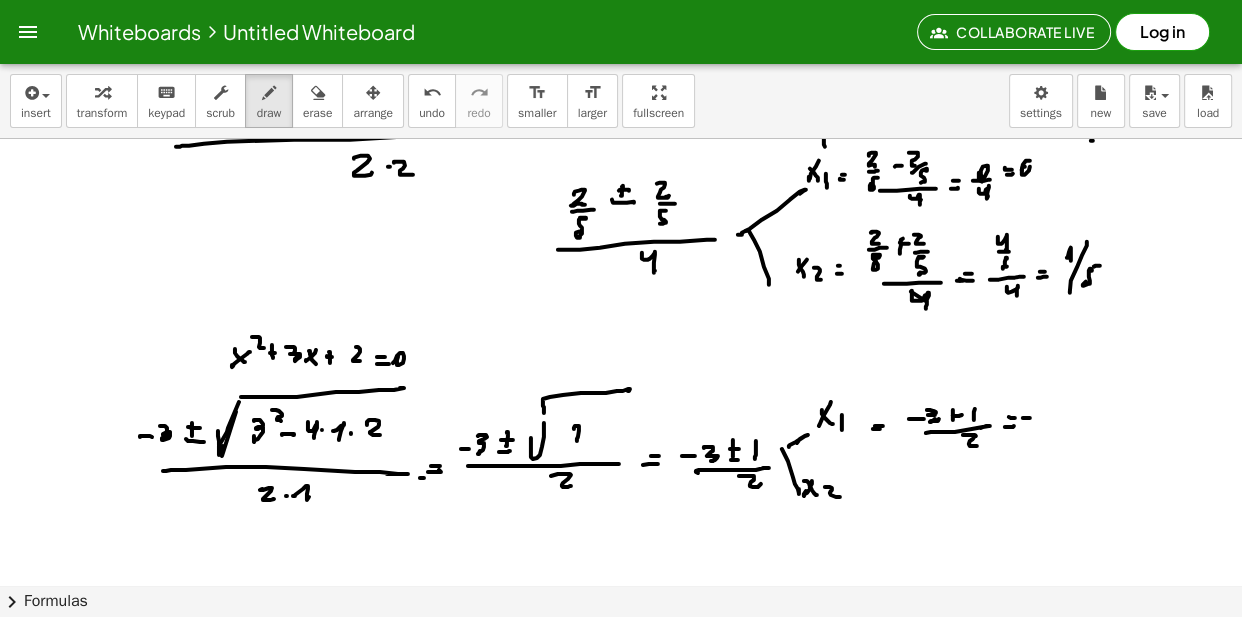 click at bounding box center (623, -5233) 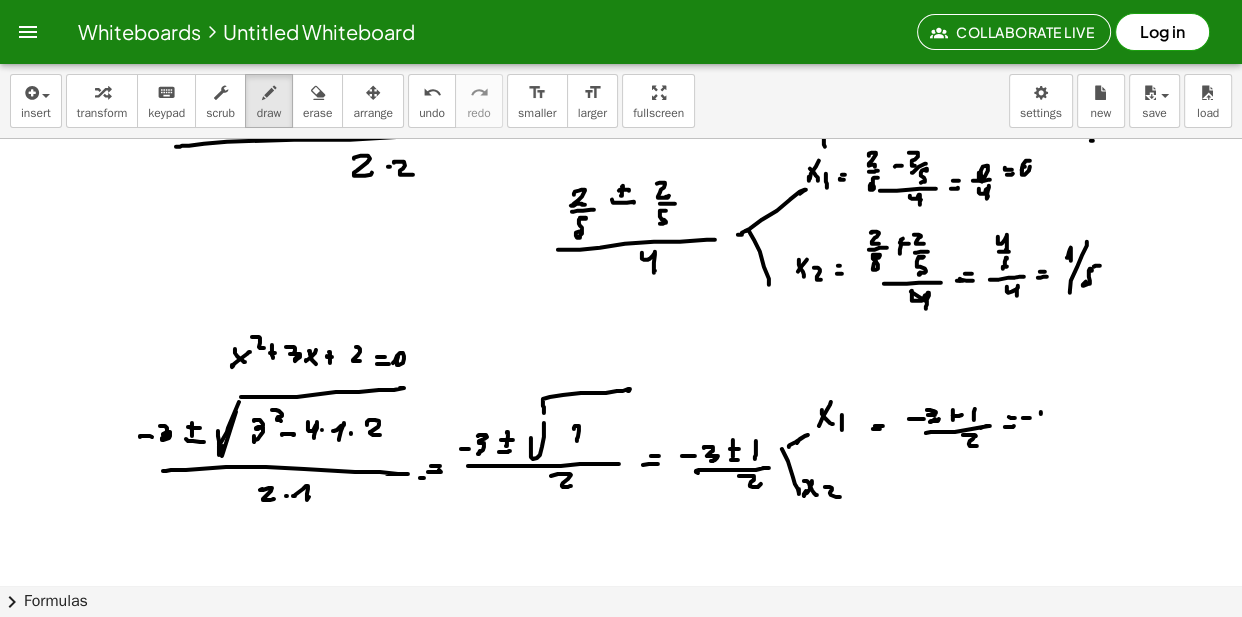 click at bounding box center (623, -5233) 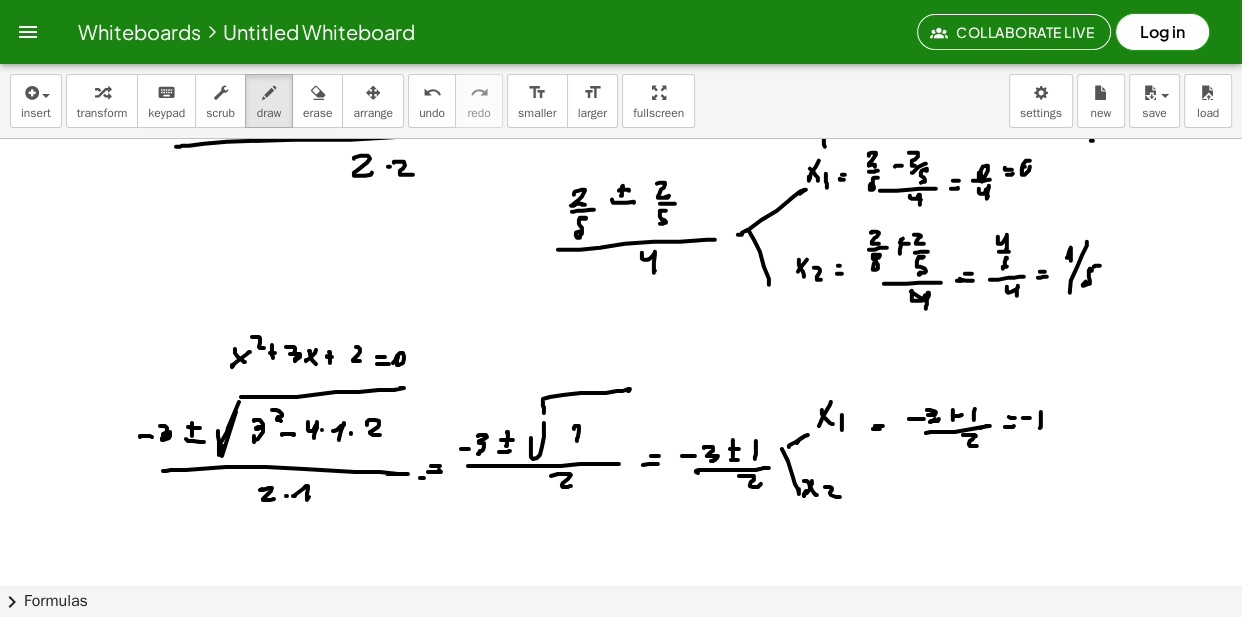 click at bounding box center [623, -5233] 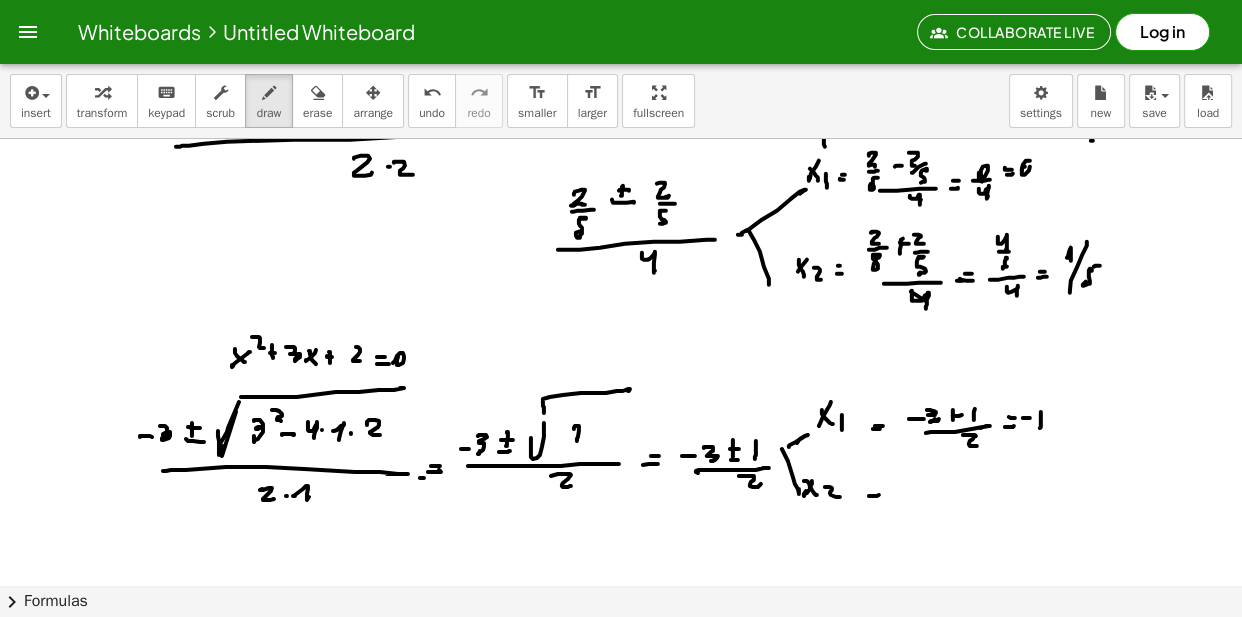 click at bounding box center [623, -5233] 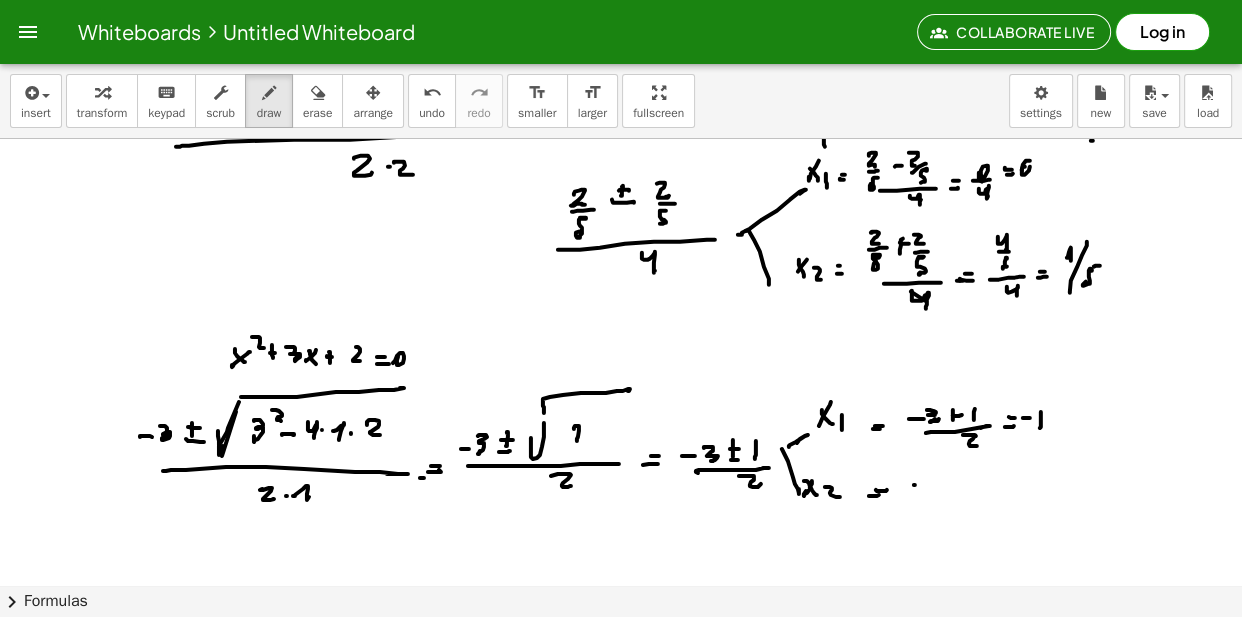 click at bounding box center [623, -5233] 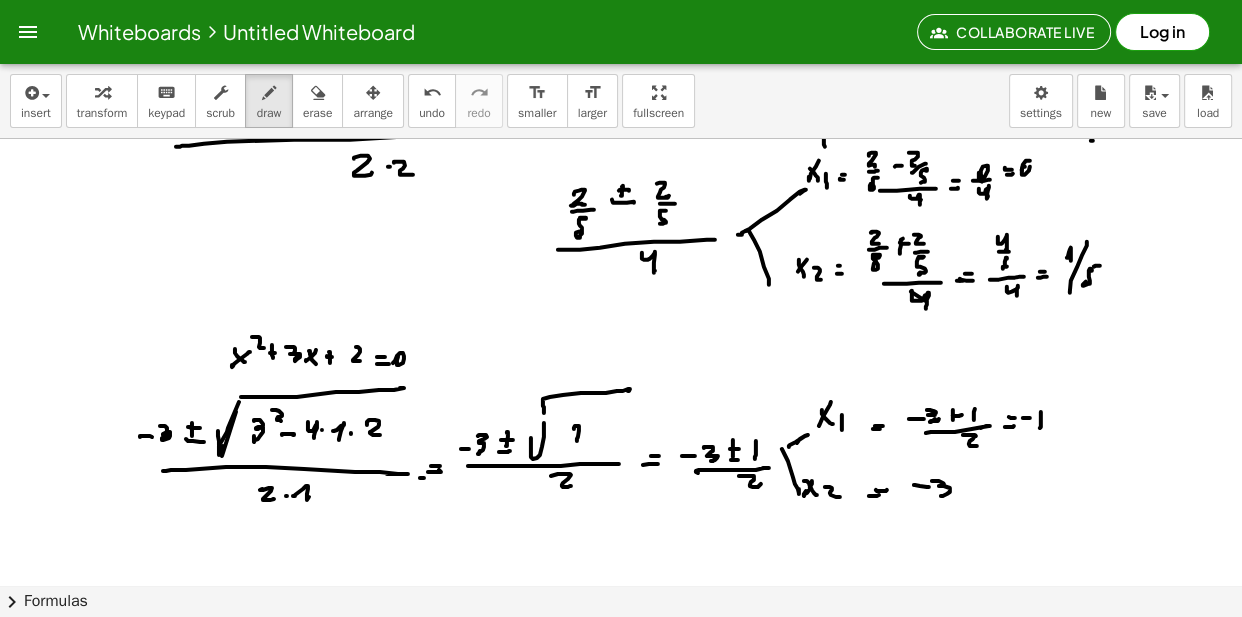 click at bounding box center (623, -5233) 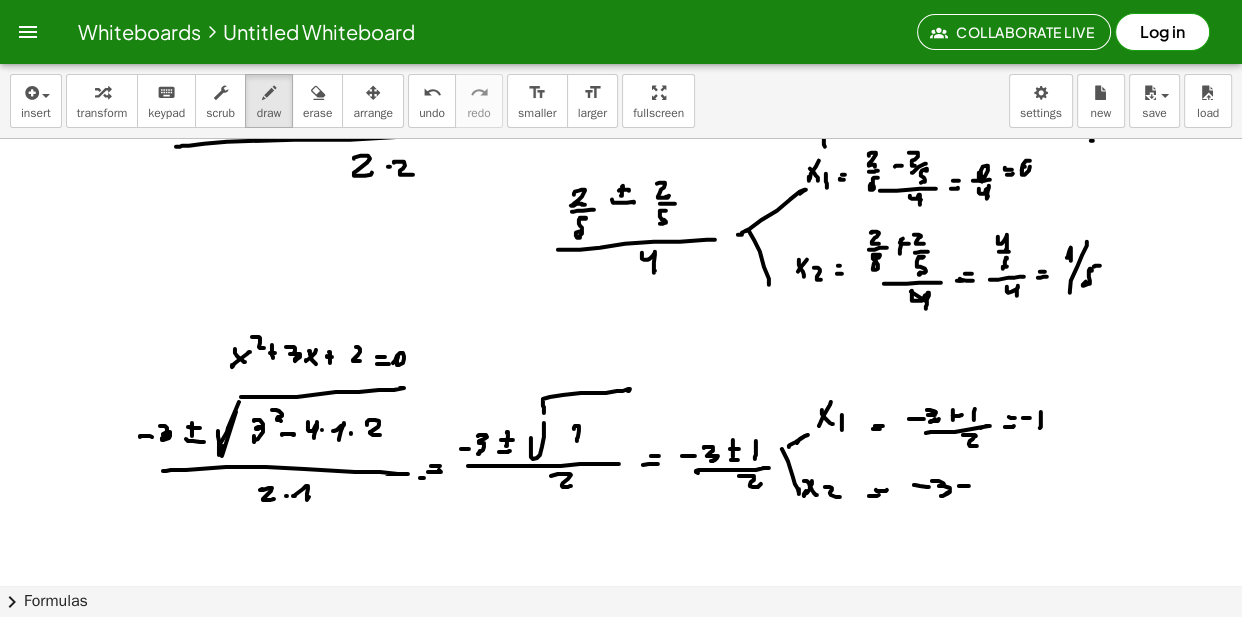 click at bounding box center [623, -5233] 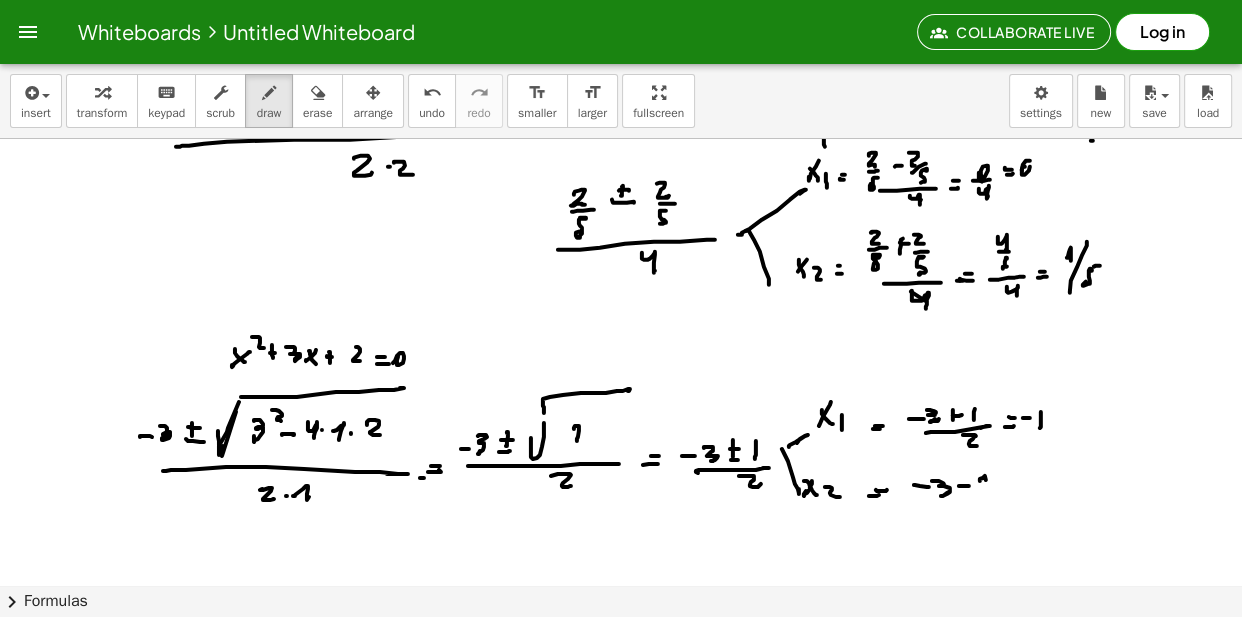 click at bounding box center (623, -5233) 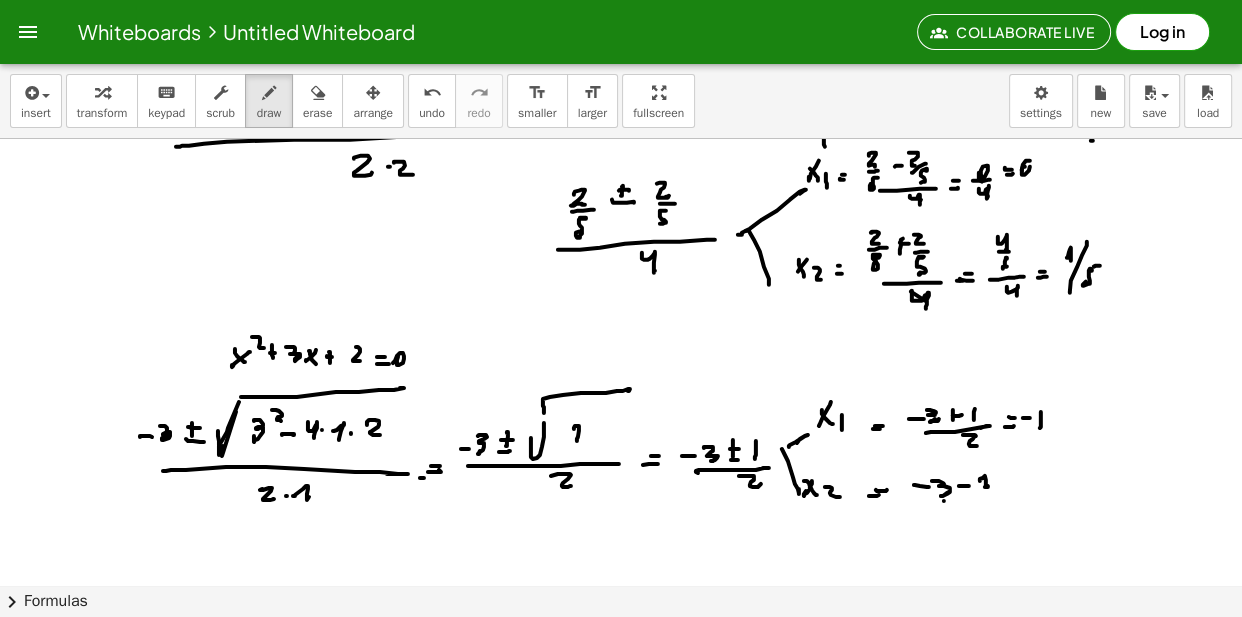 click at bounding box center [623, -5233] 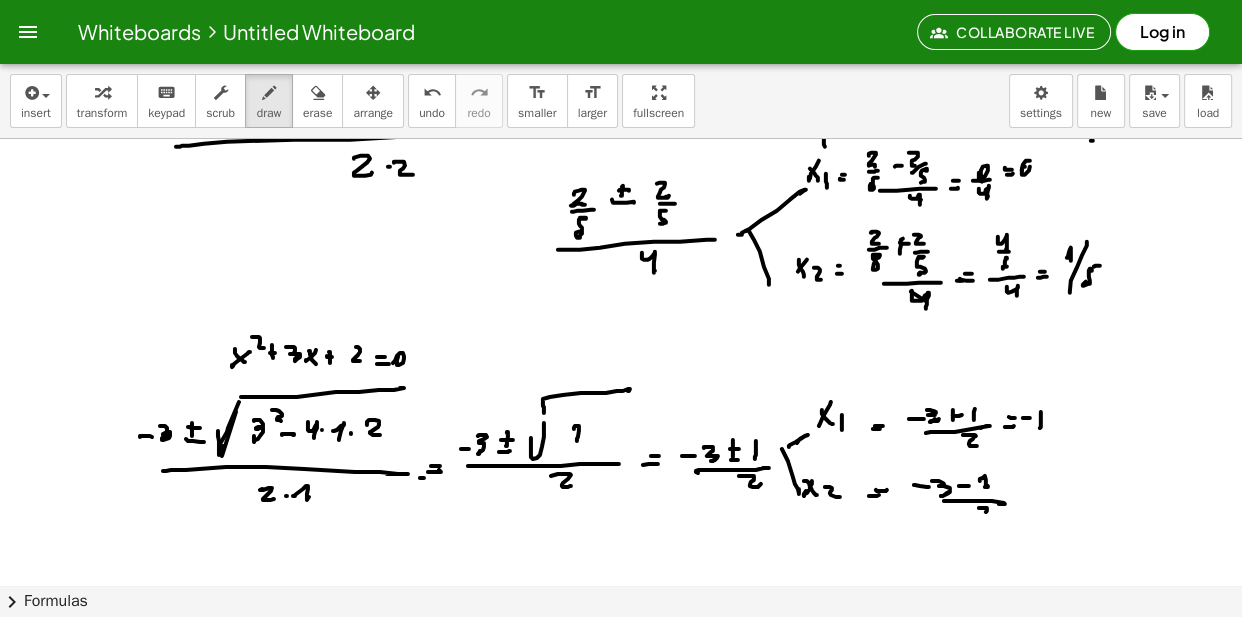 click at bounding box center [623, -5233] 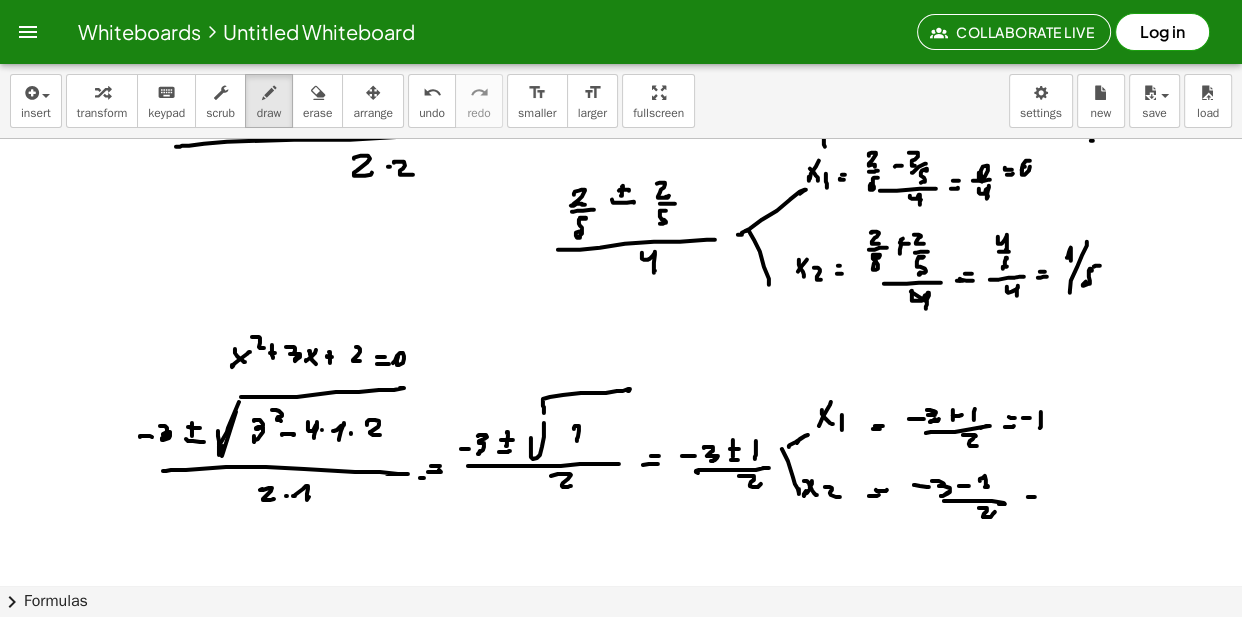 click at bounding box center (623, -5233) 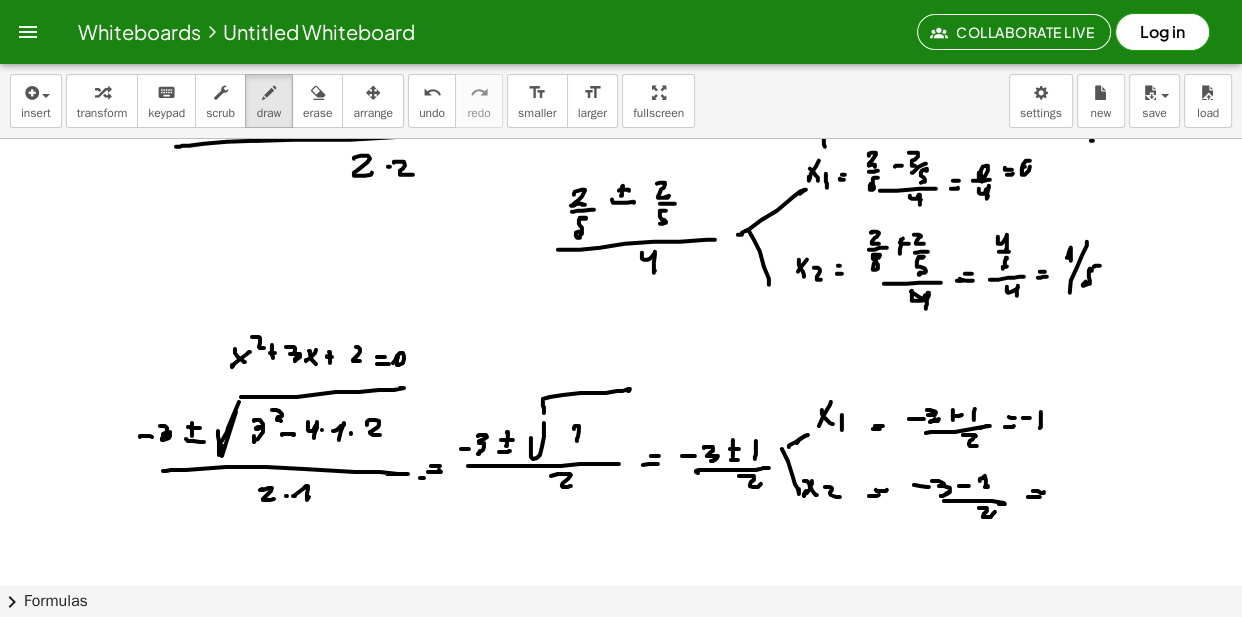 click at bounding box center (623, -5233) 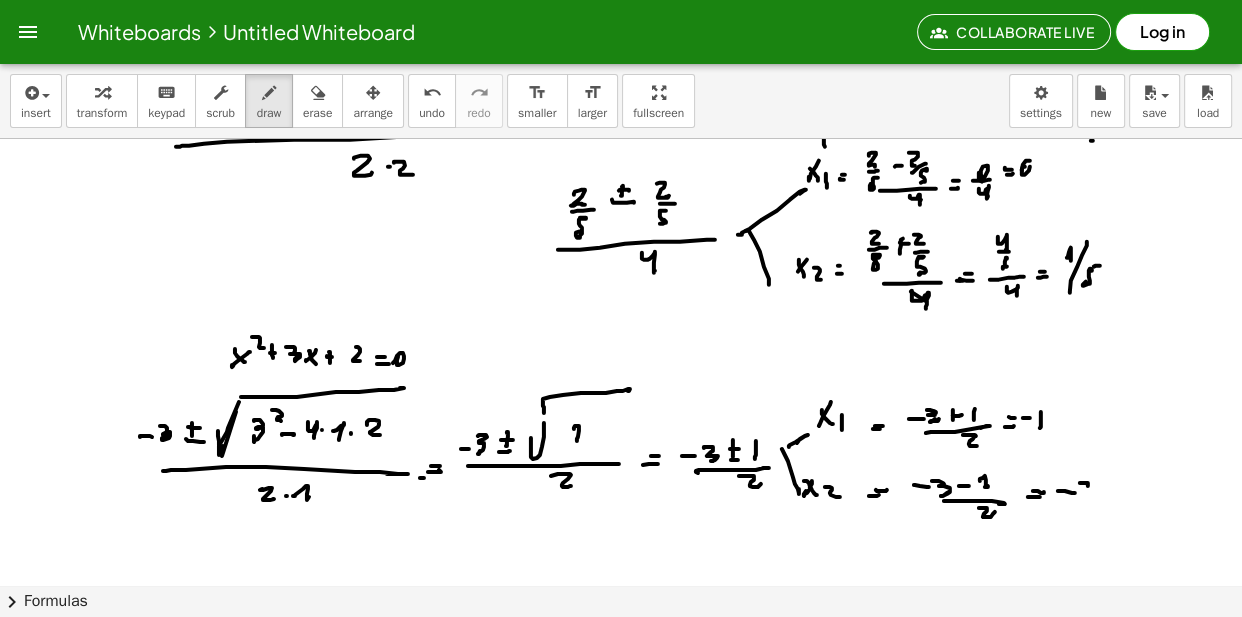click at bounding box center (623, -5233) 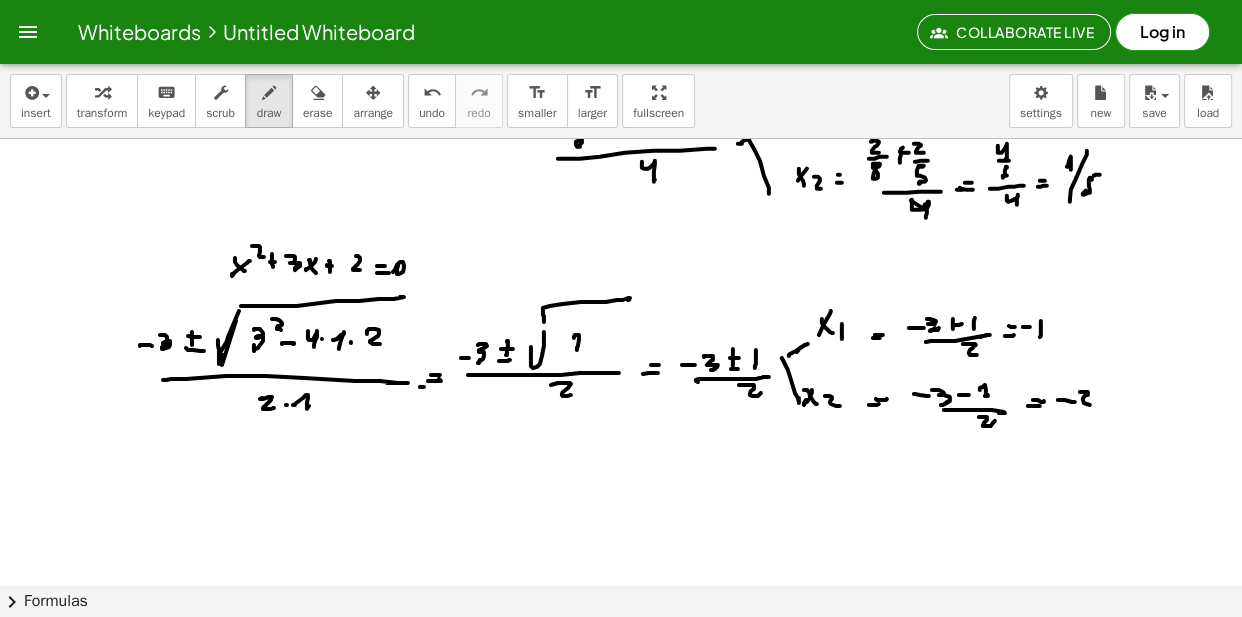 scroll, scrollTop: 11806, scrollLeft: 0, axis: vertical 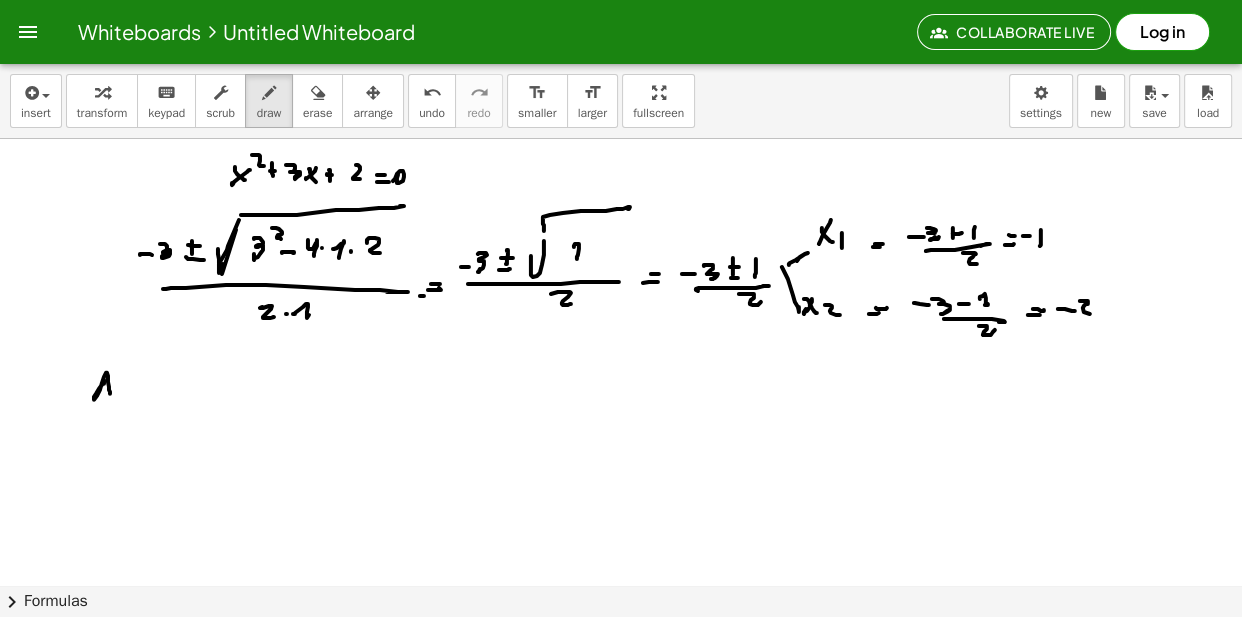 click at bounding box center (623, -5415) 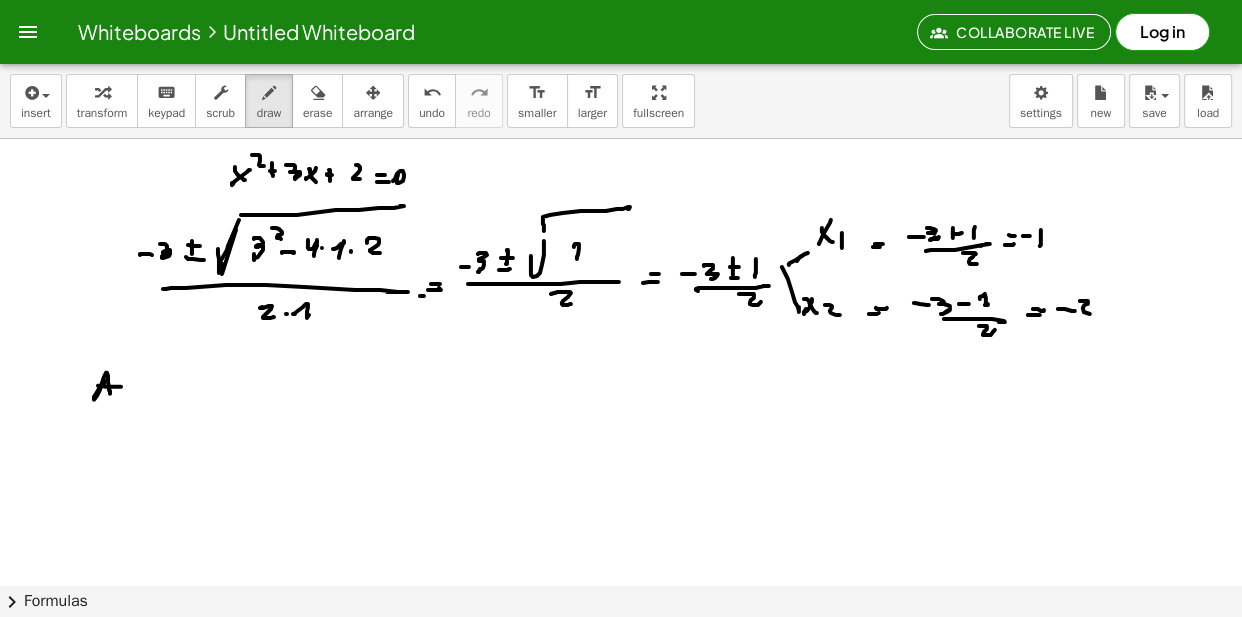 click at bounding box center (623, -5415) 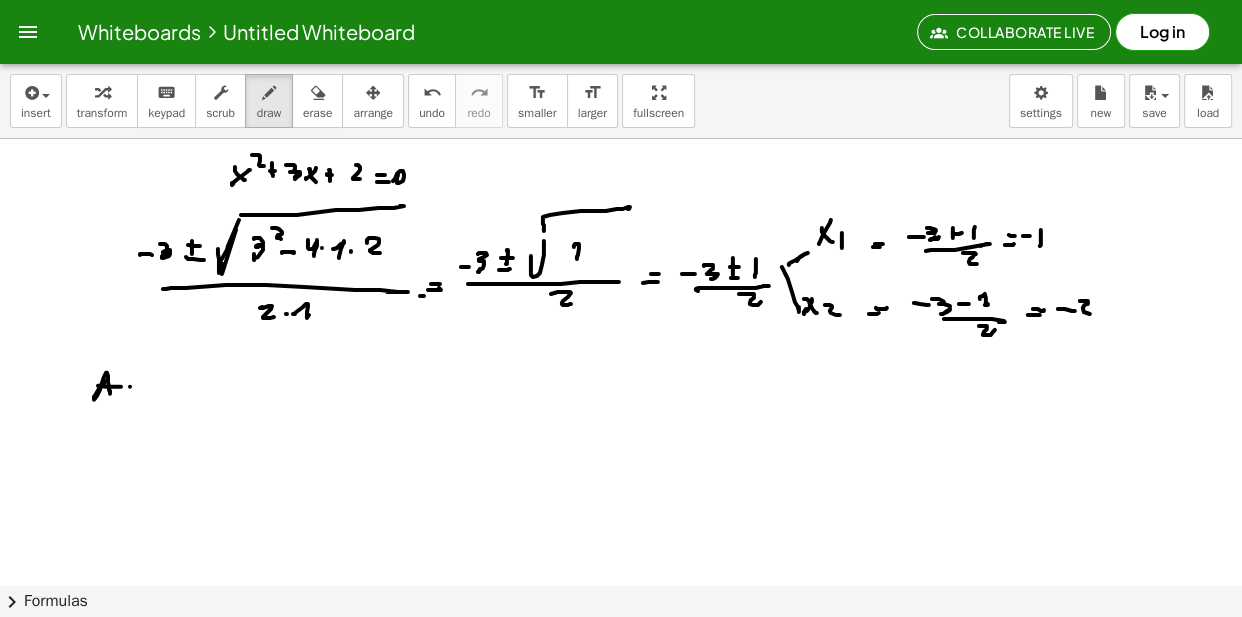 click at bounding box center [623, -5415] 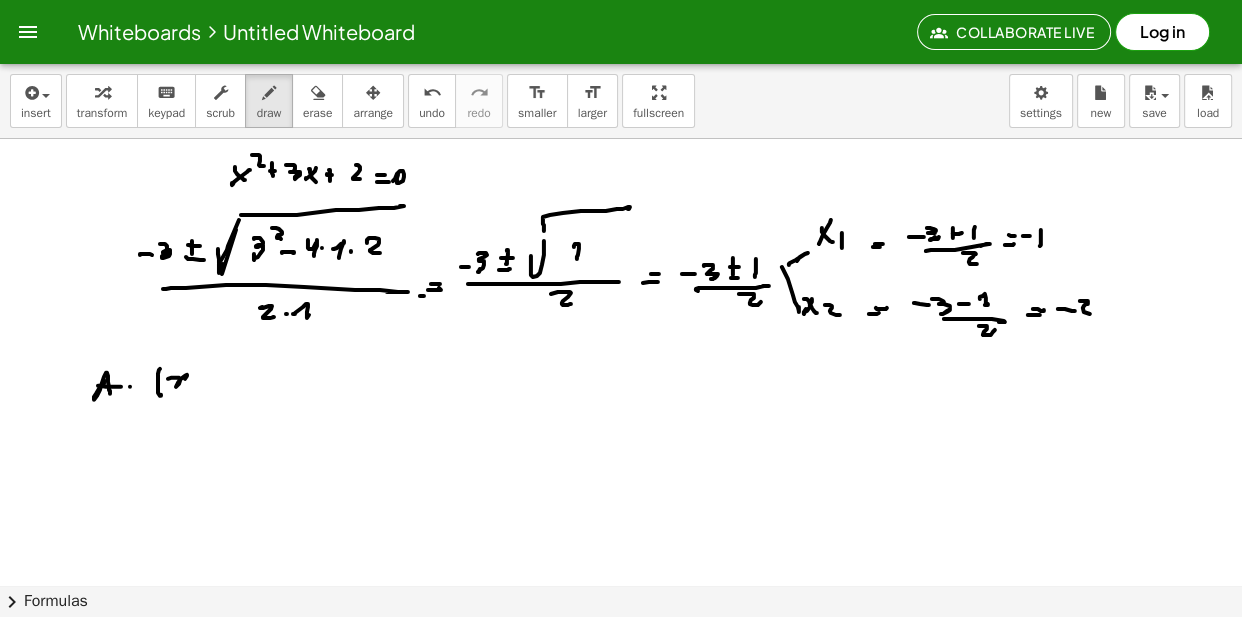 click at bounding box center (623, -5415) 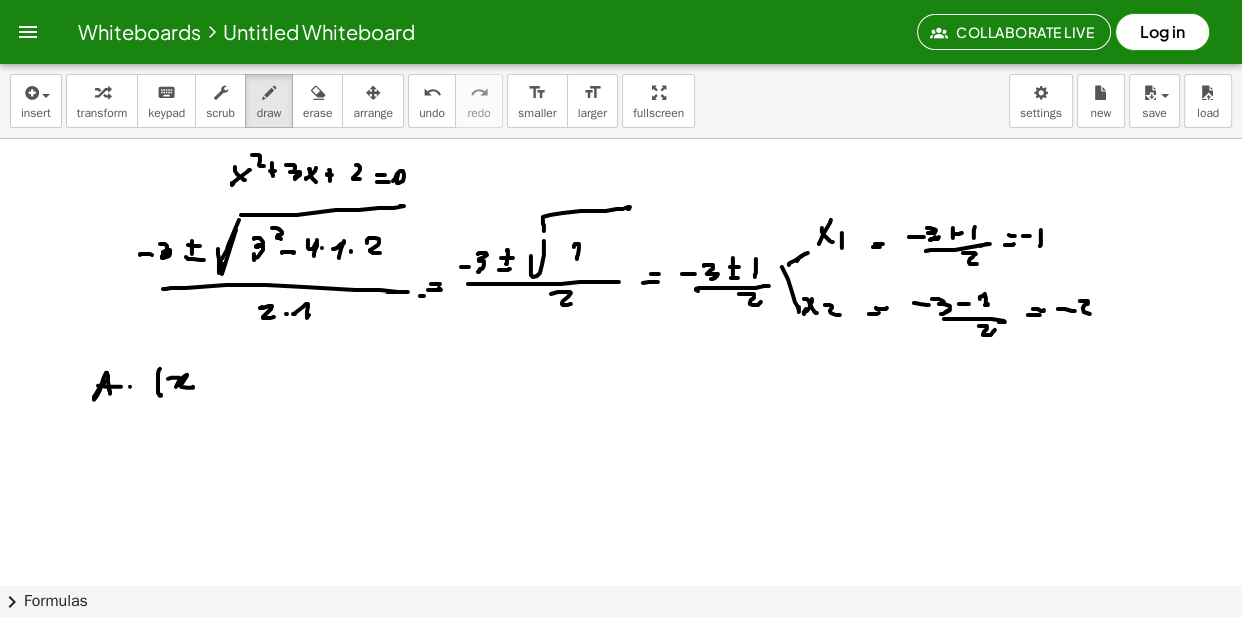 click at bounding box center [623, -5415] 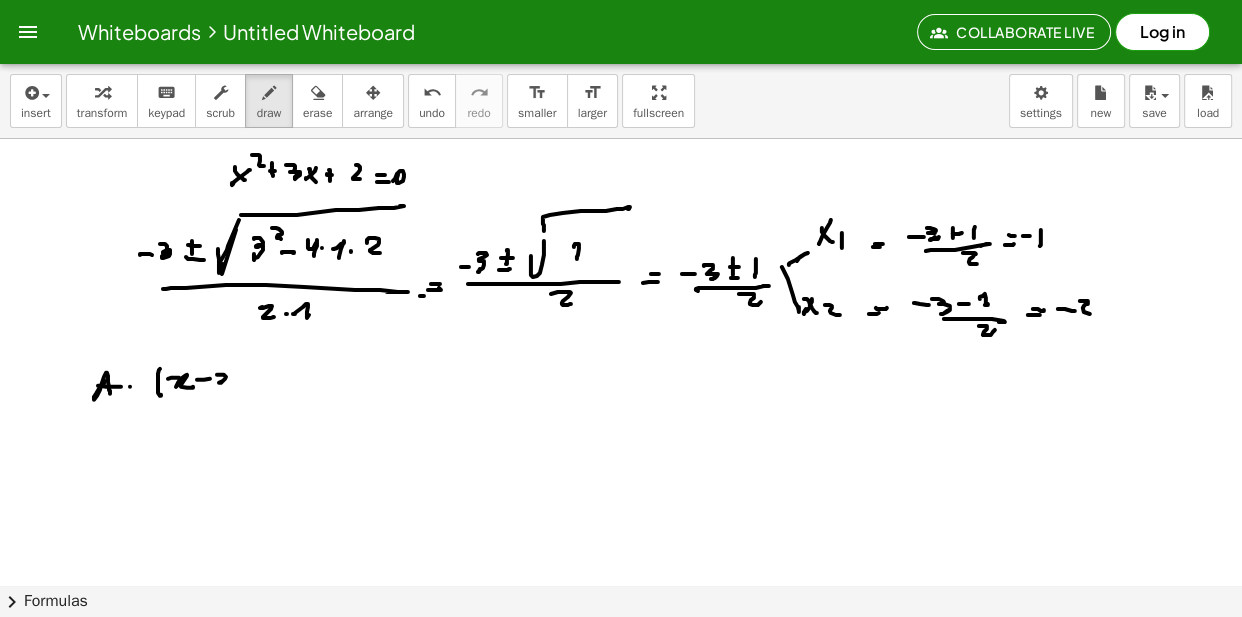 click at bounding box center (623, -5415) 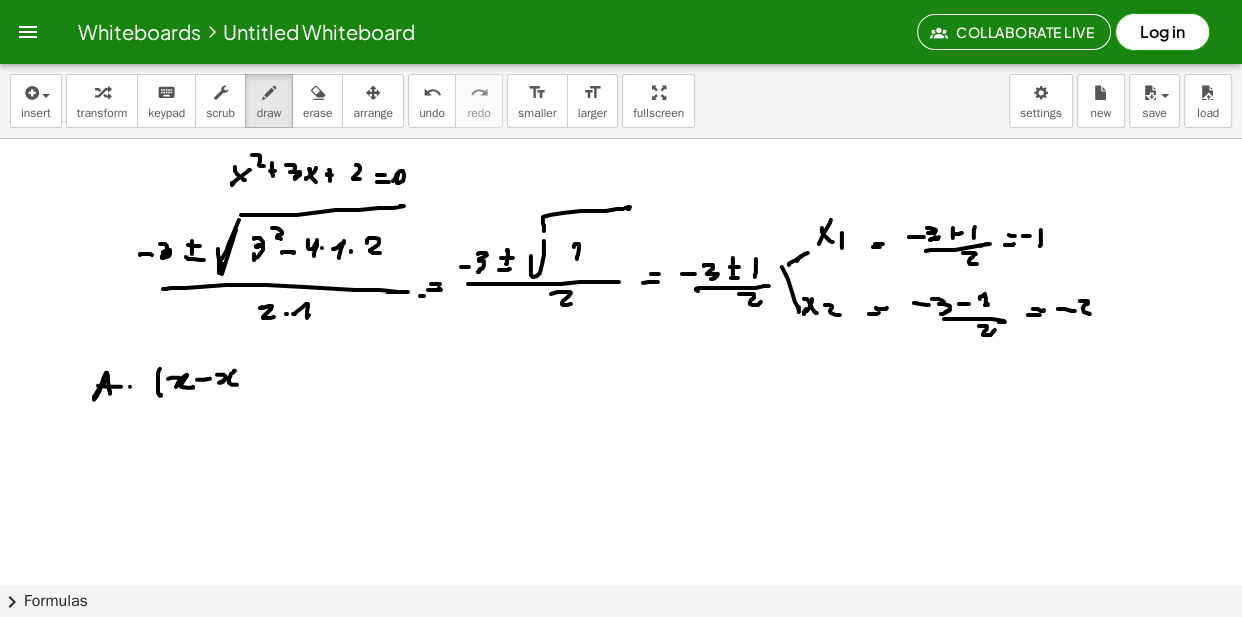 click at bounding box center [623, -5415] 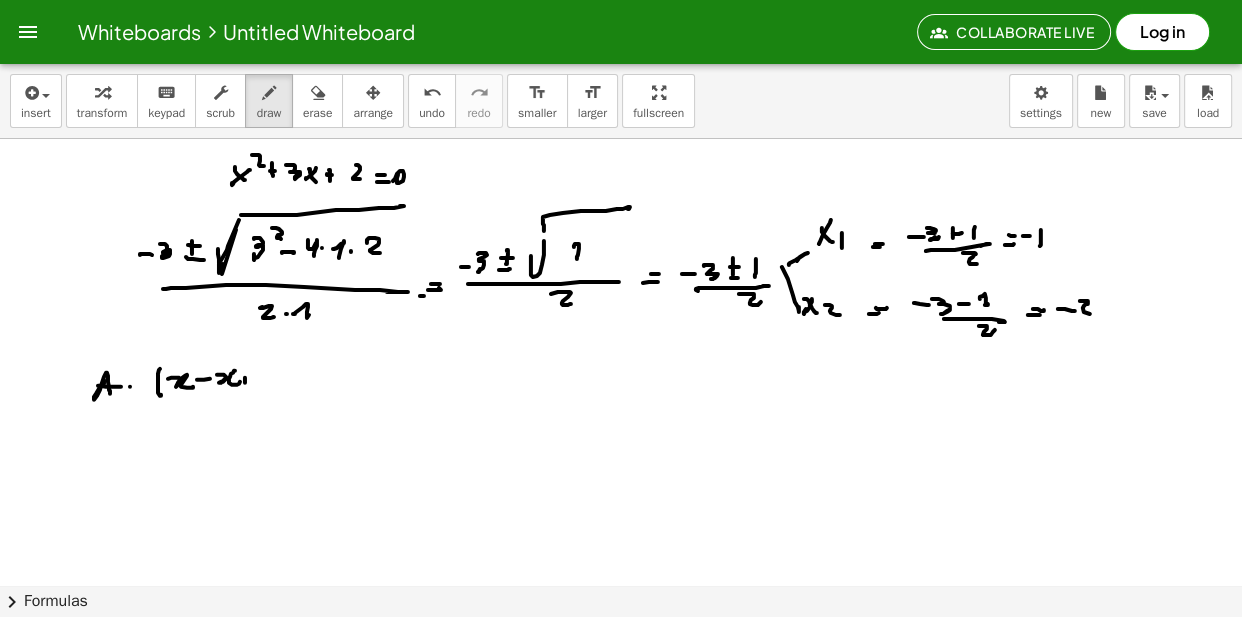 click at bounding box center (623, -5415) 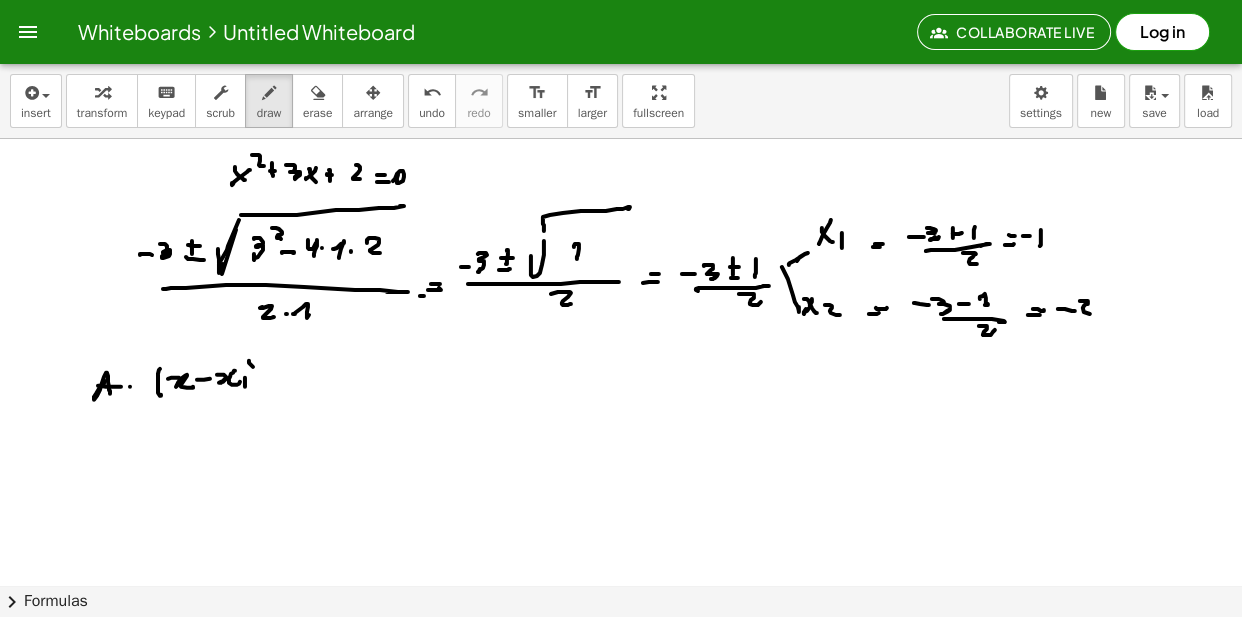 click at bounding box center (623, -5415) 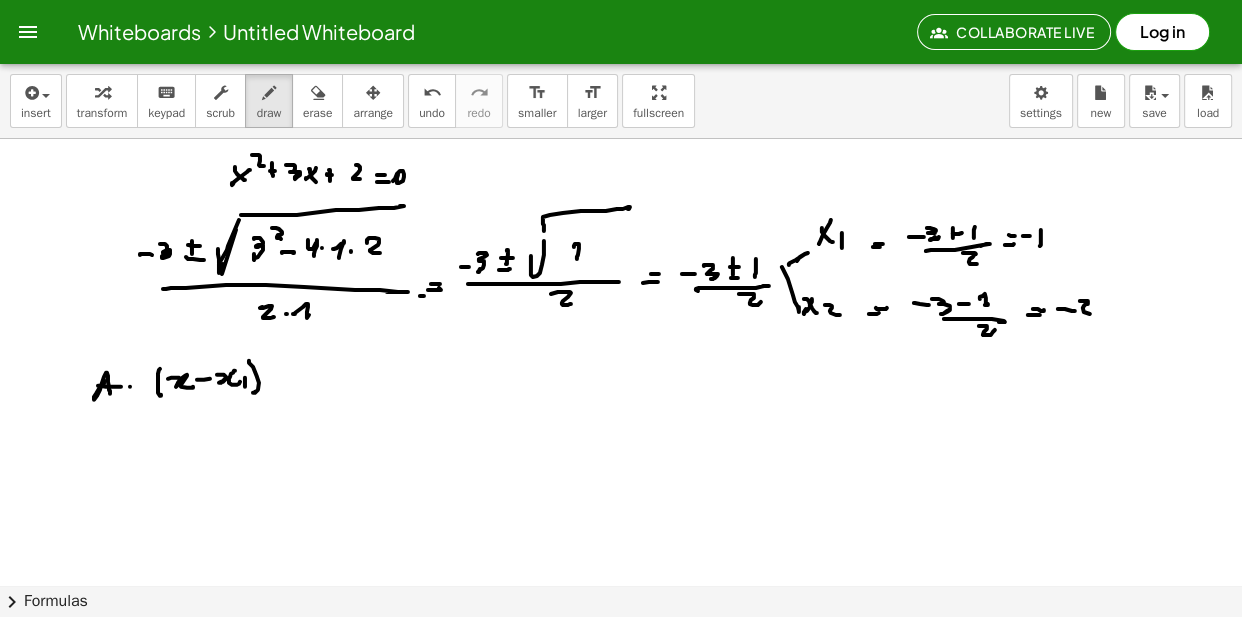 click at bounding box center [623, -5415] 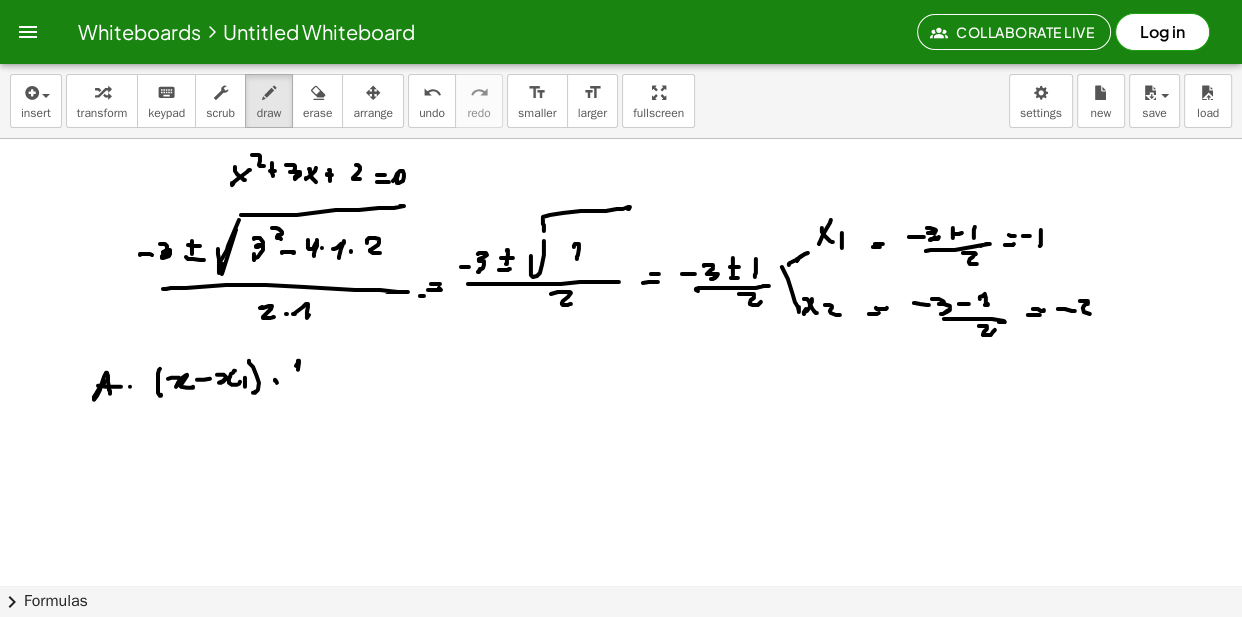 click at bounding box center [623, -5415] 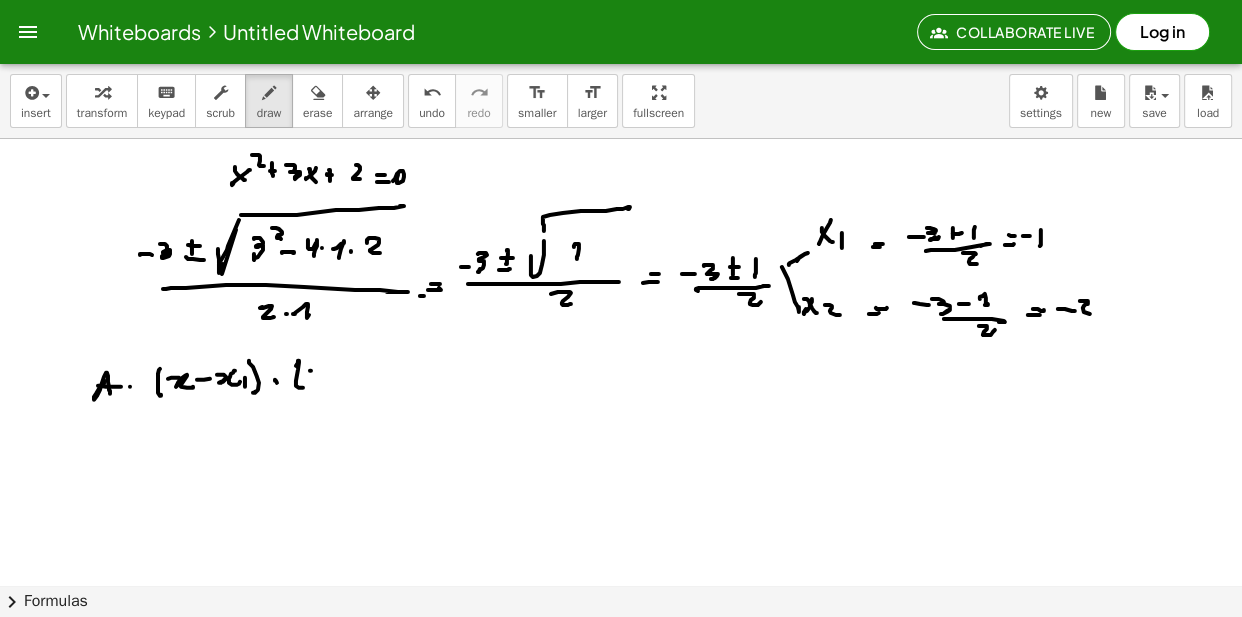 click at bounding box center [623, -5415] 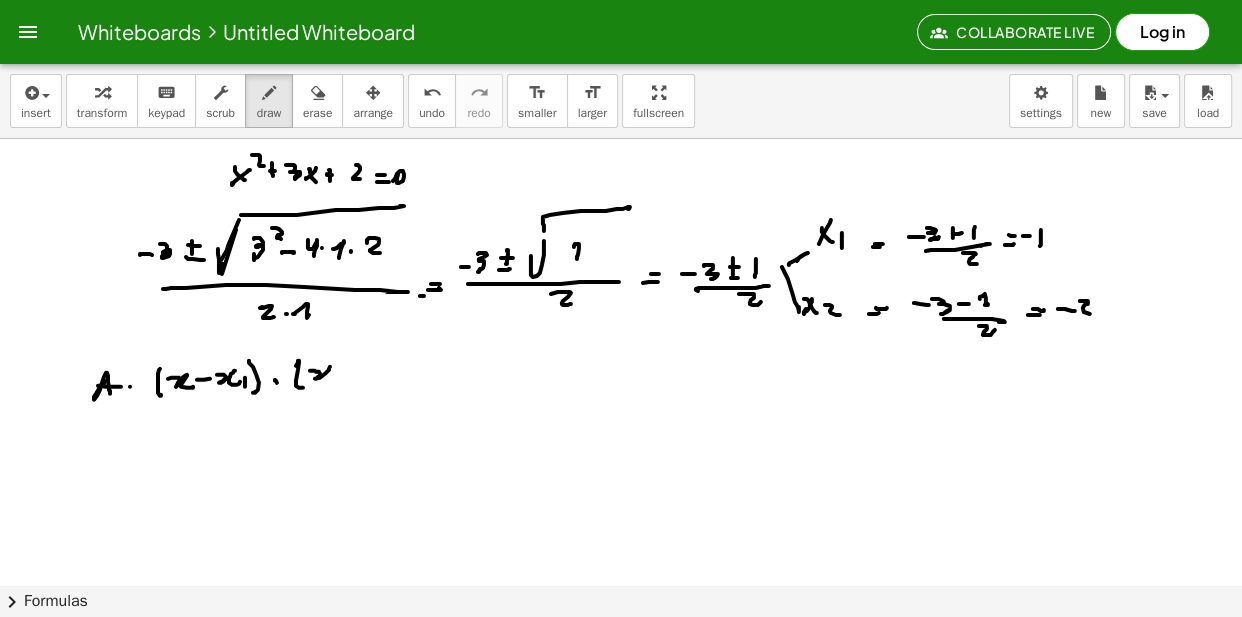 click at bounding box center [623, -5415] 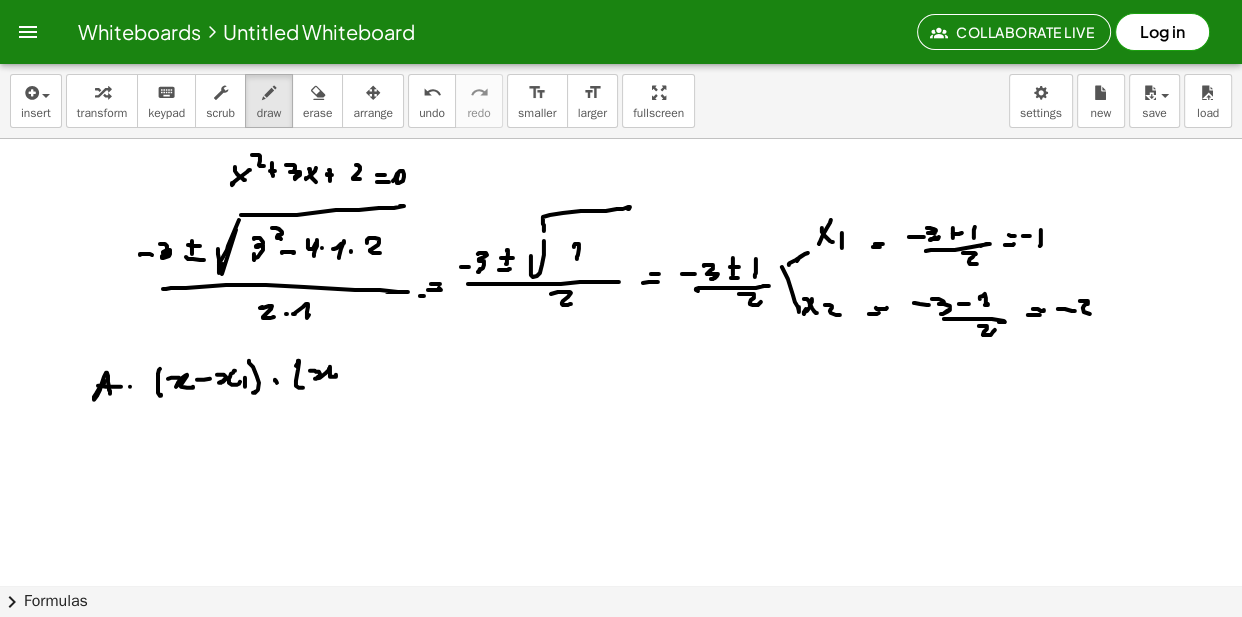 click at bounding box center [623, -5415] 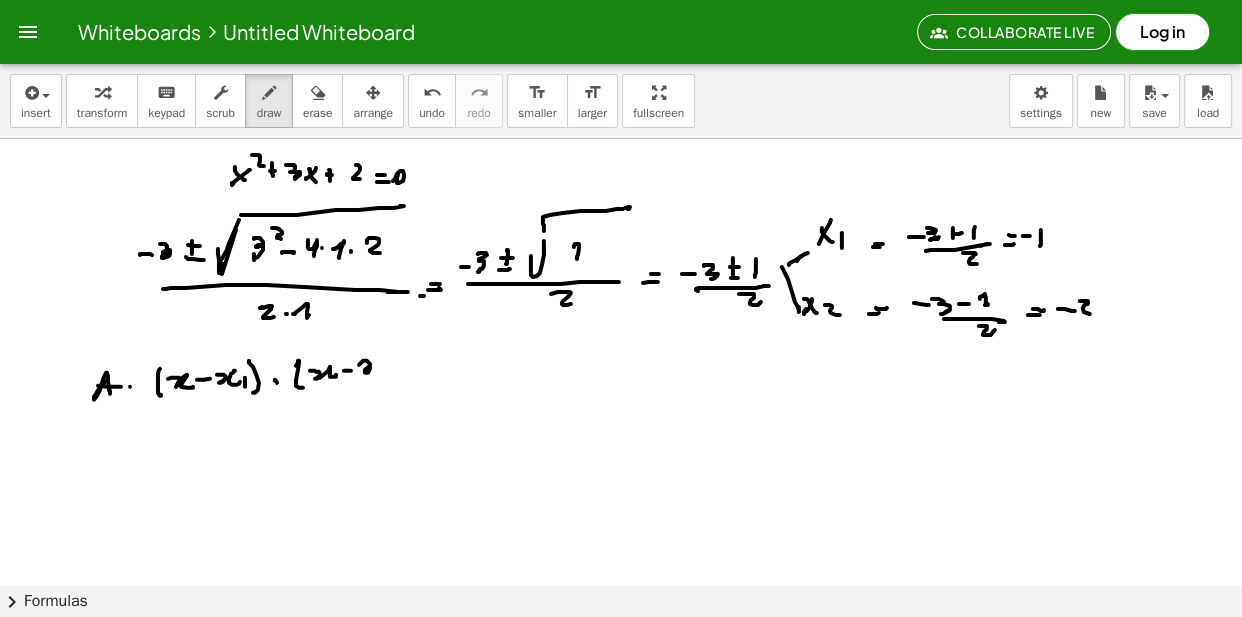 click at bounding box center [623, -5415] 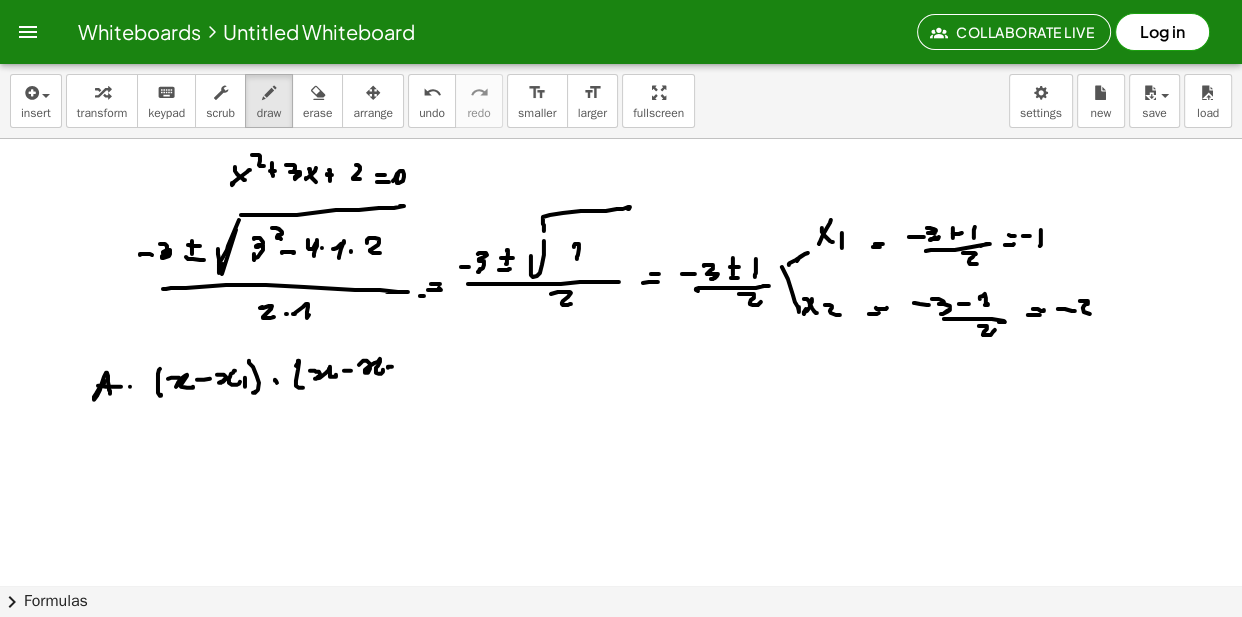 click at bounding box center (623, -5415) 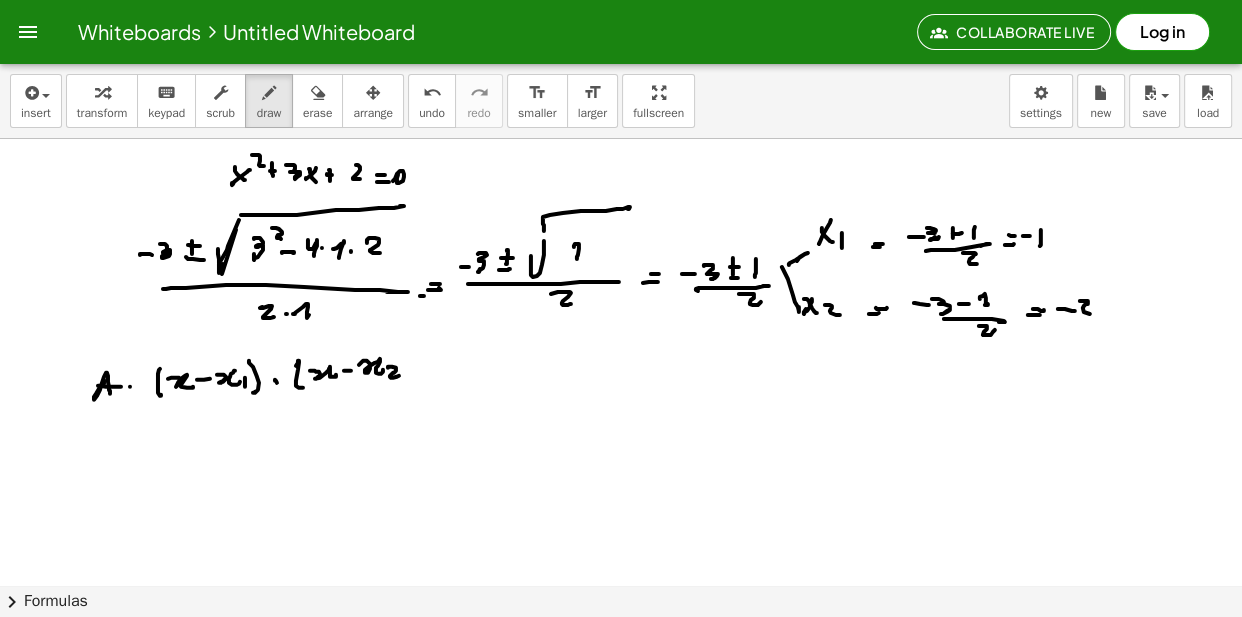click at bounding box center (623, -5415) 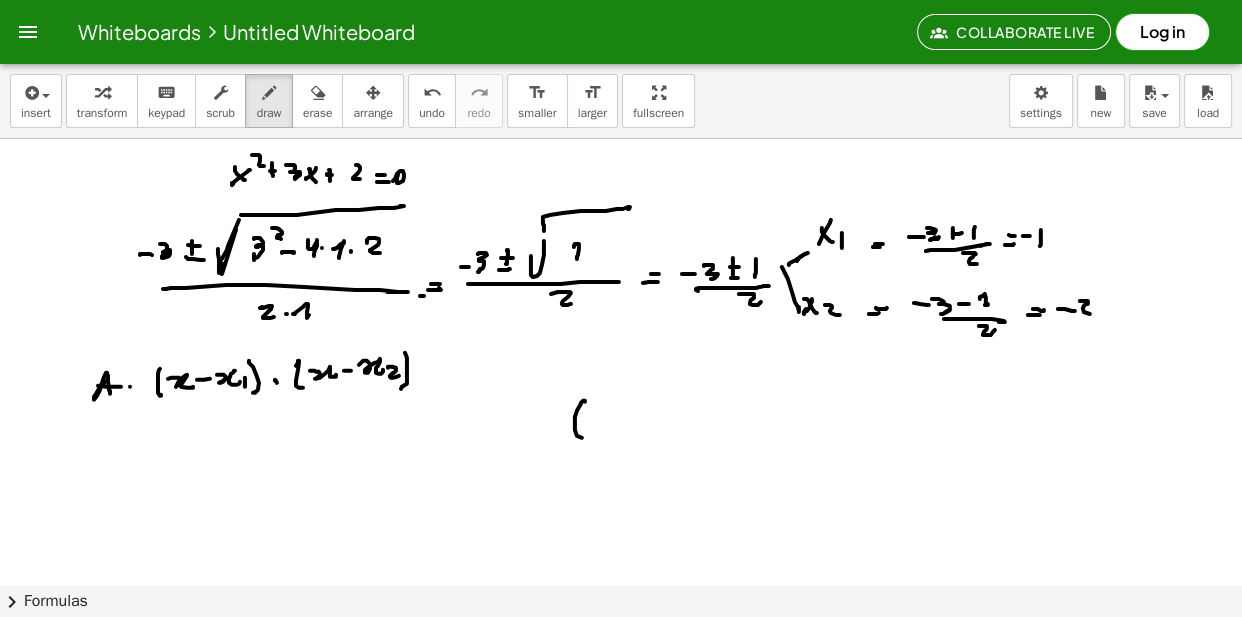 click at bounding box center [623, -5415] 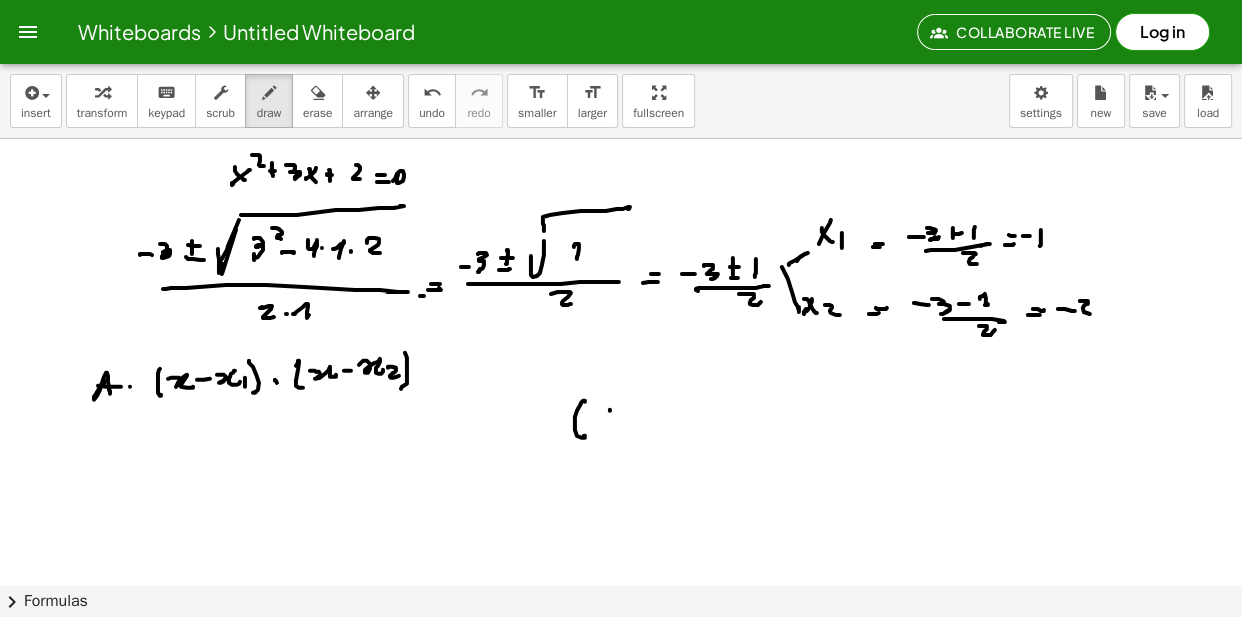 click at bounding box center (623, -5415) 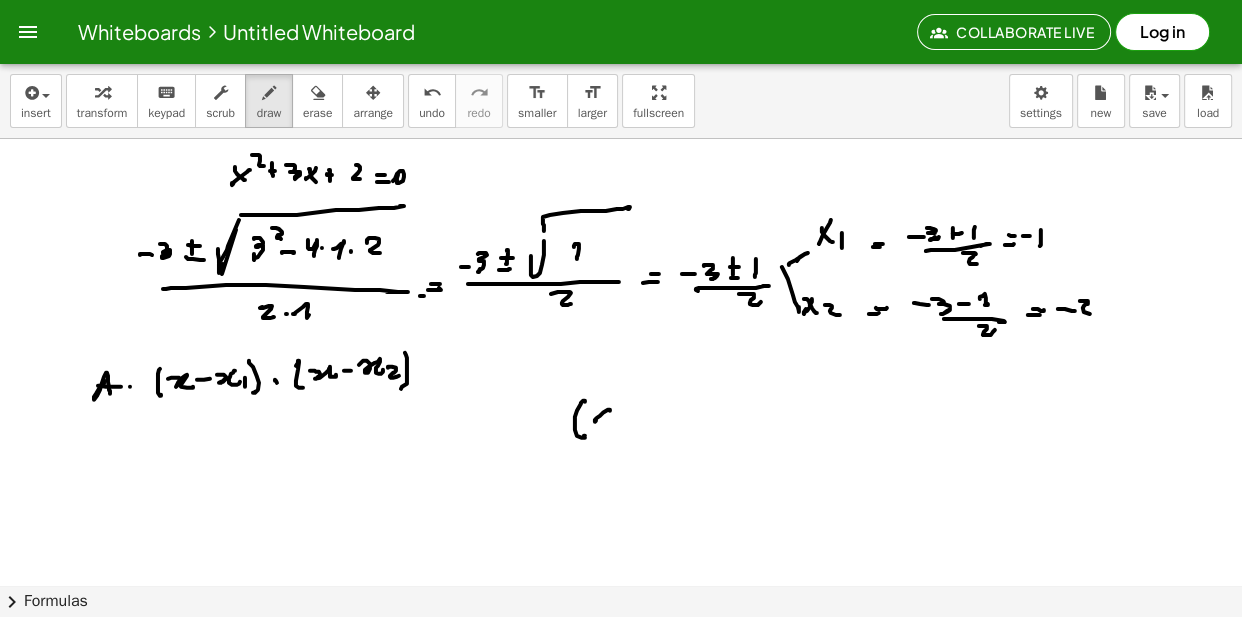 click at bounding box center (623, -5415) 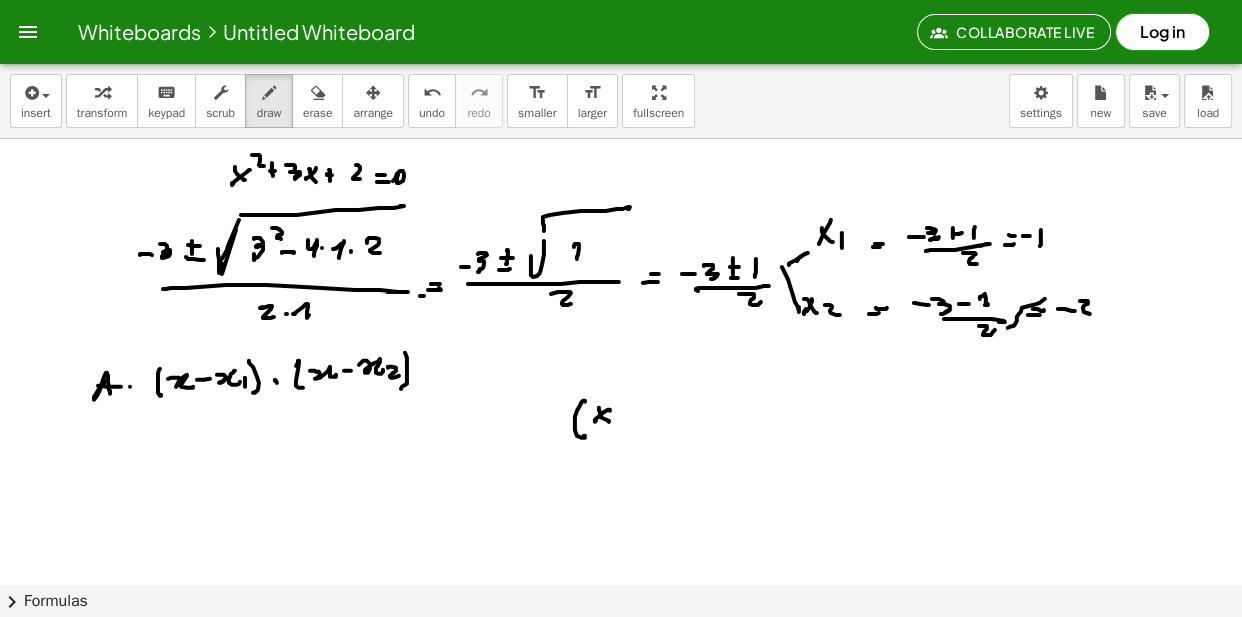 click at bounding box center [623, -5415] 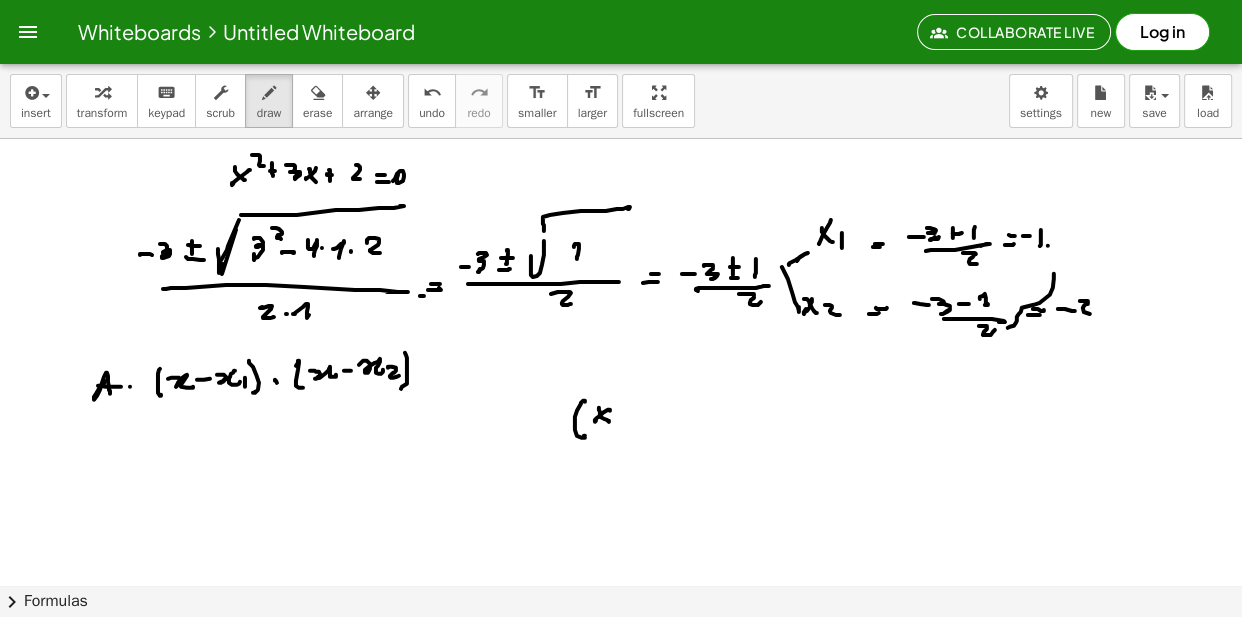 click at bounding box center [623, -5415] 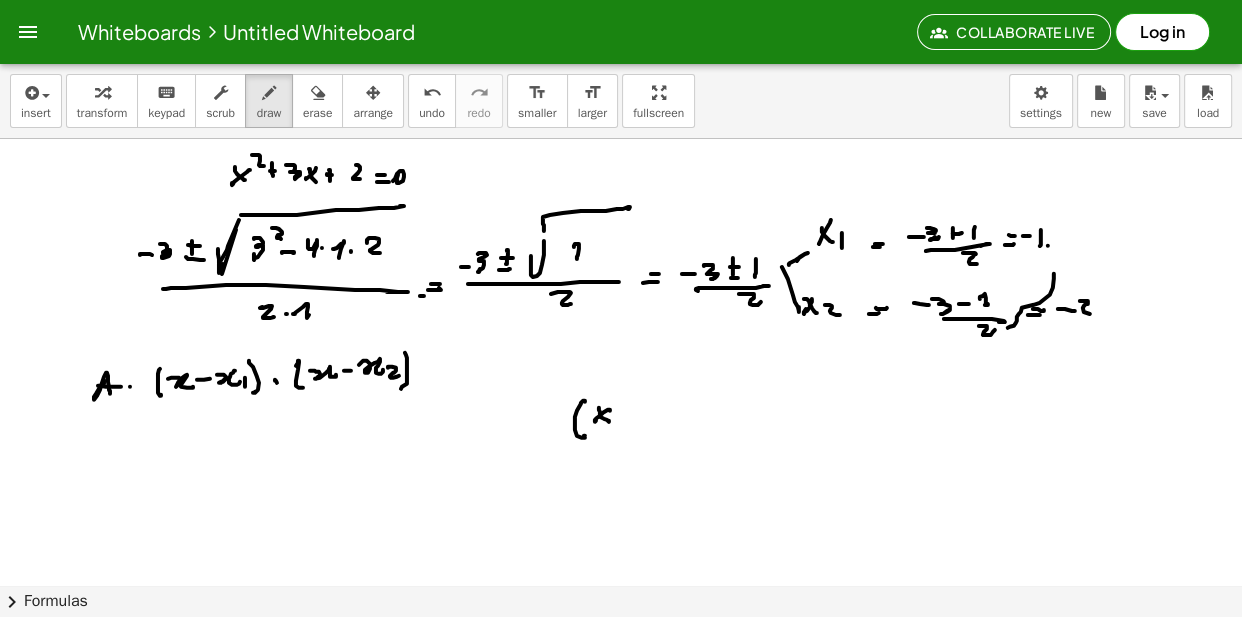 click at bounding box center [623, -5415] 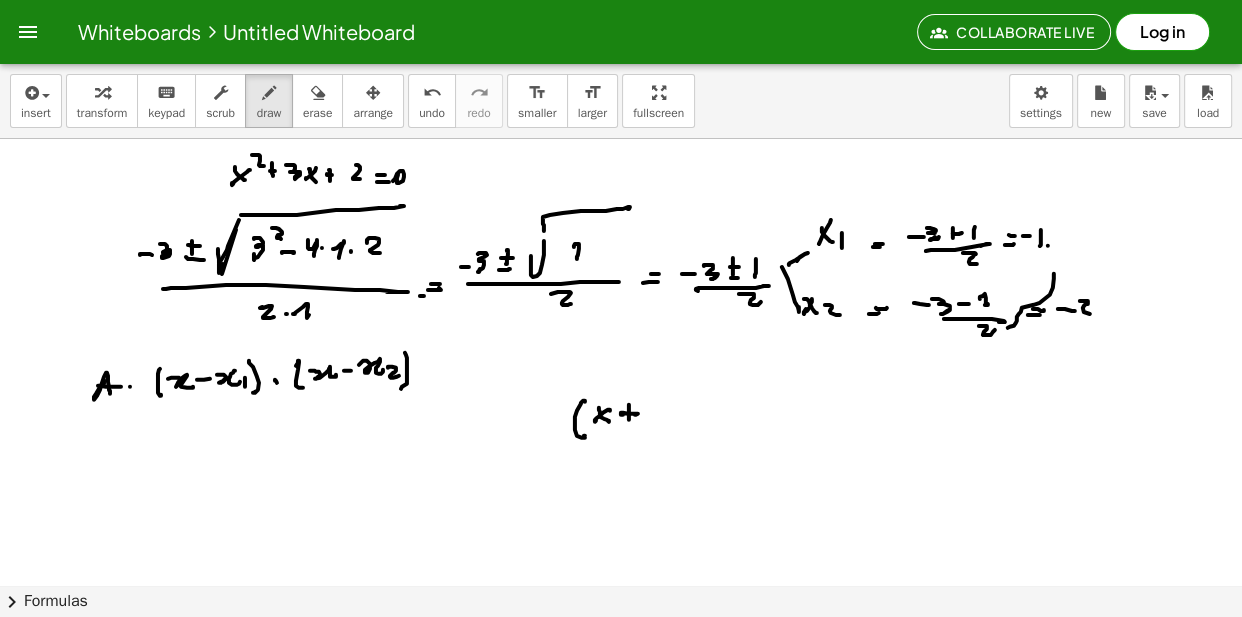 click at bounding box center (623, -5415) 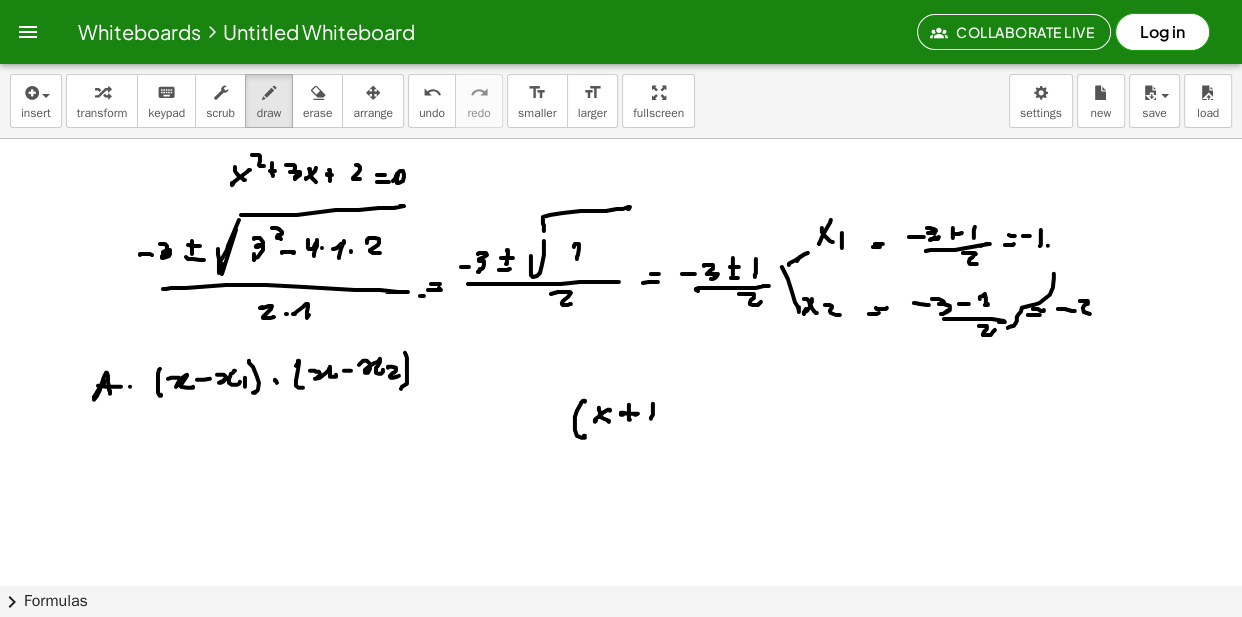 click at bounding box center (623, -5415) 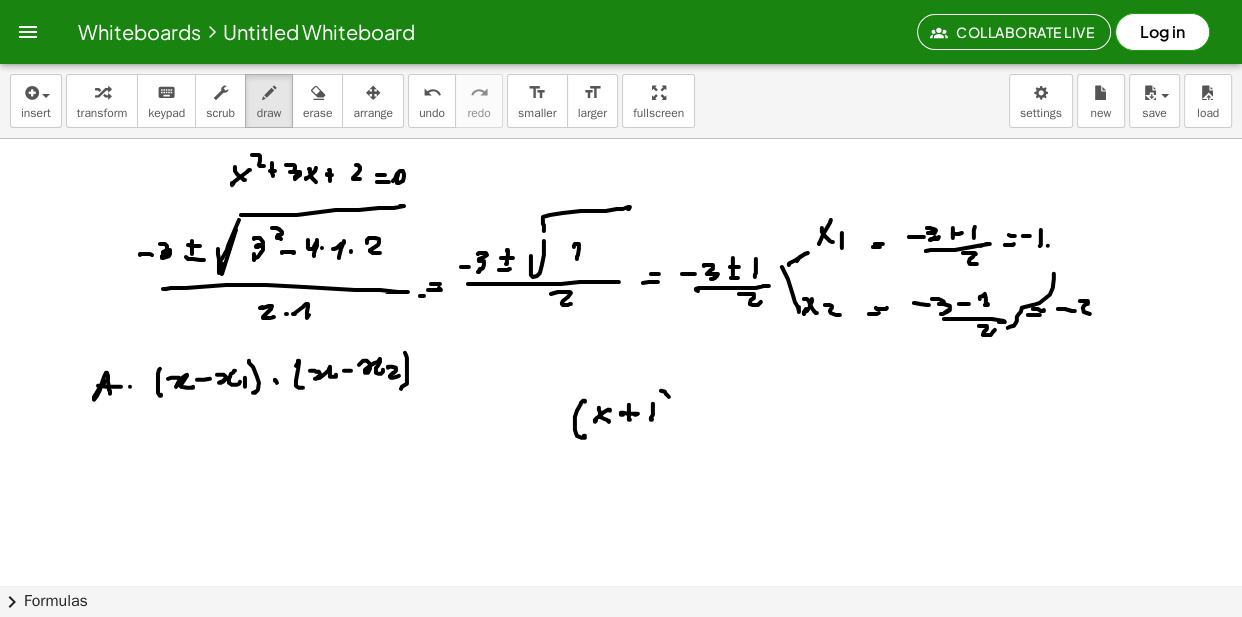 click at bounding box center [623, -5415] 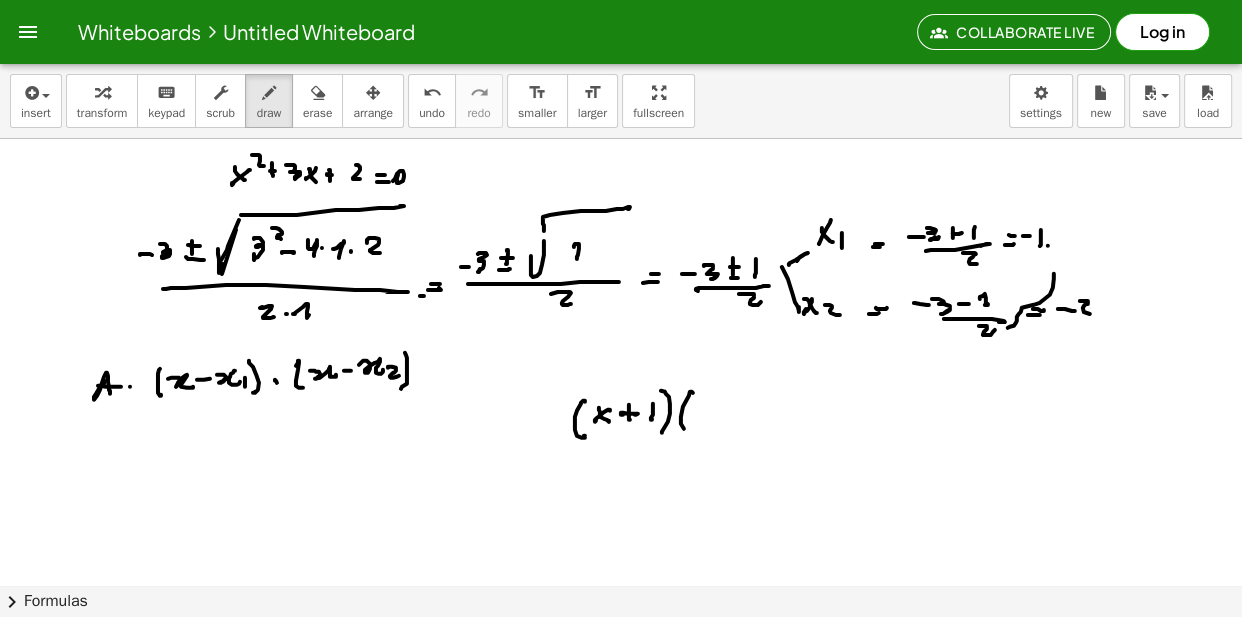 click at bounding box center (623, -5415) 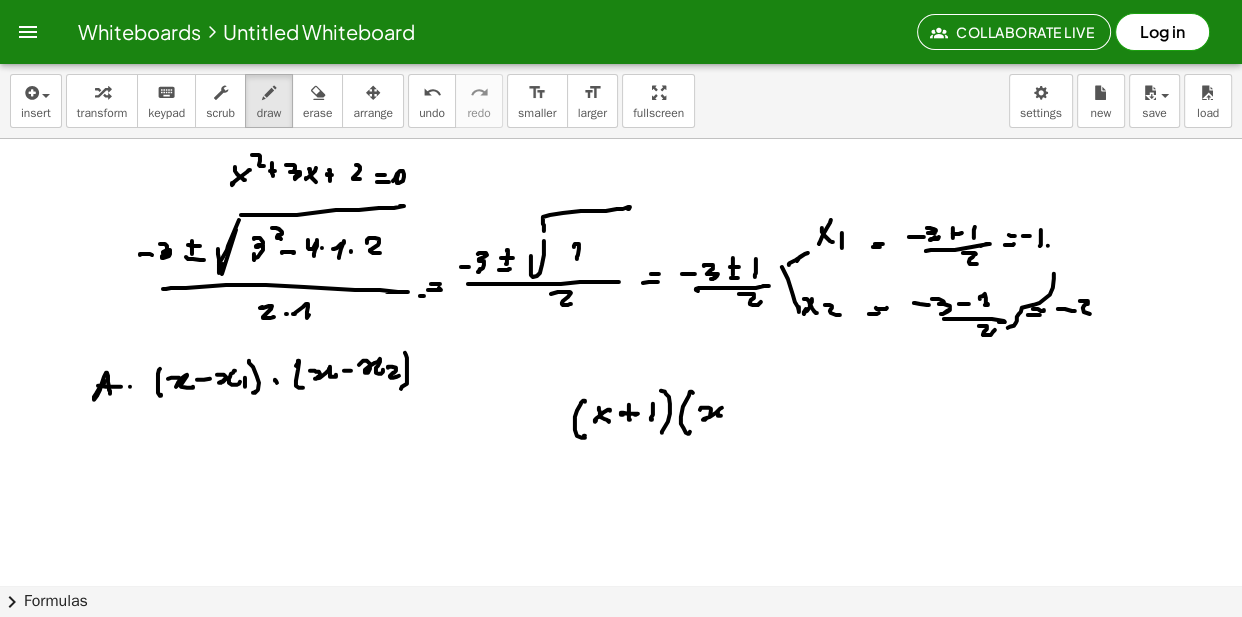click at bounding box center [623, -5415] 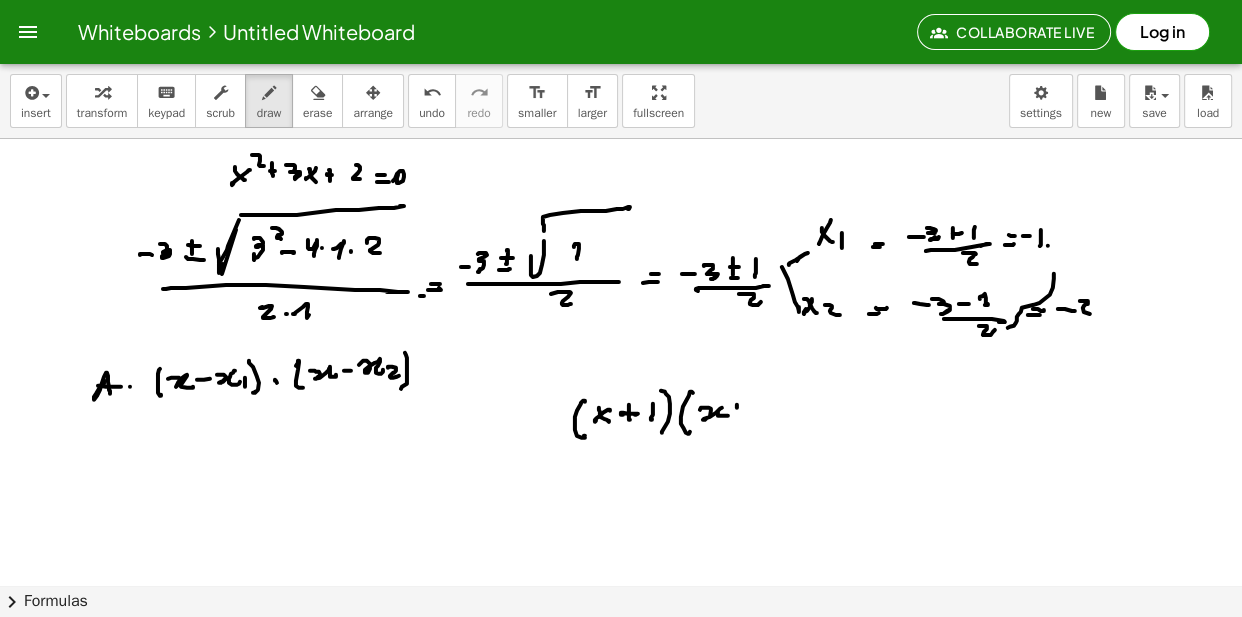 click at bounding box center [623, -5415] 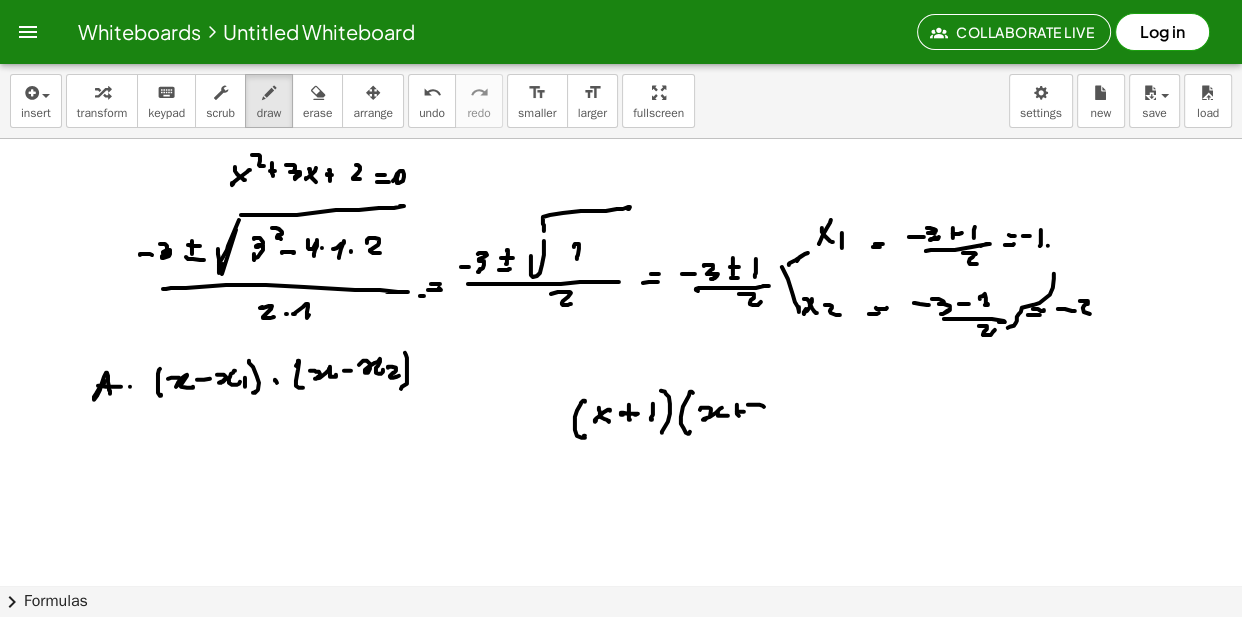 click at bounding box center [623, -5415] 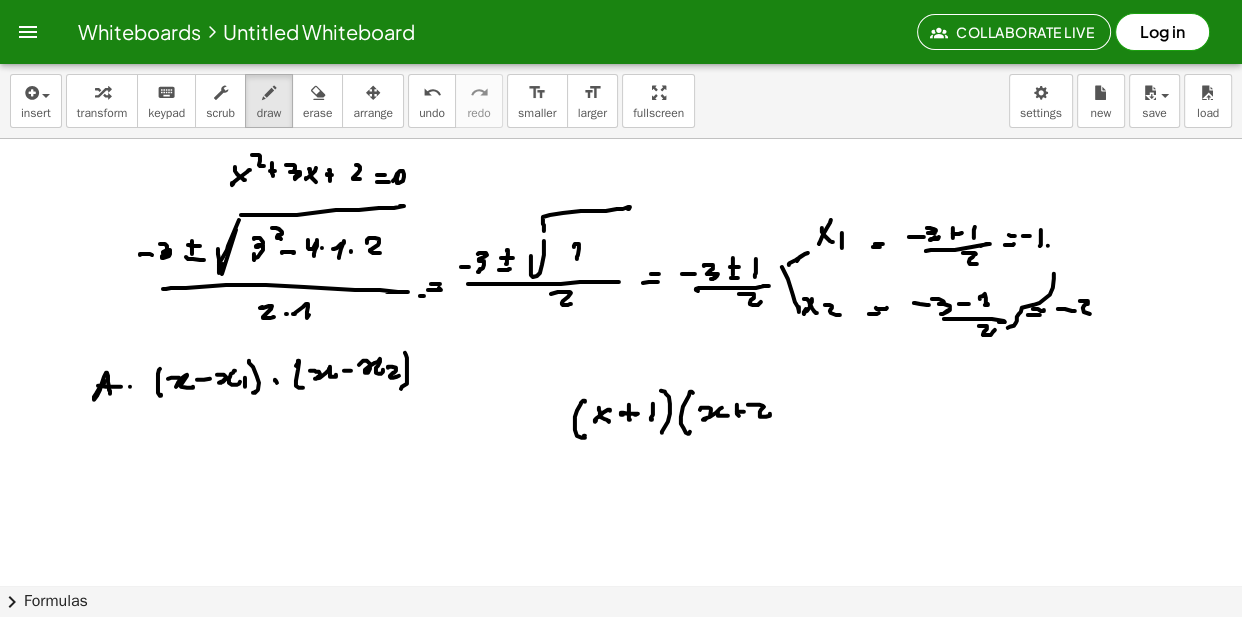 click at bounding box center (623, -5415) 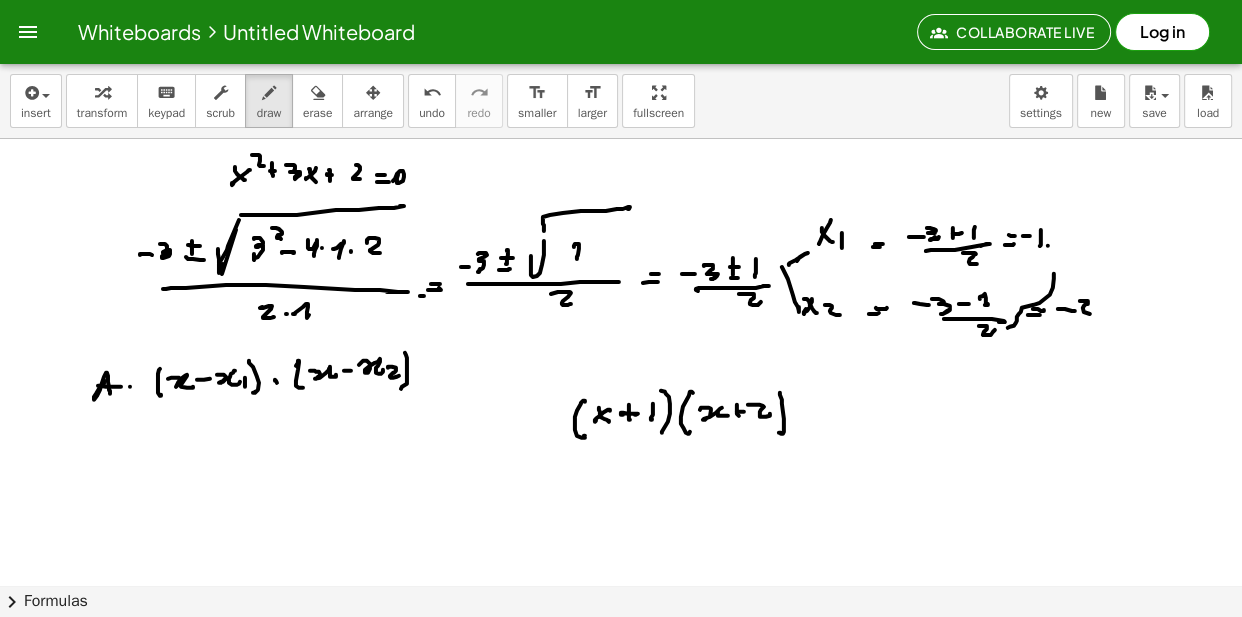 click at bounding box center [623, -5415] 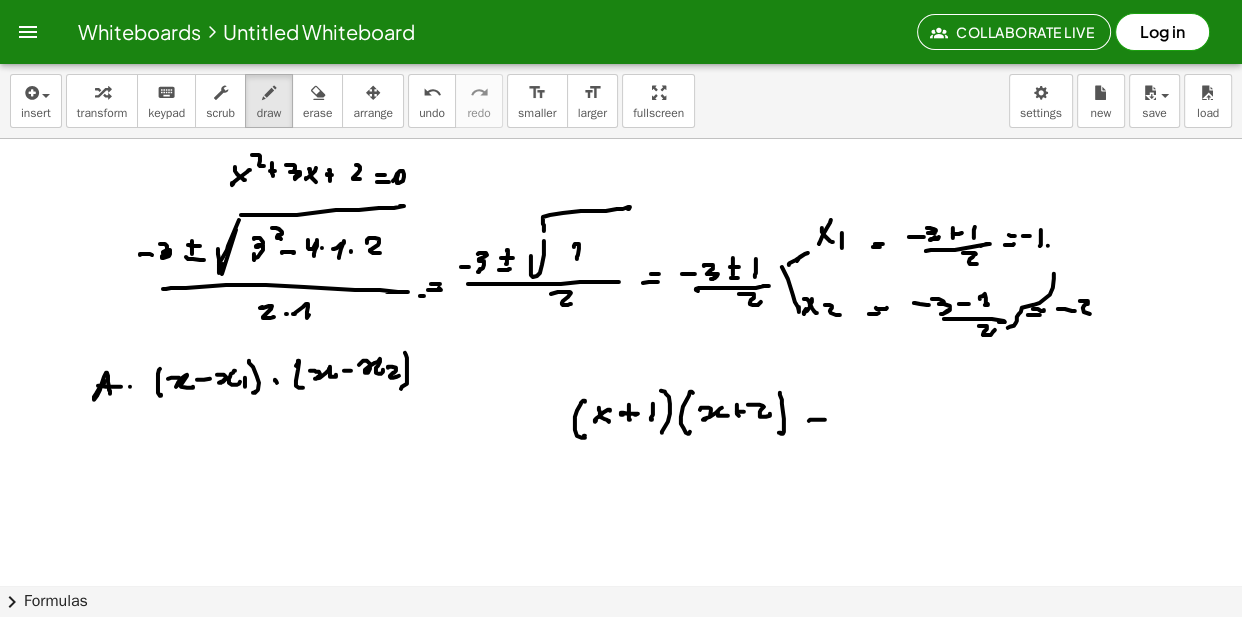 click at bounding box center [623, -5415] 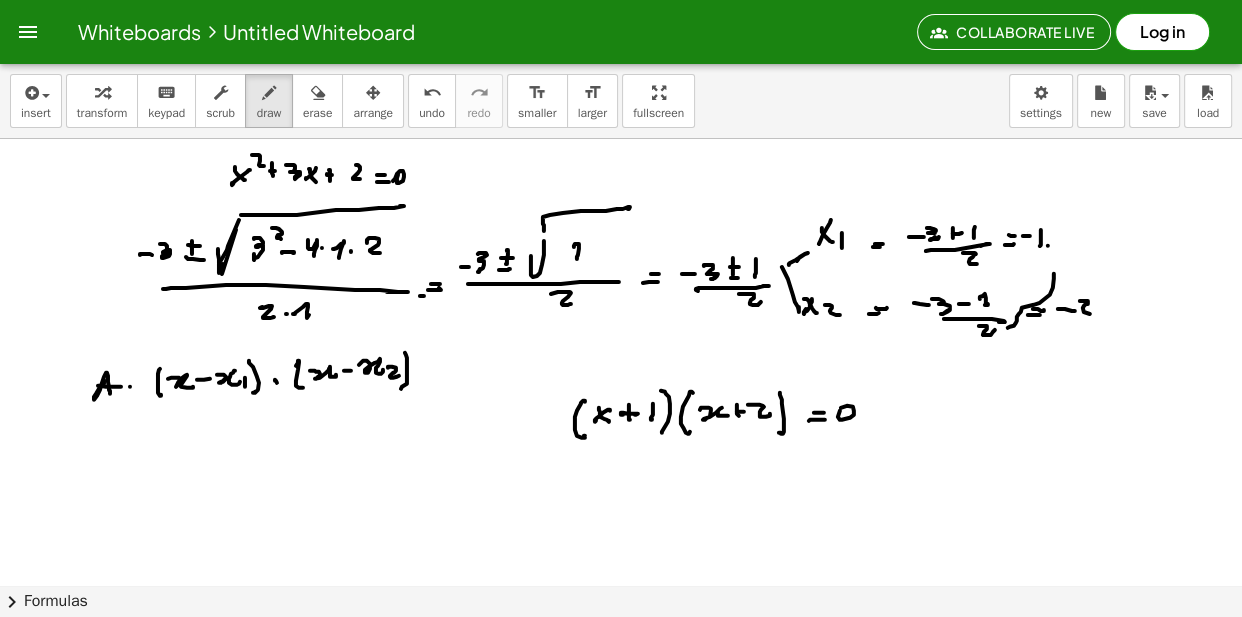 click at bounding box center (623, -5415) 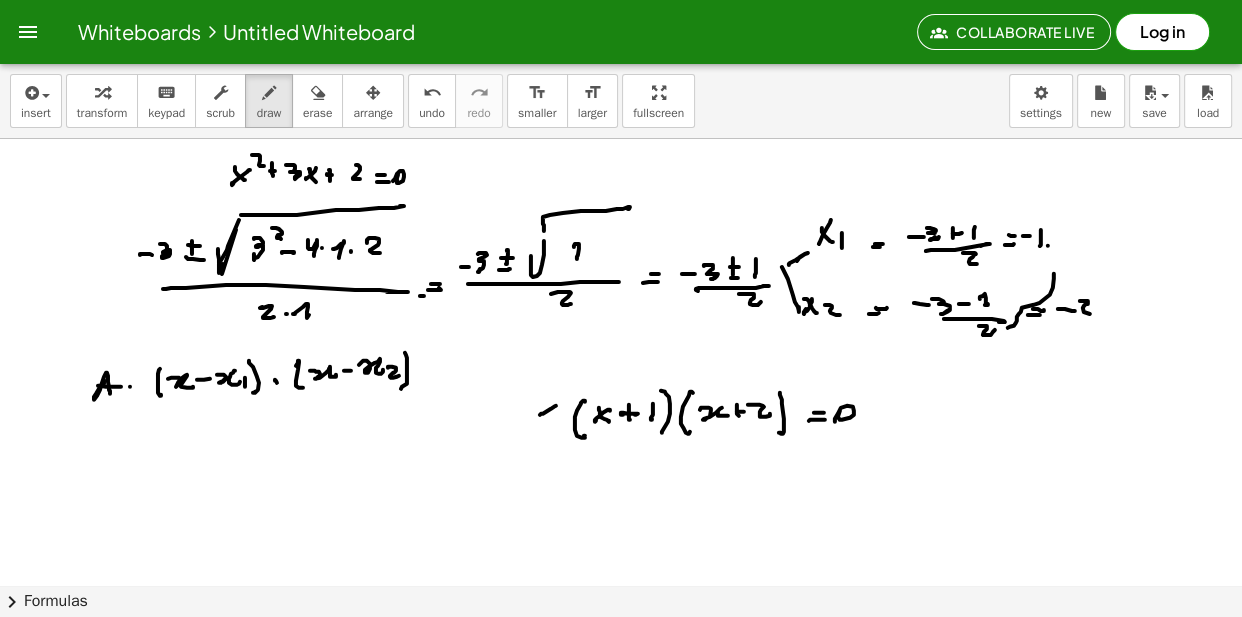click at bounding box center (623, -5415) 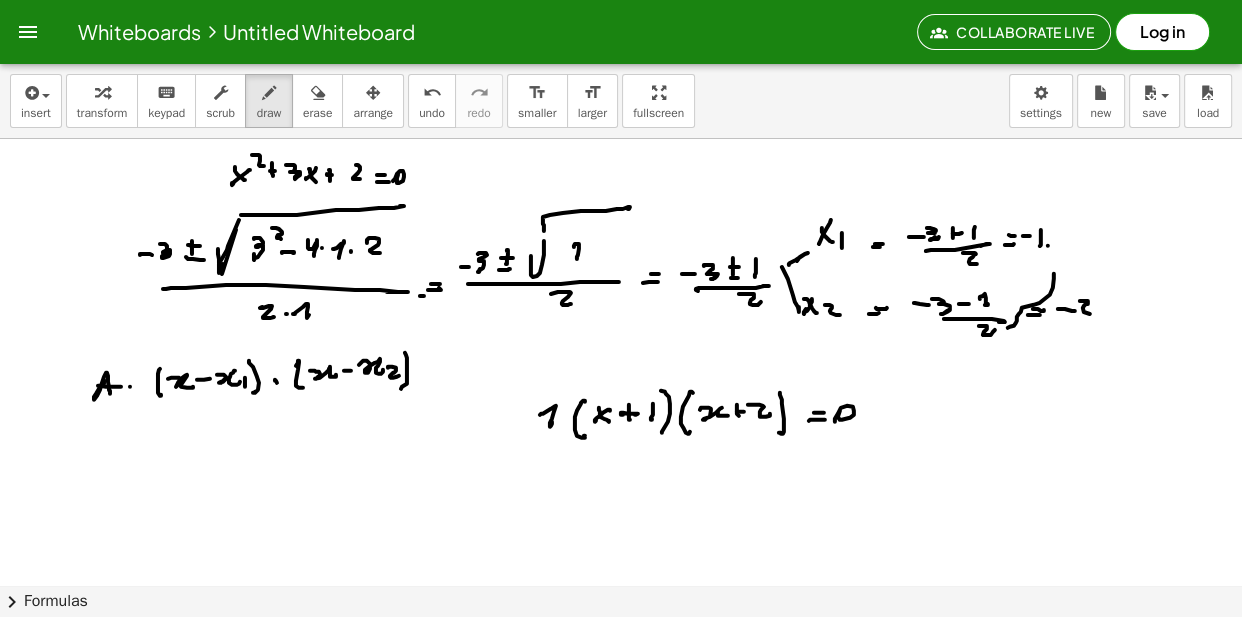 click at bounding box center (623, -5415) 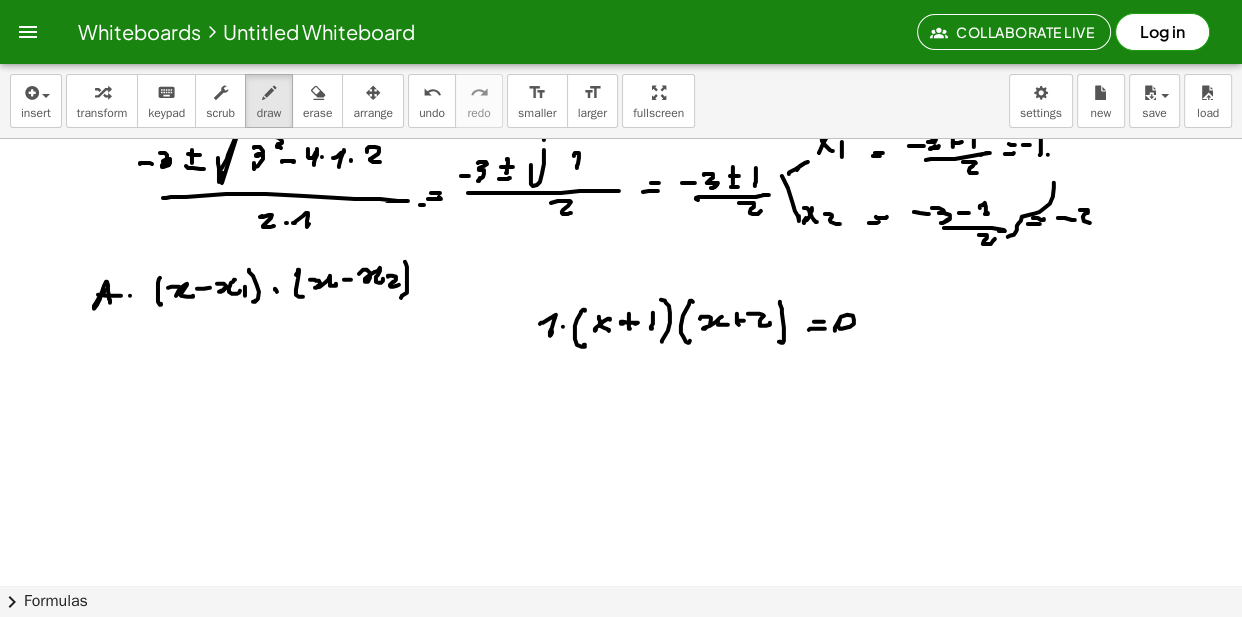 scroll, scrollTop: 11806, scrollLeft: 0, axis: vertical 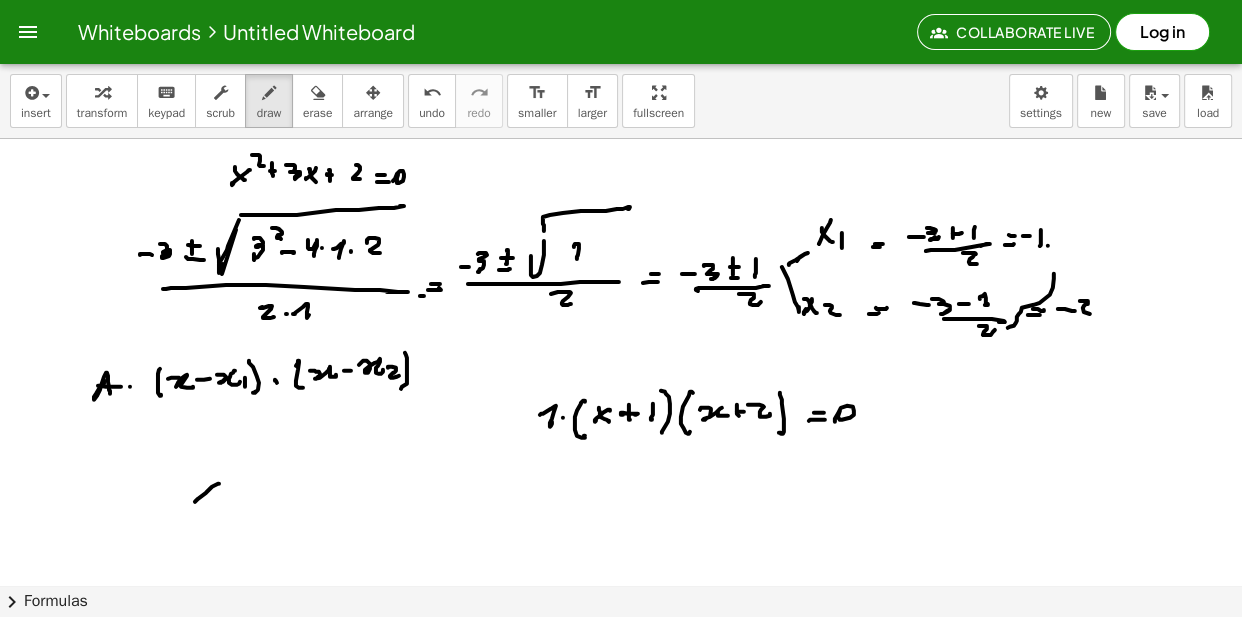 drag, startPoint x: 219, startPoint y: 487, endPoint x: 197, endPoint y: 486, distance: 22.022715 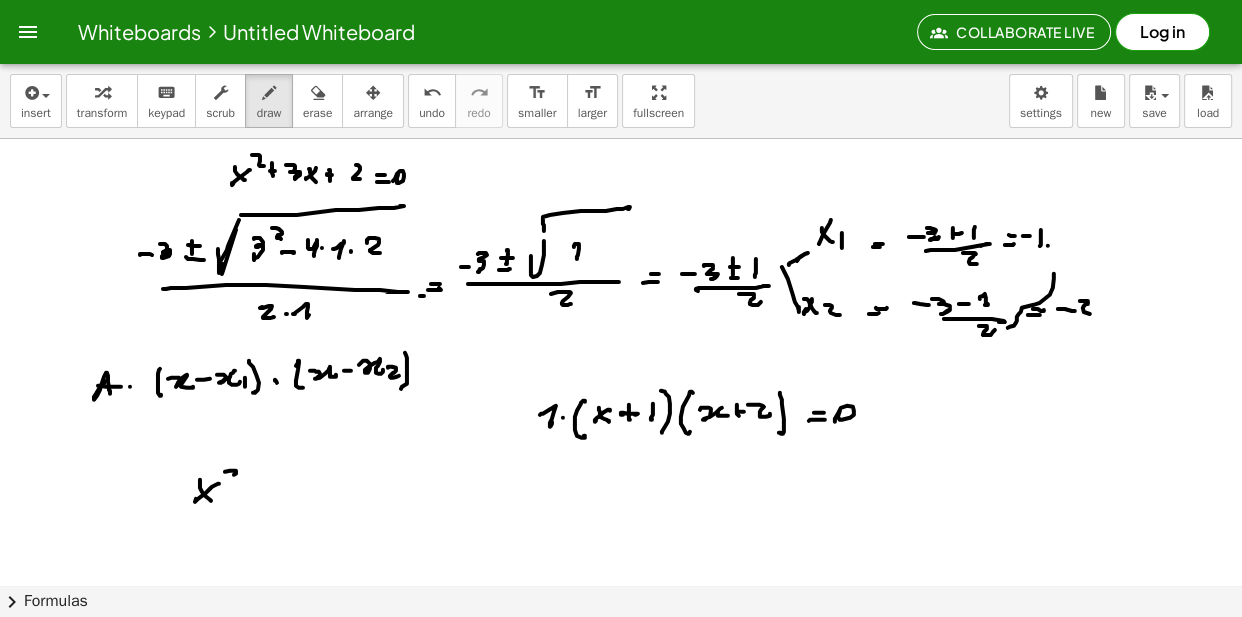 click at bounding box center (623, -5415) 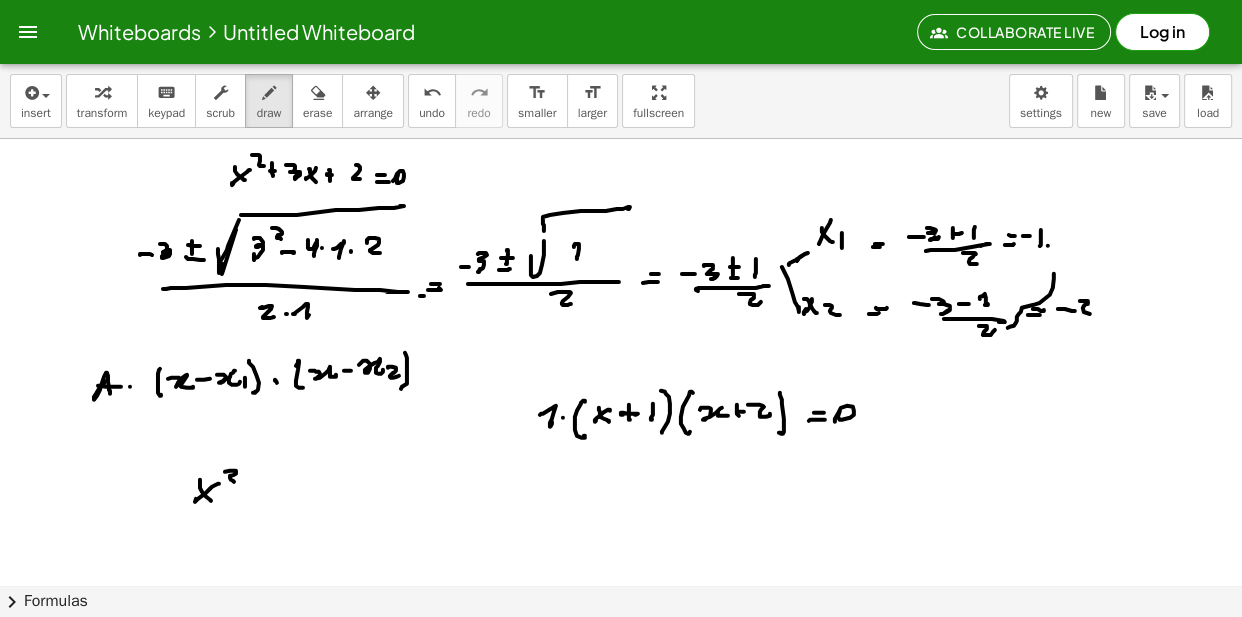 click at bounding box center (623, -5415) 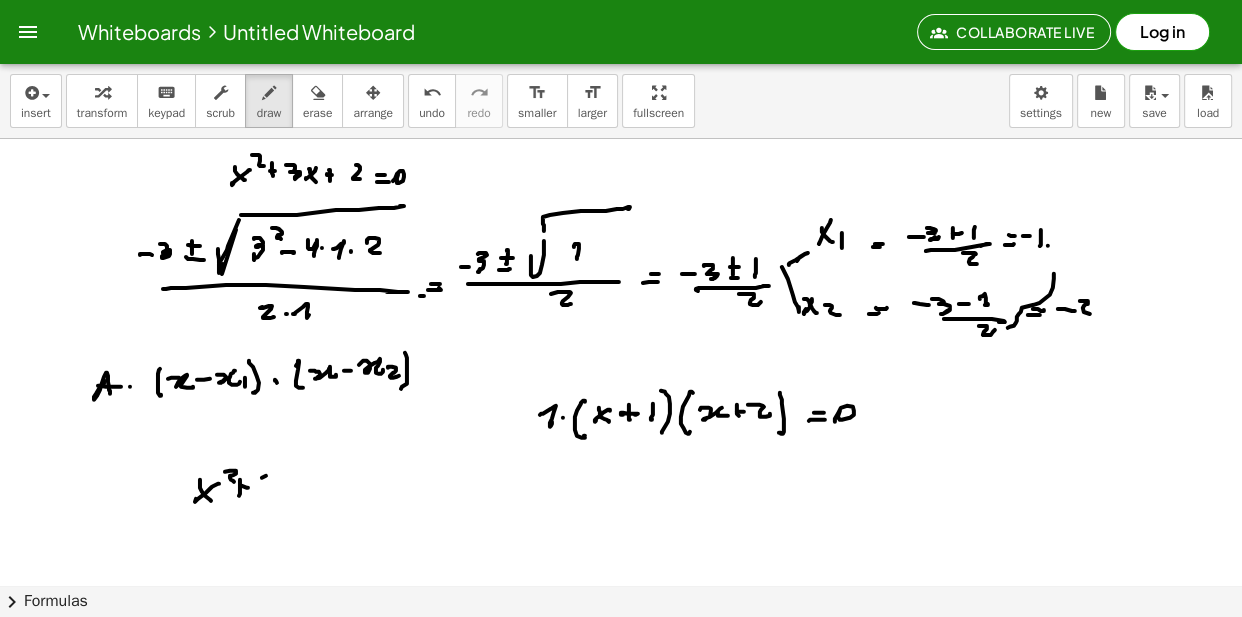 drag, startPoint x: 266, startPoint y: 479, endPoint x: 270, endPoint y: 490, distance: 11.7046995 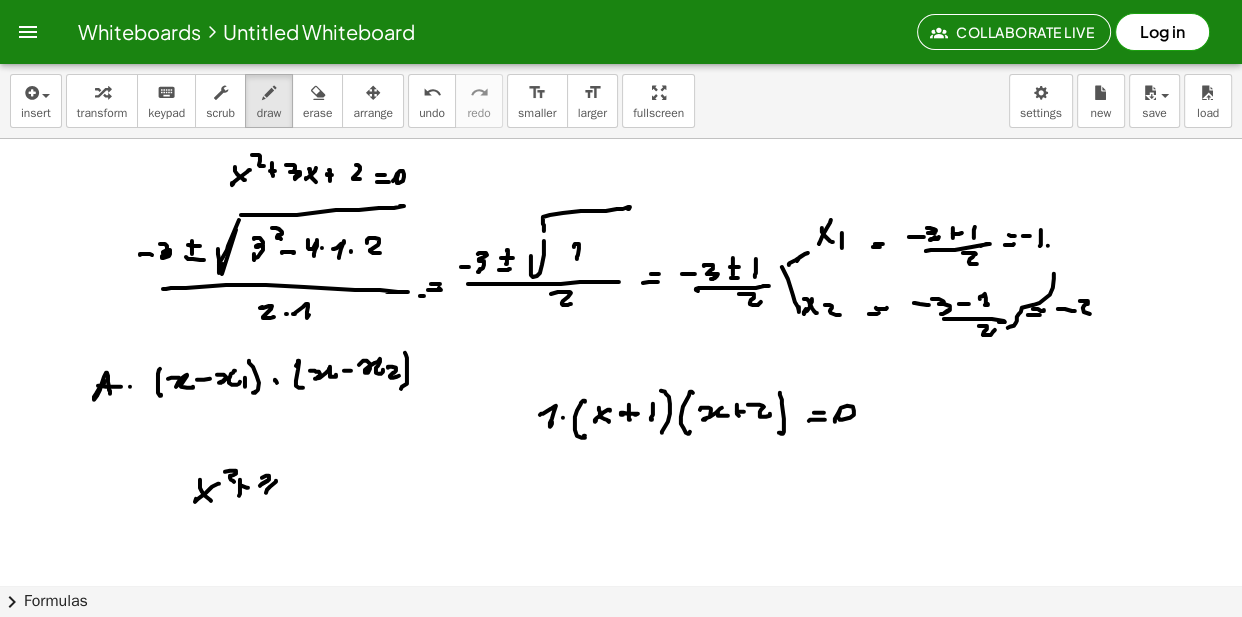 drag, startPoint x: 270, startPoint y: 490, endPoint x: 297, endPoint y: 475, distance: 30.88689 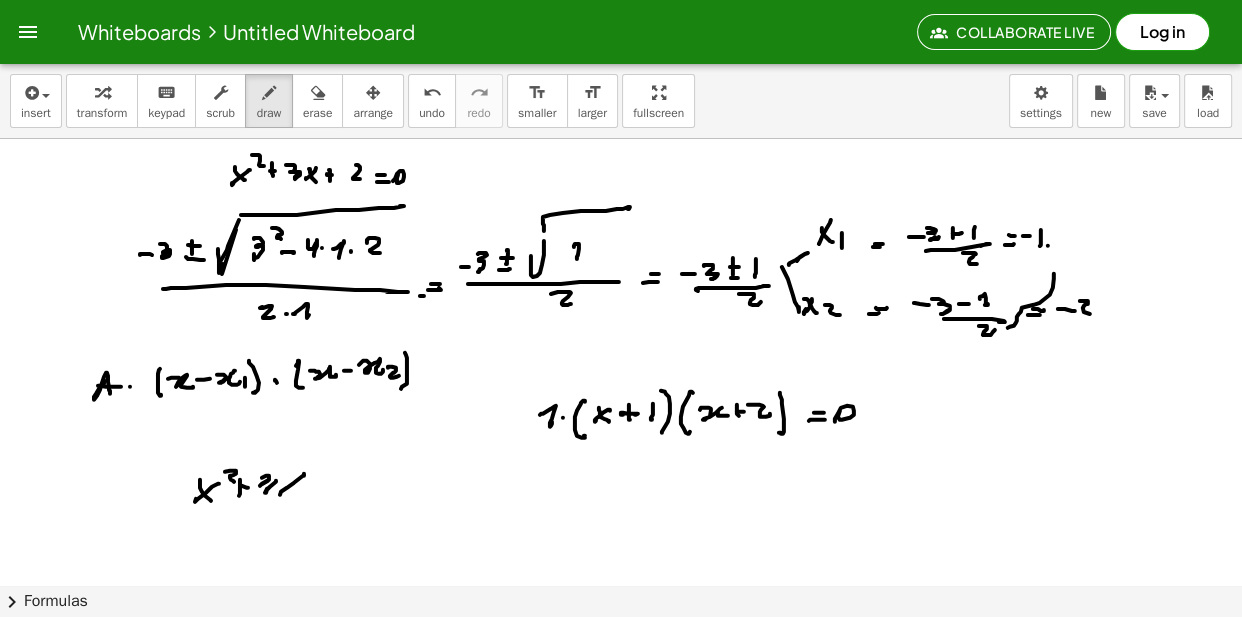 click at bounding box center (623, -5415) 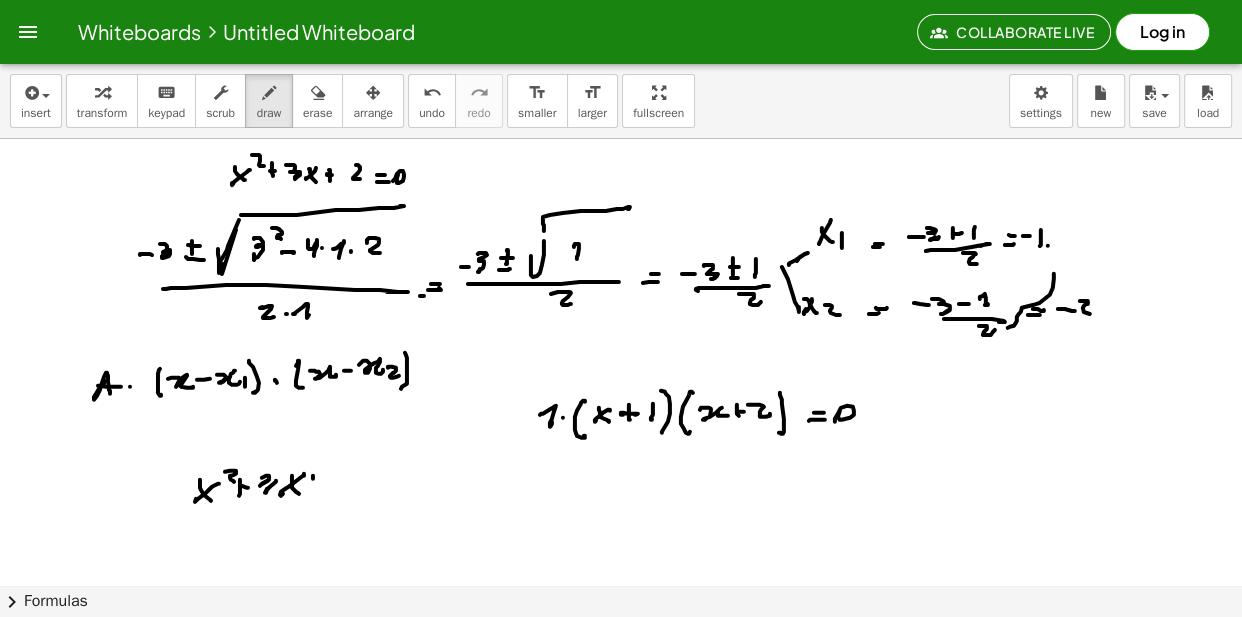 click at bounding box center (623, -5415) 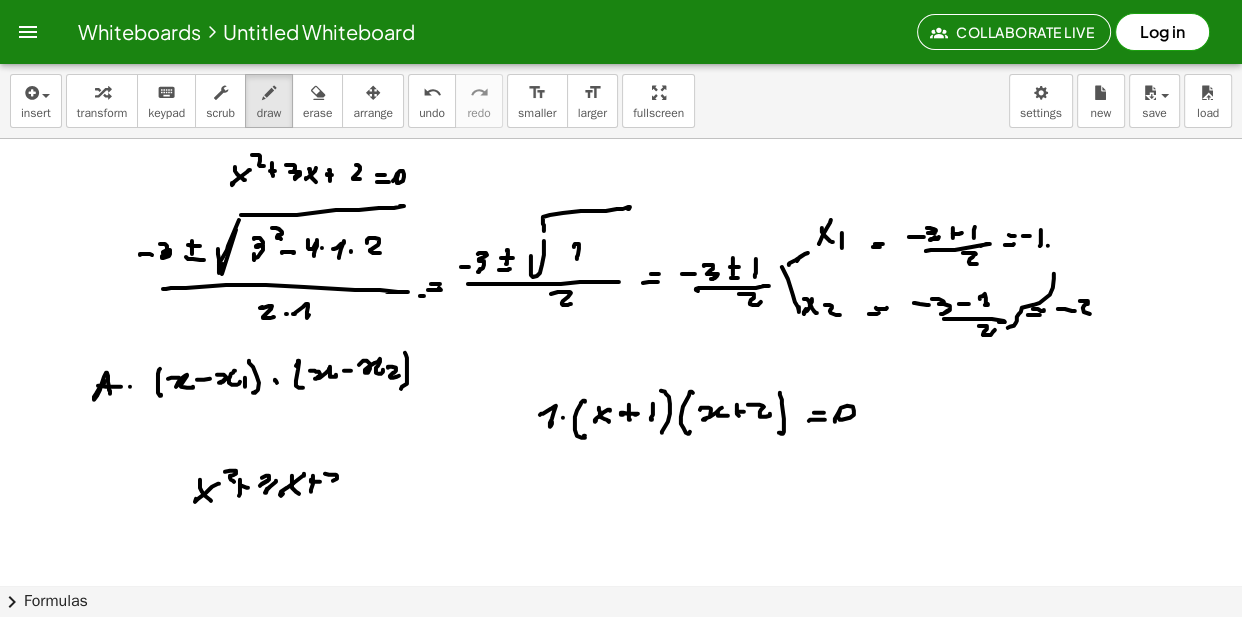click at bounding box center [623, -5415] 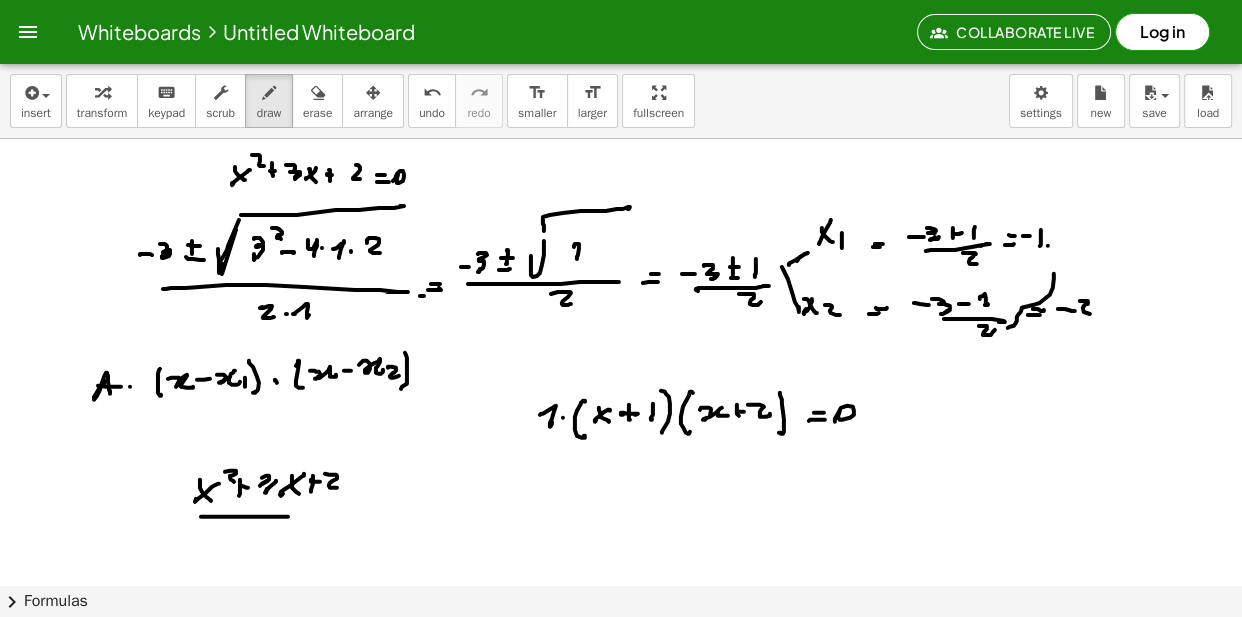 drag, startPoint x: 201, startPoint y: 520, endPoint x: 239, endPoint y: 533, distance: 40.16217 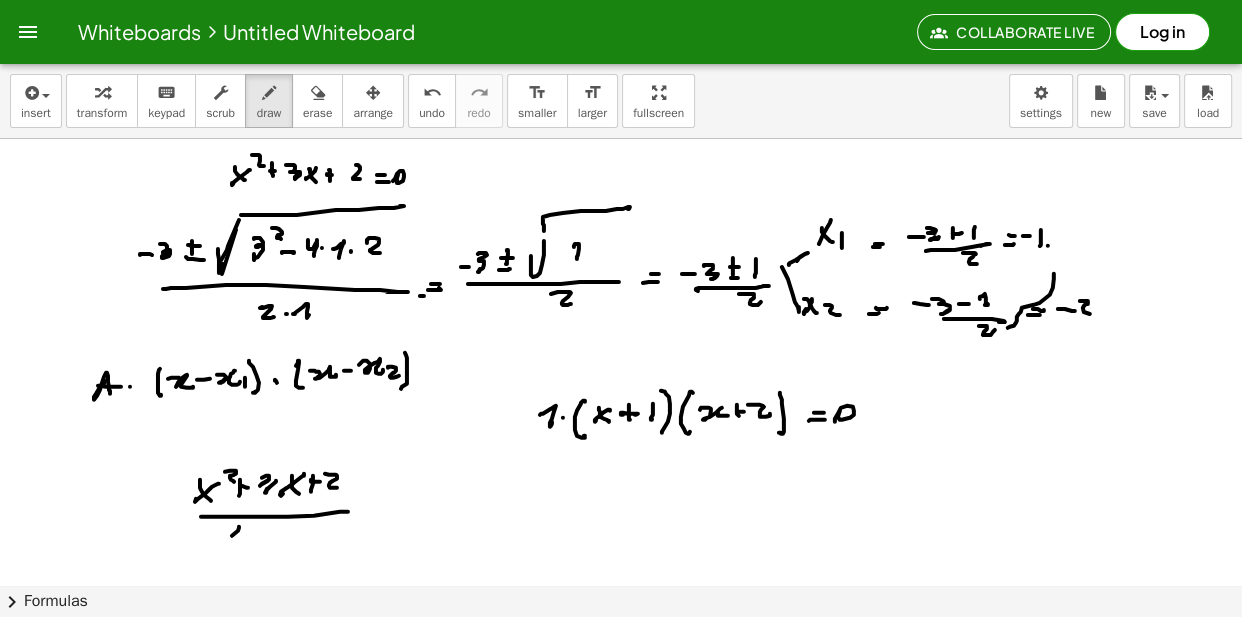 click at bounding box center [623, -5415] 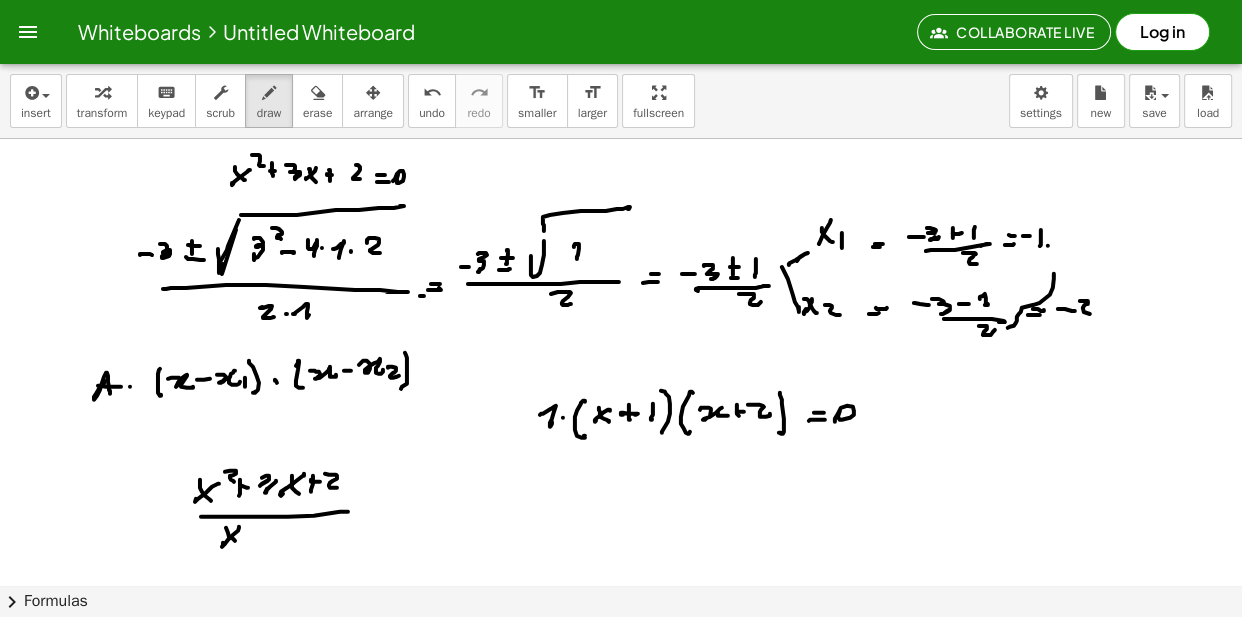 drag, startPoint x: 226, startPoint y: 531, endPoint x: 248, endPoint y: 532, distance: 22.022715 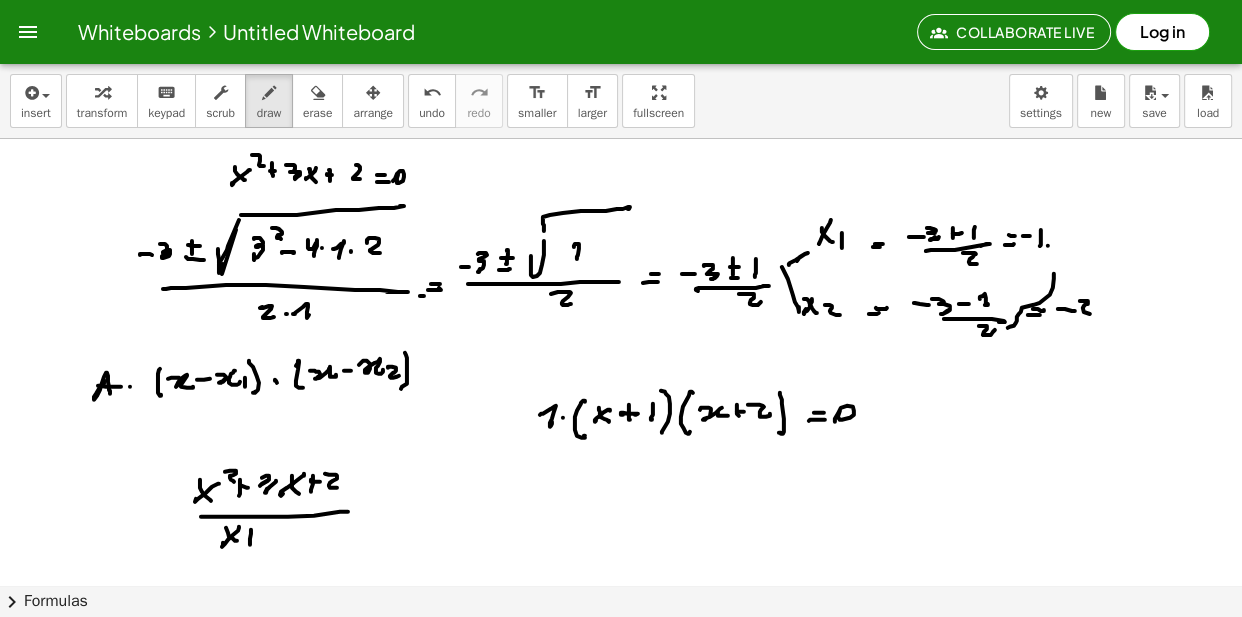 click at bounding box center (623, -5415) 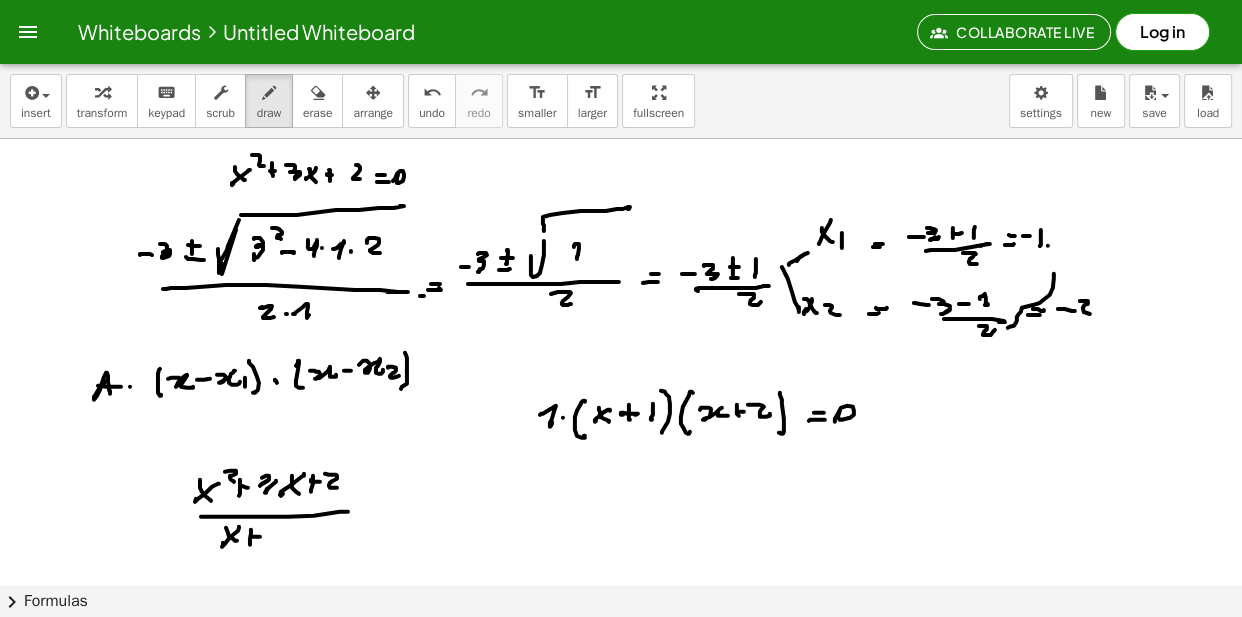 drag, startPoint x: 268, startPoint y: 544, endPoint x: 290, endPoint y: 540, distance: 22.36068 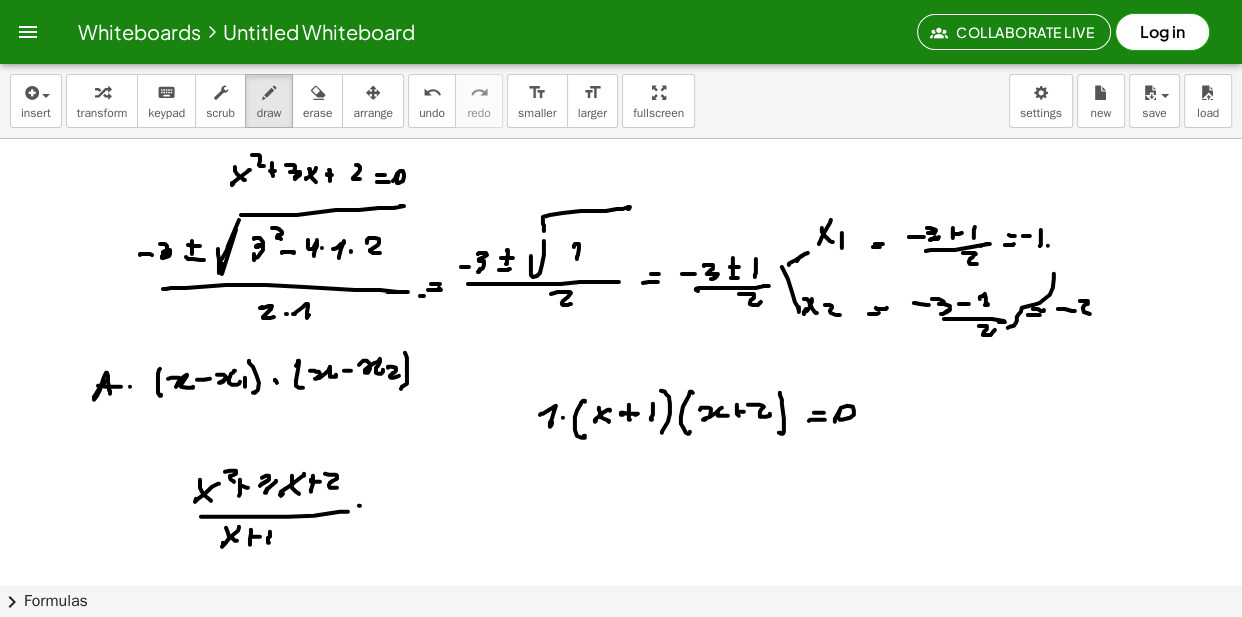 drag, startPoint x: 360, startPoint y: 509, endPoint x: 371, endPoint y: 509, distance: 11 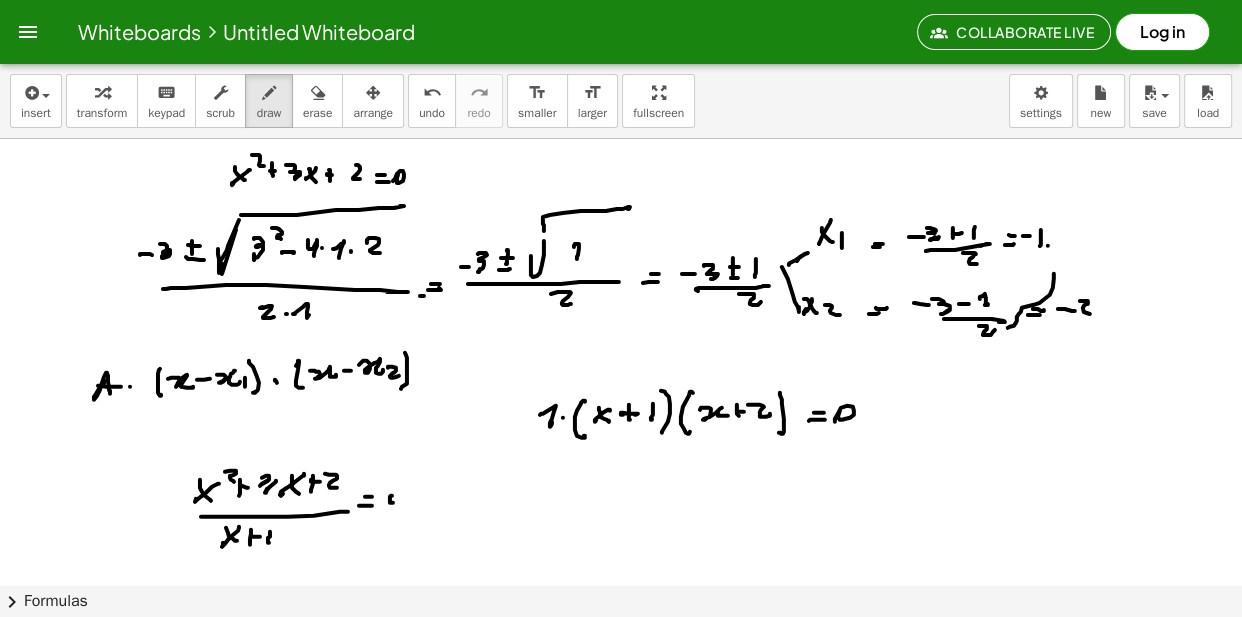 drag, startPoint x: 391, startPoint y: 499, endPoint x: 396, endPoint y: 516, distance: 17.720045 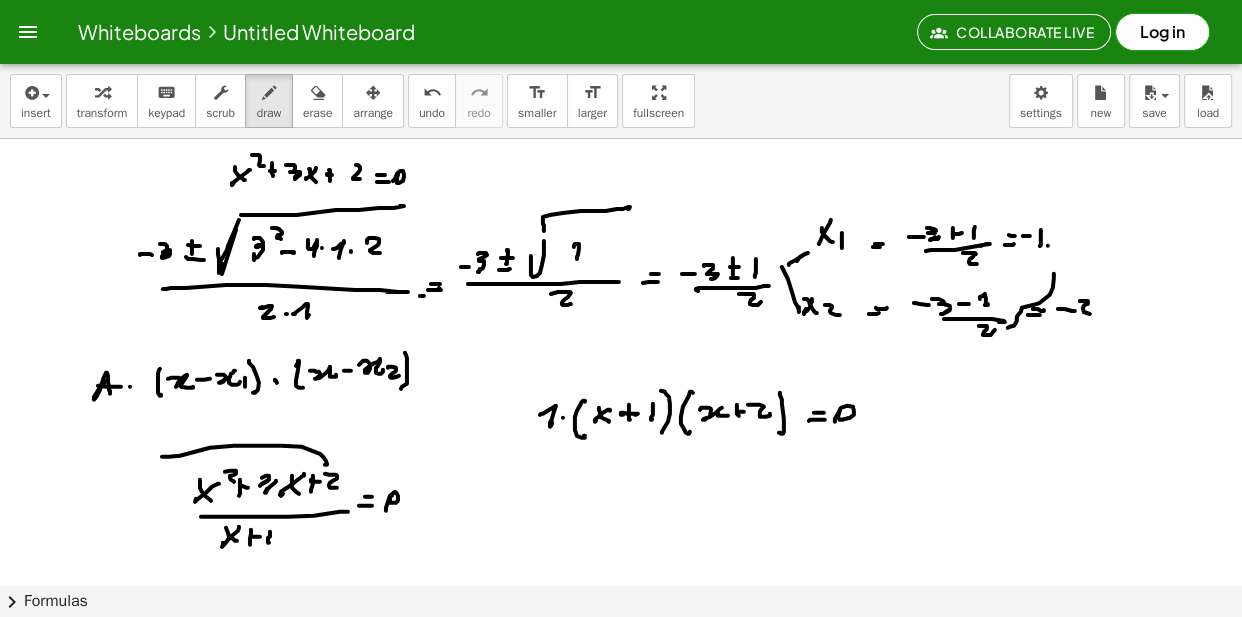 drag, startPoint x: 162, startPoint y: 460, endPoint x: 350, endPoint y: 464, distance: 188.04254 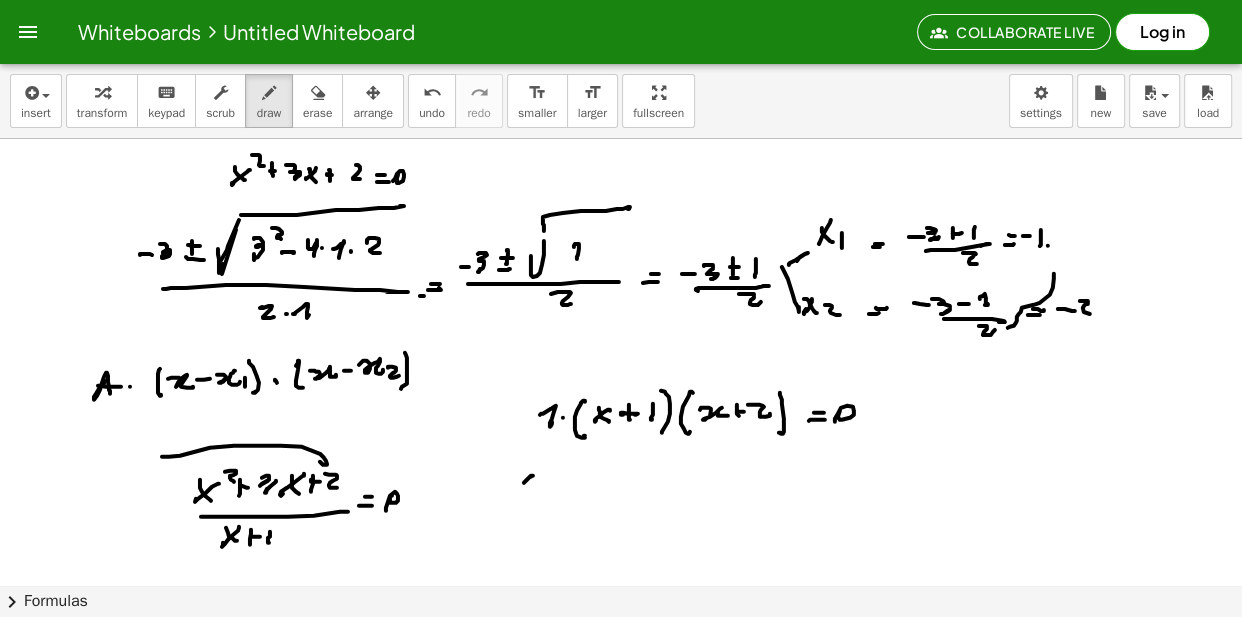 click at bounding box center (623, -5415) 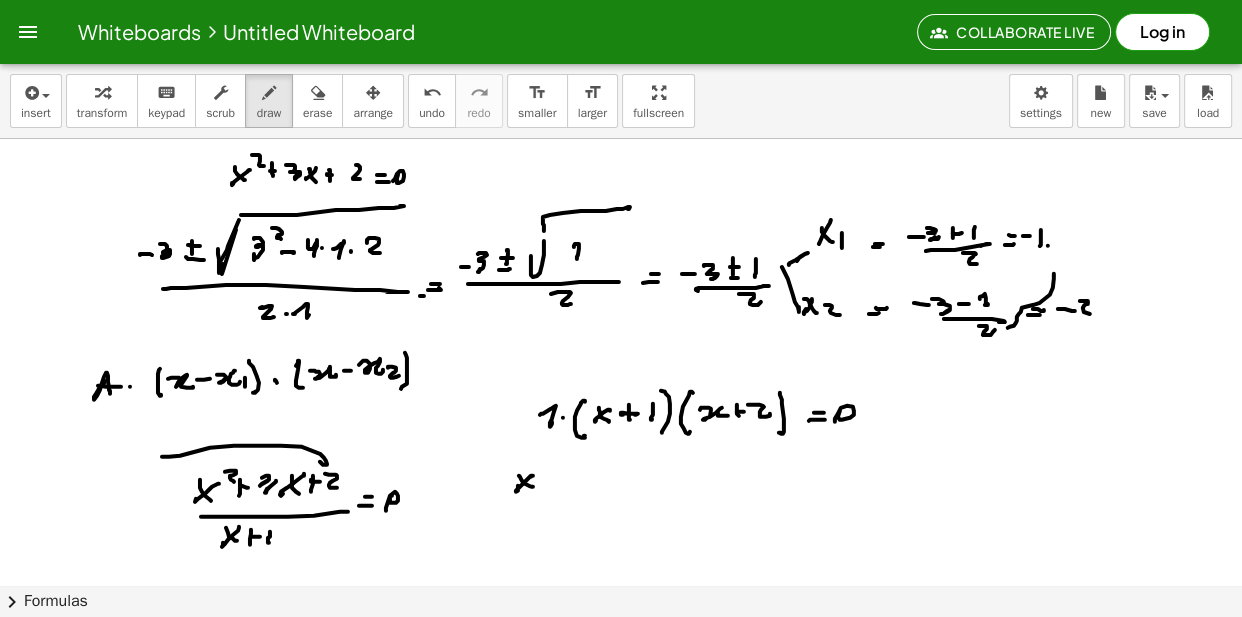click at bounding box center [623, -5415] 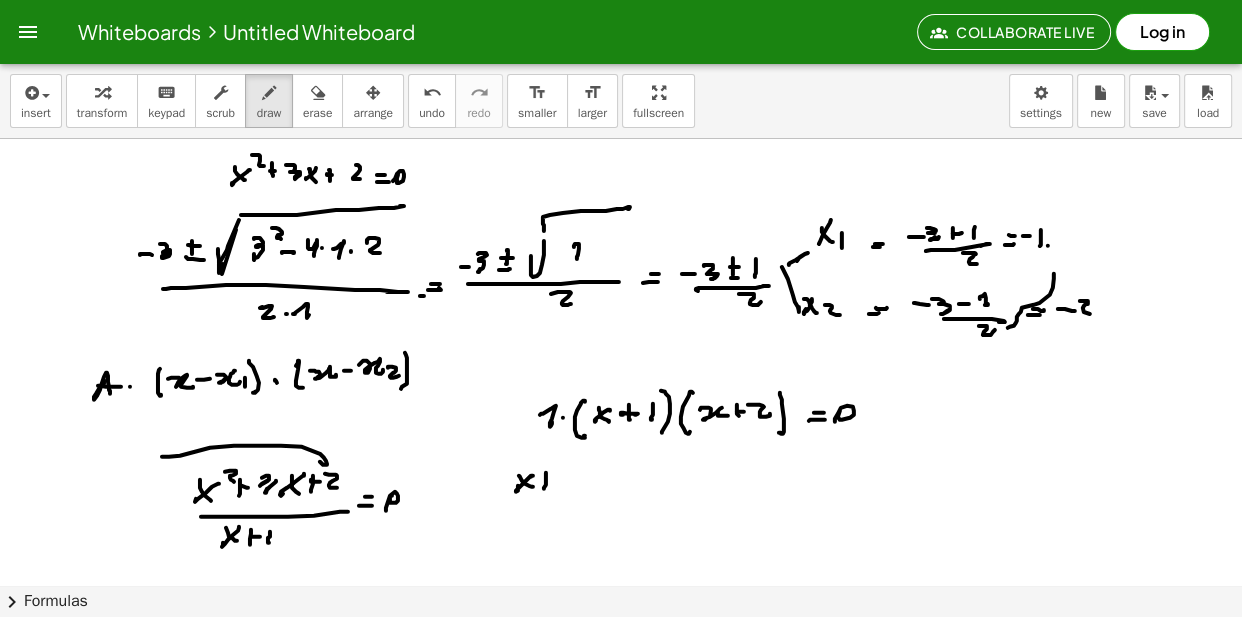 drag, startPoint x: 546, startPoint y: 482, endPoint x: 567, endPoint y: 475, distance: 22.135944 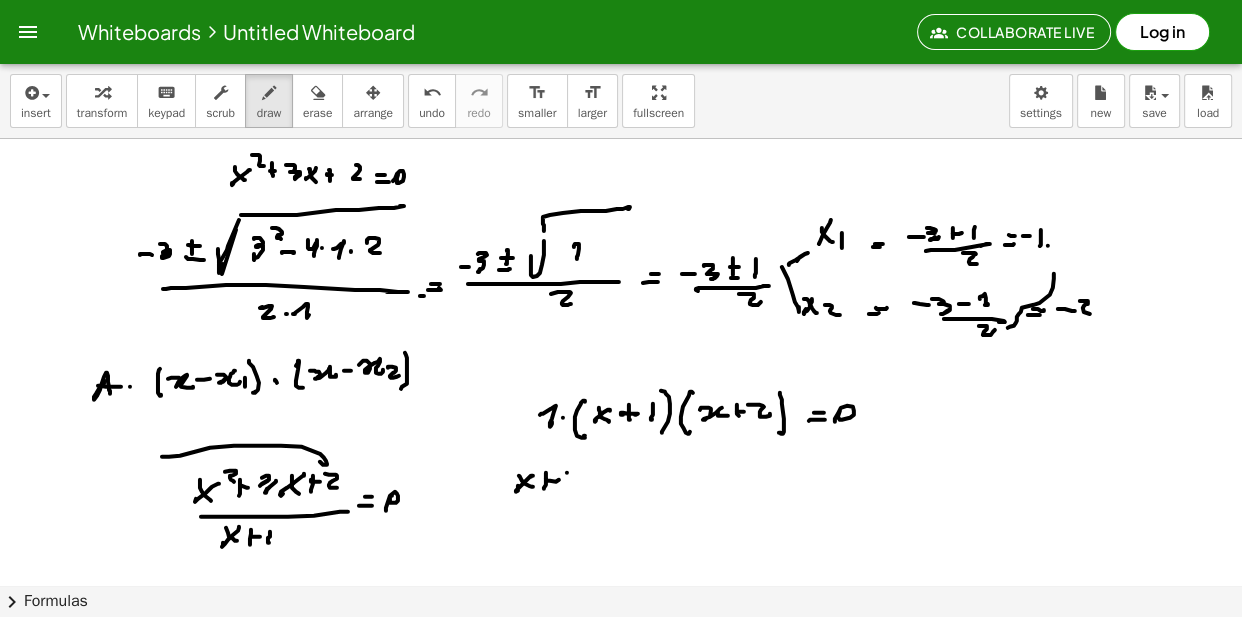 click at bounding box center [623, -5415] 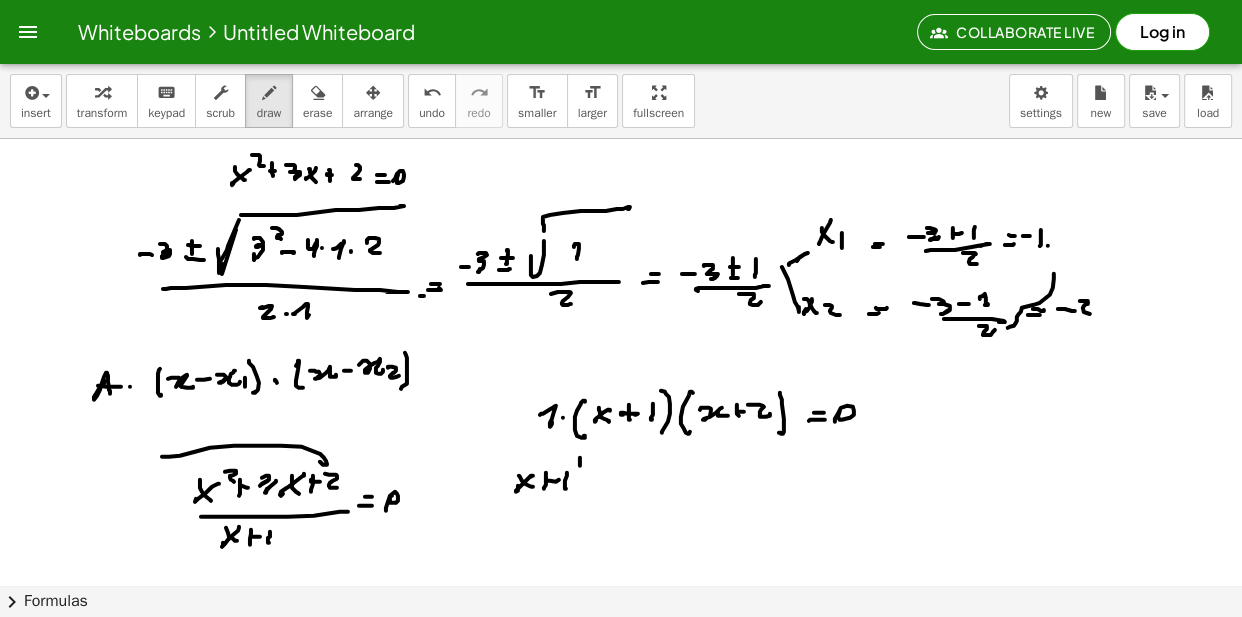 drag, startPoint x: 580, startPoint y: 469, endPoint x: 539, endPoint y: 459, distance: 42.201897 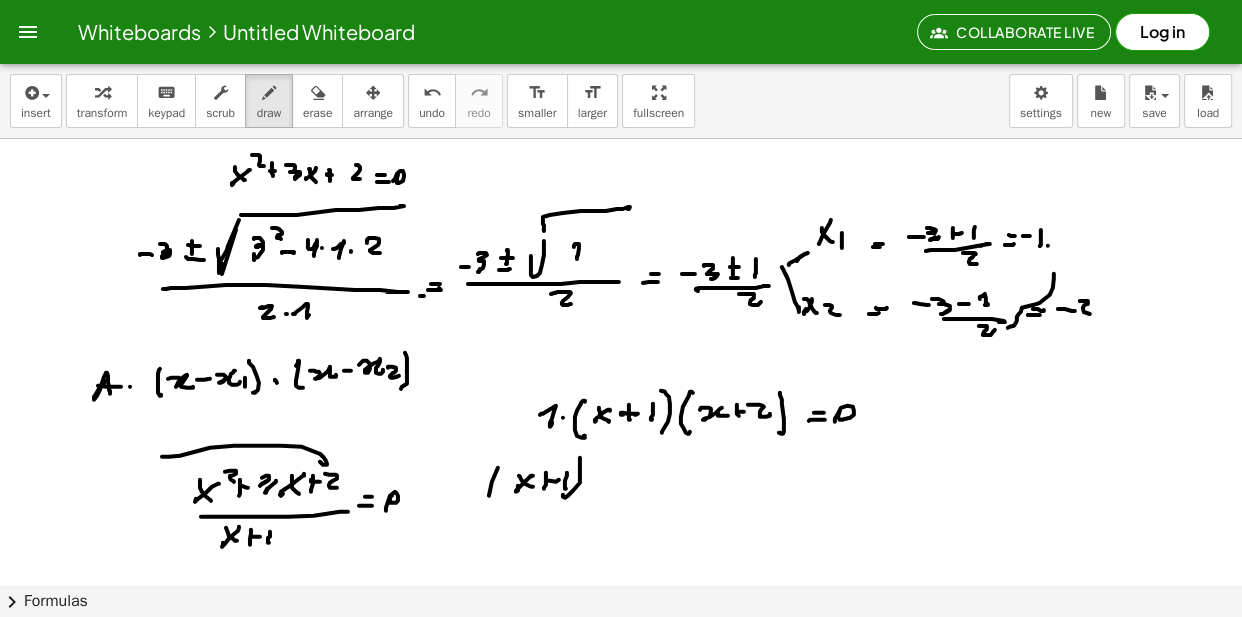 drag, startPoint x: 498, startPoint y: 471, endPoint x: 559, endPoint y: 494, distance: 65.192024 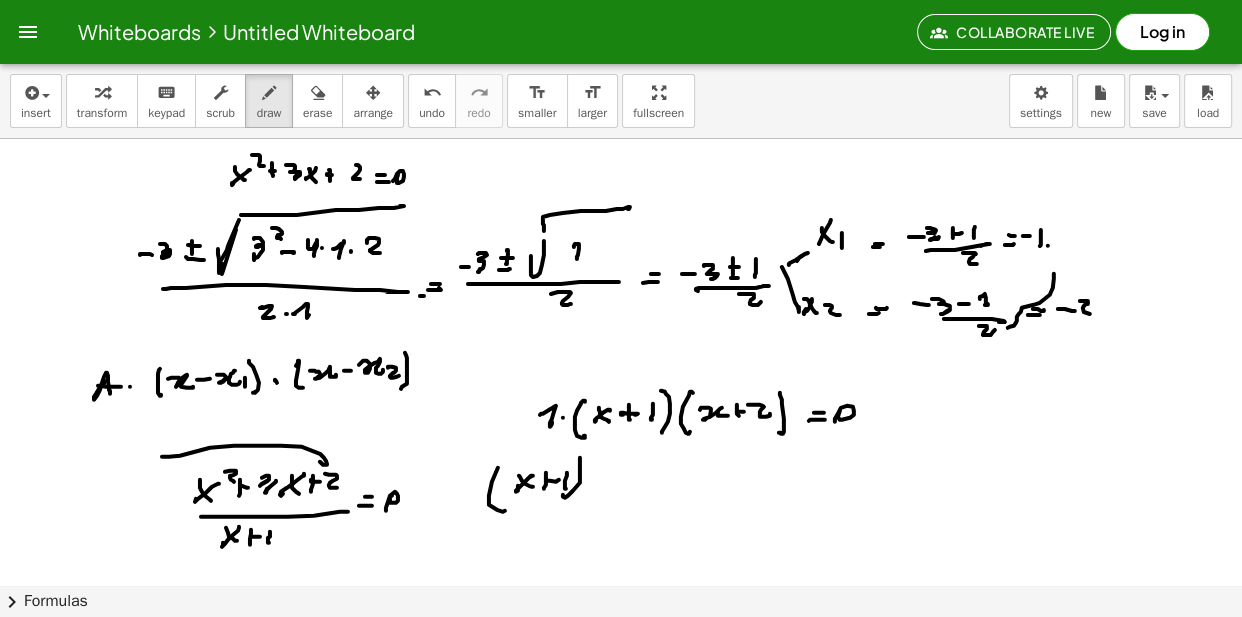 drag, startPoint x: 612, startPoint y: 507, endPoint x: 623, endPoint y: 499, distance: 13.601471 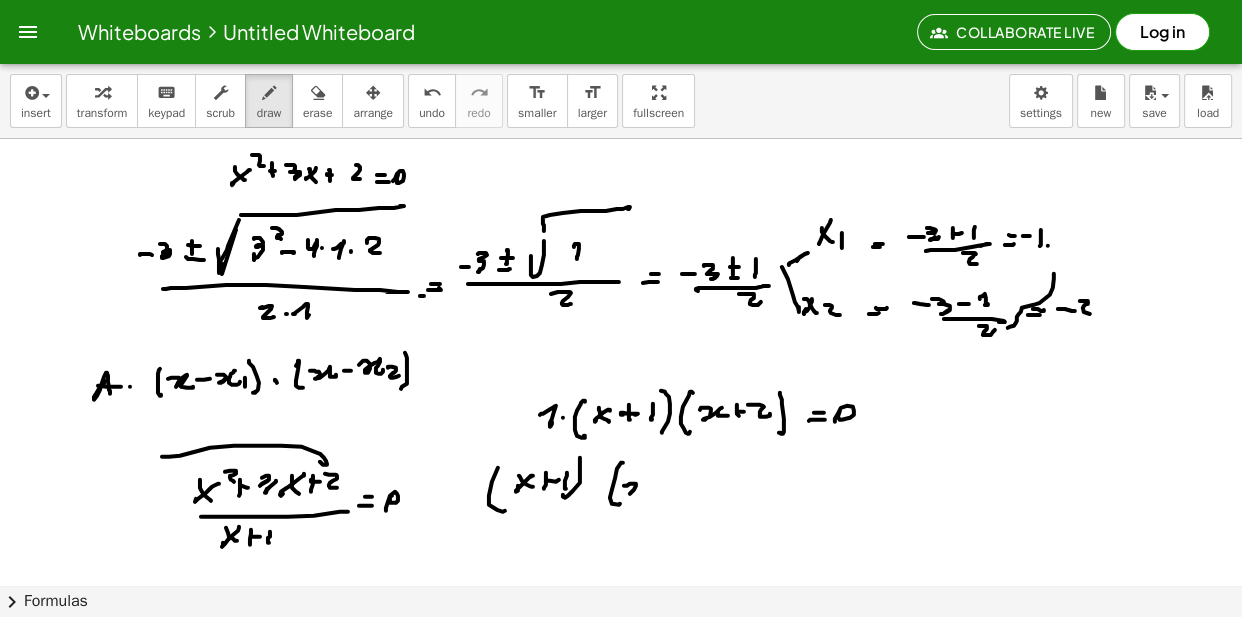drag, startPoint x: 624, startPoint y: 489, endPoint x: 647, endPoint y: 485, distance: 23.345236 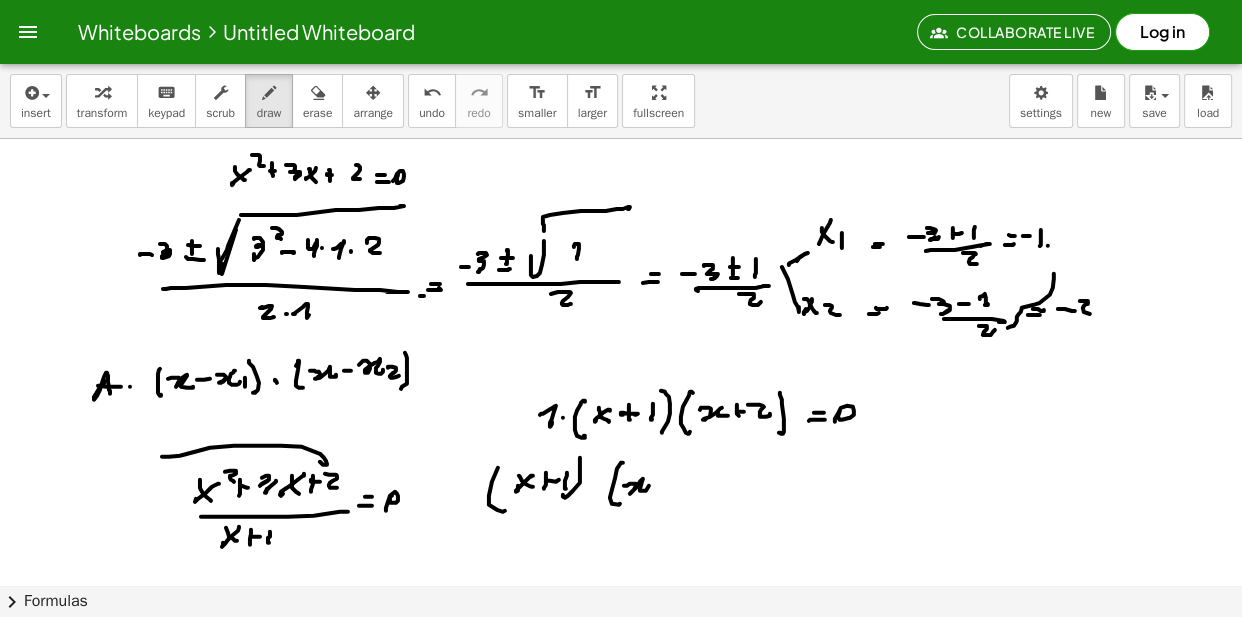 click at bounding box center (623, -5415) 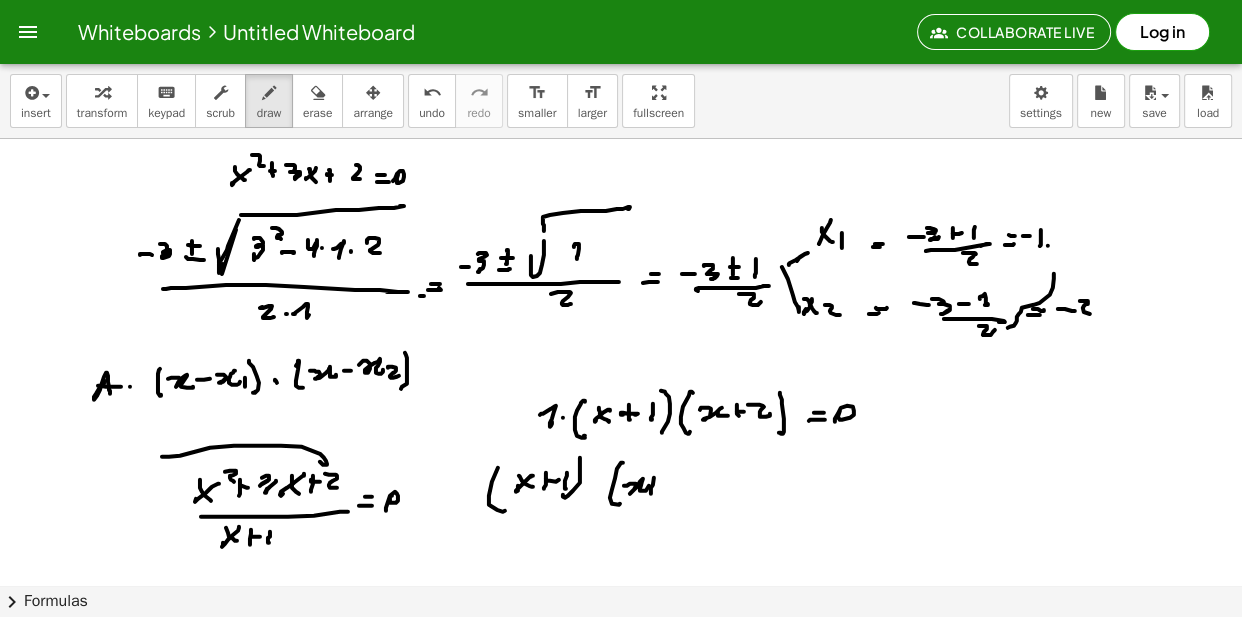 click at bounding box center [623, -5415] 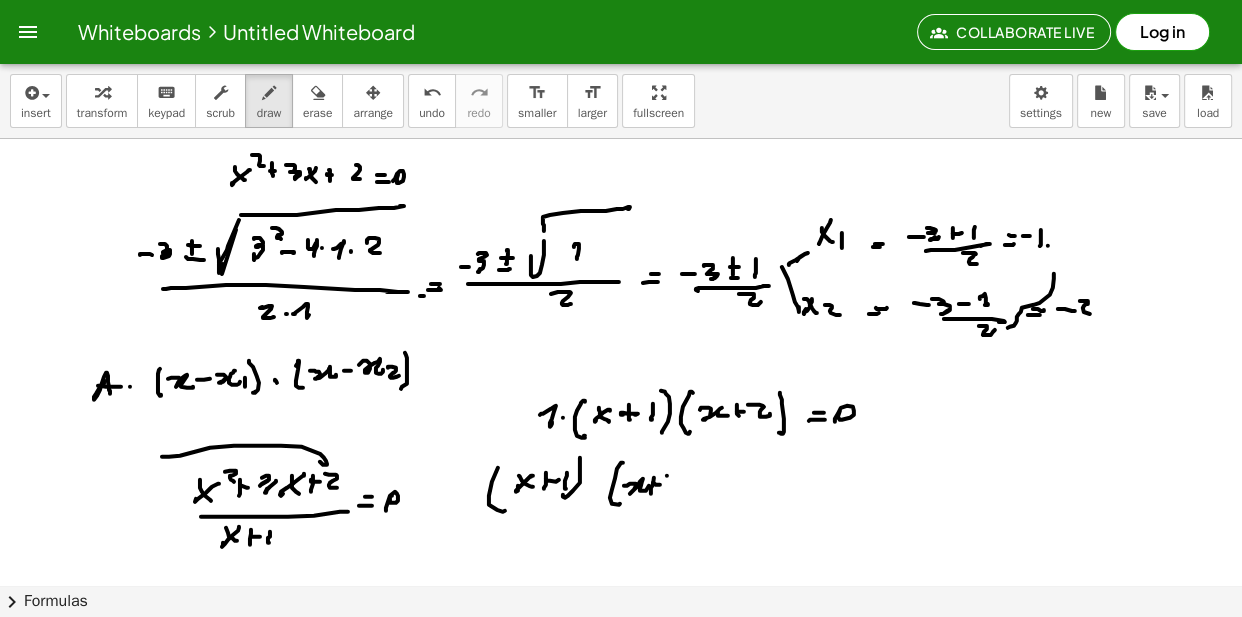 drag, startPoint x: 667, startPoint y: 479, endPoint x: 684, endPoint y: 489, distance: 19.723083 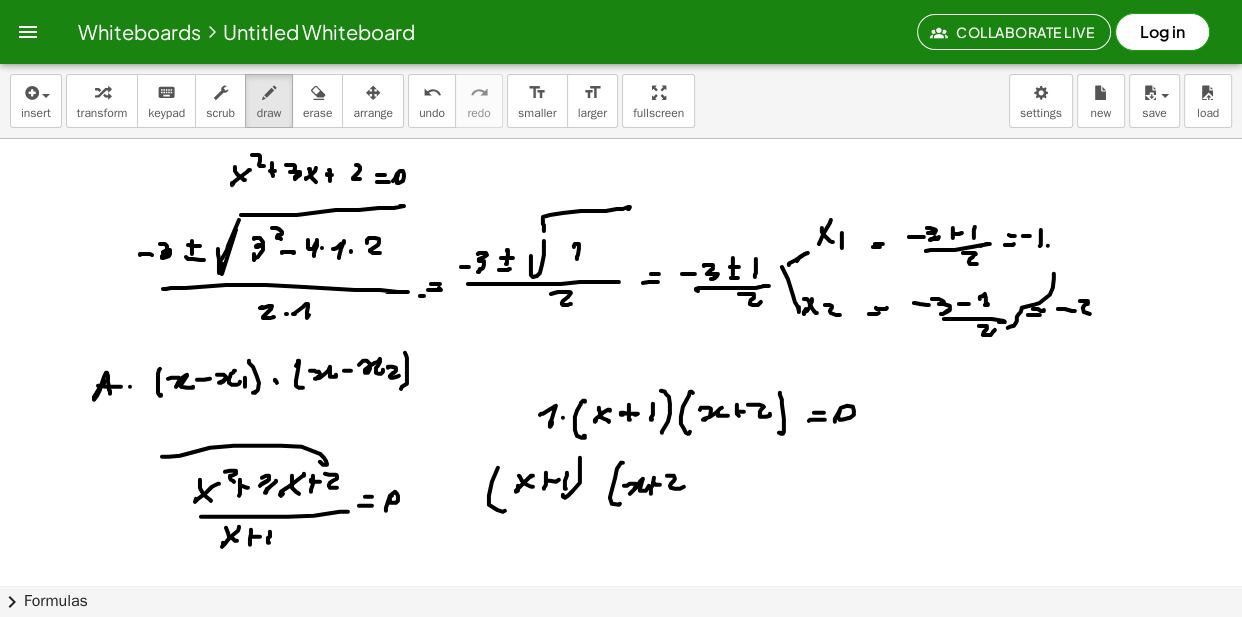 drag, startPoint x: 690, startPoint y: 464, endPoint x: 689, endPoint y: 500, distance: 36.013885 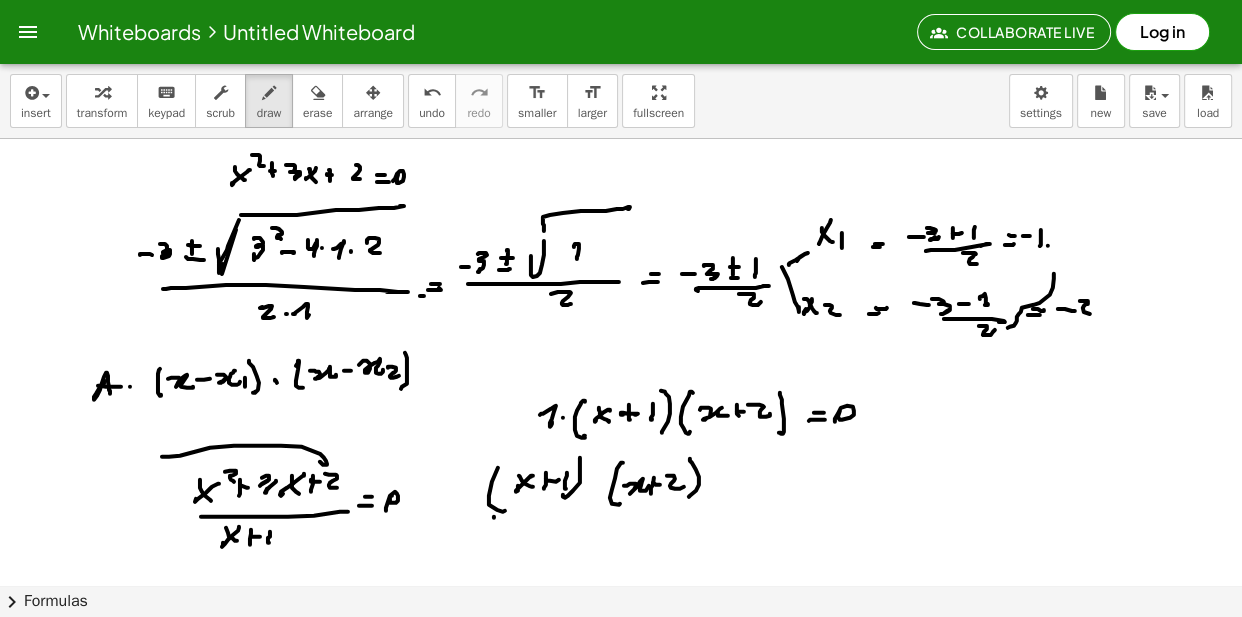 drag, startPoint x: 494, startPoint y: 521, endPoint x: 649, endPoint y: 526, distance: 155.08063 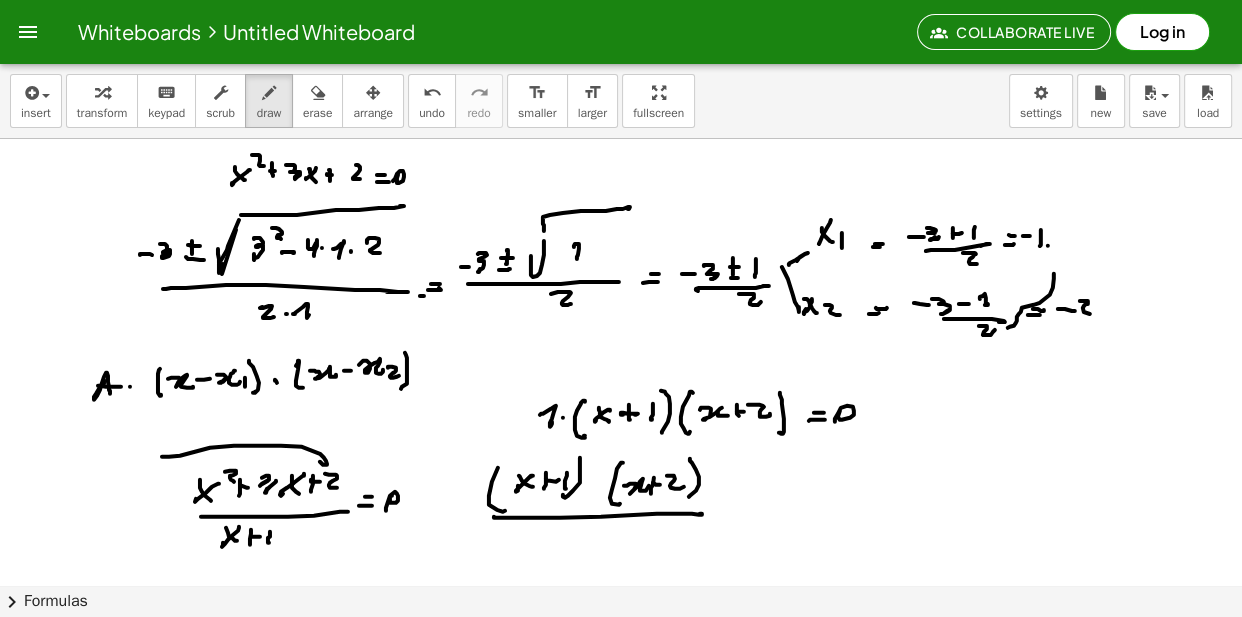 drag, startPoint x: 590, startPoint y: 536, endPoint x: 573, endPoint y: 542, distance: 18.027756 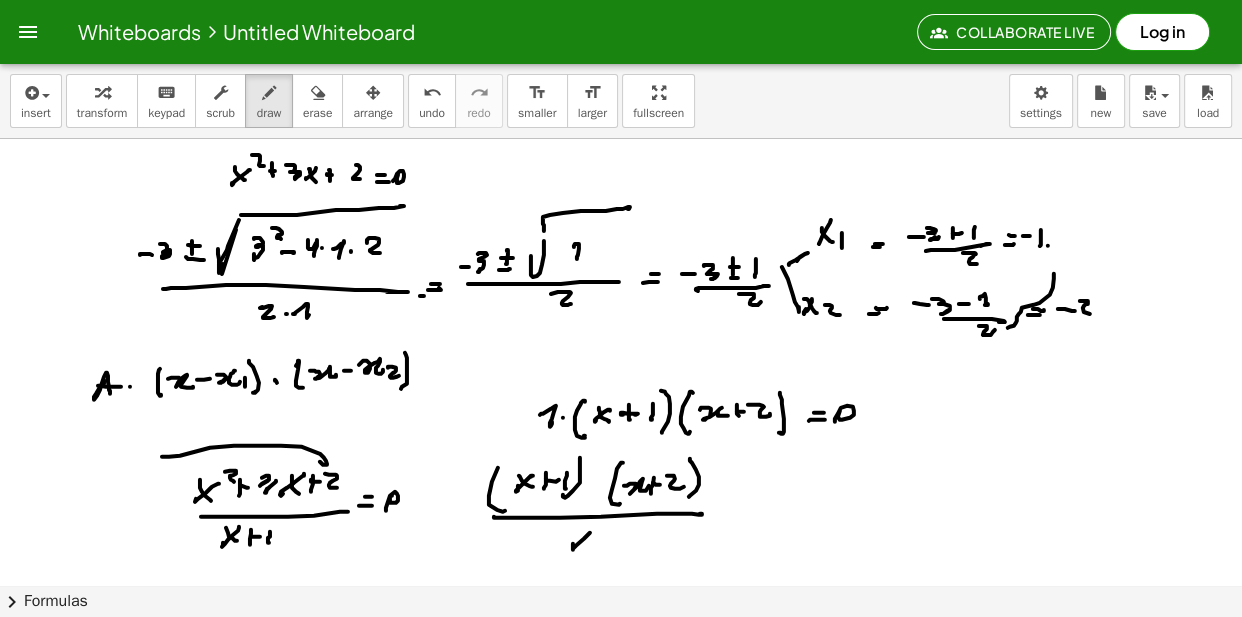 drag, startPoint x: 590, startPoint y: 546, endPoint x: 602, endPoint y: 539, distance: 13.892444 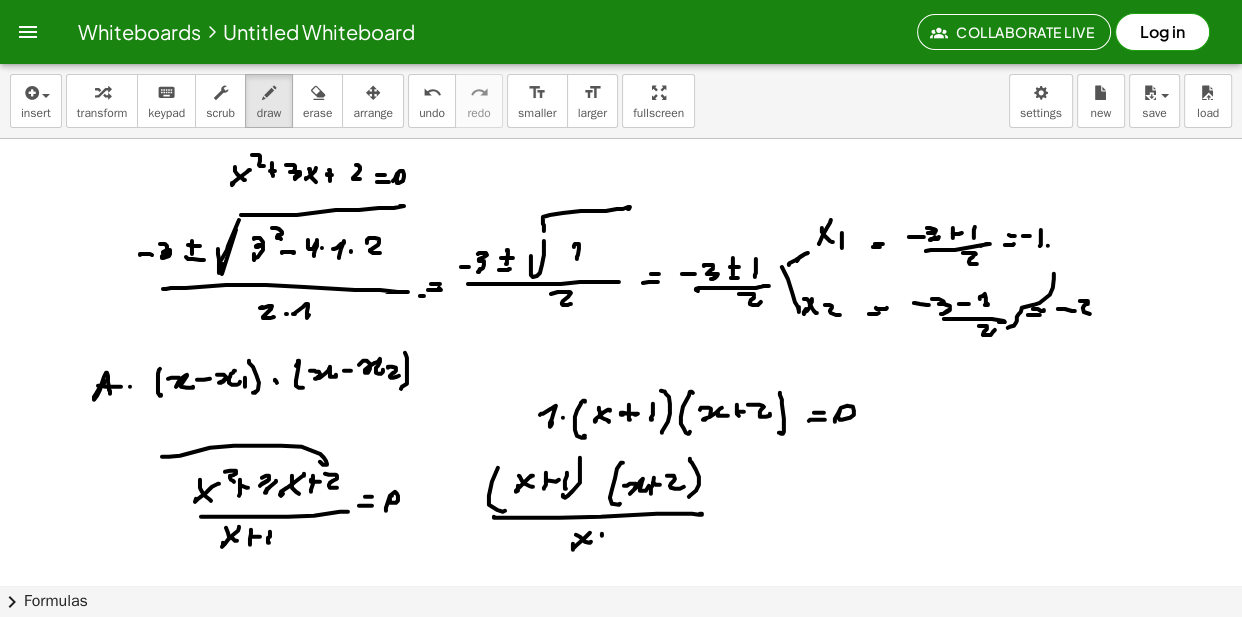 click at bounding box center [623, -5415] 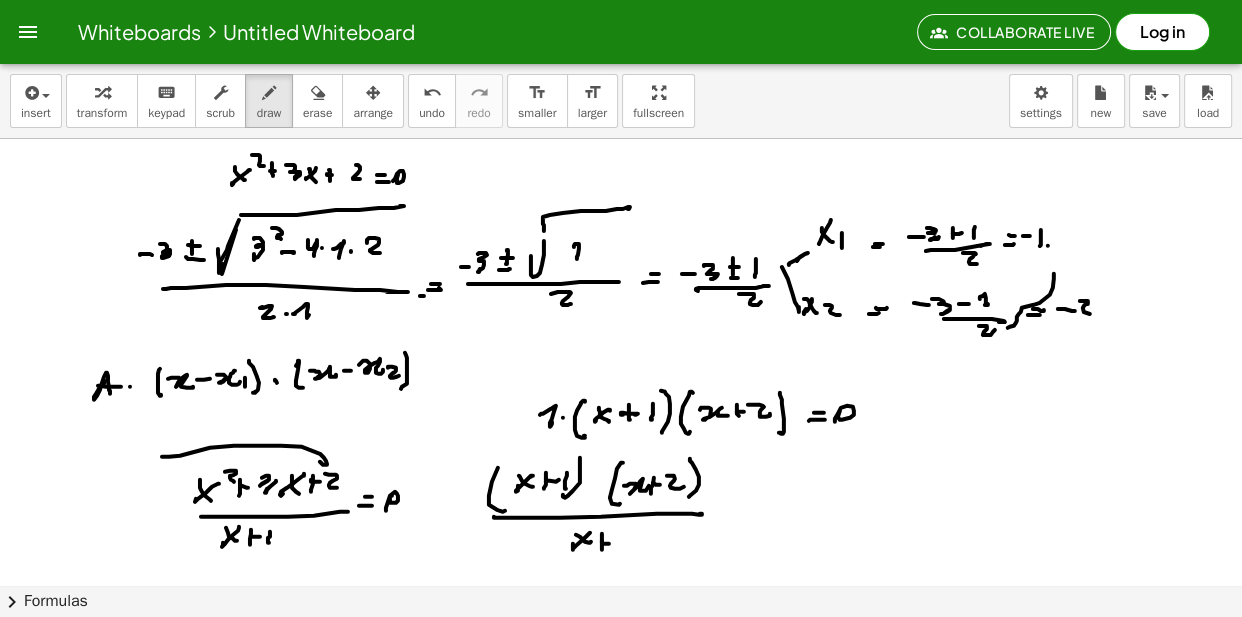 drag, startPoint x: 602, startPoint y: 544, endPoint x: 620, endPoint y: 539, distance: 18.681541 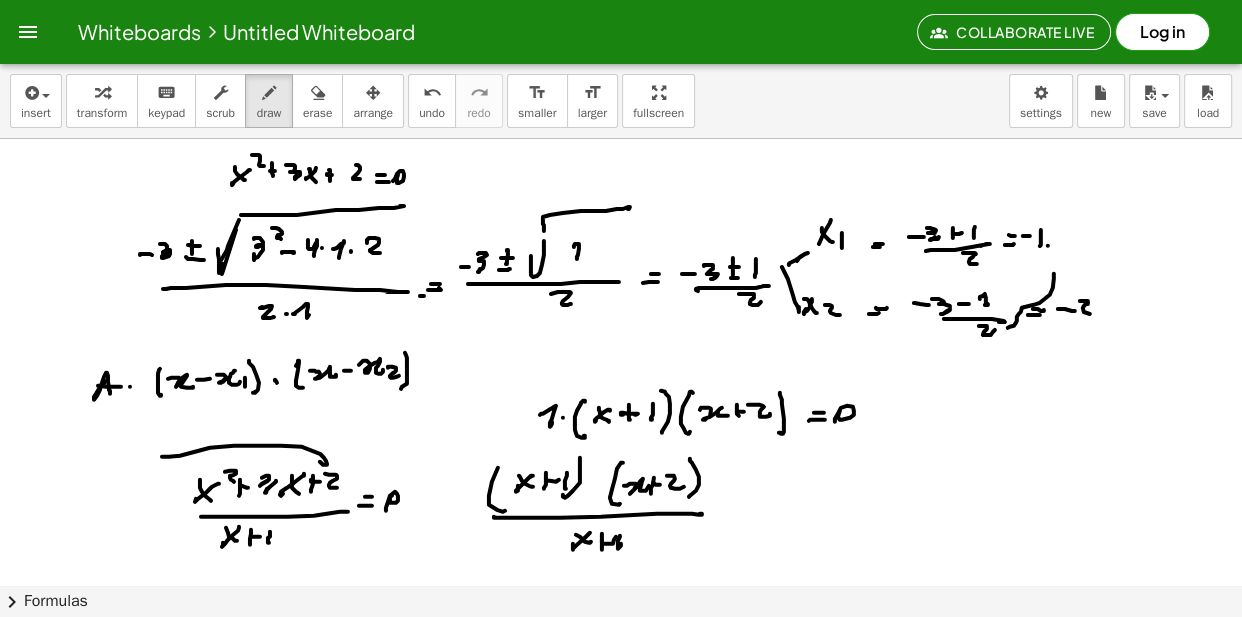 drag, startPoint x: 631, startPoint y: 550, endPoint x: 611, endPoint y: 550, distance: 20 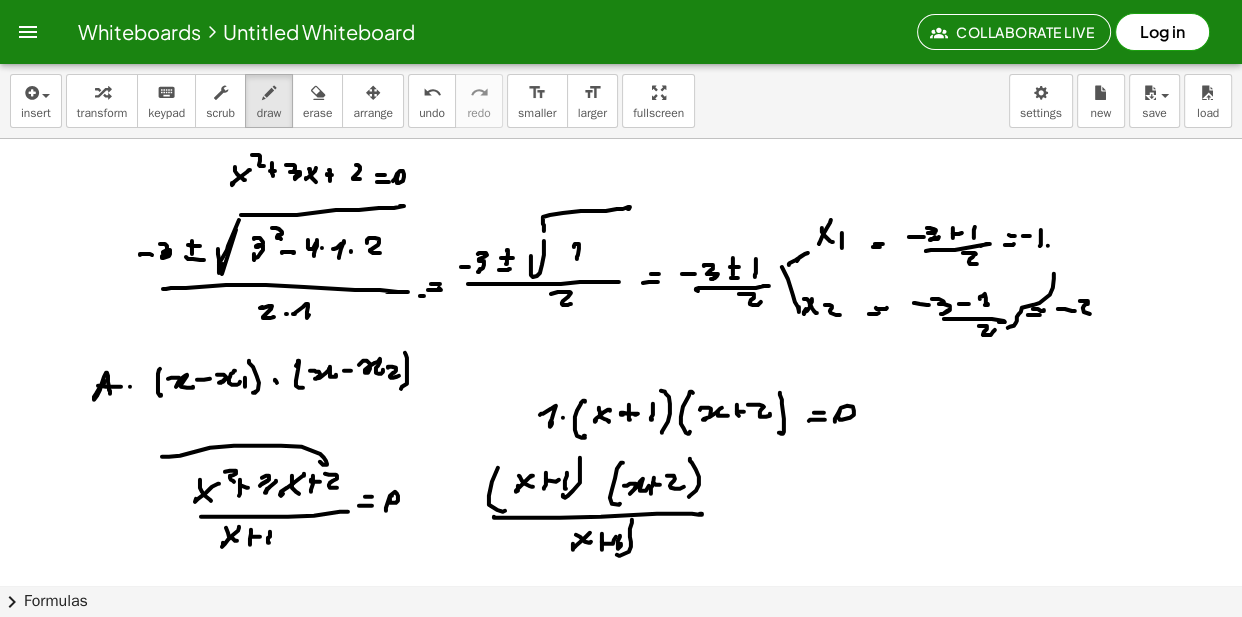 drag, startPoint x: 565, startPoint y: 544, endPoint x: 625, endPoint y: 551, distance: 60.40695 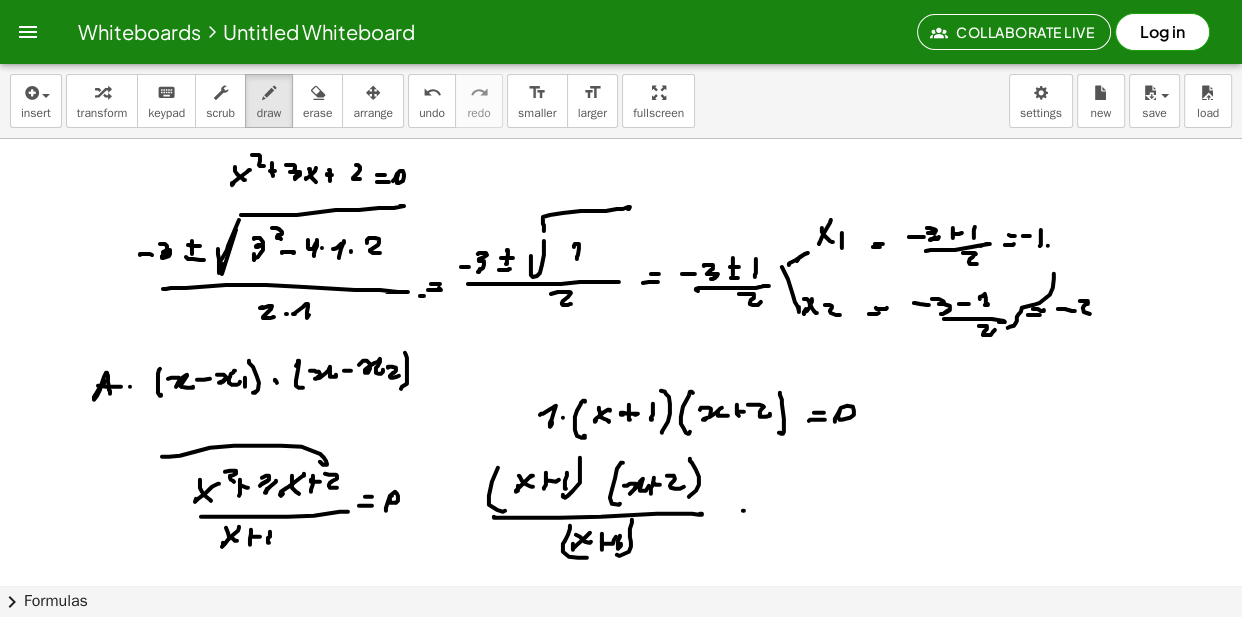 drag, startPoint x: 744, startPoint y: 514, endPoint x: 757, endPoint y: 509, distance: 13.928389 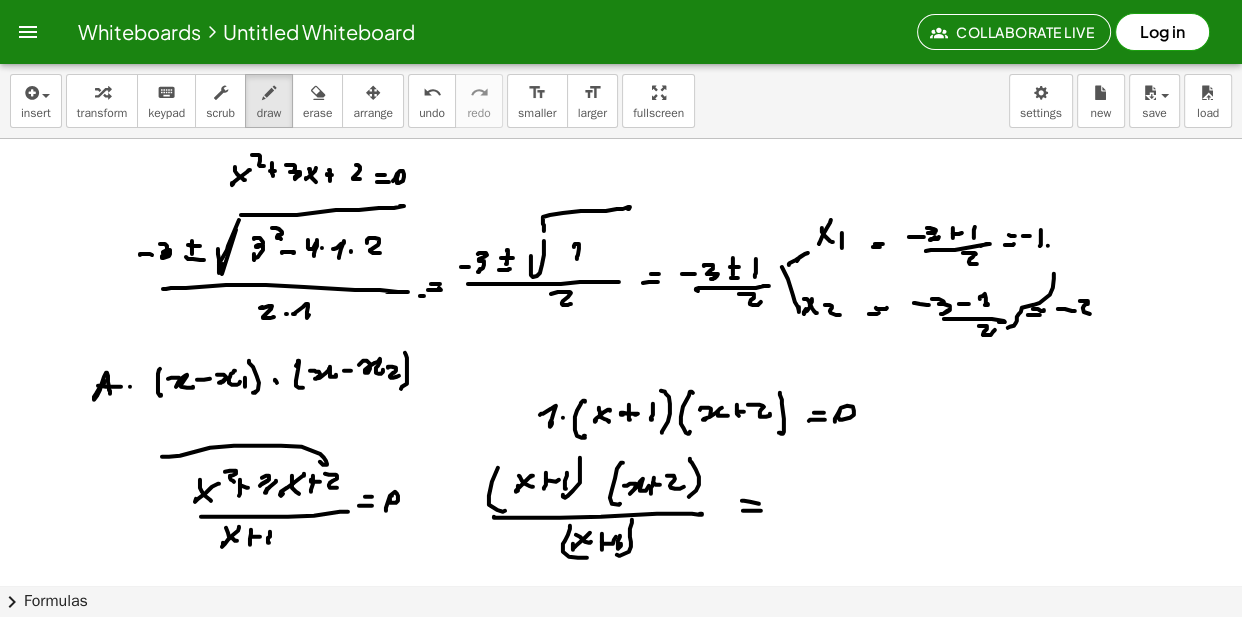 click at bounding box center (623, -5415) 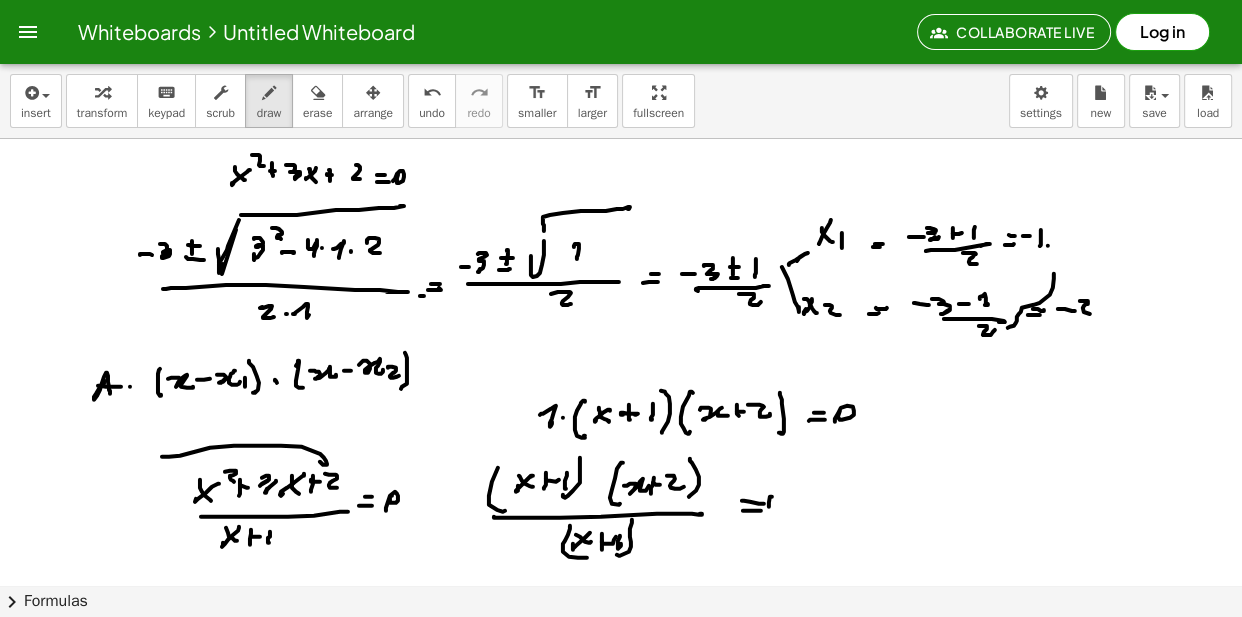 drag, startPoint x: 769, startPoint y: 506, endPoint x: 767, endPoint y: 520, distance: 14.142136 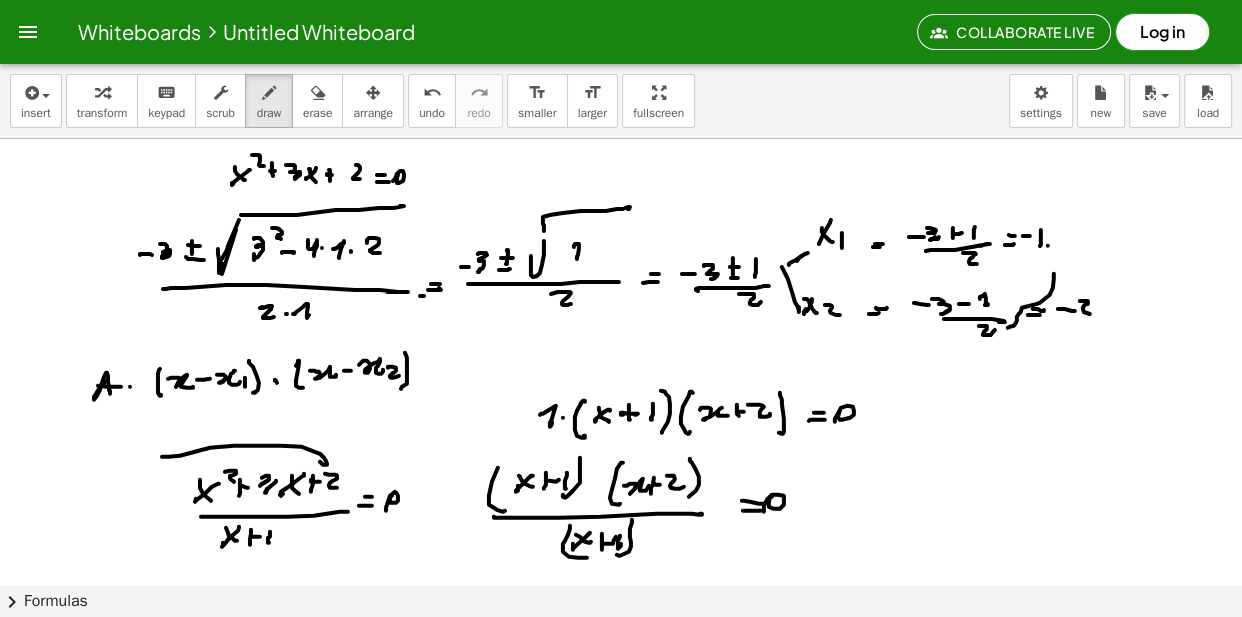 drag, startPoint x: 578, startPoint y: 550, endPoint x: 583, endPoint y: 527, distance: 23.537205 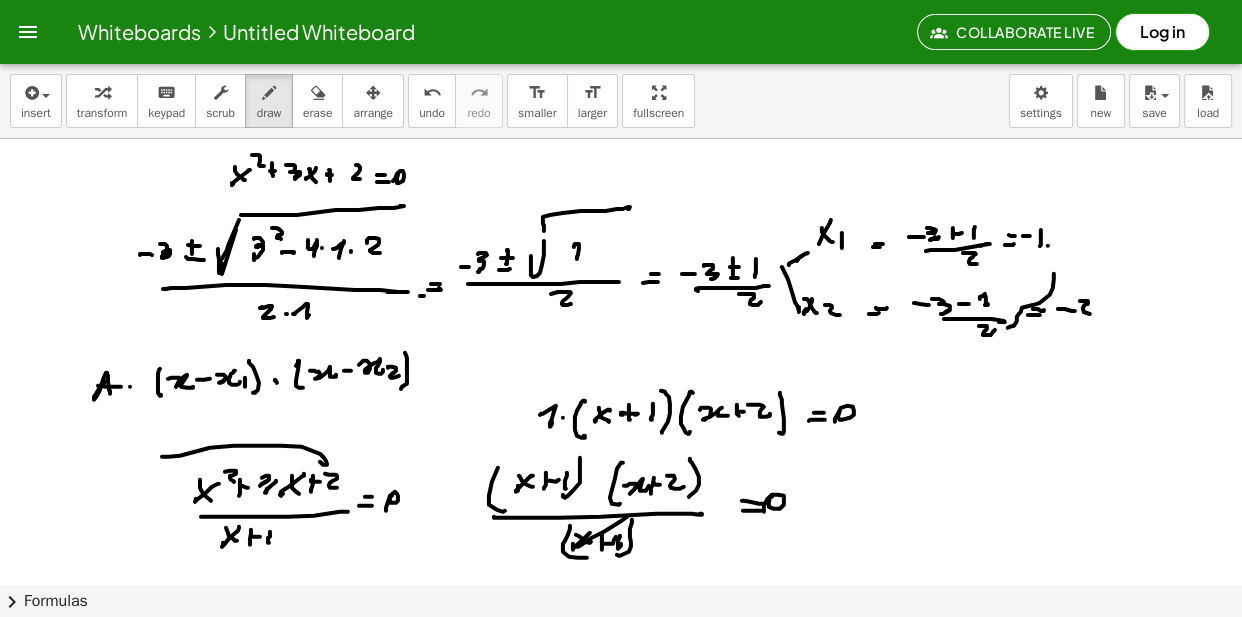 click at bounding box center (623, -5415) 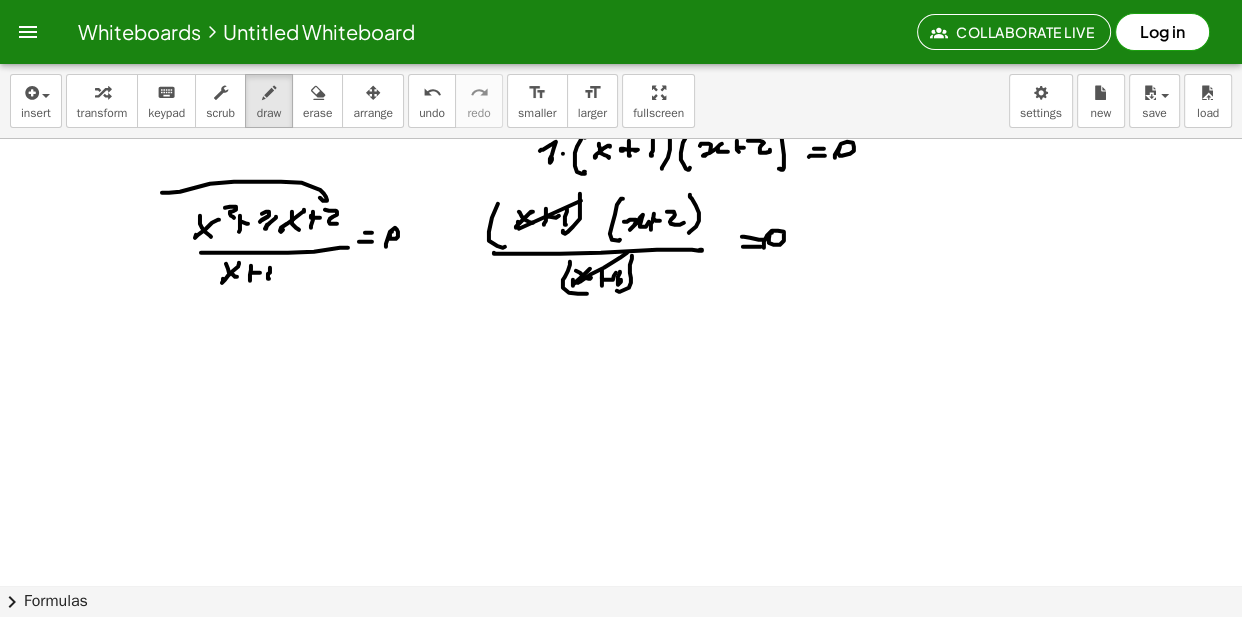 scroll, scrollTop: 12252, scrollLeft: 0, axis: vertical 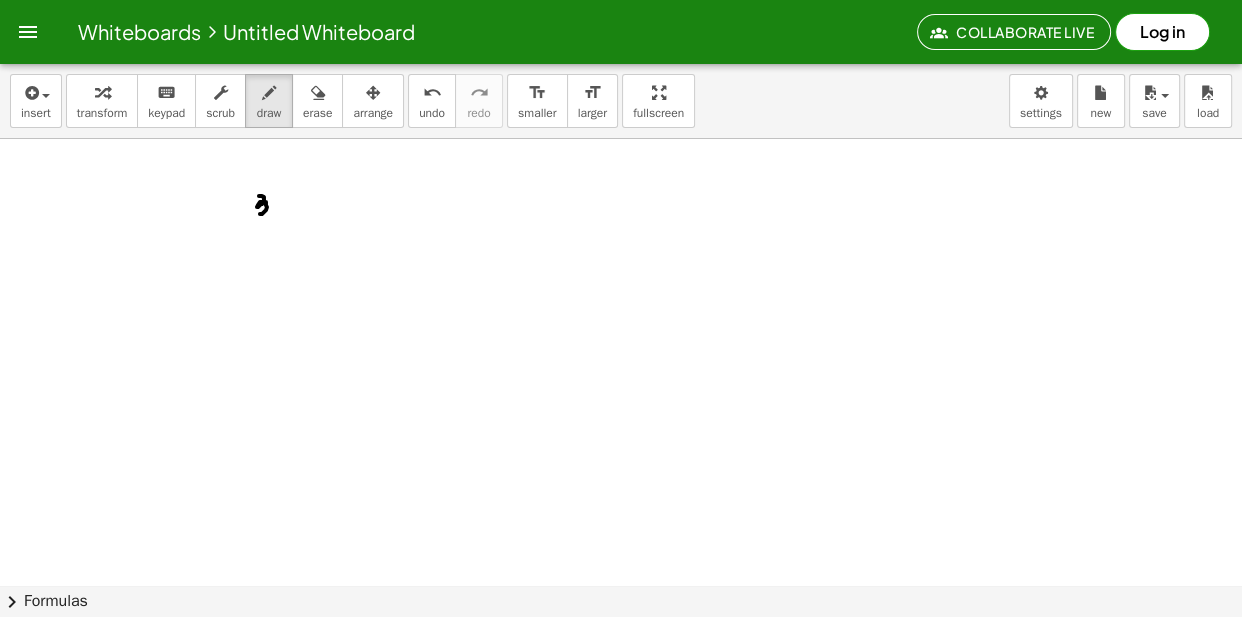 drag, startPoint x: 259, startPoint y: 199, endPoint x: 281, endPoint y: 207, distance: 23.409399 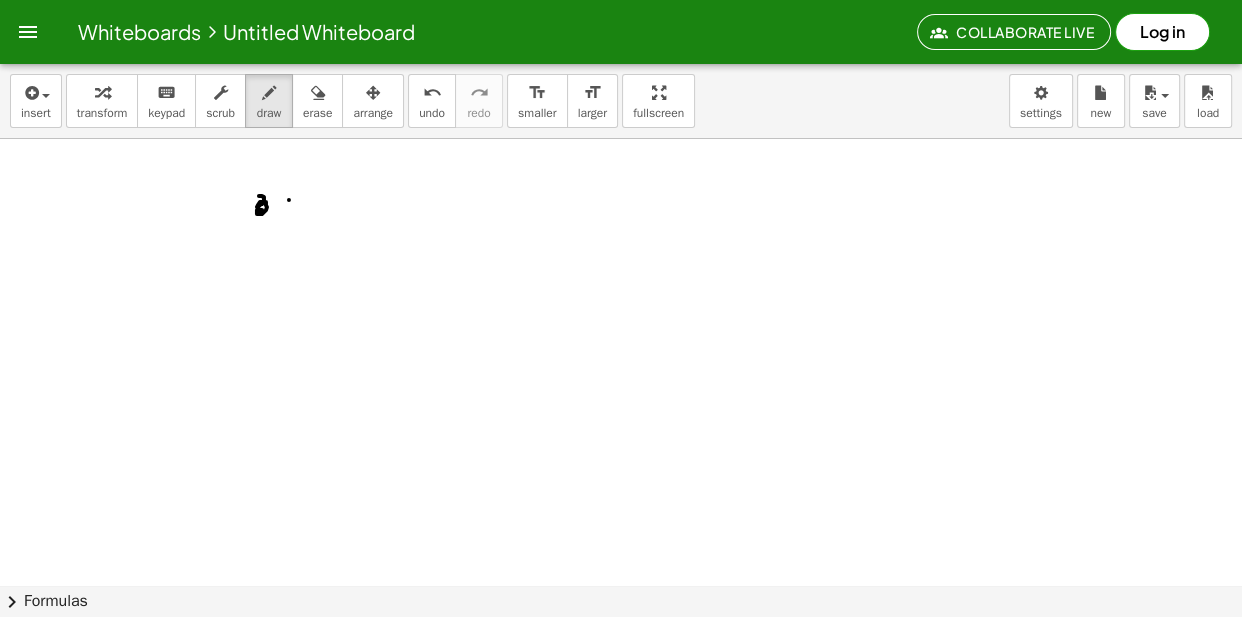 drag, startPoint x: 289, startPoint y: 203, endPoint x: 275, endPoint y: 204, distance: 14.035668 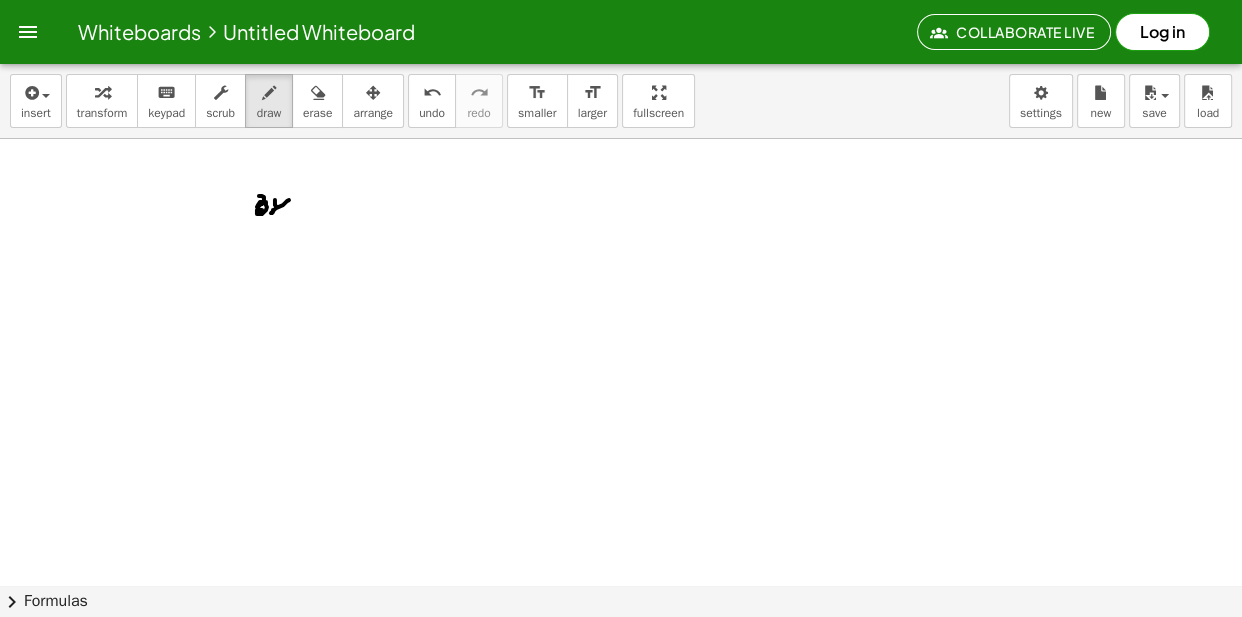 drag, startPoint x: 275, startPoint y: 204, endPoint x: 287, endPoint y: 211, distance: 13.892444 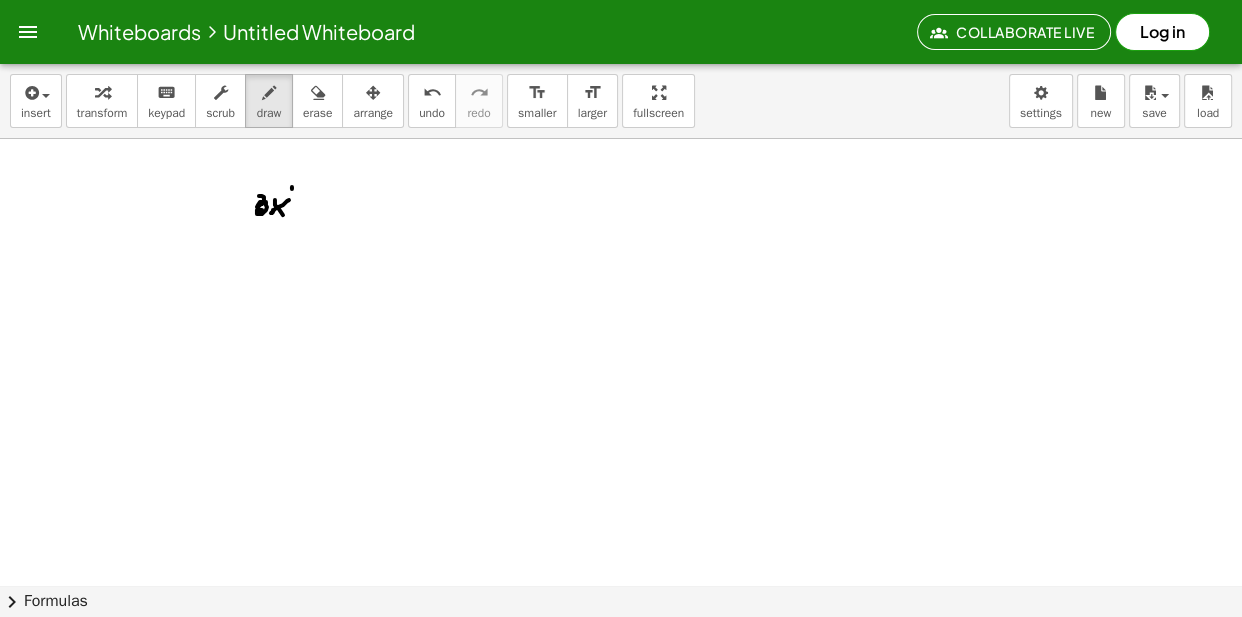 drag, startPoint x: 292, startPoint y: 190, endPoint x: 302, endPoint y: 200, distance: 14.142136 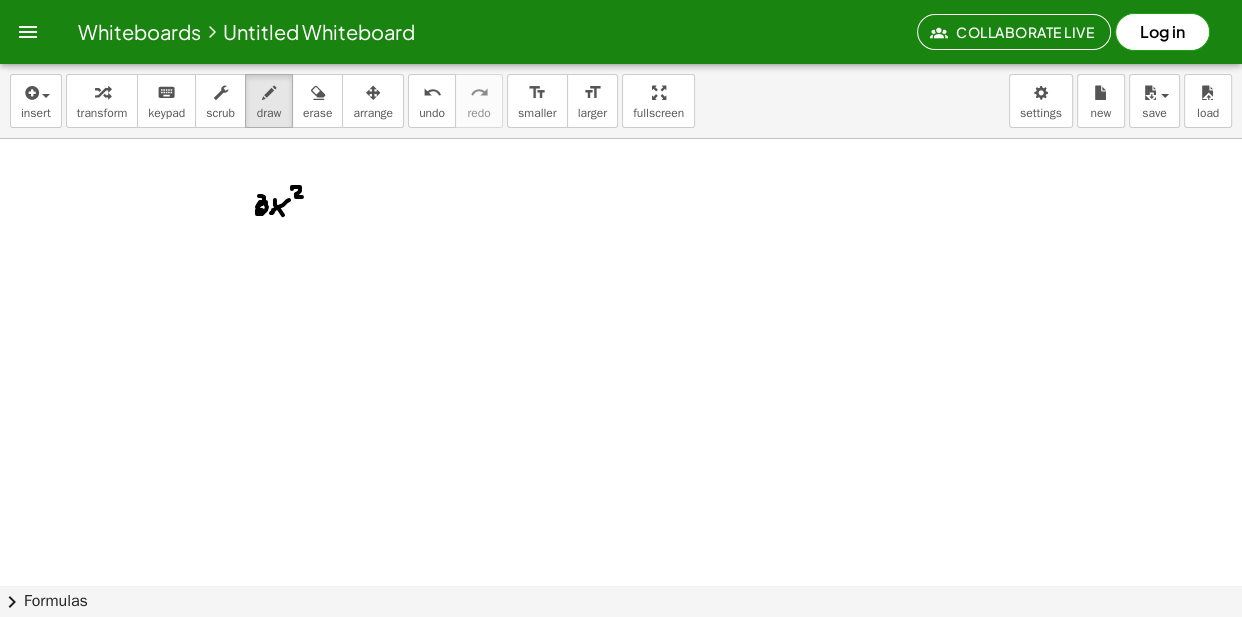 click at bounding box center [623, -5638] 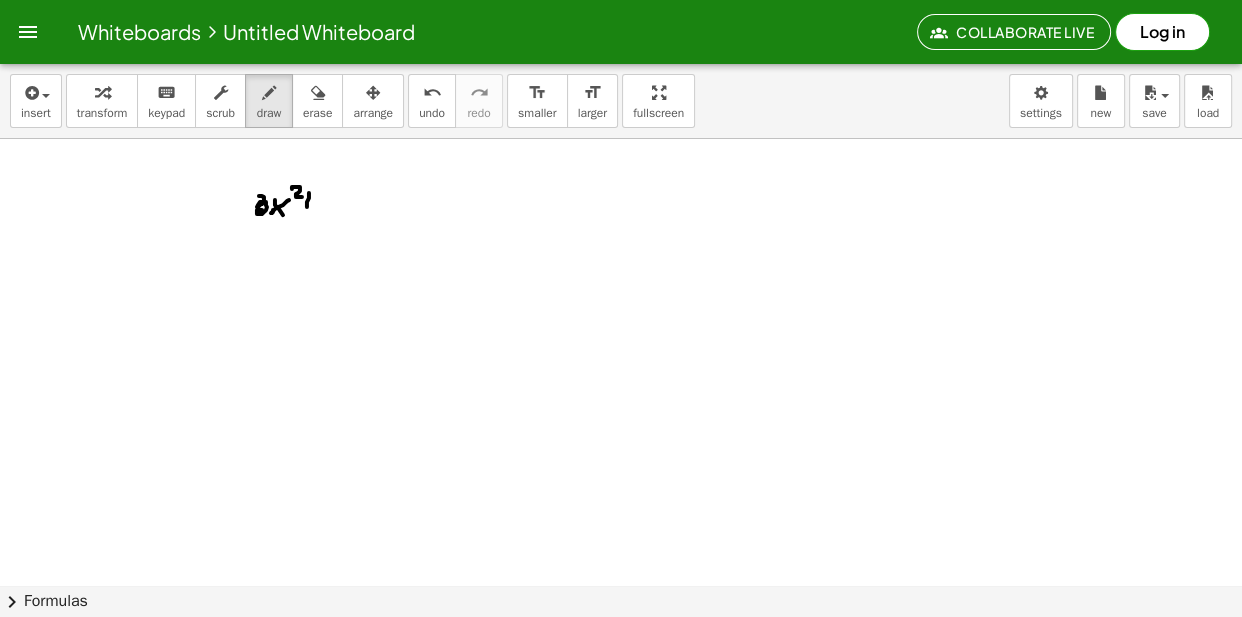 click at bounding box center (623, -5638) 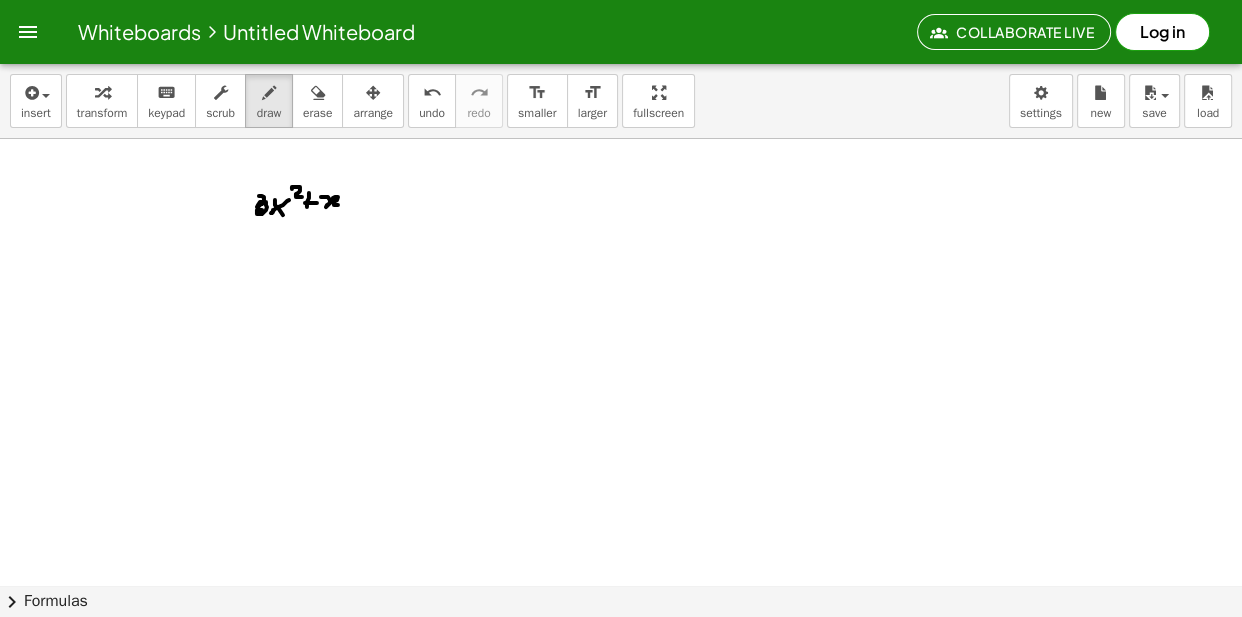 drag, startPoint x: 321, startPoint y: 200, endPoint x: 342, endPoint y: 206, distance: 21.84033 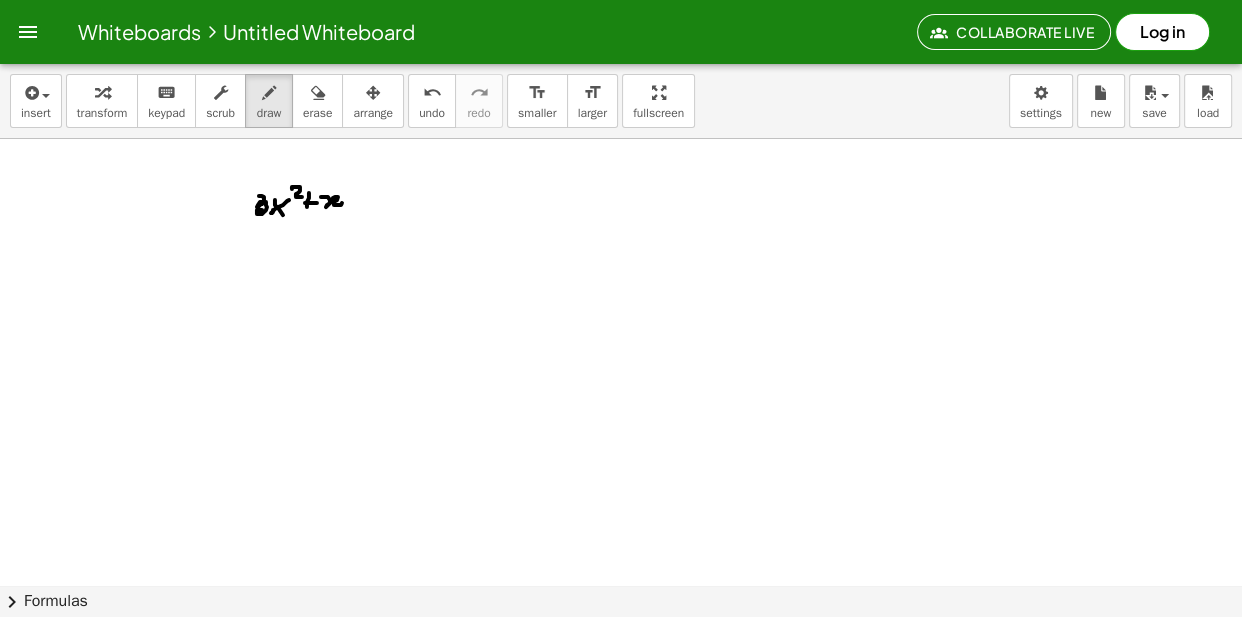 click at bounding box center (623, -5638) 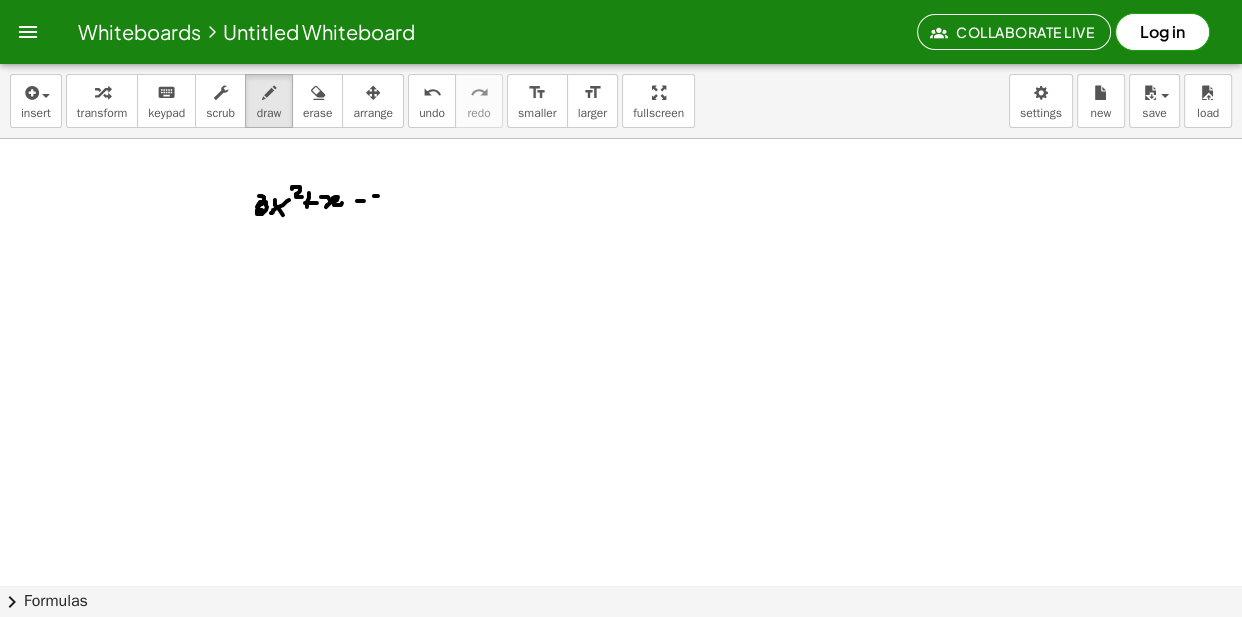 drag, startPoint x: 378, startPoint y: 199, endPoint x: 386, endPoint y: 207, distance: 11.313708 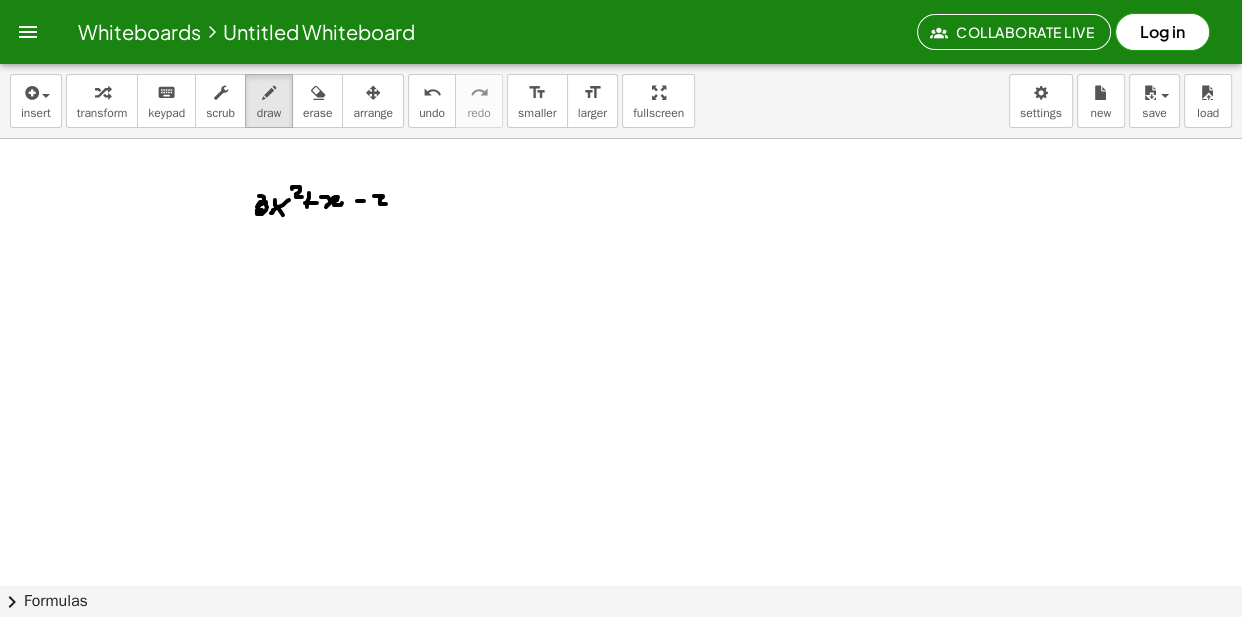 click at bounding box center (623, -5638) 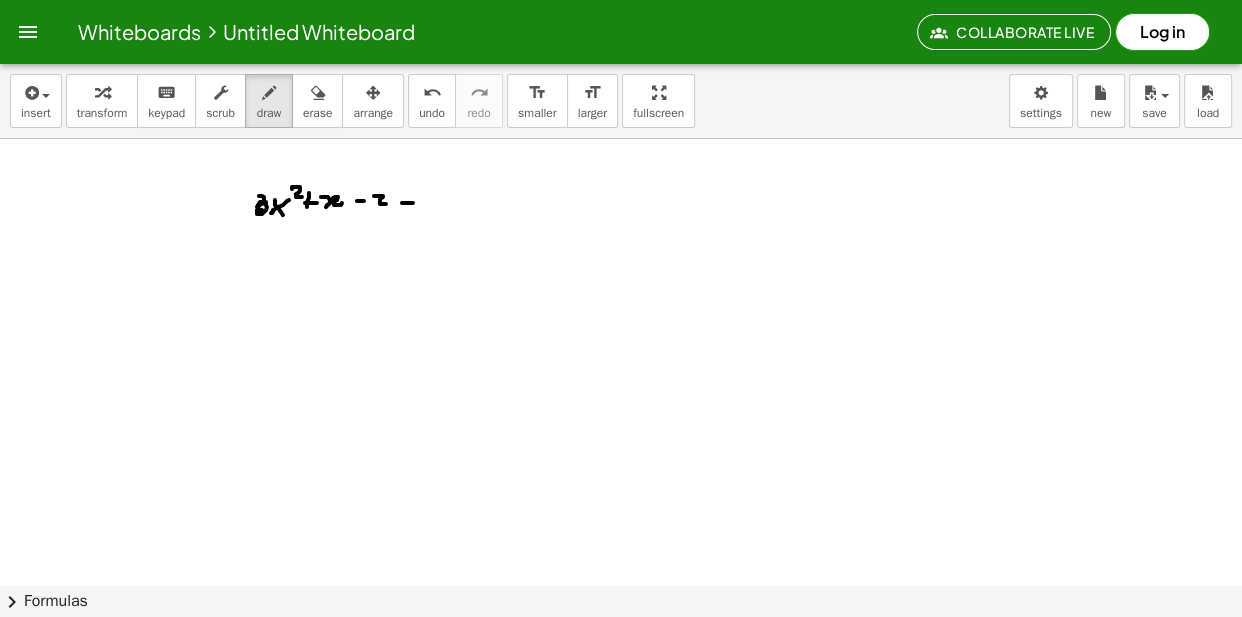 click at bounding box center (623, -5638) 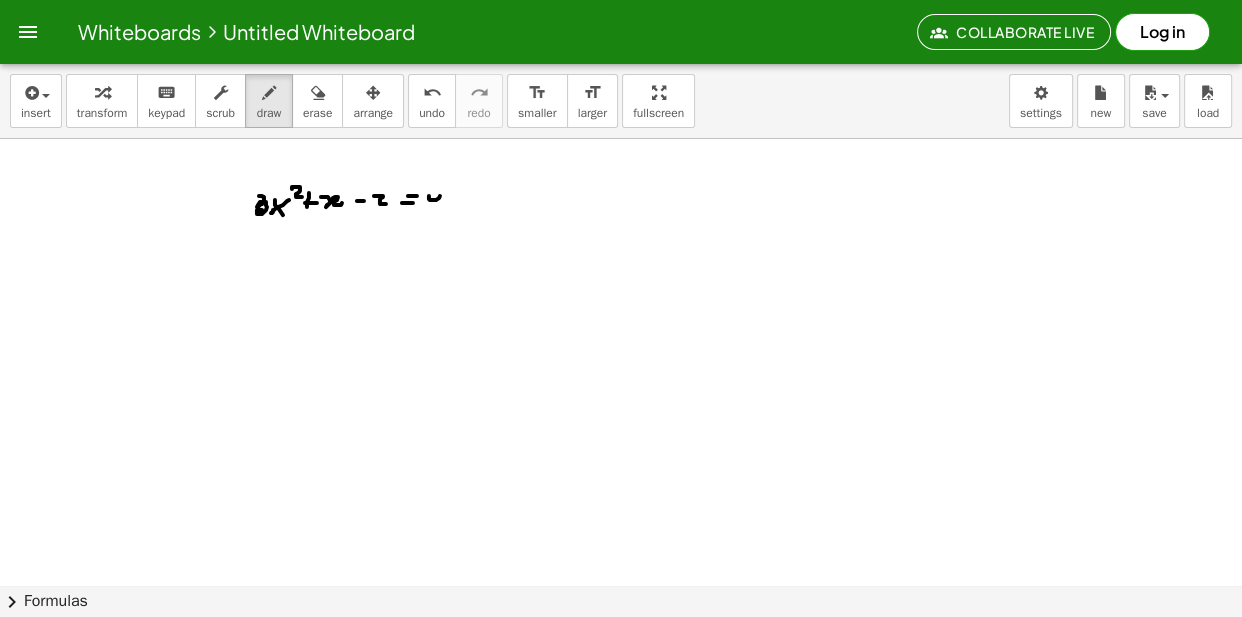 drag, startPoint x: 429, startPoint y: 199, endPoint x: 447, endPoint y: 200, distance: 18.027756 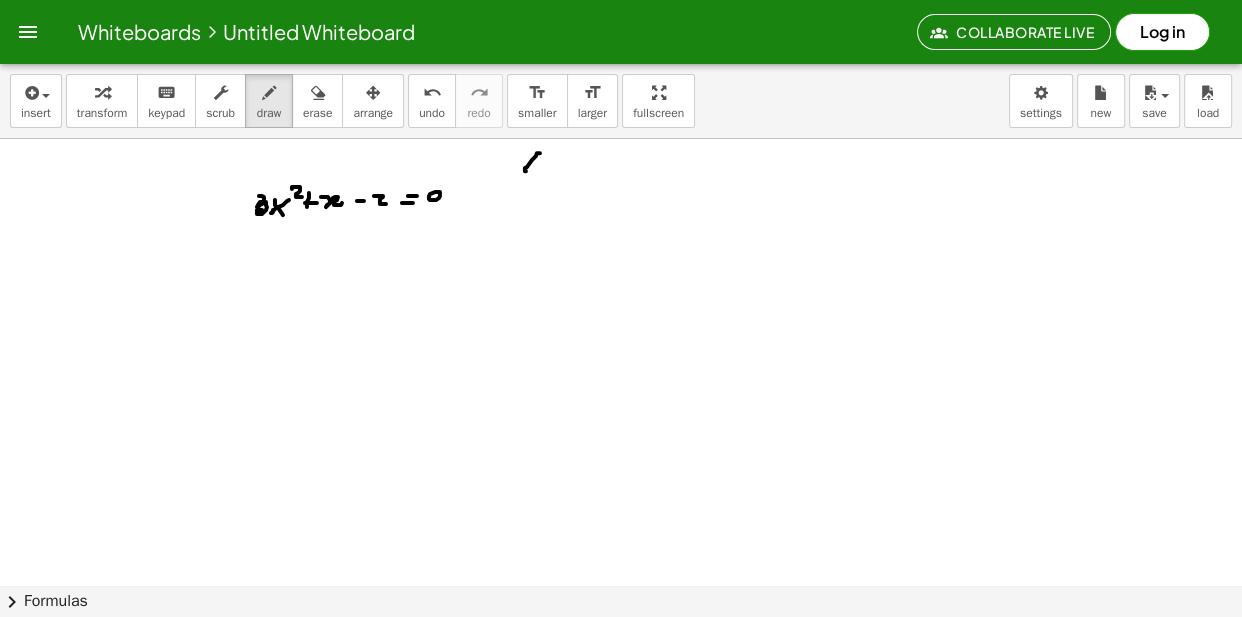 drag, startPoint x: 532, startPoint y: 163, endPoint x: 537, endPoint y: 150, distance: 13.928389 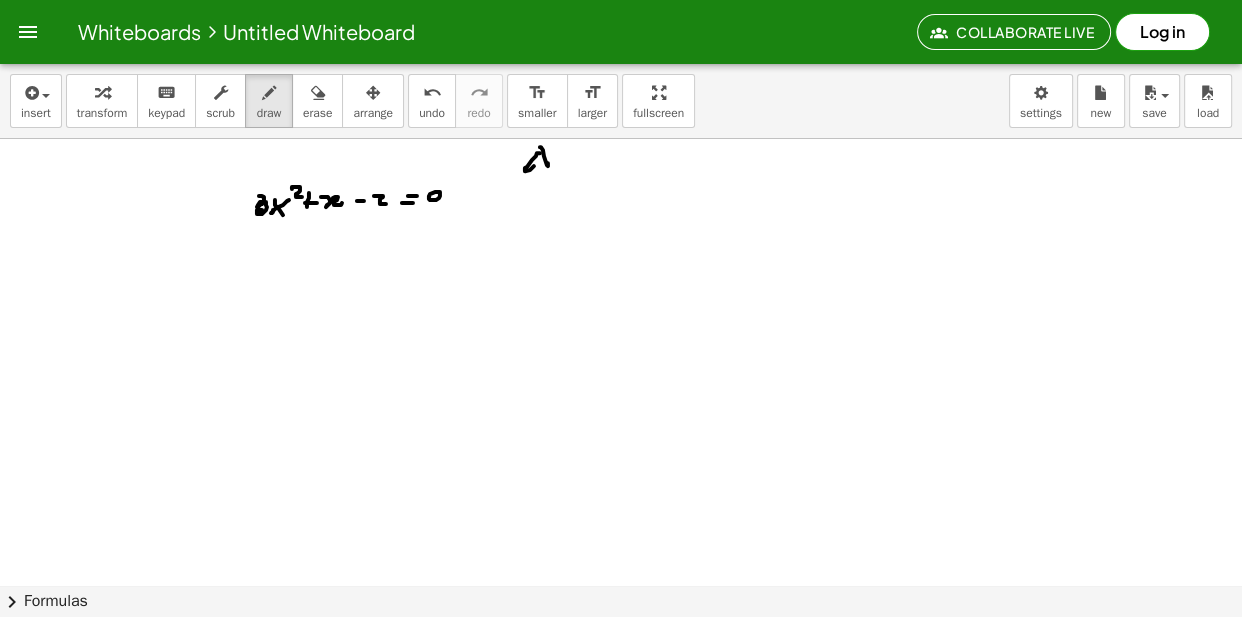 drag, startPoint x: 547, startPoint y: 166, endPoint x: 562, endPoint y: 162, distance: 15.524175 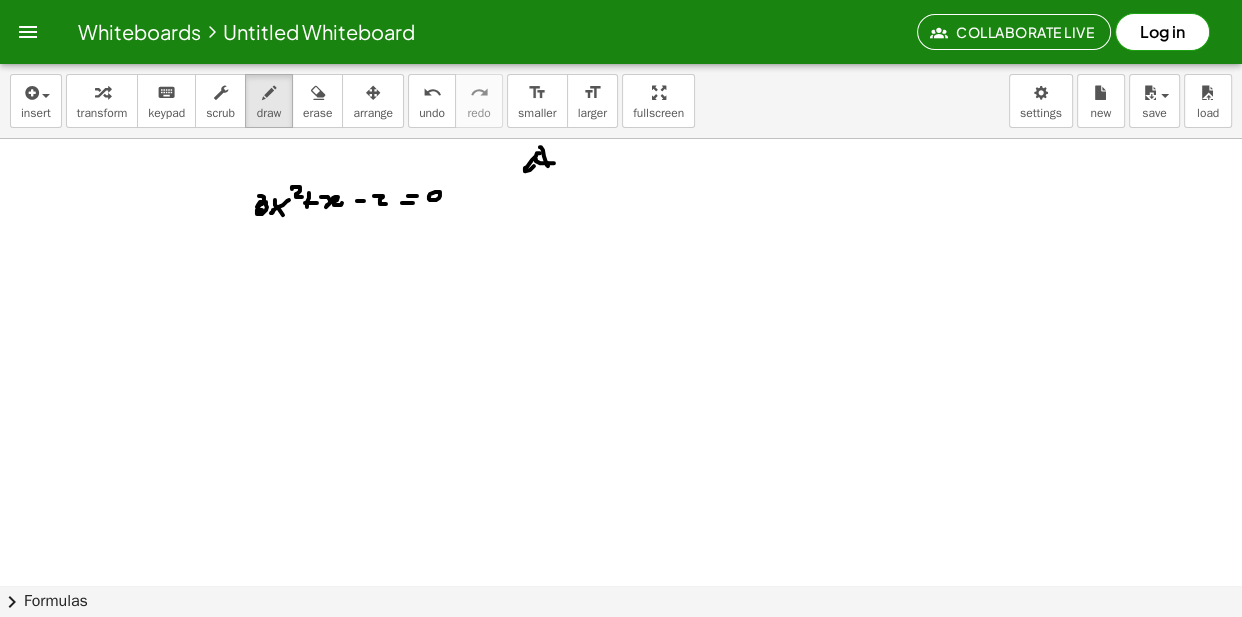 click at bounding box center [623, -5638] 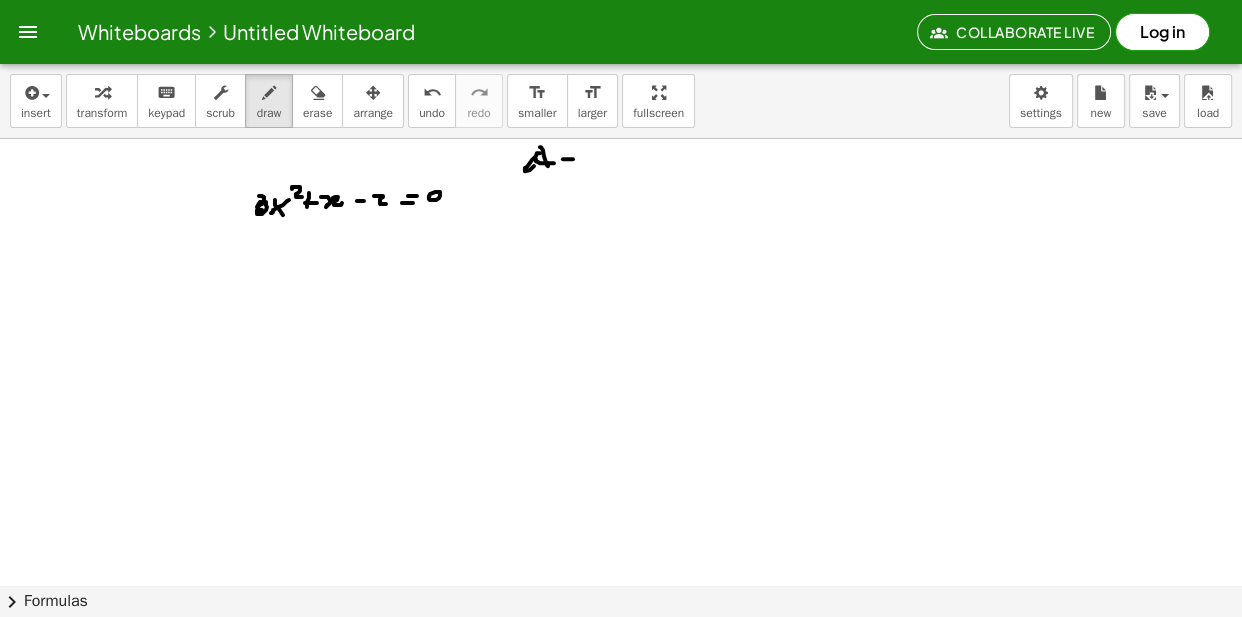 click at bounding box center (623, -5638) 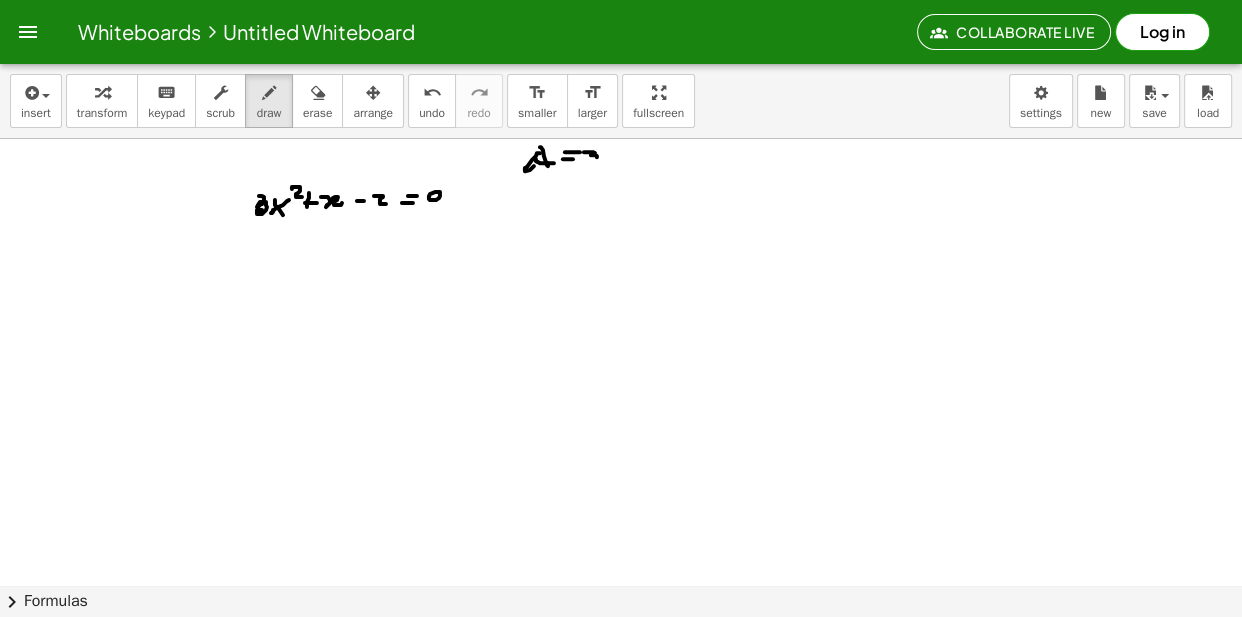 drag, startPoint x: 584, startPoint y: 155, endPoint x: 587, endPoint y: 166, distance: 11.401754 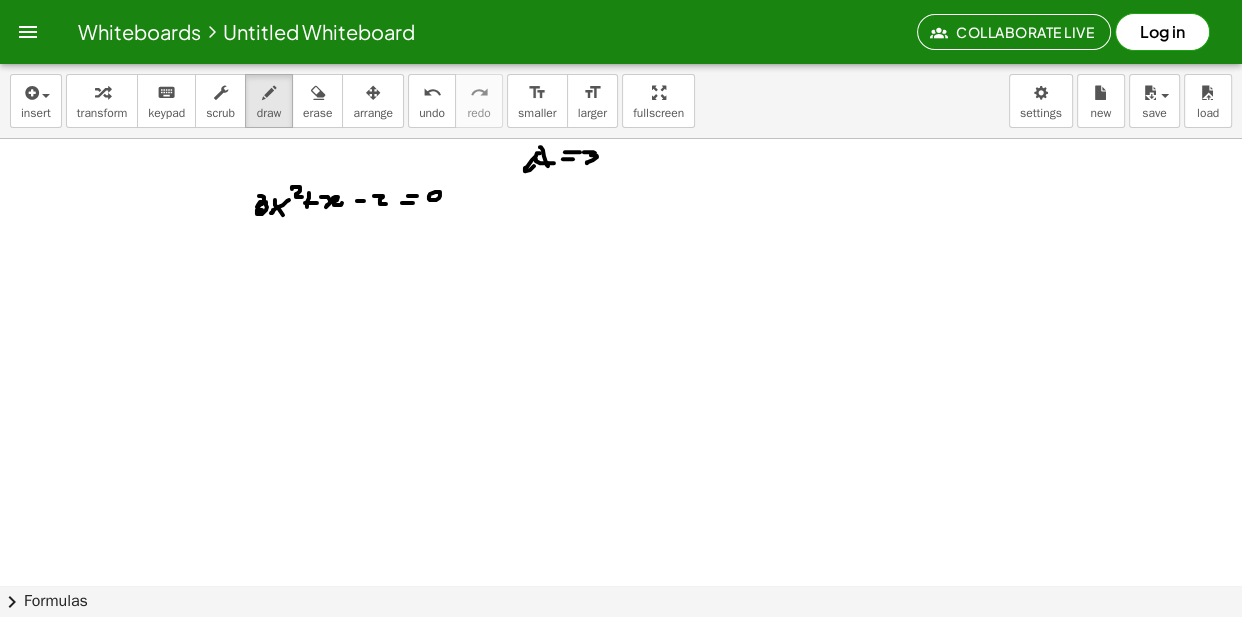 drag, startPoint x: 530, startPoint y: 208, endPoint x: 530, endPoint y: 184, distance: 24 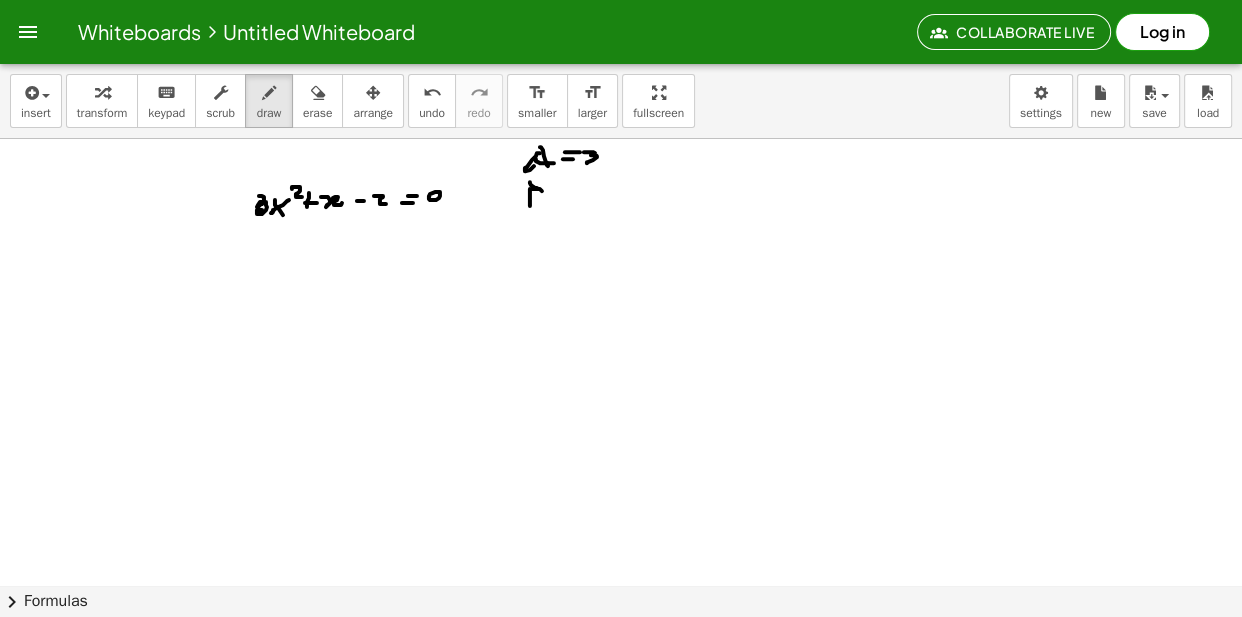 drag, startPoint x: 530, startPoint y: 186, endPoint x: 549, endPoint y: 200, distance: 23.600847 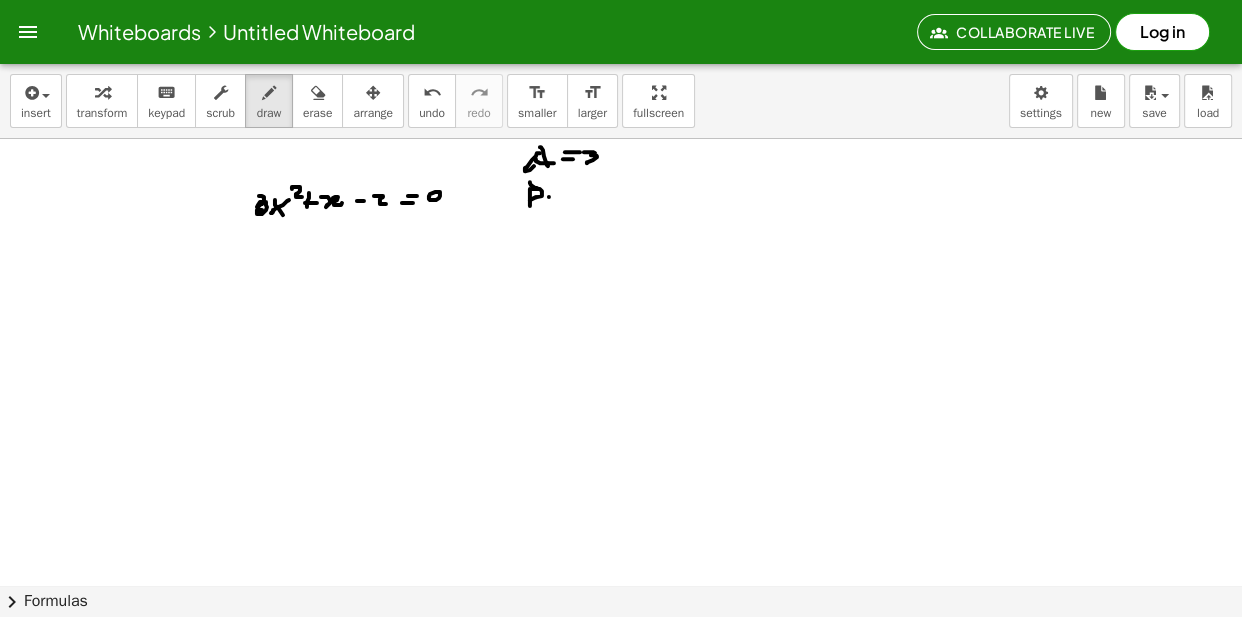 click at bounding box center (623, -5638) 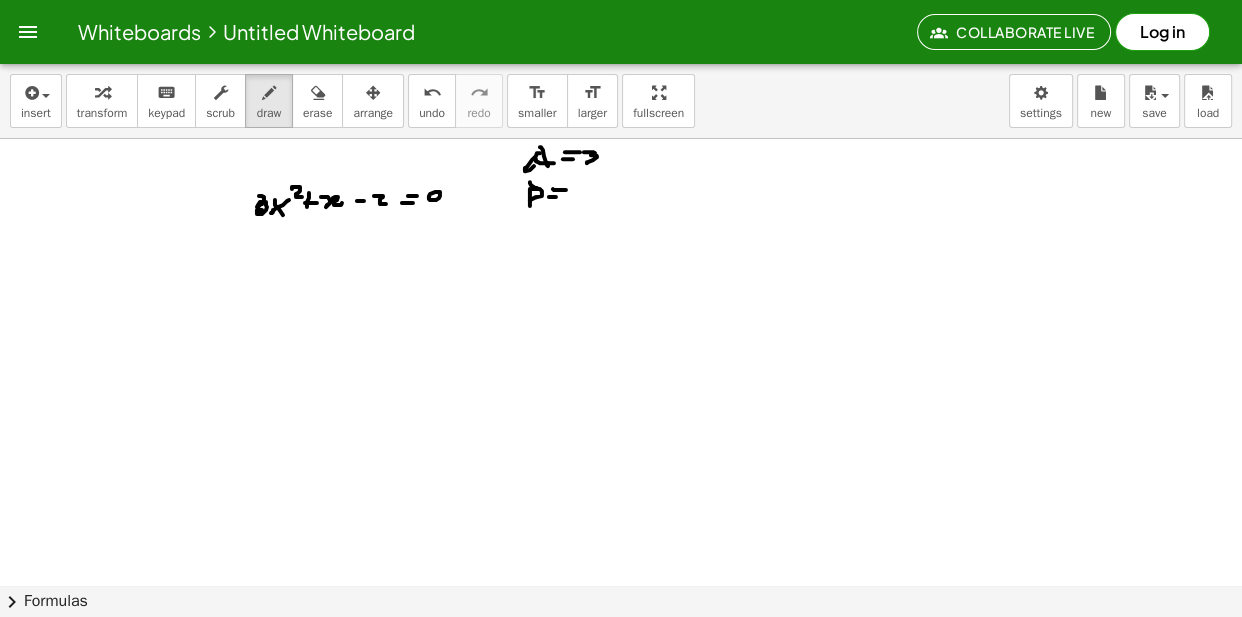 click at bounding box center (623, -5638) 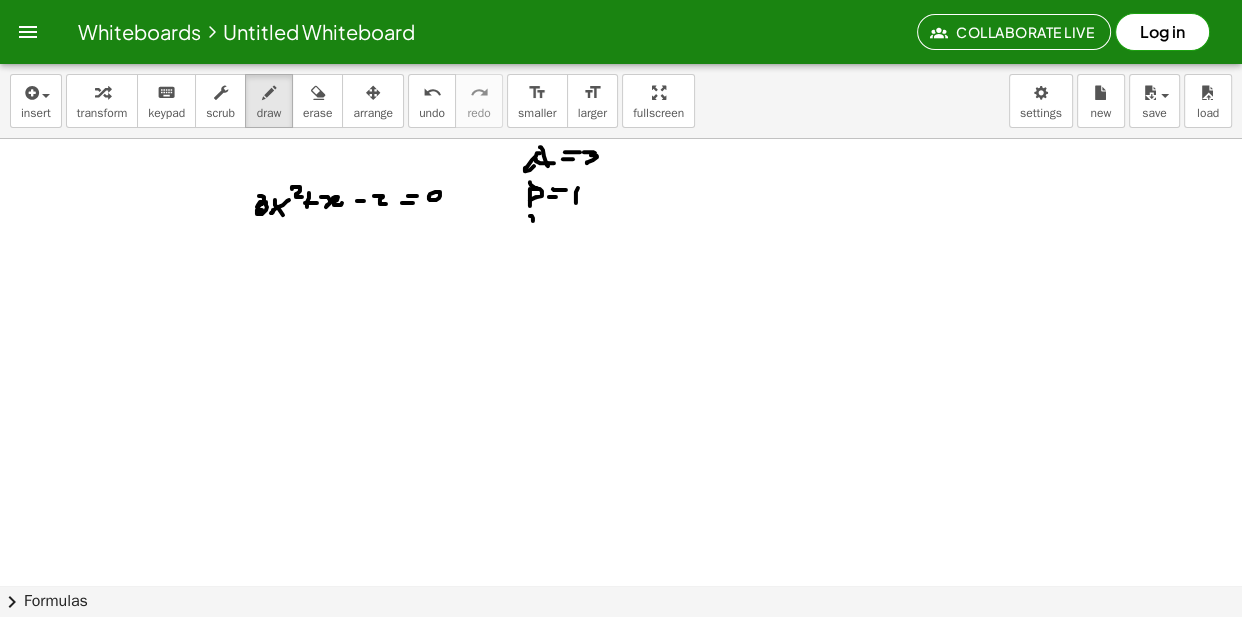 drag, startPoint x: 533, startPoint y: 223, endPoint x: 550, endPoint y: 229, distance: 18.027756 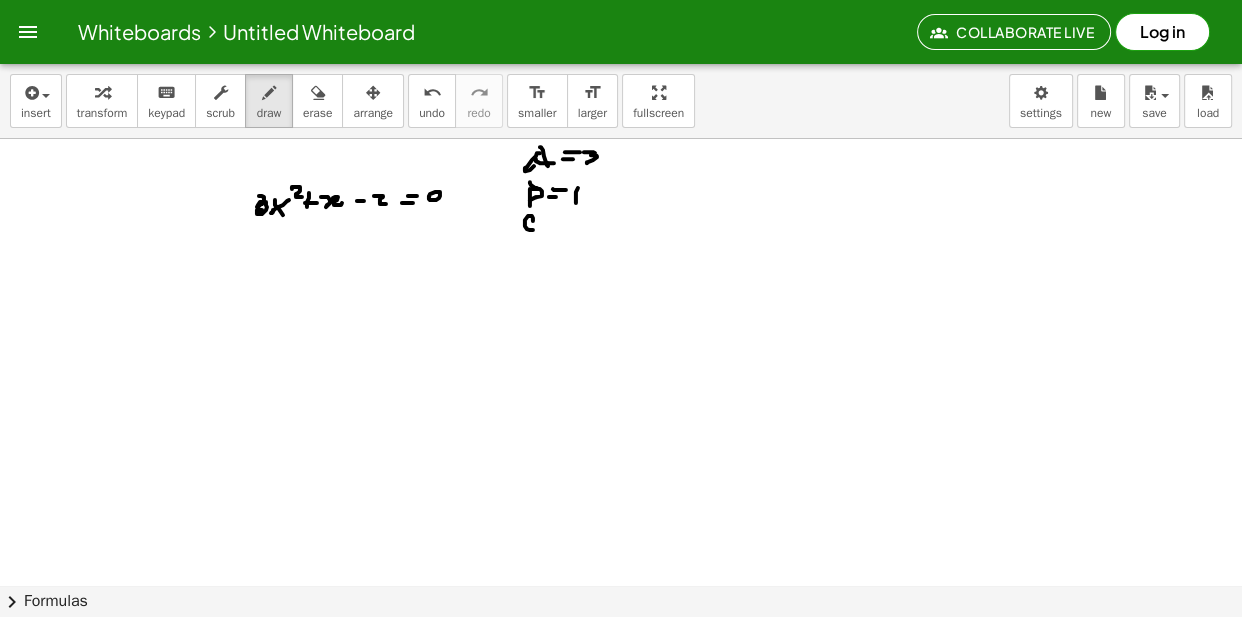 drag, startPoint x: 550, startPoint y: 229, endPoint x: 560, endPoint y: 220, distance: 13.453624 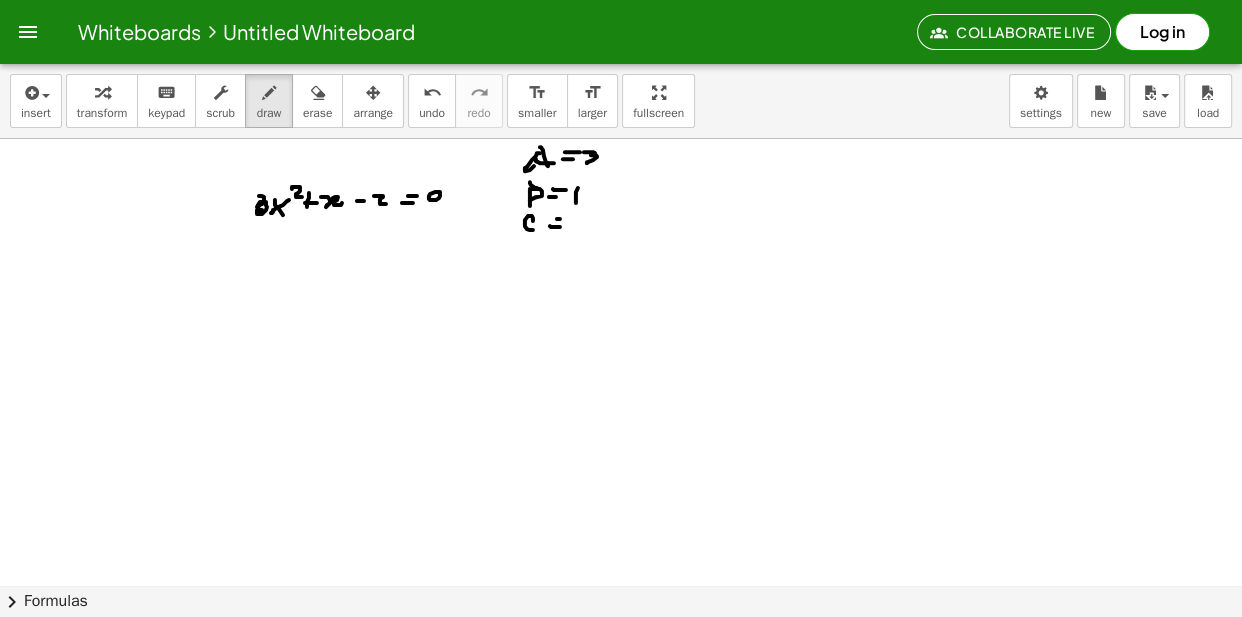 click at bounding box center [623, -5638] 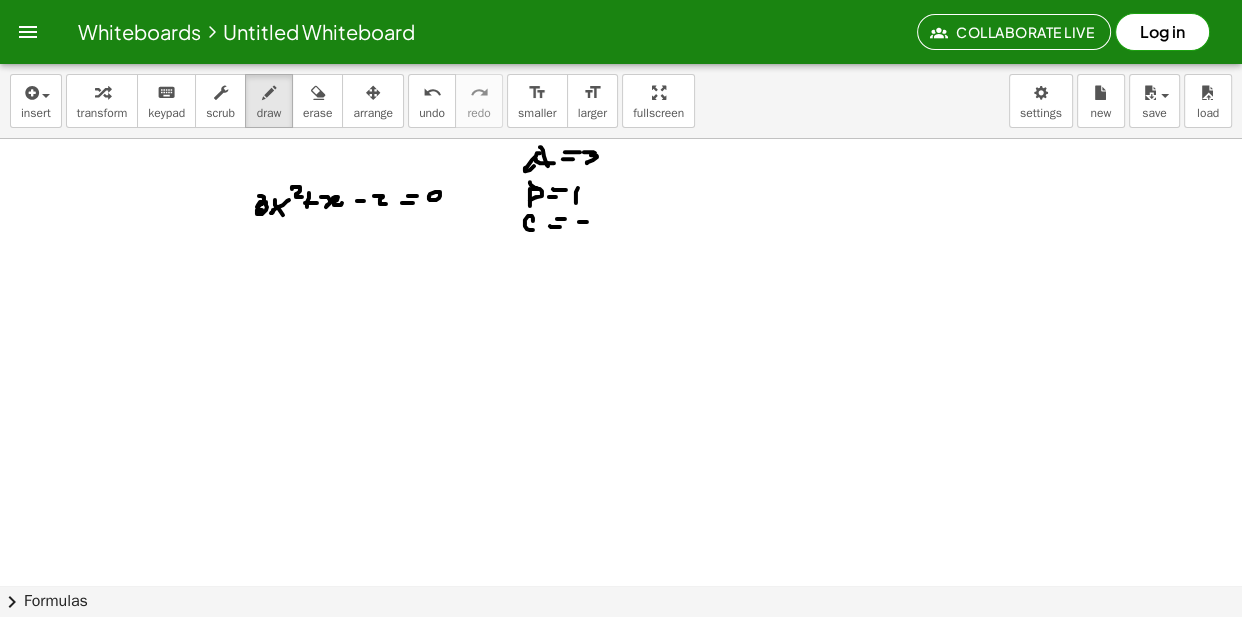 click at bounding box center [623, -5638] 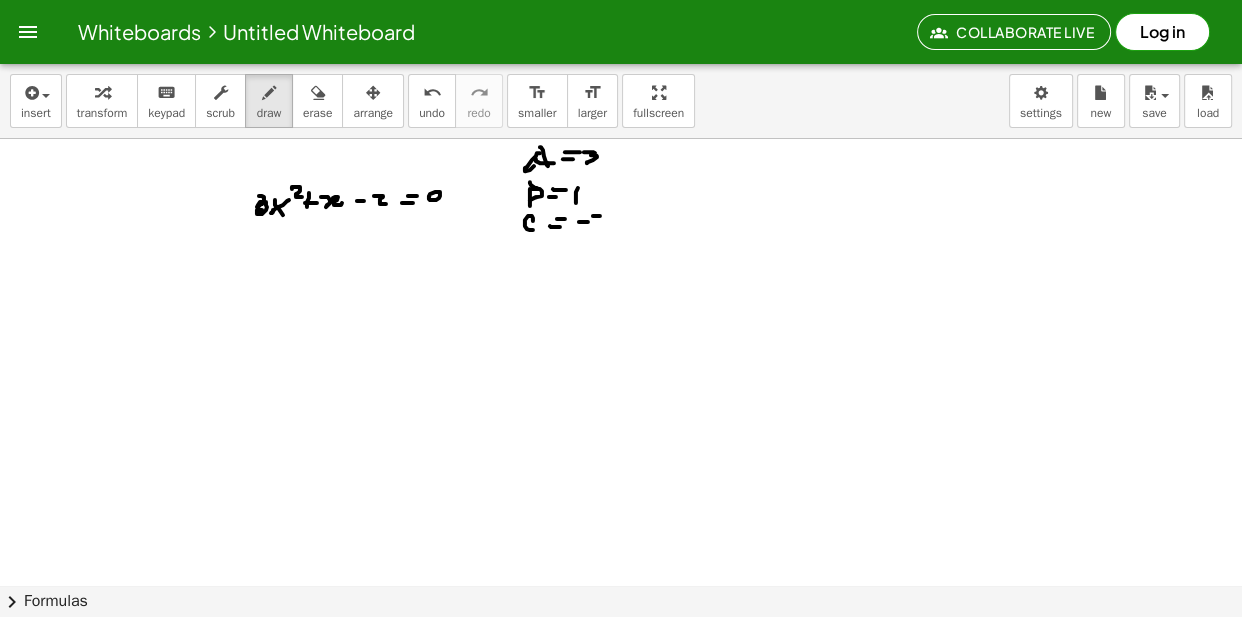 click at bounding box center [623, -5638] 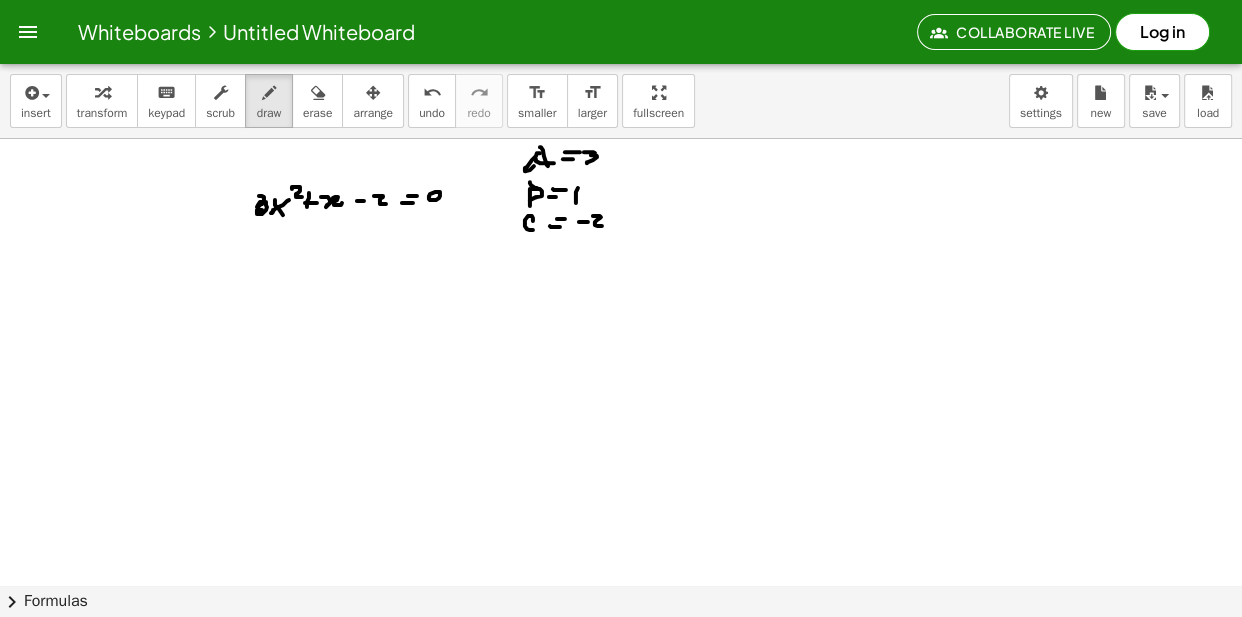 click at bounding box center [623, -5638] 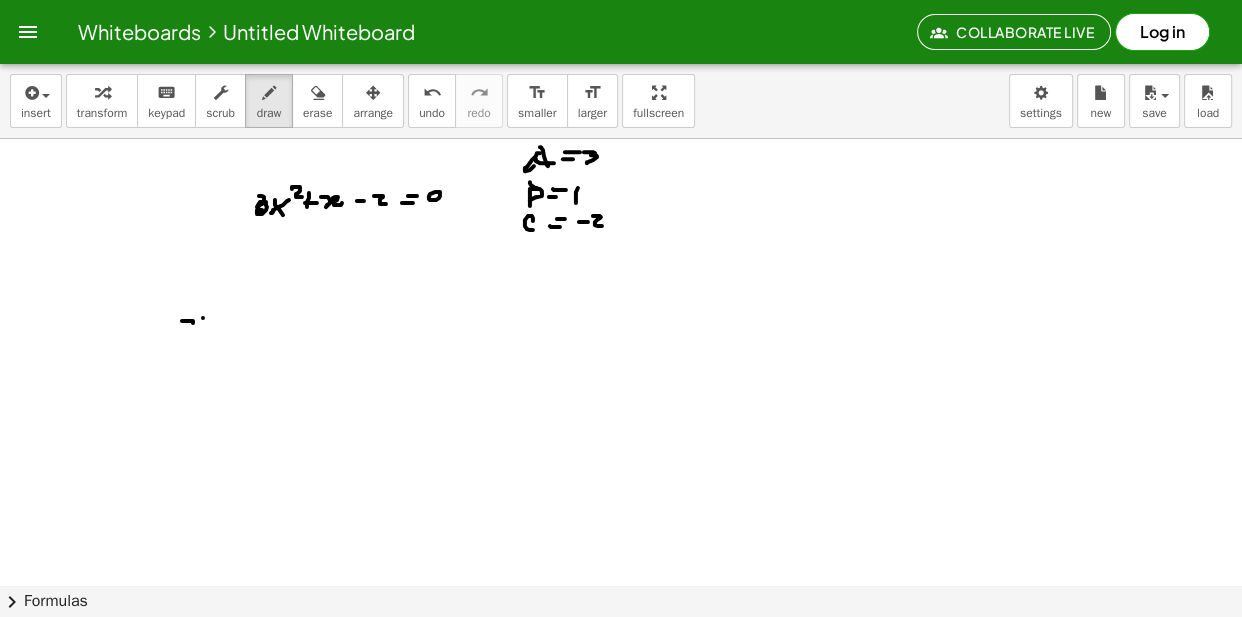 click at bounding box center [623, -5638] 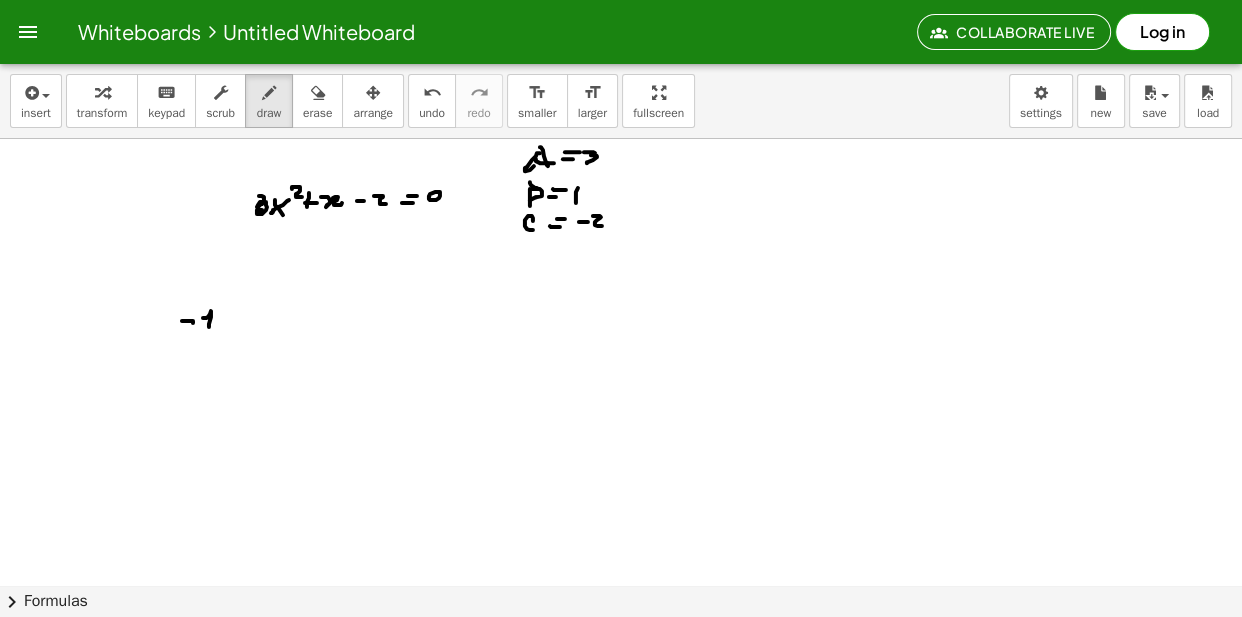 drag, startPoint x: 235, startPoint y: 310, endPoint x: 233, endPoint y: 324, distance: 14.142136 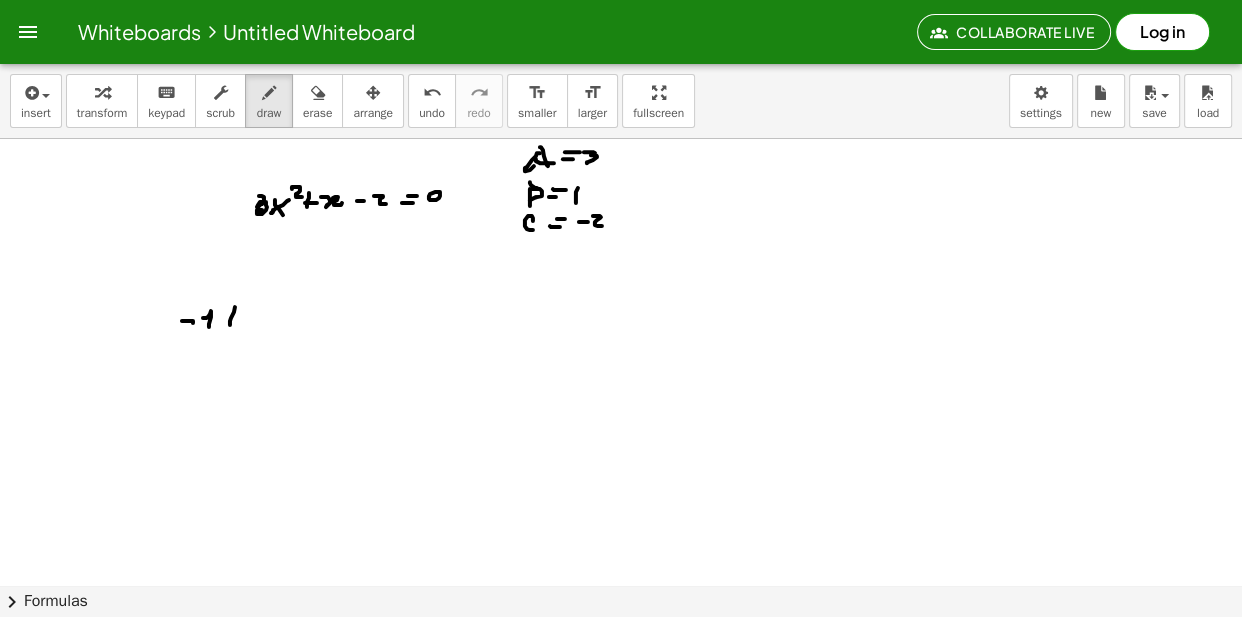 click at bounding box center [623, -5638] 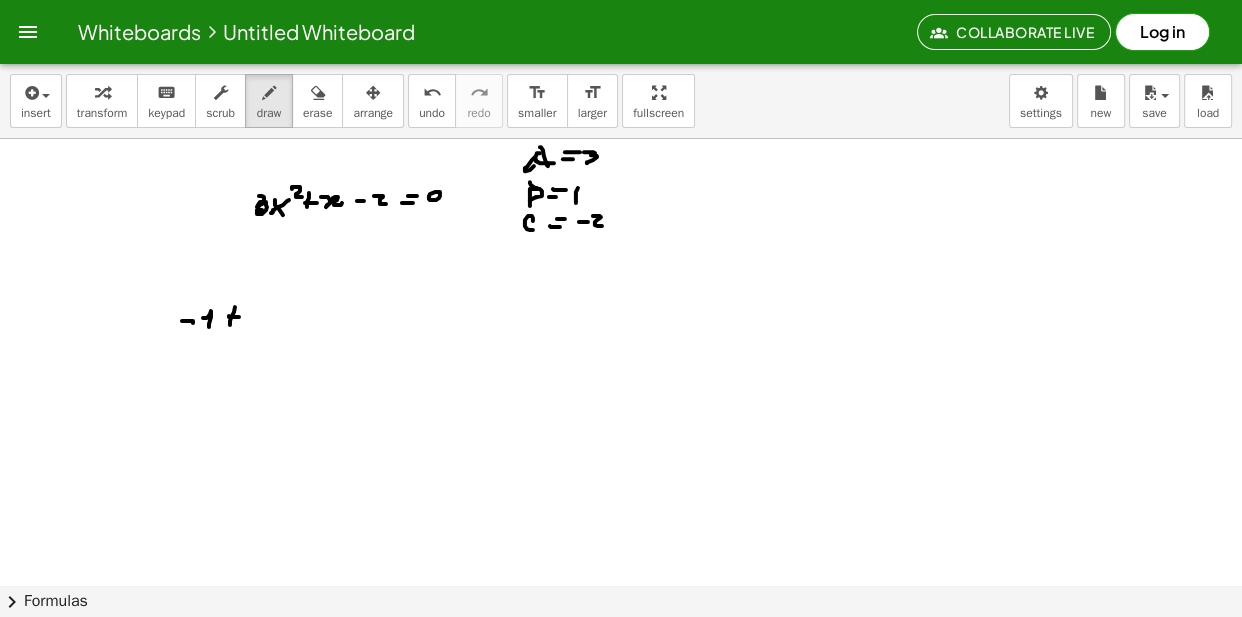 drag, startPoint x: 226, startPoint y: 329, endPoint x: 254, endPoint y: 333, distance: 28.284271 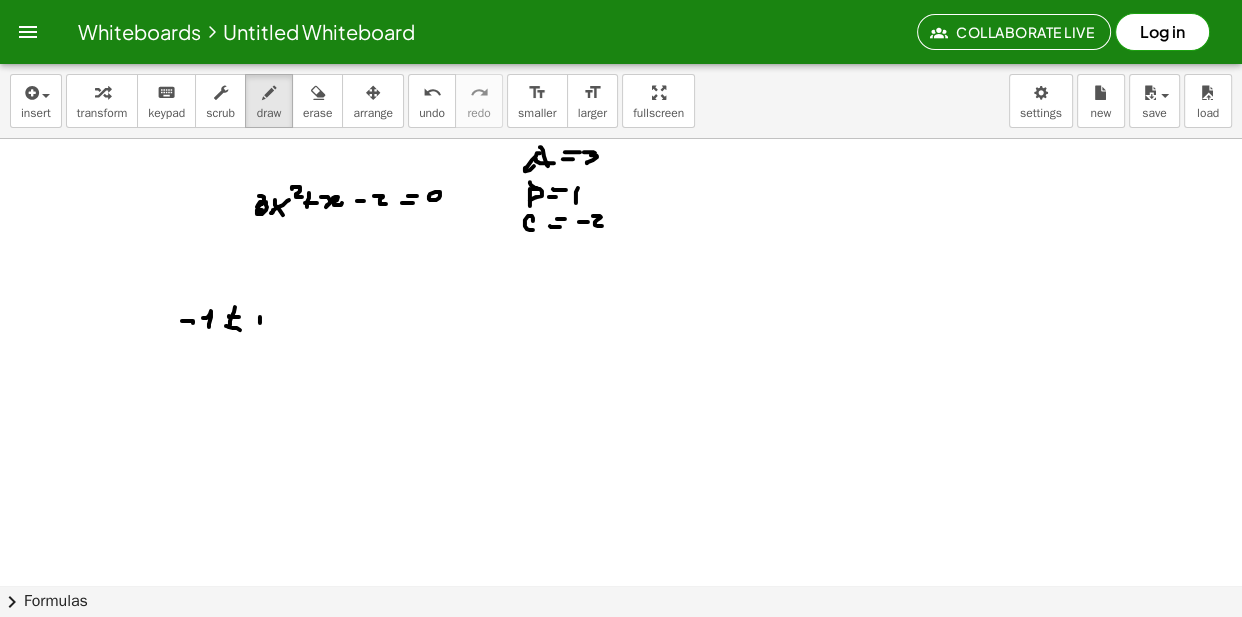 click at bounding box center [623, -5638] 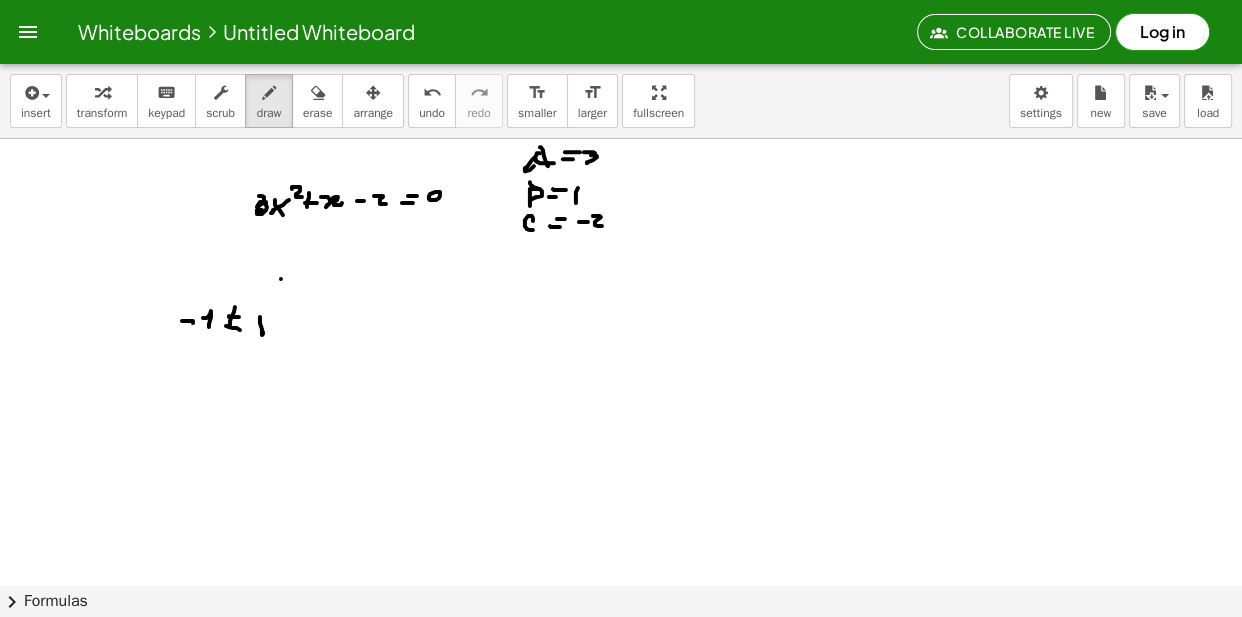 drag, startPoint x: 281, startPoint y: 282, endPoint x: 262, endPoint y: 335, distance: 56.302753 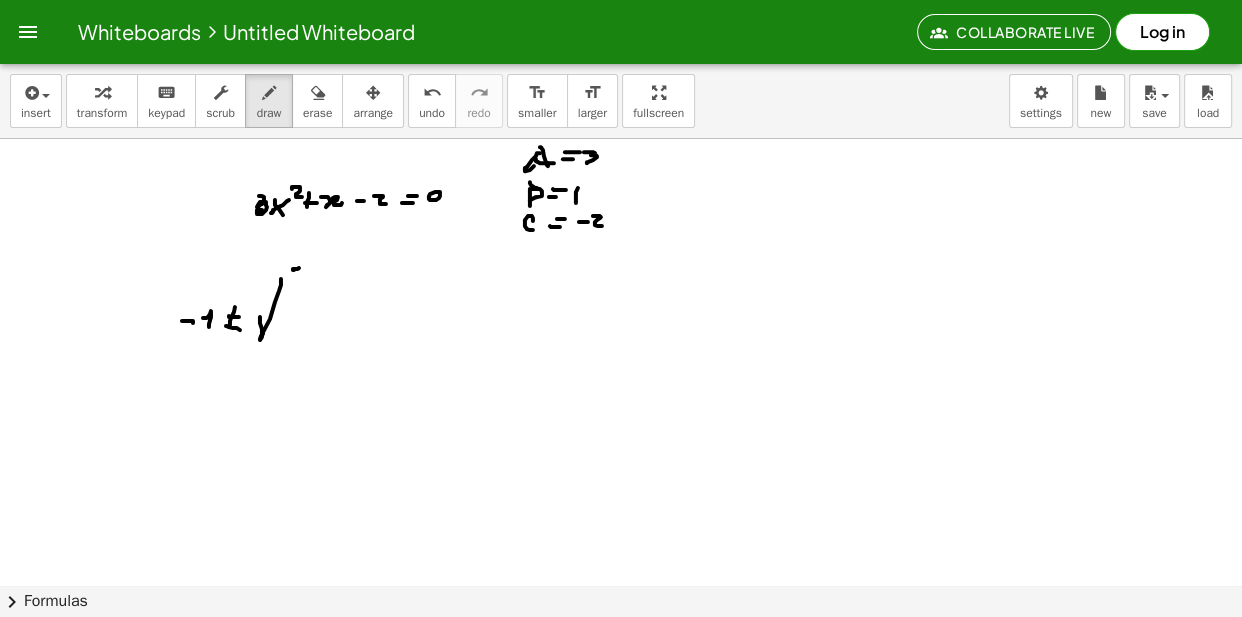 drag, startPoint x: 294, startPoint y: 272, endPoint x: 497, endPoint y: 267, distance: 203.06157 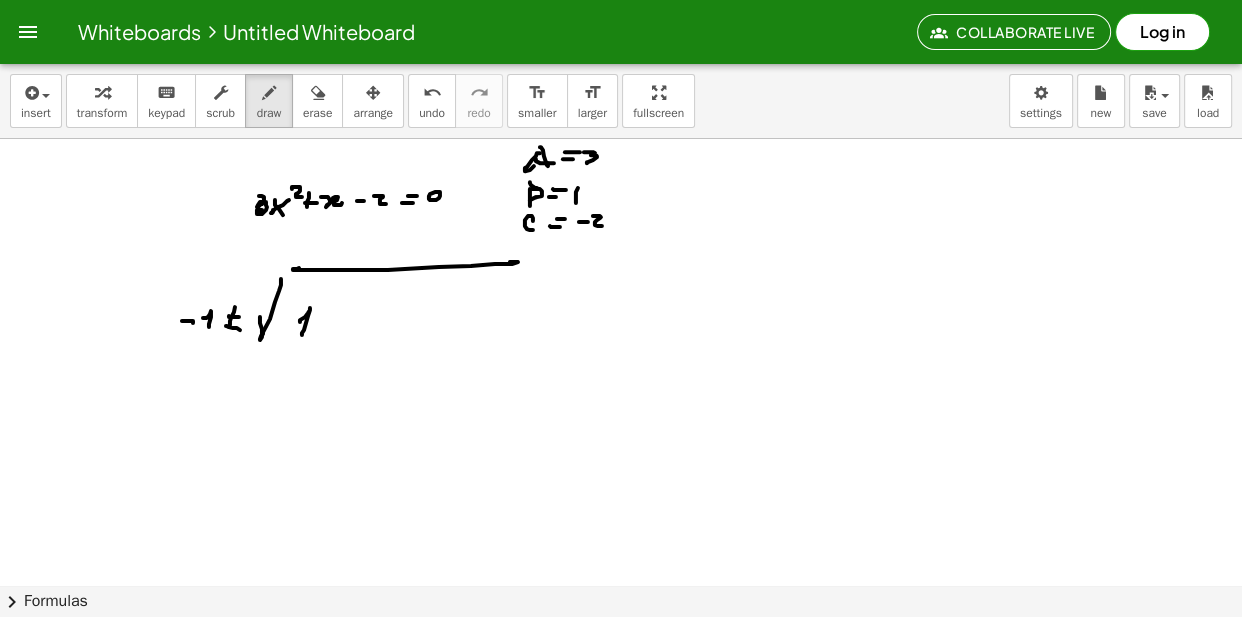 drag, startPoint x: 310, startPoint y: 311, endPoint x: 308, endPoint y: 326, distance: 15.132746 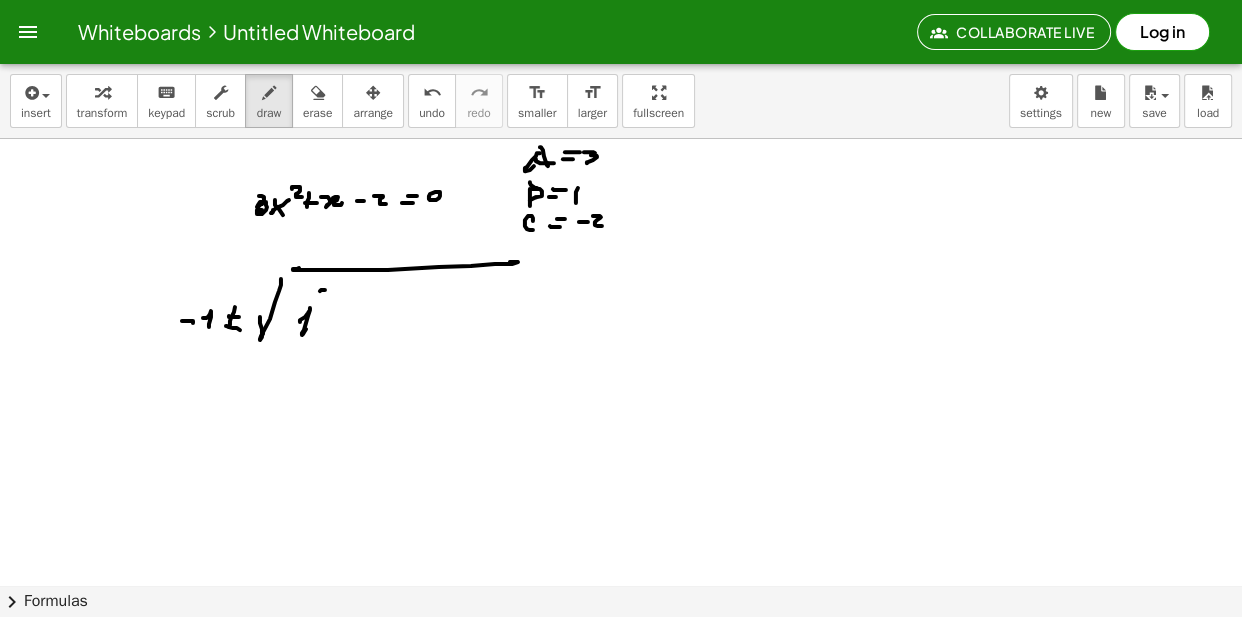 drag, startPoint x: 325, startPoint y: 293, endPoint x: 334, endPoint y: 310, distance: 19.235384 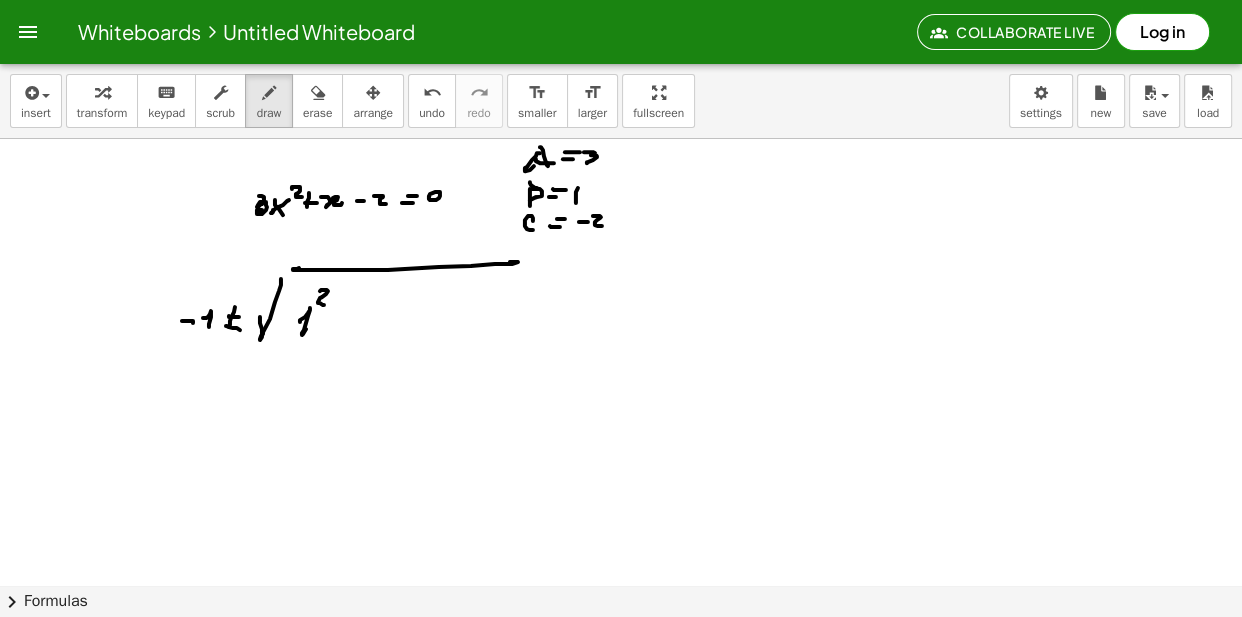click at bounding box center [623, -5638] 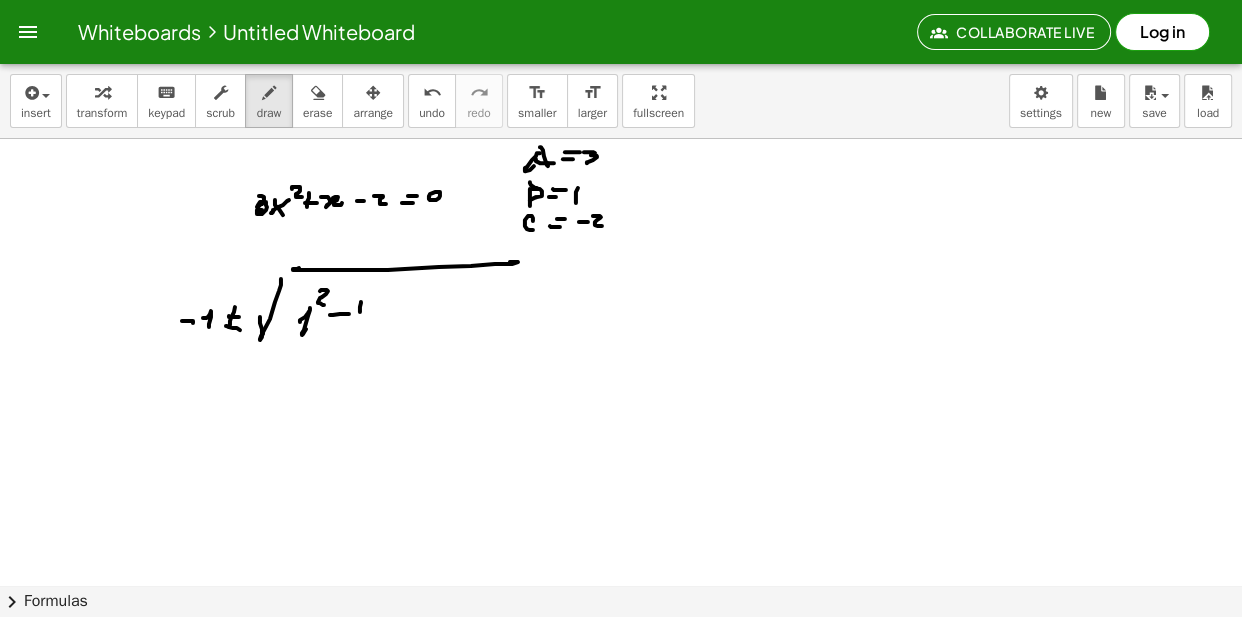 drag, startPoint x: 360, startPoint y: 312, endPoint x: 370, endPoint y: 307, distance: 11.18034 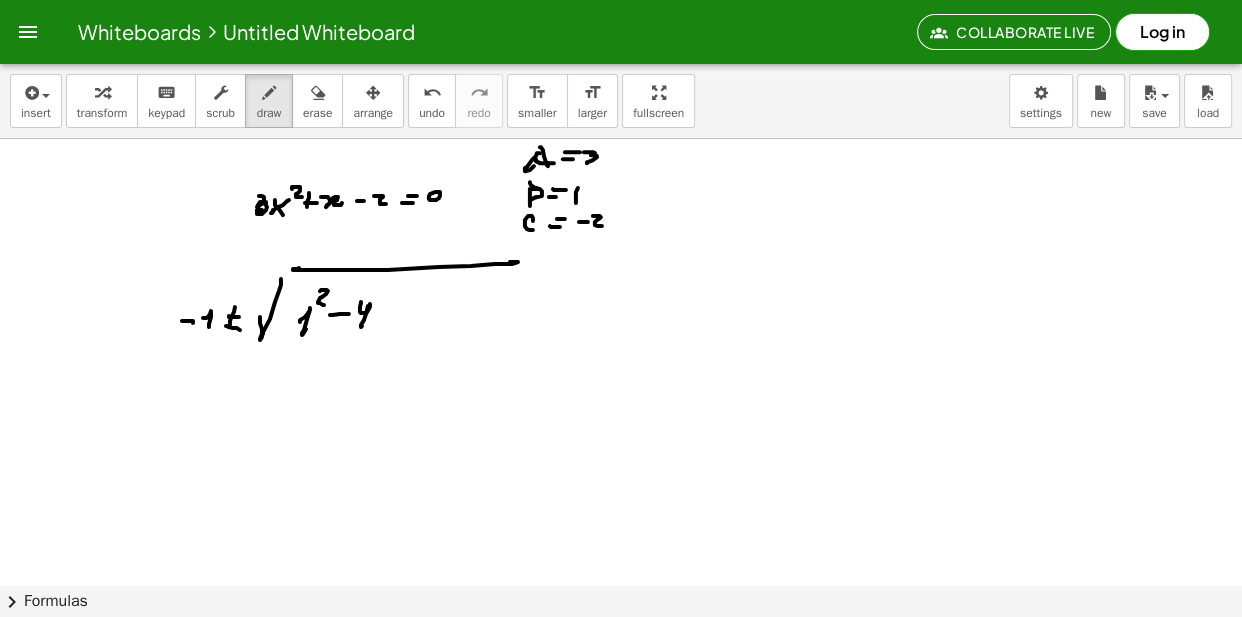 drag, startPoint x: 370, startPoint y: 307, endPoint x: 366, endPoint y: 320, distance: 13.601471 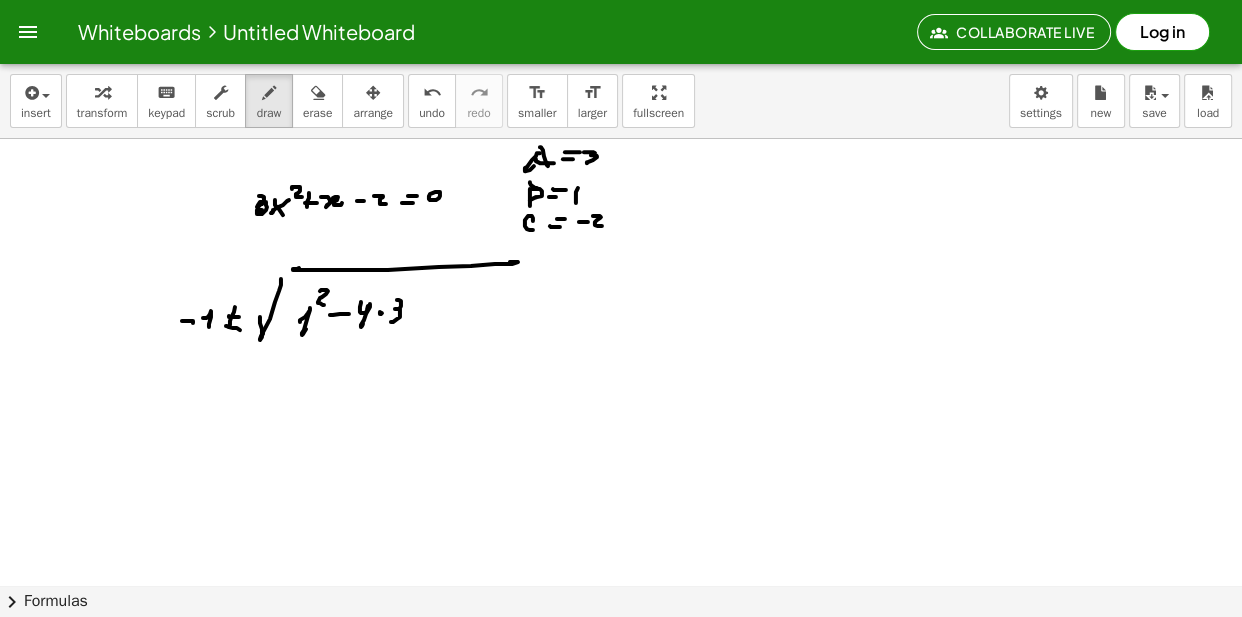 drag, startPoint x: 397, startPoint y: 303, endPoint x: 413, endPoint y: 319, distance: 22.627417 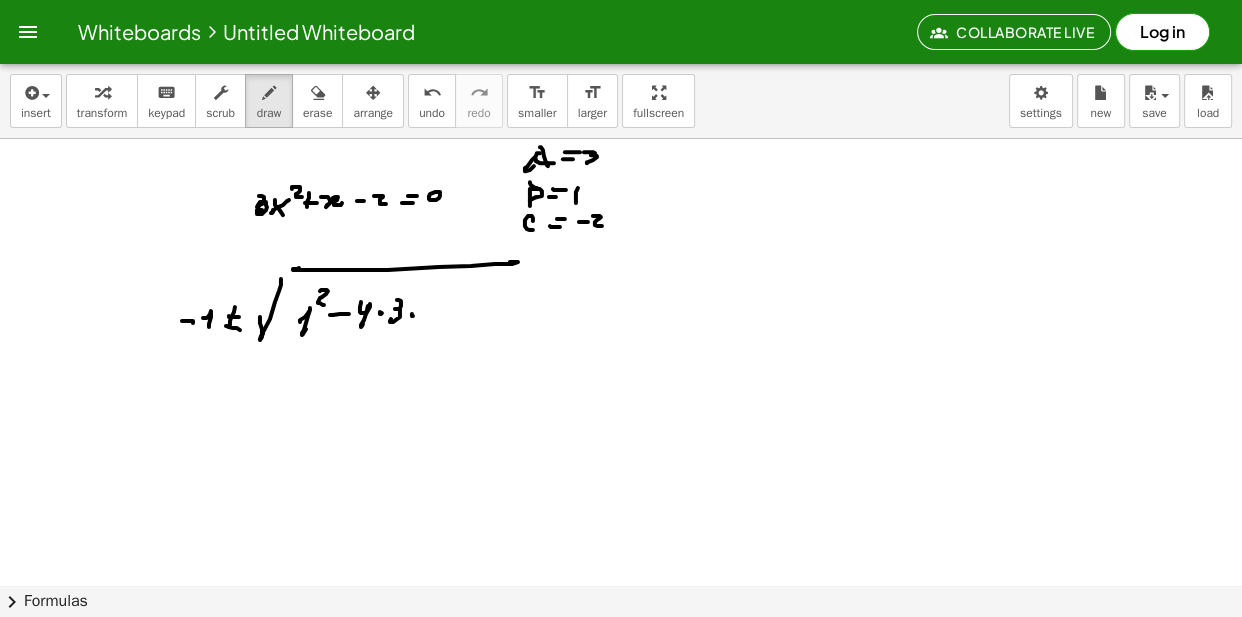 drag, startPoint x: 440, startPoint y: 295, endPoint x: 437, endPoint y: 328, distance: 33.13608 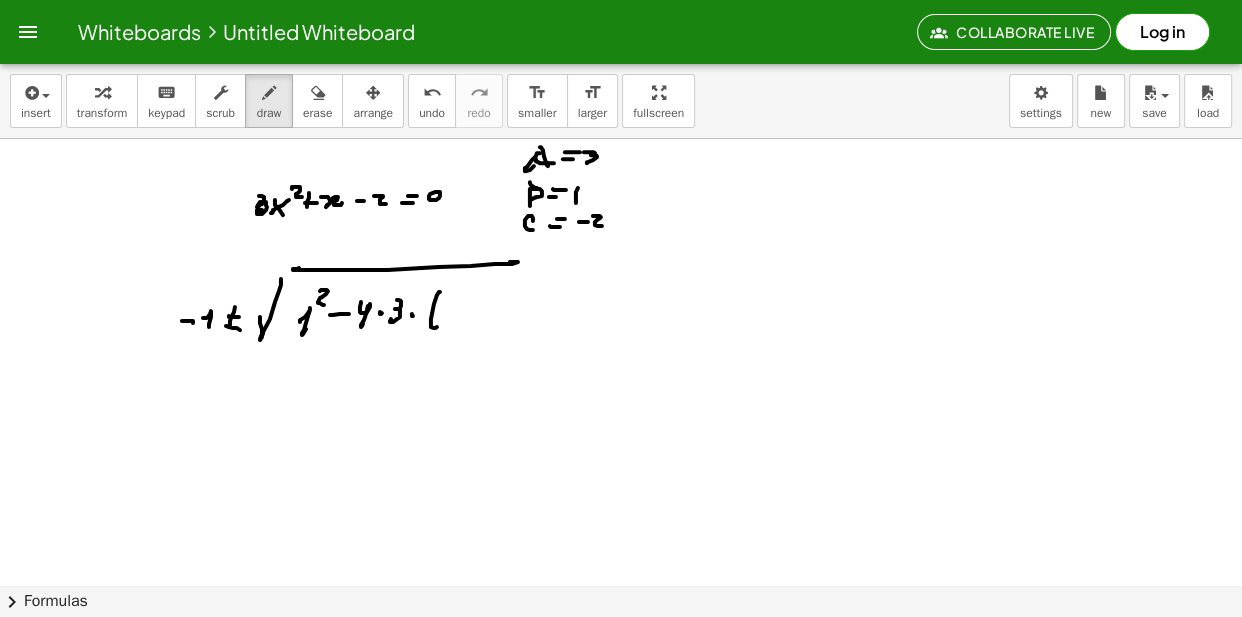 drag, startPoint x: 443, startPoint y: 314, endPoint x: 453, endPoint y: 308, distance: 11.661903 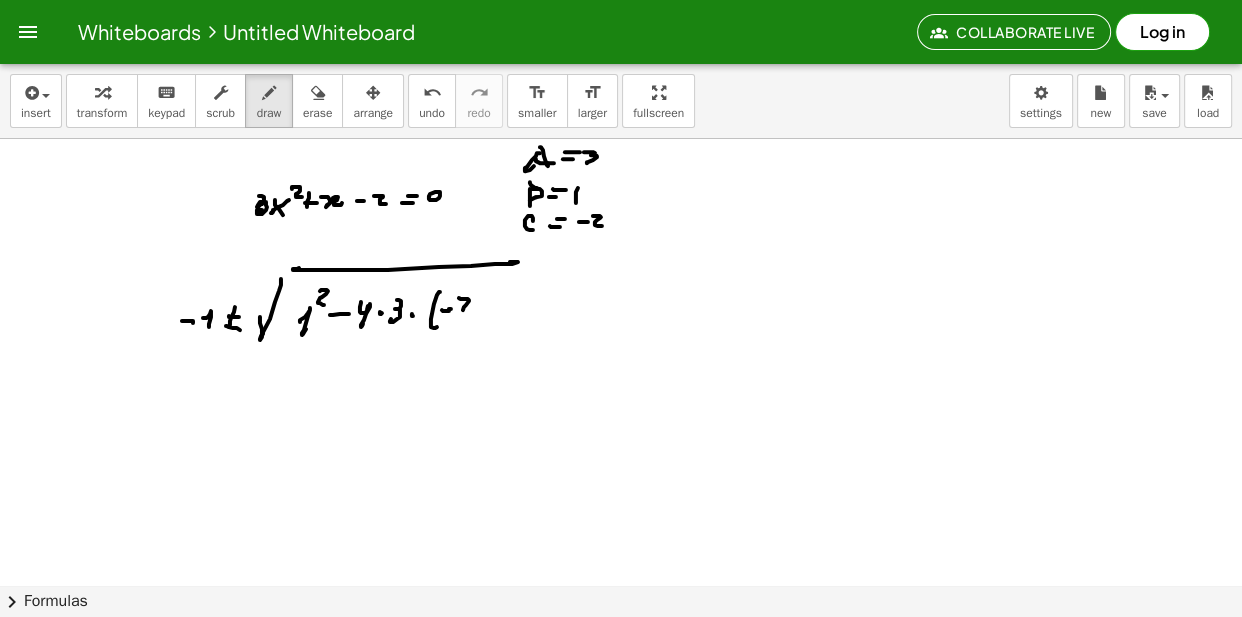 drag, startPoint x: 468, startPoint y: 302, endPoint x: 472, endPoint y: 312, distance: 10.770329 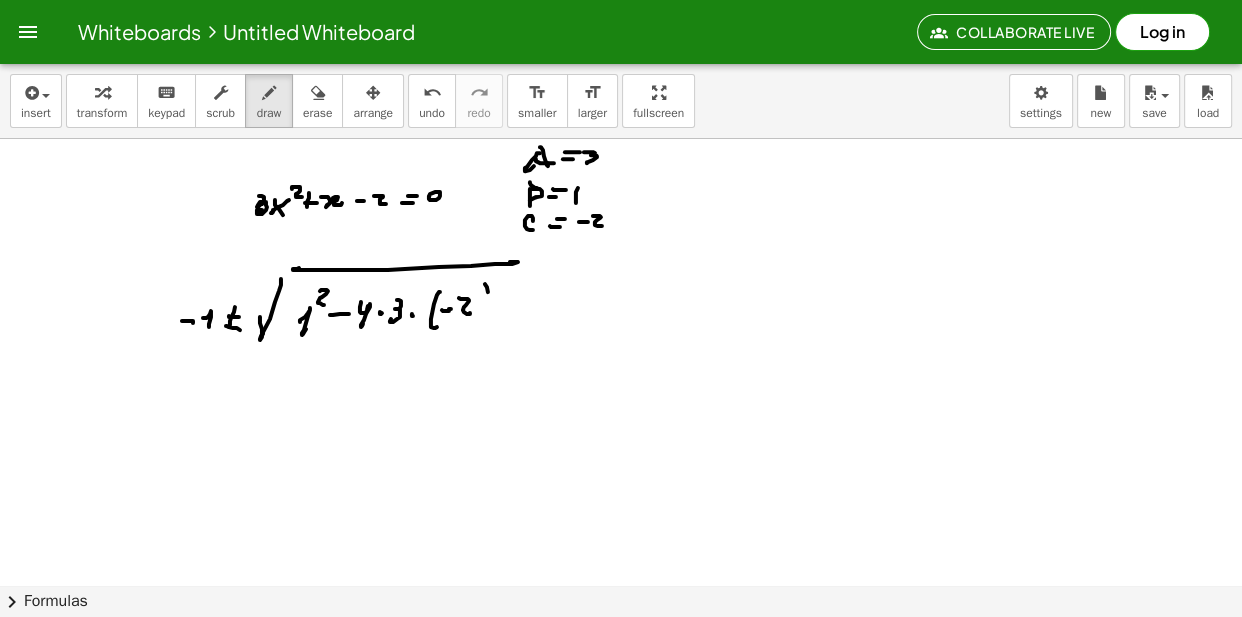 click at bounding box center (623, -5638) 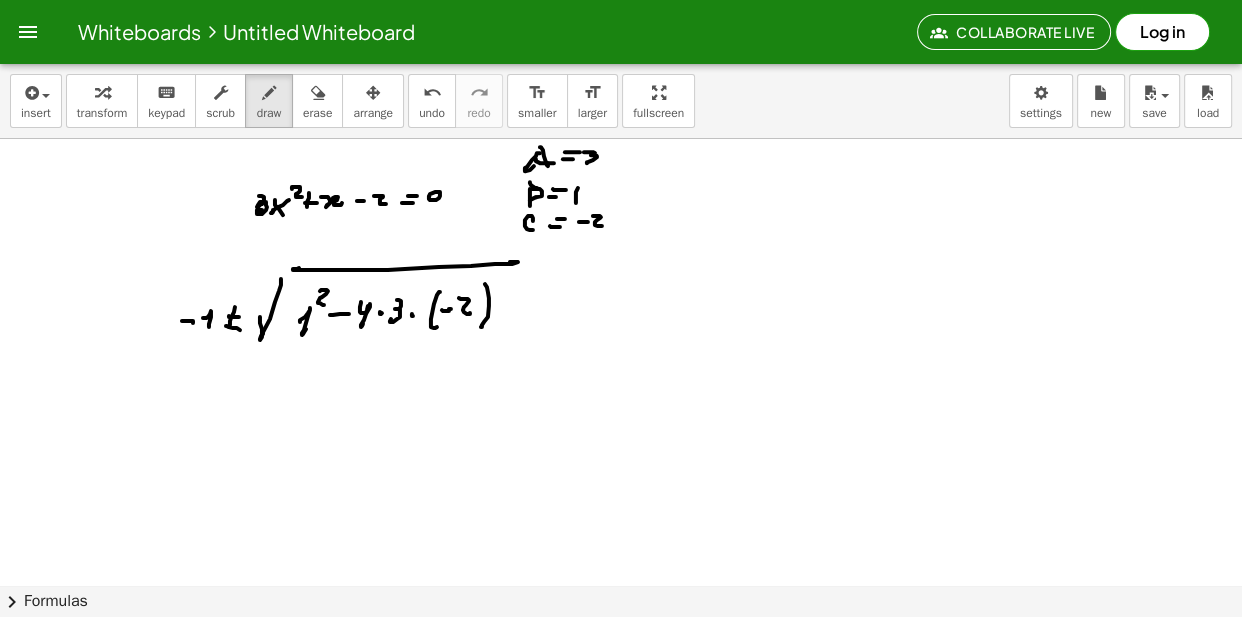 click at bounding box center (623, -5638) 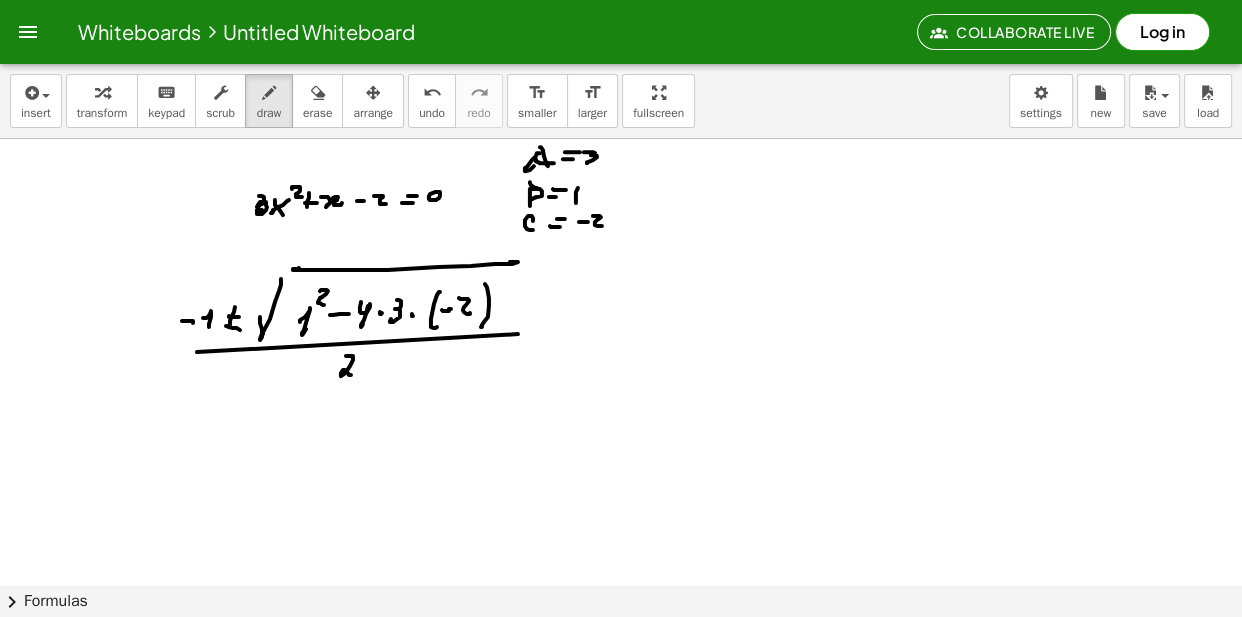 click at bounding box center (623, -5638) 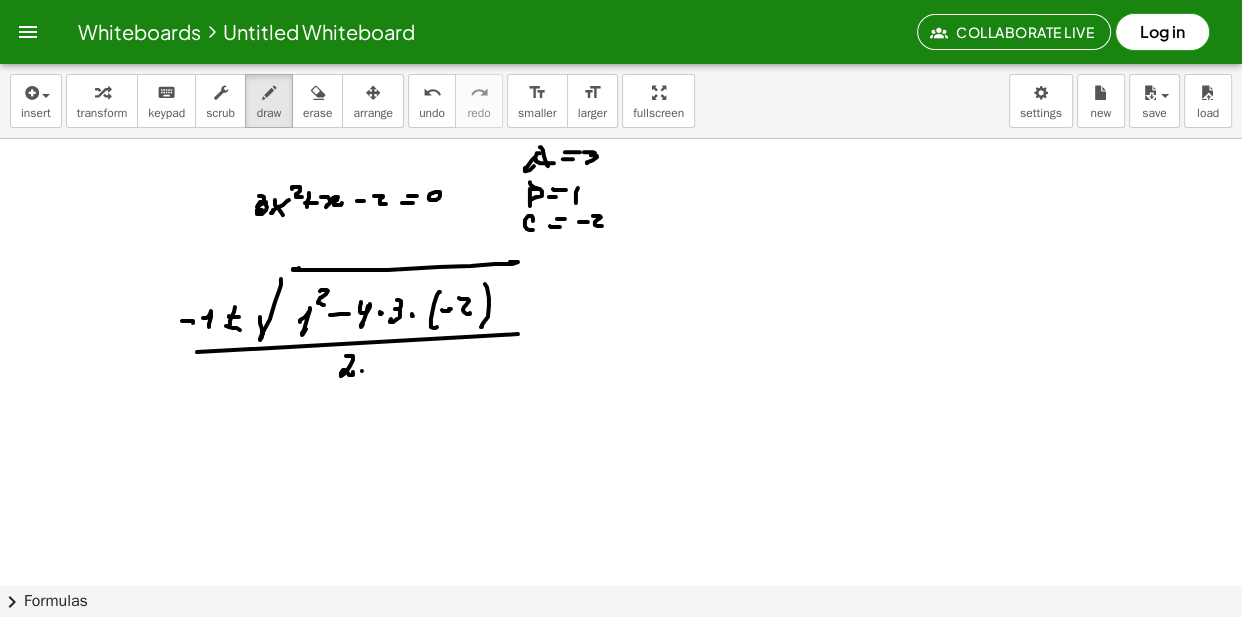 click at bounding box center (623, -5638) 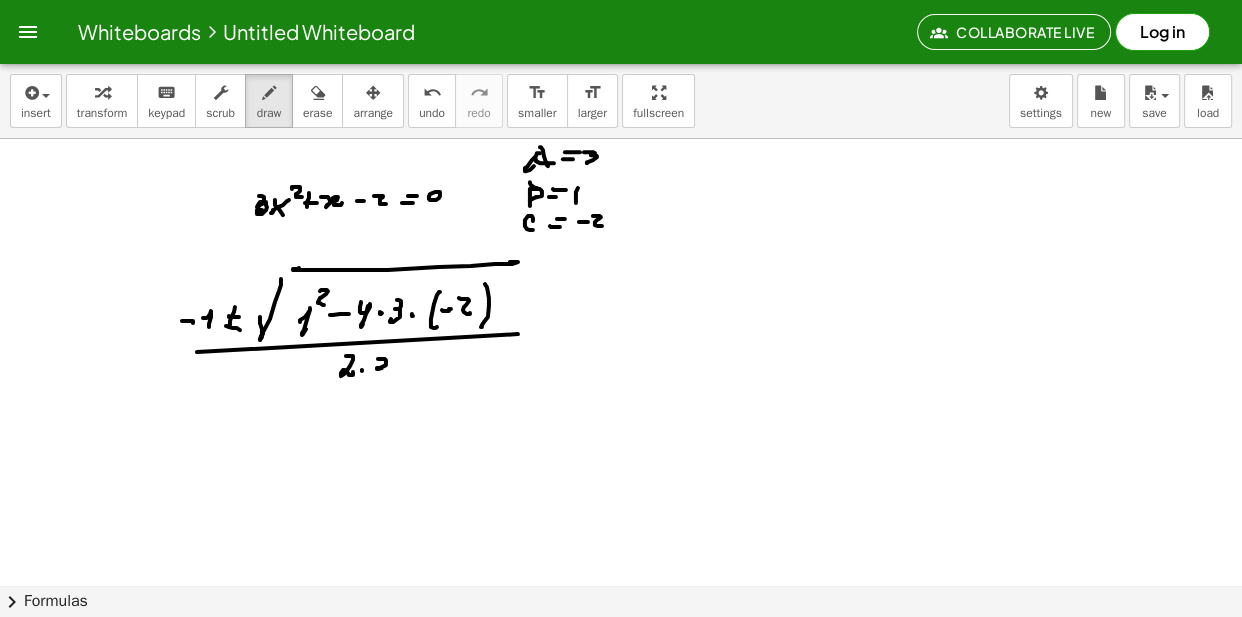 click at bounding box center [623, -5638] 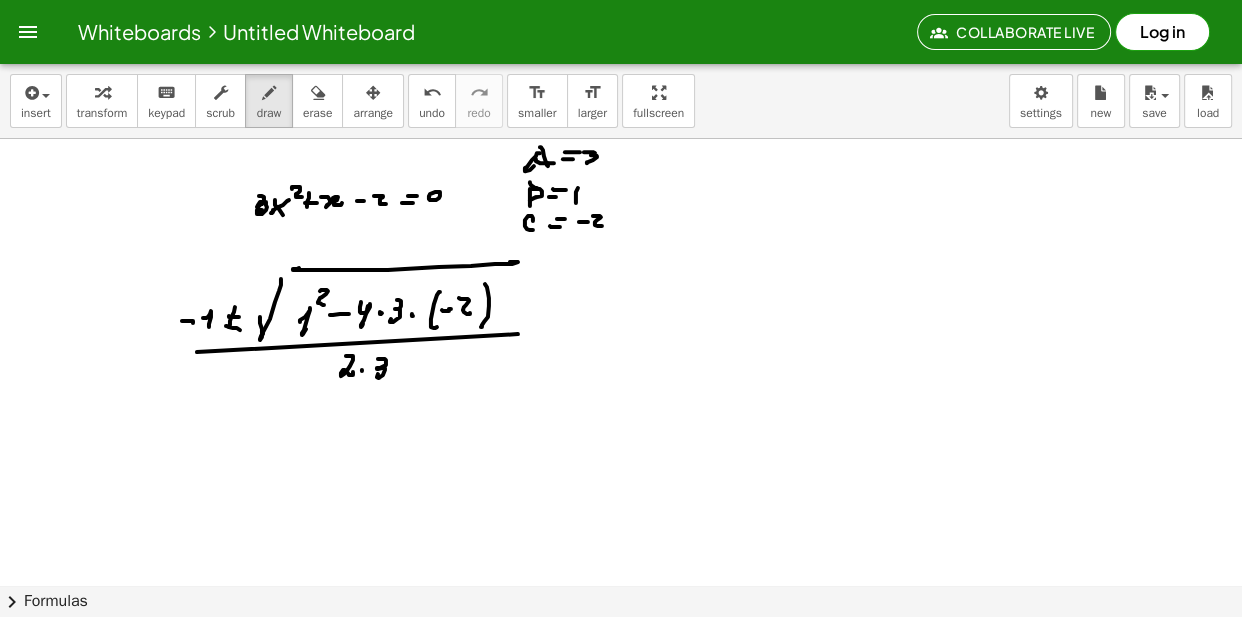 click at bounding box center (623, -5638) 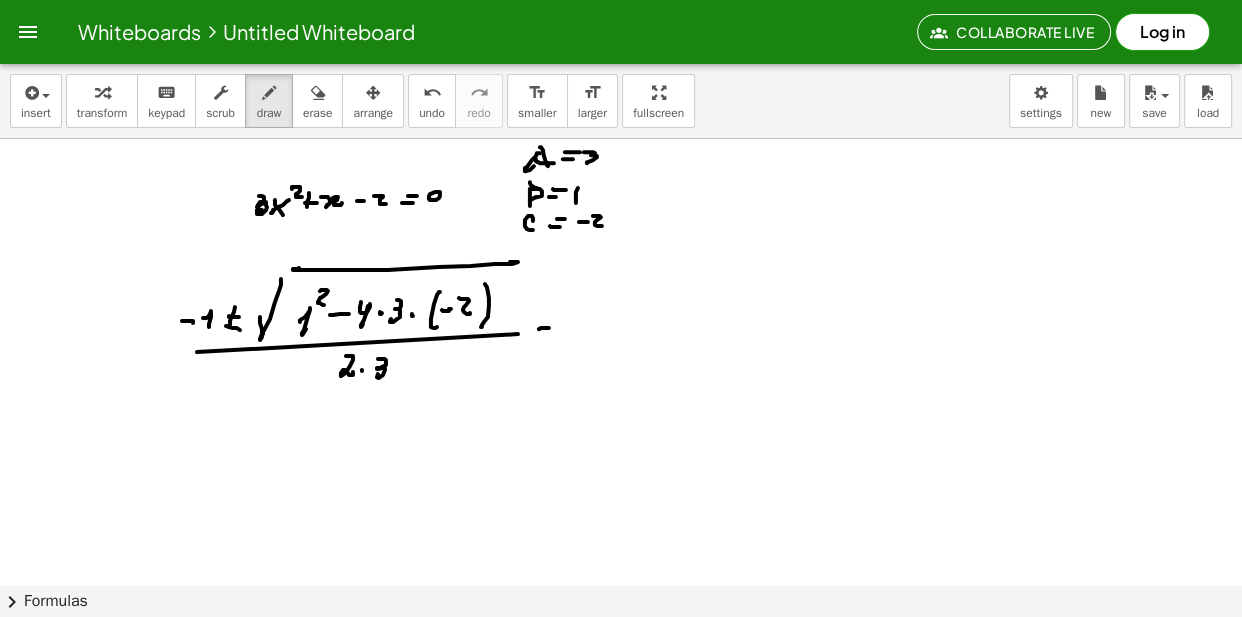 click at bounding box center (623, -5638) 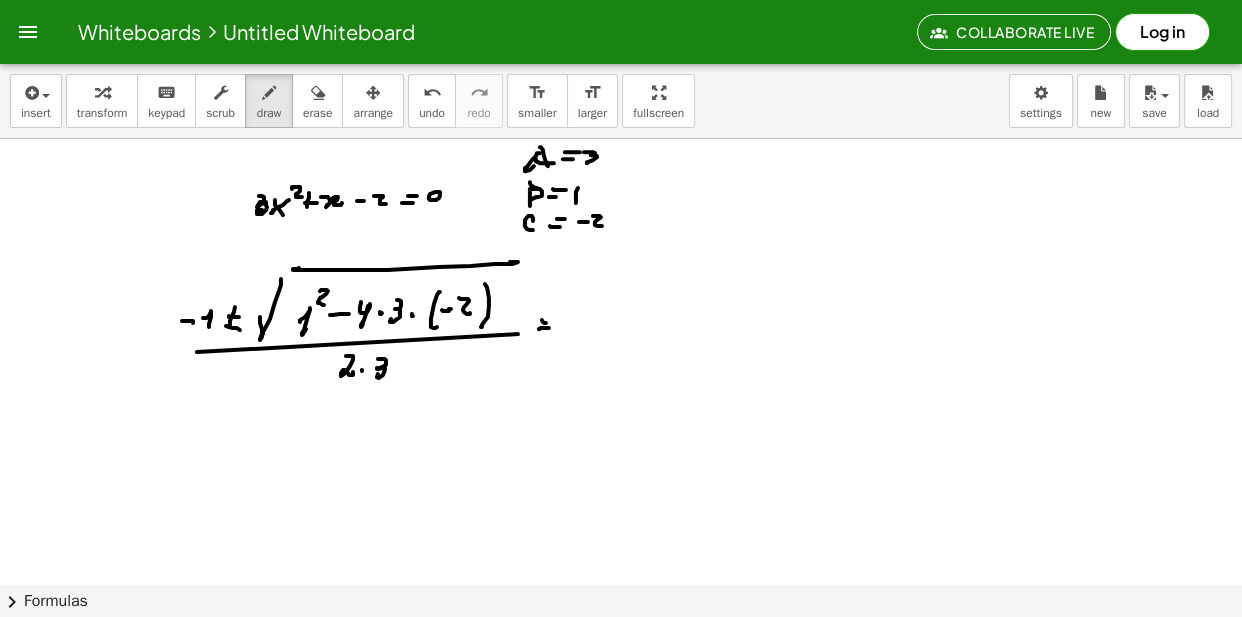 click at bounding box center [623, -5638] 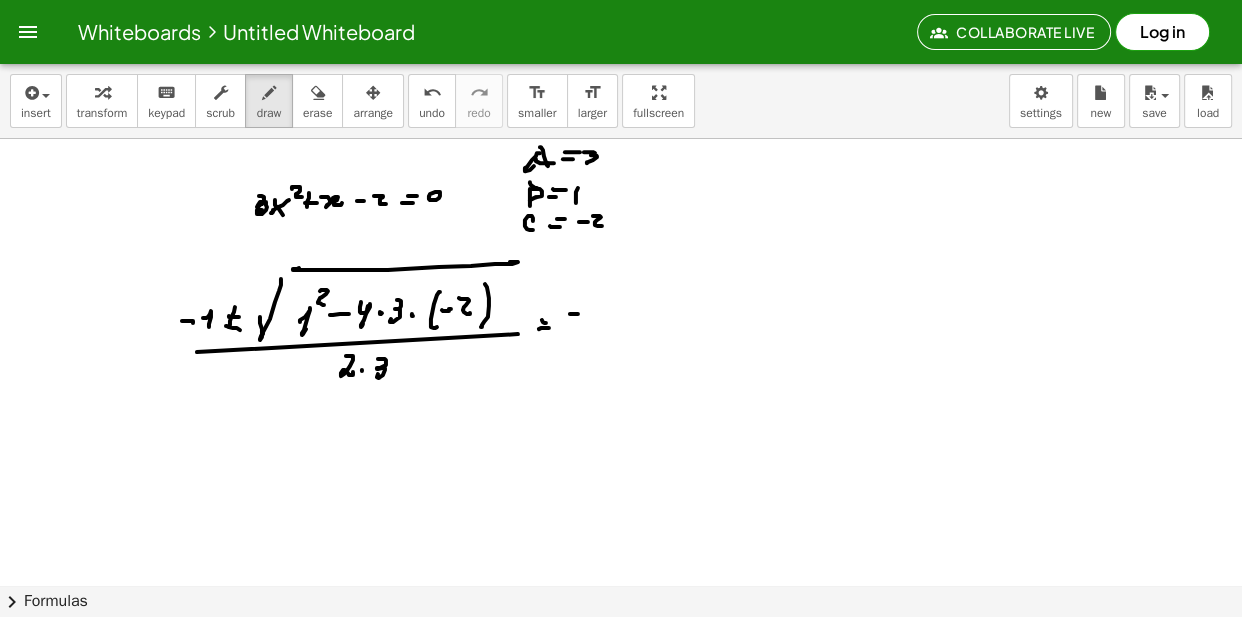 click at bounding box center [623, -5638] 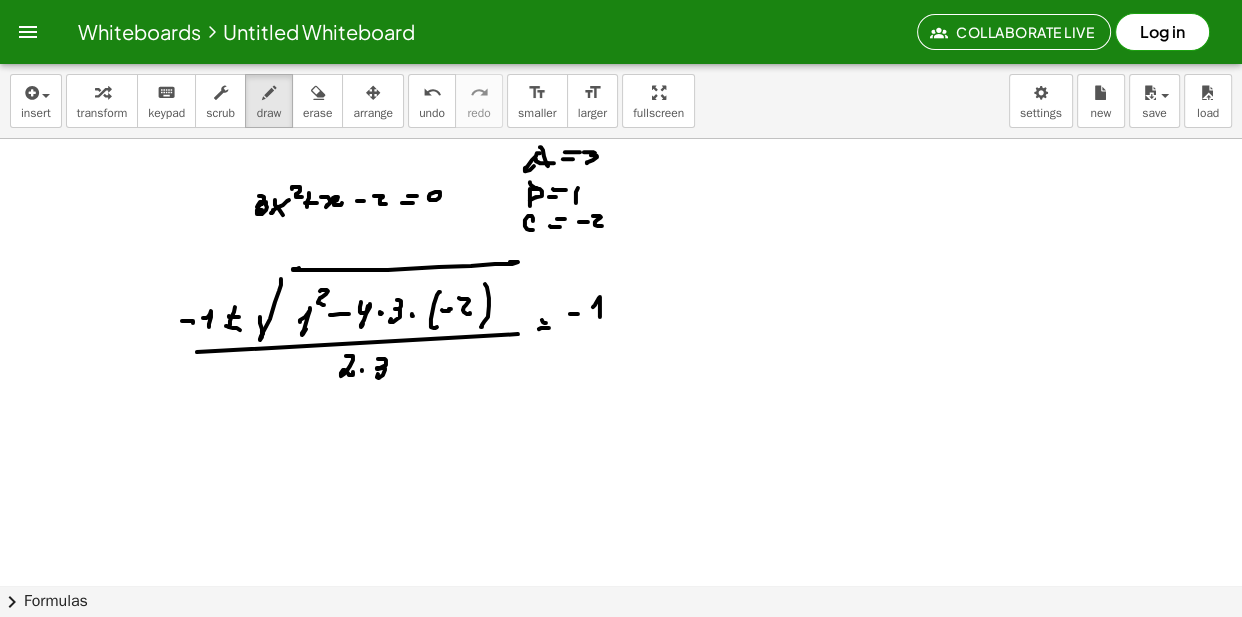 click at bounding box center (623, -5638) 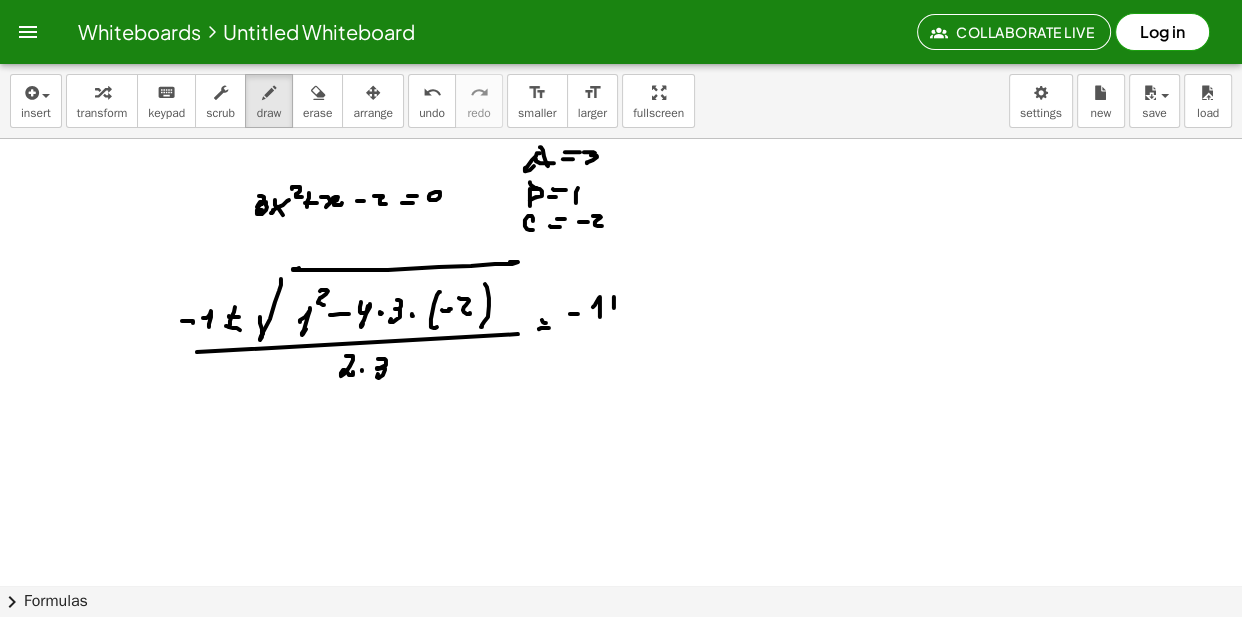 click at bounding box center [623, -5638] 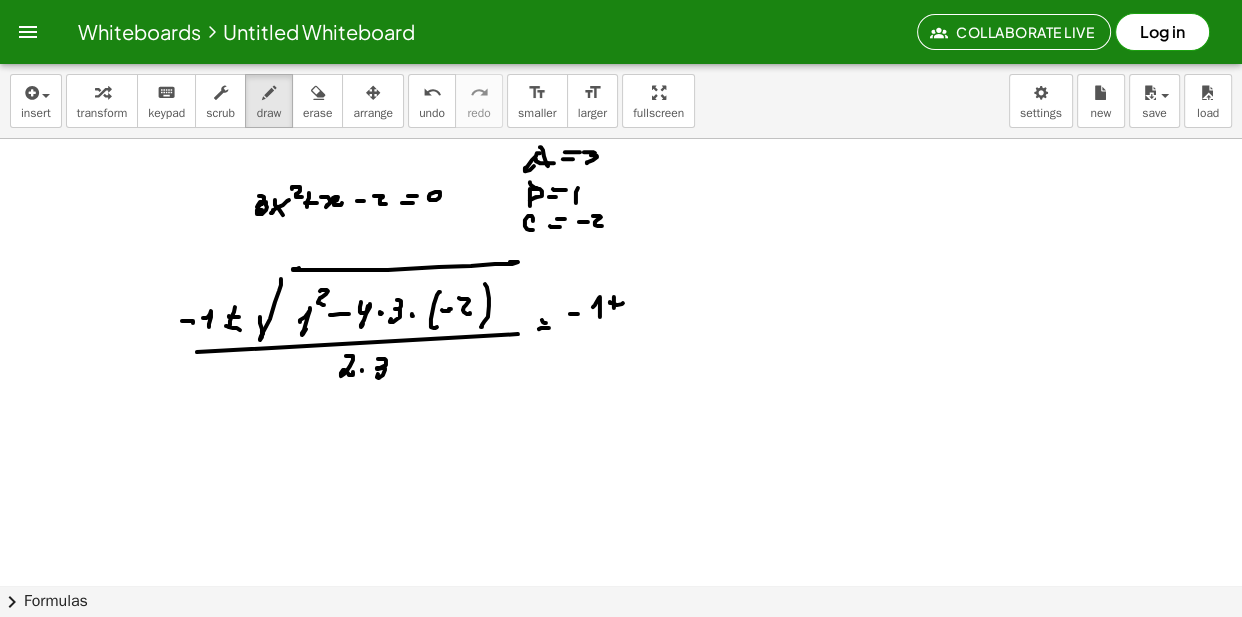 click at bounding box center (623, -5638) 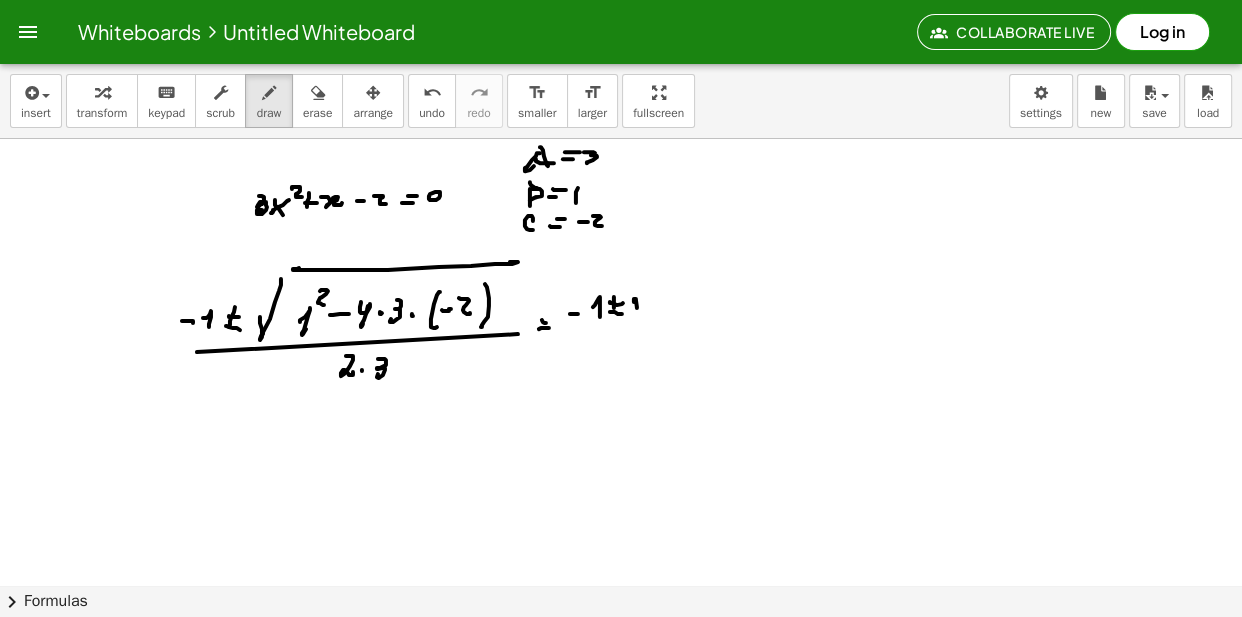 click at bounding box center (623, -5638) 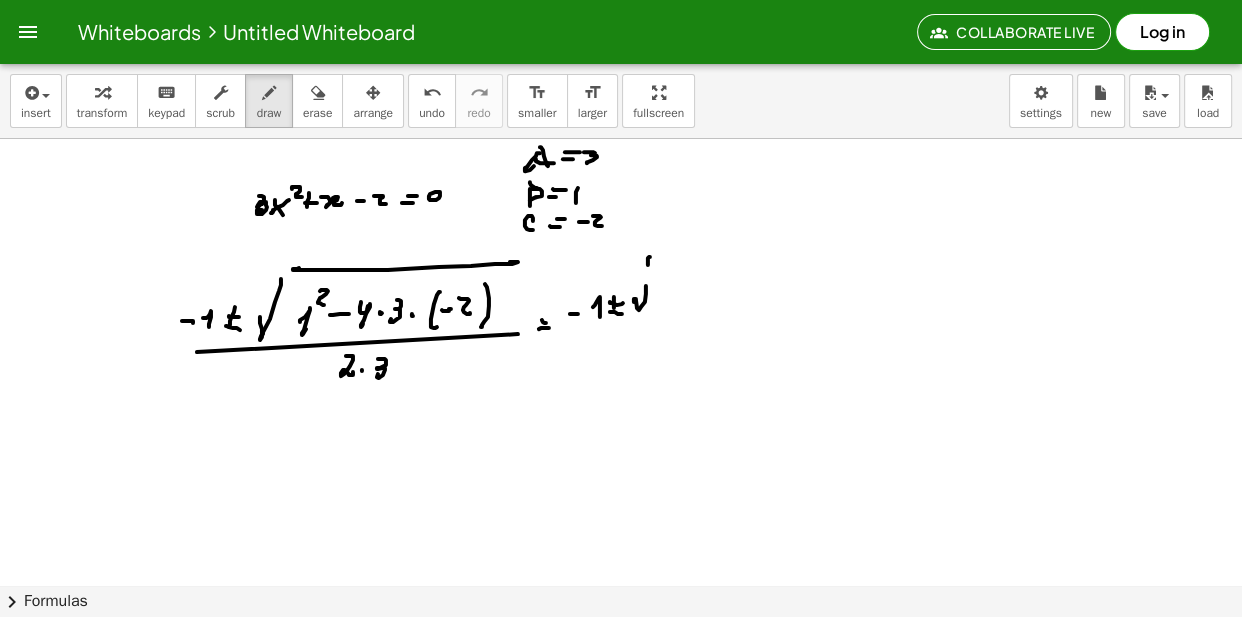 click at bounding box center [623, -5638] 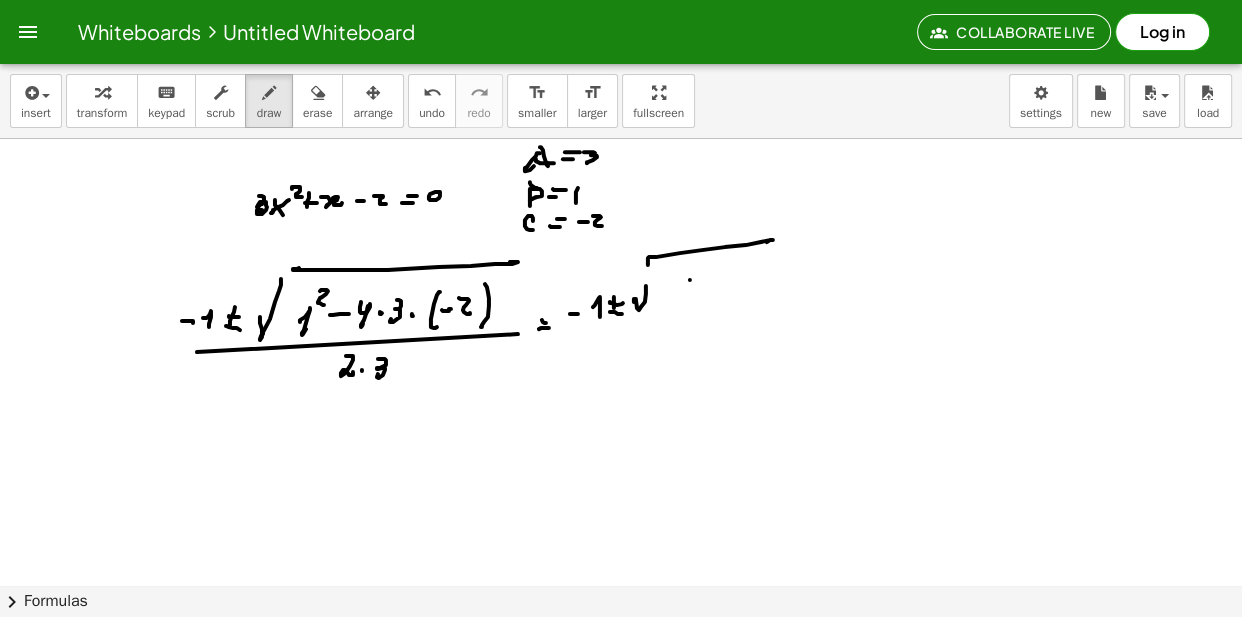 click at bounding box center [623, -5638] 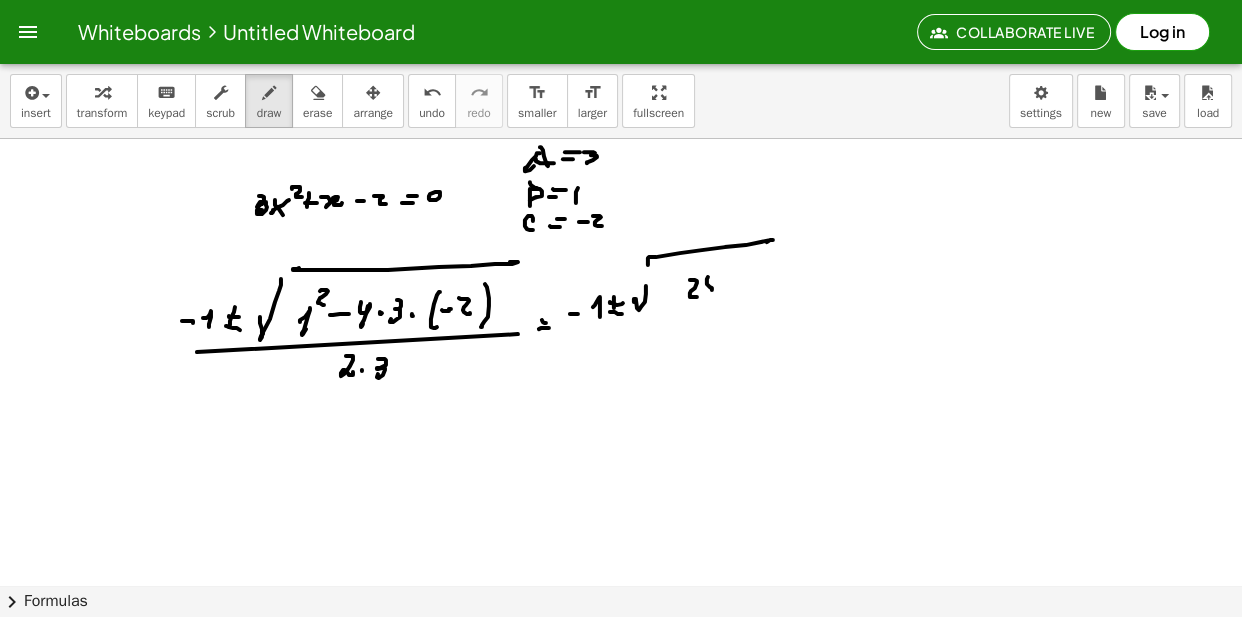 click at bounding box center [623, -5638] 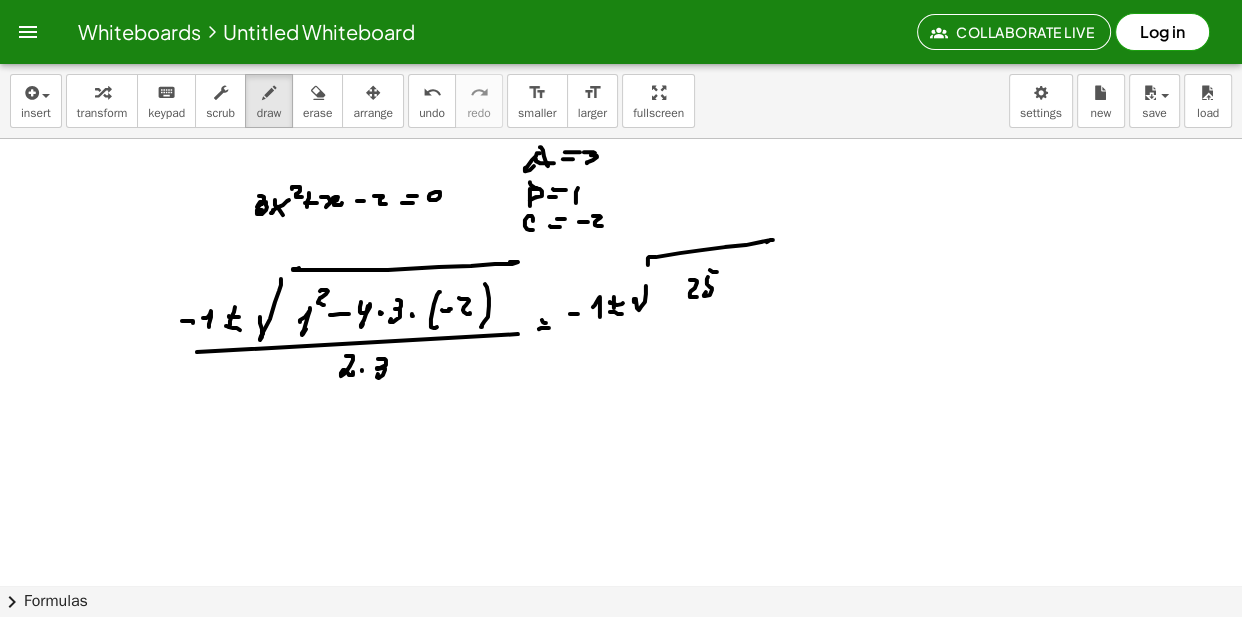 click at bounding box center [623, -5638] 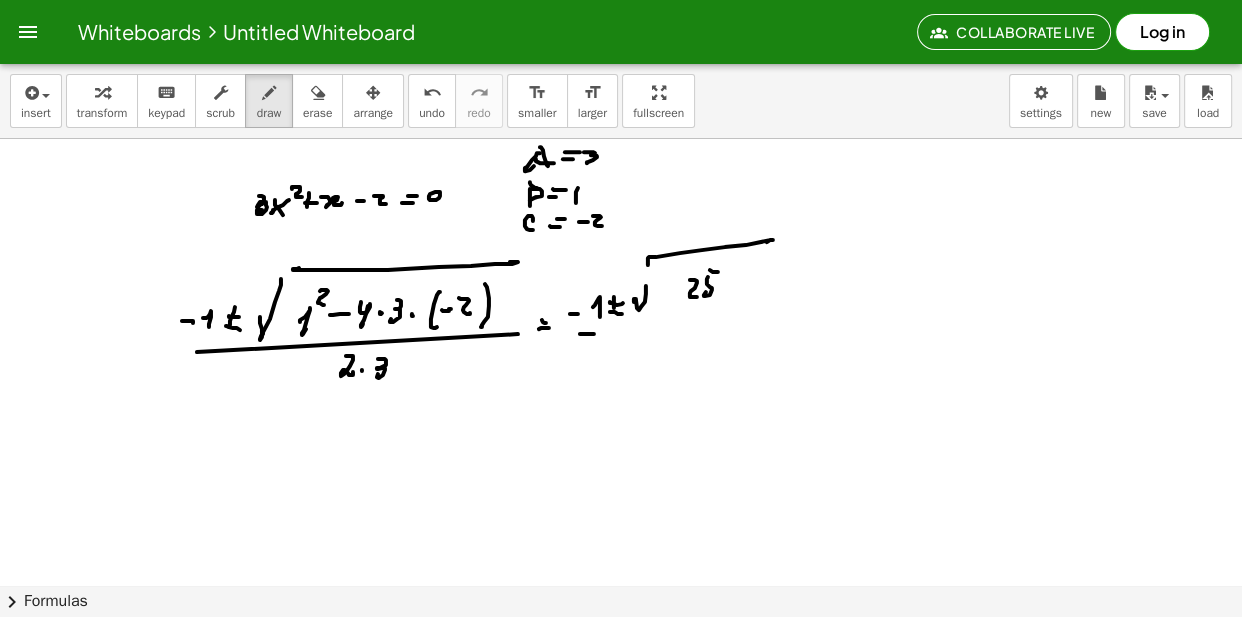 click at bounding box center [623, -5638] 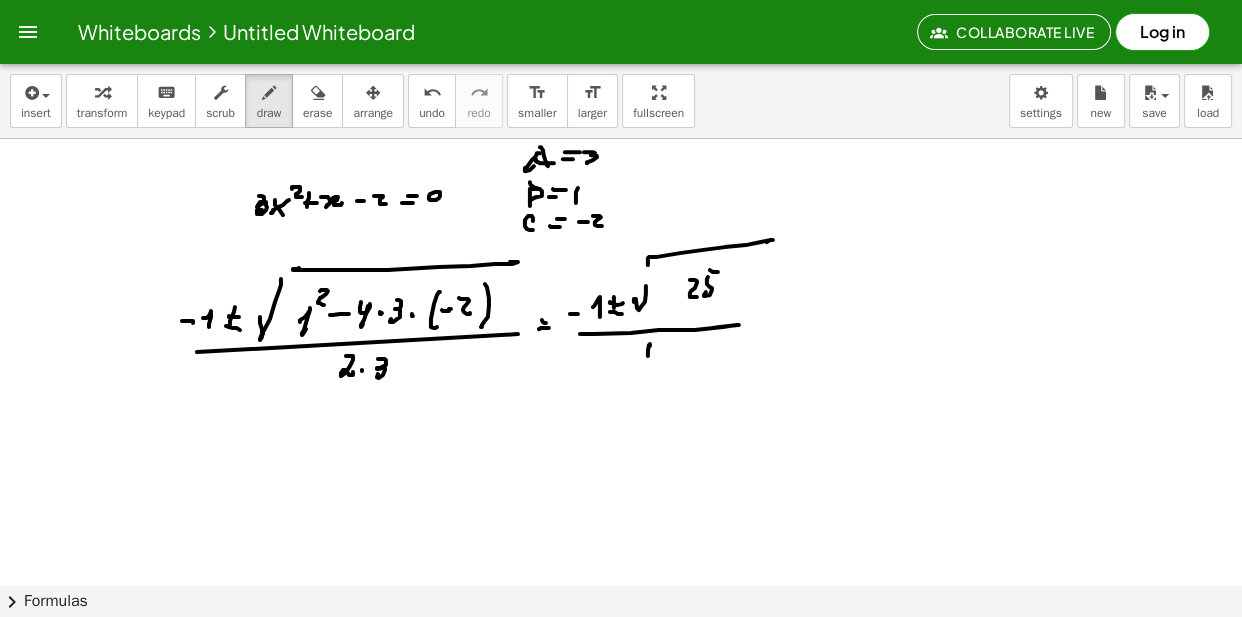 click at bounding box center (623, -5638) 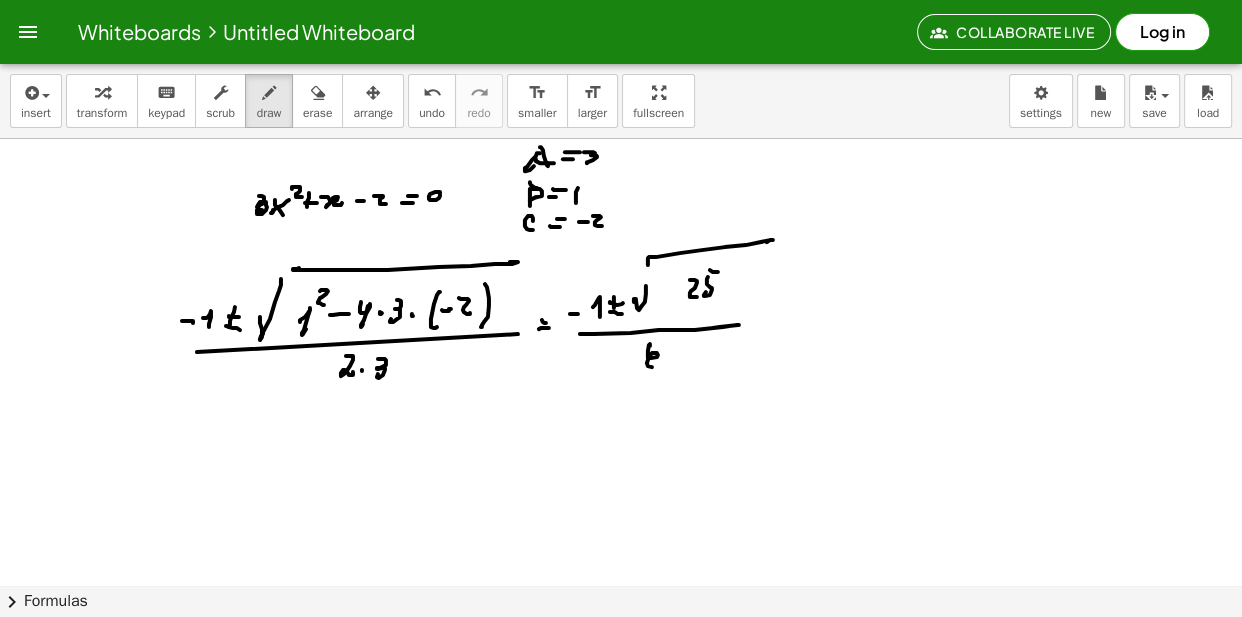 click at bounding box center [623, -5638] 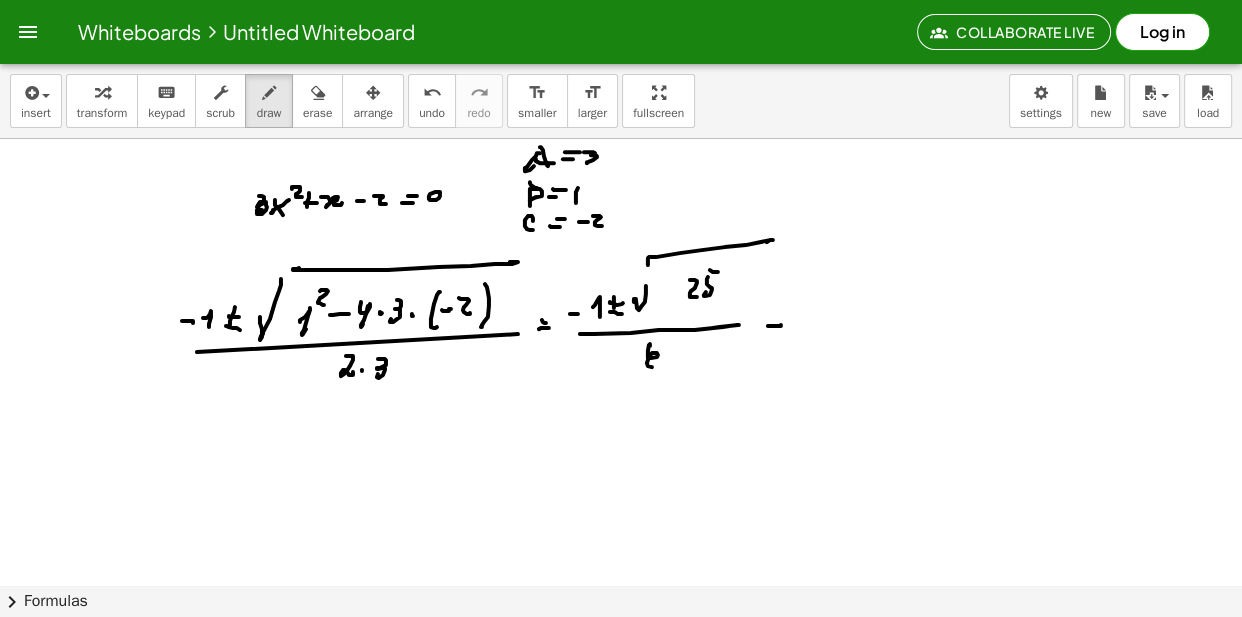 click at bounding box center (623, -5638) 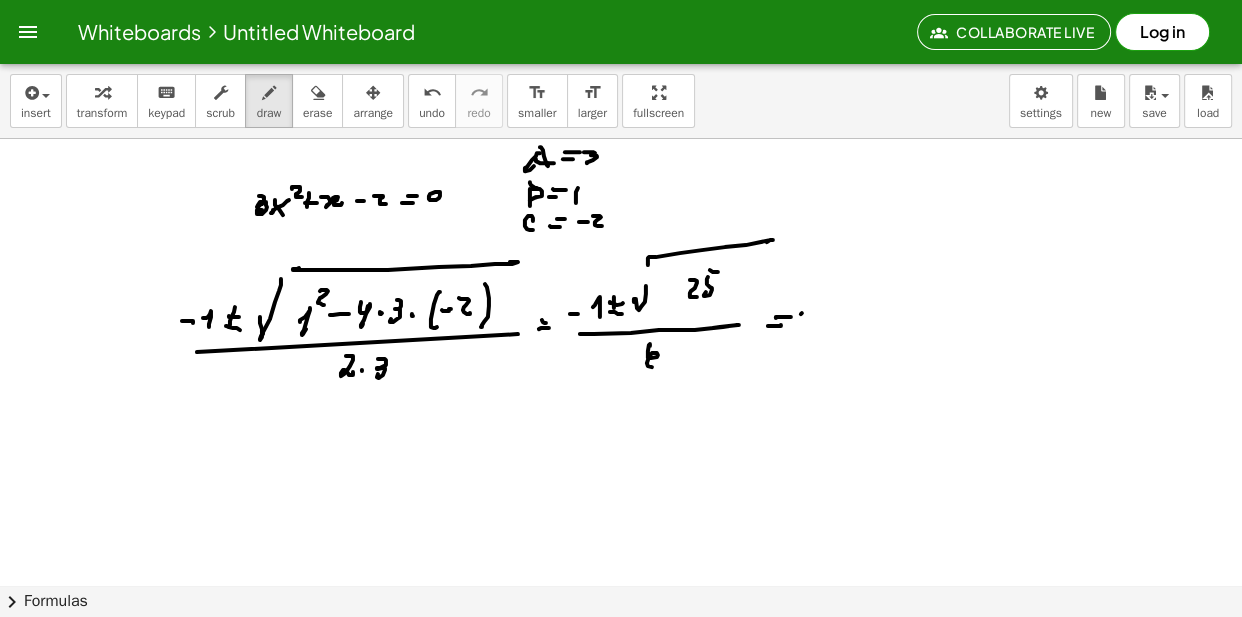 click at bounding box center (623, -5638) 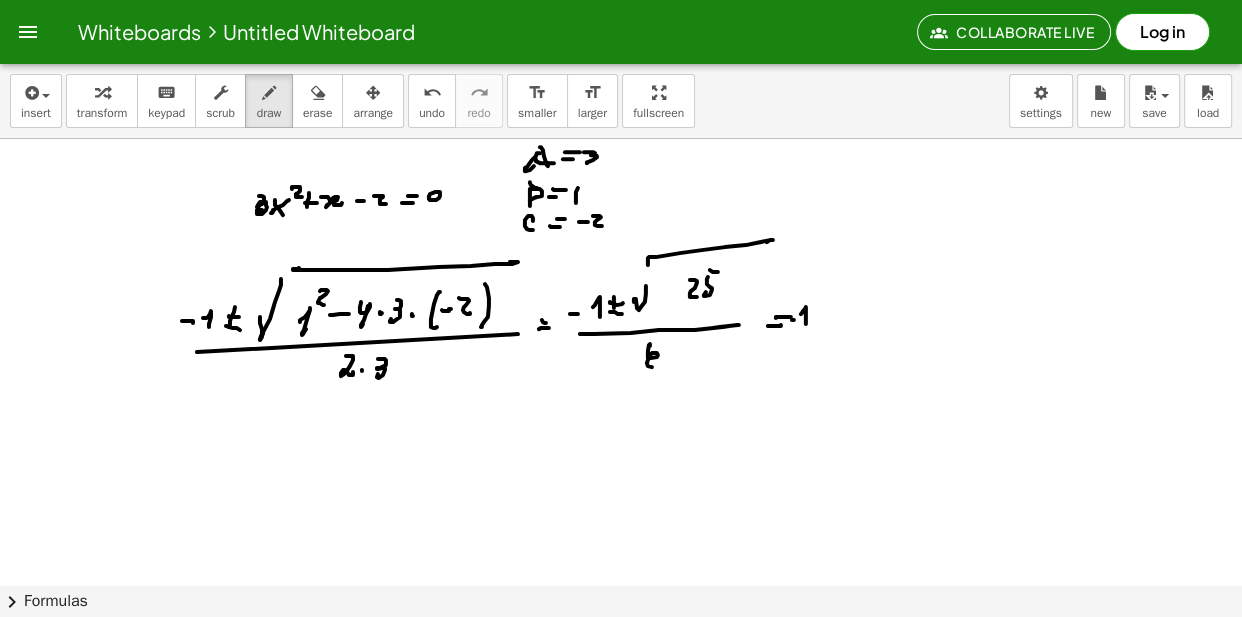 click at bounding box center [623, -5638] 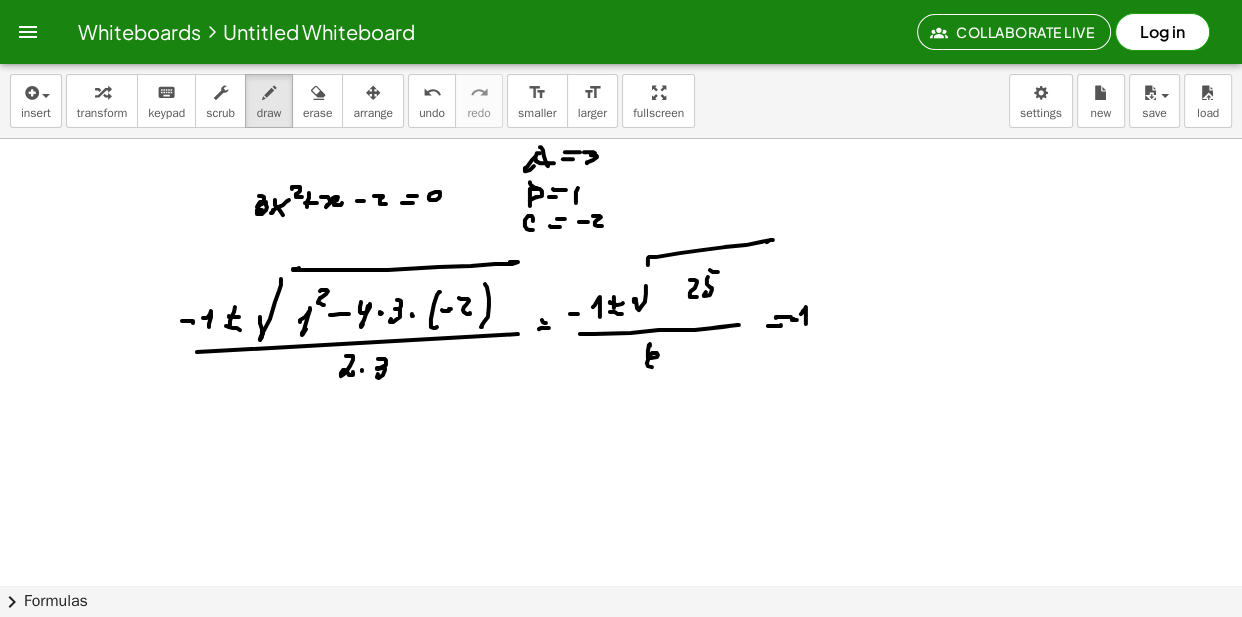 click at bounding box center [623, -5638] 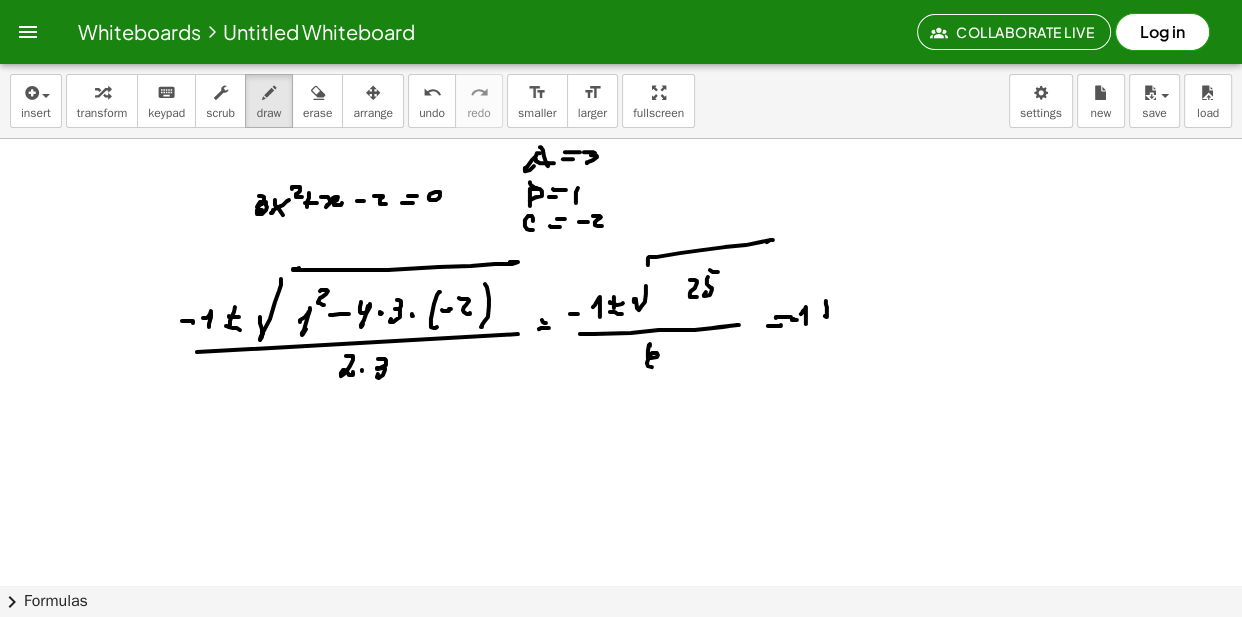 click at bounding box center [623, -5638] 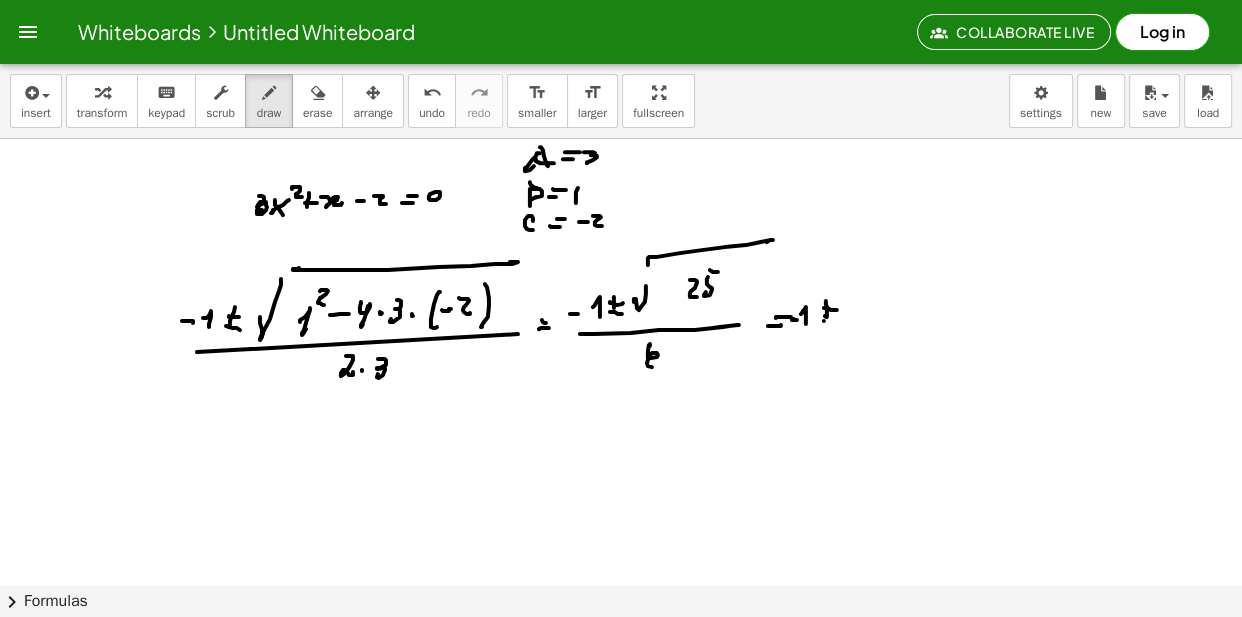 click at bounding box center (623, -5638) 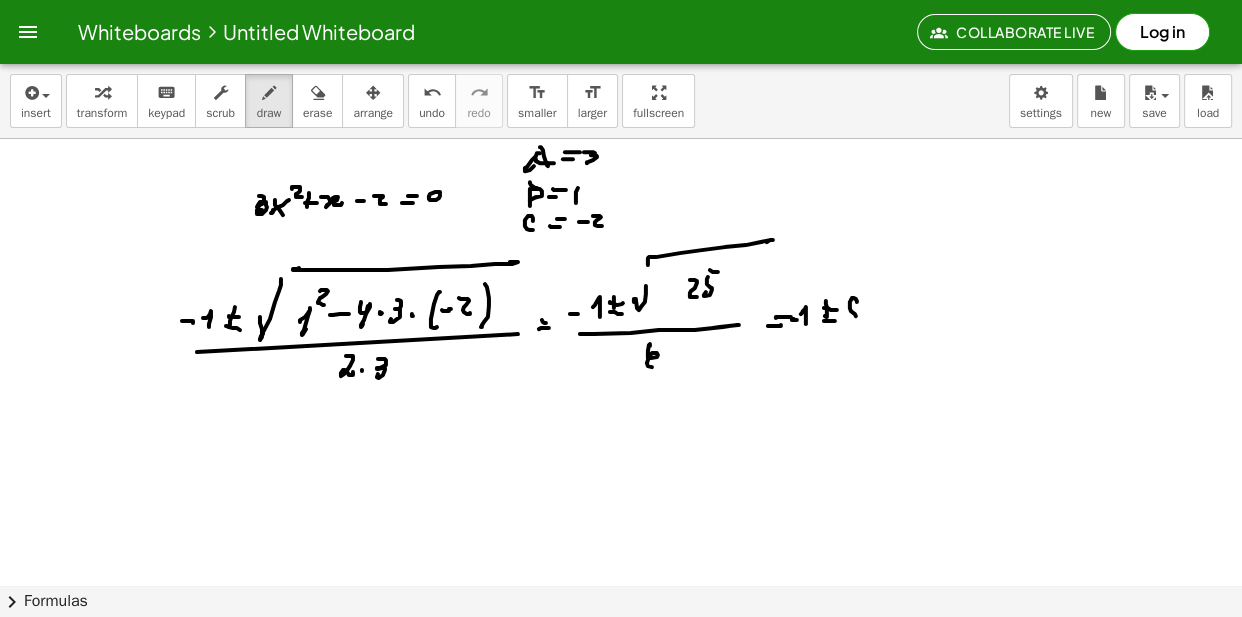 click at bounding box center (623, -5638) 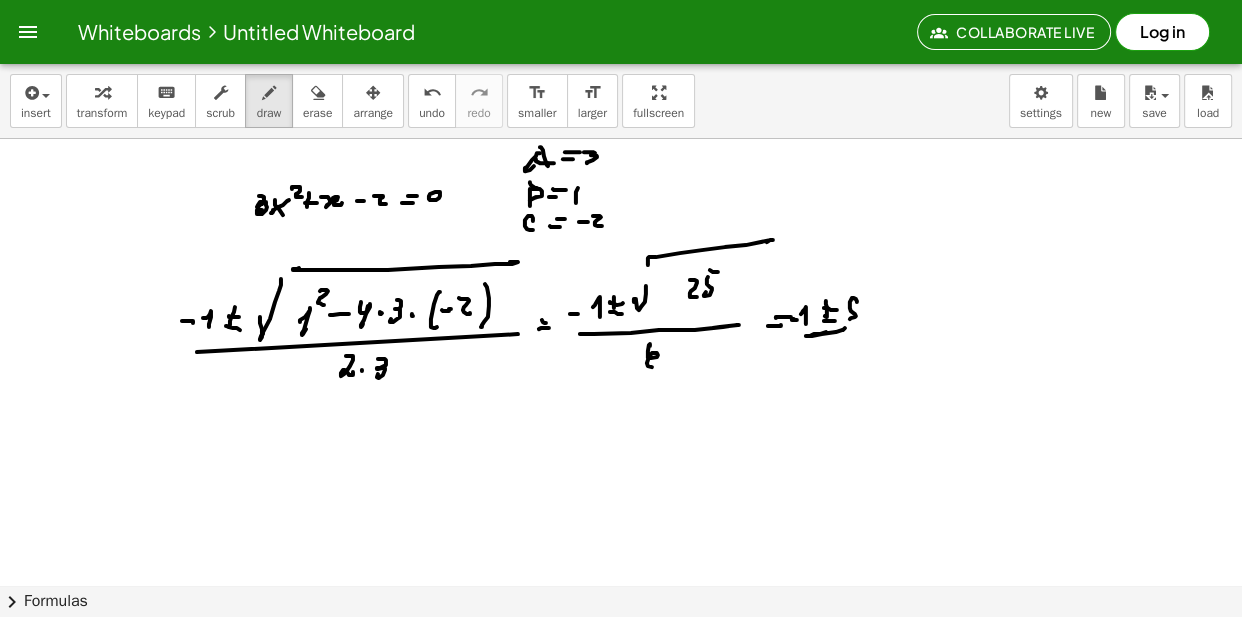 click at bounding box center (623, -5638) 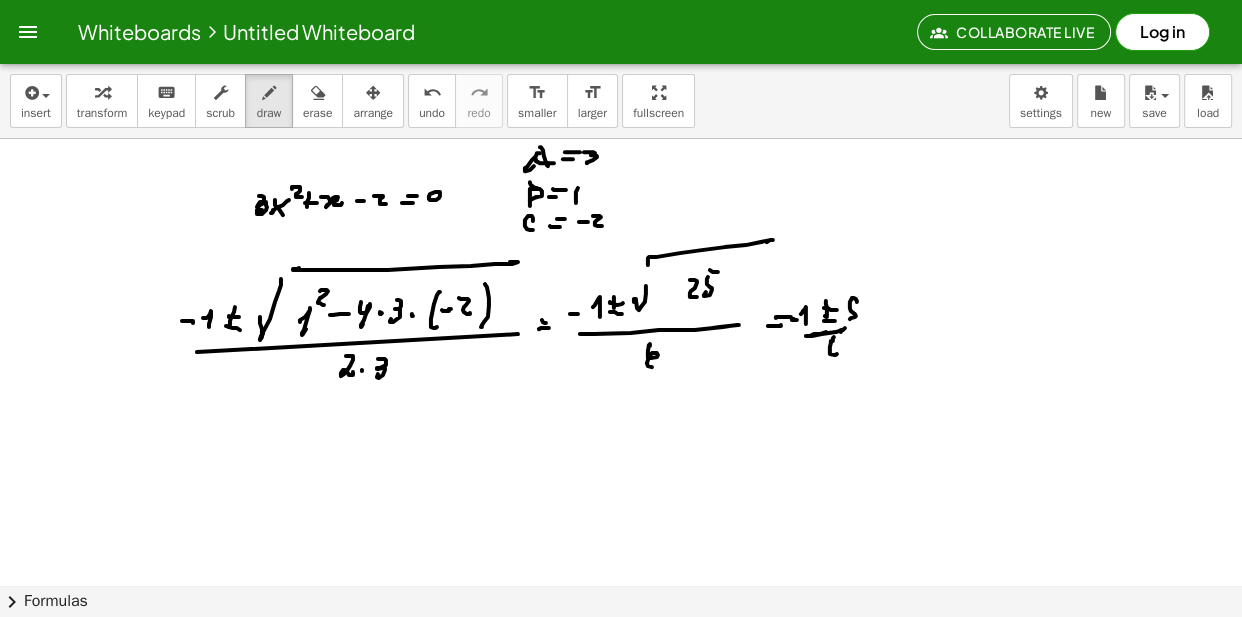 click at bounding box center (623, -5638) 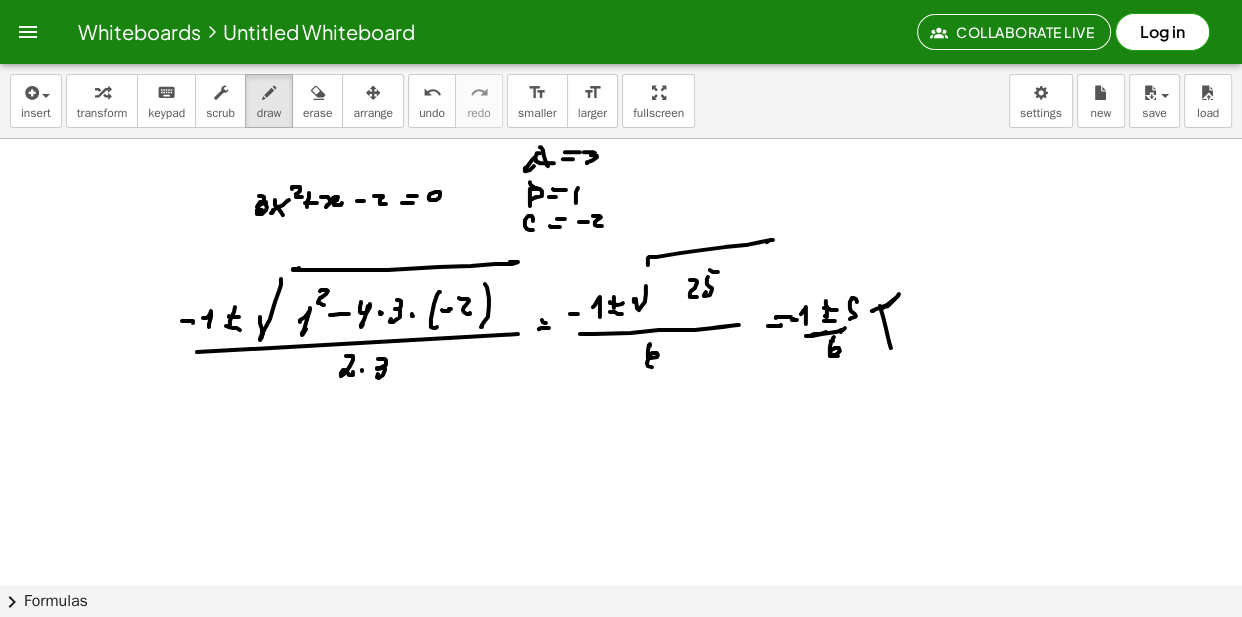 click at bounding box center [623, -5638] 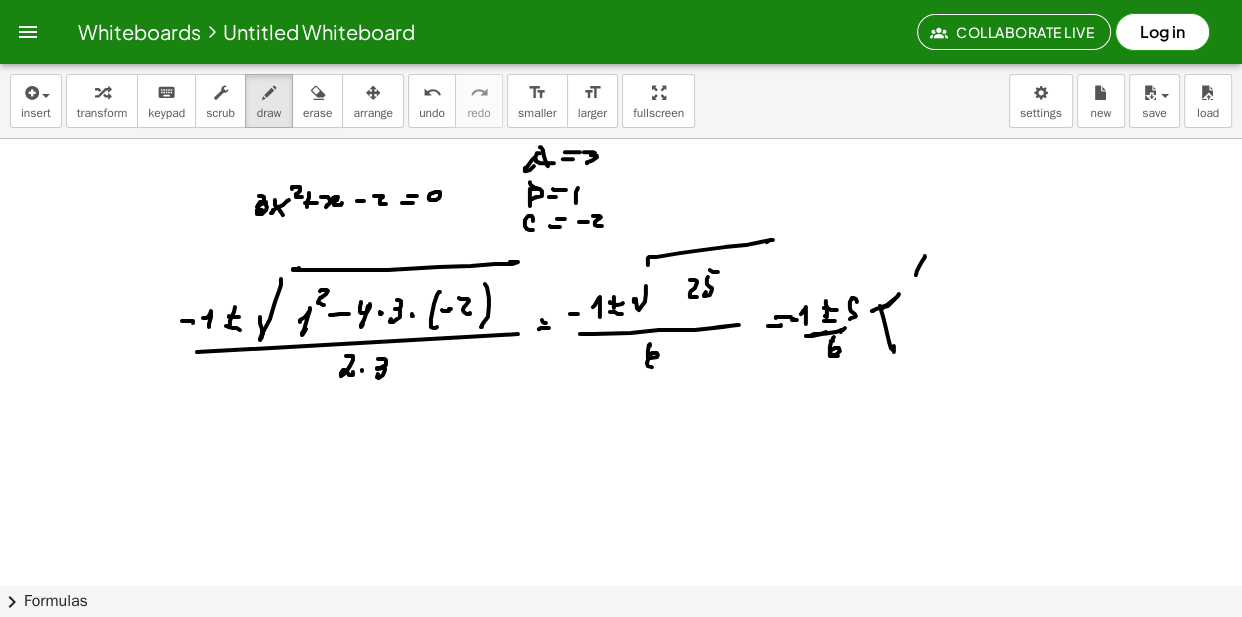 click at bounding box center [623, -5638] 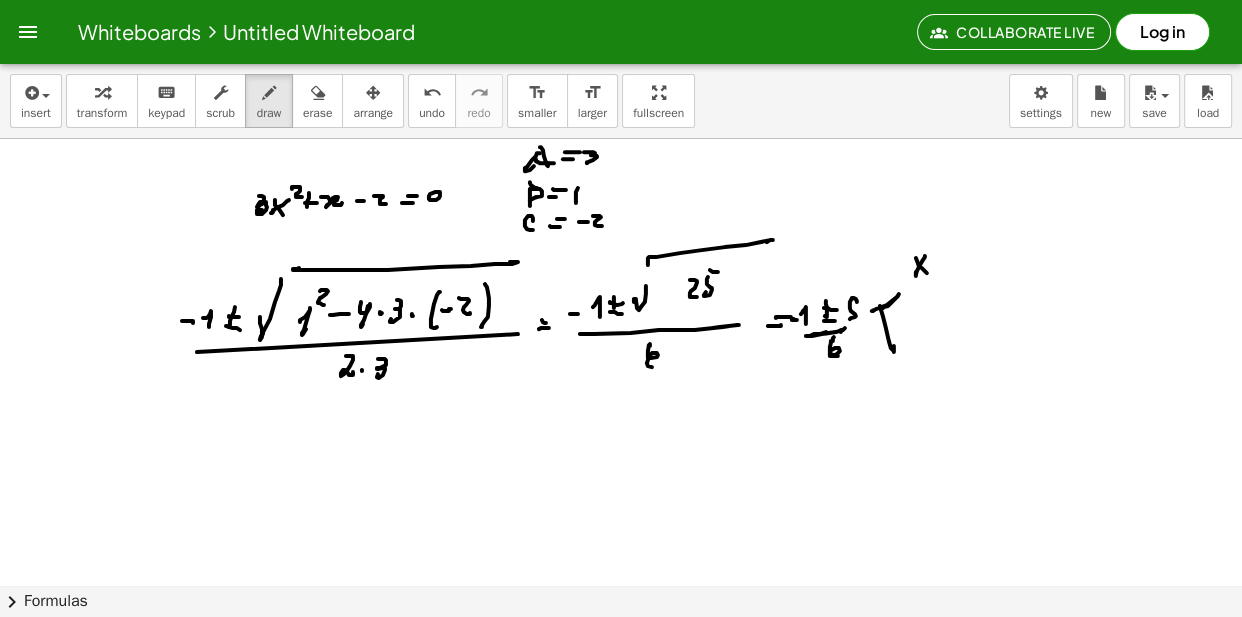 click at bounding box center [623, -5638] 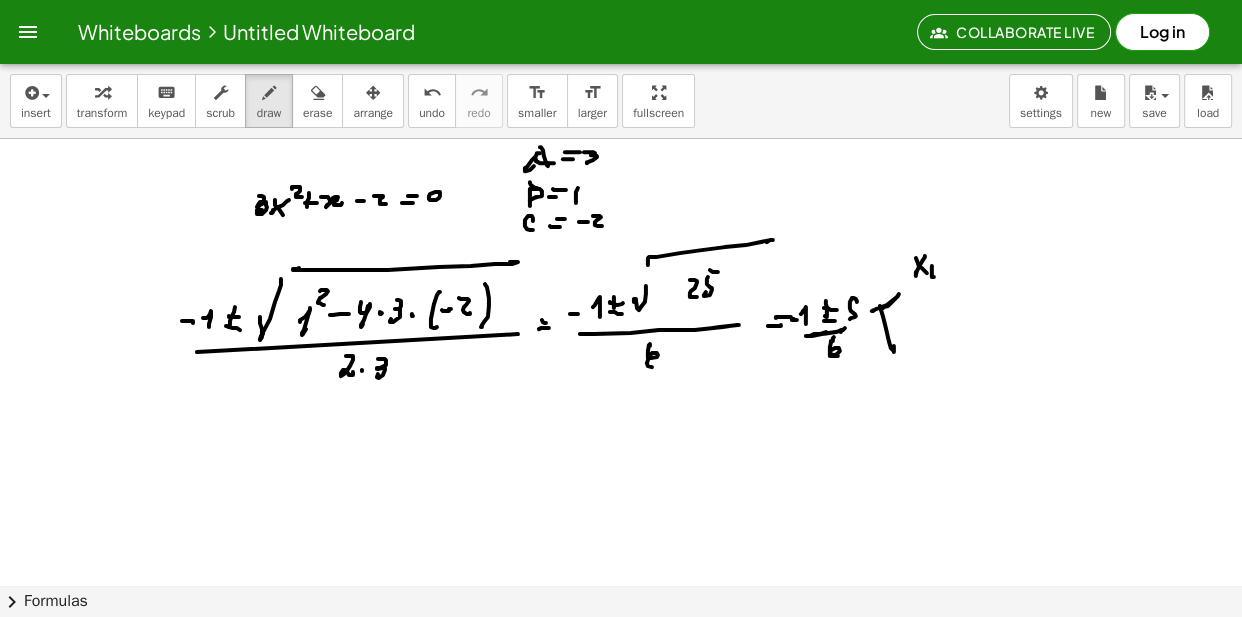 click at bounding box center [623, -5638] 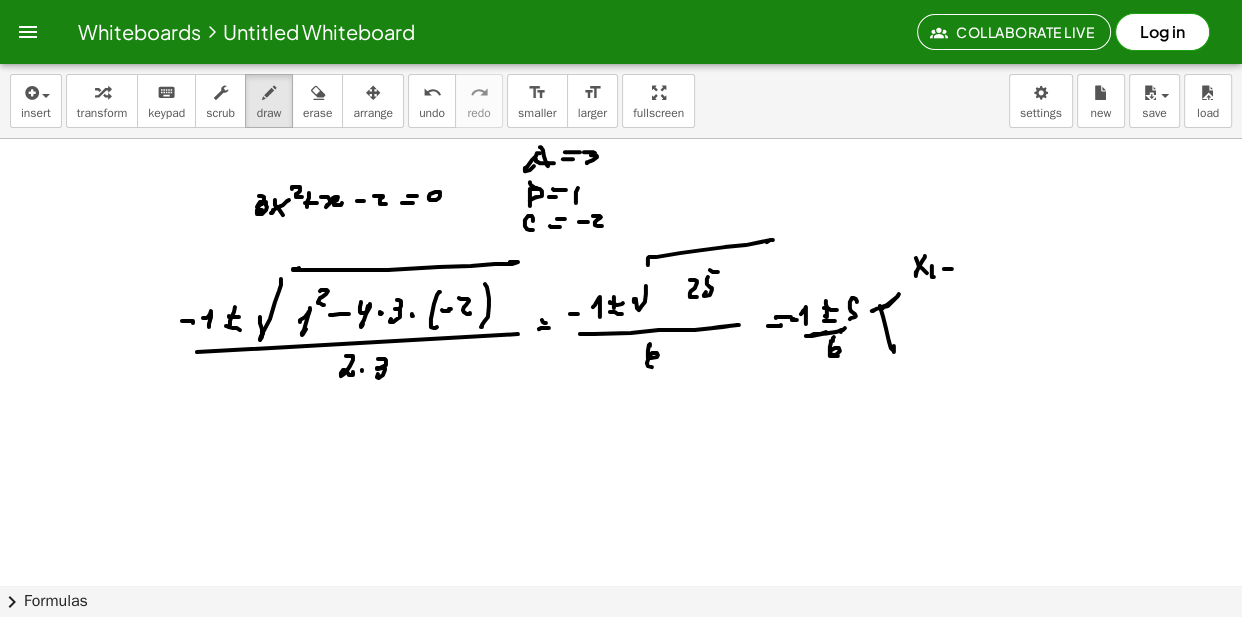 click at bounding box center [623, -5638] 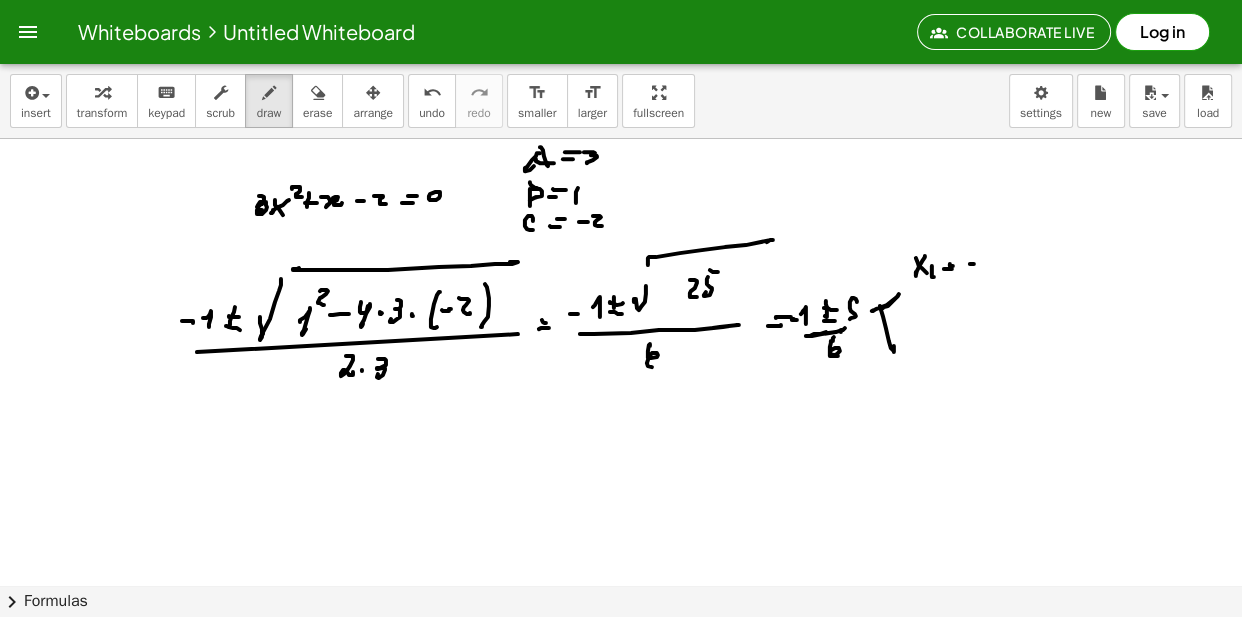 click at bounding box center [623, -5638] 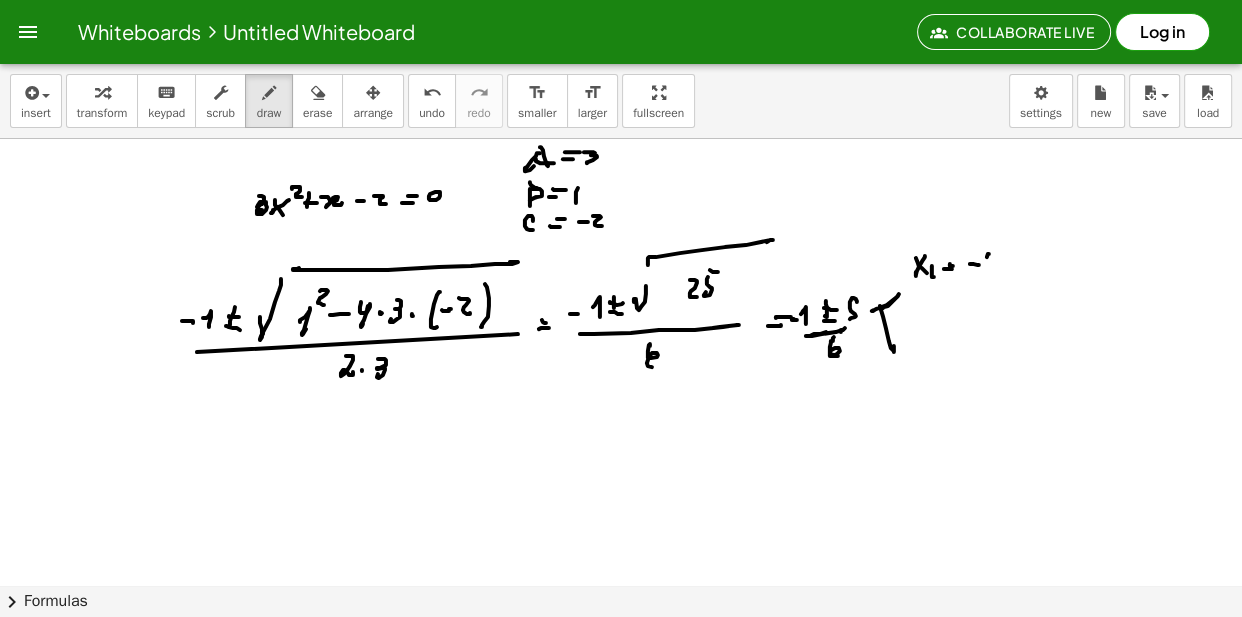 click at bounding box center [623, -5638] 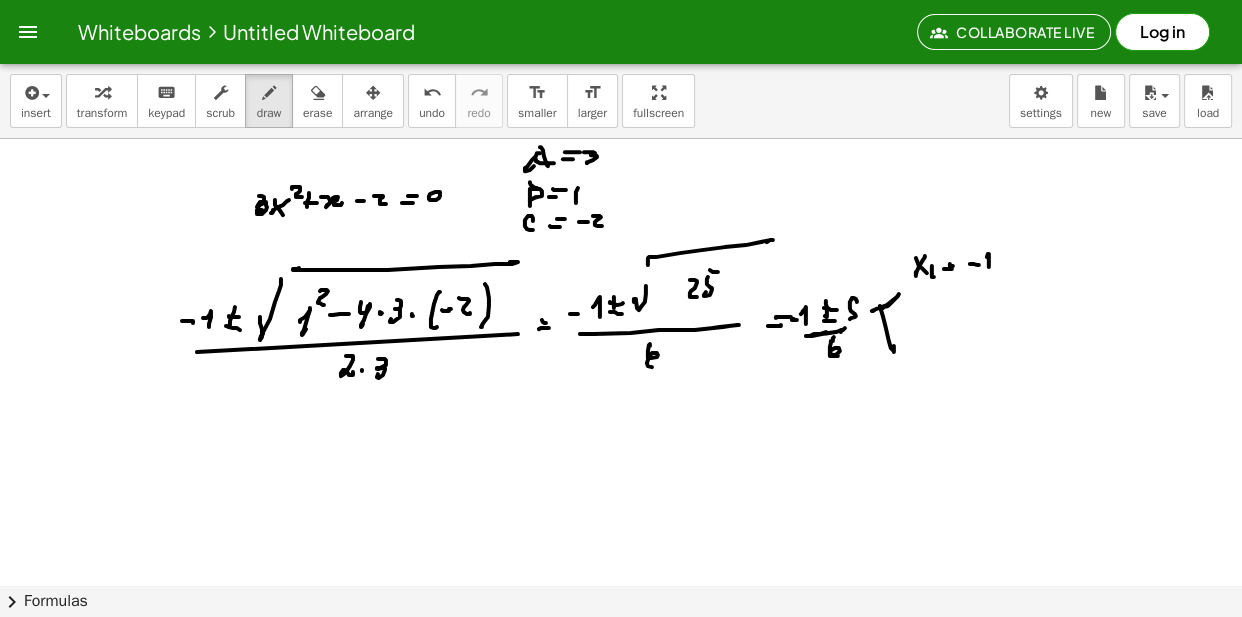 click at bounding box center (623, -5638) 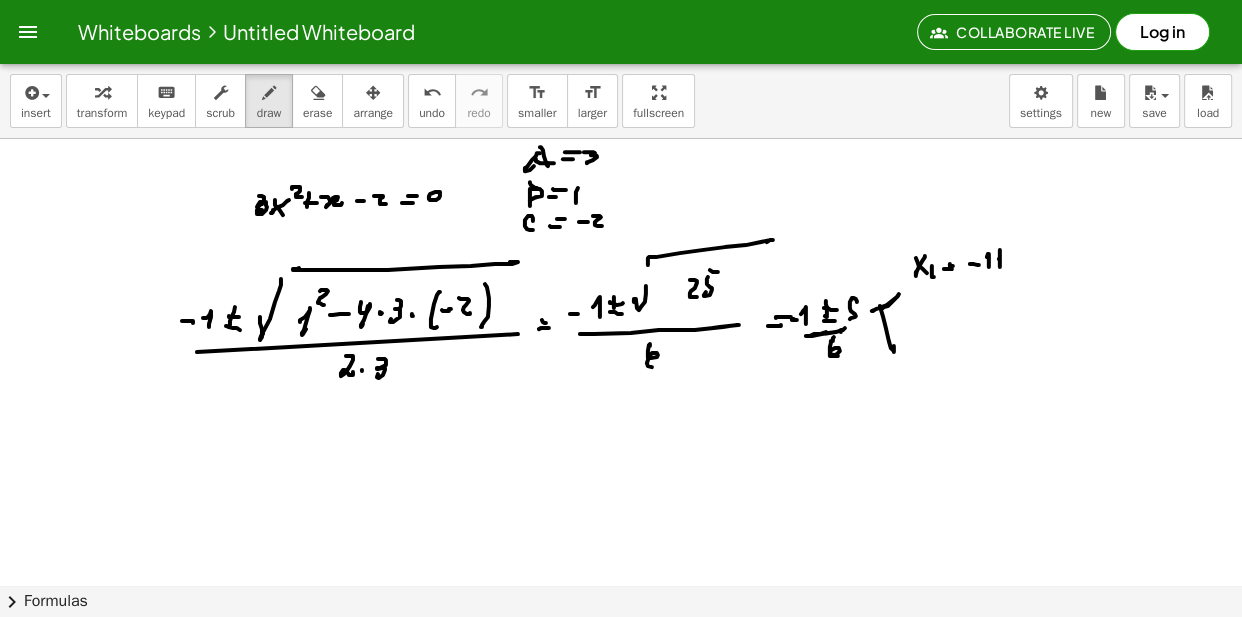 click at bounding box center [623, -5638] 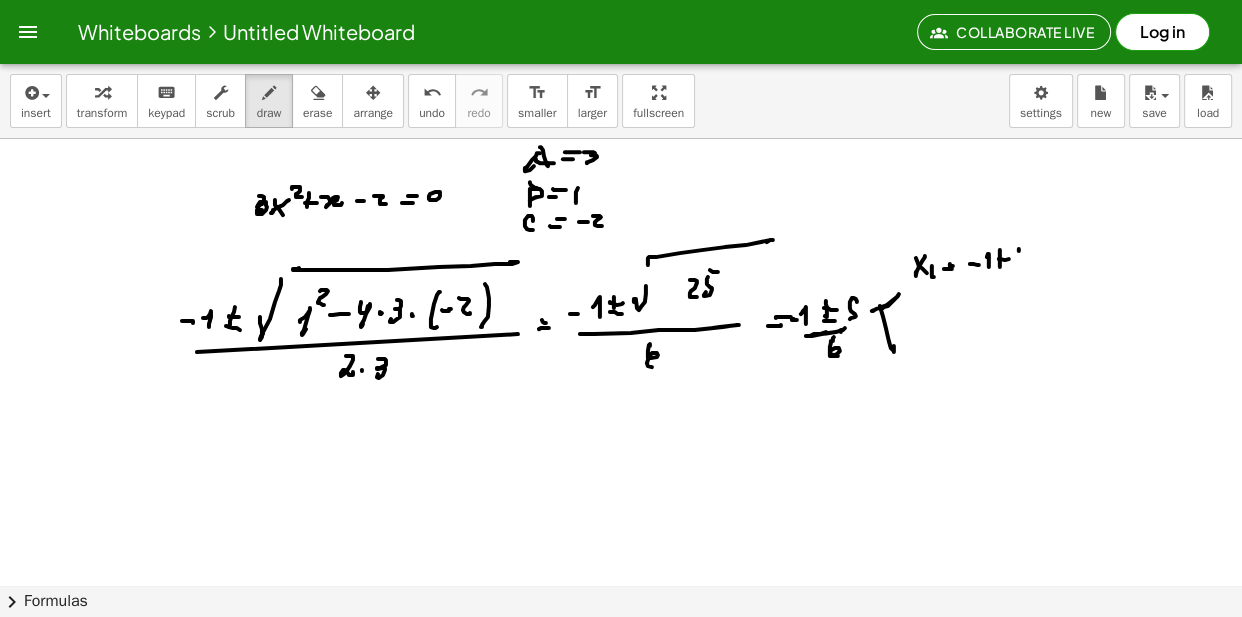 click at bounding box center [623, -5638] 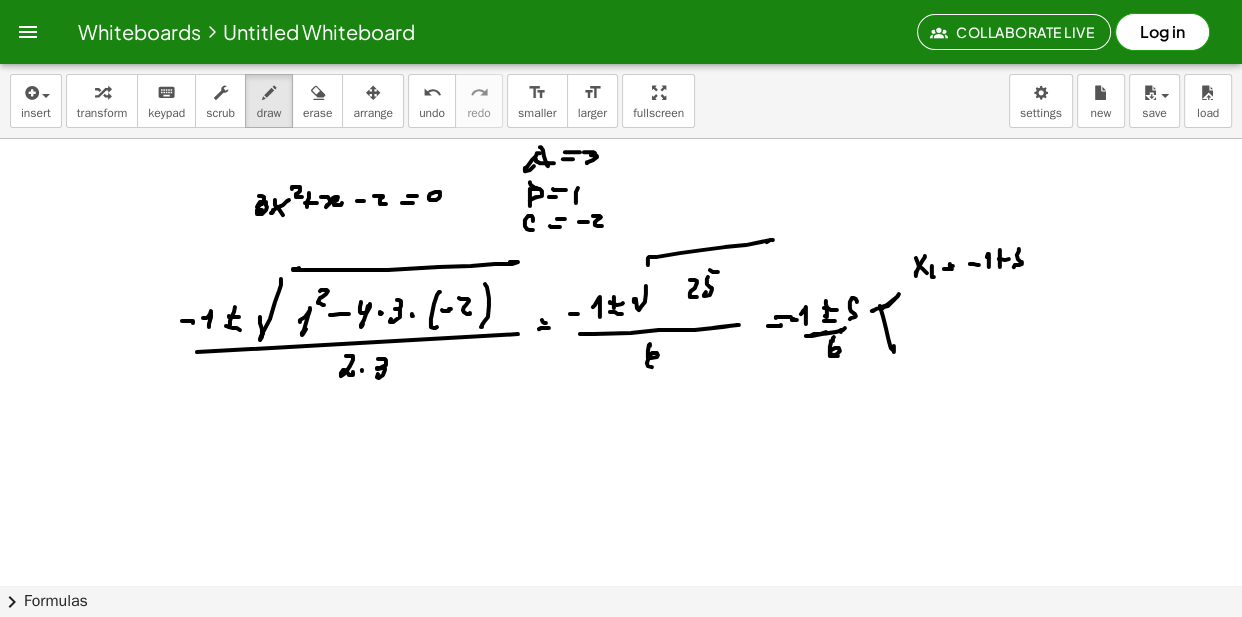 click at bounding box center [623, -5638] 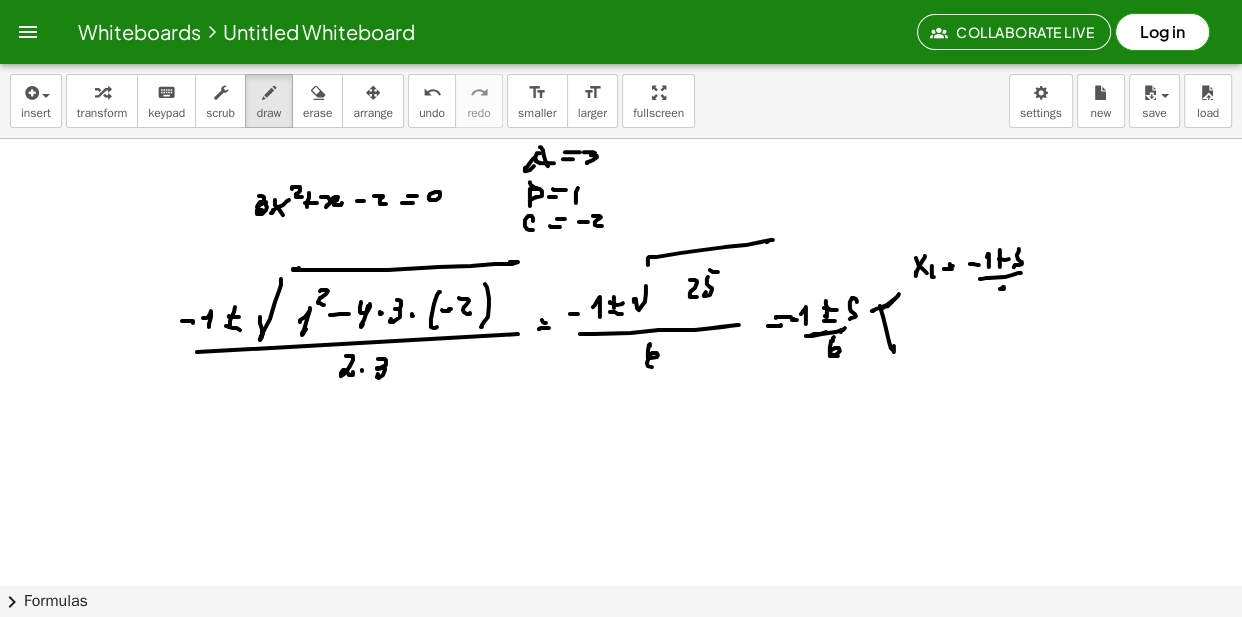 click at bounding box center (623, -5638) 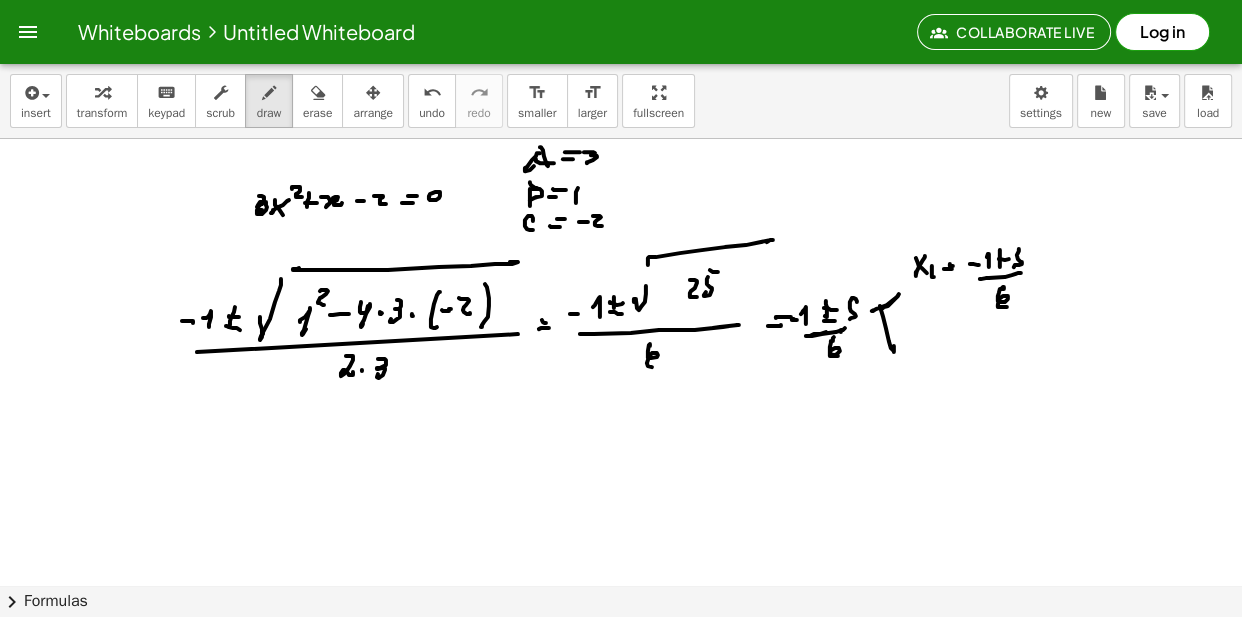 click at bounding box center (623, -5638) 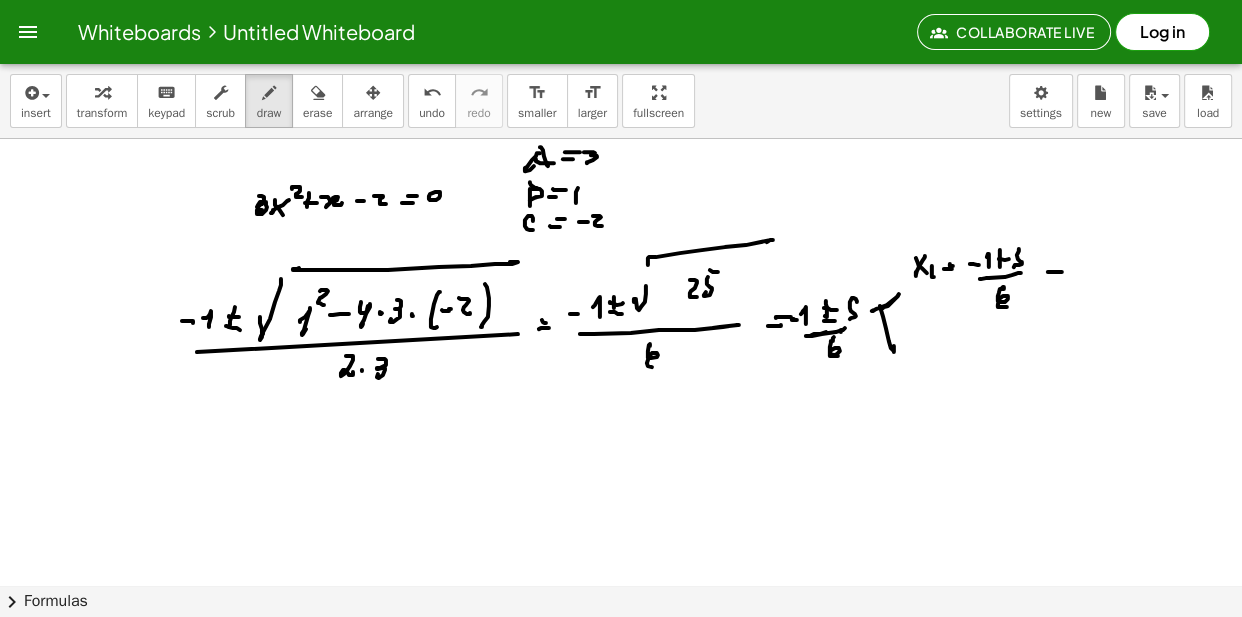 click at bounding box center (623, -5638) 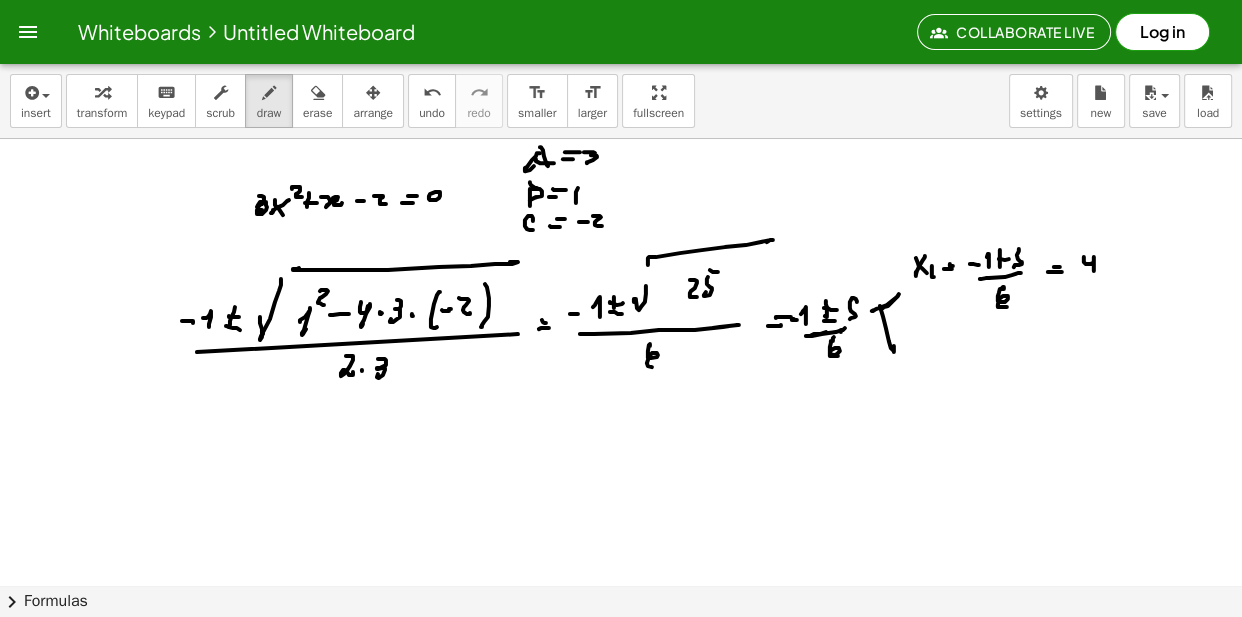 click at bounding box center (623, -5638) 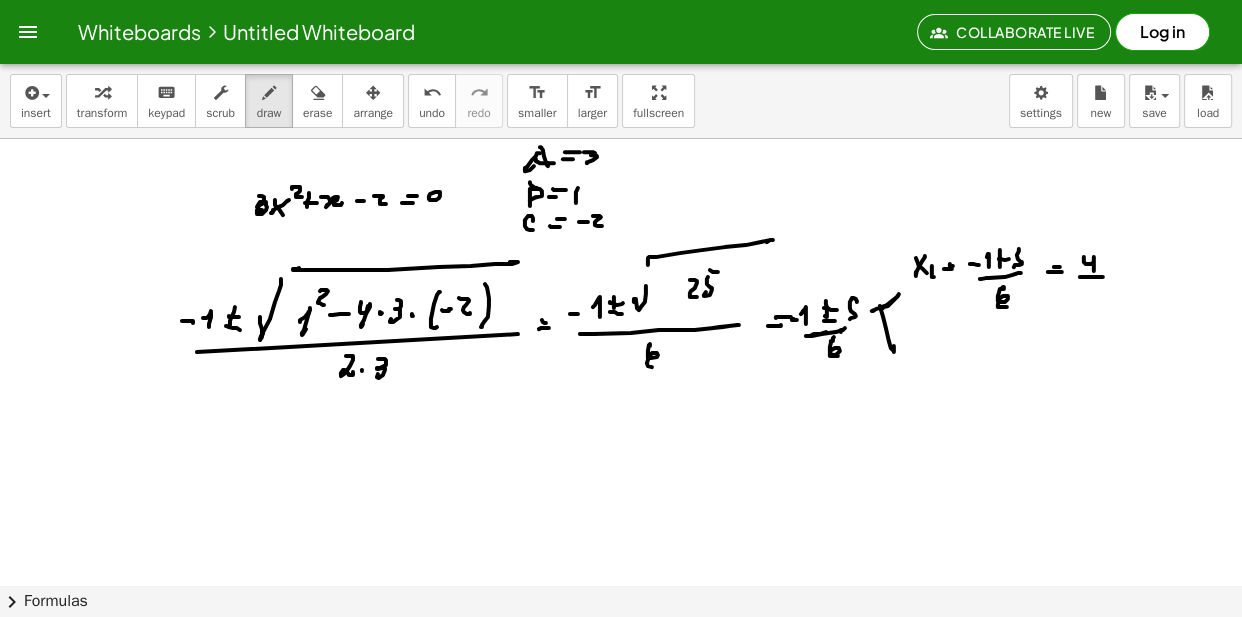 click at bounding box center (623, -5638) 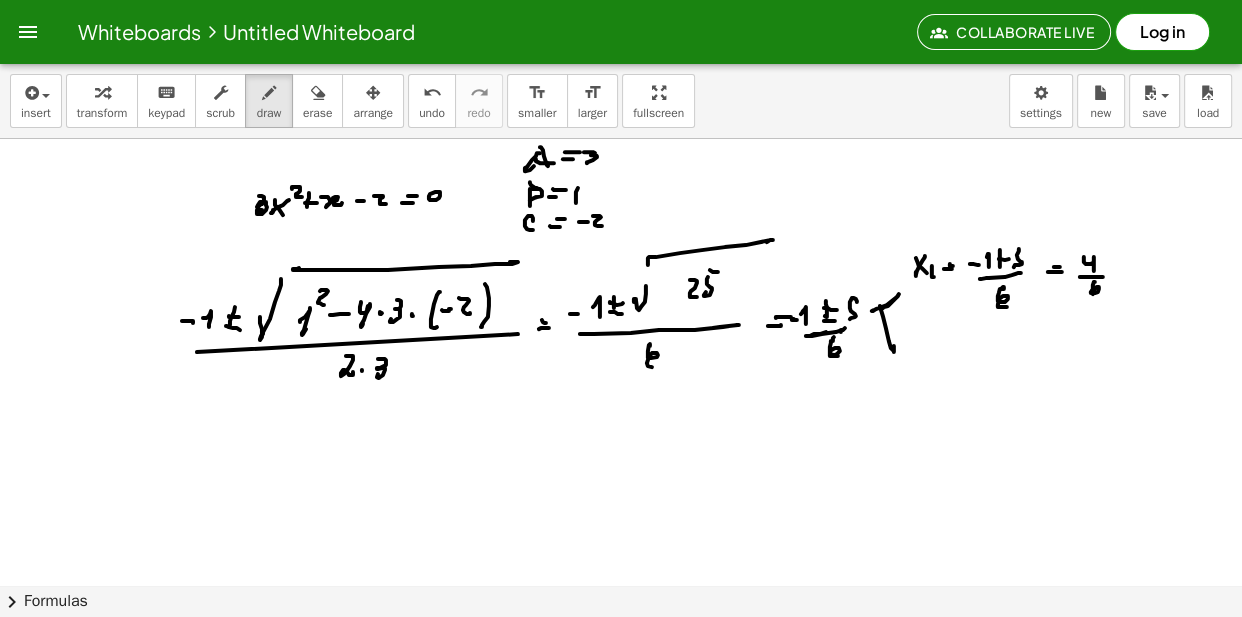 click at bounding box center (623, -5638) 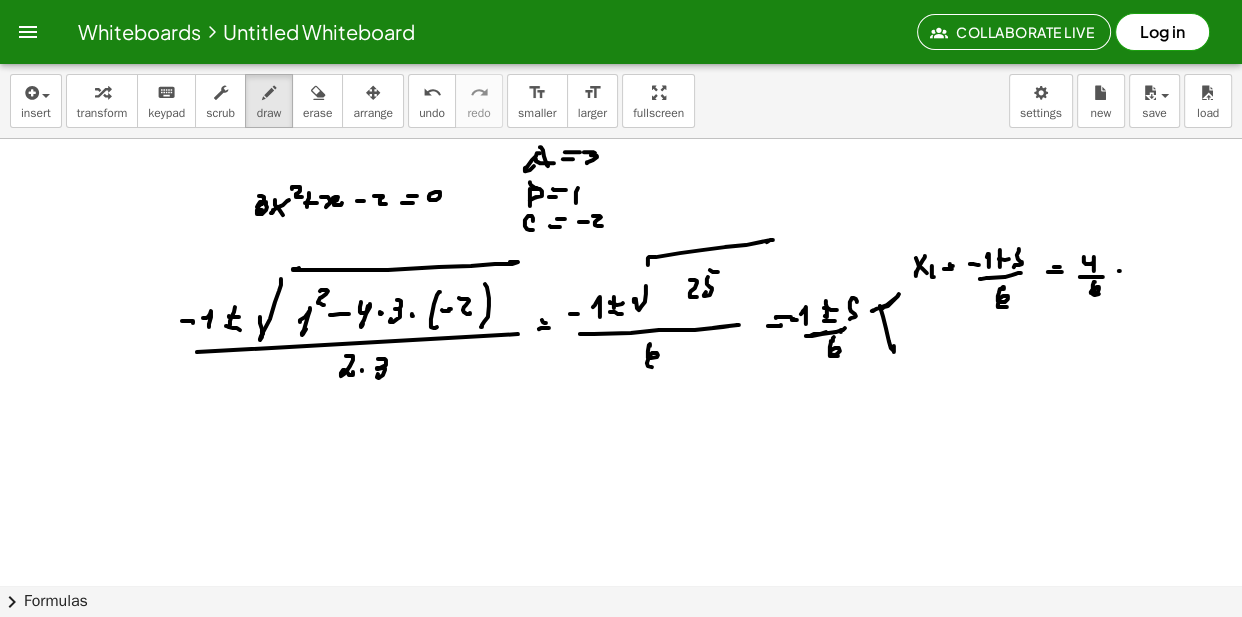 click at bounding box center (623, -5638) 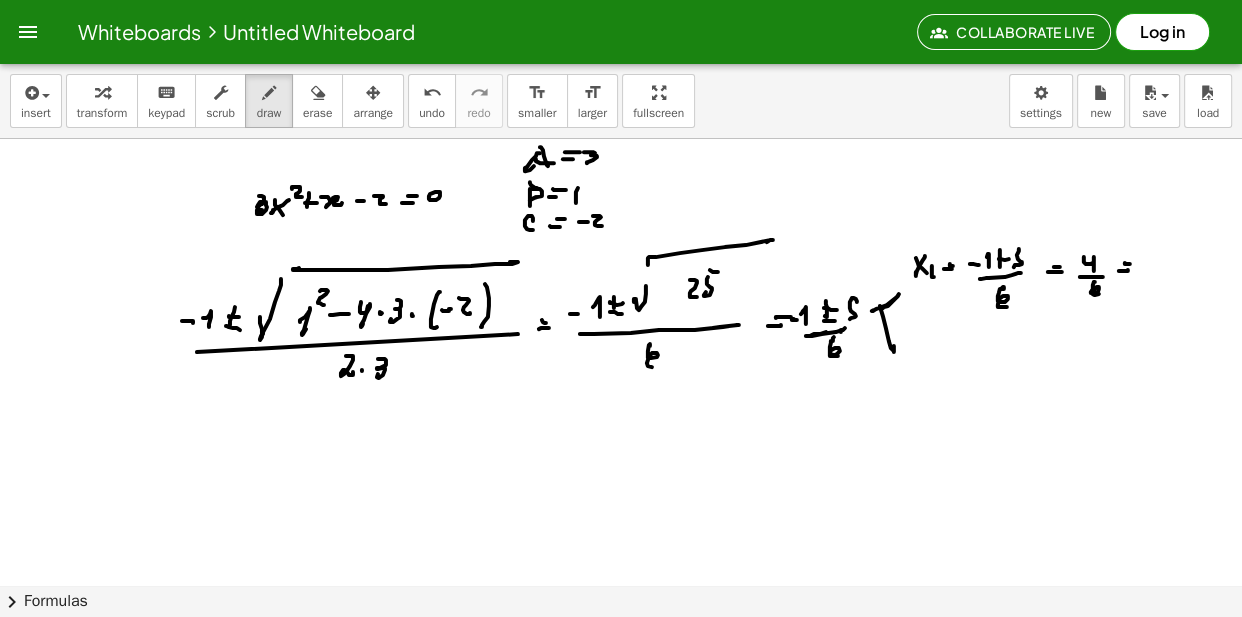 click at bounding box center [623, -5638] 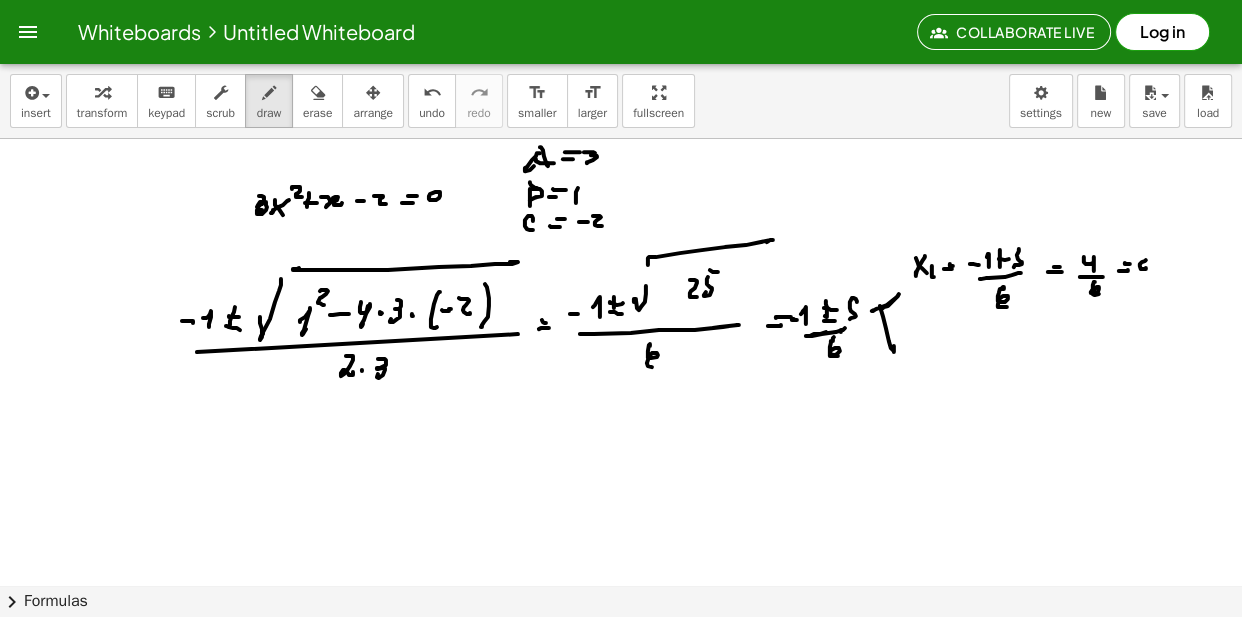click at bounding box center [623, -5638] 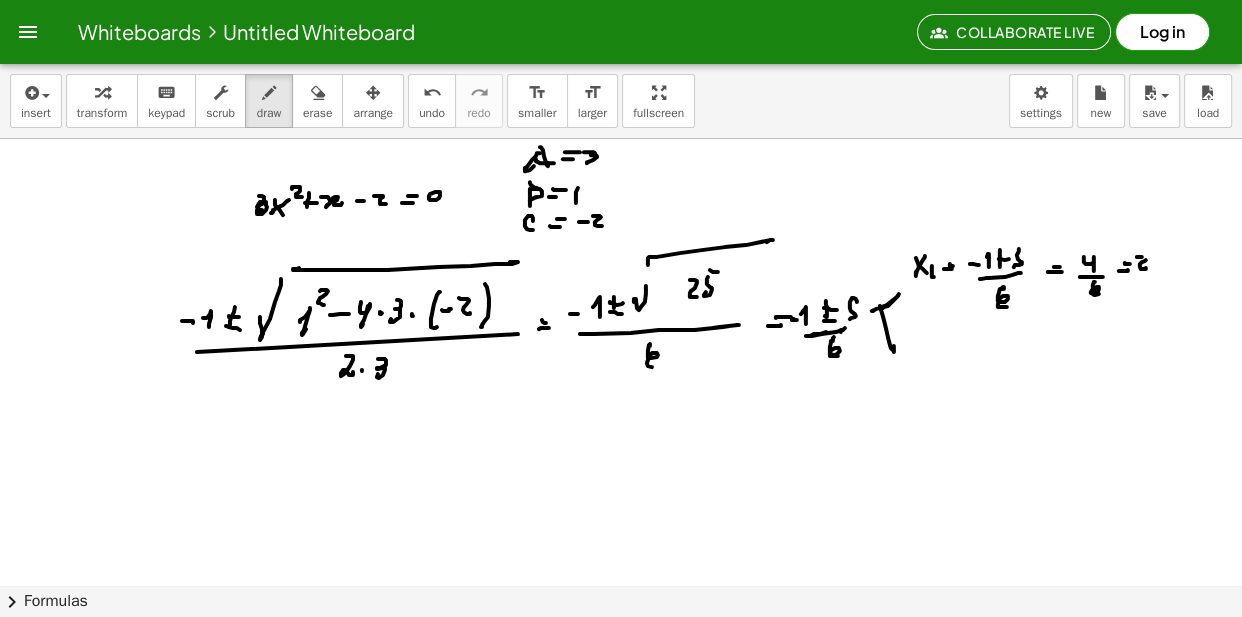 click at bounding box center (623, -5638) 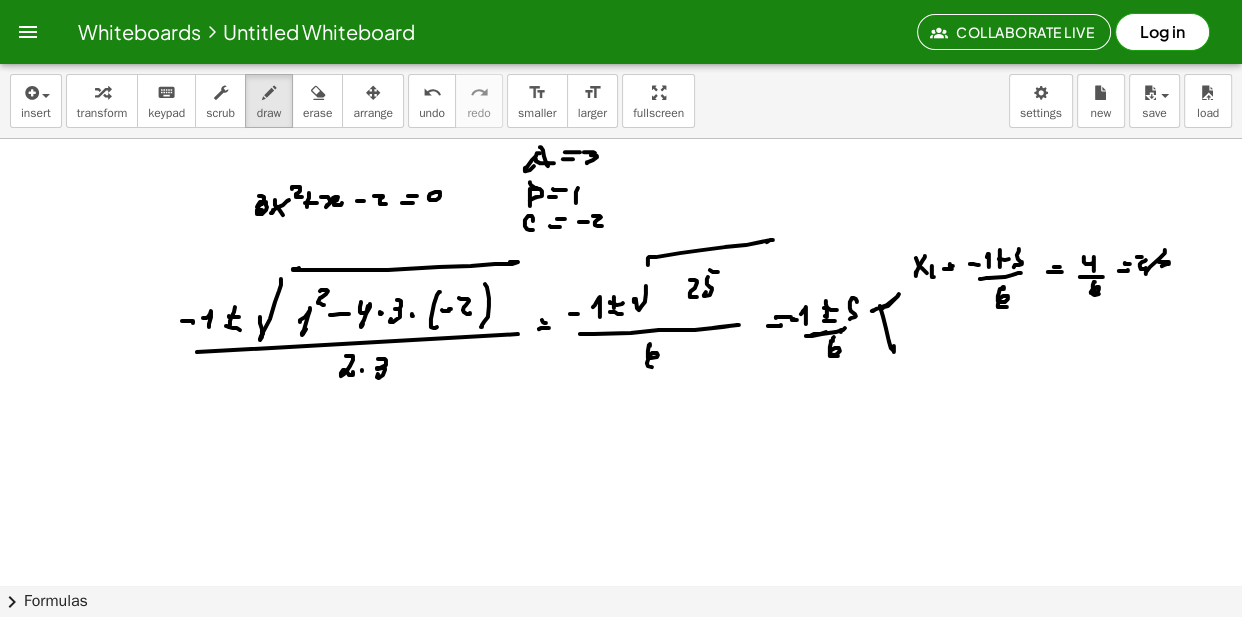 click at bounding box center [623, -5638] 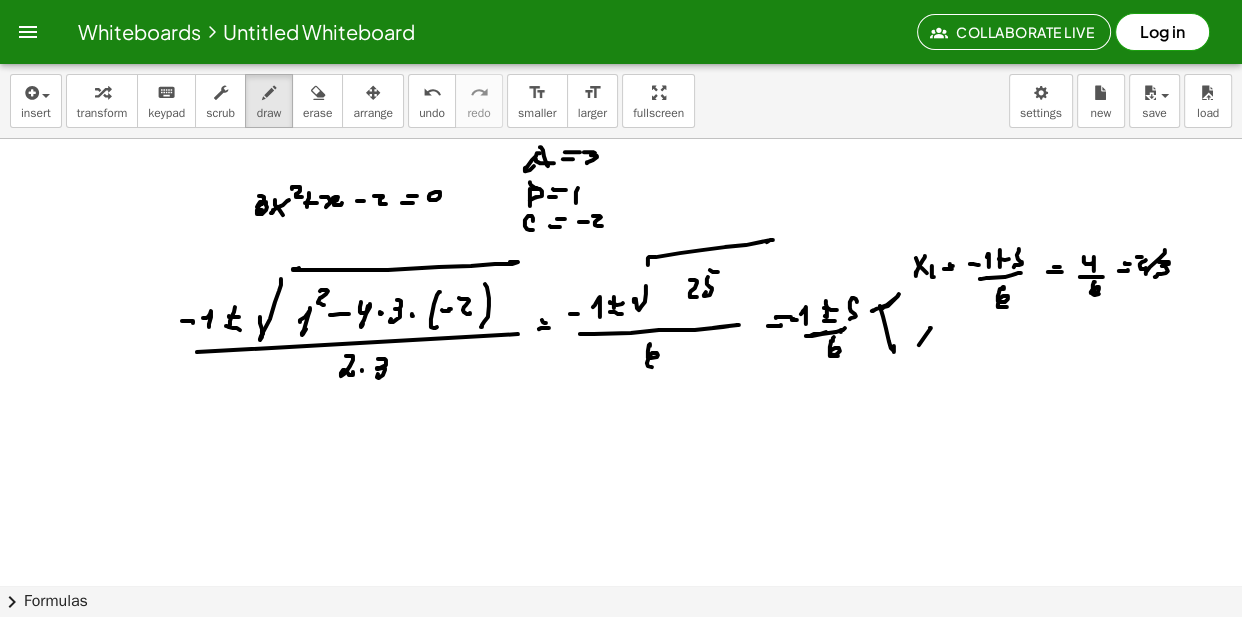 click at bounding box center [623, -5638] 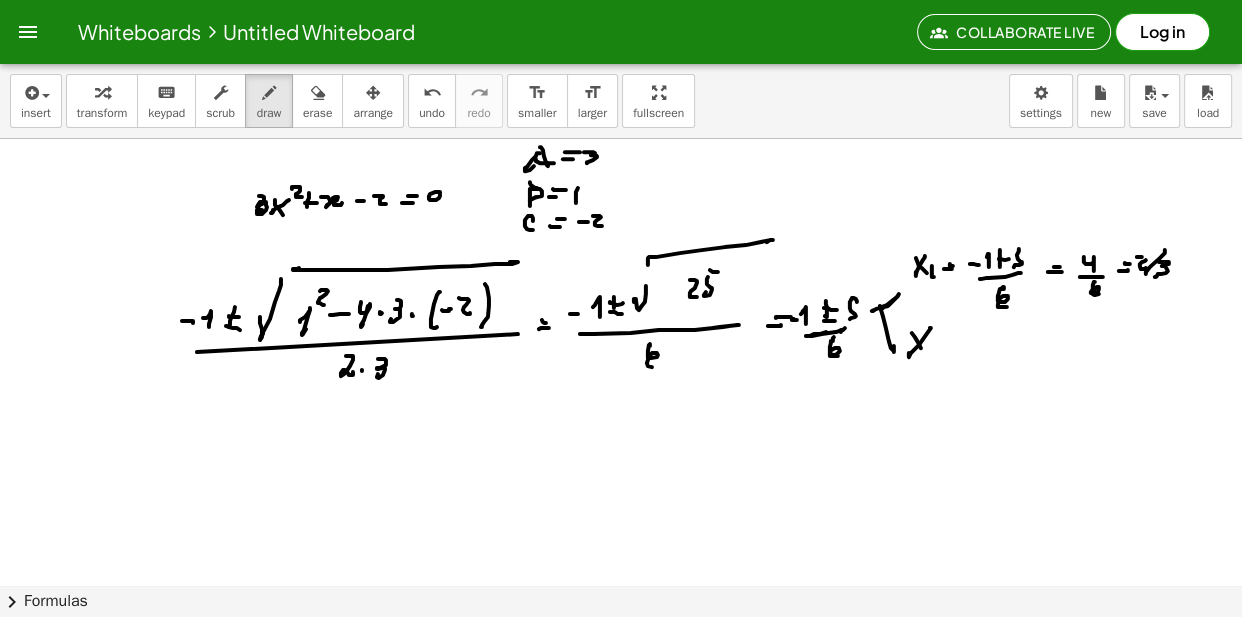 click at bounding box center [623, -5638] 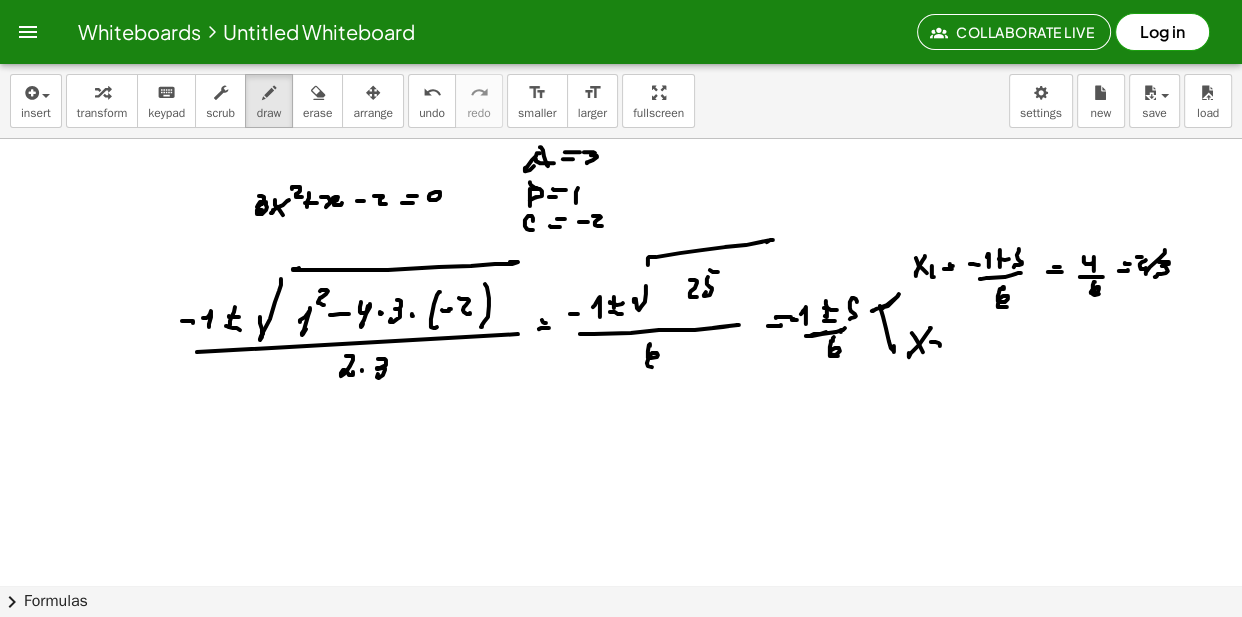 click at bounding box center [623, -5638] 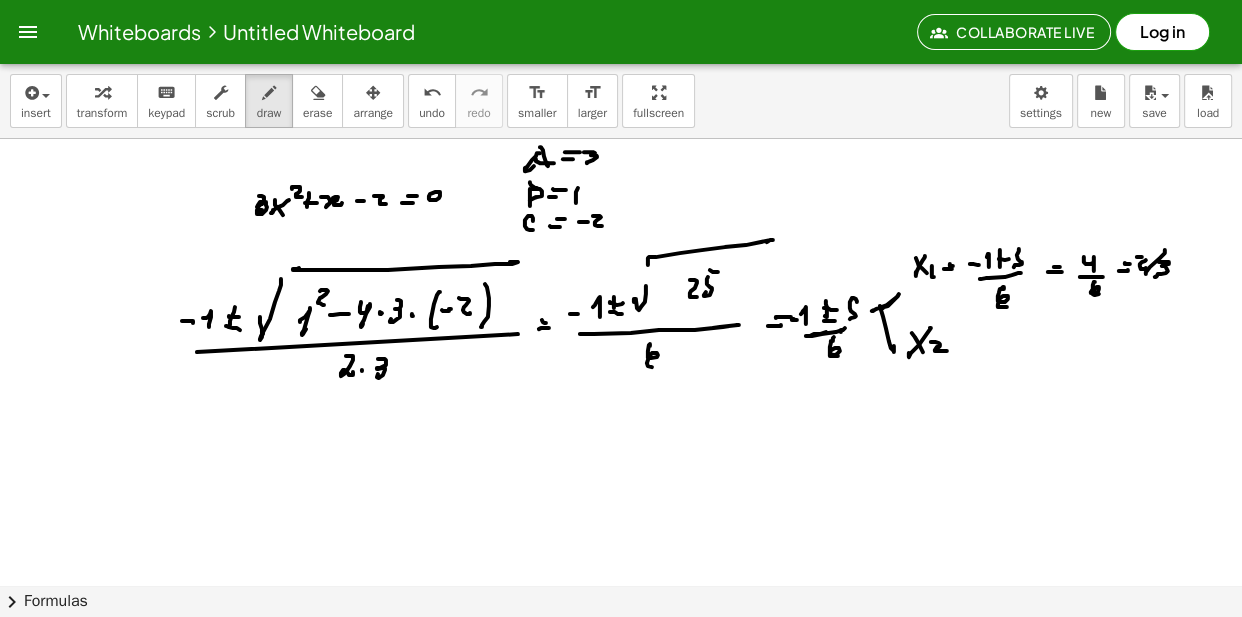click at bounding box center (623, -5638) 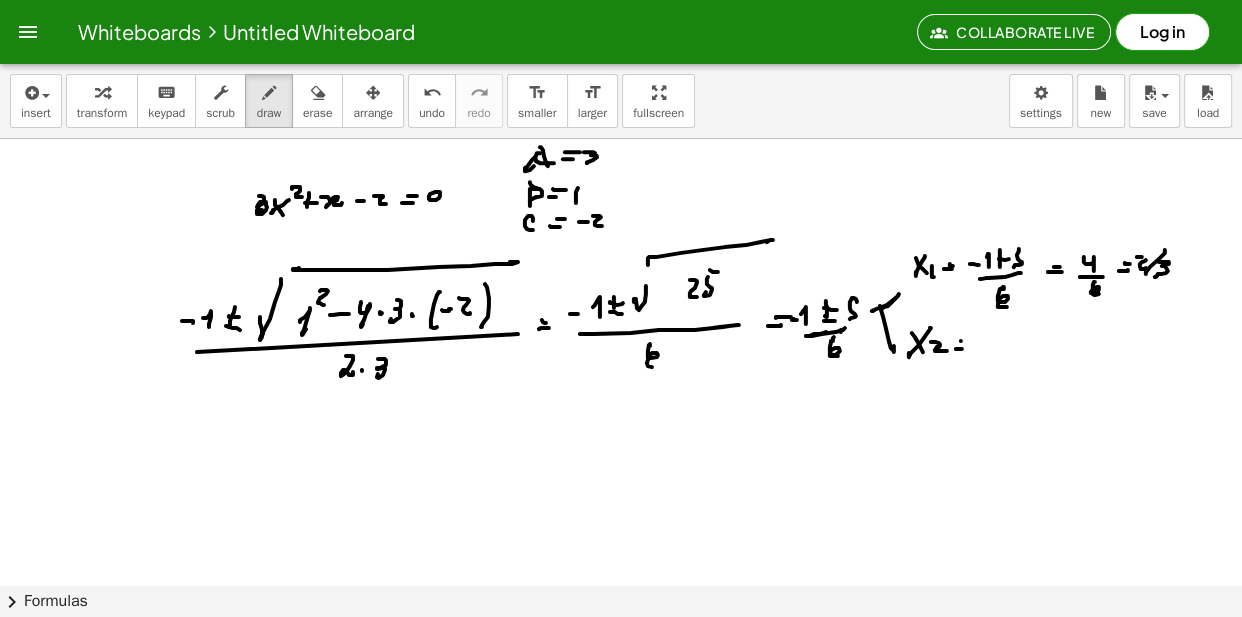 click at bounding box center [623, -5638] 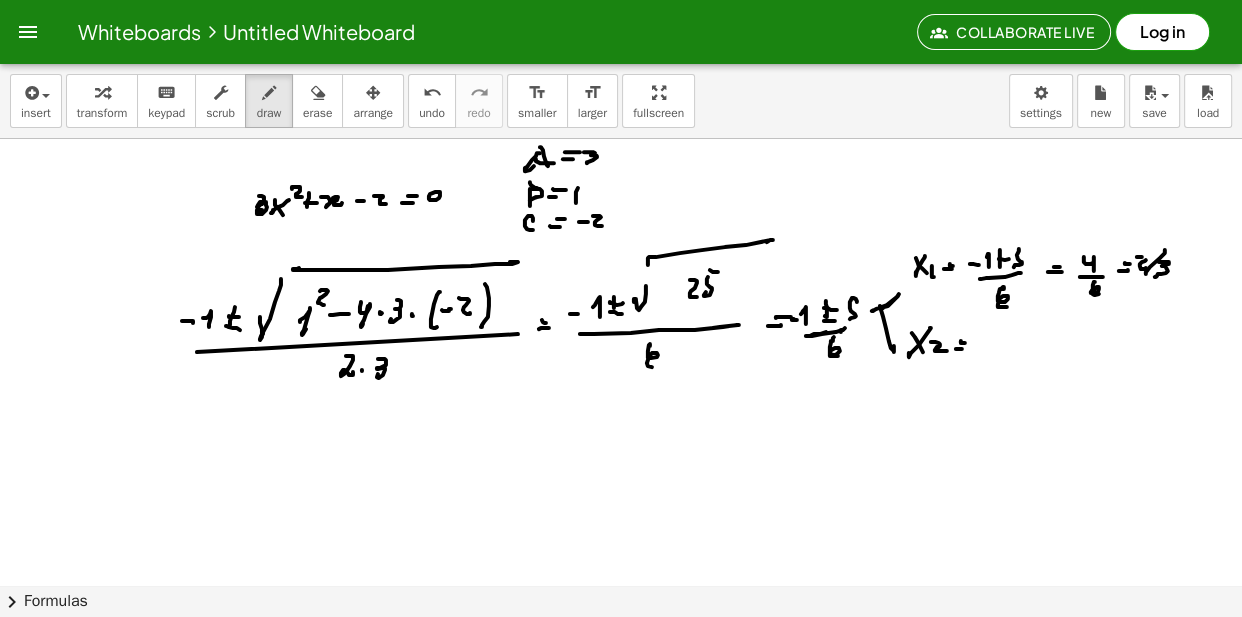 click at bounding box center [623, -5638] 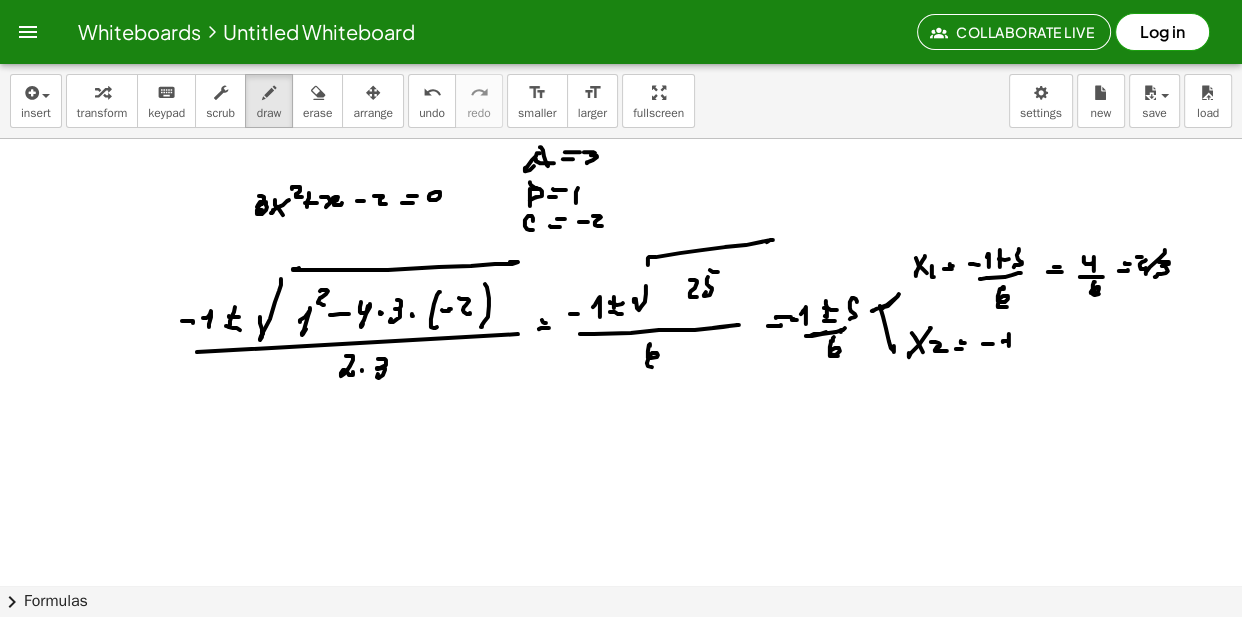 click at bounding box center (623, -5638) 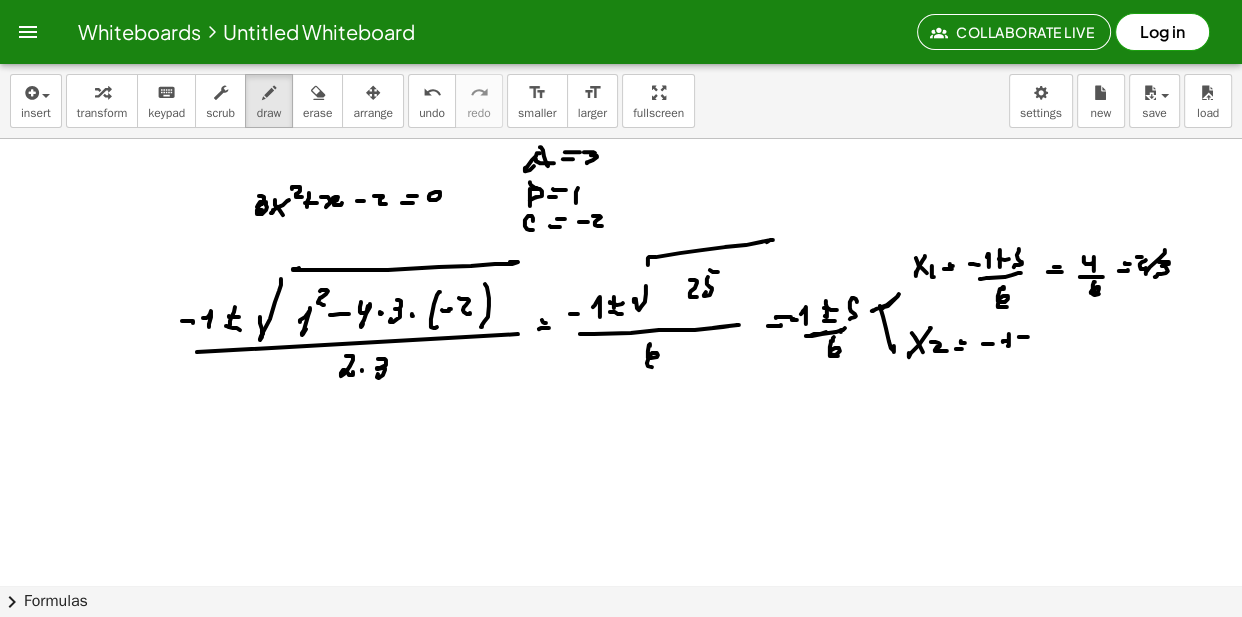 click at bounding box center (623, -5638) 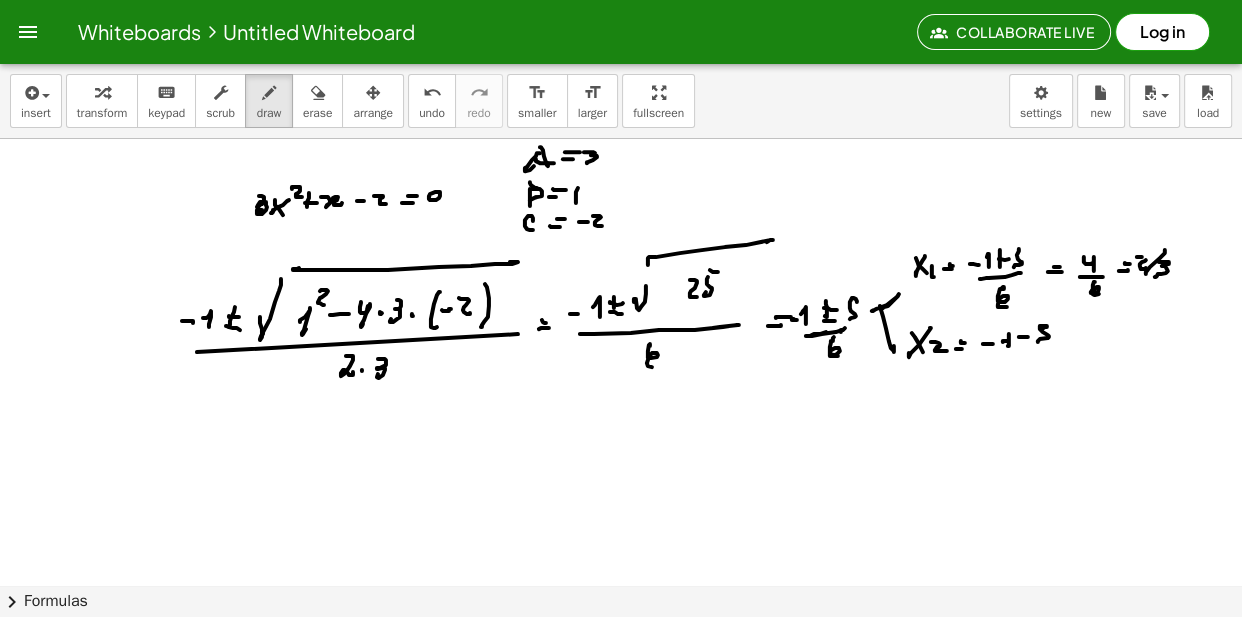 click at bounding box center [623, -5638] 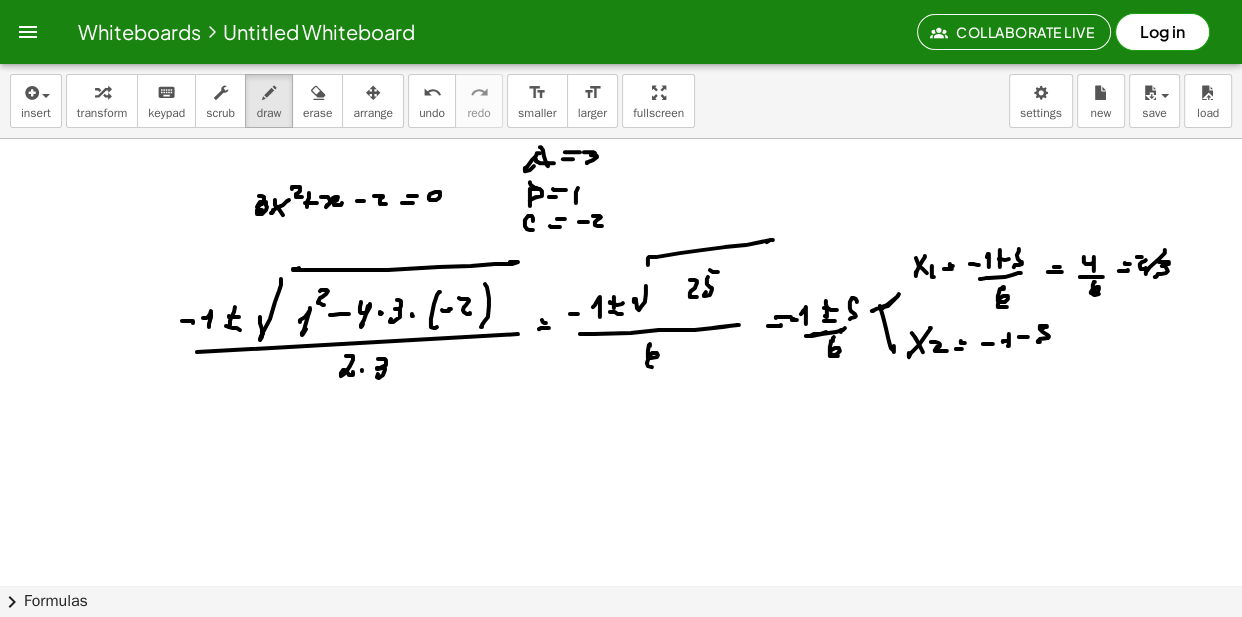 click at bounding box center [623, -5638] 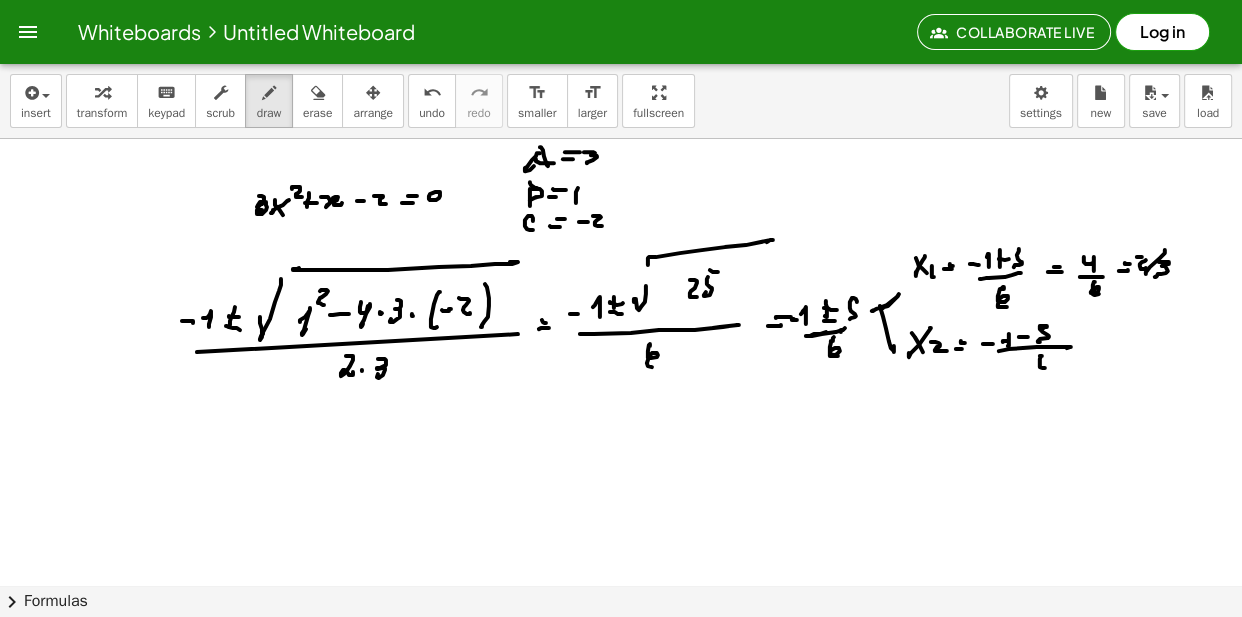 click at bounding box center (623, -5638) 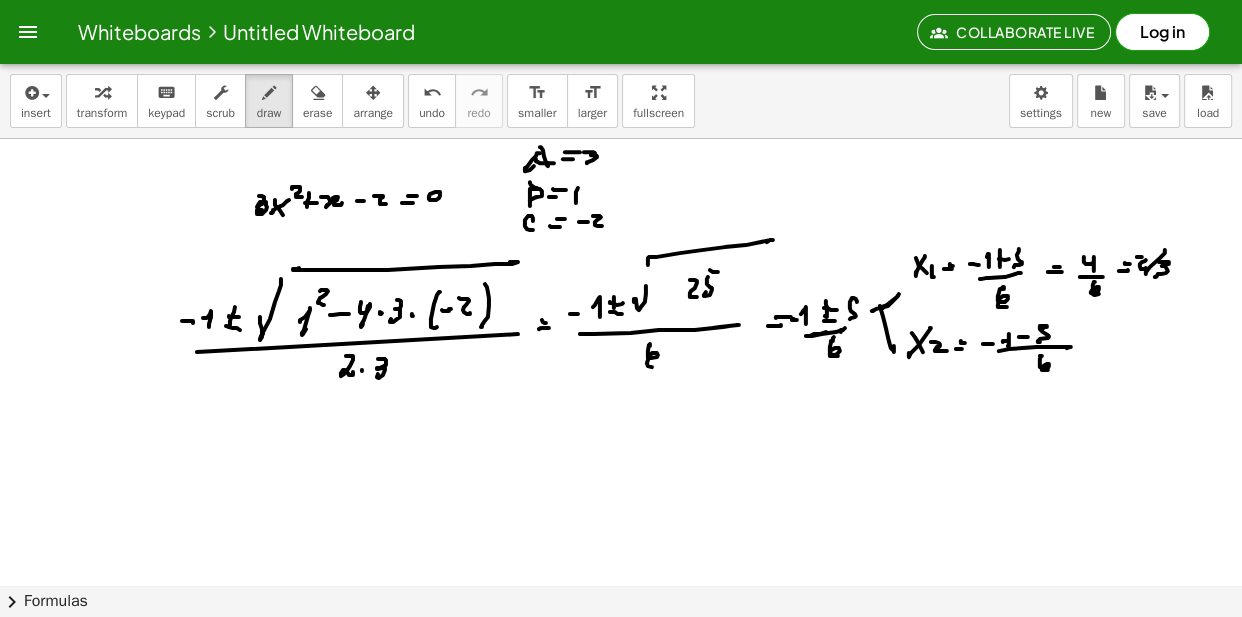 click at bounding box center (623, -5638) 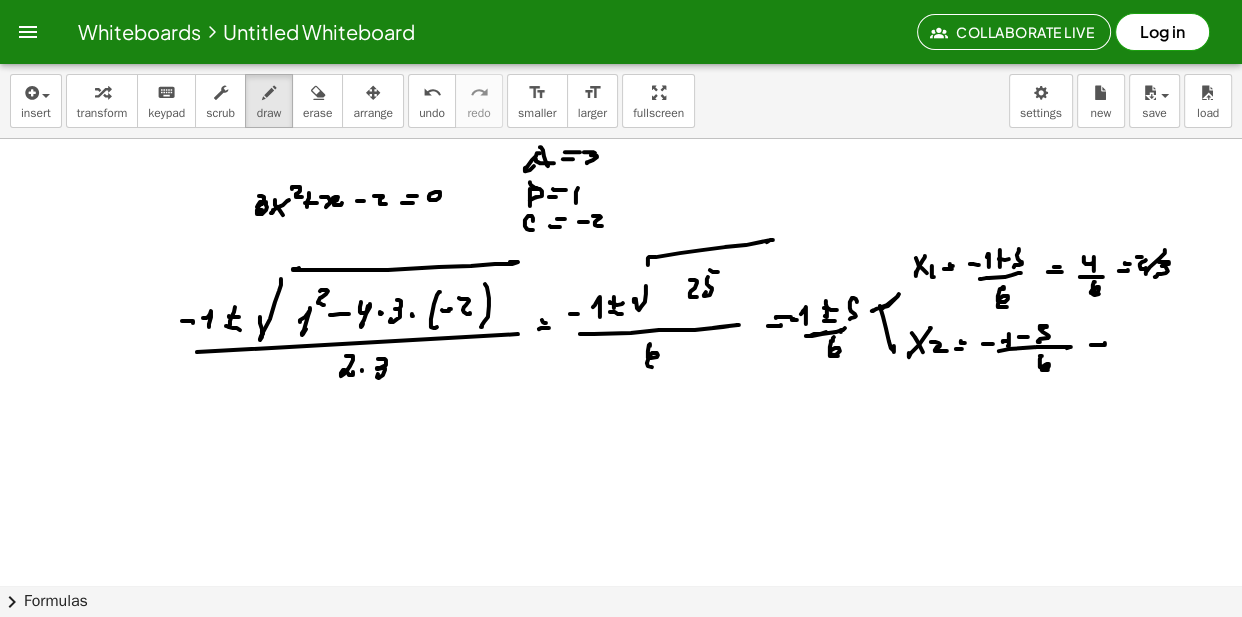 click at bounding box center [623, -5638] 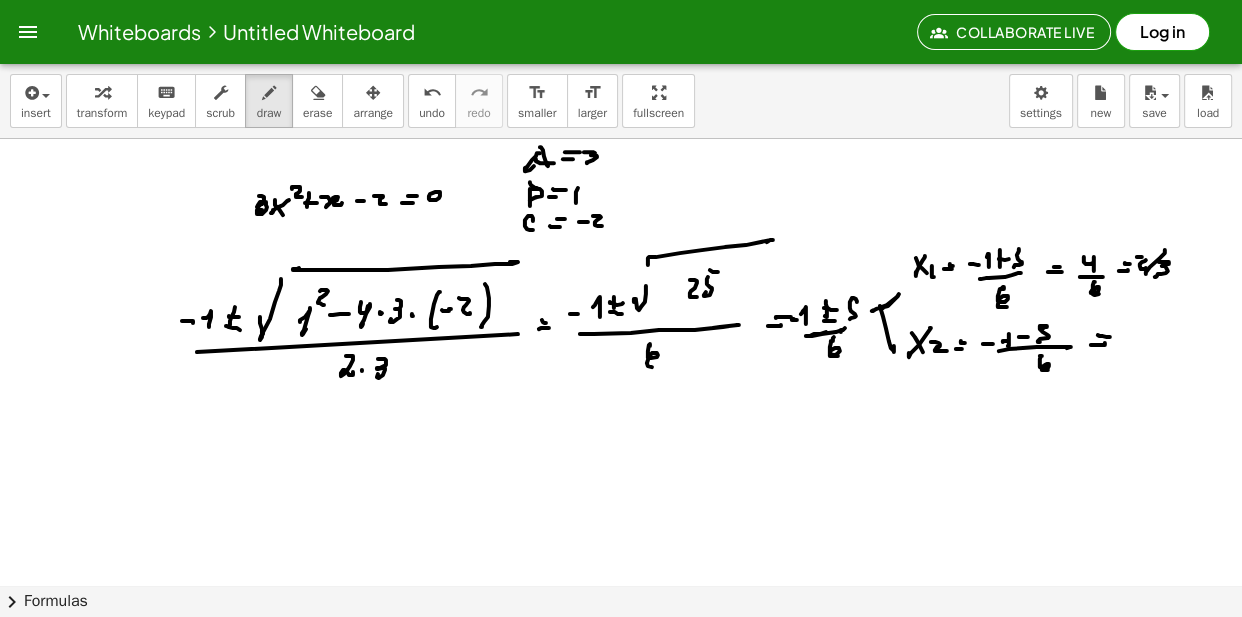 click at bounding box center (623, -5638) 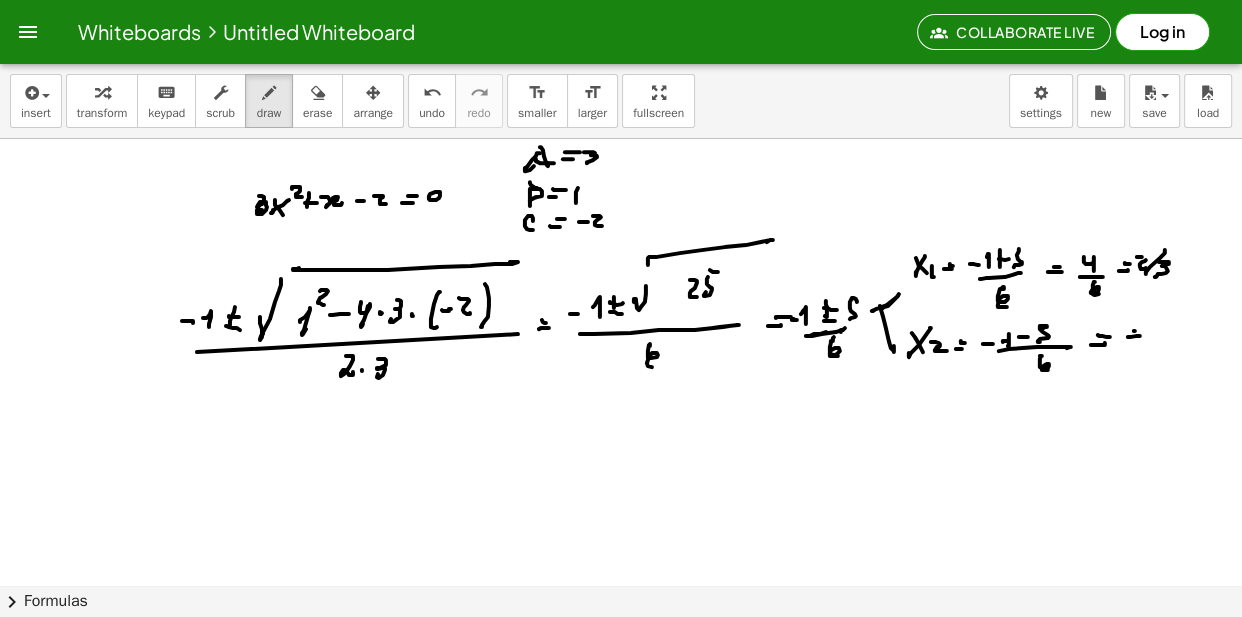 click at bounding box center [623, -5638] 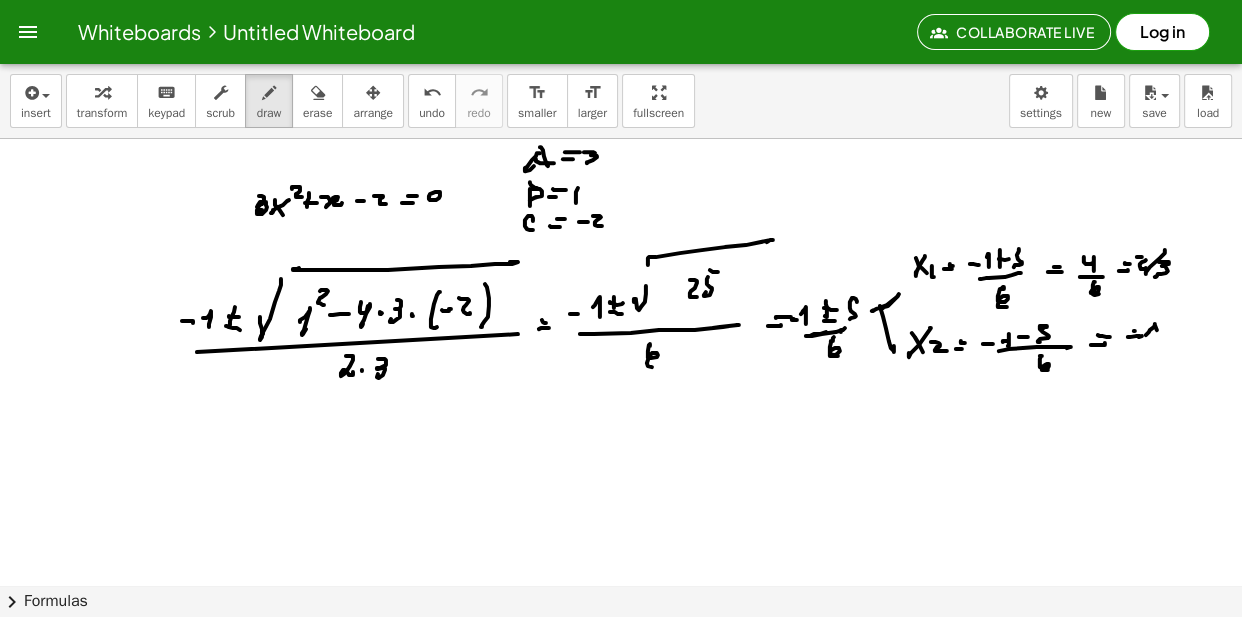 click at bounding box center (623, -5638) 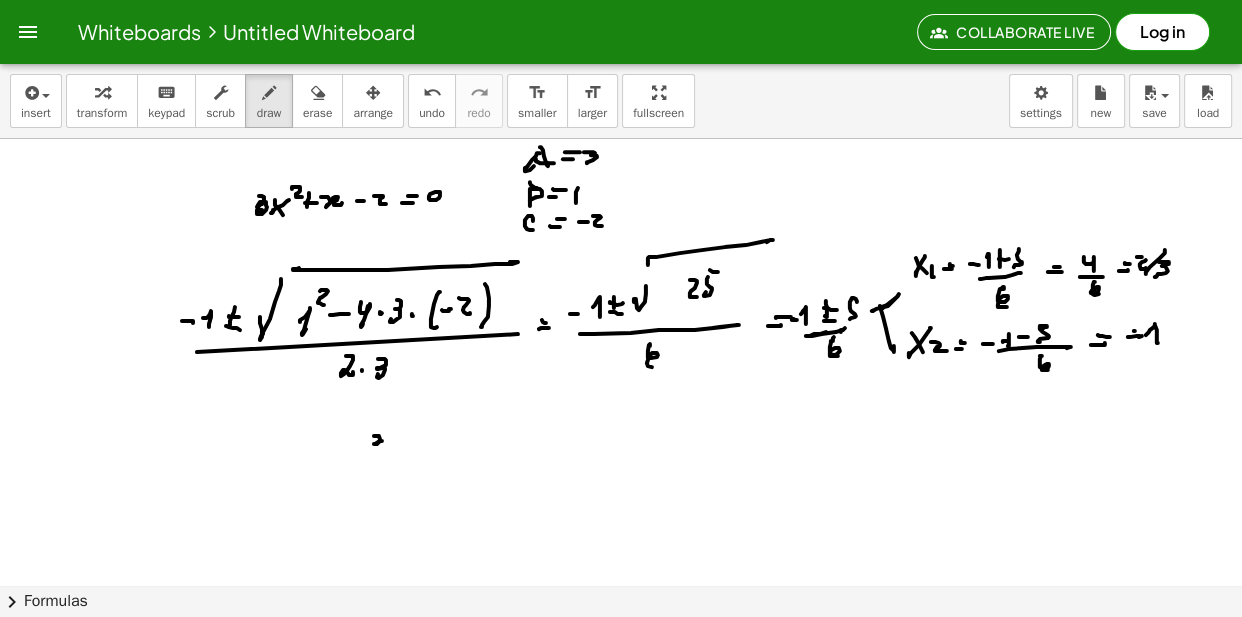click at bounding box center [623, -5638] 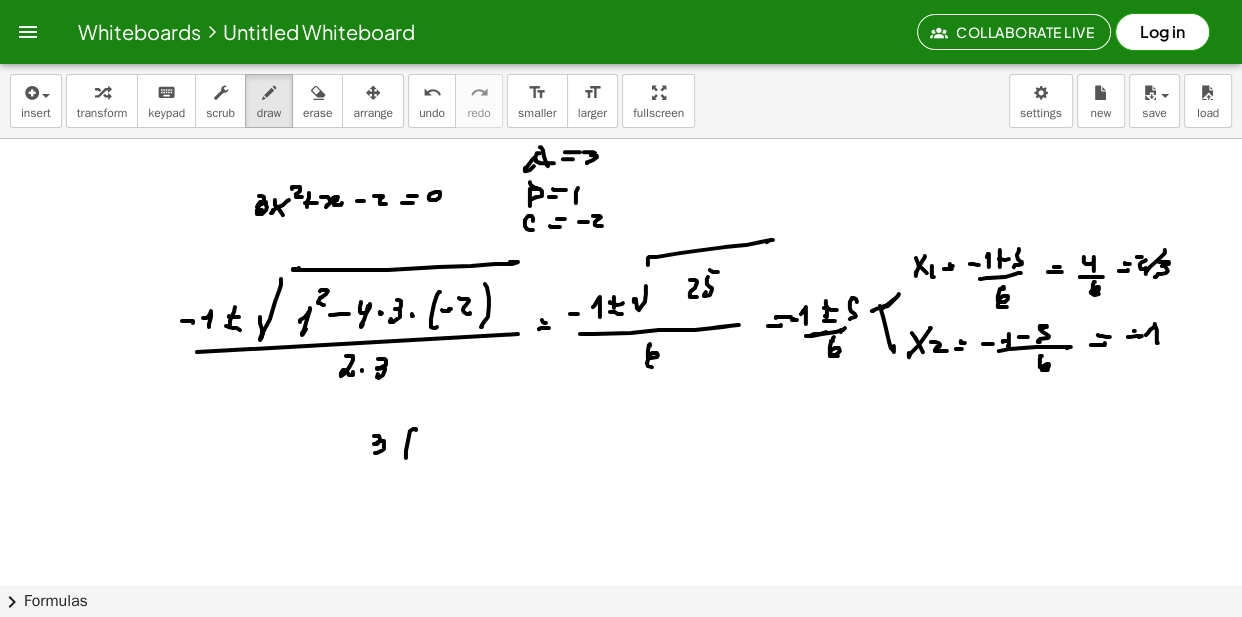 click at bounding box center (623, -5638) 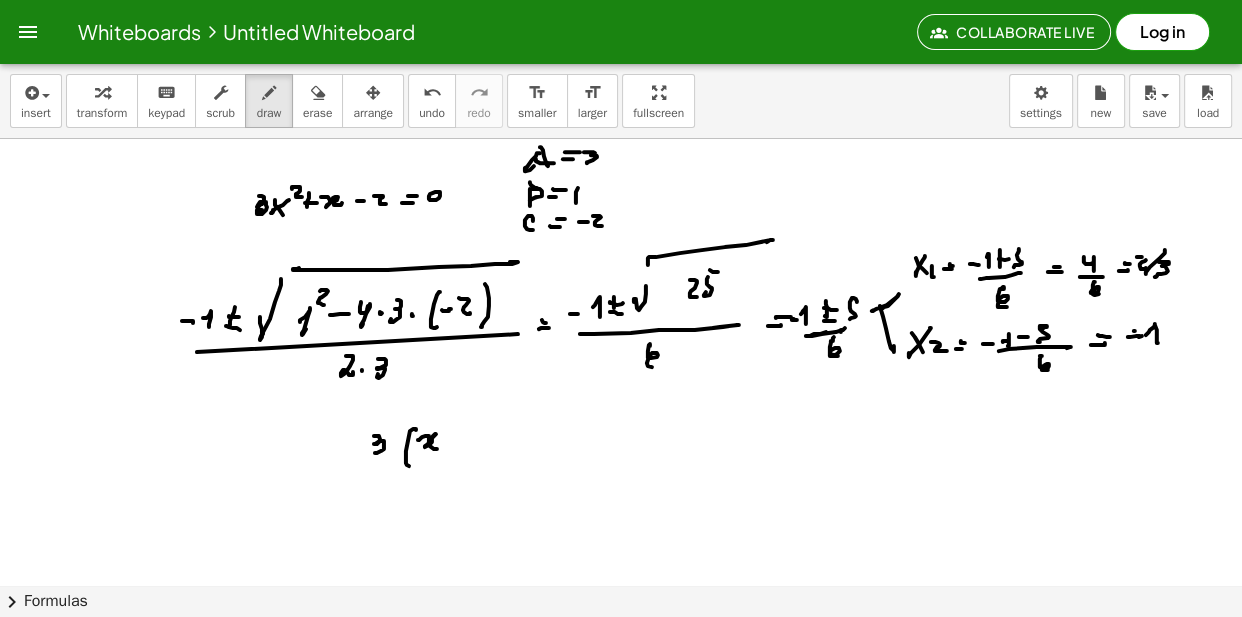 click at bounding box center [623, -5638] 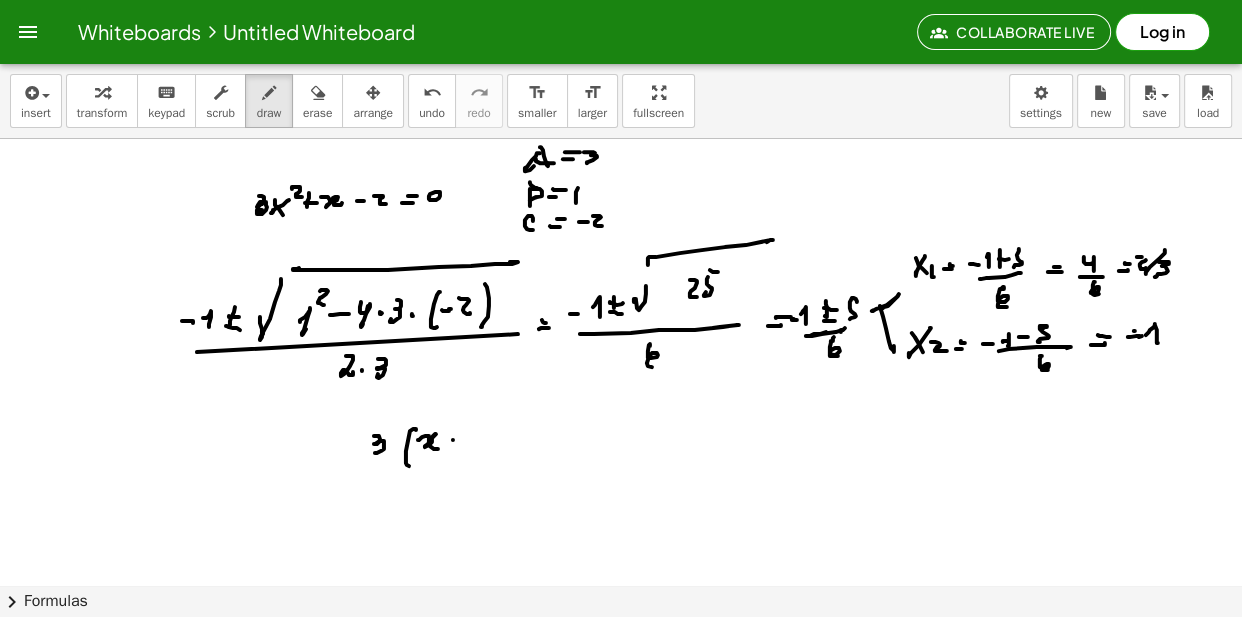 click at bounding box center [623, -5638] 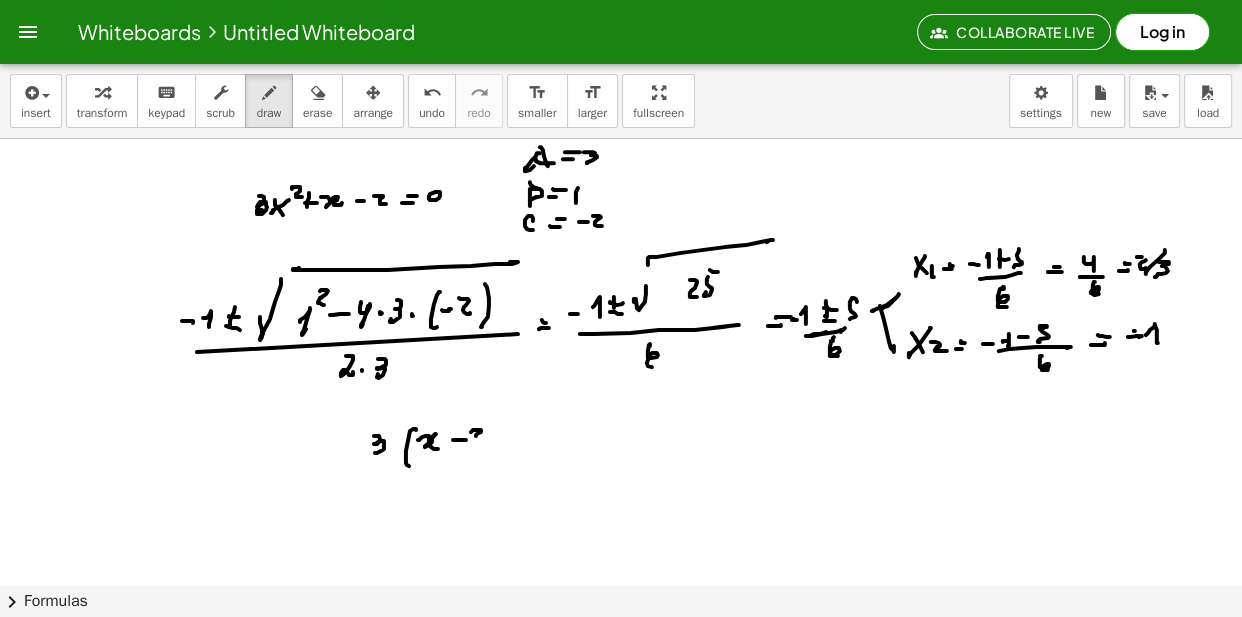 click at bounding box center [623, -5638] 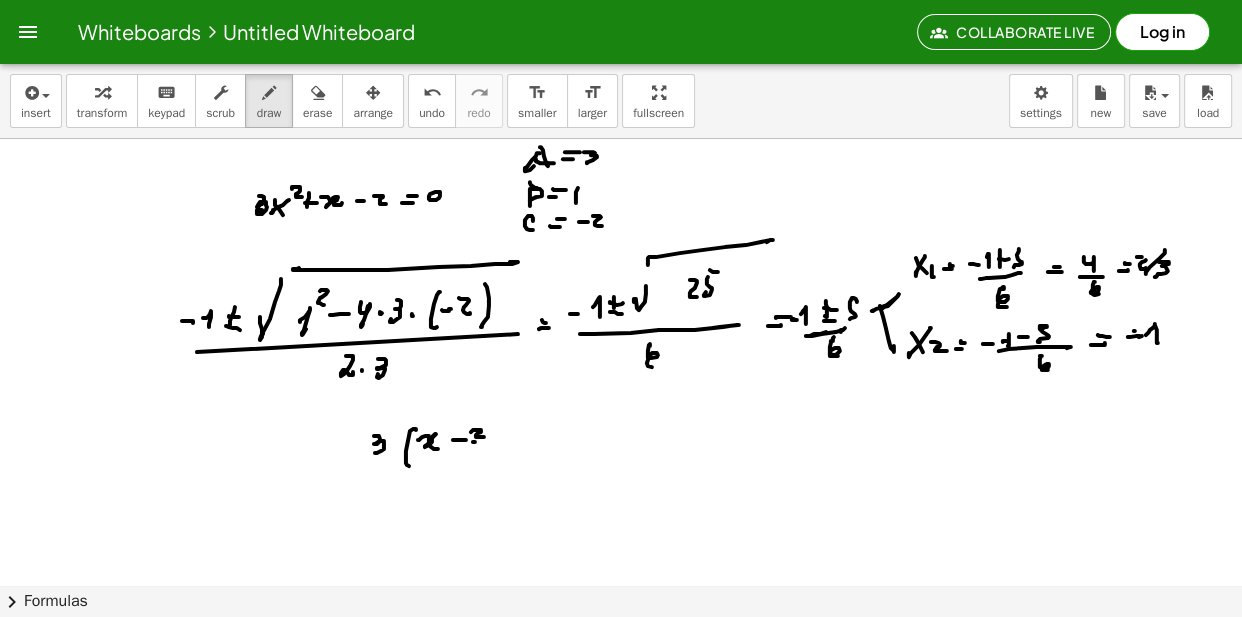 click at bounding box center (623, -5638) 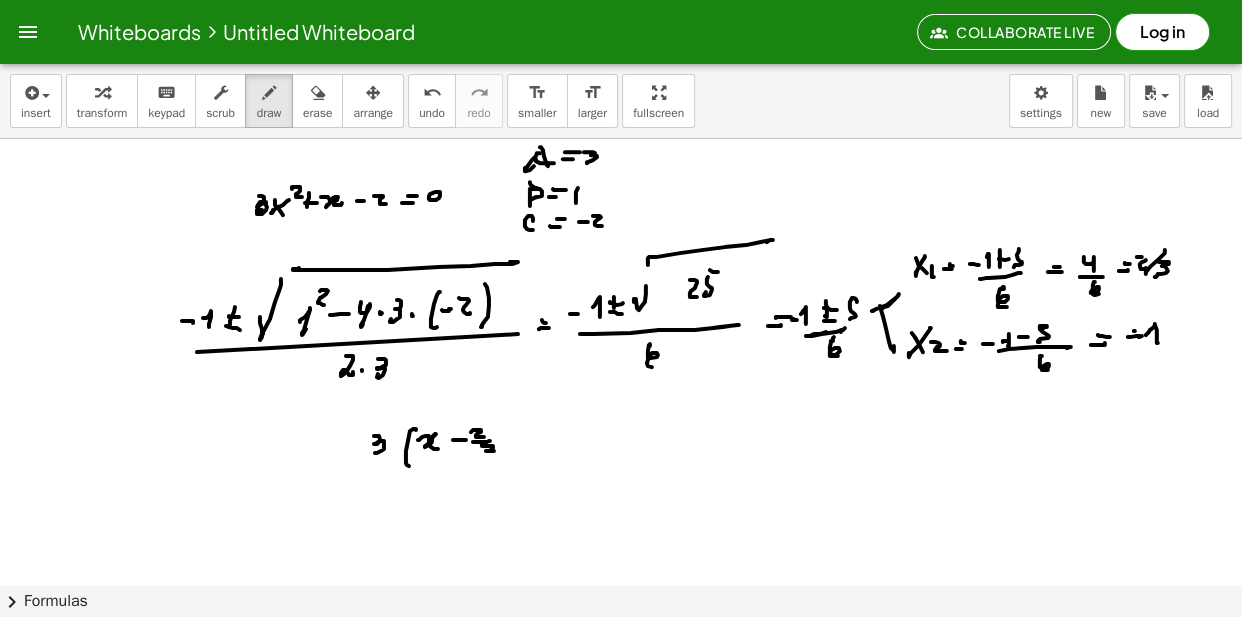 click at bounding box center (623, -5638) 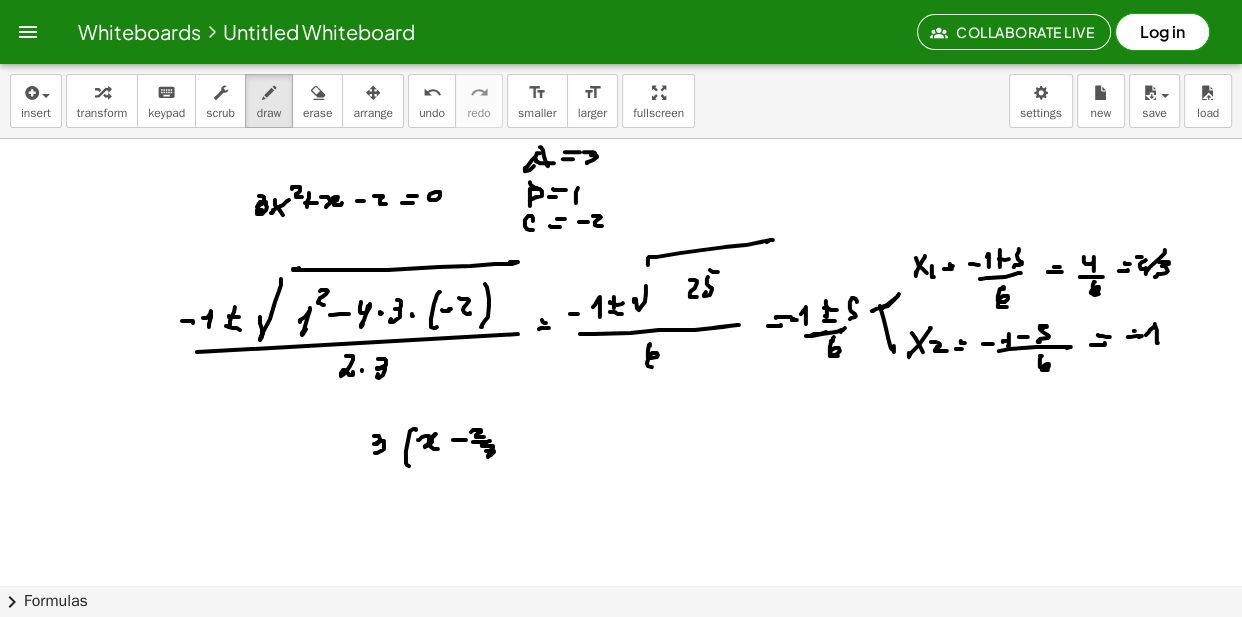 click at bounding box center [623, -5638] 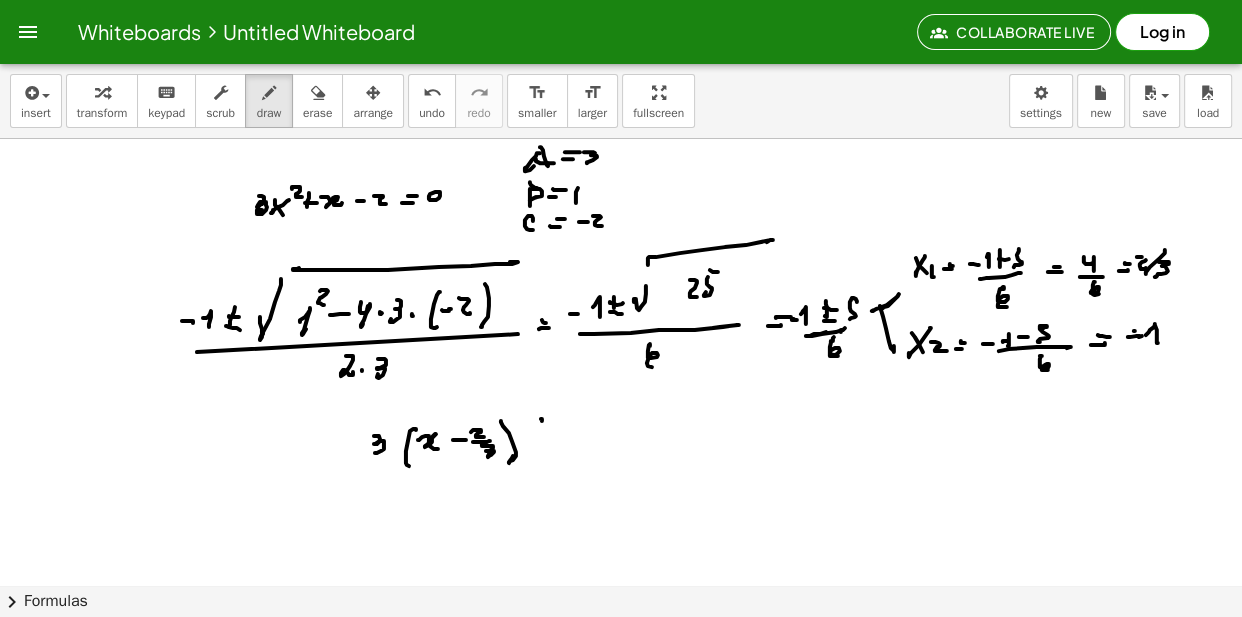 click at bounding box center [623, -5638] 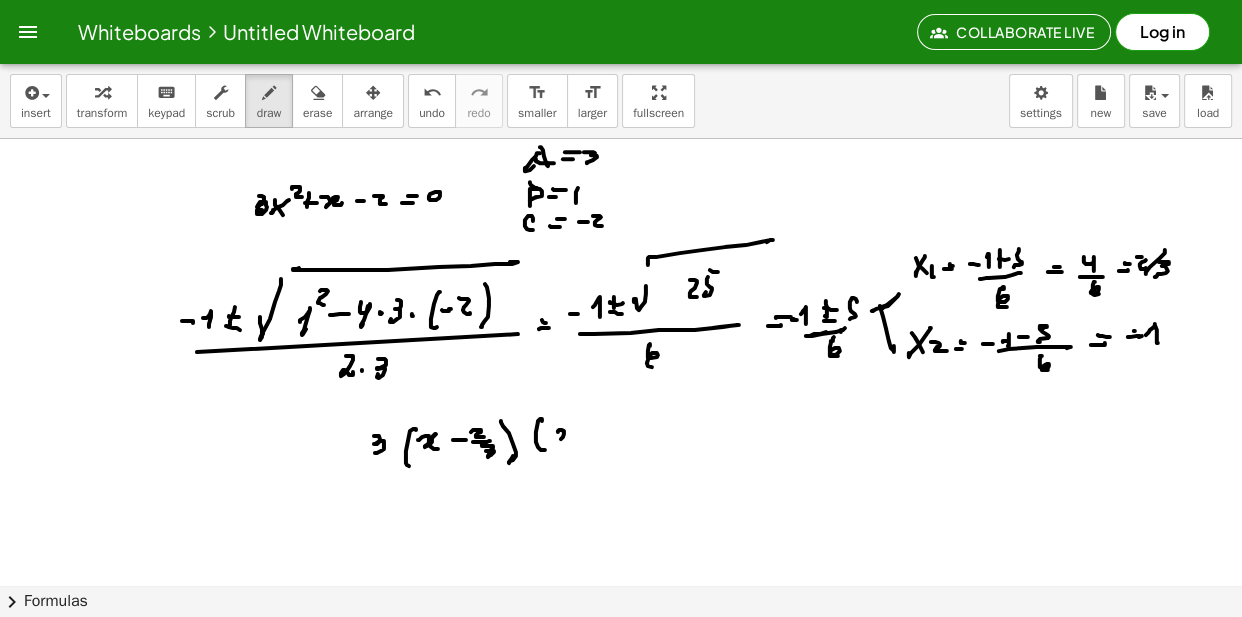 click at bounding box center (623, -5638) 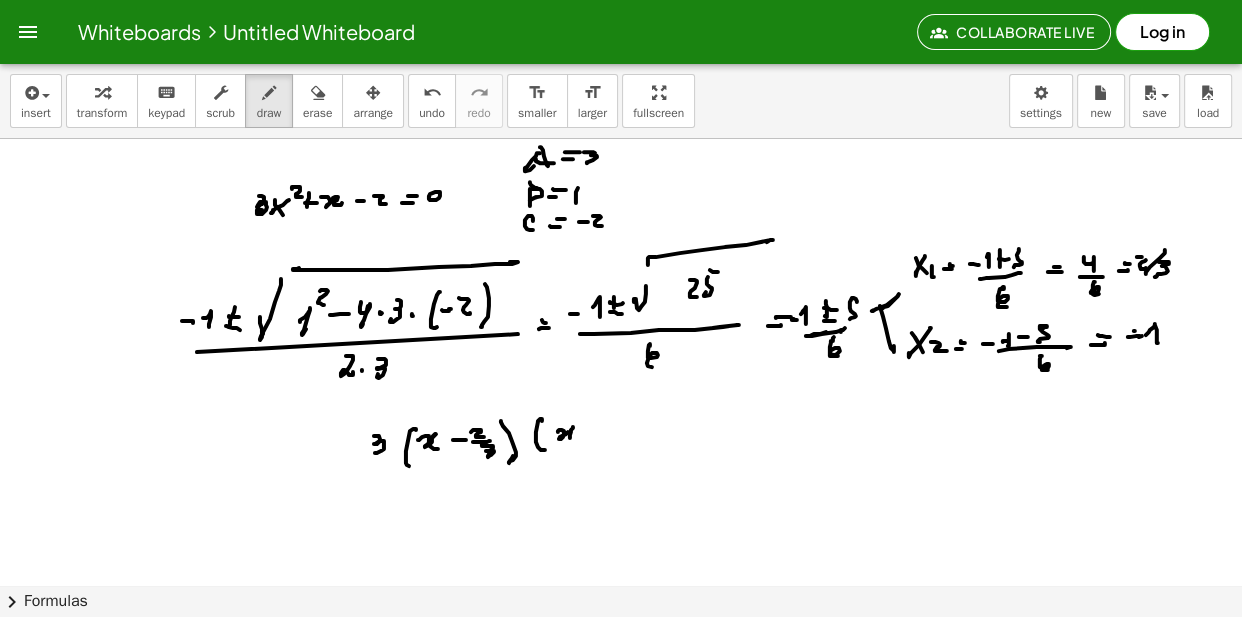 click at bounding box center [623, -5638] 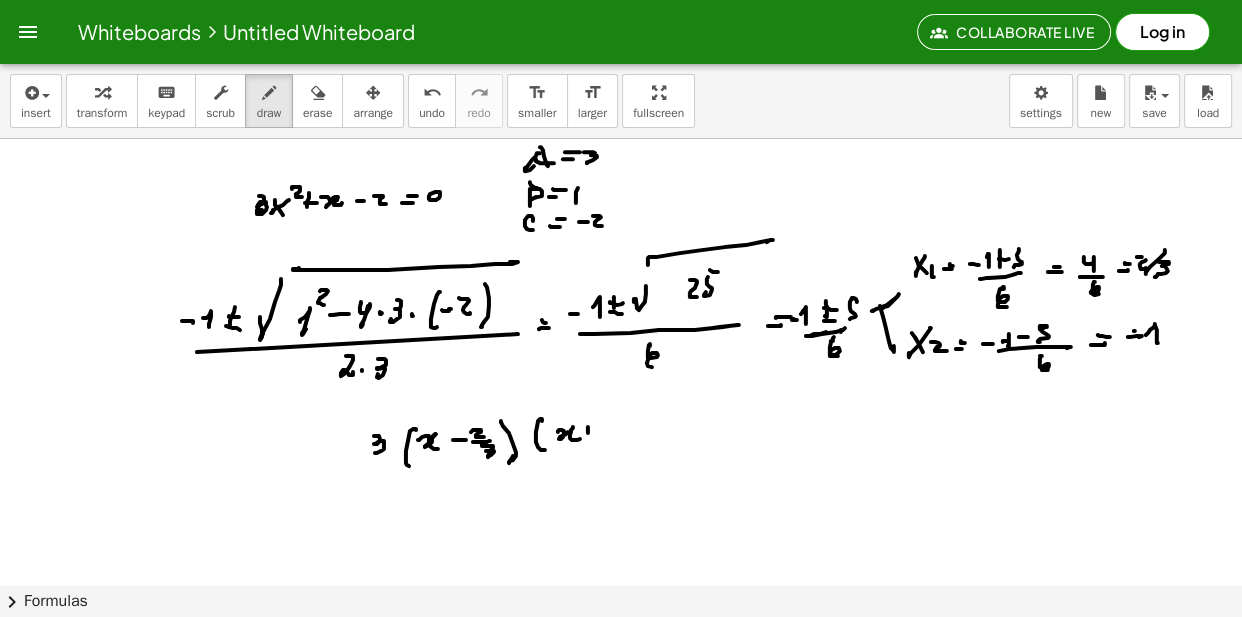 click at bounding box center (623, -5638) 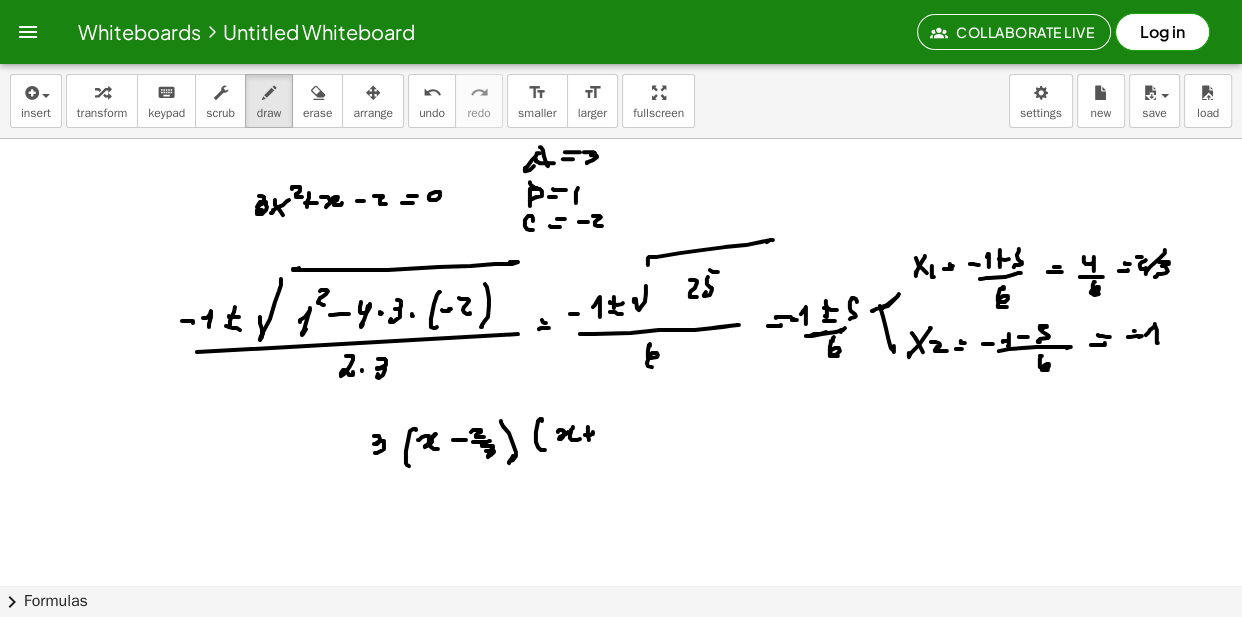 click at bounding box center [623, -5638] 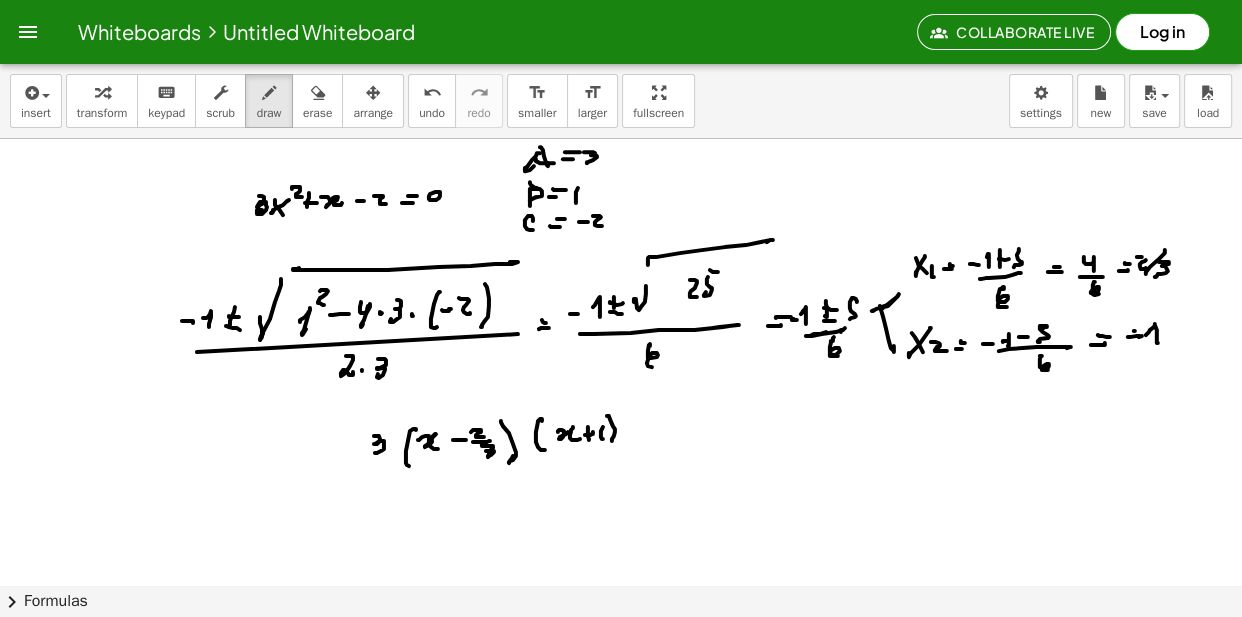 click at bounding box center (623, -5638) 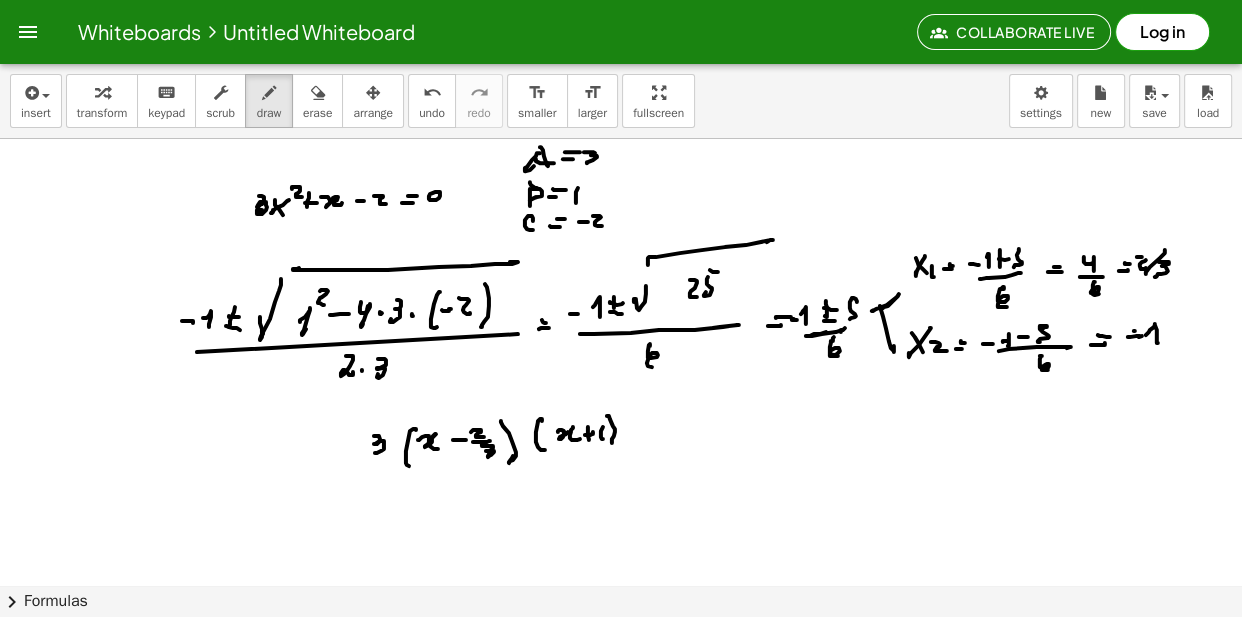 click at bounding box center [623, -5638] 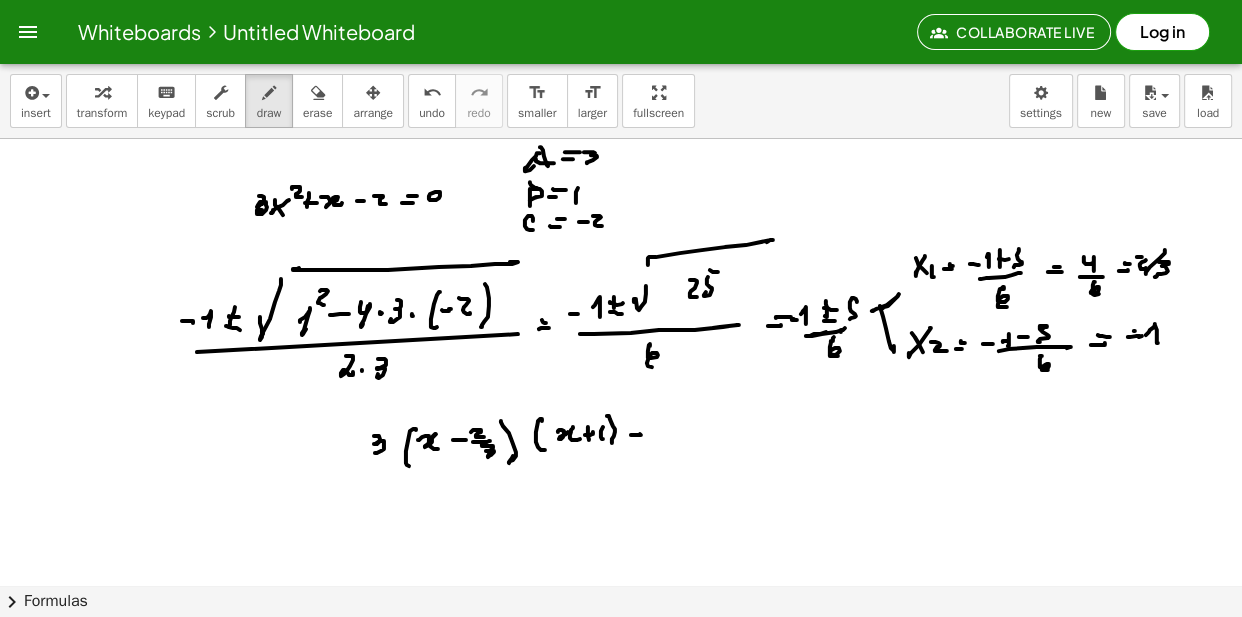 click at bounding box center [623, -5638] 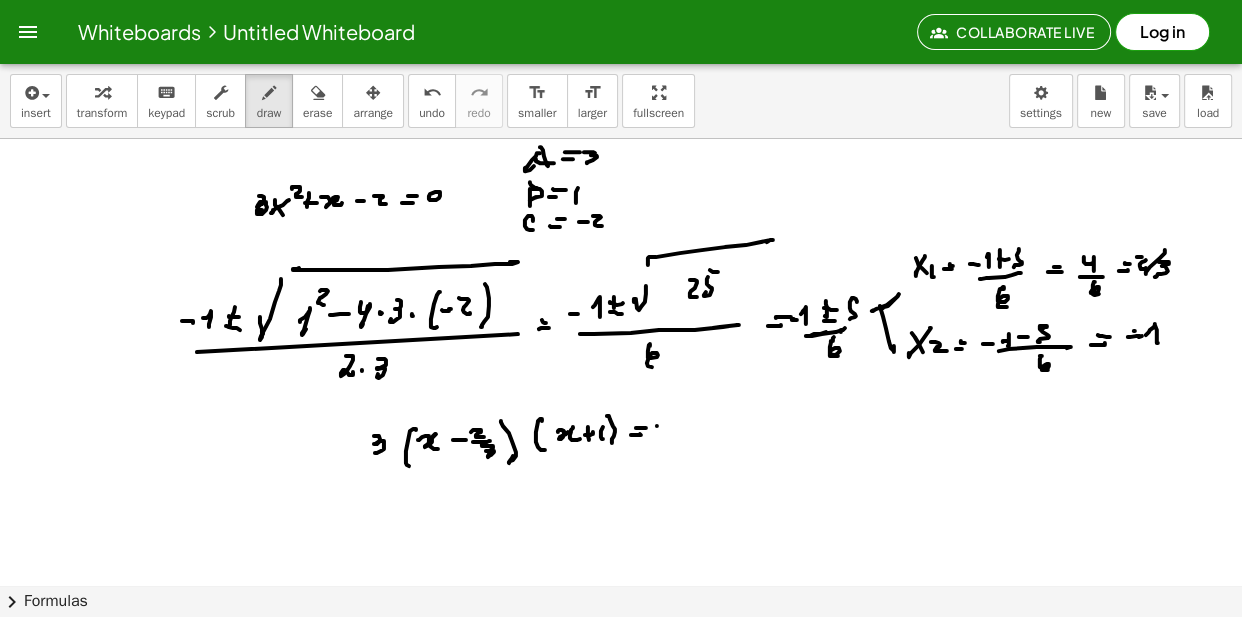 click at bounding box center (623, -5638) 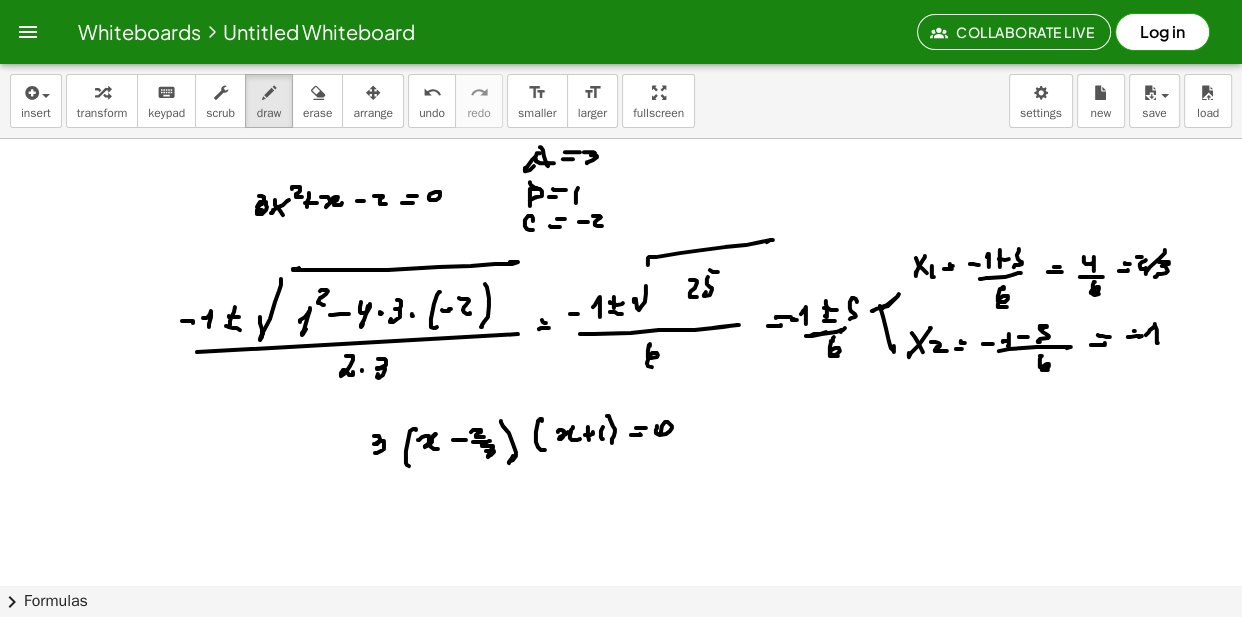 click at bounding box center (623, -5638) 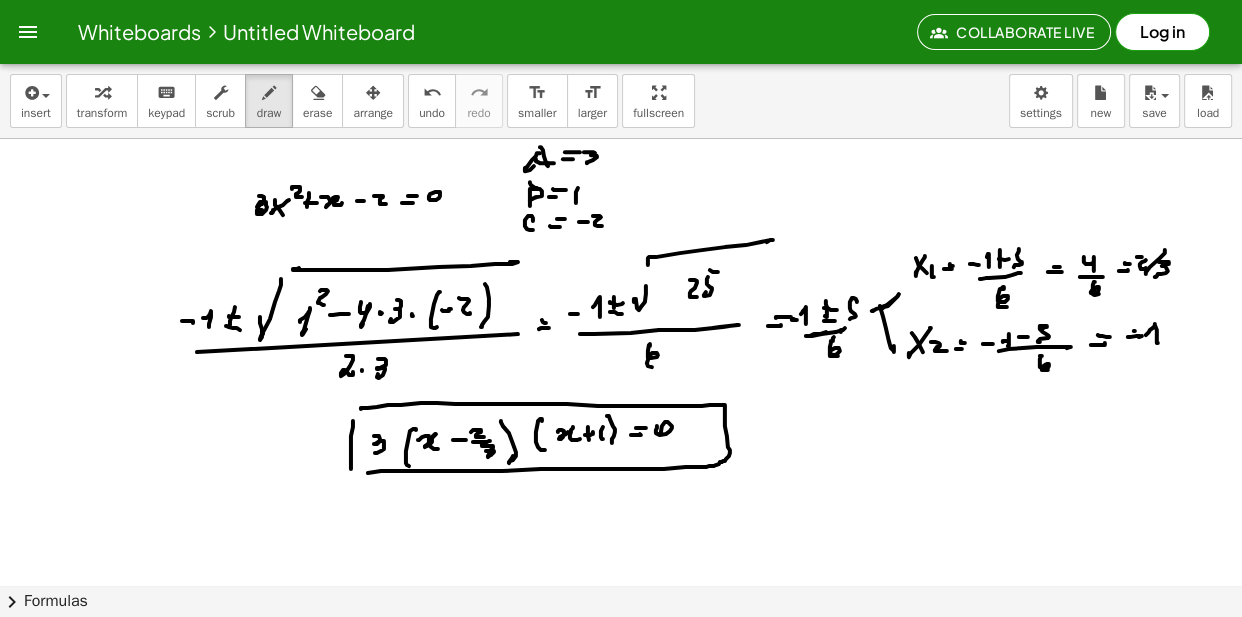 click at bounding box center [623, -5638] 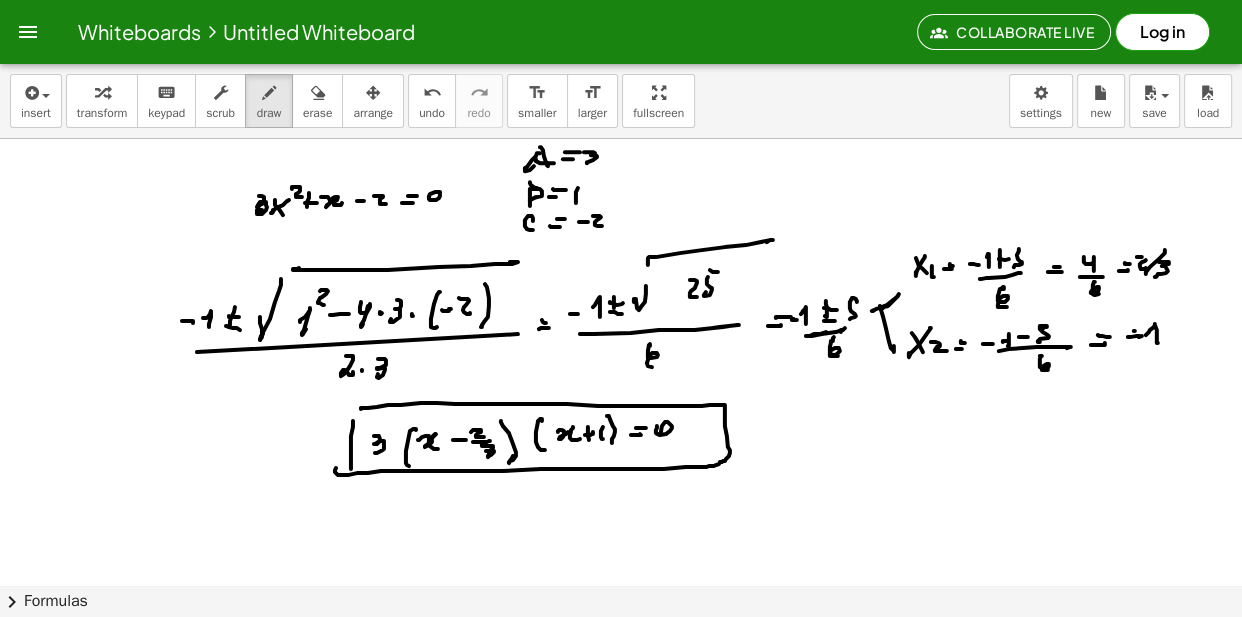 click at bounding box center [623, -5638] 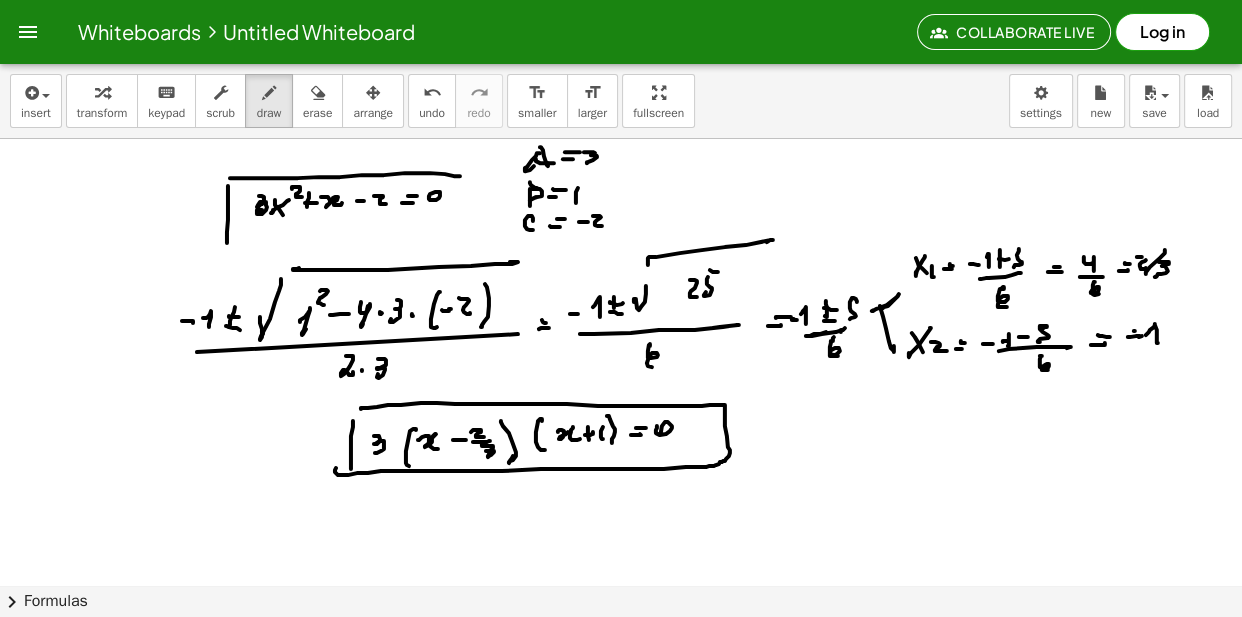 click at bounding box center (623, -5638) 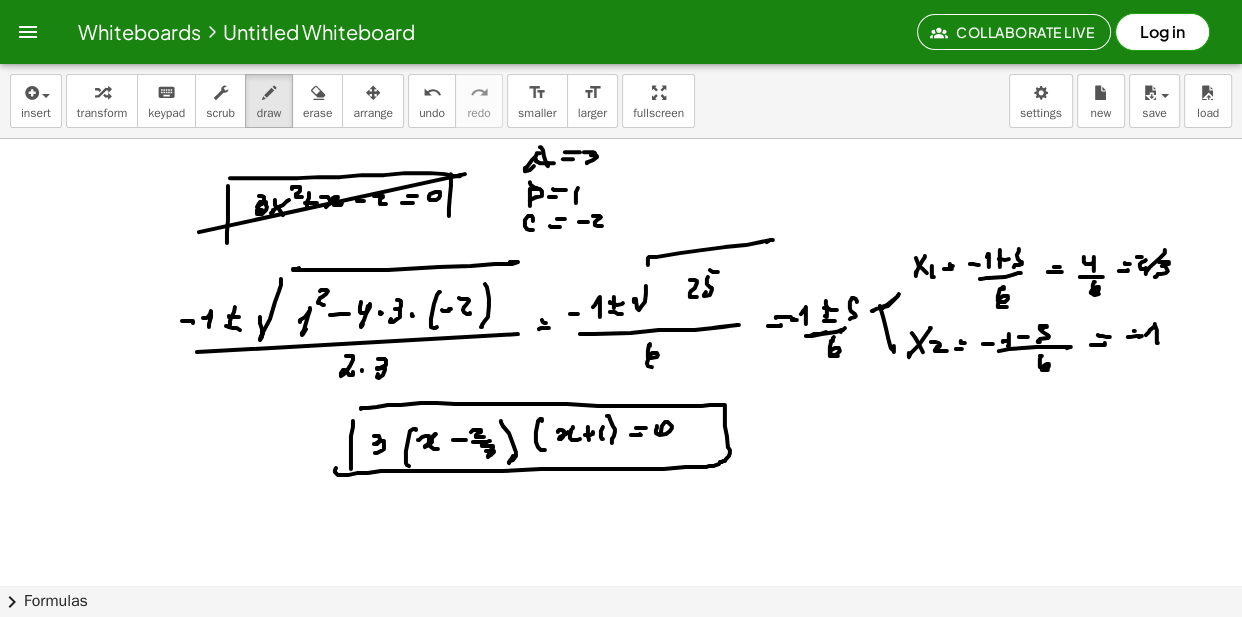 click at bounding box center [623, -5638] 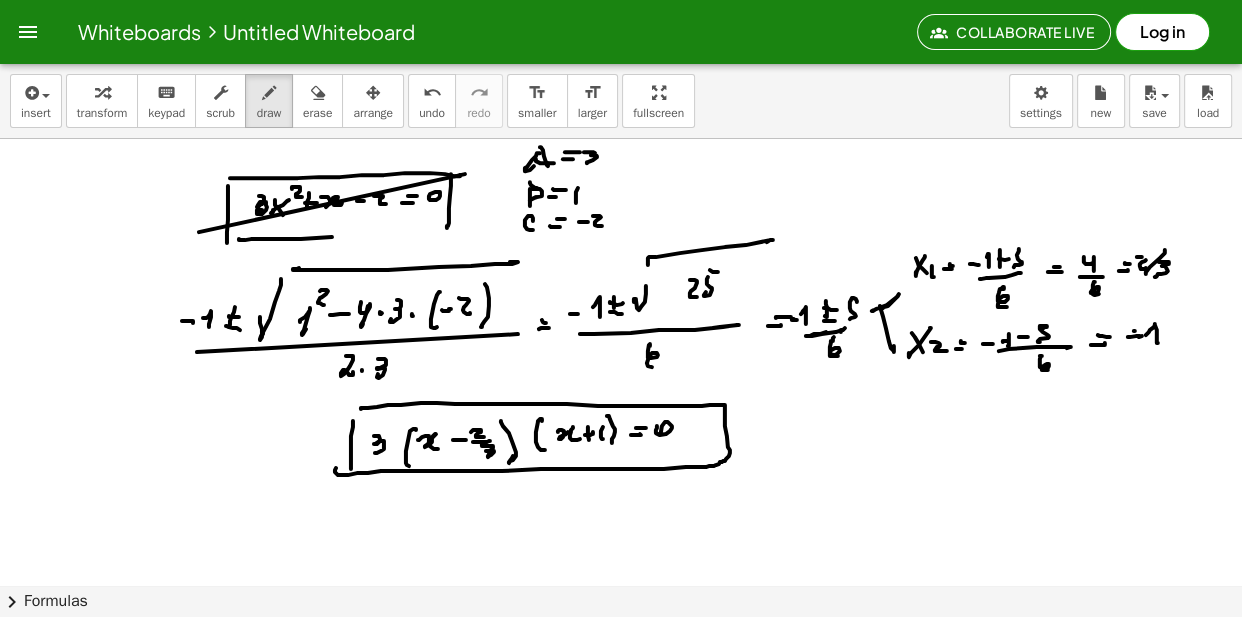 click at bounding box center (623, -5638) 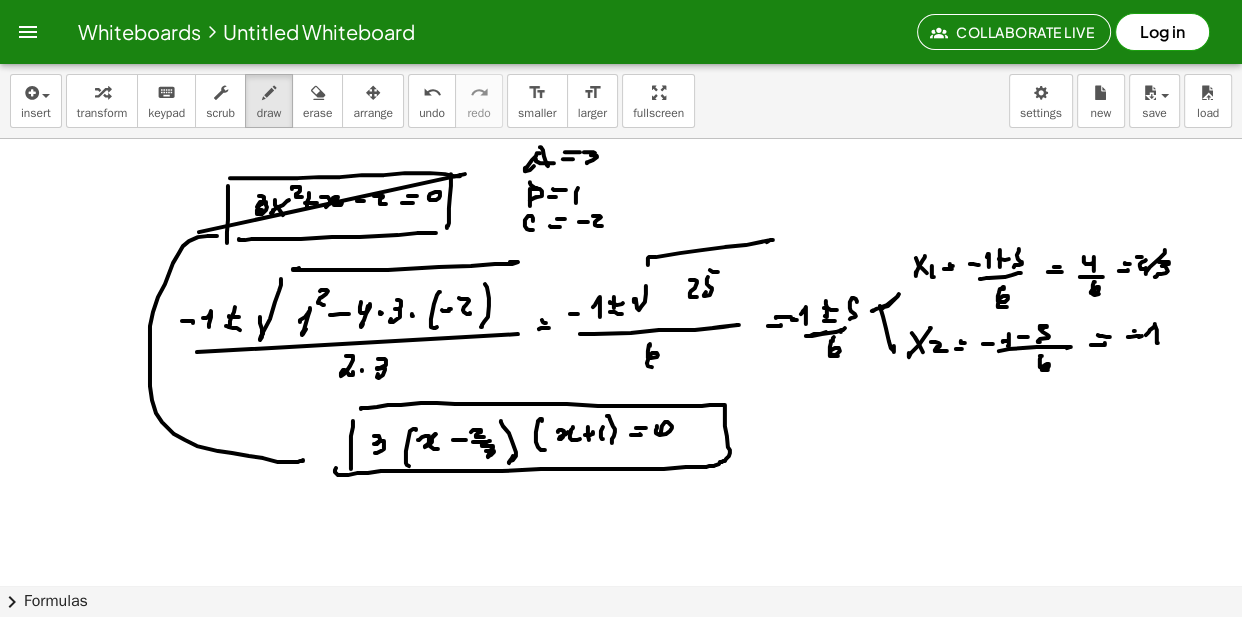 click at bounding box center (623, -5638) 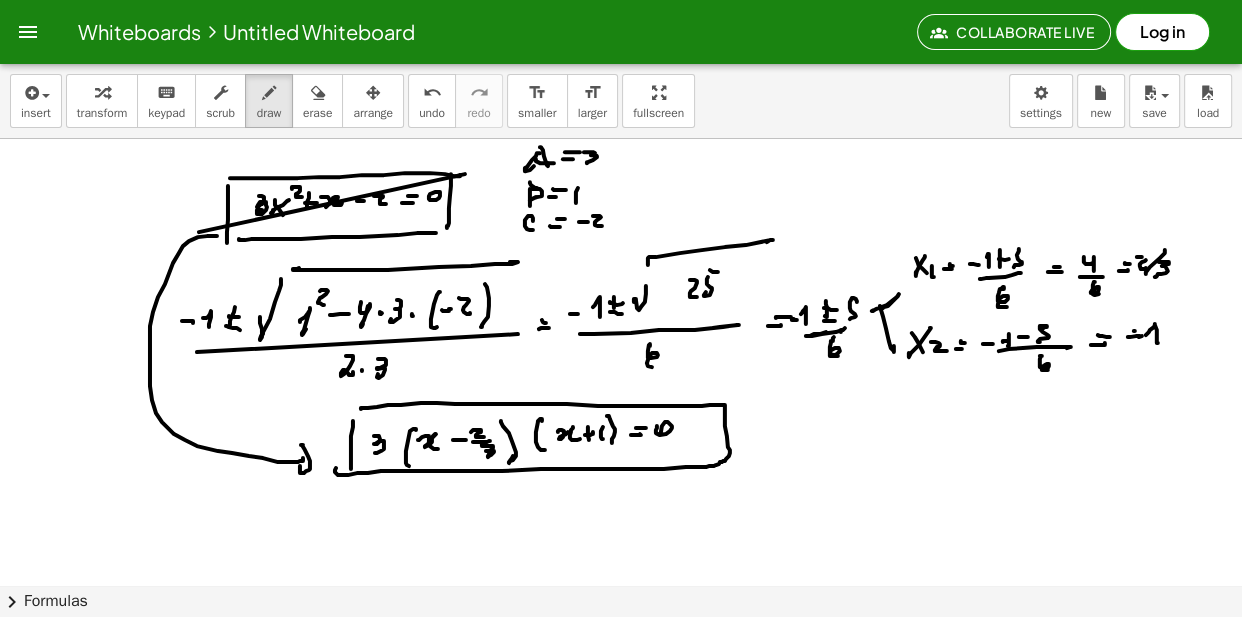 click at bounding box center (623, -5638) 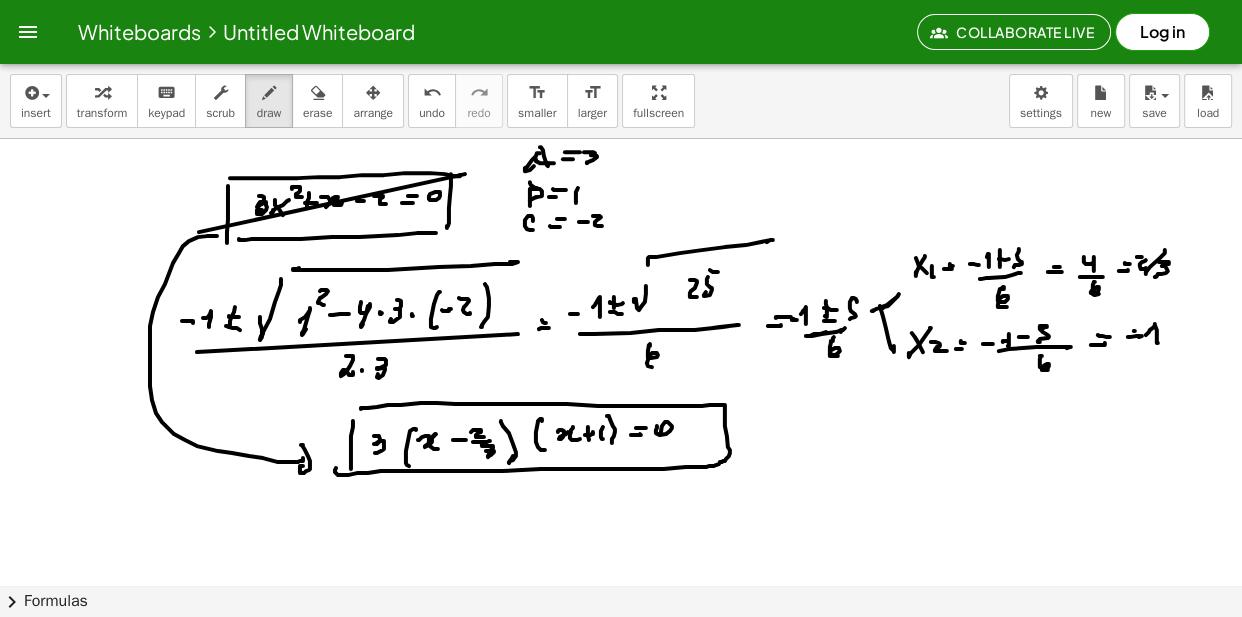 click at bounding box center (623, -5638) 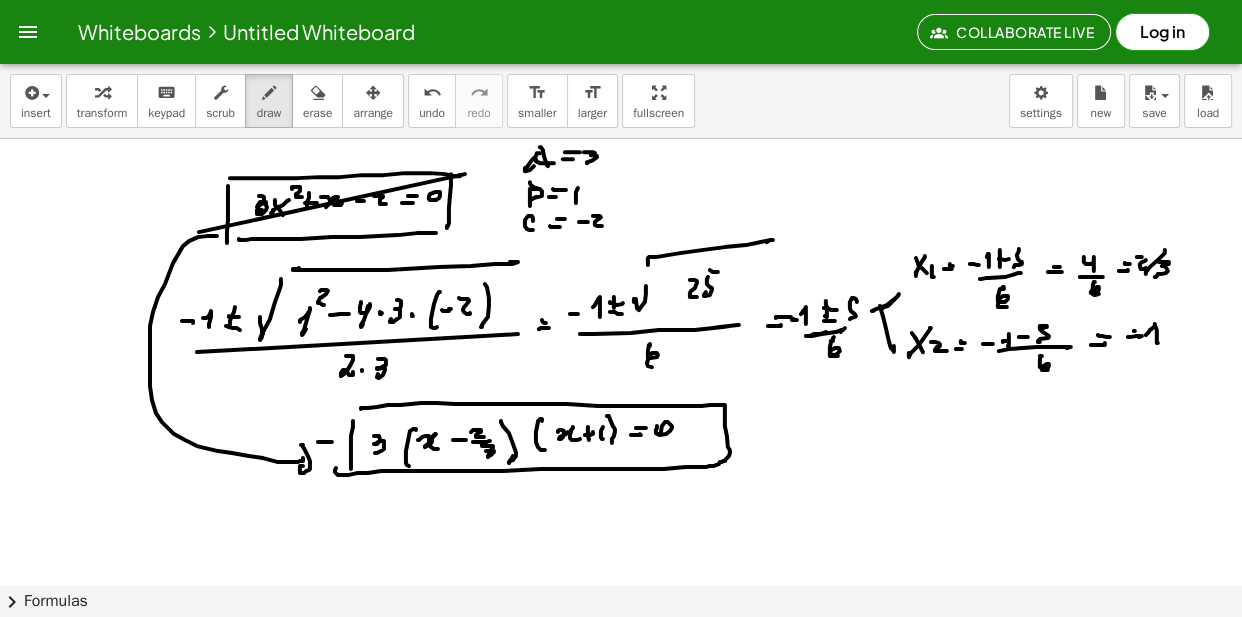 click at bounding box center [623, -5638] 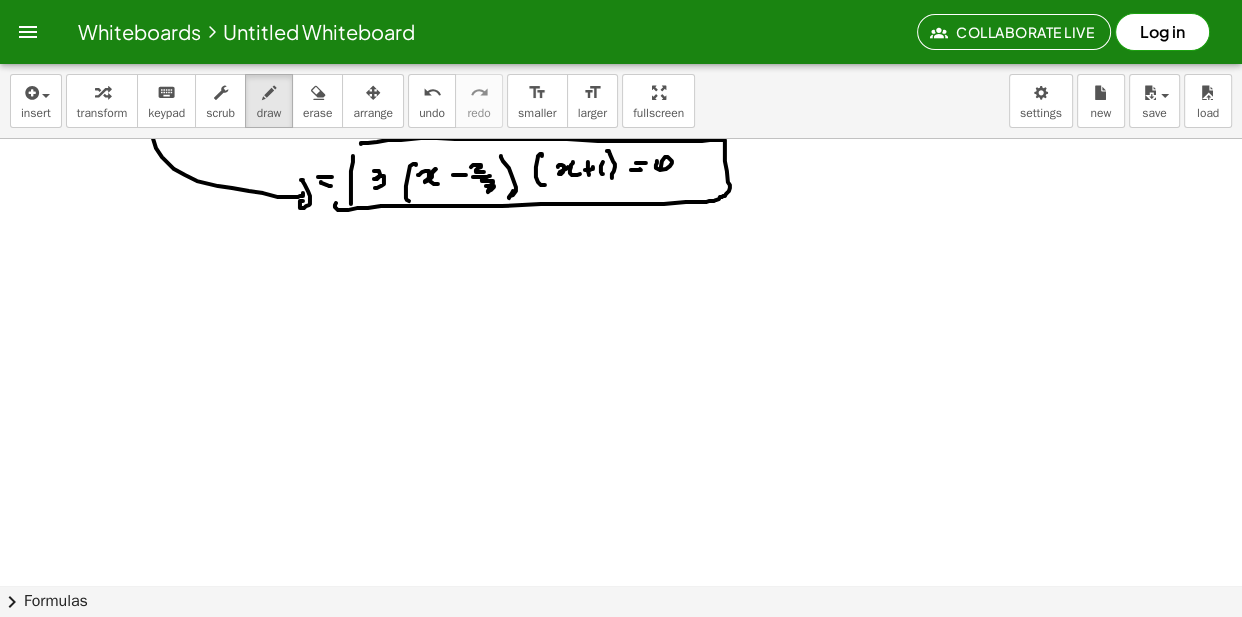 scroll, scrollTop: 12699, scrollLeft: 0, axis: vertical 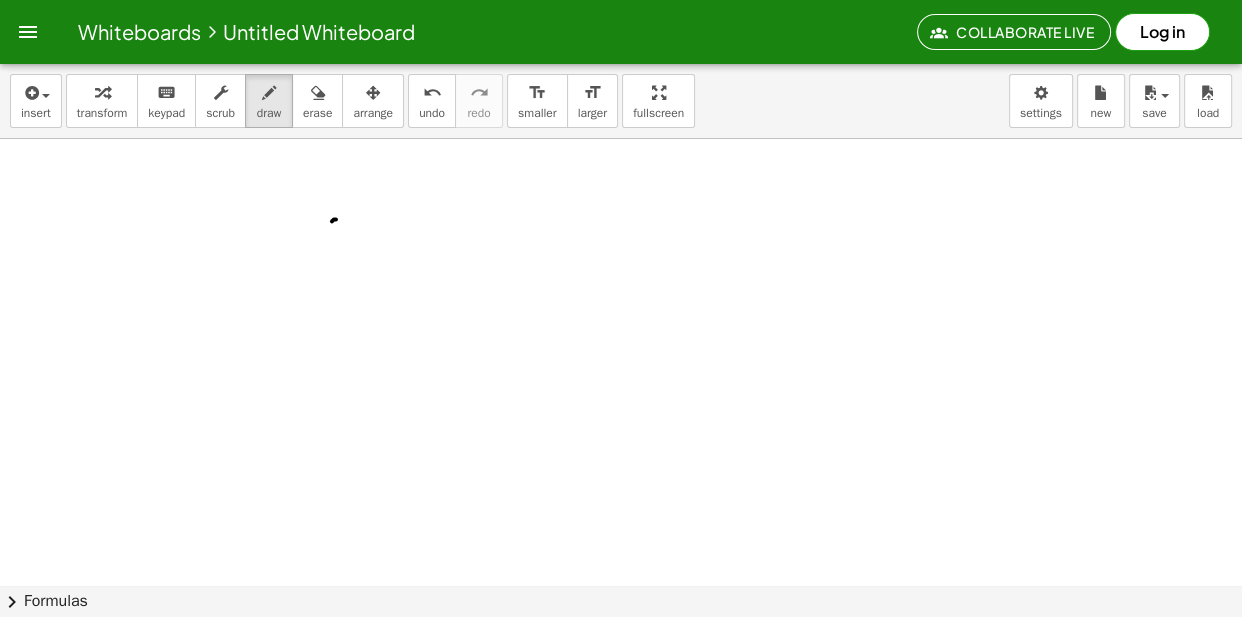 drag, startPoint x: 332, startPoint y: 225, endPoint x: 319, endPoint y: 232, distance: 14.764823 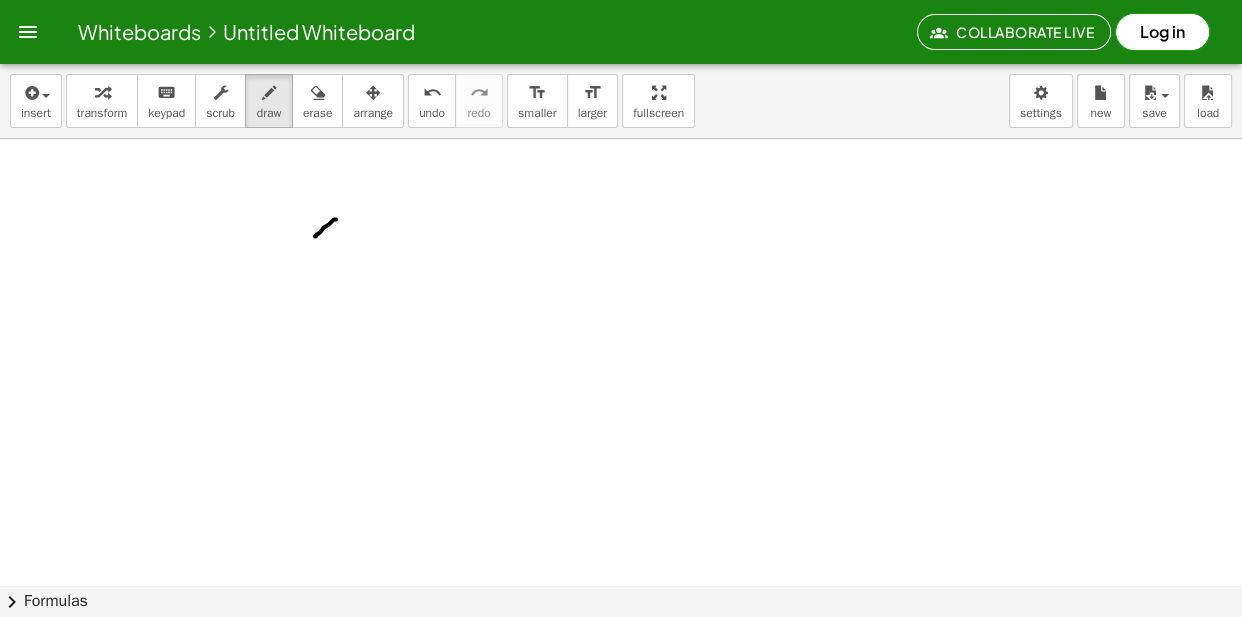 drag, startPoint x: 320, startPoint y: 223, endPoint x: 334, endPoint y: 232, distance: 16.643316 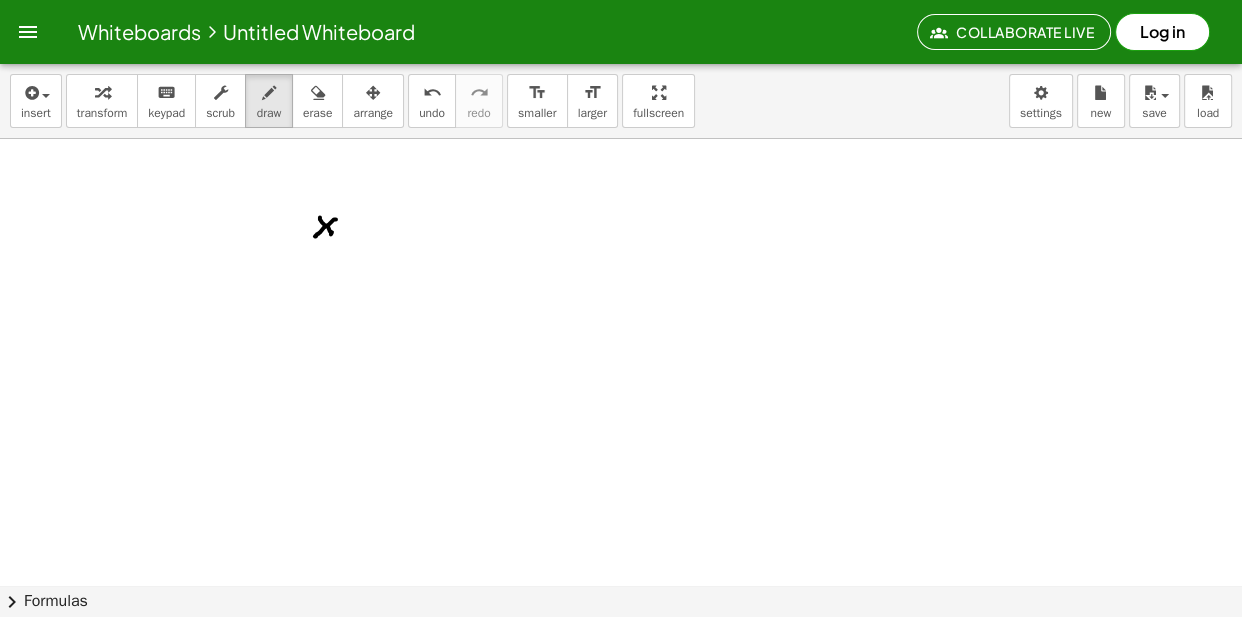 click at bounding box center (623, -5862) 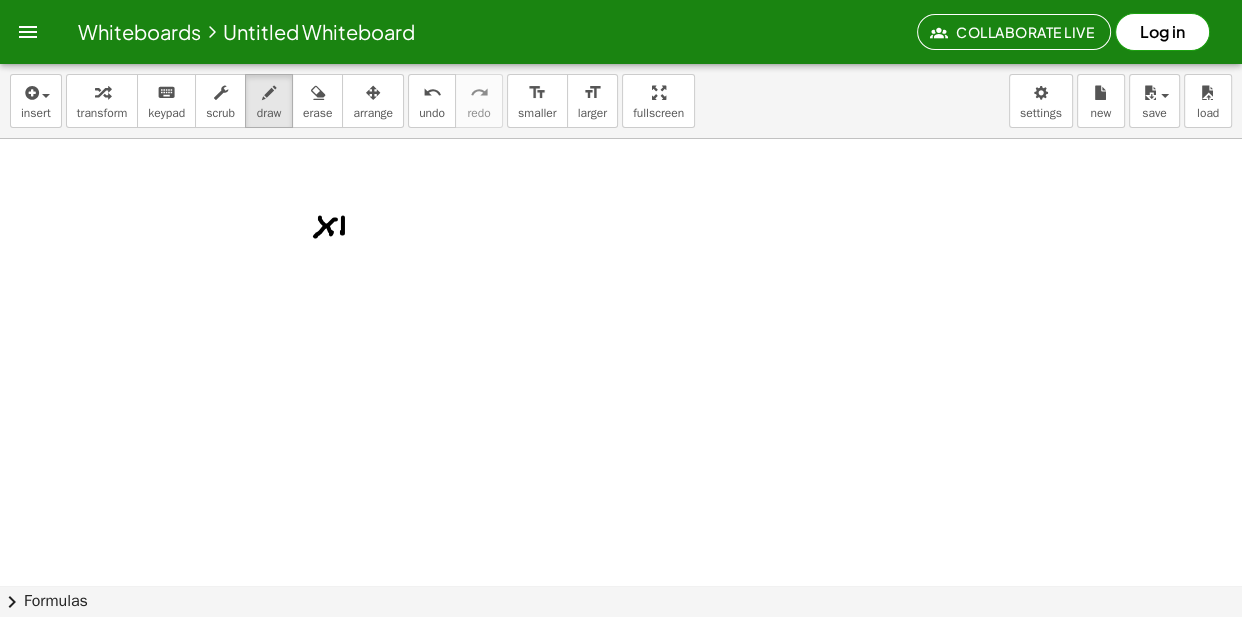 drag, startPoint x: 341, startPoint y: 226, endPoint x: 366, endPoint y: 221, distance: 25.495098 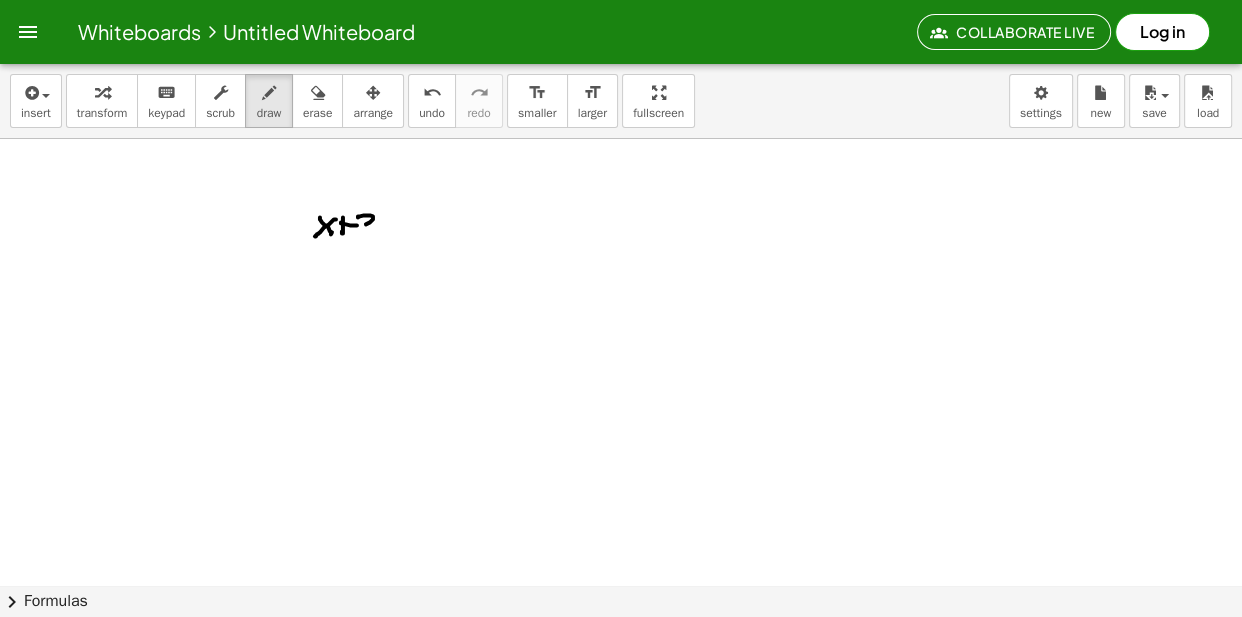 drag, startPoint x: 373, startPoint y: 220, endPoint x: 367, endPoint y: 235, distance: 16.155495 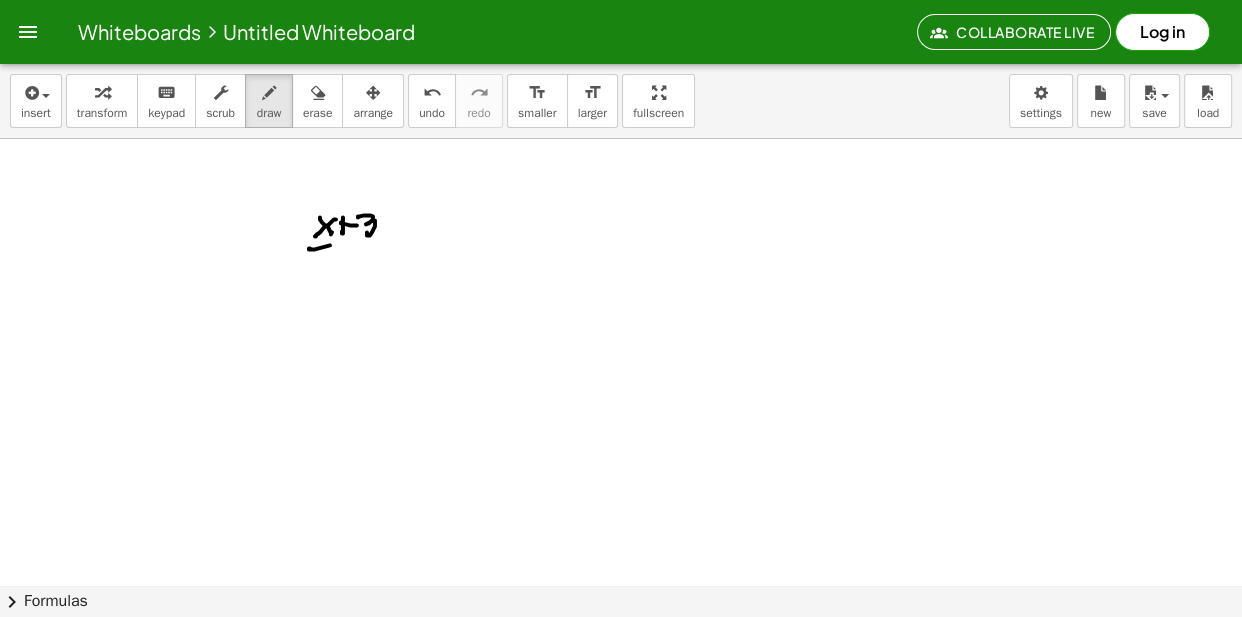 drag, startPoint x: 330, startPoint y: 249, endPoint x: 342, endPoint y: 264, distance: 19.209373 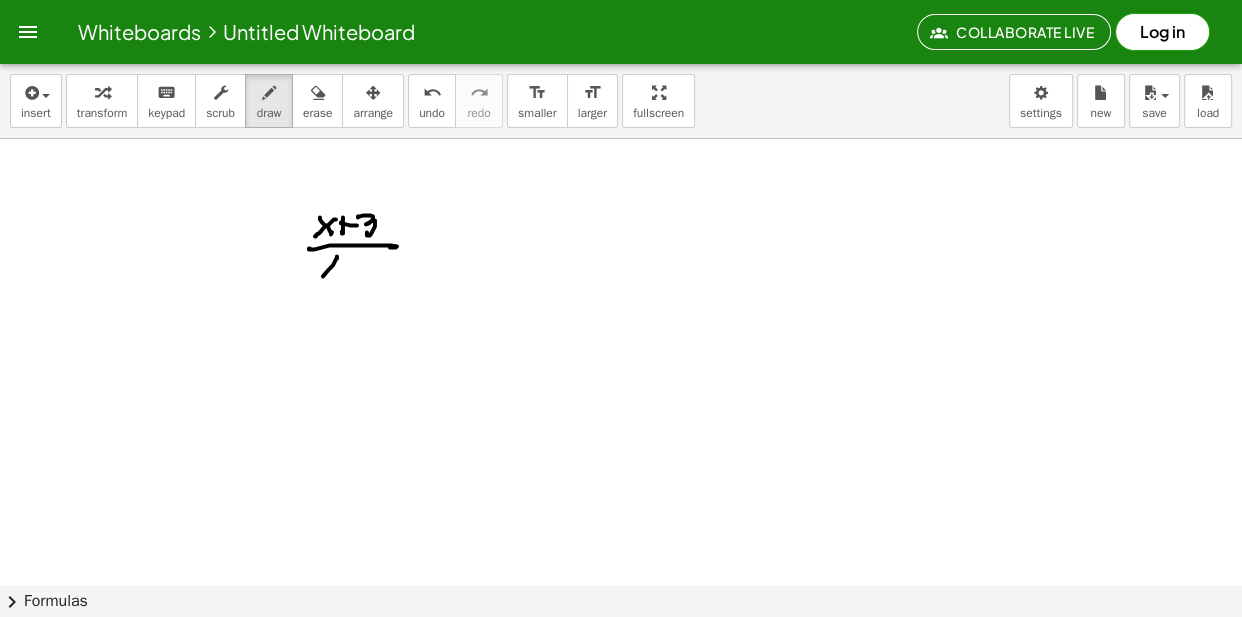 drag, startPoint x: 323, startPoint y: 280, endPoint x: 322, endPoint y: 266, distance: 14.035668 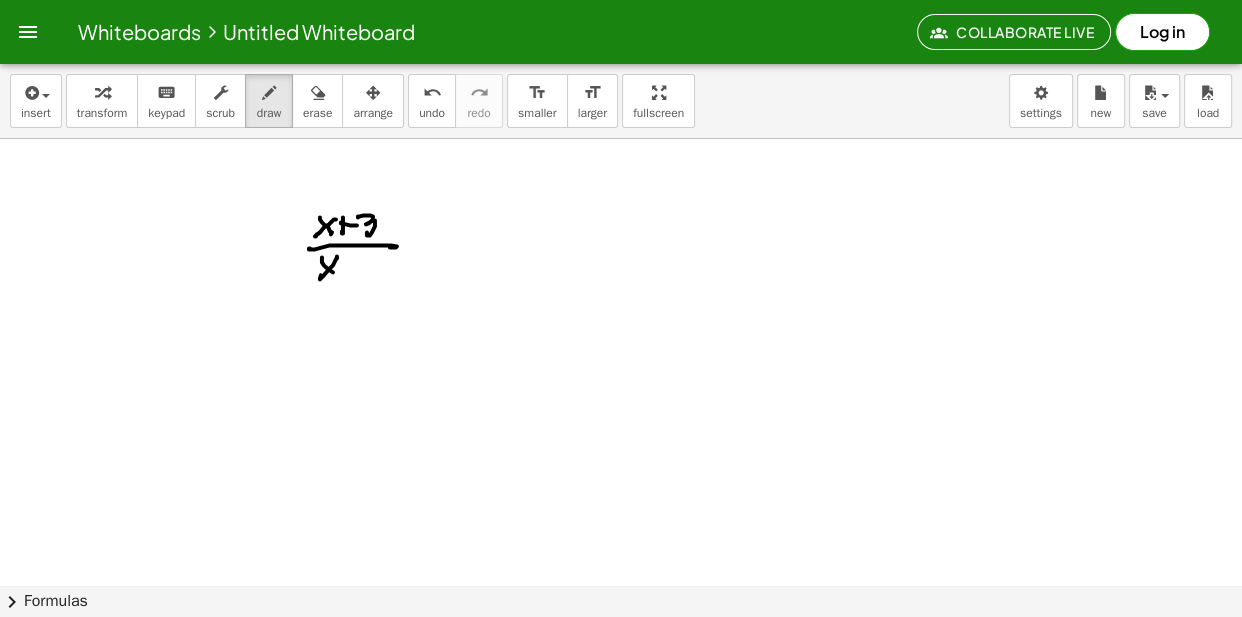 drag, startPoint x: 322, startPoint y: 266, endPoint x: 338, endPoint y: 271, distance: 16.763054 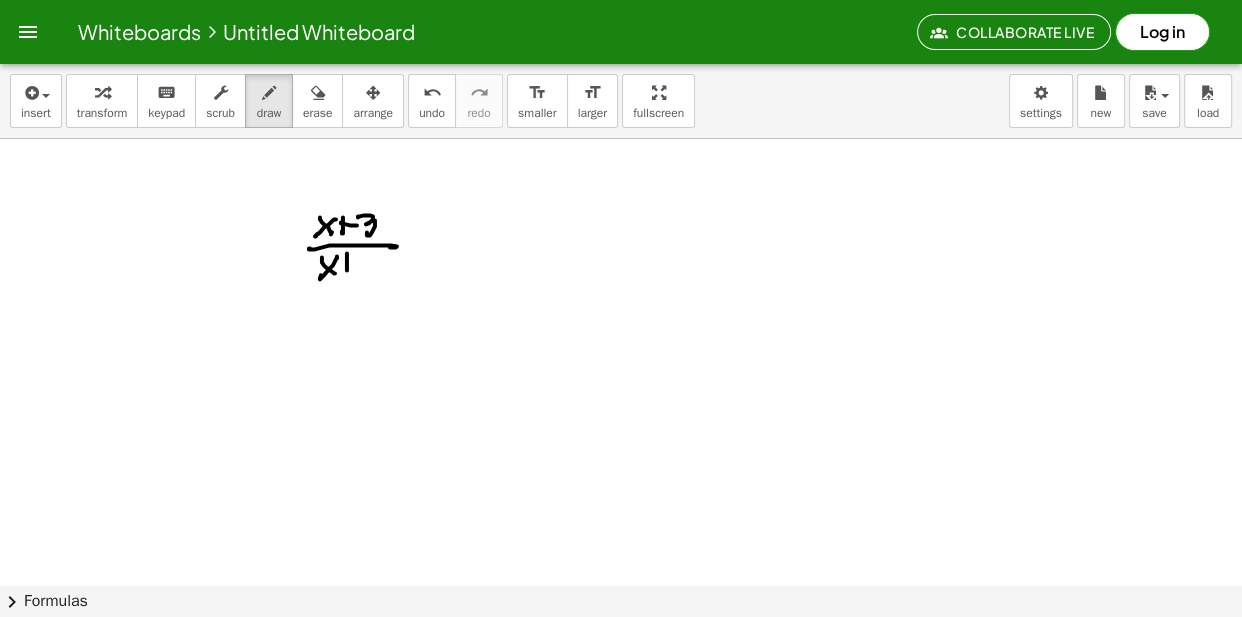 click at bounding box center [623, -5862] 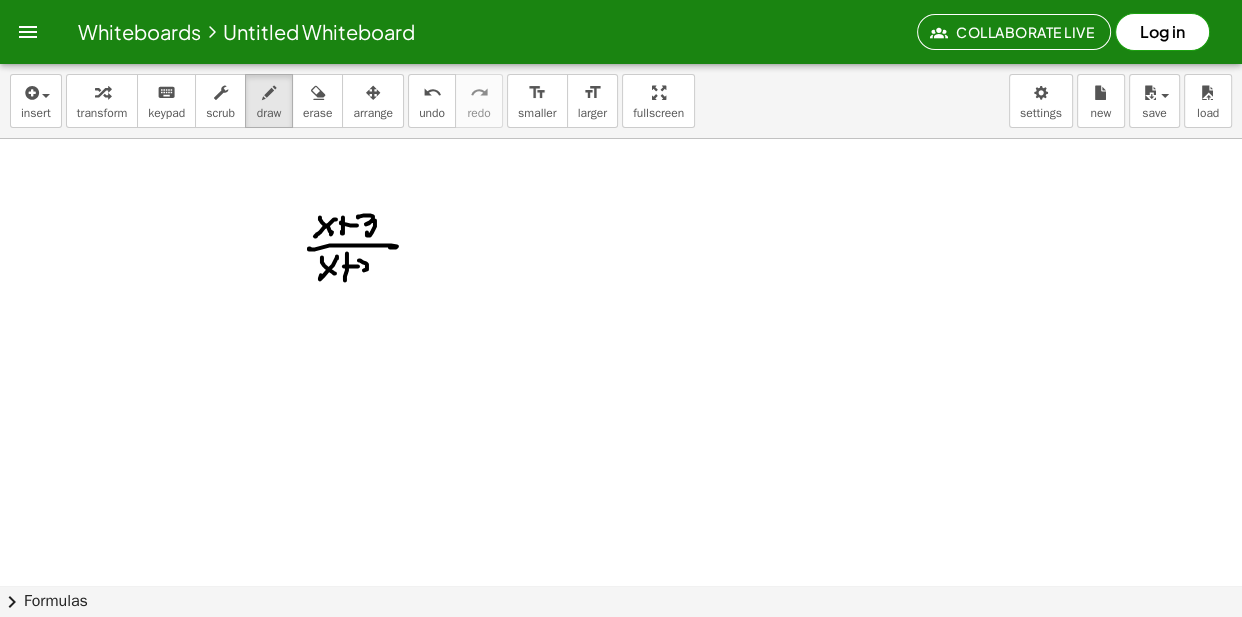 drag, startPoint x: 367, startPoint y: 273, endPoint x: 380, endPoint y: 278, distance: 13.928389 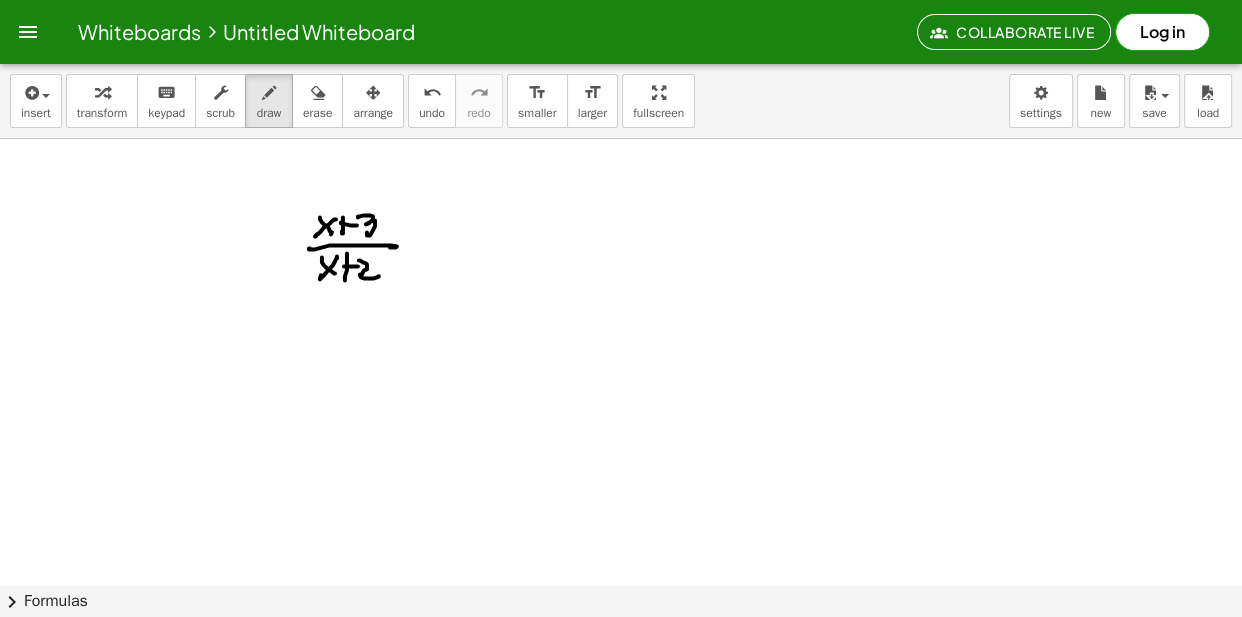 drag, startPoint x: 420, startPoint y: 250, endPoint x: 417, endPoint y: 237, distance: 13.341664 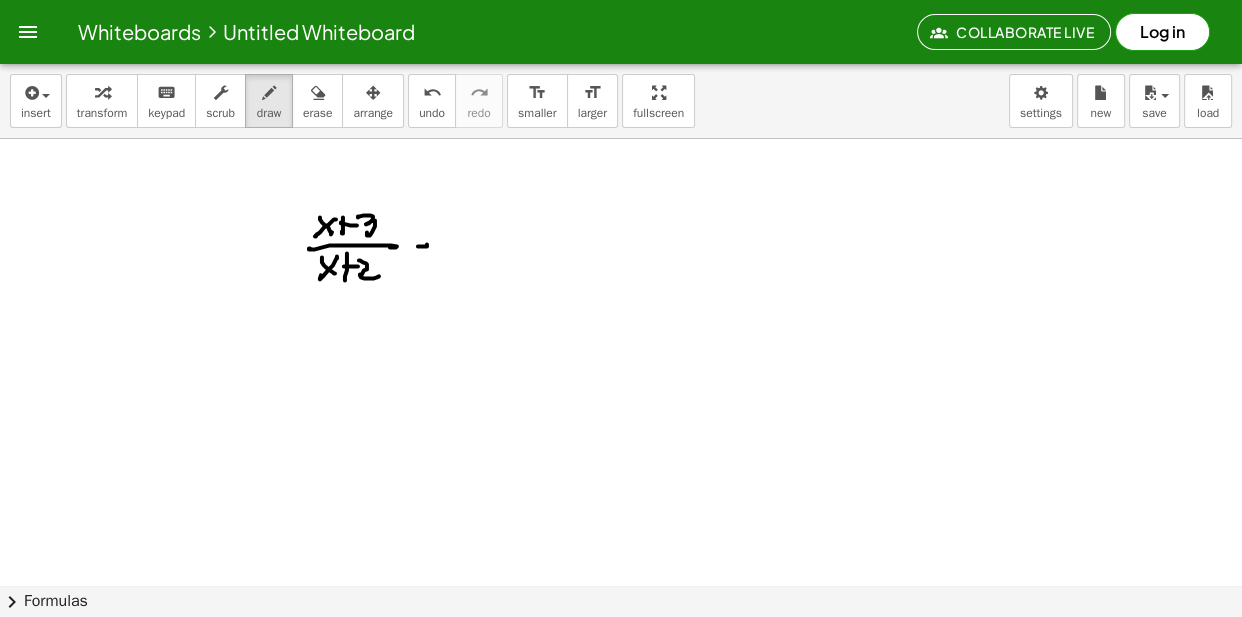 drag, startPoint x: 418, startPoint y: 238, endPoint x: 439, endPoint y: 238, distance: 21 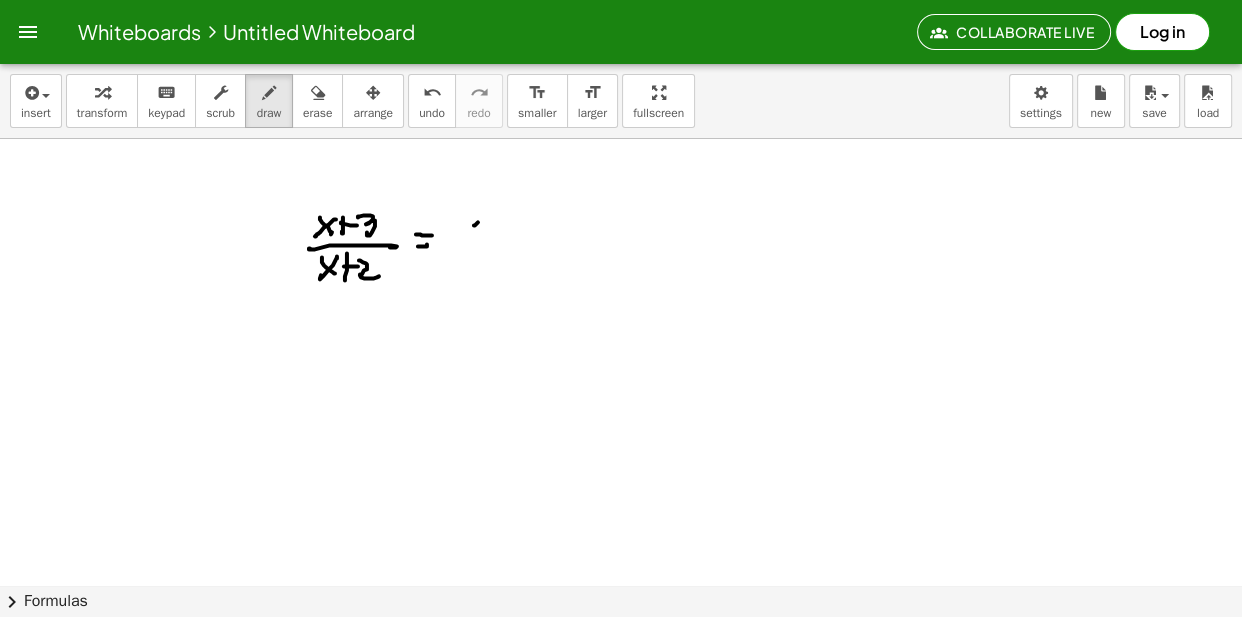 drag, startPoint x: 475, startPoint y: 229, endPoint x: 462, endPoint y: 236, distance: 14.764823 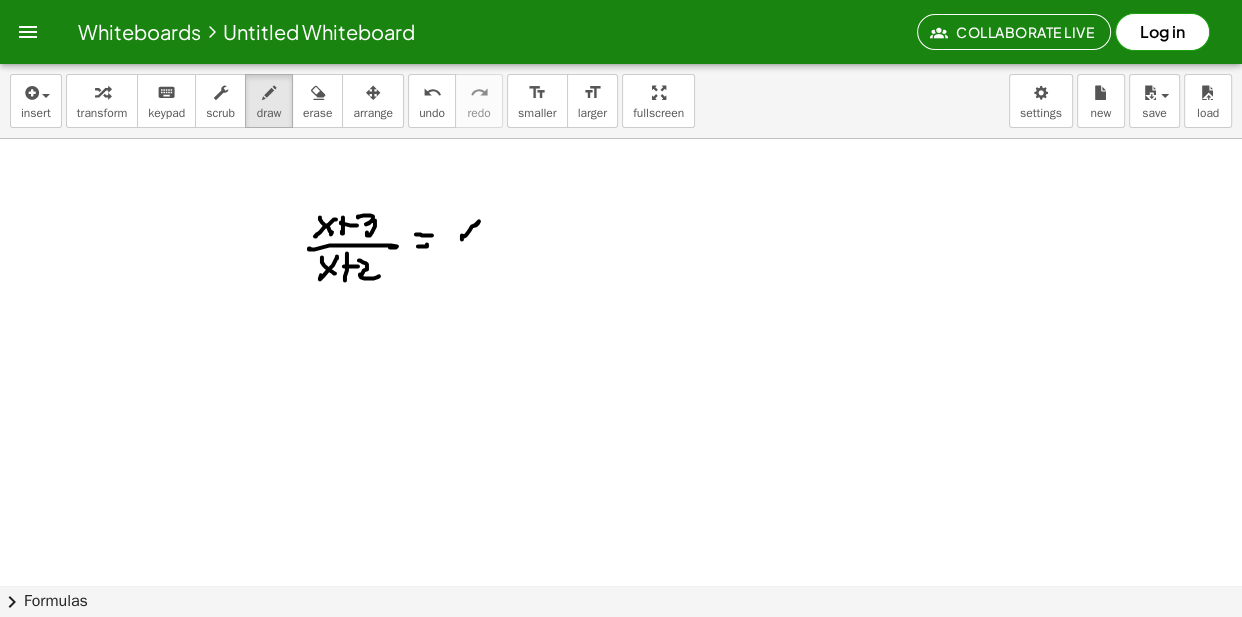 click at bounding box center (623, -5862) 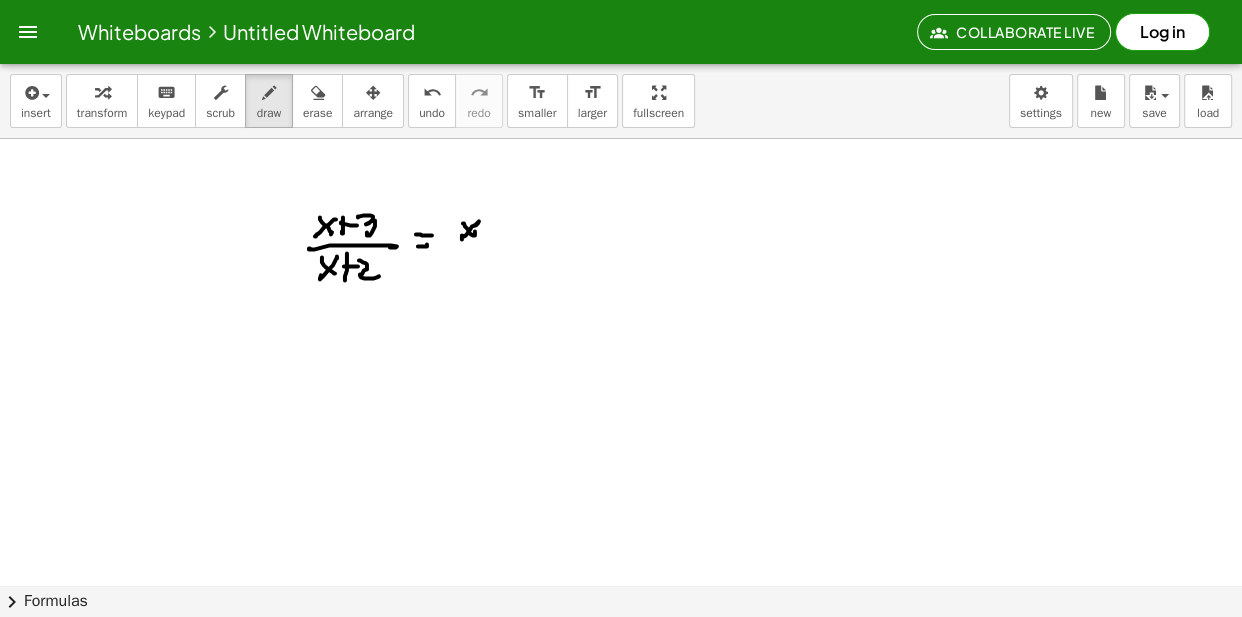 click at bounding box center (623, -5862) 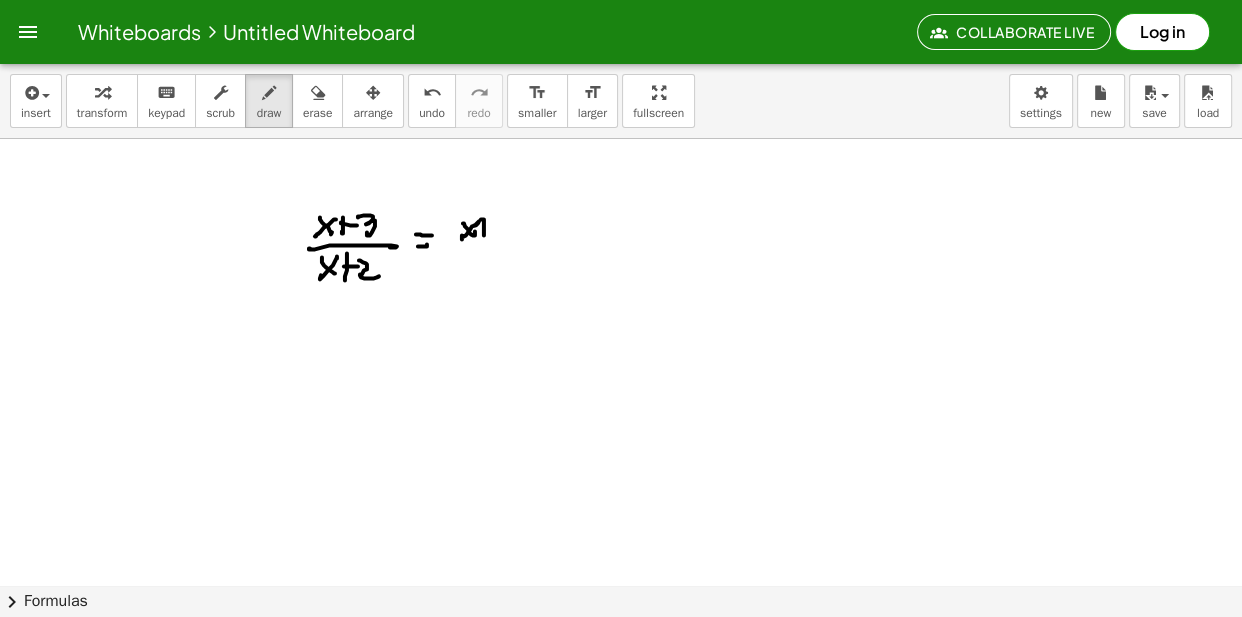 click at bounding box center [623, -5862] 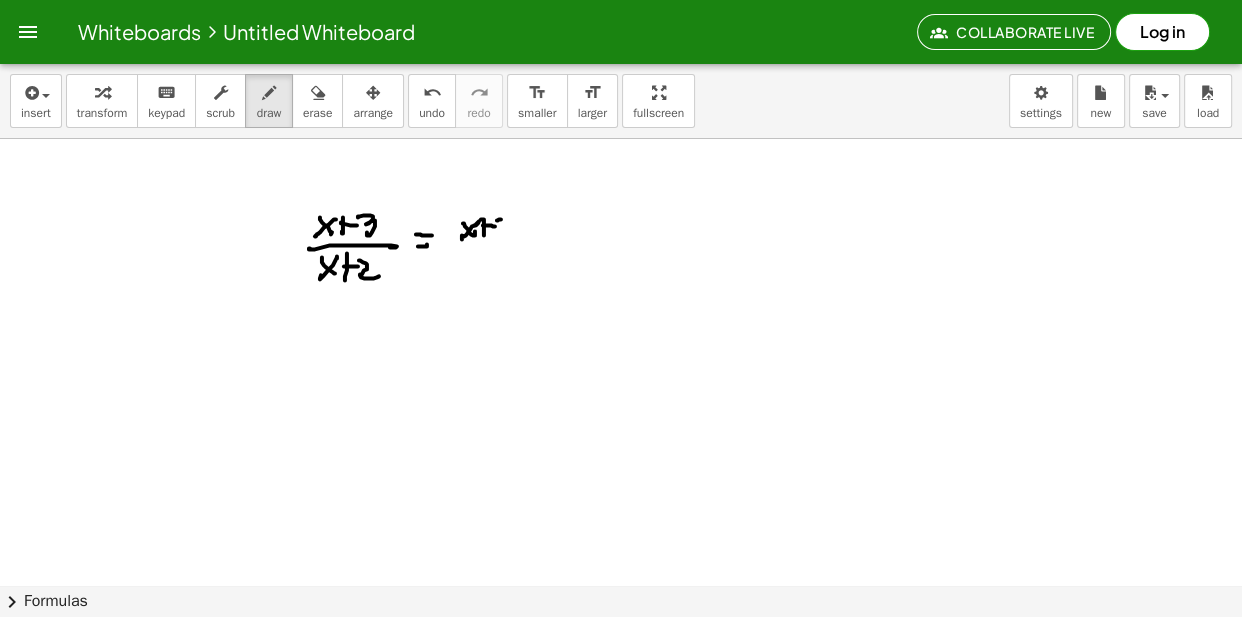 drag, startPoint x: 501, startPoint y: 223, endPoint x: 513, endPoint y: 239, distance: 20 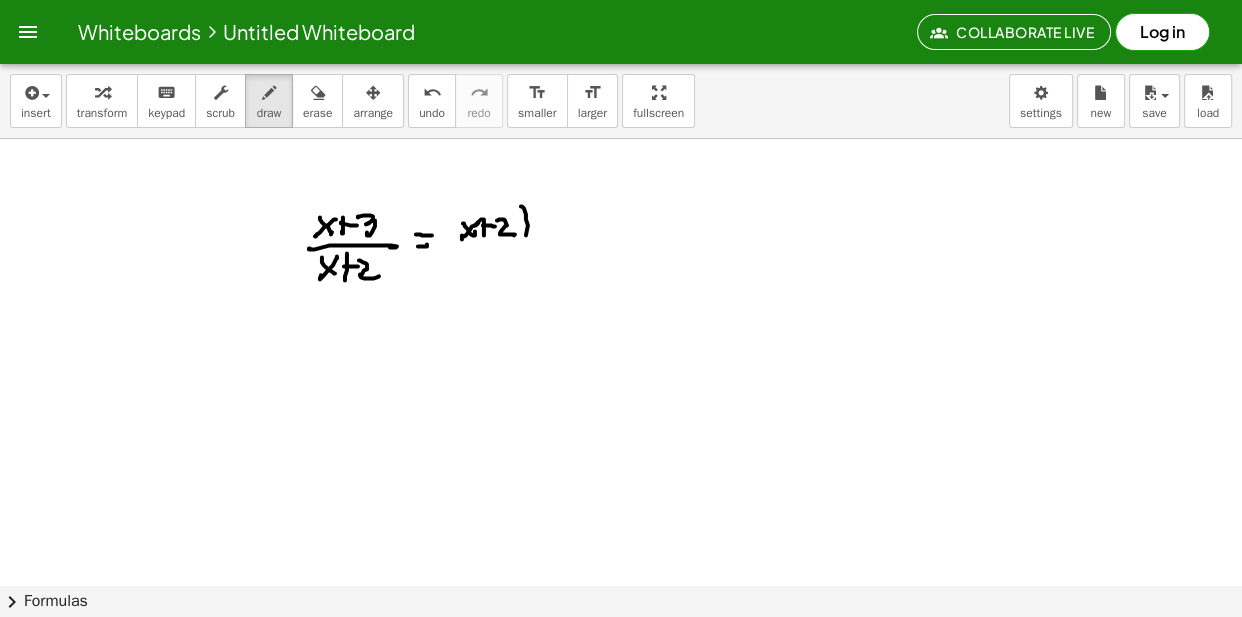 drag, startPoint x: 526, startPoint y: 239, endPoint x: 485, endPoint y: 236, distance: 41.109608 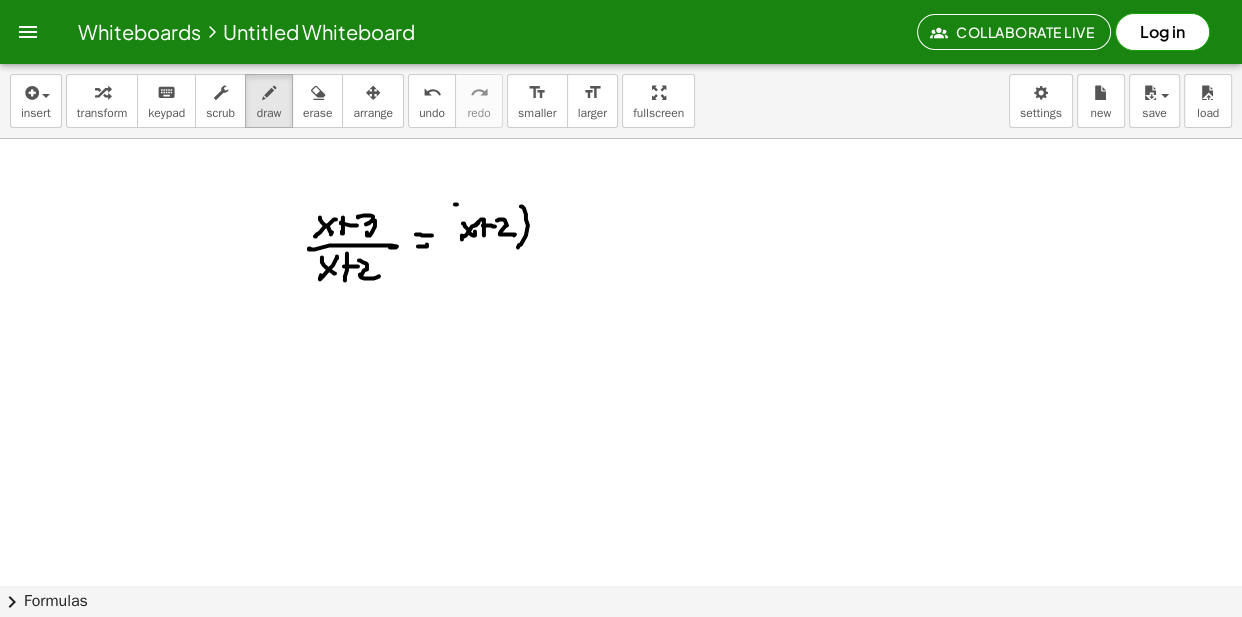 drag, startPoint x: 457, startPoint y: 208, endPoint x: 455, endPoint y: 239, distance: 31.06445 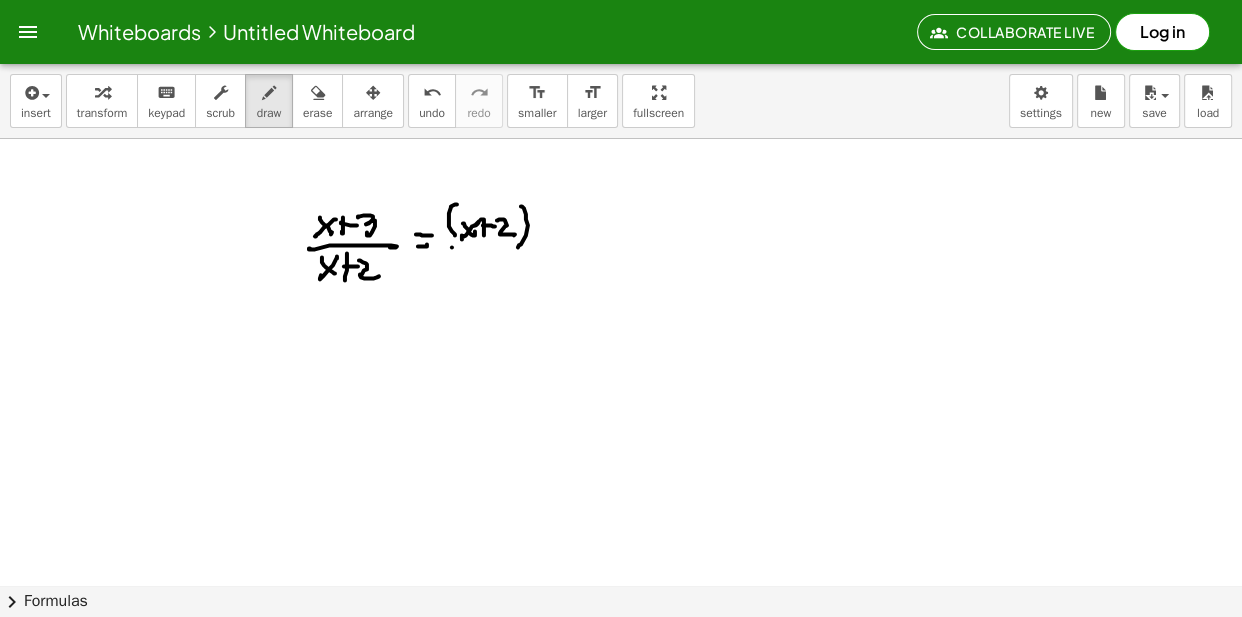 drag, startPoint x: 452, startPoint y: 251, endPoint x: 490, endPoint y: 265, distance: 40.496914 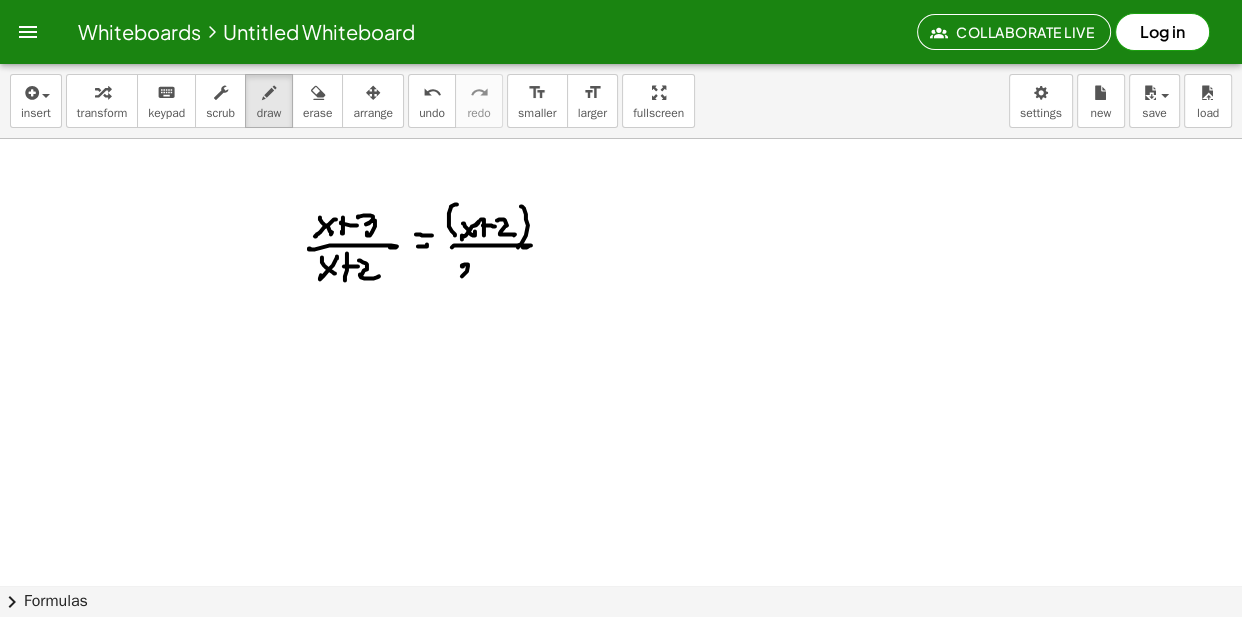 drag, startPoint x: 467, startPoint y: 275, endPoint x: 488, endPoint y: 270, distance: 21.587032 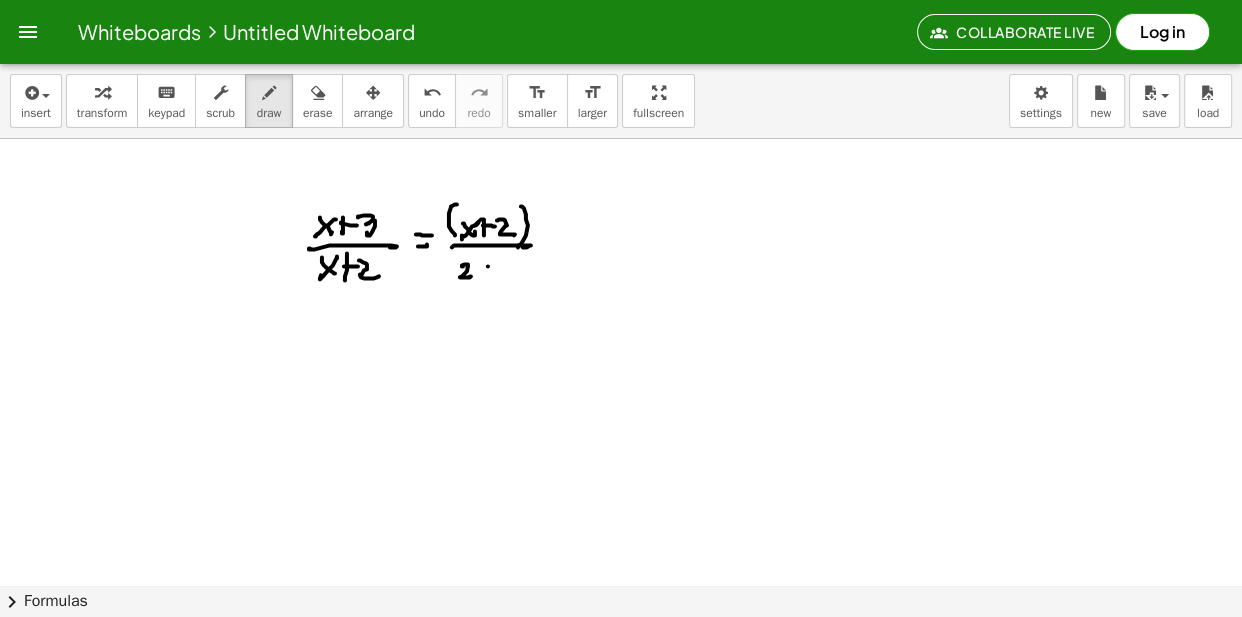 drag, startPoint x: 488, startPoint y: 270, endPoint x: 477, endPoint y: 277, distance: 13.038404 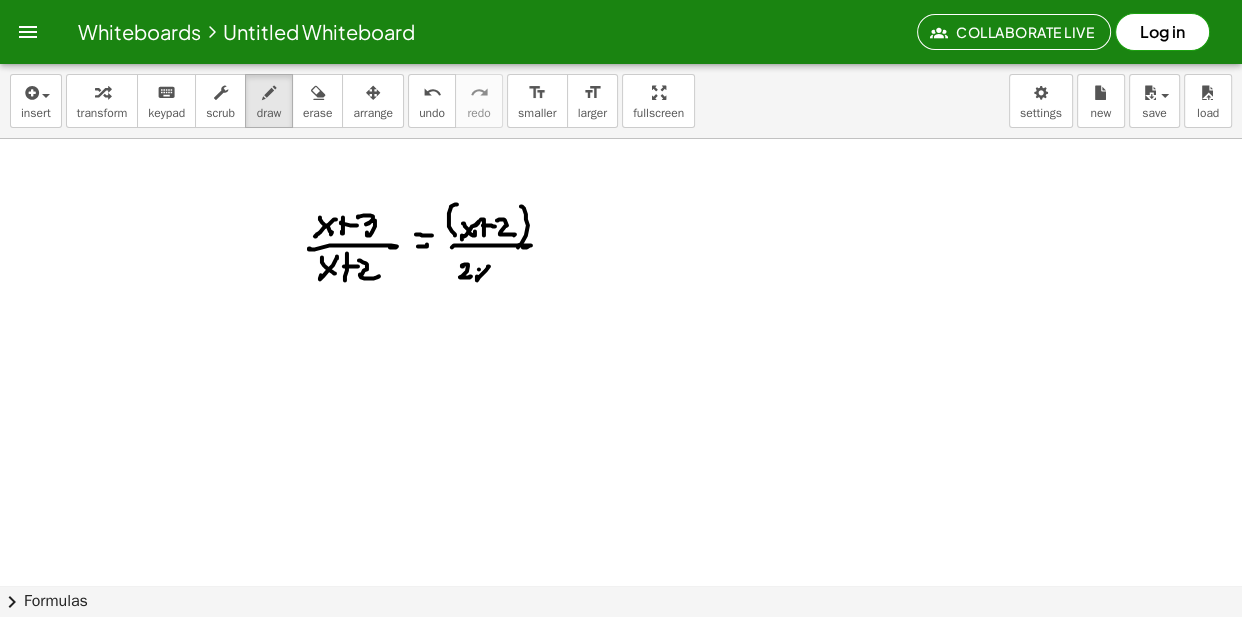 drag, startPoint x: 479, startPoint y: 273, endPoint x: 501, endPoint y: 272, distance: 22.022715 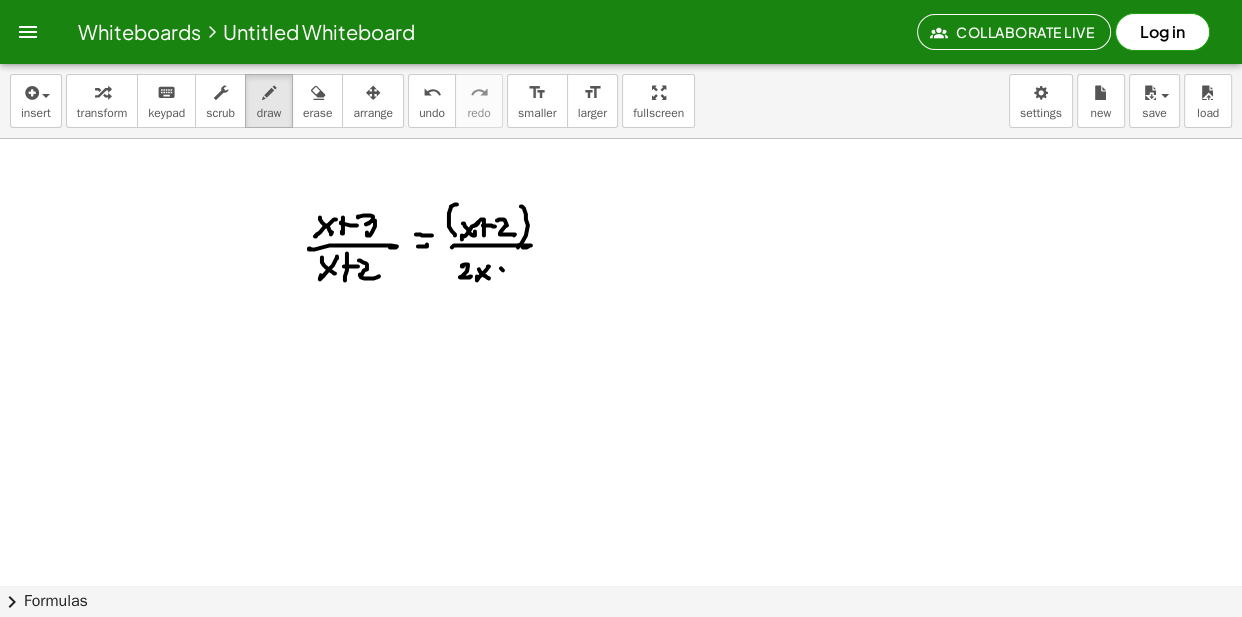 click at bounding box center (623, -5862) 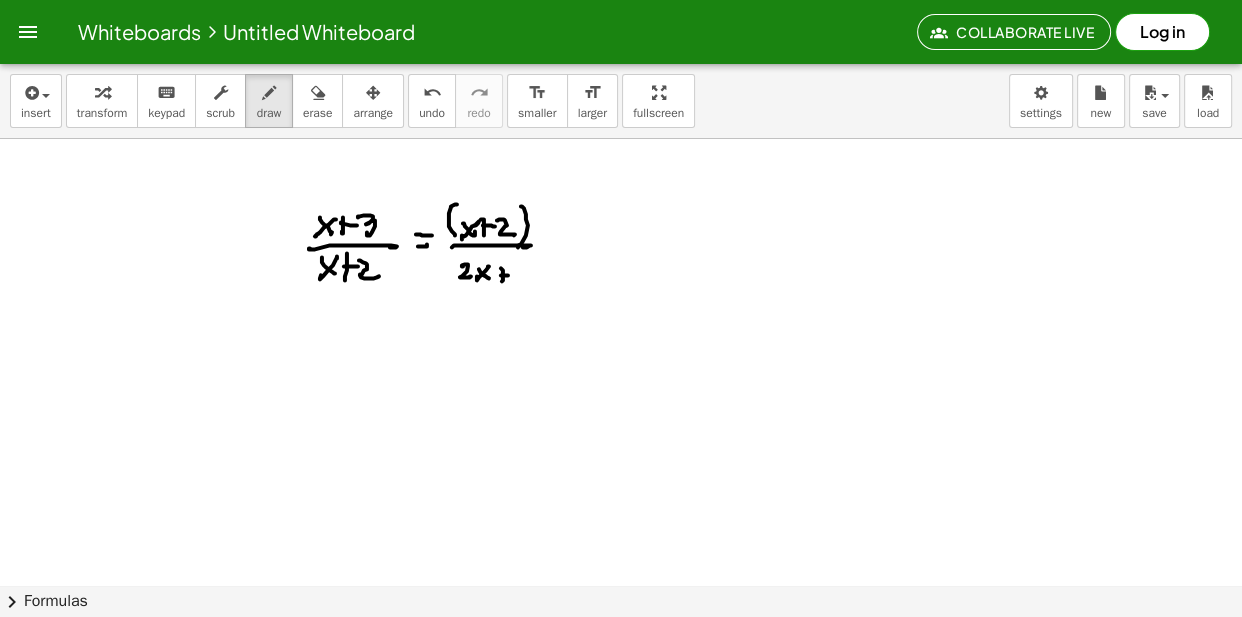 drag, startPoint x: 501, startPoint y: 279, endPoint x: 518, endPoint y: 267, distance: 20.808653 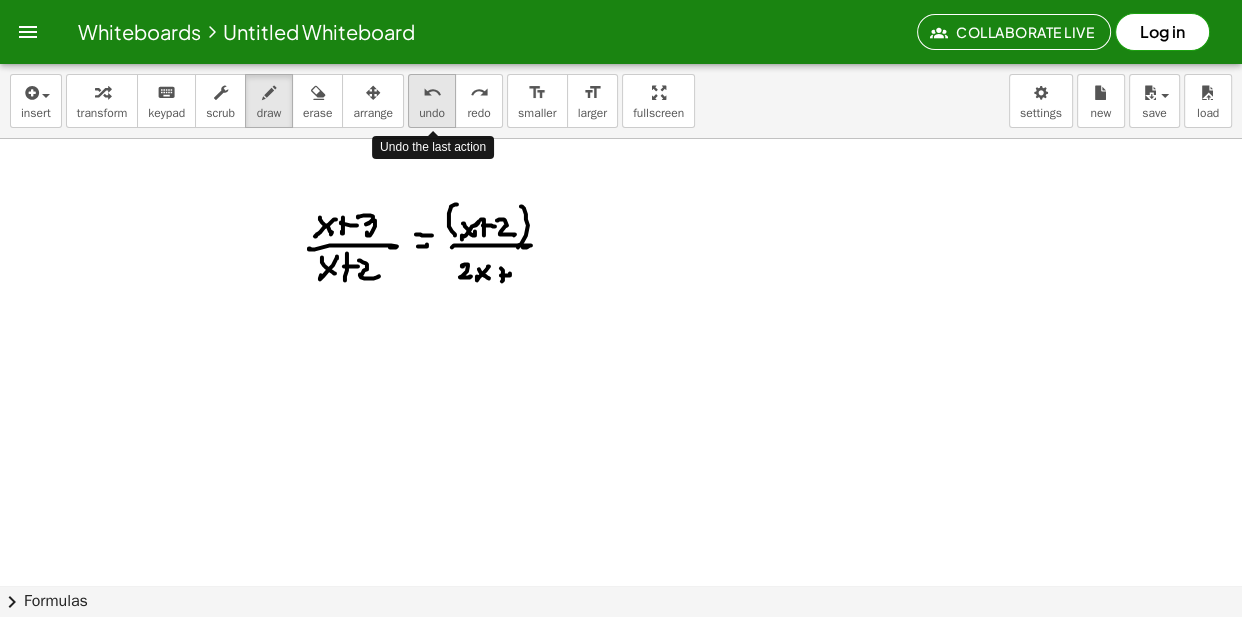 click on "undo" at bounding box center [432, 113] 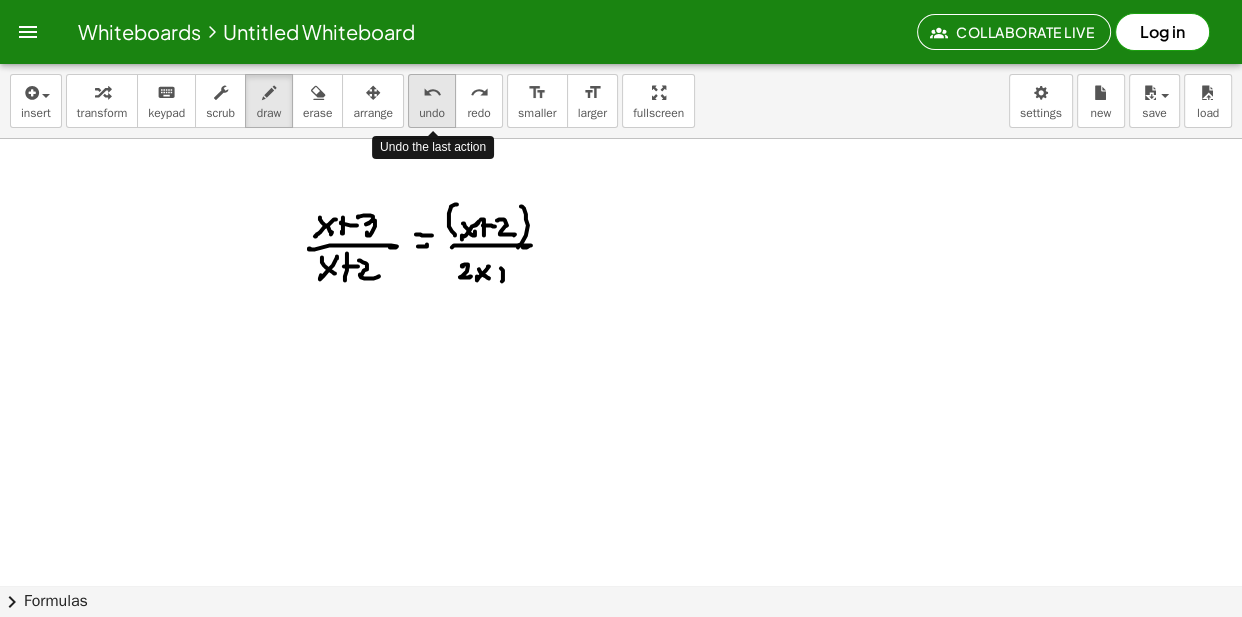 click on "undo" at bounding box center (432, 113) 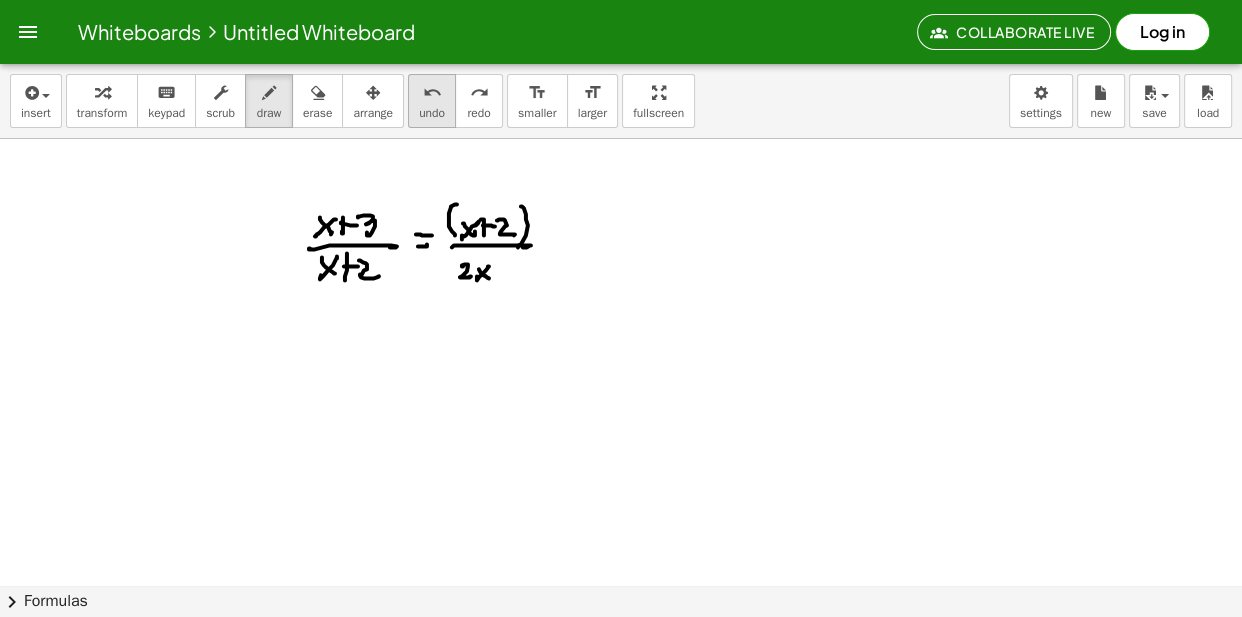 click on "undo" at bounding box center [432, 93] 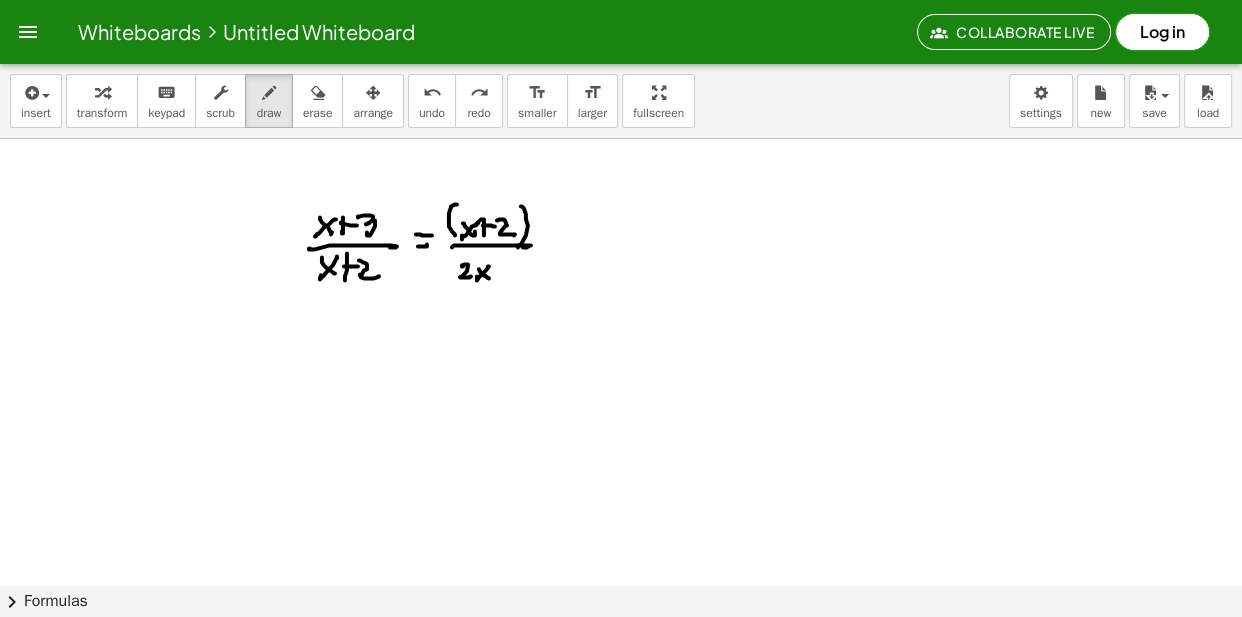 drag, startPoint x: 500, startPoint y: 273, endPoint x: 512, endPoint y: 273, distance: 12 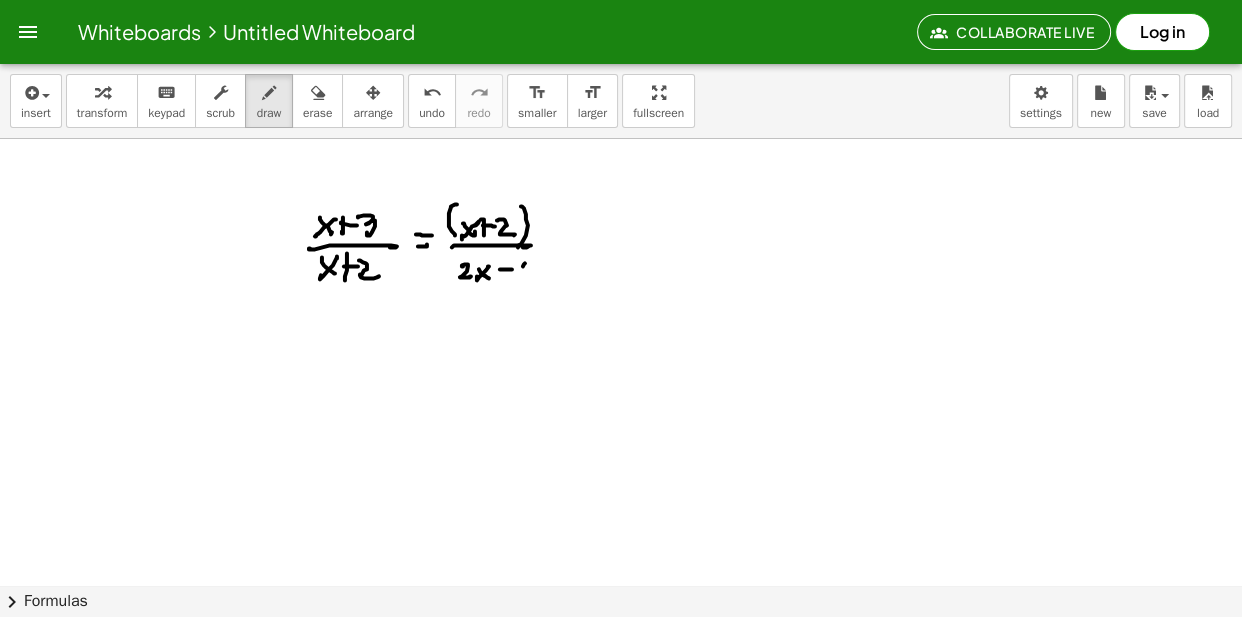 click at bounding box center (623, -5862) 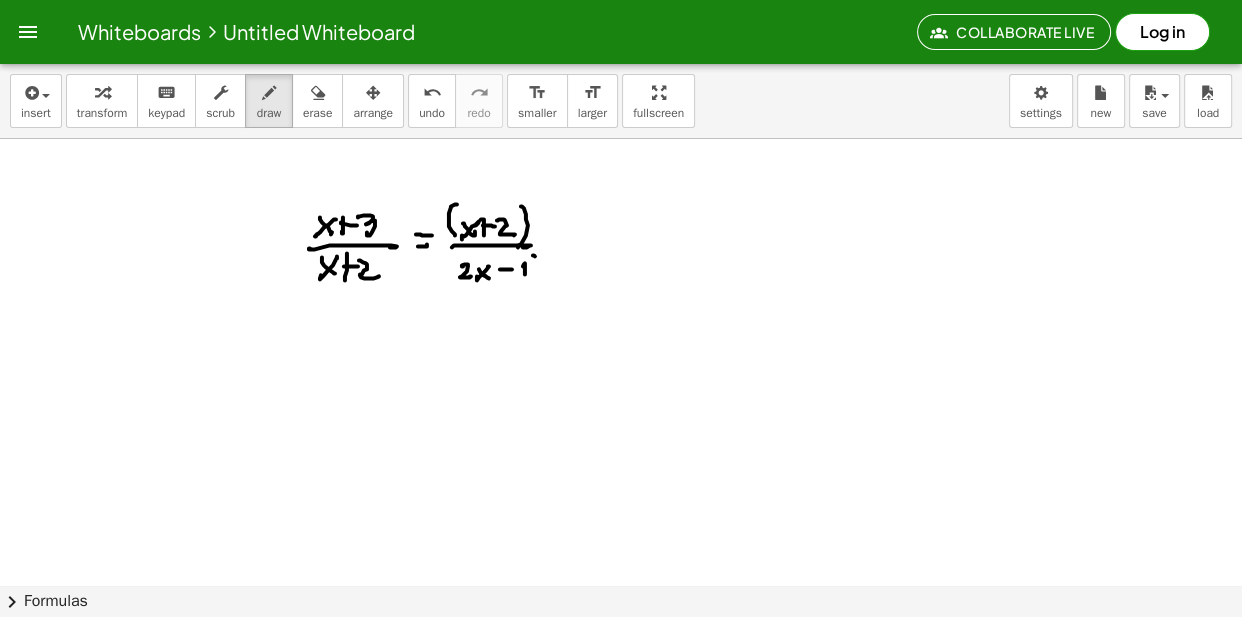 drag, startPoint x: 535, startPoint y: 260, endPoint x: 520, endPoint y: 290, distance: 33.54102 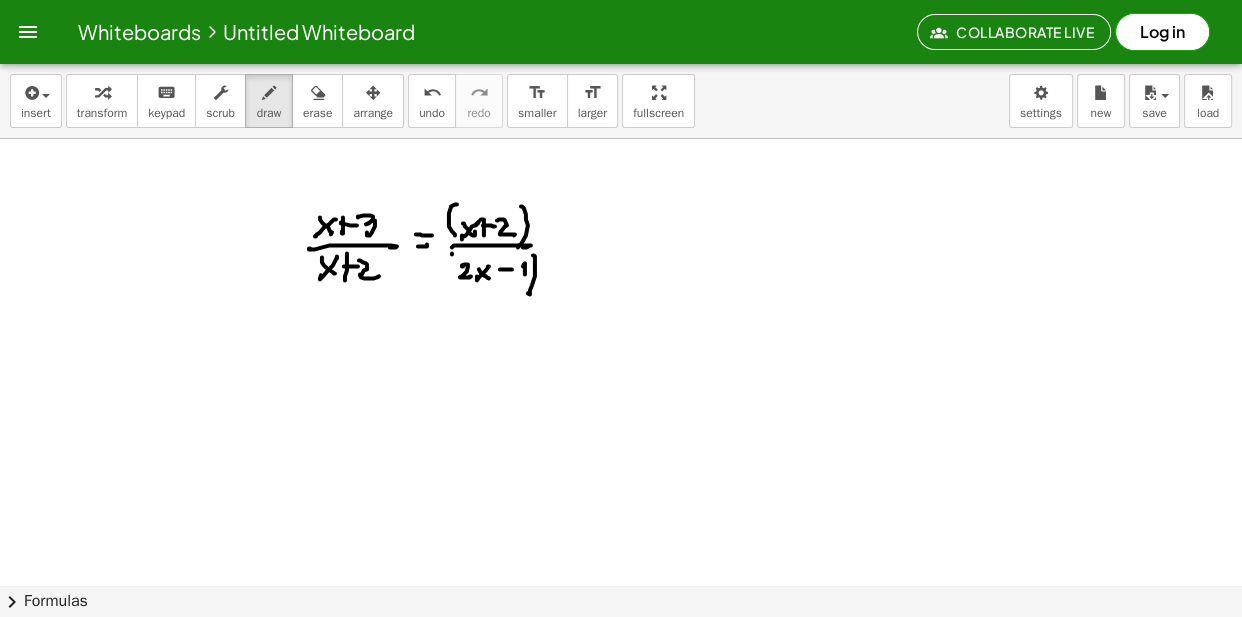 drag, startPoint x: 452, startPoint y: 257, endPoint x: 449, endPoint y: 299, distance: 42.107006 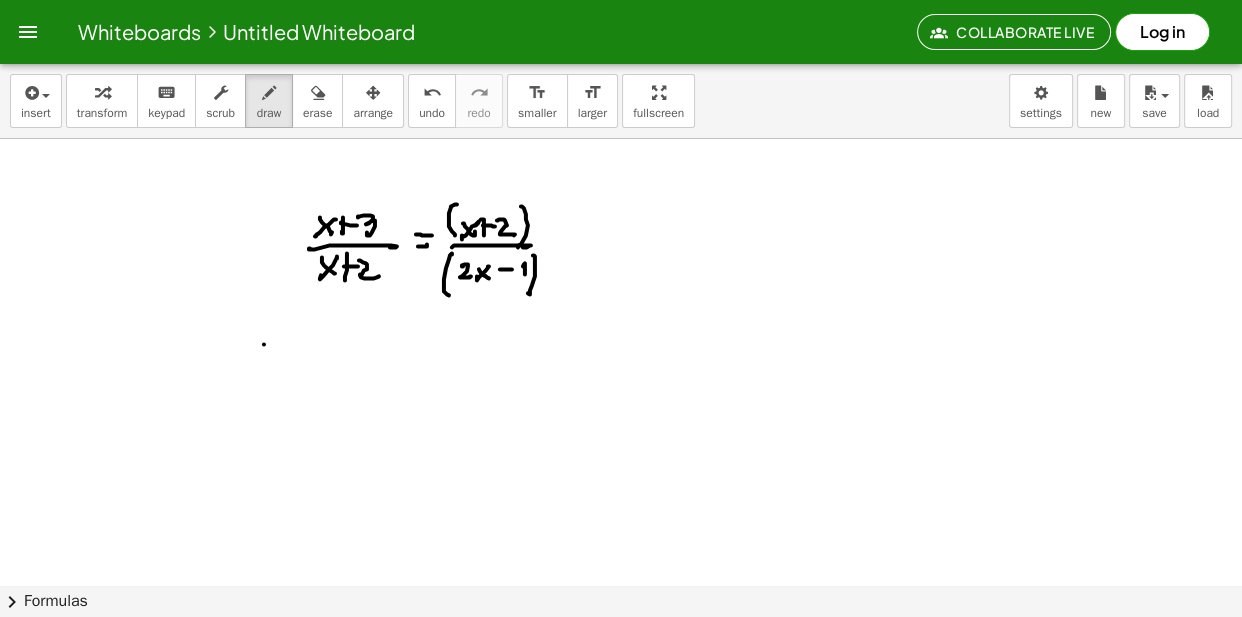 drag, startPoint x: 264, startPoint y: 348, endPoint x: 251, endPoint y: 359, distance: 17.029387 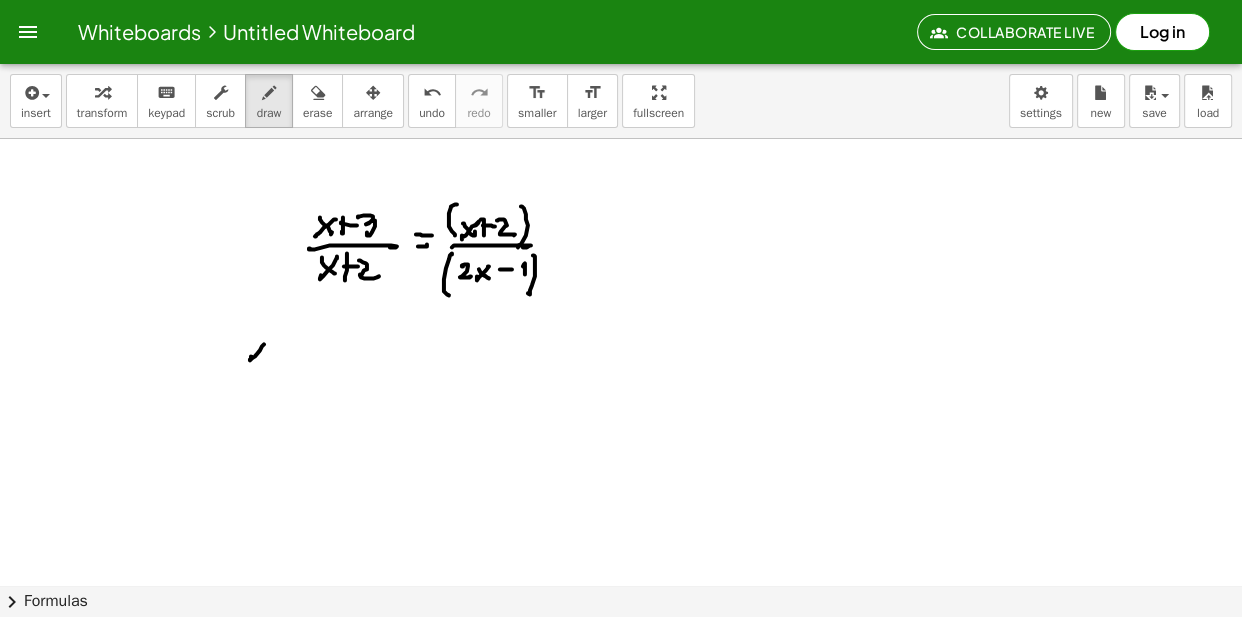drag, startPoint x: 255, startPoint y: 347, endPoint x: 268, endPoint y: 354, distance: 14.764823 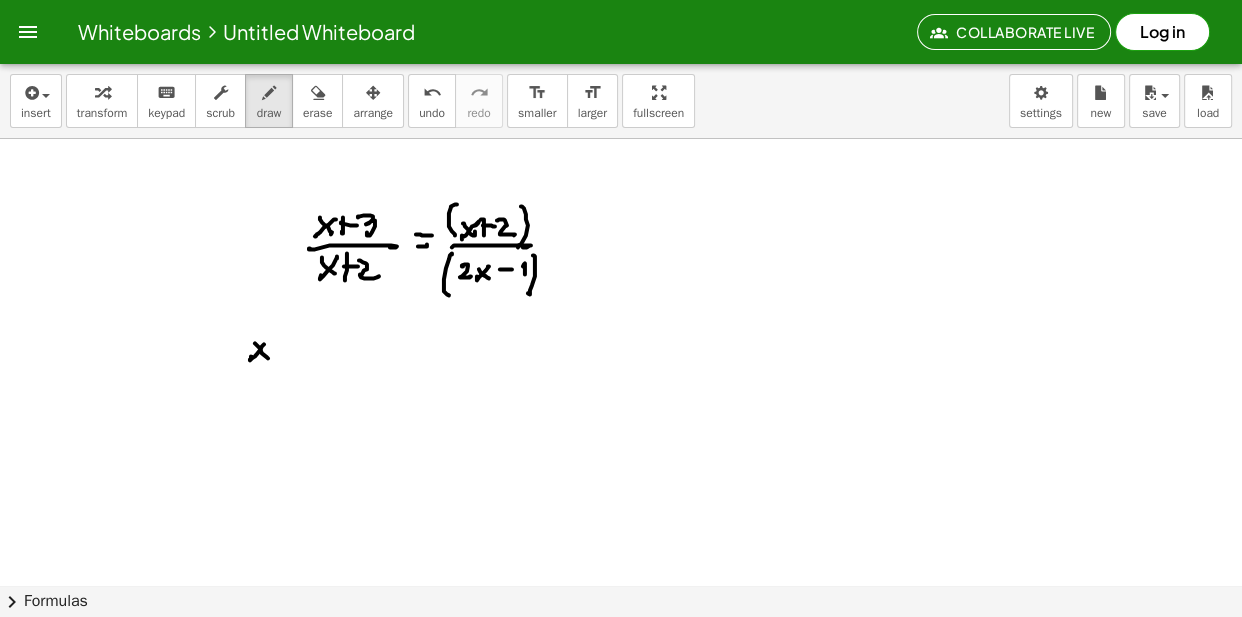 click at bounding box center [623, -5862] 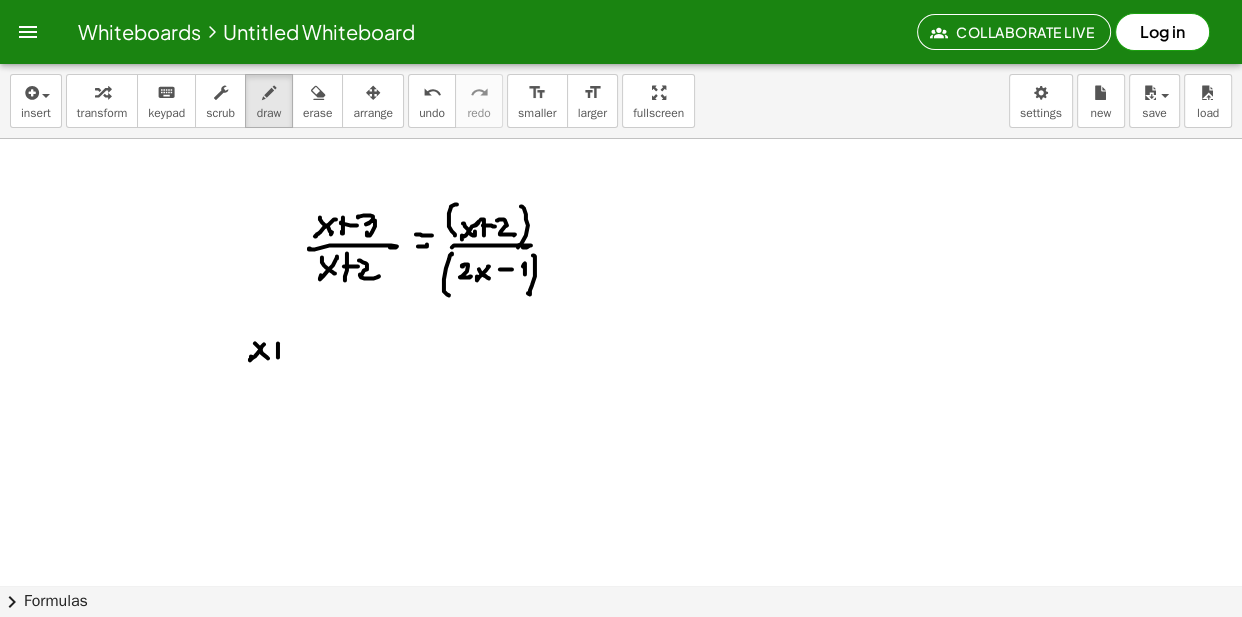 drag, startPoint x: 276, startPoint y: 353, endPoint x: 292, endPoint y: 348, distance: 16.763054 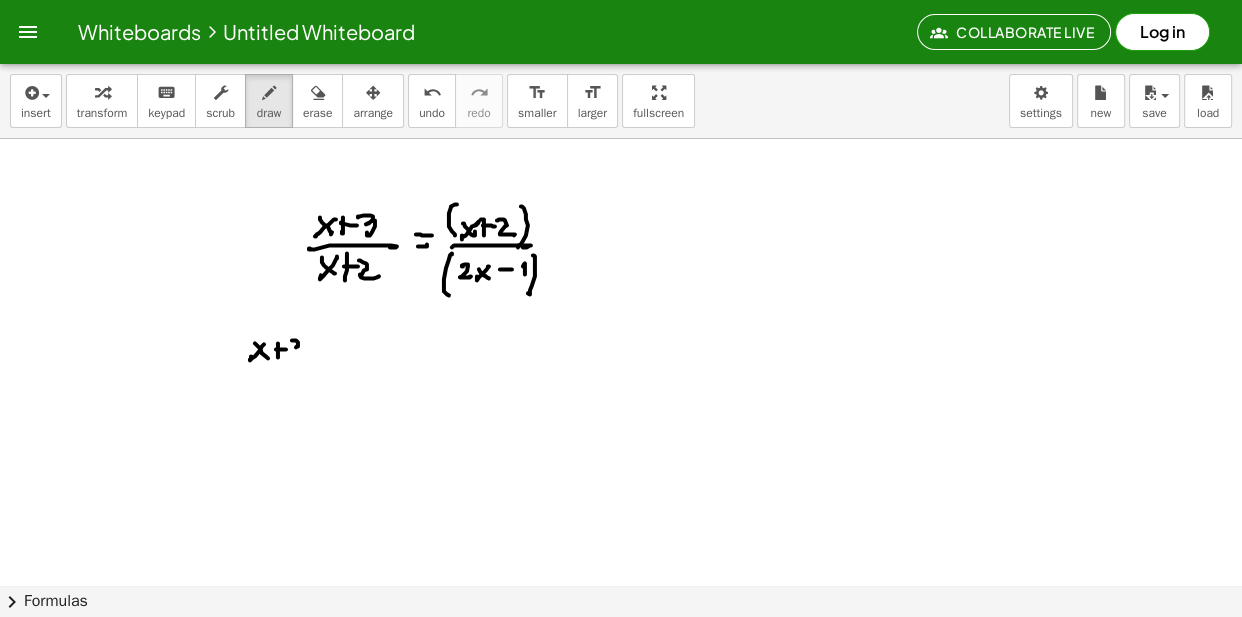click at bounding box center (623, -5862) 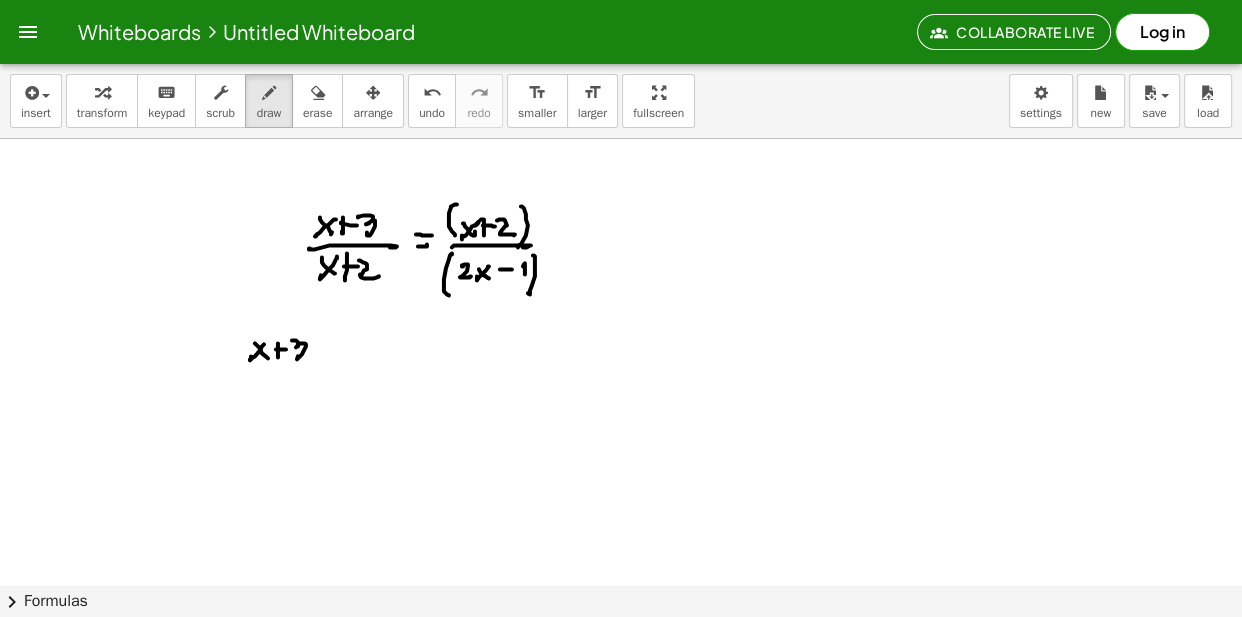 click at bounding box center (623, -5862) 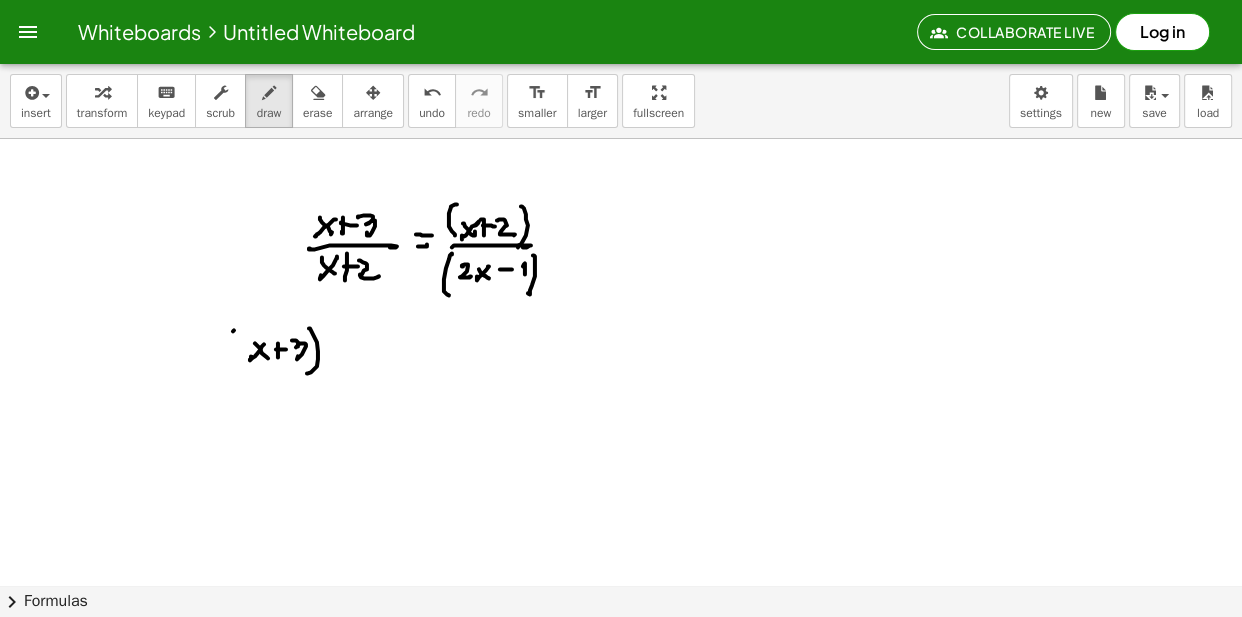 drag, startPoint x: 234, startPoint y: 334, endPoint x: 234, endPoint y: 387, distance: 53 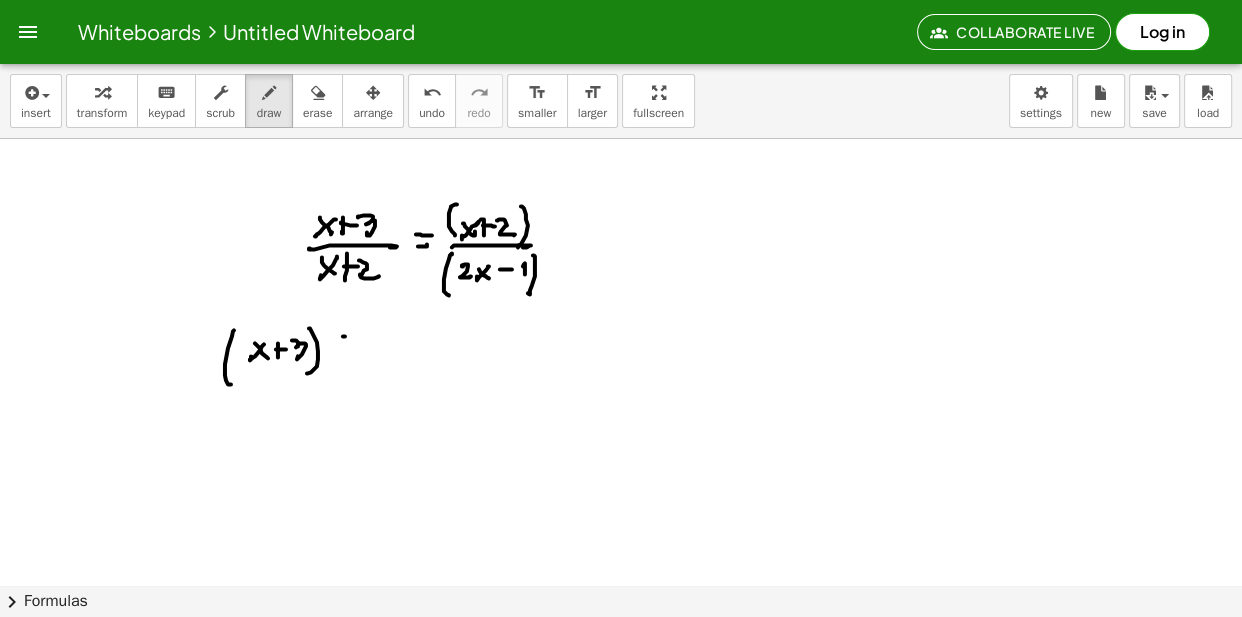 drag, startPoint x: 343, startPoint y: 340, endPoint x: 339, endPoint y: 367, distance: 27.294687 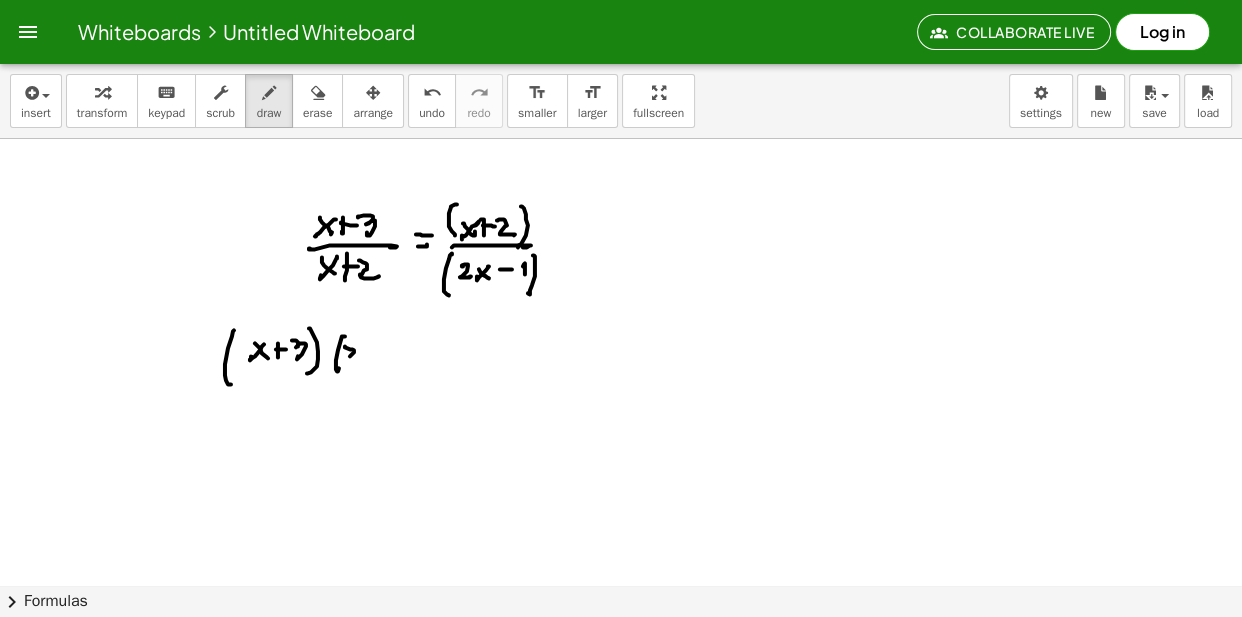 drag, startPoint x: 345, startPoint y: 350, endPoint x: 364, endPoint y: 356, distance: 19.924858 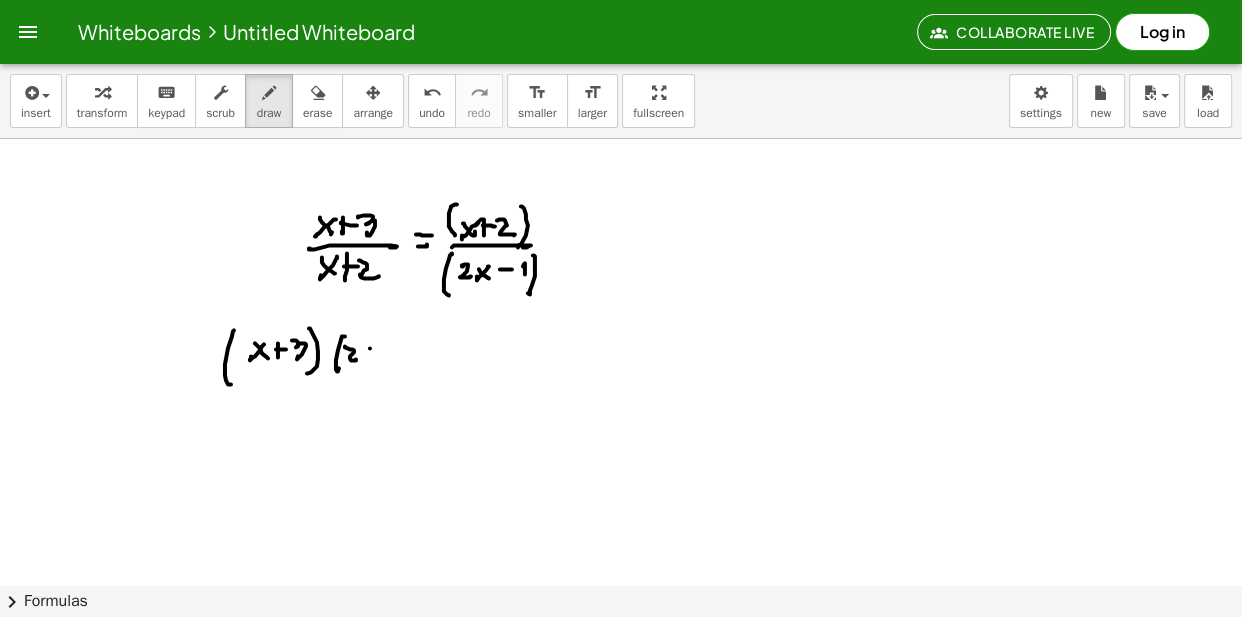 click at bounding box center (623, -5862) 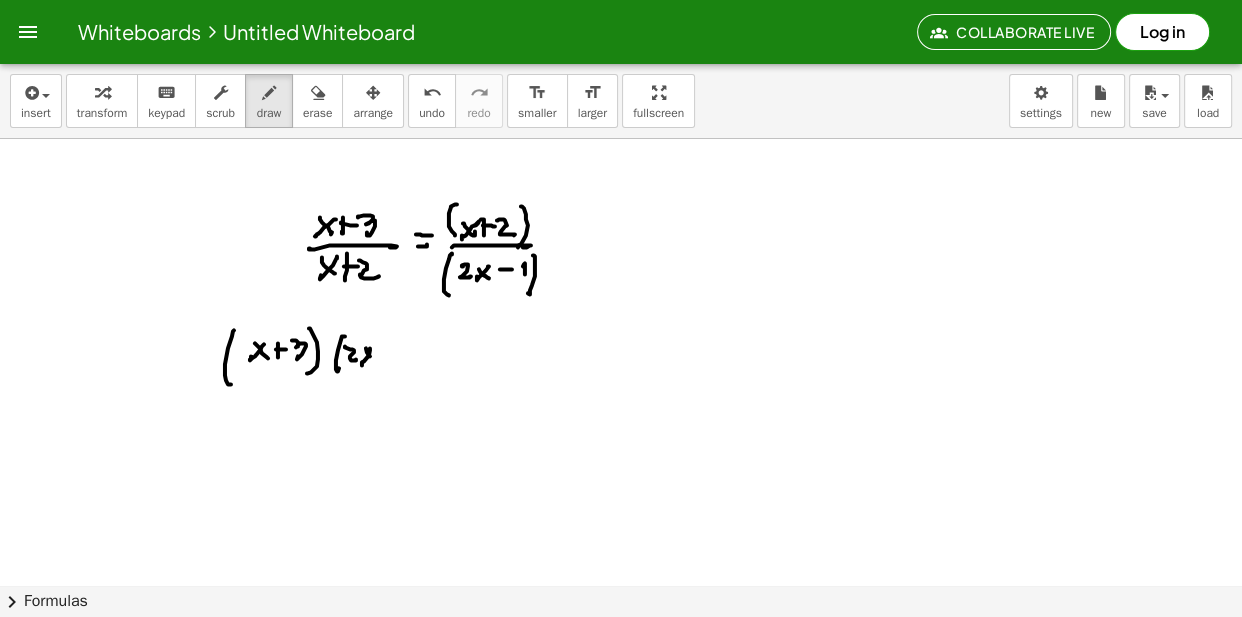 click 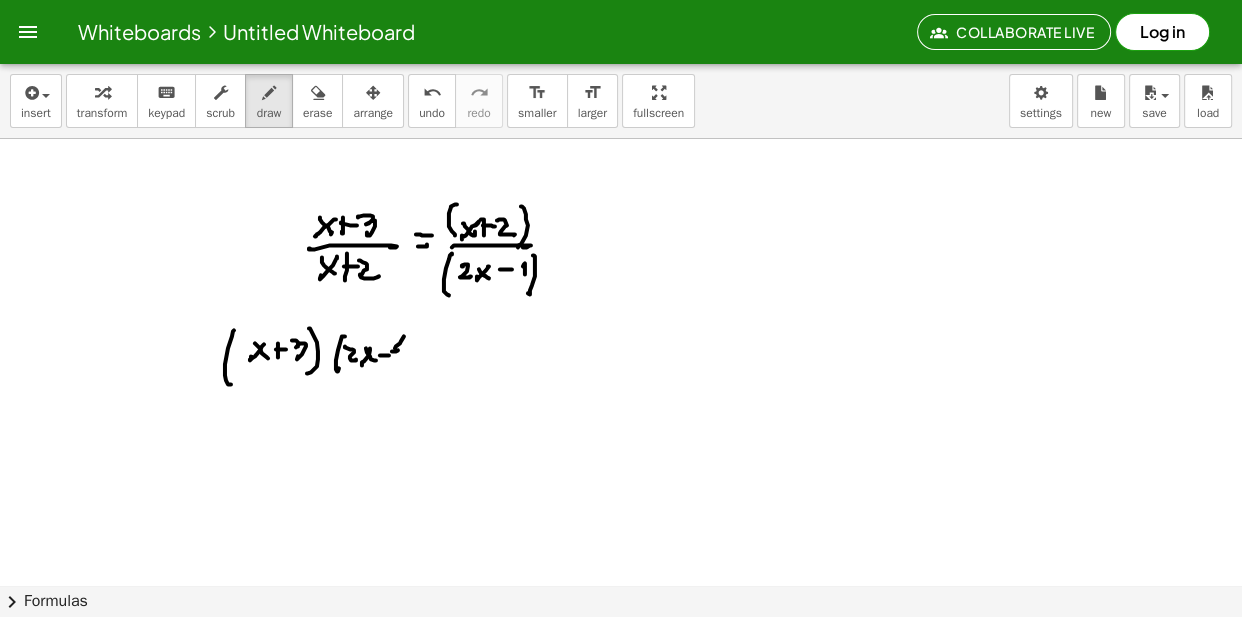 drag, startPoint x: 395, startPoint y: 352, endPoint x: 409, endPoint y: 333, distance: 23.600847 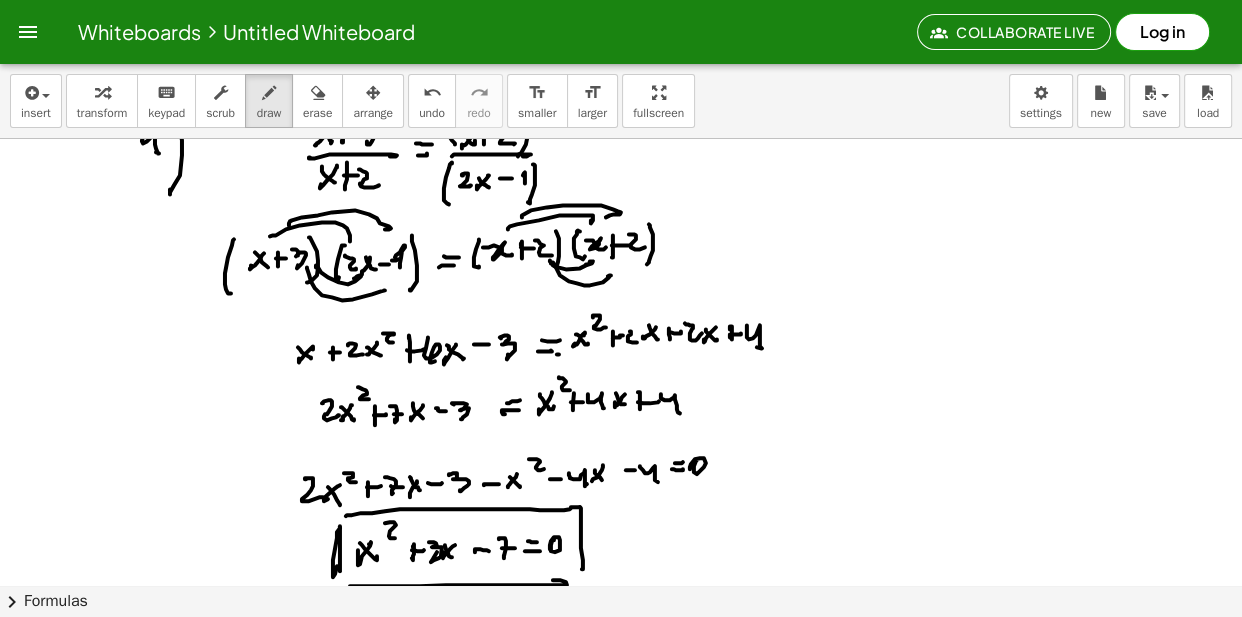 scroll, scrollTop: 12699, scrollLeft: 0, axis: vertical 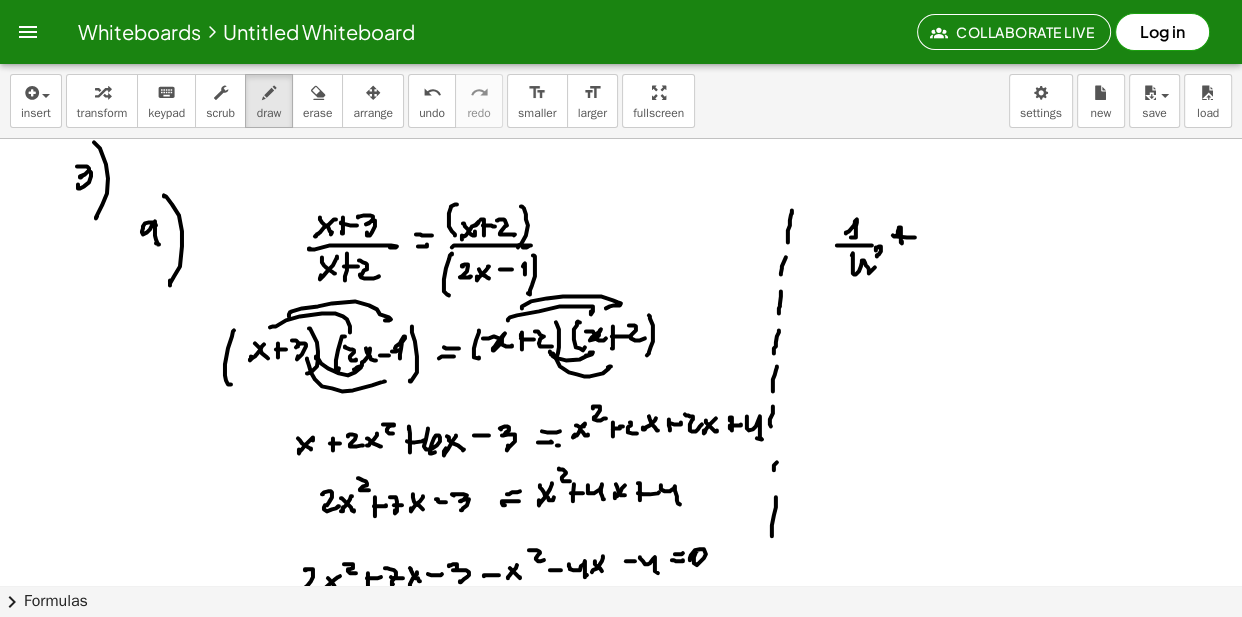drag, startPoint x: 876, startPoint y: 254, endPoint x: 889, endPoint y: 260, distance: 14.3178215 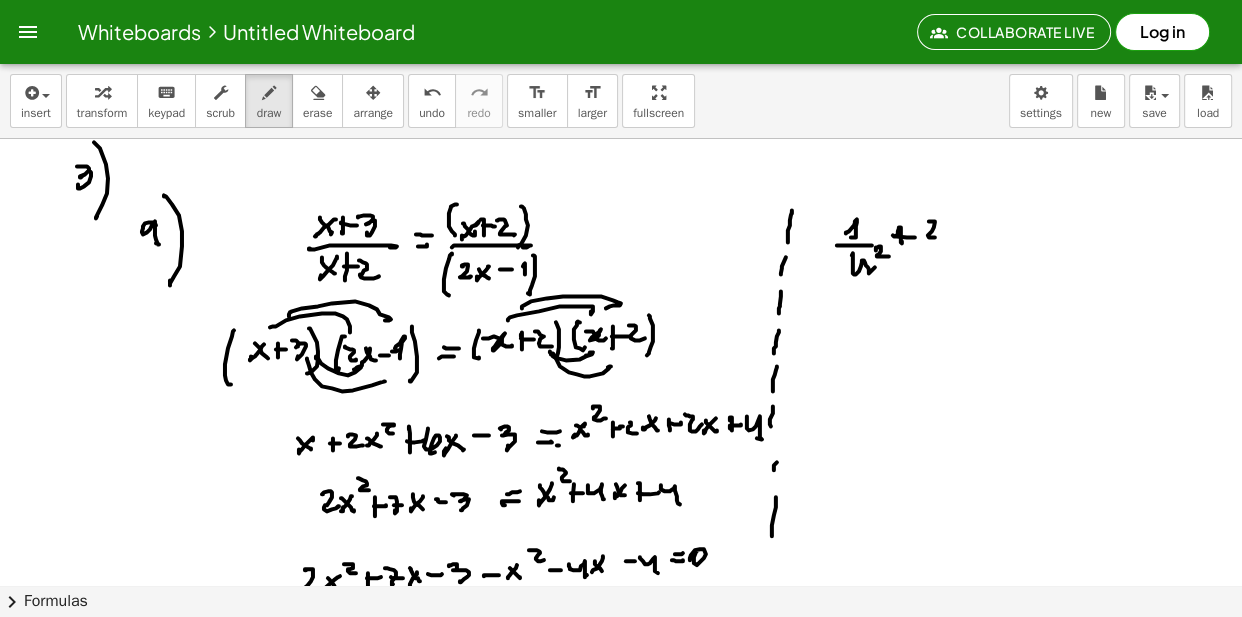 drag, startPoint x: 929, startPoint y: 225, endPoint x: 933, endPoint y: 244, distance: 19.416489 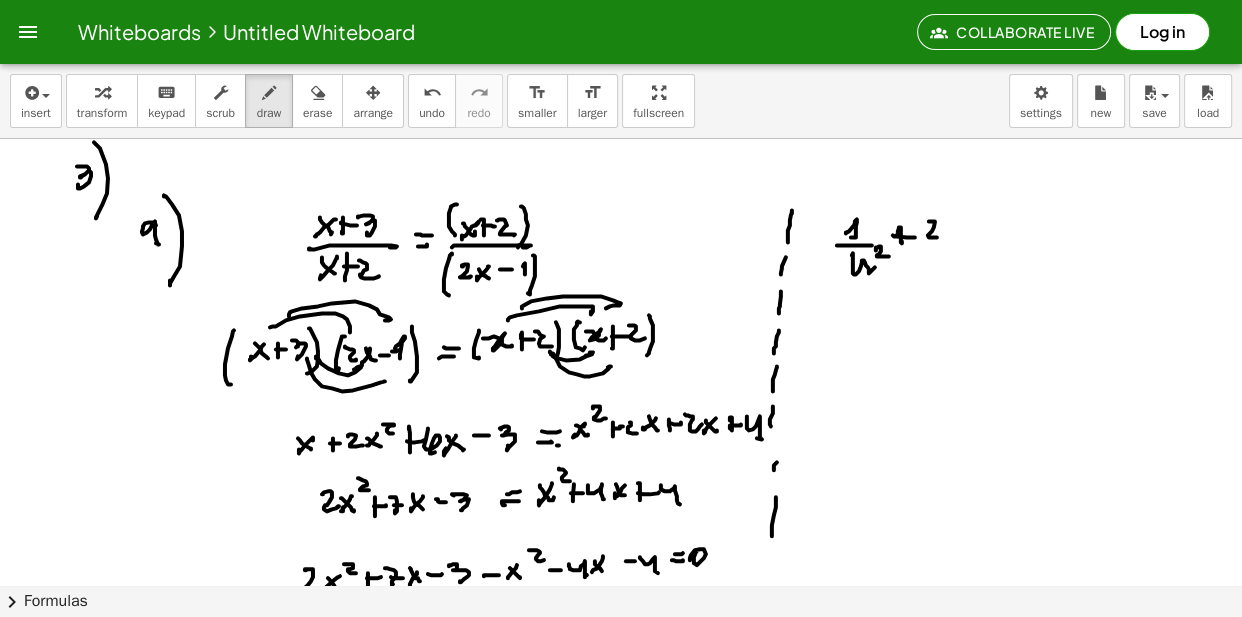 drag, startPoint x: 923, startPoint y: 245, endPoint x: 952, endPoint y: 249, distance: 29.274563 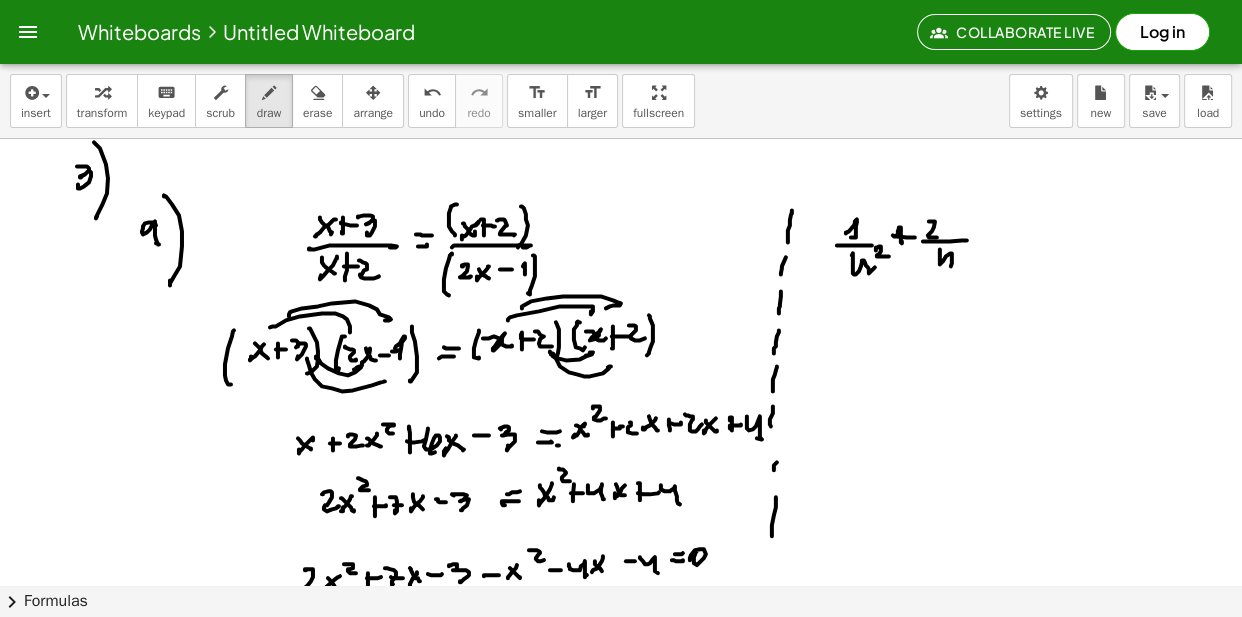 drag, startPoint x: 940, startPoint y: 253, endPoint x: 951, endPoint y: 262, distance: 14.21267 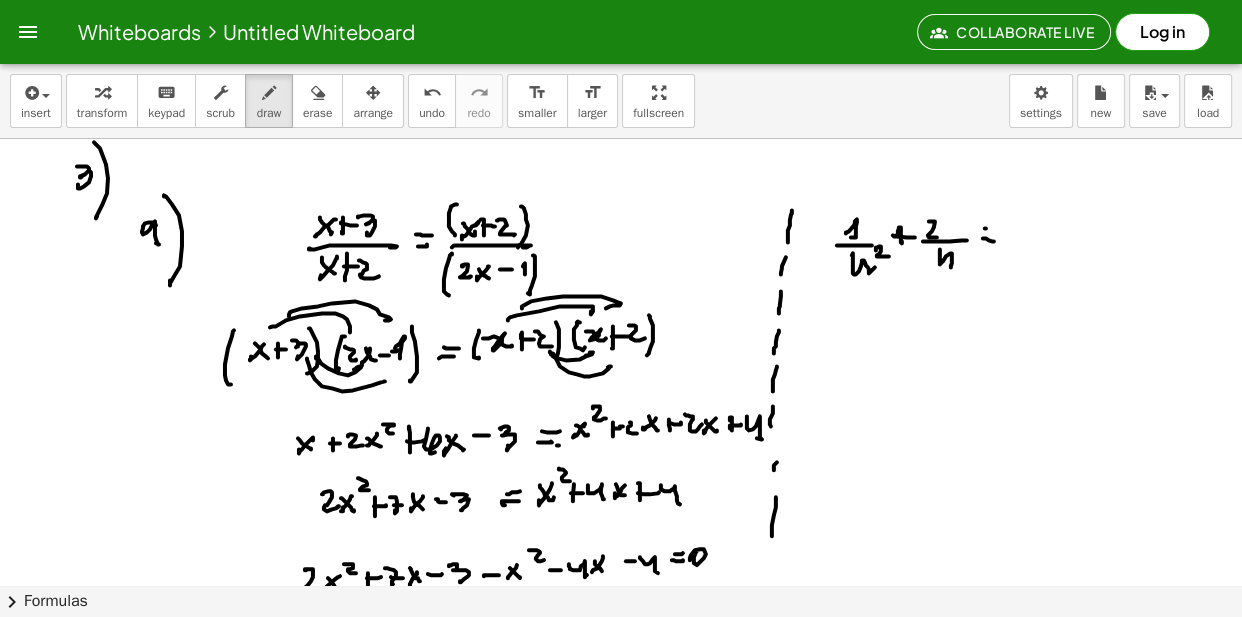 drag, startPoint x: 986, startPoint y: 232, endPoint x: 994, endPoint y: 239, distance: 10.630146 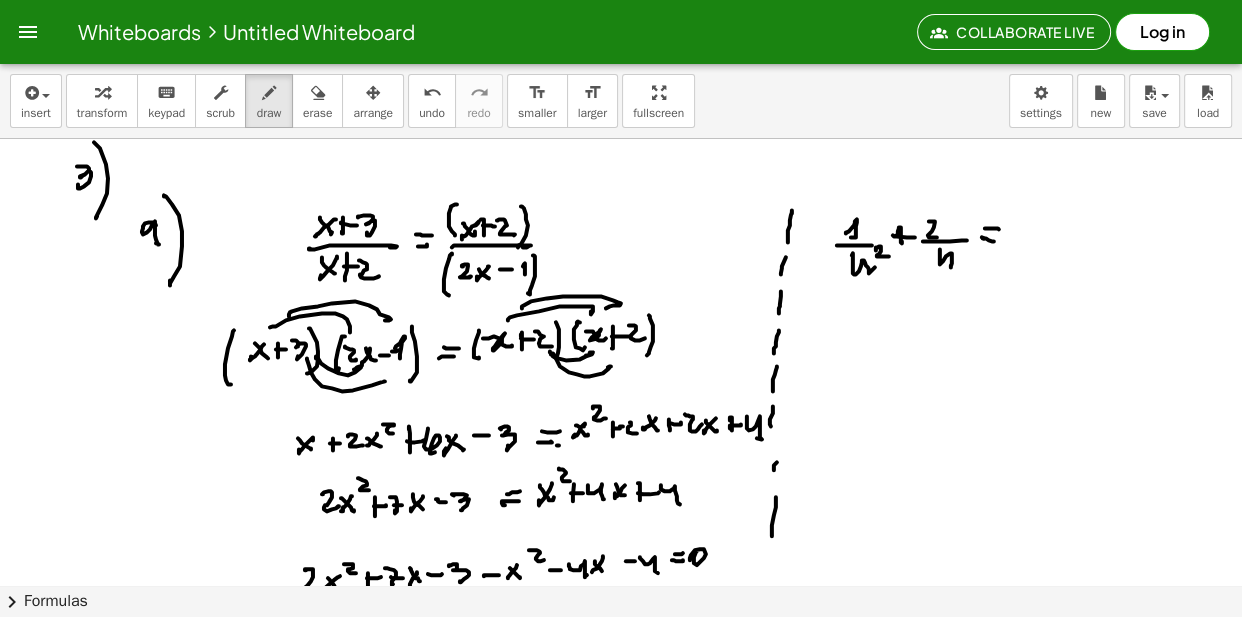 drag, startPoint x: 984, startPoint y: 242, endPoint x: 998, endPoint y: 242, distance: 14 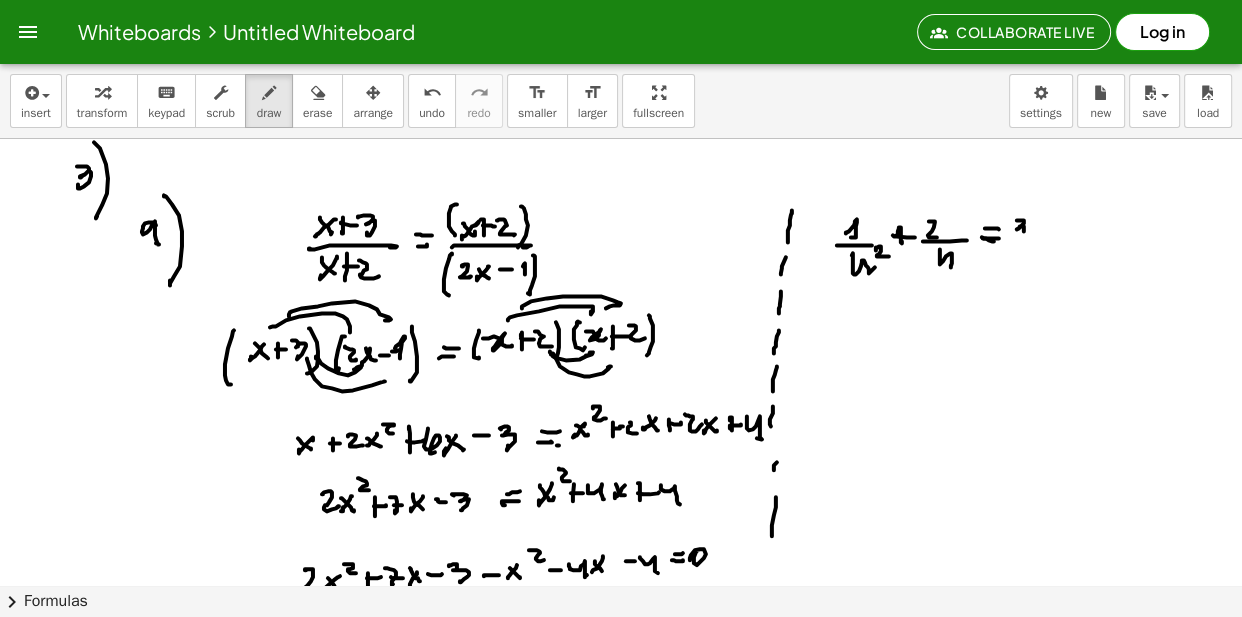drag, startPoint x: 1017, startPoint y: 224, endPoint x: 1011, endPoint y: 242, distance: 18.973665 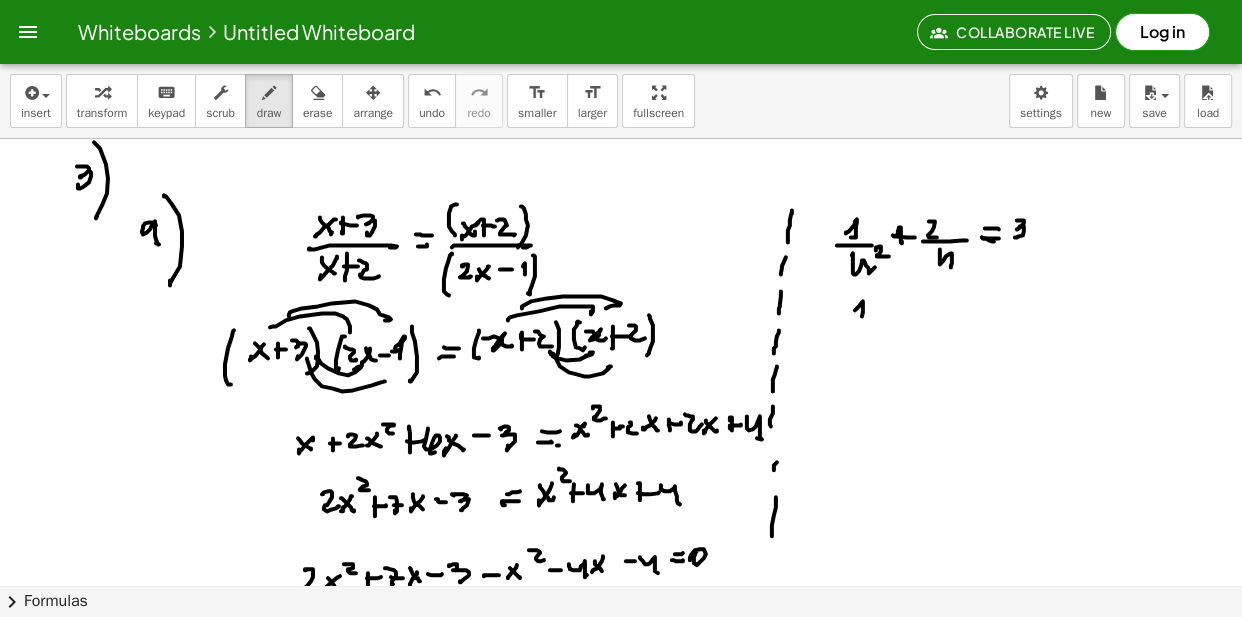 drag, startPoint x: 850, startPoint y: 324, endPoint x: 879, endPoint y: 327, distance: 29.15476 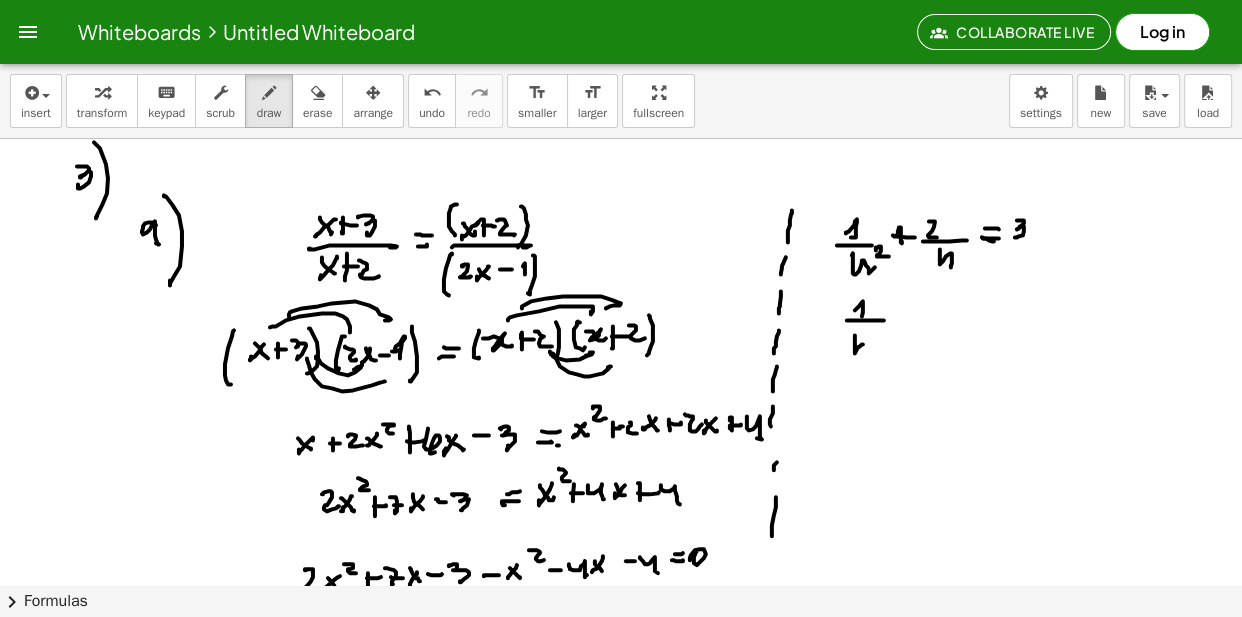 drag, startPoint x: 855, startPoint y: 354, endPoint x: 872, endPoint y: 345, distance: 19.235384 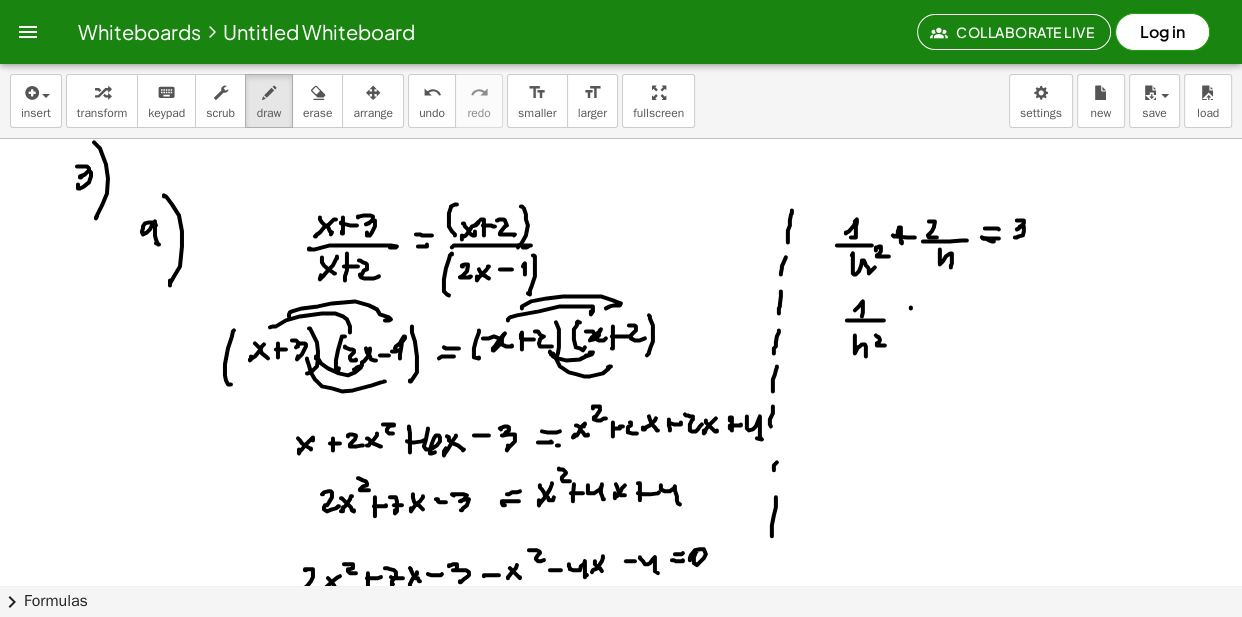 drag, startPoint x: 909, startPoint y: 320, endPoint x: 922, endPoint y: 320, distance: 13 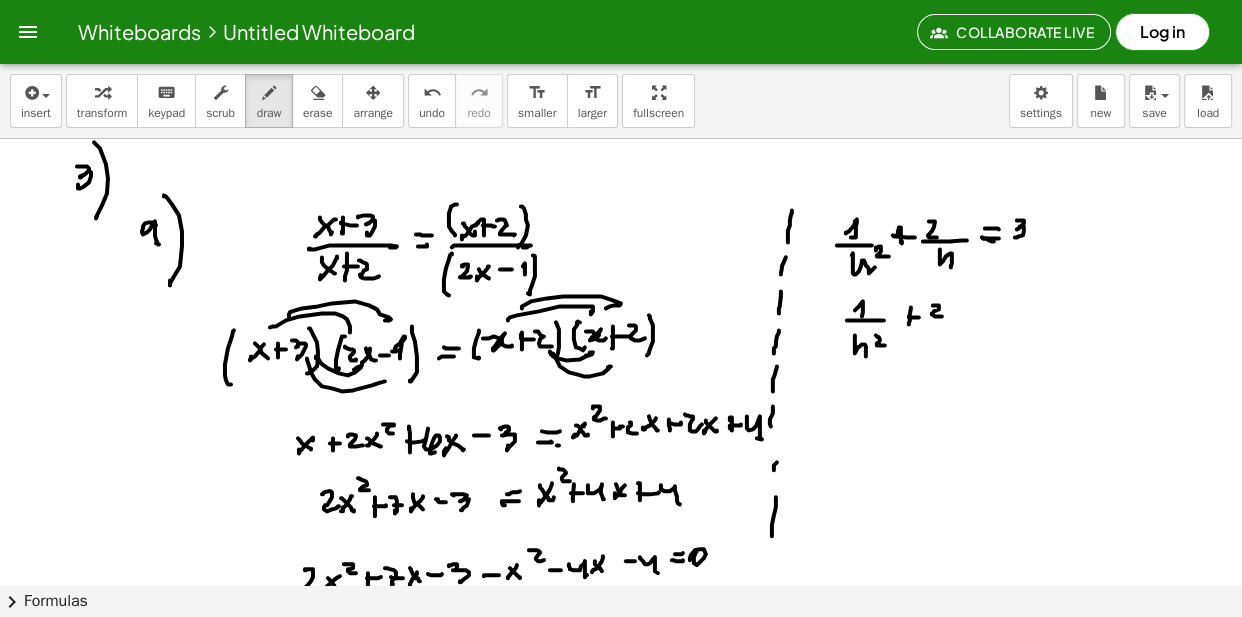 drag, startPoint x: 933, startPoint y: 309, endPoint x: 942, endPoint y: 320, distance: 14.21267 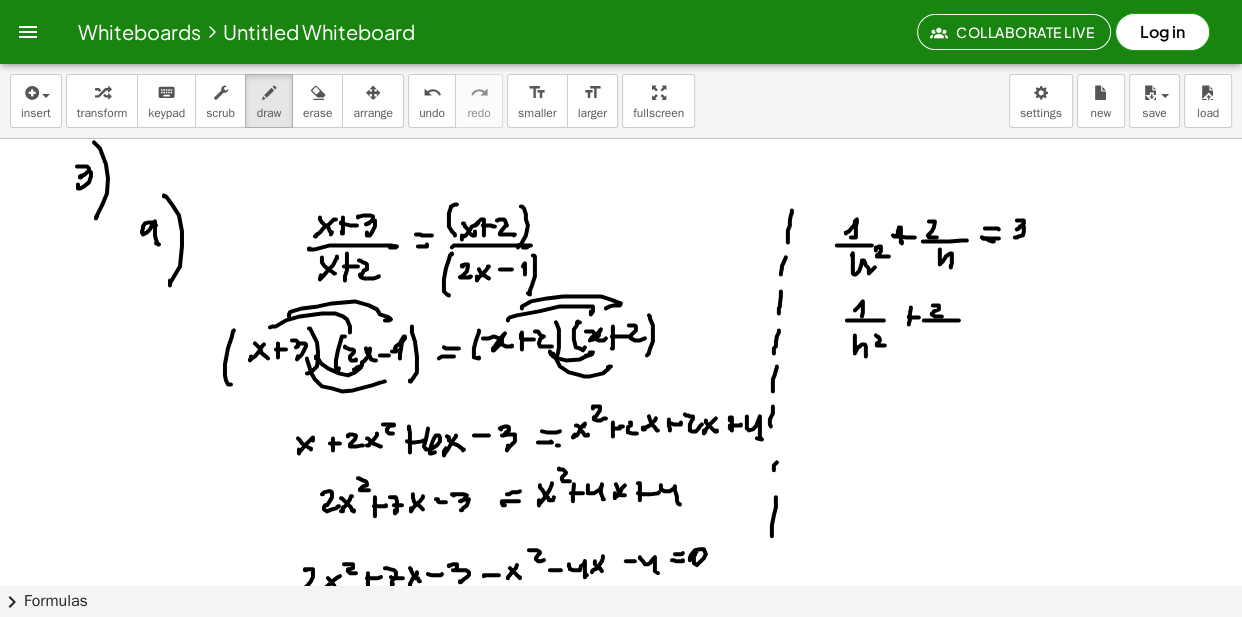 drag, startPoint x: 959, startPoint y: 324, endPoint x: 947, endPoint y: 332, distance: 14.422205 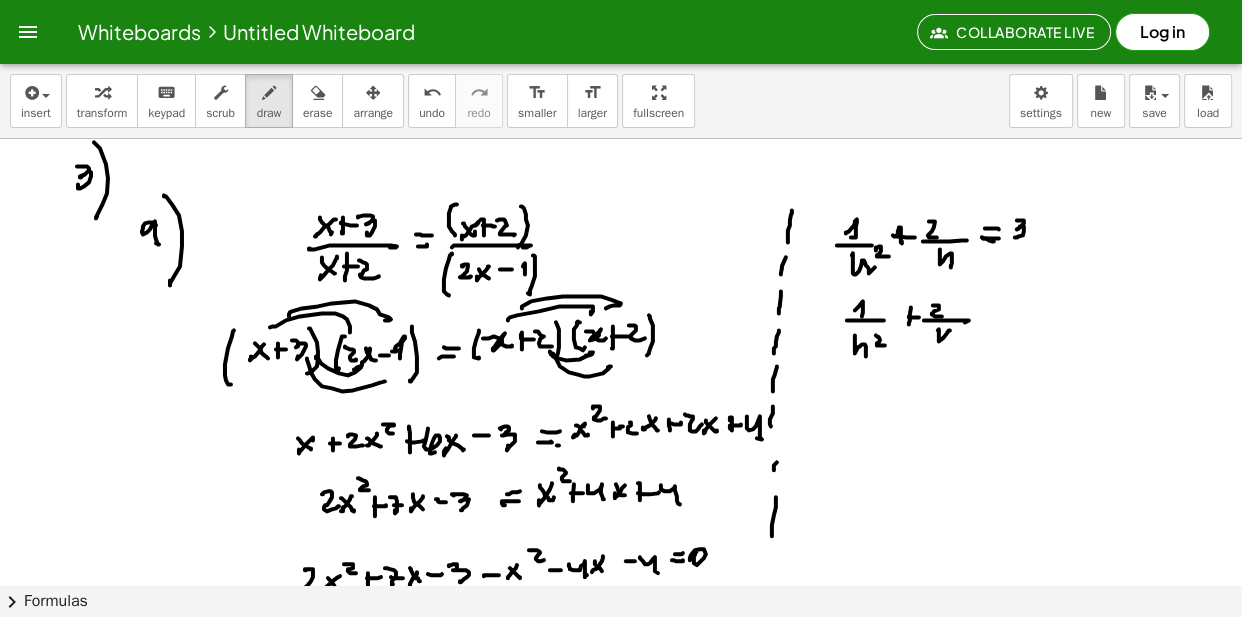 drag, startPoint x: 939, startPoint y: 333, endPoint x: 987, endPoint y: 325, distance: 48.6621 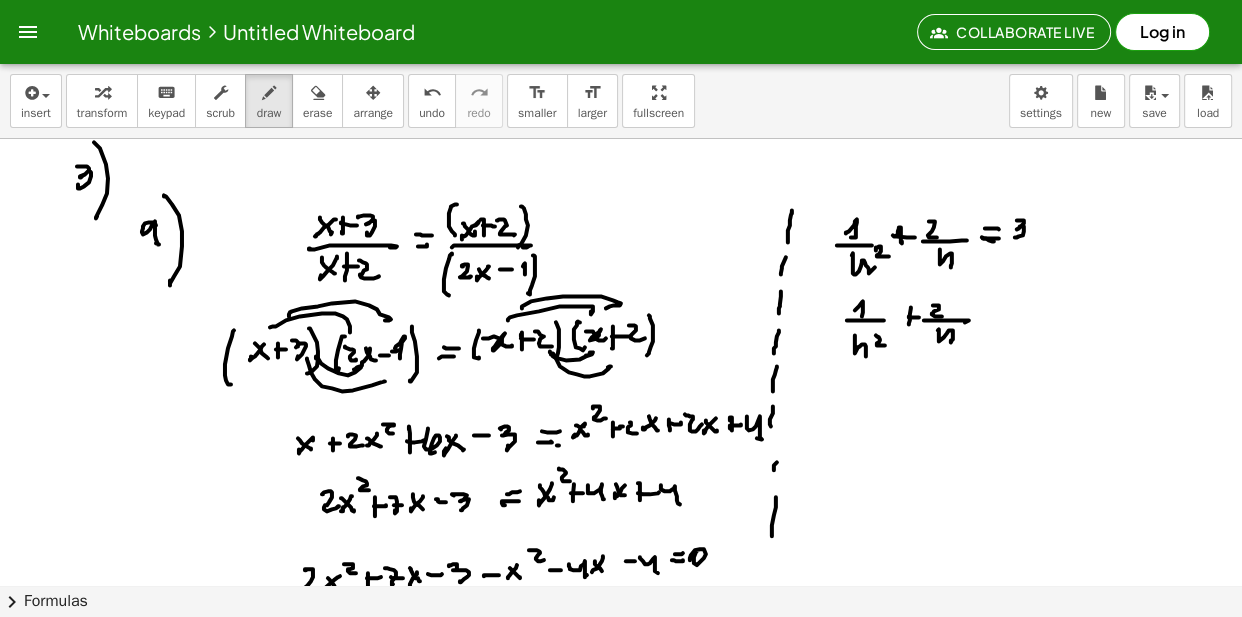 drag, startPoint x: 989, startPoint y: 320, endPoint x: 1005, endPoint y: 317, distance: 16.27882 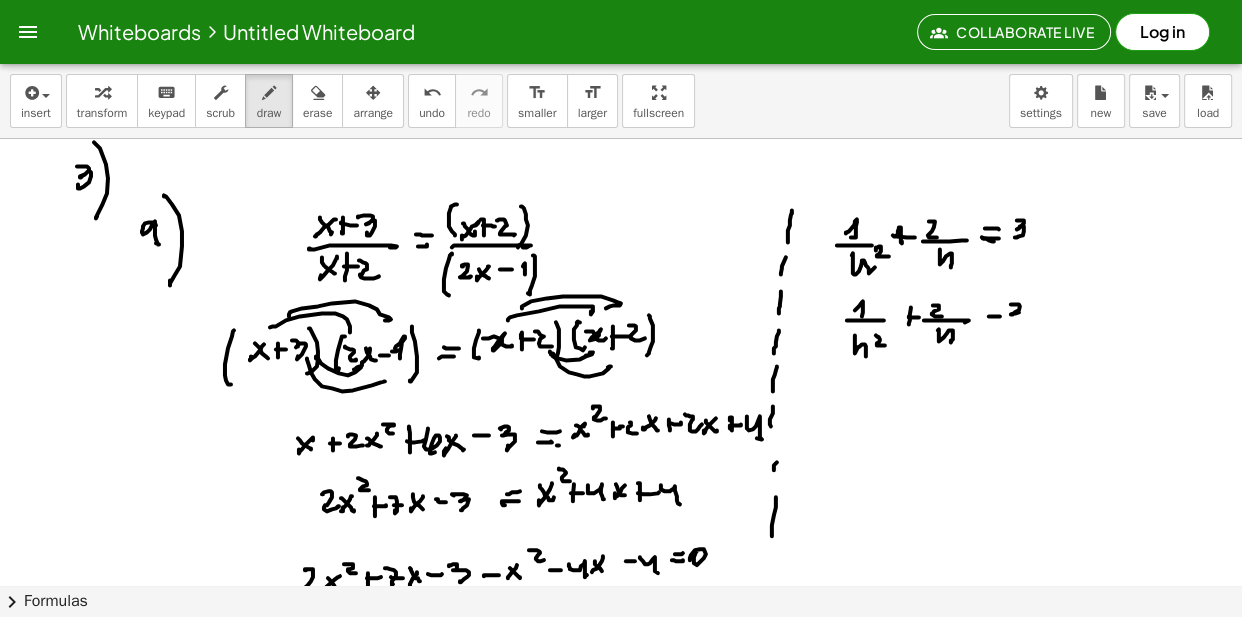 drag, startPoint x: 1011, startPoint y: 308, endPoint x: 1026, endPoint y: 325, distance: 22.671568 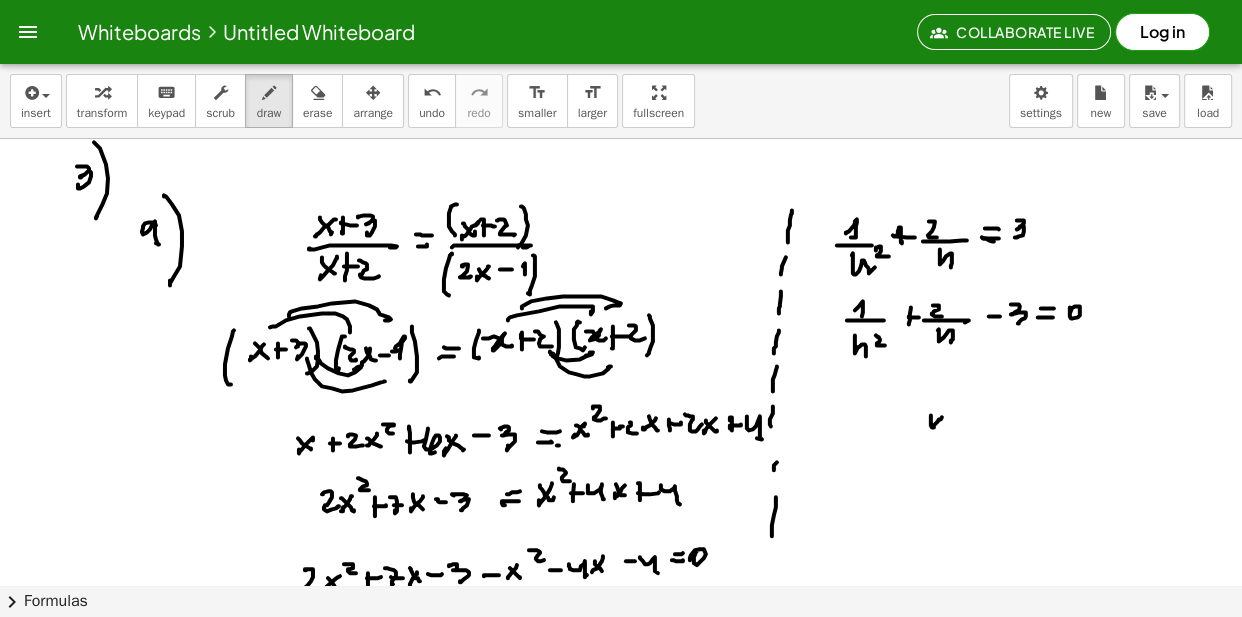 drag, startPoint x: 931, startPoint y: 419, endPoint x: 949, endPoint y: 422, distance: 18.248287 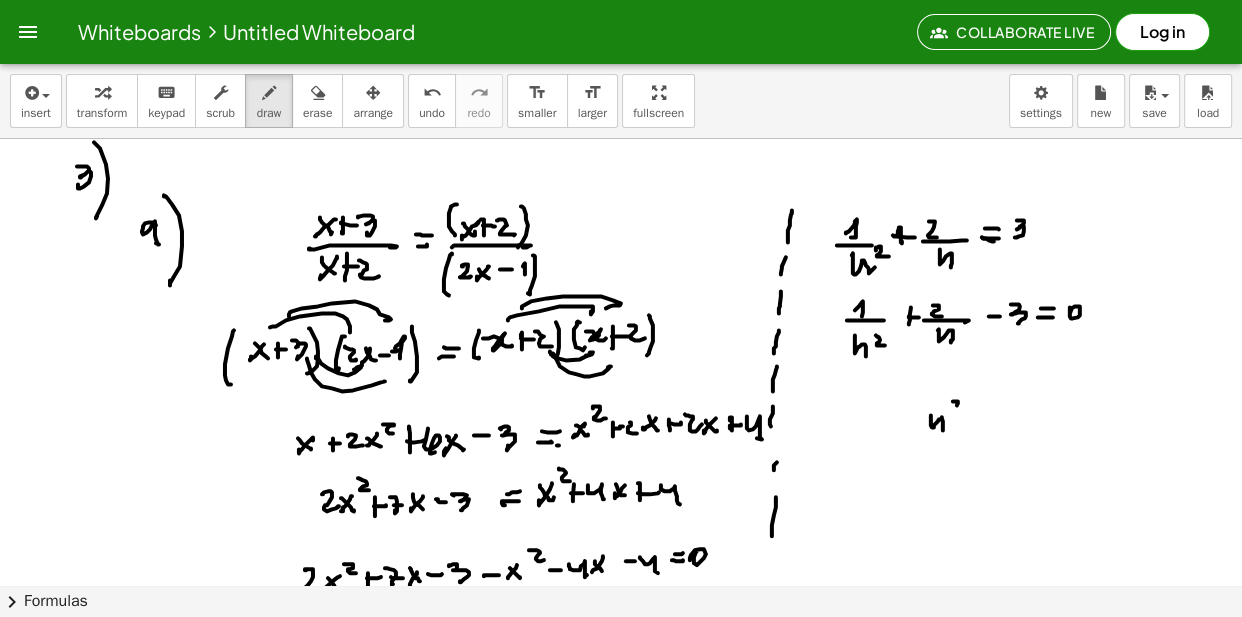 drag, startPoint x: 957, startPoint y: 409, endPoint x: 959, endPoint y: 419, distance: 10.198039 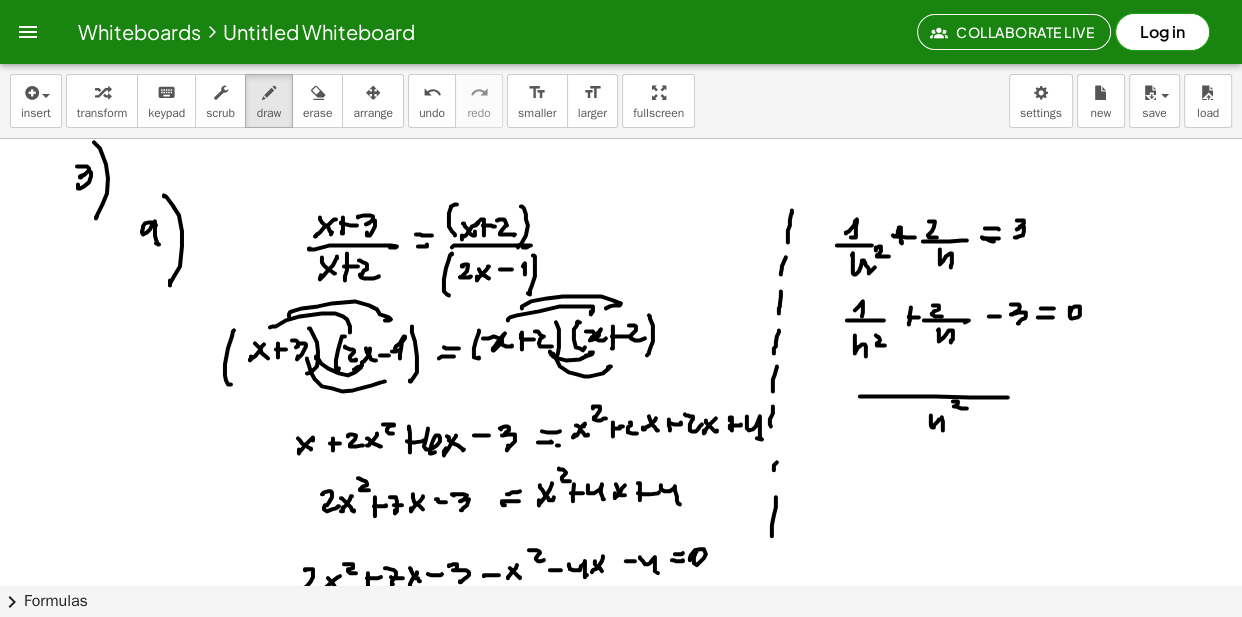 drag, startPoint x: 860, startPoint y: 400, endPoint x: 1075, endPoint y: 403, distance: 215.02094 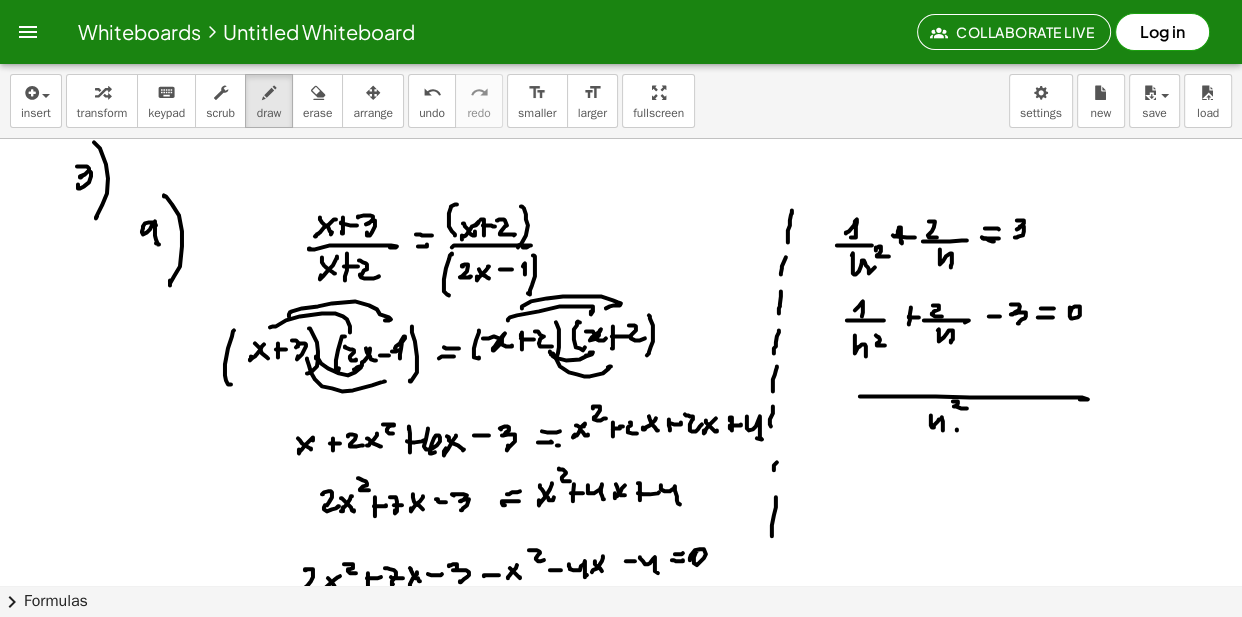 drag, startPoint x: 957, startPoint y: 433, endPoint x: 945, endPoint y: 402, distance: 33.24154 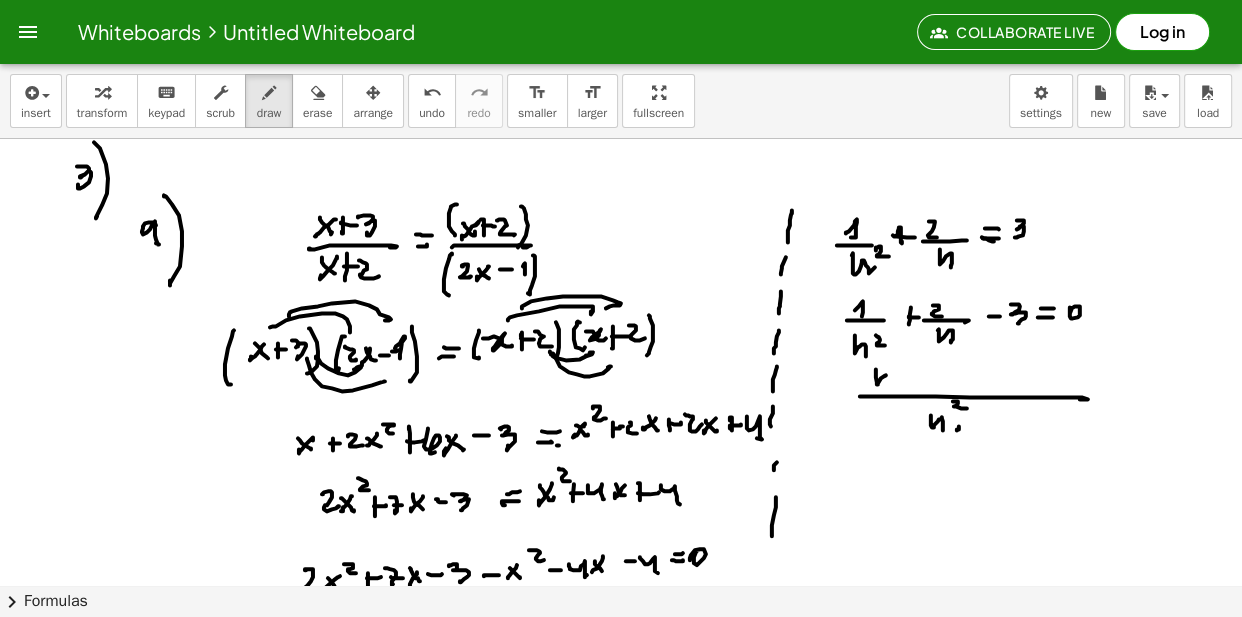 drag, startPoint x: 876, startPoint y: 373, endPoint x: 887, endPoint y: 383, distance: 14.866069 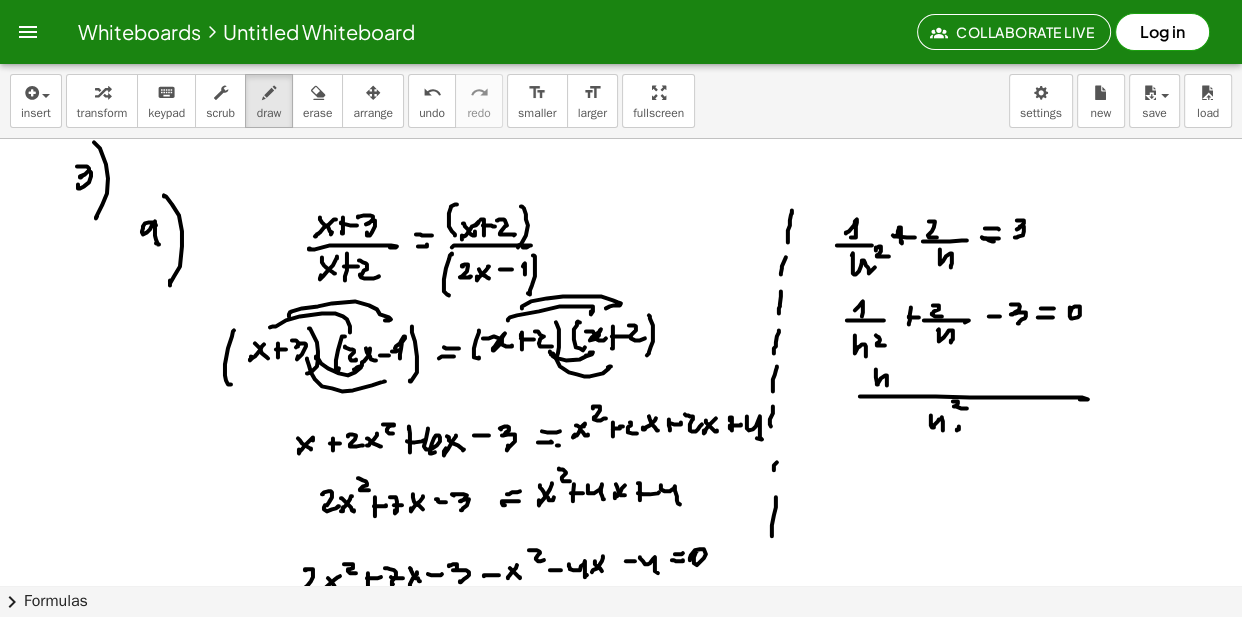 drag, startPoint x: 894, startPoint y: 366, endPoint x: 895, endPoint y: 377, distance: 11.045361 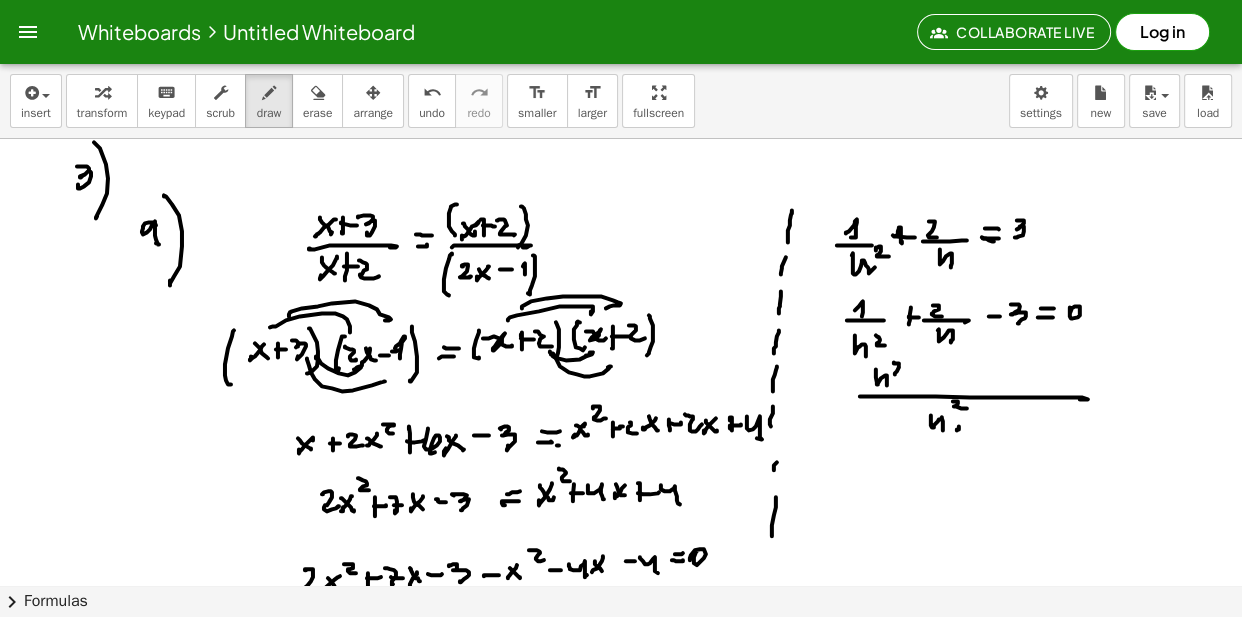 drag, startPoint x: 895, startPoint y: 377, endPoint x: 909, endPoint y: 380, distance: 14.3178215 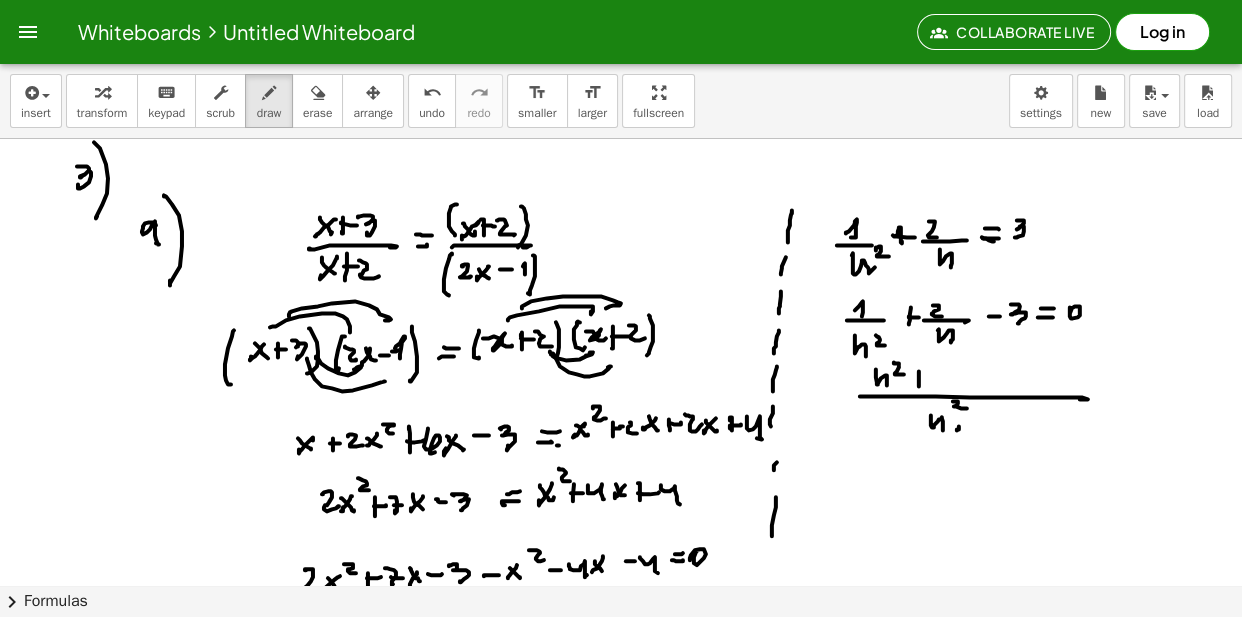 drag, startPoint x: 917, startPoint y: 382, endPoint x: 932, endPoint y: 384, distance: 15.132746 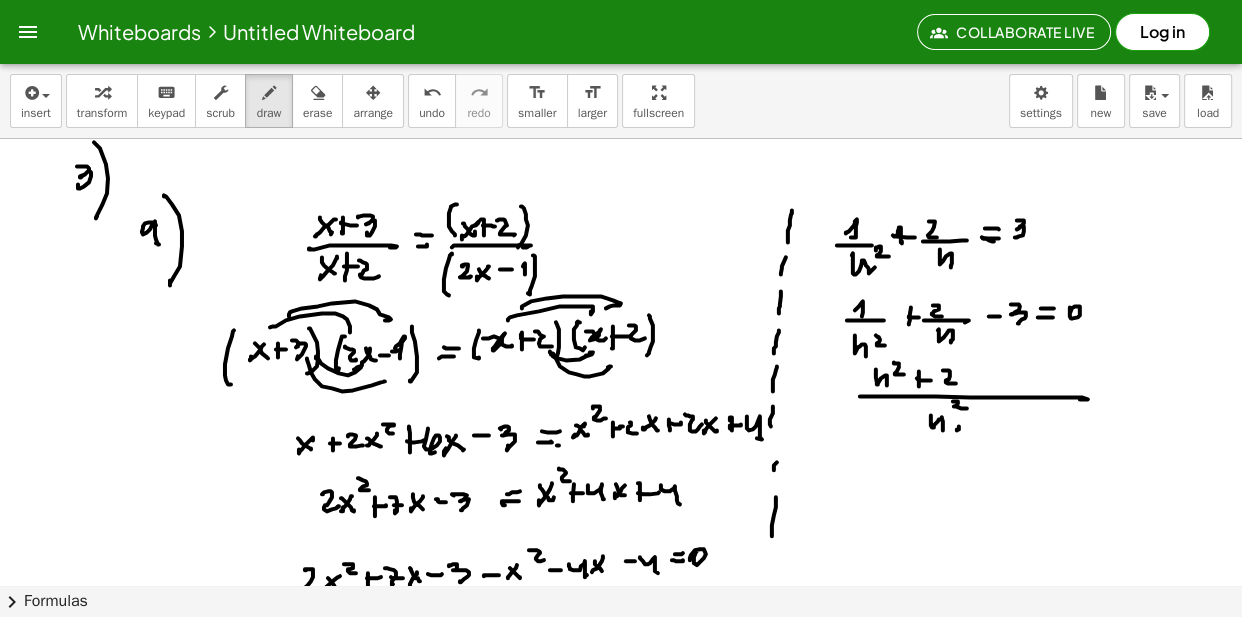 drag, startPoint x: 943, startPoint y: 374, endPoint x: 955, endPoint y: 387, distance: 17.691807 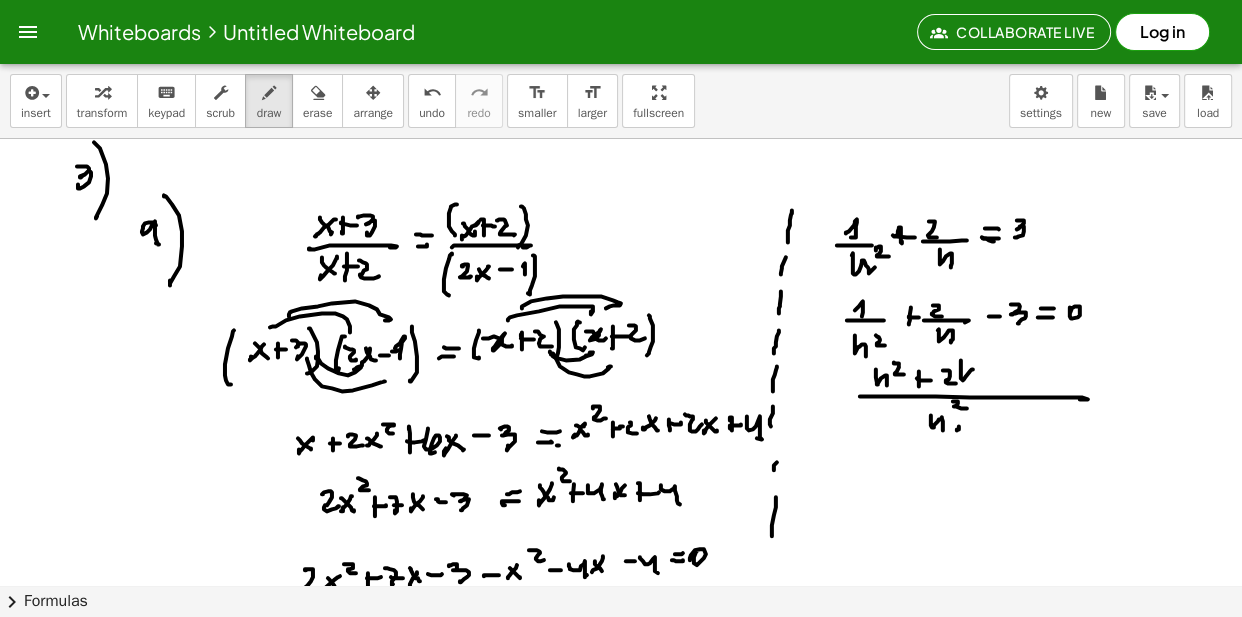 drag, startPoint x: 963, startPoint y: 384, endPoint x: 973, endPoint y: 386, distance: 10.198039 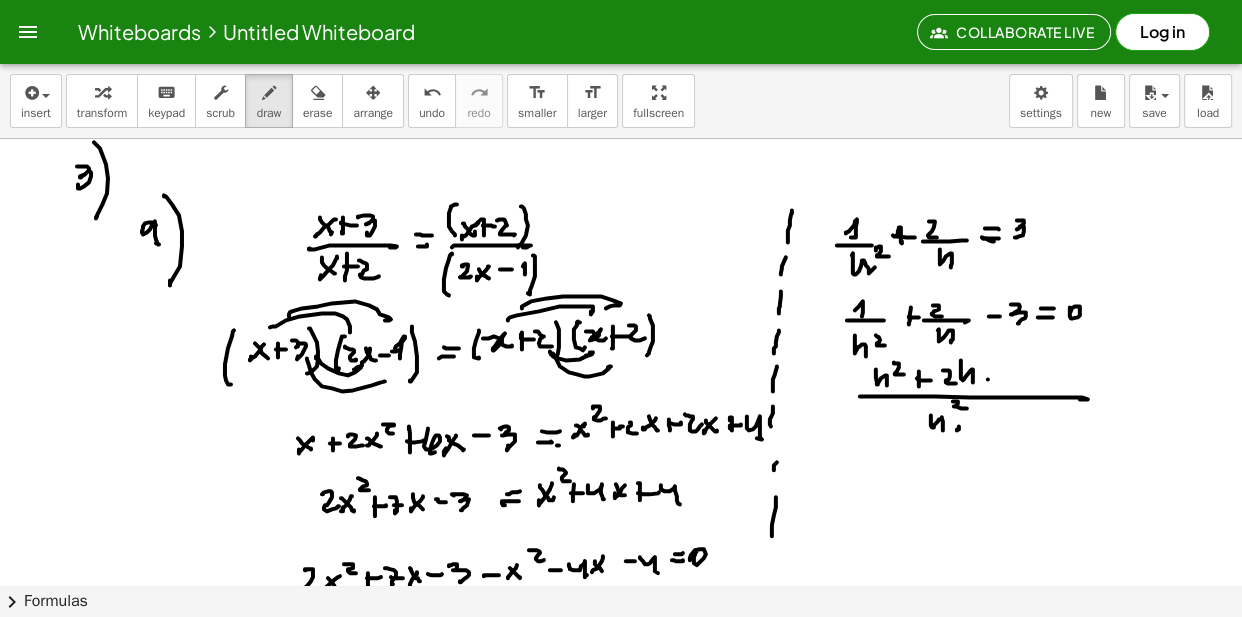 drag, startPoint x: 988, startPoint y: 383, endPoint x: 1002, endPoint y: 383, distance: 14 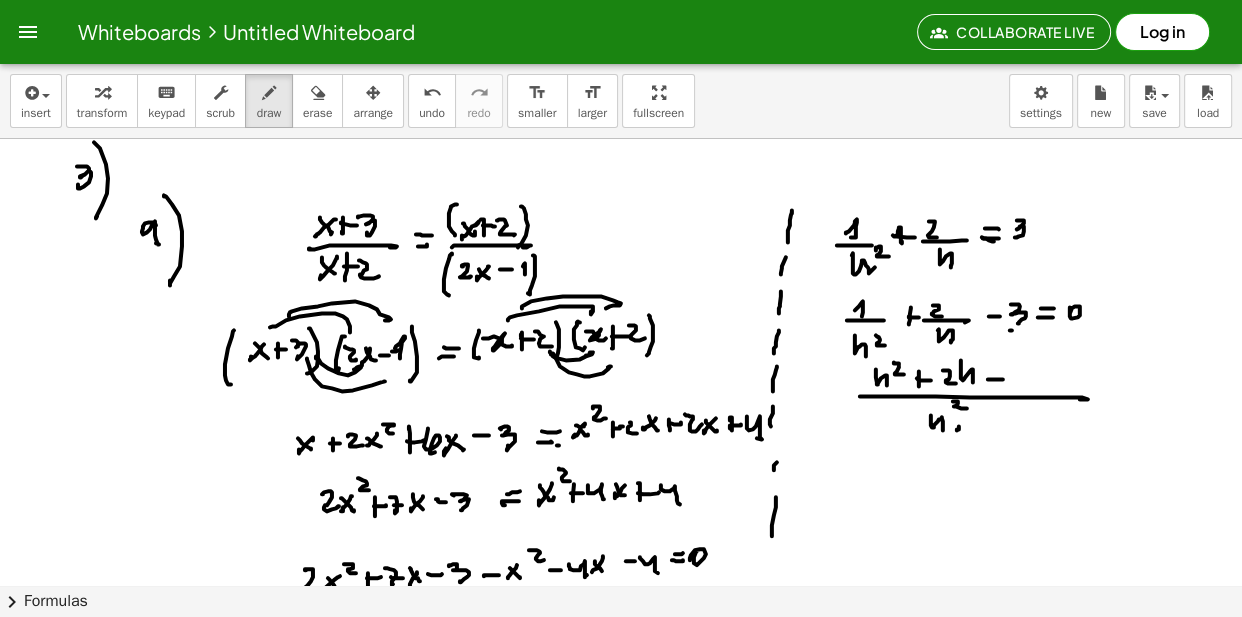 drag, startPoint x: 1010, startPoint y: 334, endPoint x: 1027, endPoint y: 335, distance: 17.029387 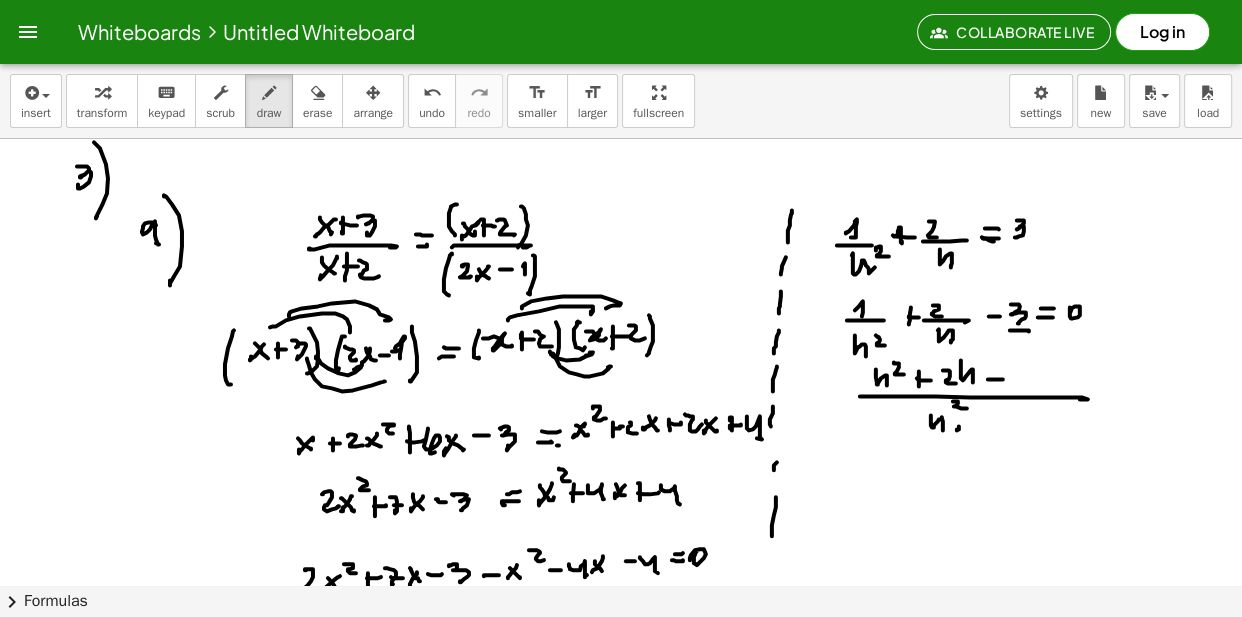 drag, startPoint x: 1019, startPoint y: 341, endPoint x: 1020, endPoint y: 353, distance: 12.0415945 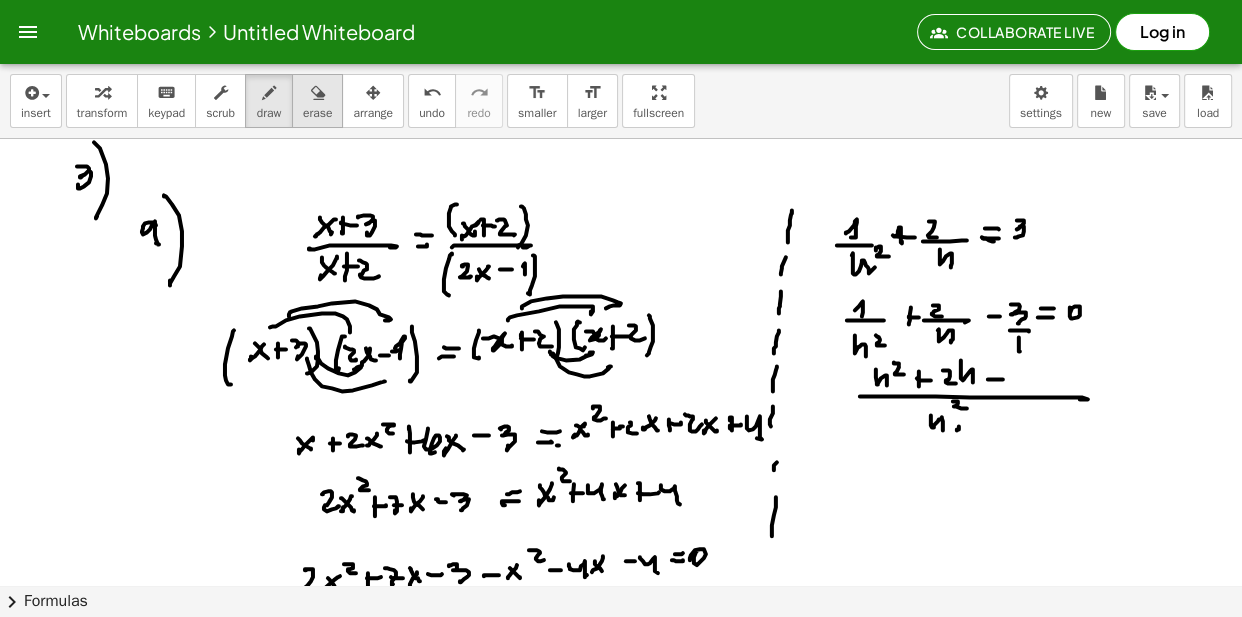 drag, startPoint x: 320, startPoint y: 111, endPoint x: 334, endPoint y: 115, distance: 14.56022 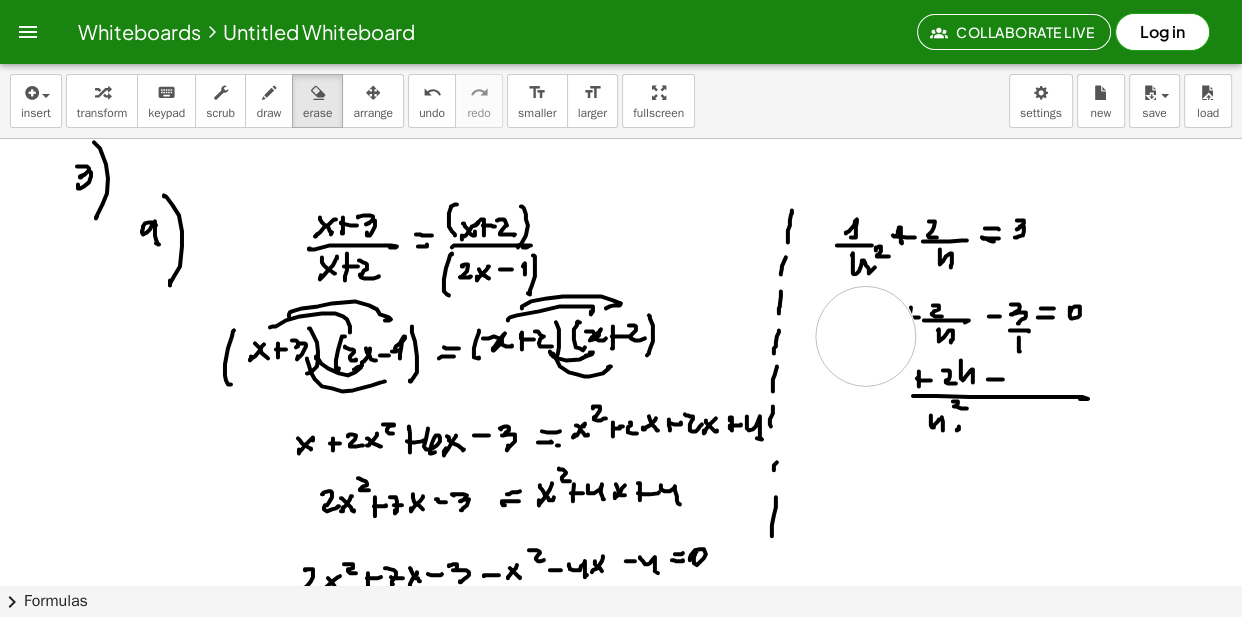 drag, startPoint x: 862, startPoint y: 330, endPoint x: 860, endPoint y: 320, distance: 10.198039 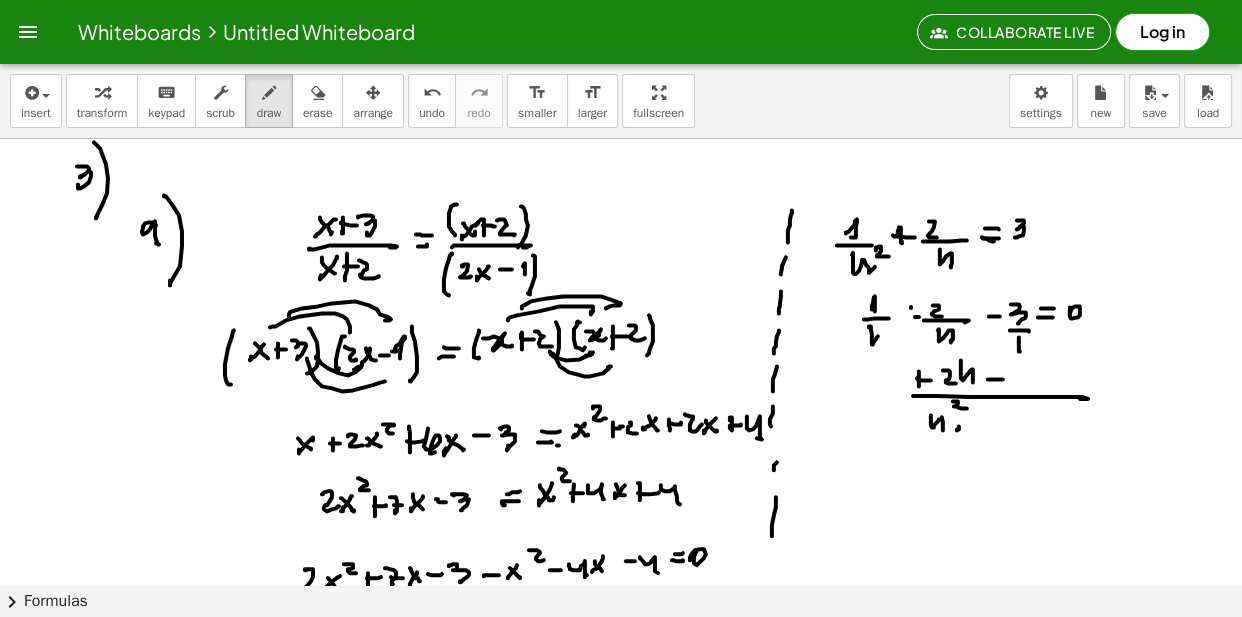 drag, startPoint x: 869, startPoint y: 330, endPoint x: 886, endPoint y: 332, distance: 17.117243 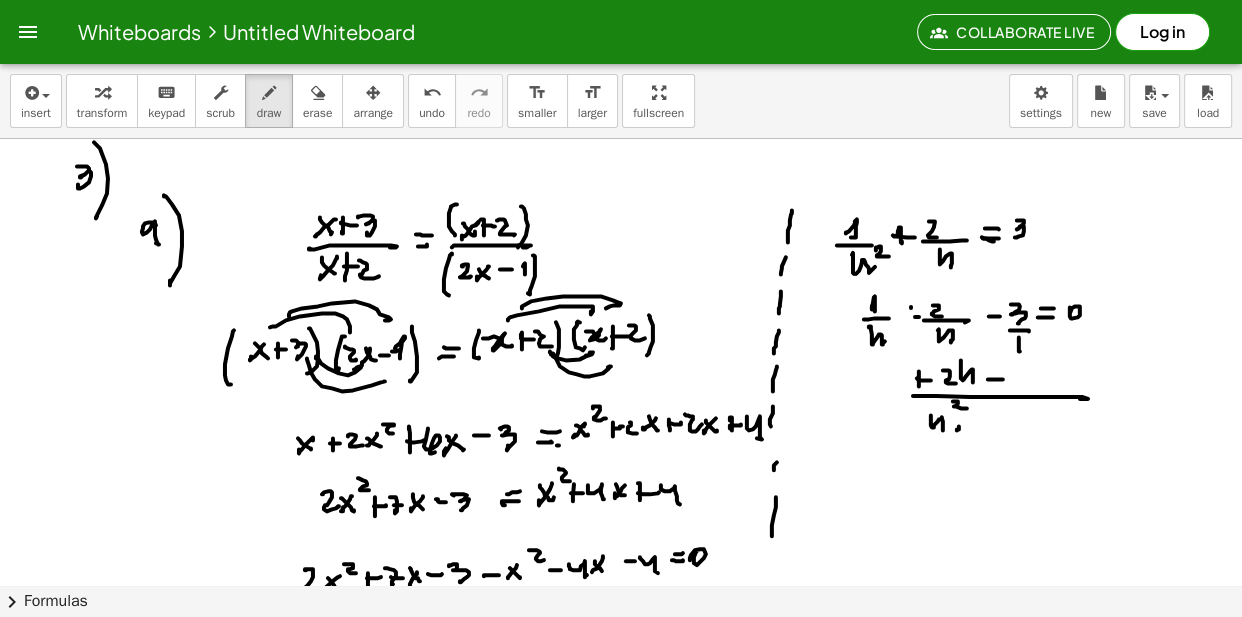 drag, startPoint x: 888, startPoint y: 331, endPoint x: 899, endPoint y: 336, distance: 12.083046 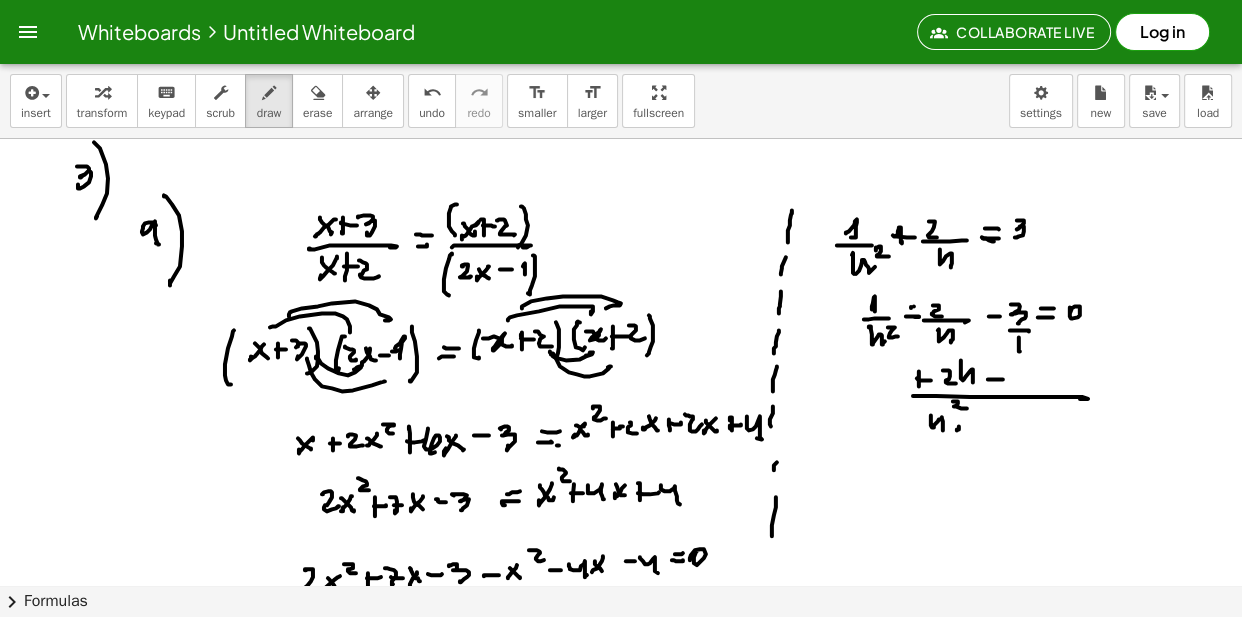 drag, startPoint x: 914, startPoint y: 310, endPoint x: 914, endPoint y: 332, distance: 22 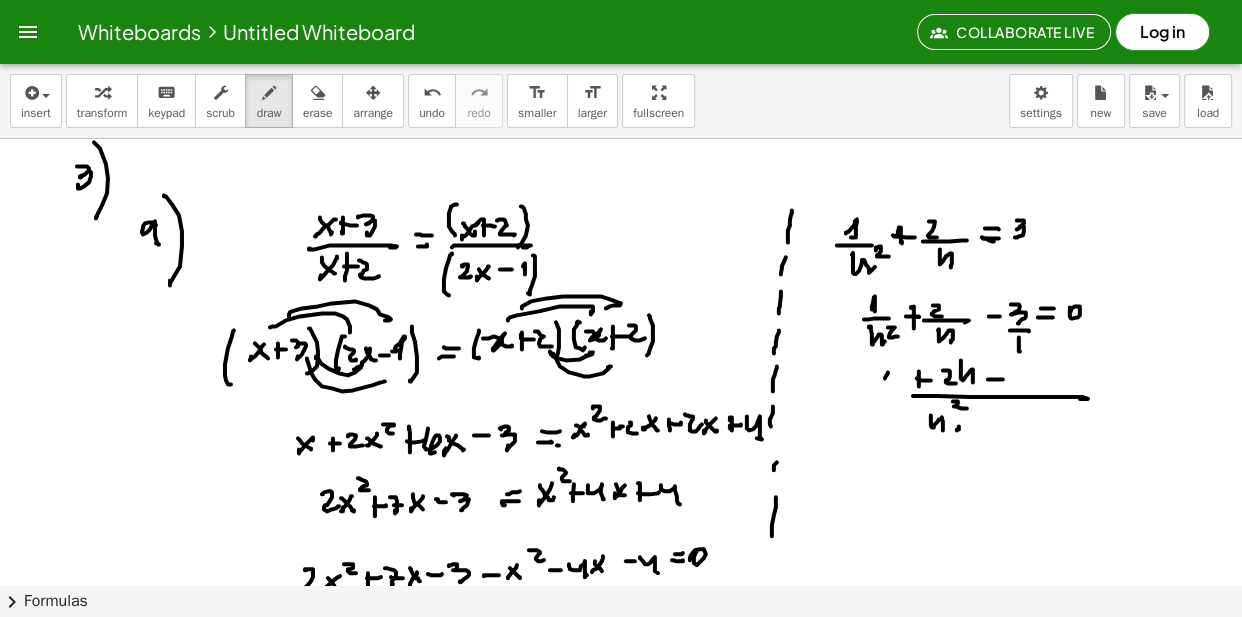 drag, startPoint x: 885, startPoint y: 382, endPoint x: 886, endPoint y: 393, distance: 11.045361 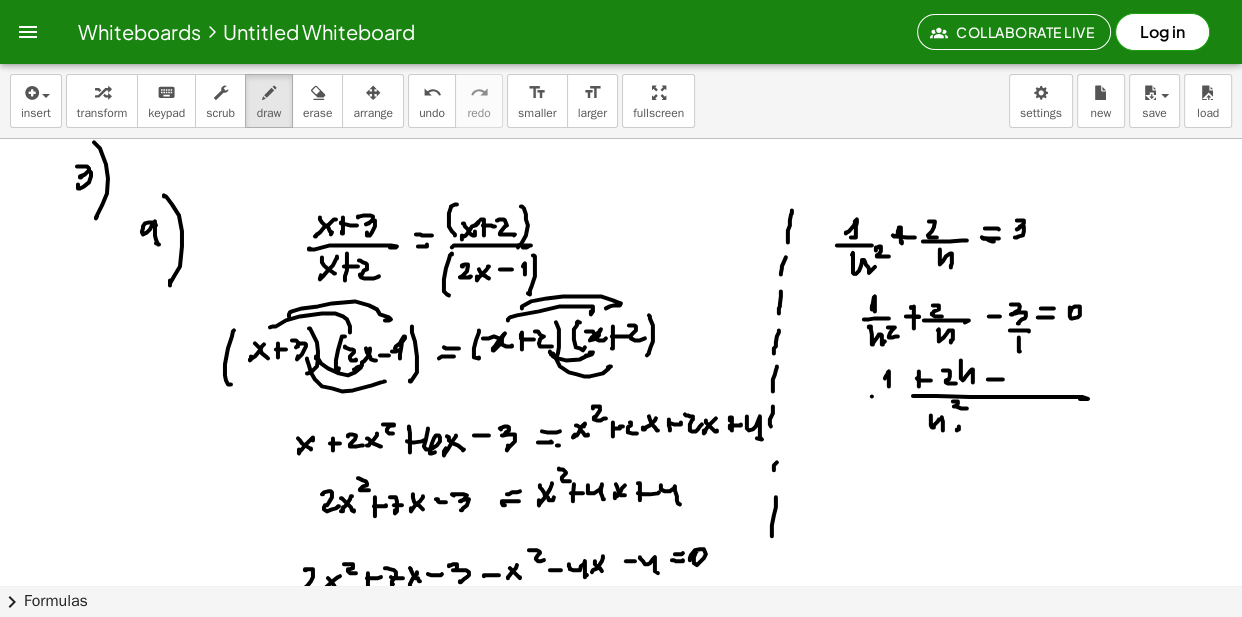 drag, startPoint x: 872, startPoint y: 400, endPoint x: 919, endPoint y: 393, distance: 47.518417 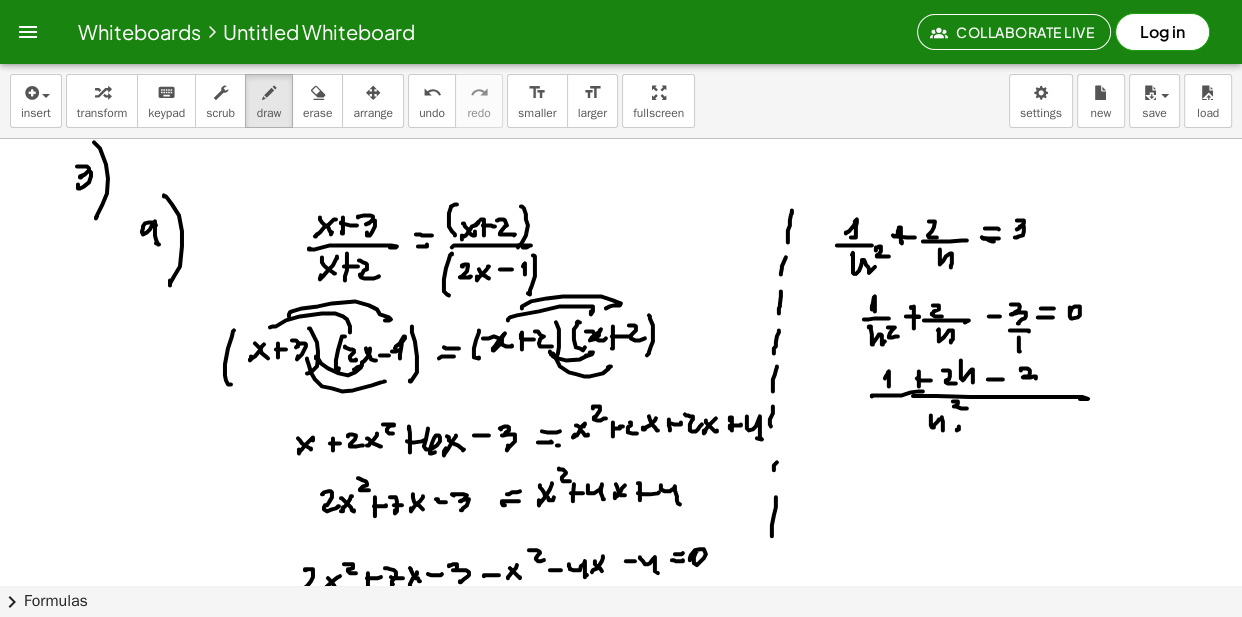 drag, startPoint x: 1021, startPoint y: 372, endPoint x: 1039, endPoint y: 370, distance: 18.110771 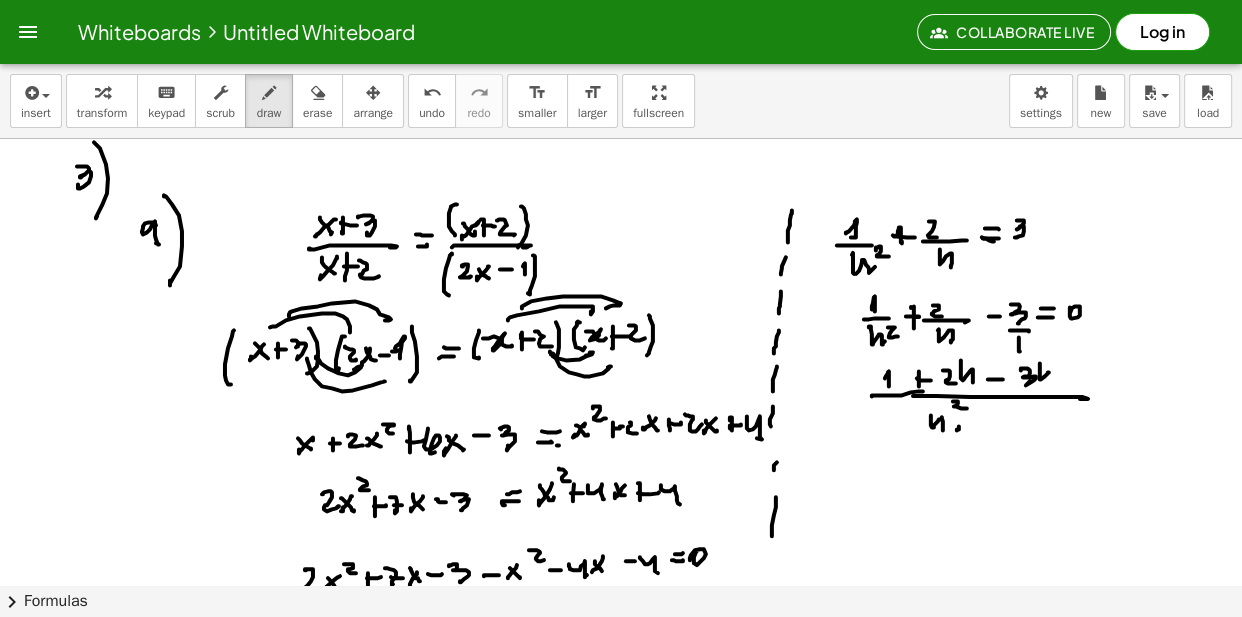 drag, startPoint x: 1040, startPoint y: 383, endPoint x: 1057, endPoint y: 371, distance: 20.808653 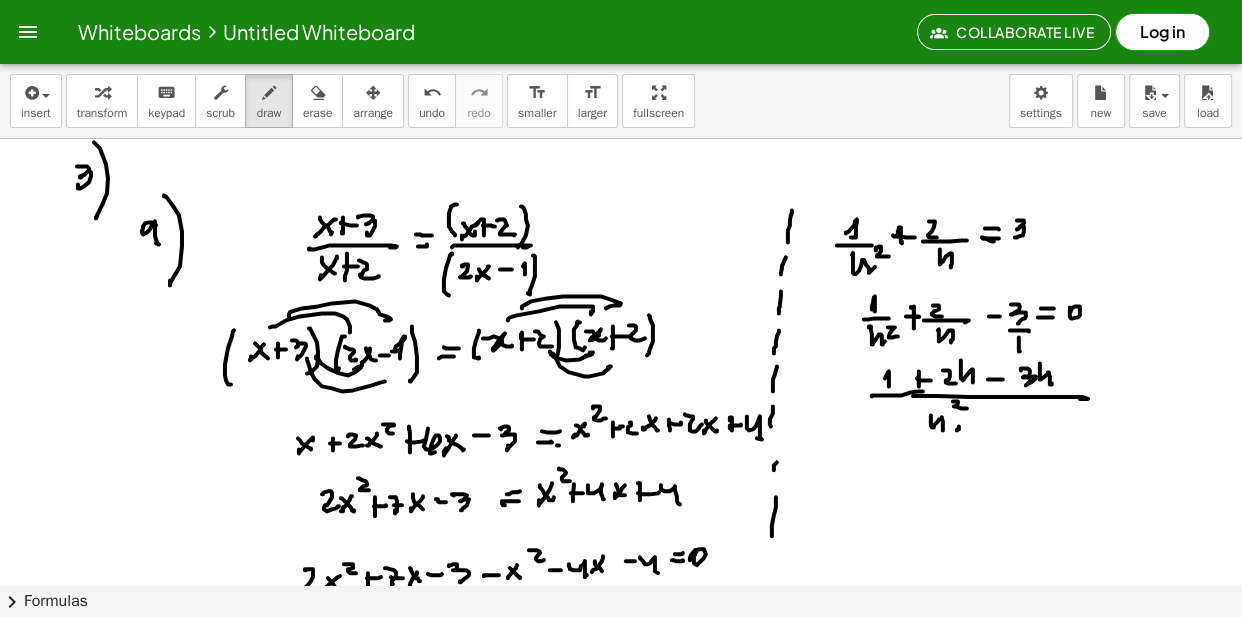 drag, startPoint x: 1062, startPoint y: 358, endPoint x: 1082, endPoint y: 368, distance: 22.36068 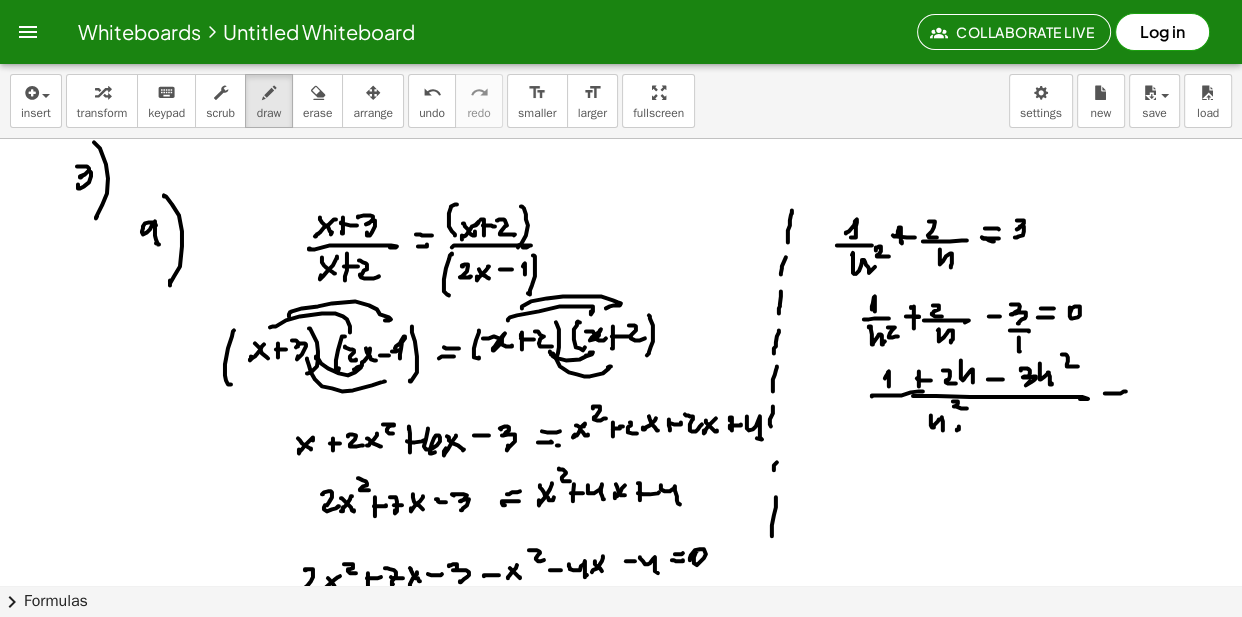 drag, startPoint x: 1121, startPoint y: 397, endPoint x: 1116, endPoint y: 387, distance: 11.18034 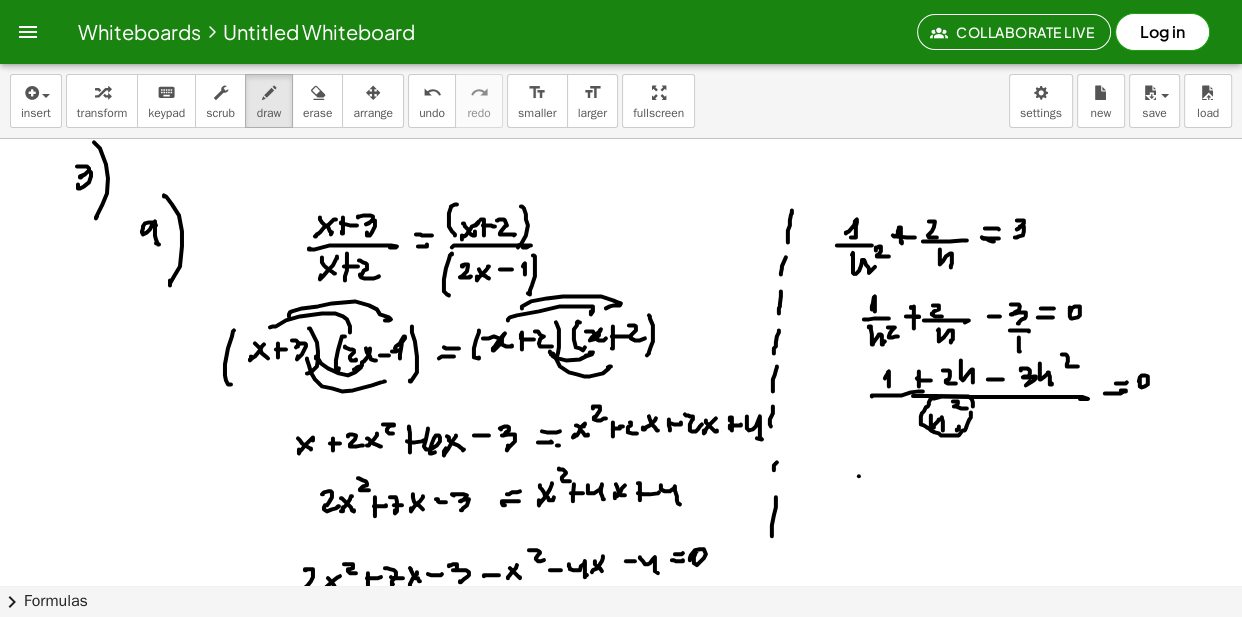 drag, startPoint x: 859, startPoint y: 480, endPoint x: 869, endPoint y: 479, distance: 10.049875 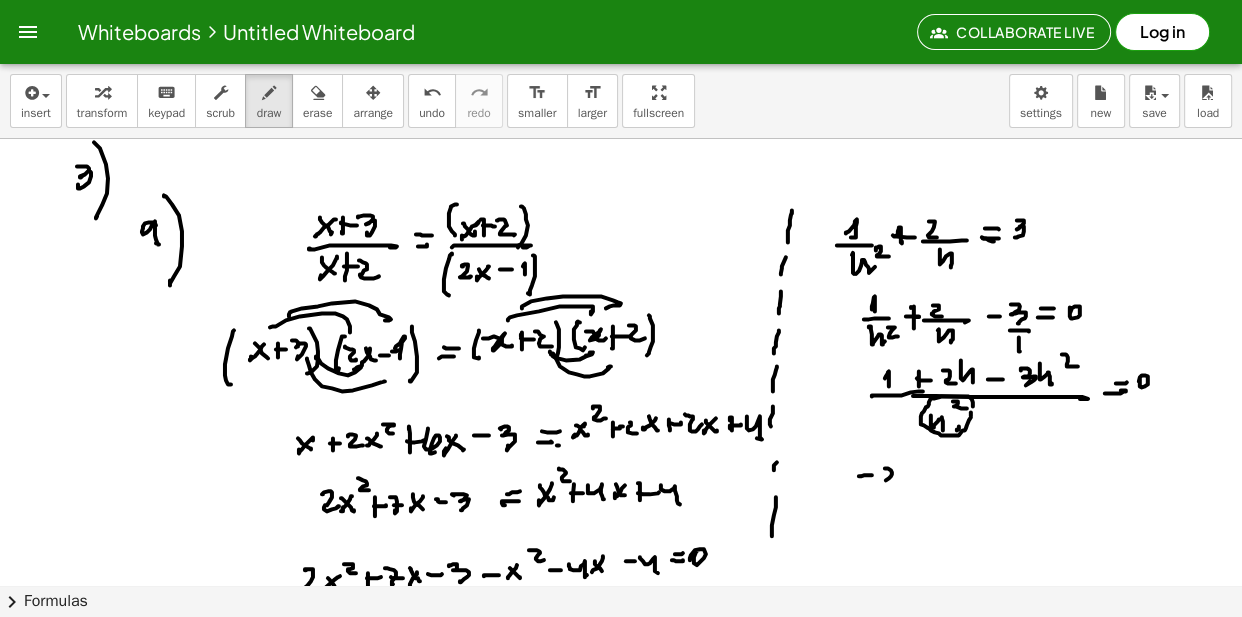 drag, startPoint x: 885, startPoint y: 472, endPoint x: 889, endPoint y: 488, distance: 16.492422 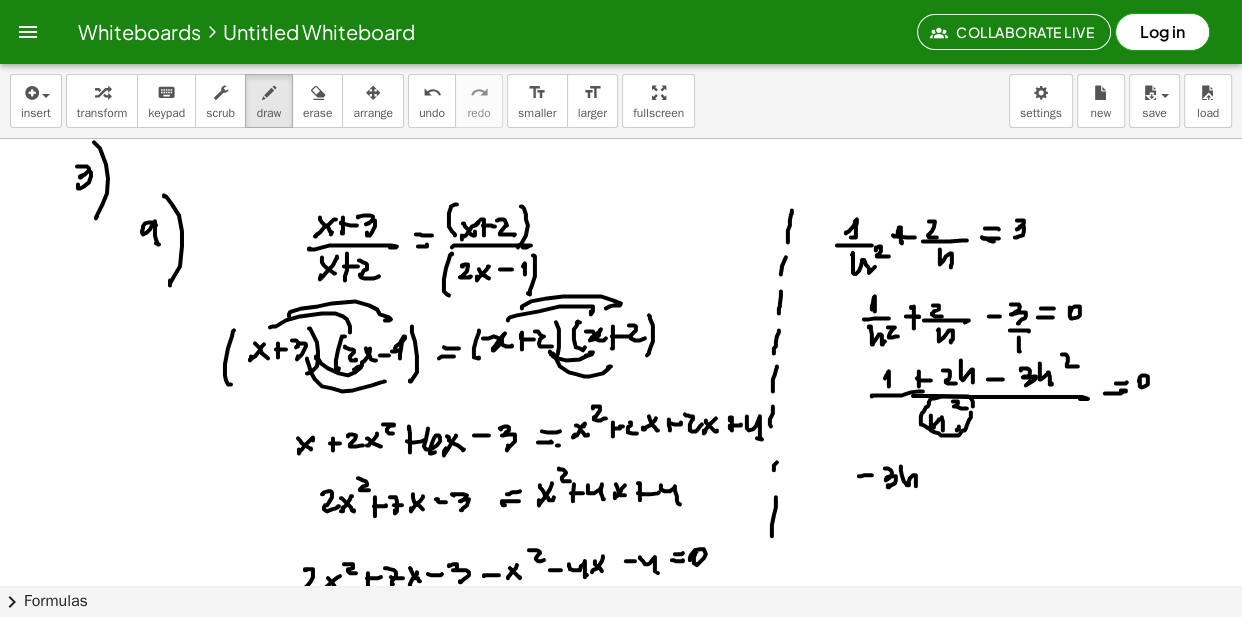 drag, startPoint x: 901, startPoint y: 474, endPoint x: 923, endPoint y: 465, distance: 23.769728 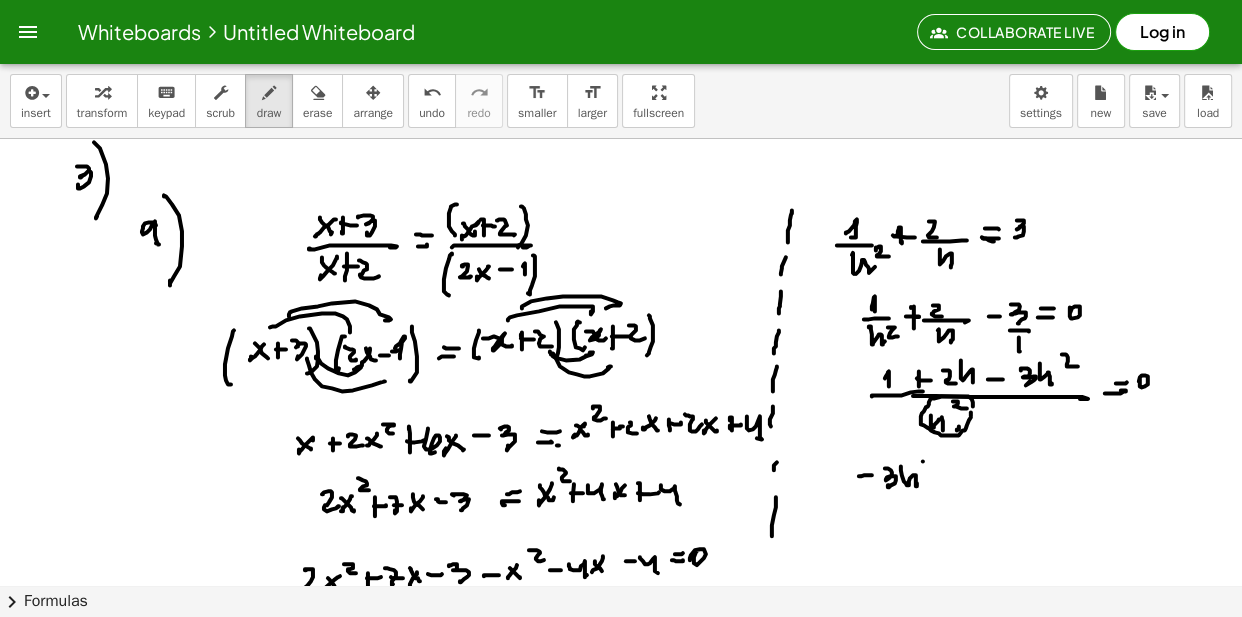 drag, startPoint x: 923, startPoint y: 465, endPoint x: 933, endPoint y: 474, distance: 13.453624 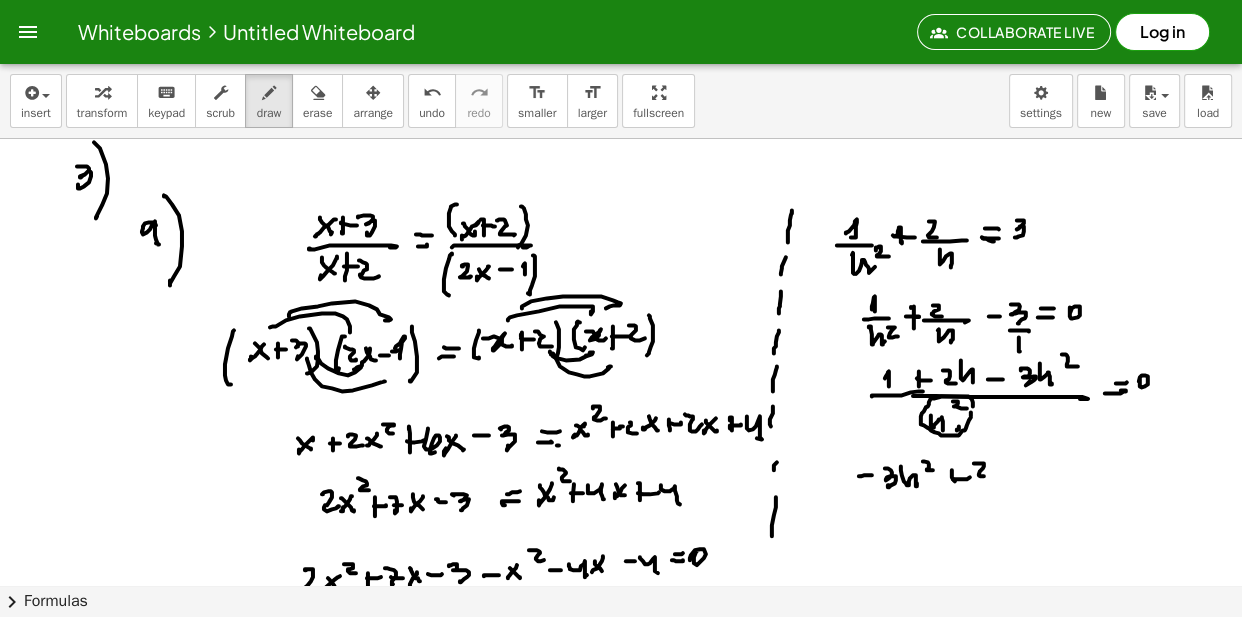 drag, startPoint x: 974, startPoint y: 467, endPoint x: 987, endPoint y: 465, distance: 13.152946 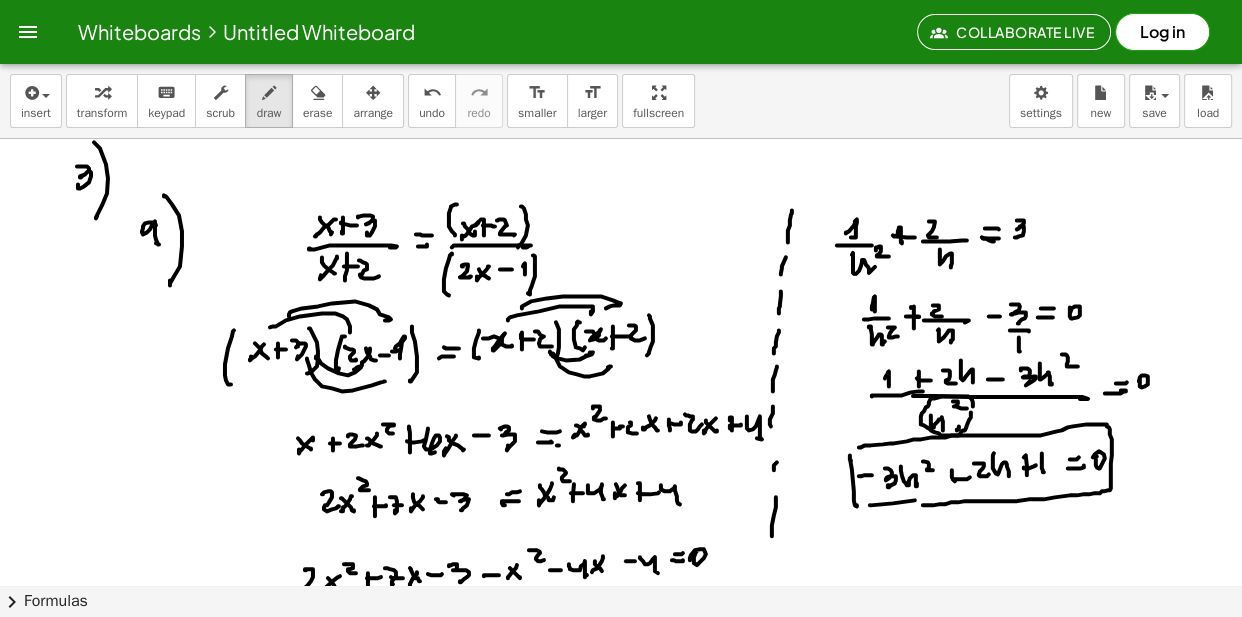 scroll, scrollTop: 12790, scrollLeft: 0, axis: vertical 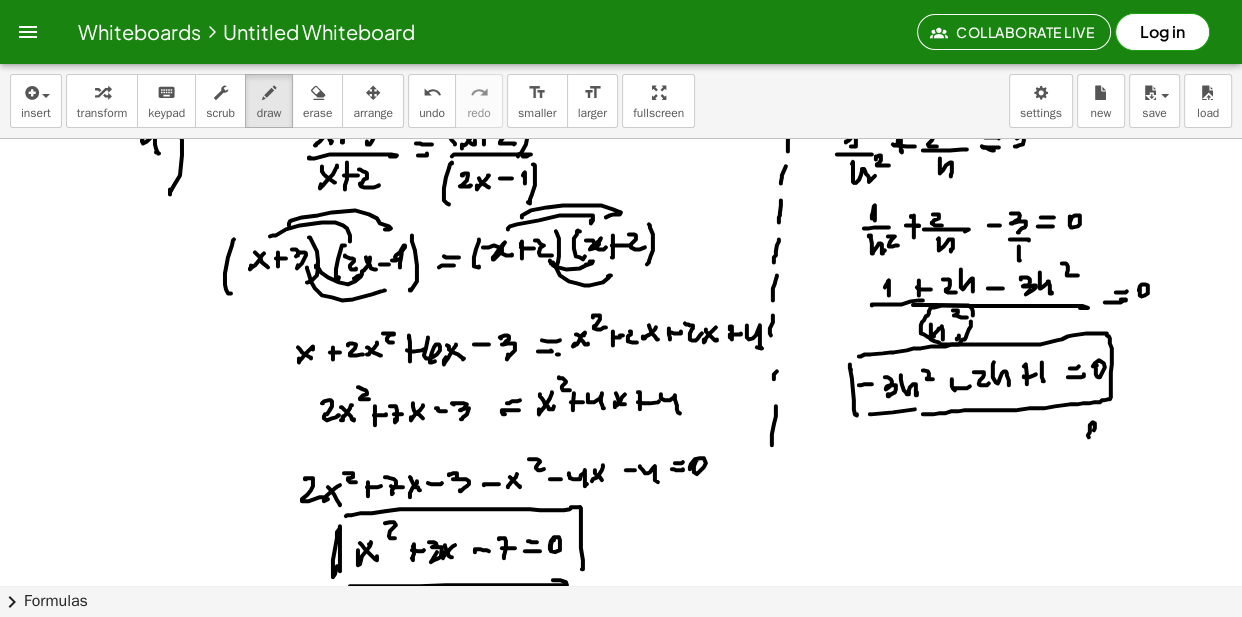 drag, startPoint x: 1095, startPoint y: 432, endPoint x: 1103, endPoint y: 439, distance: 10.630146 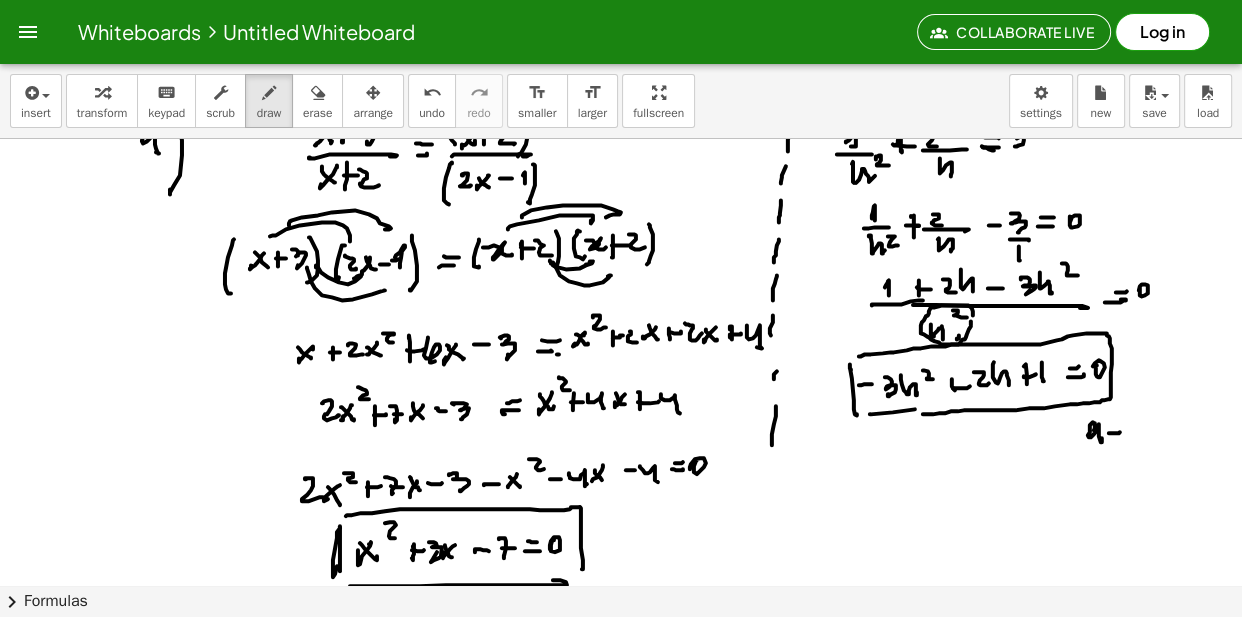drag, startPoint x: 1116, startPoint y: 429, endPoint x: 1130, endPoint y: 427, distance: 14.142136 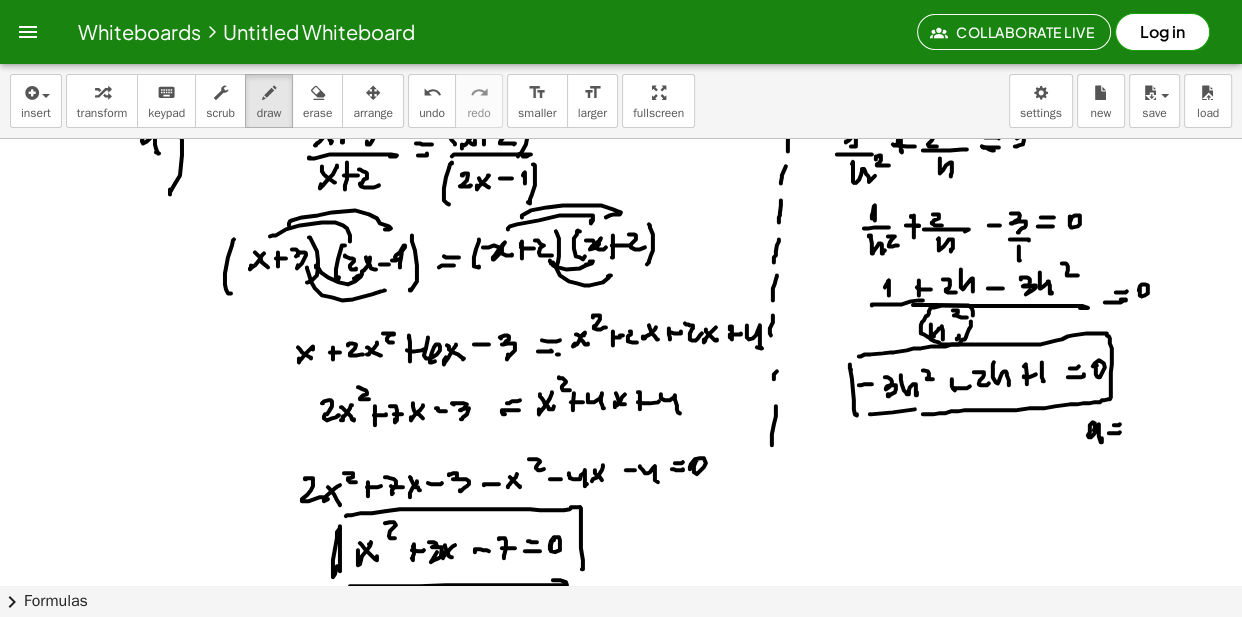 drag, startPoint x: 1130, startPoint y: 427, endPoint x: 1145, endPoint y: 421, distance: 16.155495 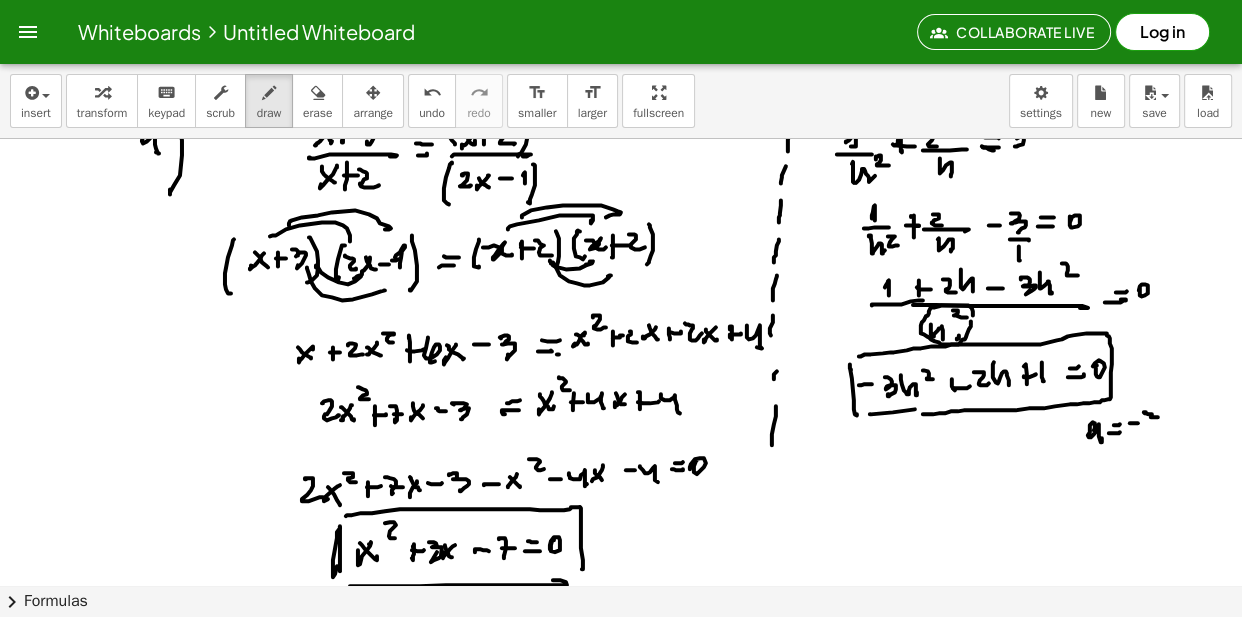 drag, startPoint x: 1149, startPoint y: 418, endPoint x: 1149, endPoint y: 435, distance: 17 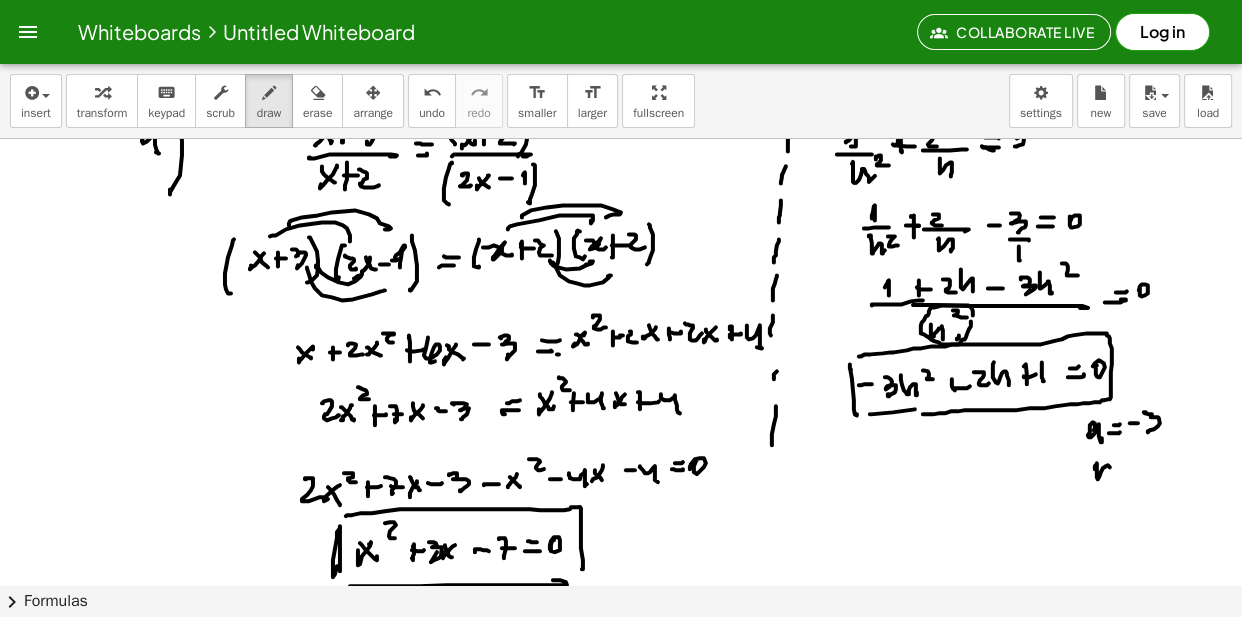 drag, startPoint x: 1095, startPoint y: 470, endPoint x: 1116, endPoint y: 478, distance: 22.472204 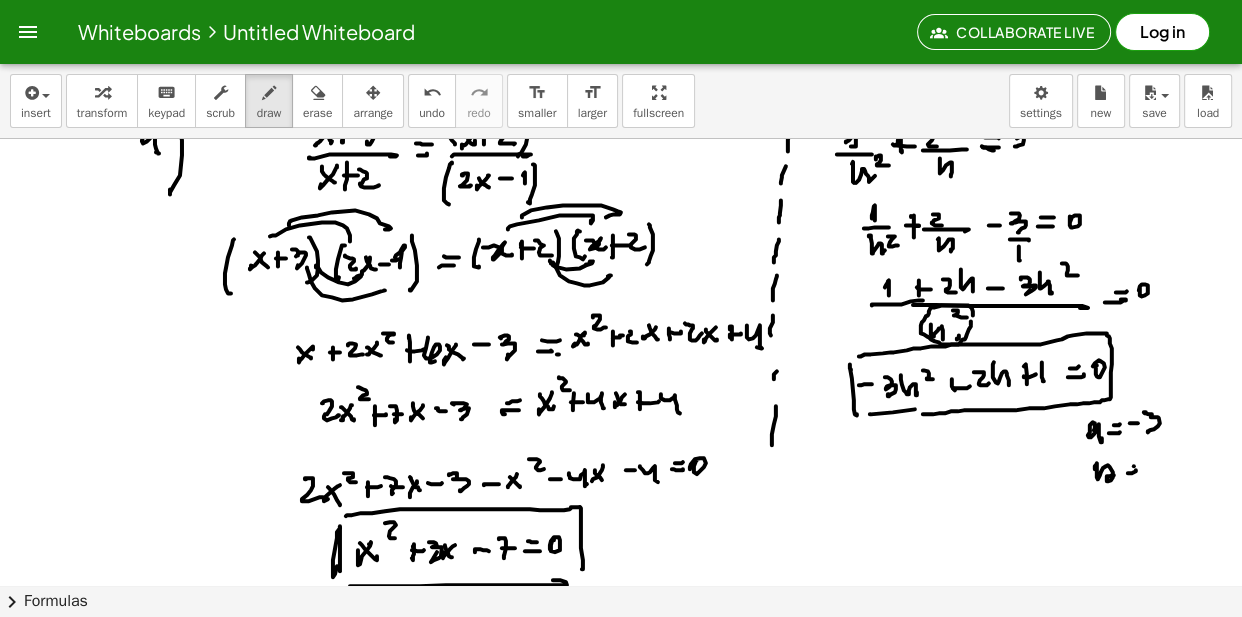drag, startPoint x: 1134, startPoint y: 470, endPoint x: 1148, endPoint y: 467, distance: 14.3178215 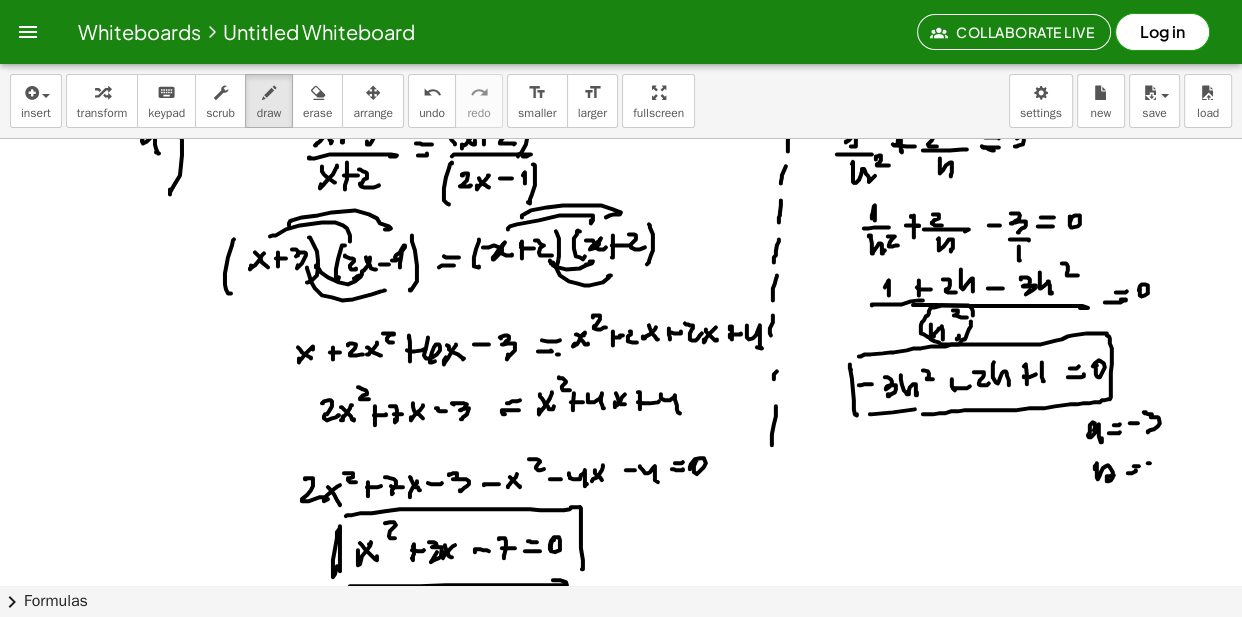 drag, startPoint x: 1148, startPoint y: 467, endPoint x: 1134, endPoint y: 499, distance: 34.928497 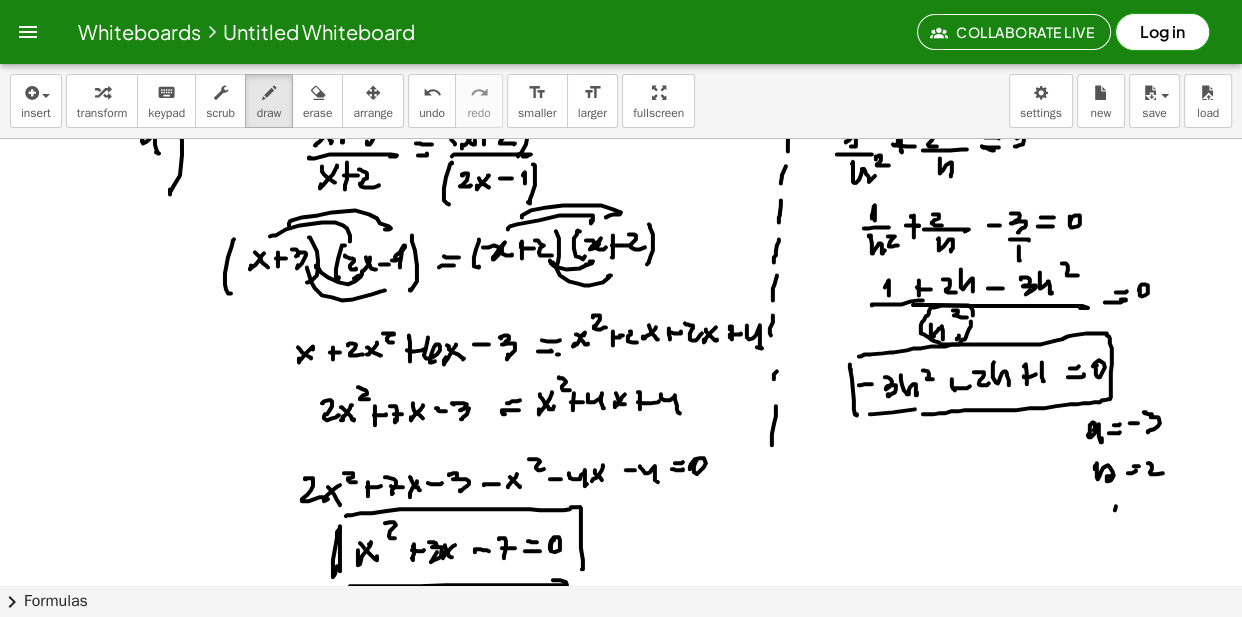 drag, startPoint x: 1115, startPoint y: 514, endPoint x: 1128, endPoint y: 517, distance: 13.341664 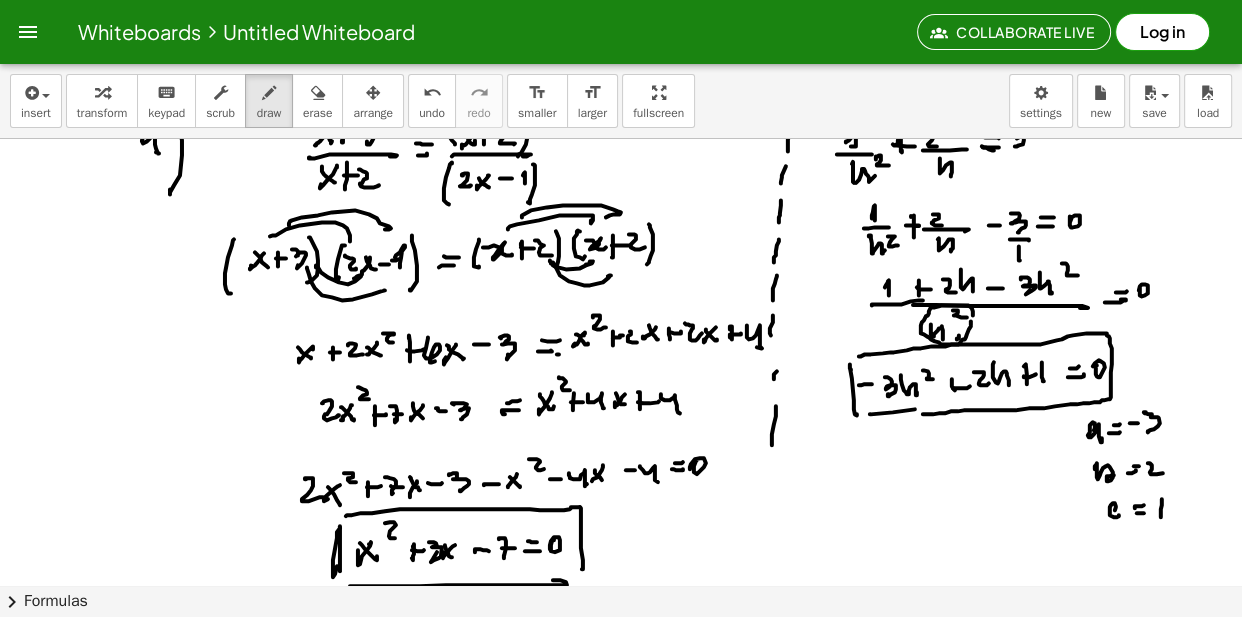 scroll, scrollTop: 13146, scrollLeft: 0, axis: vertical 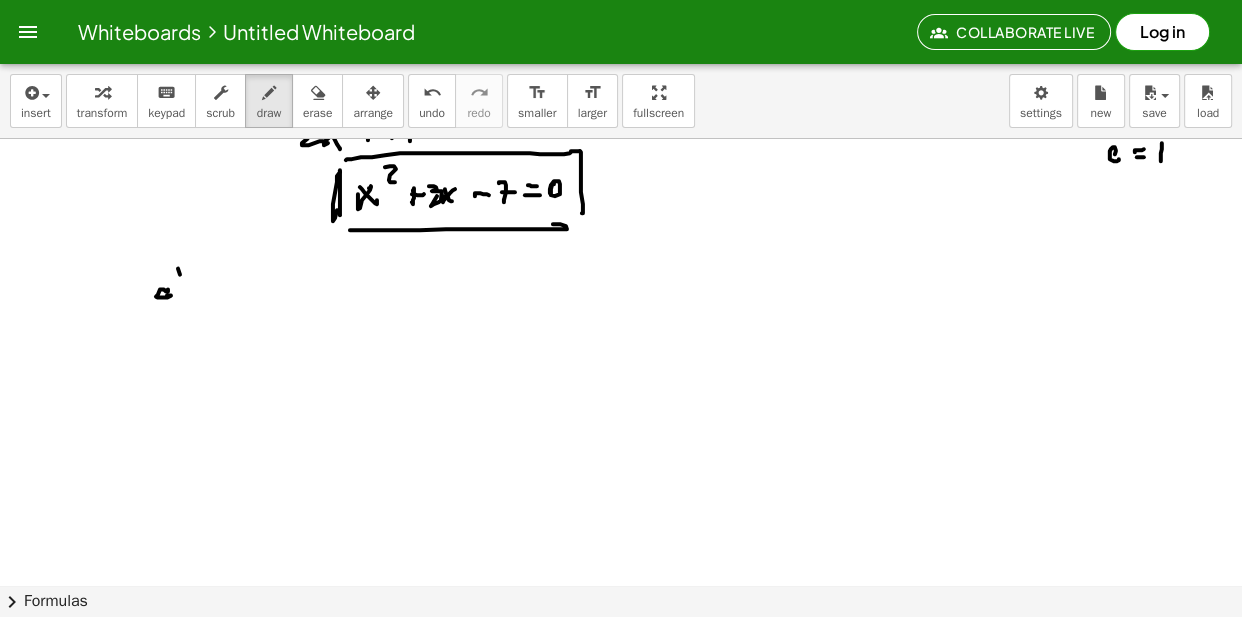 drag, startPoint x: 180, startPoint y: 278, endPoint x: 212, endPoint y: 300, distance: 38.832977 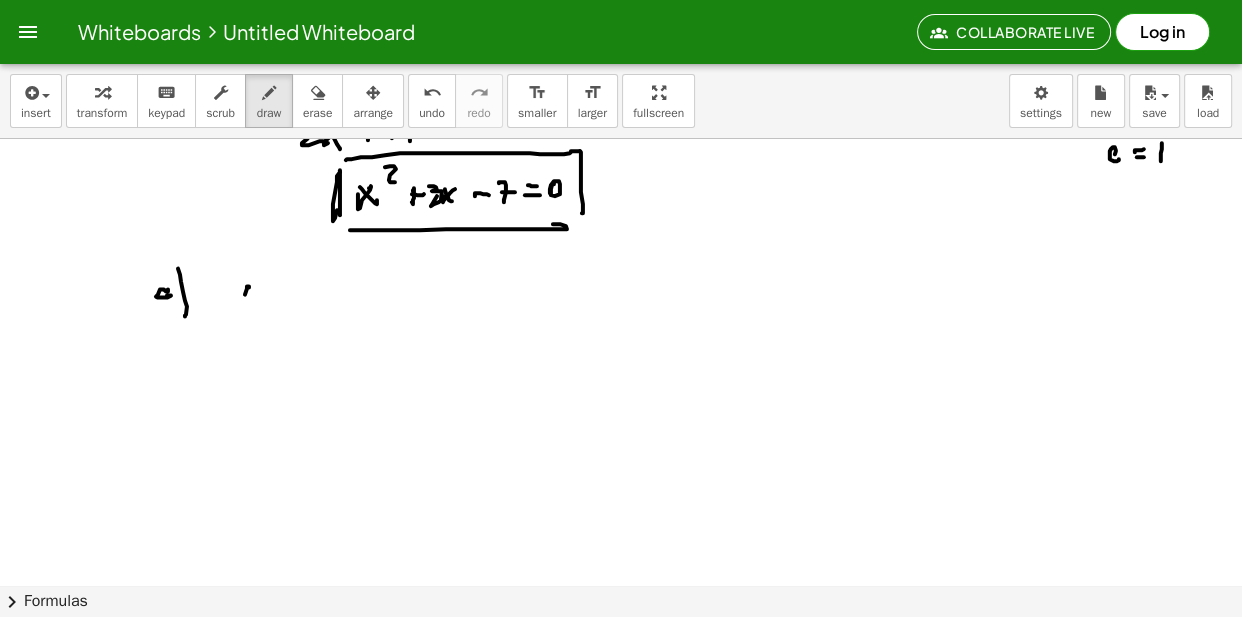 drag, startPoint x: 249, startPoint y: 290, endPoint x: 259, endPoint y: 300, distance: 14.142136 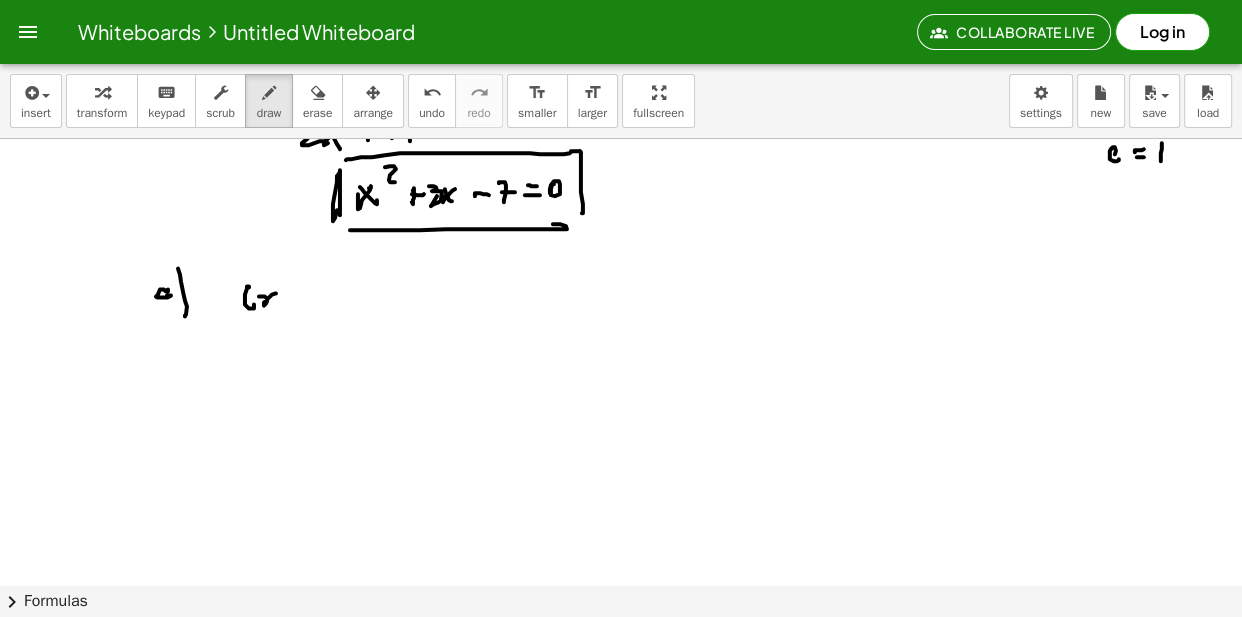 drag, startPoint x: 259, startPoint y: 300, endPoint x: 280, endPoint y: 304, distance: 21.377558 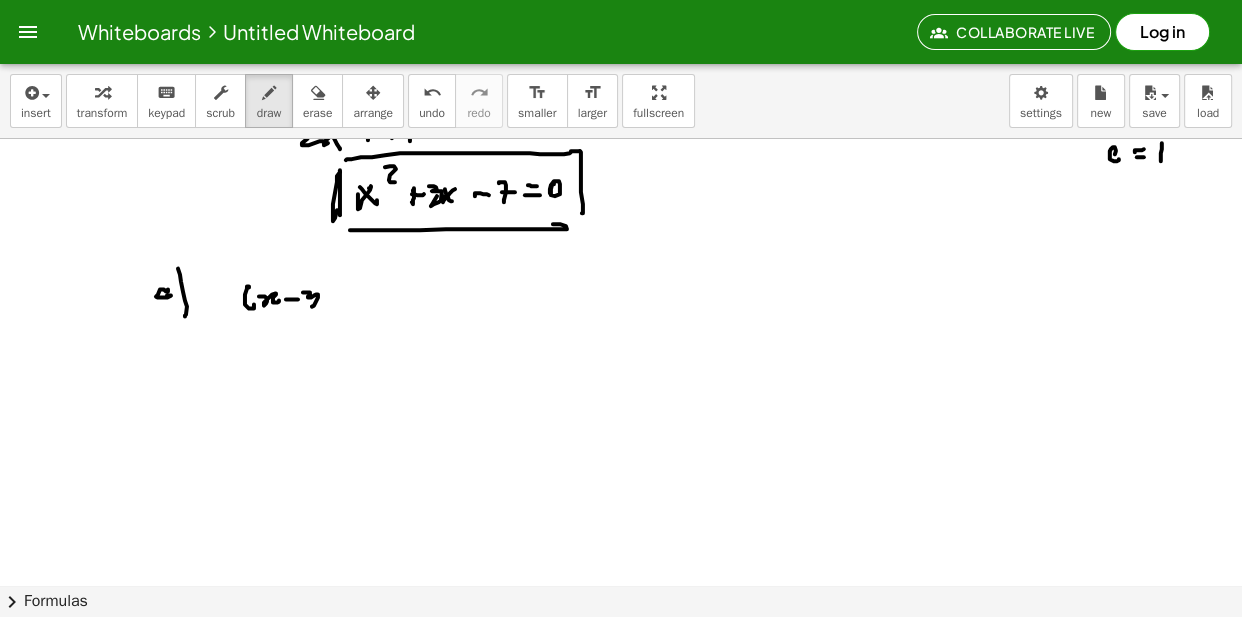 drag, startPoint x: 304, startPoint y: 296, endPoint x: 320, endPoint y: 284, distance: 20 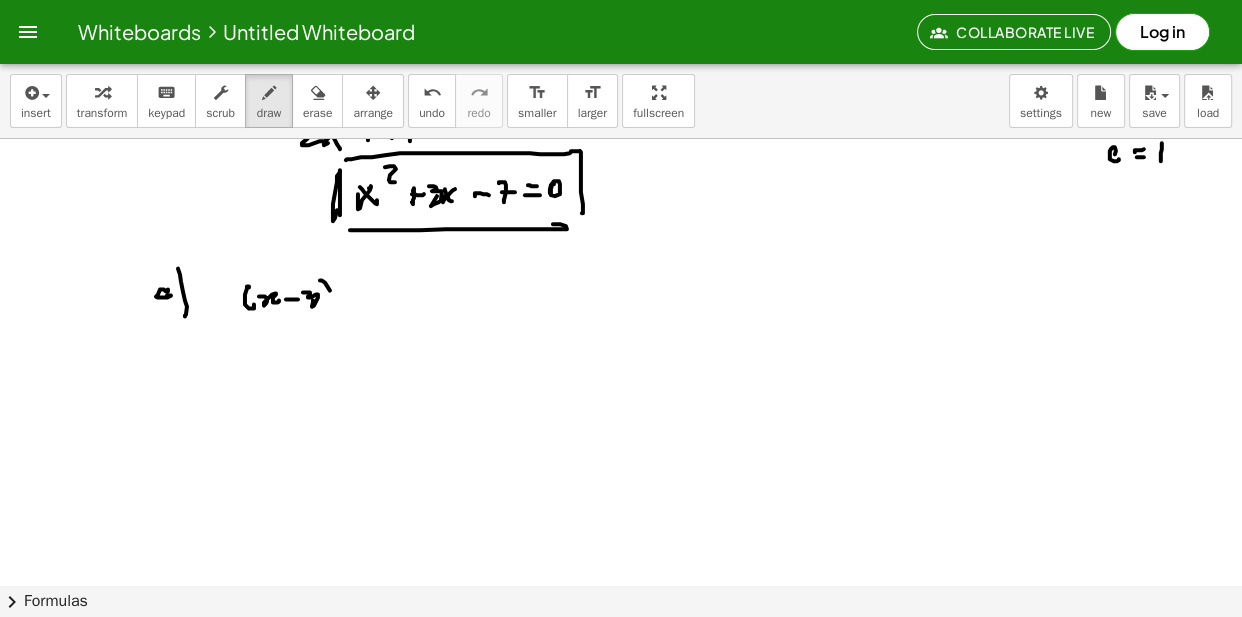 drag, startPoint x: 320, startPoint y: 284, endPoint x: 363, endPoint y: 287, distance: 43.104523 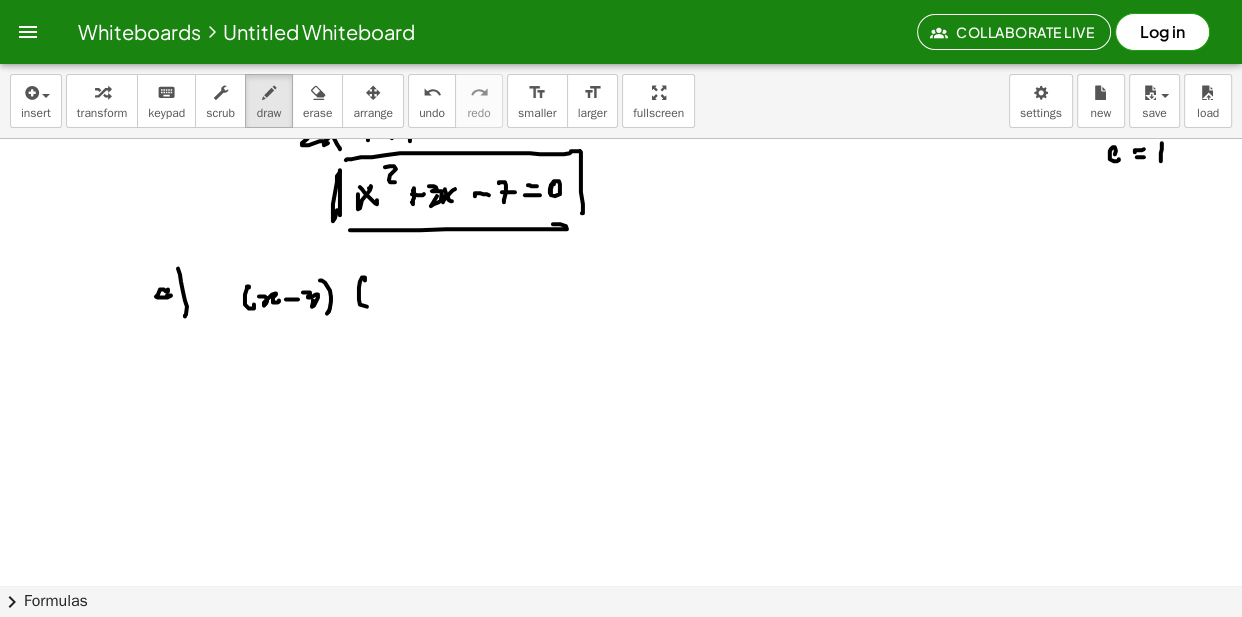drag, startPoint x: 365, startPoint y: 284, endPoint x: 368, endPoint y: 307, distance: 23.194826 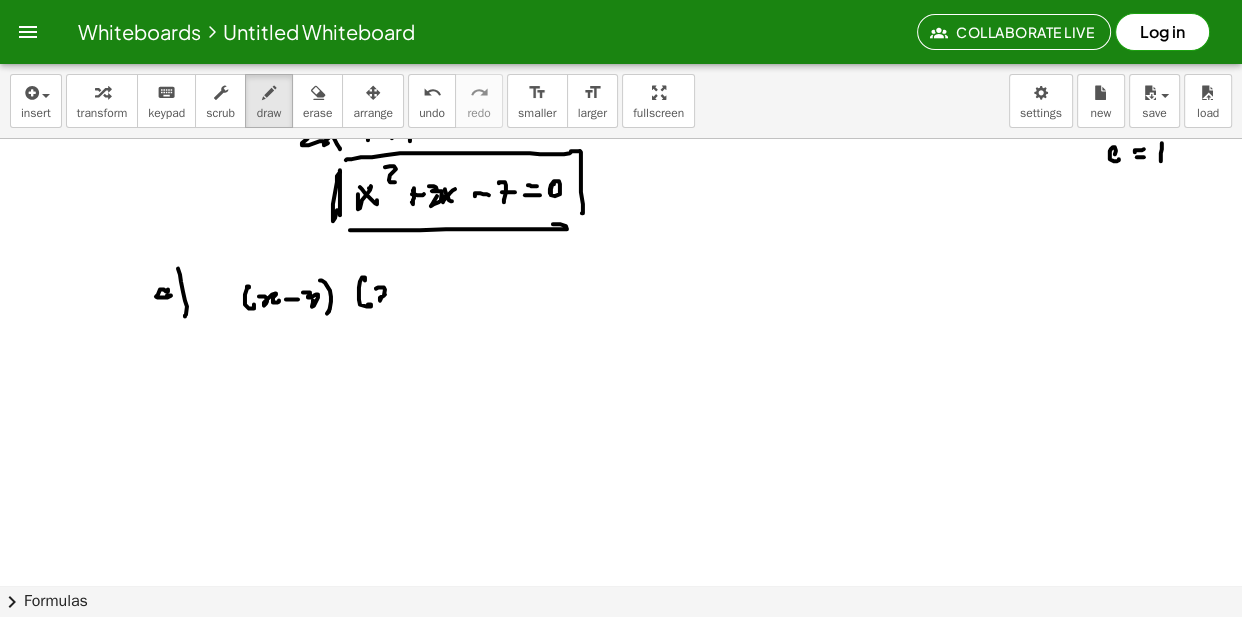 drag, startPoint x: 376, startPoint y: 292, endPoint x: 393, endPoint y: 303, distance: 20.248457 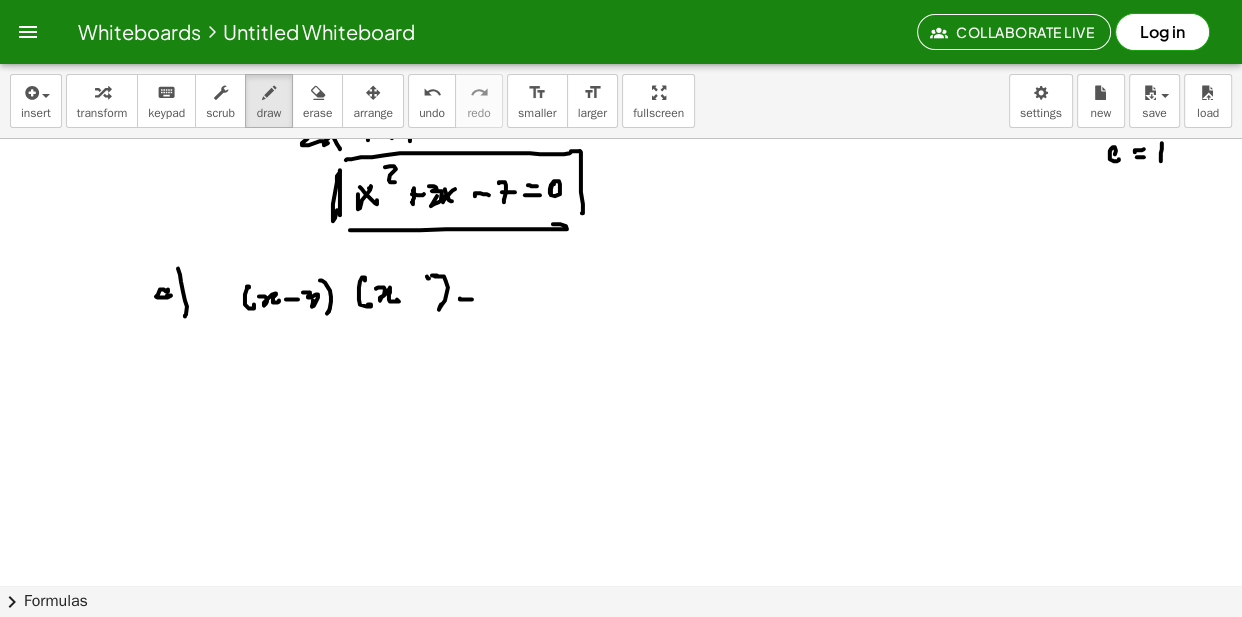 drag, startPoint x: 465, startPoint y: 298, endPoint x: 477, endPoint y: 295, distance: 12.369317 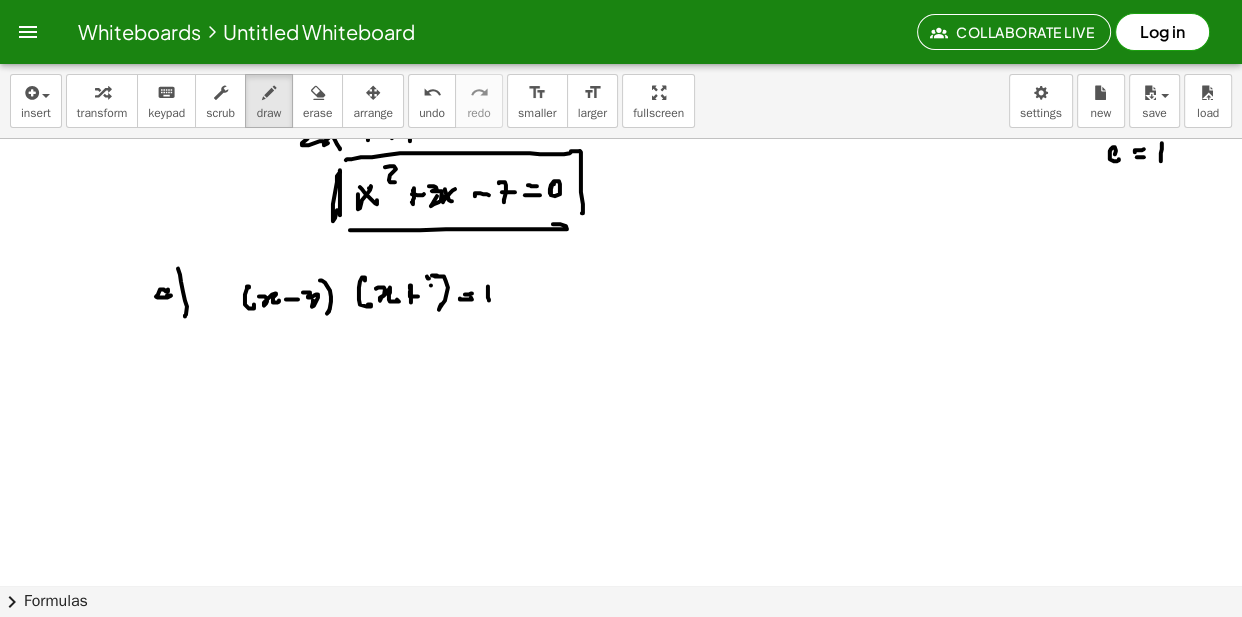 drag, startPoint x: 431, startPoint y: 289, endPoint x: 425, endPoint y: 328, distance: 39.45884 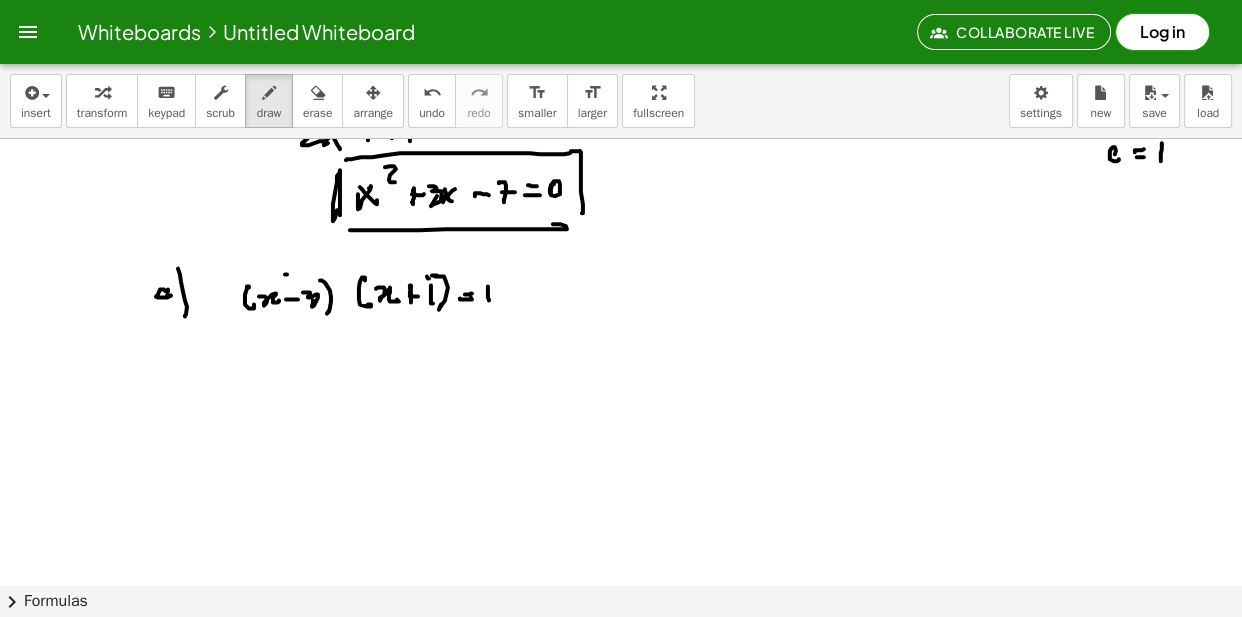 drag, startPoint x: 285, startPoint y: 278, endPoint x: 367, endPoint y: 262, distance: 83.546394 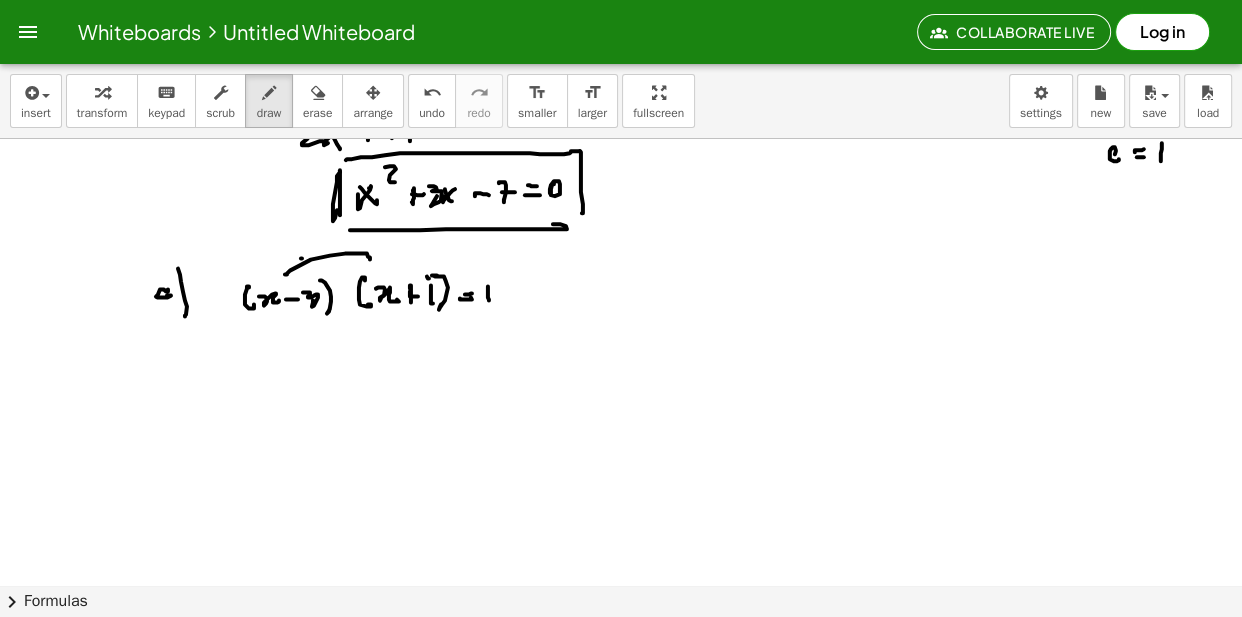 drag, startPoint x: 302, startPoint y: 262, endPoint x: 425, endPoint y: 261, distance: 123.00407 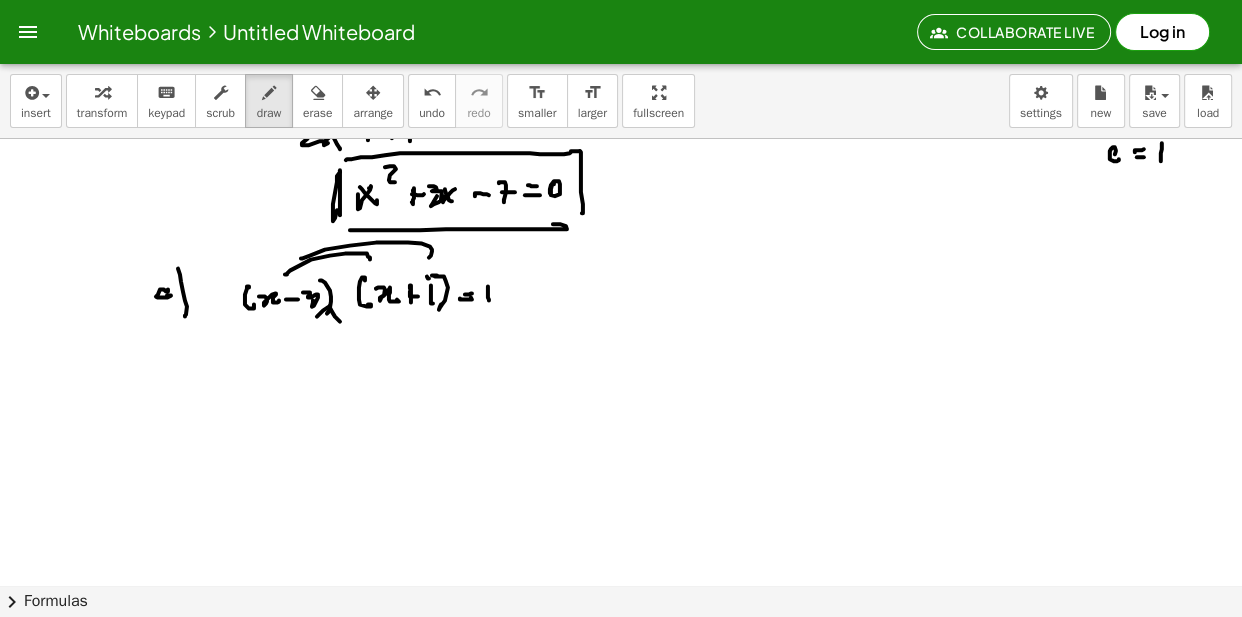 drag, startPoint x: 323, startPoint y: 314, endPoint x: 357, endPoint y: 322, distance: 34.928497 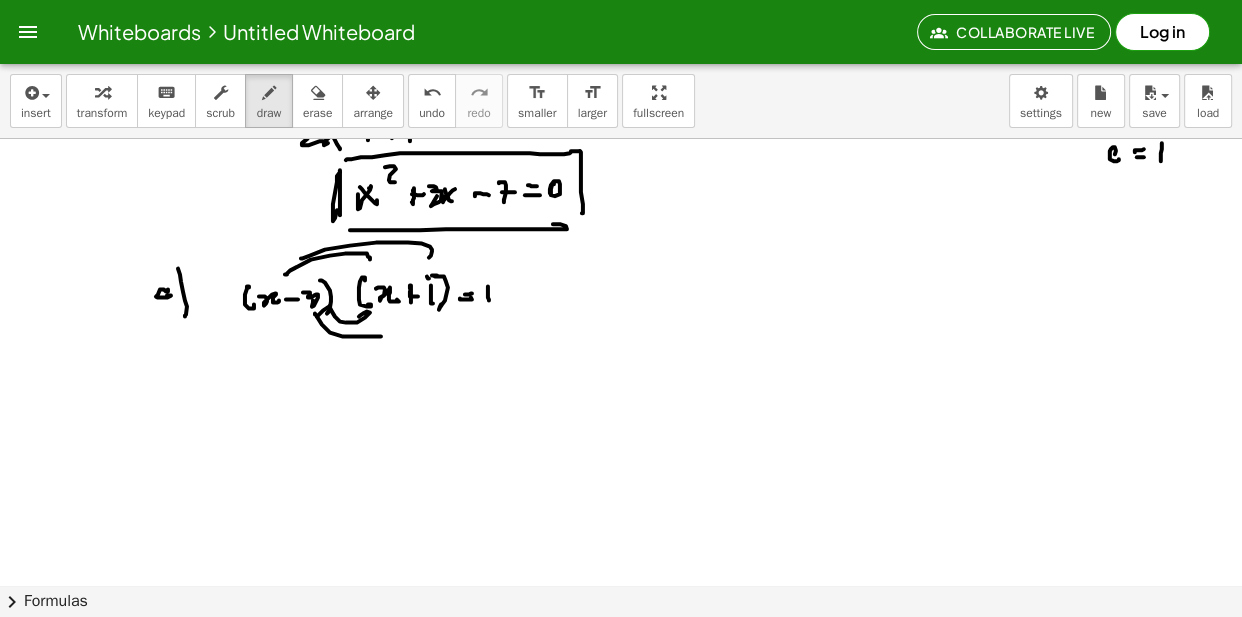 drag, startPoint x: 366, startPoint y: 340, endPoint x: 410, endPoint y: 321, distance: 47.92703 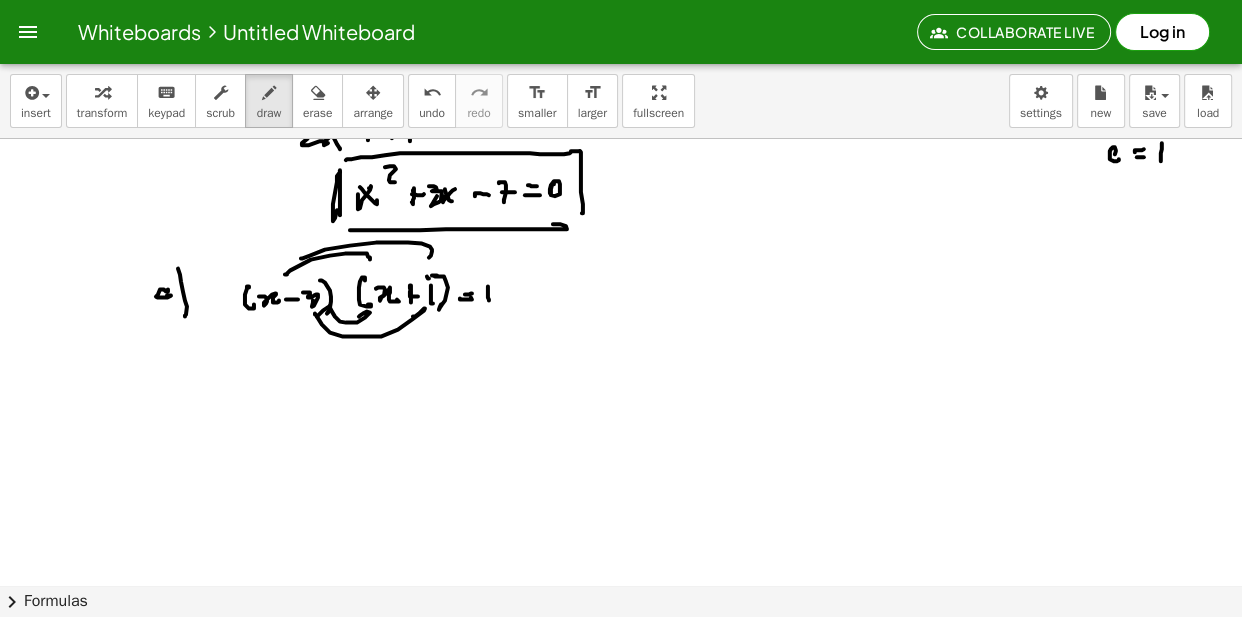 drag, startPoint x: 260, startPoint y: 373, endPoint x: 248, endPoint y: 383, distance: 15.6205 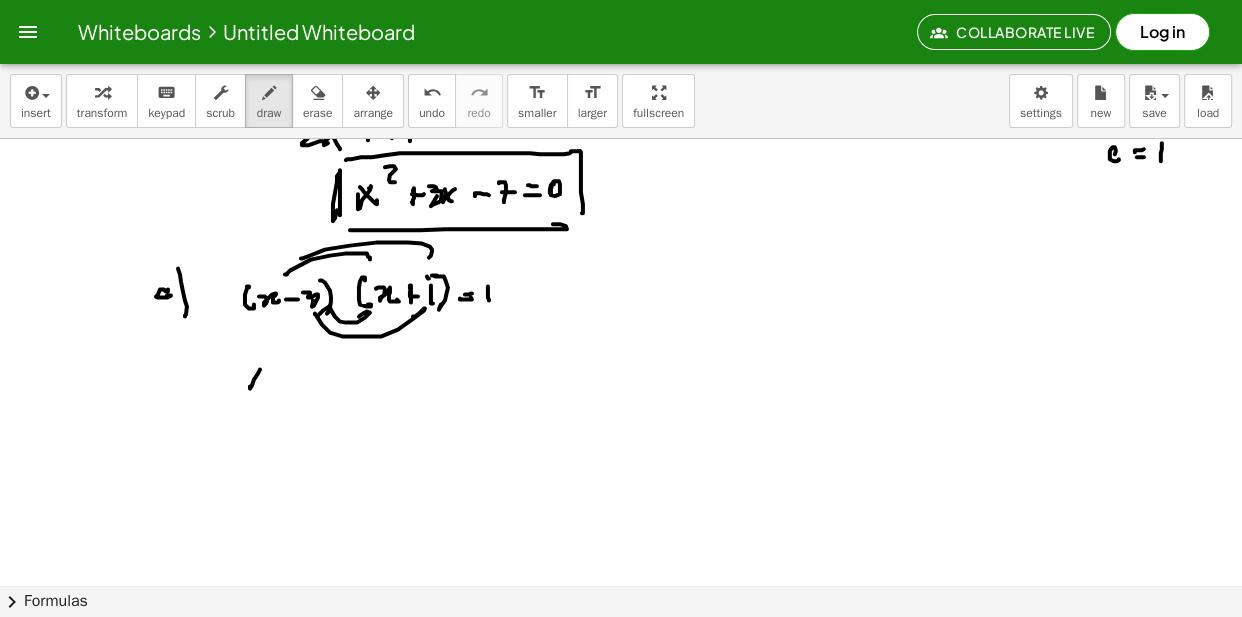 drag, startPoint x: 262, startPoint y: 388, endPoint x: 262, endPoint y: 361, distance: 27 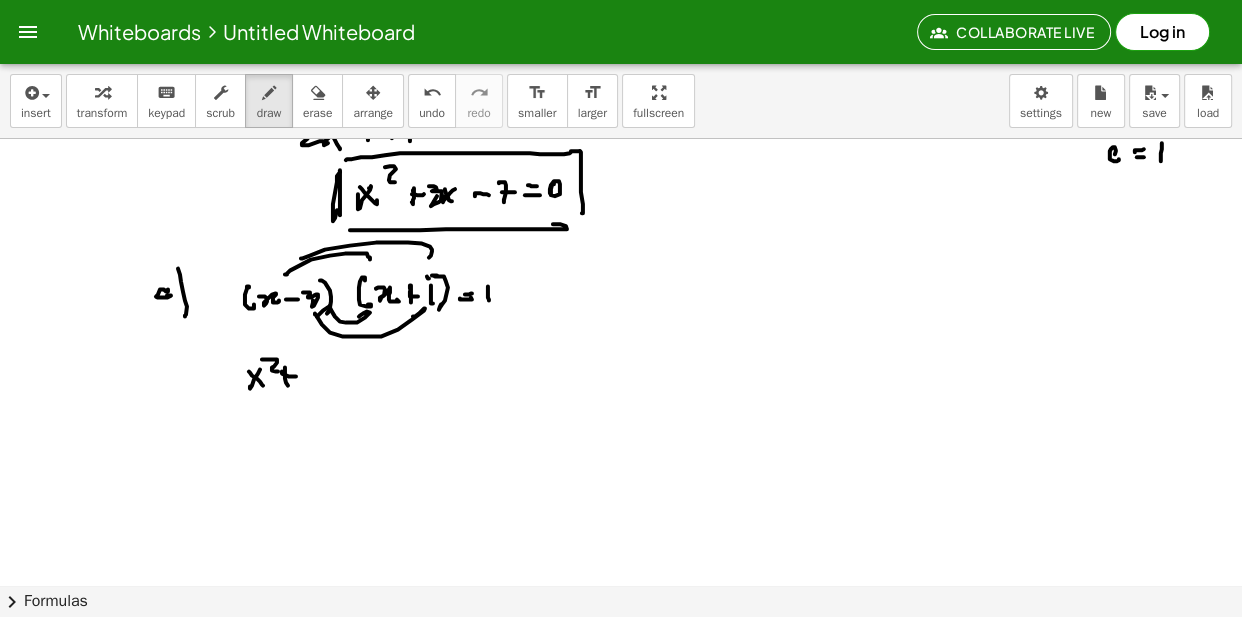 drag, startPoint x: 312, startPoint y: 370, endPoint x: 300, endPoint y: 369, distance: 12.0415945 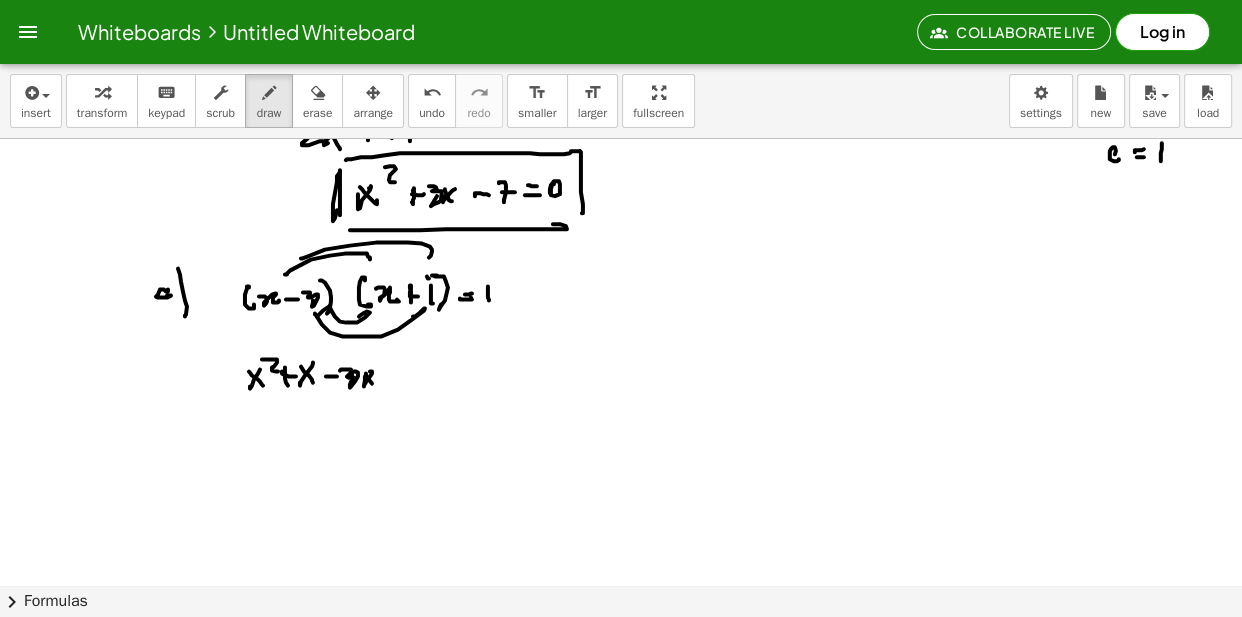 drag, startPoint x: 368, startPoint y: 382, endPoint x: 386, endPoint y: 382, distance: 18 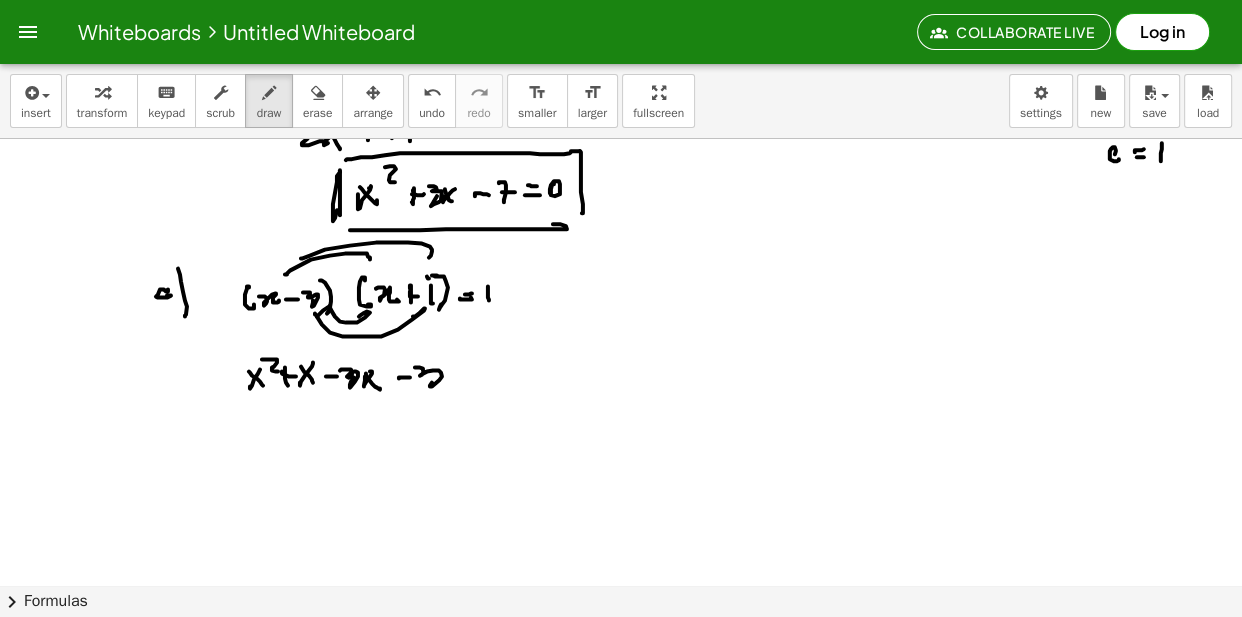 drag, startPoint x: 423, startPoint y: 372, endPoint x: 435, endPoint y: 381, distance: 15 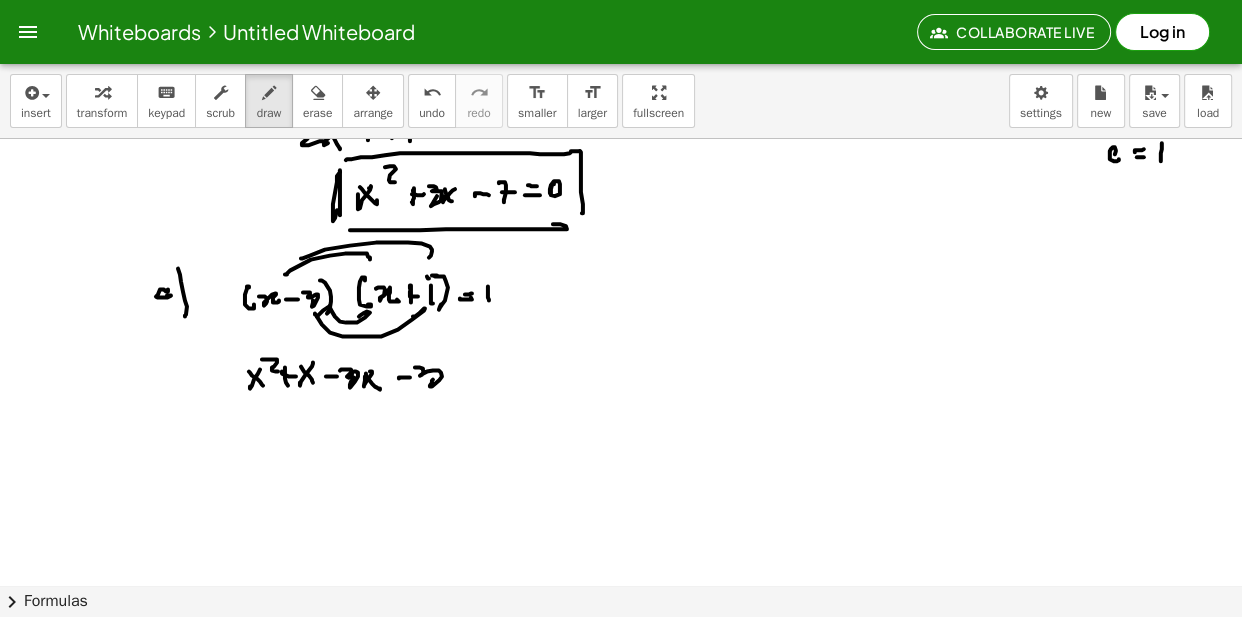 drag, startPoint x: 461, startPoint y: 378, endPoint x: 482, endPoint y: 375, distance: 21.213203 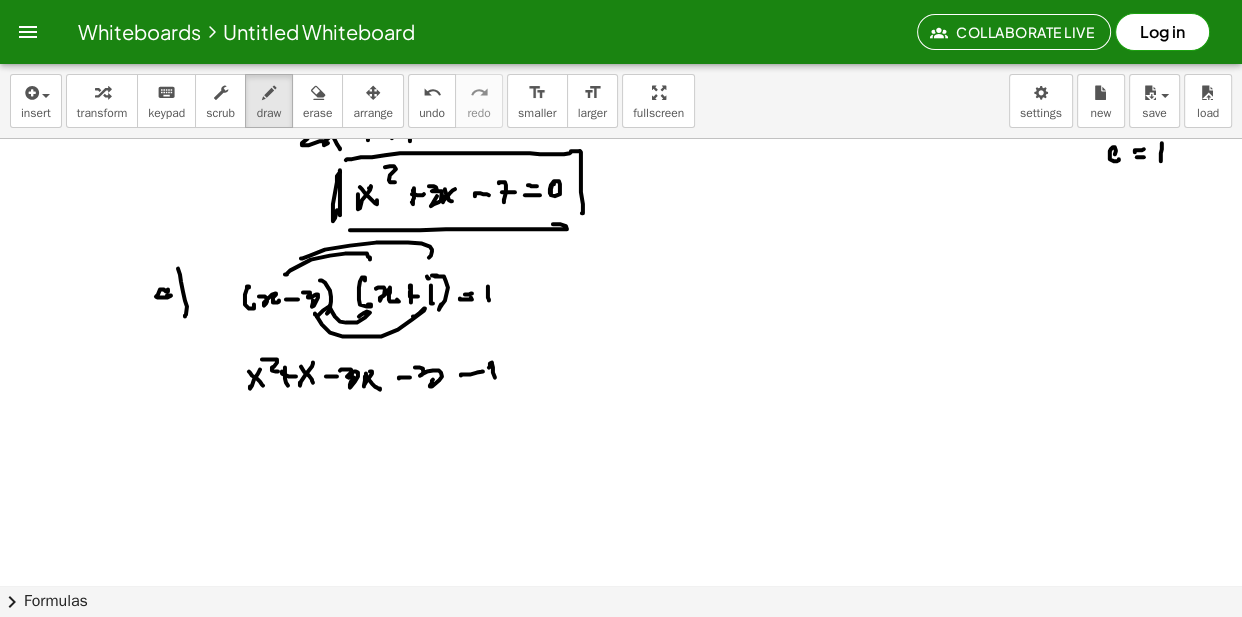 drag, startPoint x: 492, startPoint y: 366, endPoint x: 496, endPoint y: 381, distance: 15.524175 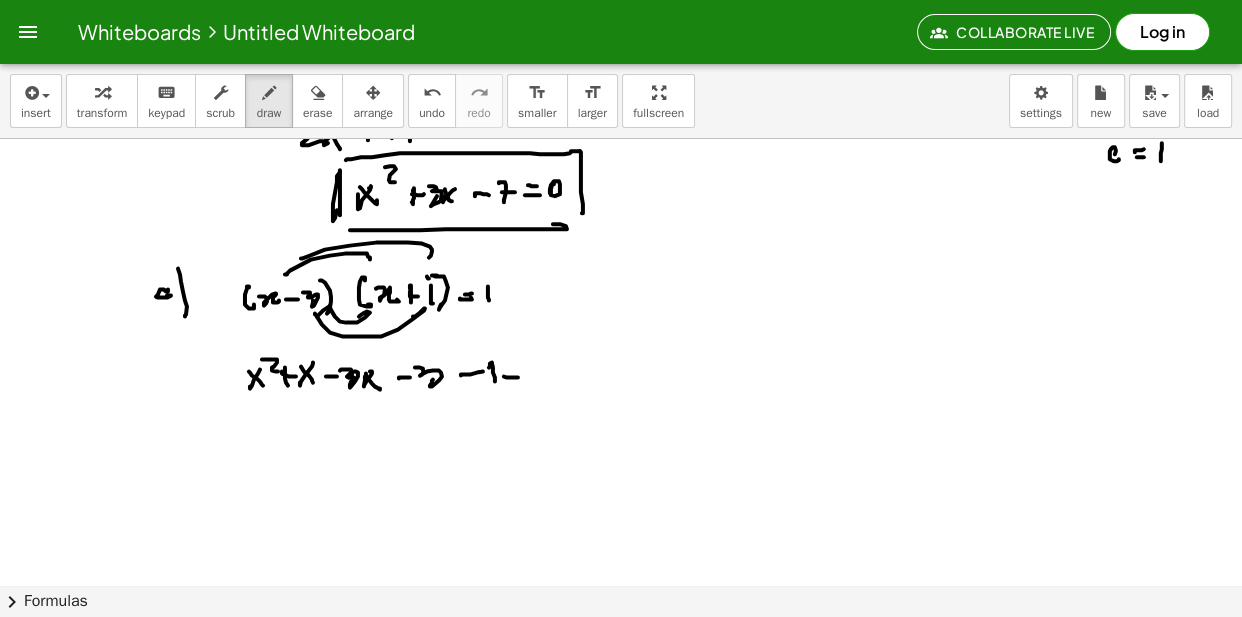 drag, startPoint x: 509, startPoint y: 373, endPoint x: 522, endPoint y: 370, distance: 13.341664 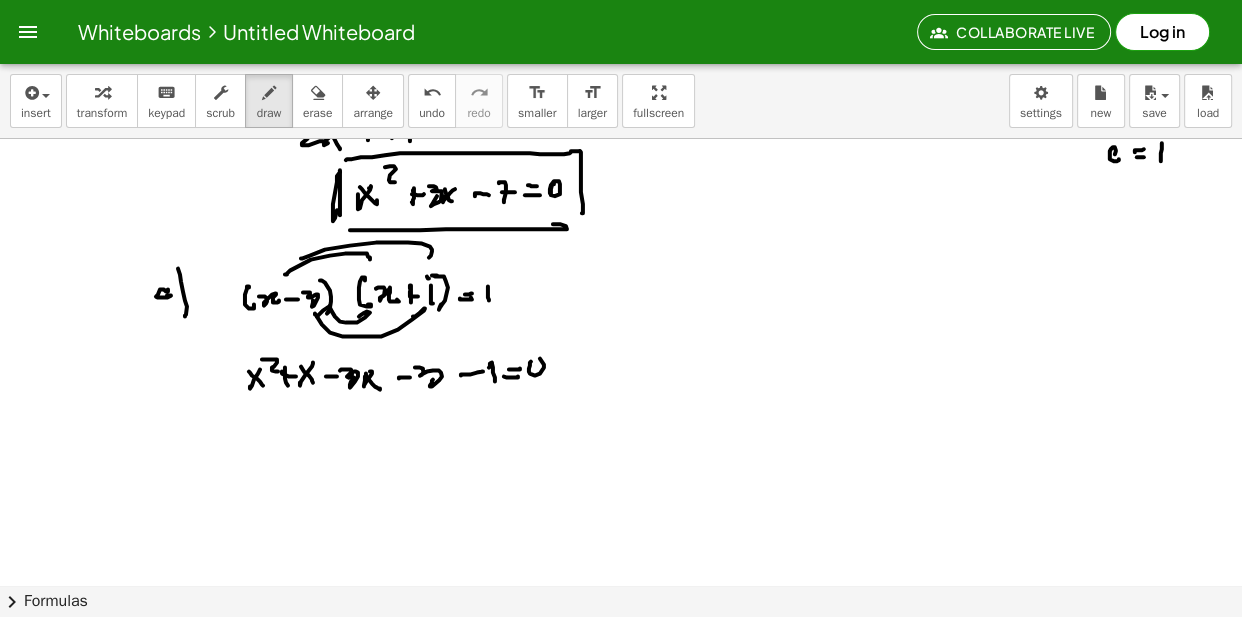drag, startPoint x: 540, startPoint y: 377, endPoint x: 530, endPoint y: 378, distance: 10.049875 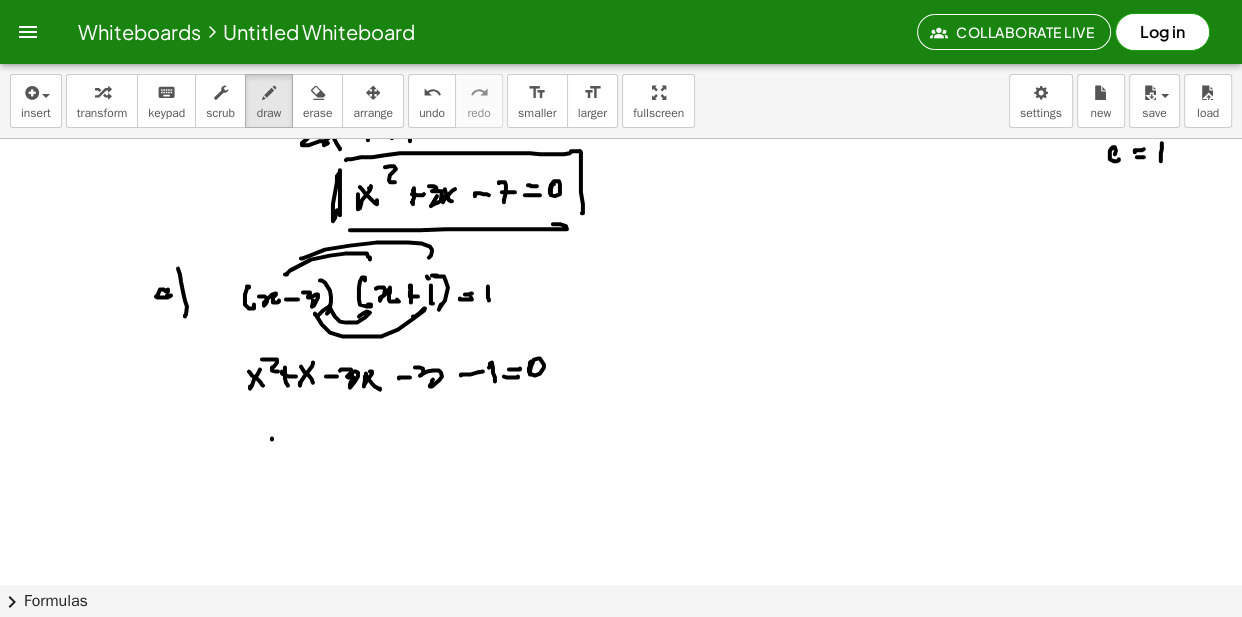 drag, startPoint x: 272, startPoint y: 442, endPoint x: 258, endPoint y: 448, distance: 15.231546 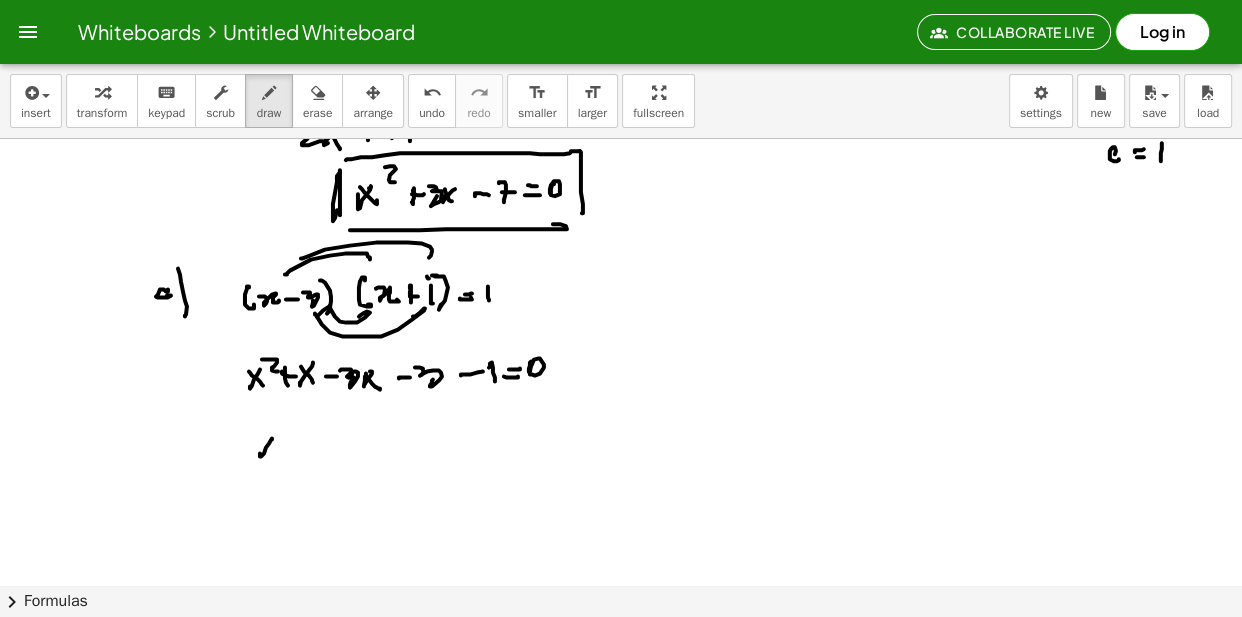drag, startPoint x: 258, startPoint y: 448, endPoint x: 276, endPoint y: 453, distance: 18.681541 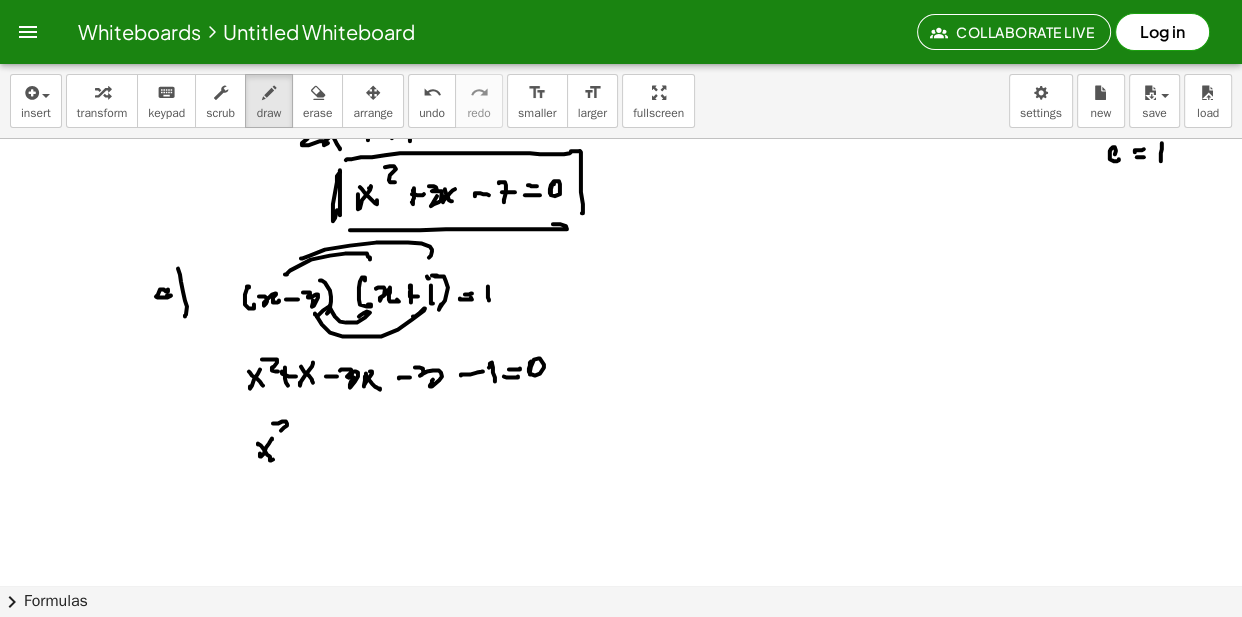drag, startPoint x: 273, startPoint y: 427, endPoint x: 294, endPoint y: 447, distance: 29 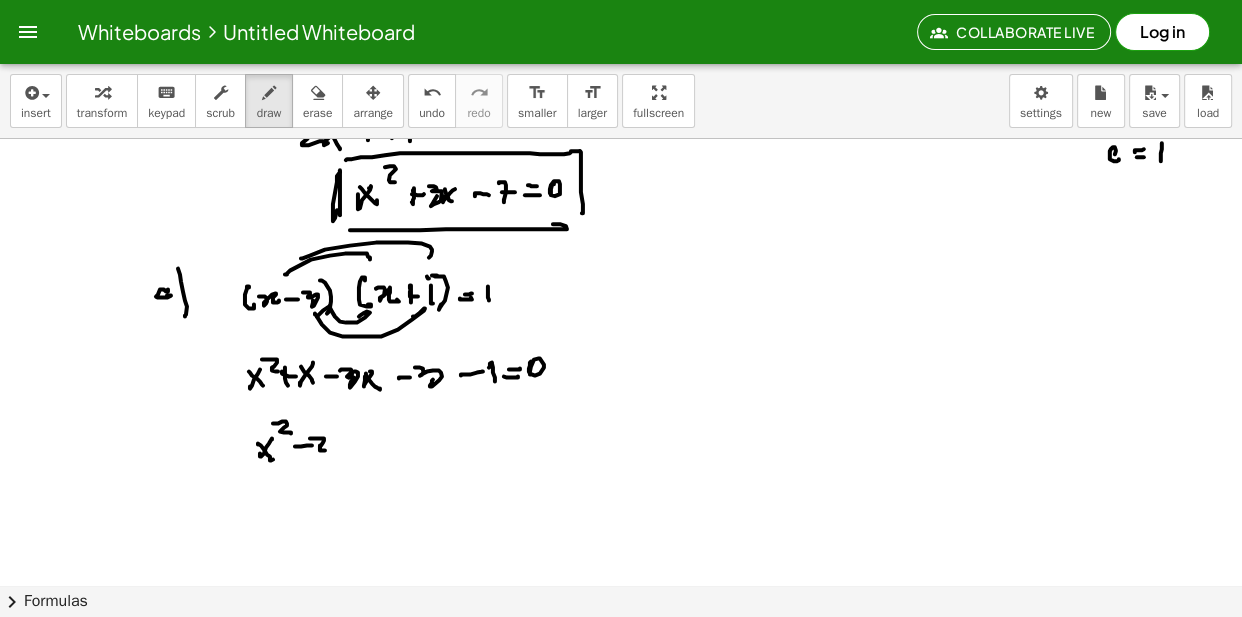 drag, startPoint x: 310, startPoint y: 442, endPoint x: 334, endPoint y: 448, distance: 24.738634 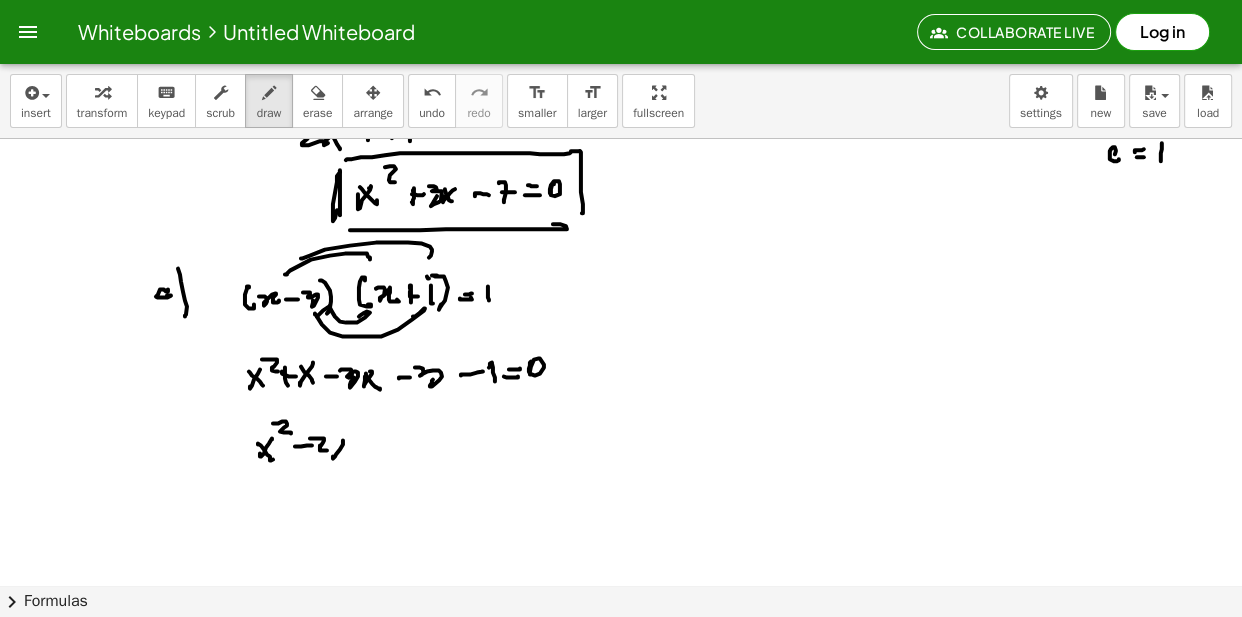drag, startPoint x: 337, startPoint y: 454, endPoint x: 348, endPoint y: 459, distance: 12.083046 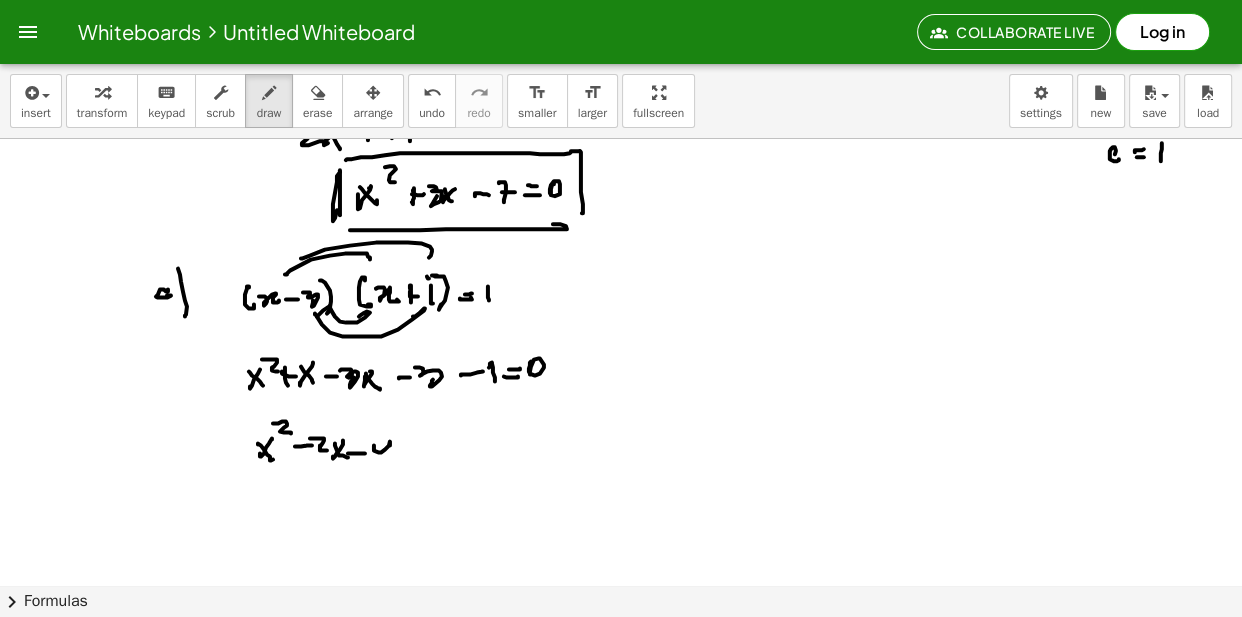 drag, startPoint x: 374, startPoint y: 454, endPoint x: 400, endPoint y: 457, distance: 26.172504 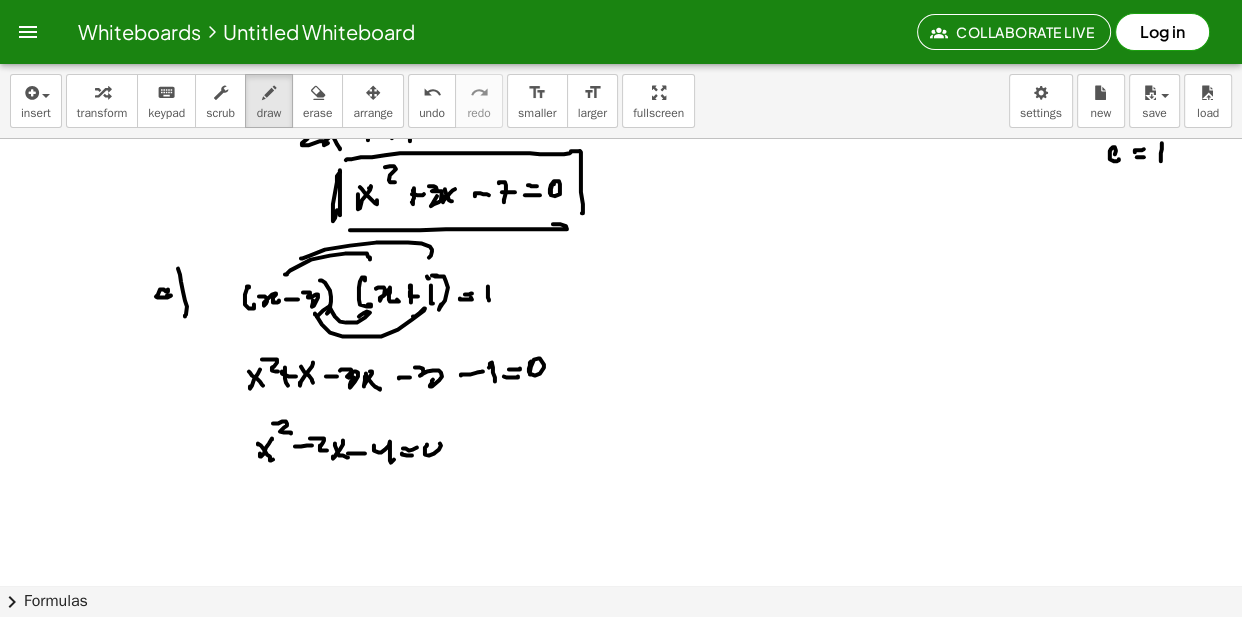 drag, startPoint x: 429, startPoint y: 459, endPoint x: 343, endPoint y: 459, distance: 86 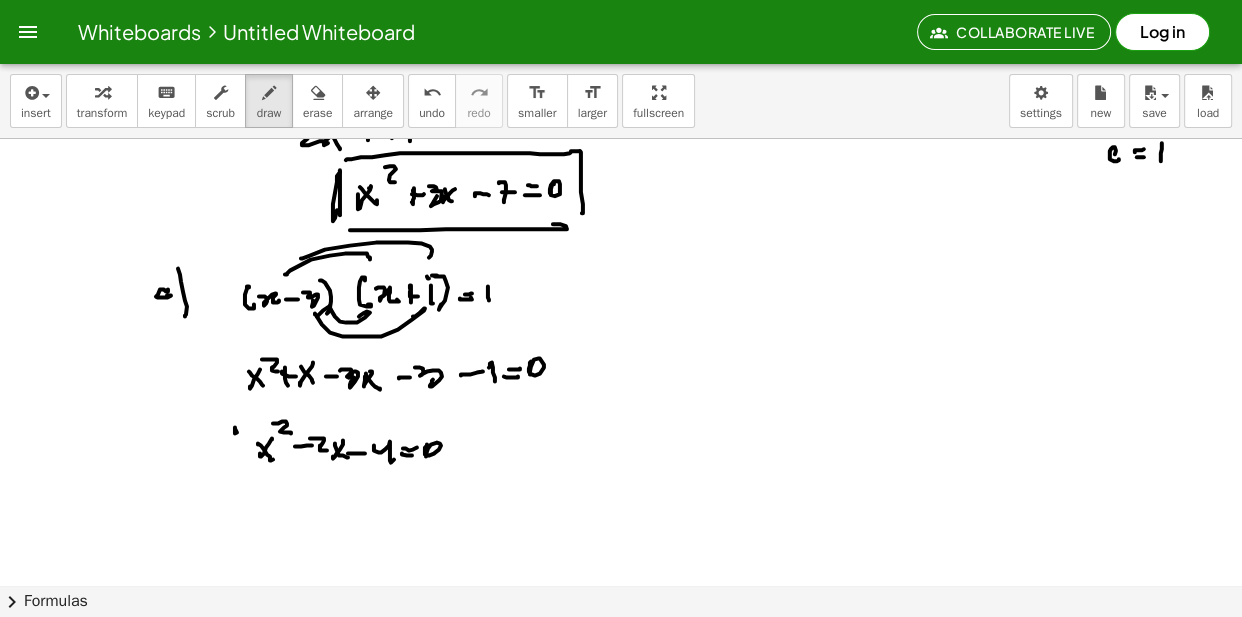 drag, startPoint x: 235, startPoint y: 431, endPoint x: 256, endPoint y: 433, distance: 21.095022 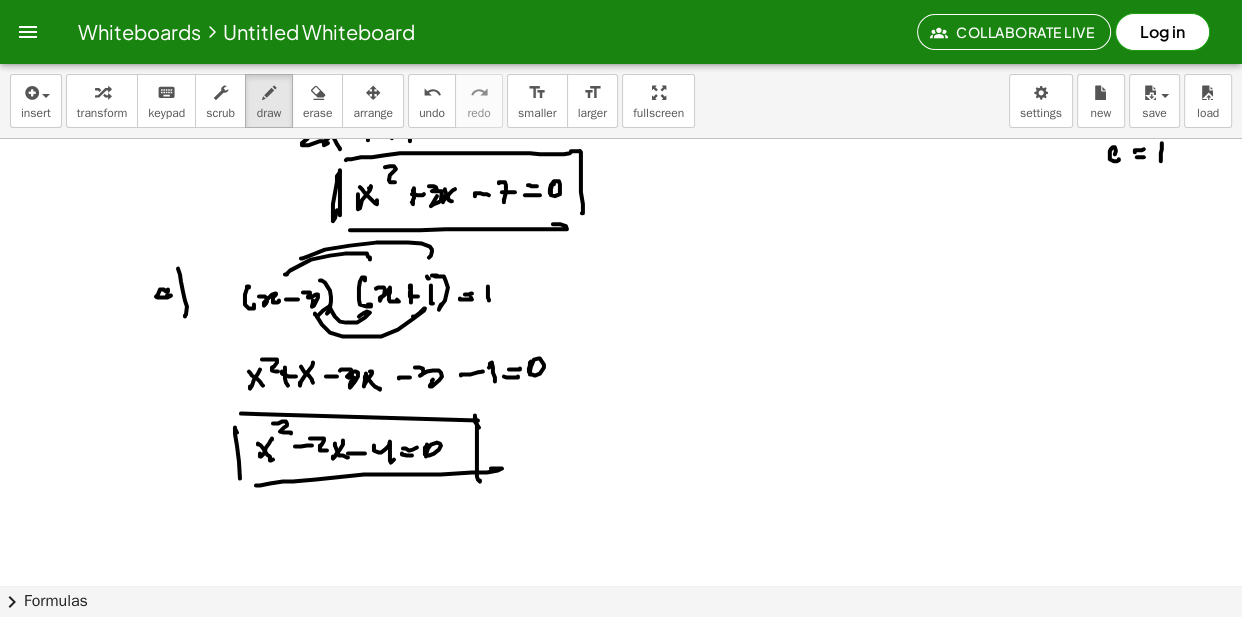 scroll, scrollTop: 13410, scrollLeft: 0, axis: vertical 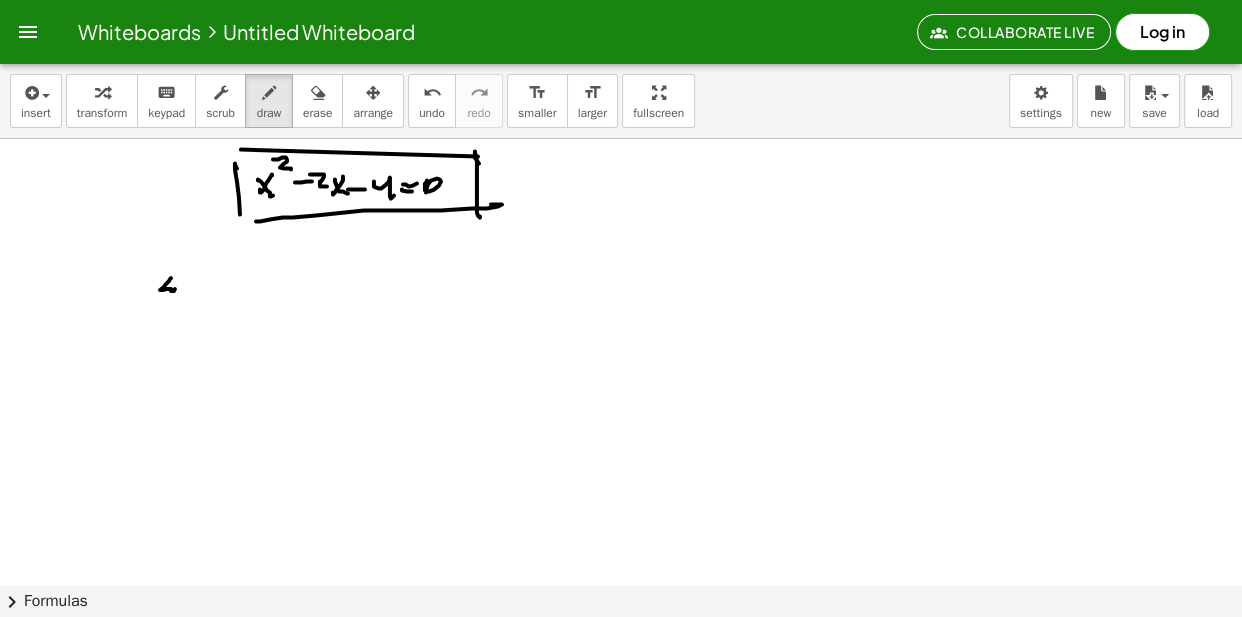 drag, startPoint x: 171, startPoint y: 281, endPoint x: 181, endPoint y: 292, distance: 14.866069 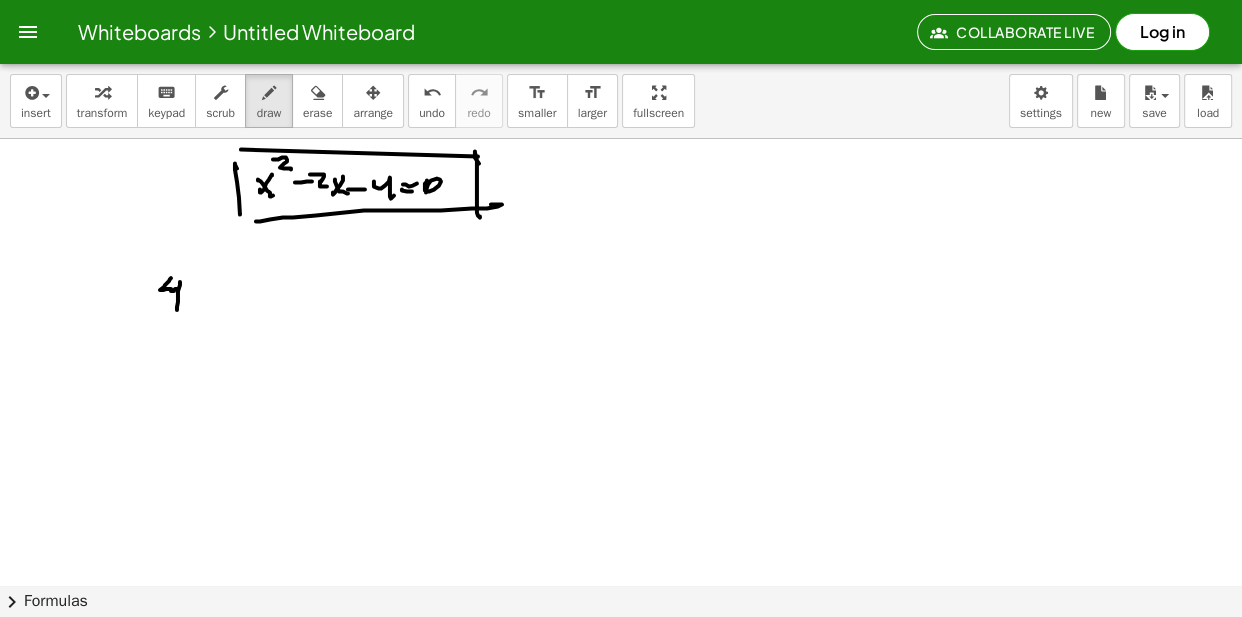drag, startPoint x: 177, startPoint y: 313, endPoint x: 179, endPoint y: 303, distance: 10.198039 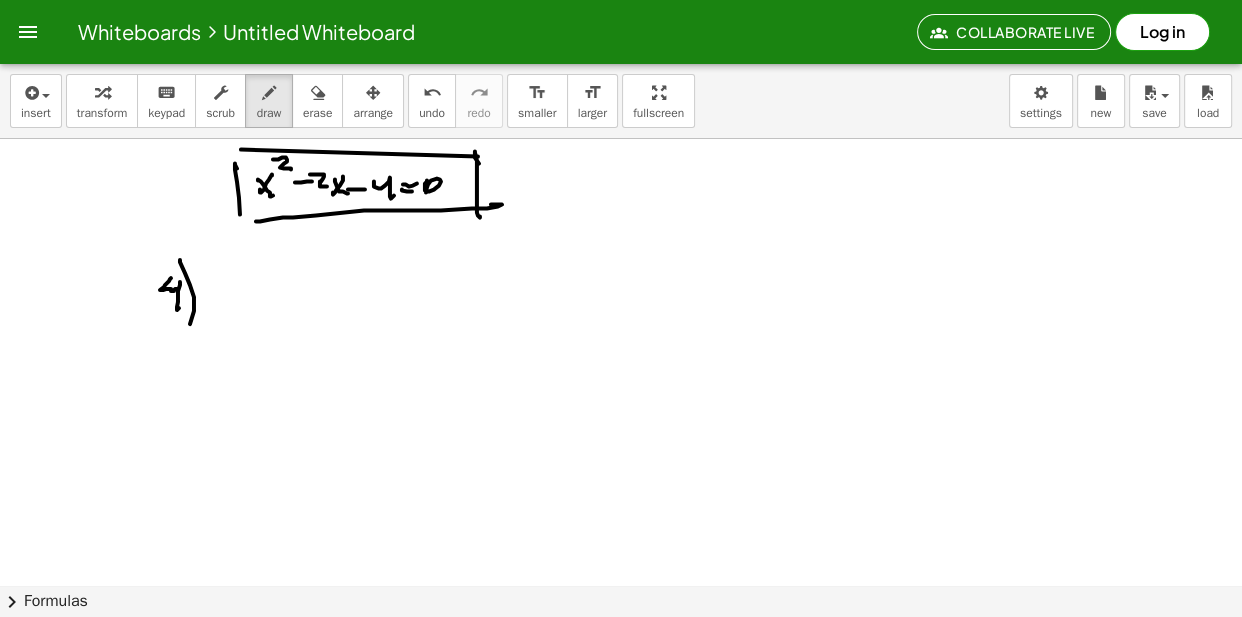 drag, startPoint x: 190, startPoint y: 288, endPoint x: 203, endPoint y: 308, distance: 23.853722 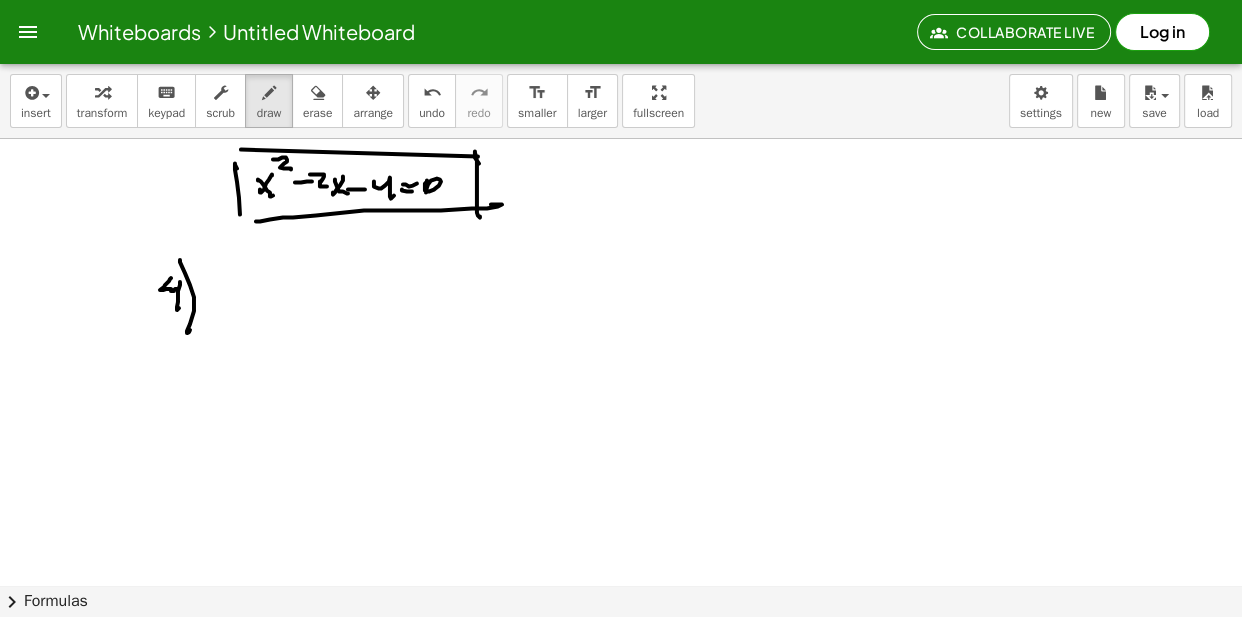 drag, startPoint x: 245, startPoint y: 297, endPoint x: 255, endPoint y: 295, distance: 10.198039 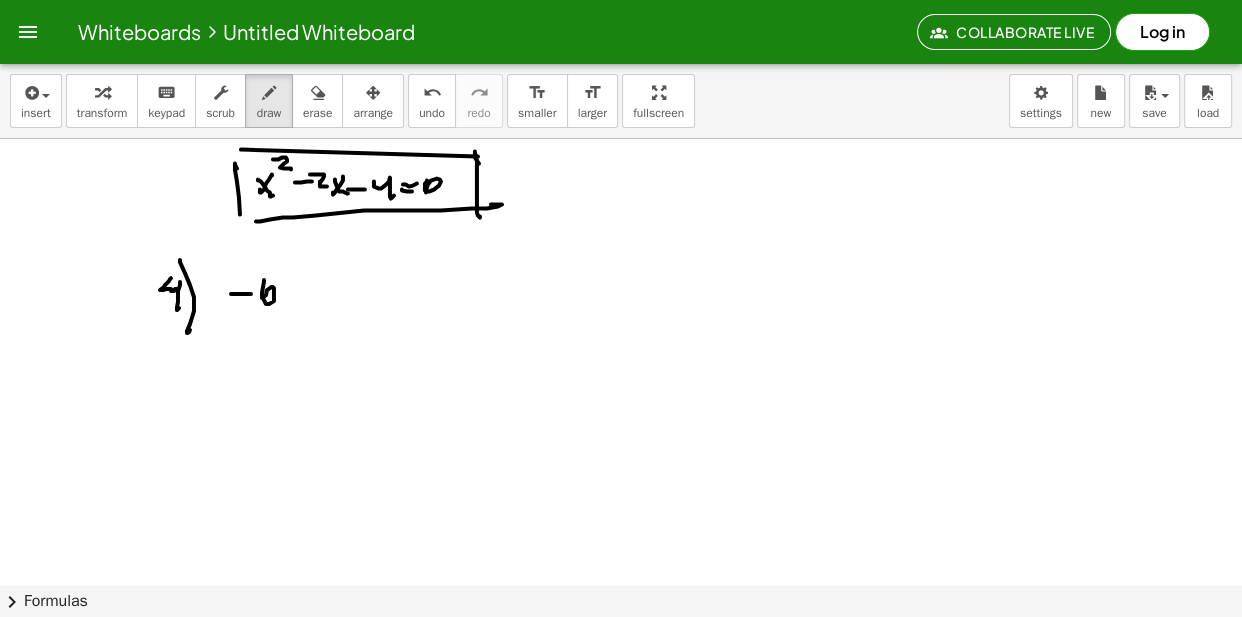 drag, startPoint x: 264, startPoint y: 285, endPoint x: 291, endPoint y: 290, distance: 27.45906 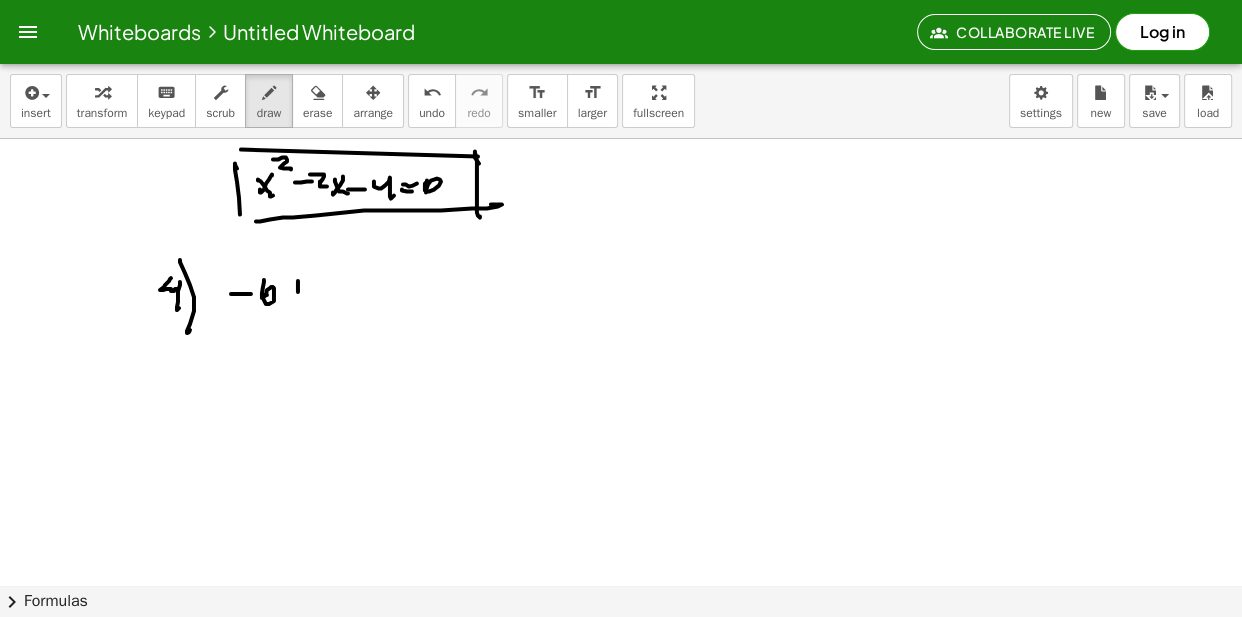 drag, startPoint x: 298, startPoint y: 295, endPoint x: 287, endPoint y: 294, distance: 11.045361 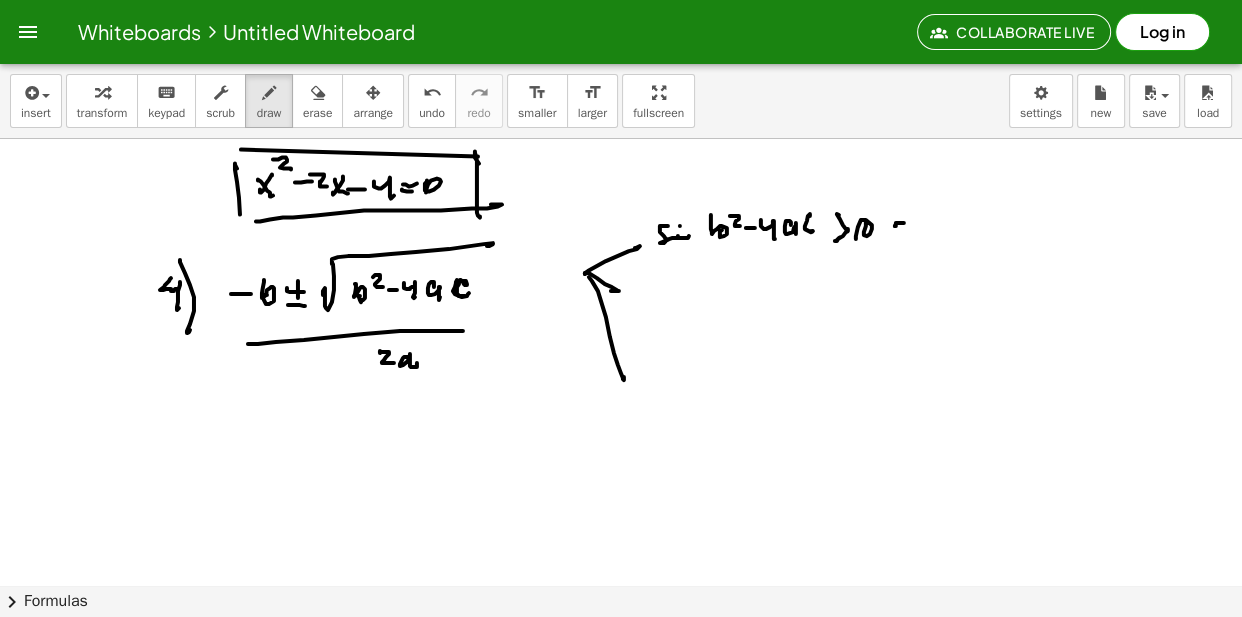 drag, startPoint x: 896, startPoint y: 226, endPoint x: 906, endPoint y: 228, distance: 10.198039 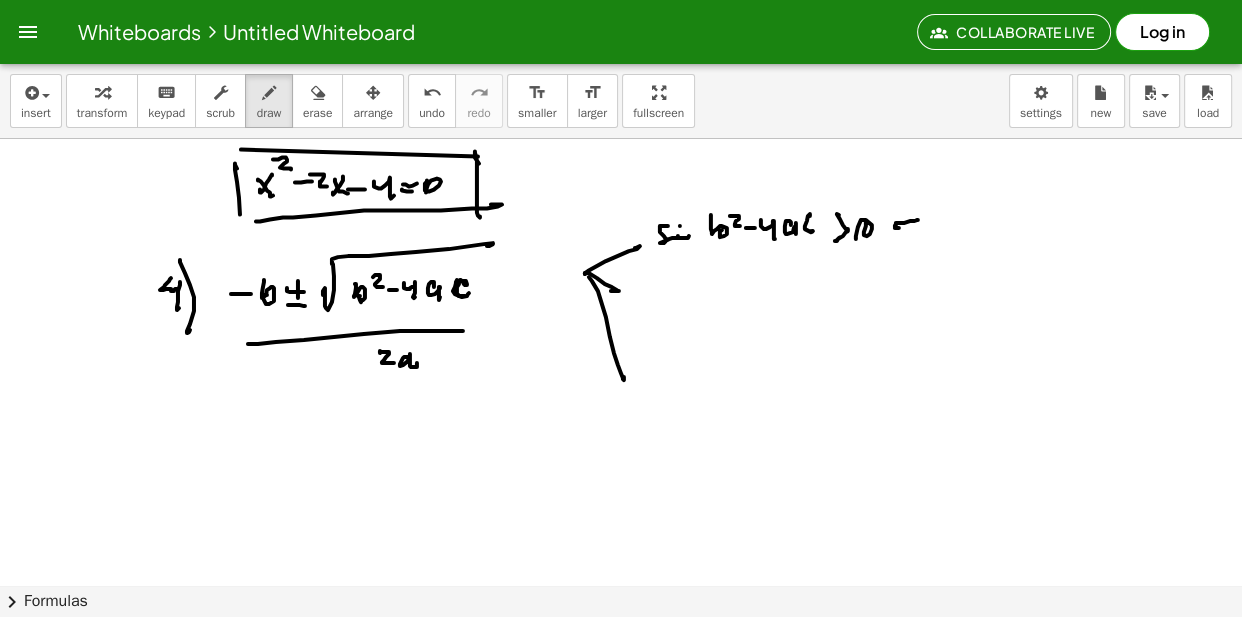 drag, startPoint x: 899, startPoint y: 231, endPoint x: 923, endPoint y: 213, distance: 30 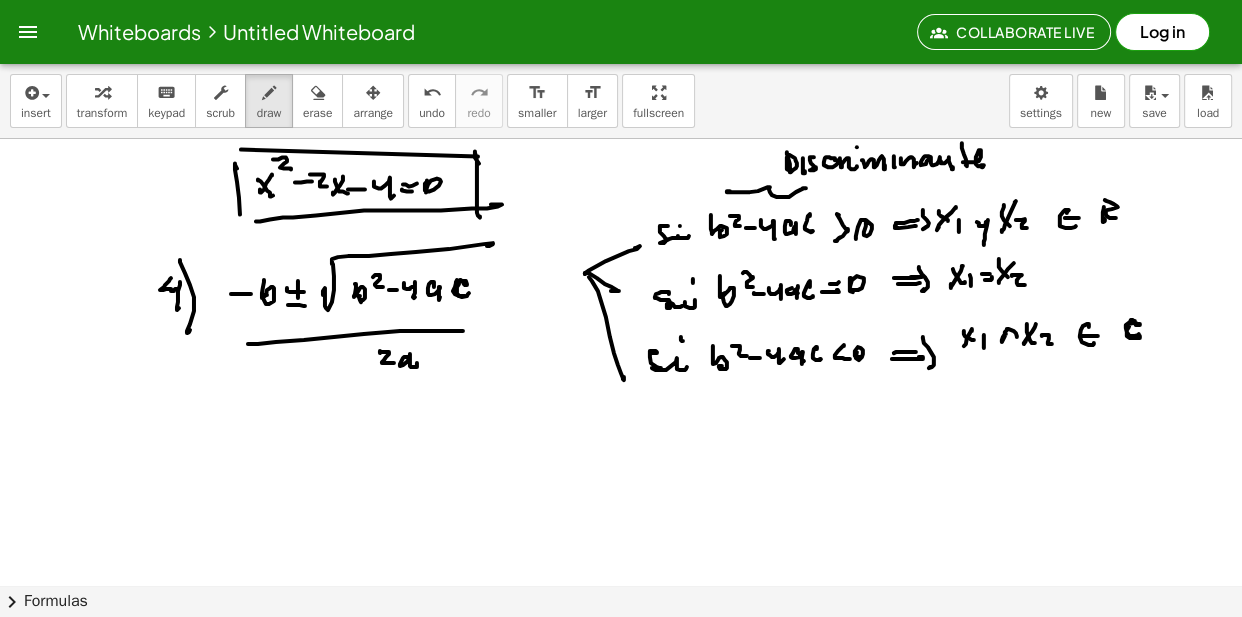scroll, scrollTop: 13592, scrollLeft: 0, axis: vertical 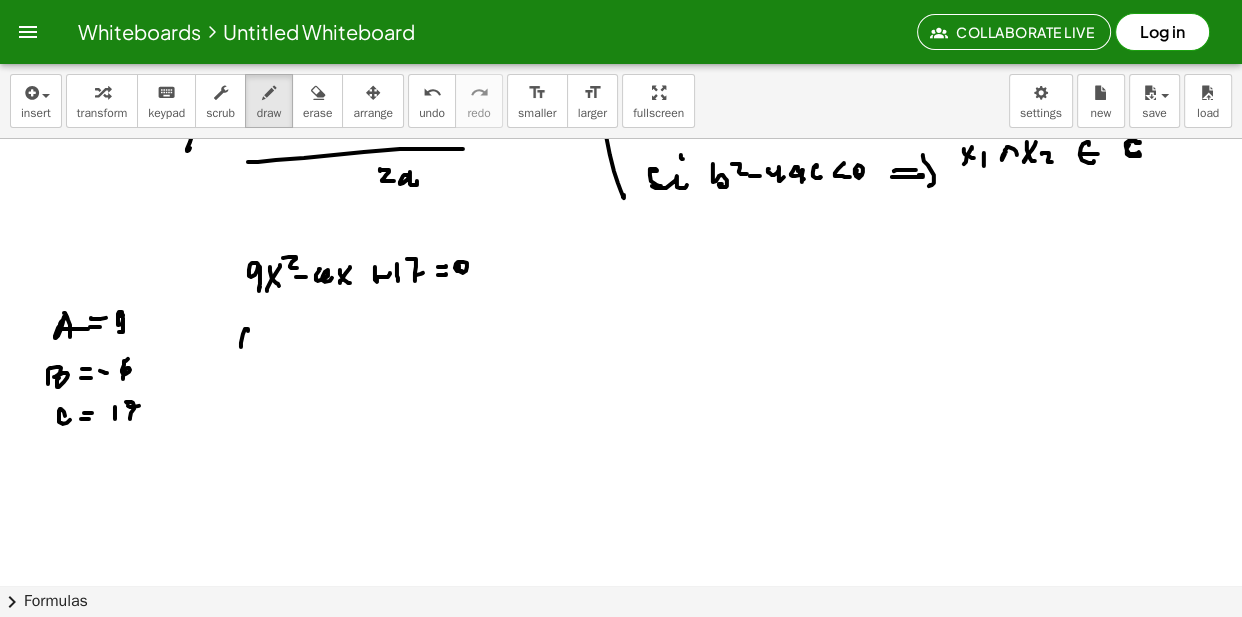 drag, startPoint x: 248, startPoint y: 334, endPoint x: 250, endPoint y: 350, distance: 16.124516 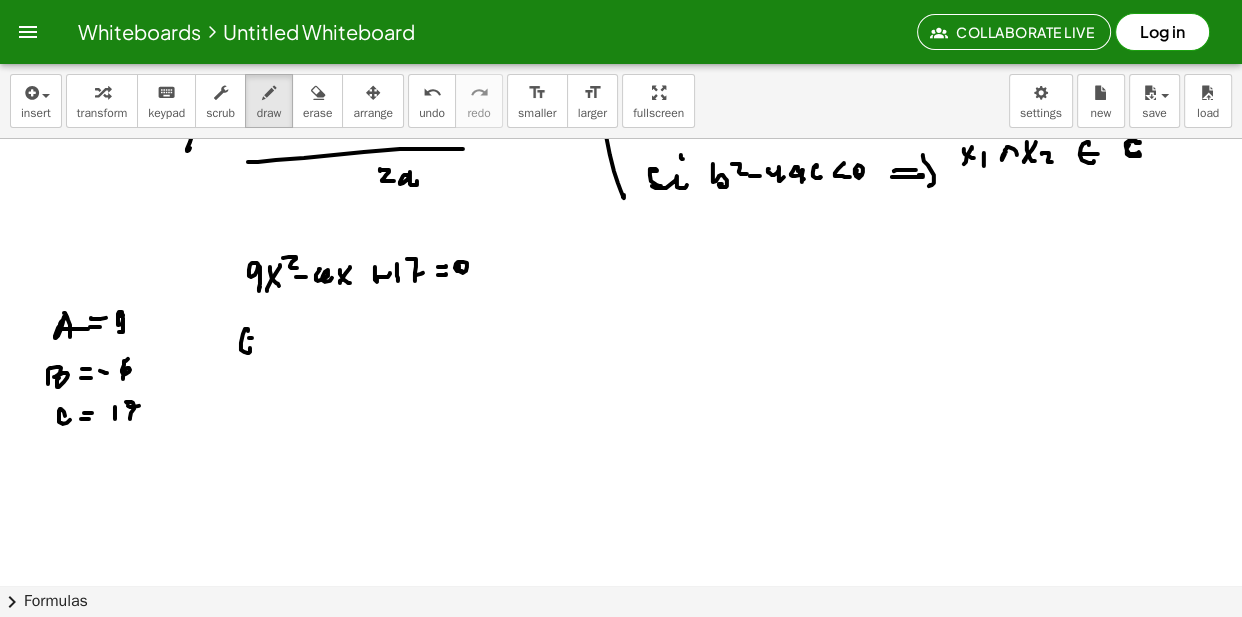 drag, startPoint x: 252, startPoint y: 341, endPoint x: 266, endPoint y: 337, distance: 14.56022 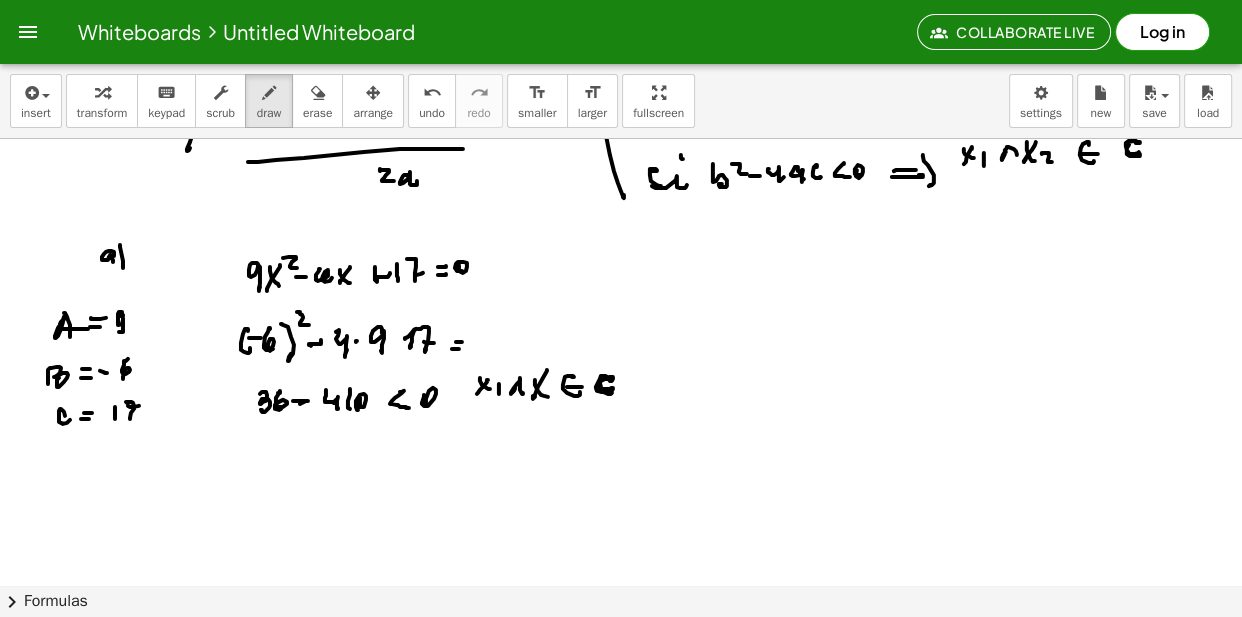 drag, startPoint x: 123, startPoint y: 266, endPoint x: 140, endPoint y: 267, distance: 17.029387 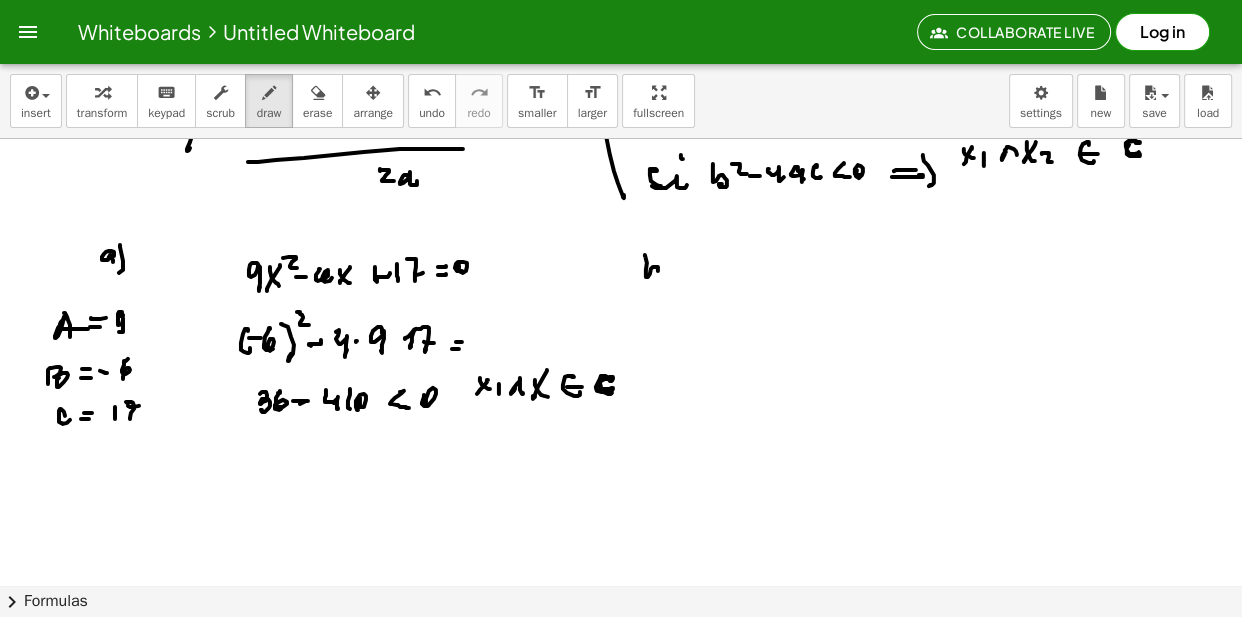 drag, startPoint x: 645, startPoint y: 258, endPoint x: 663, endPoint y: 268, distance: 20.59126 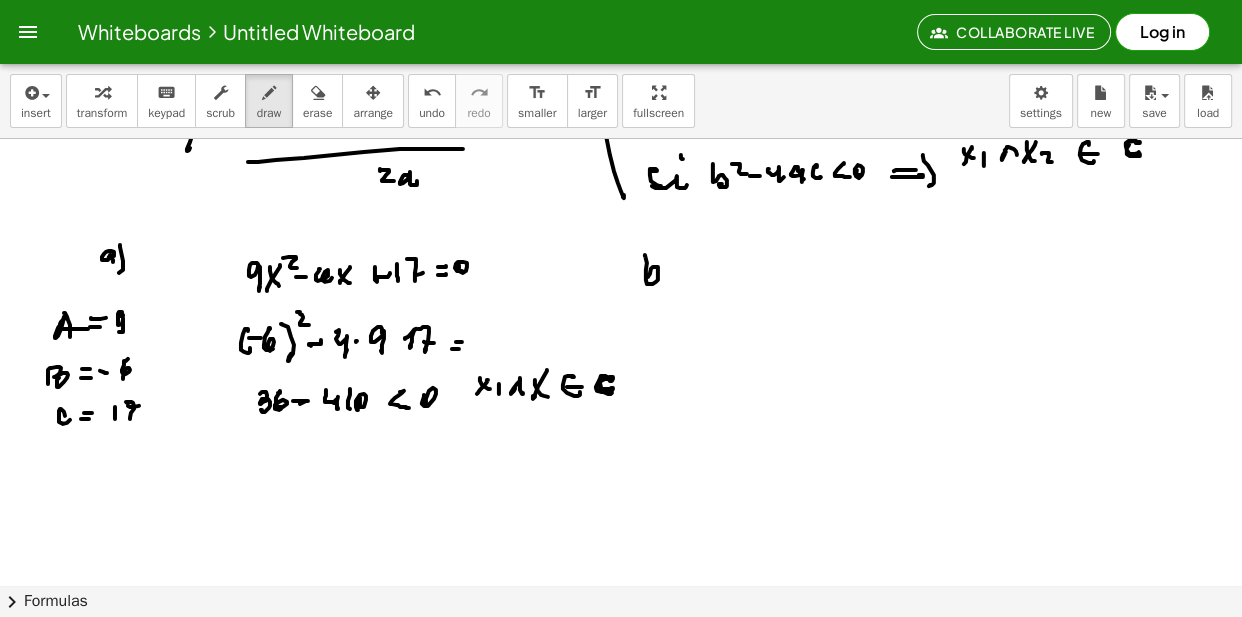 drag, startPoint x: 674, startPoint y: 267, endPoint x: 671, endPoint y: 294, distance: 27.166155 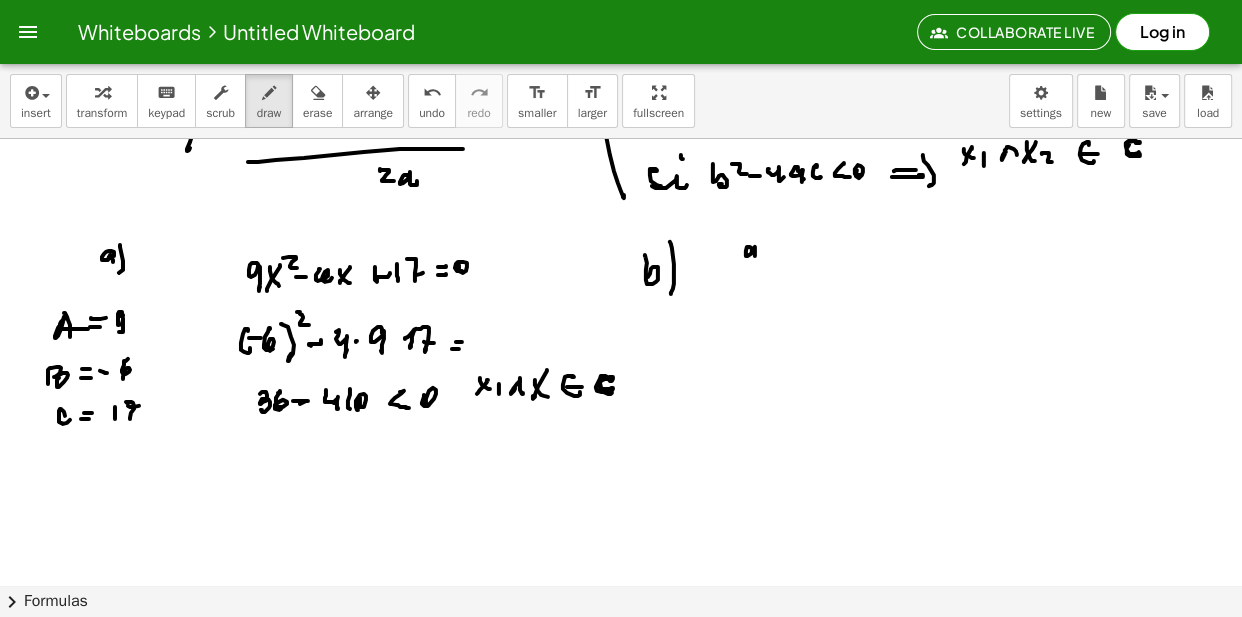 drag, startPoint x: 752, startPoint y: 255, endPoint x: 762, endPoint y: 251, distance: 10.770329 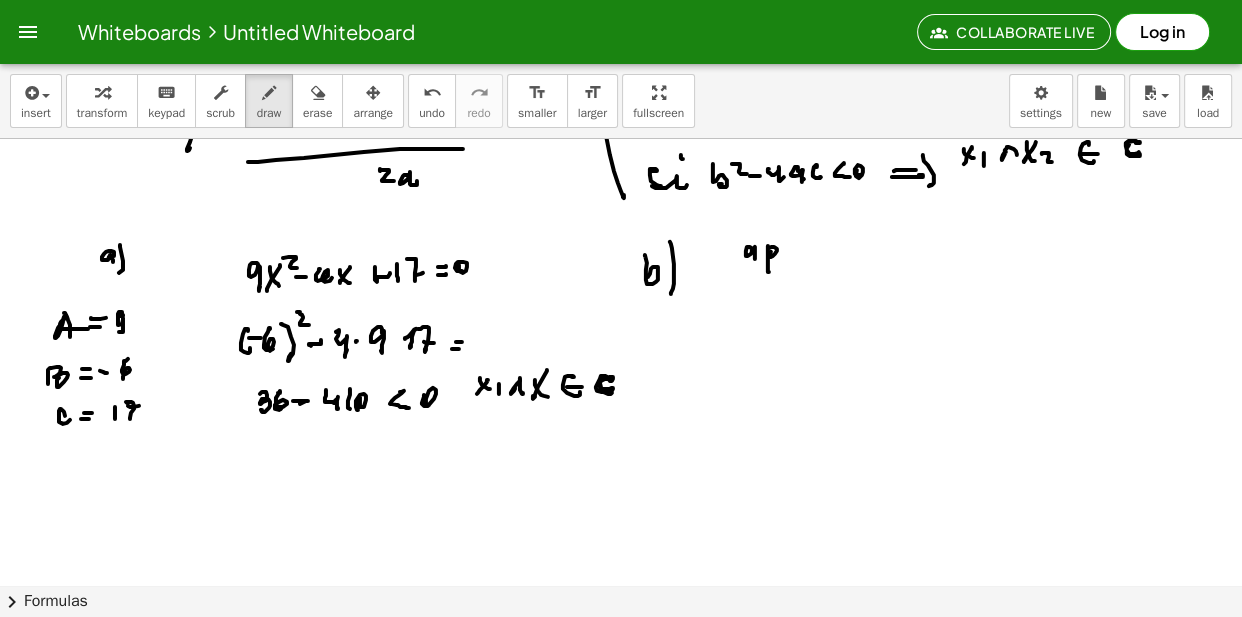 drag, startPoint x: 784, startPoint y: 235, endPoint x: 794, endPoint y: 247, distance: 15.6205 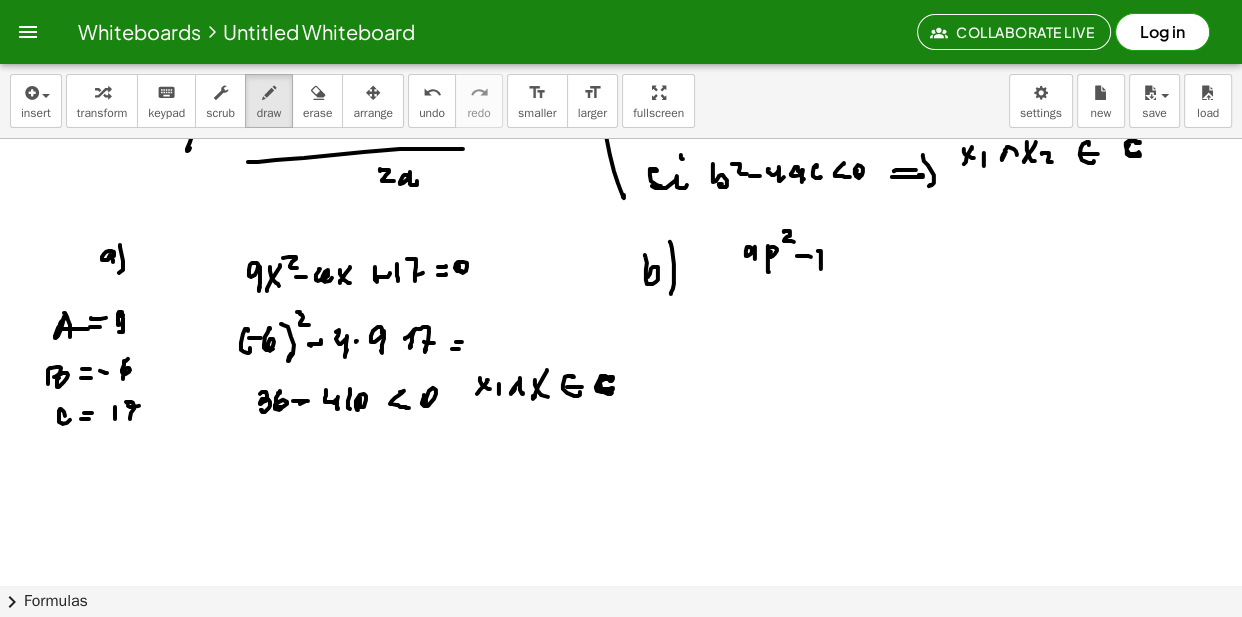 drag, startPoint x: 818, startPoint y: 254, endPoint x: 830, endPoint y: 253, distance: 12.0415945 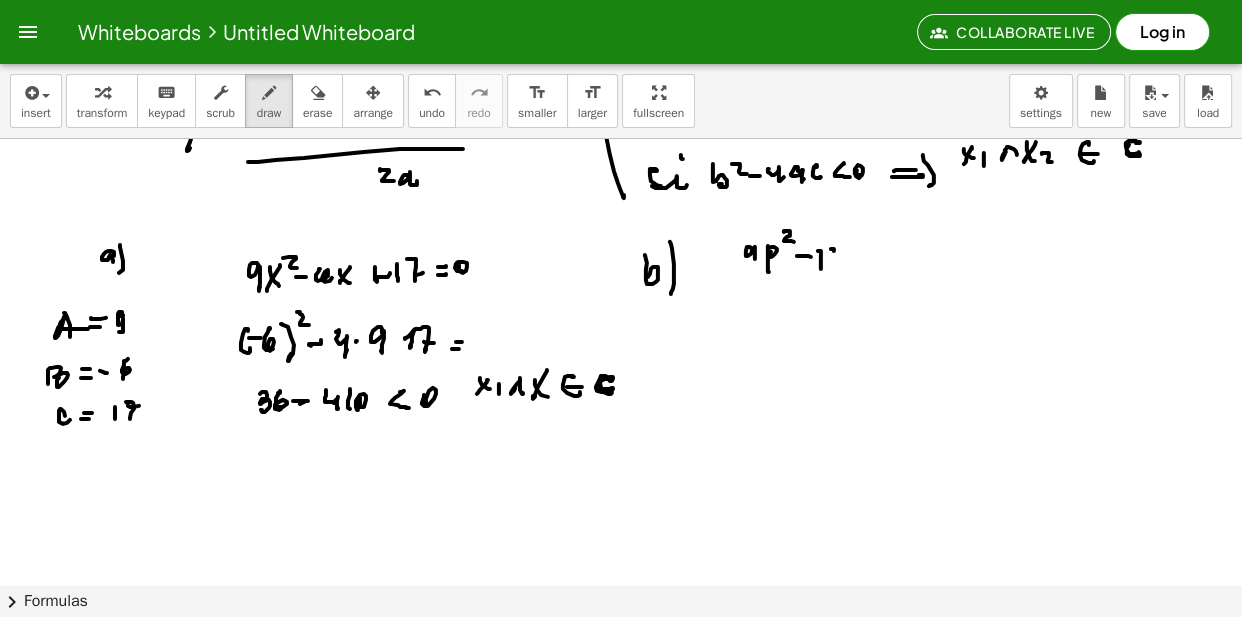drag, startPoint x: 834, startPoint y: 254, endPoint x: 838, endPoint y: 267, distance: 13.601471 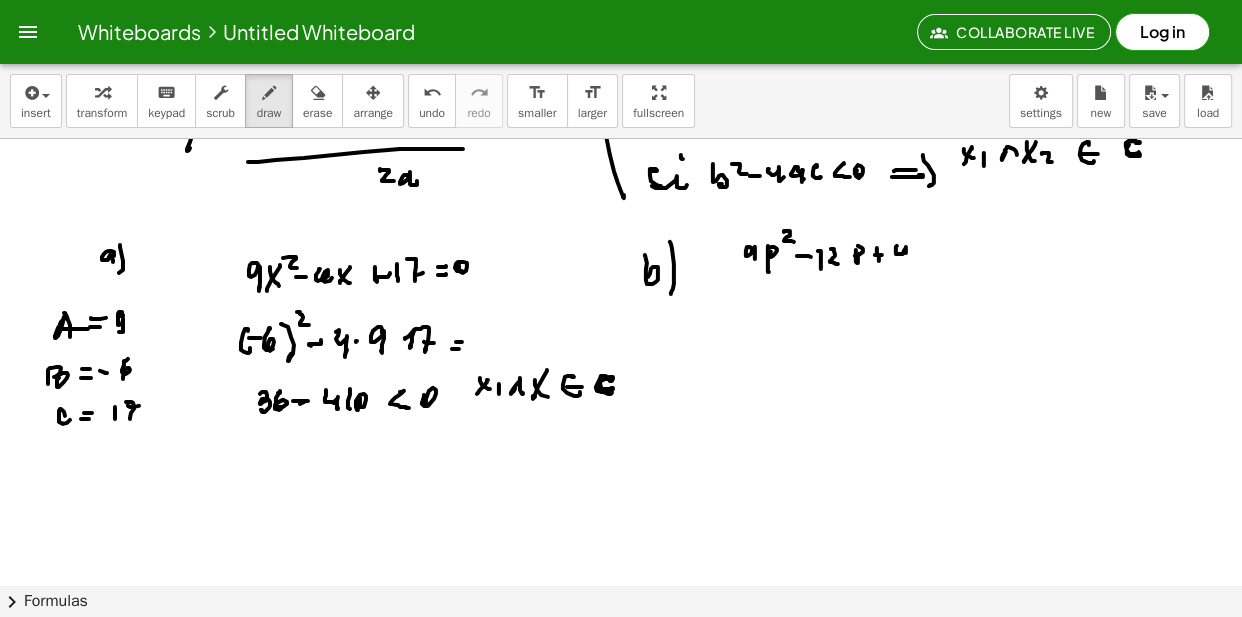 drag, startPoint x: 897, startPoint y: 249, endPoint x: 914, endPoint y: 258, distance: 19.235384 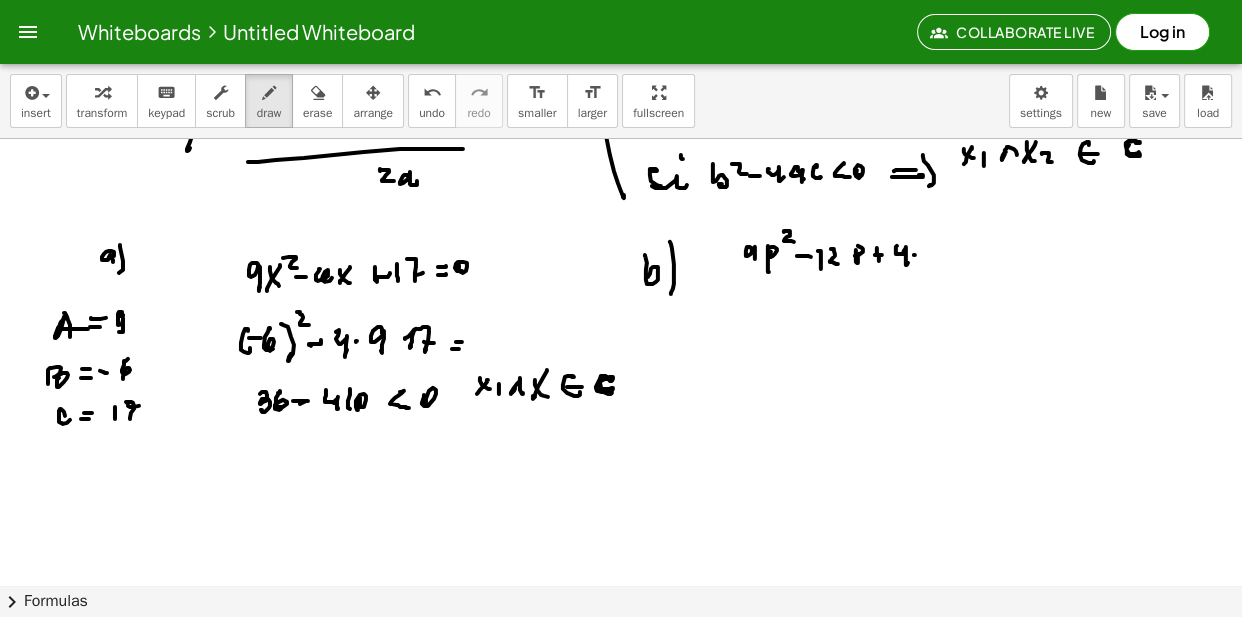 drag, startPoint x: 914, startPoint y: 258, endPoint x: 922, endPoint y: 249, distance: 12.0415945 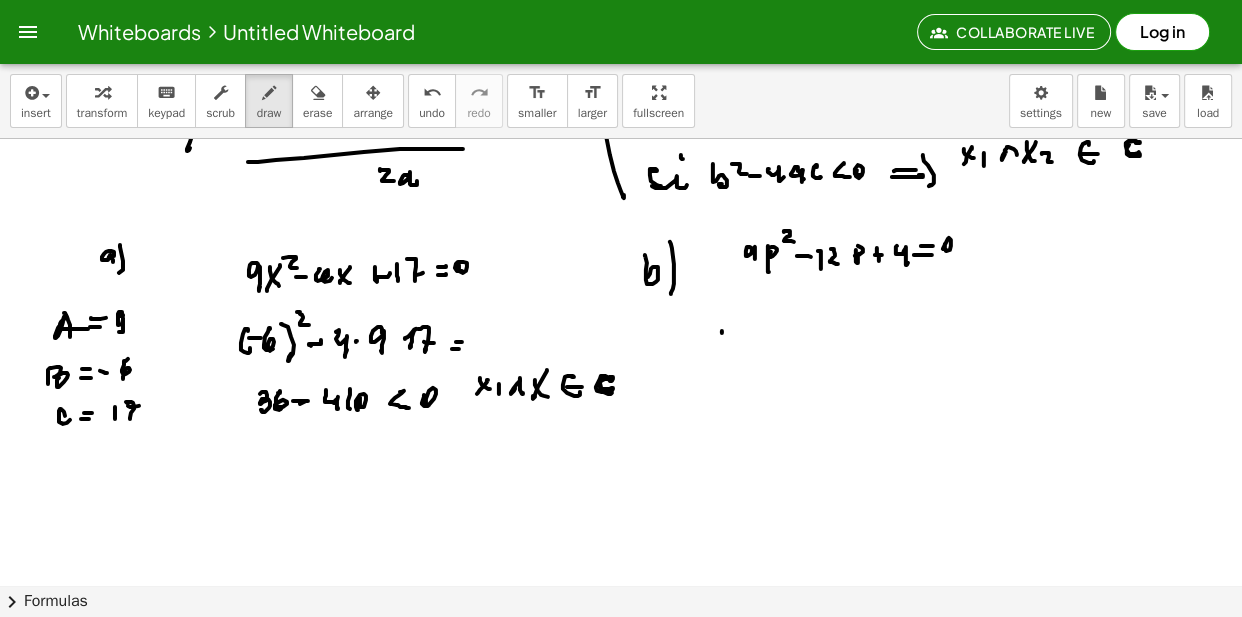 drag, startPoint x: 722, startPoint y: 336, endPoint x: 738, endPoint y: 328, distance: 17.888544 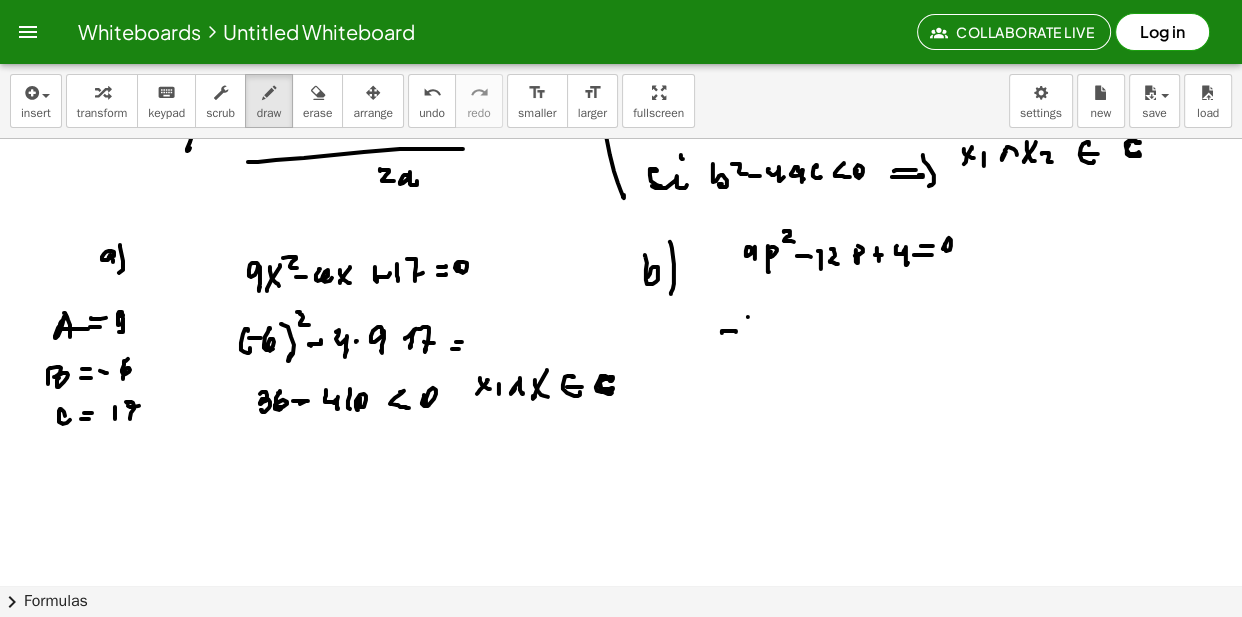 drag, startPoint x: 748, startPoint y: 320, endPoint x: 751, endPoint y: 337, distance: 17.262676 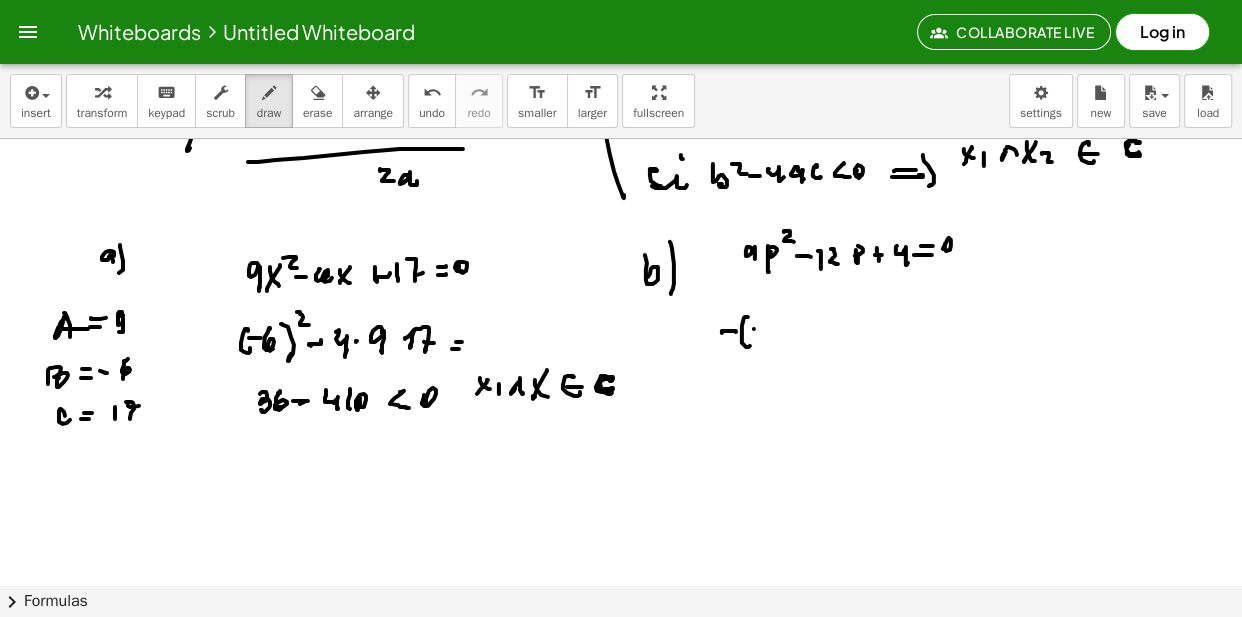 drag, startPoint x: 754, startPoint y: 332, endPoint x: 764, endPoint y: 327, distance: 11.18034 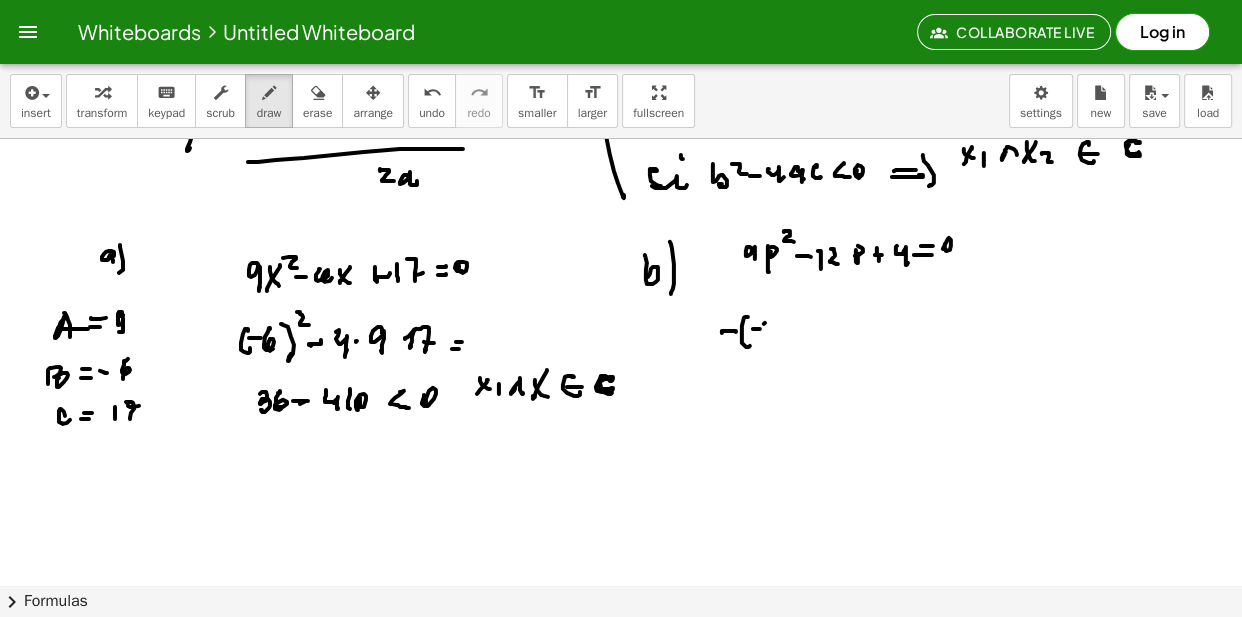 drag, startPoint x: 764, startPoint y: 327, endPoint x: 766, endPoint y: 341, distance: 14.142136 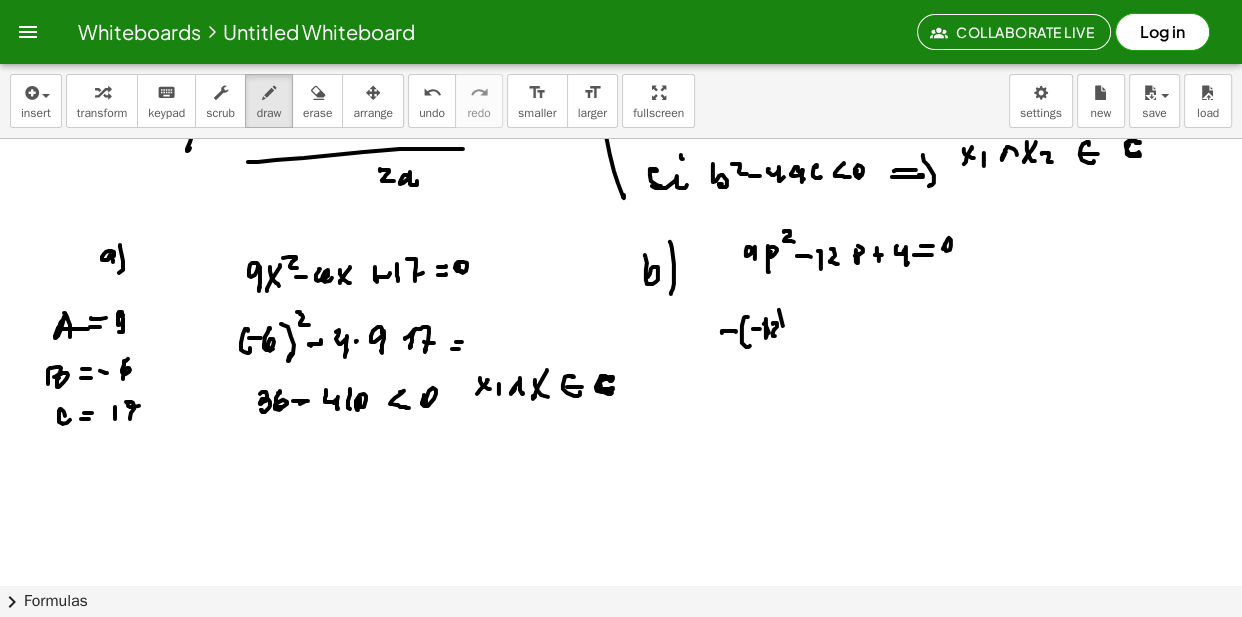 drag, startPoint x: 773, startPoint y: 327, endPoint x: 775, endPoint y: 337, distance: 10.198039 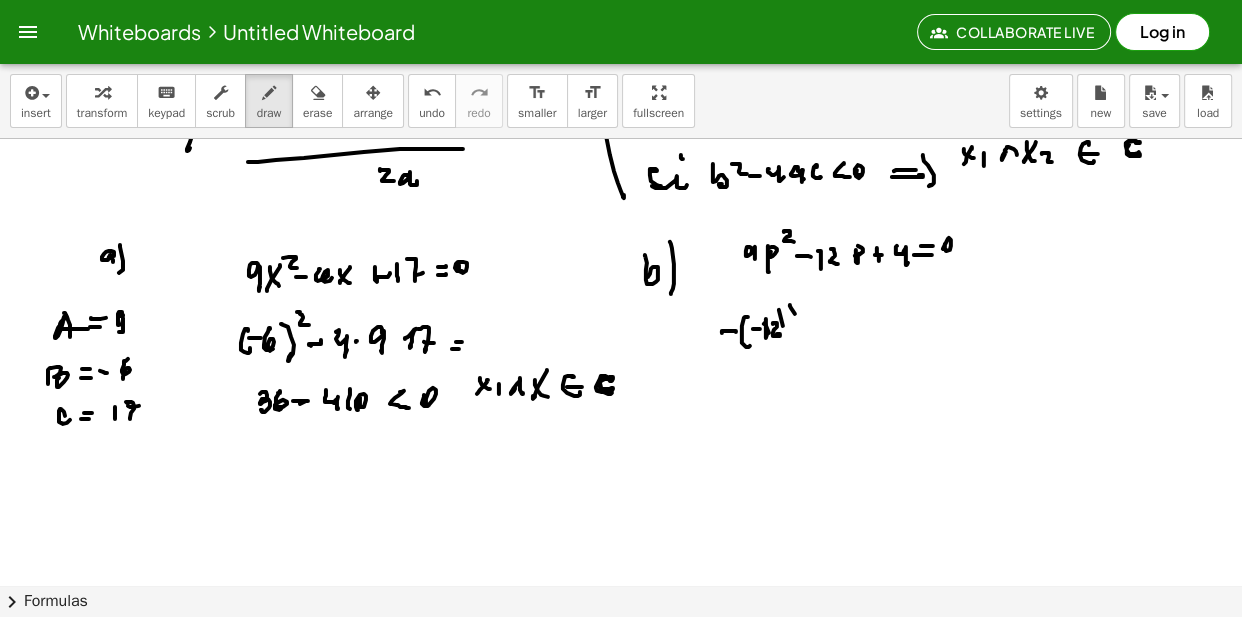 drag, startPoint x: 791, startPoint y: 311, endPoint x: 800, endPoint y: 332, distance: 22.847319 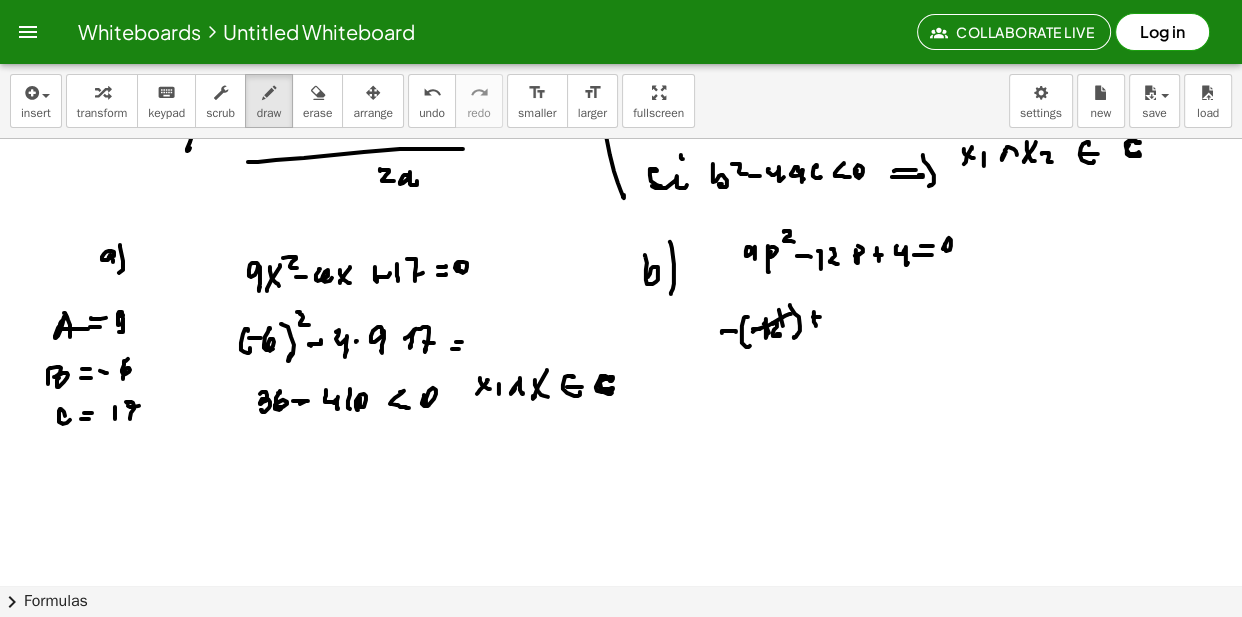 drag, startPoint x: 753, startPoint y: 335, endPoint x: 741, endPoint y: 345, distance: 15.6205 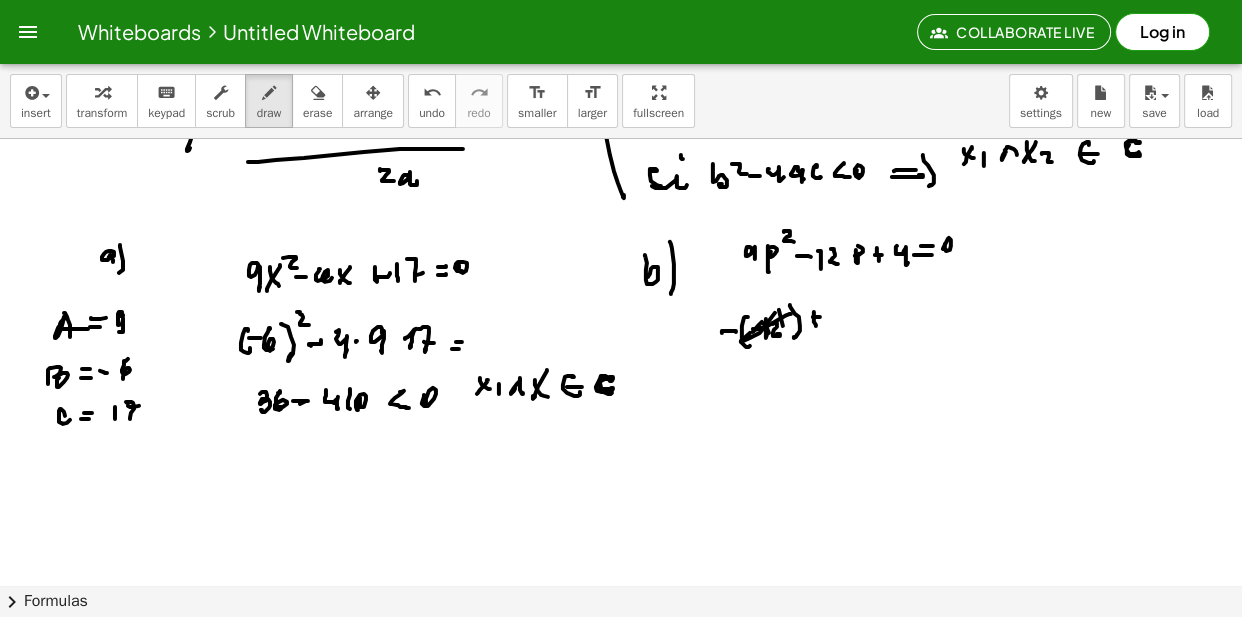 drag, startPoint x: 780, startPoint y: 332, endPoint x: 802, endPoint y: 330, distance: 22.090721 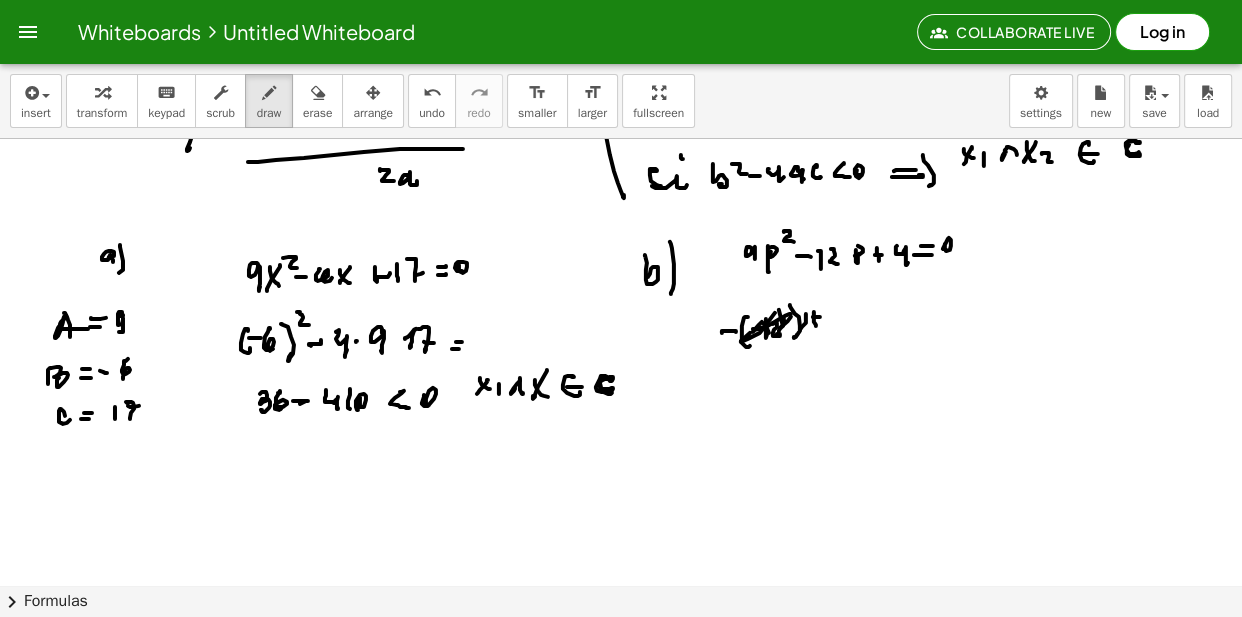 drag, startPoint x: 802, startPoint y: 330, endPoint x: 812, endPoint y: 323, distance: 12.206555 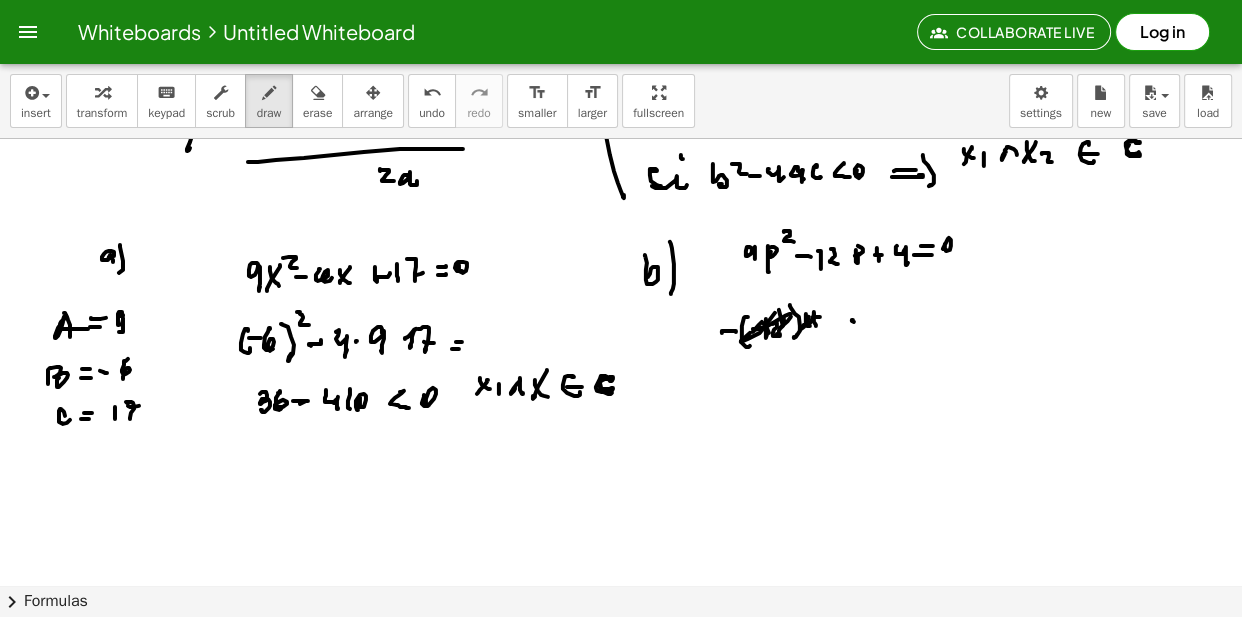 drag, startPoint x: 852, startPoint y: 323, endPoint x: 868, endPoint y: 321, distance: 16.124516 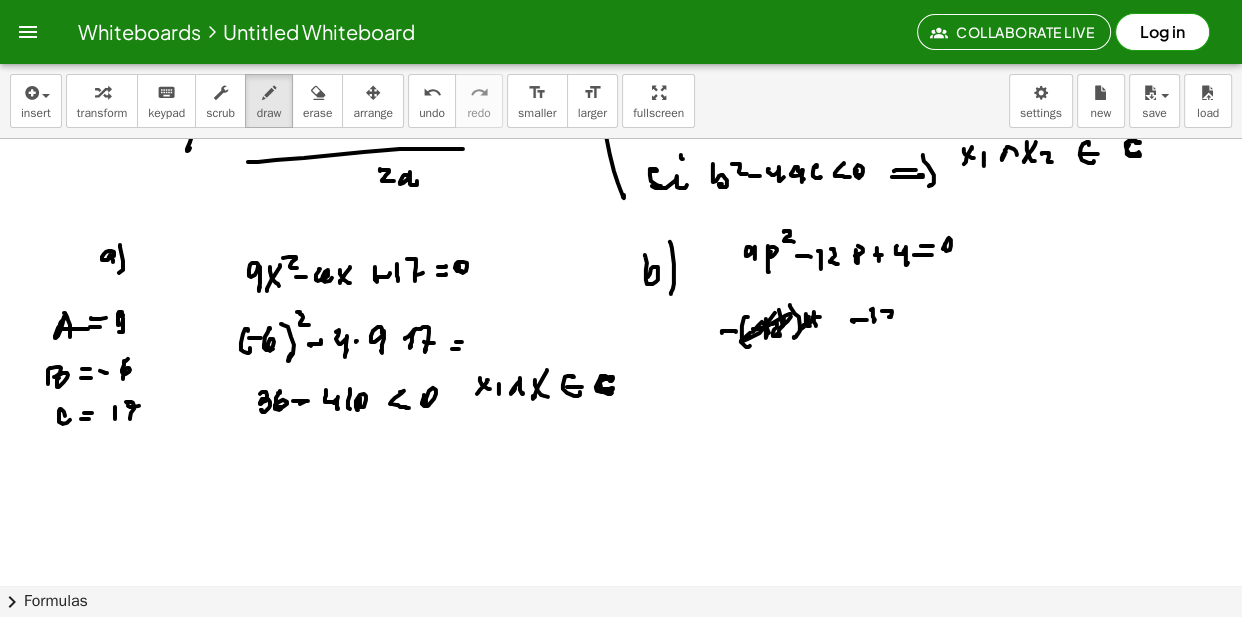 drag, startPoint x: 889, startPoint y: 320, endPoint x: 898, endPoint y: 310, distance: 13.453624 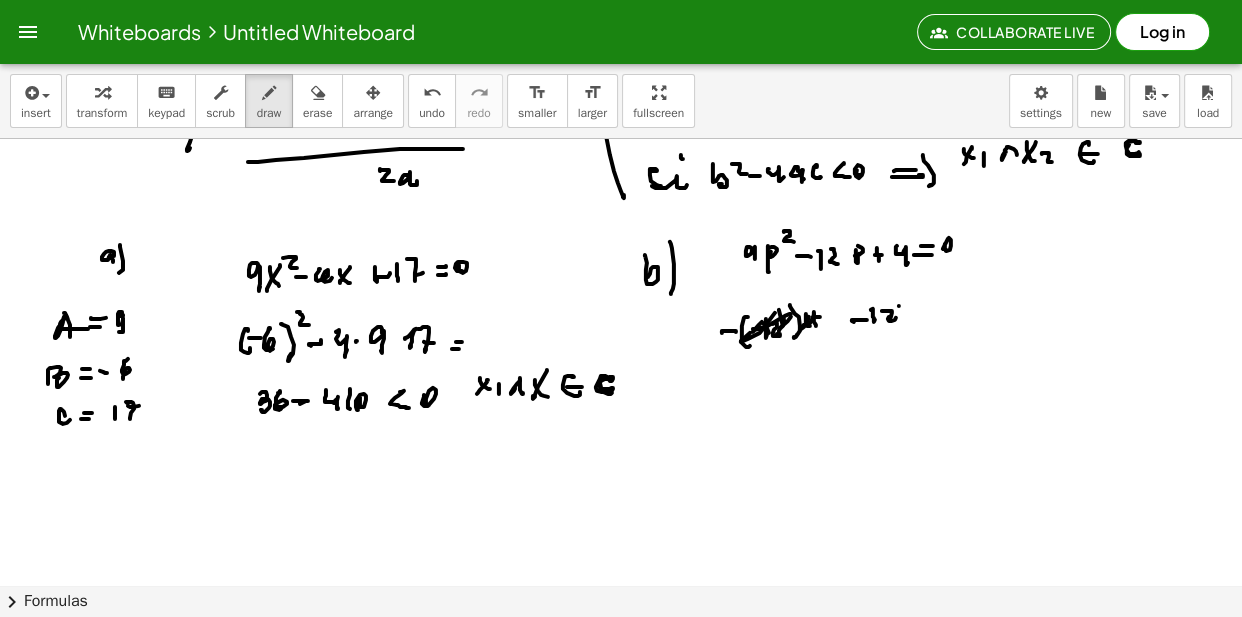 drag, startPoint x: 899, startPoint y: 309, endPoint x: 873, endPoint y: 325, distance: 30.528675 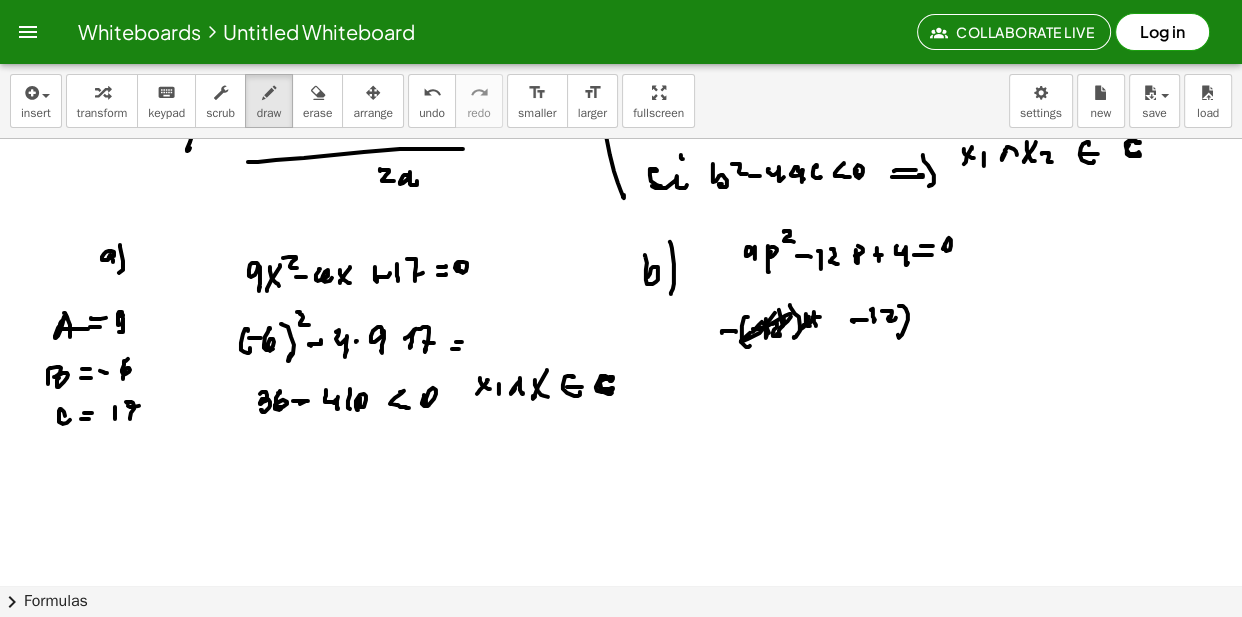 drag, startPoint x: 842, startPoint y: 311, endPoint x: 871, endPoint y: 326, distance: 32.649654 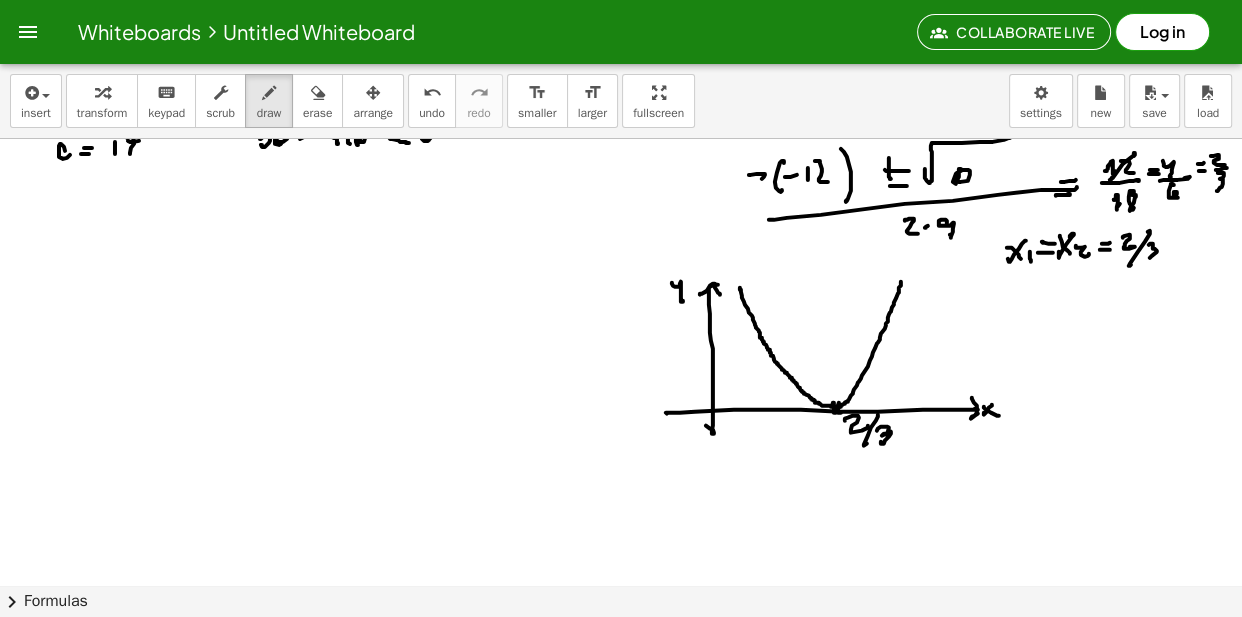 scroll, scrollTop: 14130, scrollLeft: 0, axis: vertical 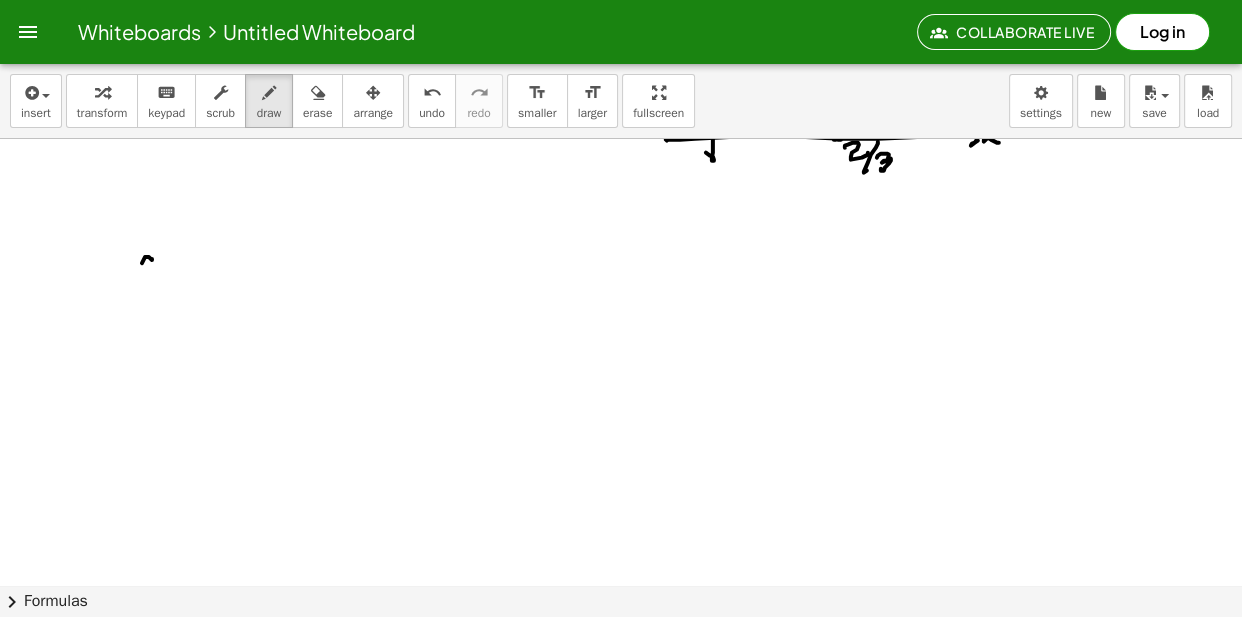 drag, startPoint x: 152, startPoint y: 264, endPoint x: 157, endPoint y: 250, distance: 14.866069 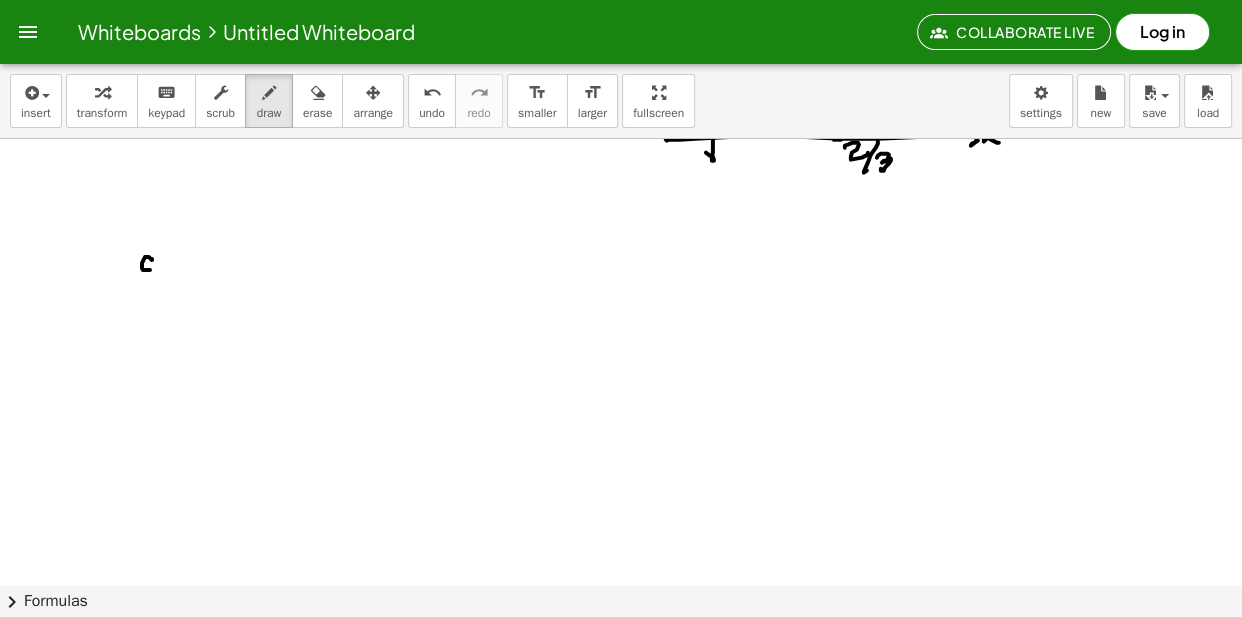 drag, startPoint x: 157, startPoint y: 249, endPoint x: 163, endPoint y: 290, distance: 41.4367 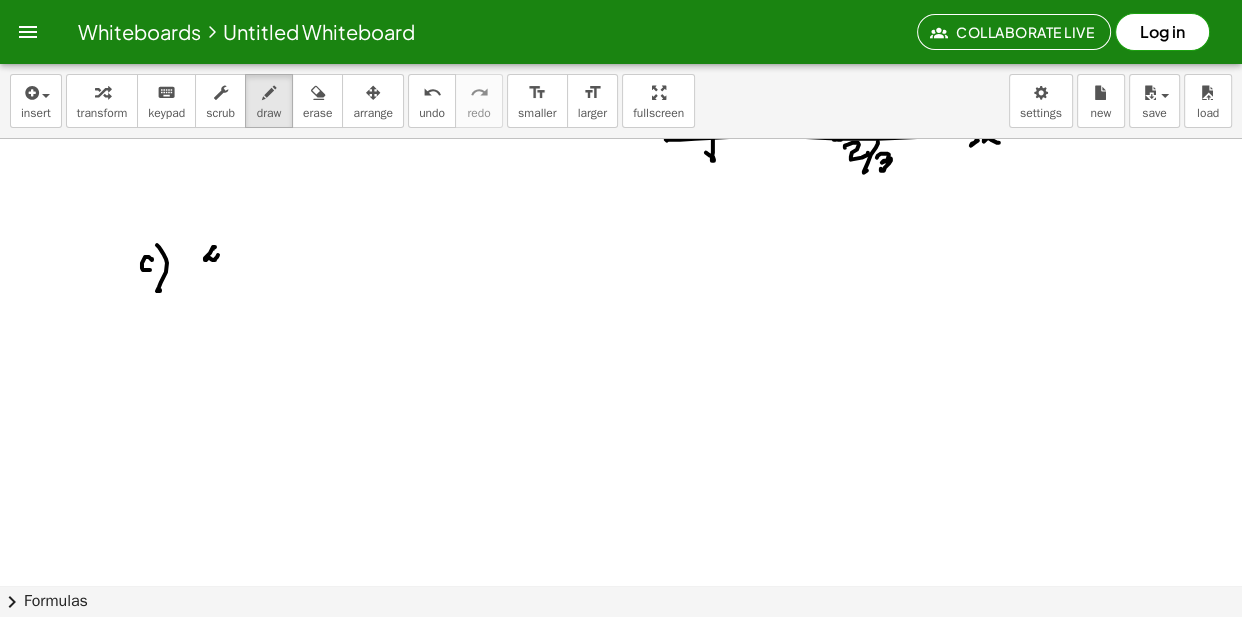 drag, startPoint x: 212, startPoint y: 253, endPoint x: 229, endPoint y: 243, distance: 19.723083 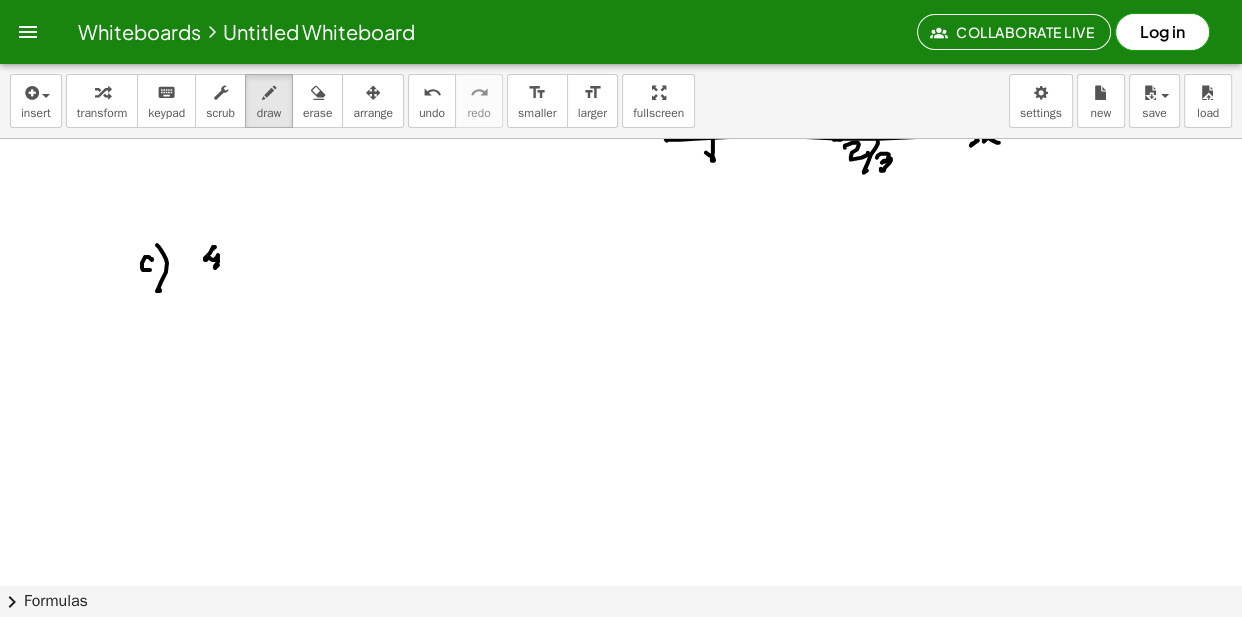drag, startPoint x: 230, startPoint y: 242, endPoint x: 234, endPoint y: 269, distance: 27.294687 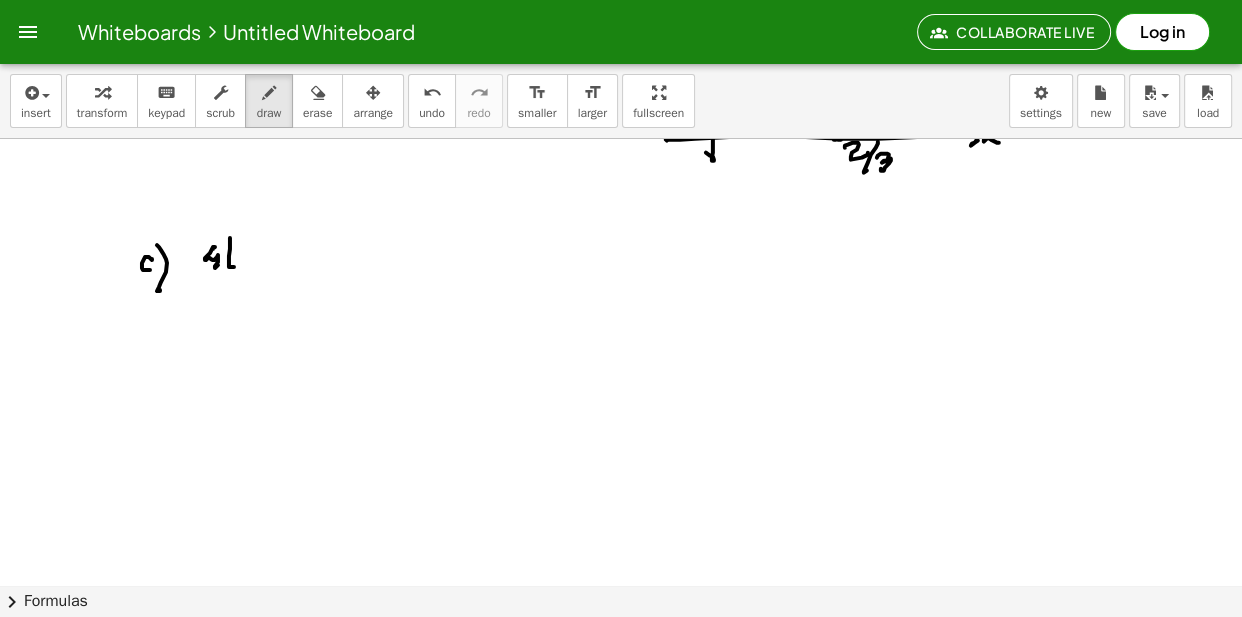 drag, startPoint x: 233, startPoint y: 253, endPoint x: 244, endPoint y: 249, distance: 11.7046995 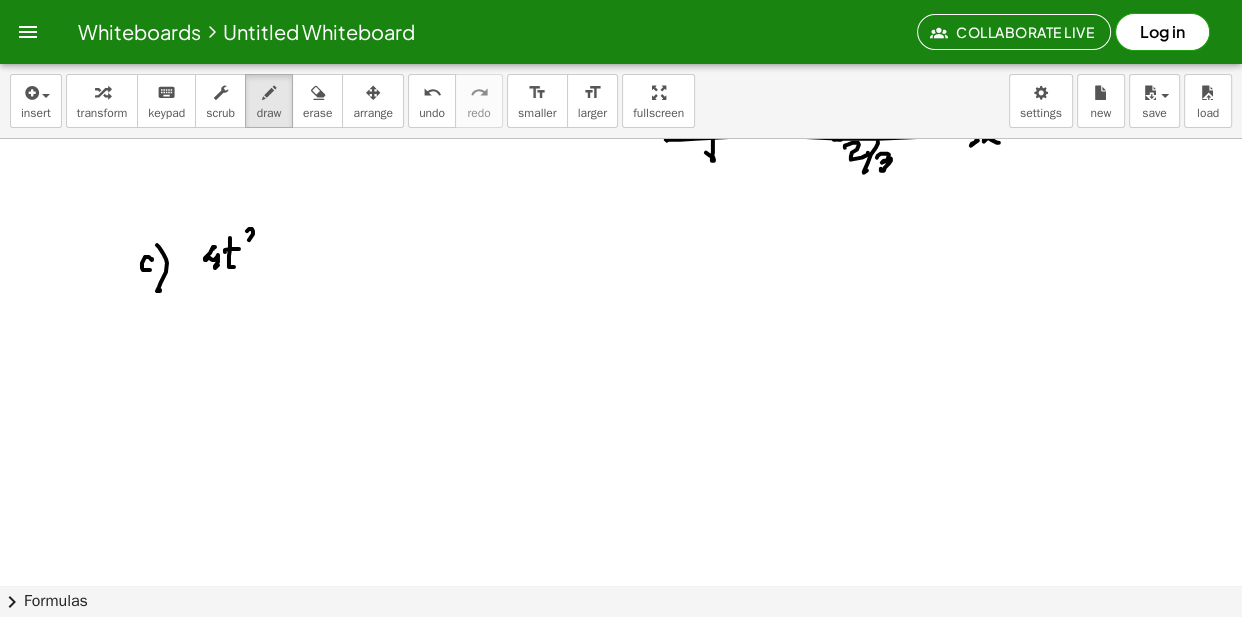drag, startPoint x: 253, startPoint y: 235, endPoint x: 254, endPoint y: 249, distance: 14.035668 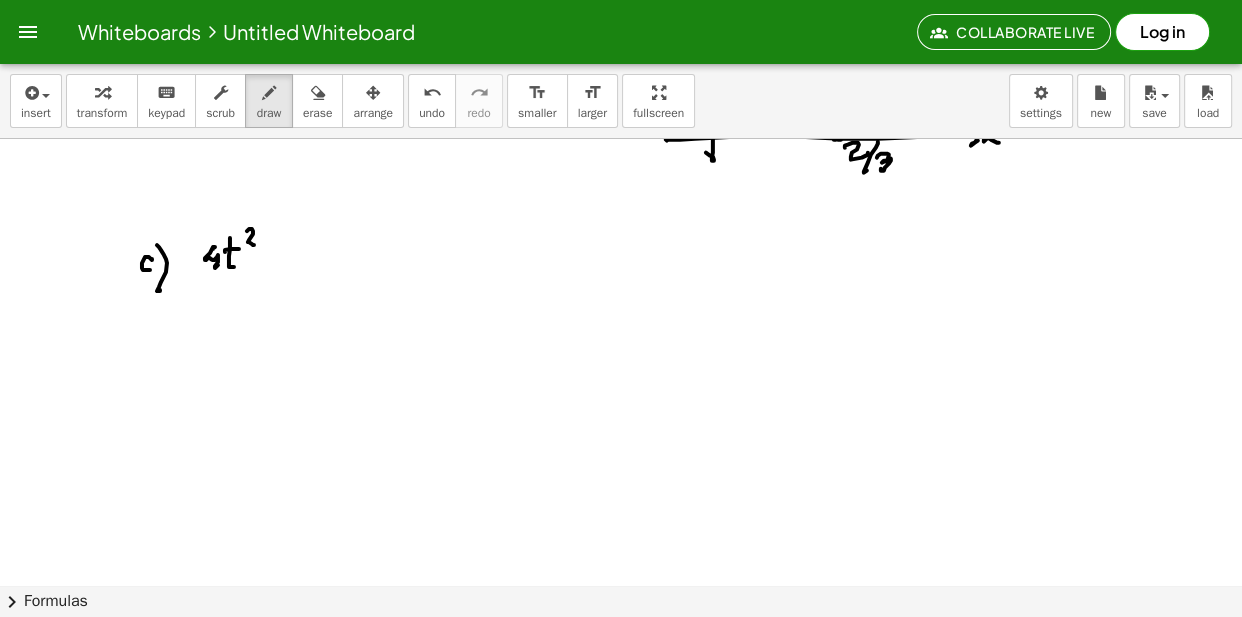 drag, startPoint x: 252, startPoint y: 260, endPoint x: 272, endPoint y: 251, distance: 21.931713 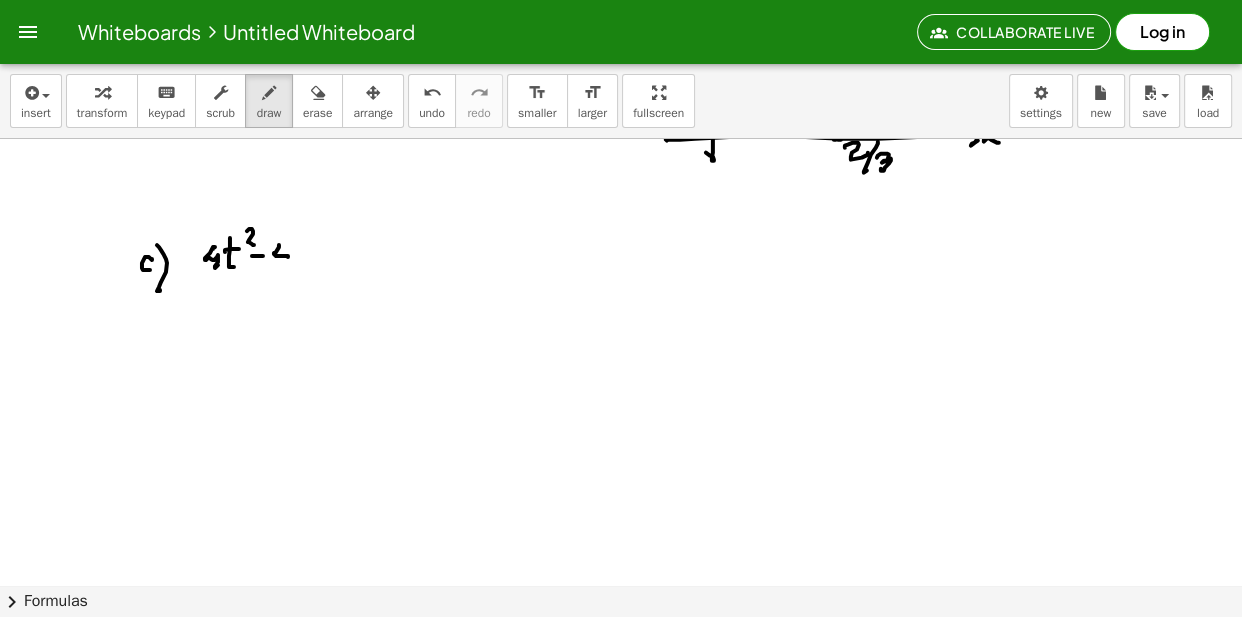 drag, startPoint x: 276, startPoint y: 256, endPoint x: 290, endPoint y: 252, distance: 14.56022 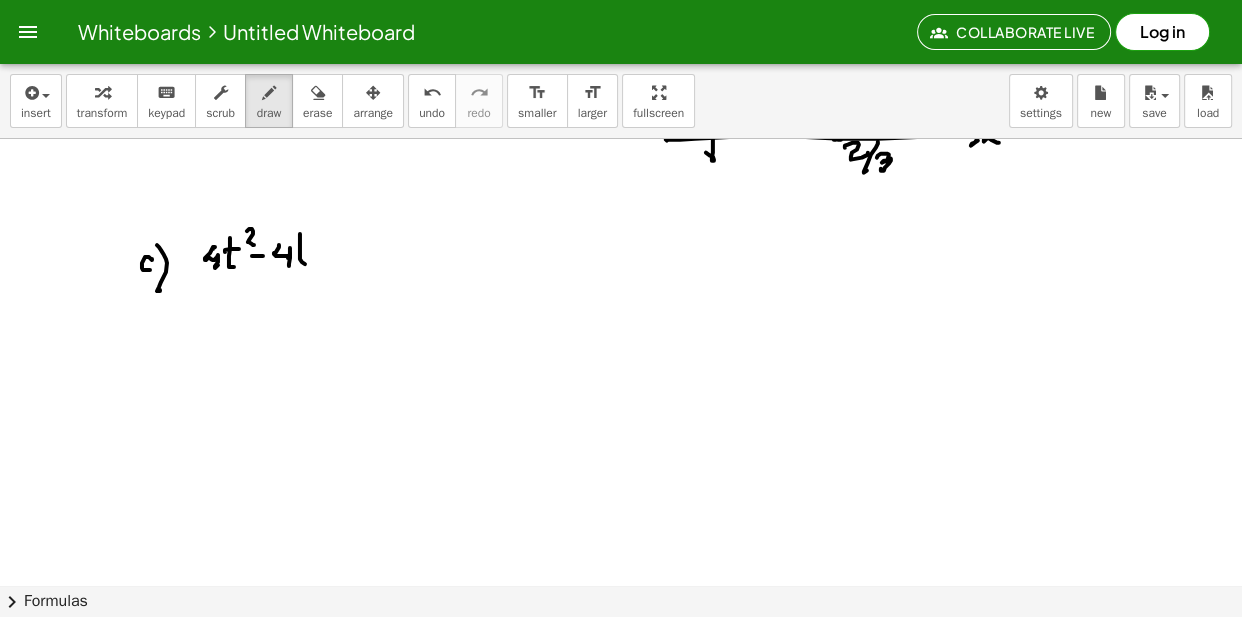 drag, startPoint x: 300, startPoint y: 247, endPoint x: 303, endPoint y: 263, distance: 16.27882 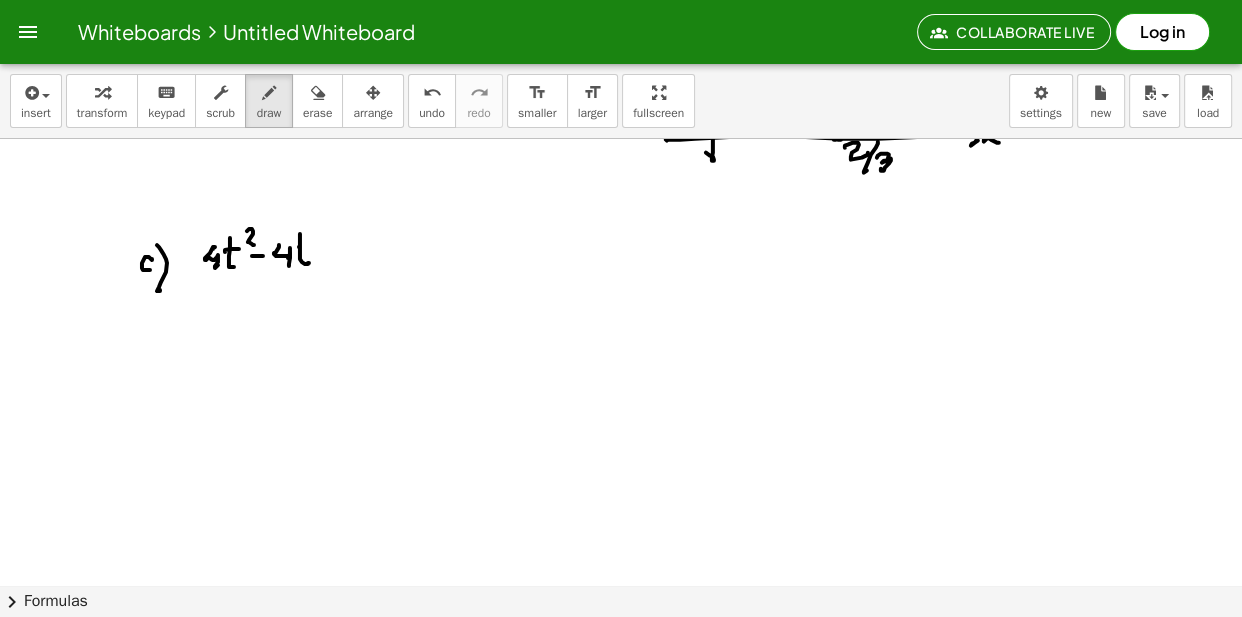drag, startPoint x: 299, startPoint y: 251, endPoint x: 338, endPoint y: 252, distance: 39.012817 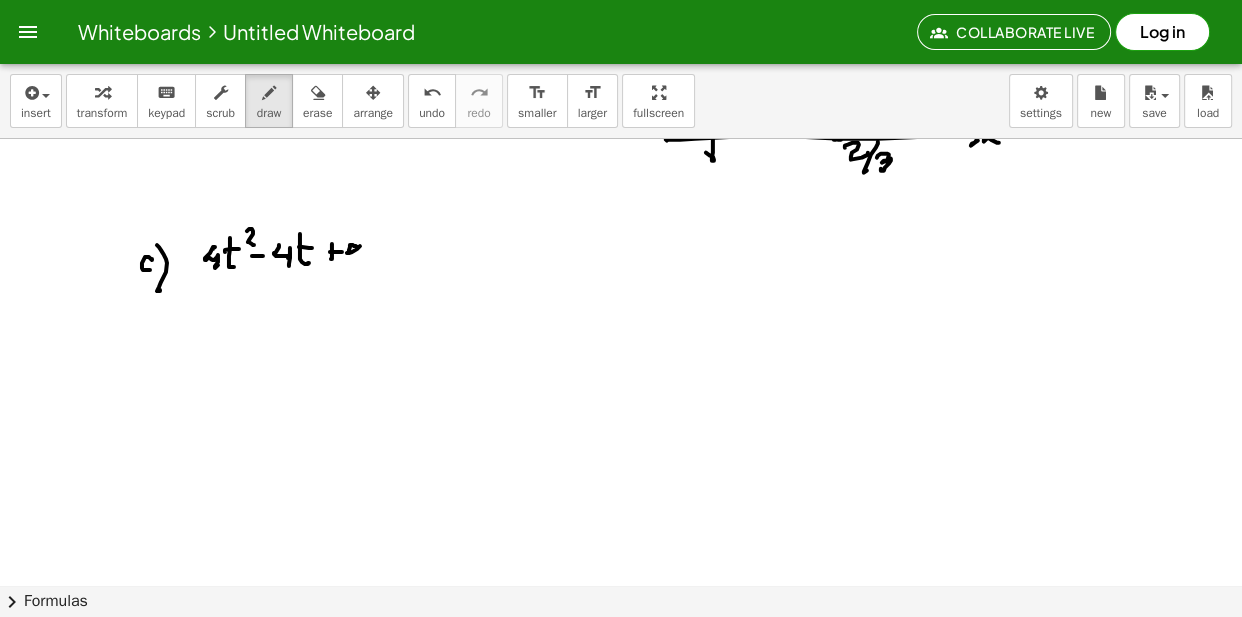 drag, startPoint x: 357, startPoint y: 251, endPoint x: 360, endPoint y: 263, distance: 12.369317 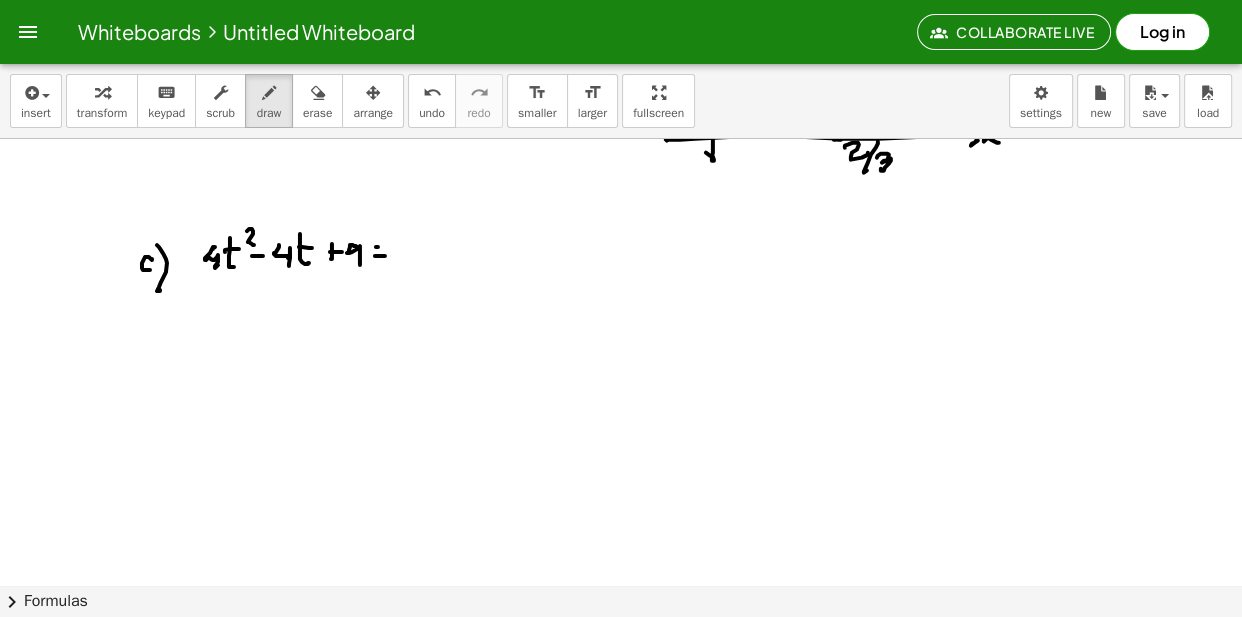 drag, startPoint x: 378, startPoint y: 251, endPoint x: 389, endPoint y: 251, distance: 11 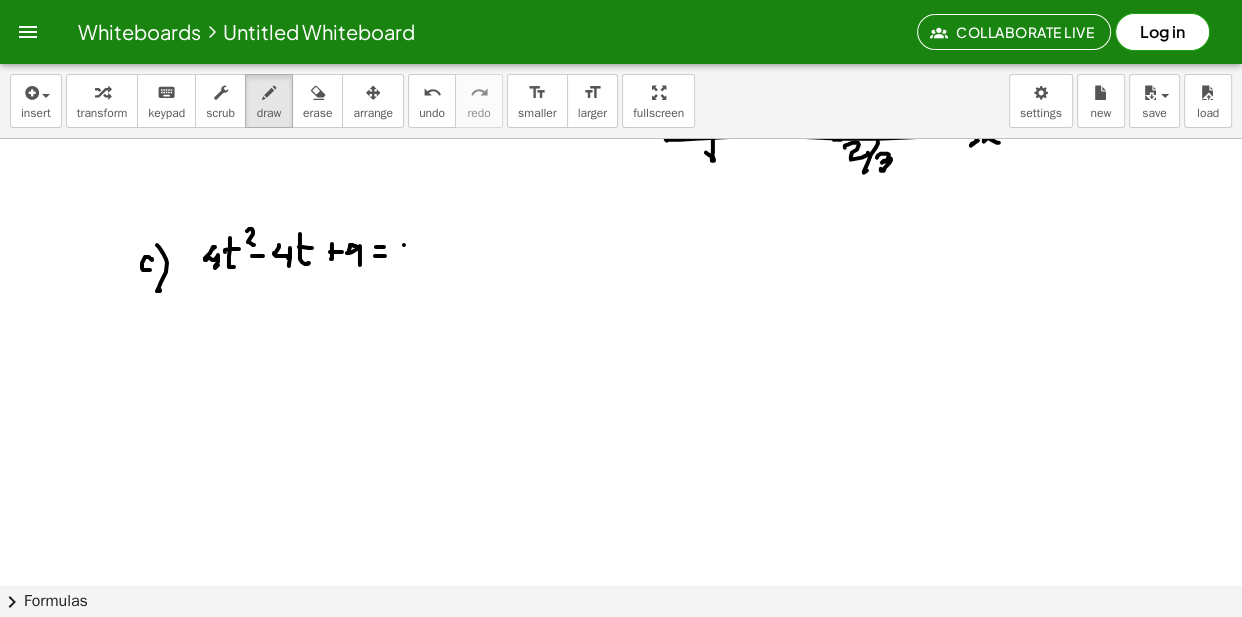 drag, startPoint x: 404, startPoint y: 249, endPoint x: 409, endPoint y: 258, distance: 10.29563 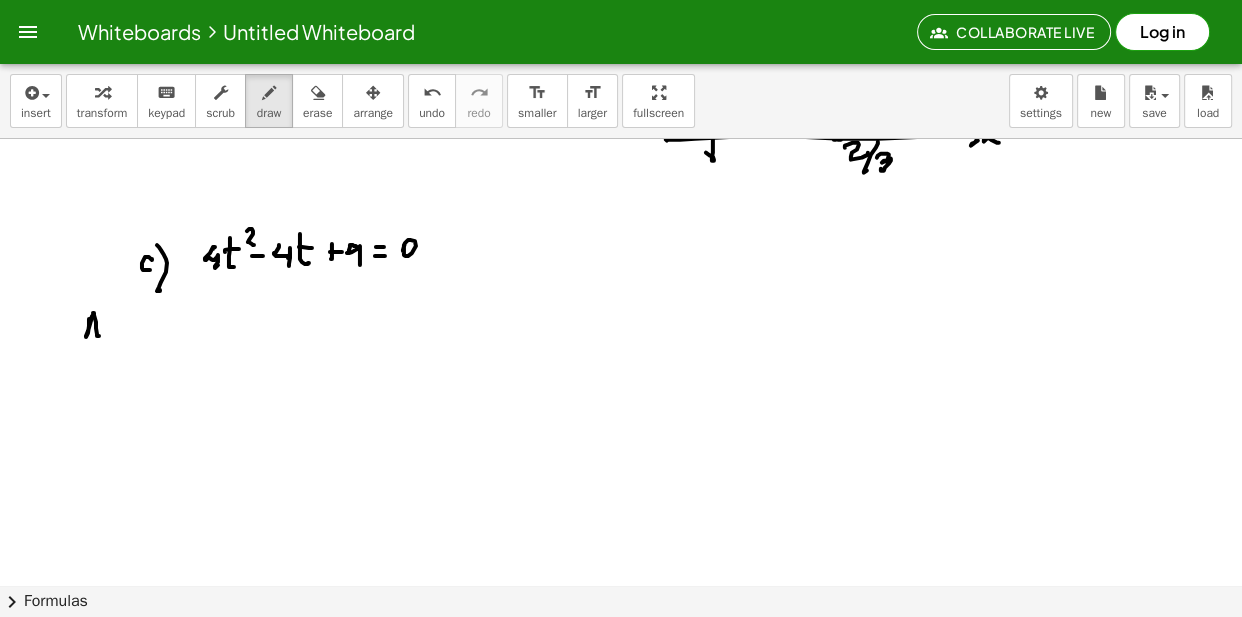 drag, startPoint x: 92, startPoint y: 335, endPoint x: 109, endPoint y: 334, distance: 17.029387 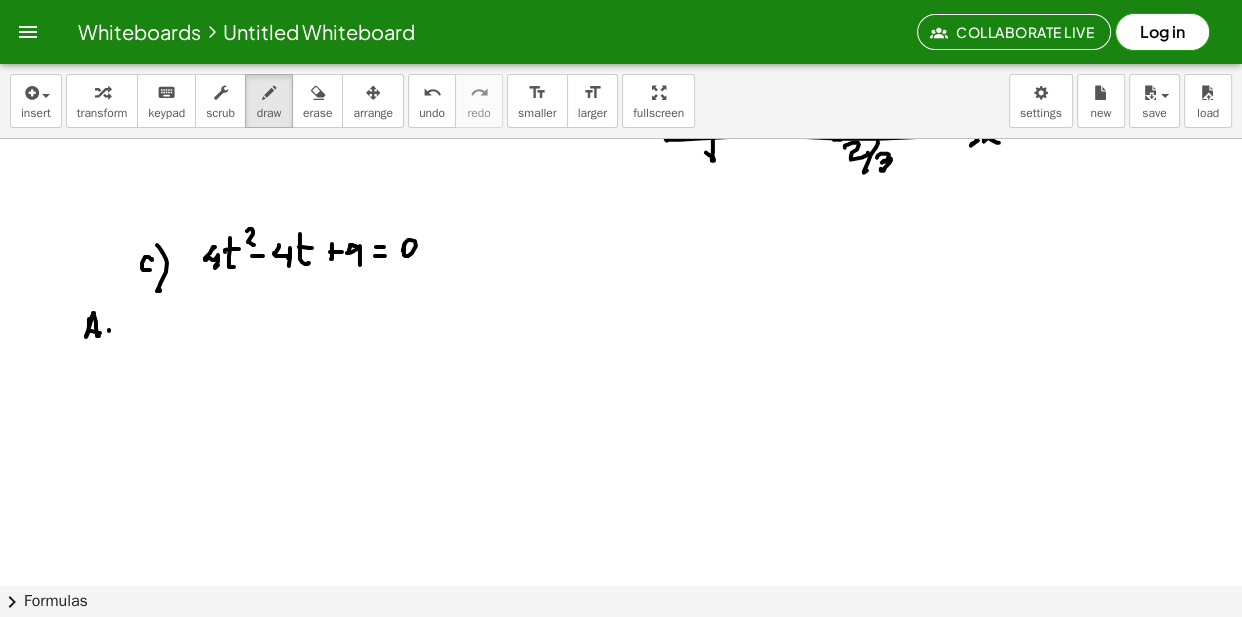 drag, startPoint x: 109, startPoint y: 334, endPoint x: 114, endPoint y: 325, distance: 10.29563 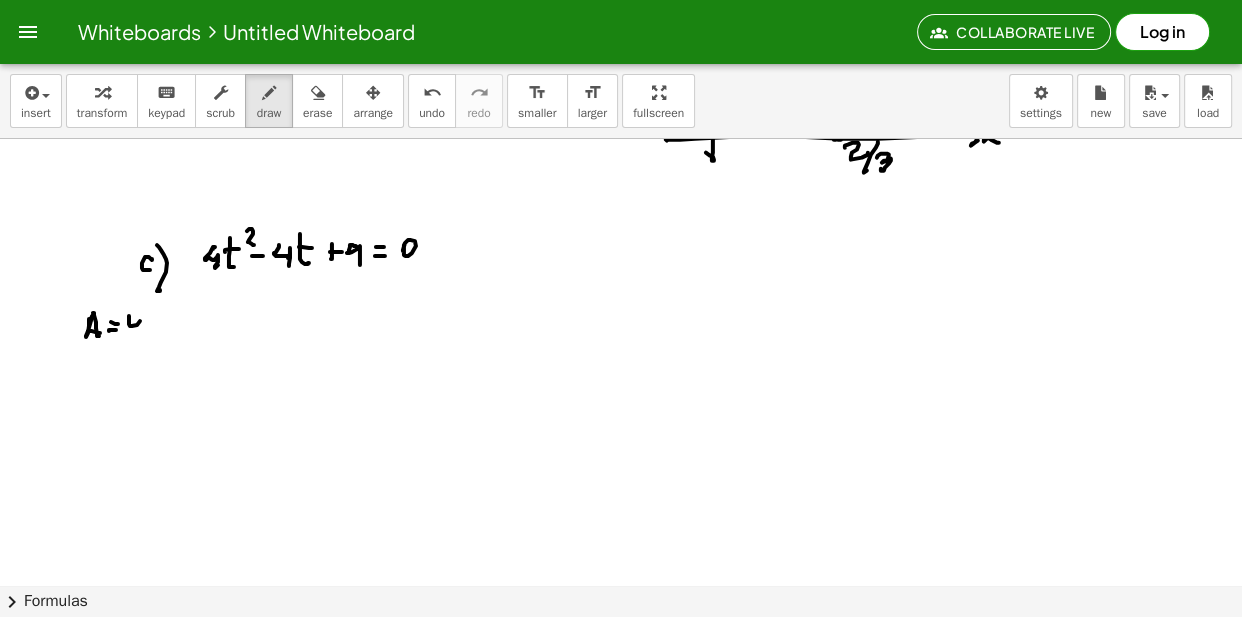 drag, startPoint x: 130, startPoint y: 330, endPoint x: 125, endPoint y: 349, distance: 19.646883 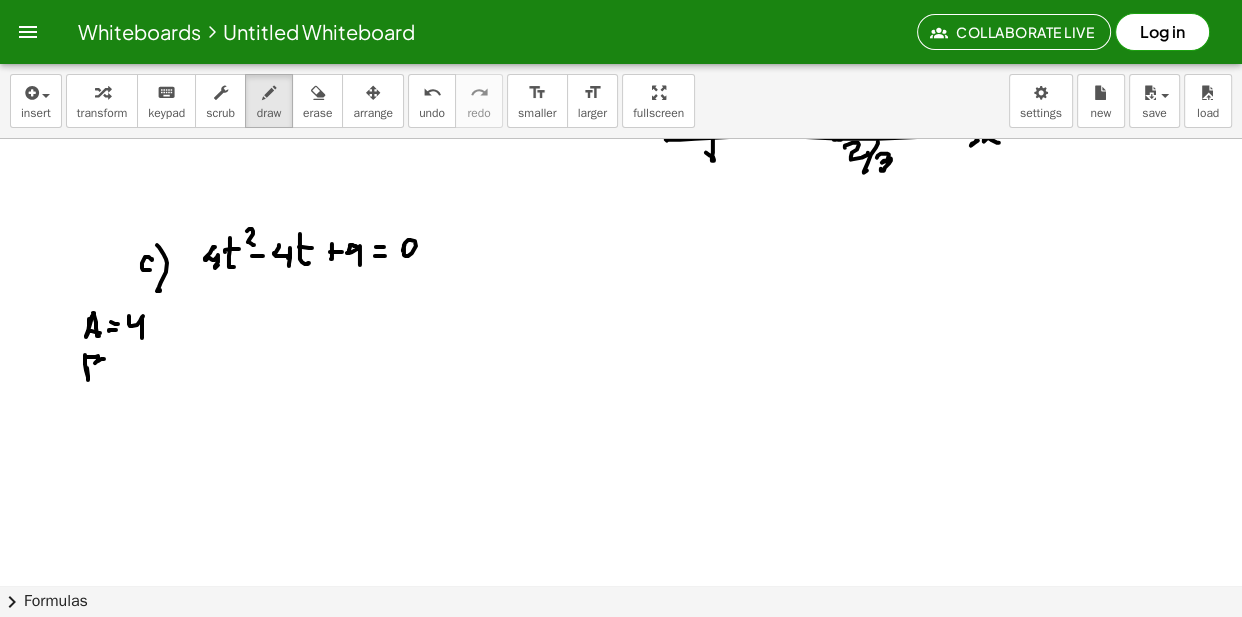 drag, startPoint x: 85, startPoint y: 359, endPoint x: 102, endPoint y: 370, distance: 20.248457 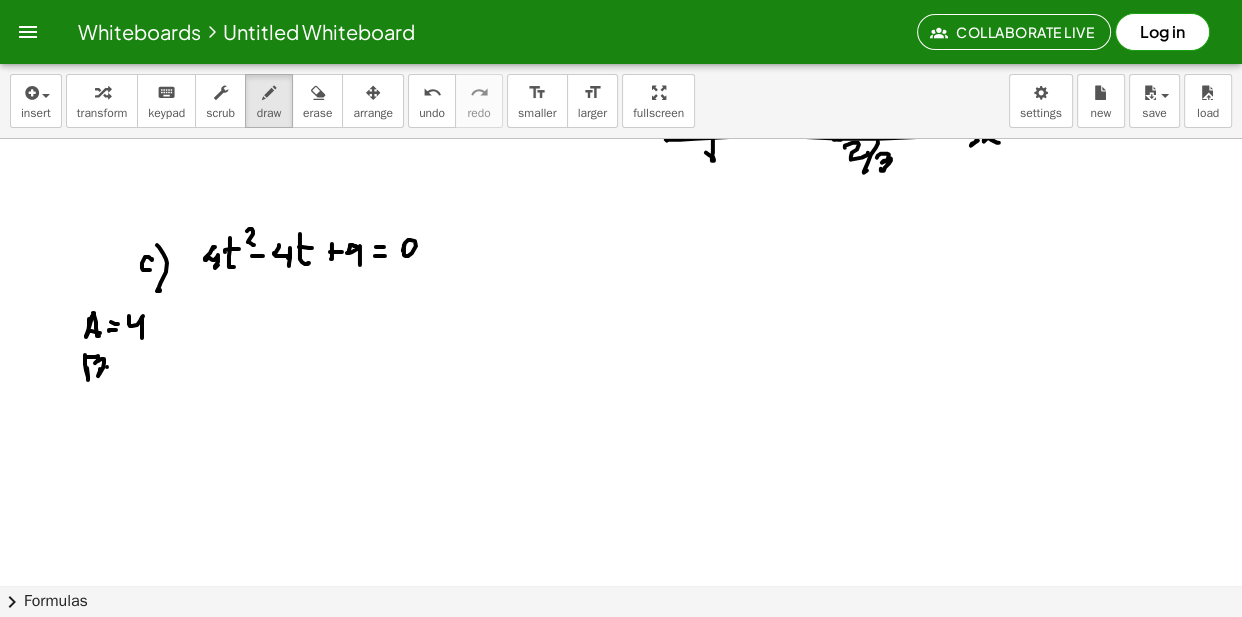 drag, startPoint x: 107, startPoint y: 371, endPoint x: 117, endPoint y: 370, distance: 10.049875 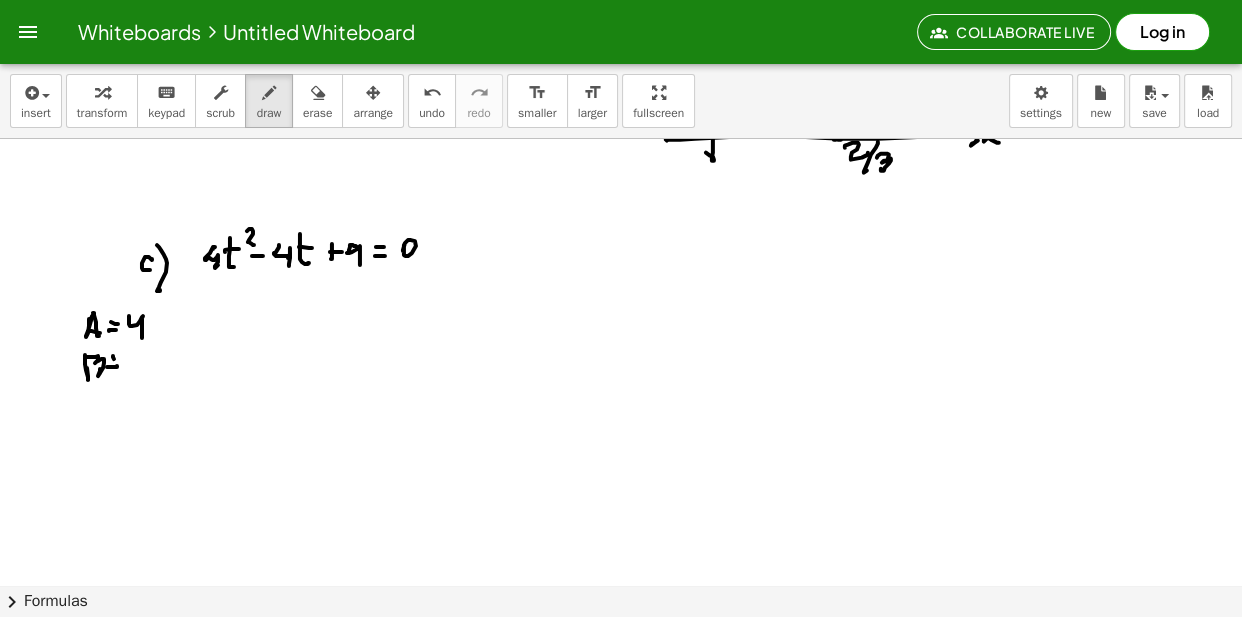 drag, startPoint x: 113, startPoint y: 361, endPoint x: 127, endPoint y: 363, distance: 14.142136 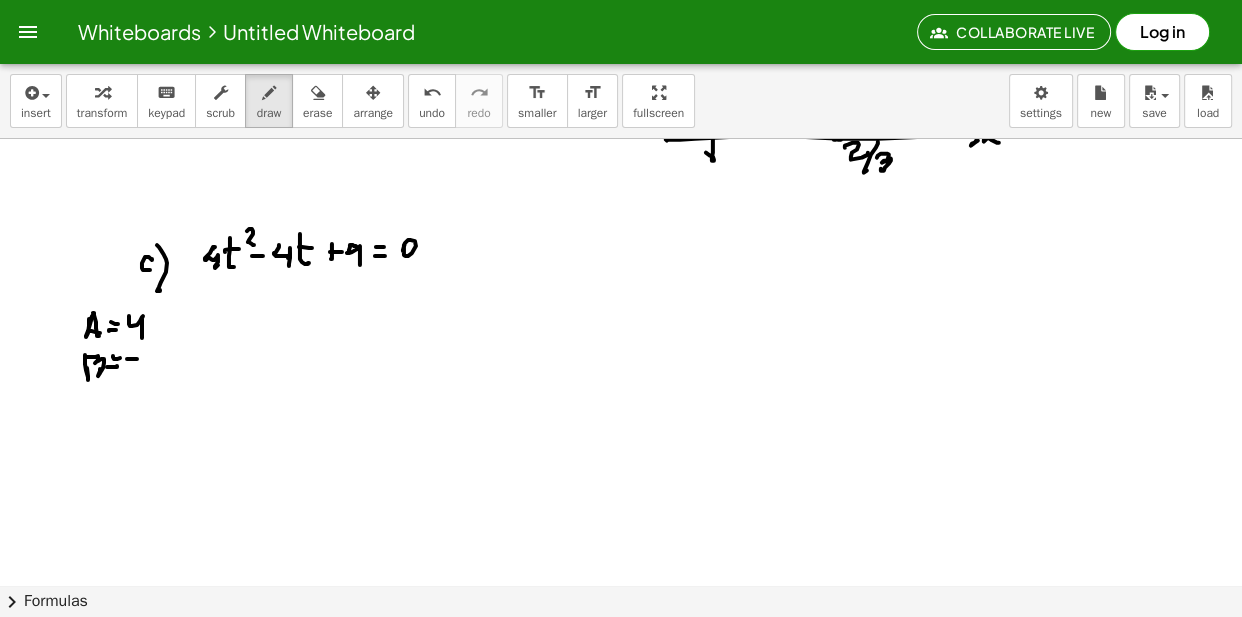 drag, startPoint x: 127, startPoint y: 363, endPoint x: 140, endPoint y: 361, distance: 13.152946 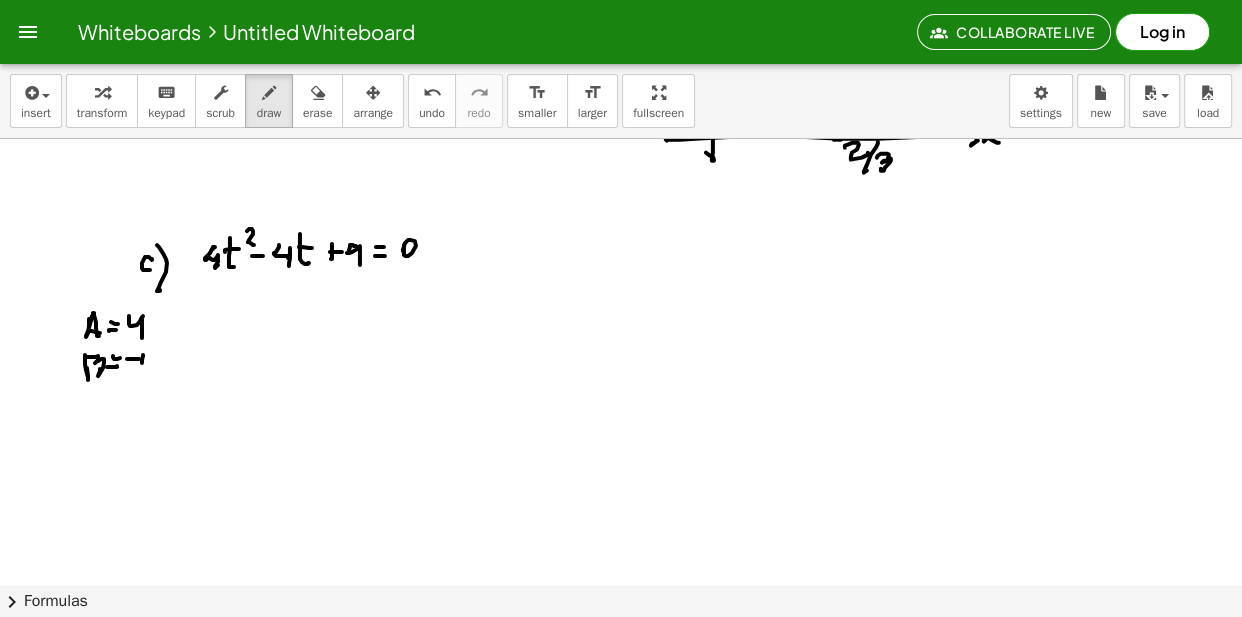 drag, startPoint x: 142, startPoint y: 367, endPoint x: 149, endPoint y: 376, distance: 11.401754 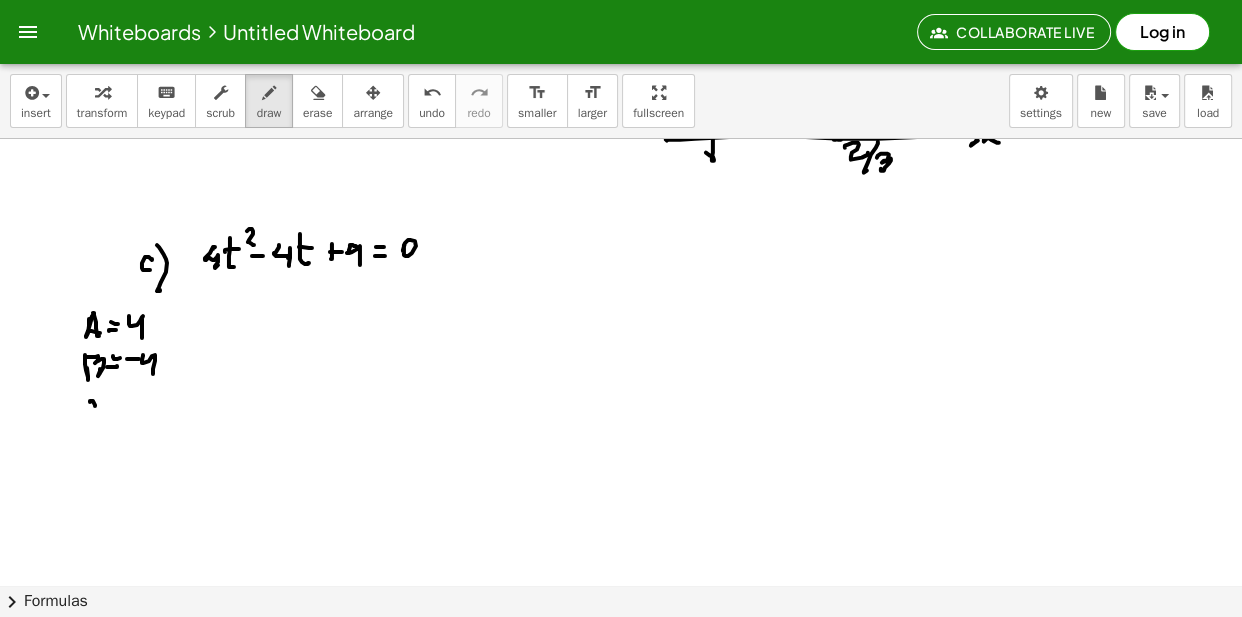 drag, startPoint x: 95, startPoint y: 410, endPoint x: 103, endPoint y: 420, distance: 12.806249 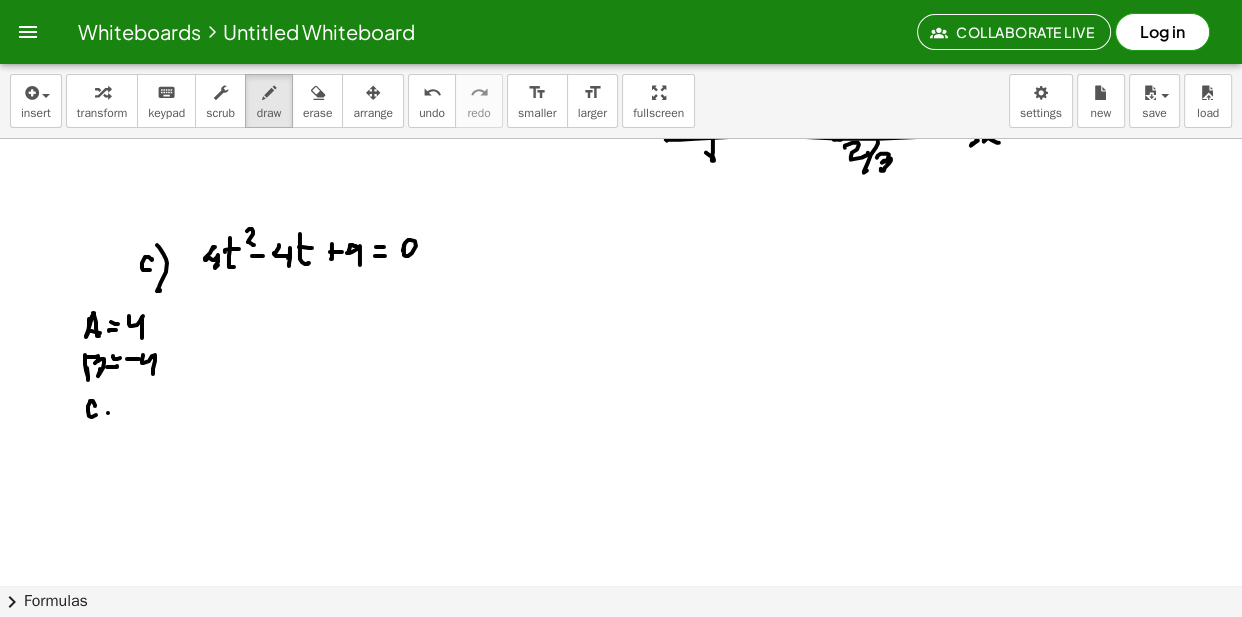 drag, startPoint x: 108, startPoint y: 417, endPoint x: 123, endPoint y: 414, distance: 15.297058 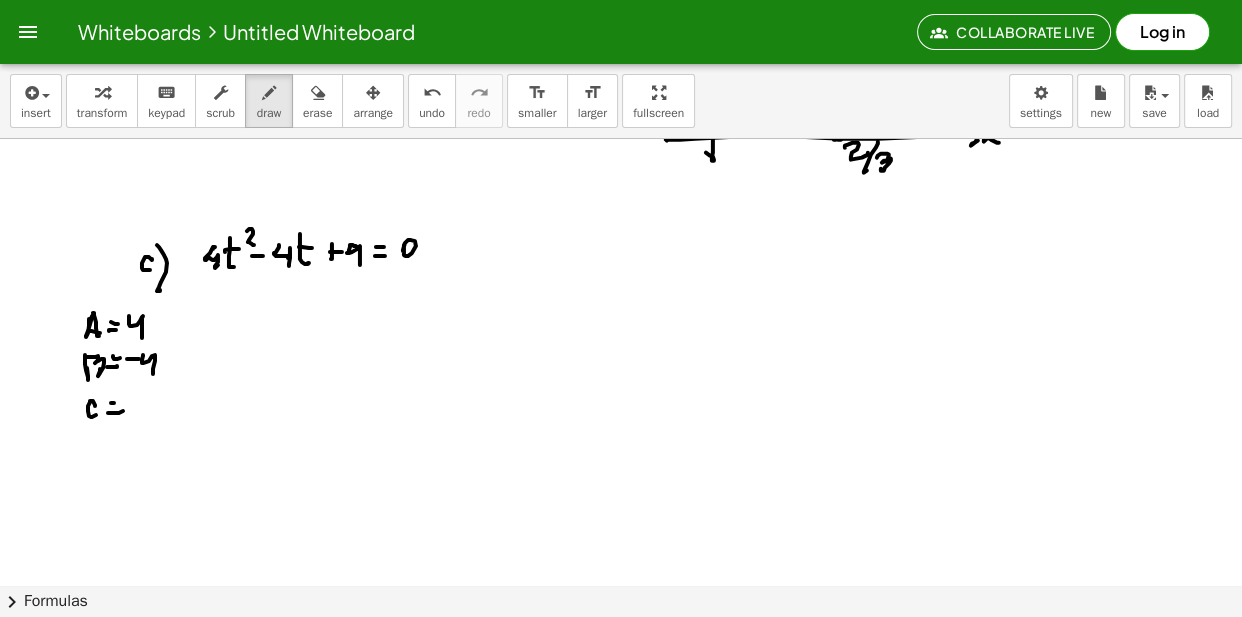drag, startPoint x: 114, startPoint y: 407, endPoint x: 136, endPoint y: 403, distance: 22.36068 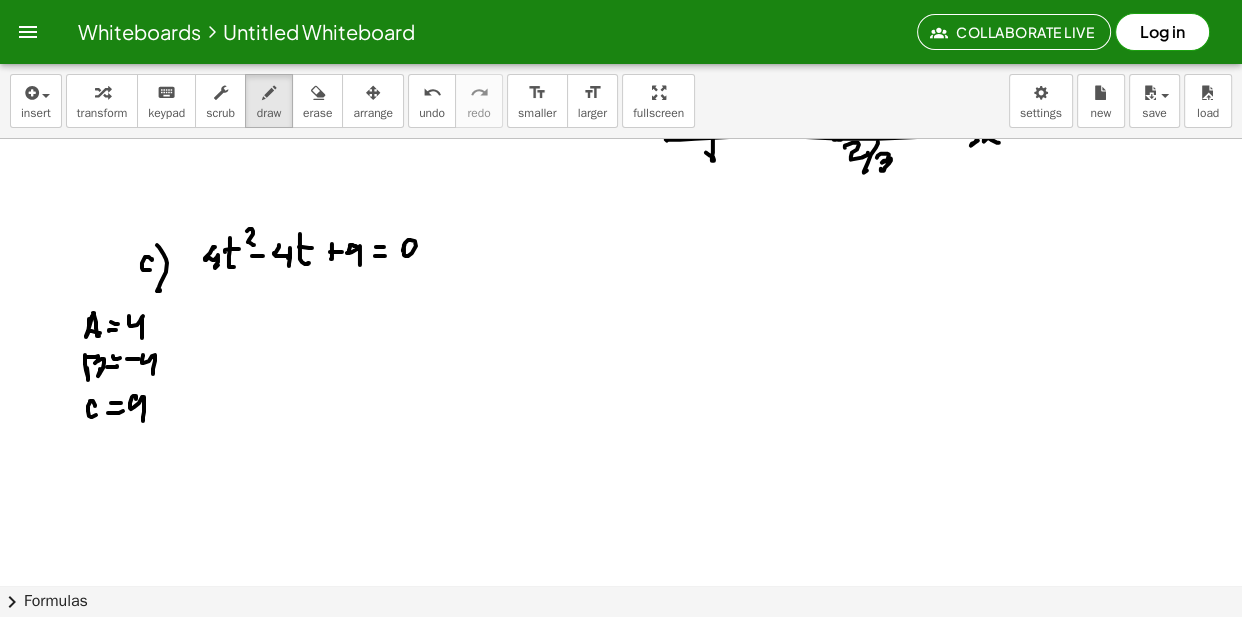 drag, startPoint x: 136, startPoint y: 403, endPoint x: 139, endPoint y: 414, distance: 11.401754 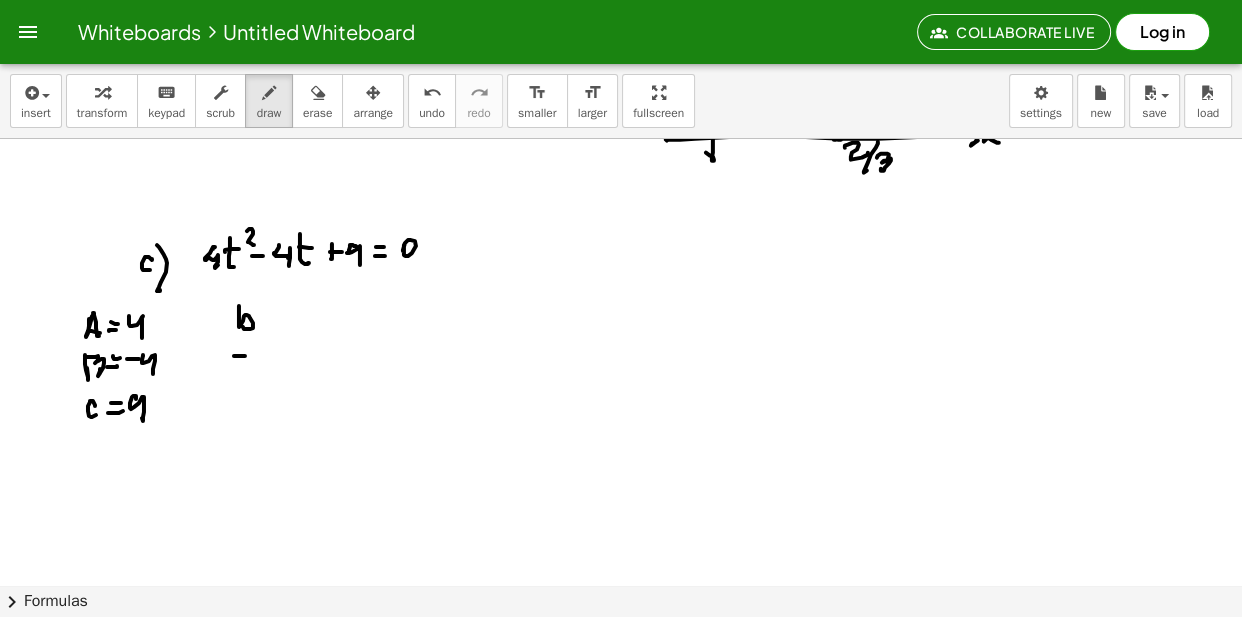 drag, startPoint x: 239, startPoint y: 310, endPoint x: 249, endPoint y: 330, distance: 22.36068 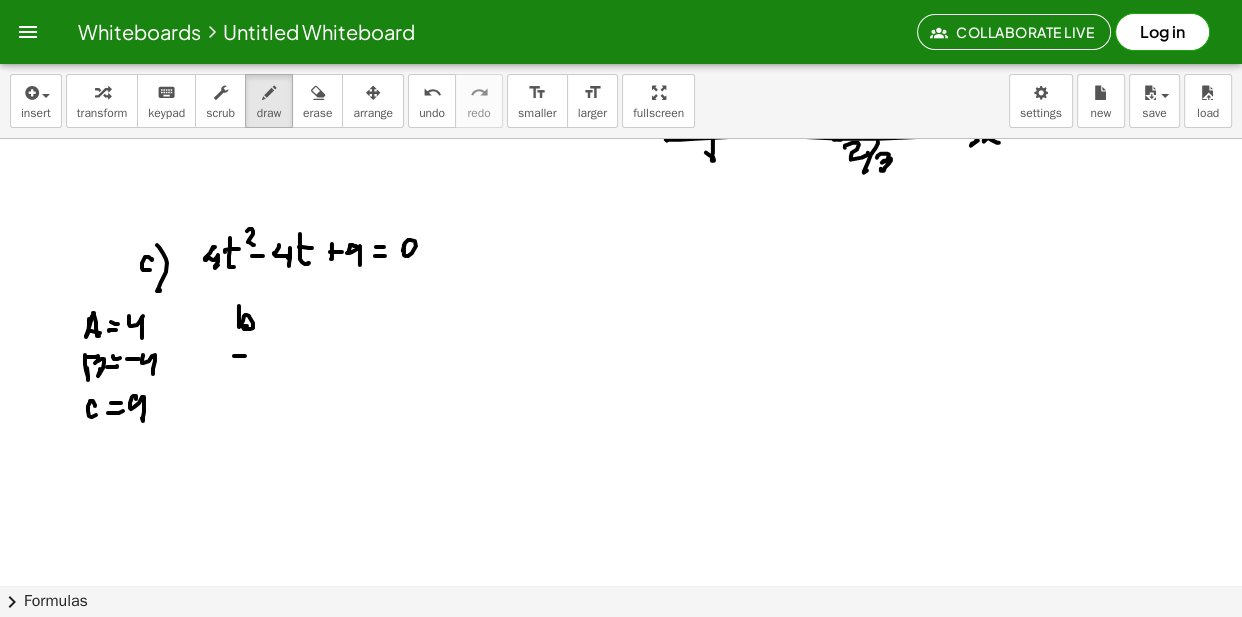 drag, startPoint x: 254, startPoint y: 305, endPoint x: 264, endPoint y: 320, distance: 18.027756 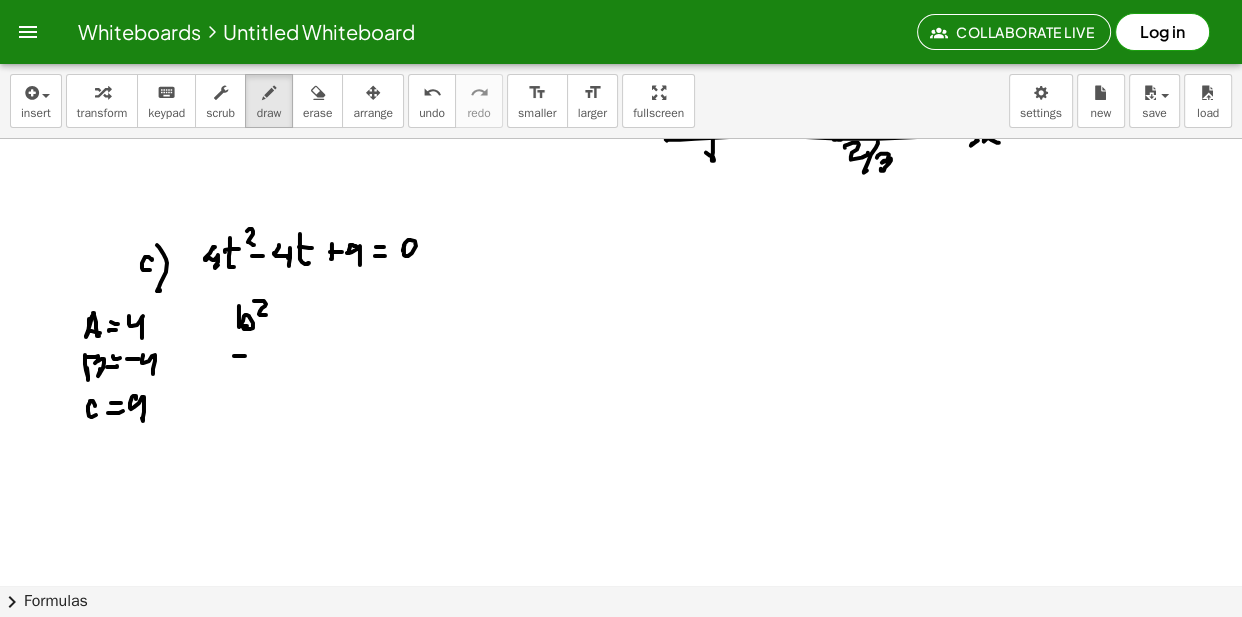 drag, startPoint x: 270, startPoint y: 324, endPoint x: 280, endPoint y: 325, distance: 10.049875 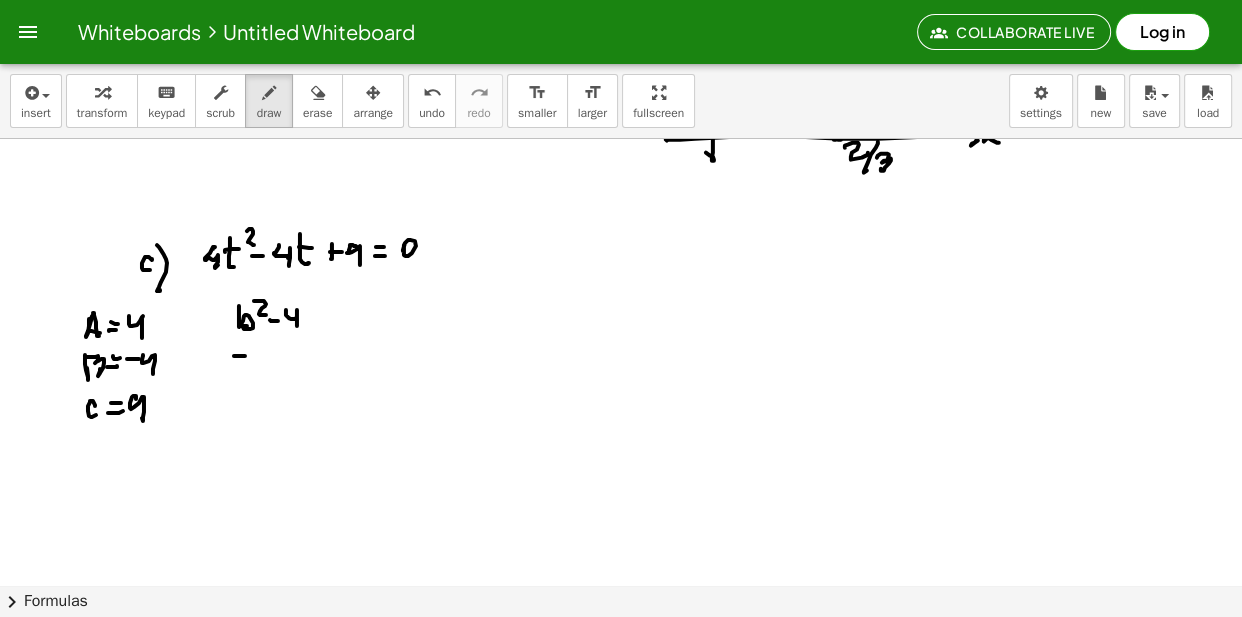 drag, startPoint x: 286, startPoint y: 317, endPoint x: 301, endPoint y: 325, distance: 17 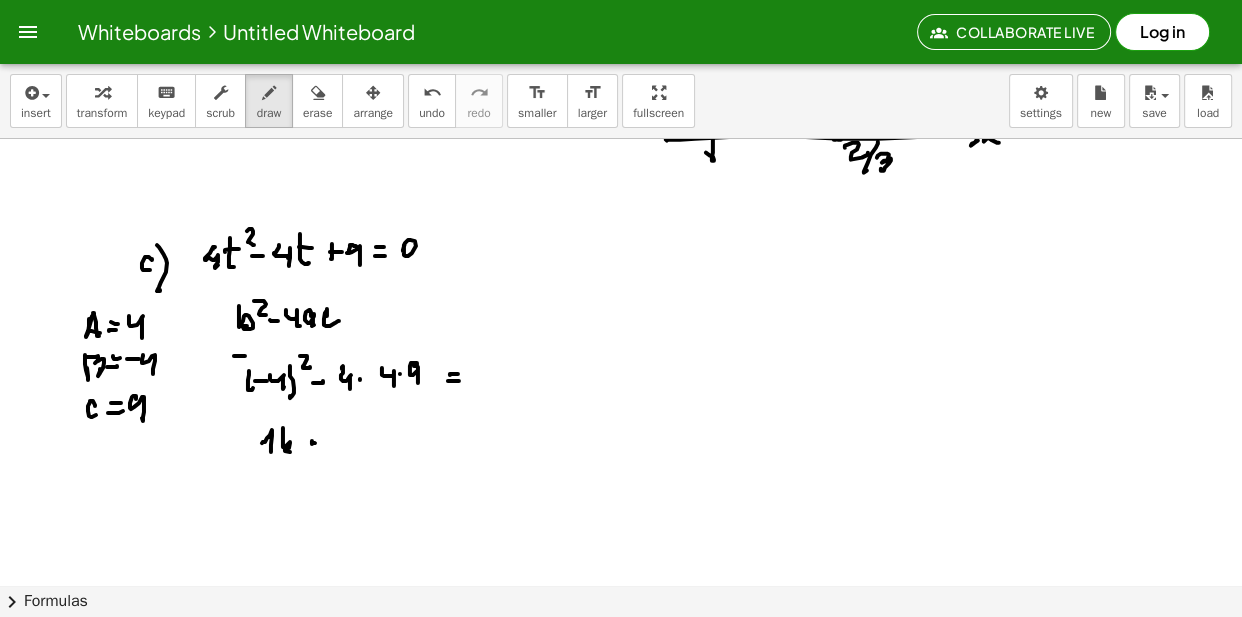 drag, startPoint x: 312, startPoint y: 445, endPoint x: 330, endPoint y: 447, distance: 18.110771 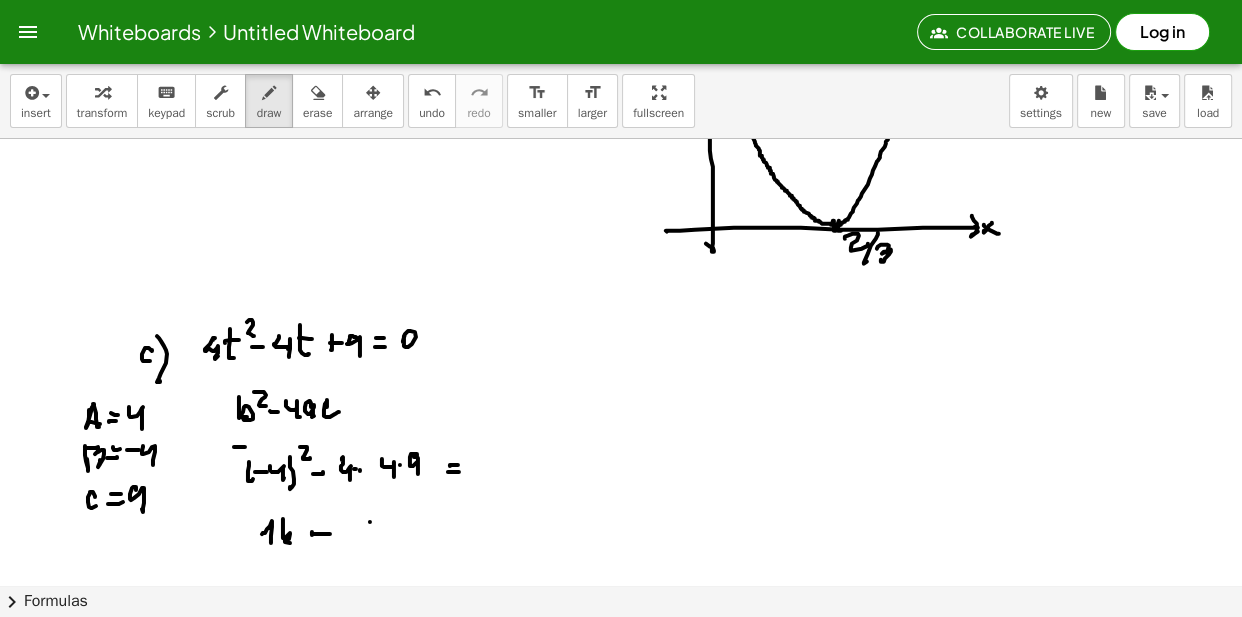 scroll, scrollTop: 14130, scrollLeft: 0, axis: vertical 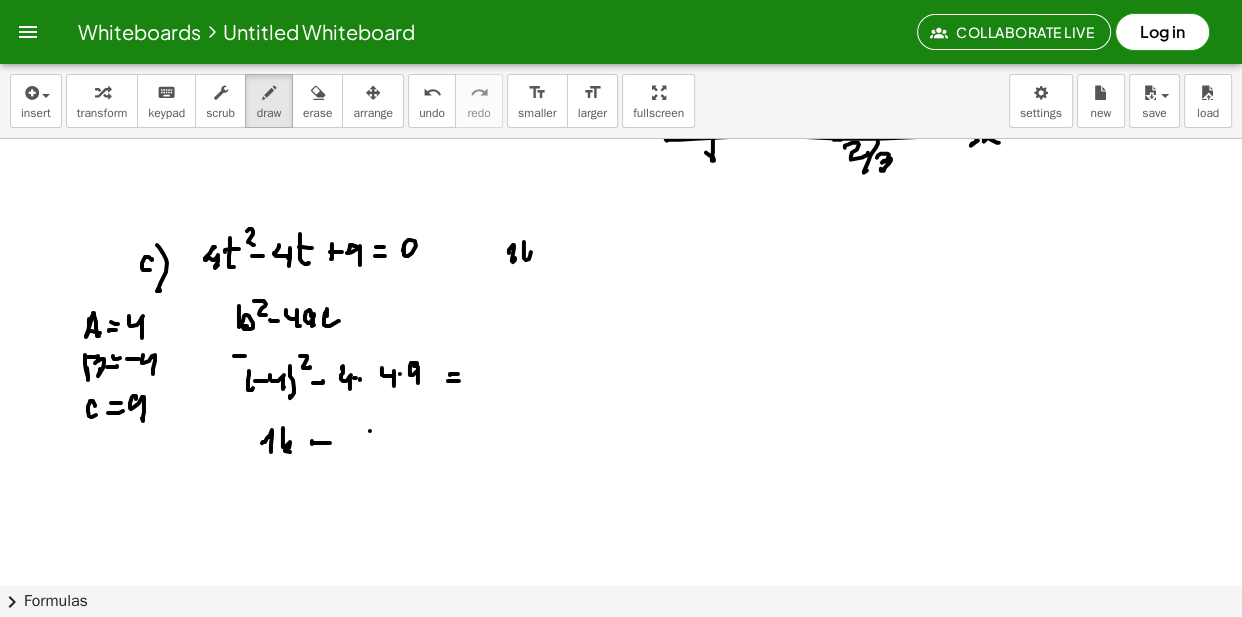 drag, startPoint x: 524, startPoint y: 248, endPoint x: 531, endPoint y: 268, distance: 21.189621 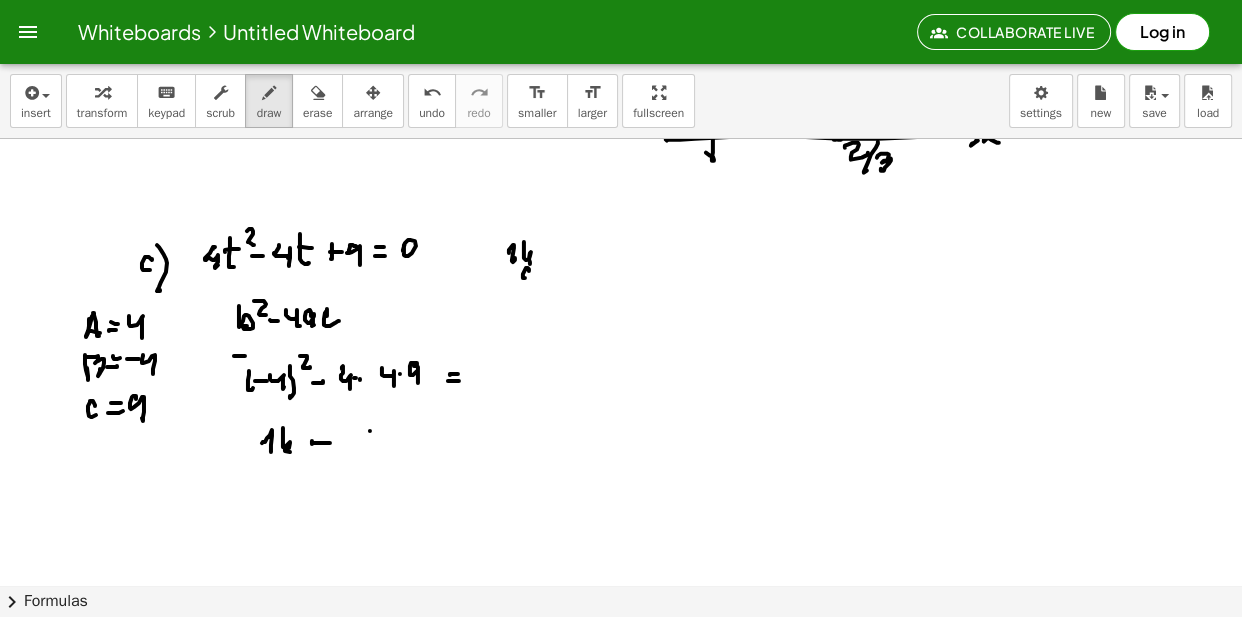 drag, startPoint x: 529, startPoint y: 275, endPoint x: 521, endPoint y: 292, distance: 18.788294 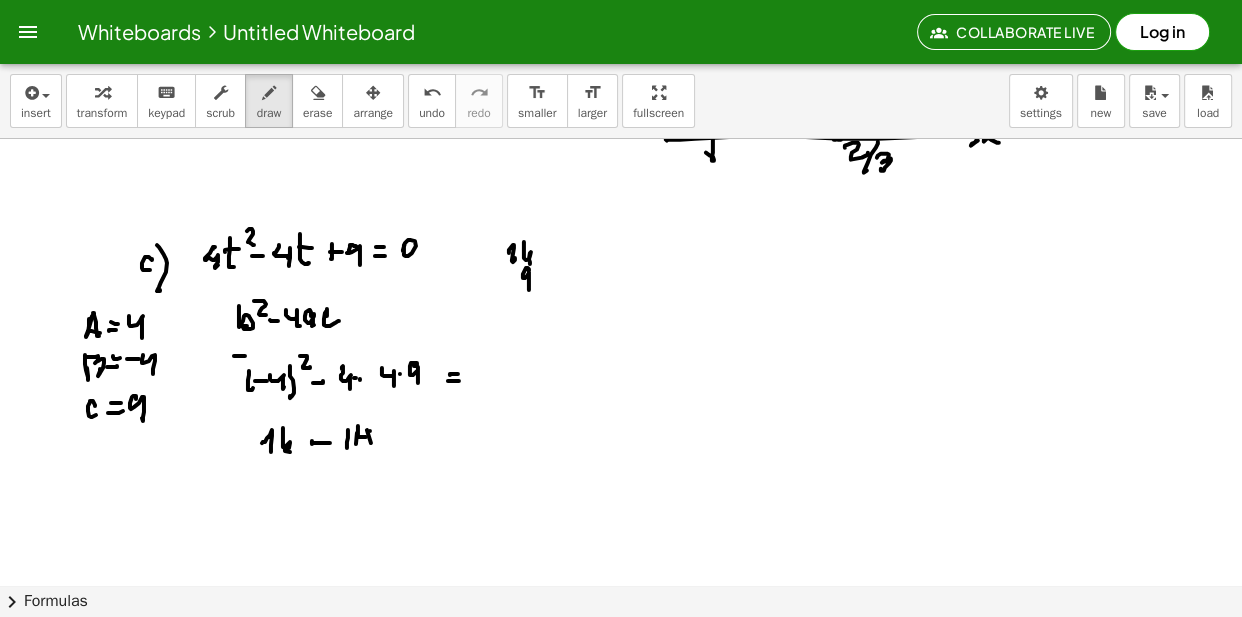 drag, startPoint x: 358, startPoint y: 433, endPoint x: 370, endPoint y: 443, distance: 15.6205 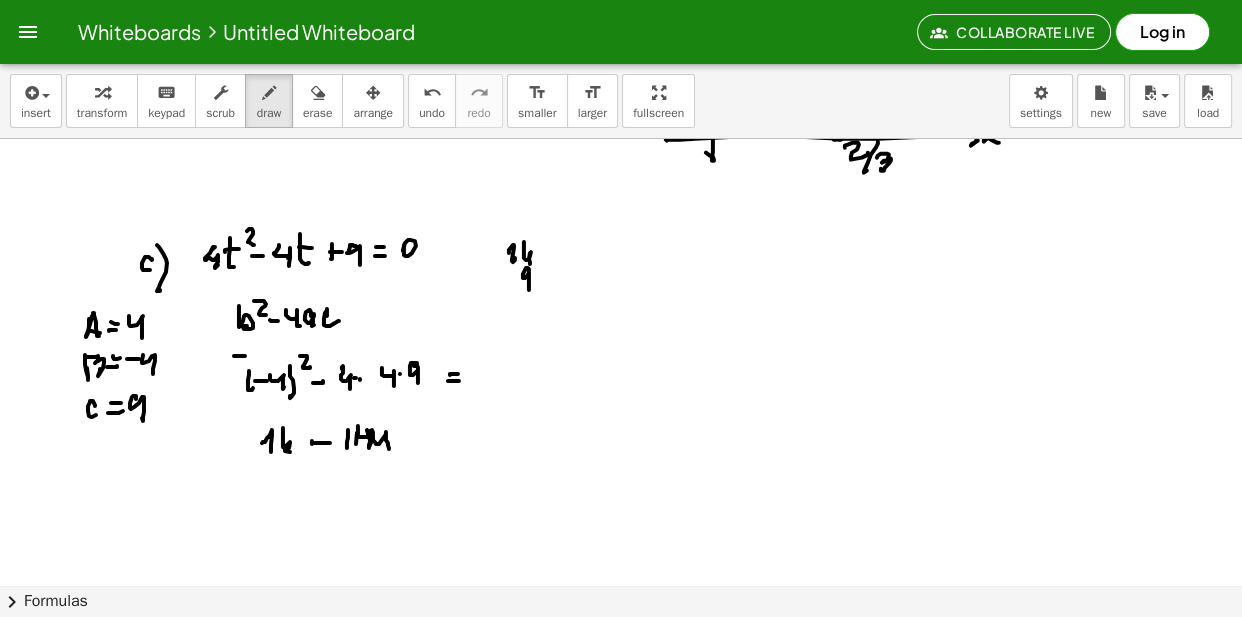 drag, startPoint x: 372, startPoint y: 434, endPoint x: 421, endPoint y: 435, distance: 49.010204 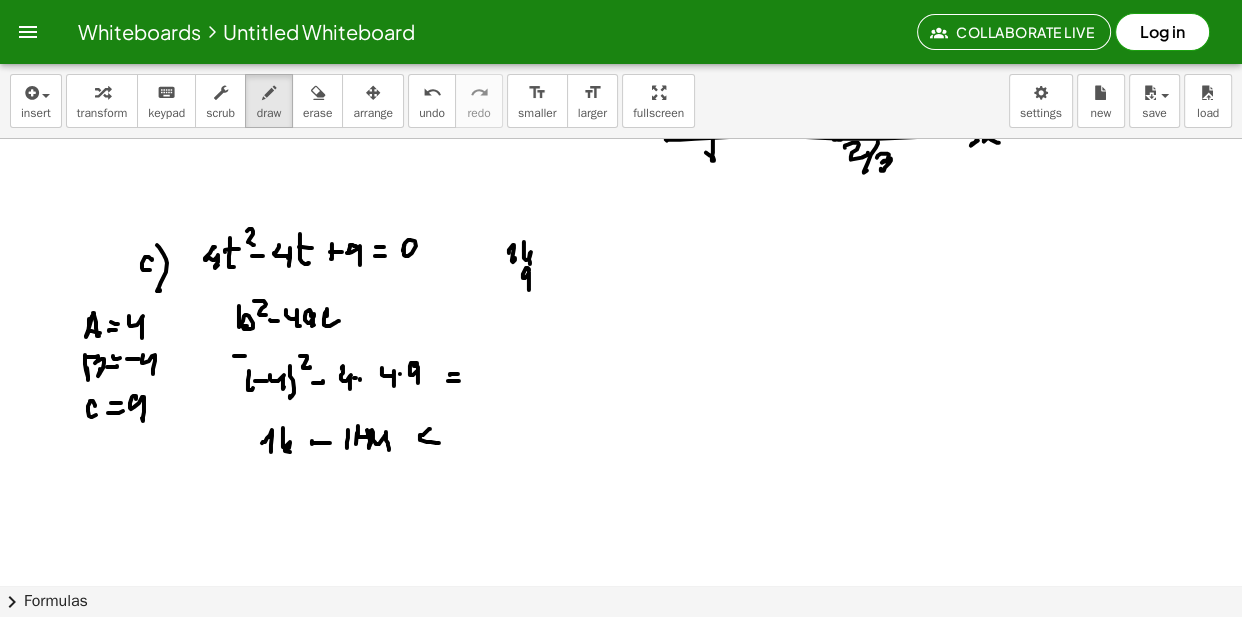 drag, startPoint x: 429, startPoint y: 433, endPoint x: 449, endPoint y: 436, distance: 20.22375 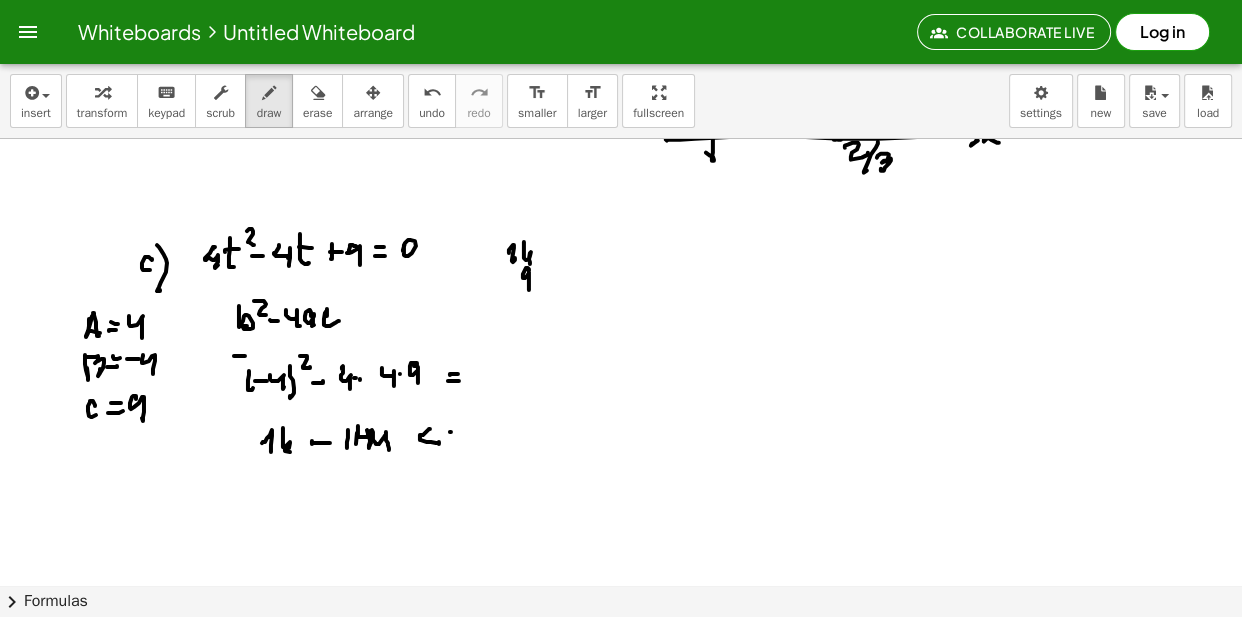 drag, startPoint x: 451, startPoint y: 436, endPoint x: 453, endPoint y: 452, distance: 16.124516 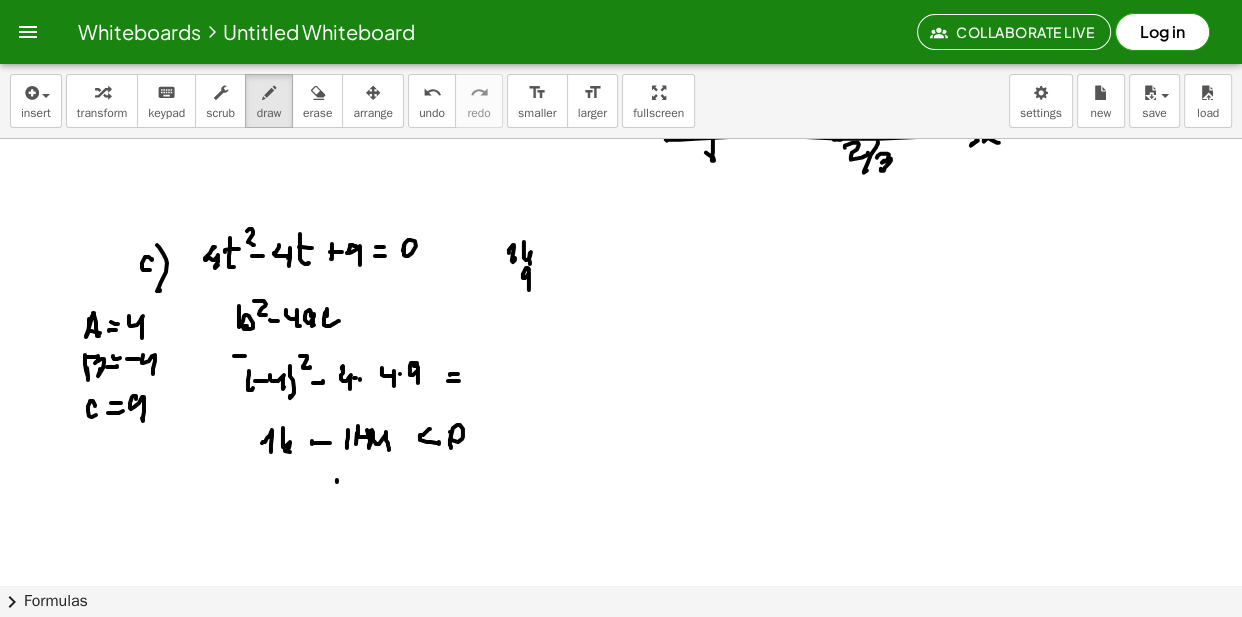 drag, startPoint x: 337, startPoint y: 484, endPoint x: 325, endPoint y: 495, distance: 16.27882 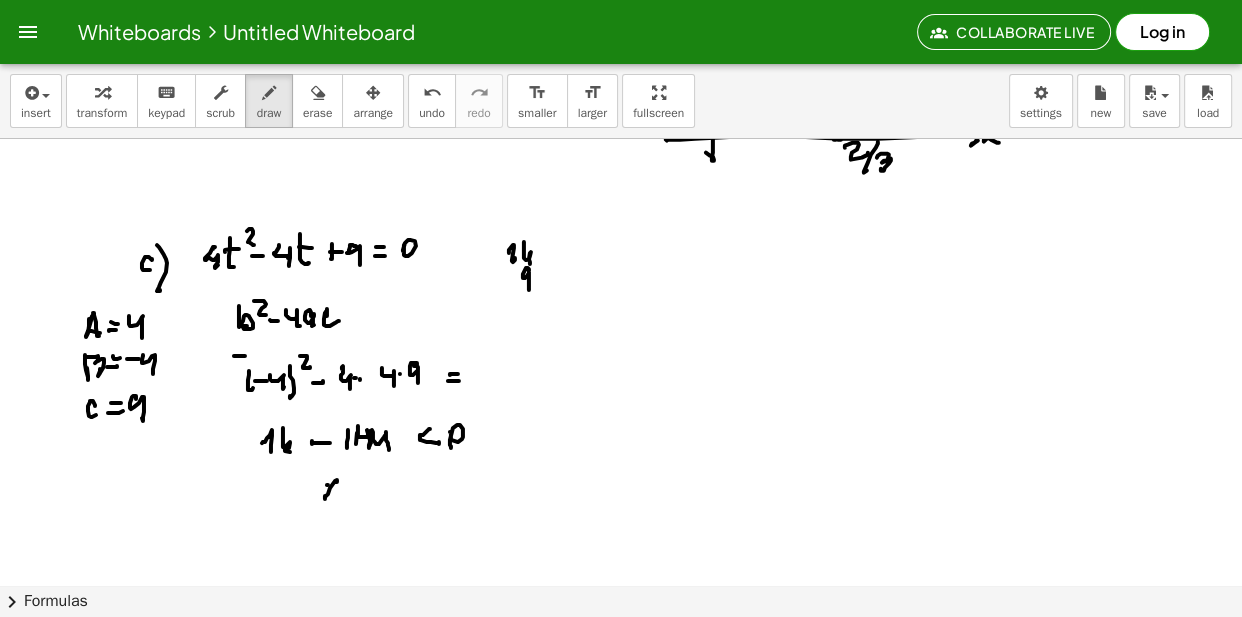 drag, startPoint x: 328, startPoint y: 489, endPoint x: 341, endPoint y: 499, distance: 16.40122 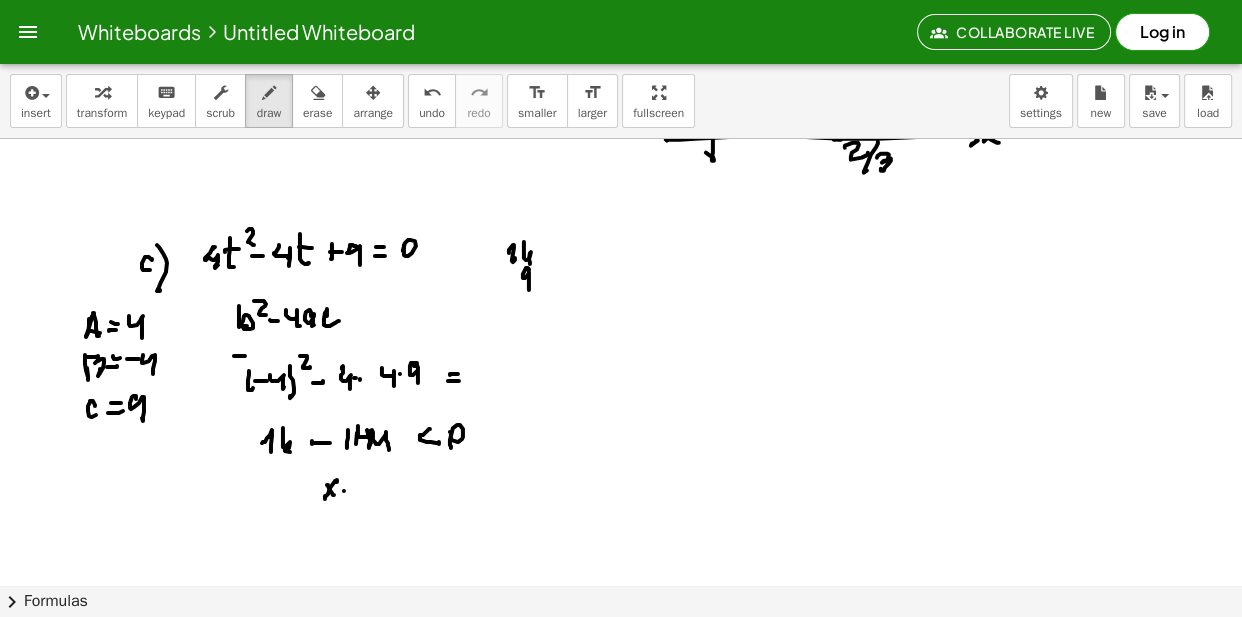 drag, startPoint x: 344, startPoint y: 495, endPoint x: 363, endPoint y: 489, distance: 19.924858 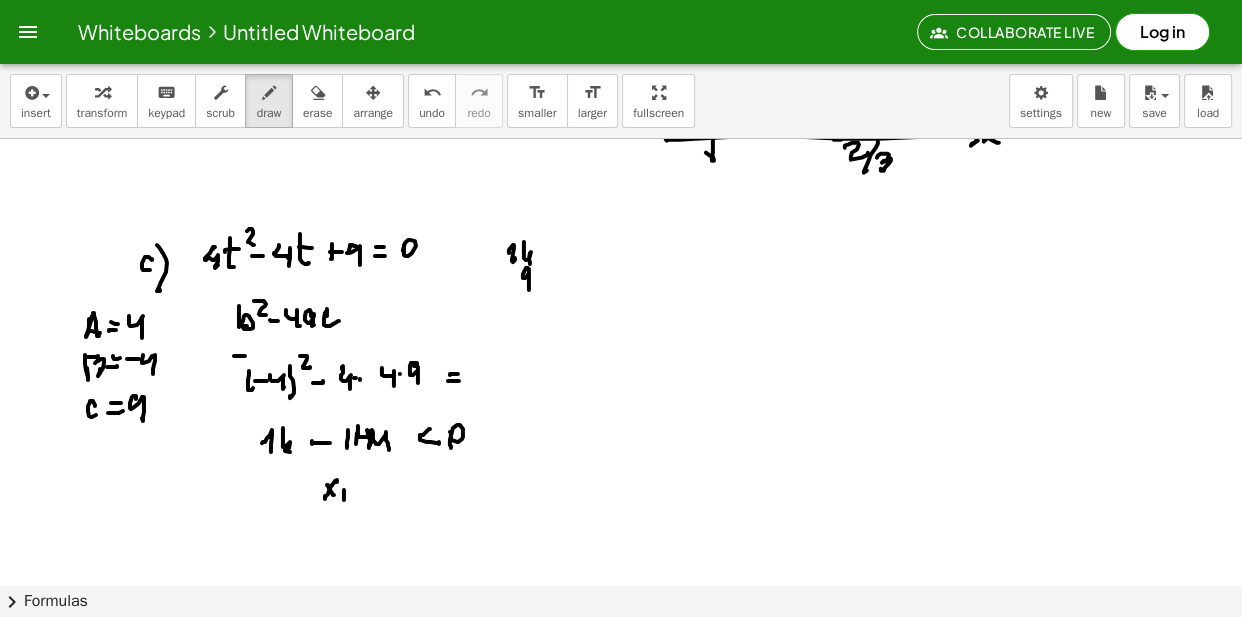 drag, startPoint x: 358, startPoint y: 502, endPoint x: 367, endPoint y: 485, distance: 19.235384 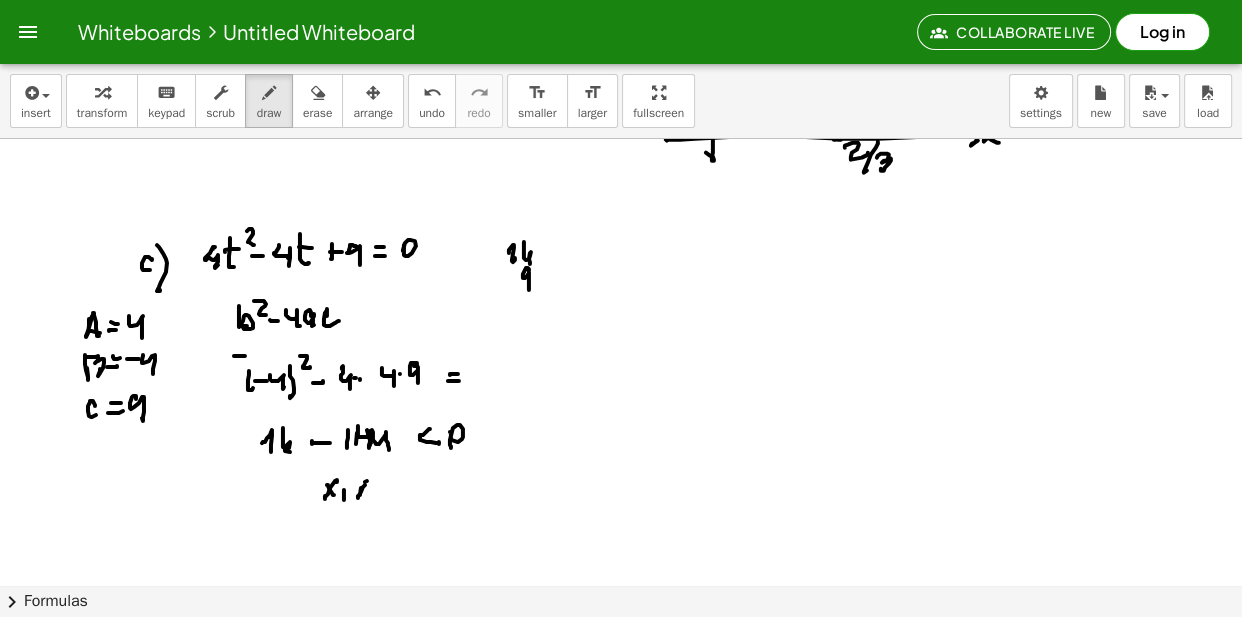 drag, startPoint x: 367, startPoint y: 485, endPoint x: 377, endPoint y: 490, distance: 11.18034 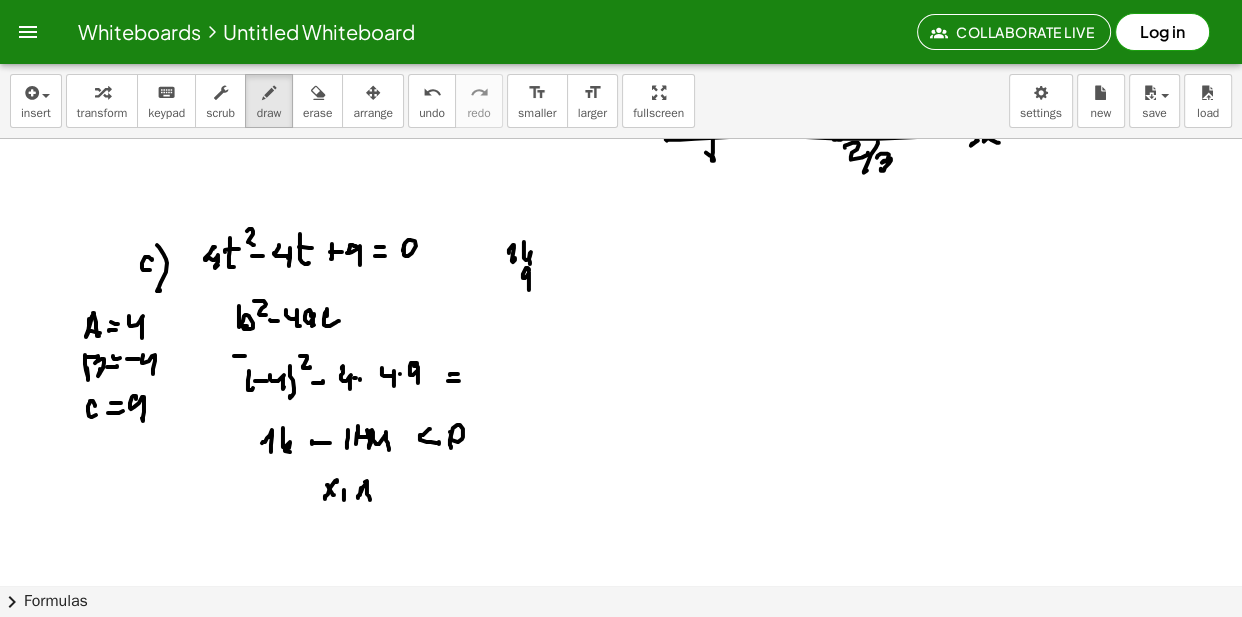 drag, startPoint x: 392, startPoint y: 488, endPoint x: 383, endPoint y: 494, distance: 10.816654 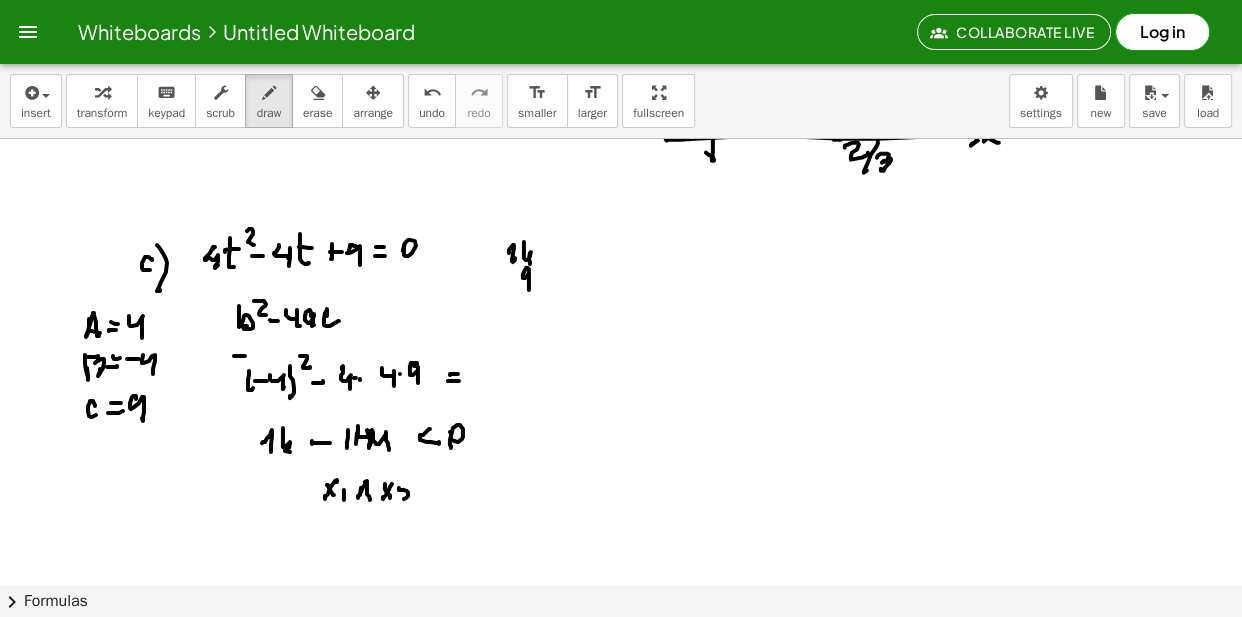 drag, startPoint x: 399, startPoint y: 494, endPoint x: 438, endPoint y: 499, distance: 39.319206 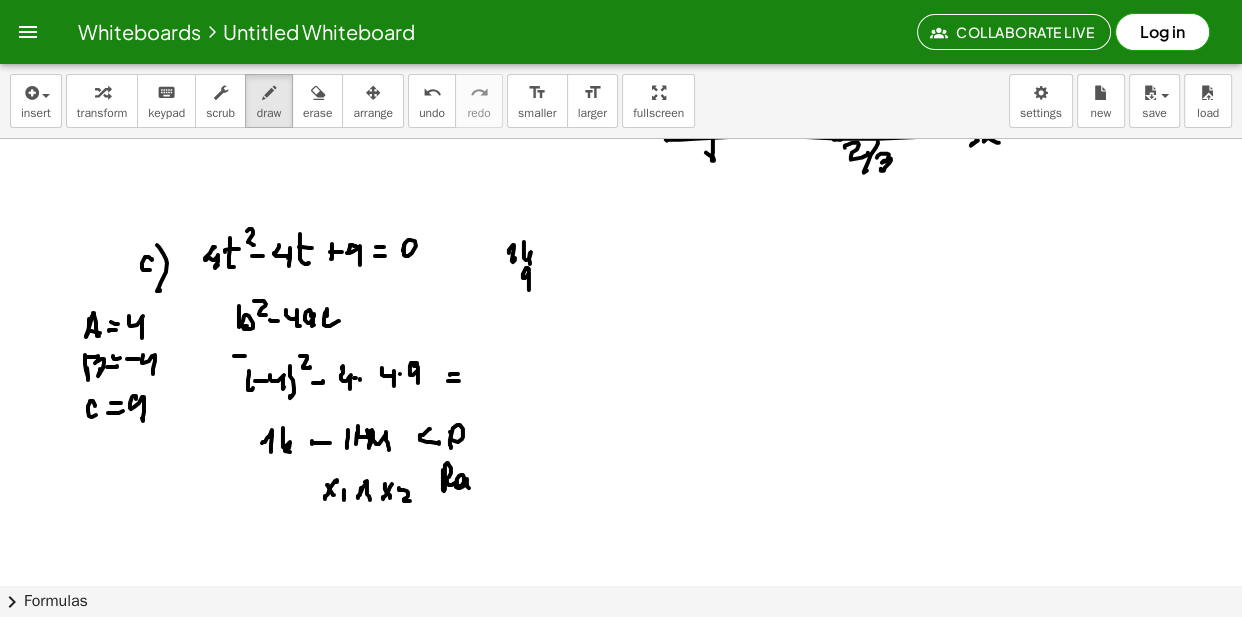 drag, startPoint x: 443, startPoint y: 475, endPoint x: 473, endPoint y: 485, distance: 31.622776 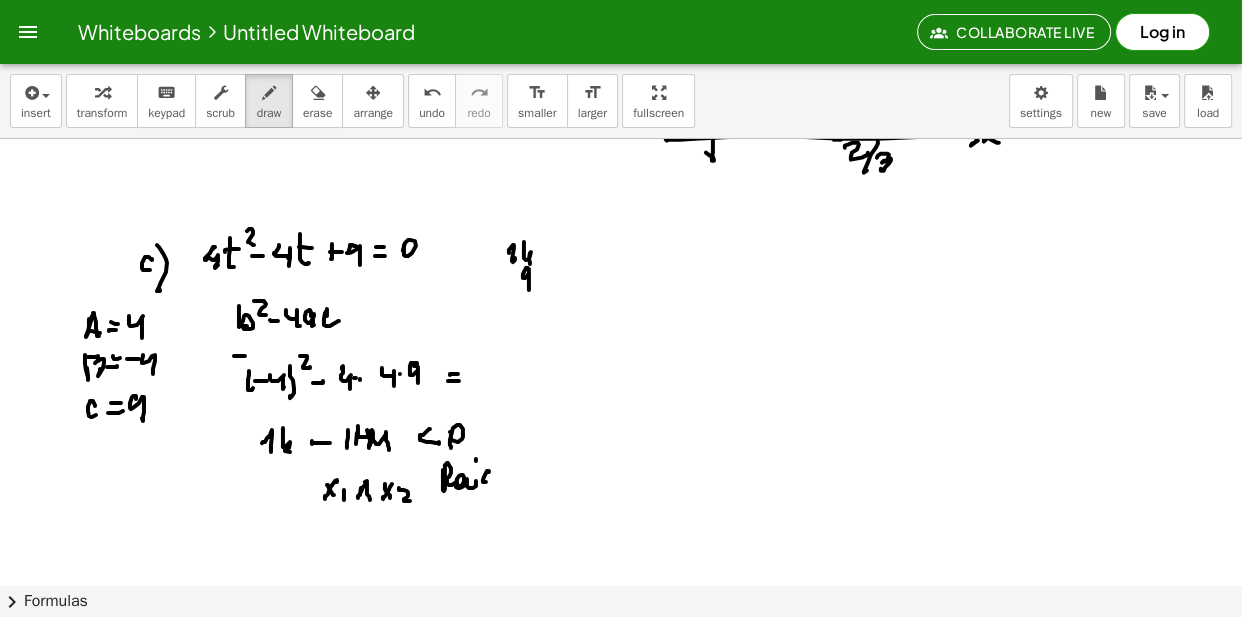 drag, startPoint x: 489, startPoint y: 476, endPoint x: 501, endPoint y: 479, distance: 12.369317 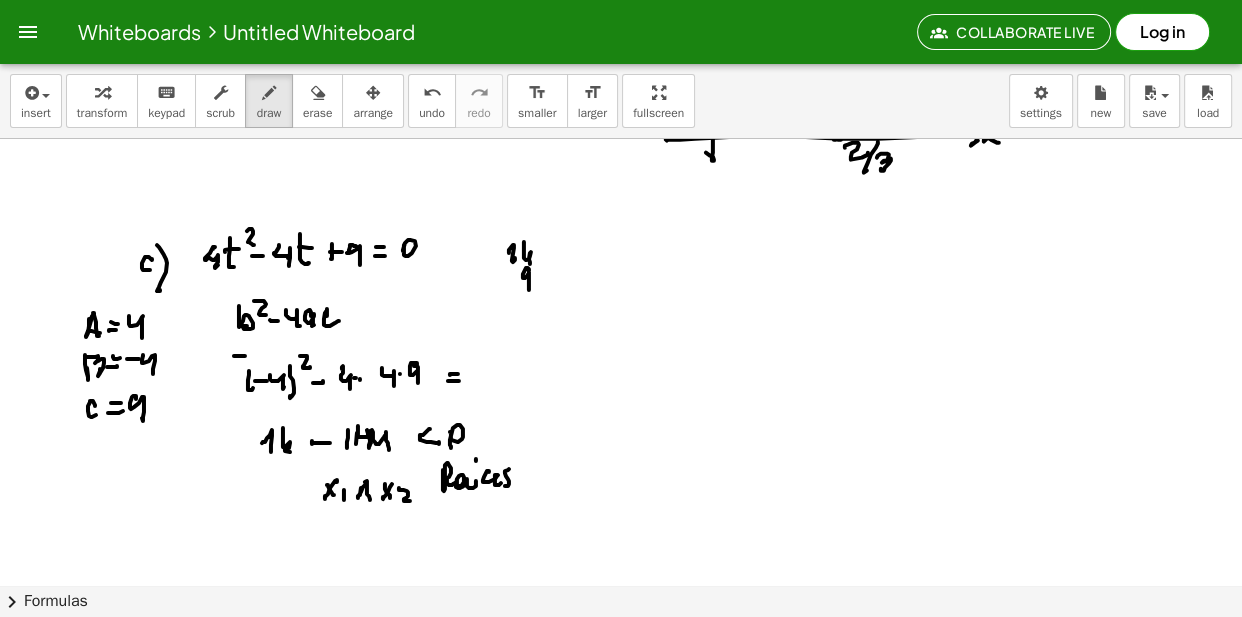 drag, startPoint x: 509, startPoint y: 473, endPoint x: 470, endPoint y: 509, distance: 53.075417 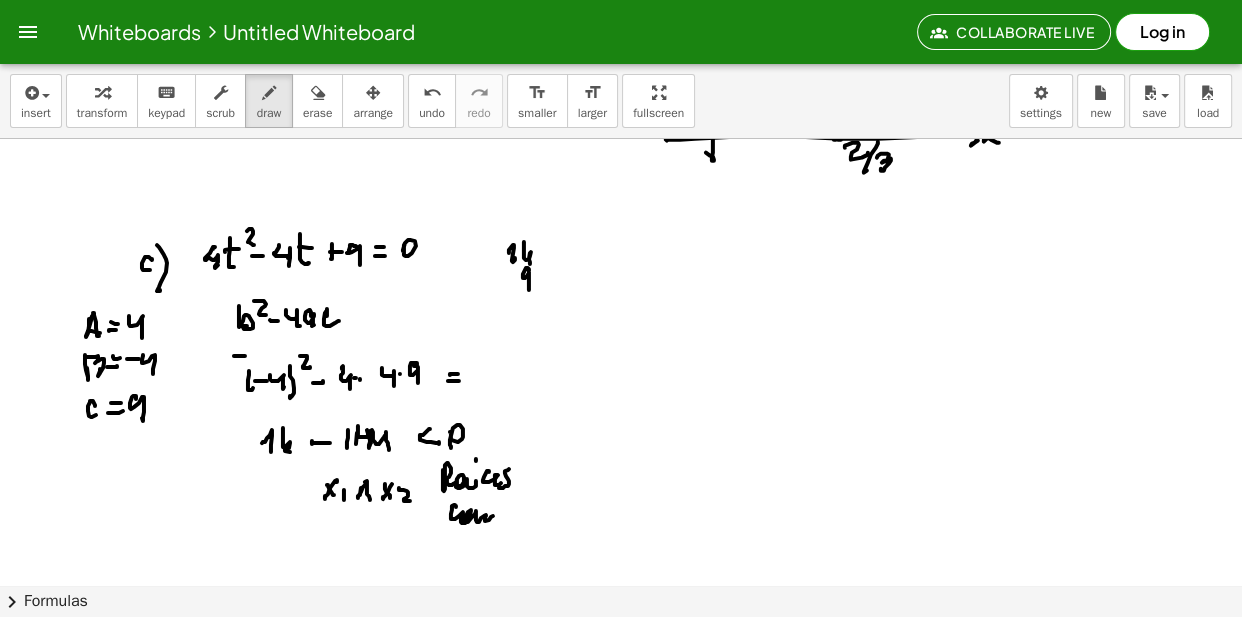 drag, startPoint x: 452, startPoint y: 514, endPoint x: 493, endPoint y: 525, distance: 42.44997 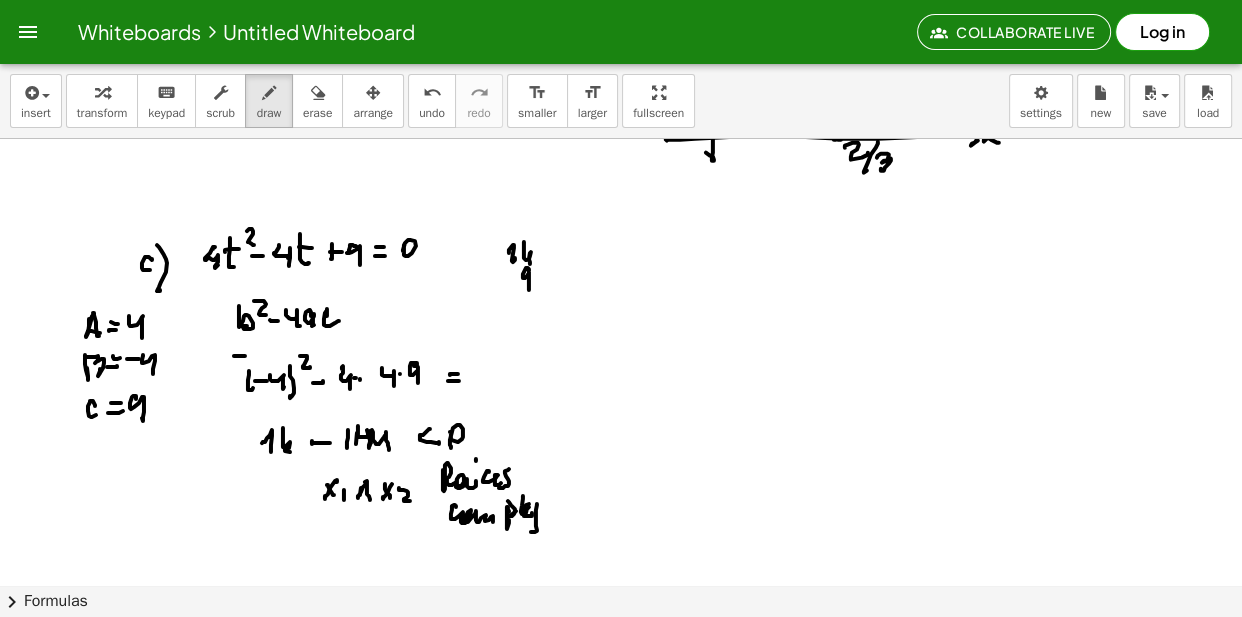 drag, startPoint x: 536, startPoint y: 530, endPoint x: 541, endPoint y: 515, distance: 15.811388 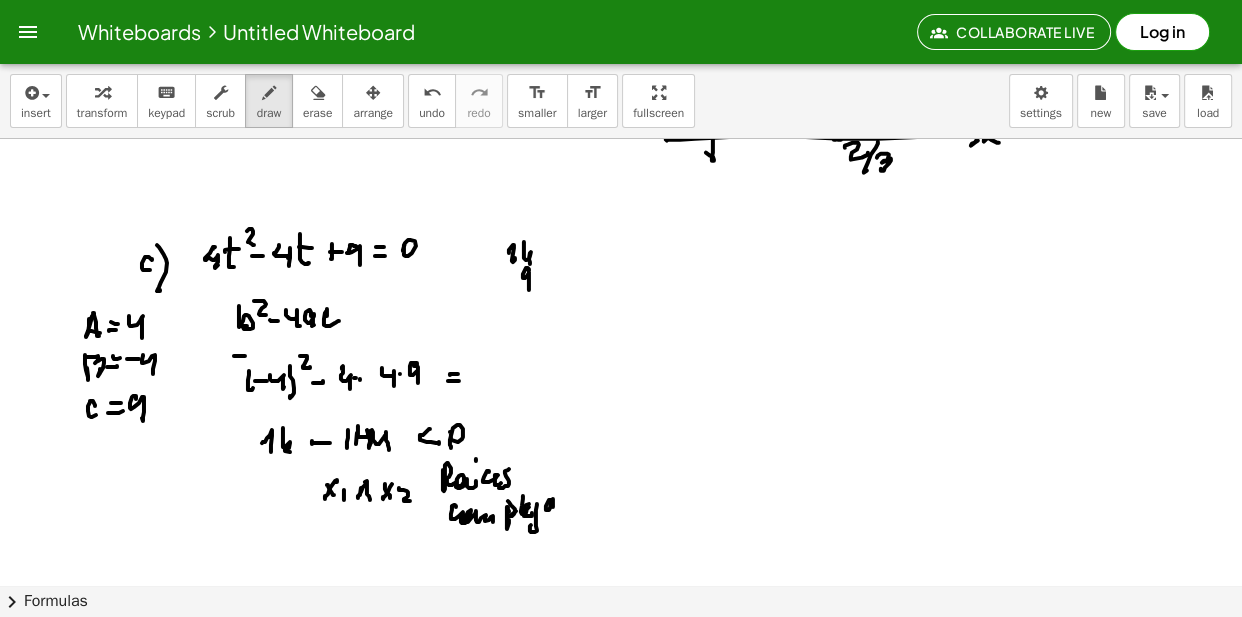 drag, startPoint x: 551, startPoint y: 506, endPoint x: 566, endPoint y: 495, distance: 18.601076 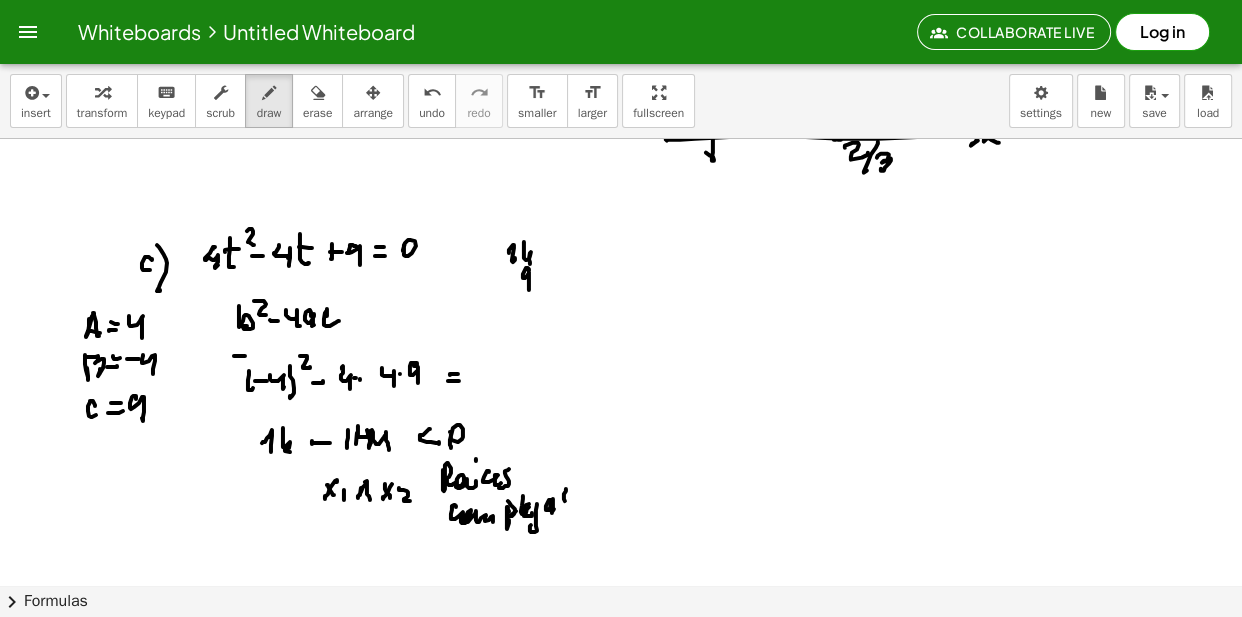 drag, startPoint x: 566, startPoint y: 495, endPoint x: 558, endPoint y: 505, distance: 12.806249 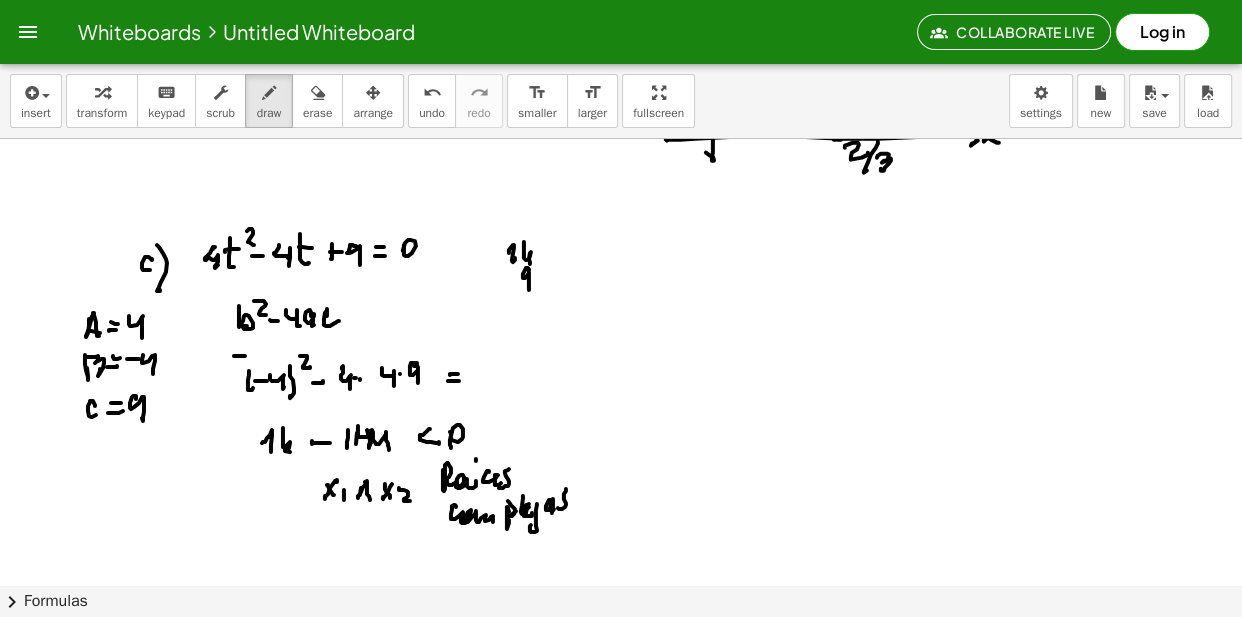 scroll, scrollTop: 14394, scrollLeft: 0, axis: vertical 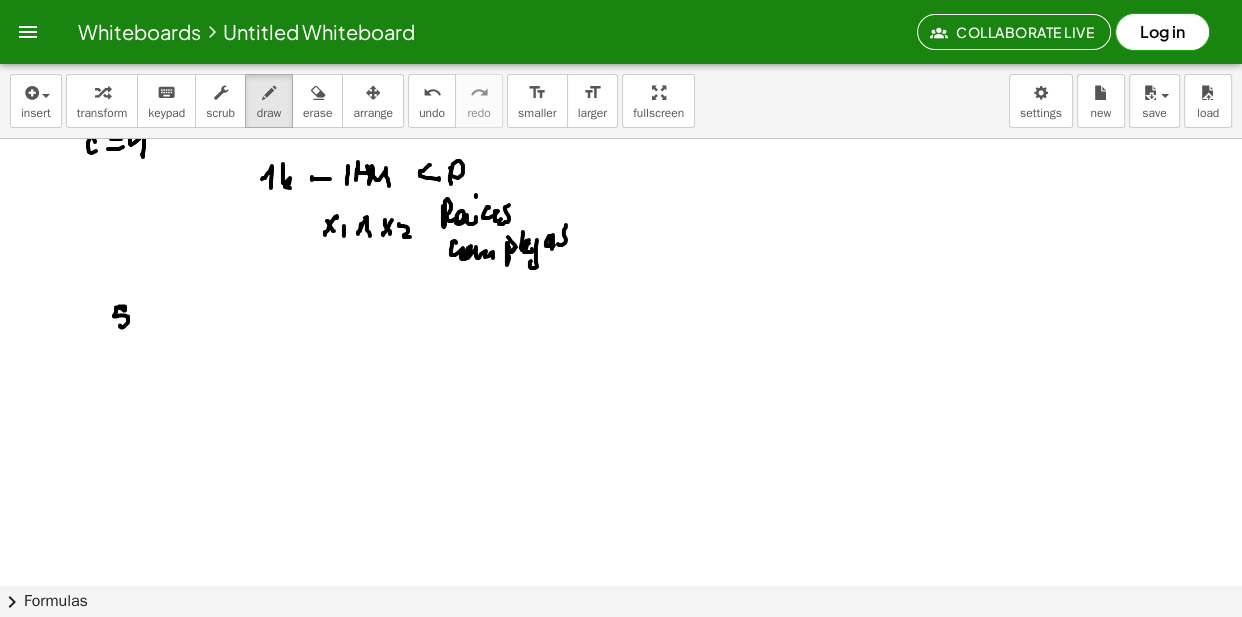 drag, startPoint x: 119, startPoint y: 311, endPoint x: 130, endPoint y: 301, distance: 14.866069 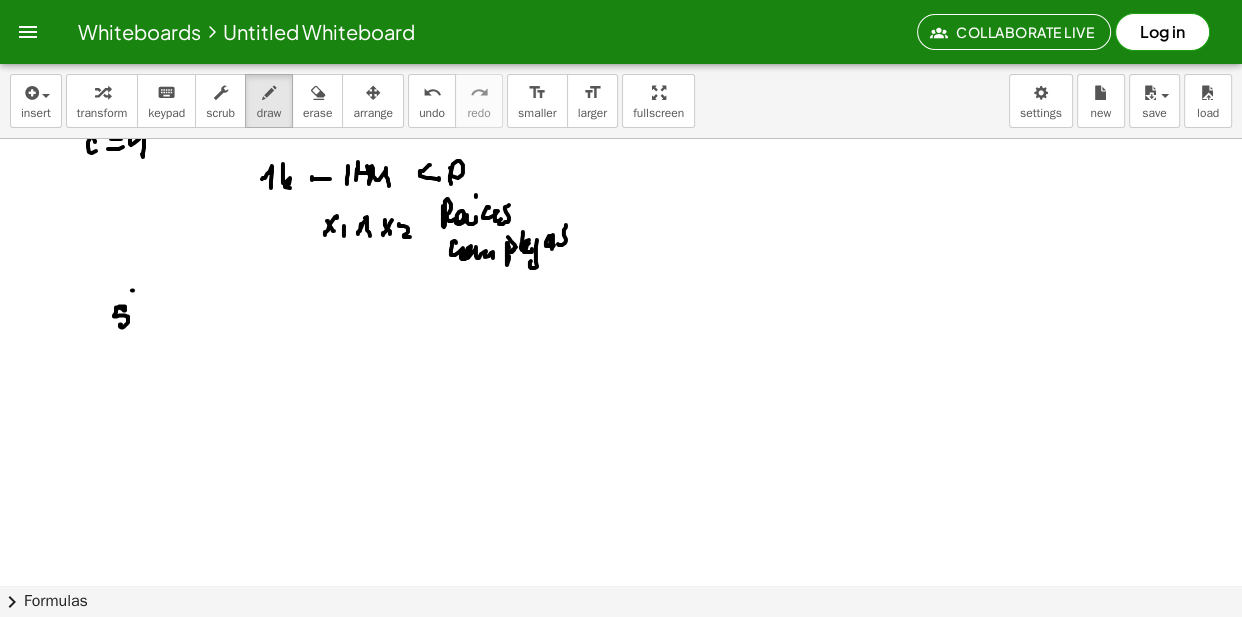 drag, startPoint x: 133, startPoint y: 294, endPoint x: 140, endPoint y: 337, distance: 43.56604 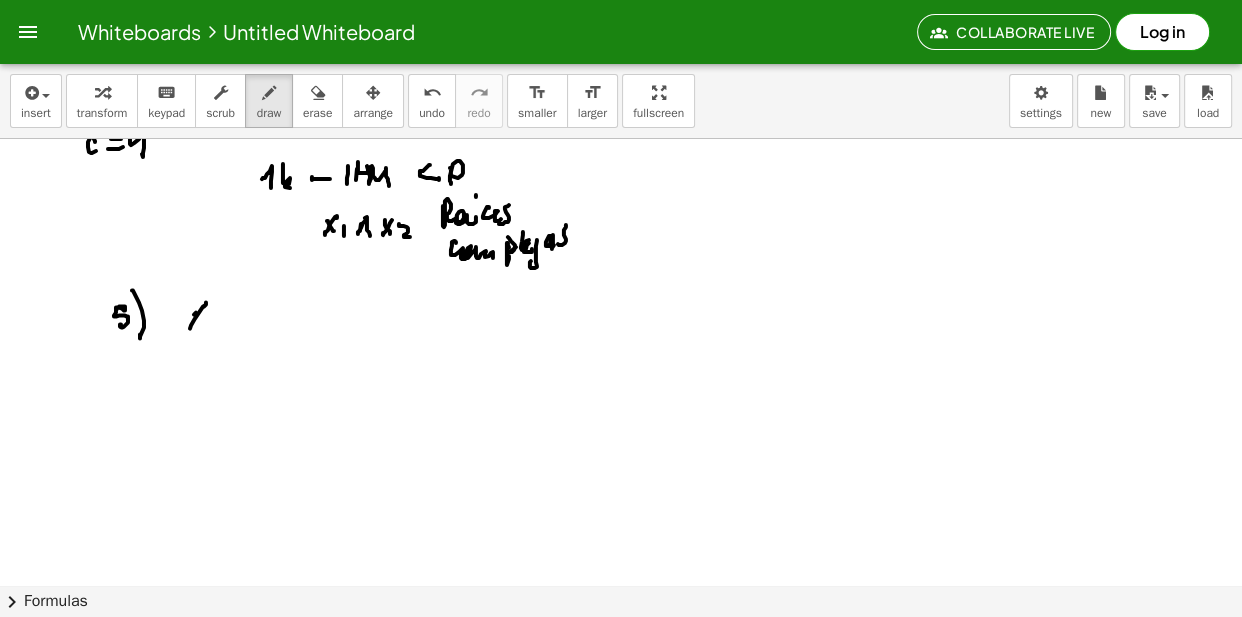 drag, startPoint x: 203, startPoint y: 310, endPoint x: 190, endPoint y: 316, distance: 14.3178215 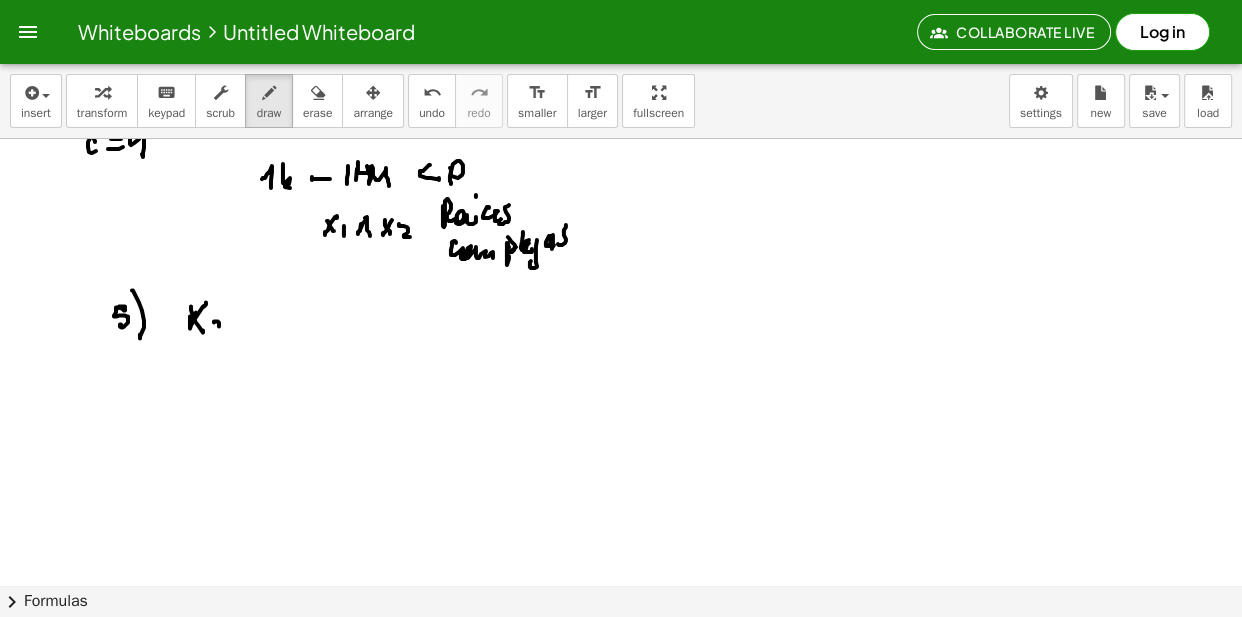 drag, startPoint x: 214, startPoint y: 326, endPoint x: 217, endPoint y: 337, distance: 11.401754 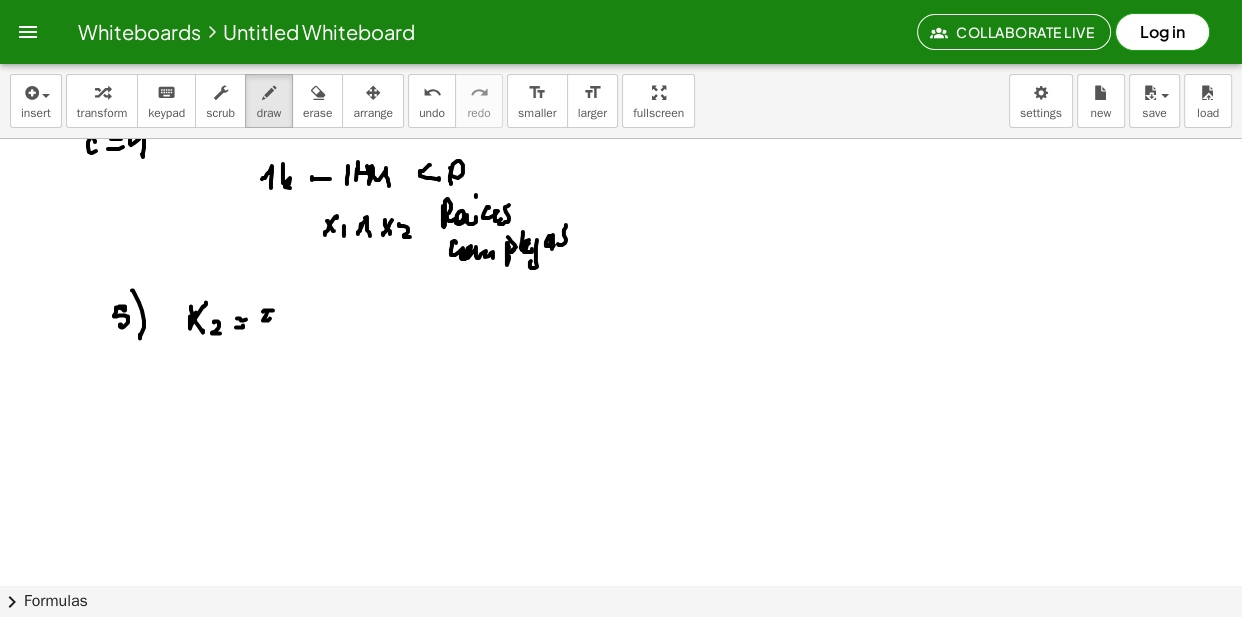 drag, startPoint x: 267, startPoint y: 314, endPoint x: 288, endPoint y: 326, distance: 24.186773 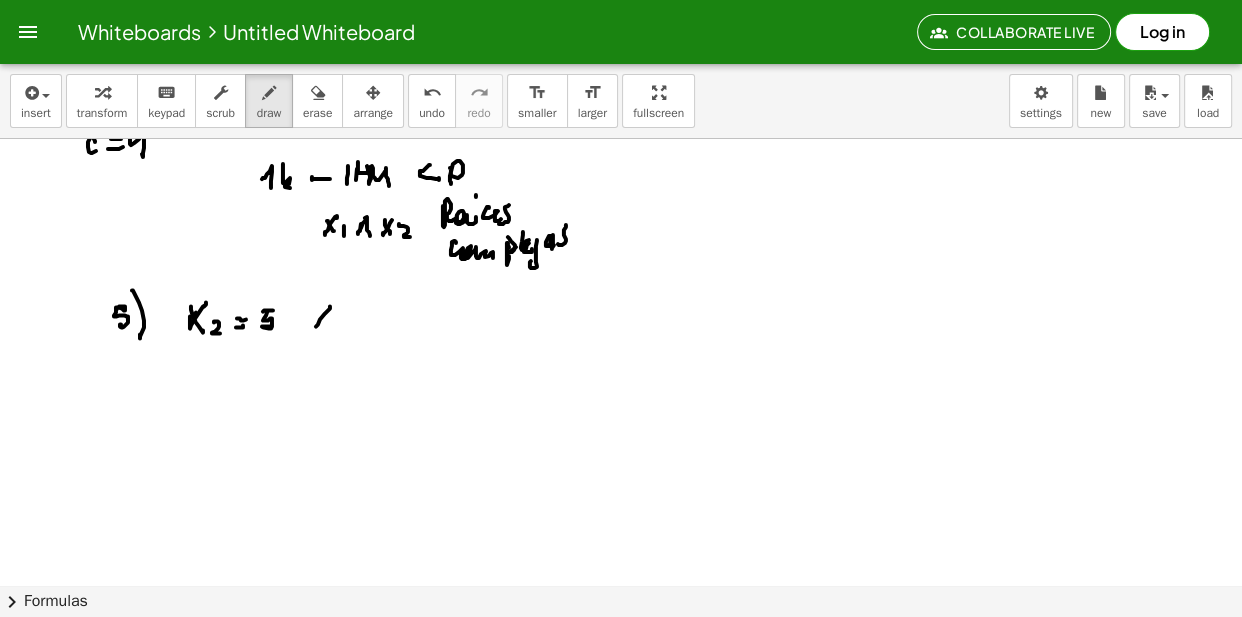 drag, startPoint x: 316, startPoint y: 330, endPoint x: 317, endPoint y: 317, distance: 13.038404 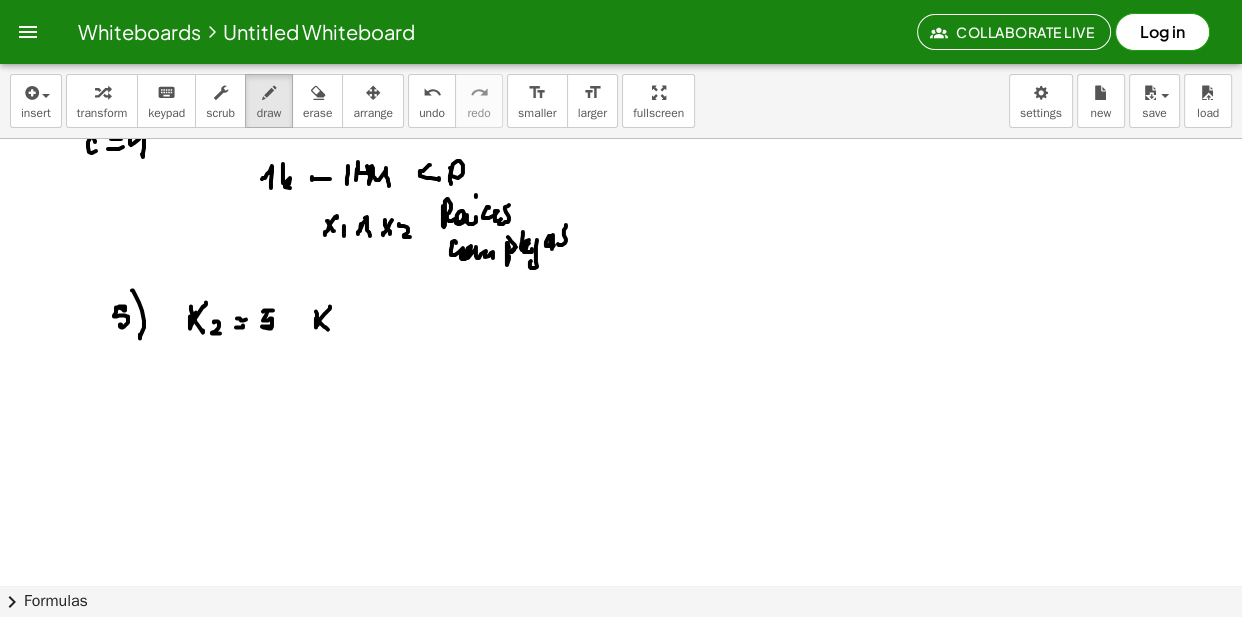 drag, startPoint x: 317, startPoint y: 317, endPoint x: 328, endPoint y: 333, distance: 19.416489 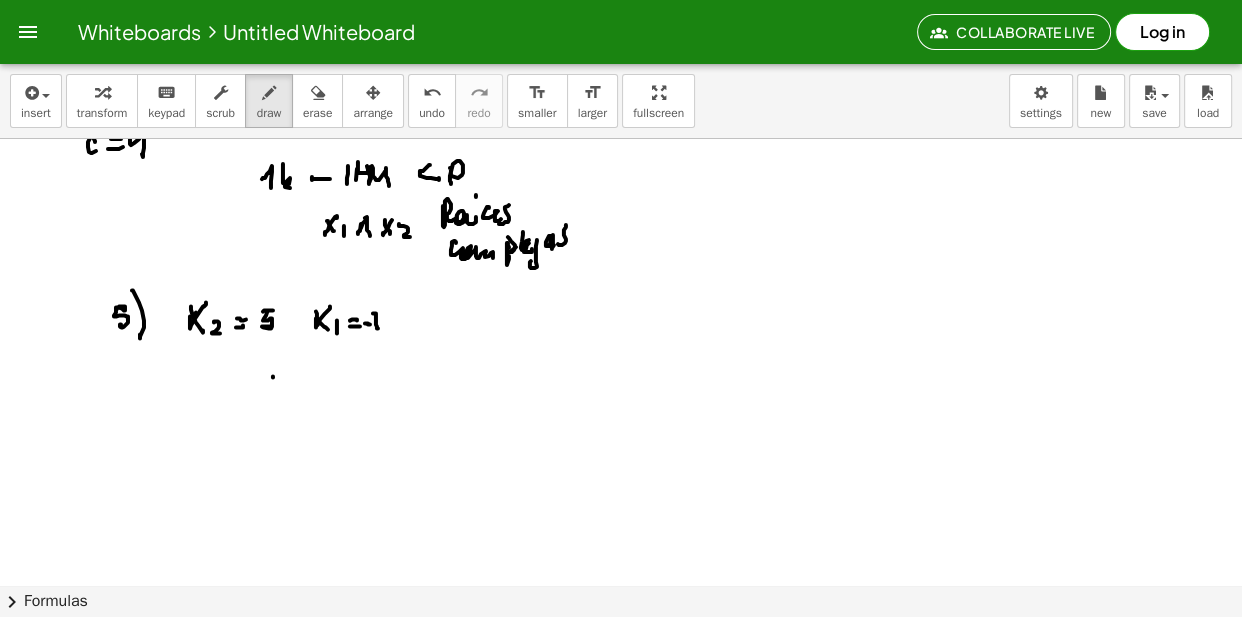 drag, startPoint x: 273, startPoint y: 380, endPoint x: 260, endPoint y: 388, distance: 15.264338 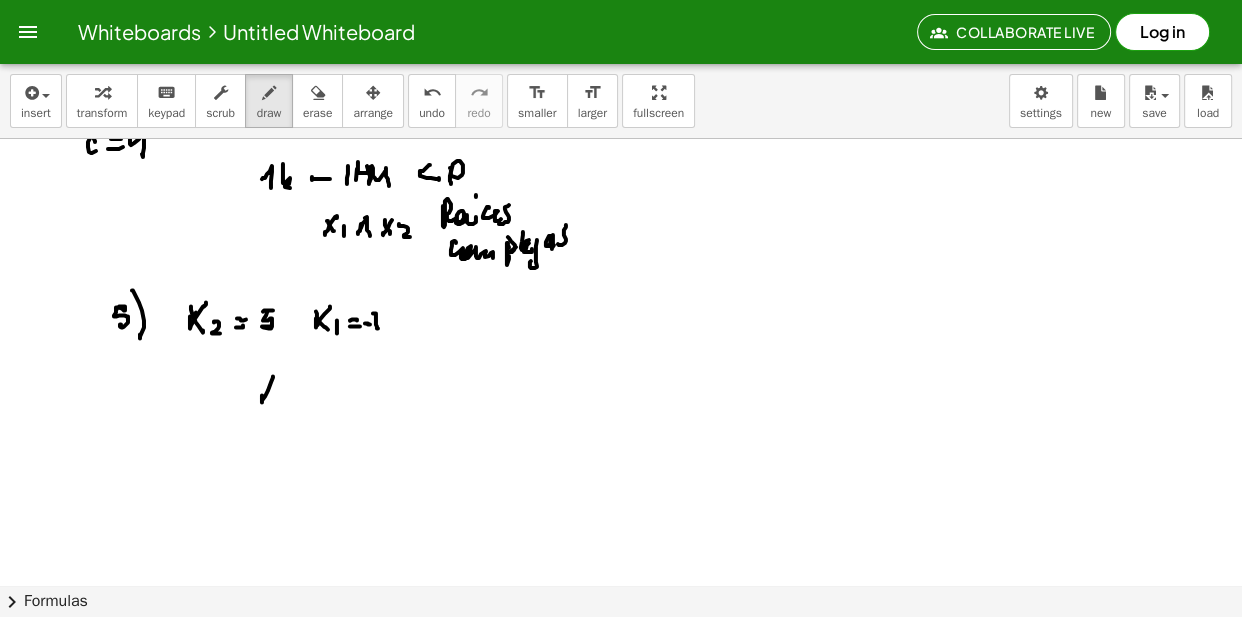 drag, startPoint x: 260, startPoint y: 388, endPoint x: 273, endPoint y: 401, distance: 18.384777 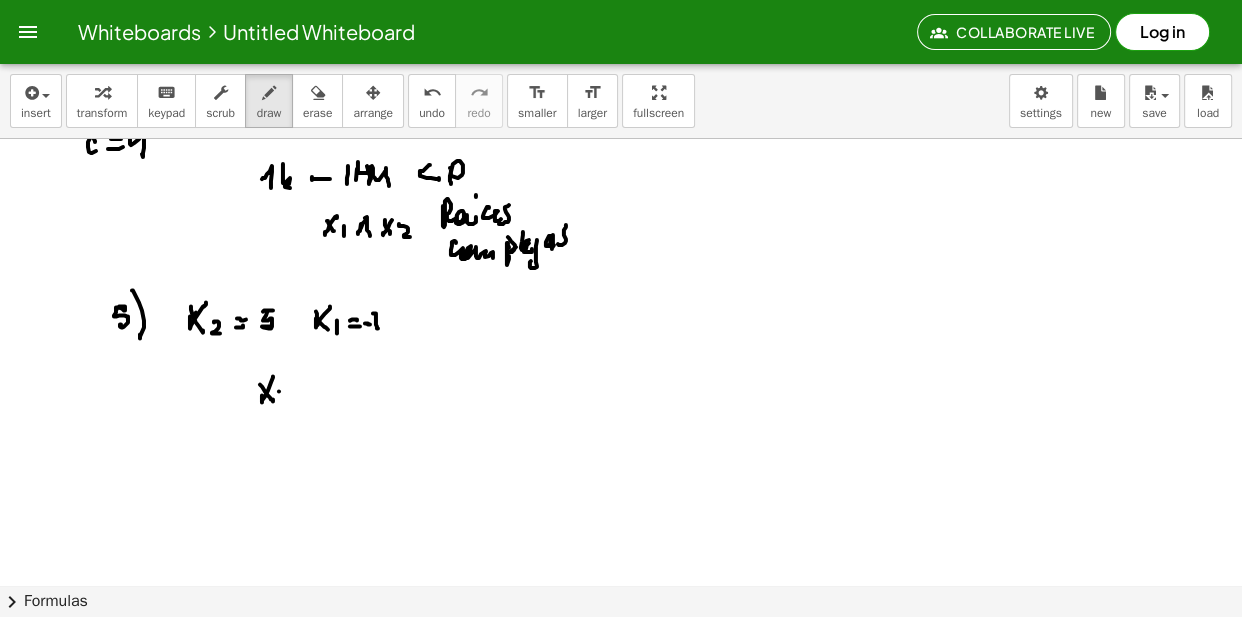 drag, startPoint x: 279, startPoint y: 395, endPoint x: 291, endPoint y: 394, distance: 12.0415945 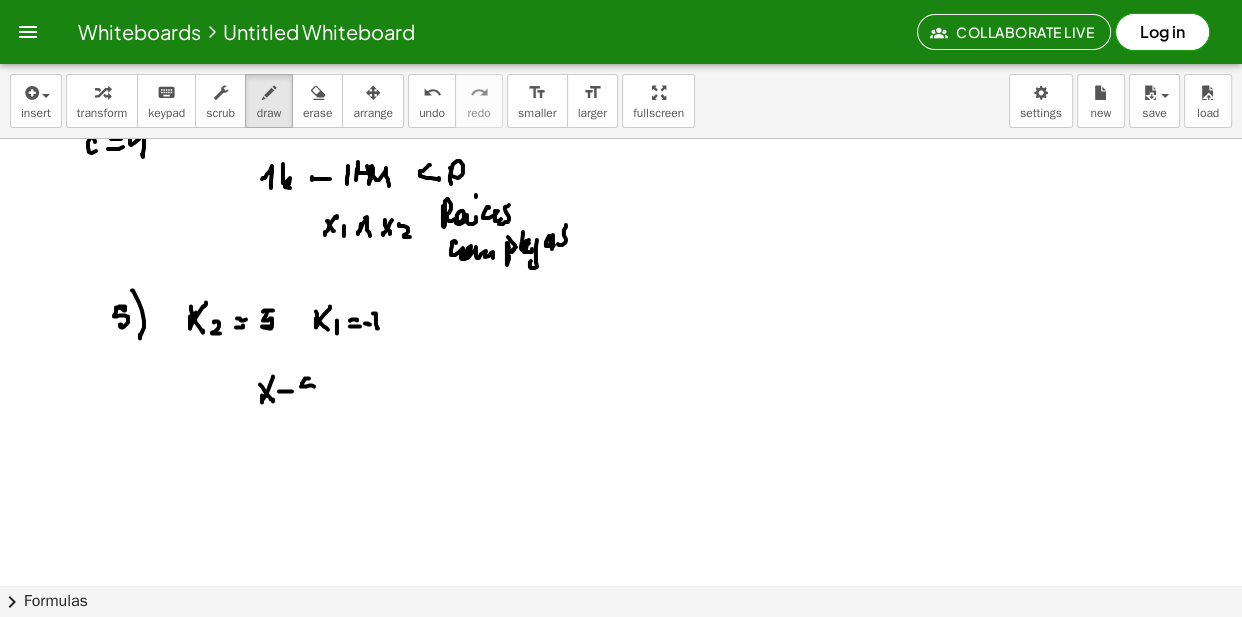 drag, startPoint x: 306, startPoint y: 382, endPoint x: 308, endPoint y: 399, distance: 17.117243 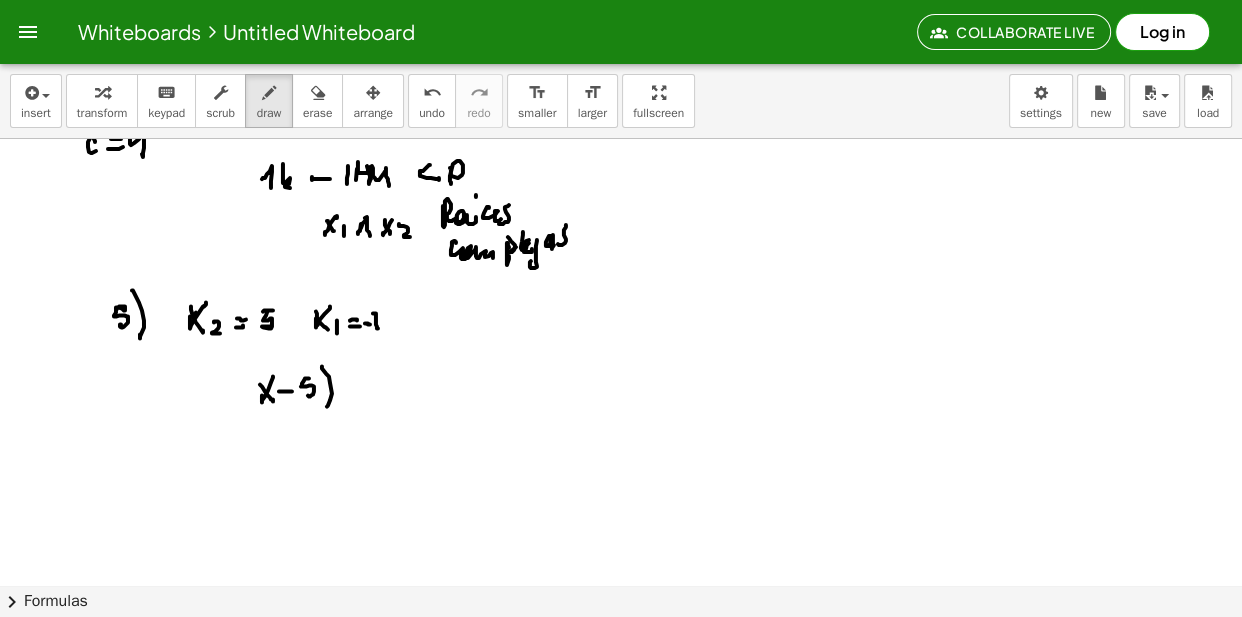 drag, startPoint x: 327, startPoint y: 410, endPoint x: 295, endPoint y: 397, distance: 34.539833 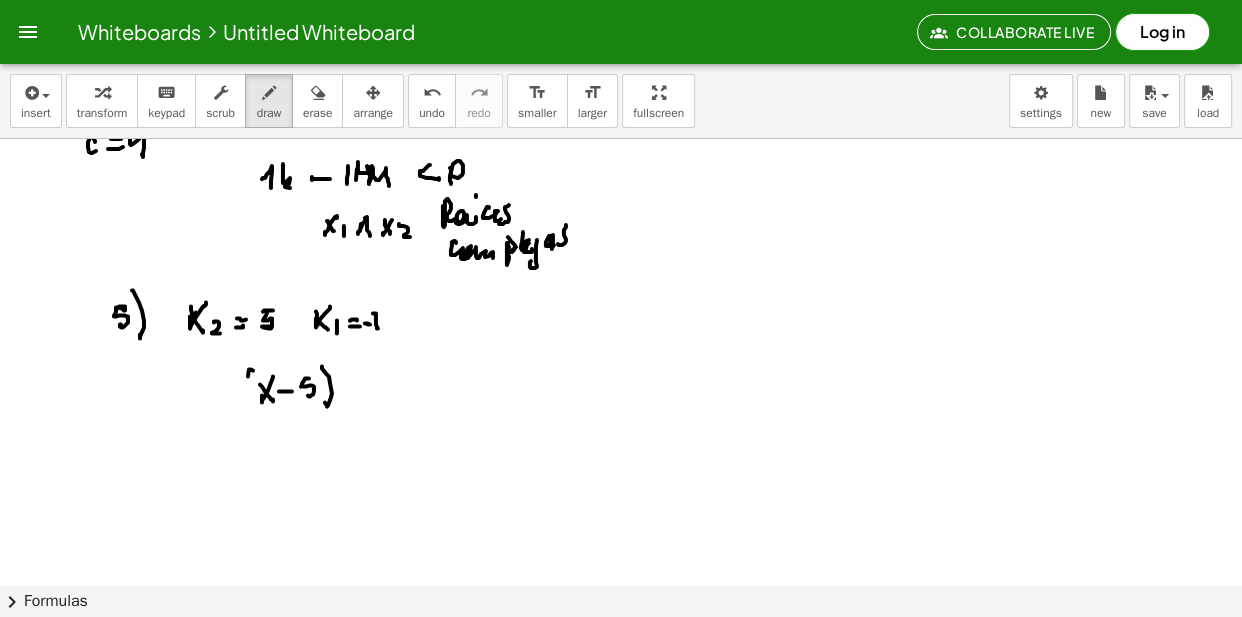 drag, startPoint x: 253, startPoint y: 374, endPoint x: 264, endPoint y: 419, distance: 46.32494 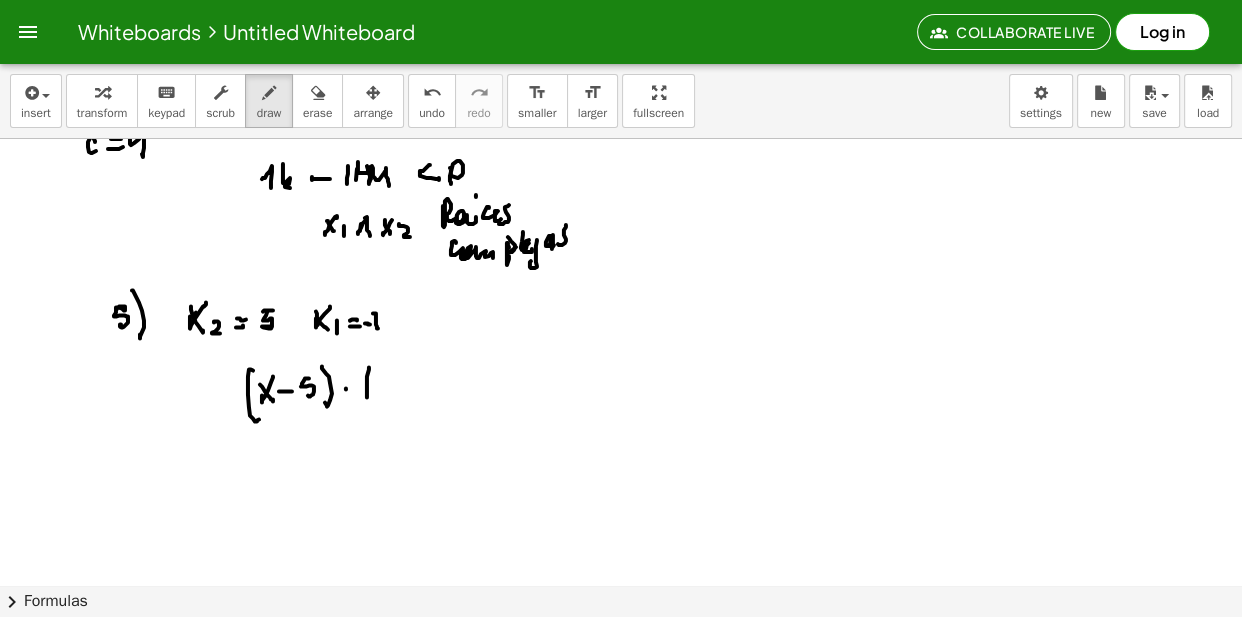 drag, startPoint x: 369, startPoint y: 371, endPoint x: 376, endPoint y: 402, distance: 31.780497 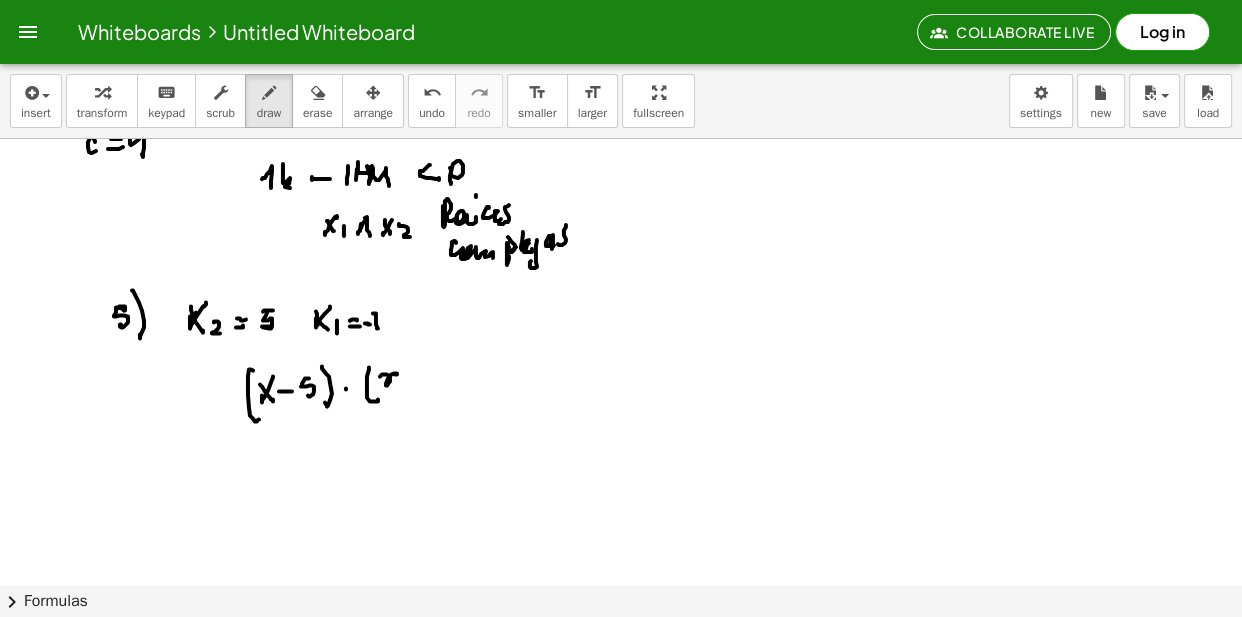 drag, startPoint x: 380, startPoint y: 380, endPoint x: 404, endPoint y: 388, distance: 25.298222 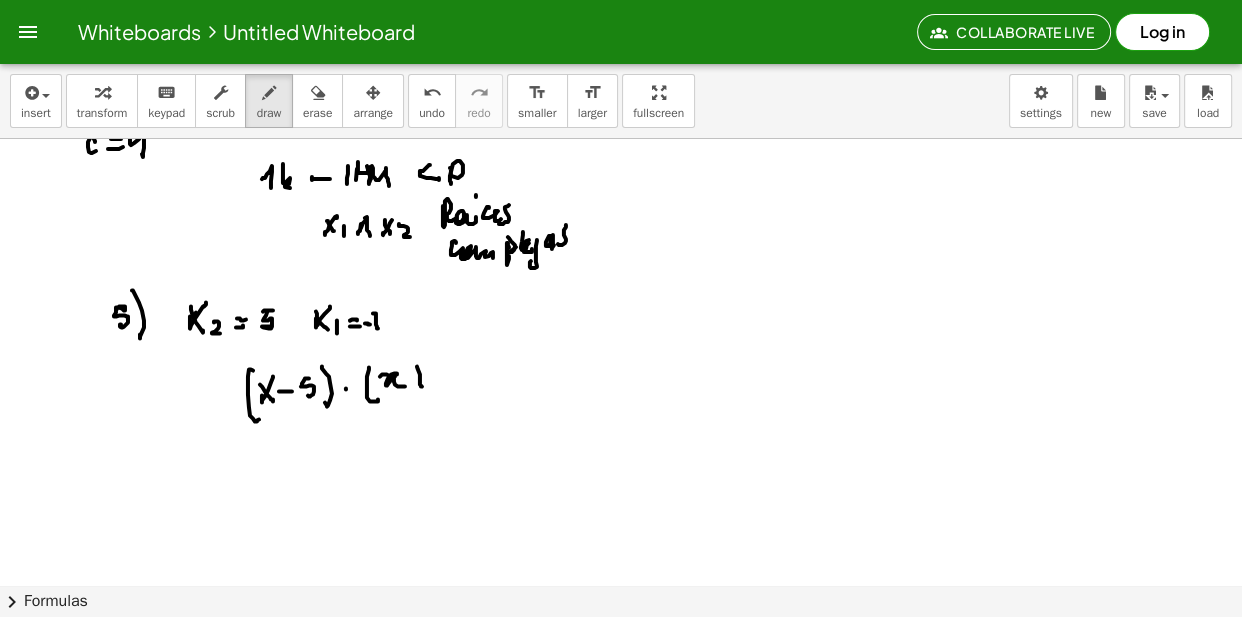 drag, startPoint x: 421, startPoint y: 382, endPoint x: 432, endPoint y: 370, distance: 16.27882 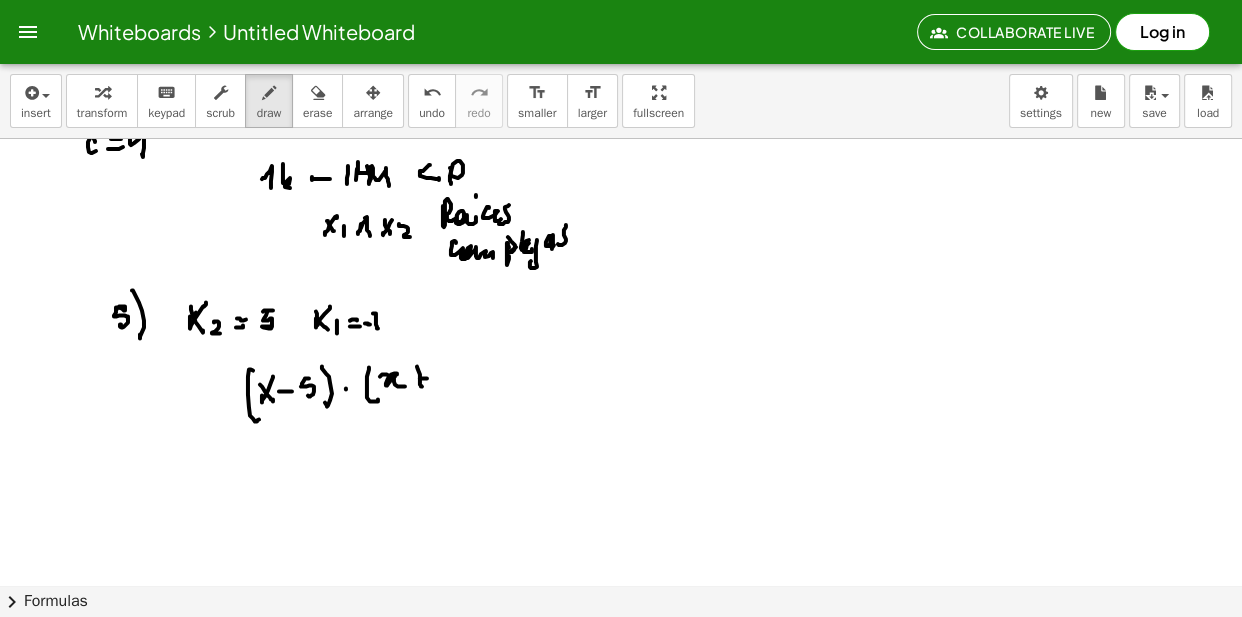 drag, startPoint x: 432, startPoint y: 370, endPoint x: 437, endPoint y: 383, distance: 13.928389 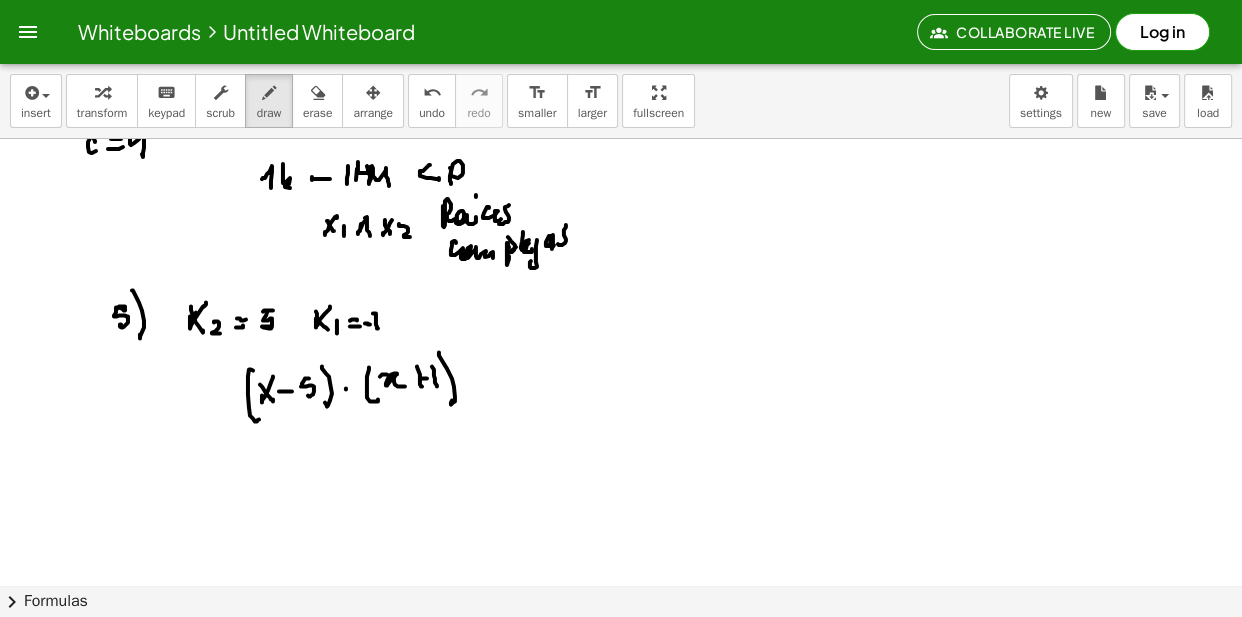 drag, startPoint x: 439, startPoint y: 359, endPoint x: 480, endPoint y: 390, distance: 51.40039 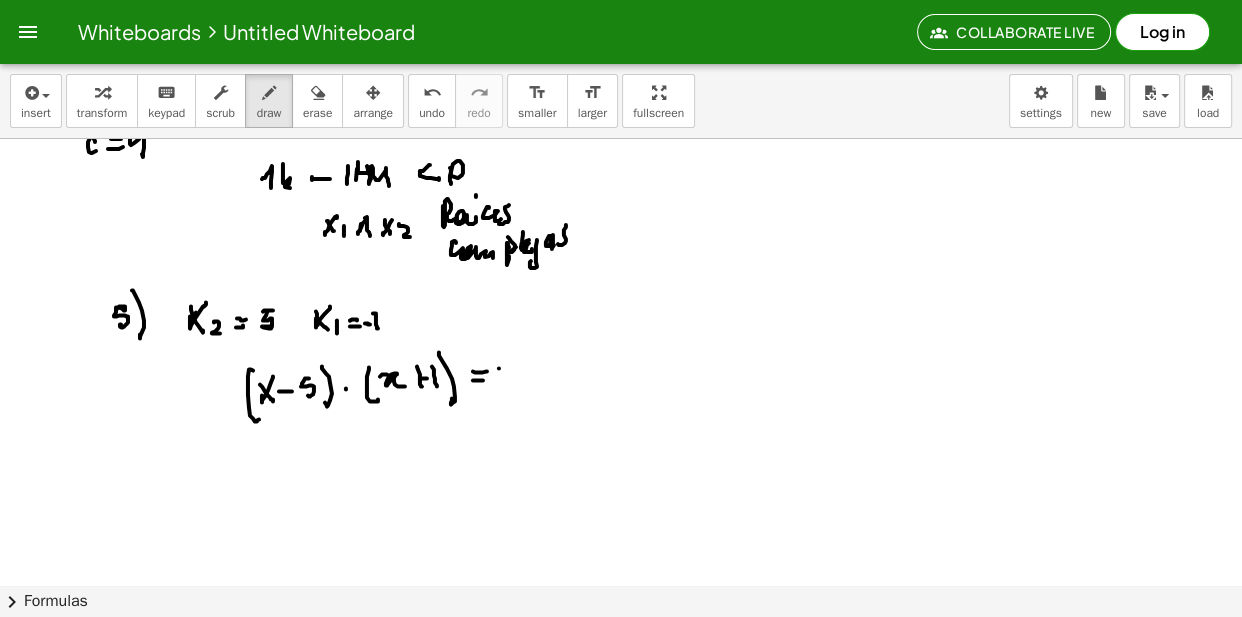 drag, startPoint x: 499, startPoint y: 372, endPoint x: 502, endPoint y: 398, distance: 26.172504 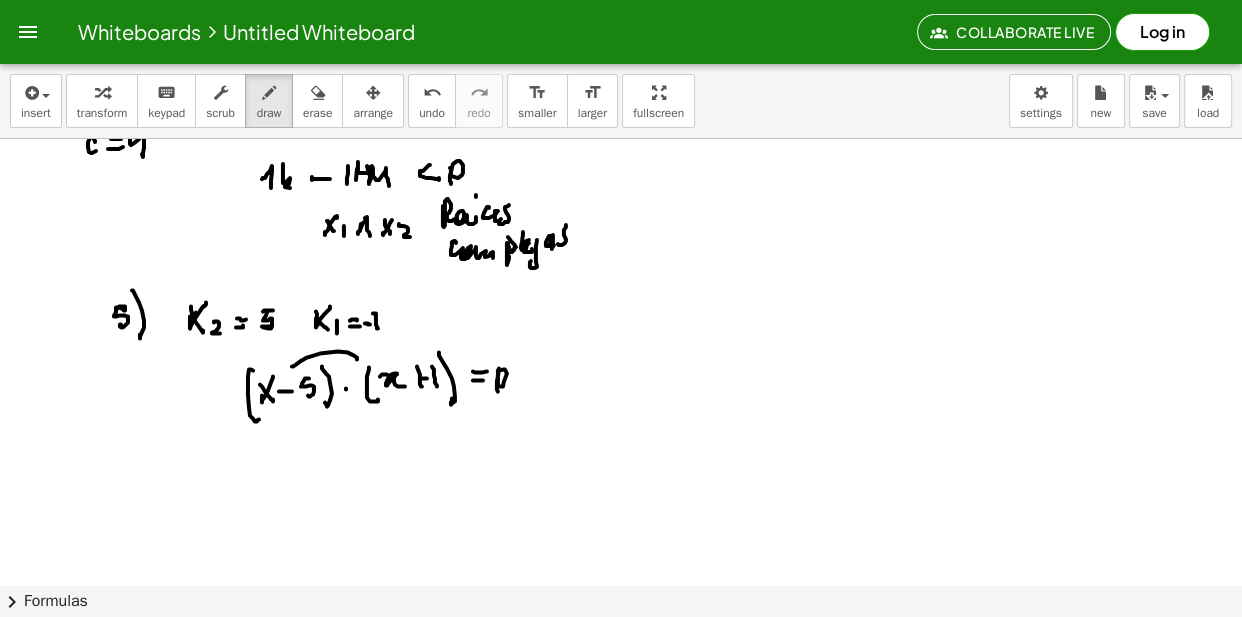 drag, startPoint x: 292, startPoint y: 370, endPoint x: 357, endPoint y: 363, distance: 65.37584 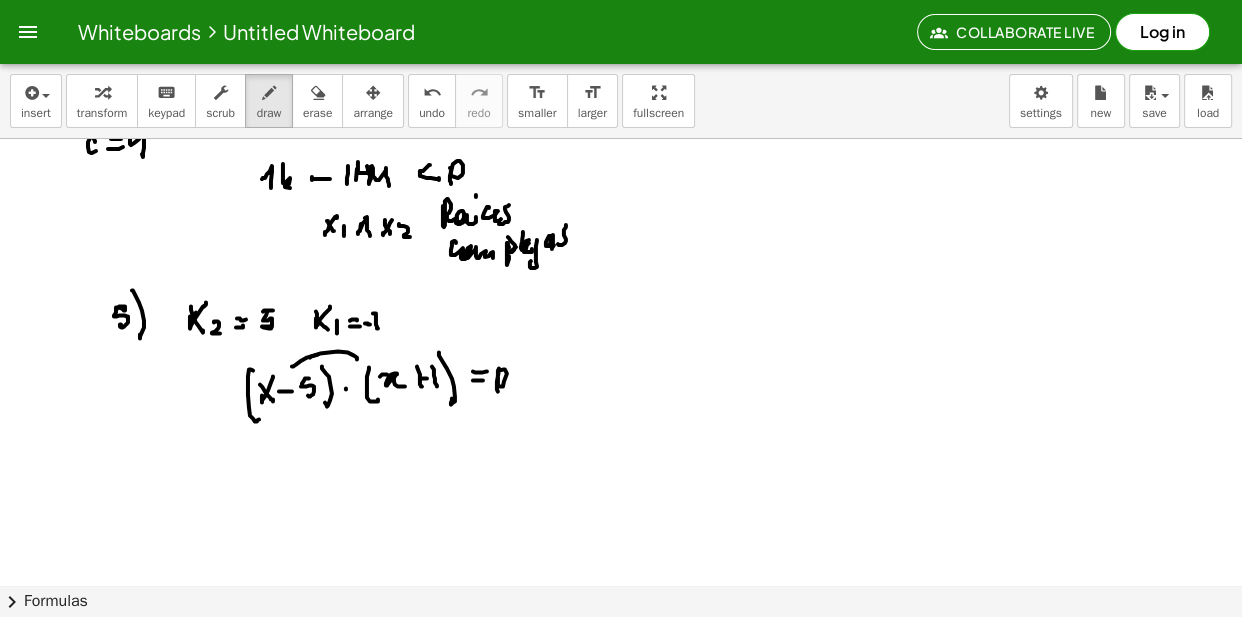 drag, startPoint x: 310, startPoint y: 361, endPoint x: 416, endPoint y: 355, distance: 106.16968 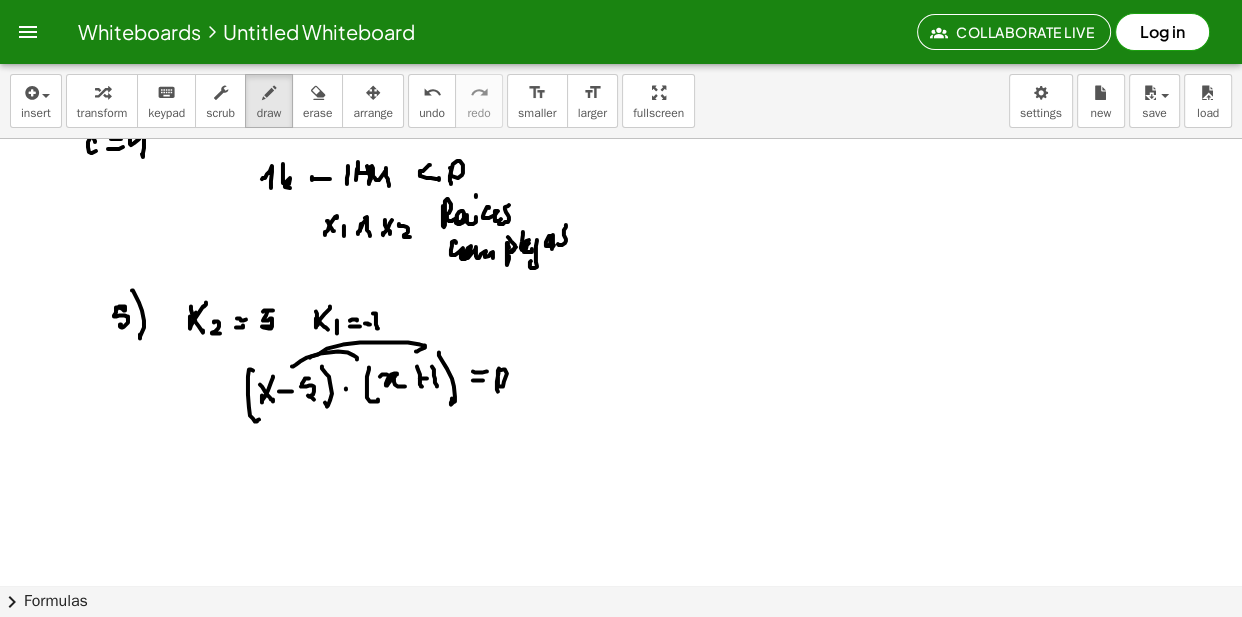 drag, startPoint x: 310, startPoint y: 400, endPoint x: 366, endPoint y: 396, distance: 56.142673 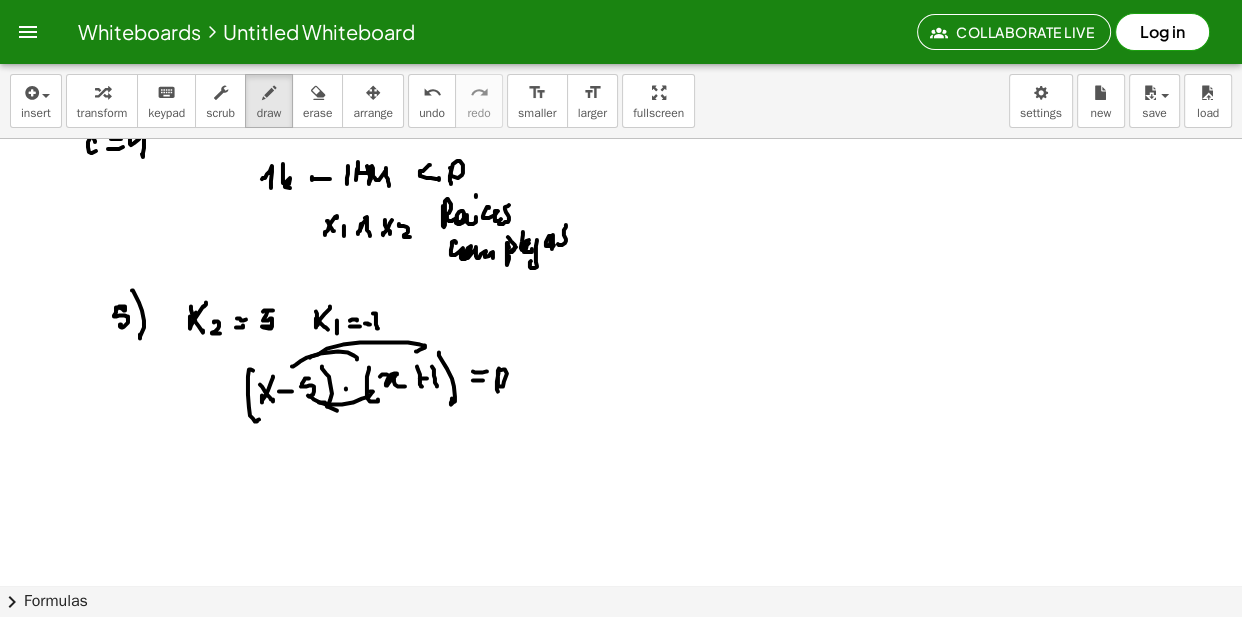 drag, startPoint x: 319, startPoint y: 406, endPoint x: 420, endPoint y: 399, distance: 101.24229 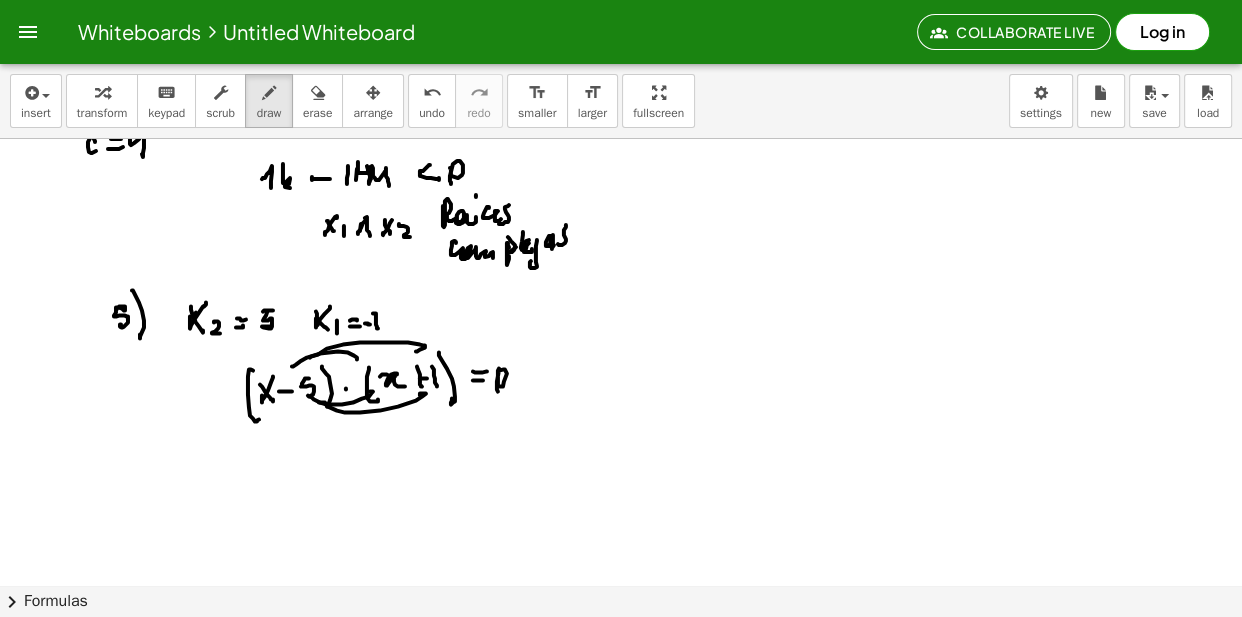 drag, startPoint x: 261, startPoint y: 487, endPoint x: 249, endPoint y: 489, distance: 12.165525 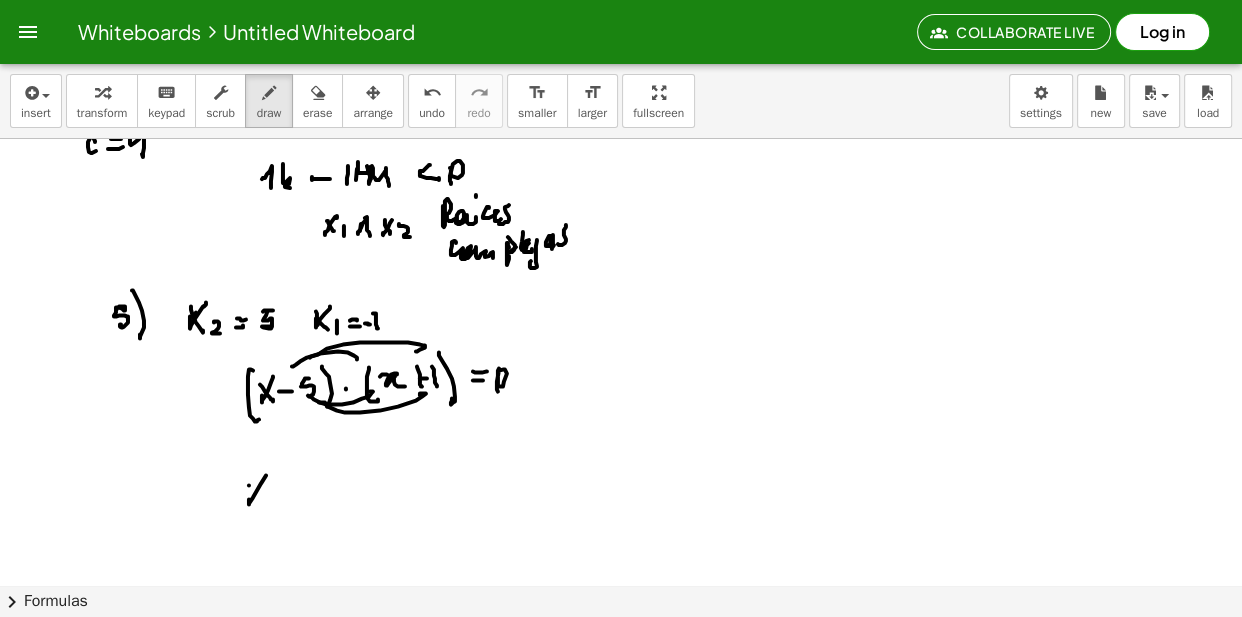 drag, startPoint x: 249, startPoint y: 489, endPoint x: 262, endPoint y: 504, distance: 19.849434 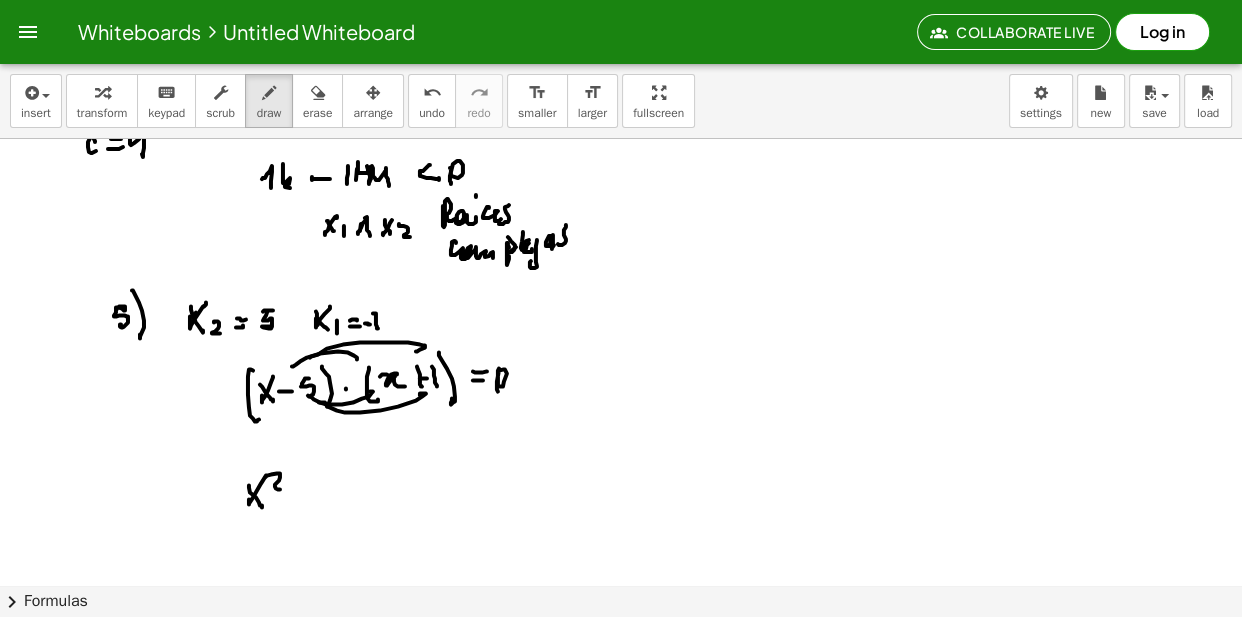 drag, startPoint x: 277, startPoint y: 477, endPoint x: 280, endPoint y: 493, distance: 16.27882 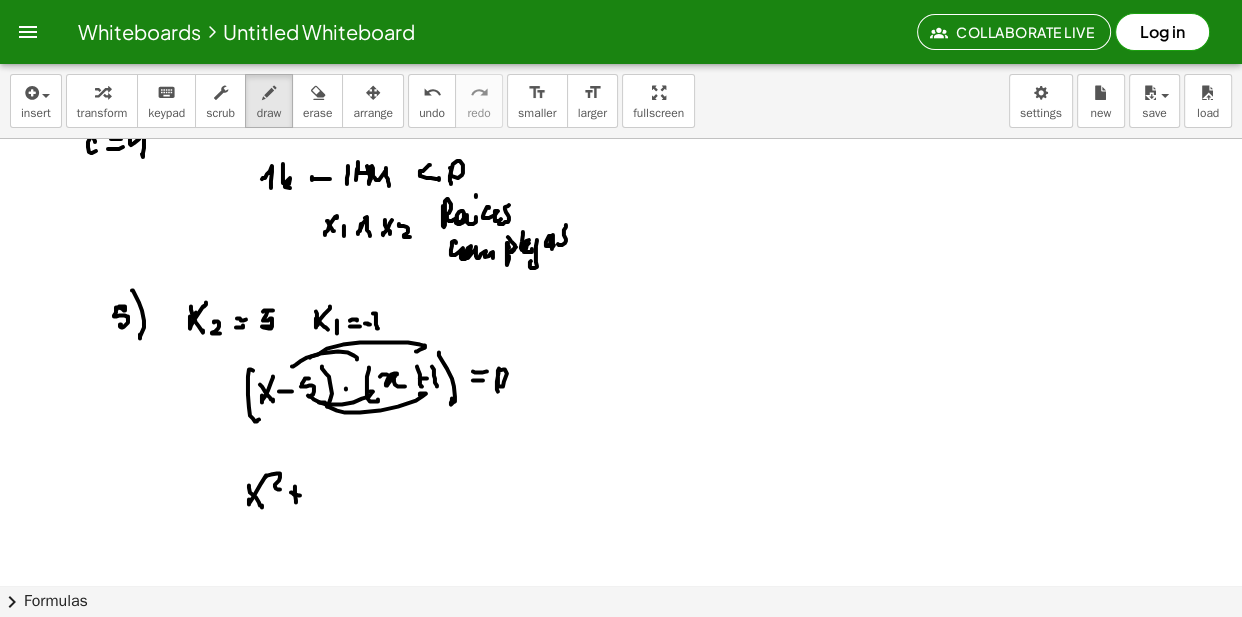 drag, startPoint x: 321, startPoint y: 487, endPoint x: 310, endPoint y: 487, distance: 11 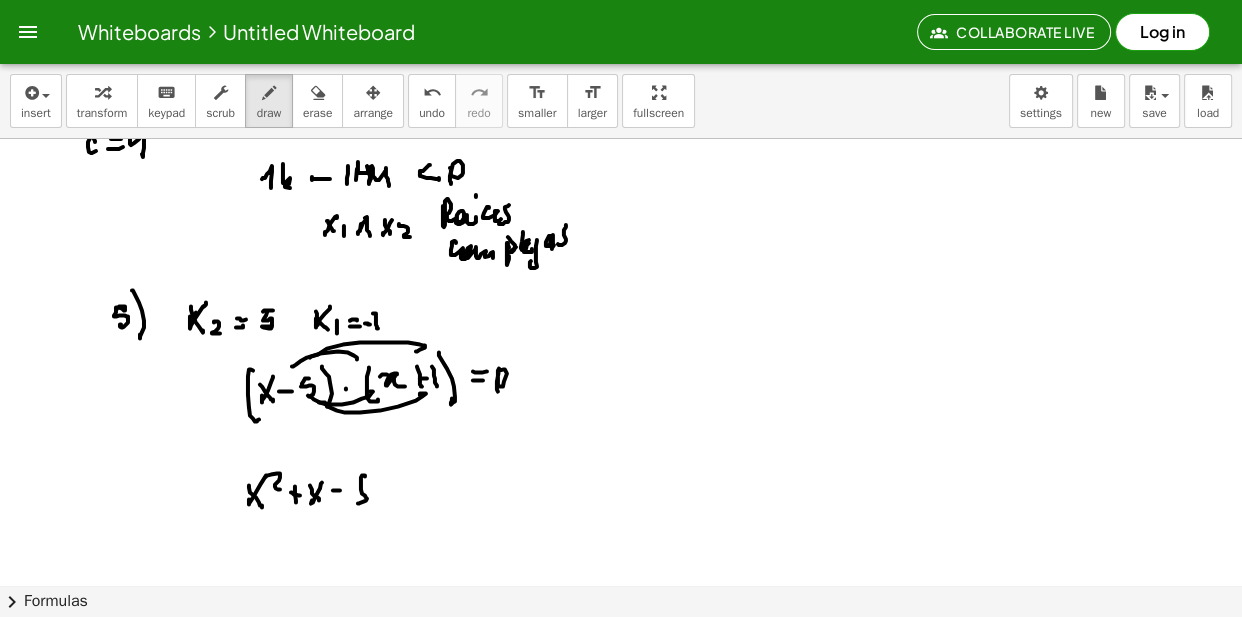 drag, startPoint x: 365, startPoint y: 479, endPoint x: 388, endPoint y: 485, distance: 23.769728 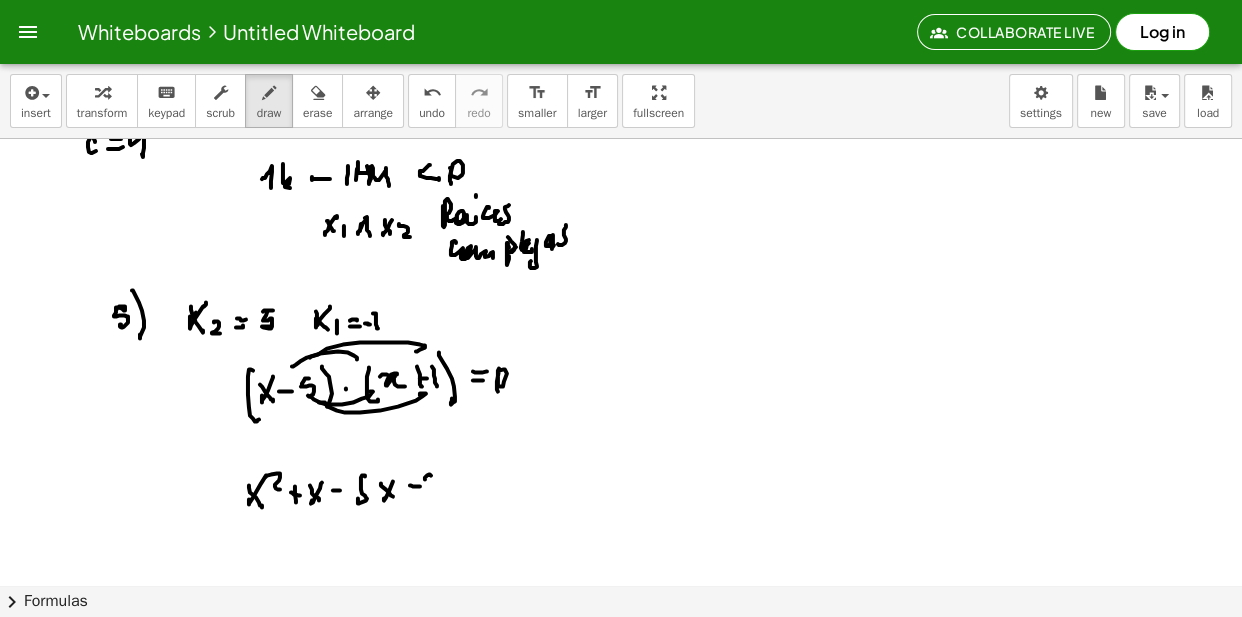 drag, startPoint x: 431, startPoint y: 479, endPoint x: 428, endPoint y: 495, distance: 16.27882 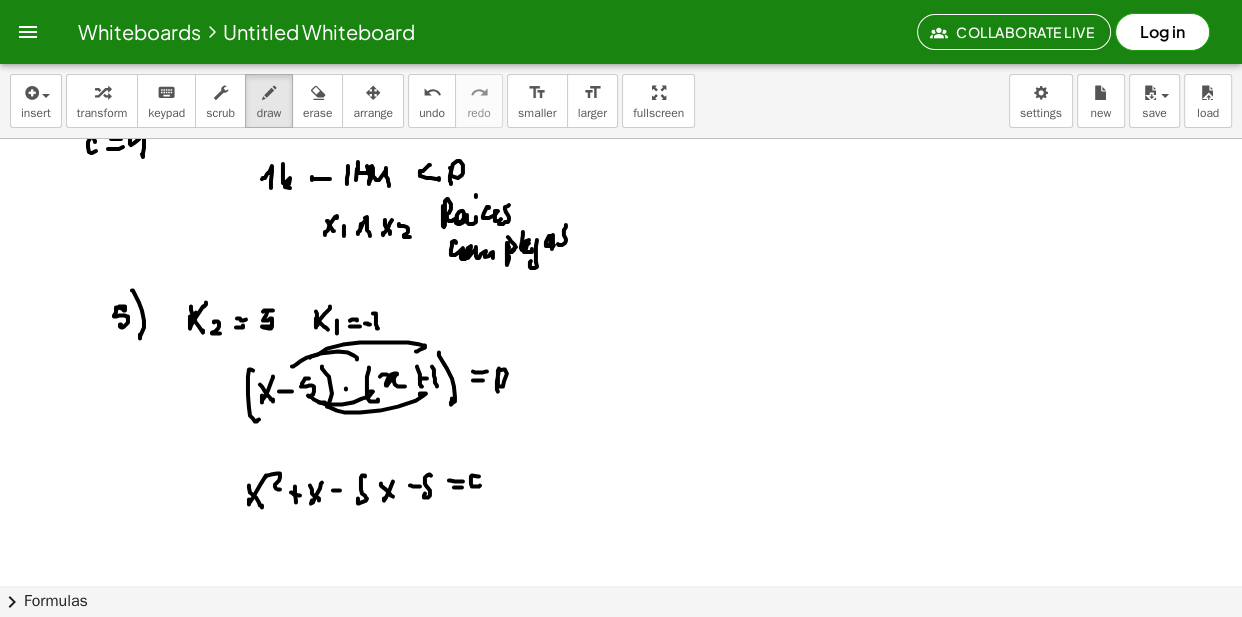 drag, startPoint x: 472, startPoint y: 479, endPoint x: 481, endPoint y: 492, distance: 15.811388 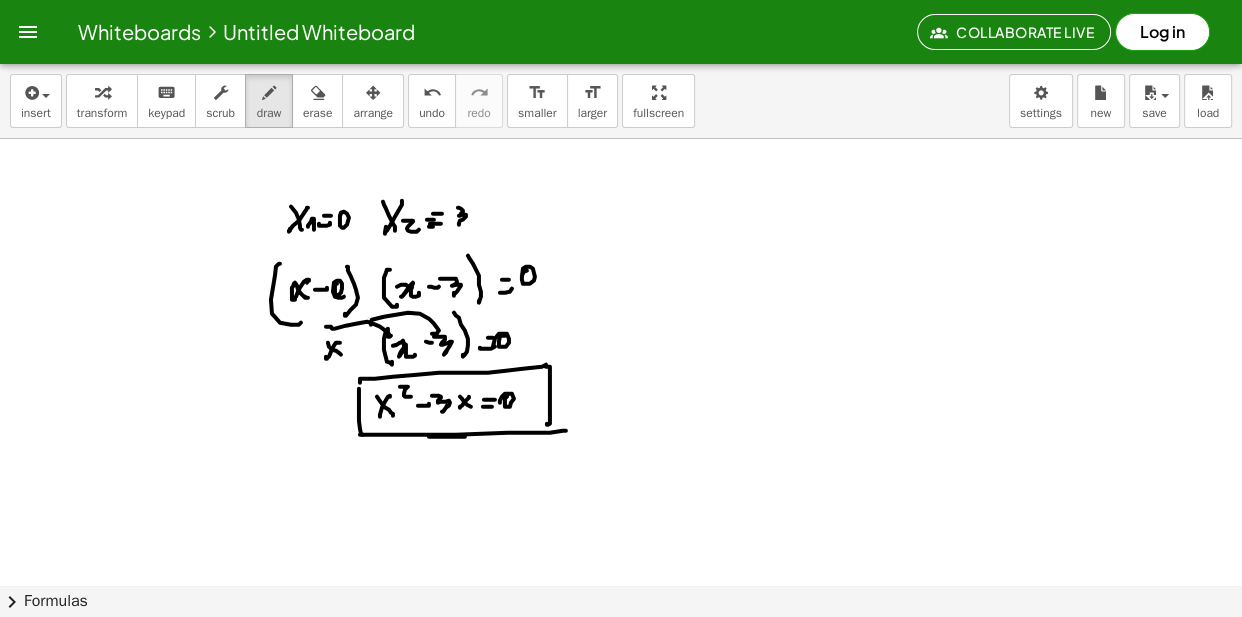 scroll, scrollTop: 15114, scrollLeft: 0, axis: vertical 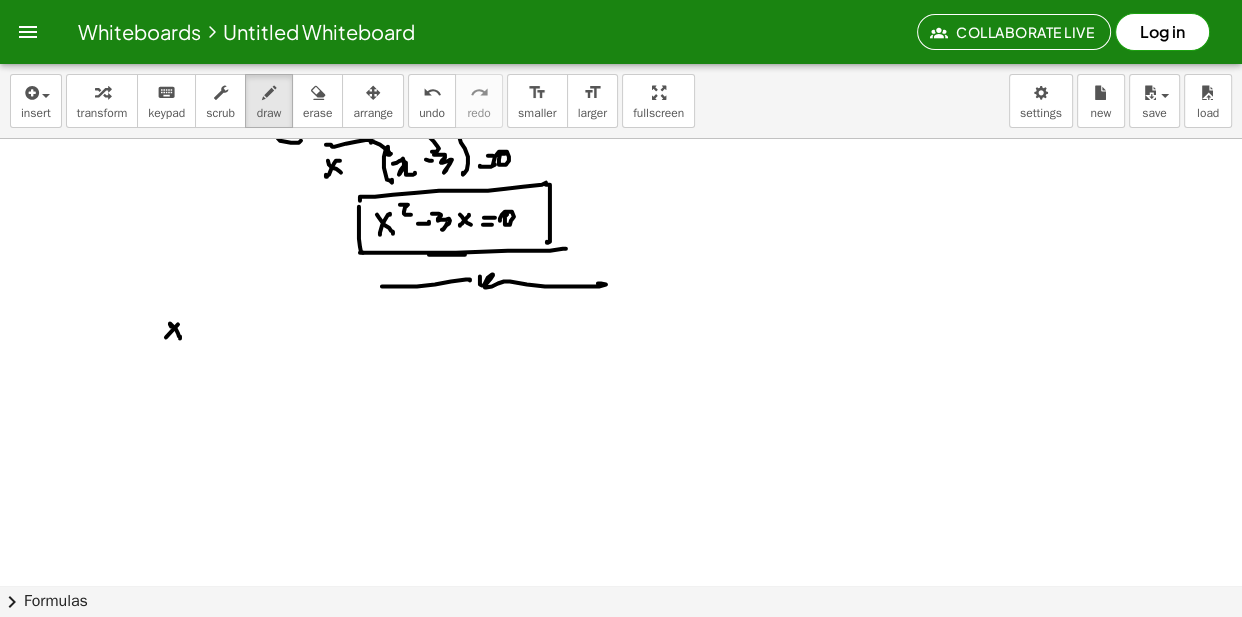drag, startPoint x: 170, startPoint y: 327, endPoint x: 180, endPoint y: 342, distance: 18.027756 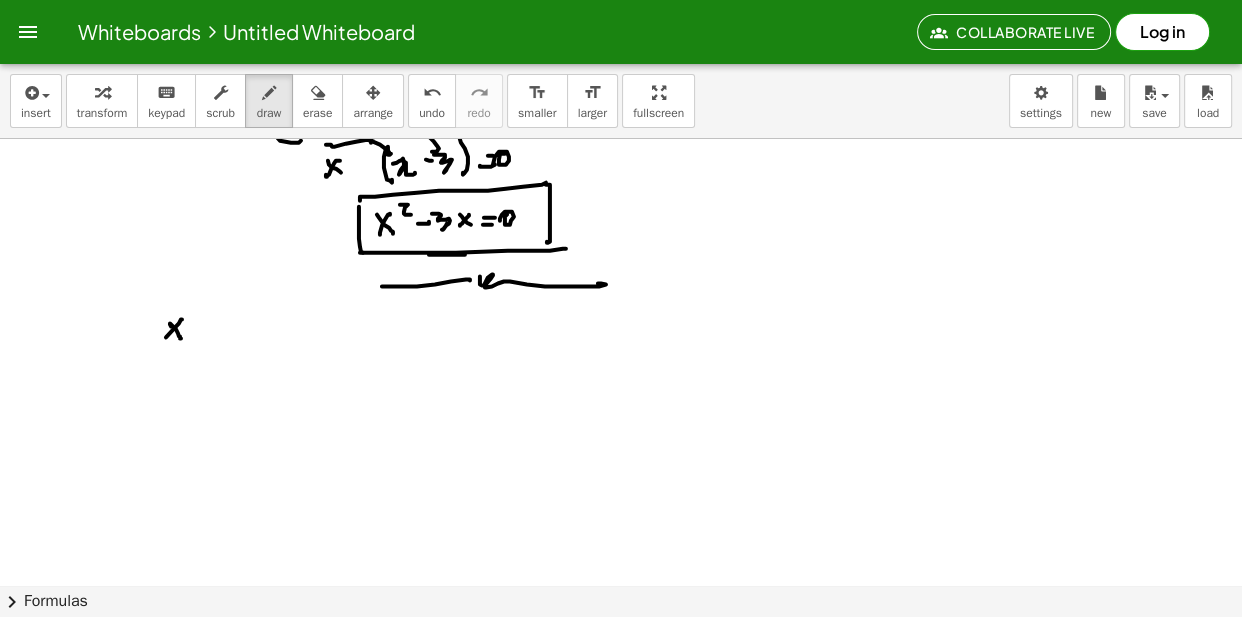drag, startPoint x: 182, startPoint y: 323, endPoint x: 176, endPoint y: 332, distance: 10.816654 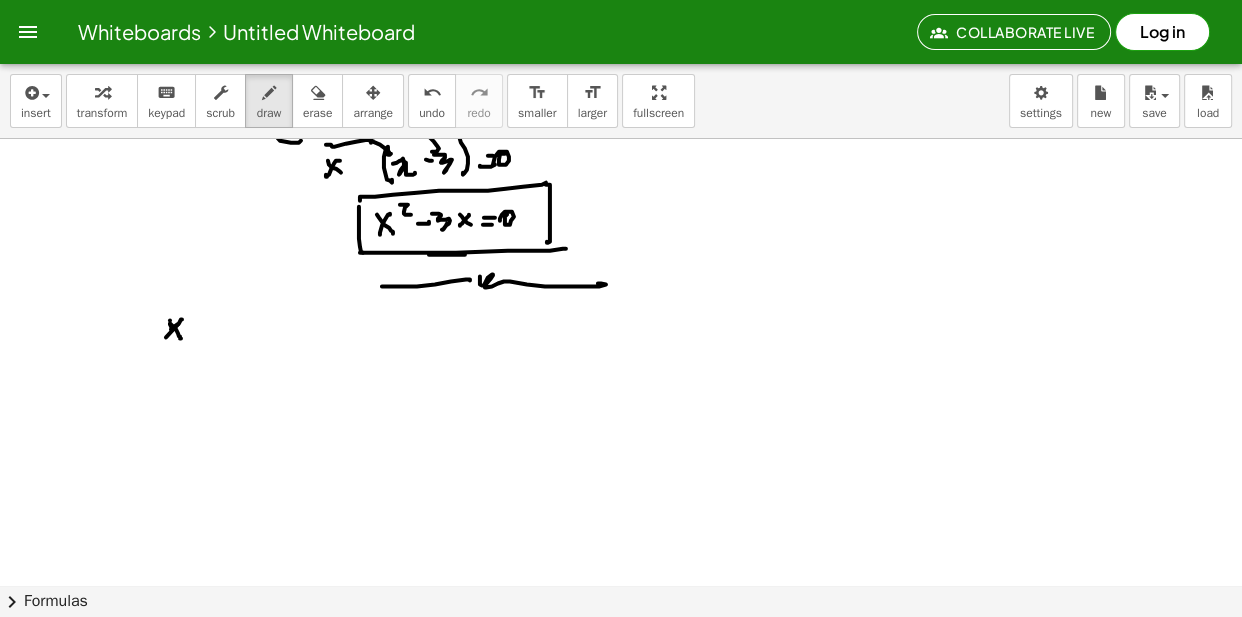 drag, startPoint x: 170, startPoint y: 324, endPoint x: 180, endPoint y: 337, distance: 16.40122 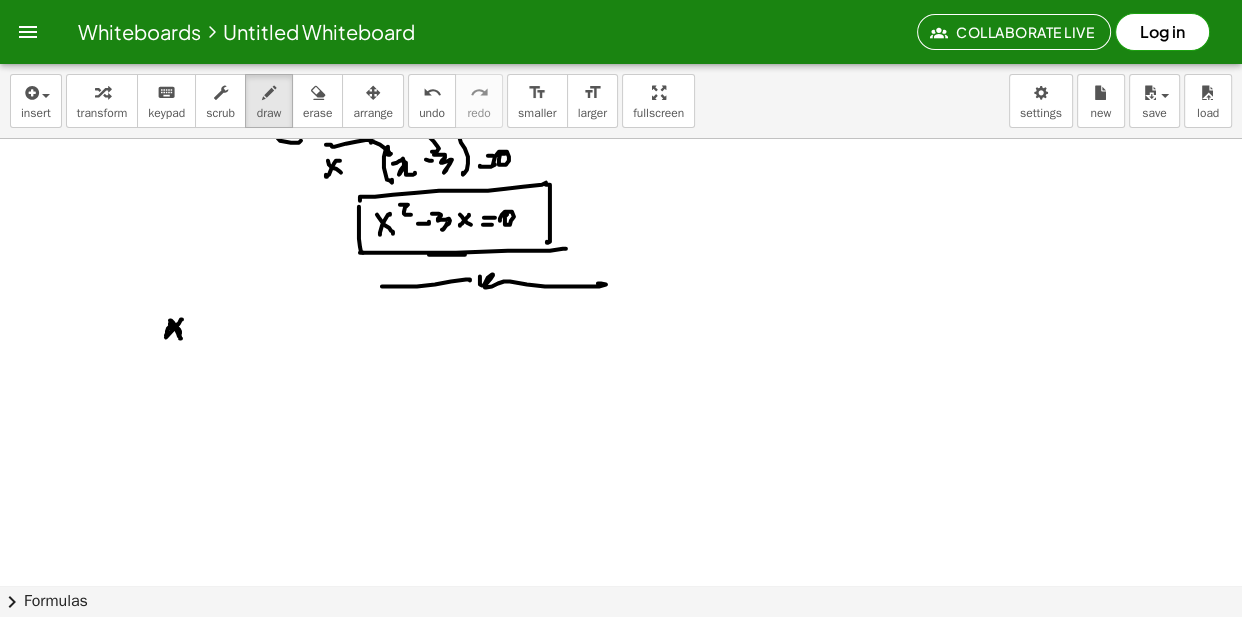 drag, startPoint x: 200, startPoint y: 341, endPoint x: 197, endPoint y: 351, distance: 10.440307 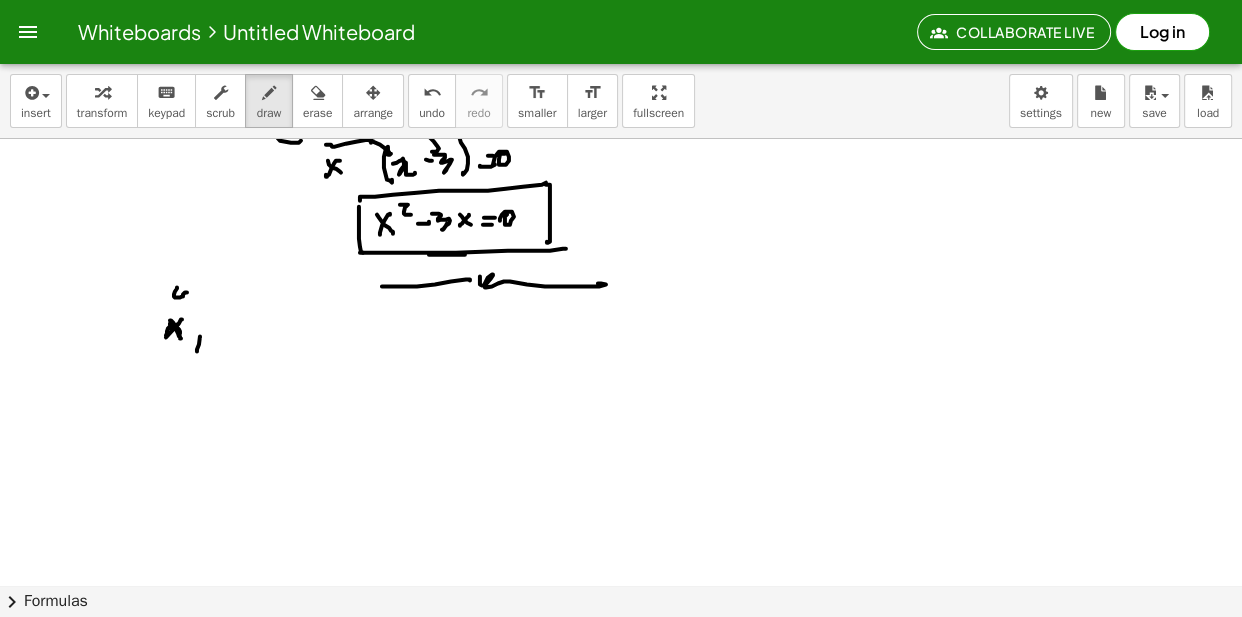 drag, startPoint x: 177, startPoint y: 291, endPoint x: 190, endPoint y: 305, distance: 19.104973 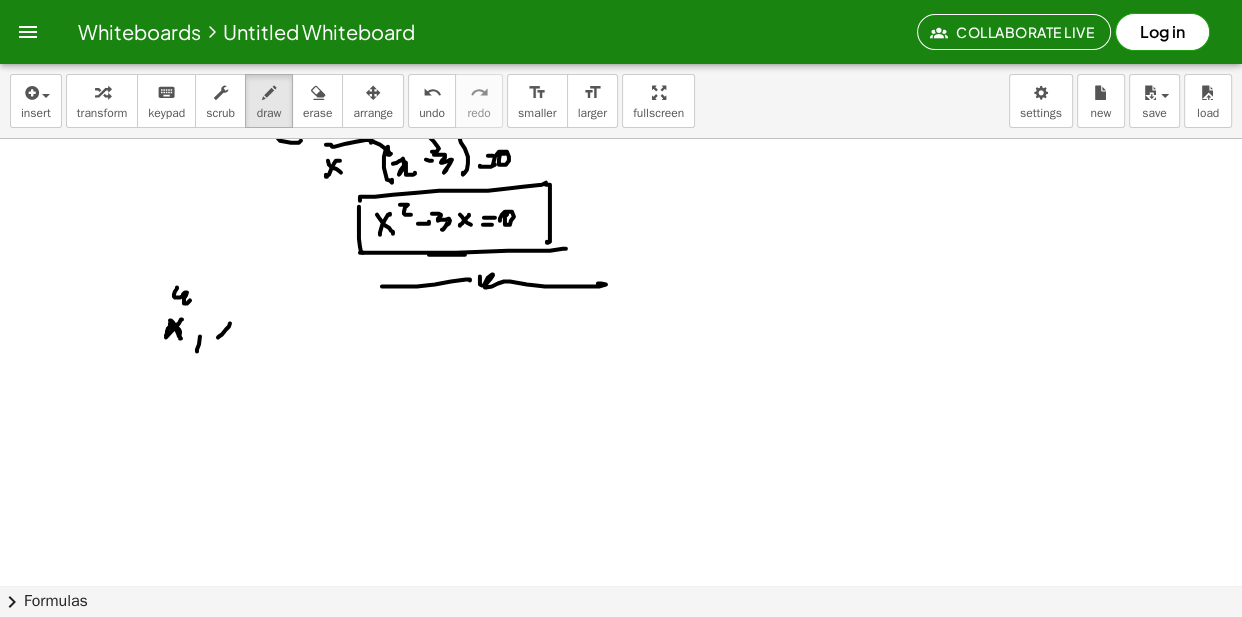 drag, startPoint x: 230, startPoint y: 327, endPoint x: 219, endPoint y: 339, distance: 16.27882 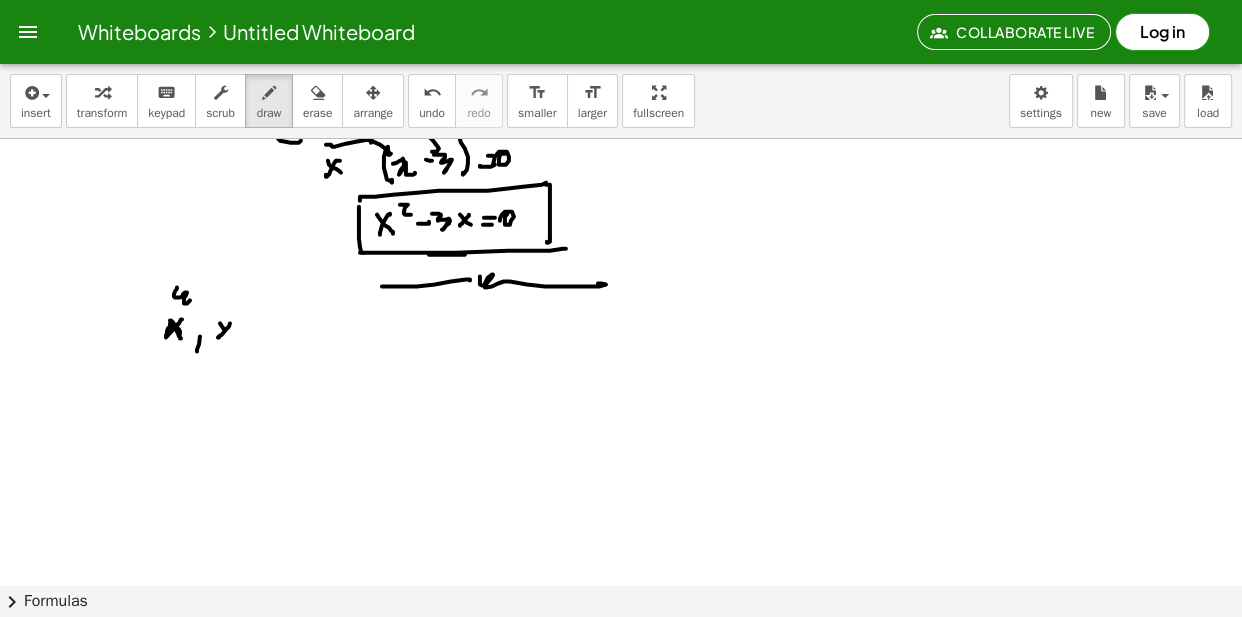 drag, startPoint x: 220, startPoint y: 327, endPoint x: 227, endPoint y: 338, distance: 13.038404 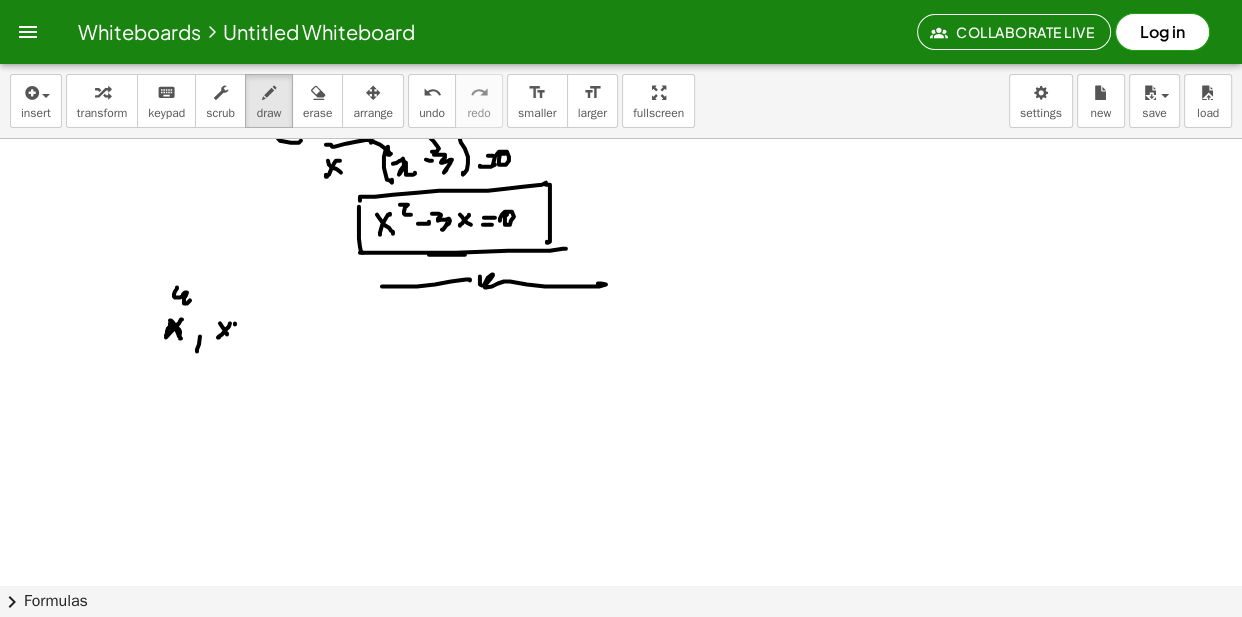 drag, startPoint x: 235, startPoint y: 328, endPoint x: 232, endPoint y: 338, distance: 10.440307 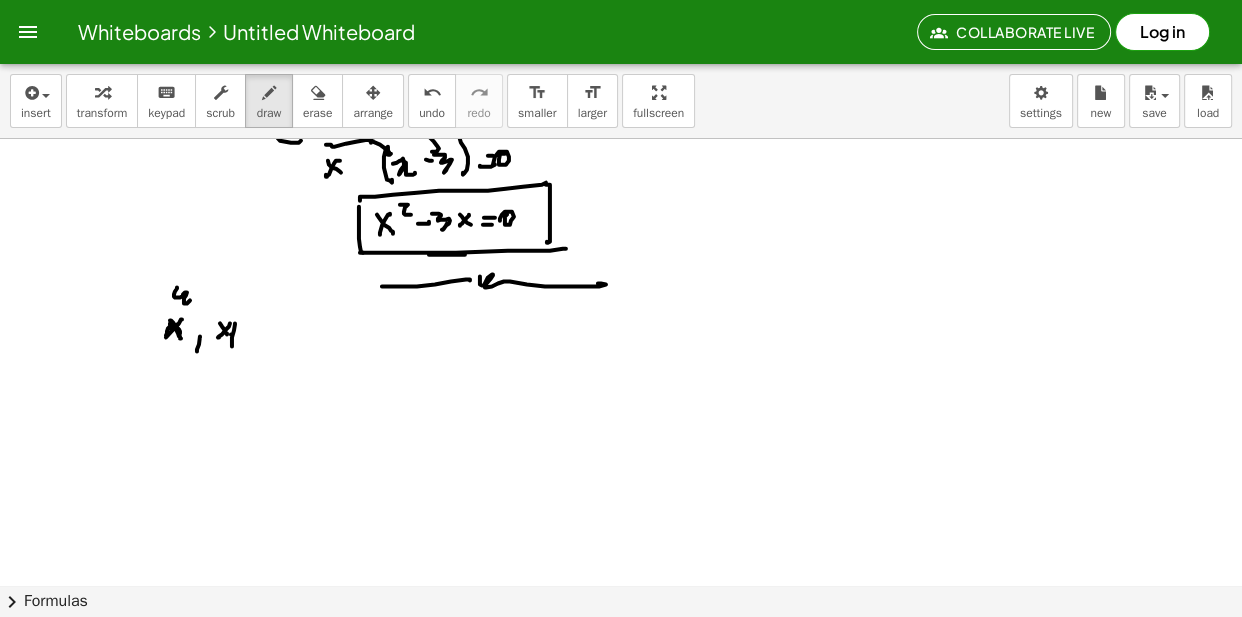 drag, startPoint x: 231, startPoint y: 338, endPoint x: 242, endPoint y: 336, distance: 11.18034 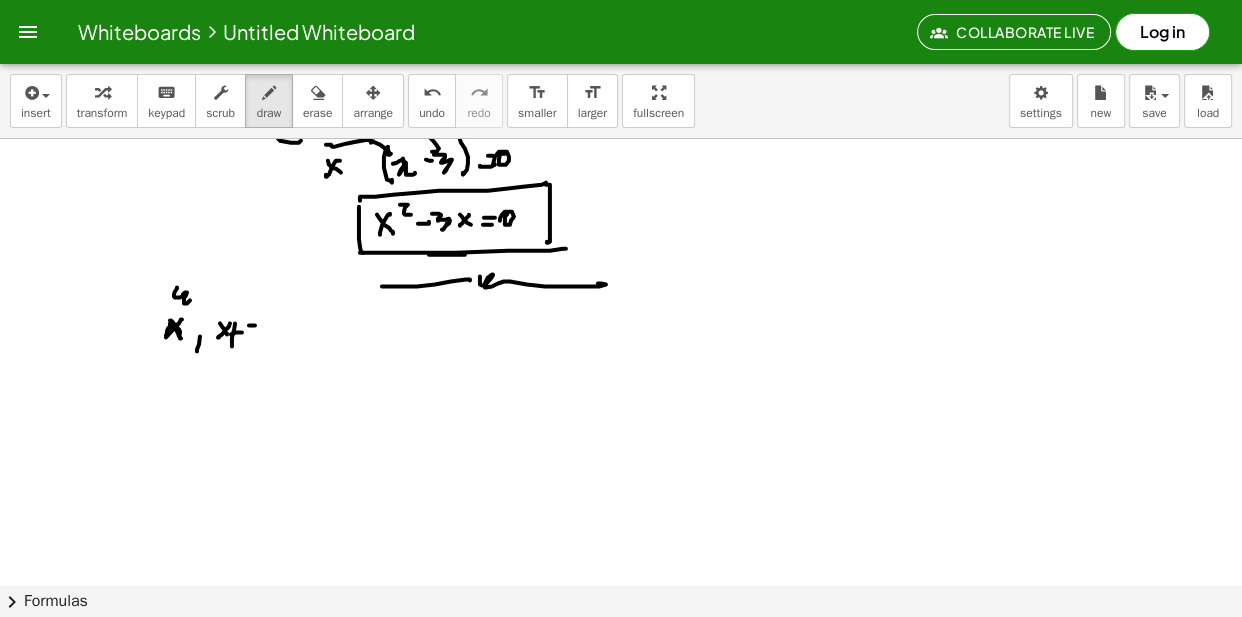 drag, startPoint x: 249, startPoint y: 329, endPoint x: 259, endPoint y: 320, distance: 13.453624 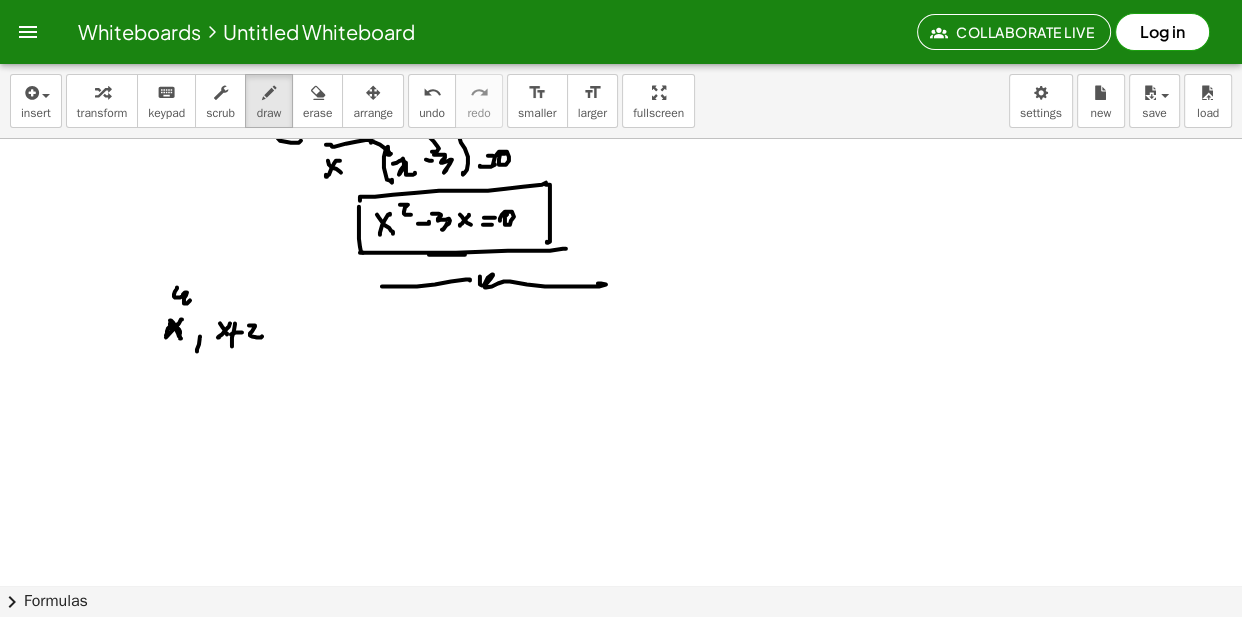 drag, startPoint x: 263, startPoint y: 354, endPoint x: 253, endPoint y: 332, distance: 24.166092 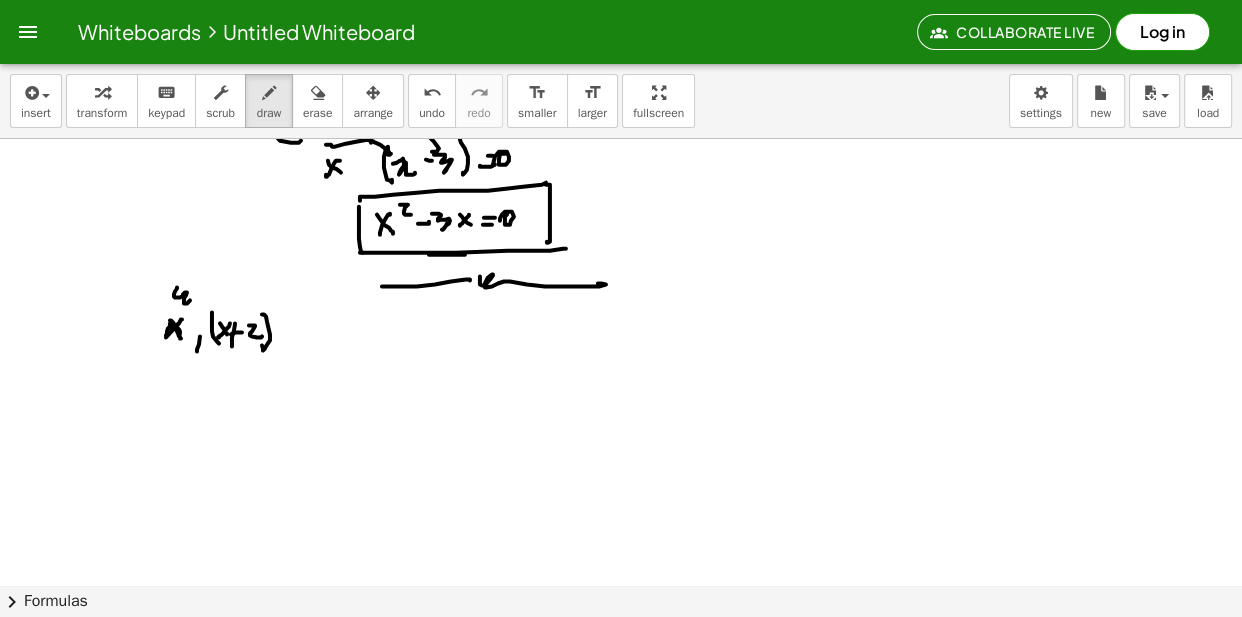 drag, startPoint x: 212, startPoint y: 316, endPoint x: 227, endPoint y: 347, distance: 34.43835 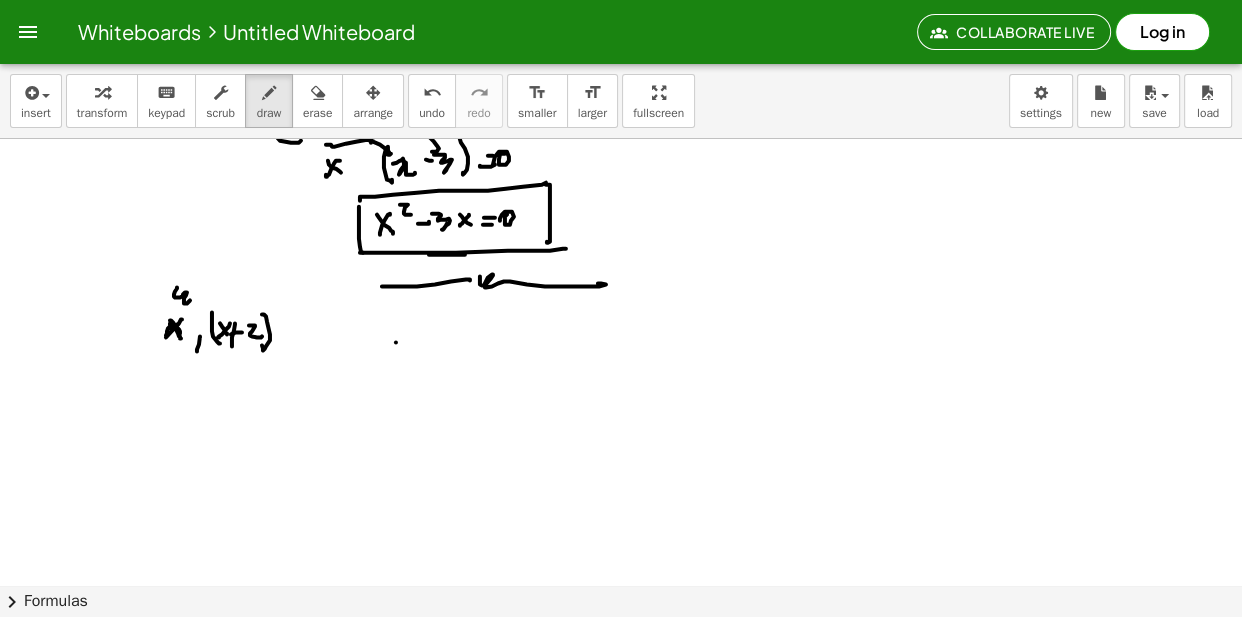 drag, startPoint x: 396, startPoint y: 346, endPoint x: 384, endPoint y: 358, distance: 16.970562 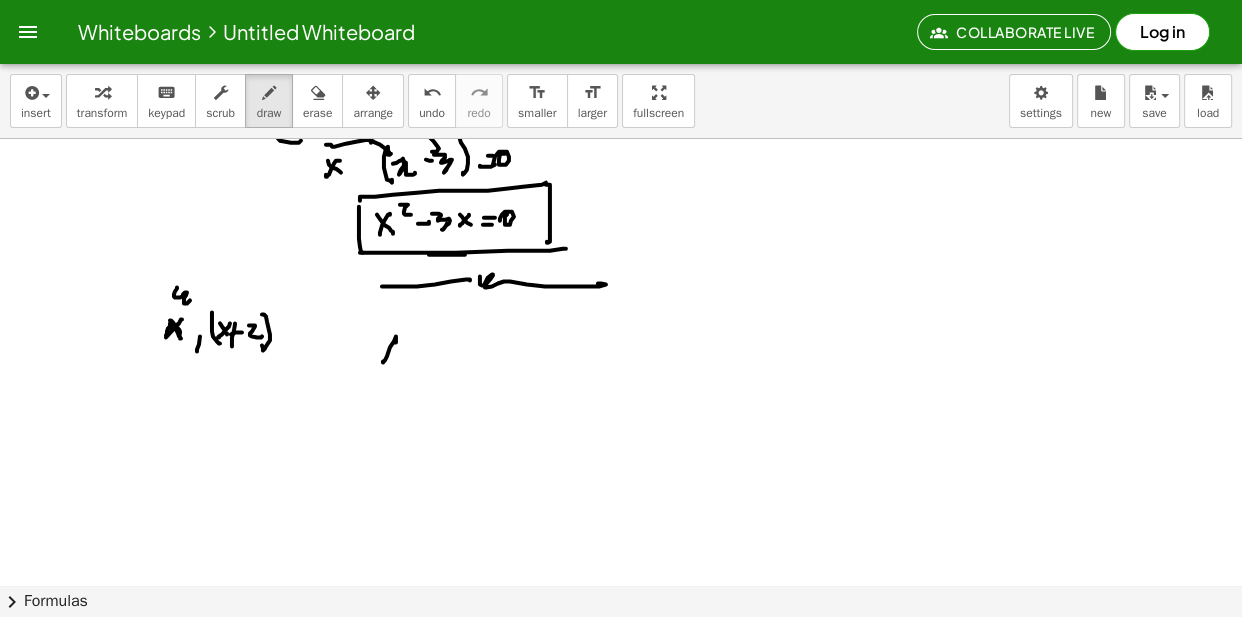 drag, startPoint x: 385, startPoint y: 349, endPoint x: 400, endPoint y: 365, distance: 21.931713 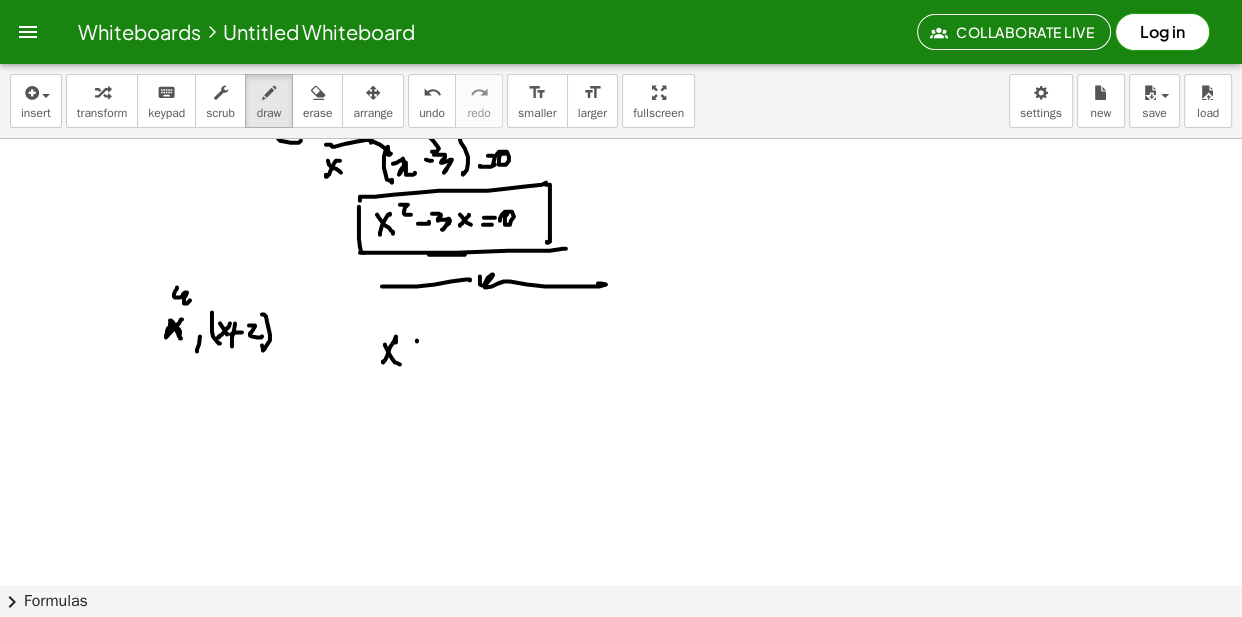 drag, startPoint x: 417, startPoint y: 344, endPoint x: 416, endPoint y: 356, distance: 12.0415945 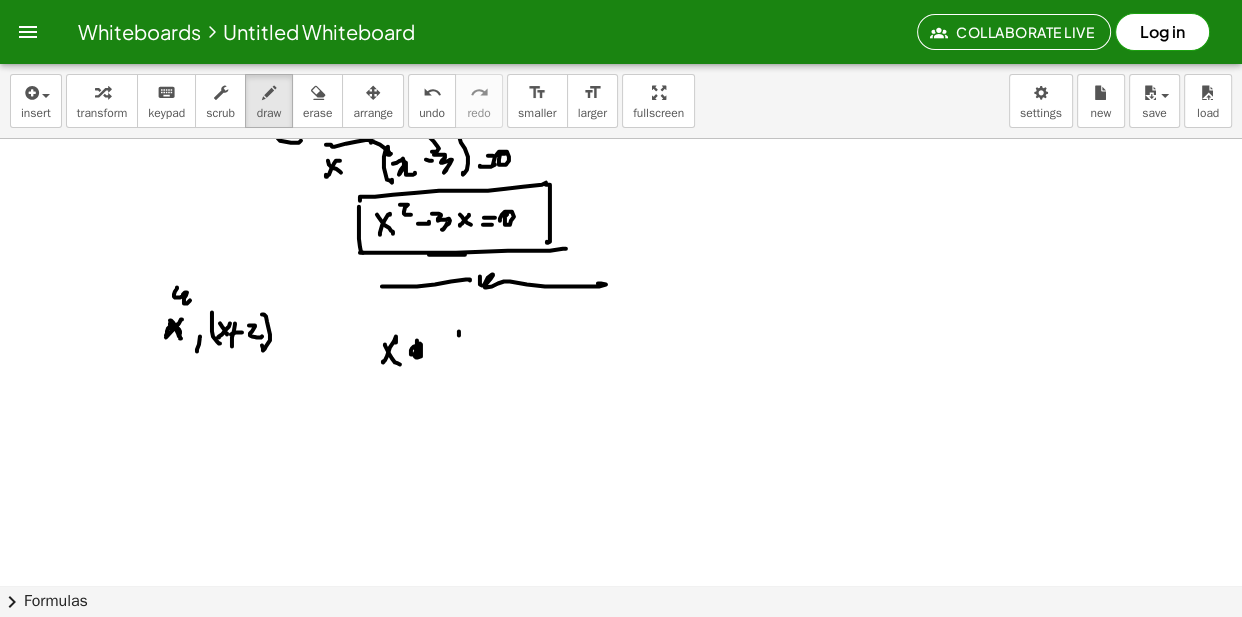 drag, startPoint x: 459, startPoint y: 335, endPoint x: 463, endPoint y: 355, distance: 20.396078 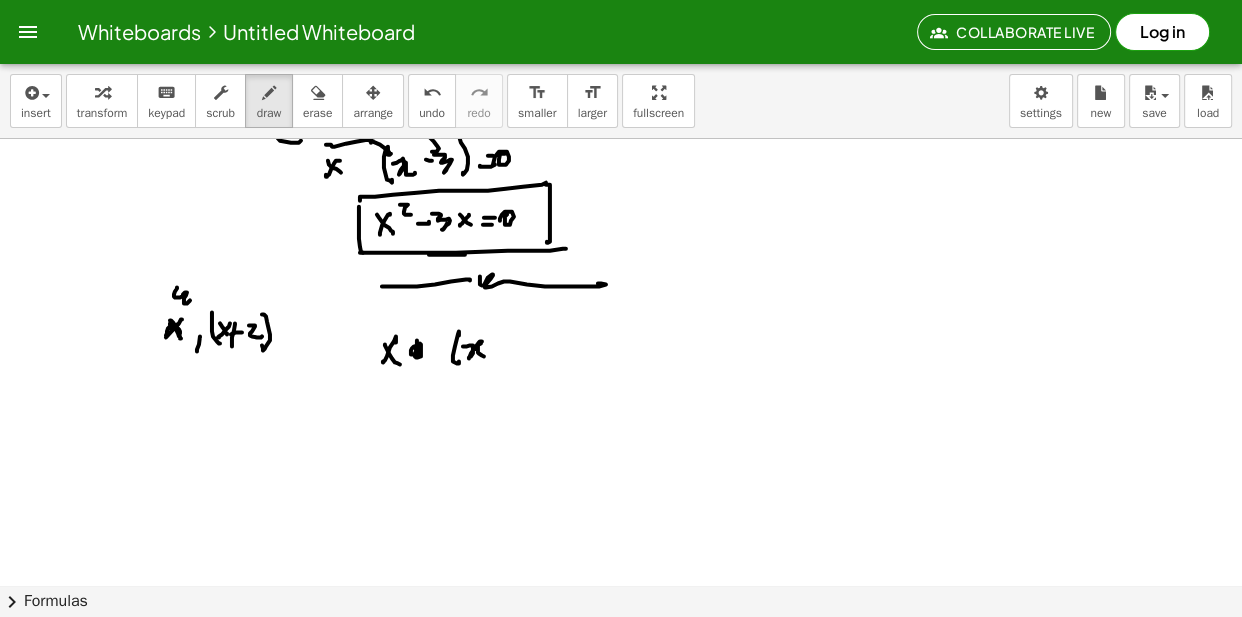 drag, startPoint x: 463, startPoint y: 350, endPoint x: 500, endPoint y: 344, distance: 37.48333 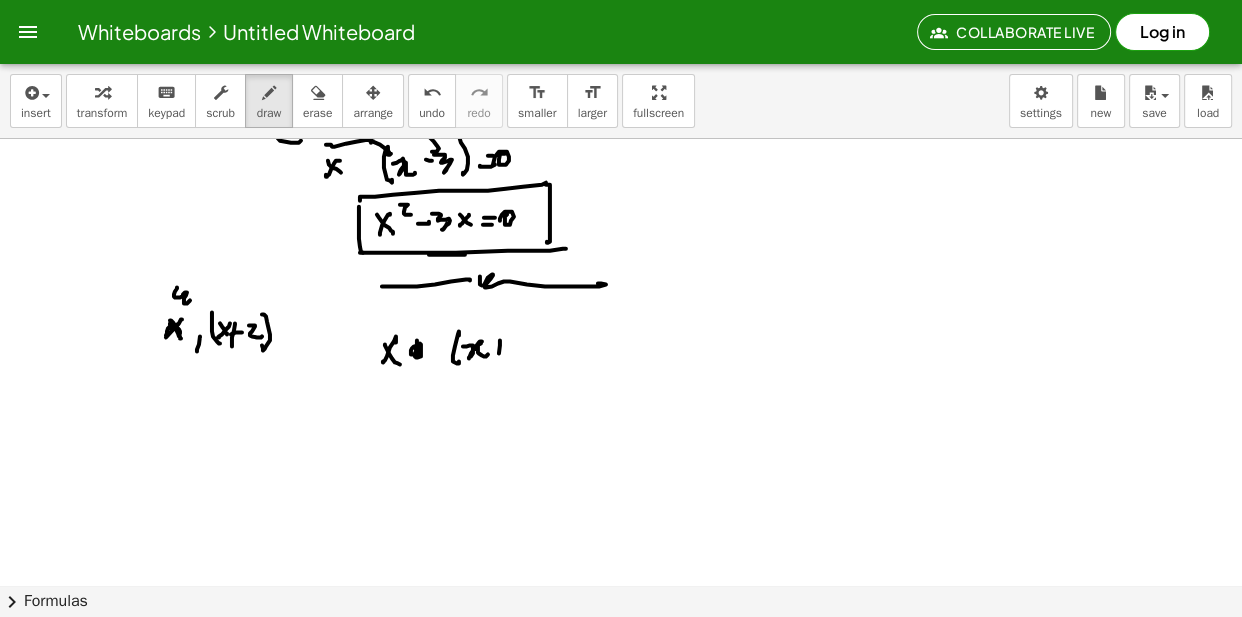 drag, startPoint x: 500, startPoint y: 344, endPoint x: 499, endPoint y: 358, distance: 14.035668 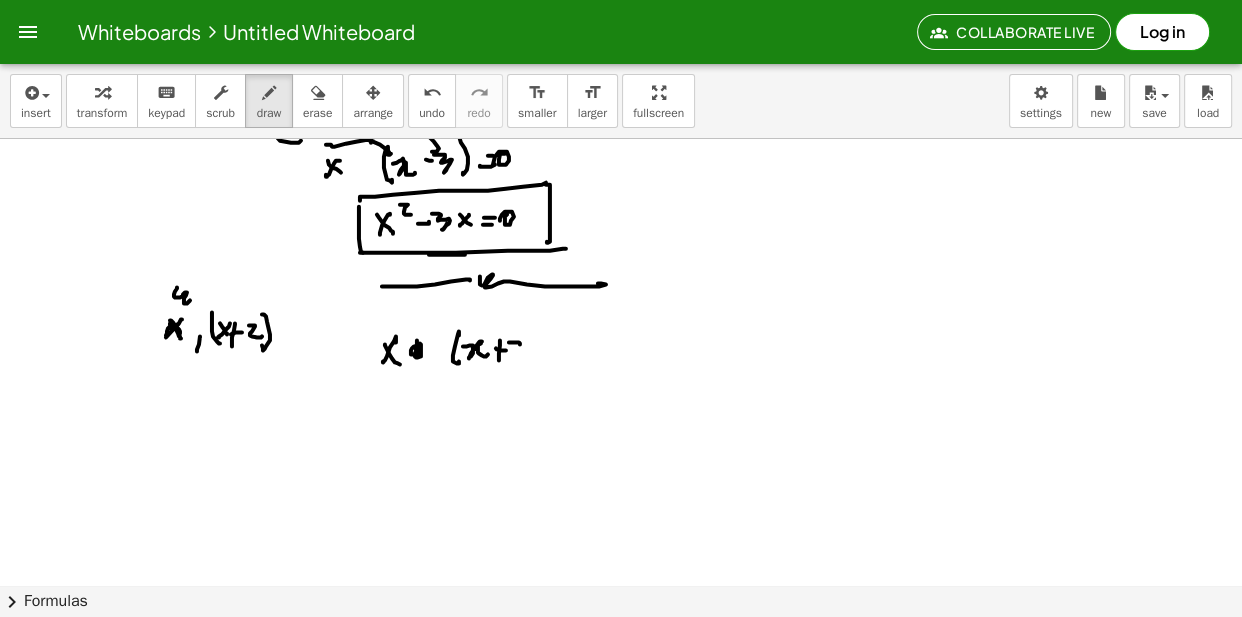 drag, startPoint x: 509, startPoint y: 346, endPoint x: 523, endPoint y: 335, distance: 17.804493 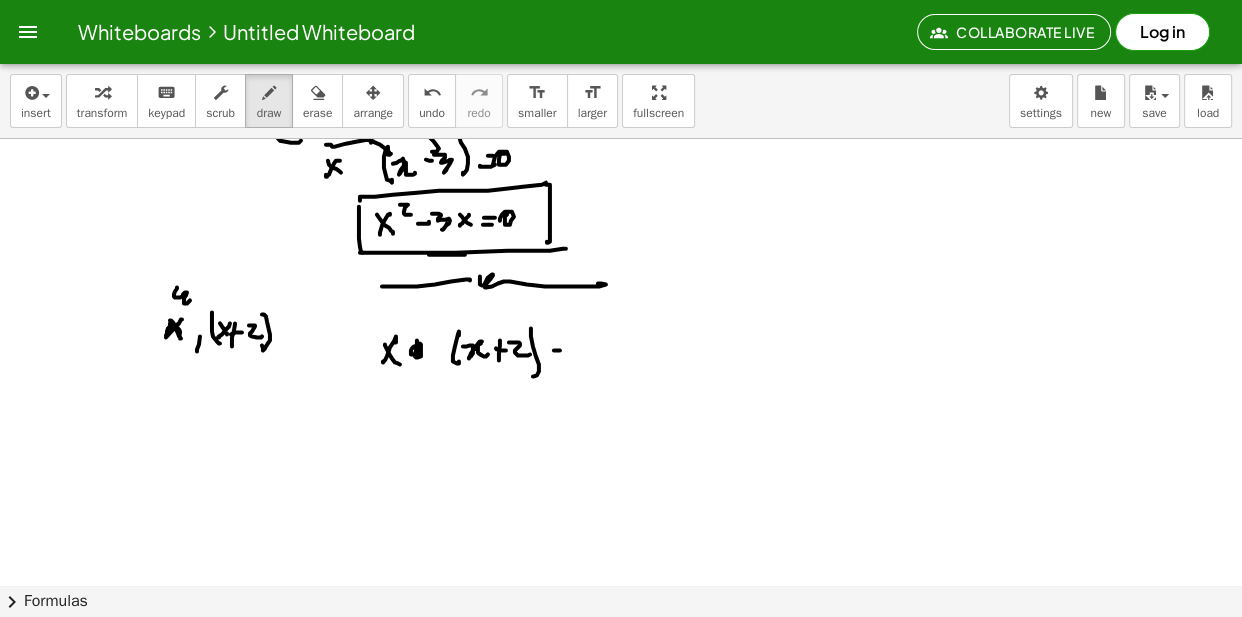 drag, startPoint x: 560, startPoint y: 354, endPoint x: 550, endPoint y: 346, distance: 12.806249 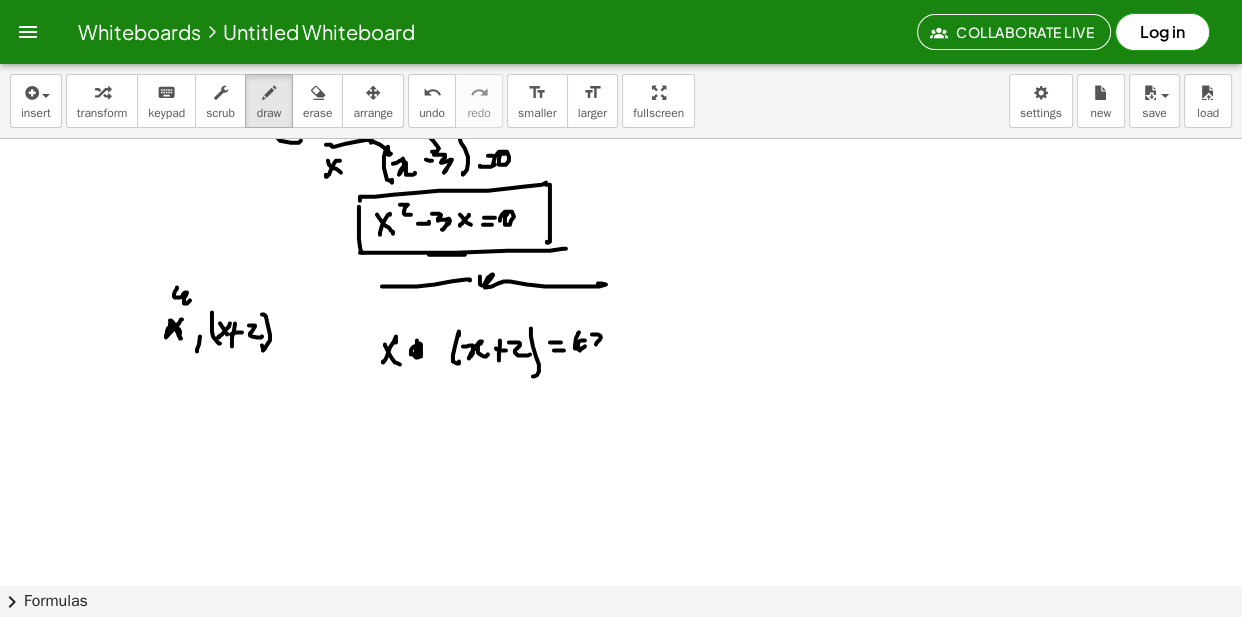 drag, startPoint x: 592, startPoint y: 338, endPoint x: 611, endPoint y: 340, distance: 19.104973 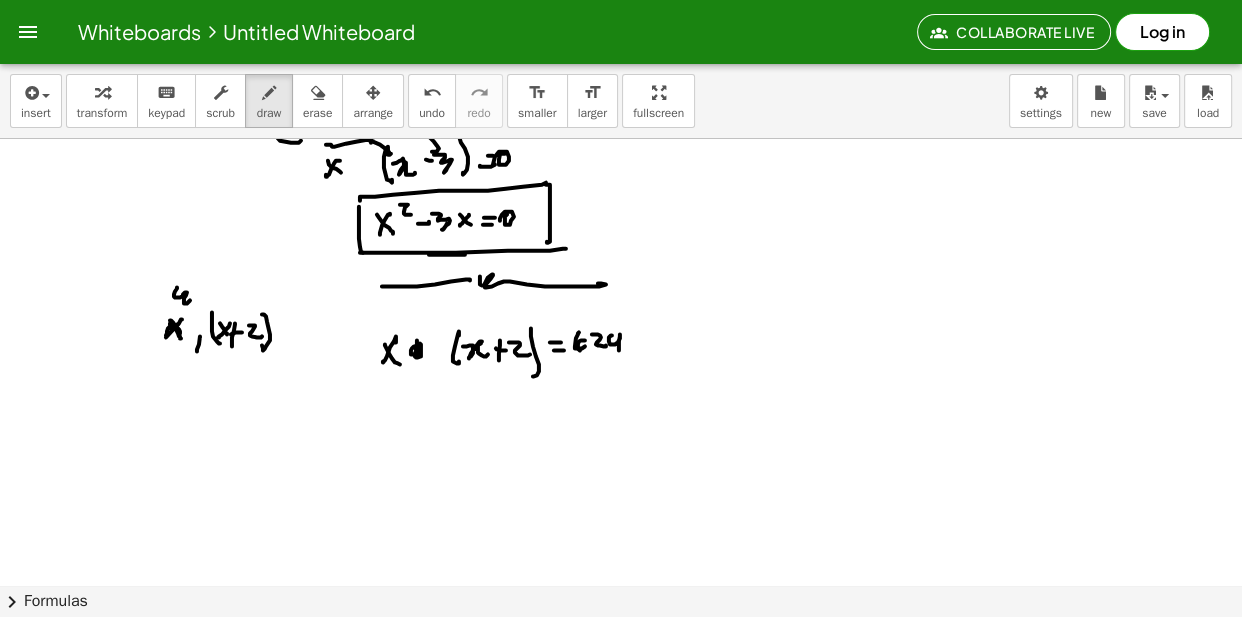 drag, startPoint x: 611, startPoint y: 339, endPoint x: 610, endPoint y: 356, distance: 17.029387 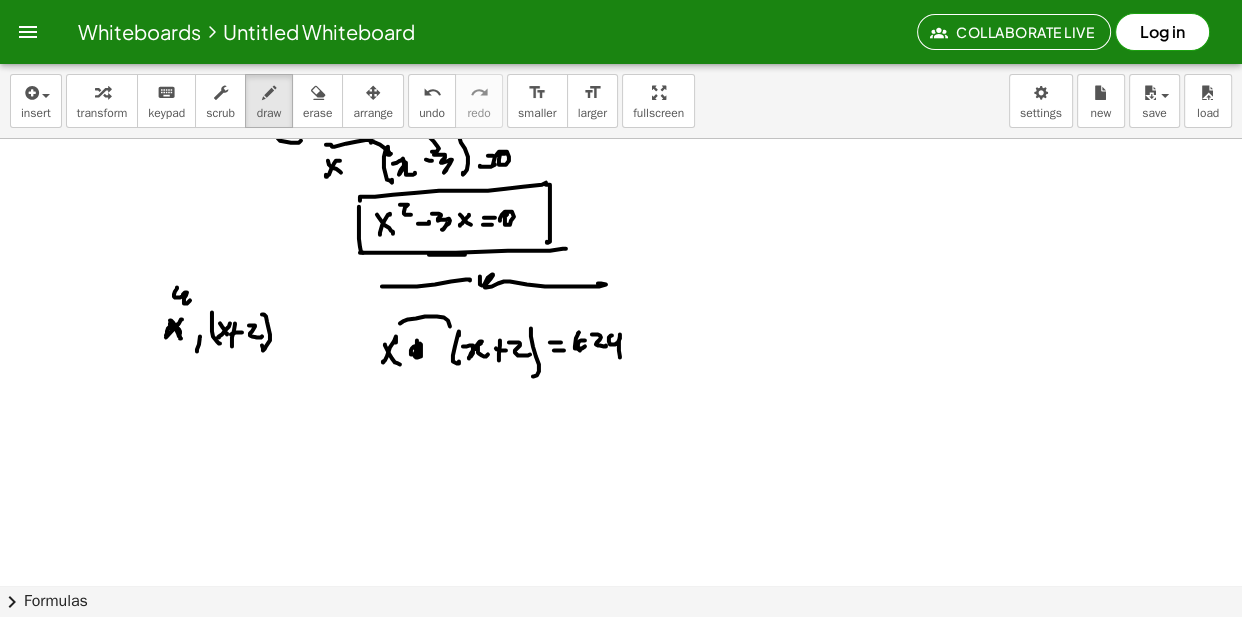 drag, startPoint x: 444, startPoint y: 321, endPoint x: 433, endPoint y: 320, distance: 11.045361 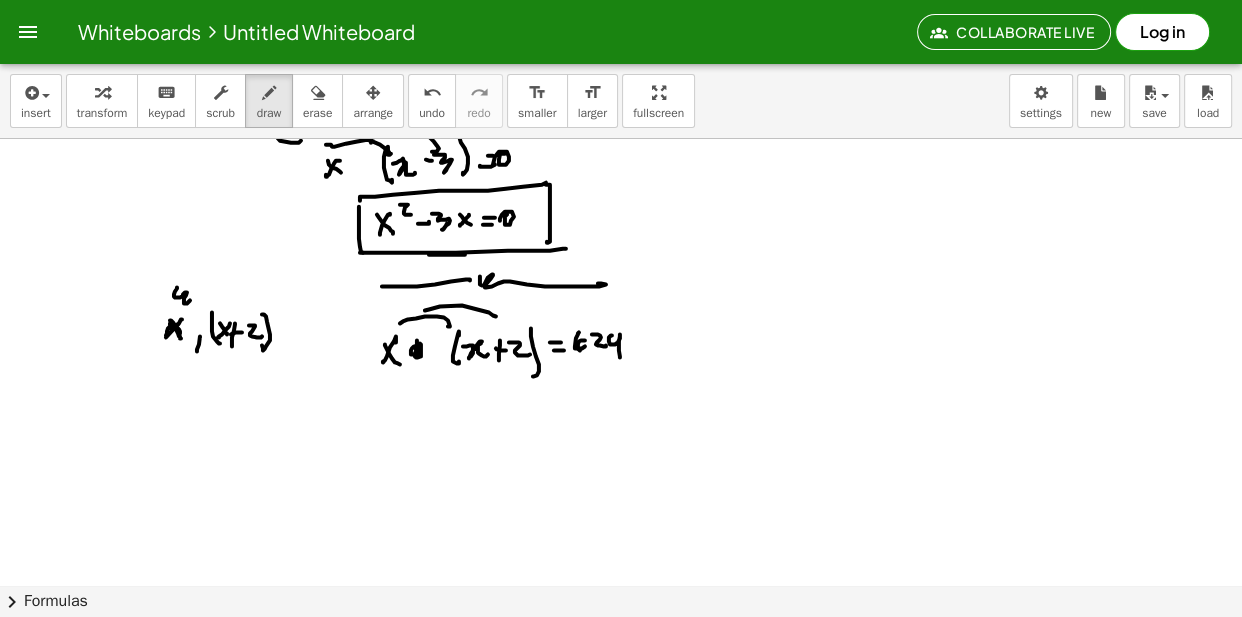 drag, startPoint x: 493, startPoint y: 319, endPoint x: 477, endPoint y: 337, distance: 24.083189 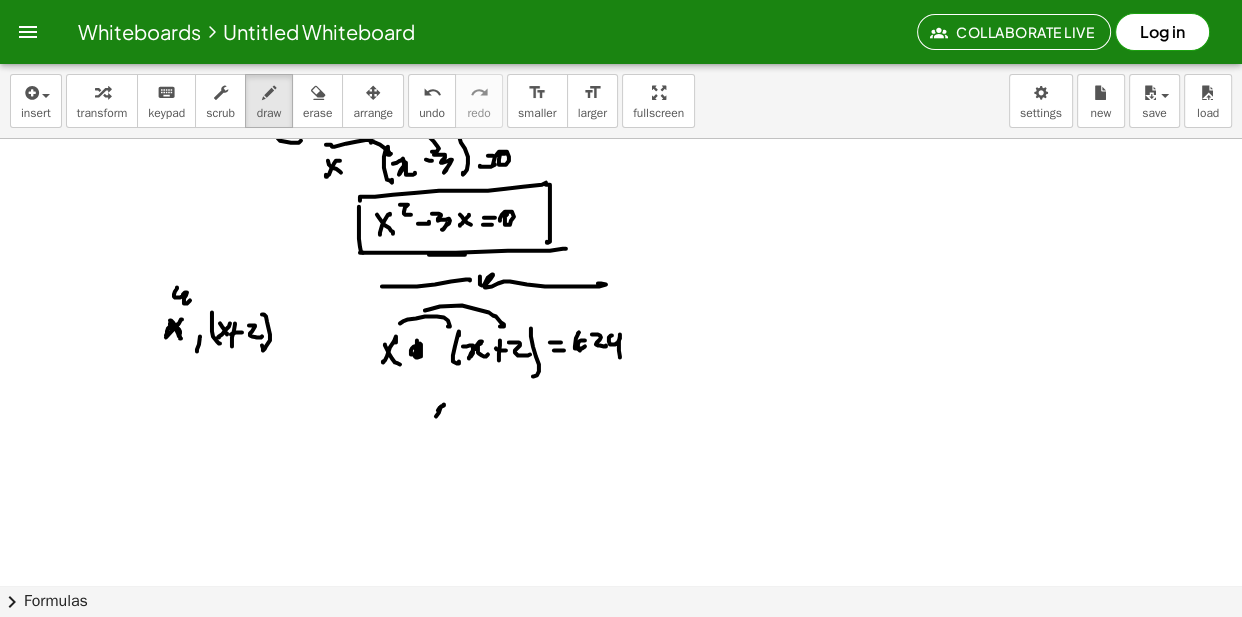 drag, startPoint x: 436, startPoint y: 420, endPoint x: 431, endPoint y: 410, distance: 11.18034 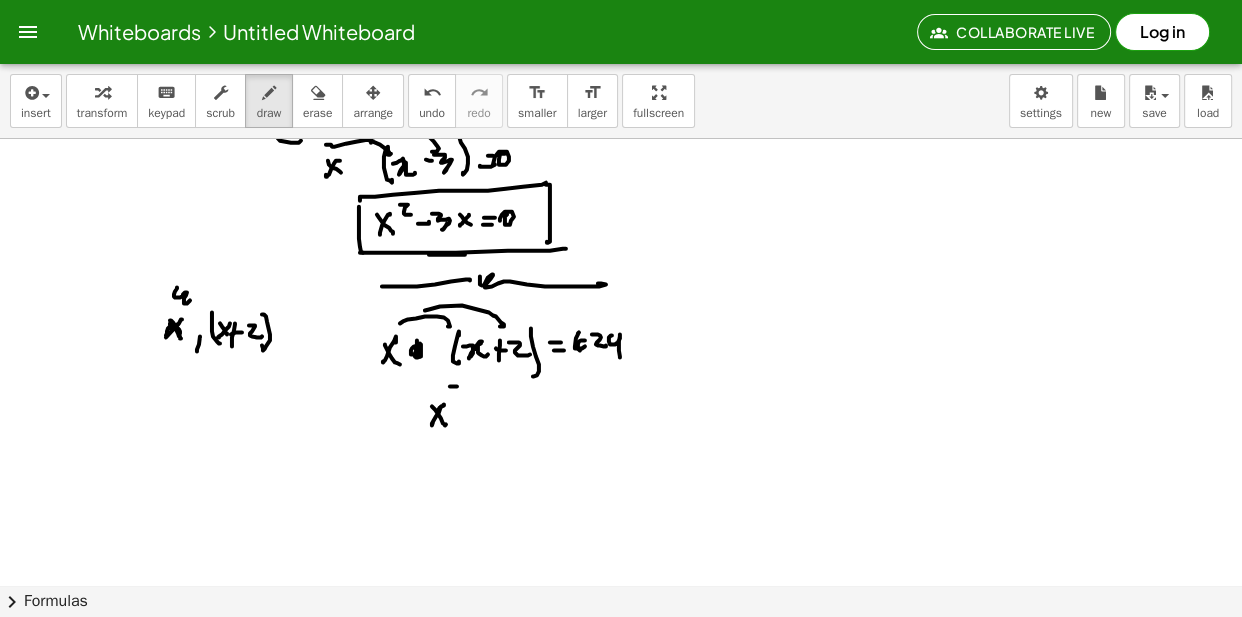 drag, startPoint x: 453, startPoint y: 390, endPoint x: 467, endPoint y: 403, distance: 19.104973 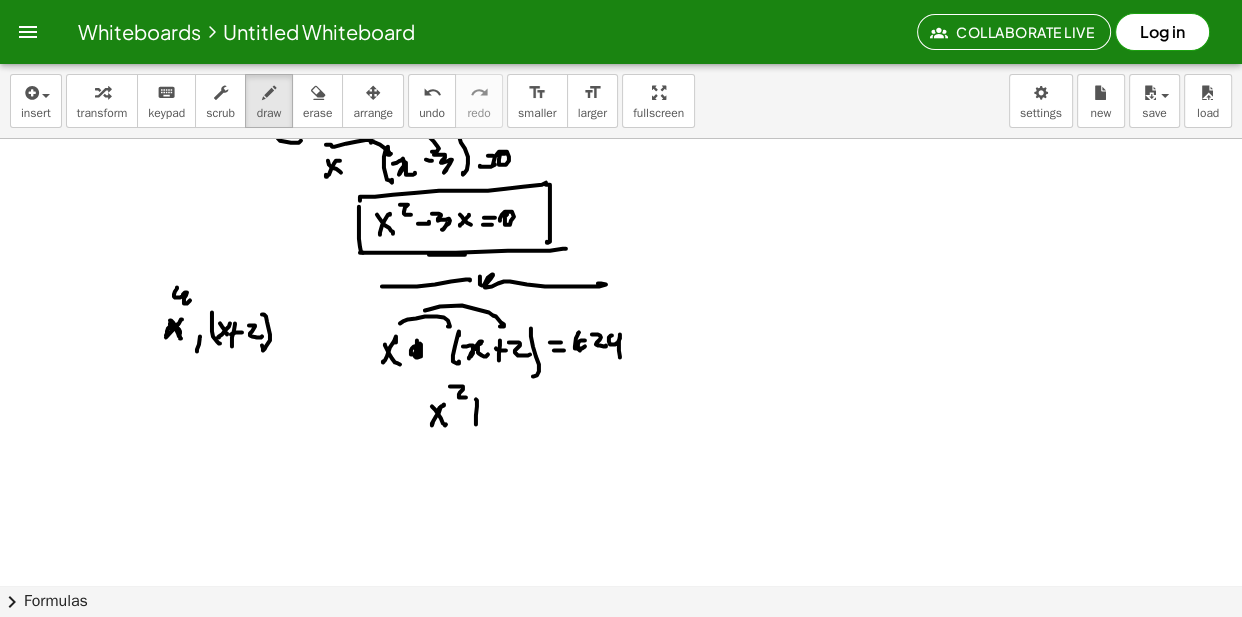 drag, startPoint x: 478, startPoint y: 417, endPoint x: 489, endPoint y: 404, distance: 17.029387 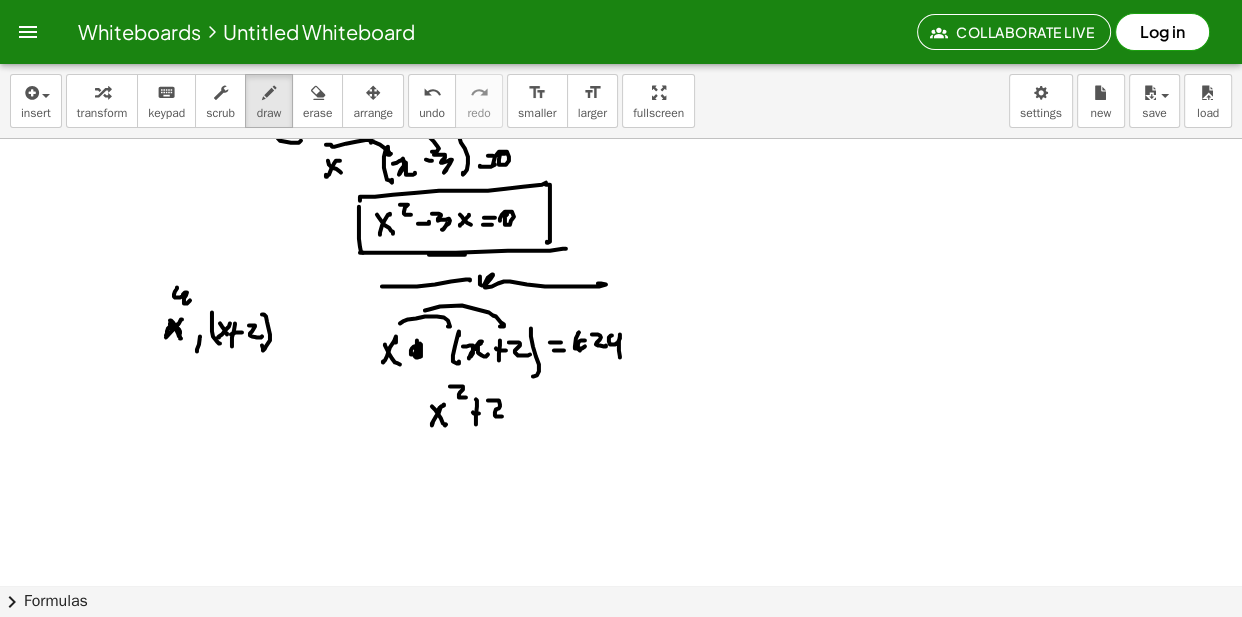 drag, startPoint x: 496, startPoint y: 413, endPoint x: 508, endPoint y: 417, distance: 12.649111 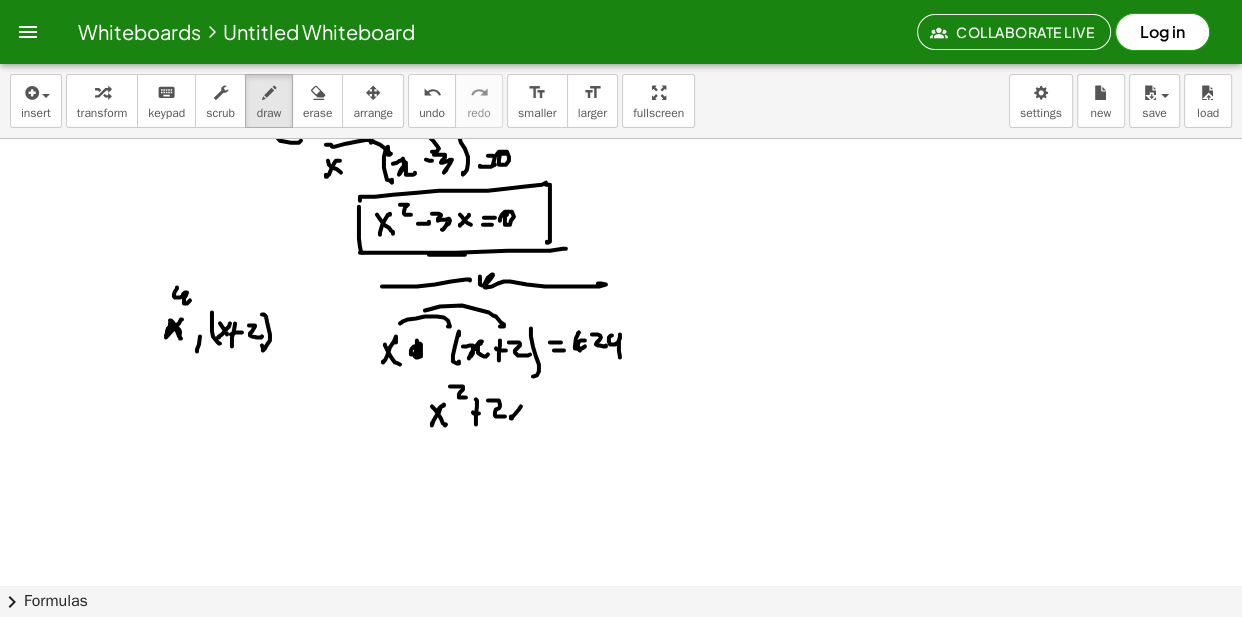 drag, startPoint x: 515, startPoint y: 418, endPoint x: 532, endPoint y: 420, distance: 17.117243 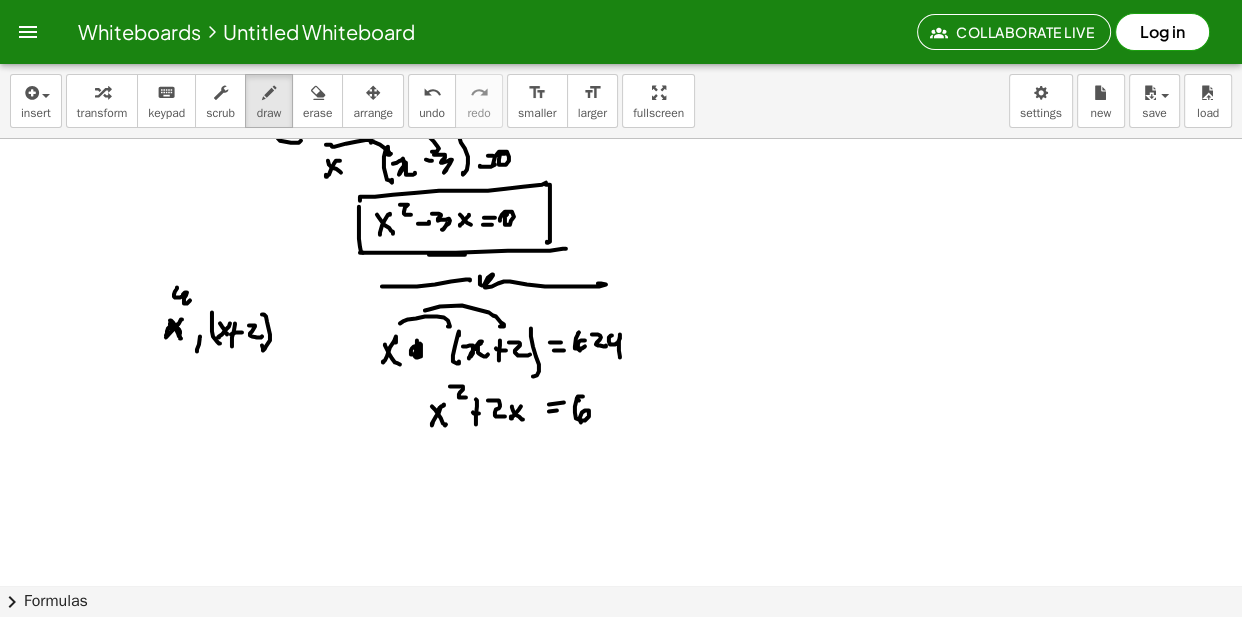 drag, startPoint x: 580, startPoint y: 400, endPoint x: 588, endPoint y: 418, distance: 19.697716 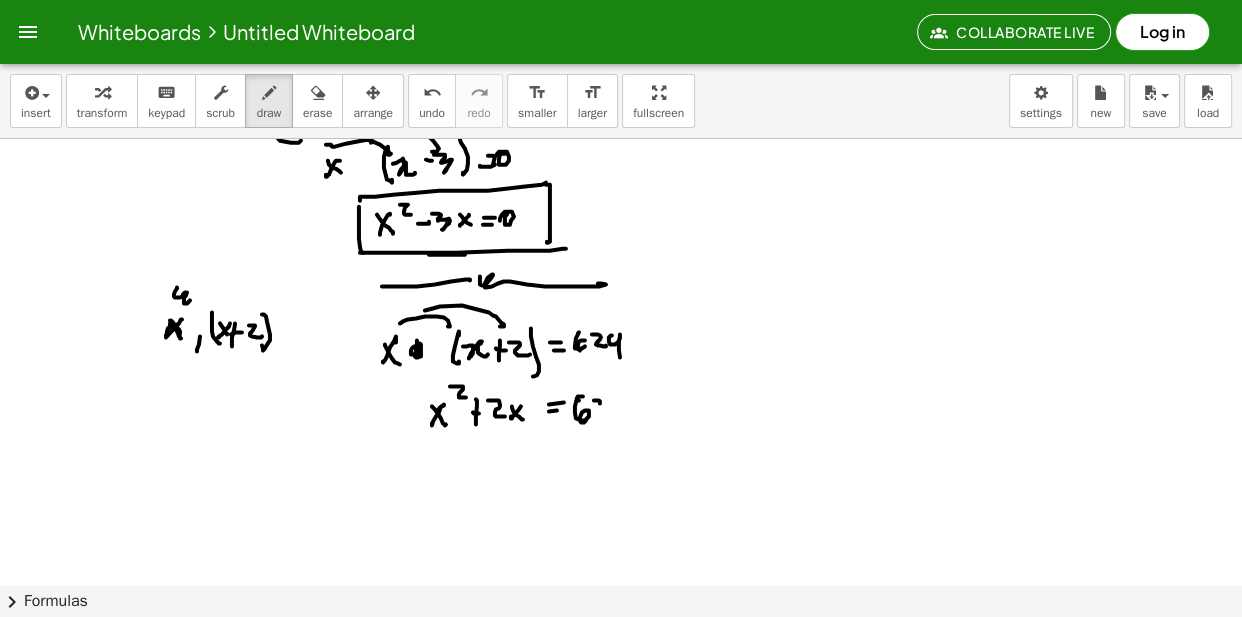 drag, startPoint x: 599, startPoint y: 404, endPoint x: 610, endPoint y: 408, distance: 11.7046995 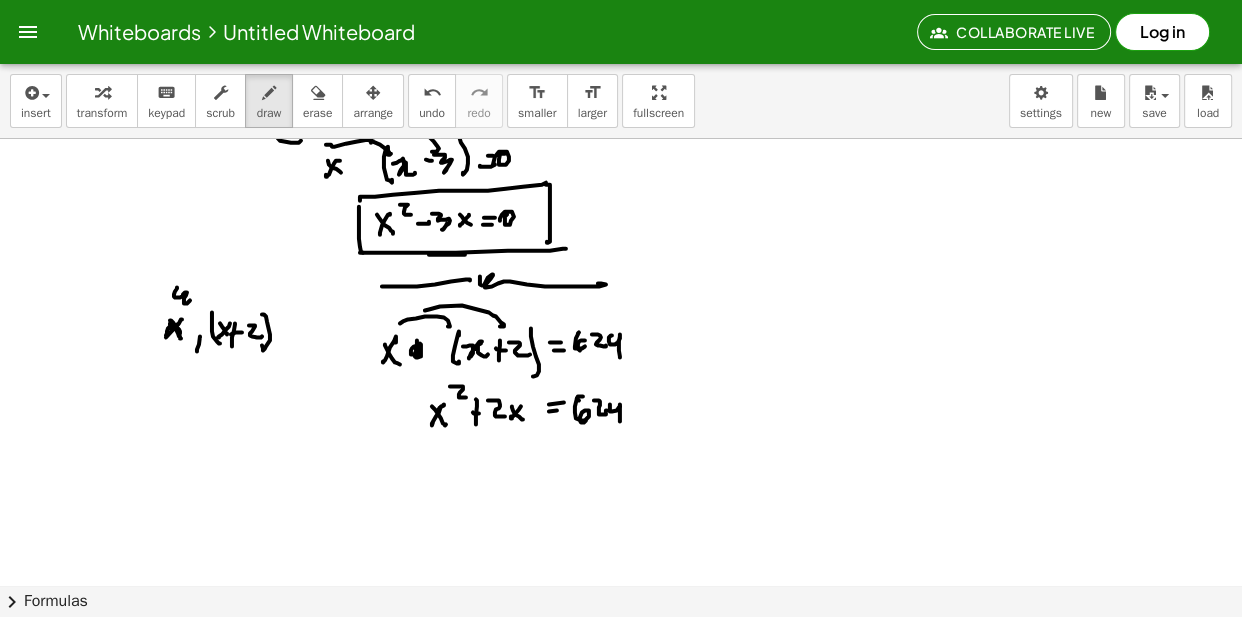 drag, startPoint x: 620, startPoint y: 408, endPoint x: 602, endPoint y: 430, distance: 28.42534 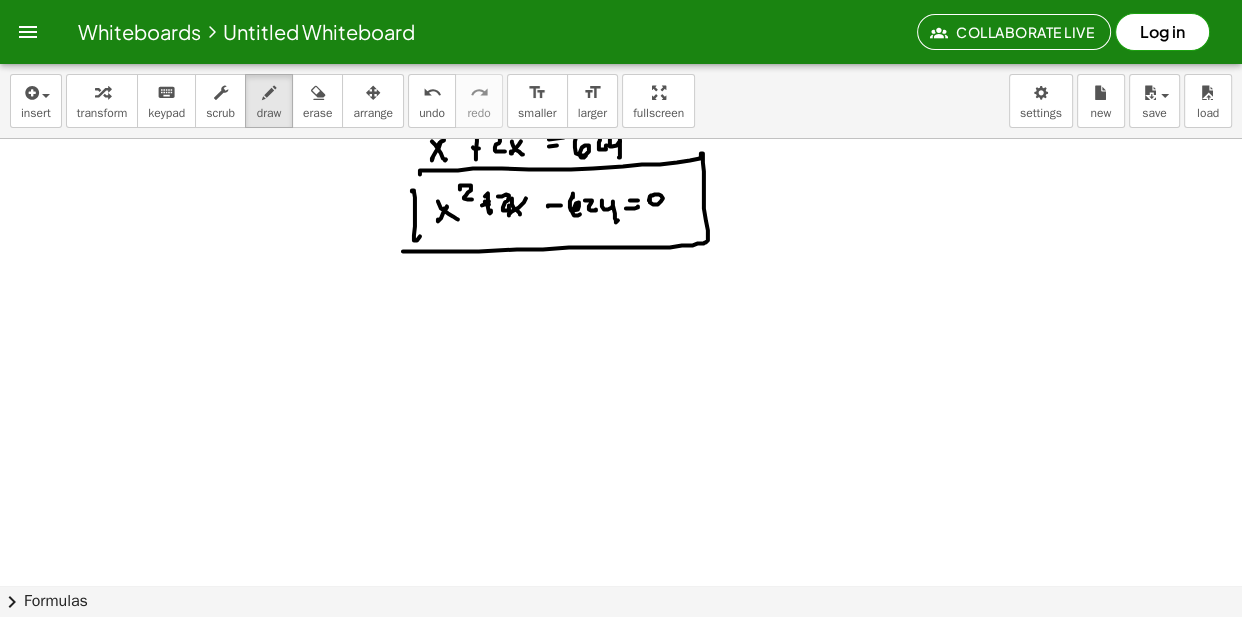 scroll, scrollTop: 15470, scrollLeft: 0, axis: vertical 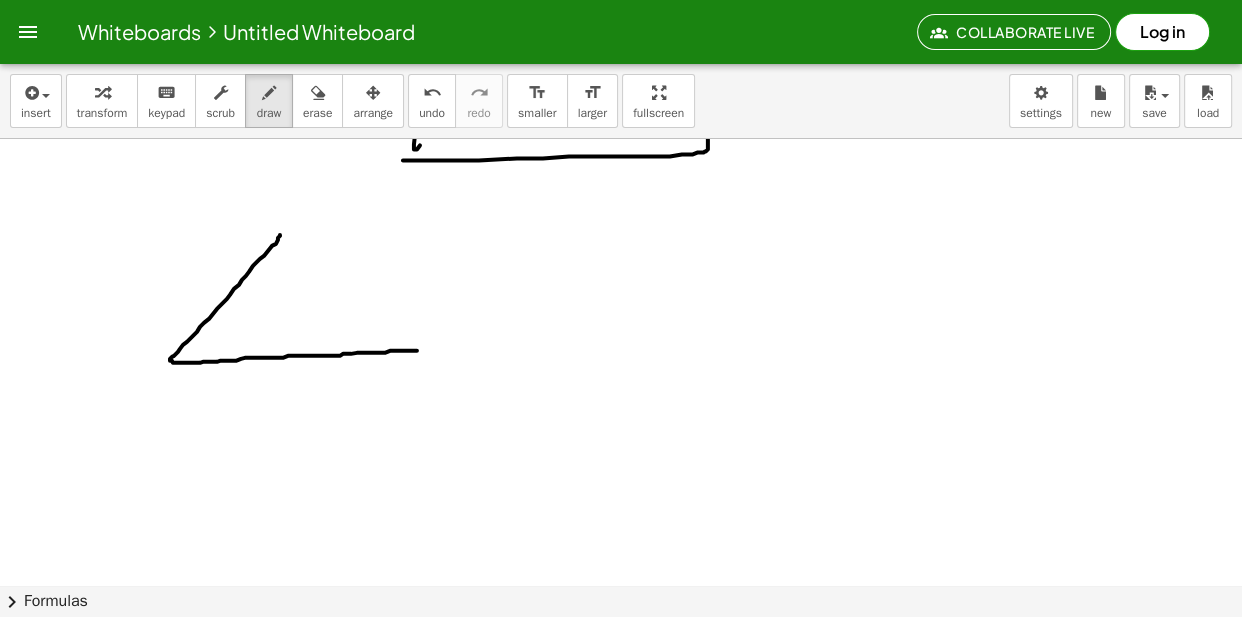 drag, startPoint x: 280, startPoint y: 239, endPoint x: 388, endPoint y: 348, distance: 153.4438 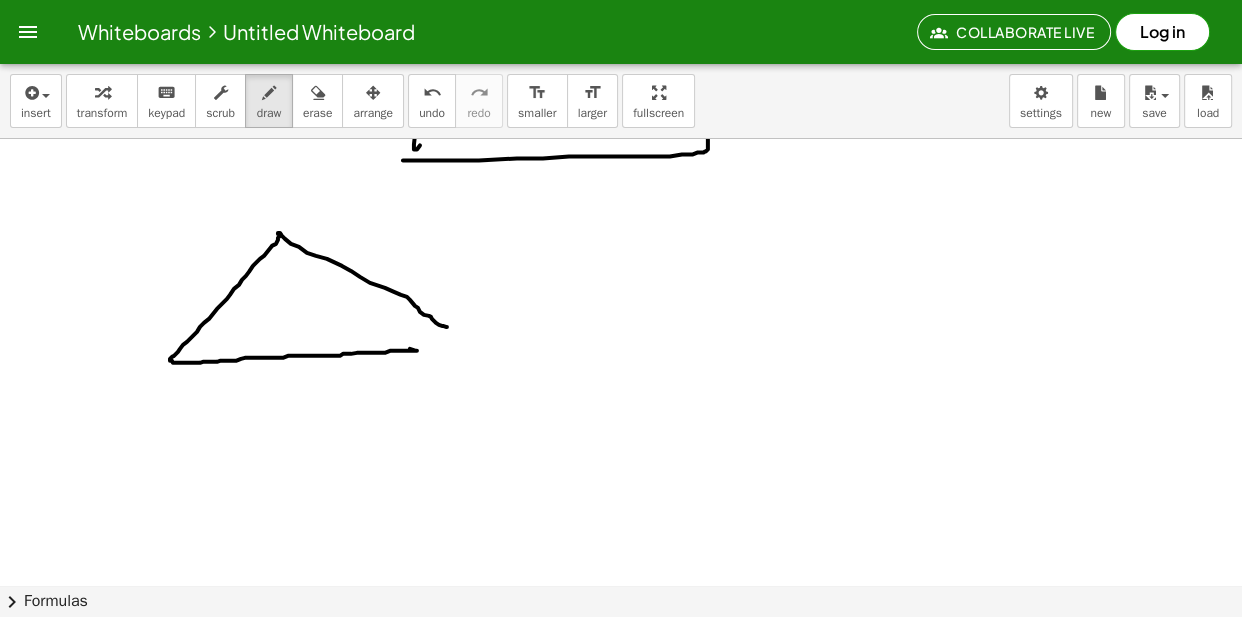 drag, startPoint x: 280, startPoint y: 237, endPoint x: 444, endPoint y: 332, distance: 189.52837 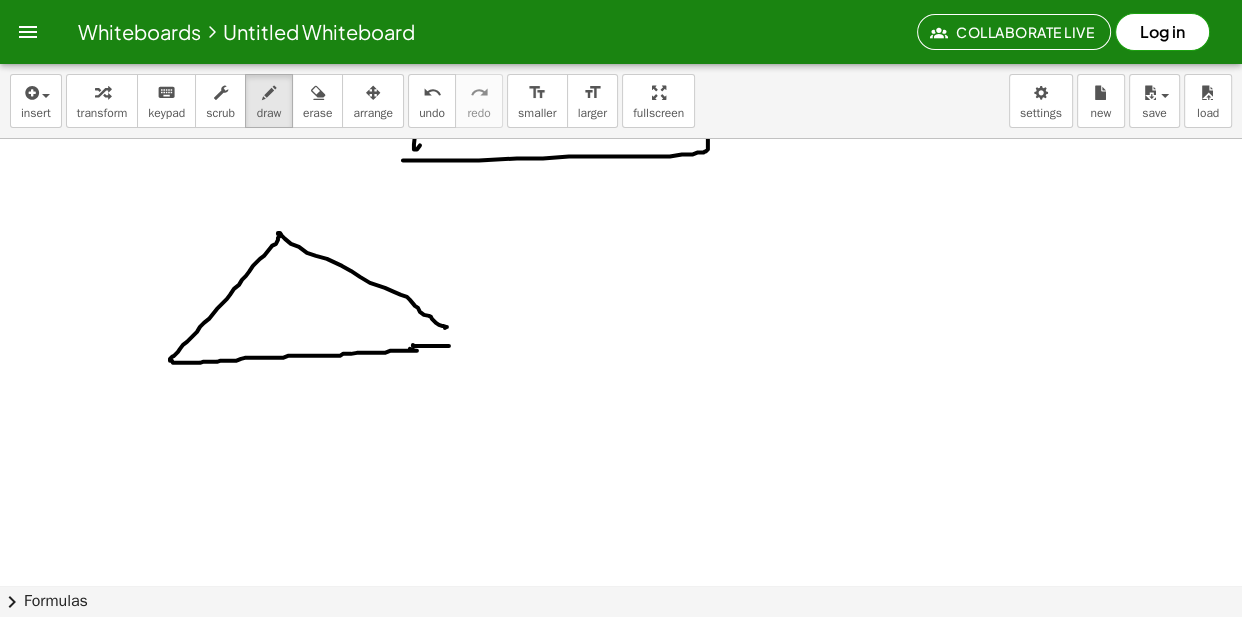drag, startPoint x: 413, startPoint y: 350, endPoint x: 449, endPoint y: 350, distance: 36 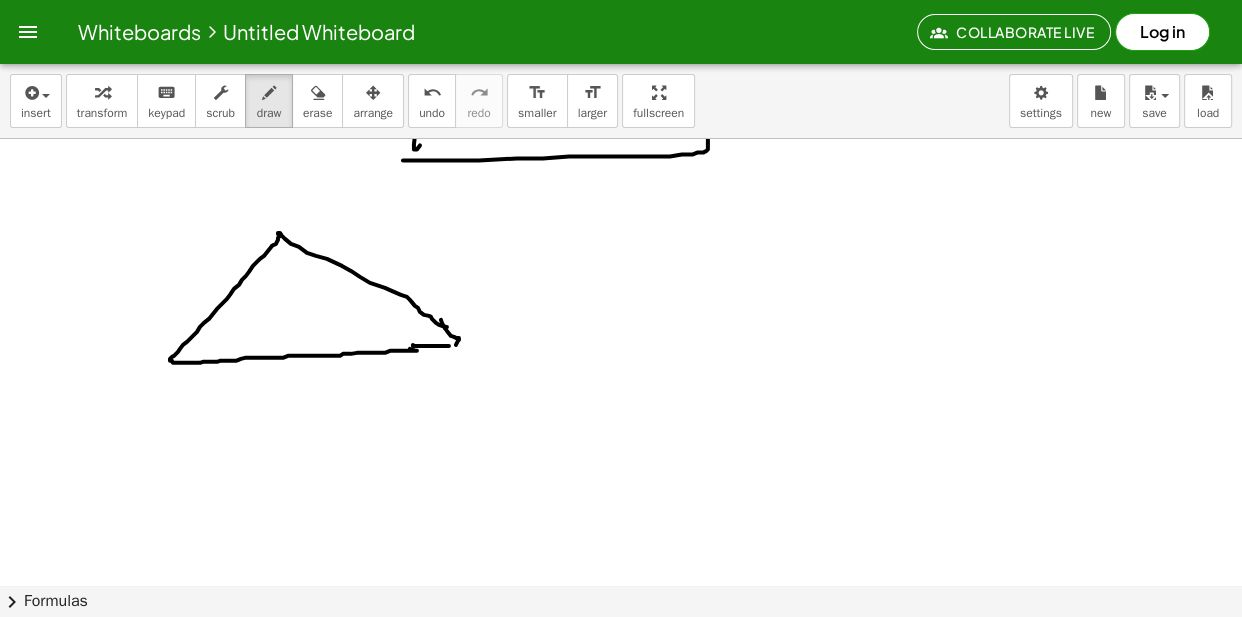 drag, startPoint x: 441, startPoint y: 324, endPoint x: 437, endPoint y: 350, distance: 26.305893 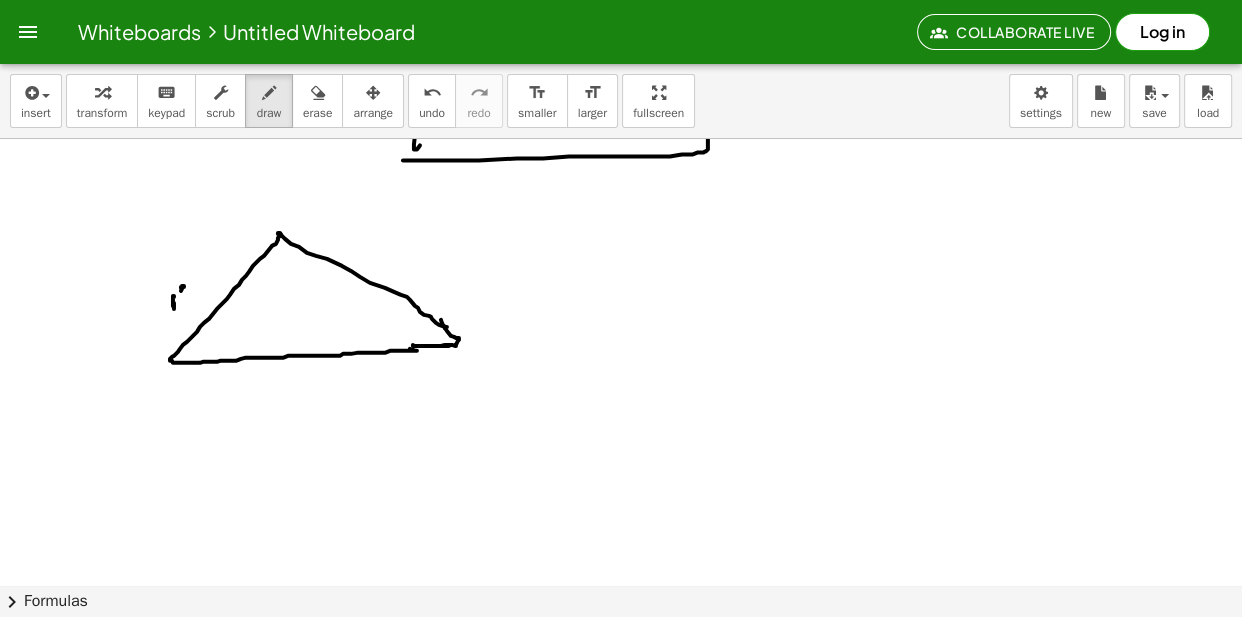 drag, startPoint x: 183, startPoint y: 291, endPoint x: 189, endPoint y: 300, distance: 10.816654 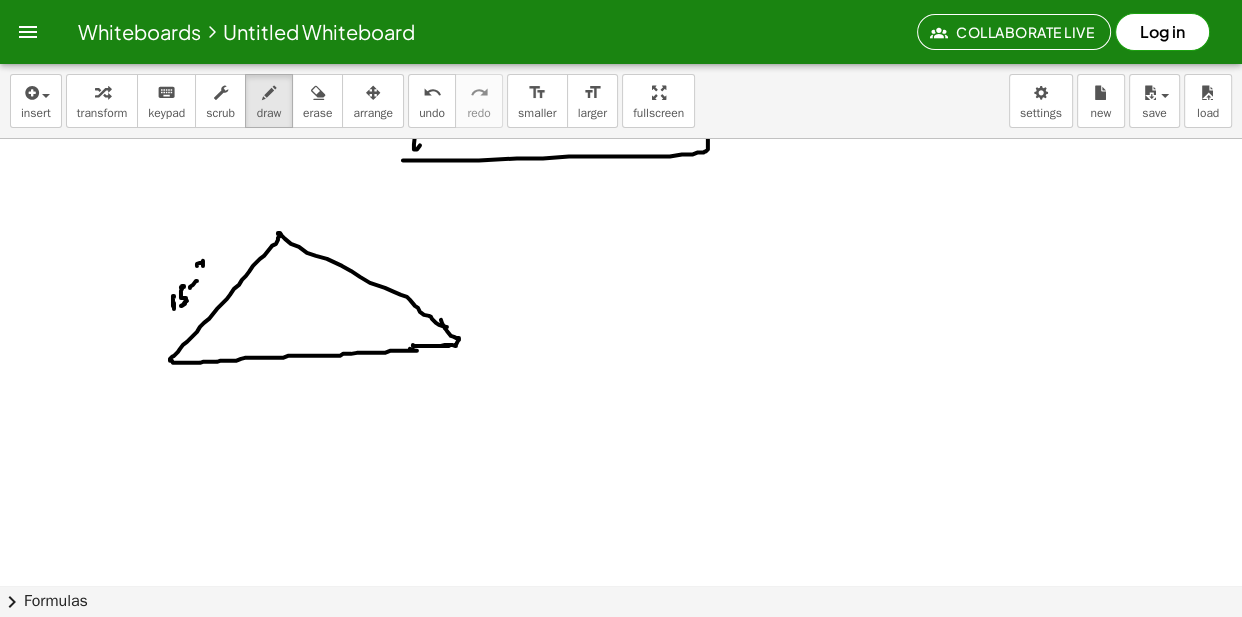 drag, startPoint x: 197, startPoint y: 269, endPoint x: 210, endPoint y: 276, distance: 14.764823 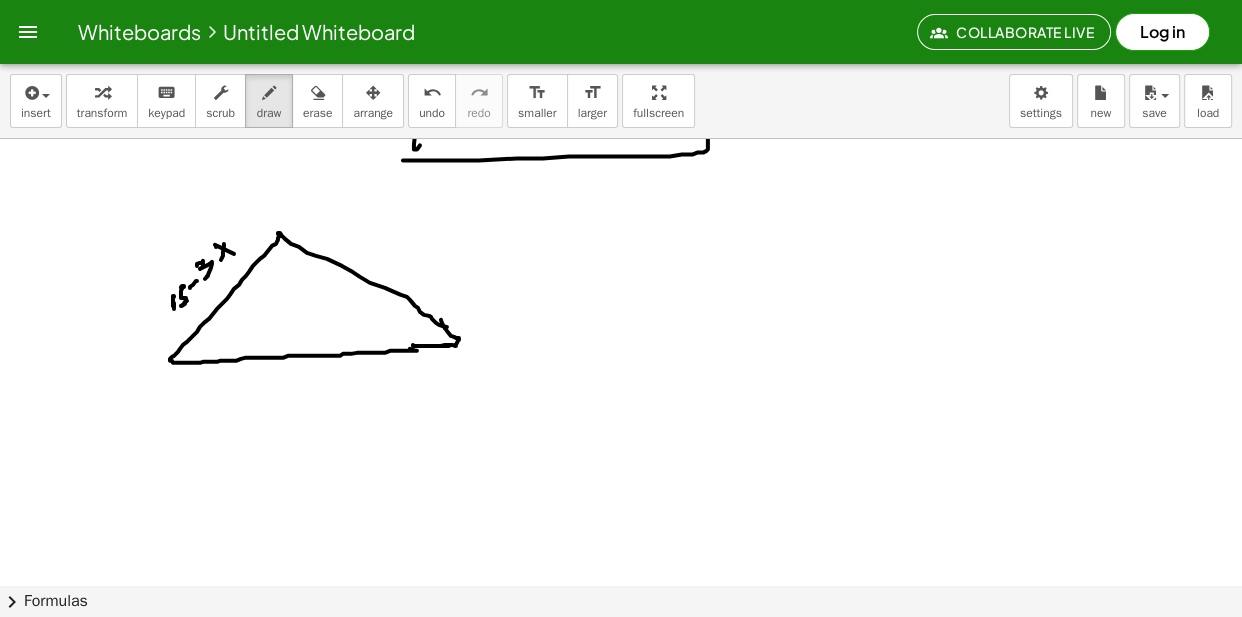 drag, startPoint x: 382, startPoint y: 255, endPoint x: 368, endPoint y: 258, distance: 14.3178215 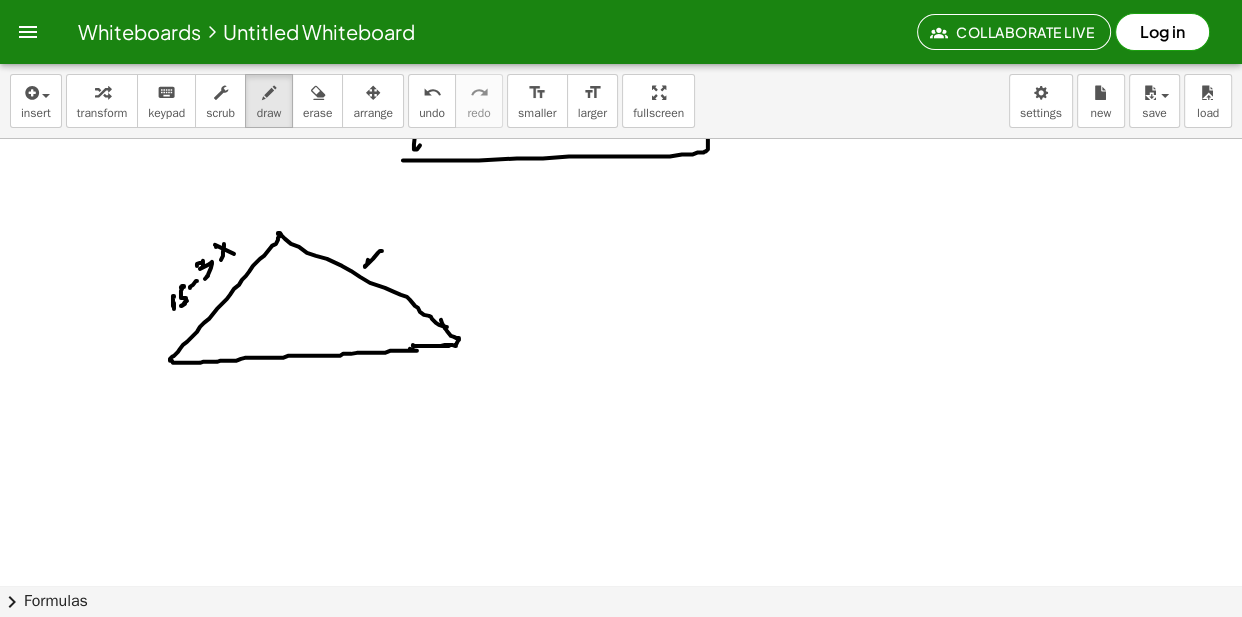 drag, startPoint x: 368, startPoint y: 254, endPoint x: 379, endPoint y: 261, distance: 13.038404 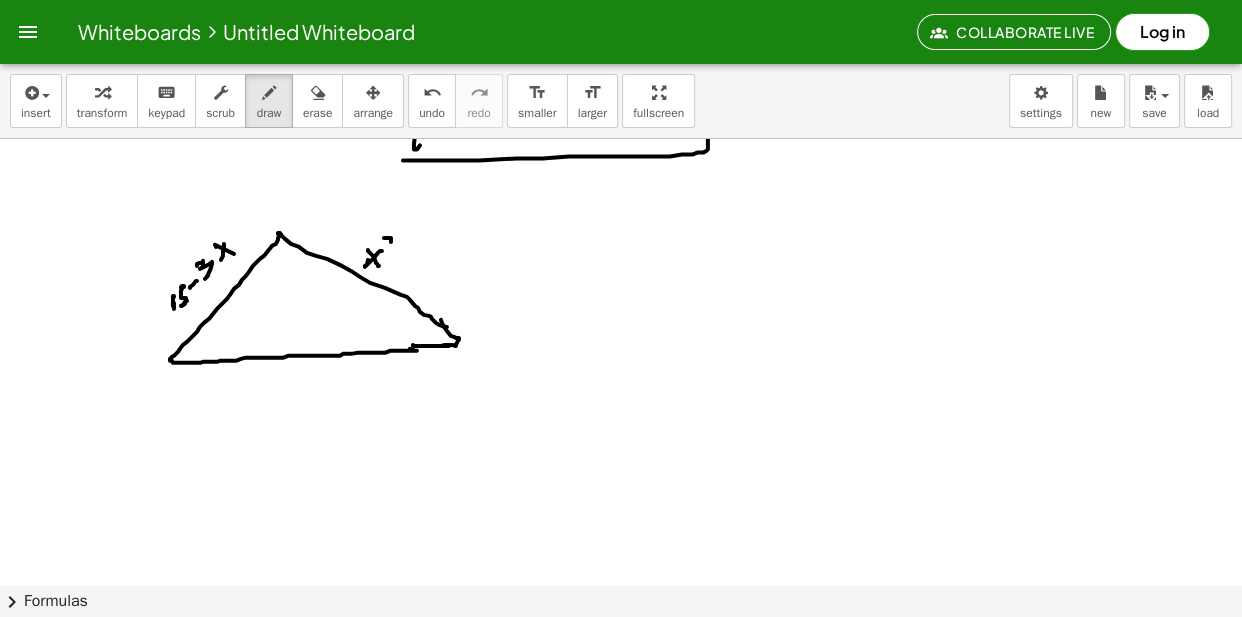 drag, startPoint x: 384, startPoint y: 242, endPoint x: 390, endPoint y: 265, distance: 23.769728 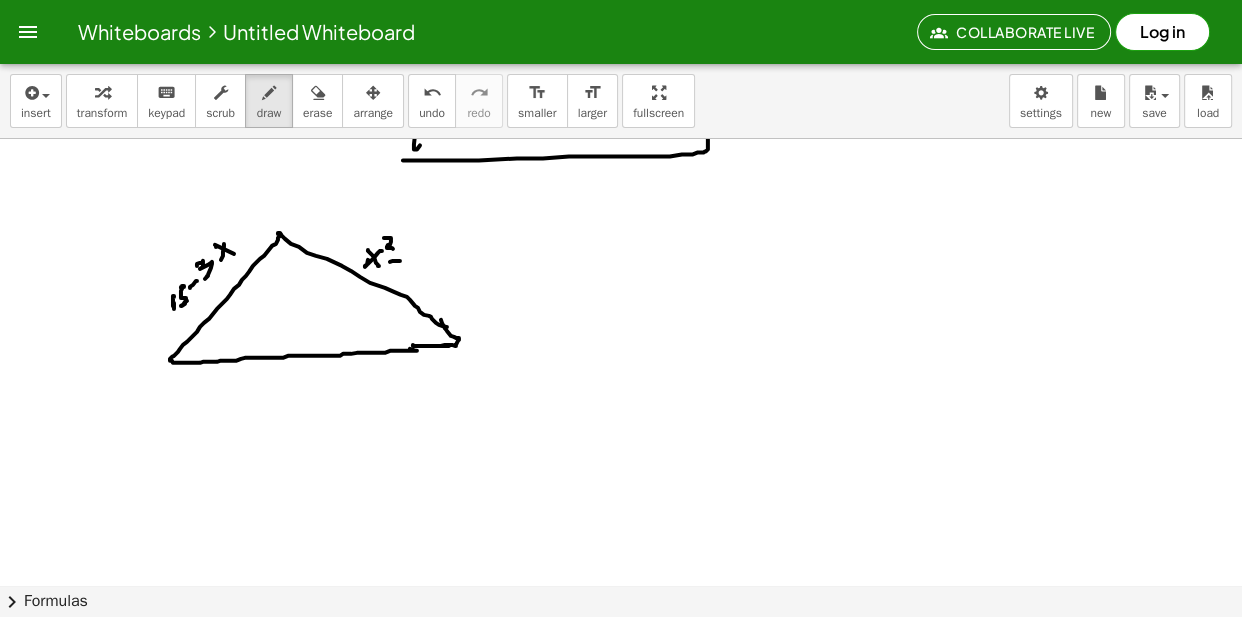 drag, startPoint x: 406, startPoint y: 256, endPoint x: 409, endPoint y: 273, distance: 17.262676 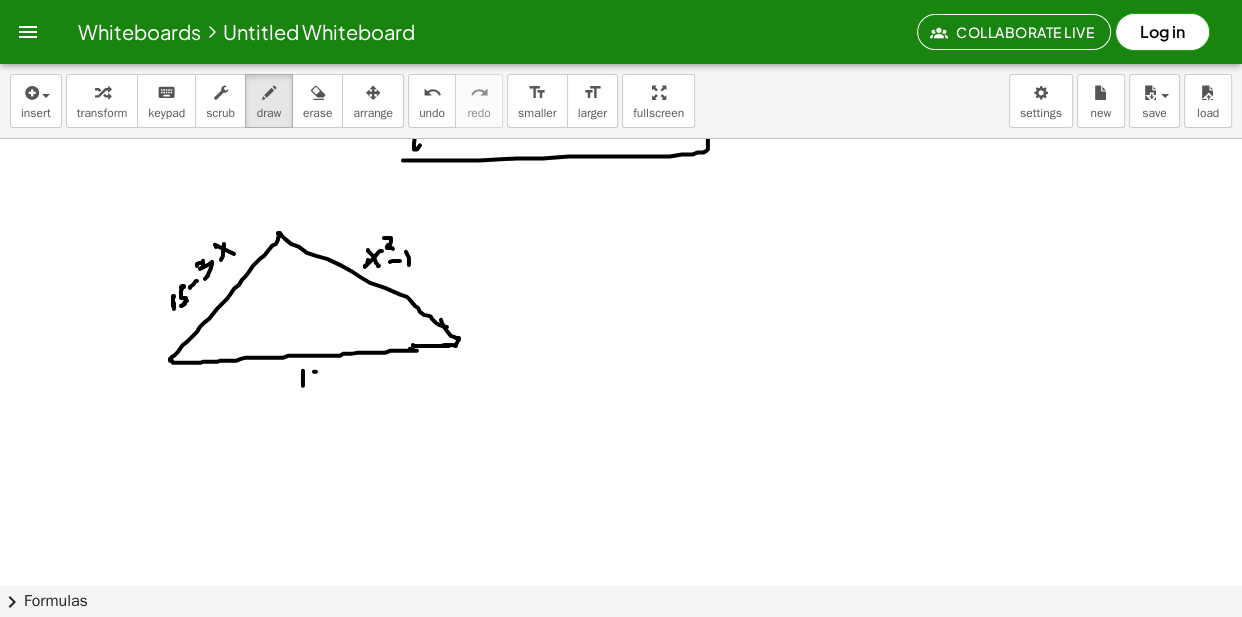 drag, startPoint x: 316, startPoint y: 376, endPoint x: 325, endPoint y: 386, distance: 13.453624 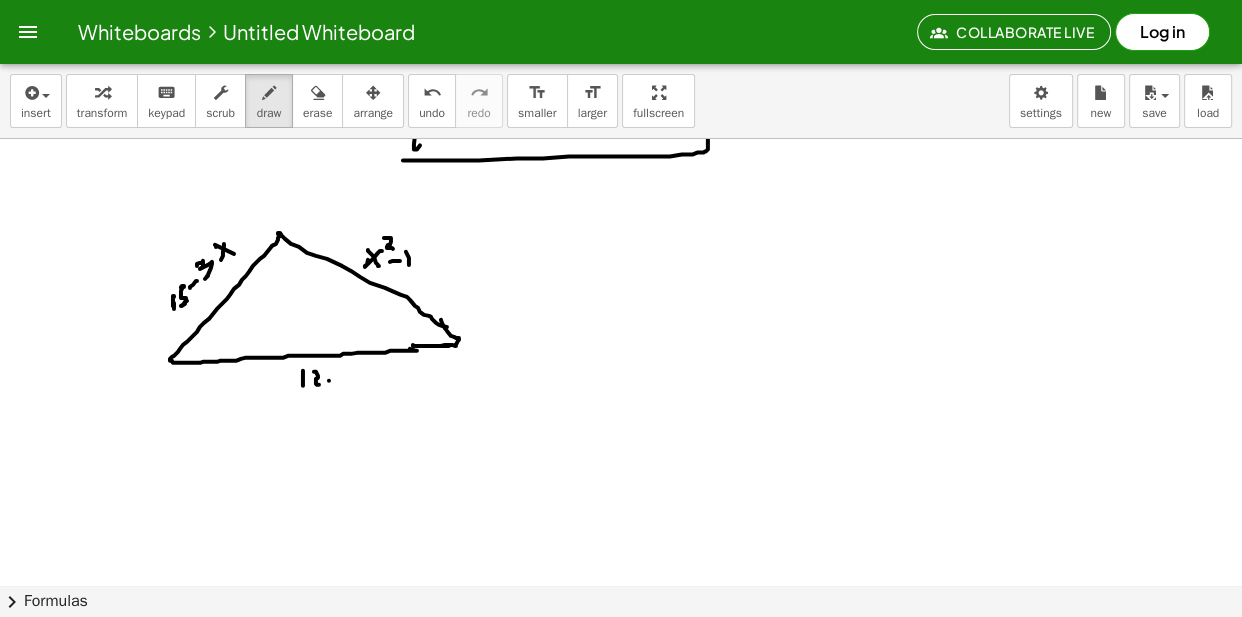 drag, startPoint x: 329, startPoint y: 385, endPoint x: 345, endPoint y: 380, distance: 16.763054 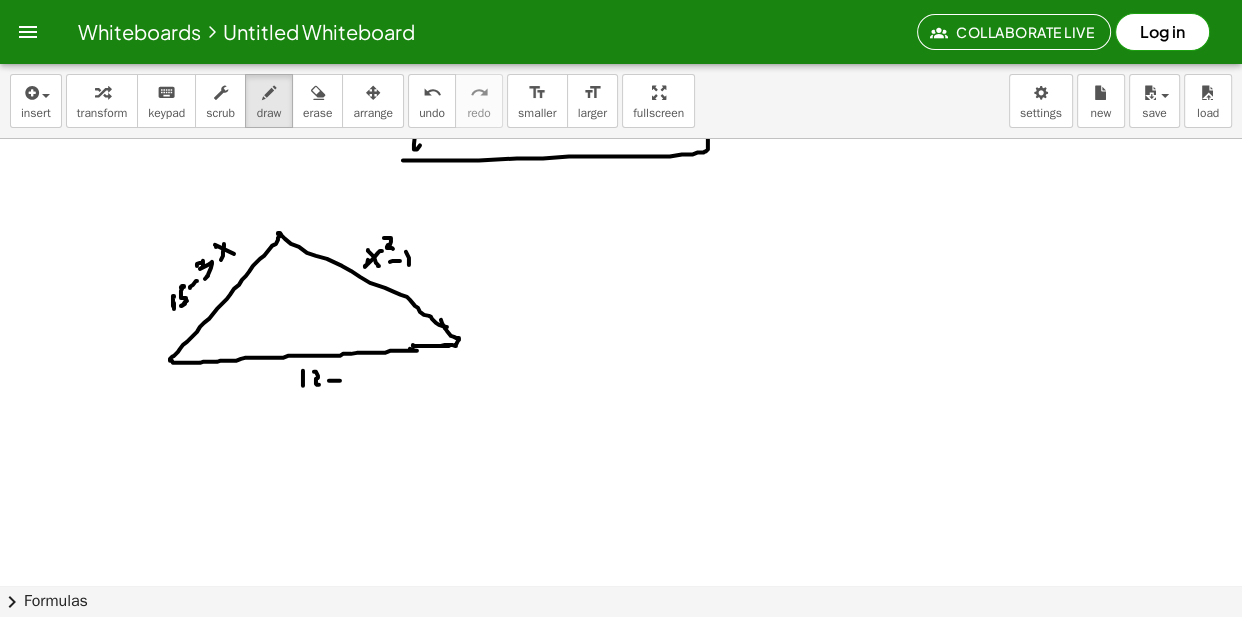 drag, startPoint x: 347, startPoint y: 377, endPoint x: 359, endPoint y: 385, distance: 14.422205 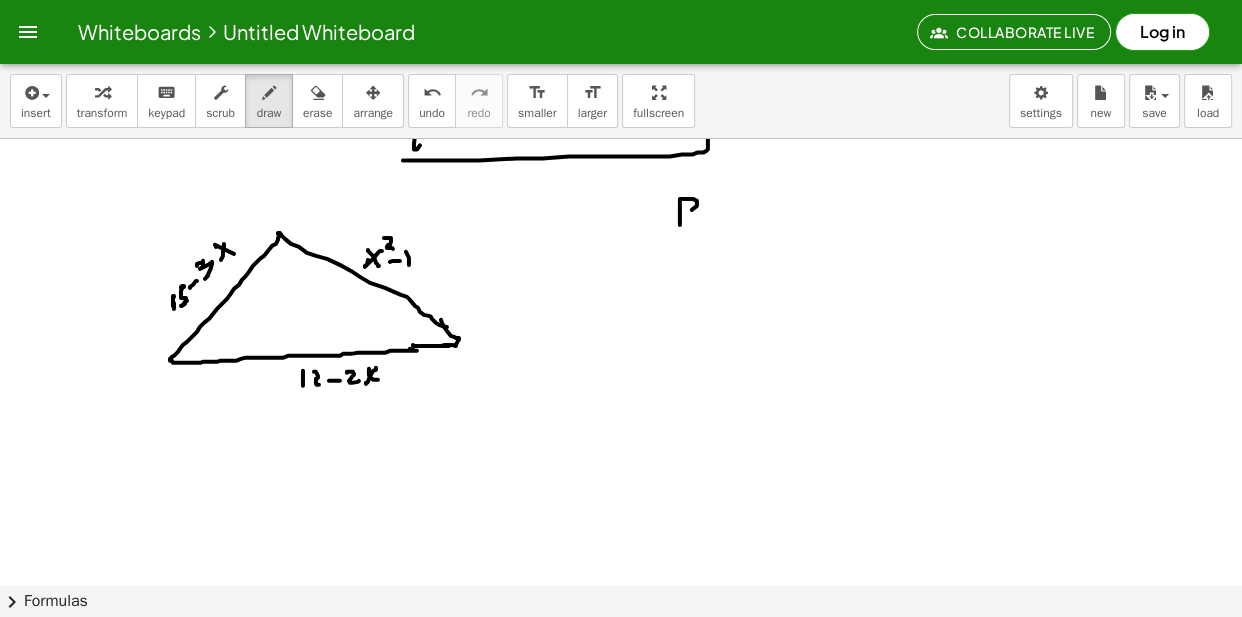 drag, startPoint x: 680, startPoint y: 211, endPoint x: 695, endPoint y: 218, distance: 16.552946 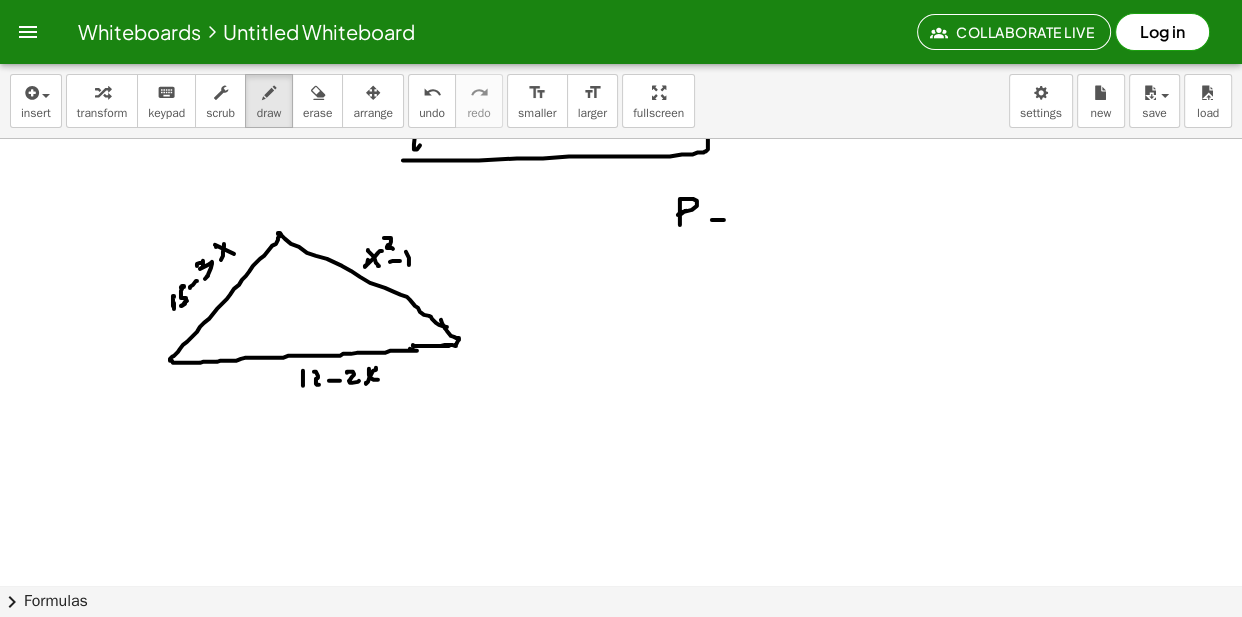 drag, startPoint x: 715, startPoint y: 216, endPoint x: 732, endPoint y: 216, distance: 17 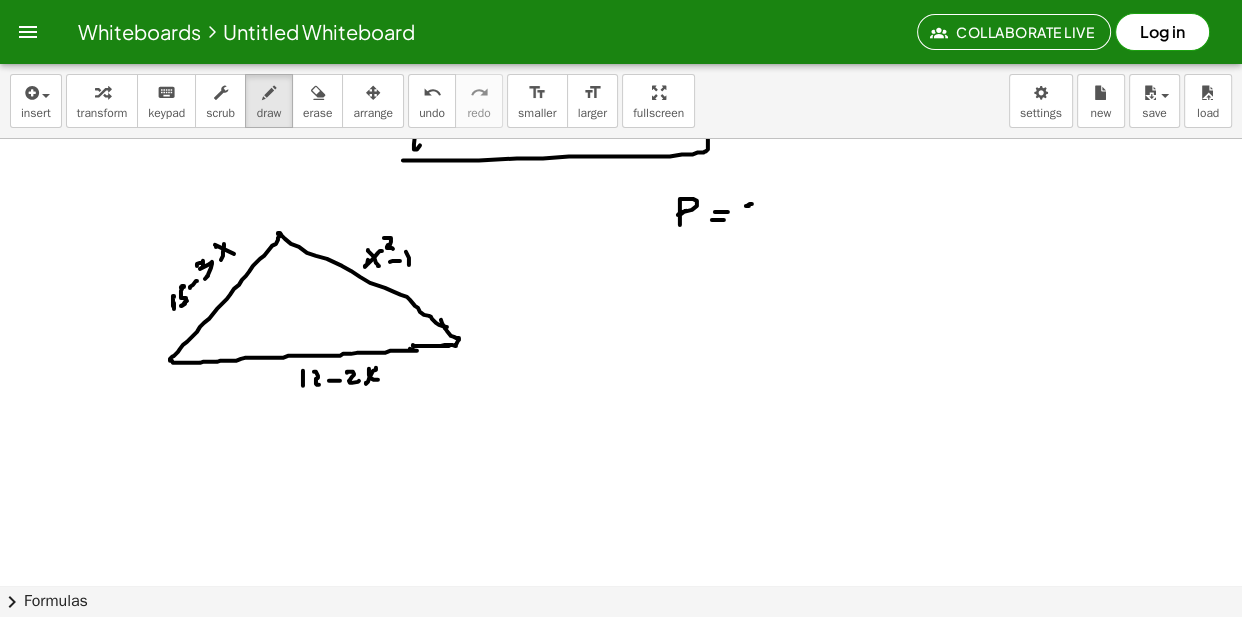 drag, startPoint x: 749, startPoint y: 210, endPoint x: 757, endPoint y: 223, distance: 15.264338 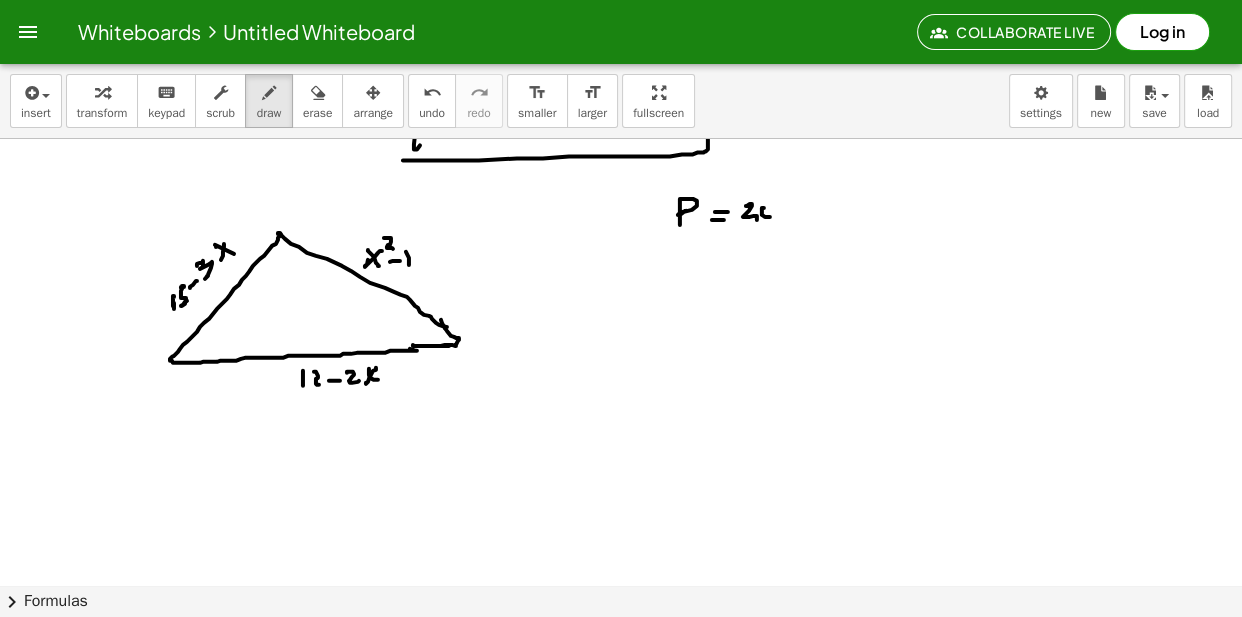 drag, startPoint x: 764, startPoint y: 212, endPoint x: 766, endPoint y: 225, distance: 13.152946 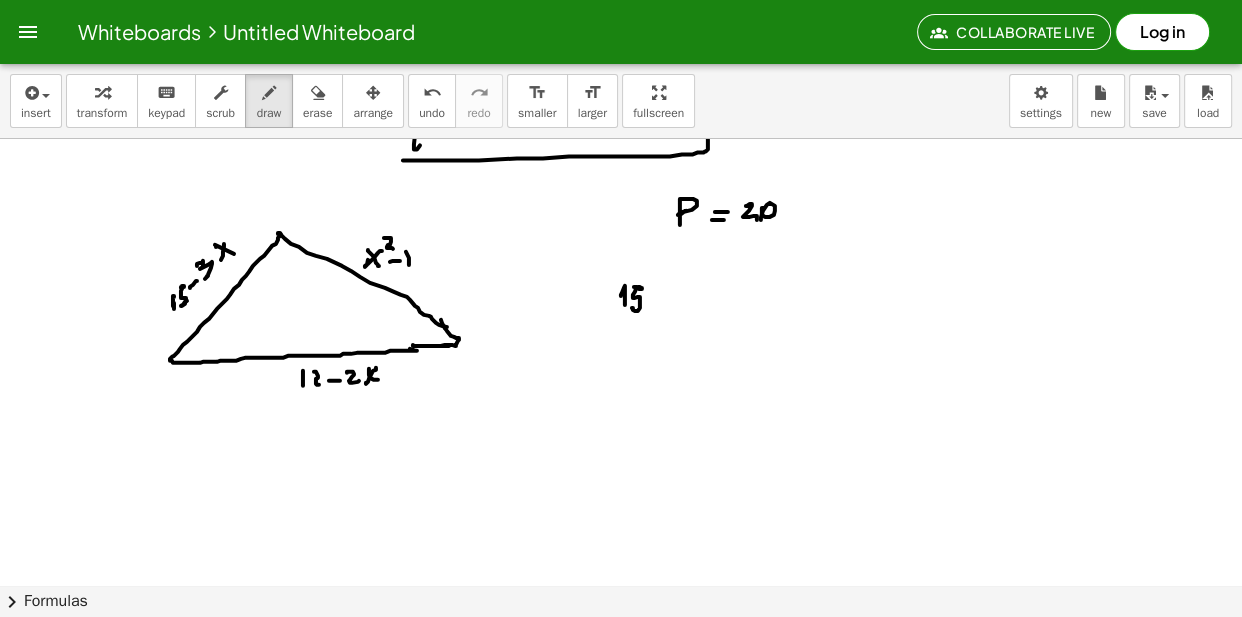 drag, startPoint x: 639, startPoint y: 293, endPoint x: 648, endPoint y: 304, distance: 14.21267 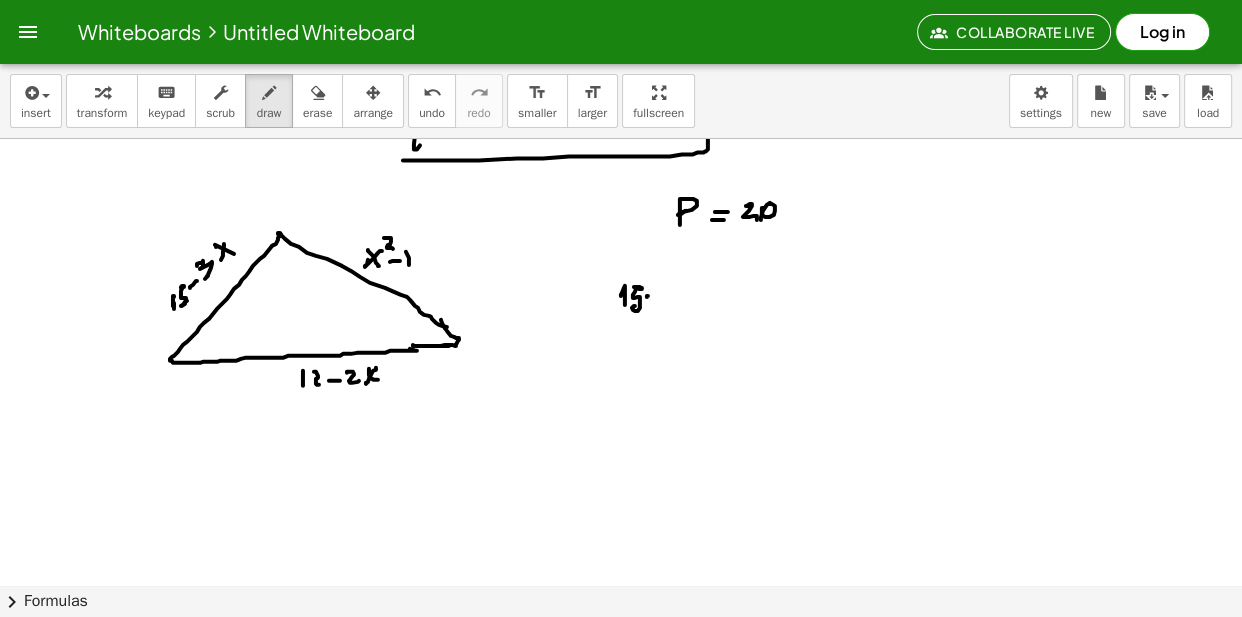 drag, startPoint x: 648, startPoint y: 300, endPoint x: 664, endPoint y: 291, distance: 18.35756 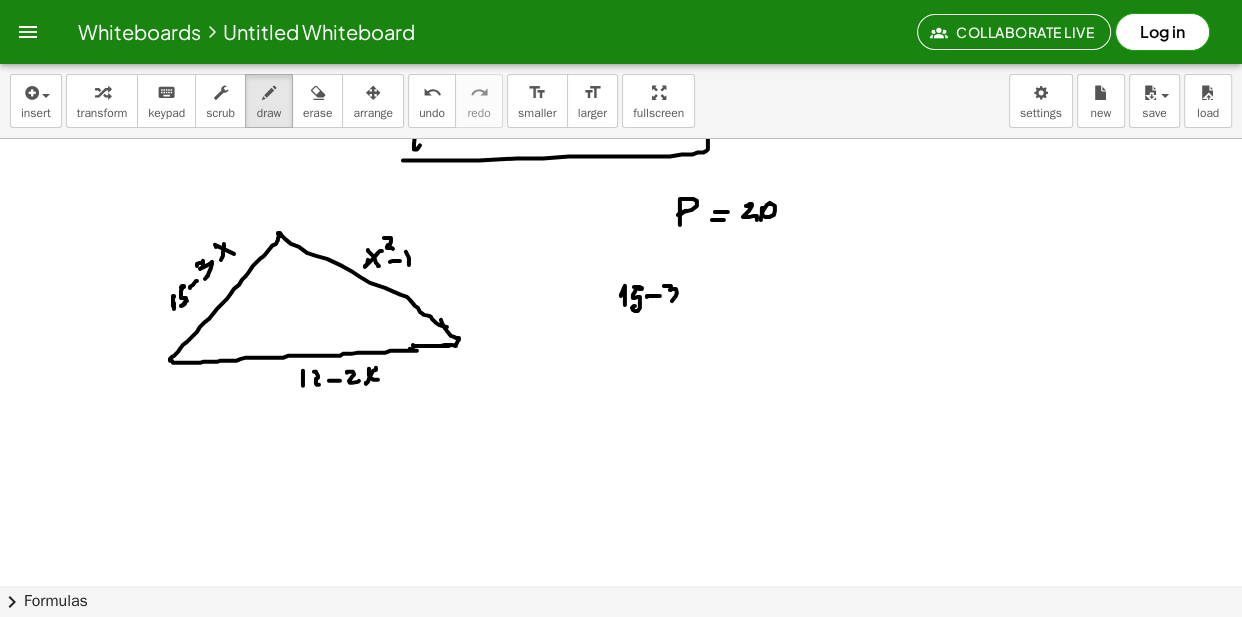 drag, startPoint x: 664, startPoint y: 290, endPoint x: 680, endPoint y: 298, distance: 17.888544 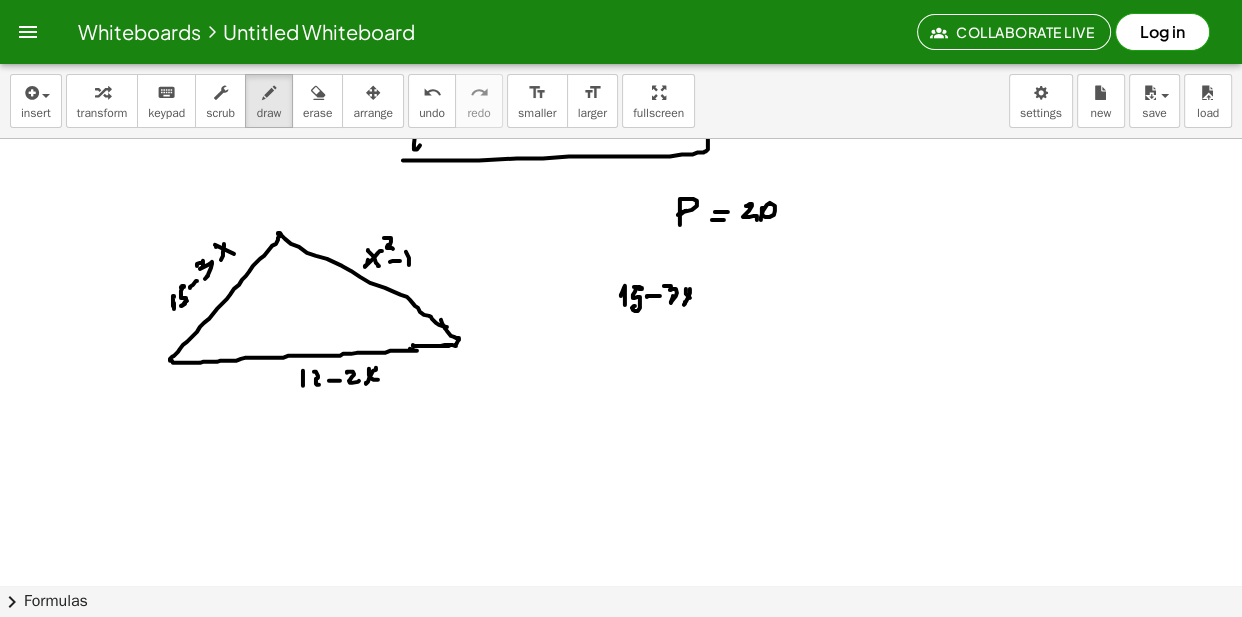 drag, startPoint x: 686, startPoint y: 293, endPoint x: 694, endPoint y: 308, distance: 17 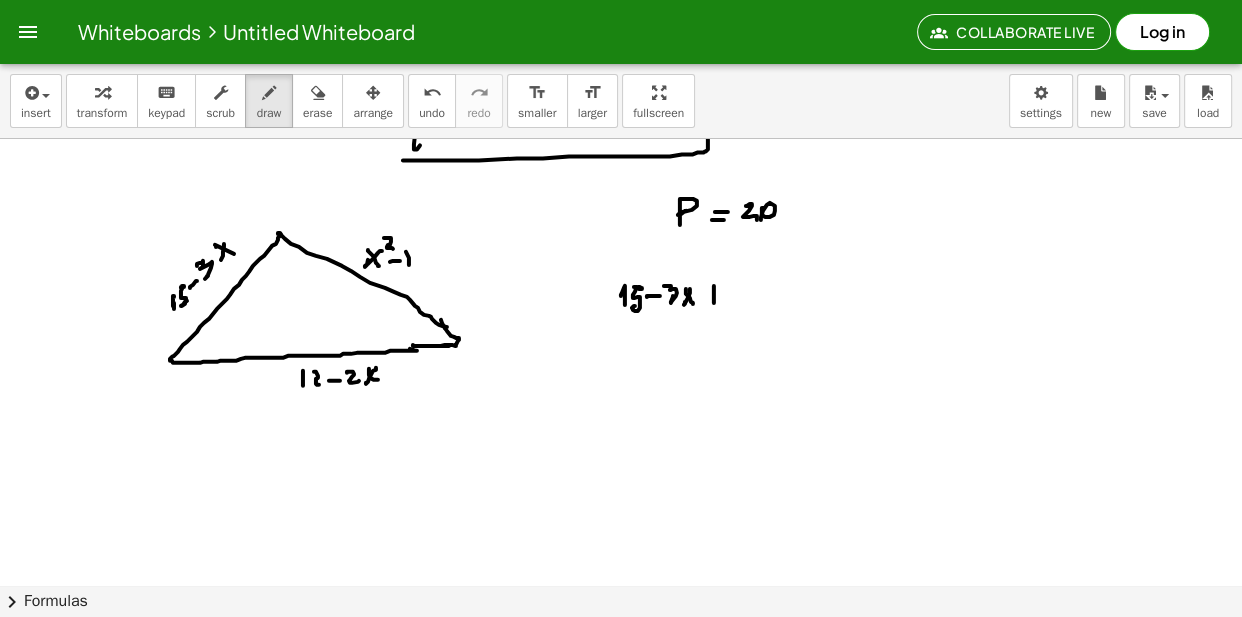 drag, startPoint x: 712, startPoint y: 296, endPoint x: 735, endPoint y: 295, distance: 23.021729 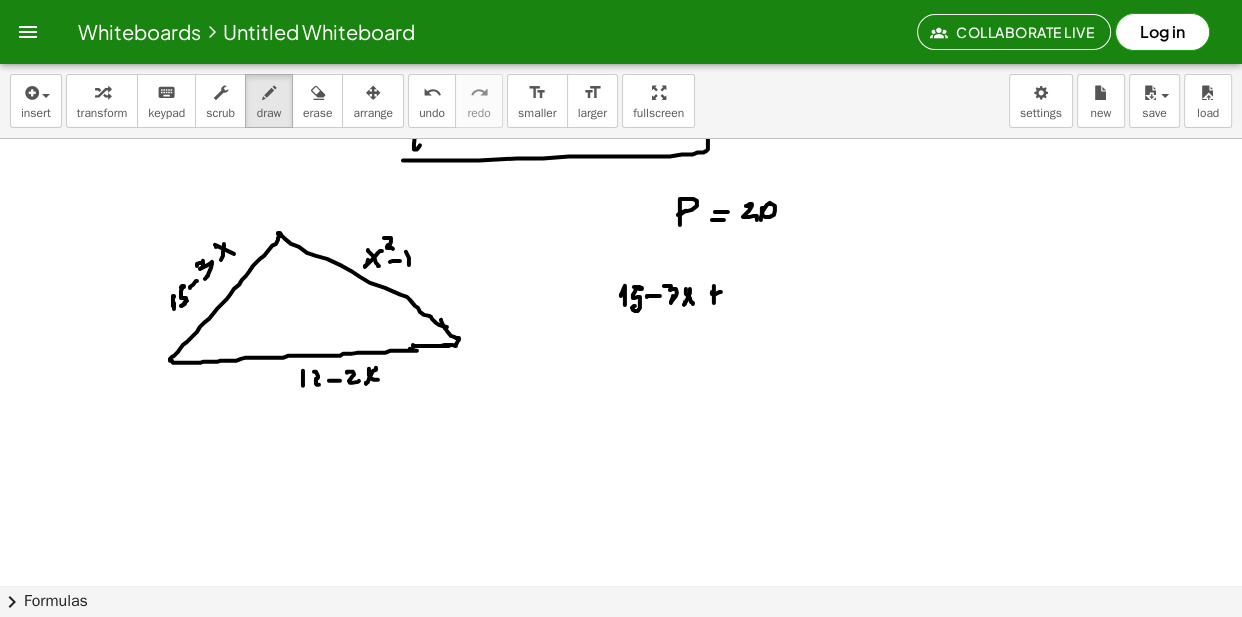 drag, startPoint x: 738, startPoint y: 300, endPoint x: 737, endPoint y: 287, distance: 13.038404 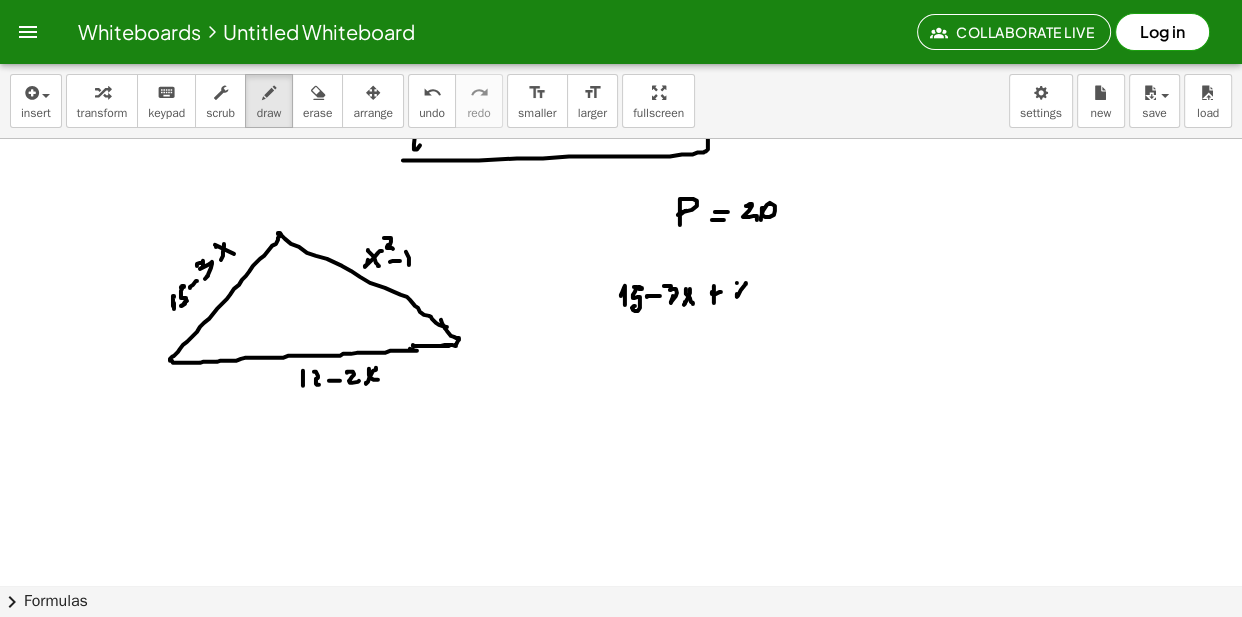 drag, startPoint x: 737, startPoint y: 287, endPoint x: 748, endPoint y: 291, distance: 11.7046995 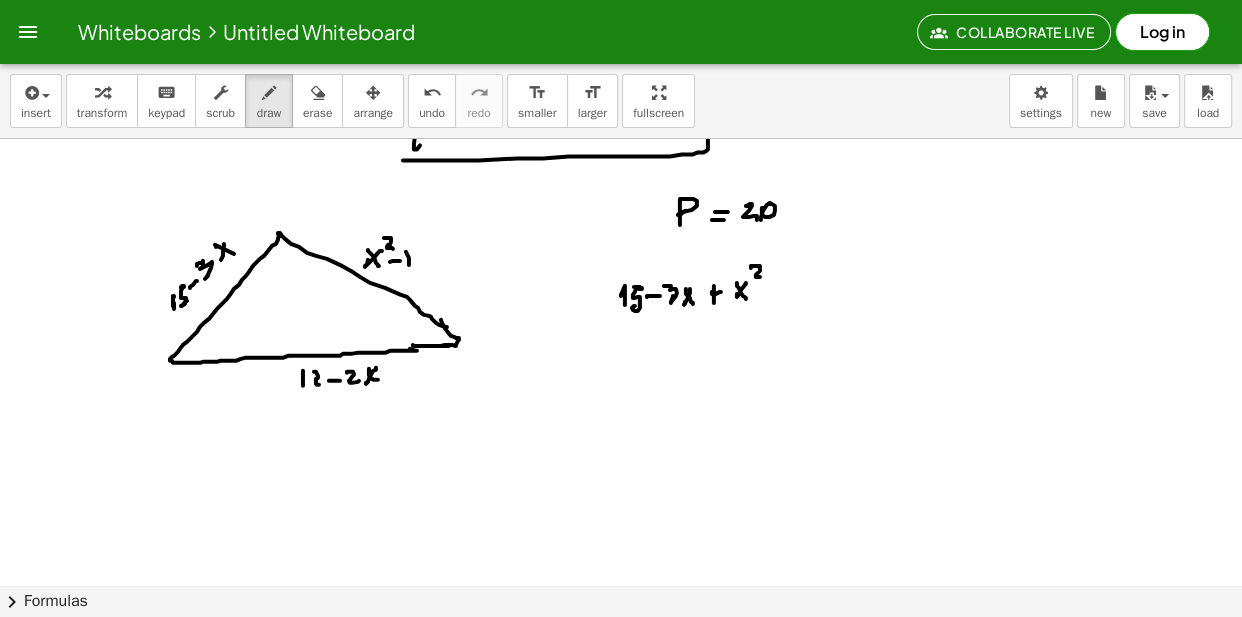 drag, startPoint x: 757, startPoint y: 270, endPoint x: 766, endPoint y: 290, distance: 21.931713 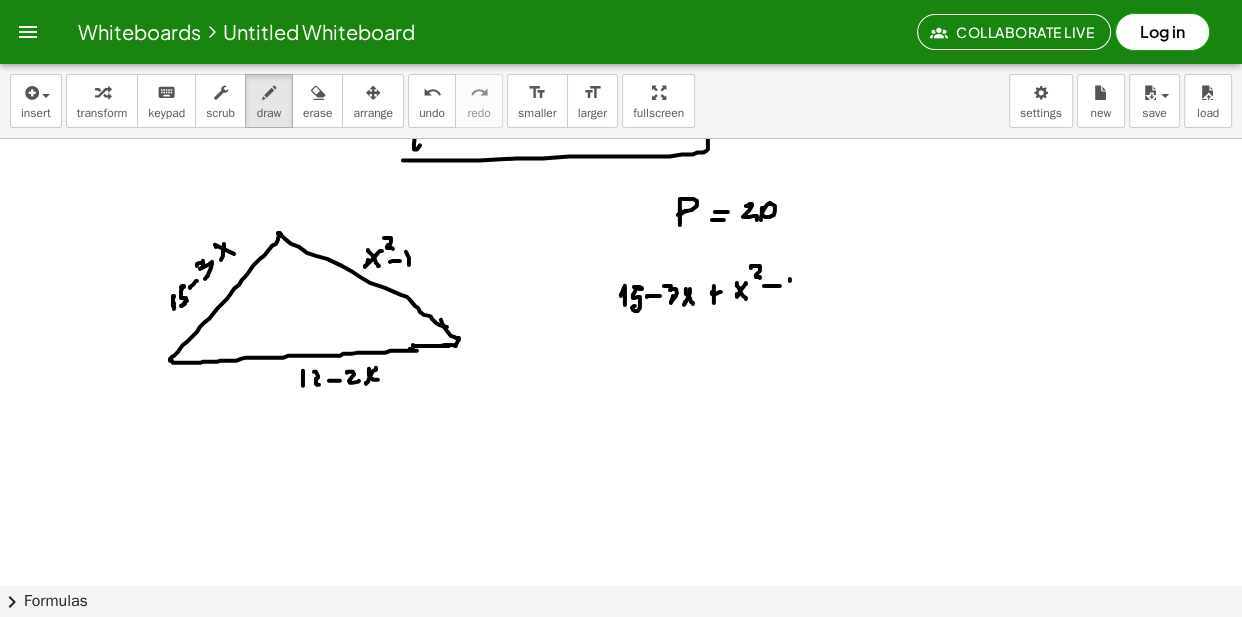 drag, startPoint x: 790, startPoint y: 283, endPoint x: 797, endPoint y: 293, distance: 12.206555 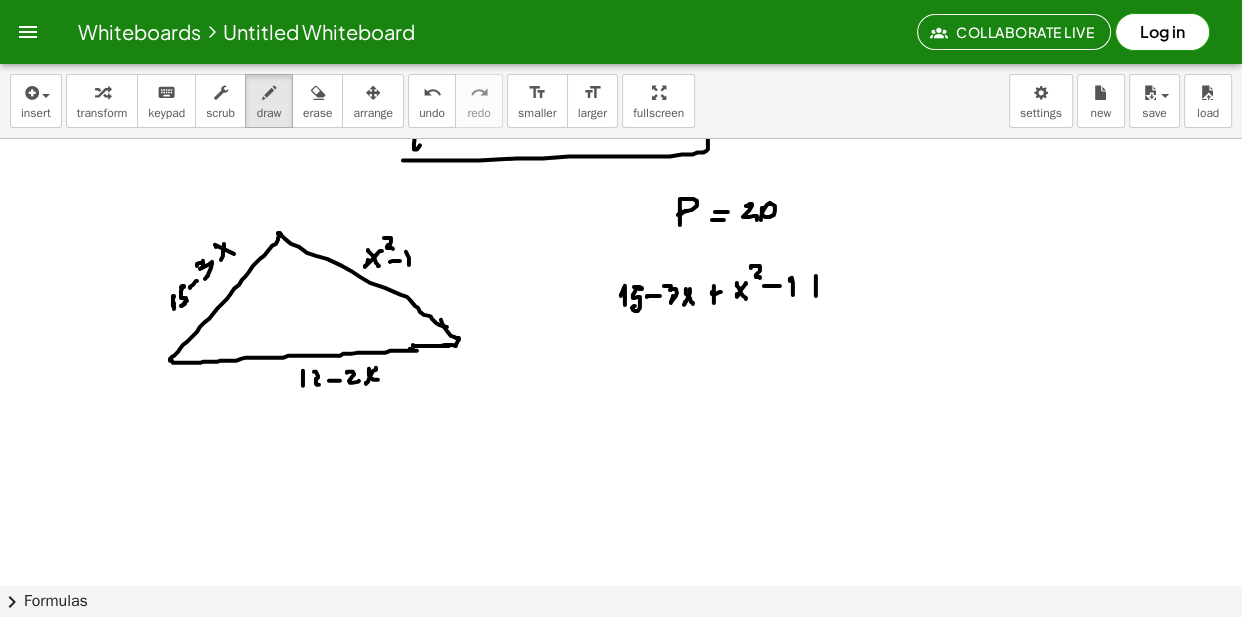 drag, startPoint x: 816, startPoint y: 290, endPoint x: 830, endPoint y: 288, distance: 14.142136 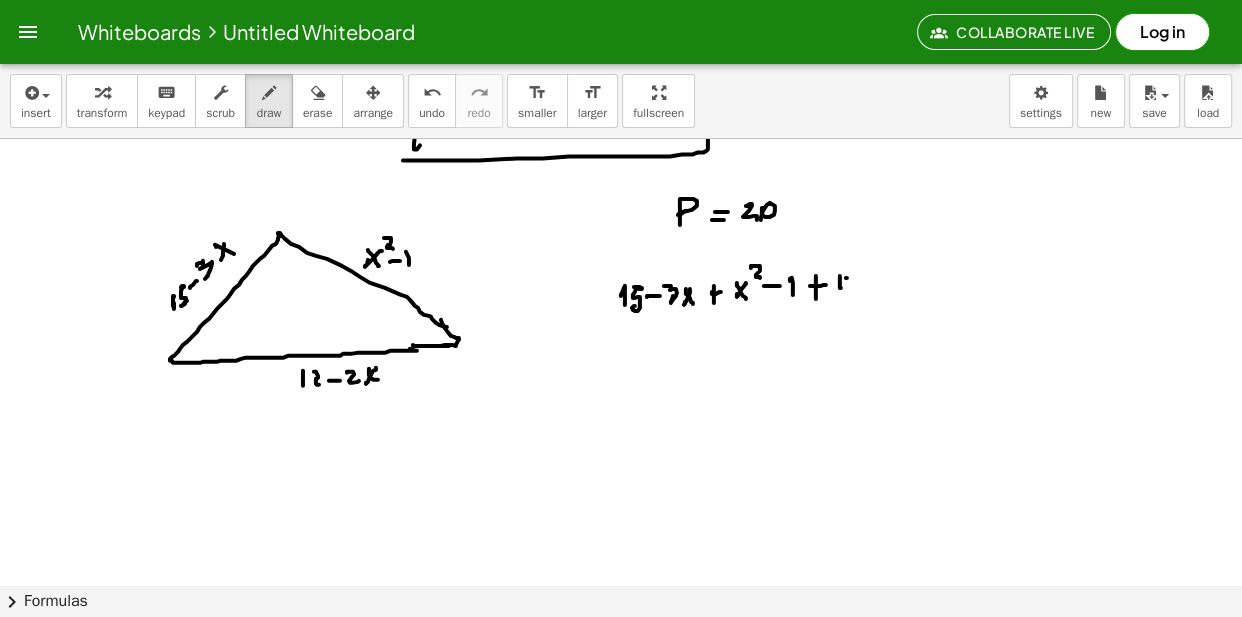 drag, startPoint x: 847, startPoint y: 282, endPoint x: 858, endPoint y: 291, distance: 14.21267 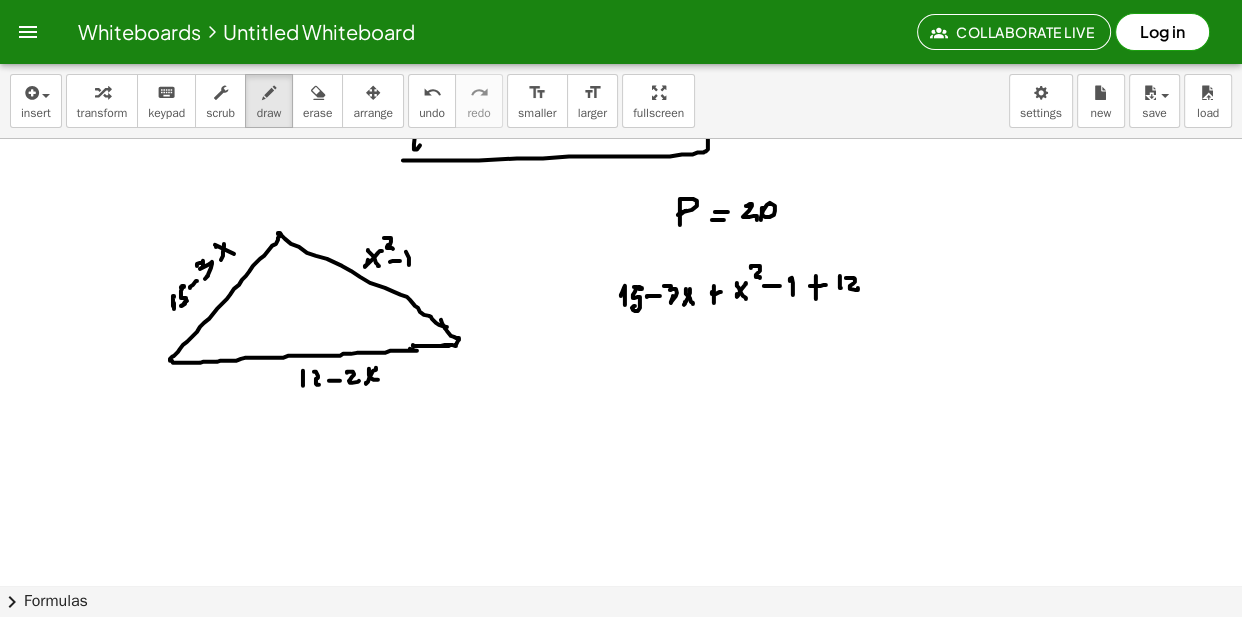 drag, startPoint x: 870, startPoint y: 289, endPoint x: 884, endPoint y: 285, distance: 14.56022 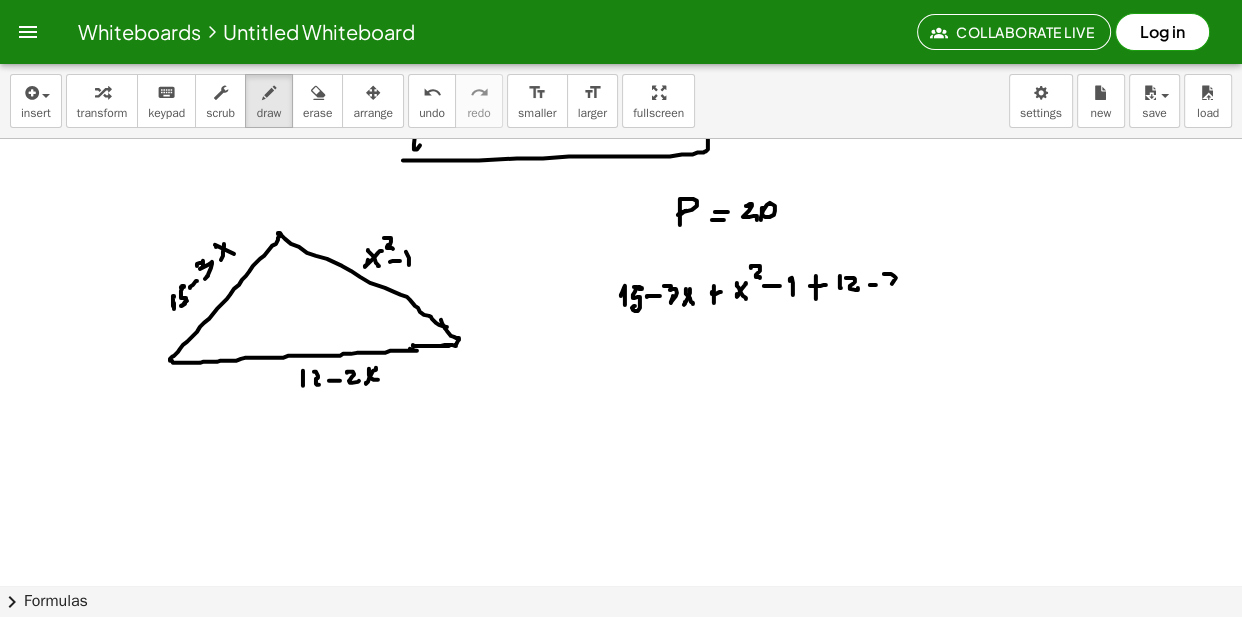 drag, startPoint x: 894, startPoint y: 280, endPoint x: 918, endPoint y: 281, distance: 24.020824 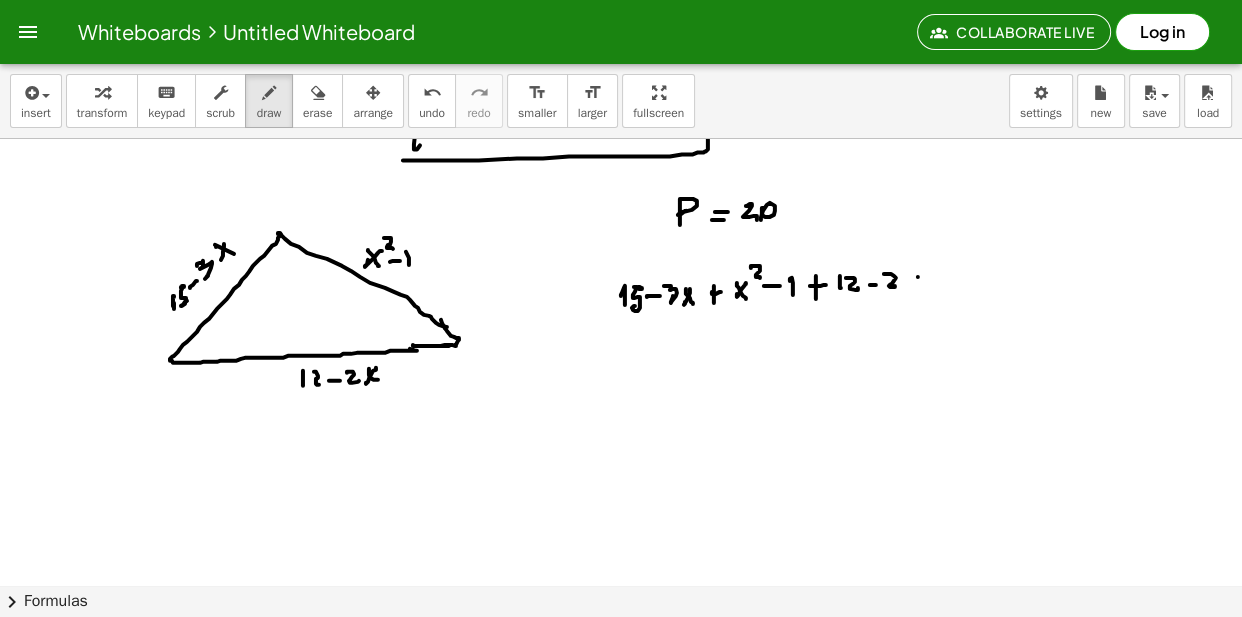 drag, startPoint x: 918, startPoint y: 281, endPoint x: 907, endPoint y: 280, distance: 11.045361 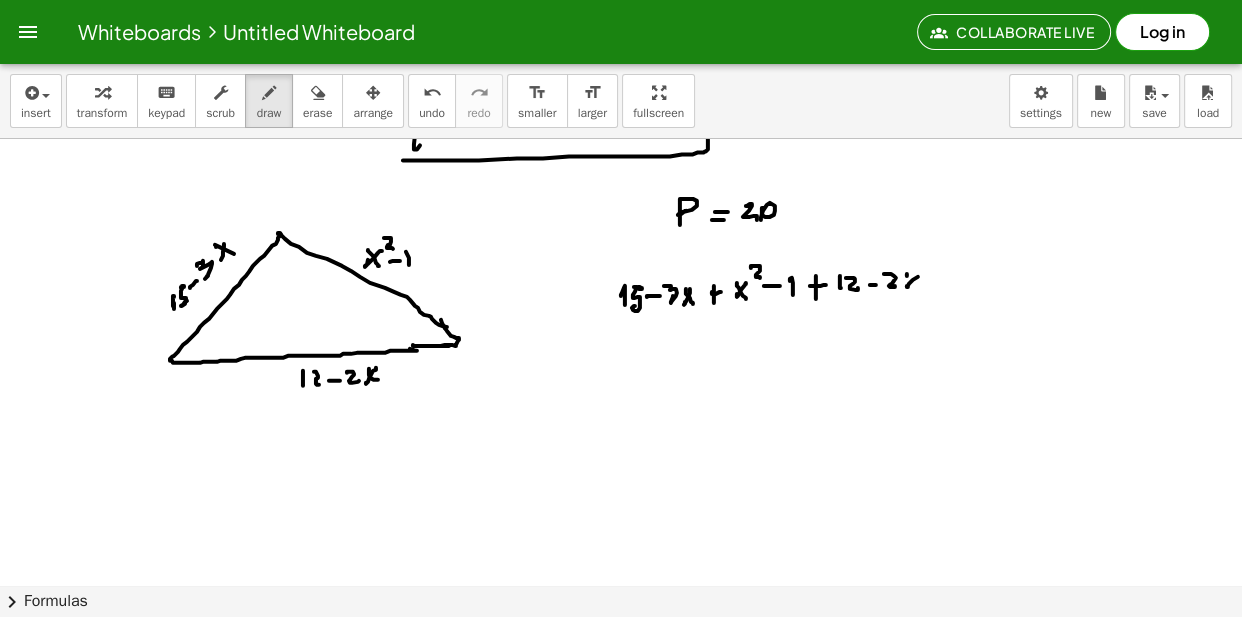 drag, startPoint x: 907, startPoint y: 280, endPoint x: 935, endPoint y: 284, distance: 28.284271 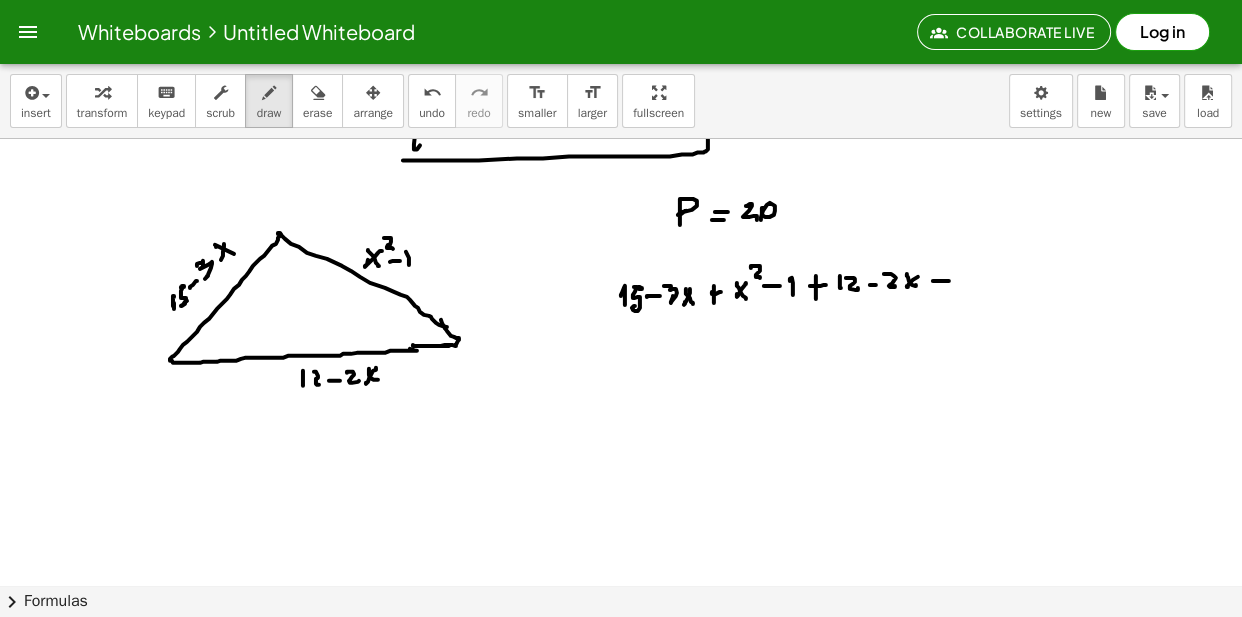 drag, startPoint x: 939, startPoint y: 276, endPoint x: 961, endPoint y: 272, distance: 22.36068 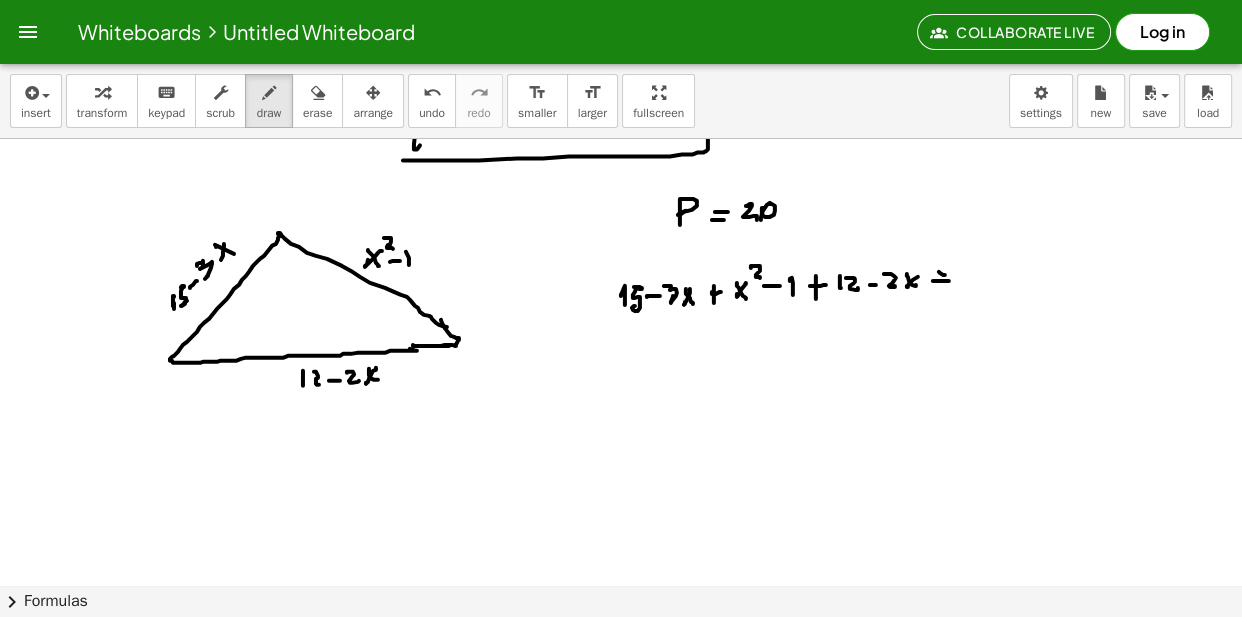 drag, startPoint x: 968, startPoint y: 272, endPoint x: 978, endPoint y: 284, distance: 15.6205 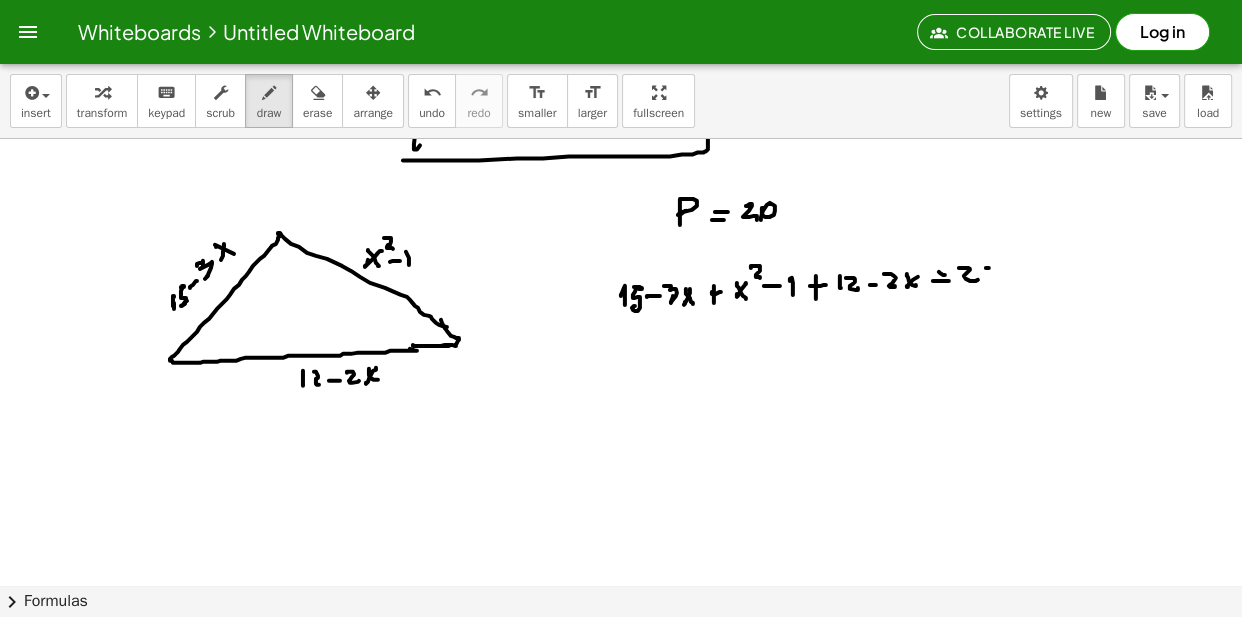 drag, startPoint x: 986, startPoint y: 272, endPoint x: 984, endPoint y: 287, distance: 15.132746 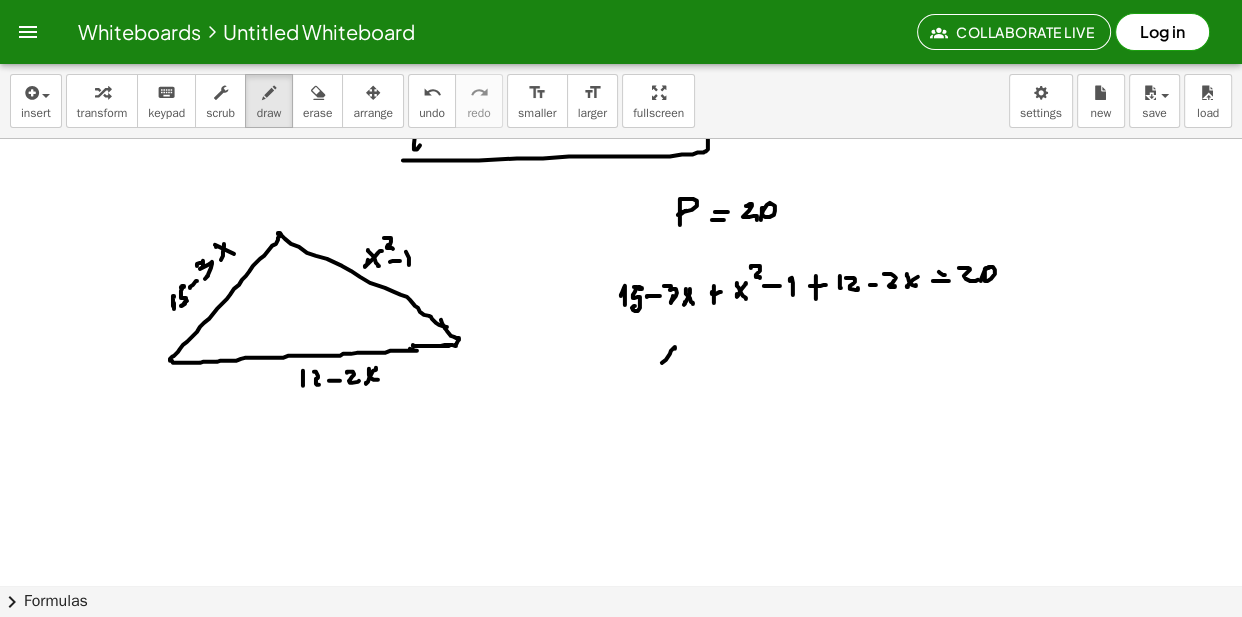 drag, startPoint x: 675, startPoint y: 351, endPoint x: 663, endPoint y: 355, distance: 12.649111 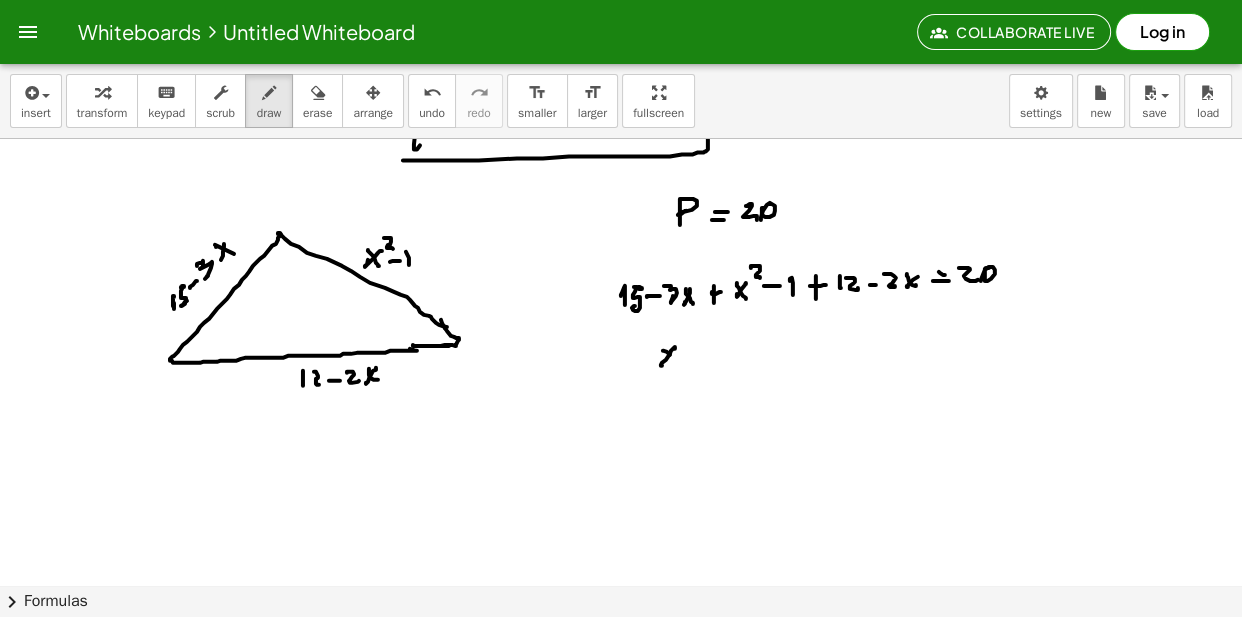 drag, startPoint x: 663, startPoint y: 355, endPoint x: 677, endPoint y: 362, distance: 15.652476 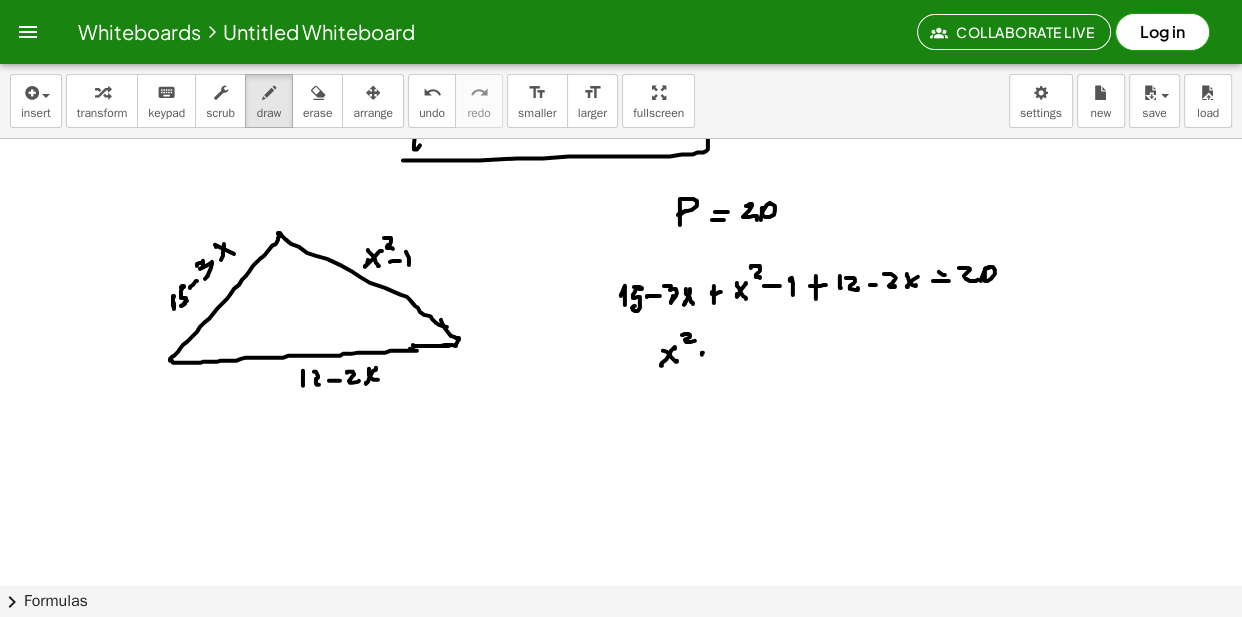 drag, startPoint x: 702, startPoint y: 357, endPoint x: 715, endPoint y: 358, distance: 13.038404 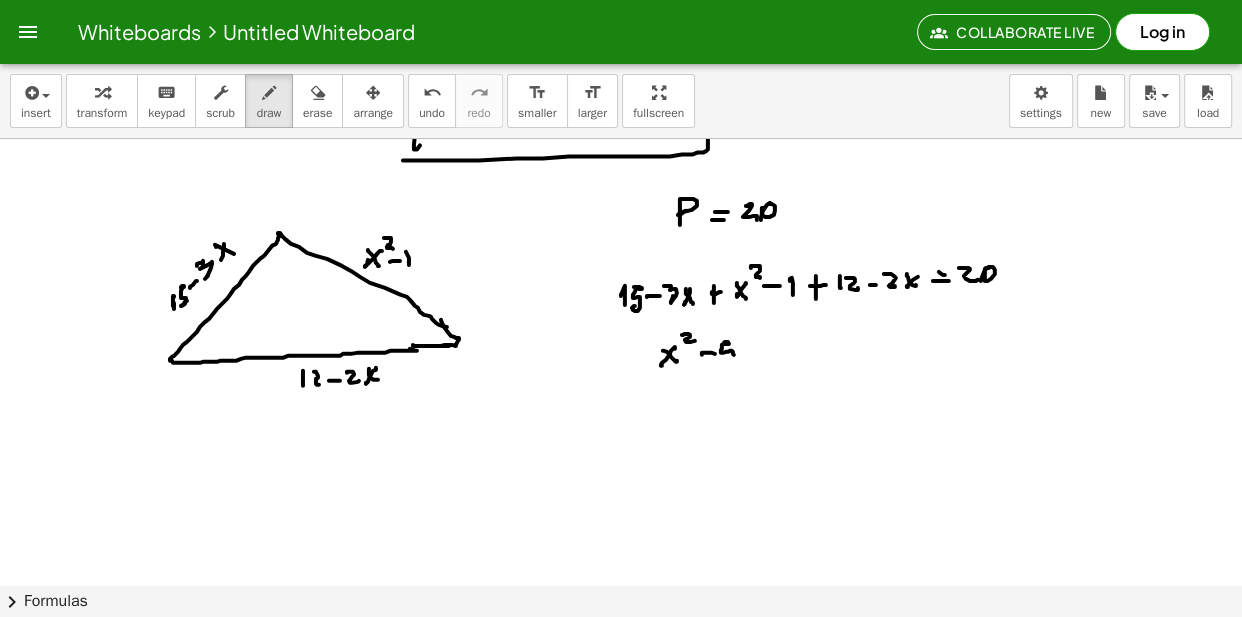 drag, startPoint x: 728, startPoint y: 348, endPoint x: 733, endPoint y: 361, distance: 13.928389 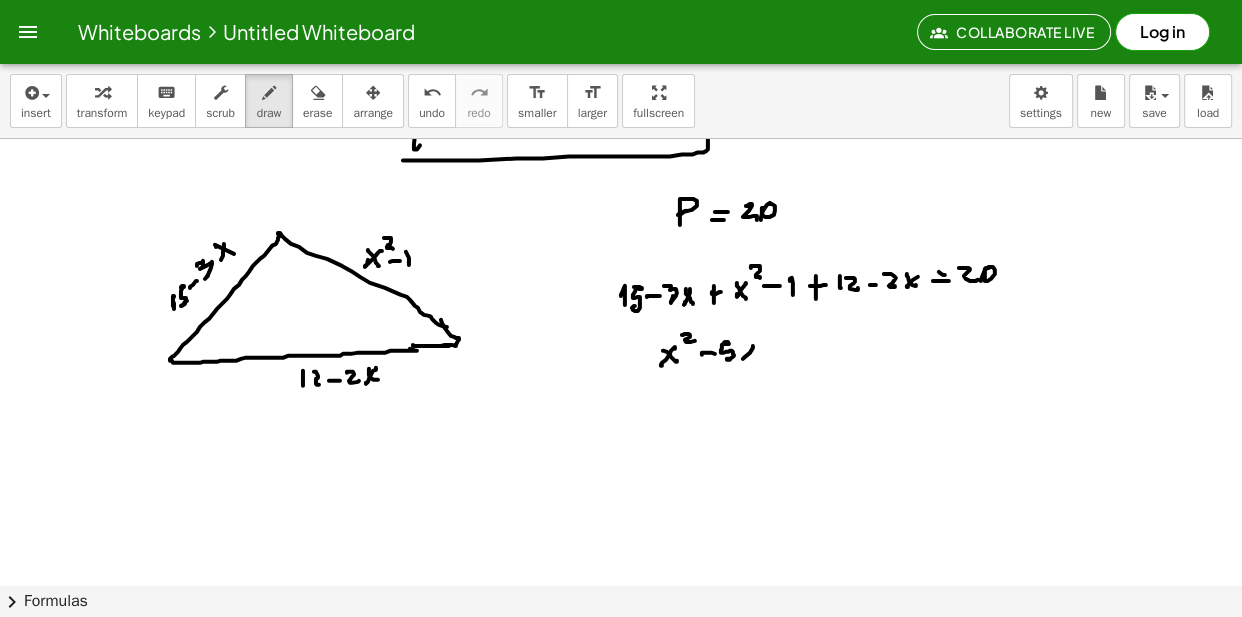 drag, startPoint x: 753, startPoint y: 350, endPoint x: 741, endPoint y: 360, distance: 15.6205 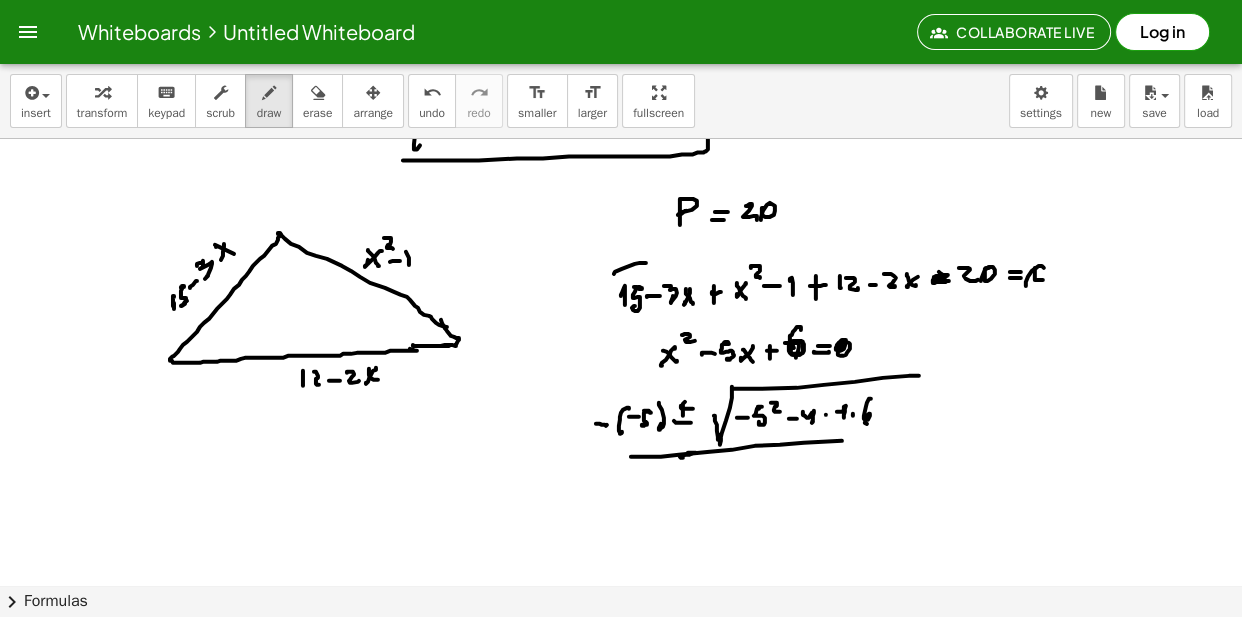 drag, startPoint x: 633, startPoint y: 461, endPoint x: 904, endPoint y: 449, distance: 271.26556 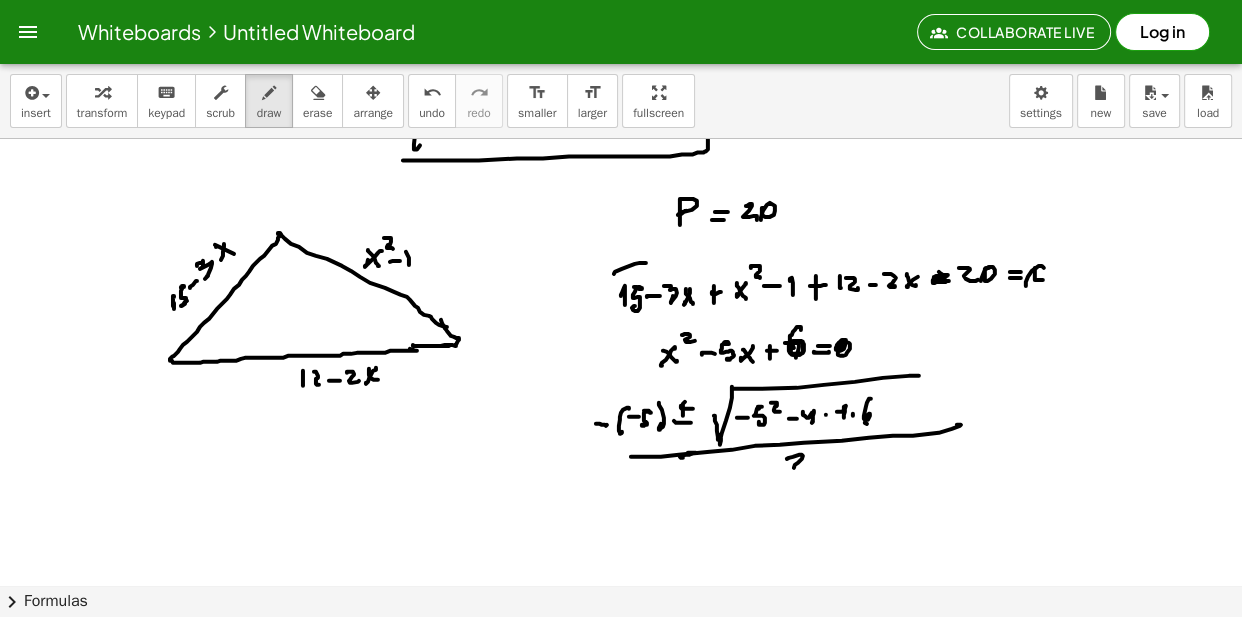 drag, startPoint x: 787, startPoint y: 463, endPoint x: 807, endPoint y: 469, distance: 20.880613 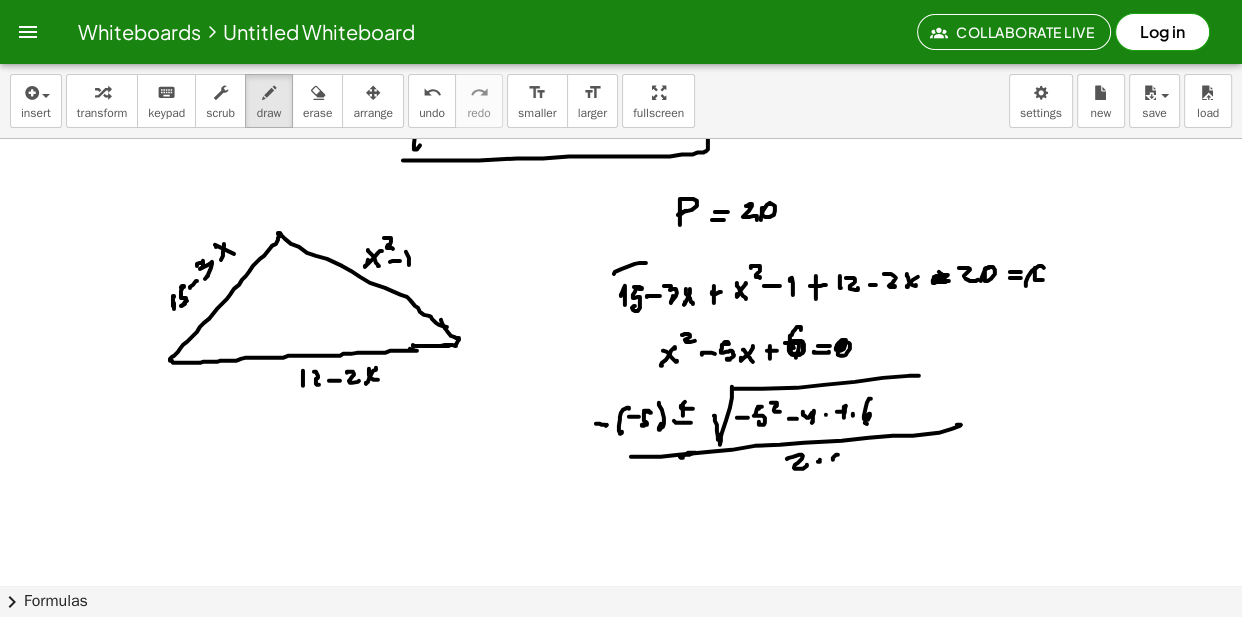drag, startPoint x: 833, startPoint y: 462, endPoint x: 882, endPoint y: 445, distance: 51.86521 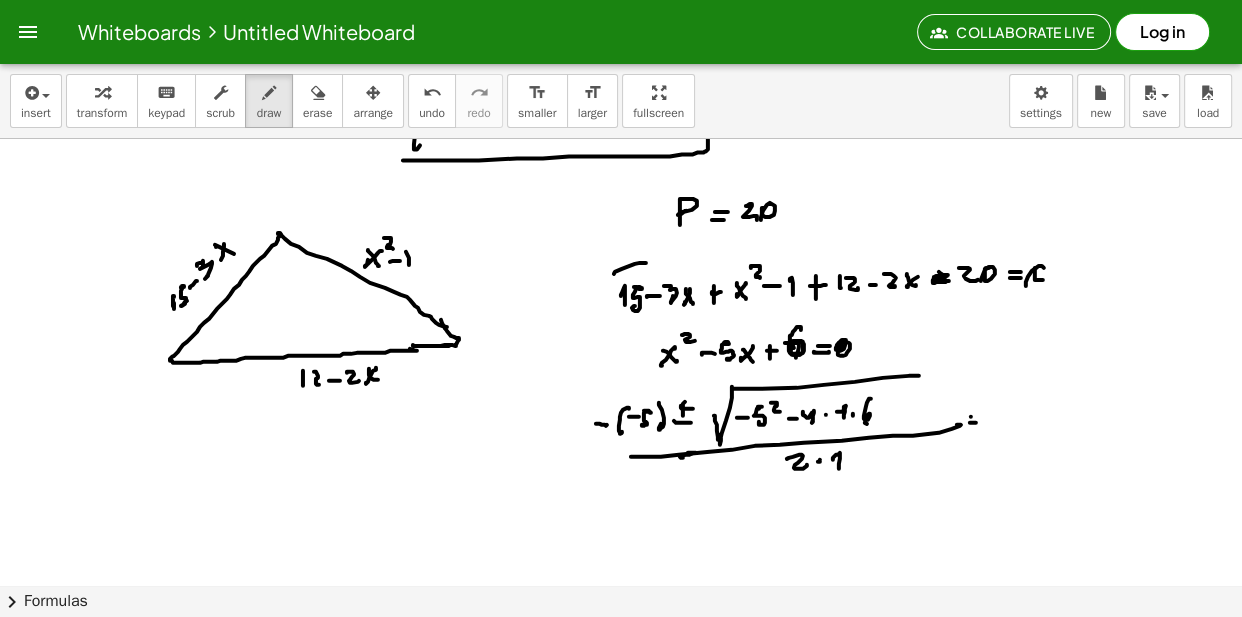 drag, startPoint x: 971, startPoint y: 421, endPoint x: 999, endPoint y: 416, distance: 28.442924 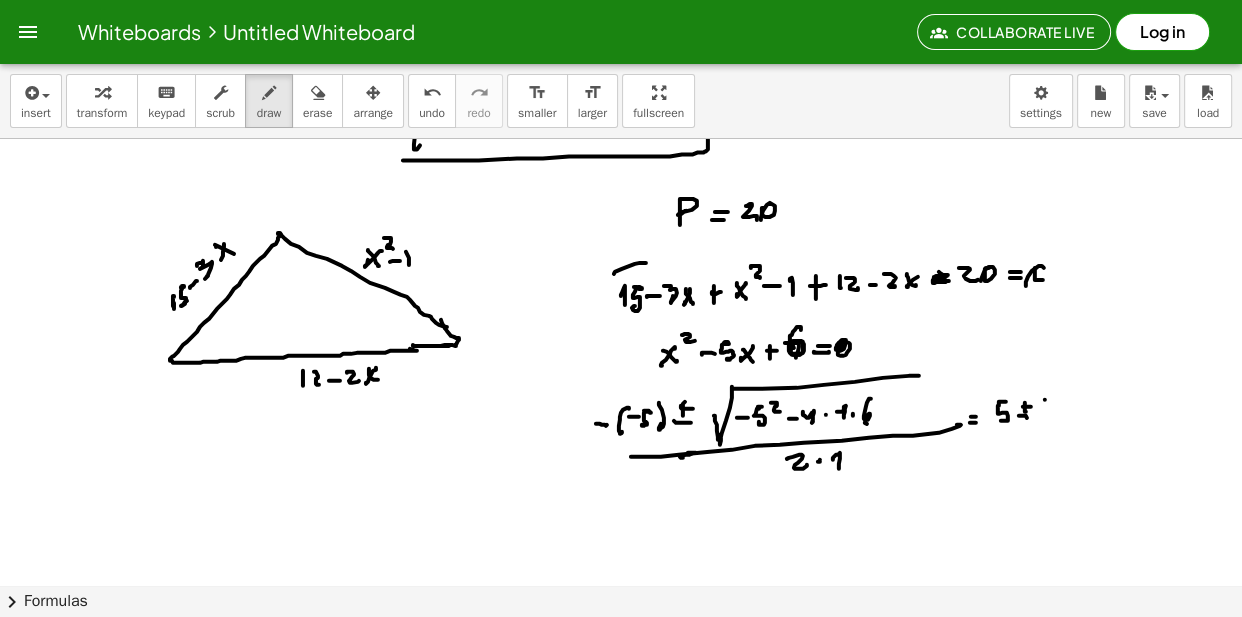 drag, startPoint x: 1045, startPoint y: 404, endPoint x: 1019, endPoint y: 432, distance: 38.209946 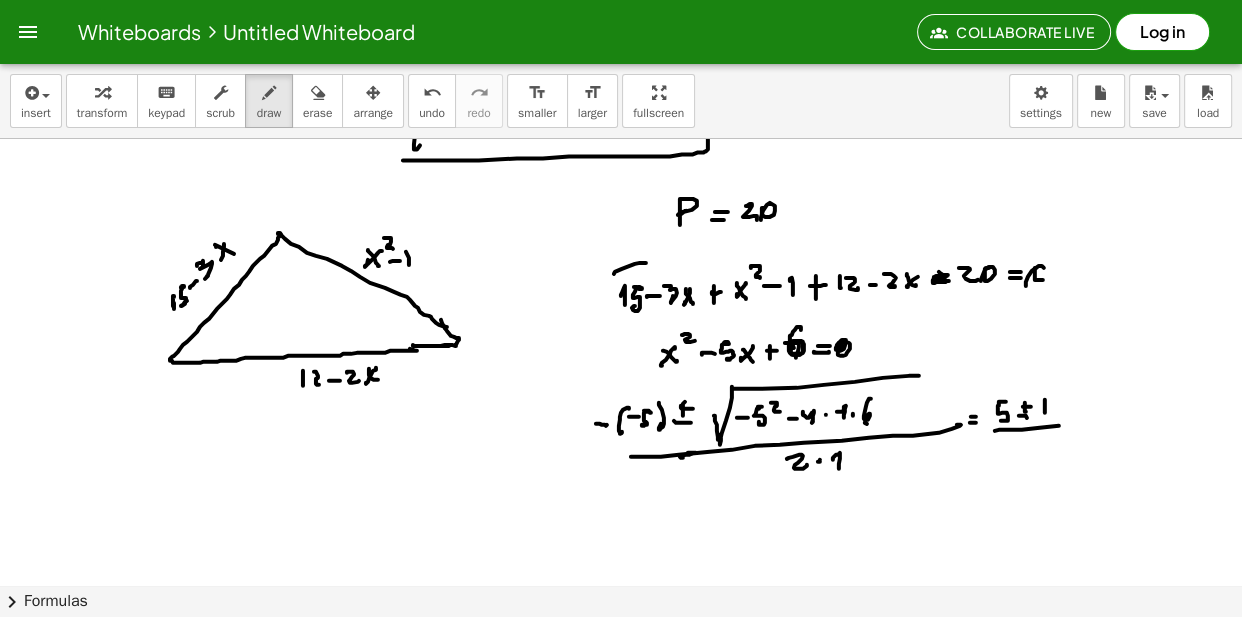 drag, startPoint x: 995, startPoint y: 435, endPoint x: 1050, endPoint y: 435, distance: 55 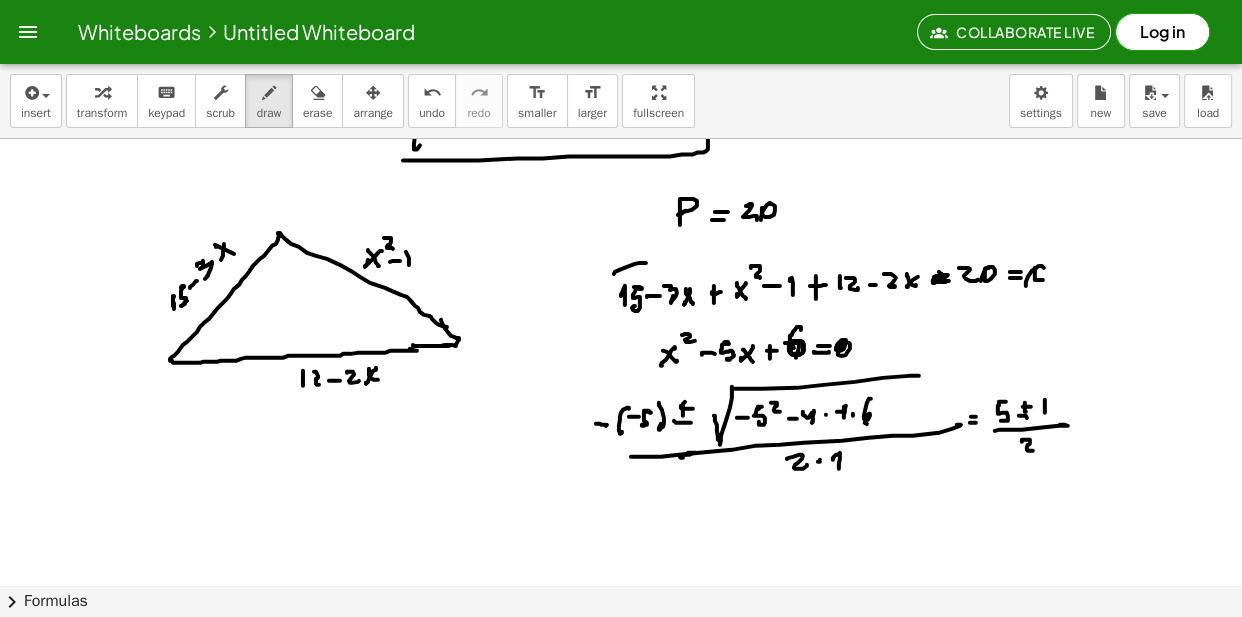 drag, startPoint x: 1022, startPoint y: 446, endPoint x: 1033, endPoint y: 455, distance: 14.21267 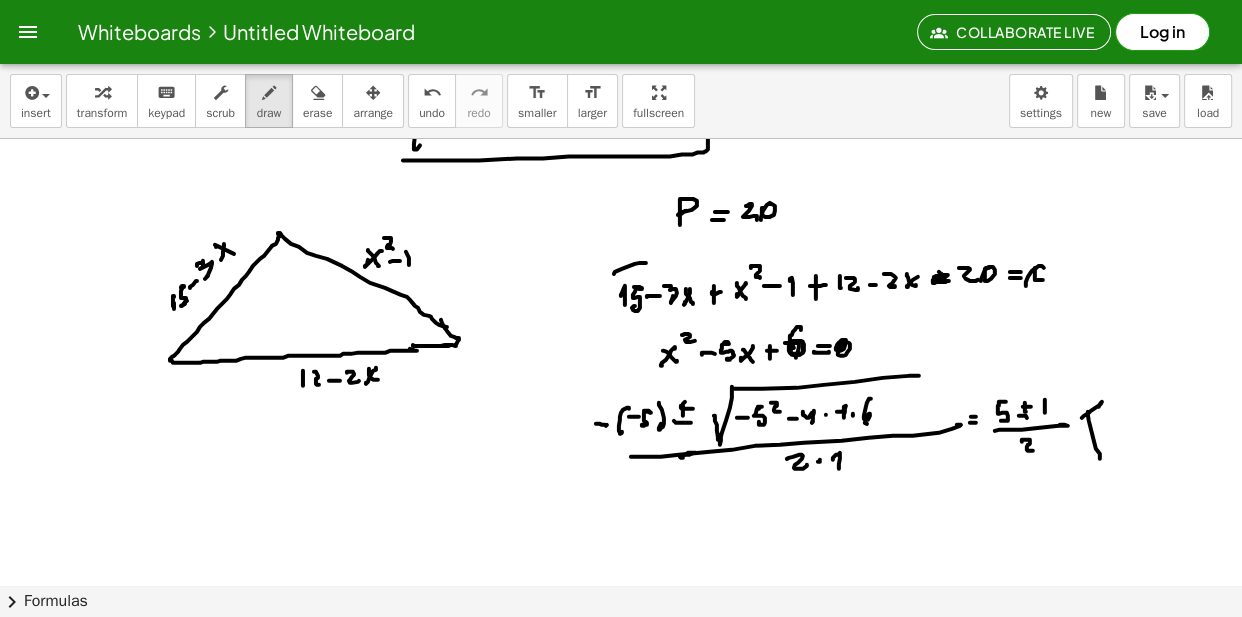 drag, startPoint x: 1100, startPoint y: 462, endPoint x: 1118, endPoint y: 412, distance: 53.14132 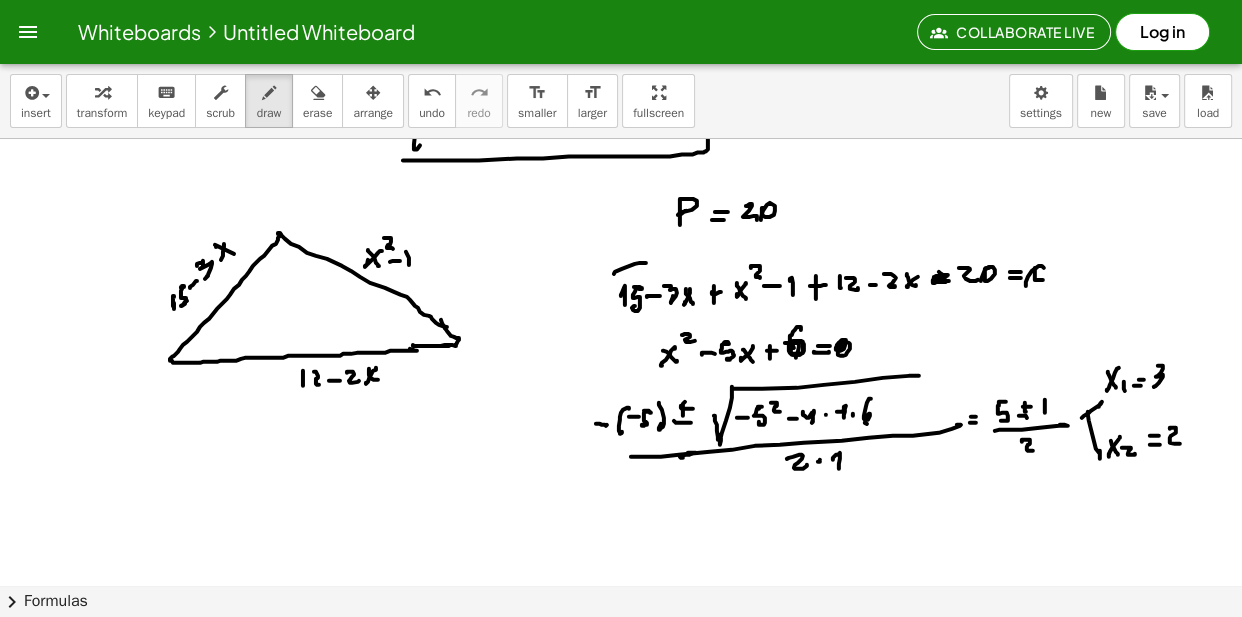 scroll, scrollTop: 15560, scrollLeft: 0, axis: vertical 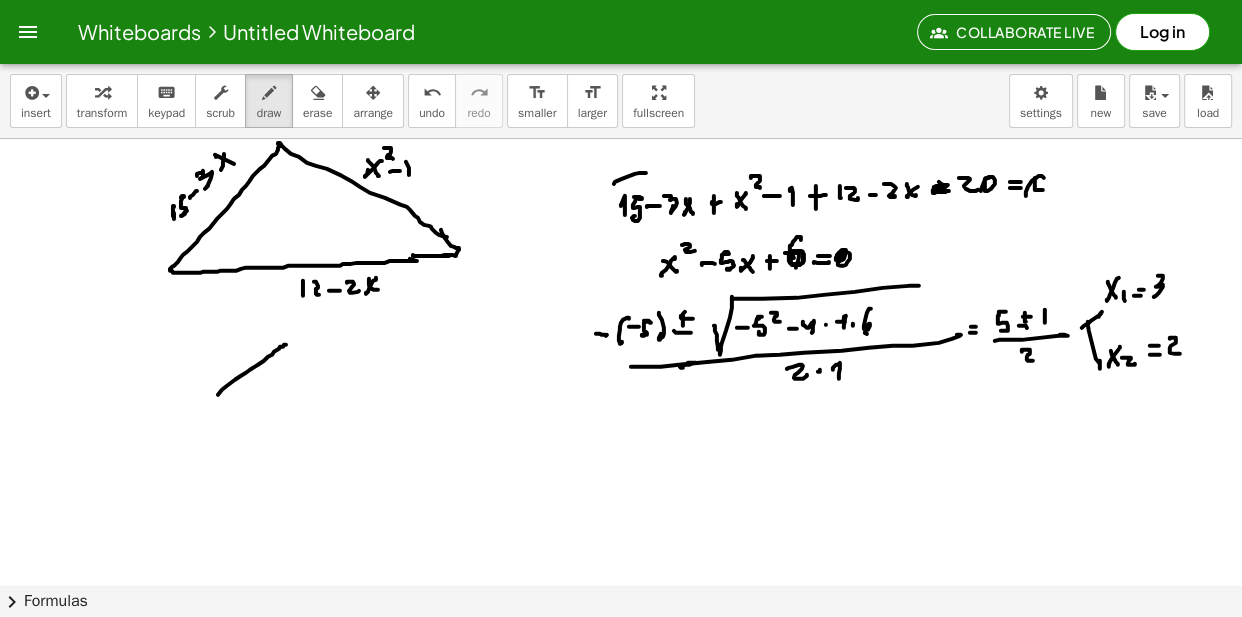 drag, startPoint x: 286, startPoint y: 348, endPoint x: 176, endPoint y: 433, distance: 139.01439 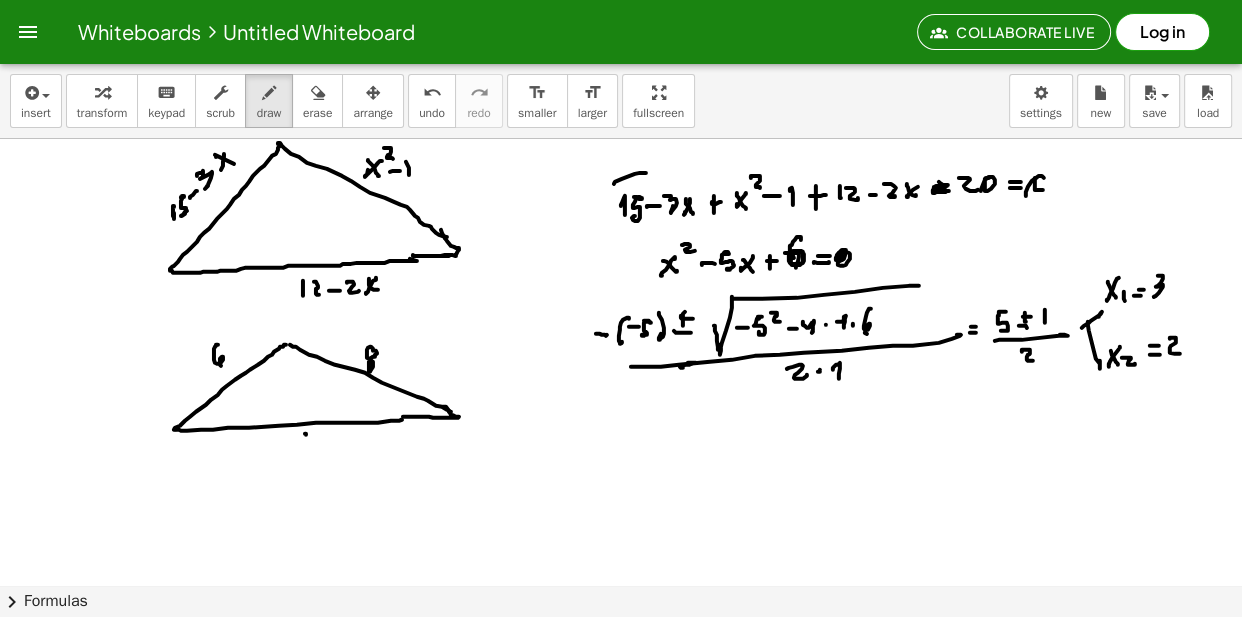 drag, startPoint x: 306, startPoint y: 437, endPoint x: 309, endPoint y: 457, distance: 20.22375 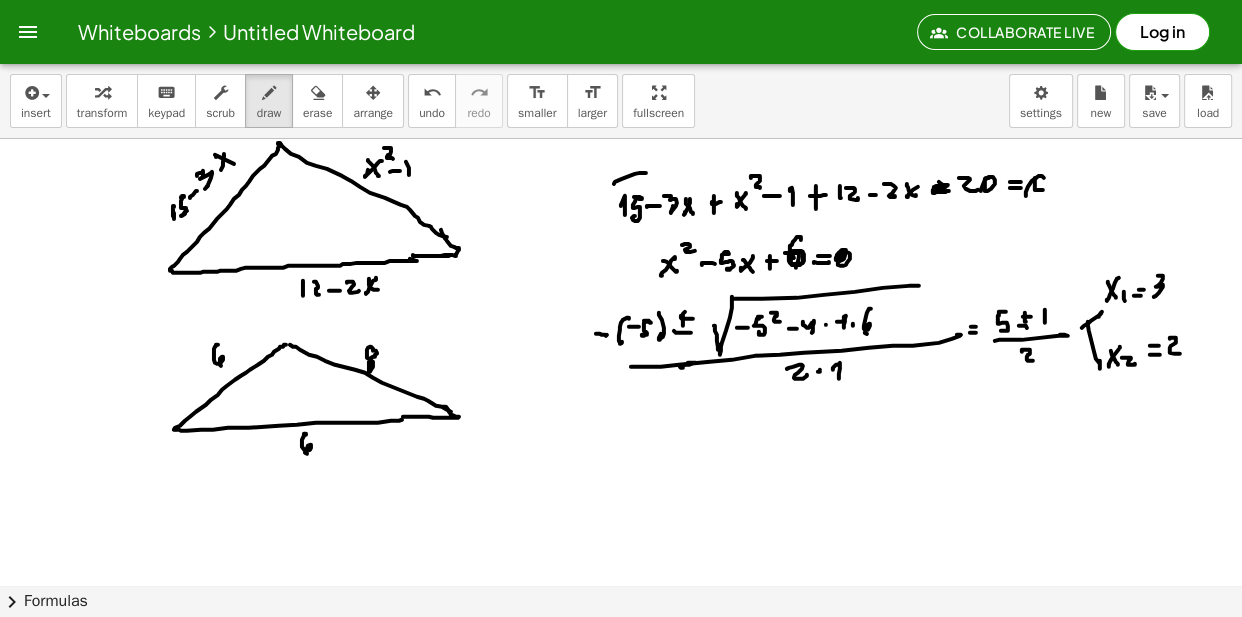 scroll, scrollTop: 15643, scrollLeft: 0, axis: vertical 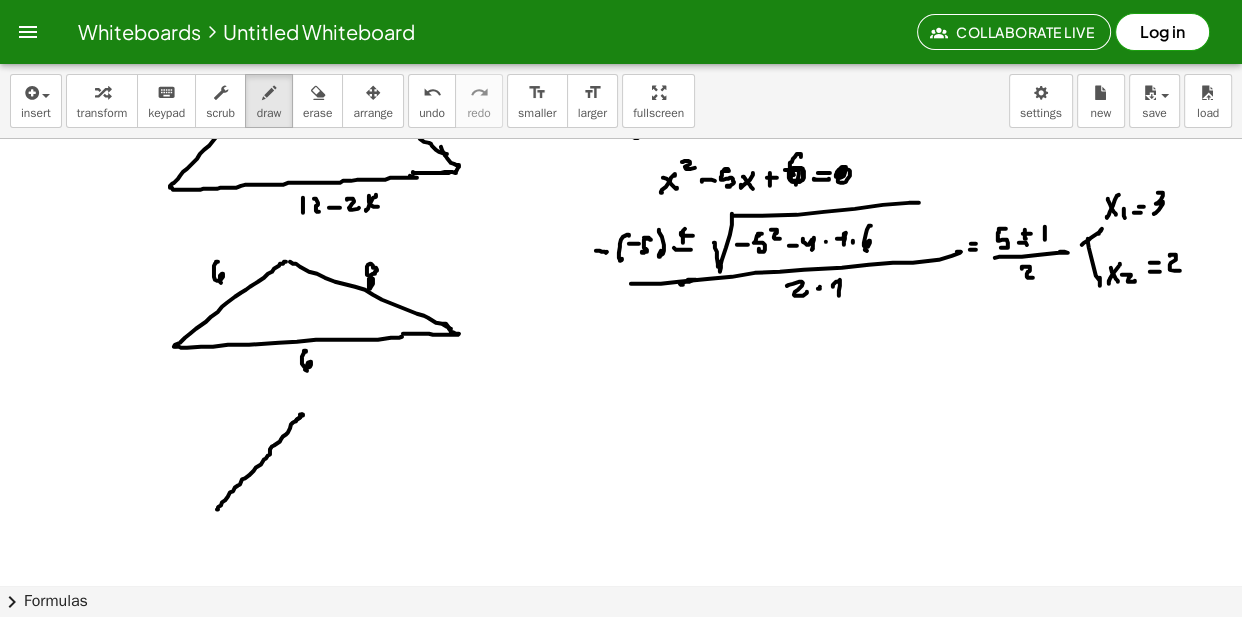 drag, startPoint x: 302, startPoint y: 418, endPoint x: 227, endPoint y: 509, distance: 117.923706 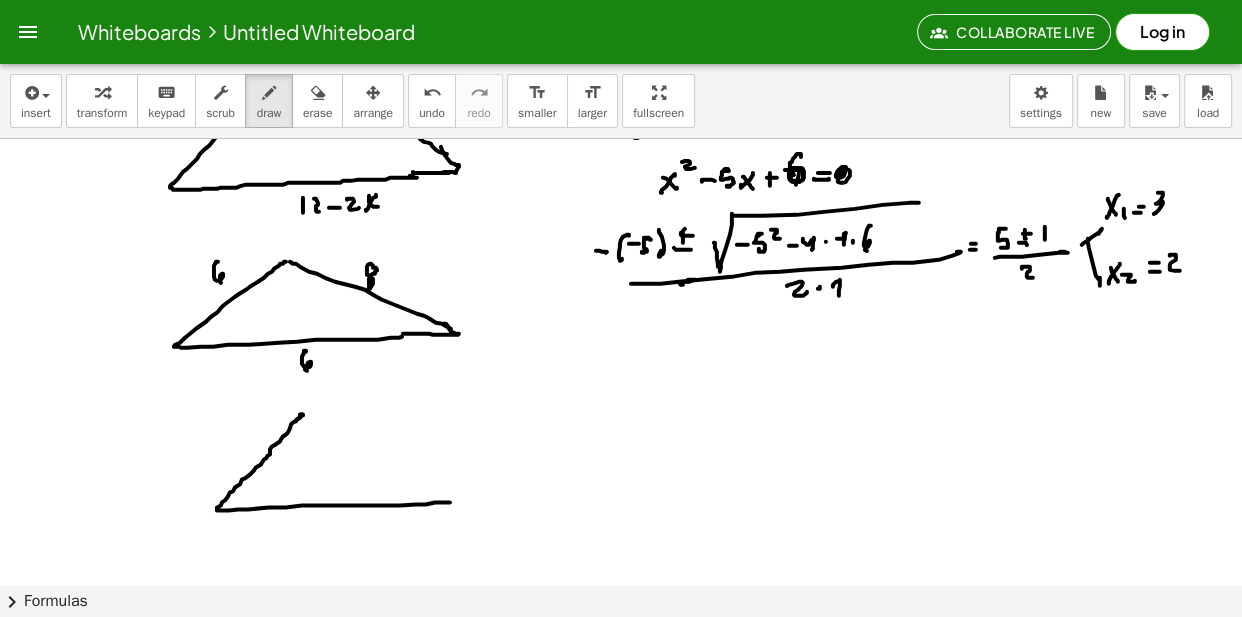drag, startPoint x: 217, startPoint y: 513, endPoint x: 438, endPoint y: 489, distance: 222.29935 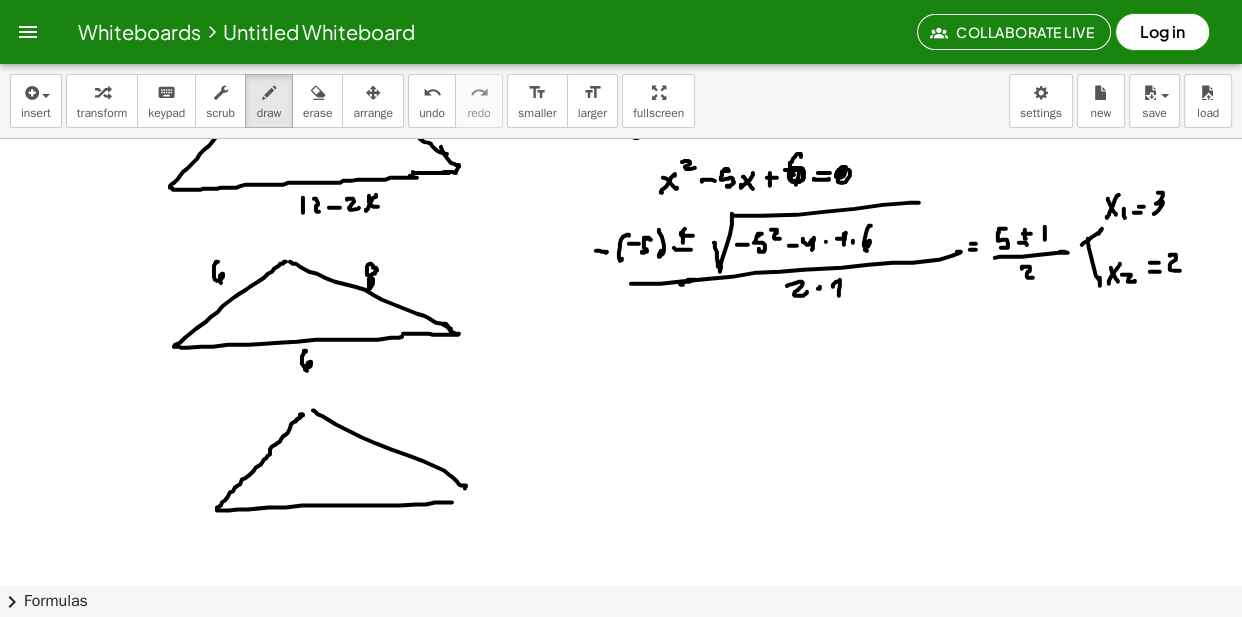 drag, startPoint x: 313, startPoint y: 414, endPoint x: 460, endPoint y: 496, distance: 168.3241 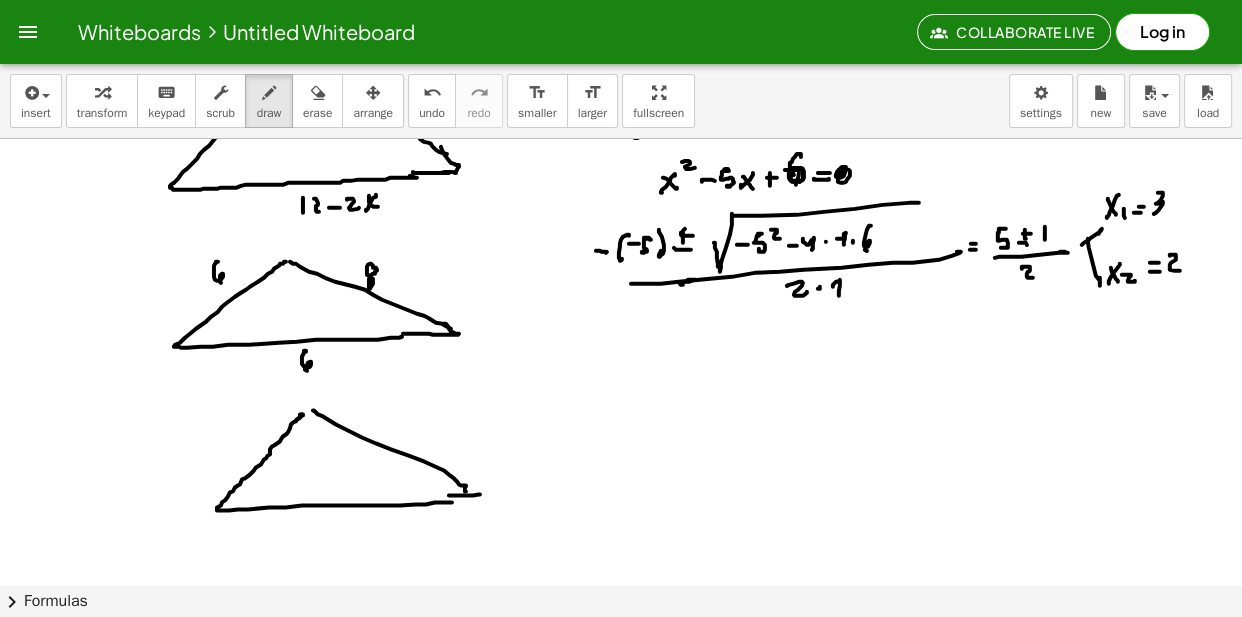drag, startPoint x: 467, startPoint y: 499, endPoint x: 480, endPoint y: 498, distance: 13.038404 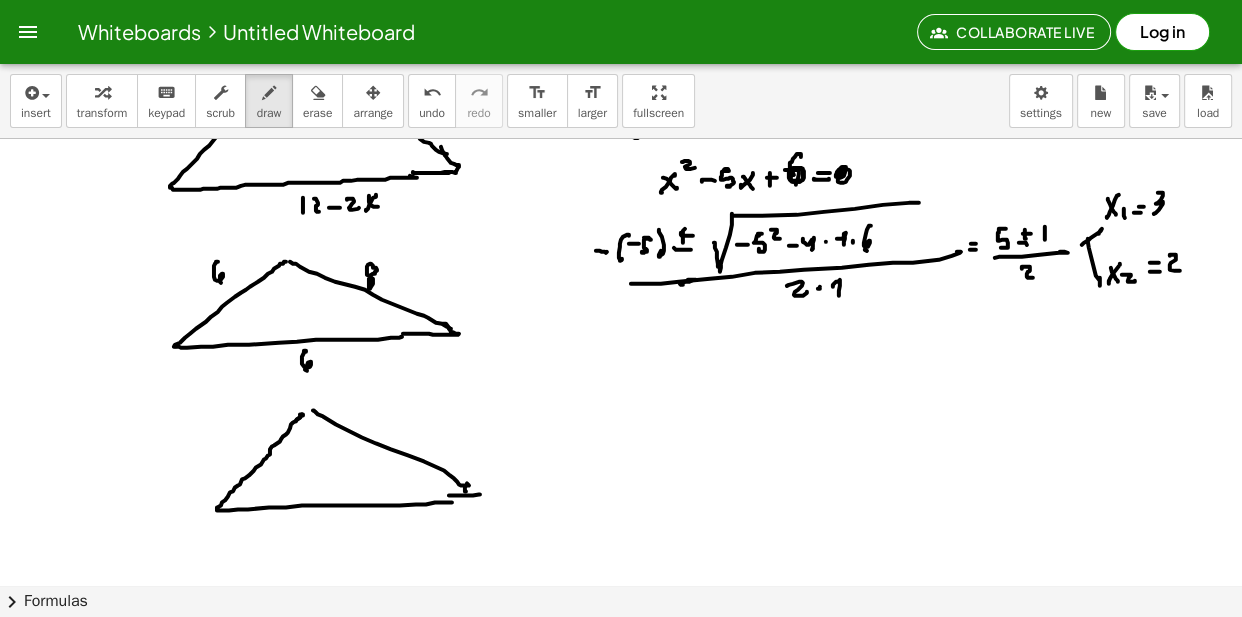 drag, startPoint x: 469, startPoint y: 489, endPoint x: 479, endPoint y: 497, distance: 12.806249 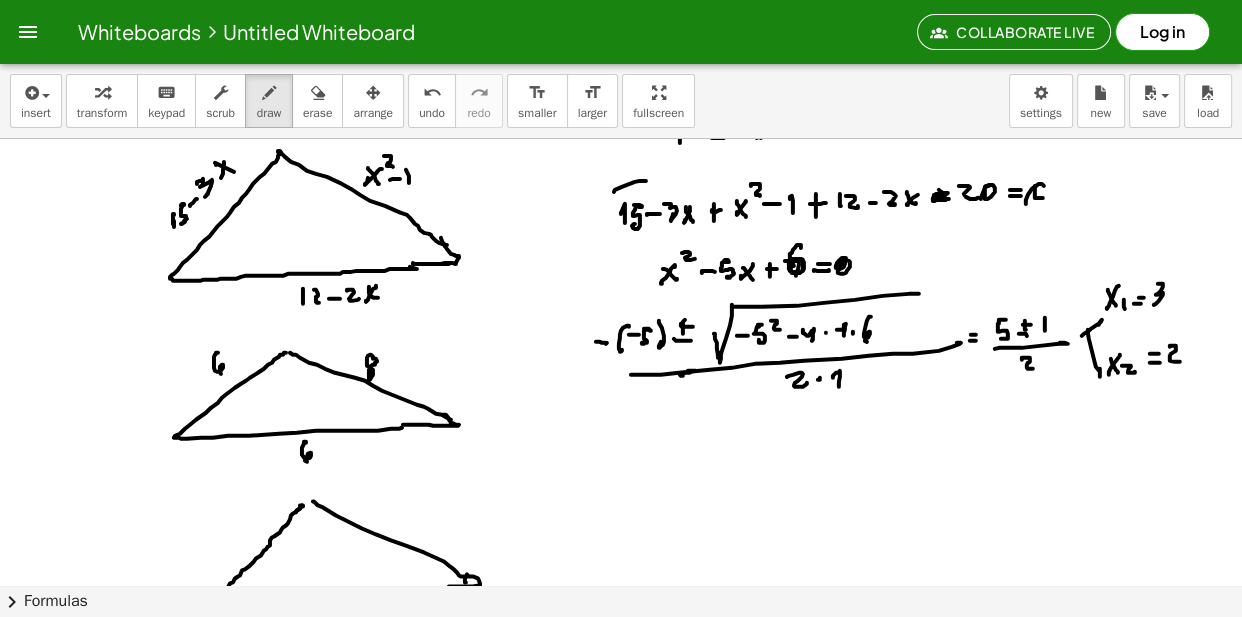 scroll, scrollTop: 15734, scrollLeft: 0, axis: vertical 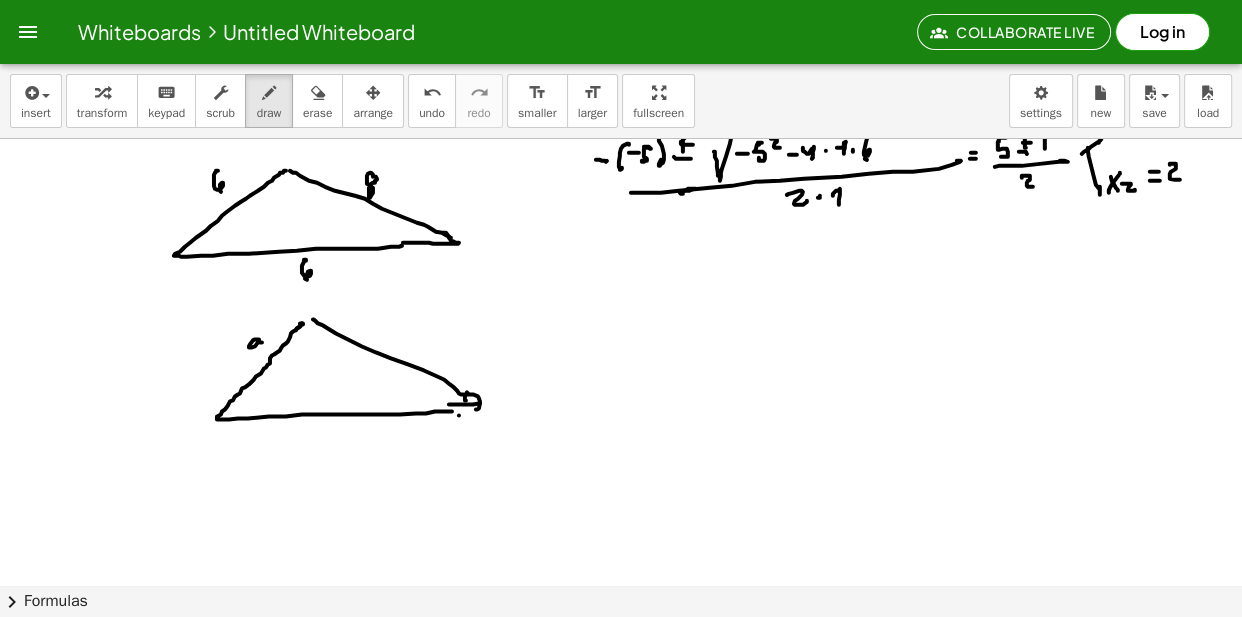 drag, startPoint x: 260, startPoint y: 346, endPoint x: 264, endPoint y: 356, distance: 10.770329 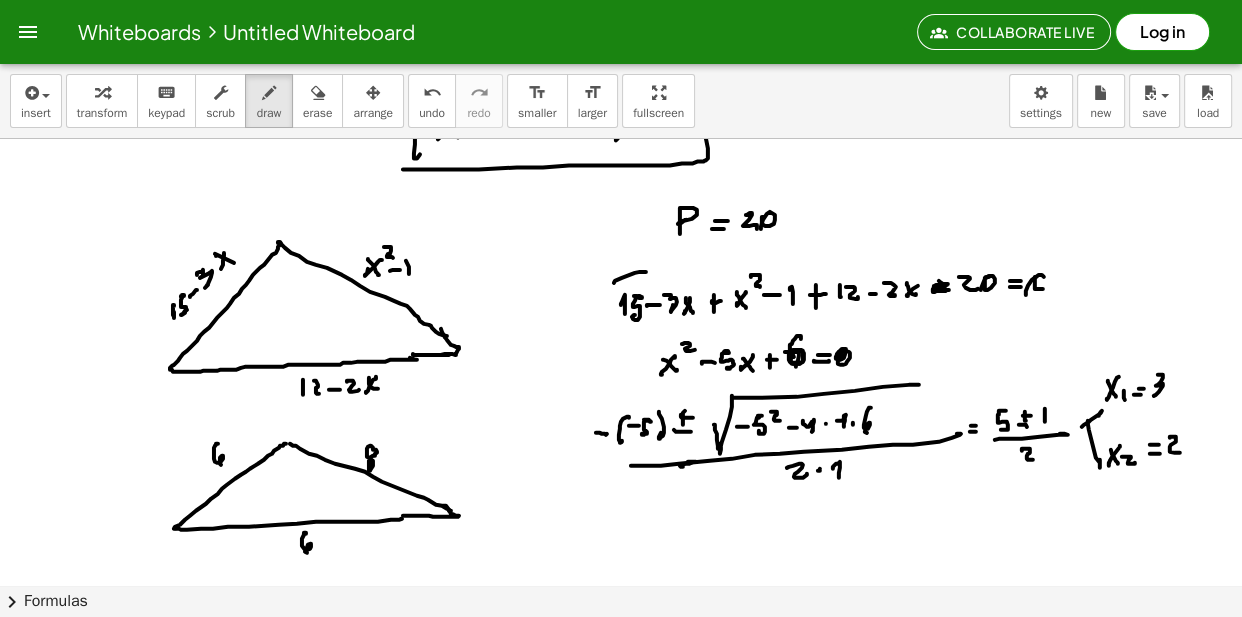 scroll, scrollTop: 15643, scrollLeft: 0, axis: vertical 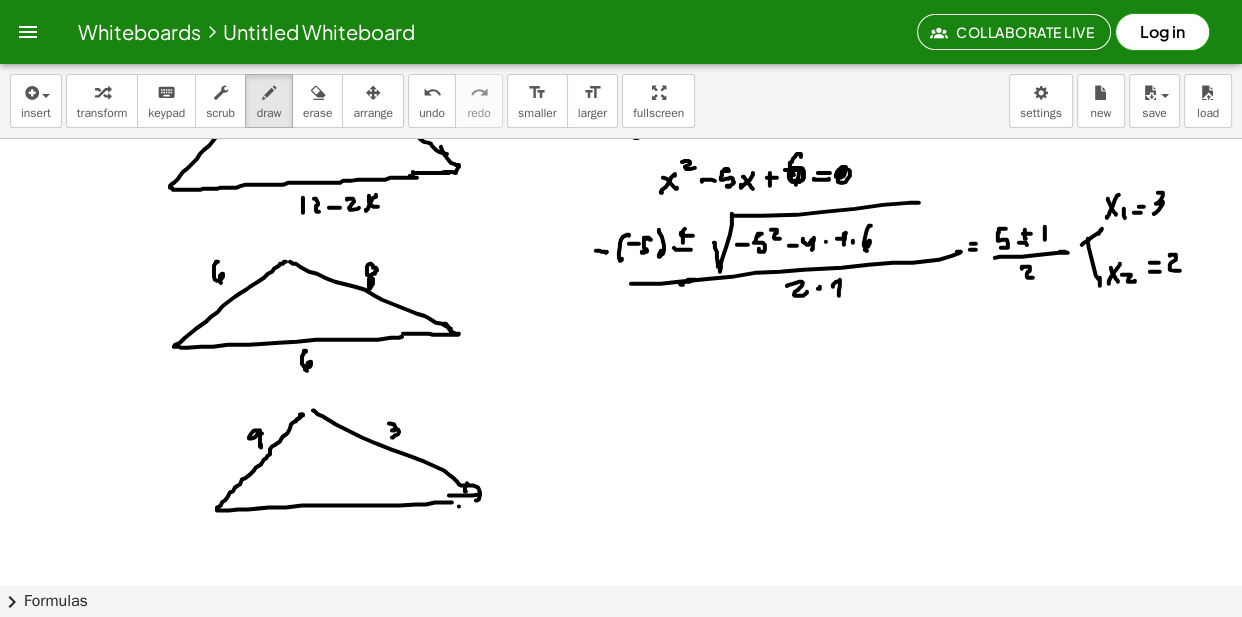 drag, startPoint x: 389, startPoint y: 427, endPoint x: 397, endPoint y: 439, distance: 14.422205 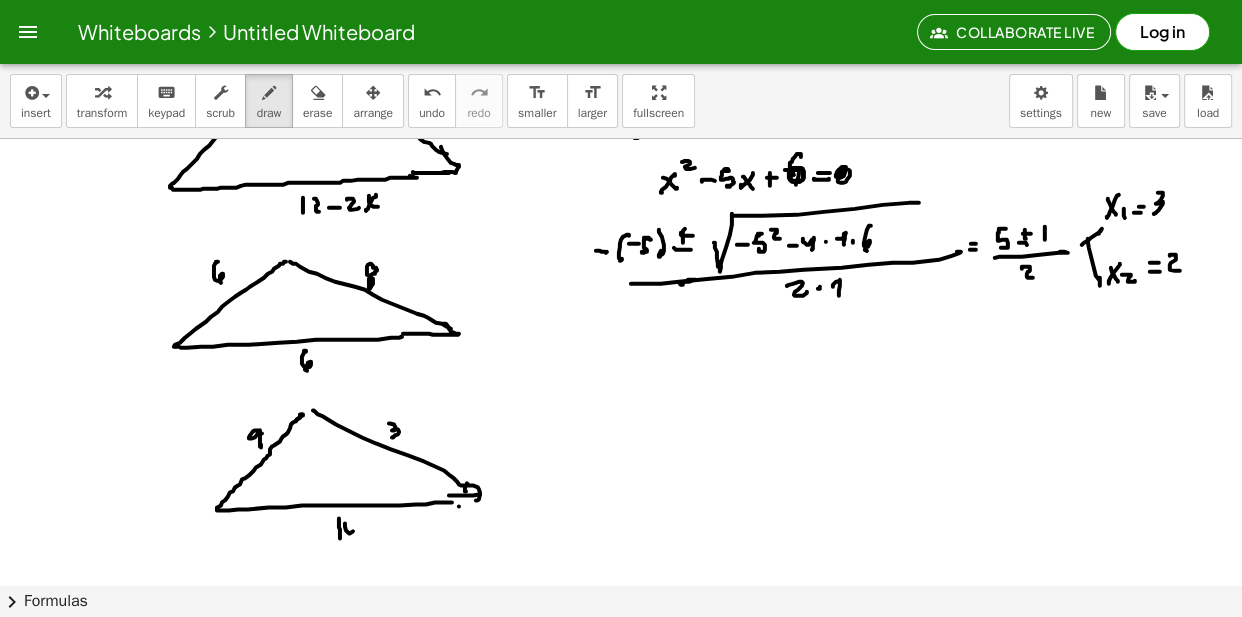 drag, startPoint x: 345, startPoint y: 527, endPoint x: 352, endPoint y: 542, distance: 16.552946 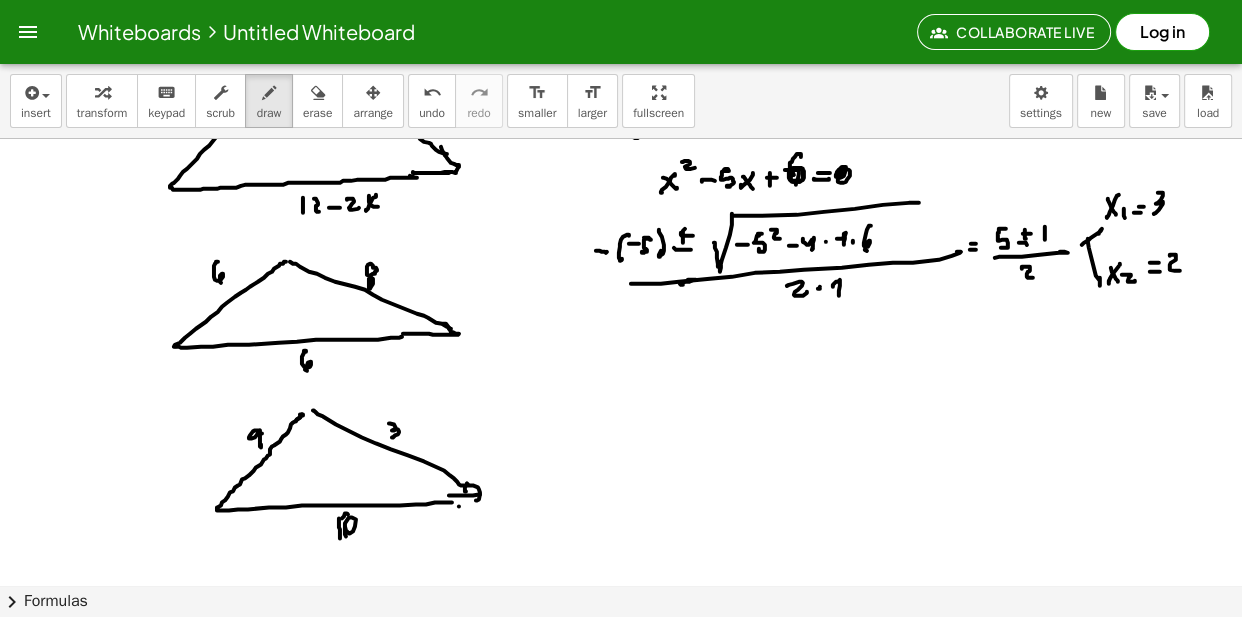 drag, startPoint x: 345, startPoint y: 517, endPoint x: 346, endPoint y: 535, distance: 18.027756 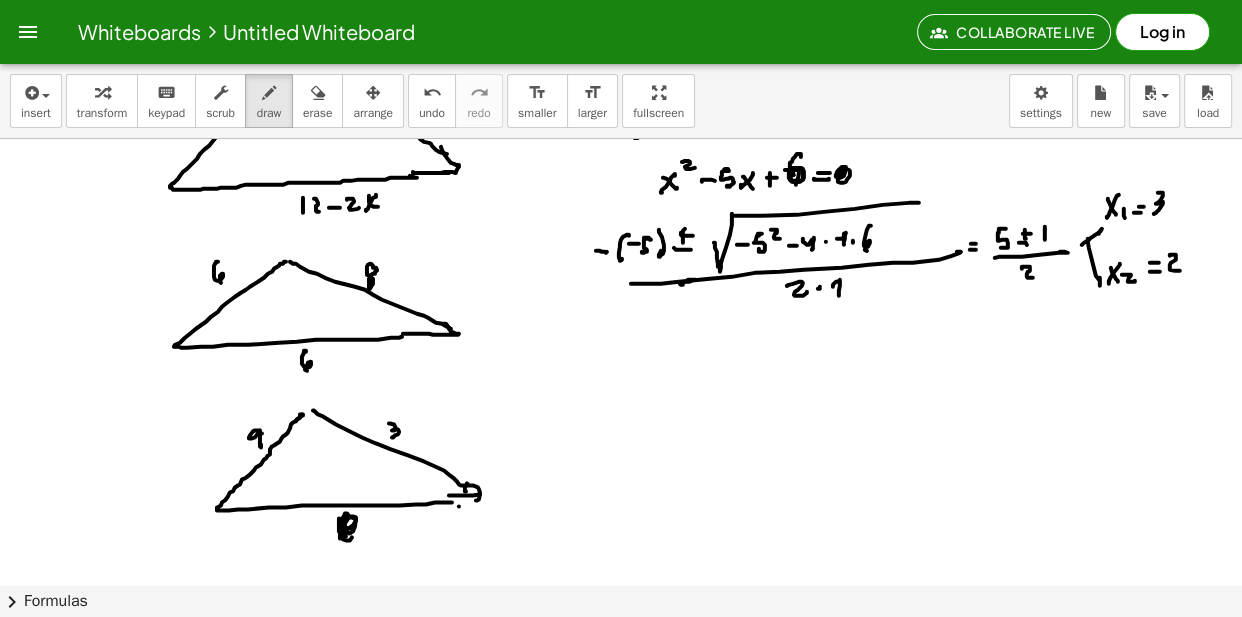 drag, startPoint x: 351, startPoint y: 532, endPoint x: 360, endPoint y: 543, distance: 14.21267 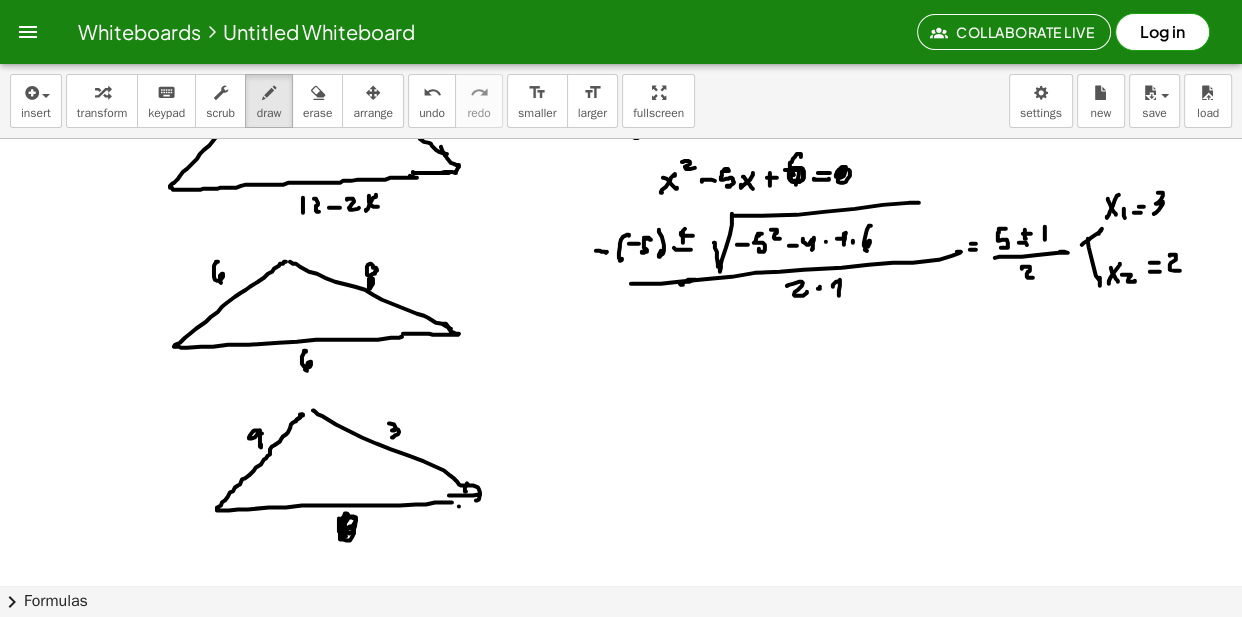 scroll, scrollTop: 15734, scrollLeft: 0, axis: vertical 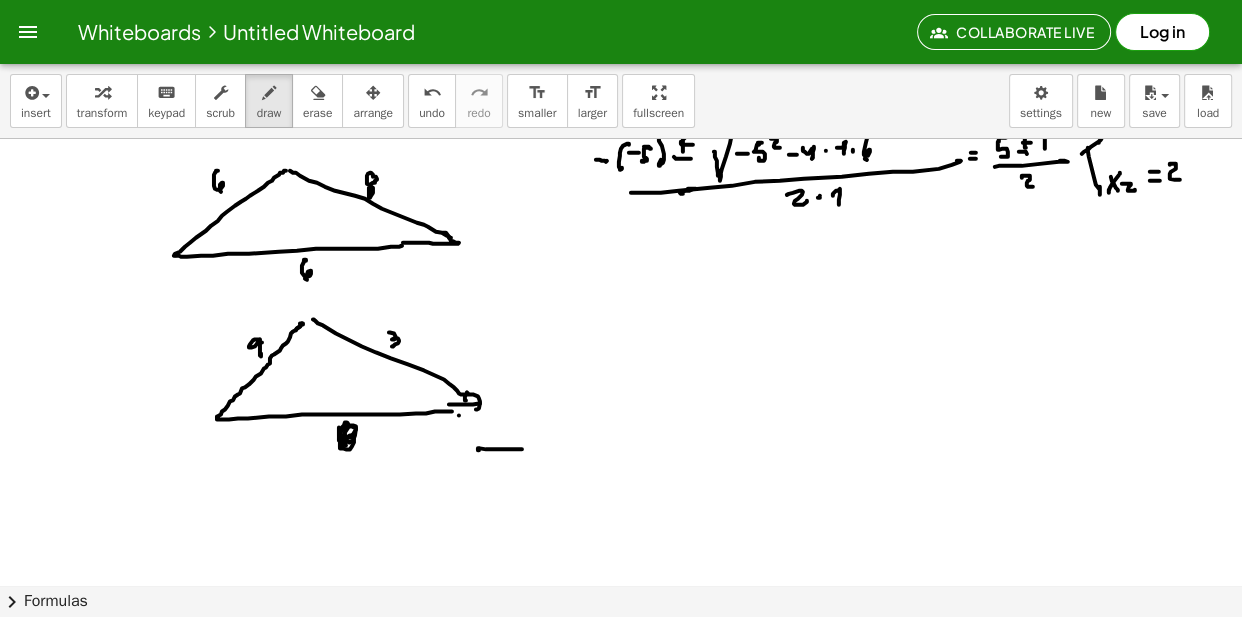 drag, startPoint x: 522, startPoint y: 453, endPoint x: 569, endPoint y: 450, distance: 47.095646 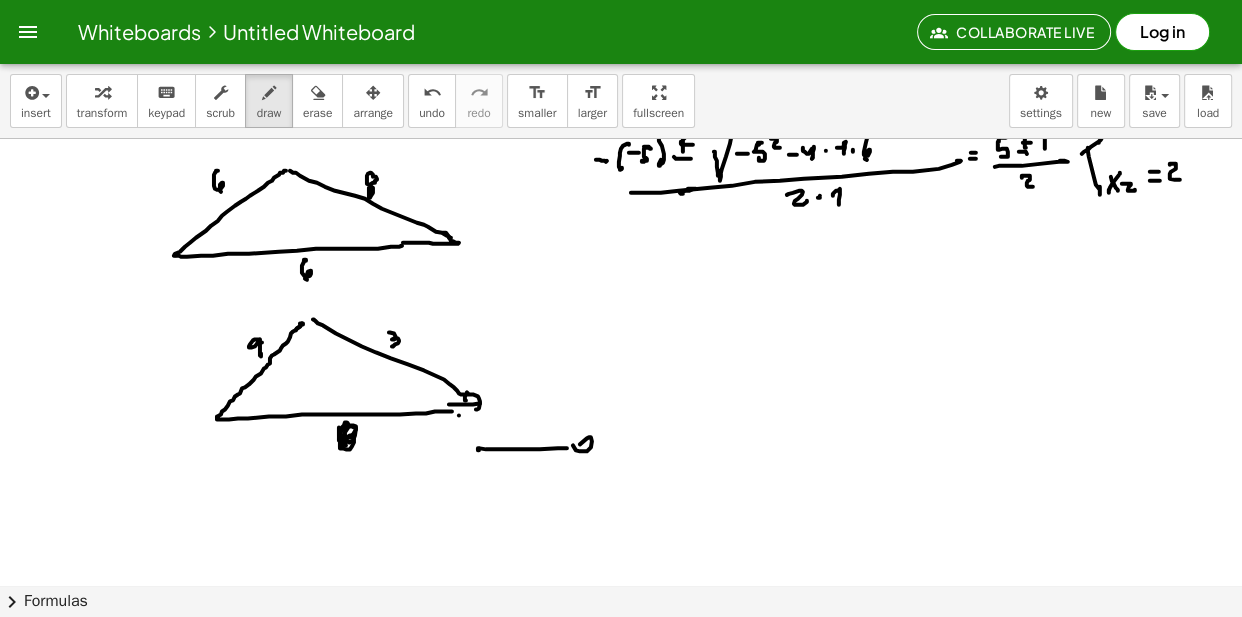 drag, startPoint x: 573, startPoint y: 449, endPoint x: 695, endPoint y: 452, distance: 122.03688 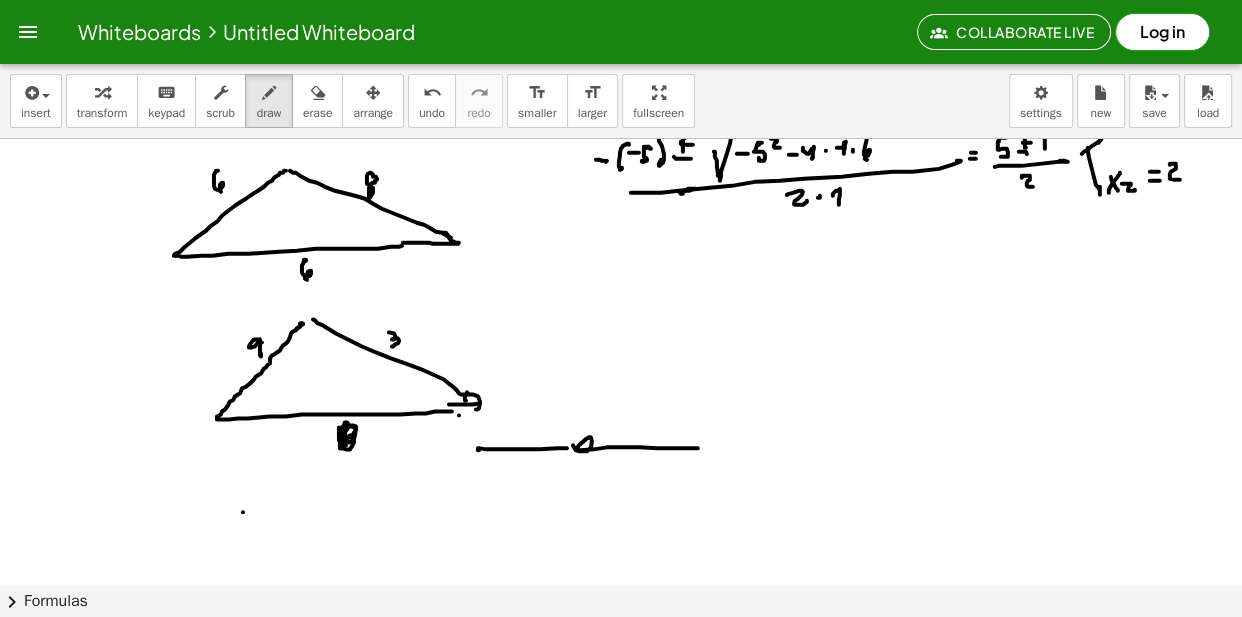 scroll, scrollTop: 15916, scrollLeft: 0, axis: vertical 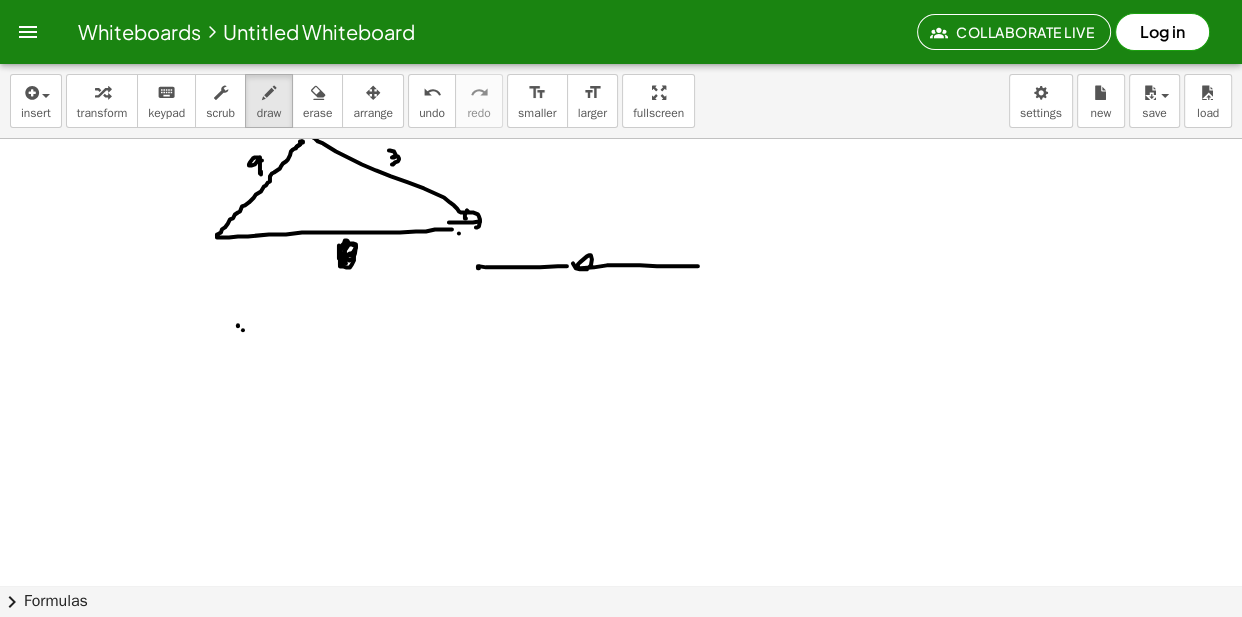 drag, startPoint x: 238, startPoint y: 329, endPoint x: 240, endPoint y: 410, distance: 81.02469 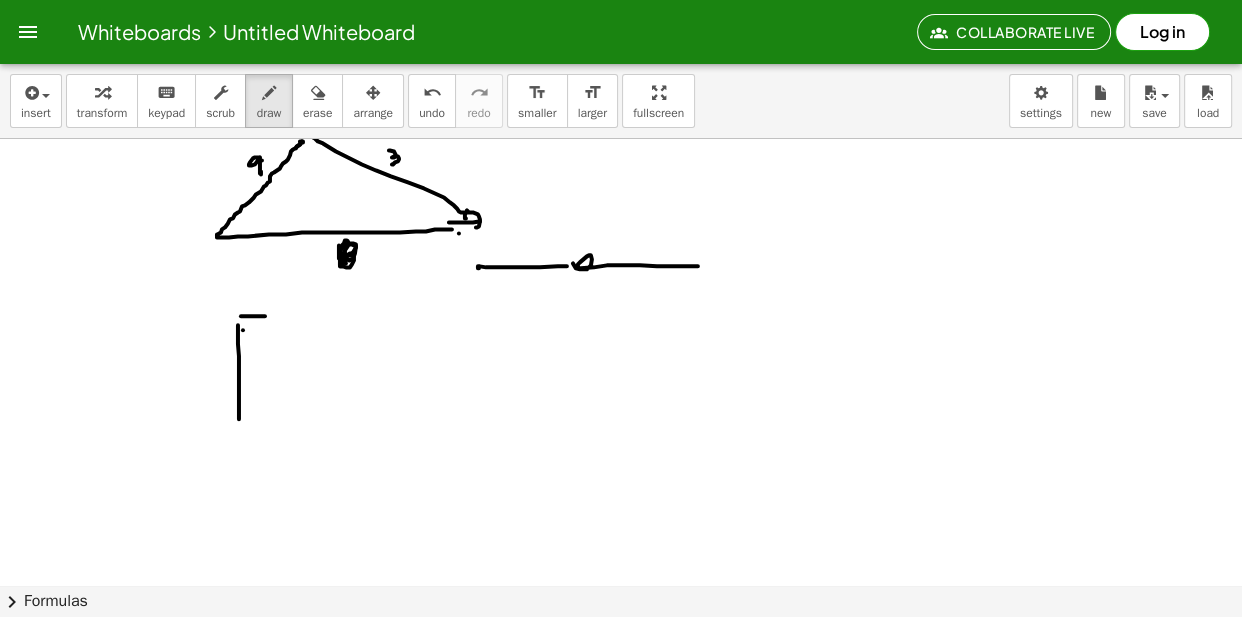 drag, startPoint x: 265, startPoint y: 320, endPoint x: 307, endPoint y: 322, distance: 42.047592 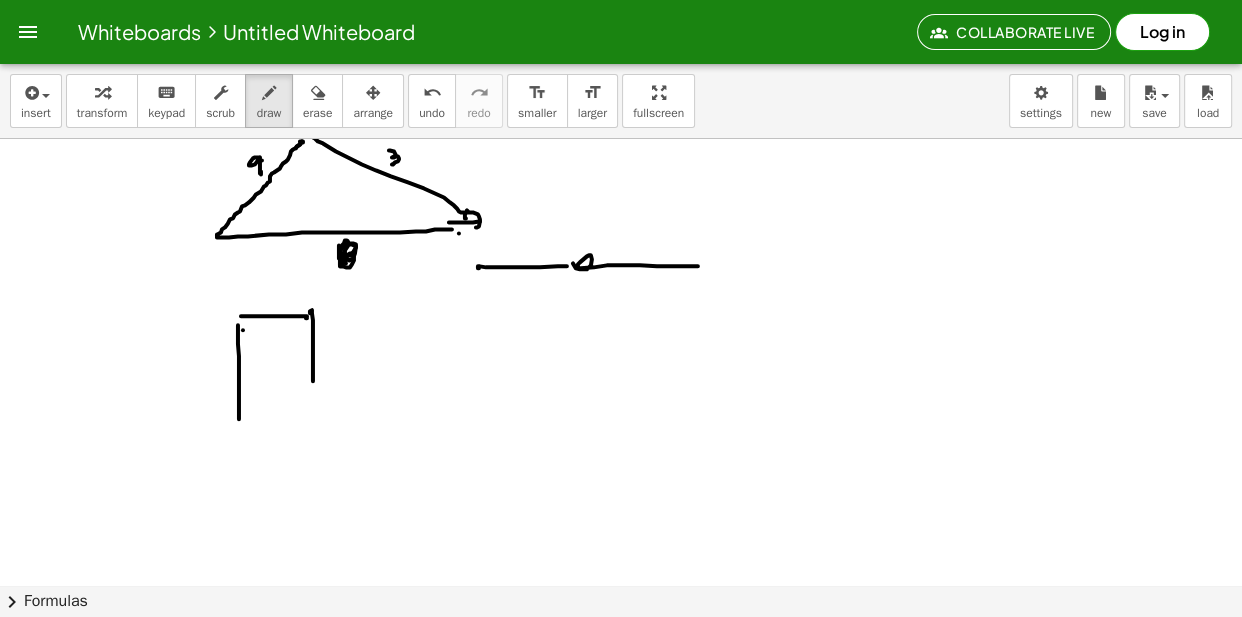 drag, startPoint x: 312, startPoint y: 314, endPoint x: 317, endPoint y: 402, distance: 88.14193 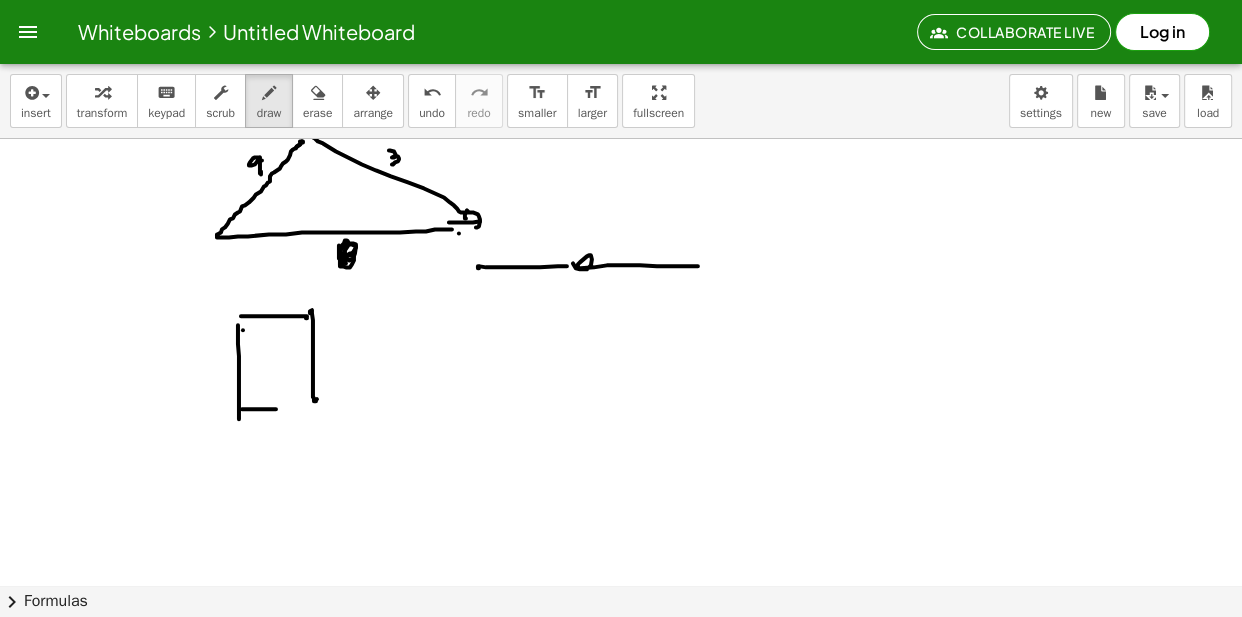 drag, startPoint x: 242, startPoint y: 413, endPoint x: 316, endPoint y: 410, distance: 74.06078 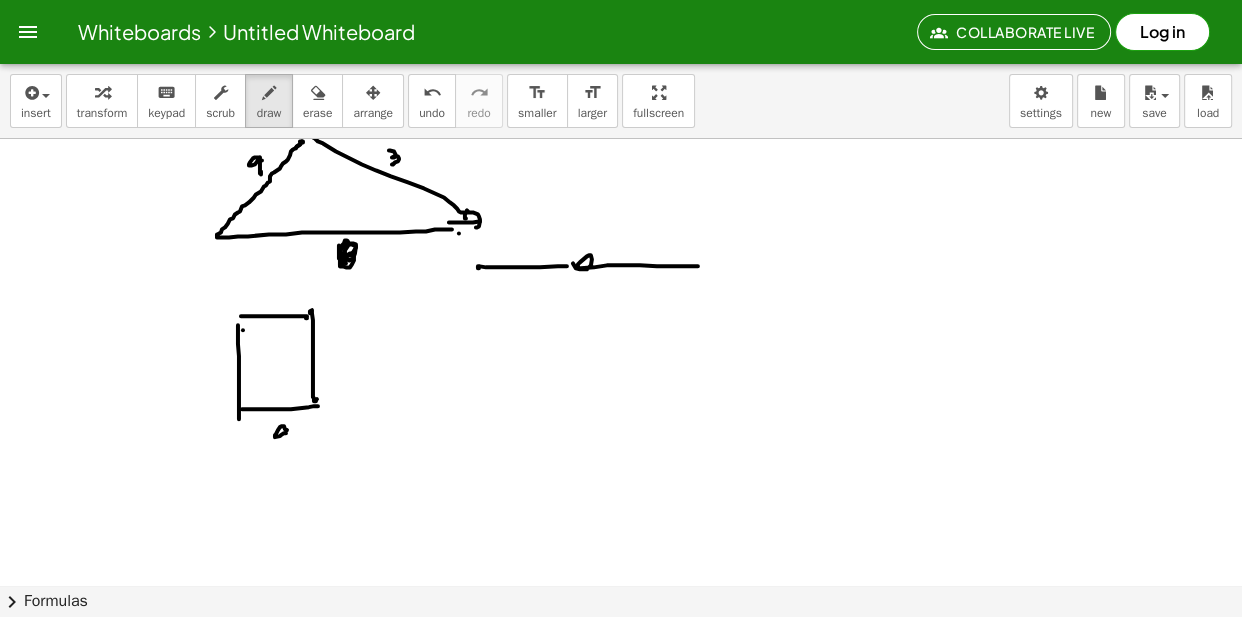 drag, startPoint x: 287, startPoint y: 434, endPoint x: 297, endPoint y: 439, distance: 11.18034 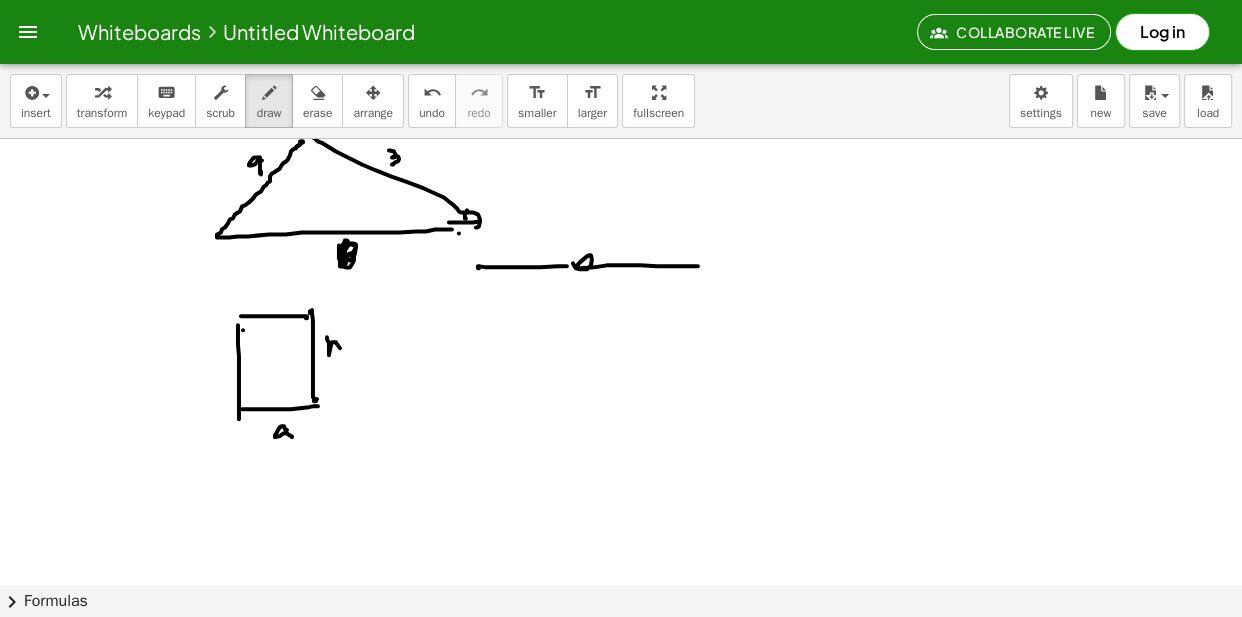drag, startPoint x: 327, startPoint y: 341, endPoint x: 342, endPoint y: 357, distance: 21.931713 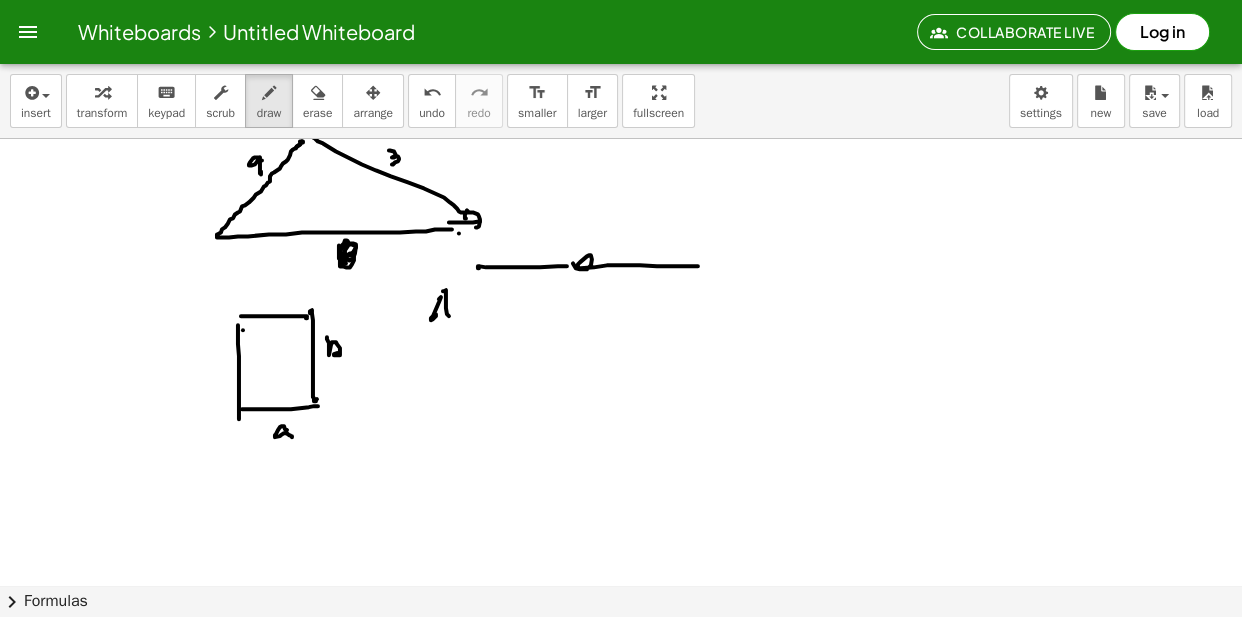 drag, startPoint x: 435, startPoint y: 312, endPoint x: 455, endPoint y: 316, distance: 20.396078 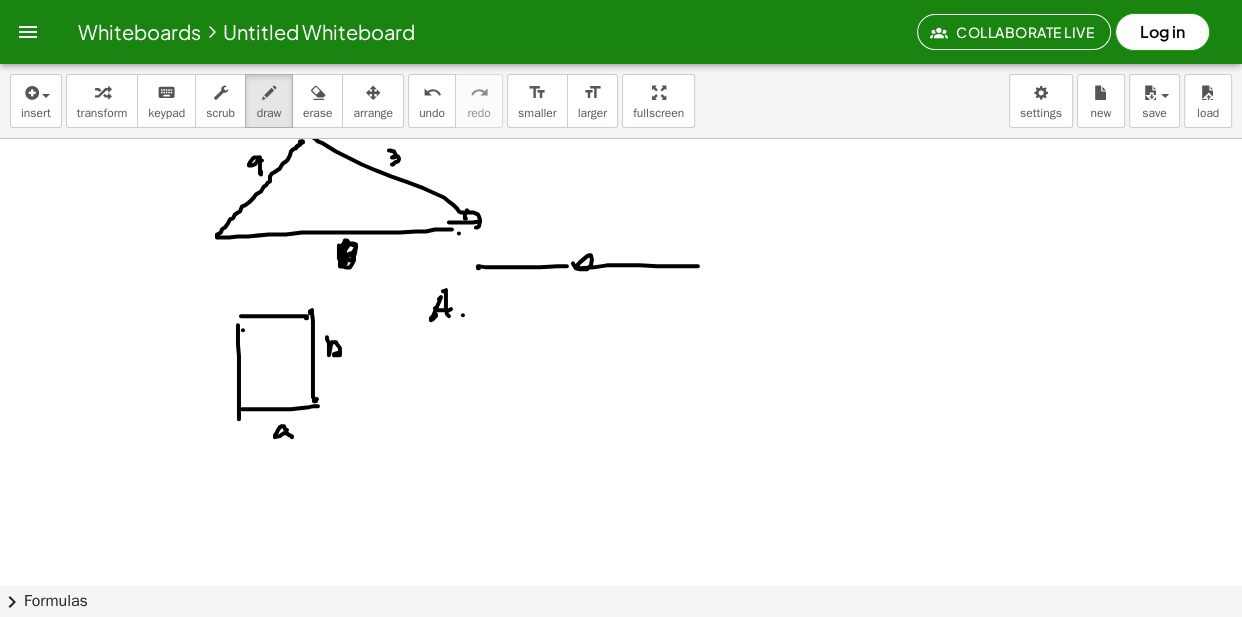 drag, startPoint x: 463, startPoint y: 319, endPoint x: 469, endPoint y: 310, distance: 10.816654 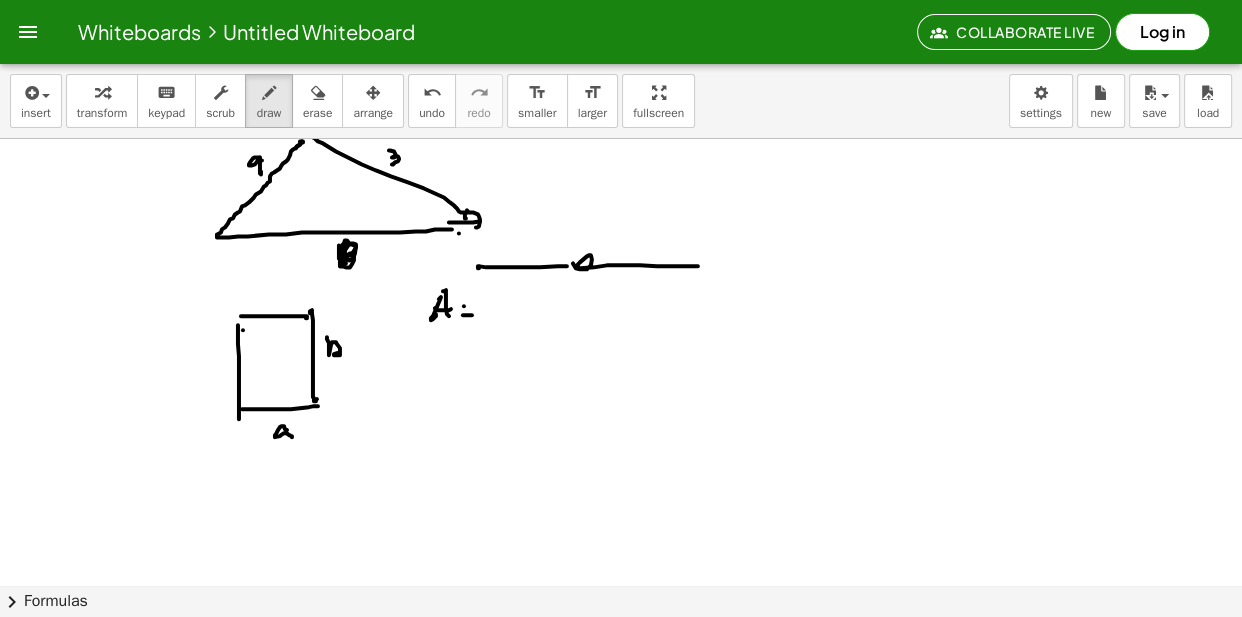 drag, startPoint x: 464, startPoint y: 310, endPoint x: 475, endPoint y: 310, distance: 11 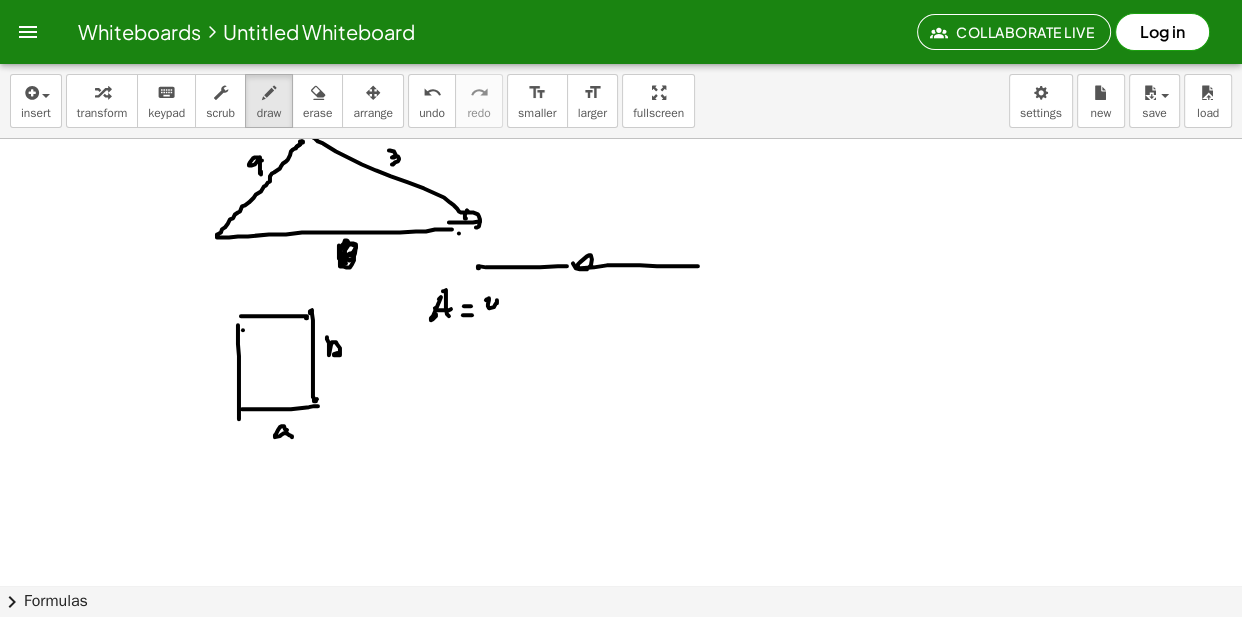 drag, startPoint x: 487, startPoint y: 303, endPoint x: 503, endPoint y: 310, distance: 17.464249 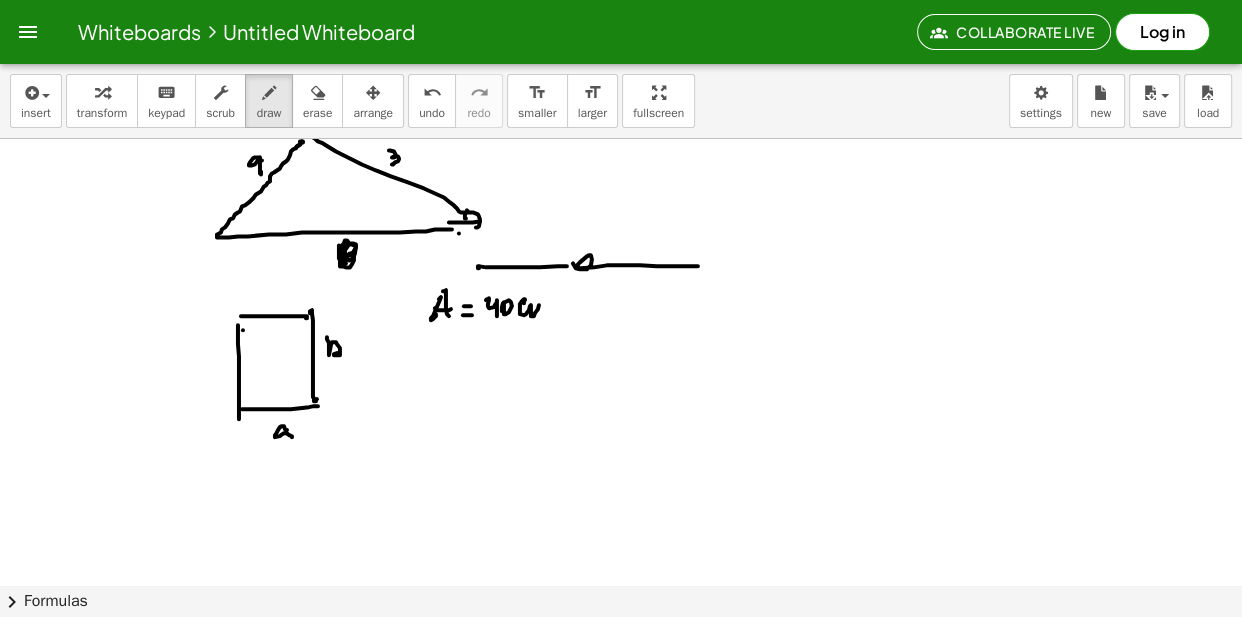 drag, startPoint x: 520, startPoint y: 312, endPoint x: 548, endPoint y: 314, distance: 28.071337 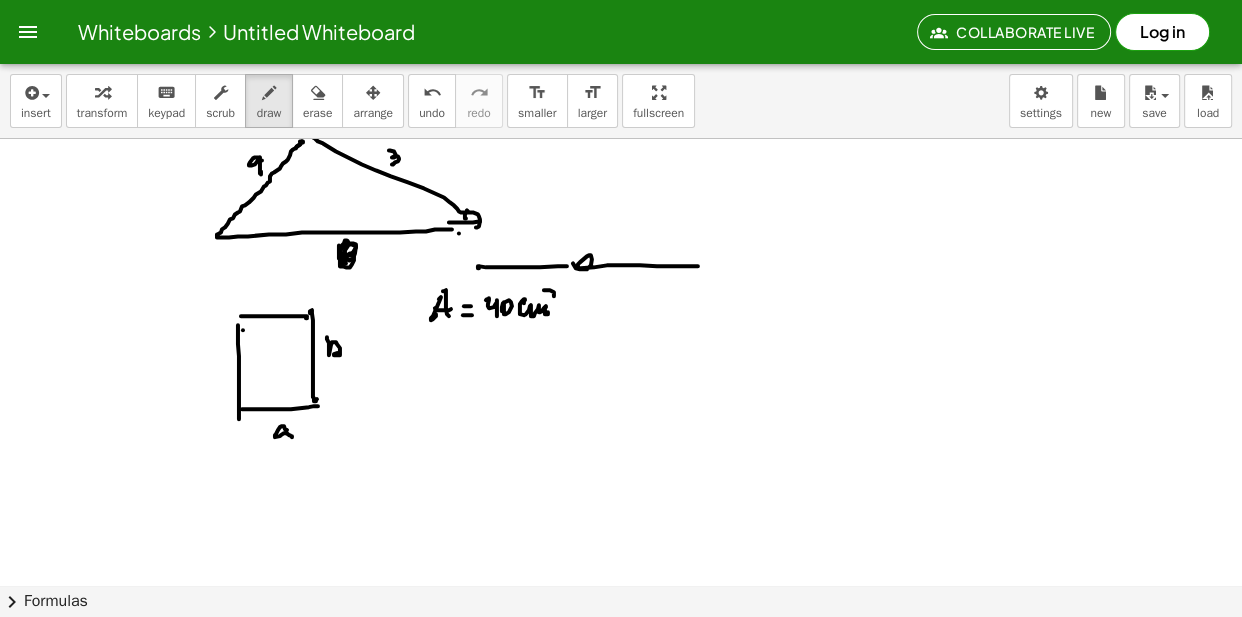 drag, startPoint x: 554, startPoint y: 296, endPoint x: 568, endPoint y: 304, distance: 16.124516 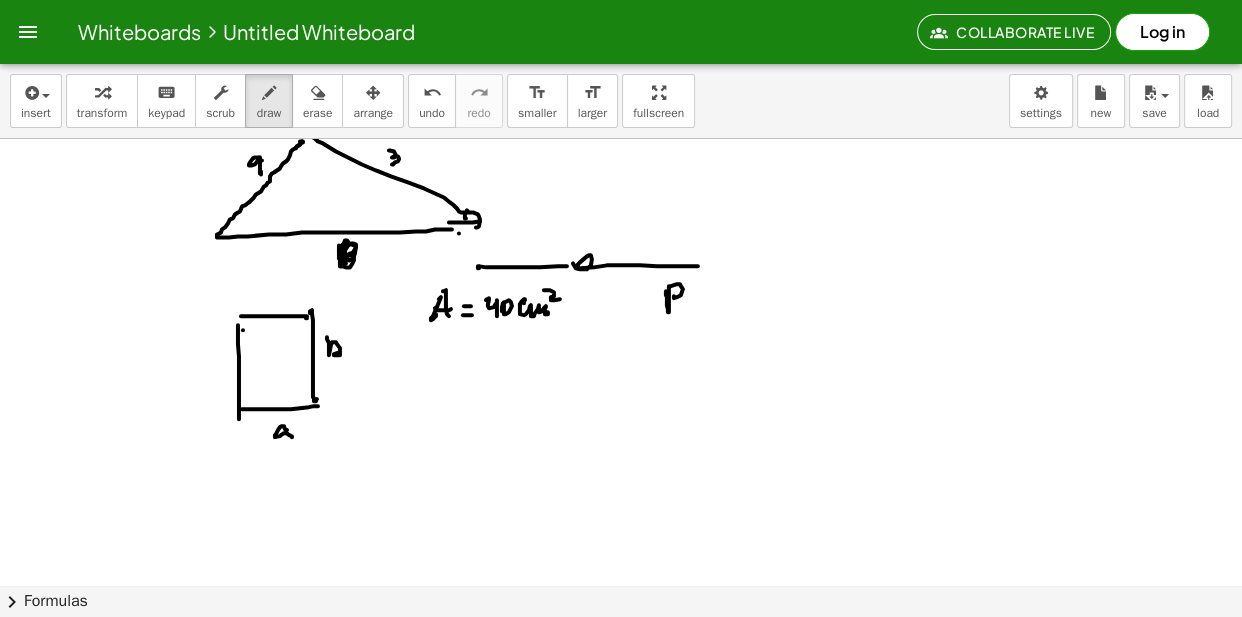 drag, startPoint x: 666, startPoint y: 295, endPoint x: 686, endPoint y: 310, distance: 25 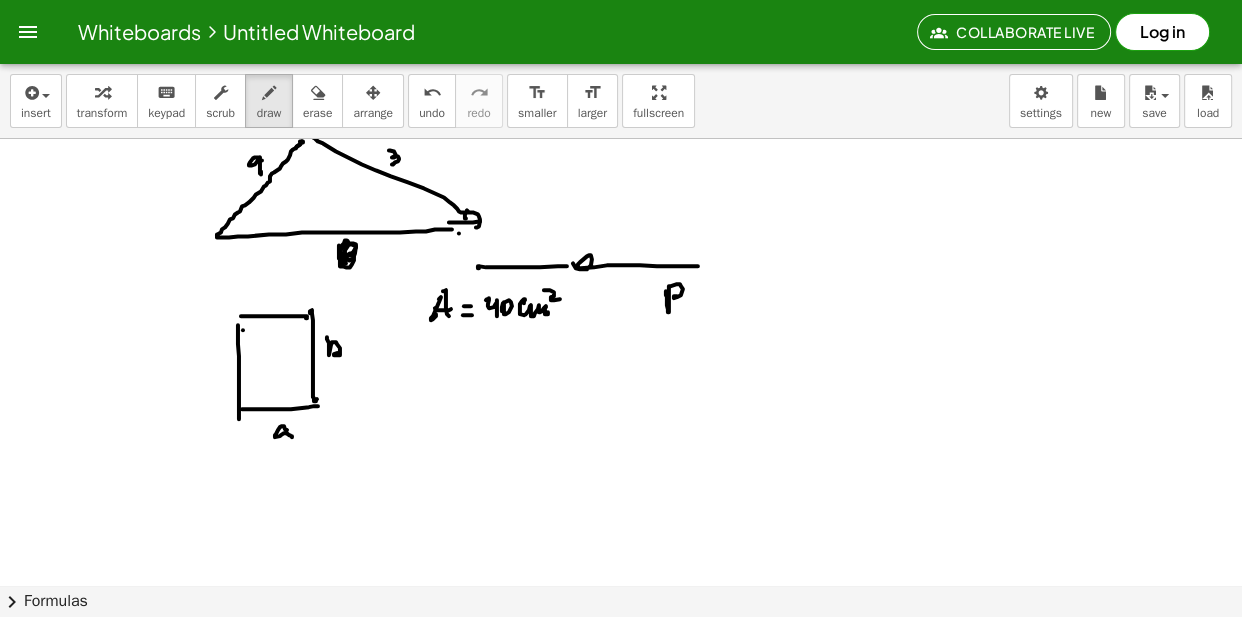 drag, startPoint x: 688, startPoint y: 310, endPoint x: 700, endPoint y: 304, distance: 13.416408 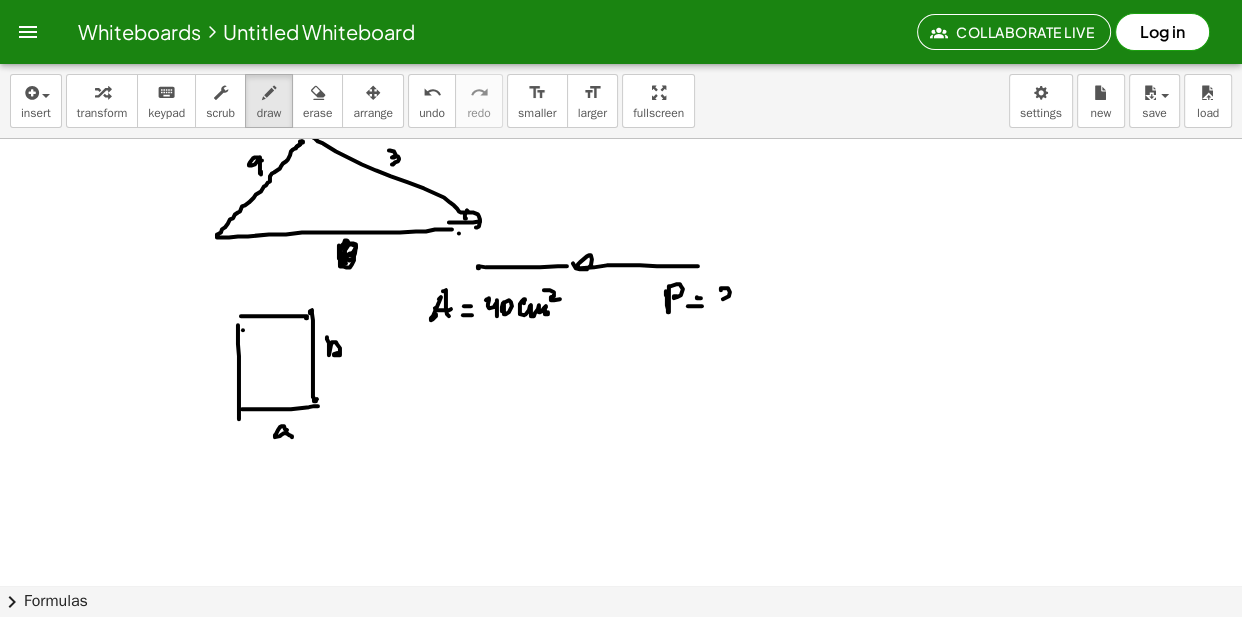 drag, startPoint x: 728, startPoint y: 292, endPoint x: 732, endPoint y: 308, distance: 16.492422 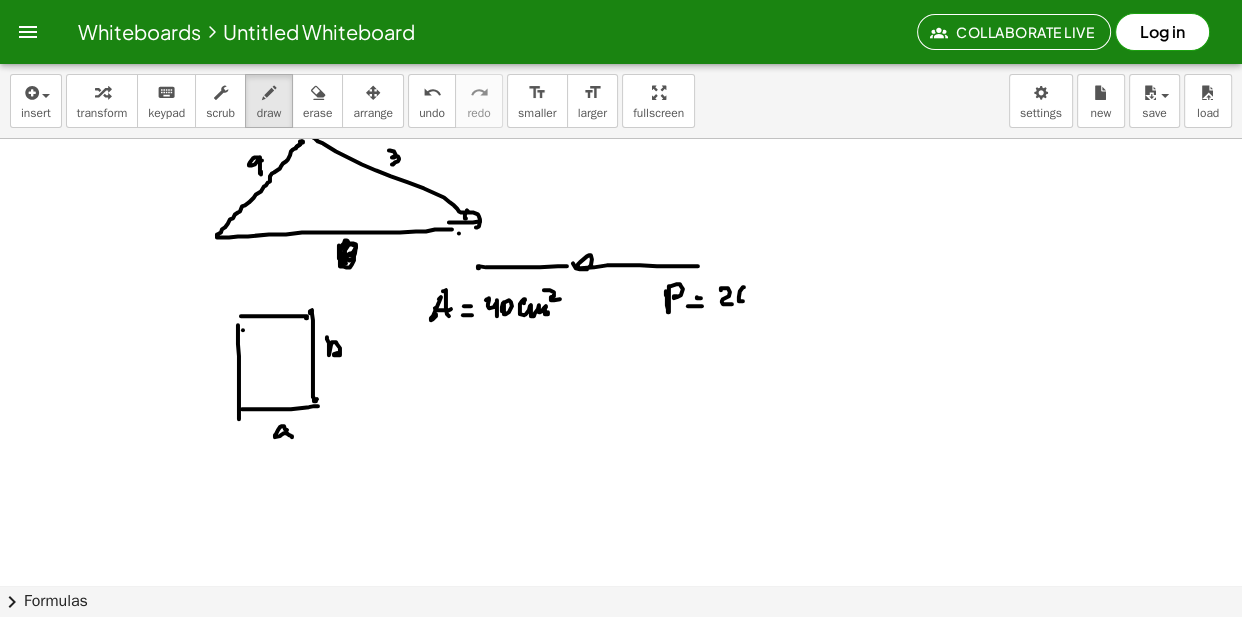 drag, startPoint x: 744, startPoint y: 291, endPoint x: 762, endPoint y: 296, distance: 18.681541 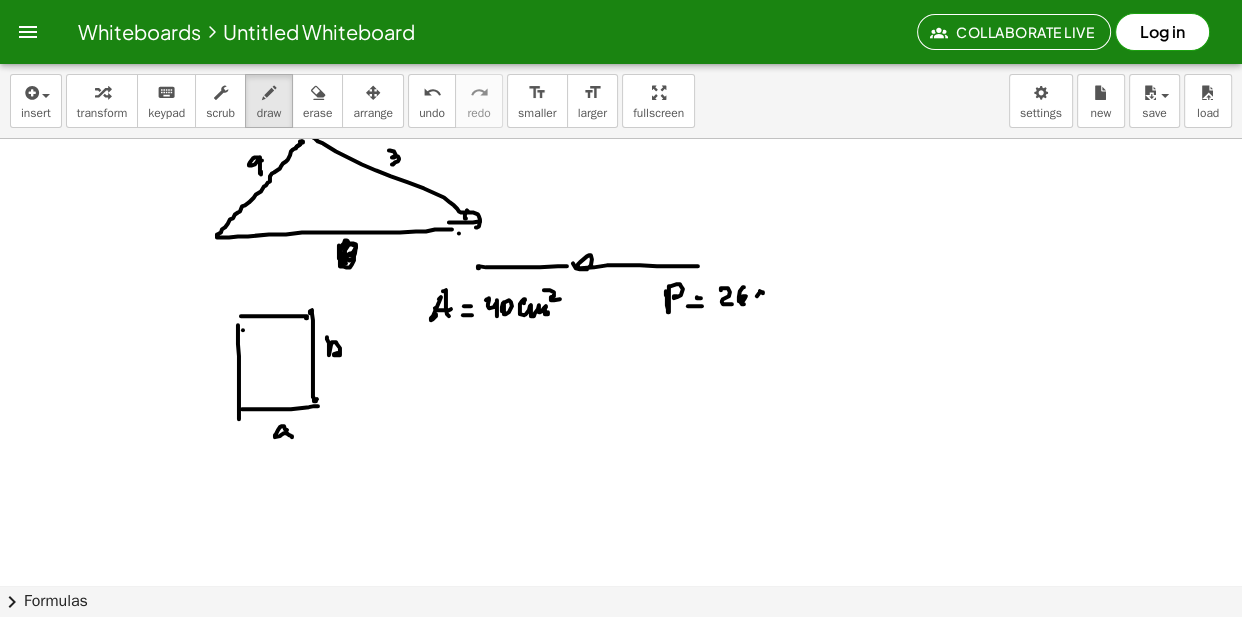 drag, startPoint x: 757, startPoint y: 300, endPoint x: 763, endPoint y: 309, distance: 10.816654 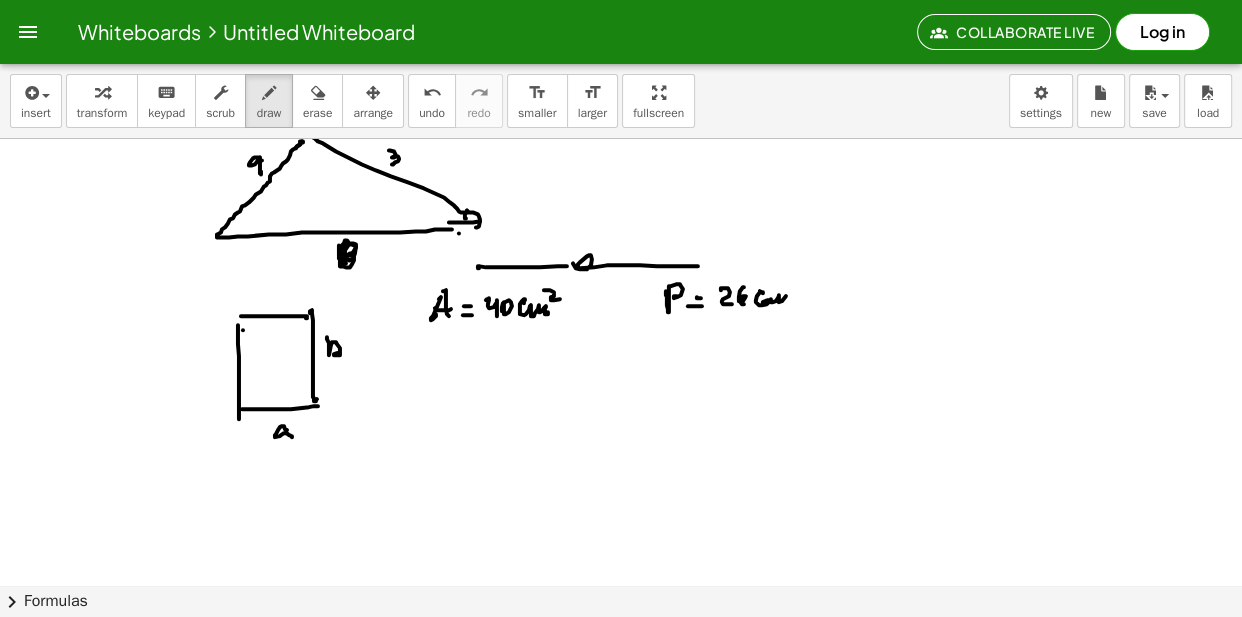 drag, startPoint x: 771, startPoint y: 303, endPoint x: 790, endPoint y: 306, distance: 19.235384 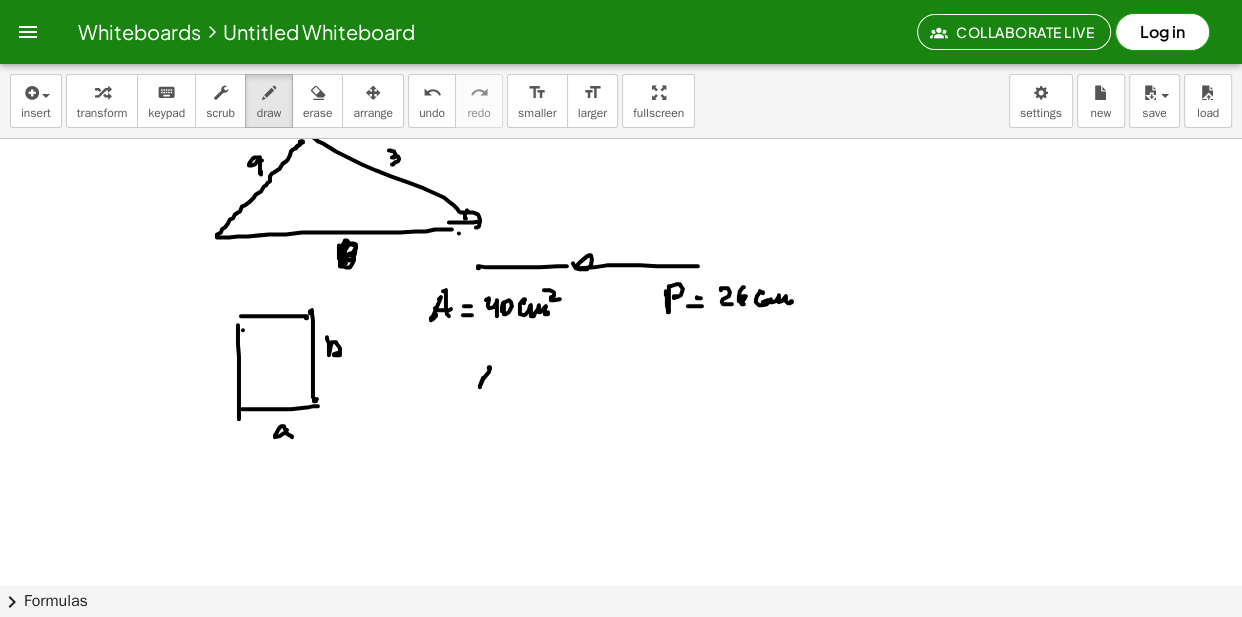 drag, startPoint x: 489, startPoint y: 371, endPoint x: 486, endPoint y: 381, distance: 10.440307 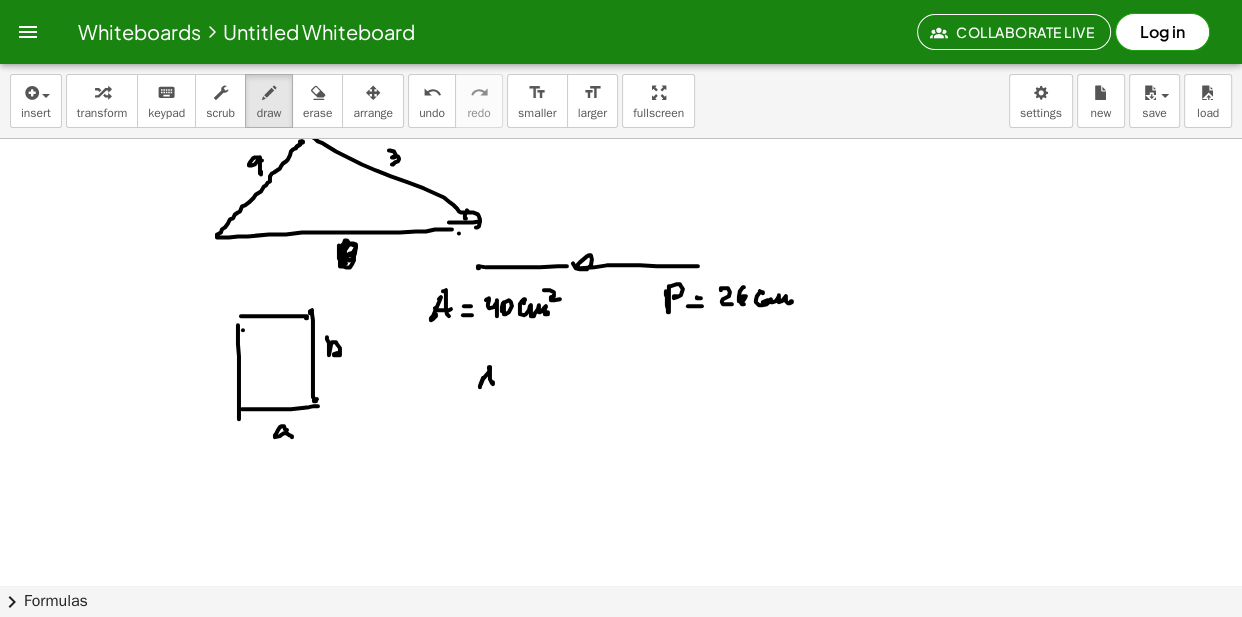 drag, startPoint x: 486, startPoint y: 381, endPoint x: 509, endPoint y: 380, distance: 23.021729 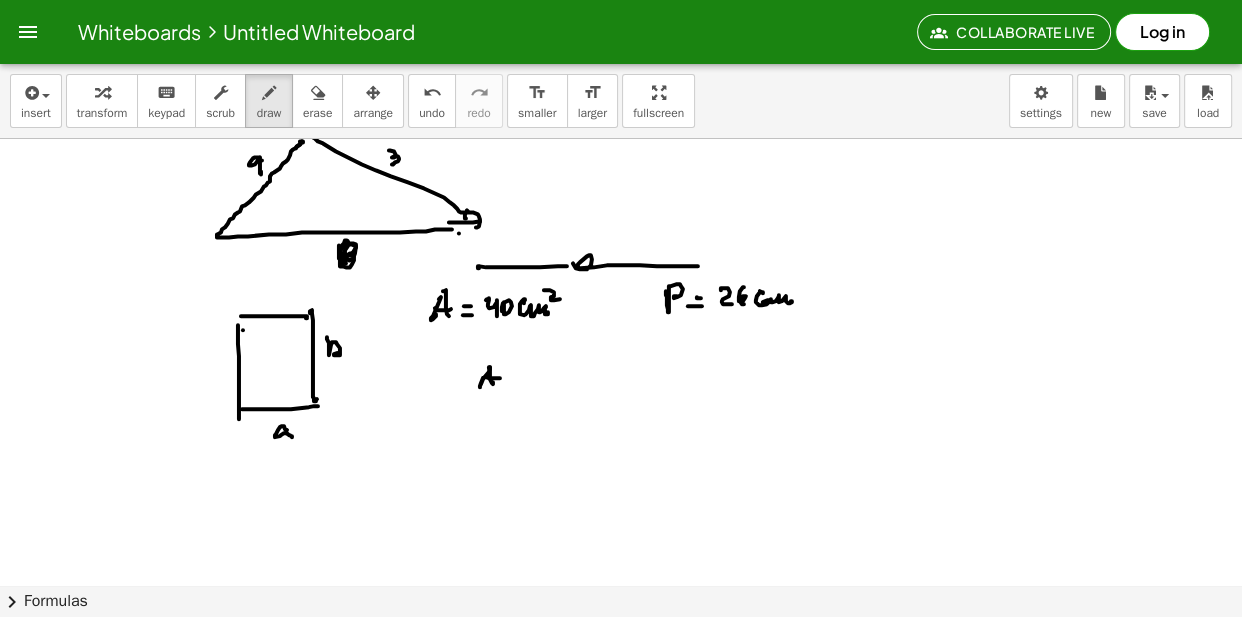 drag, startPoint x: 512, startPoint y: 382, endPoint x: 523, endPoint y: 385, distance: 11.401754 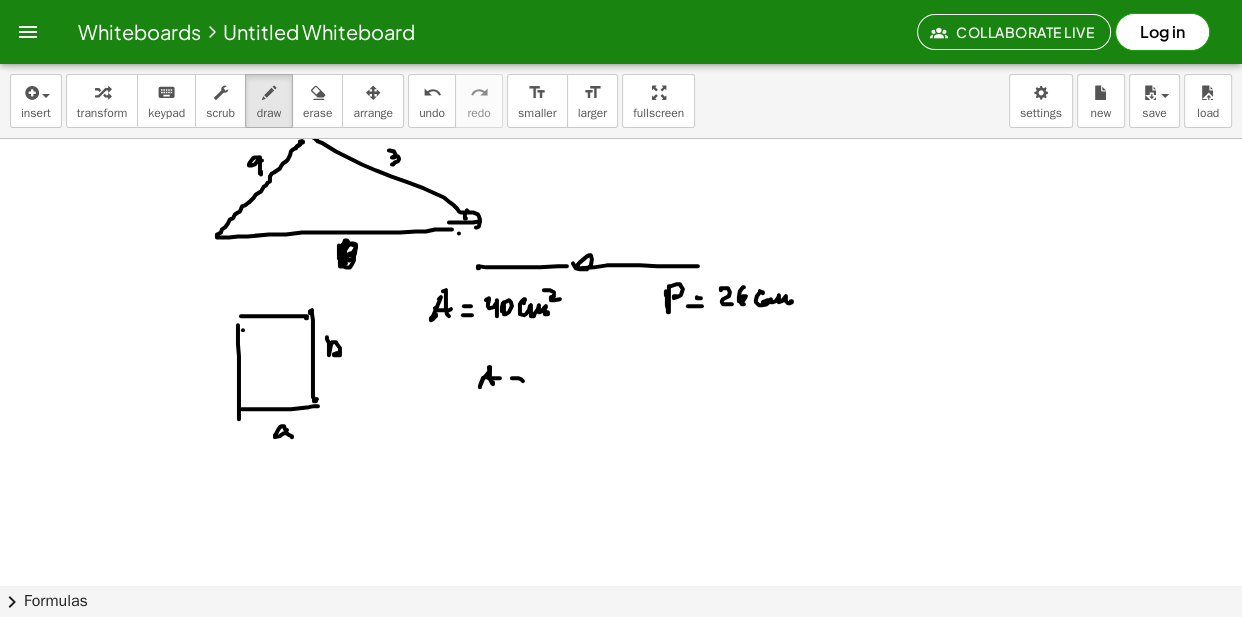 drag, startPoint x: 519, startPoint y: 377, endPoint x: 531, endPoint y: 380, distance: 12.369317 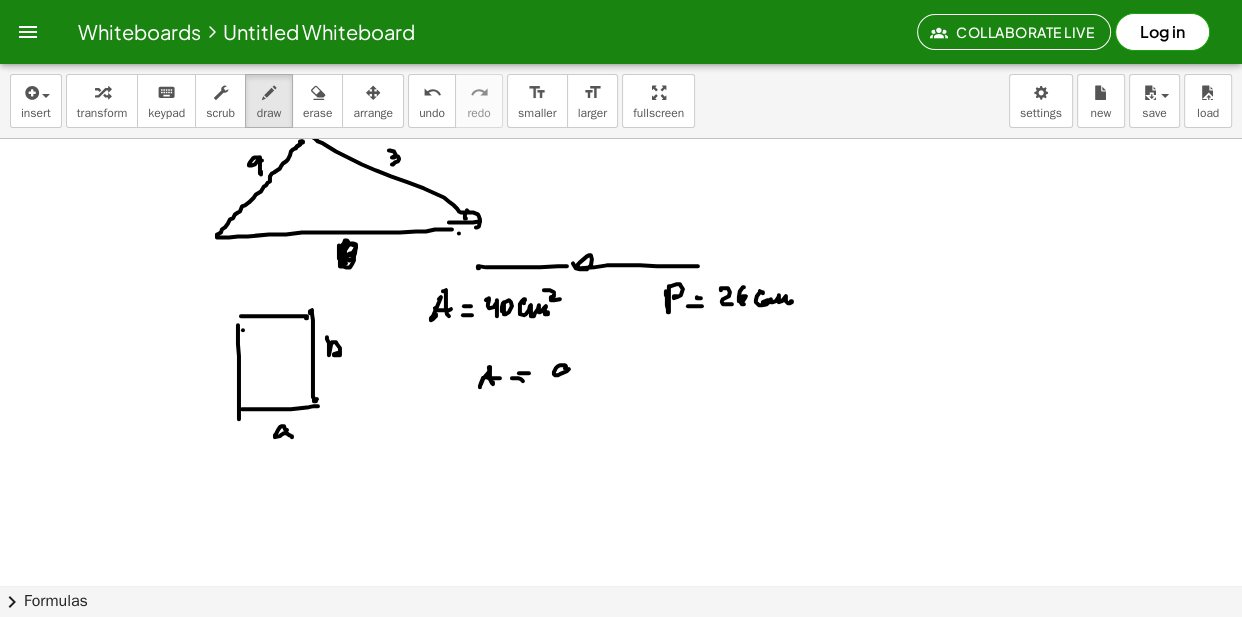 drag, startPoint x: 566, startPoint y: 372, endPoint x: 580, endPoint y: 372, distance: 14 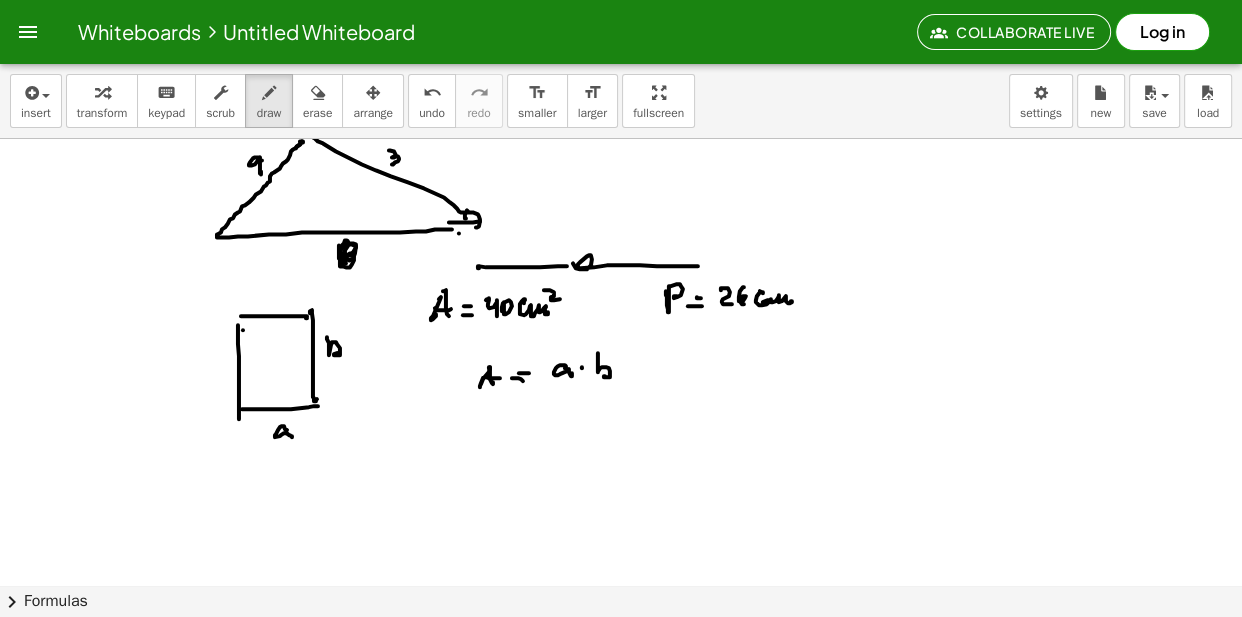 drag, startPoint x: 598, startPoint y: 367, endPoint x: 605, endPoint y: 380, distance: 14.764823 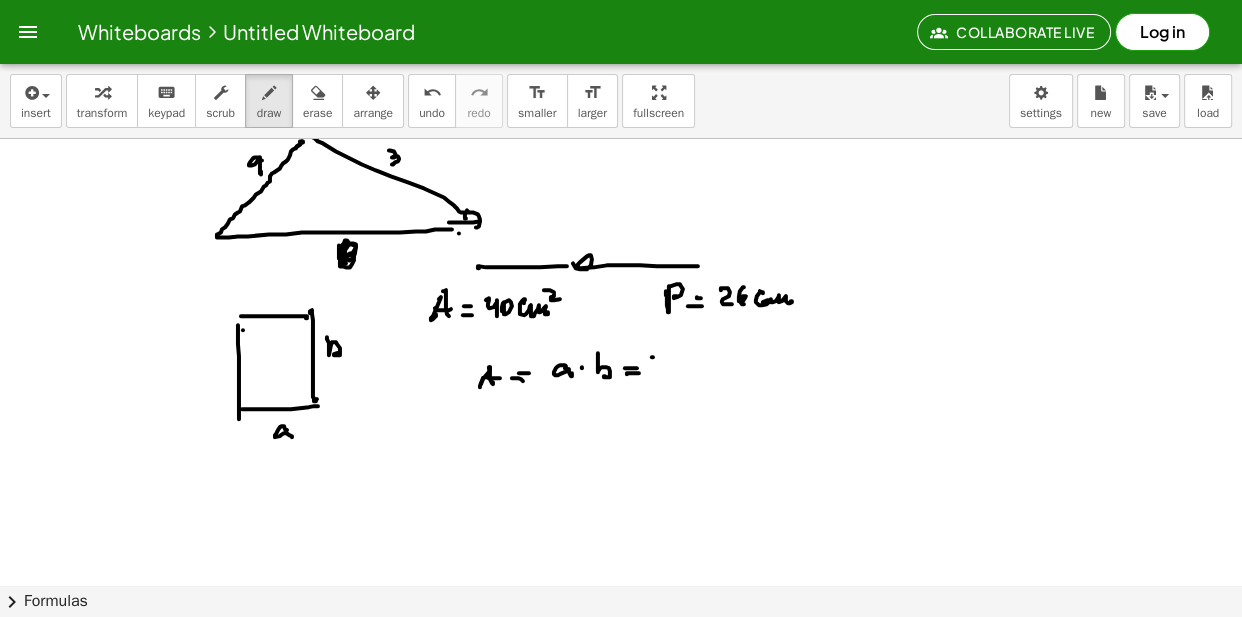 drag, startPoint x: 653, startPoint y: 361, endPoint x: 650, endPoint y: 372, distance: 11.401754 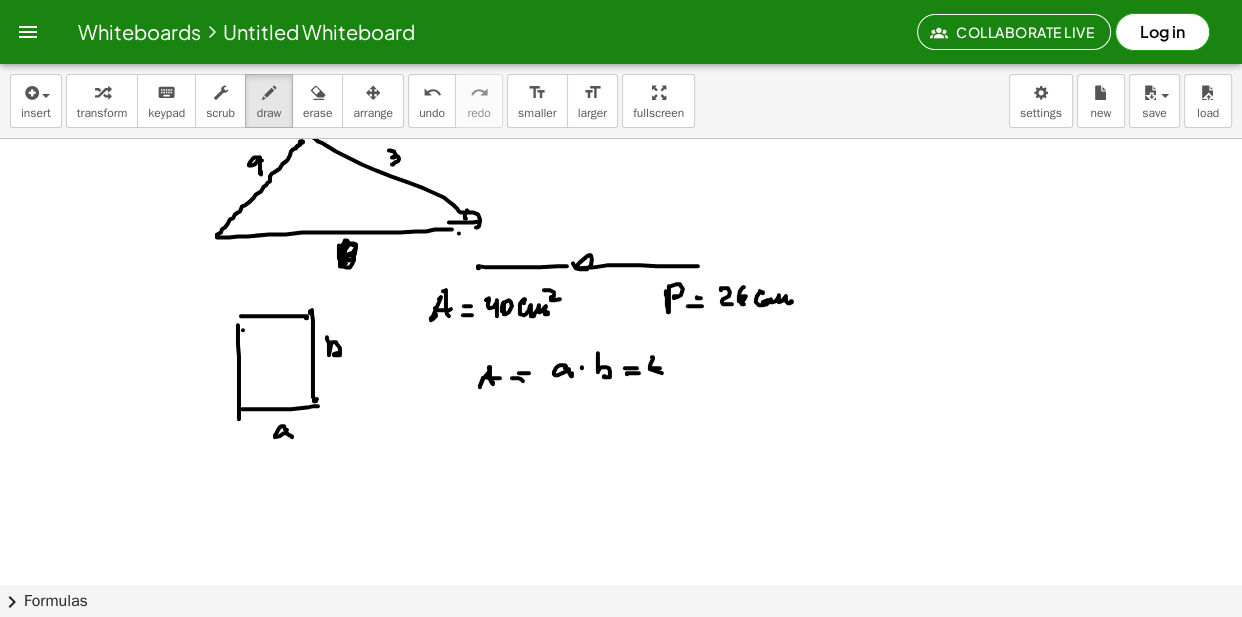 drag, startPoint x: 650, startPoint y: 372, endPoint x: 662, endPoint y: 362, distance: 15.6205 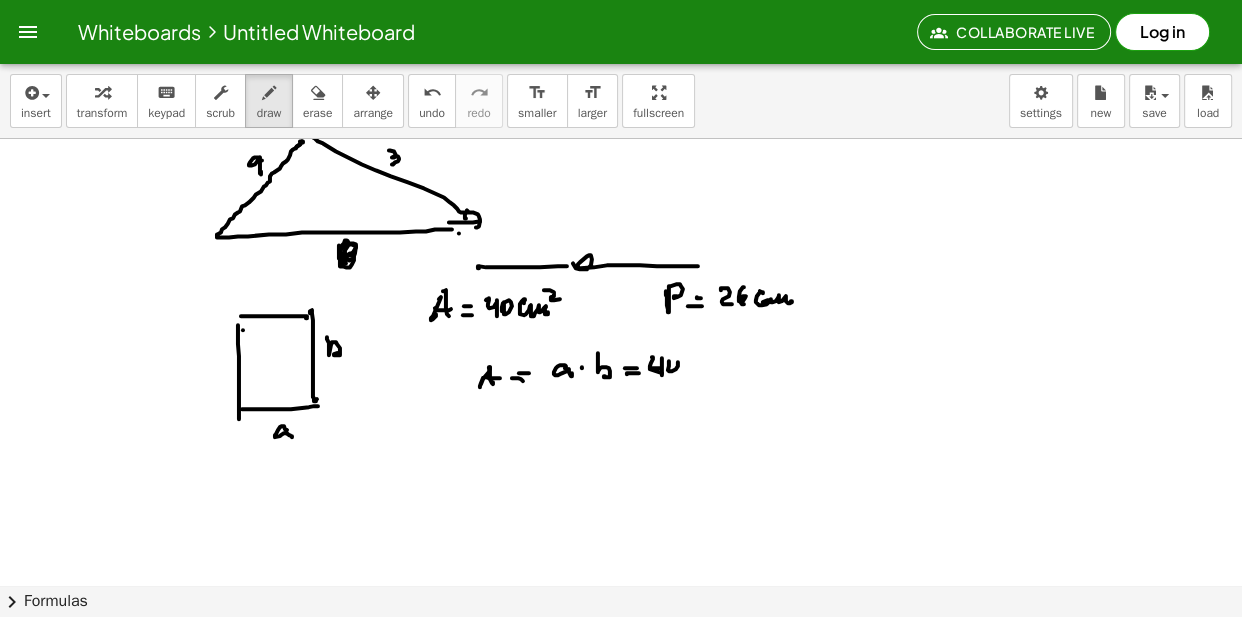 drag, startPoint x: 669, startPoint y: 365, endPoint x: 685, endPoint y: 365, distance: 16 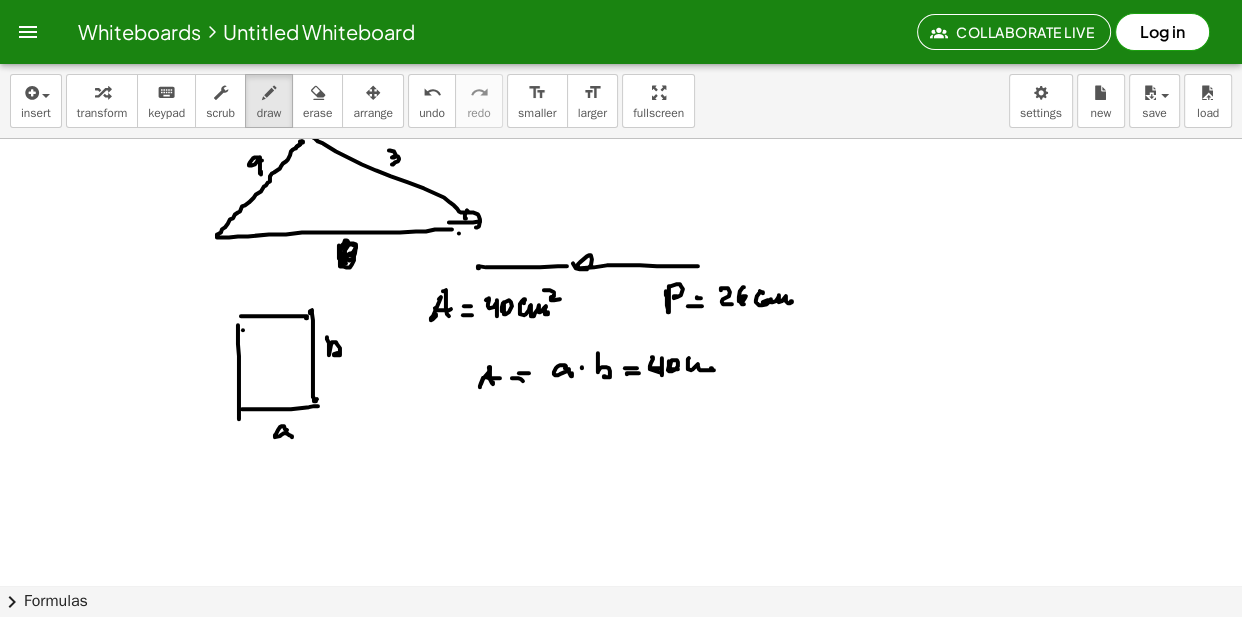 drag, startPoint x: 689, startPoint y: 362, endPoint x: 714, endPoint y: 365, distance: 25.179358 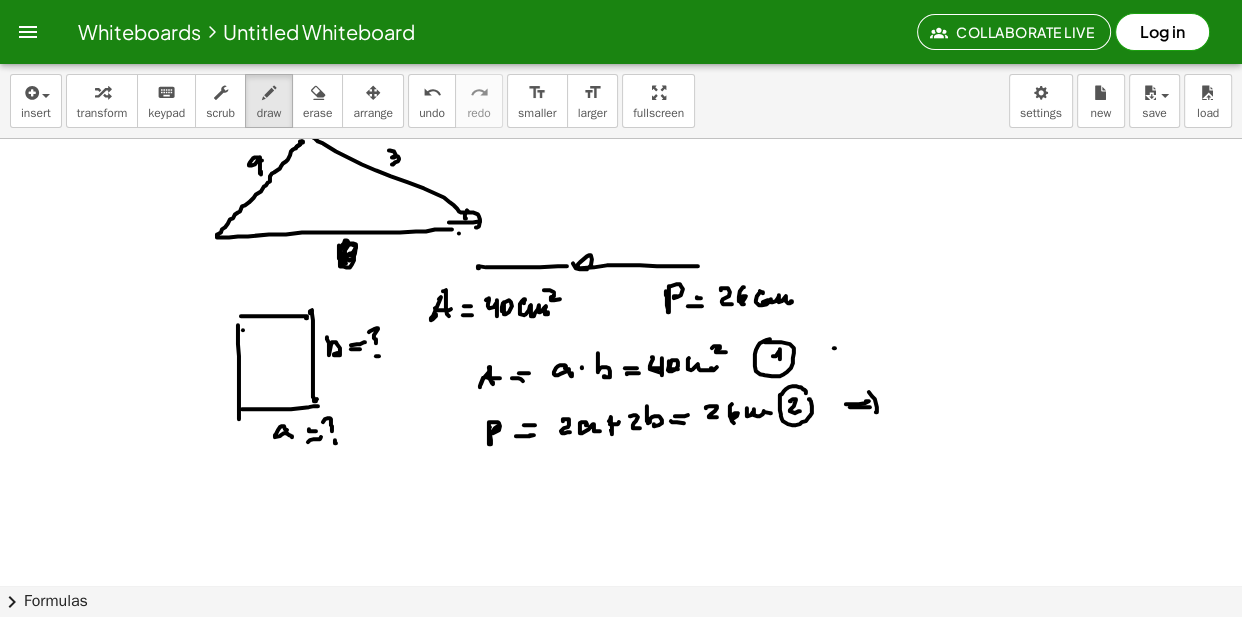 drag, startPoint x: 834, startPoint y: 352, endPoint x: 848, endPoint y: 355, distance: 14.3178215 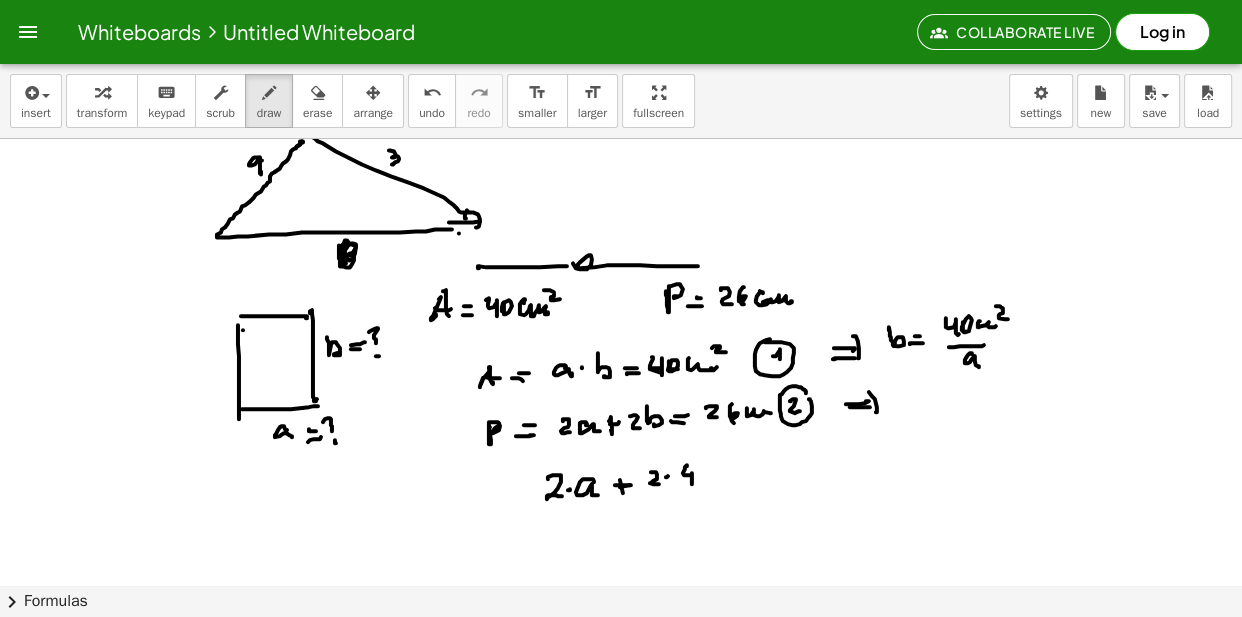 drag, startPoint x: 687, startPoint y: 470, endPoint x: 694, endPoint y: 484, distance: 15.652476 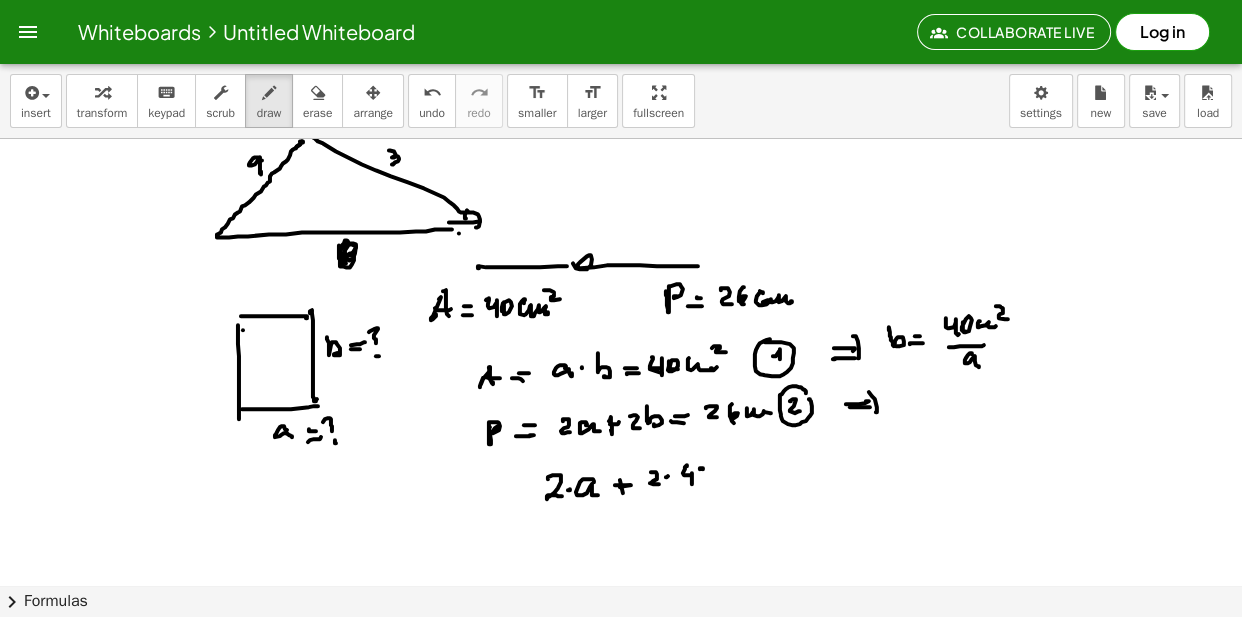 drag, startPoint x: 703, startPoint y: 473, endPoint x: 712, endPoint y: 478, distance: 10.29563 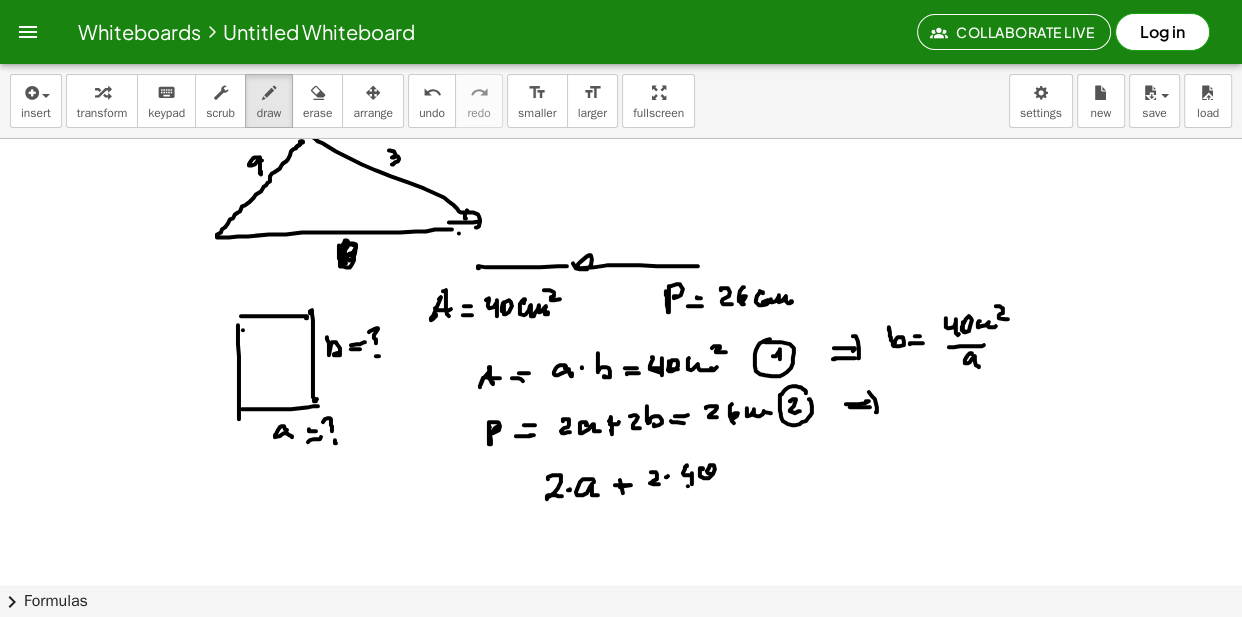 drag, startPoint x: 688, startPoint y: 490, endPoint x: 717, endPoint y: 491, distance: 29.017237 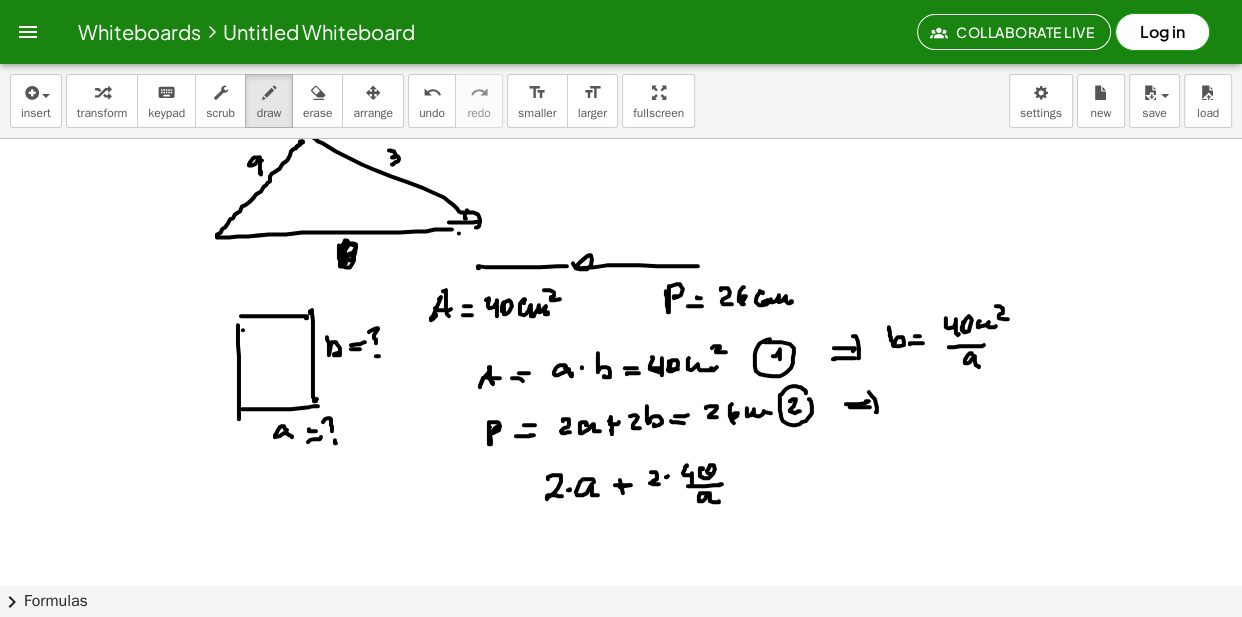 drag, startPoint x: 710, startPoint y: 497, endPoint x: 719, endPoint y: 505, distance: 12.0415945 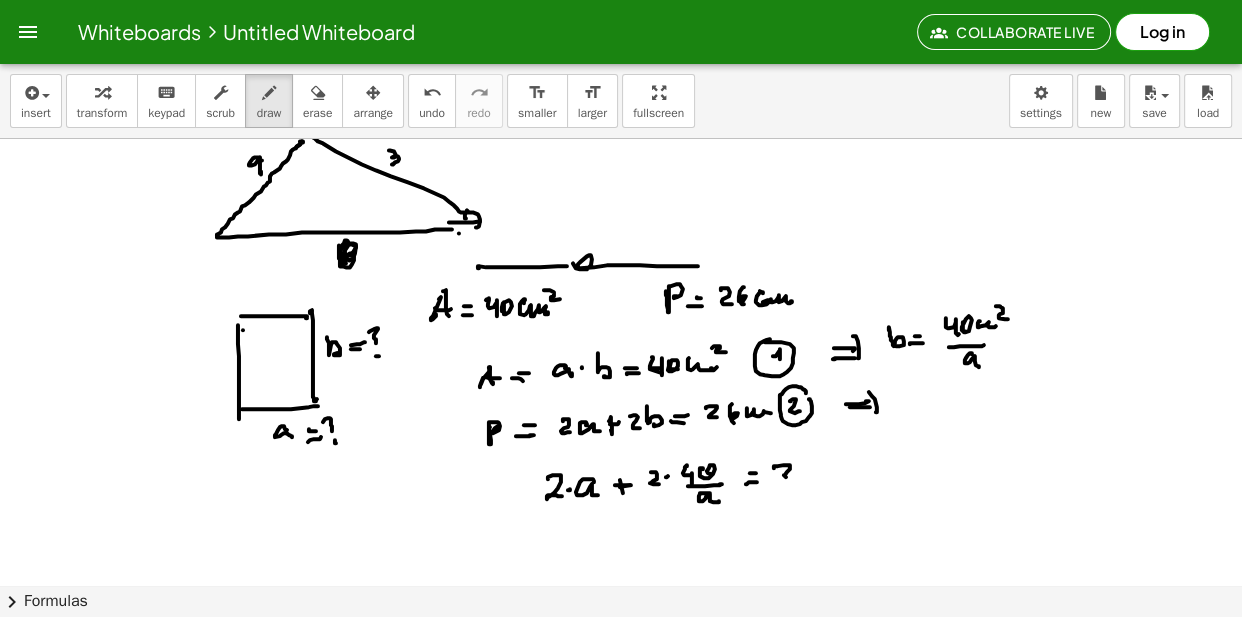 drag, startPoint x: 774, startPoint y: 472, endPoint x: 794, endPoint y: 479, distance: 21.189621 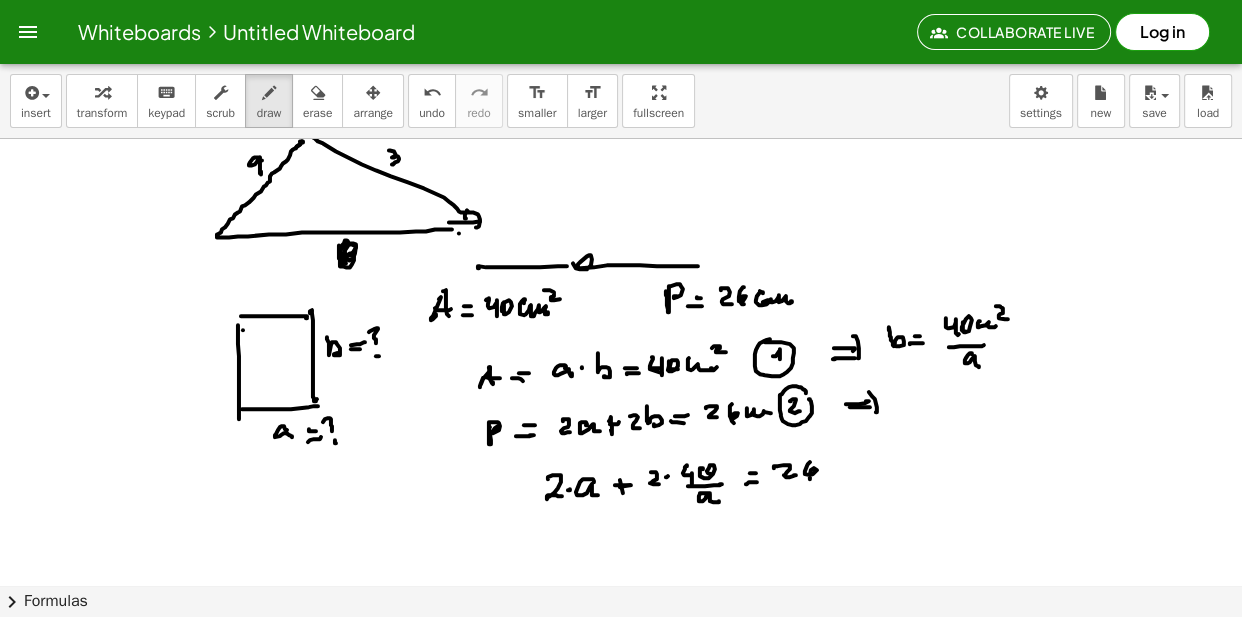 drag, startPoint x: 810, startPoint y: 466, endPoint x: 823, endPoint y: 480, distance: 19.104973 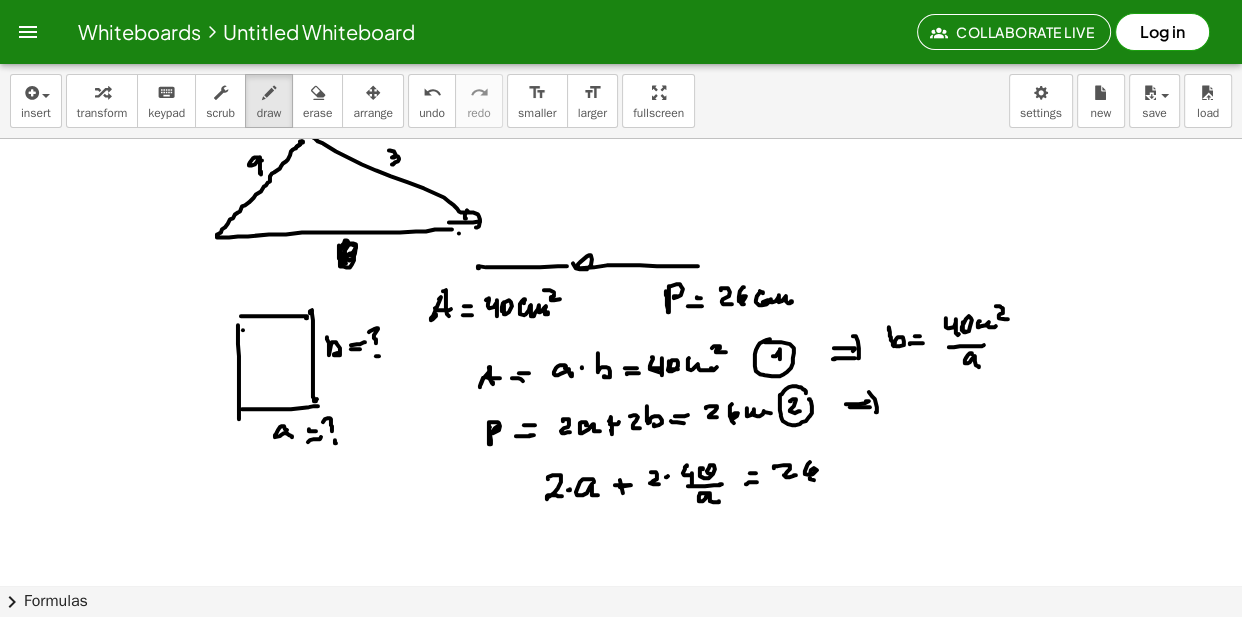 scroll, scrollTop: 16090, scrollLeft: 0, axis: vertical 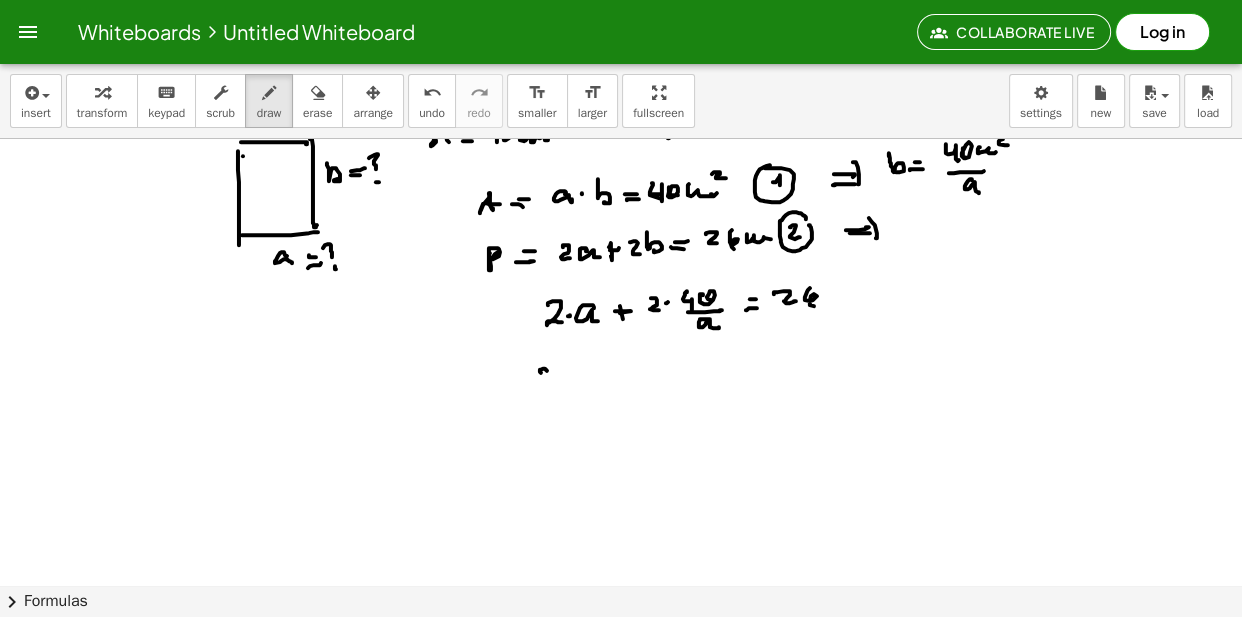 drag, startPoint x: 543, startPoint y: 373, endPoint x: 558, endPoint y: 384, distance: 18.601076 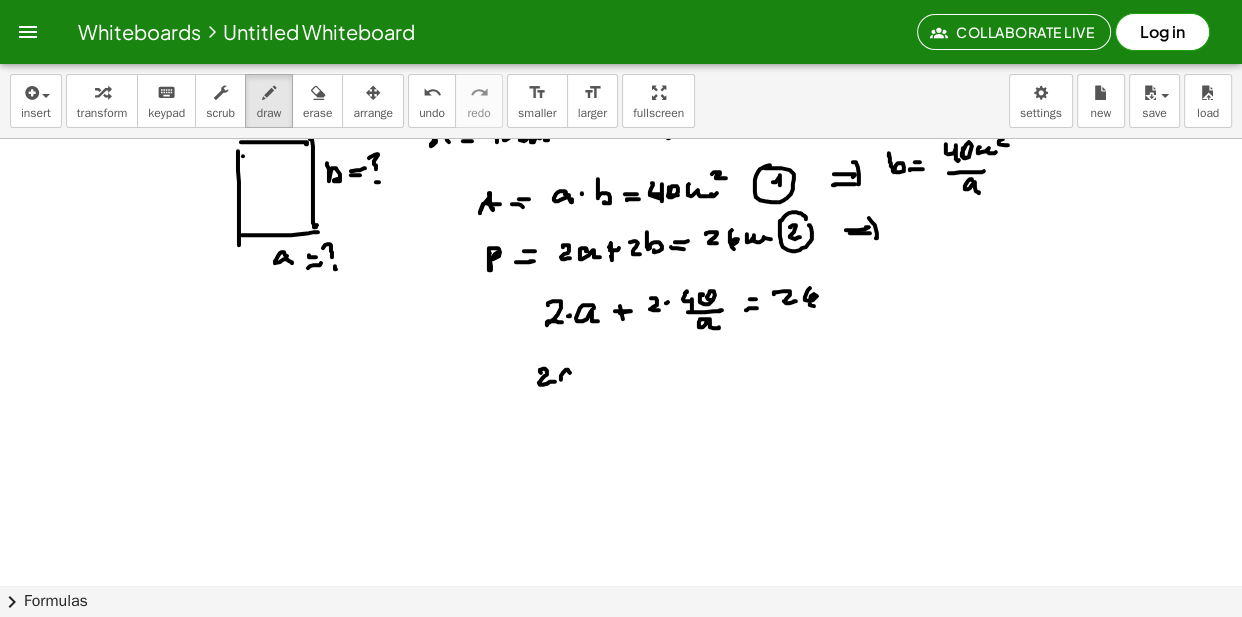 drag, startPoint x: 566, startPoint y: 374, endPoint x: 575, endPoint y: 383, distance: 12.727922 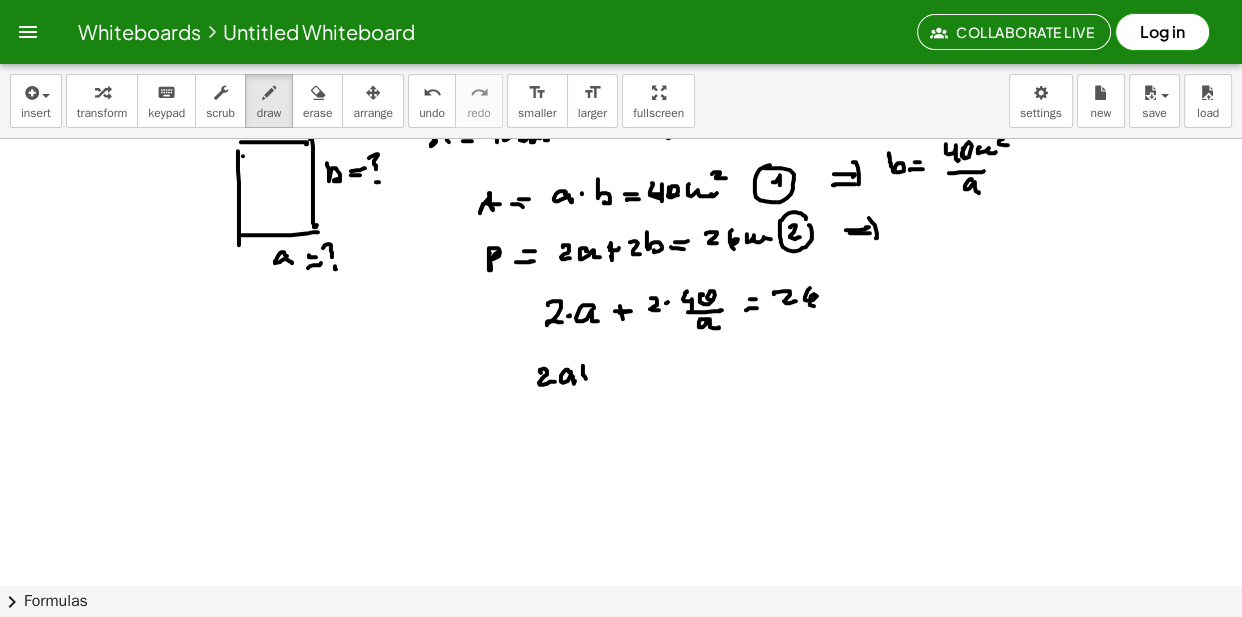drag, startPoint x: 584, startPoint y: 377, endPoint x: 635, endPoint y: 330, distance: 69.354164 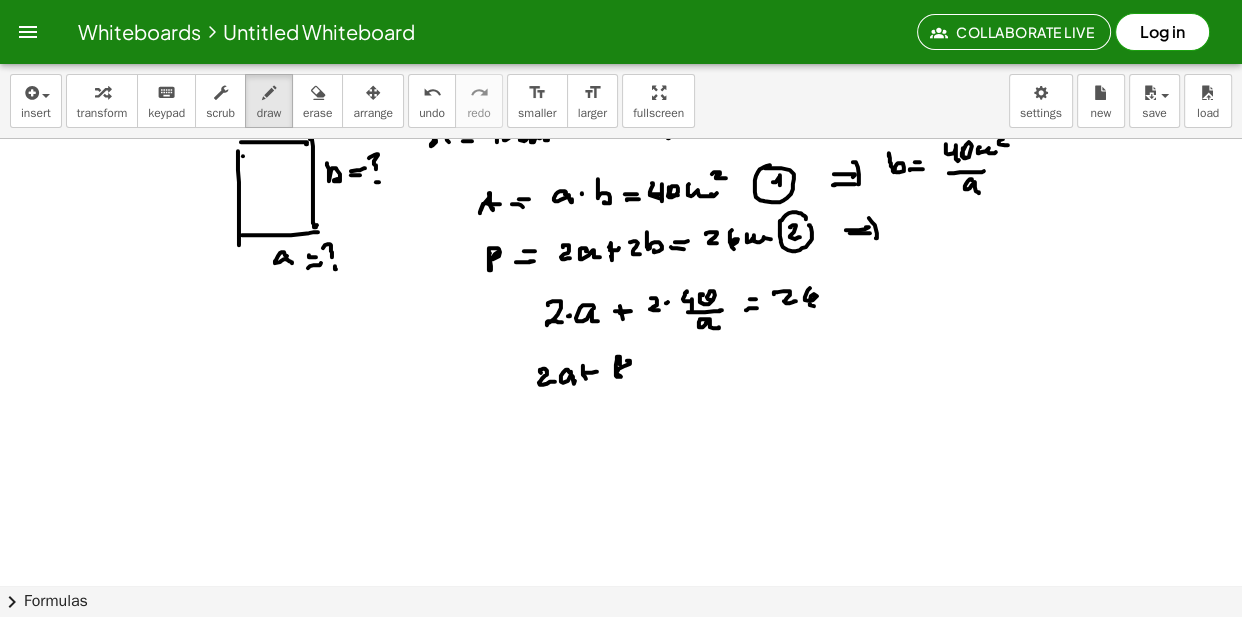 drag, startPoint x: 620, startPoint y: 369, endPoint x: 636, endPoint y: 368, distance: 16.03122 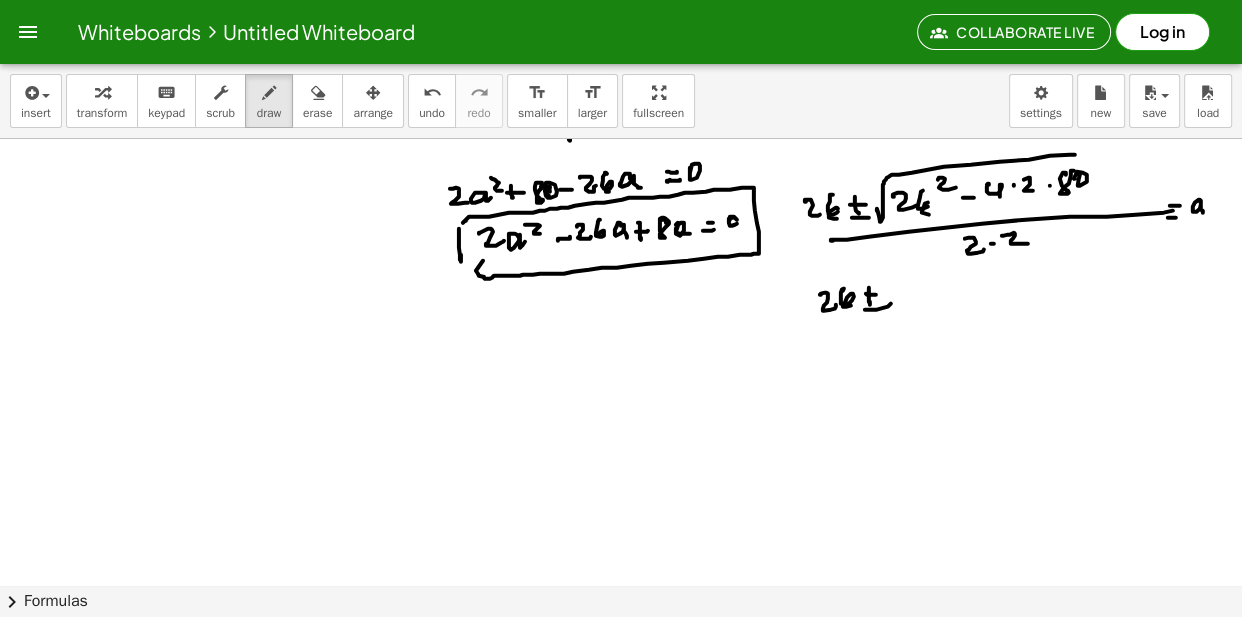 scroll, scrollTop: 16536, scrollLeft: 0, axis: vertical 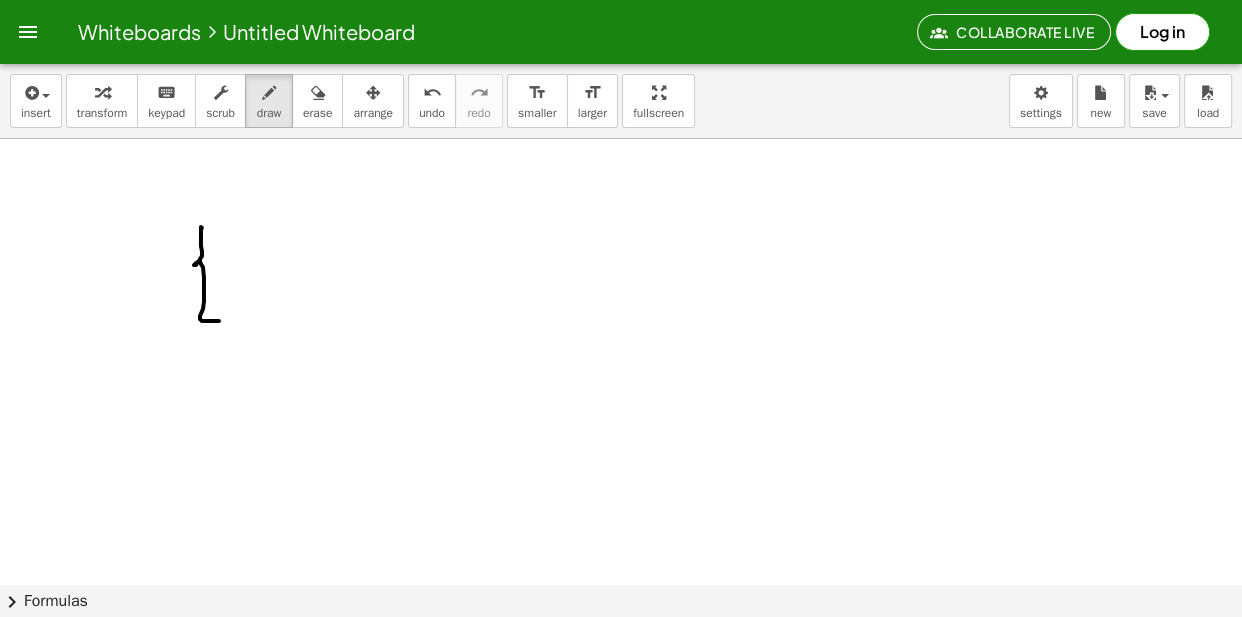drag, startPoint x: 201, startPoint y: 232, endPoint x: 219, endPoint y: 330, distance: 99.63935 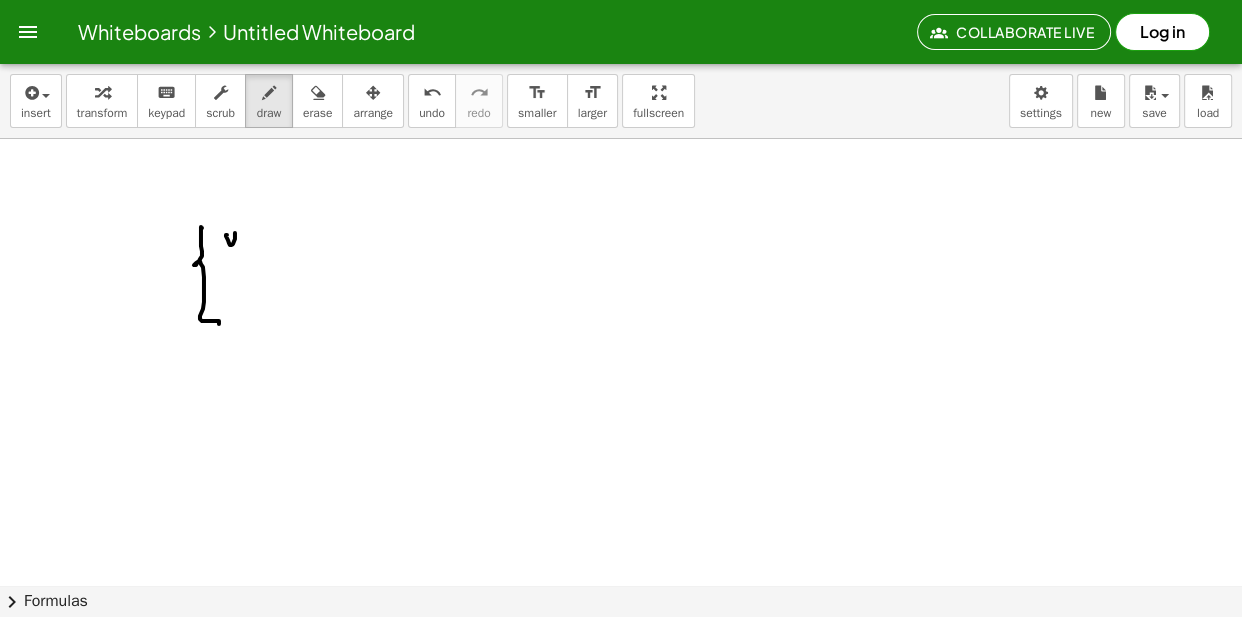 drag, startPoint x: 226, startPoint y: 239, endPoint x: 232, endPoint y: 267, distance: 28.635643 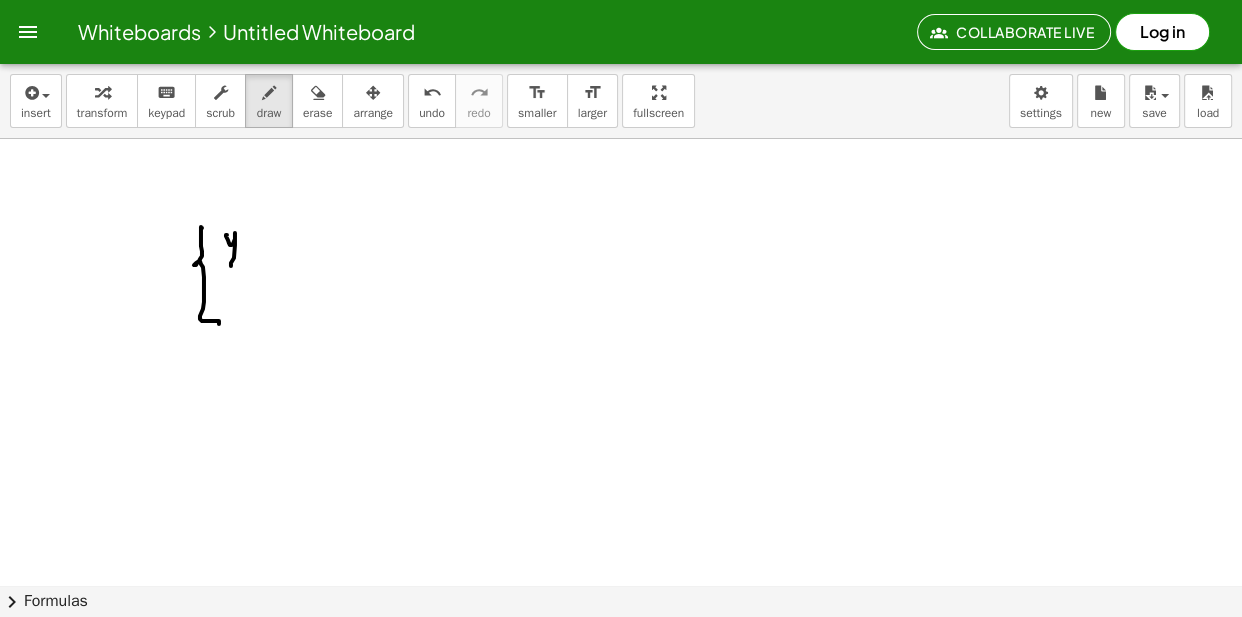 drag, startPoint x: 247, startPoint y: 251, endPoint x: 261, endPoint y: 248, distance: 14.3178215 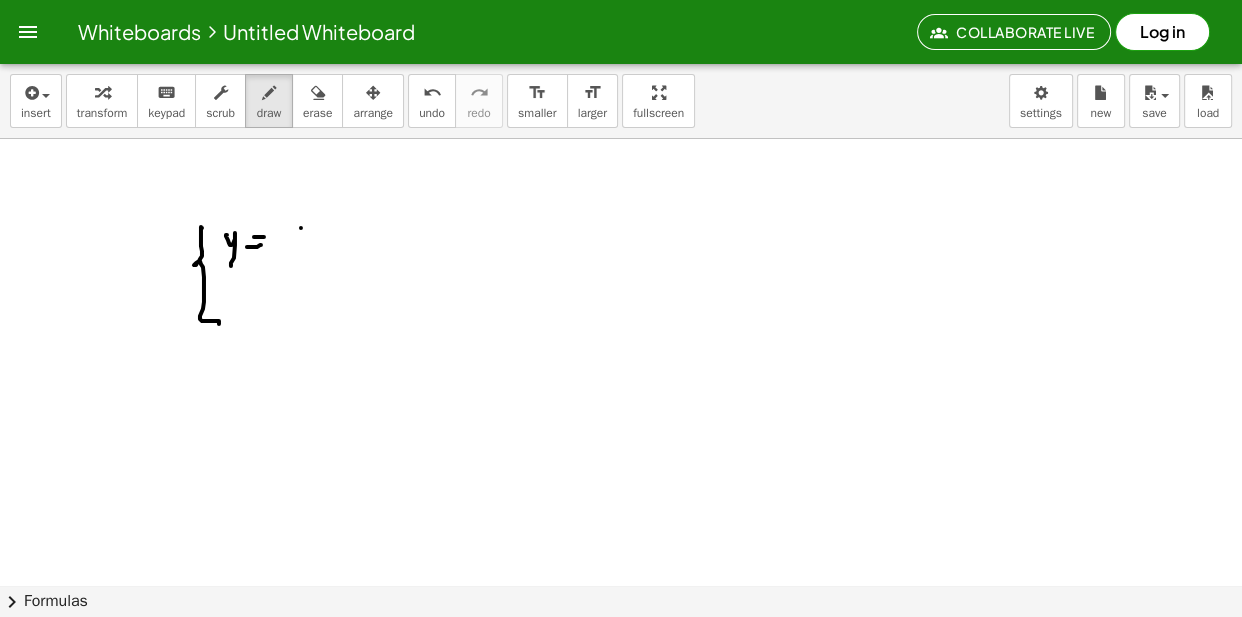 drag, startPoint x: 301, startPoint y: 232, endPoint x: 288, endPoint y: 242, distance: 16.40122 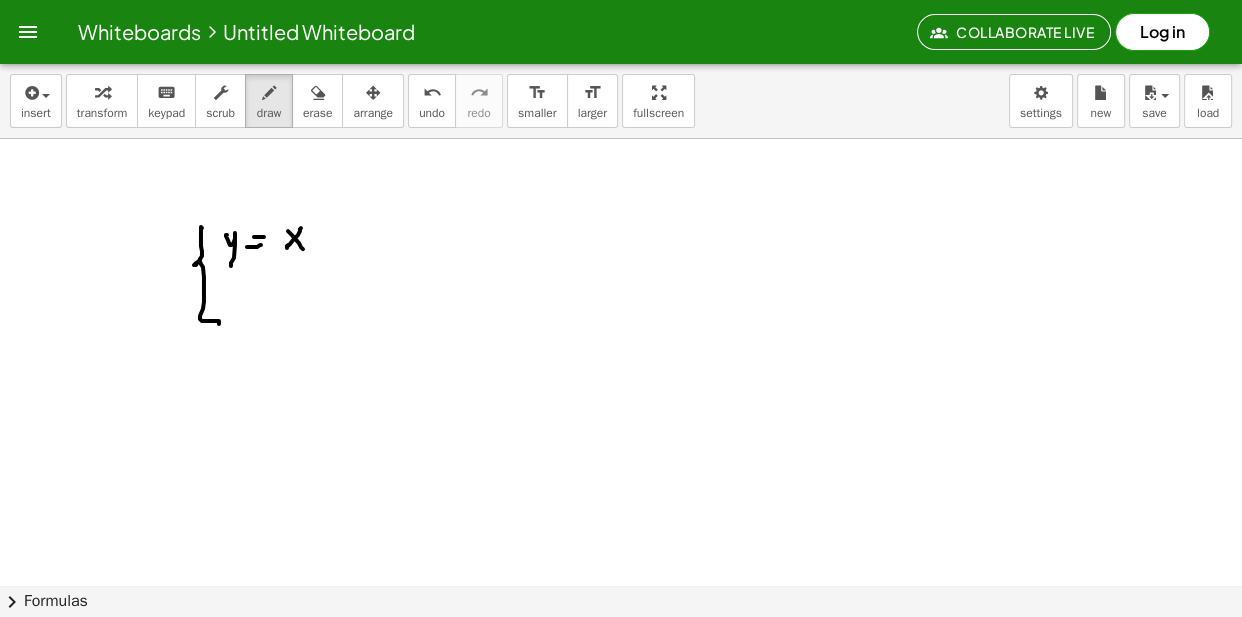 drag, startPoint x: 288, startPoint y: 235, endPoint x: 302, endPoint y: 251, distance: 21.260292 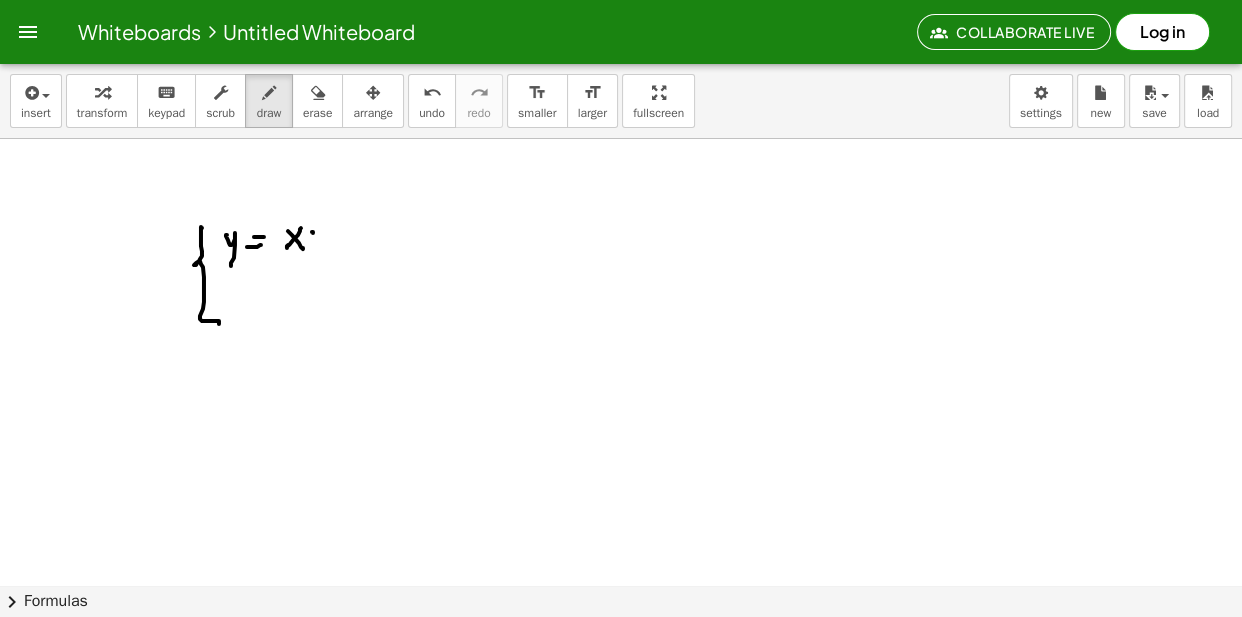 drag, startPoint x: 312, startPoint y: 236, endPoint x: 315, endPoint y: 249, distance: 13.341664 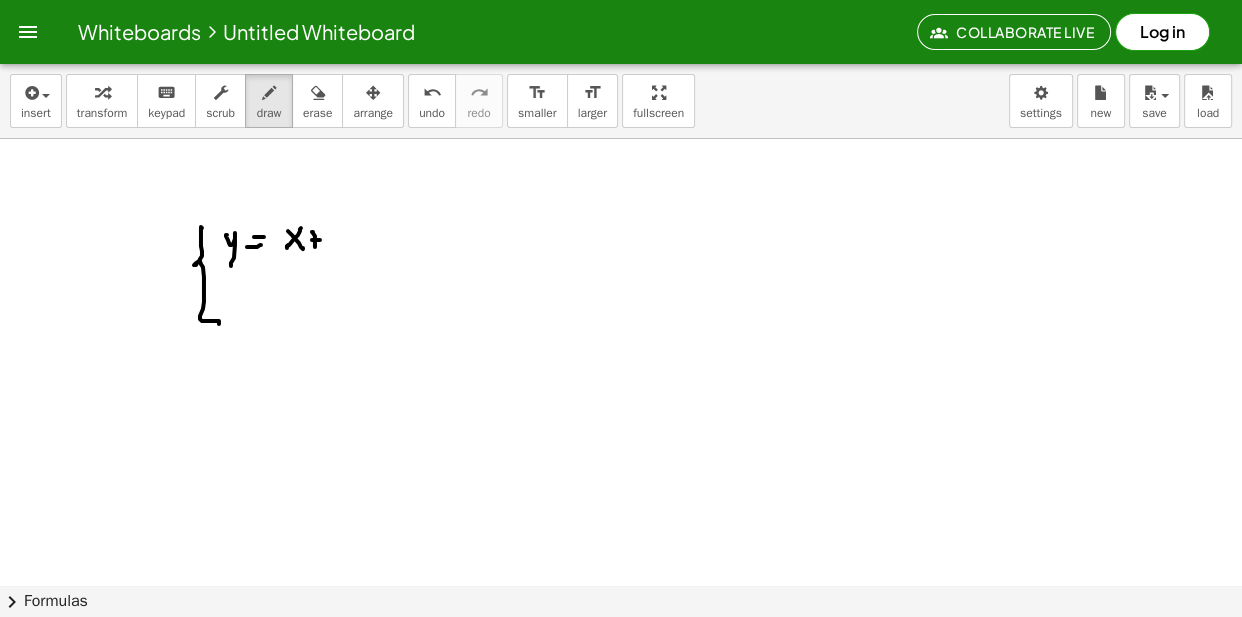 drag, startPoint x: 320, startPoint y: 244, endPoint x: 330, endPoint y: 243, distance: 10.049875 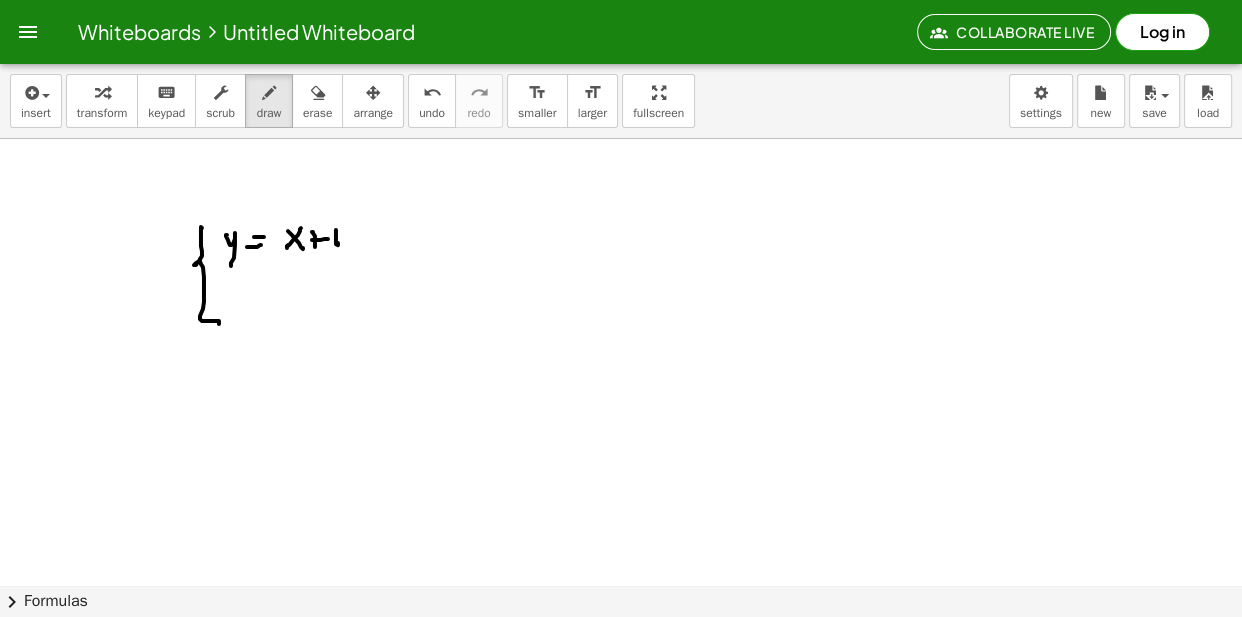 drag, startPoint x: 336, startPoint y: 234, endPoint x: 346, endPoint y: 238, distance: 10.770329 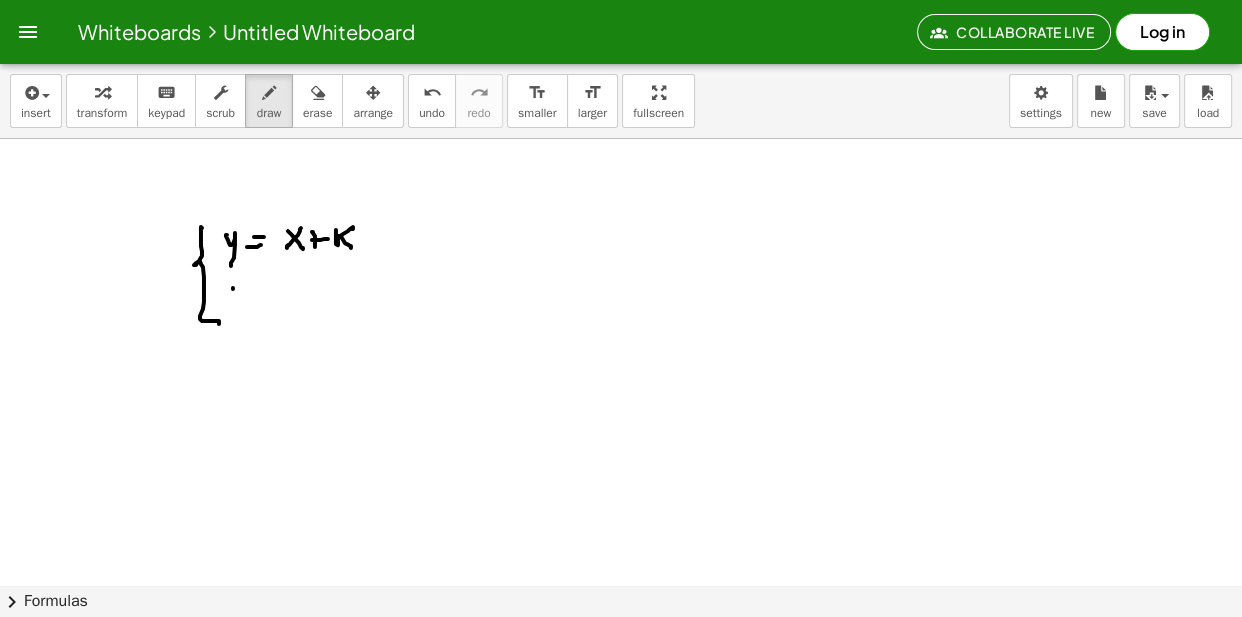 drag, startPoint x: 233, startPoint y: 292, endPoint x: 242, endPoint y: 305, distance: 15.811388 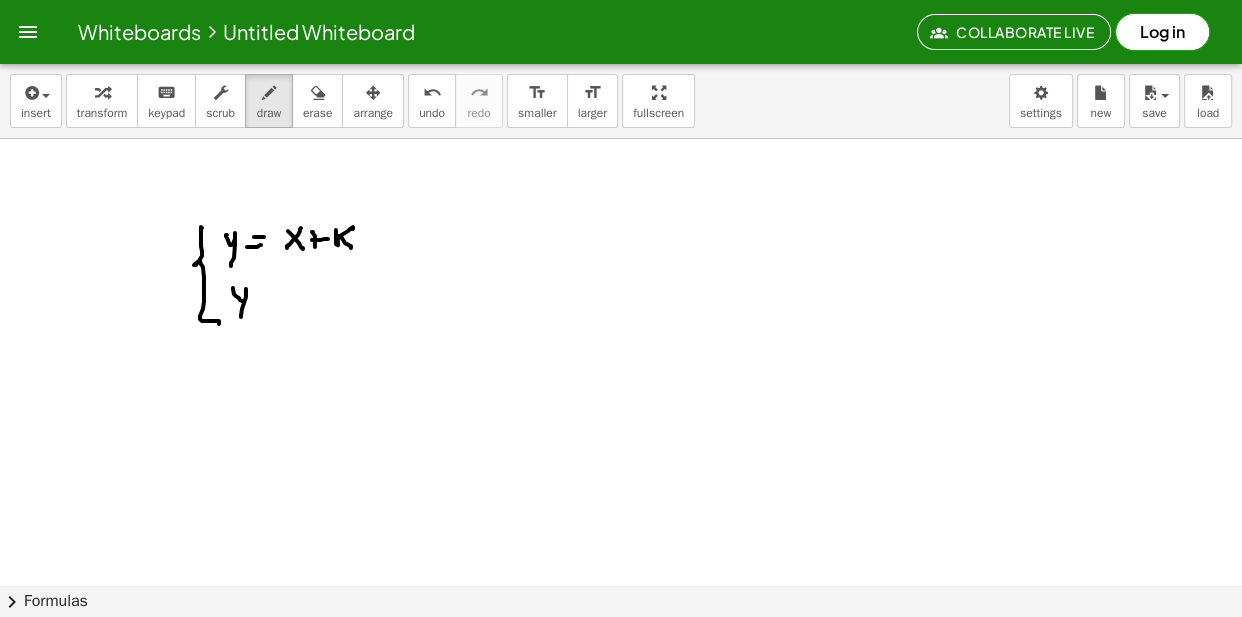 drag, startPoint x: 246, startPoint y: 294, endPoint x: 240, endPoint y: 315, distance: 21.84033 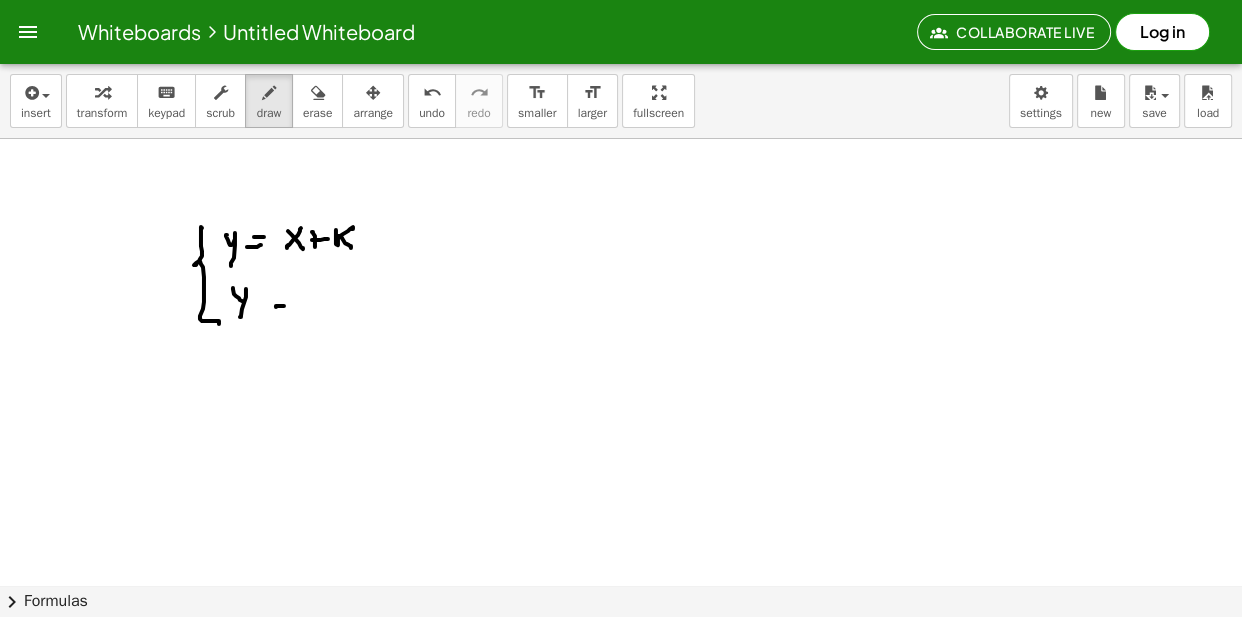 drag, startPoint x: 276, startPoint y: 310, endPoint x: 287, endPoint y: 301, distance: 14.21267 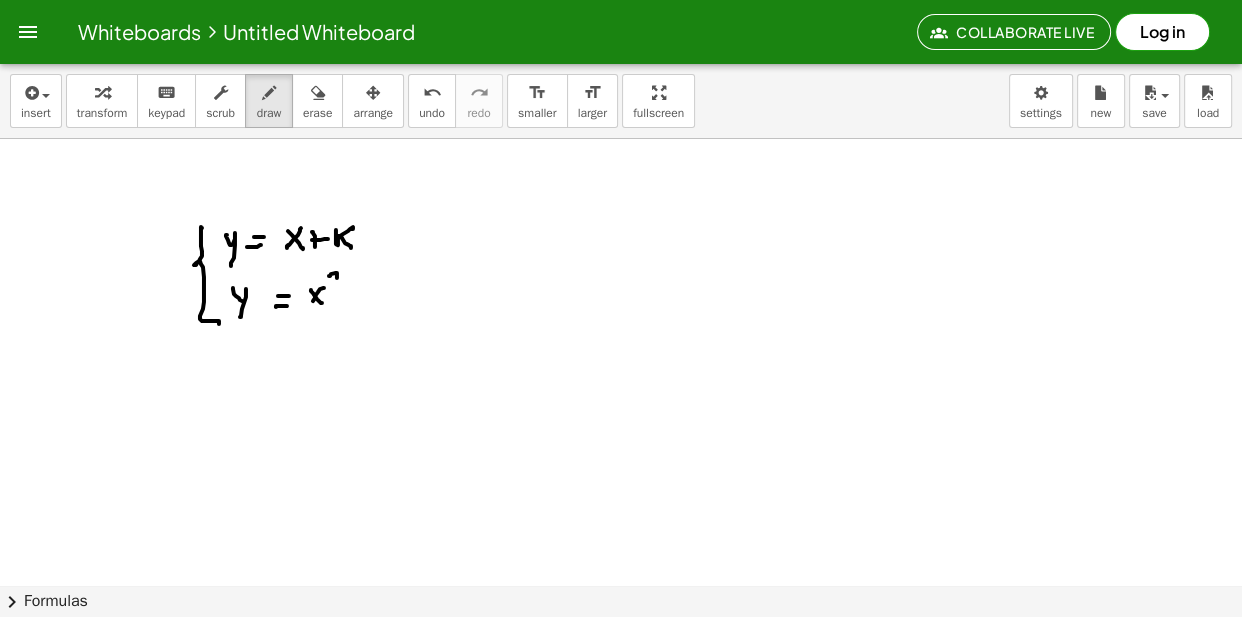 drag, startPoint x: 337, startPoint y: 280, endPoint x: 341, endPoint y: 292, distance: 12.649111 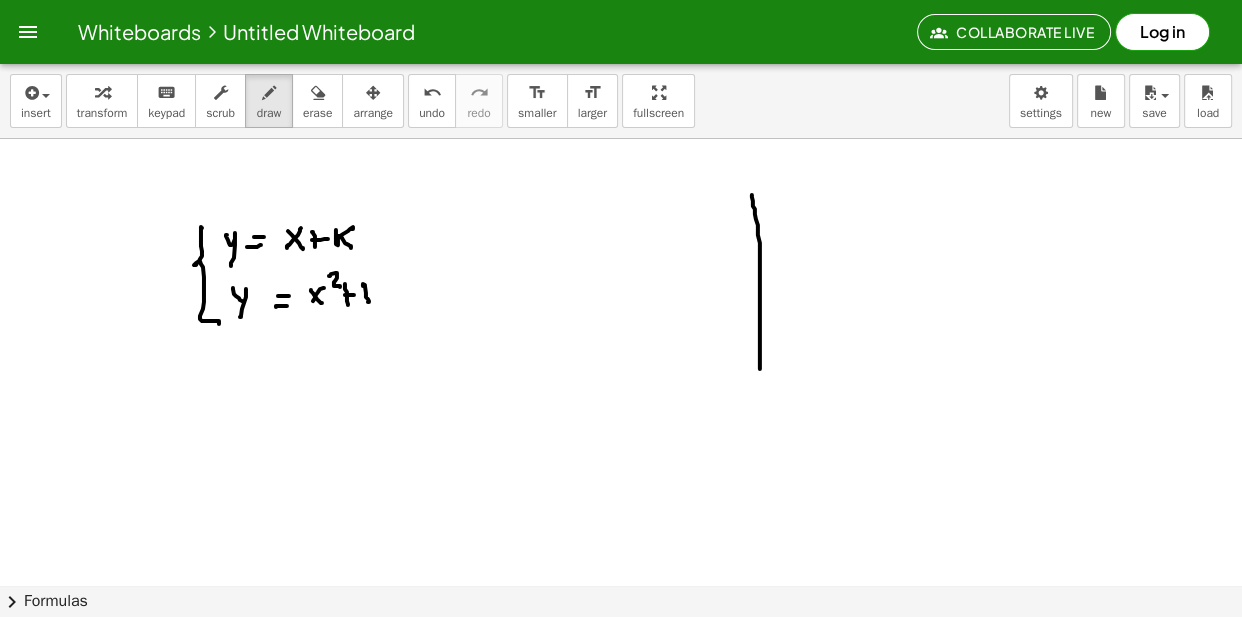 drag, startPoint x: 752, startPoint y: 199, endPoint x: 756, endPoint y: 390, distance: 191.04189 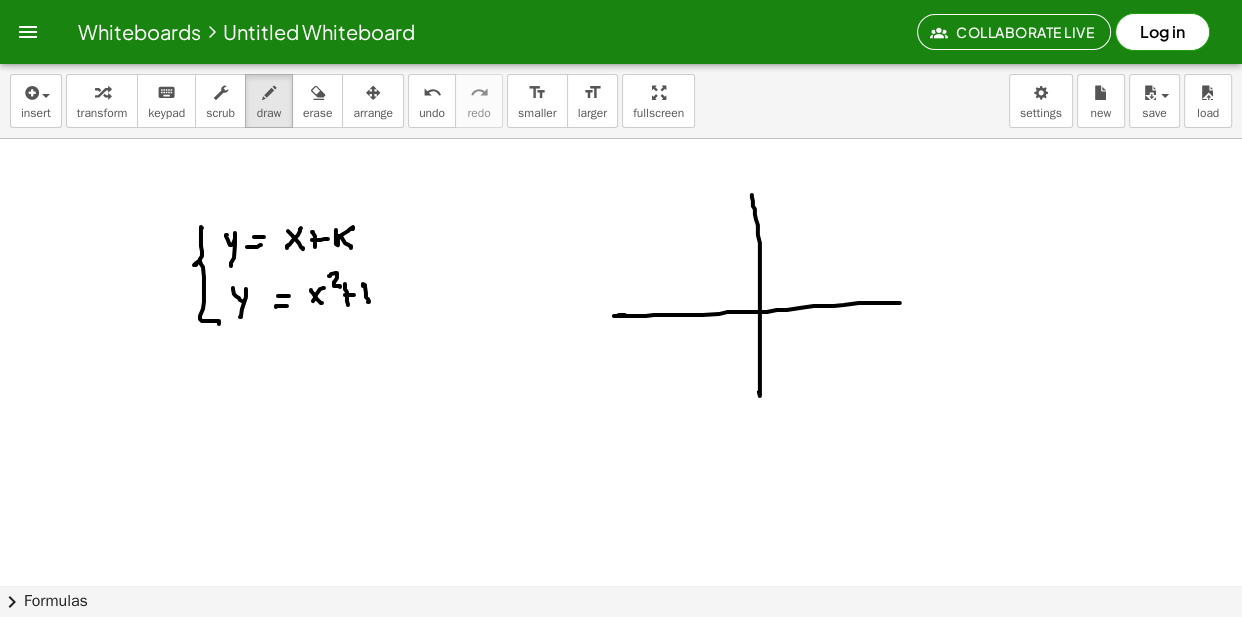 drag, startPoint x: 619, startPoint y: 319, endPoint x: 884, endPoint y: 307, distance: 265.27155 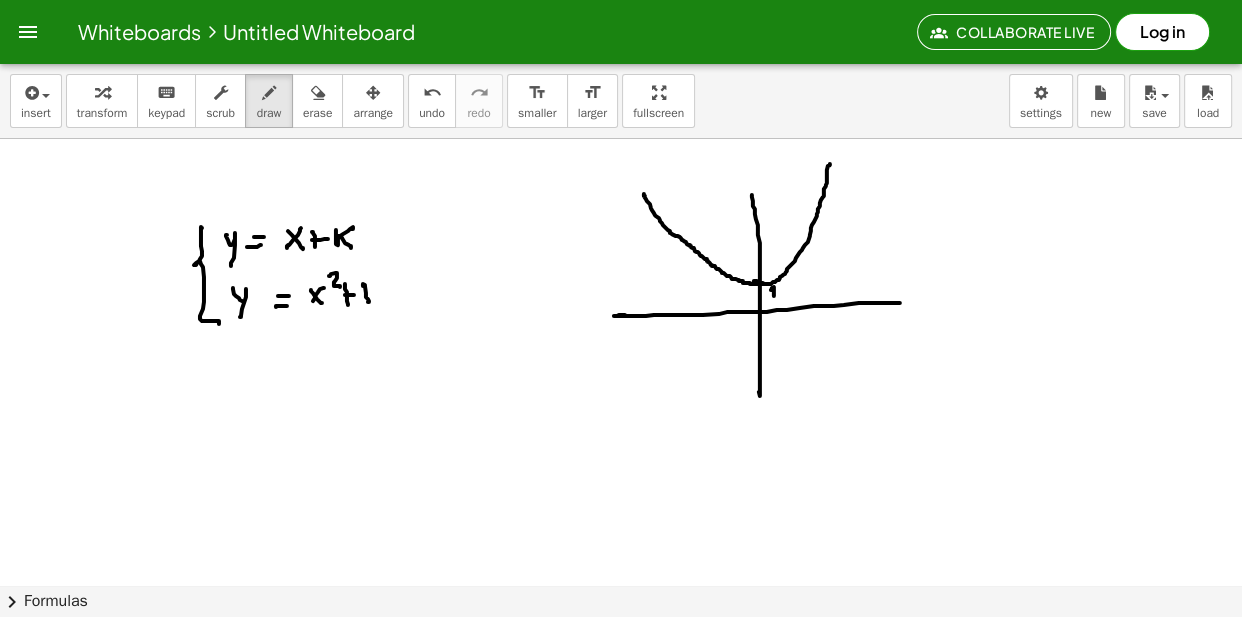 drag, startPoint x: 644, startPoint y: 199, endPoint x: 813, endPoint y: 174, distance: 170.83911 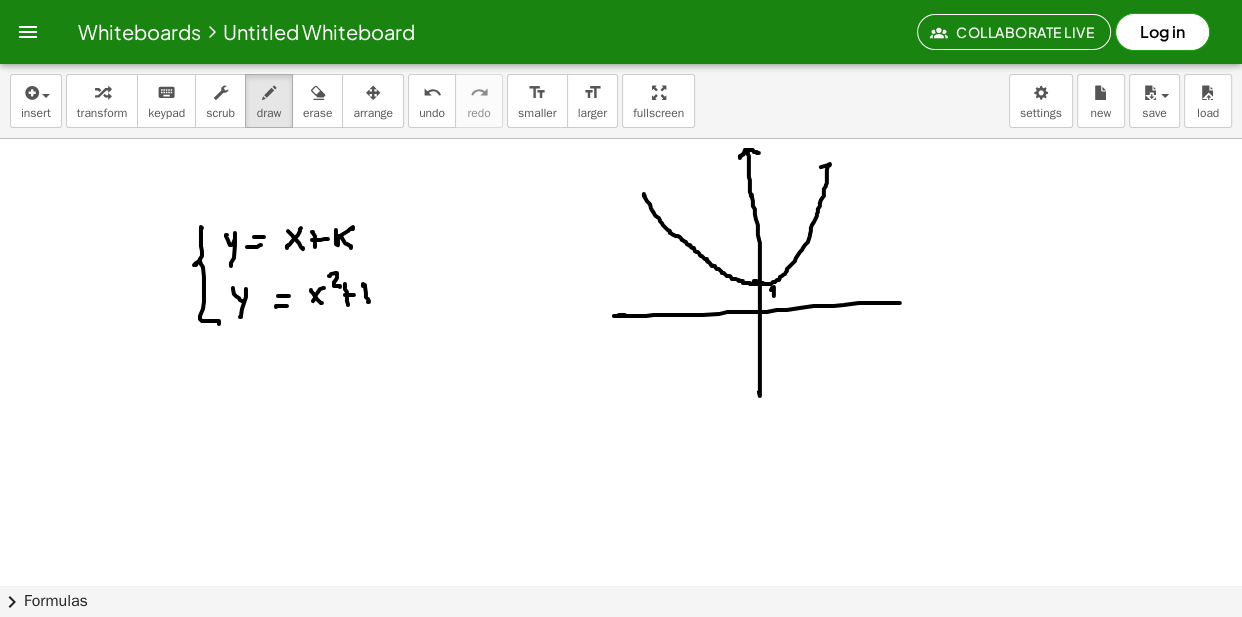drag, startPoint x: 751, startPoint y: 200, endPoint x: 800, endPoint y: 196, distance: 49.162994 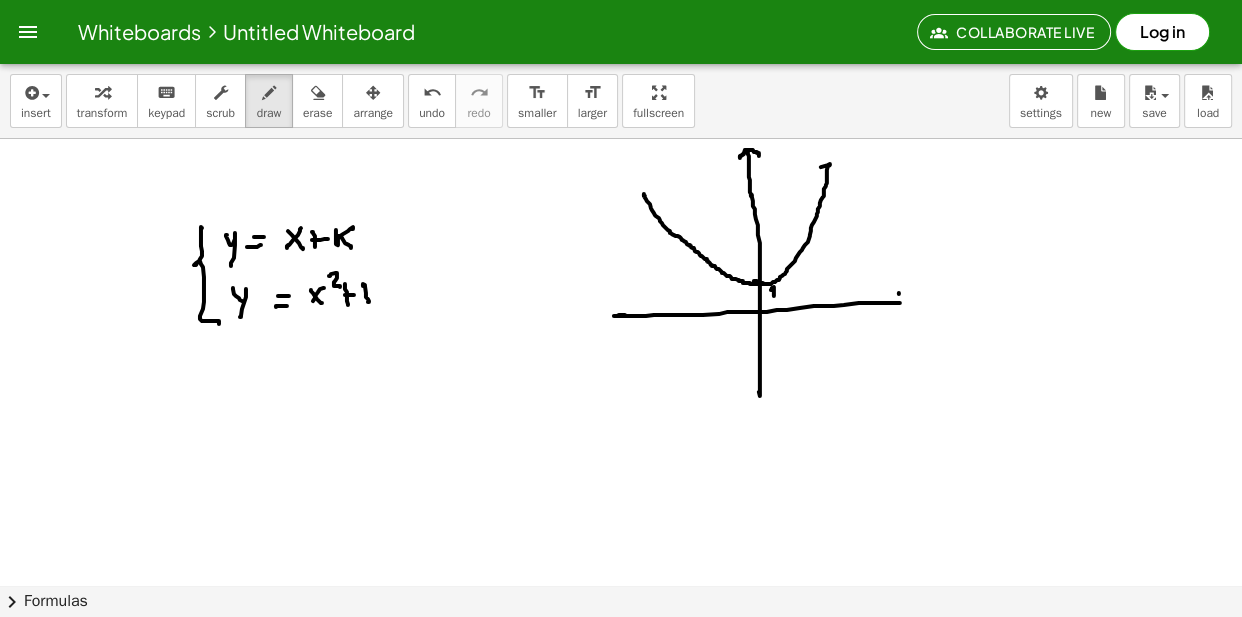 drag, startPoint x: 899, startPoint y: 297, endPoint x: 904, endPoint y: 315, distance: 18.681541 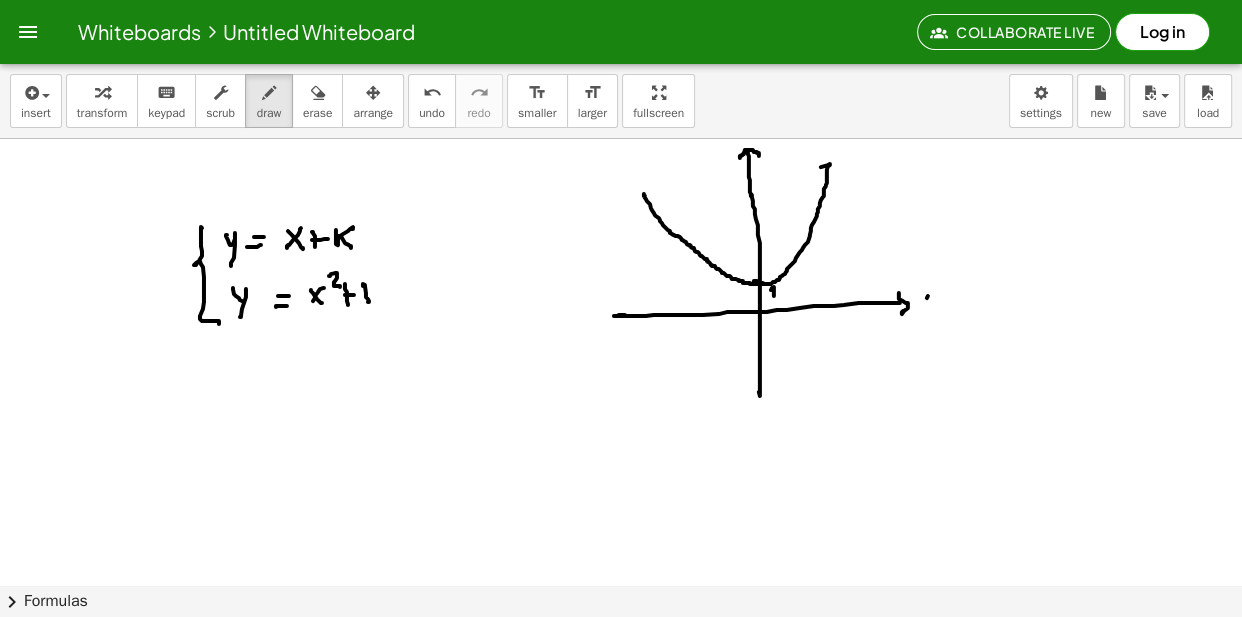 drag, startPoint x: 927, startPoint y: 302, endPoint x: 931, endPoint y: 292, distance: 10.770329 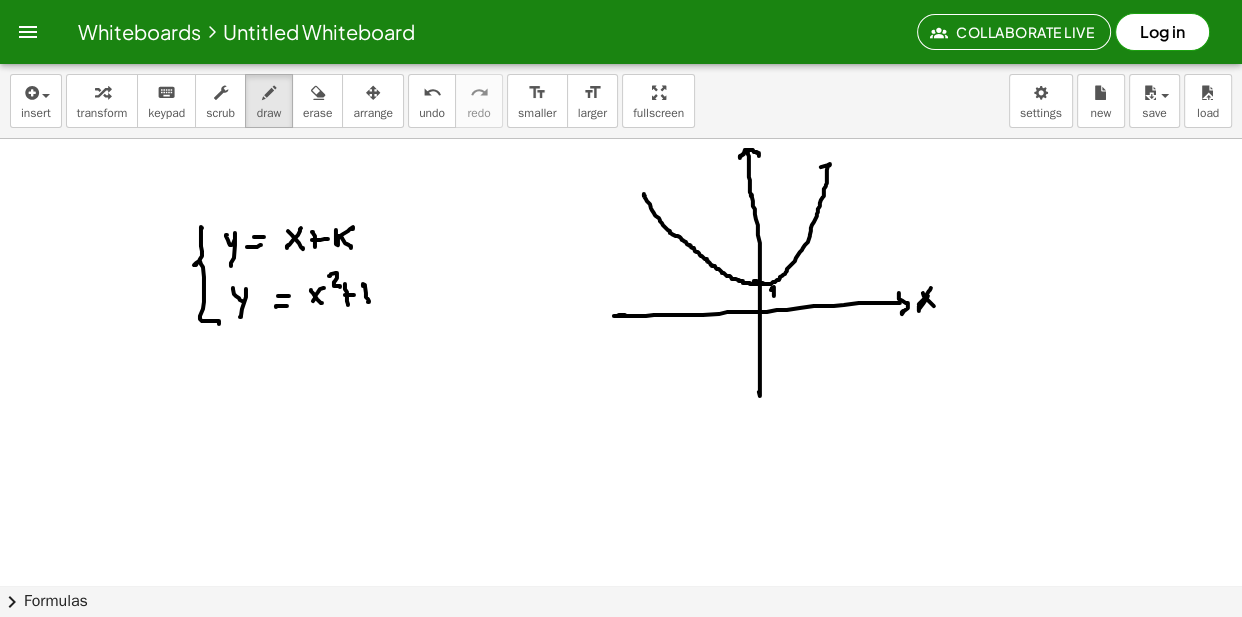 drag, startPoint x: 931, startPoint y: 292, endPoint x: 919, endPoint y: 310, distance: 21.633308 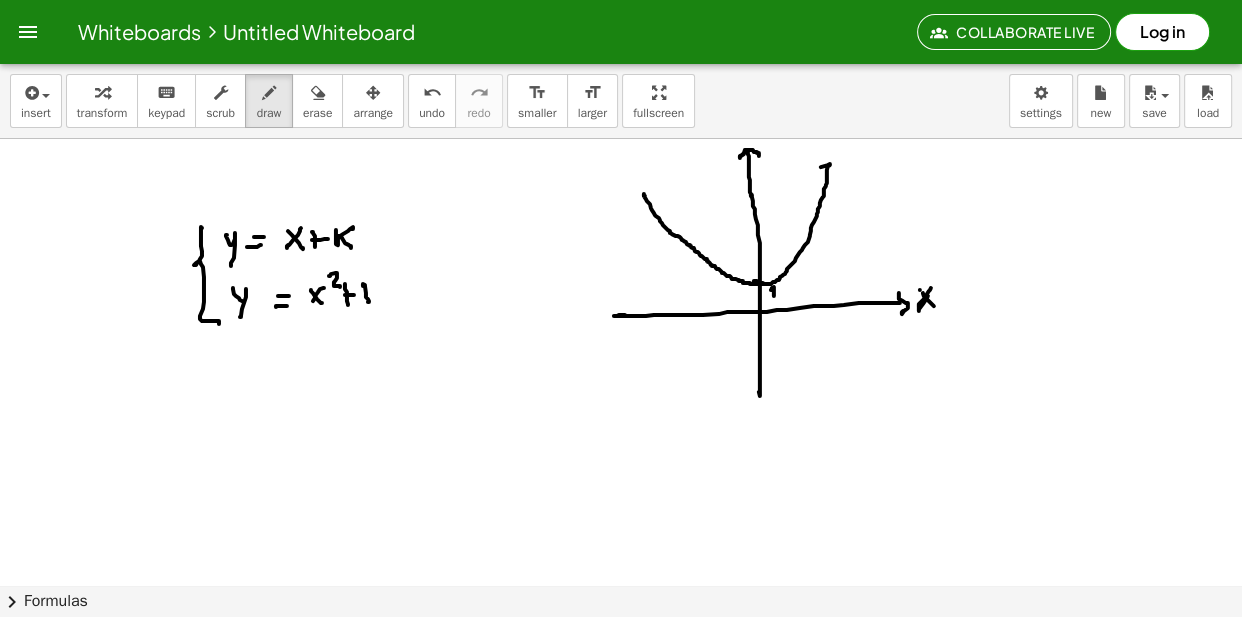 drag, startPoint x: 920, startPoint y: 294, endPoint x: 924, endPoint y: 311, distance: 17.464249 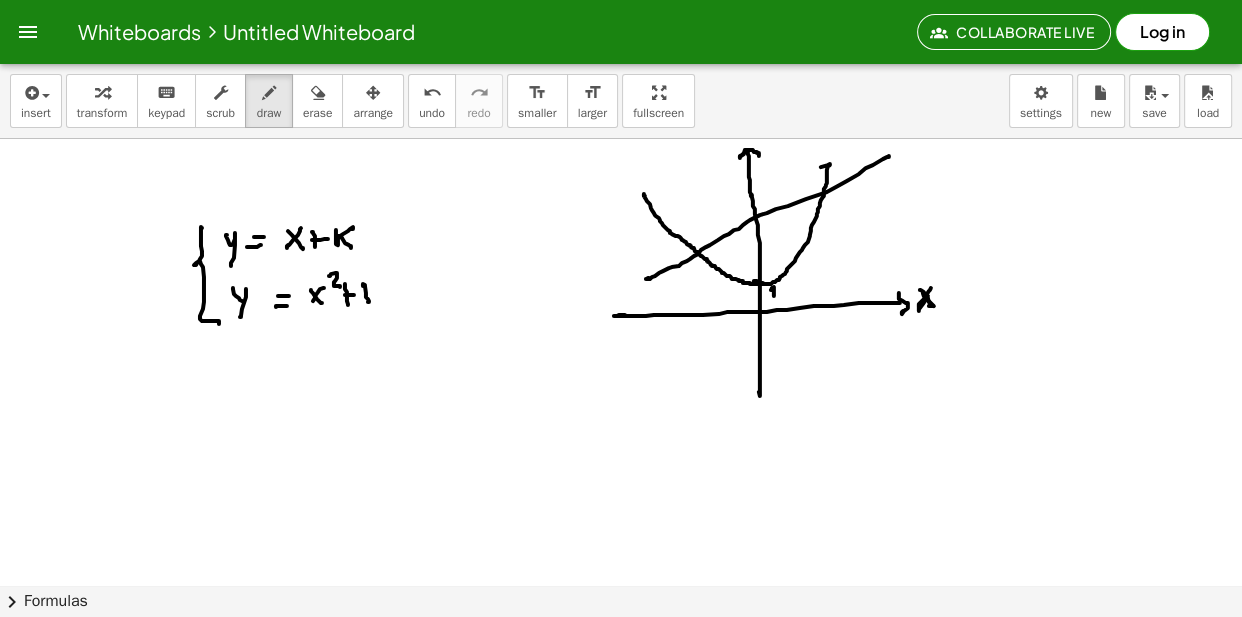 drag, startPoint x: 648, startPoint y: 283, endPoint x: 875, endPoint y: 170, distance: 253.5705 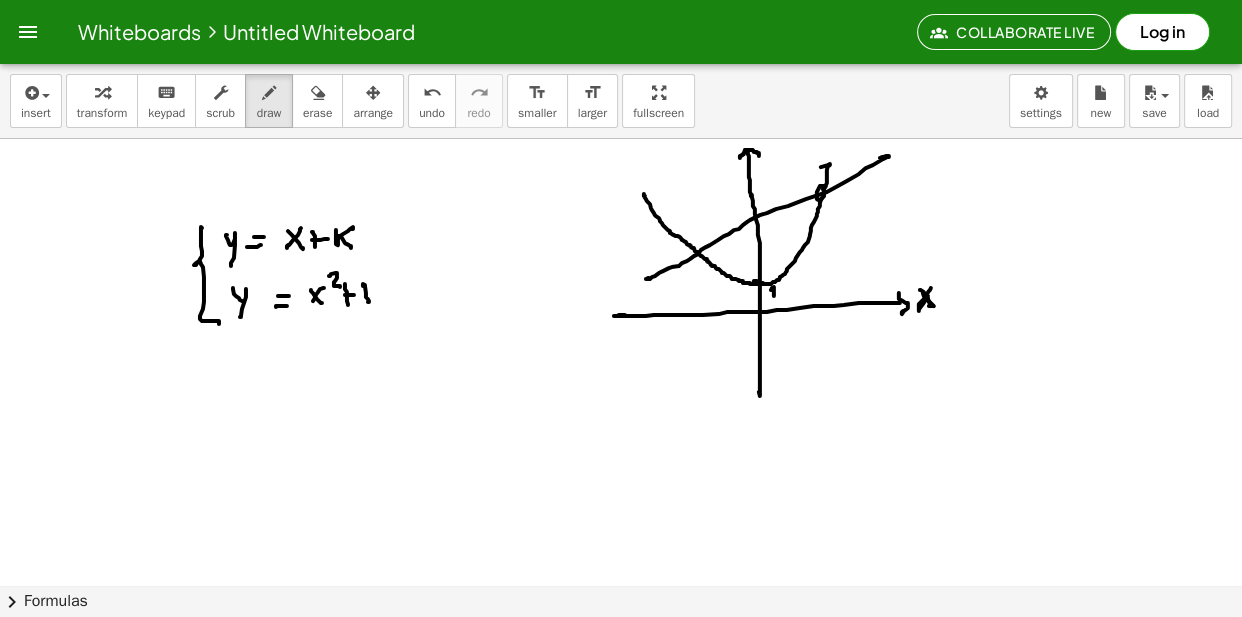 drag, startPoint x: 825, startPoint y: 190, endPoint x: 819, endPoint y: 205, distance: 16.155495 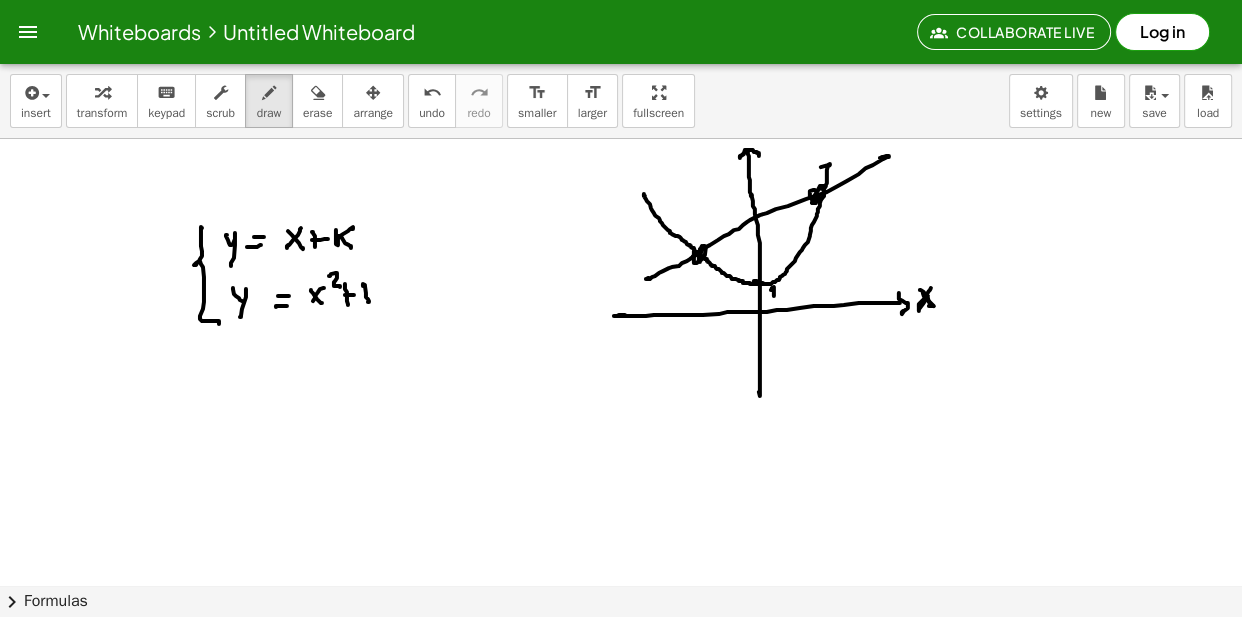 drag, startPoint x: 700, startPoint y: 266, endPoint x: 701, endPoint y: 278, distance: 12.0415945 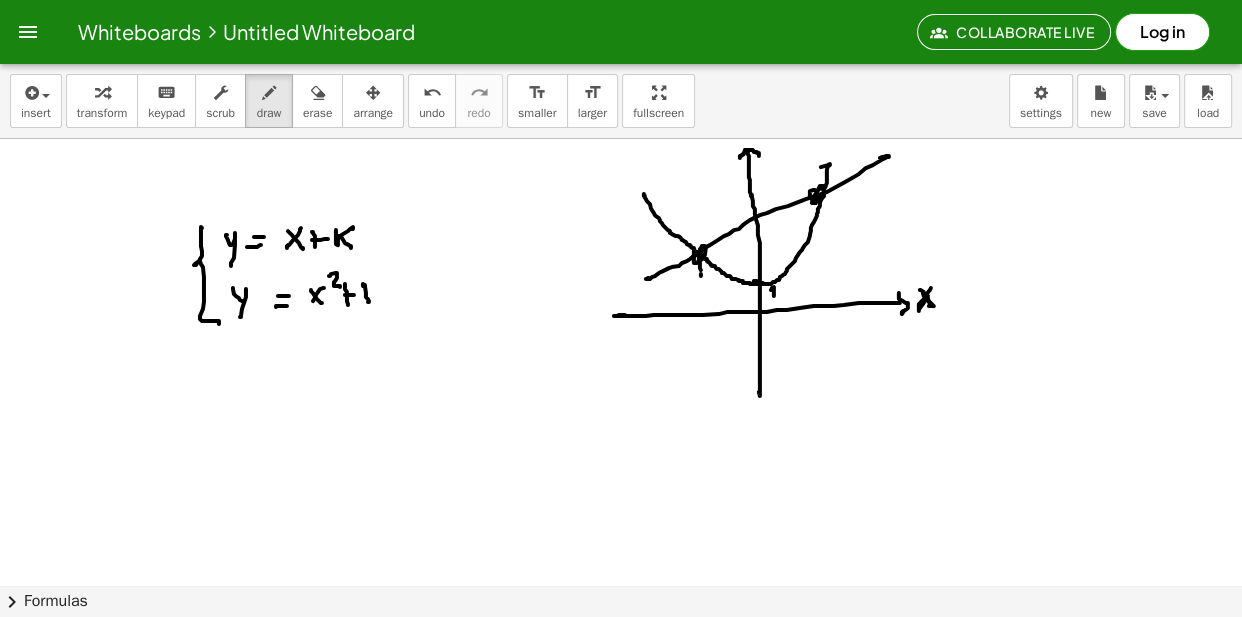 drag, startPoint x: 701, startPoint y: 284, endPoint x: 704, endPoint y: 294, distance: 10.440307 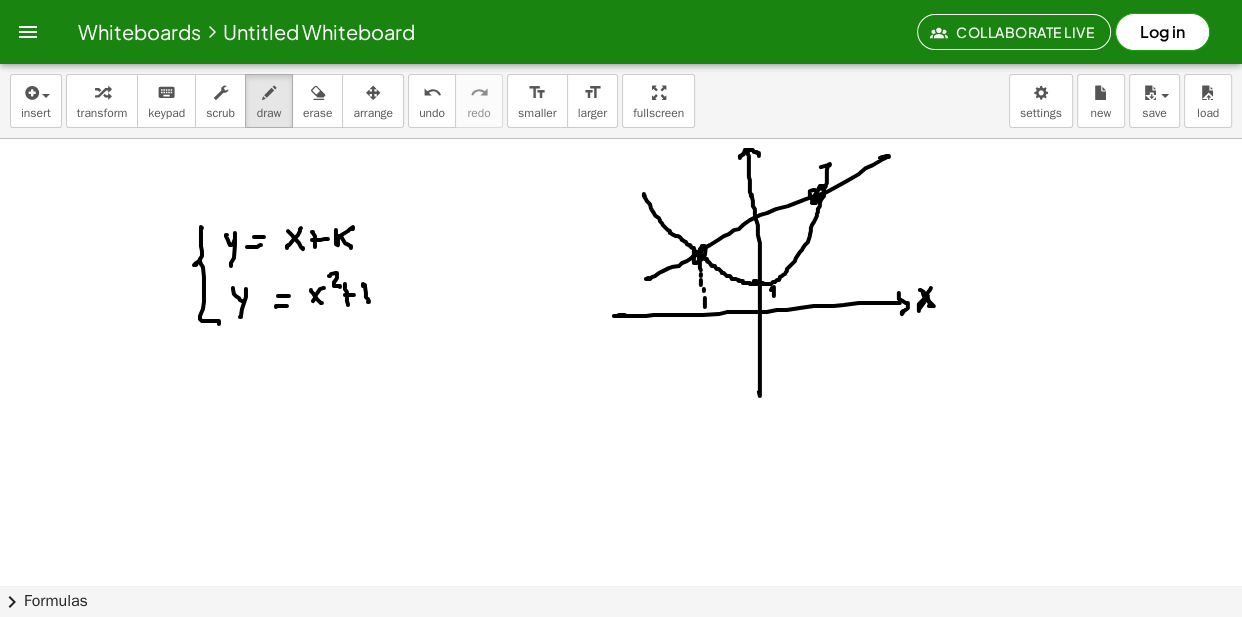 drag, startPoint x: 705, startPoint y: 303, endPoint x: 707, endPoint y: 329, distance: 26.076809 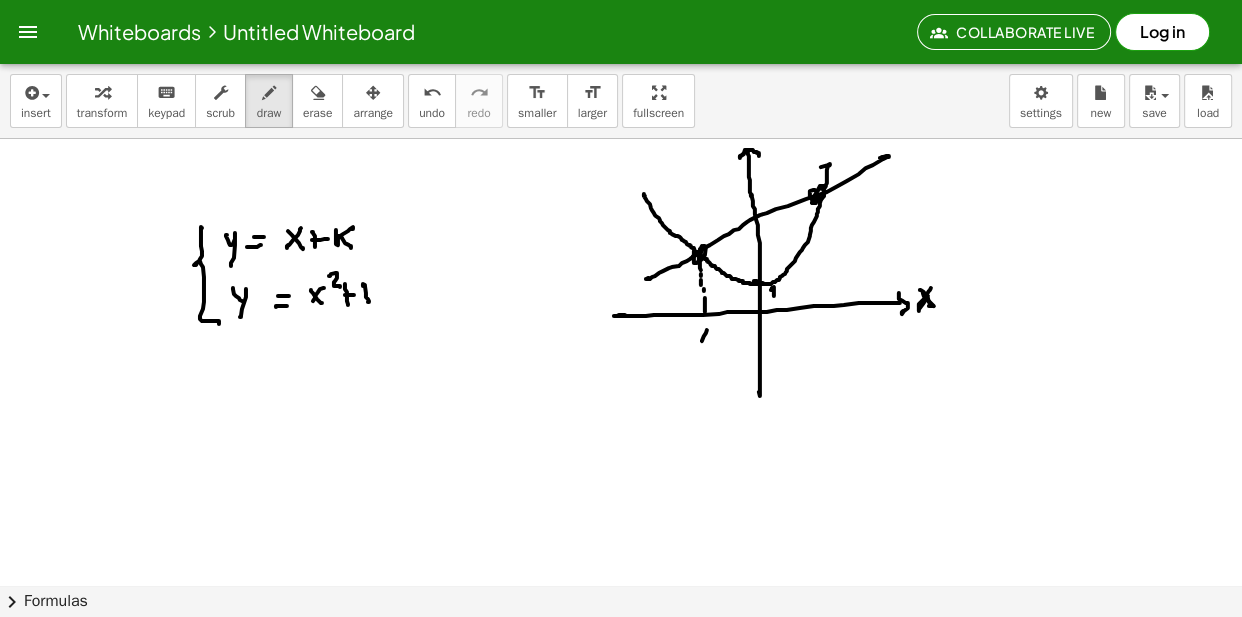 drag, startPoint x: 707, startPoint y: 334, endPoint x: 699, endPoint y: 344, distance: 12.806249 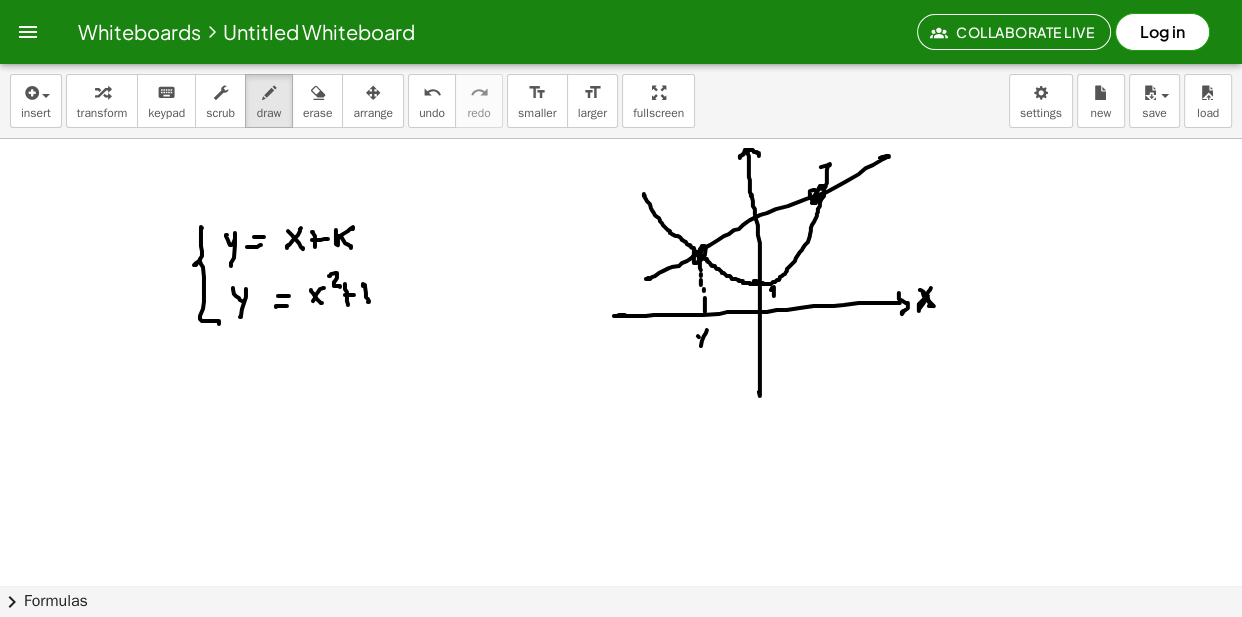 drag, startPoint x: 699, startPoint y: 341, endPoint x: 714, endPoint y: 347, distance: 16.155495 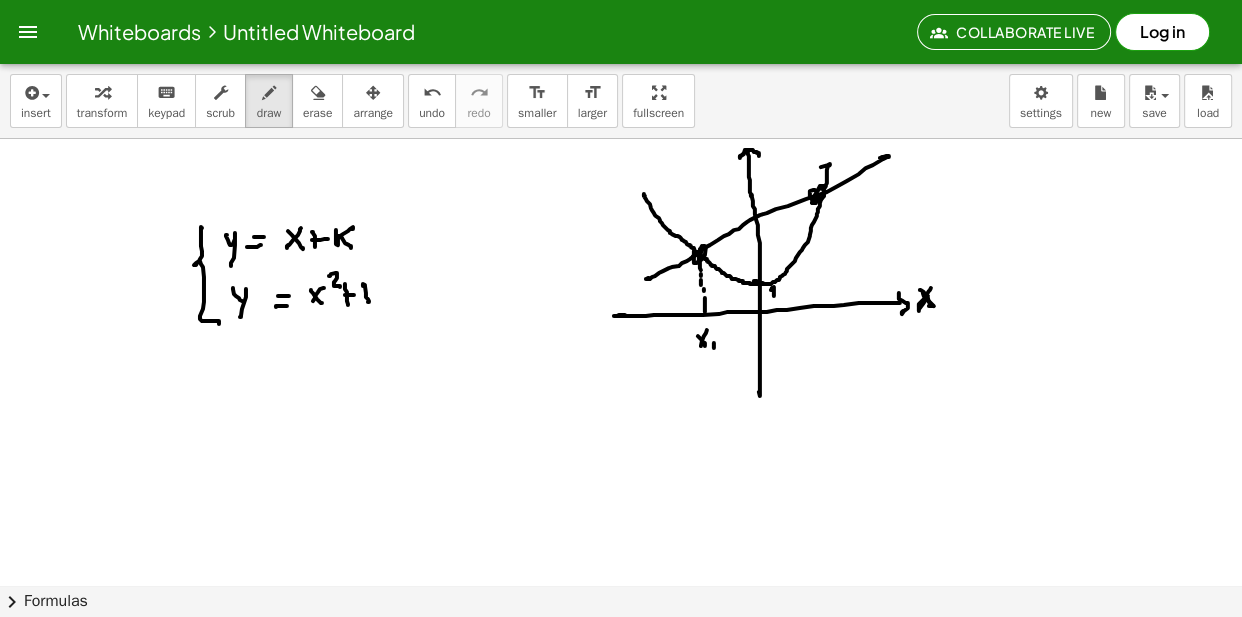 drag, startPoint x: 714, startPoint y: 347, endPoint x: 730, endPoint y: 342, distance: 16.763054 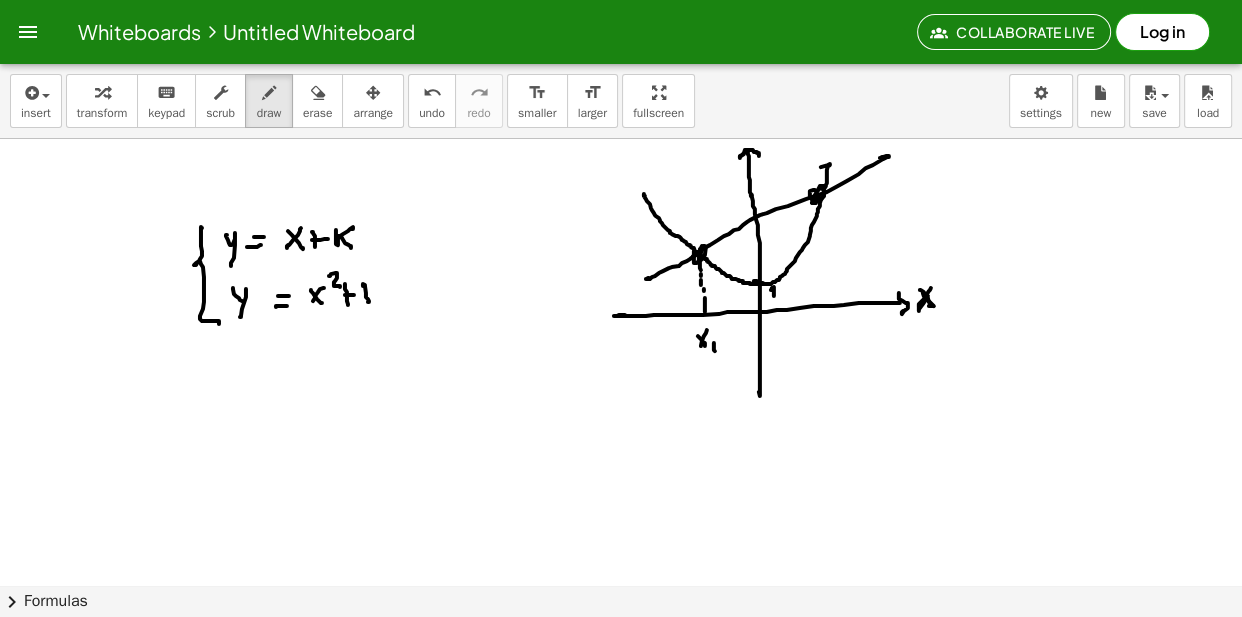 drag, startPoint x: 822, startPoint y: 200, endPoint x: 824, endPoint y: 217, distance: 17.117243 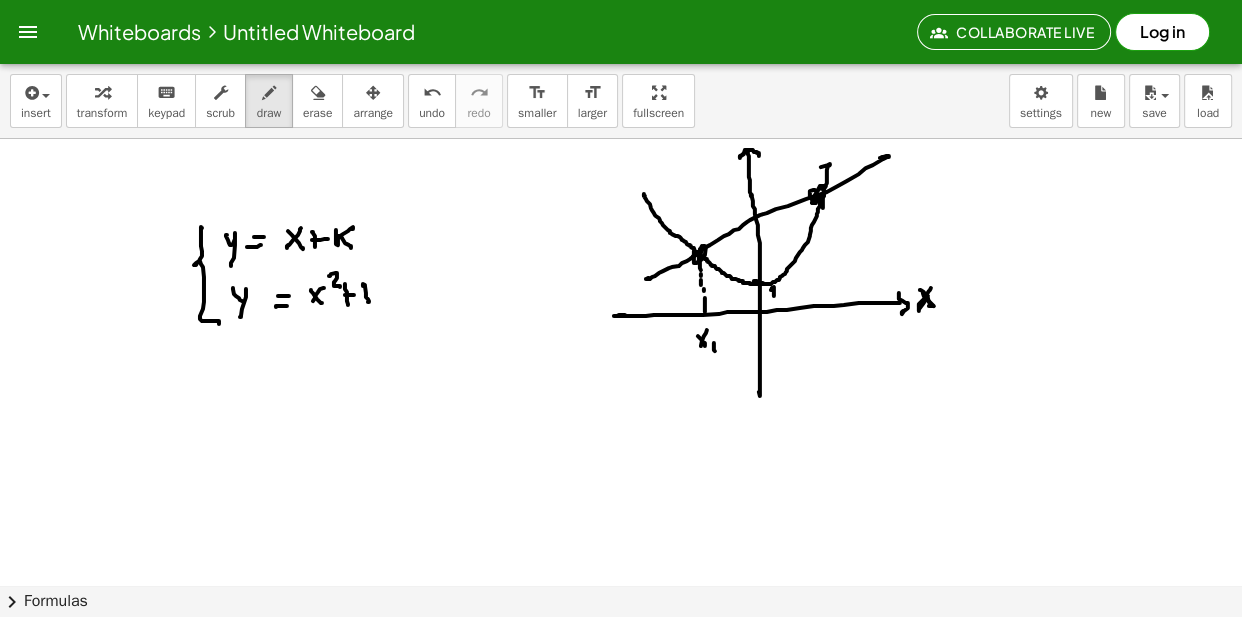 drag, startPoint x: 826, startPoint y: 225, endPoint x: 827, endPoint y: 235, distance: 10.049875 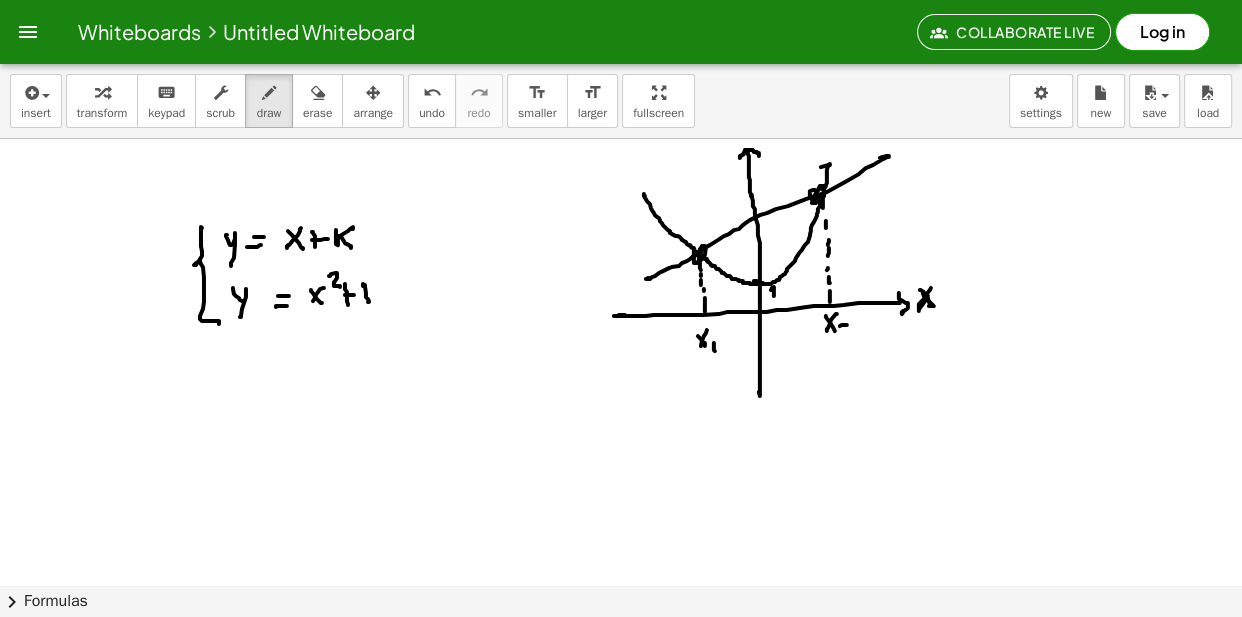 drag, startPoint x: 847, startPoint y: 329, endPoint x: 846, endPoint y: 341, distance: 12.0415945 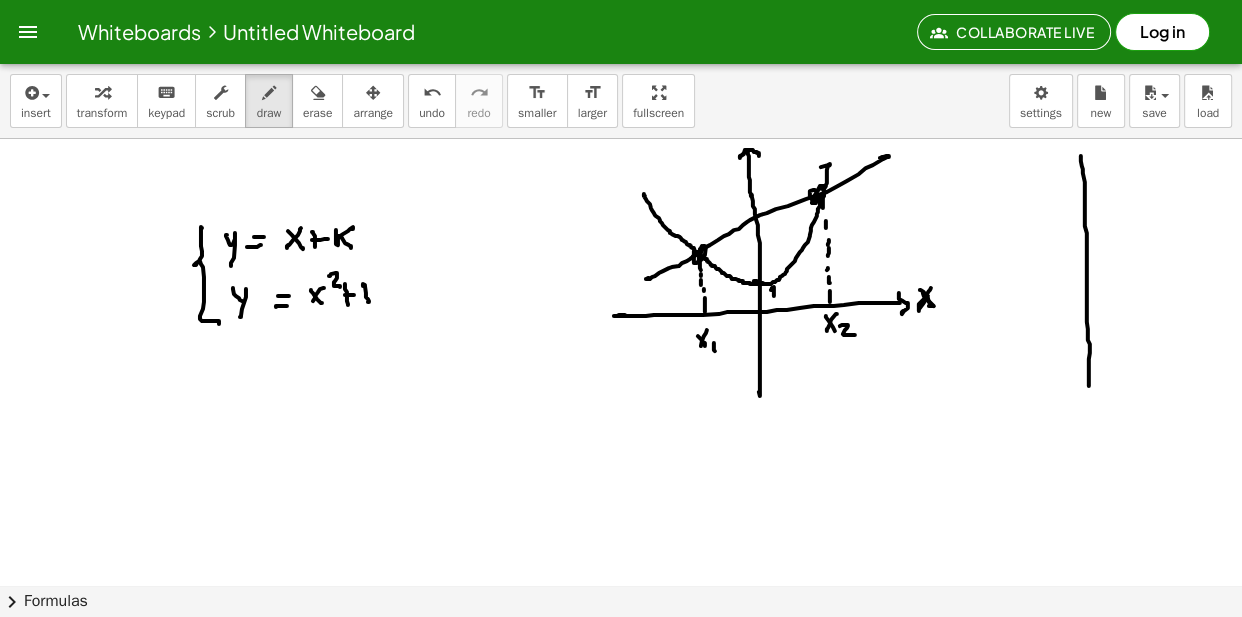 drag, startPoint x: 1081, startPoint y: 164, endPoint x: 1086, endPoint y: 400, distance: 236.05296 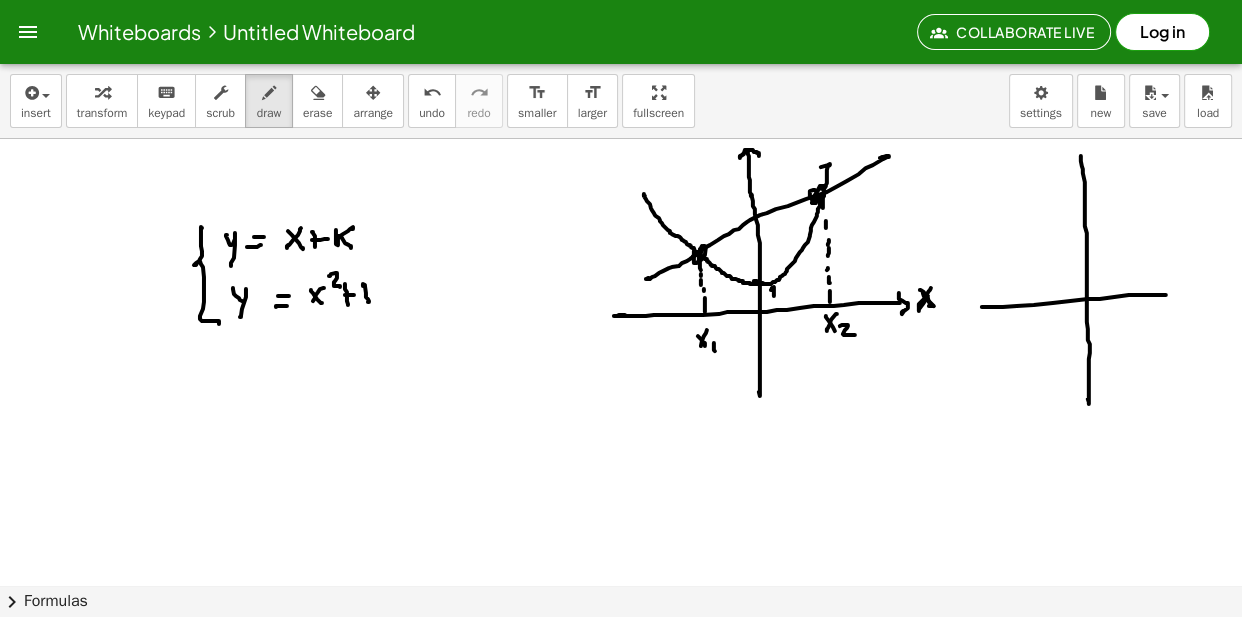 drag, startPoint x: 984, startPoint y: 311, endPoint x: 1184, endPoint y: 291, distance: 200.99751 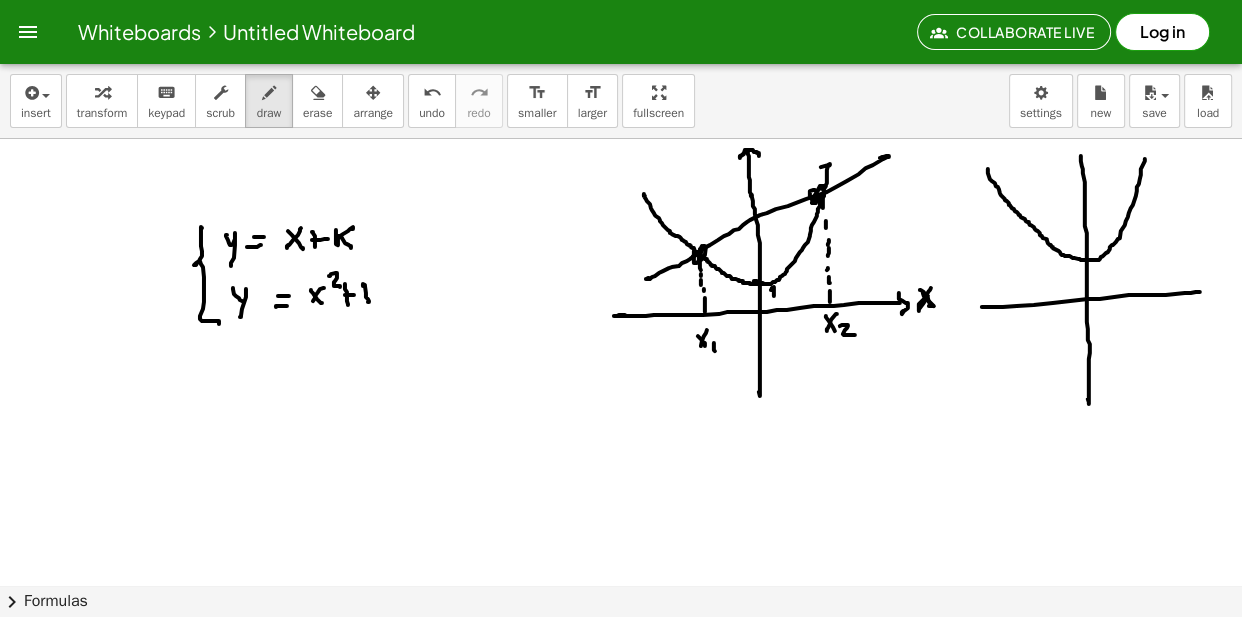 drag, startPoint x: 988, startPoint y: 173, endPoint x: 1149, endPoint y: 159, distance: 161.60754 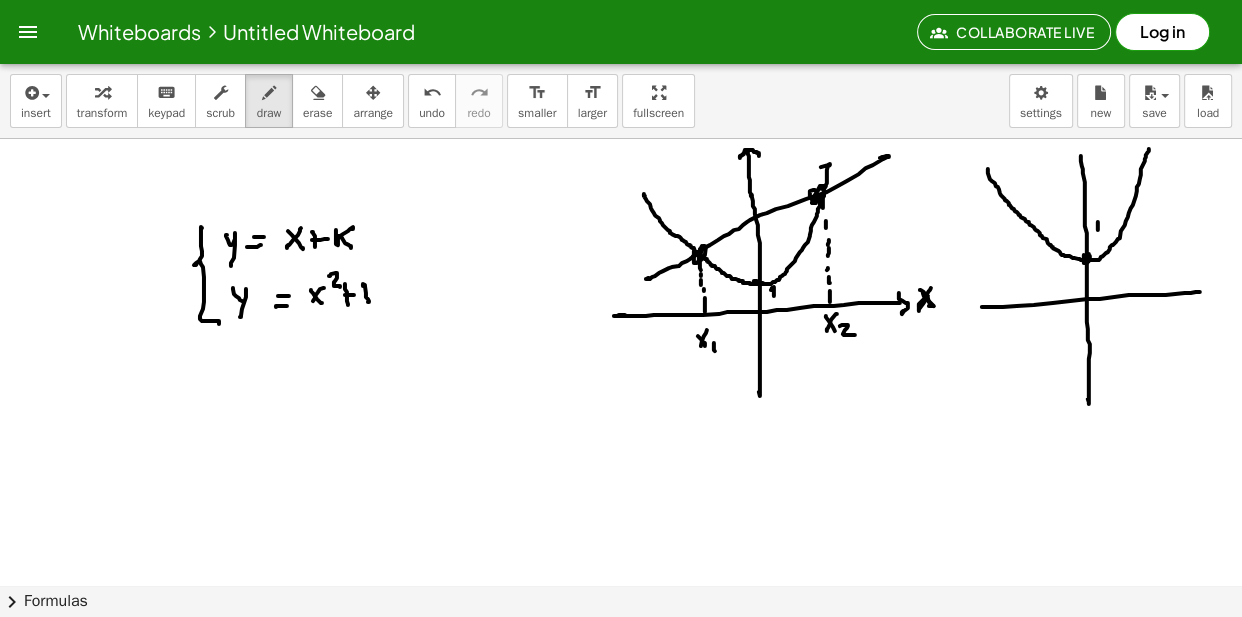 drag, startPoint x: 1098, startPoint y: 226, endPoint x: 1109, endPoint y: 242, distance: 19.416489 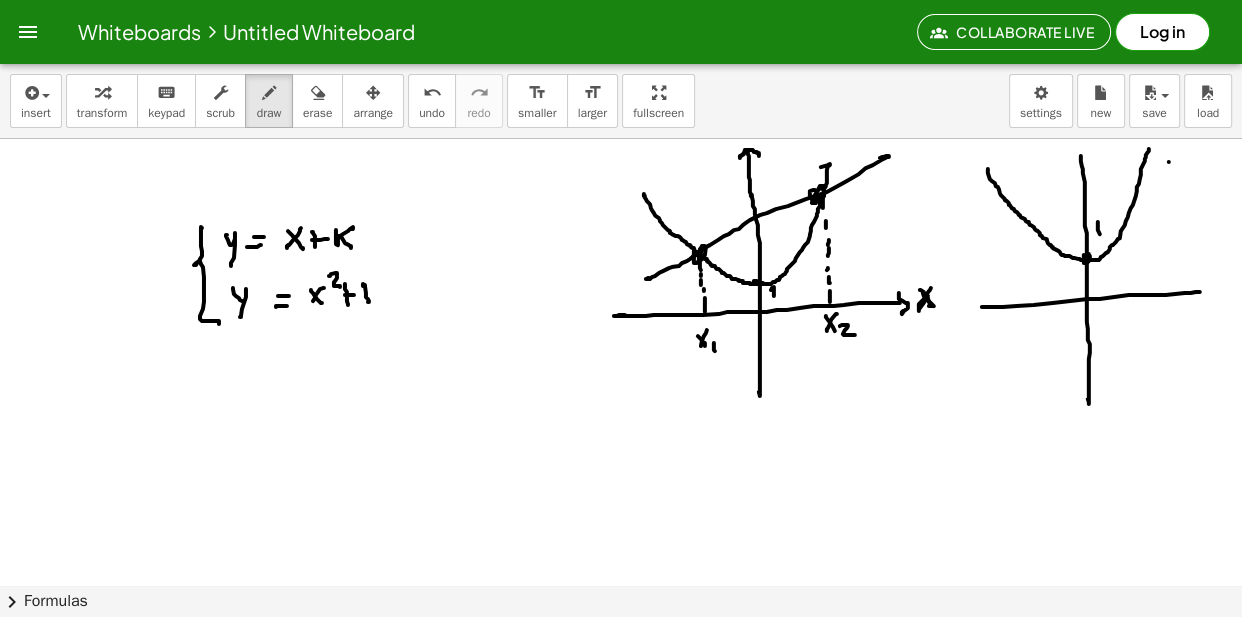 drag, startPoint x: 1169, startPoint y: 166, endPoint x: 1162, endPoint y: 179, distance: 14.764823 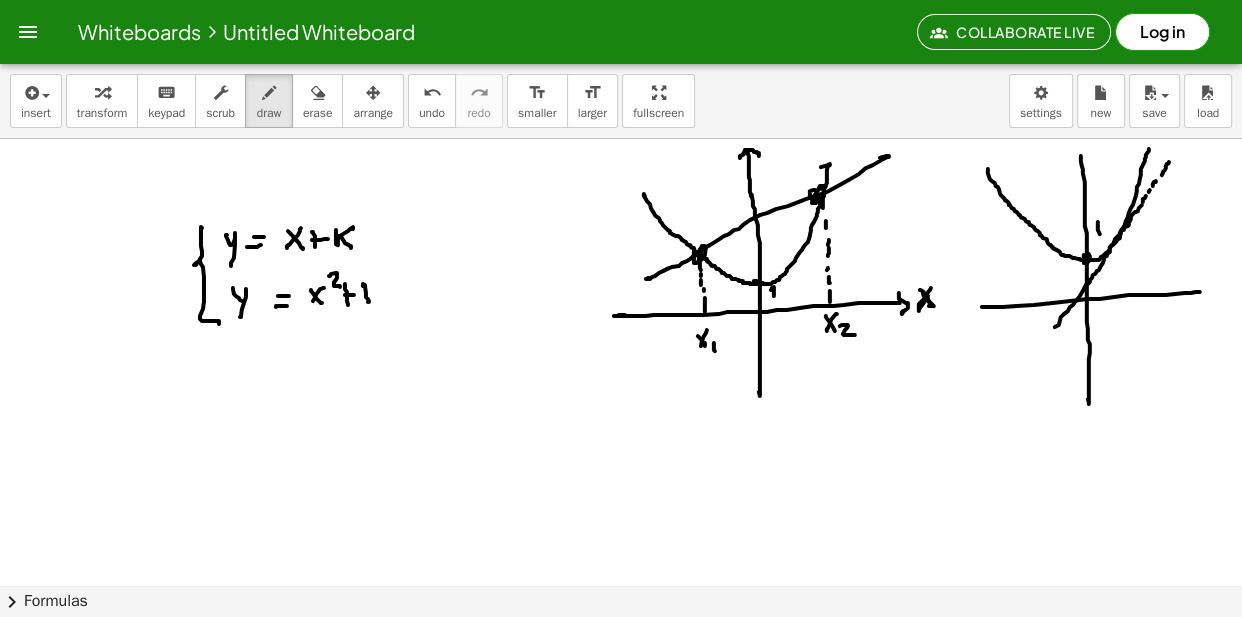 drag, startPoint x: 1140, startPoint y: 211, endPoint x: 1113, endPoint y: 270, distance: 64.884514 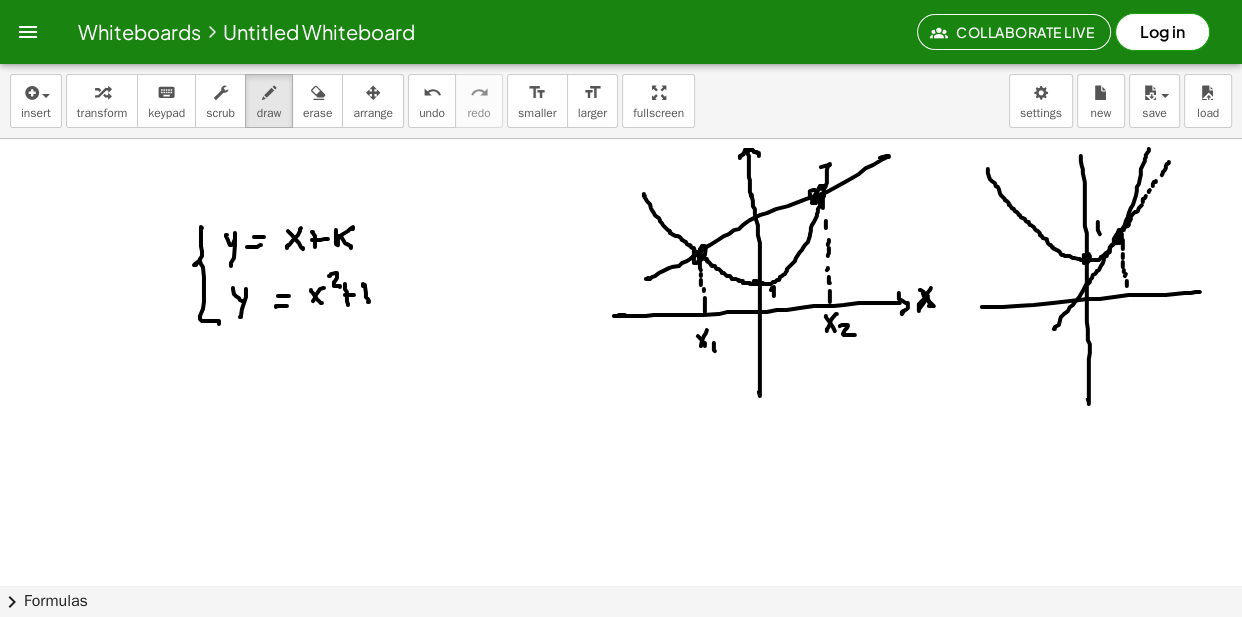 drag, startPoint x: 1135, startPoint y: 310, endPoint x: 1129, endPoint y: 323, distance: 14.3178215 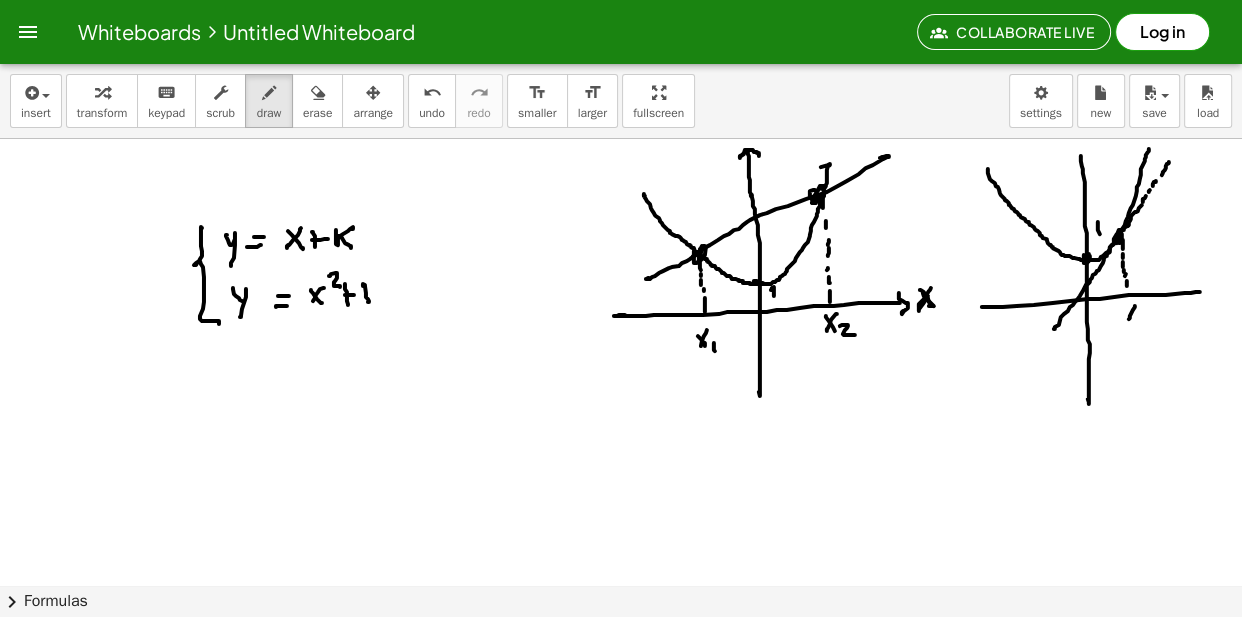 drag, startPoint x: 1129, startPoint y: 314, endPoint x: 1138, endPoint y: 325, distance: 14.21267 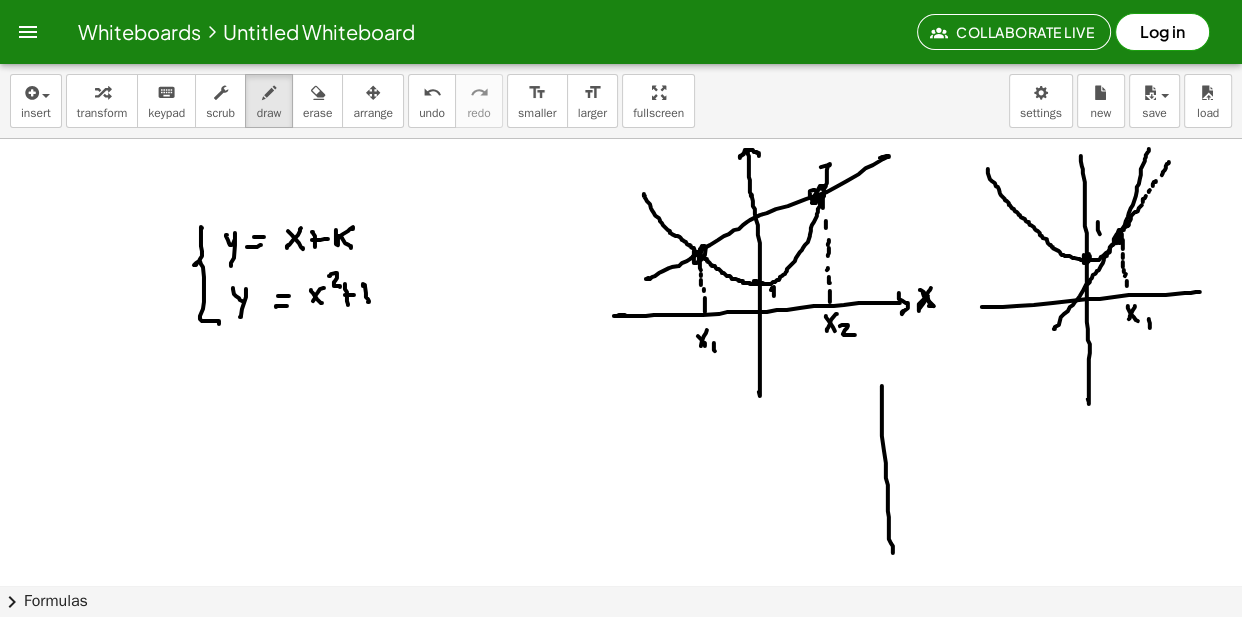 drag, startPoint x: 882, startPoint y: 395, endPoint x: 893, endPoint y: 550, distance: 155.38983 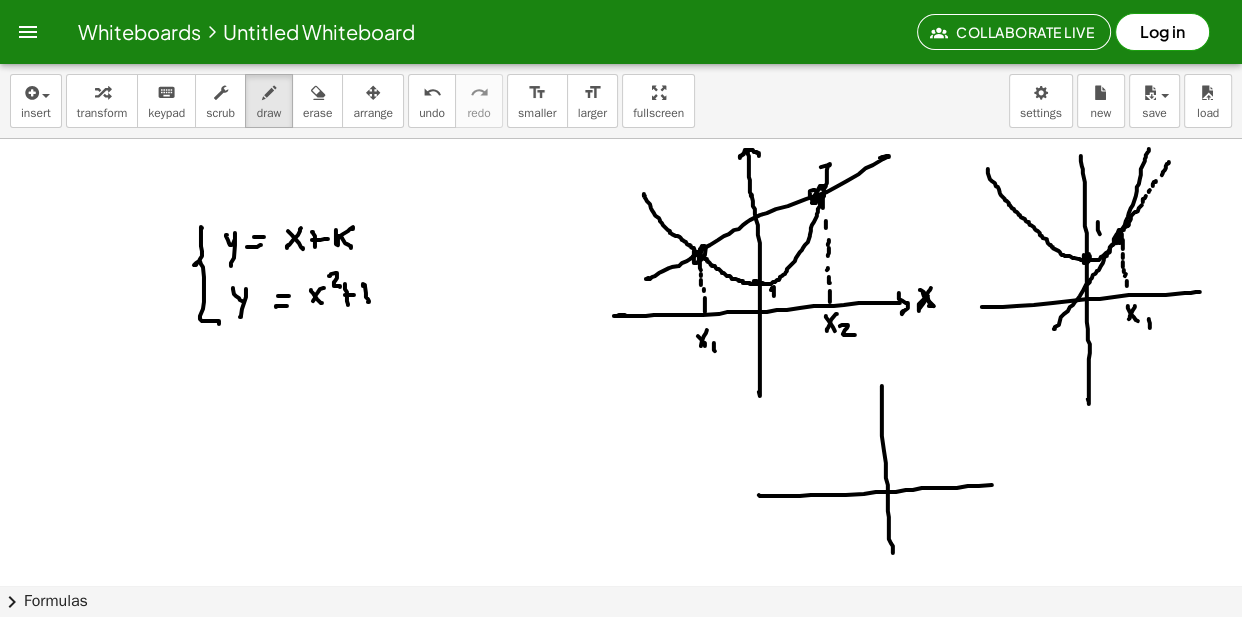 drag, startPoint x: 759, startPoint y: 499, endPoint x: 981, endPoint y: 473, distance: 223.51733 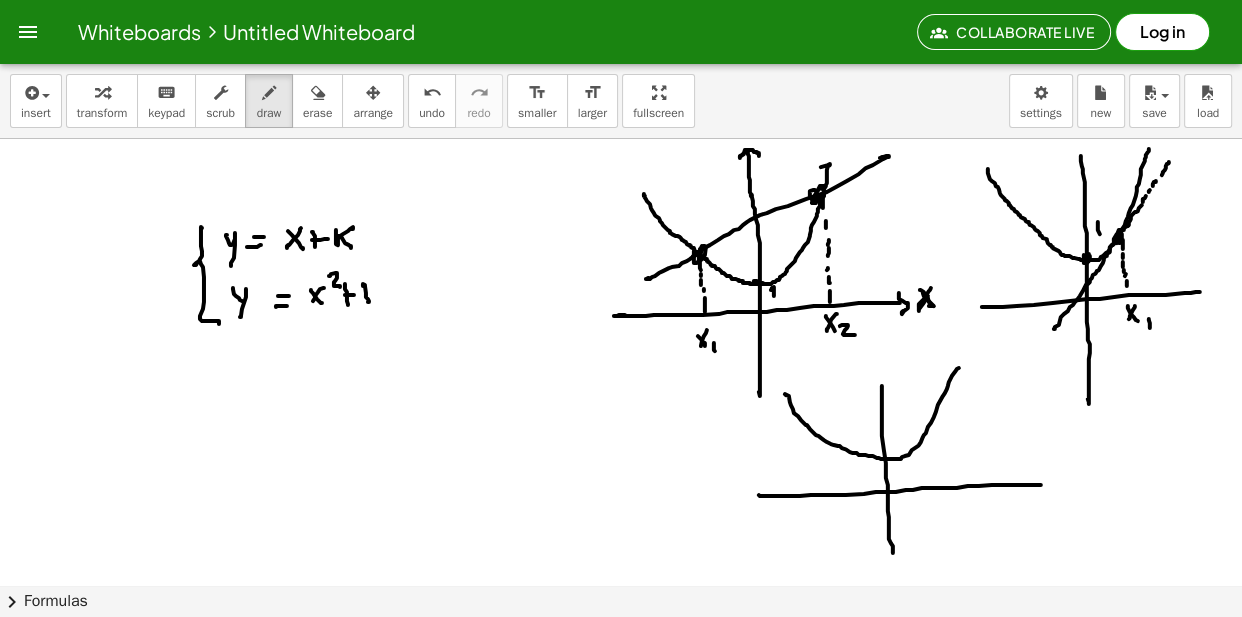 drag, startPoint x: 786, startPoint y: 399, endPoint x: 972, endPoint y: 388, distance: 186.32498 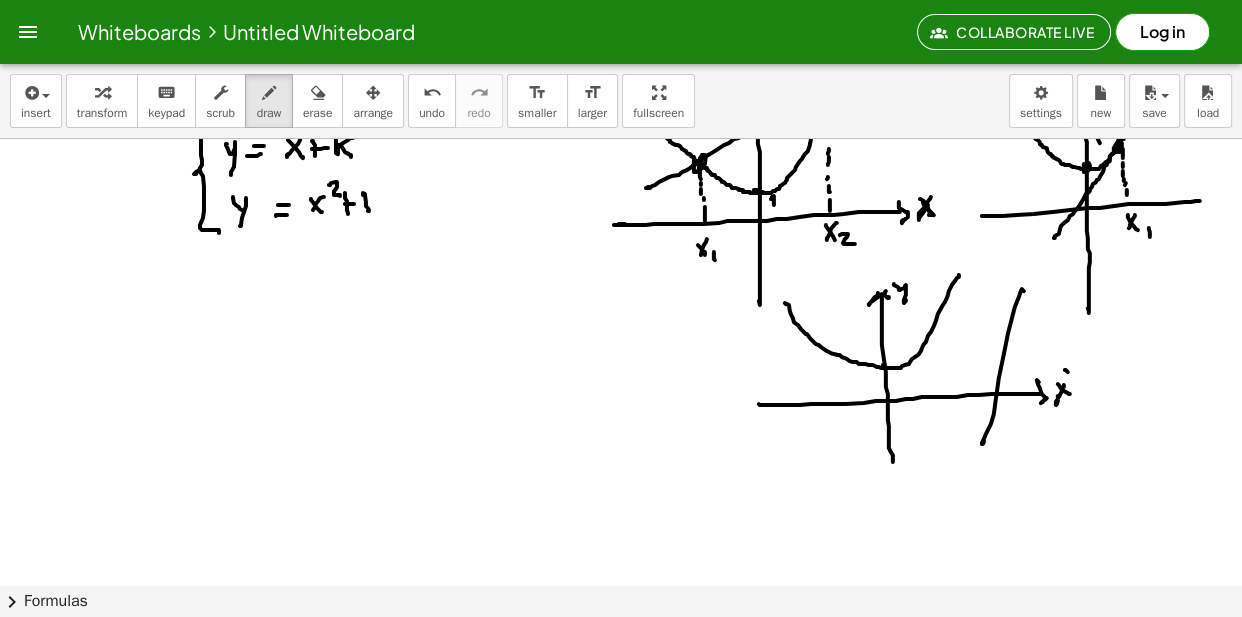 scroll, scrollTop: 16536, scrollLeft: 0, axis: vertical 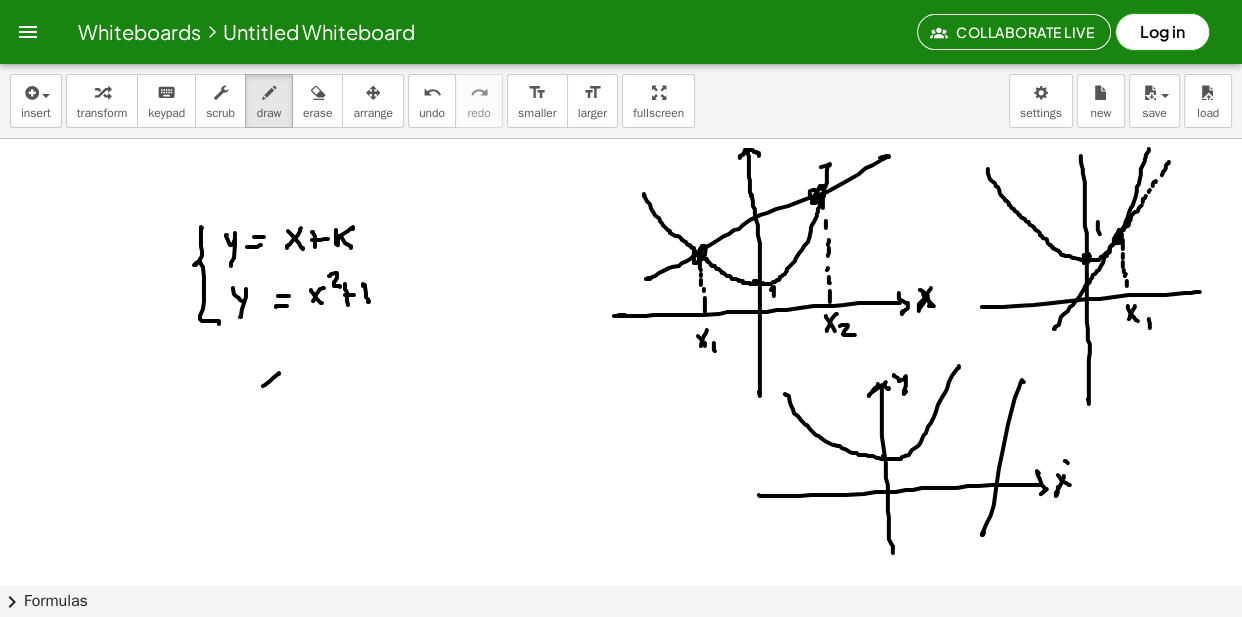 drag, startPoint x: 279, startPoint y: 377, endPoint x: 262, endPoint y: 376, distance: 17.029387 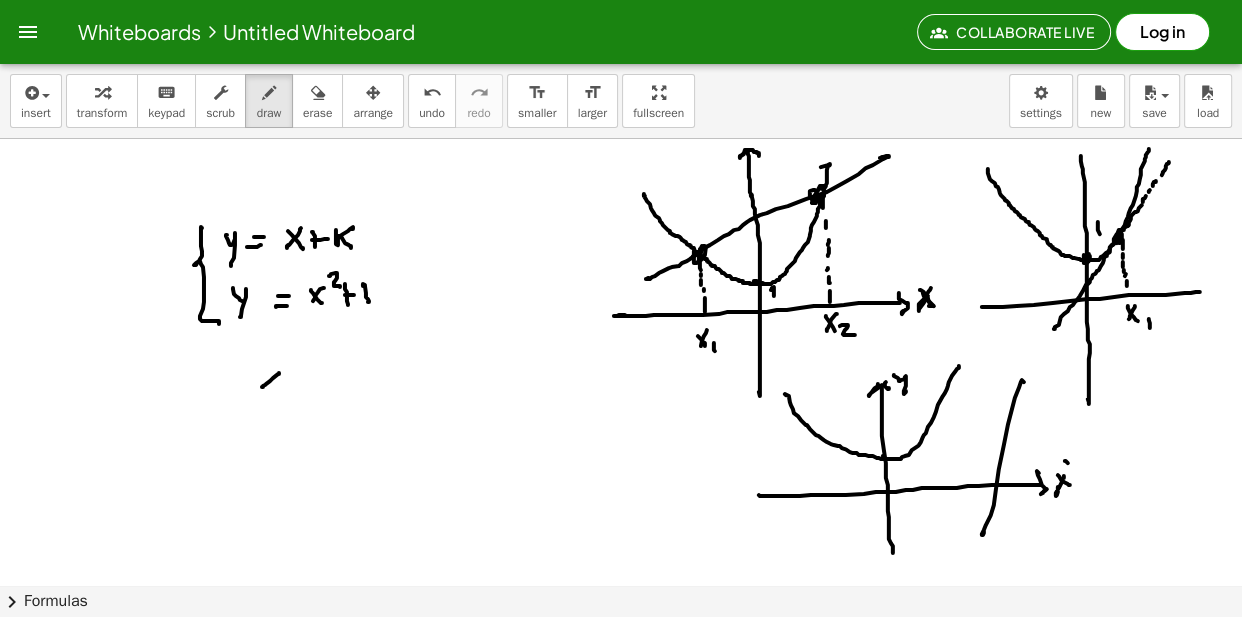 drag, startPoint x: 262, startPoint y: 375, endPoint x: 281, endPoint y: 386, distance: 21.954498 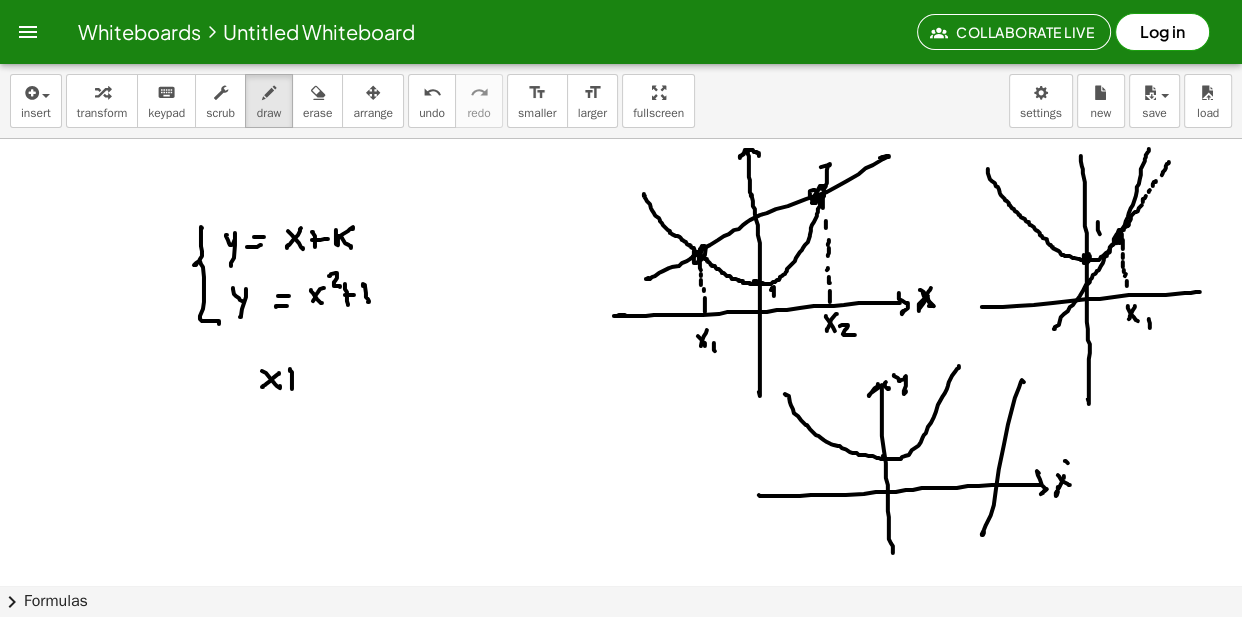 drag, startPoint x: 292, startPoint y: 376, endPoint x: 292, endPoint y: 388, distance: 12 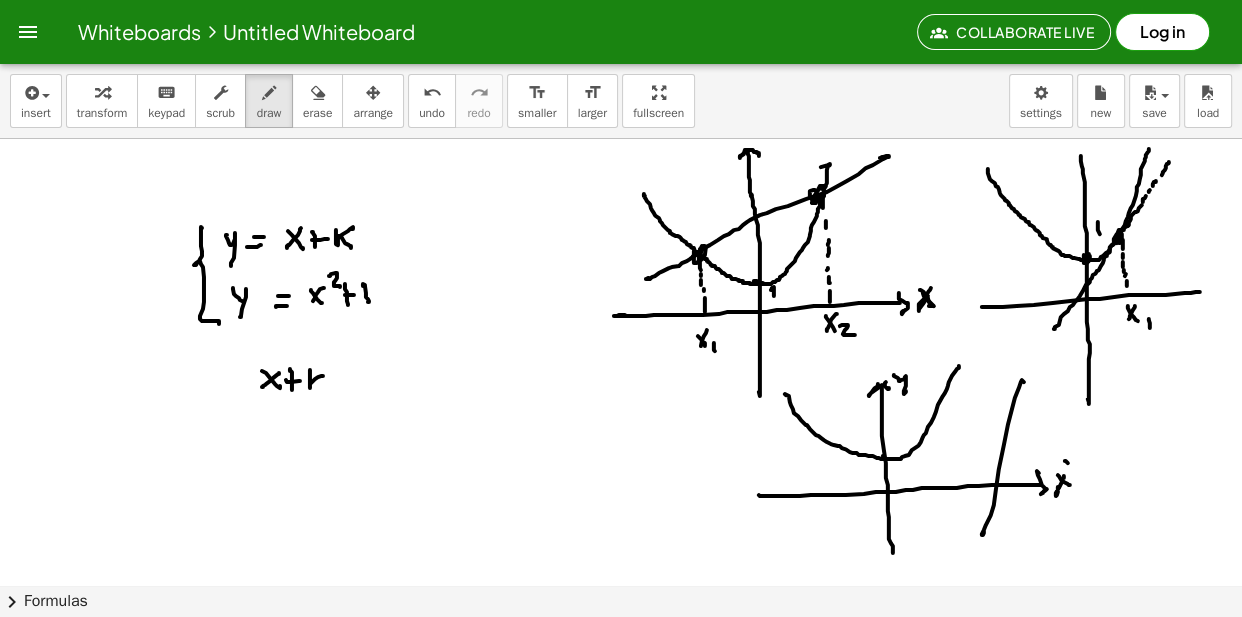 drag, startPoint x: 310, startPoint y: 374, endPoint x: 311, endPoint y: 384, distance: 10.049875 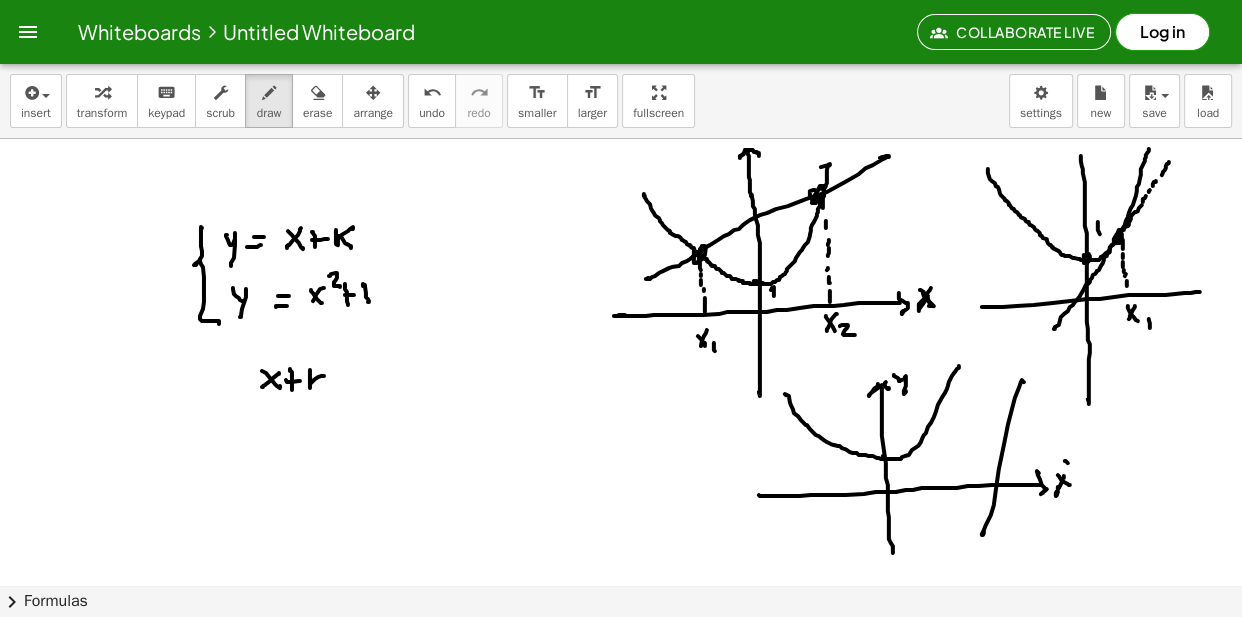 drag, startPoint x: 311, startPoint y: 384, endPoint x: 329, endPoint y: 396, distance: 21.633308 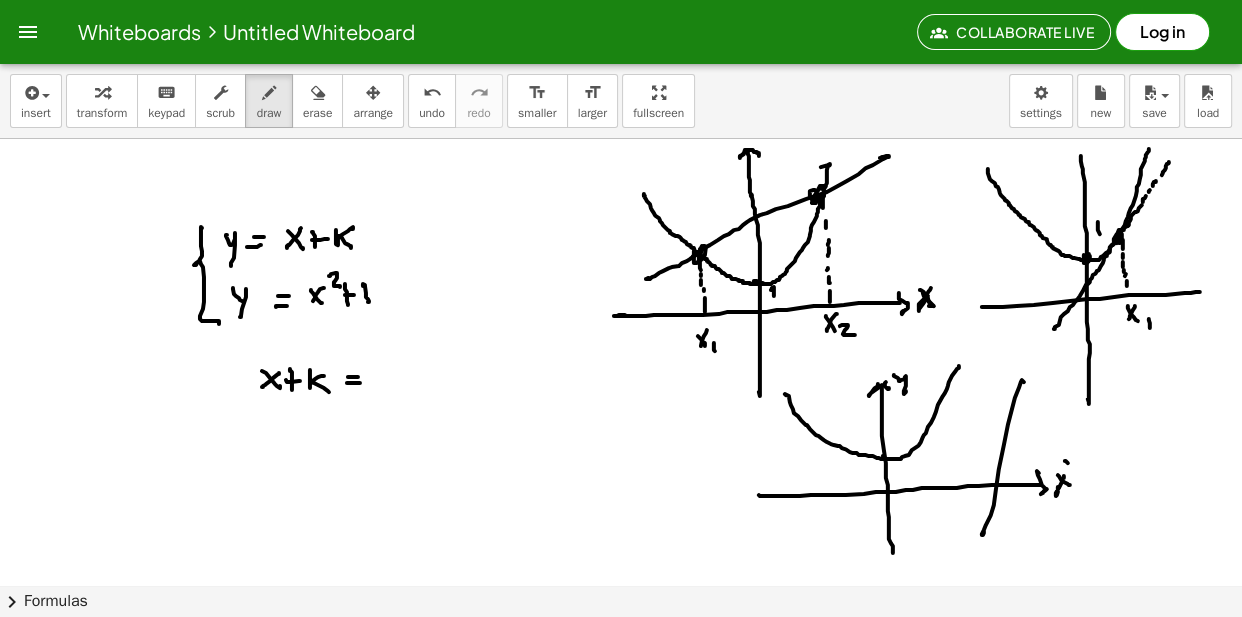 drag, startPoint x: 358, startPoint y: 381, endPoint x: 380, endPoint y: 379, distance: 22.090721 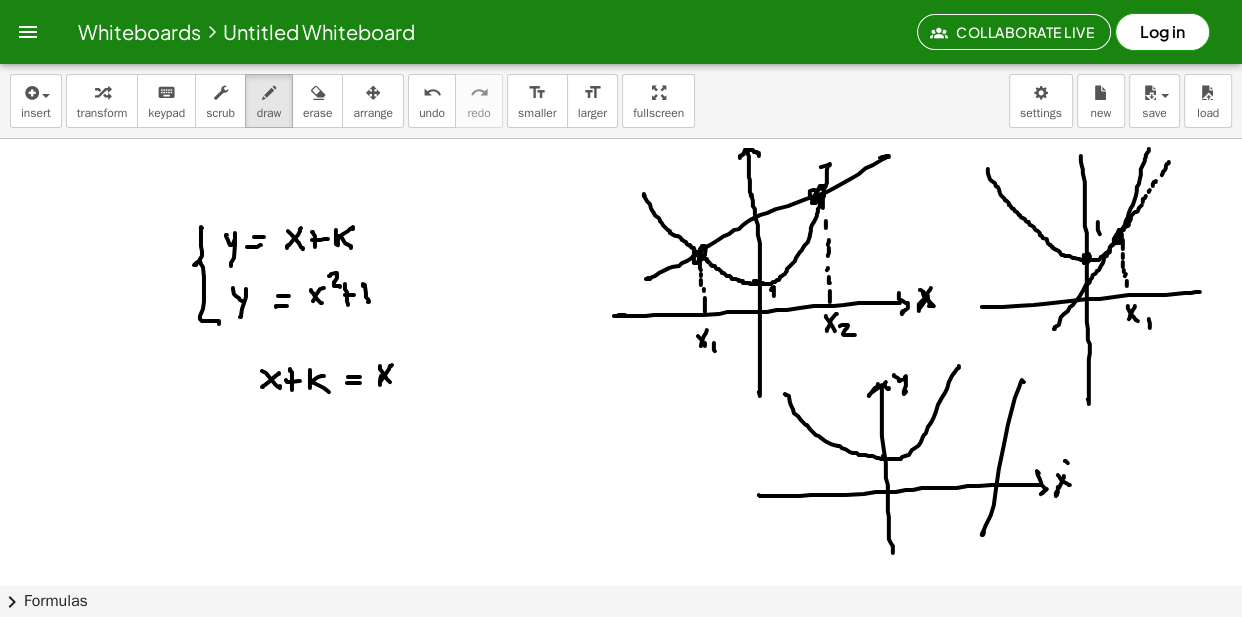 drag, startPoint x: 390, startPoint y: 386, endPoint x: 399, endPoint y: 359, distance: 28.460499 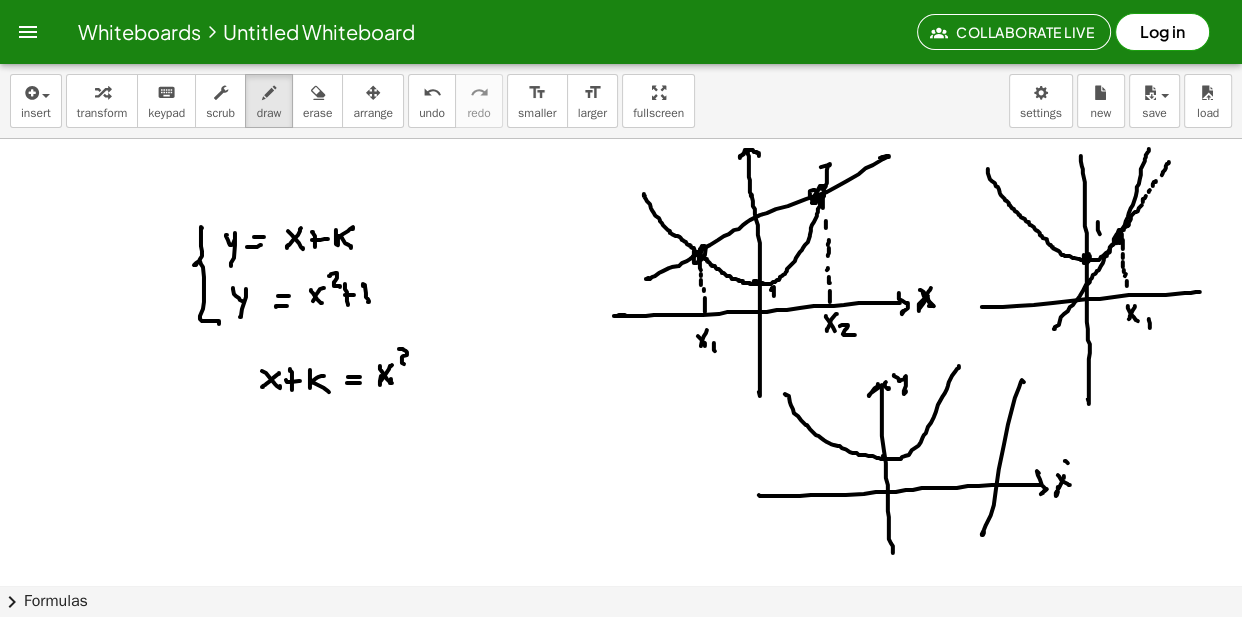 drag, startPoint x: 399, startPoint y: 353, endPoint x: 414, endPoint y: 373, distance: 25 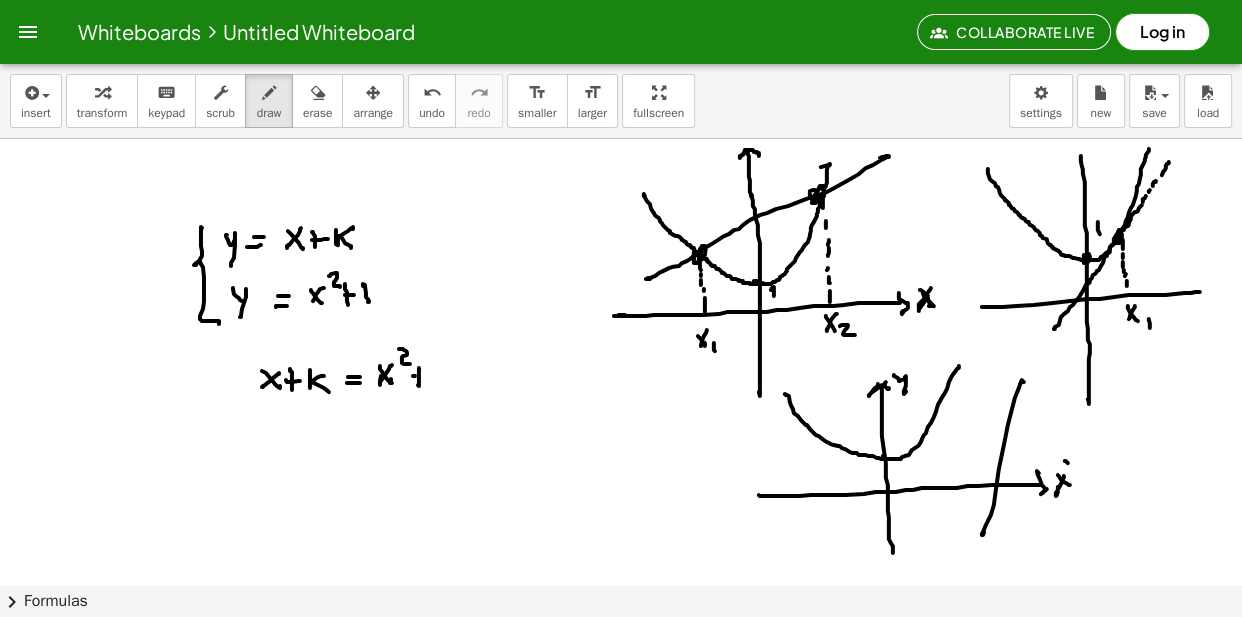 drag, startPoint x: 413, startPoint y: 380, endPoint x: 432, endPoint y: 377, distance: 19.235384 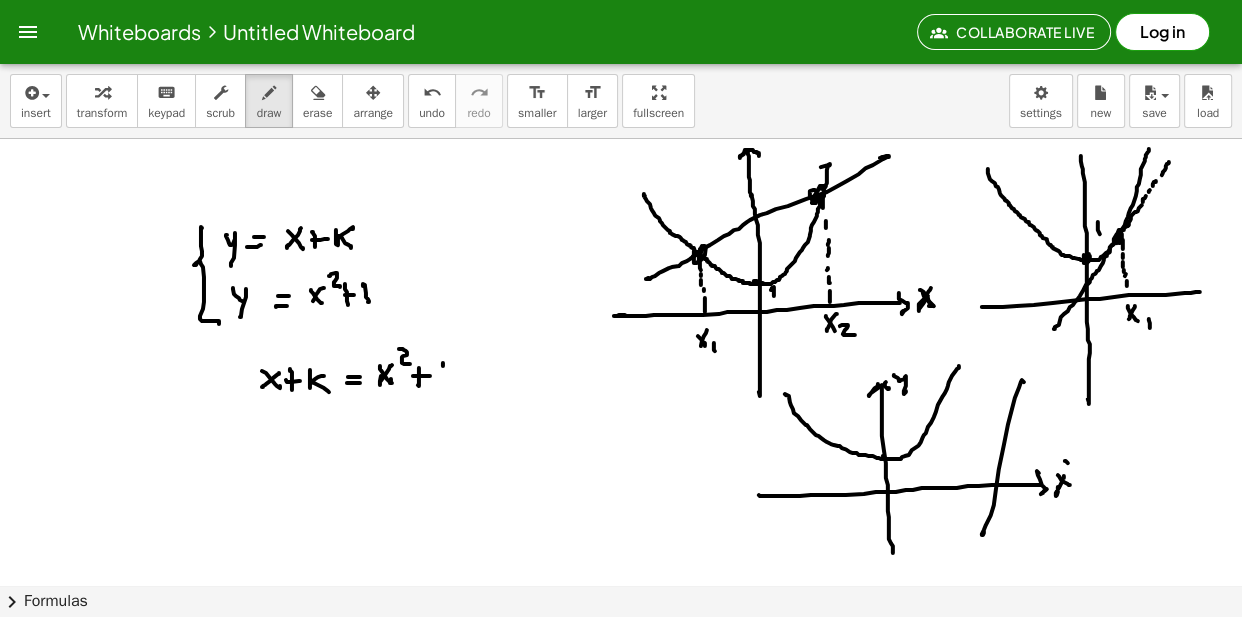 drag, startPoint x: 443, startPoint y: 370, endPoint x: 431, endPoint y: 396, distance: 28.635643 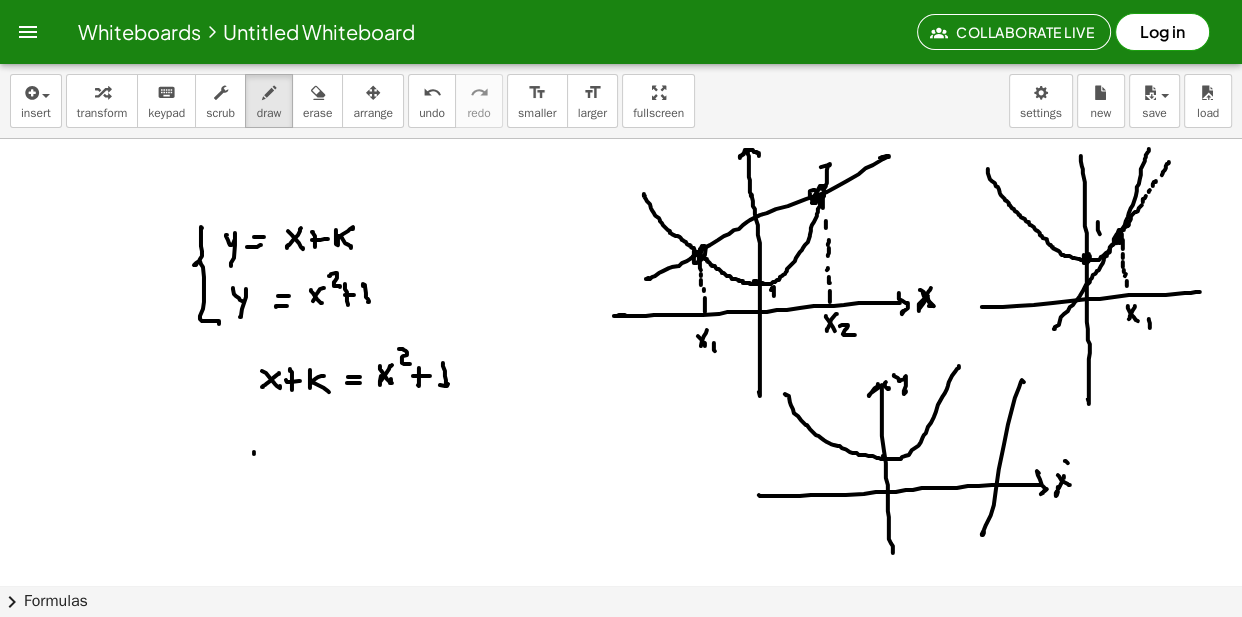 drag, startPoint x: 254, startPoint y: 456, endPoint x: 240, endPoint y: 459, distance: 14.3178215 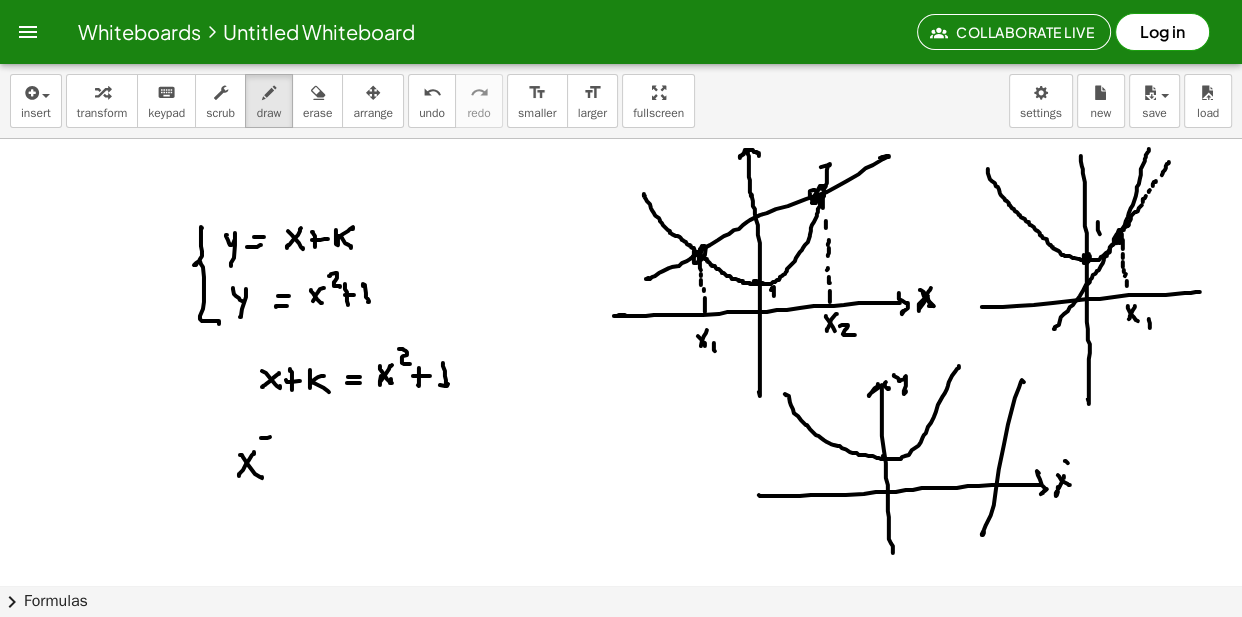 drag, startPoint x: 270, startPoint y: 441, endPoint x: 274, endPoint y: 452, distance: 11.7046995 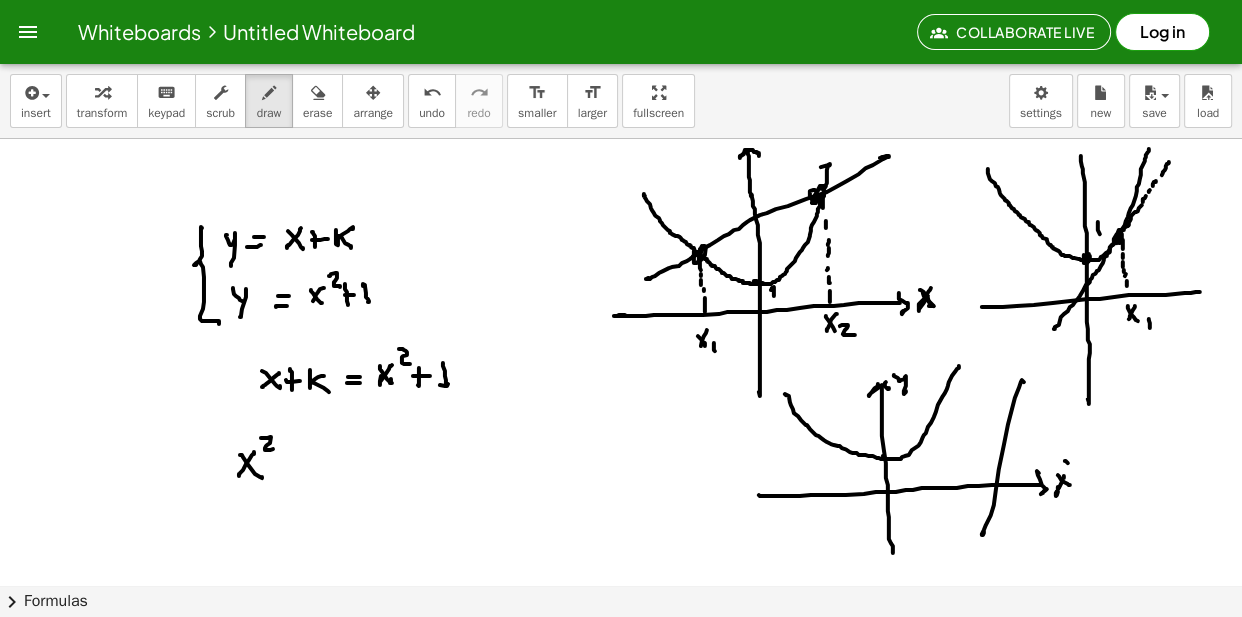 drag, startPoint x: 286, startPoint y: 456, endPoint x: 286, endPoint y: 467, distance: 11 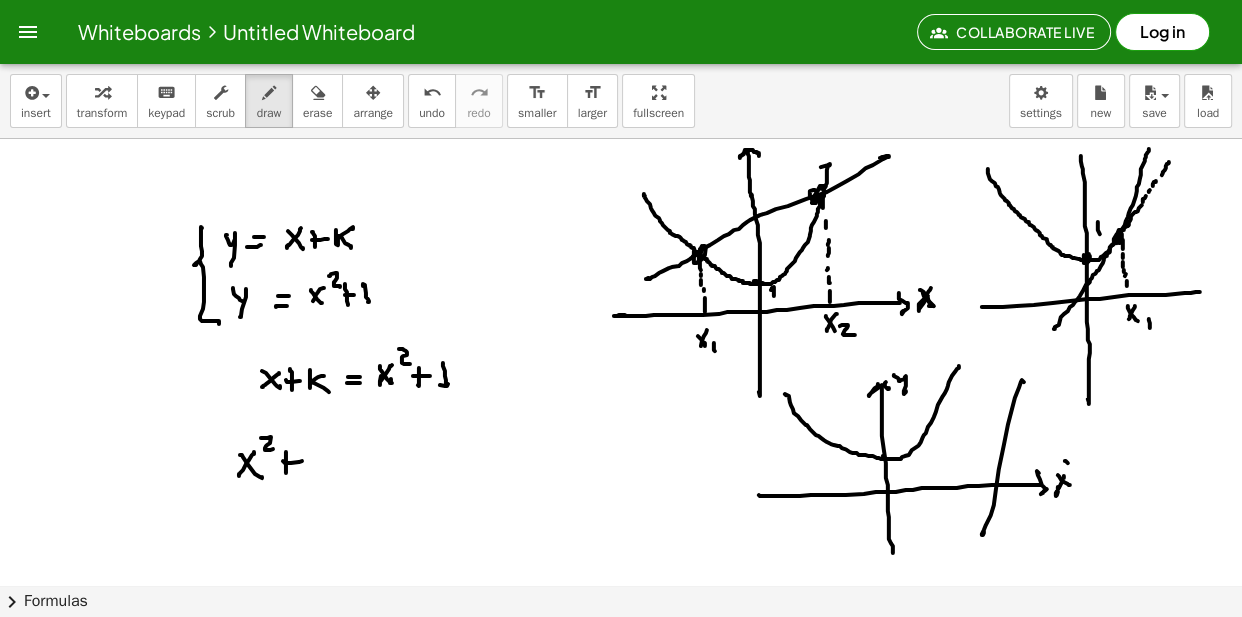 drag, startPoint x: 309, startPoint y: 454, endPoint x: 318, endPoint y: 469, distance: 17.492855 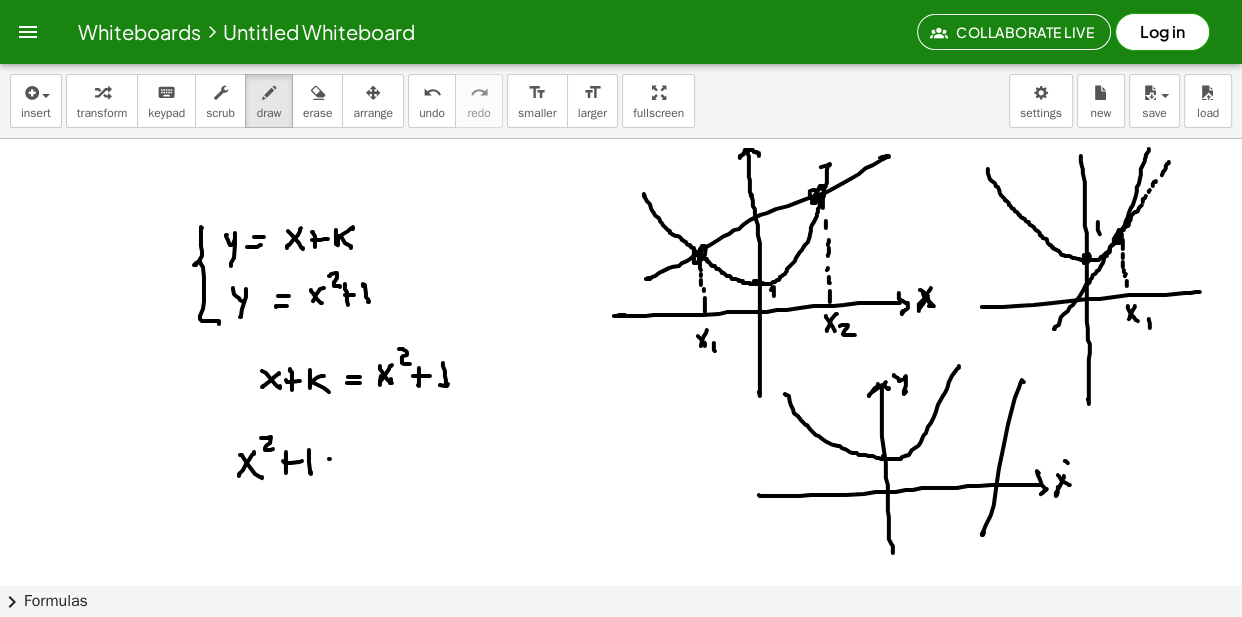 drag, startPoint x: 329, startPoint y: 463, endPoint x: 346, endPoint y: 462, distance: 17.029387 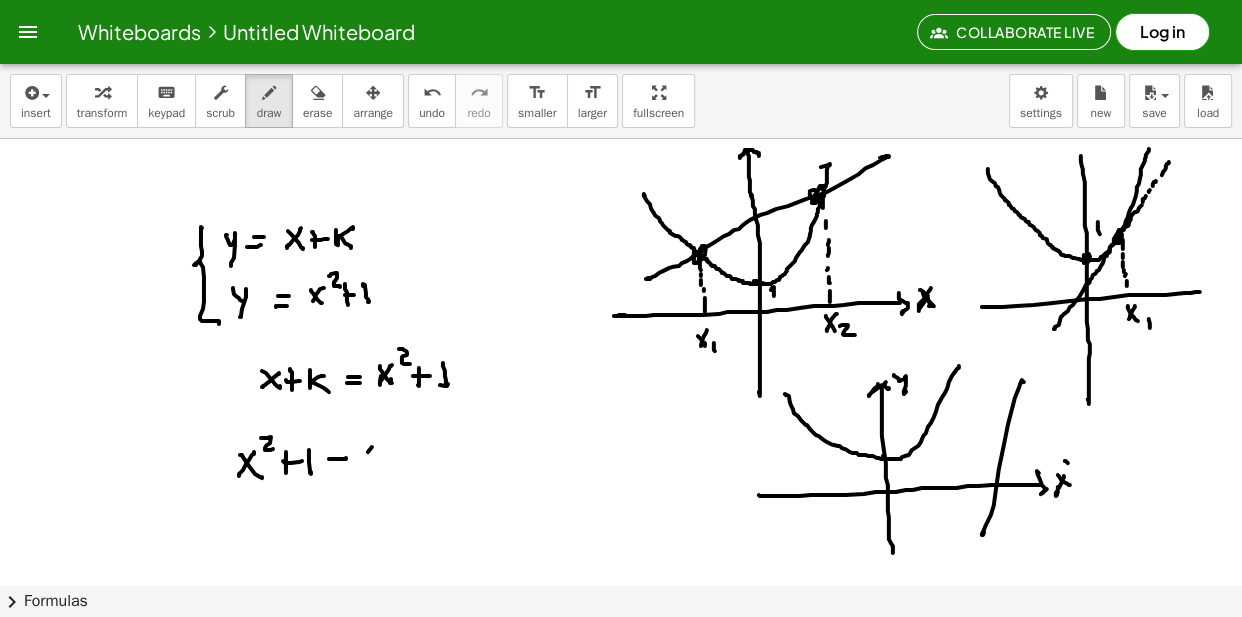 drag, startPoint x: 368, startPoint y: 456, endPoint x: 358, endPoint y: 452, distance: 10.770329 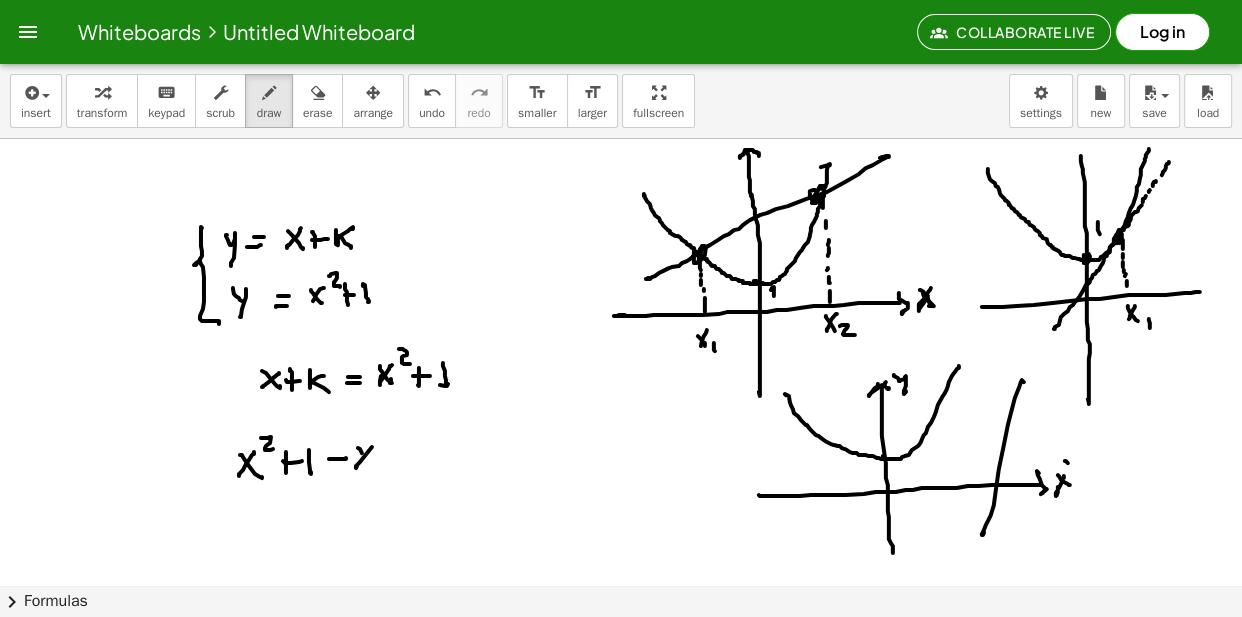 drag, startPoint x: 358, startPoint y: 452, endPoint x: 390, endPoint y: 461, distance: 33.24154 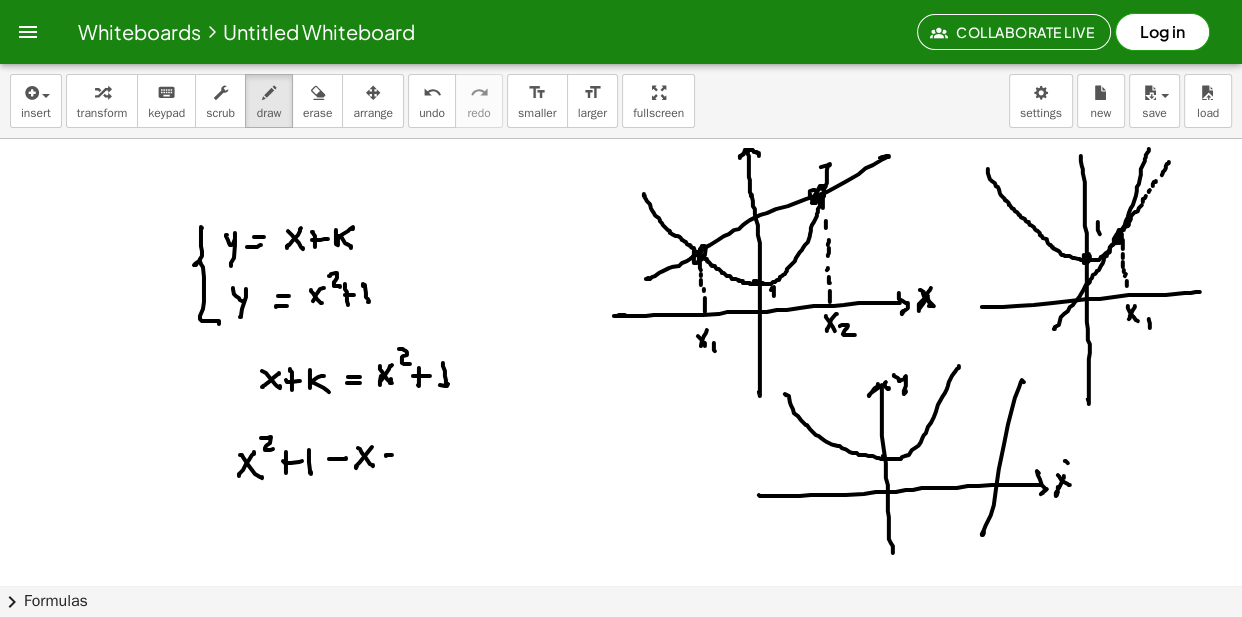 drag, startPoint x: 389, startPoint y: 459, endPoint x: 406, endPoint y: 456, distance: 17.262676 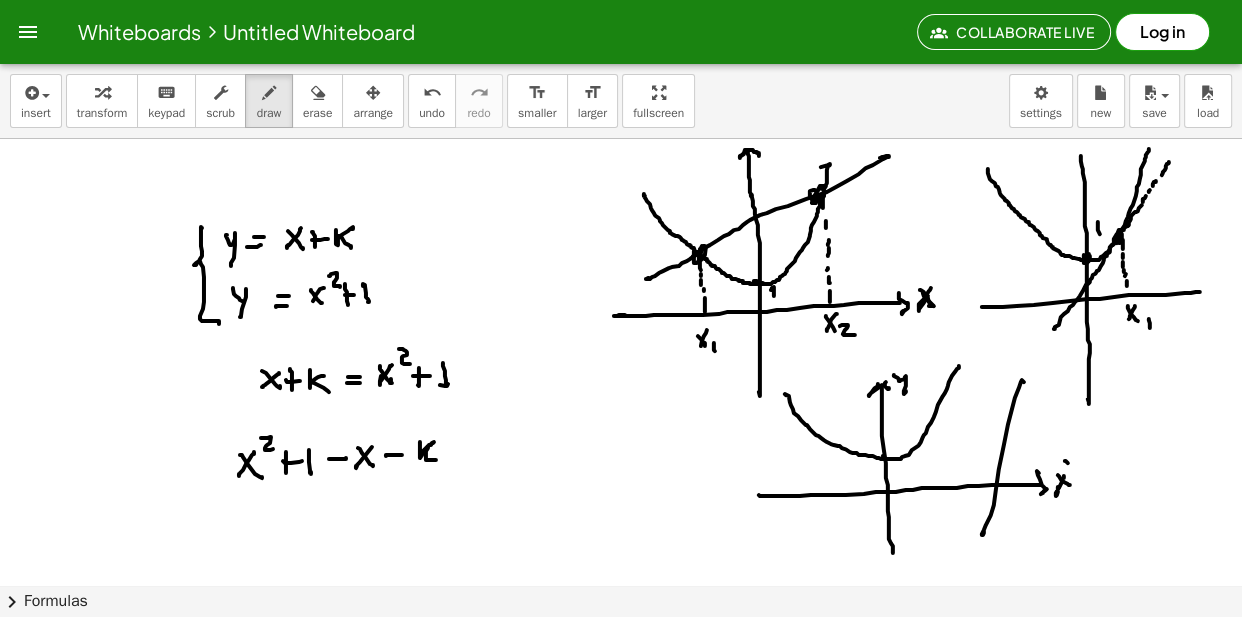 drag, startPoint x: 420, startPoint y: 446, endPoint x: 436, endPoint y: 464, distance: 24.083189 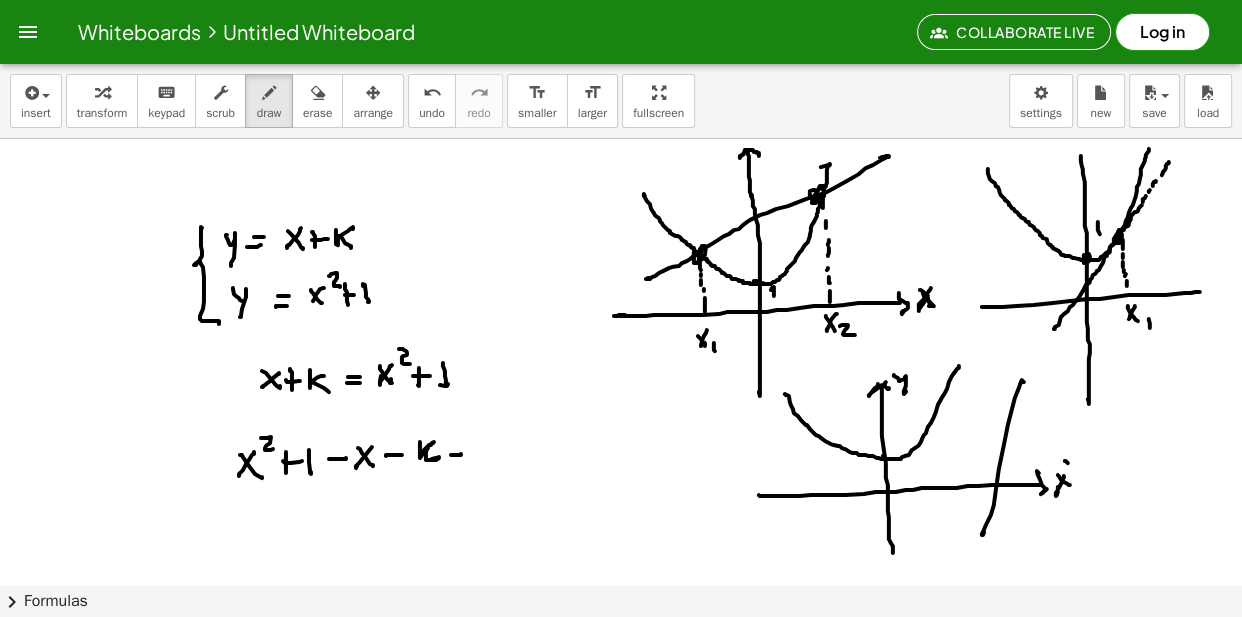 drag, startPoint x: 455, startPoint y: 449, endPoint x: 475, endPoint y: 445, distance: 20.396078 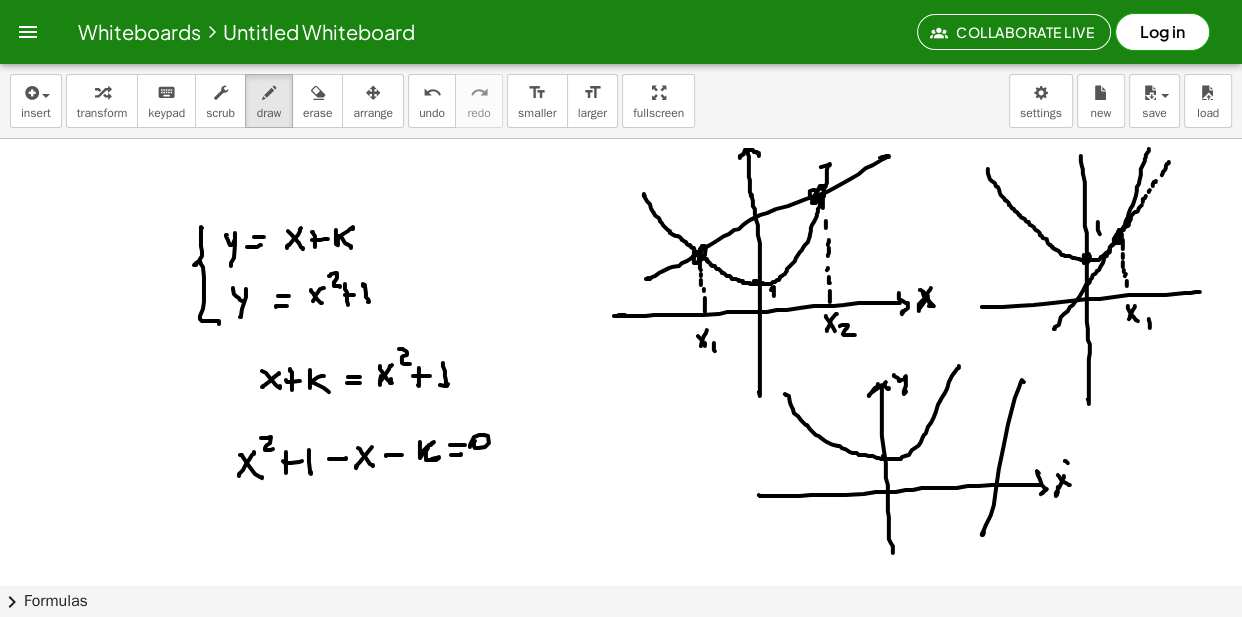 scroll, scrollTop: 16718, scrollLeft: 0, axis: vertical 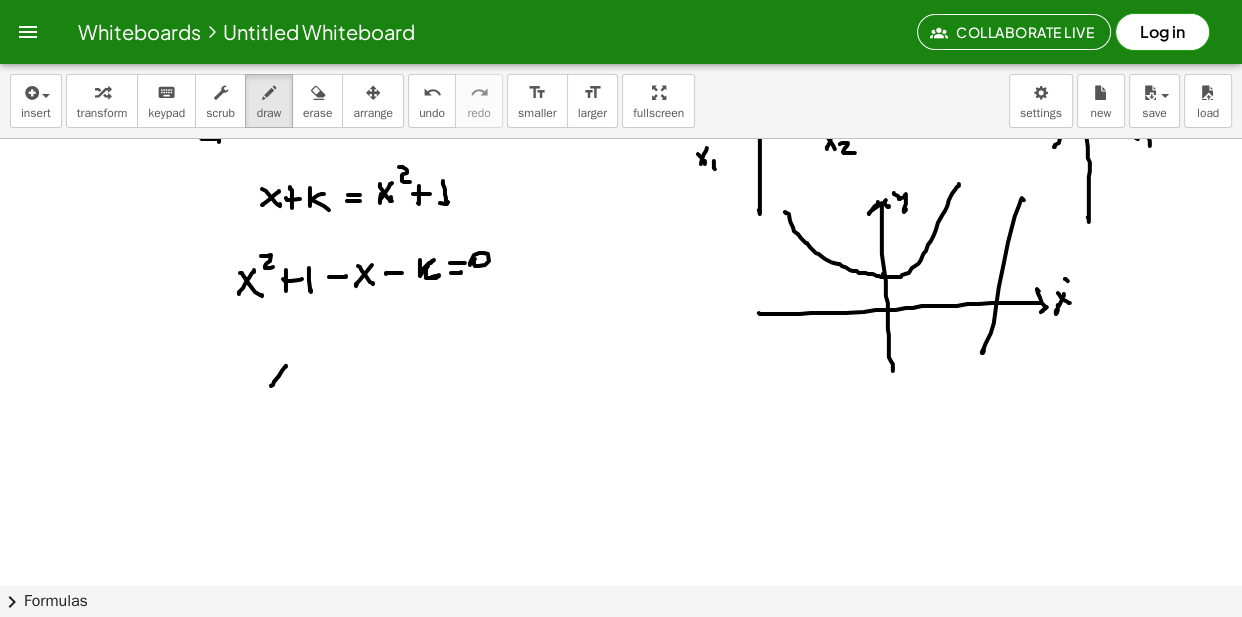 drag, startPoint x: 282, startPoint y: 375, endPoint x: 272, endPoint y: 379, distance: 10.770329 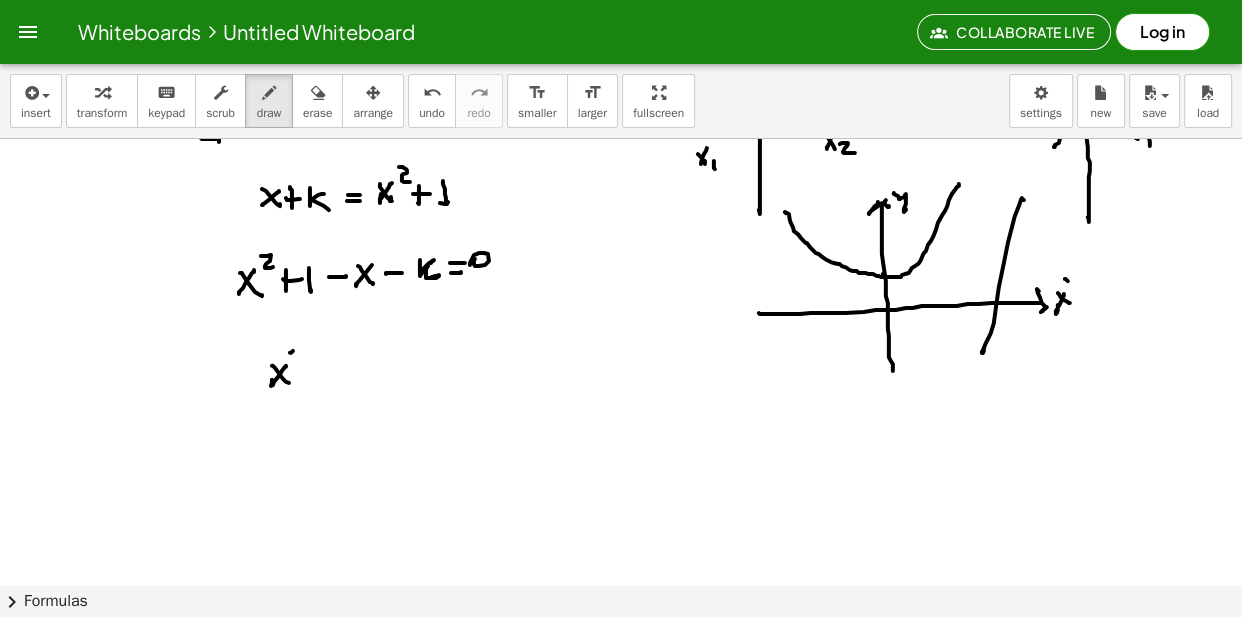 drag, startPoint x: 293, startPoint y: 355, endPoint x: 301, endPoint y: 366, distance: 13.601471 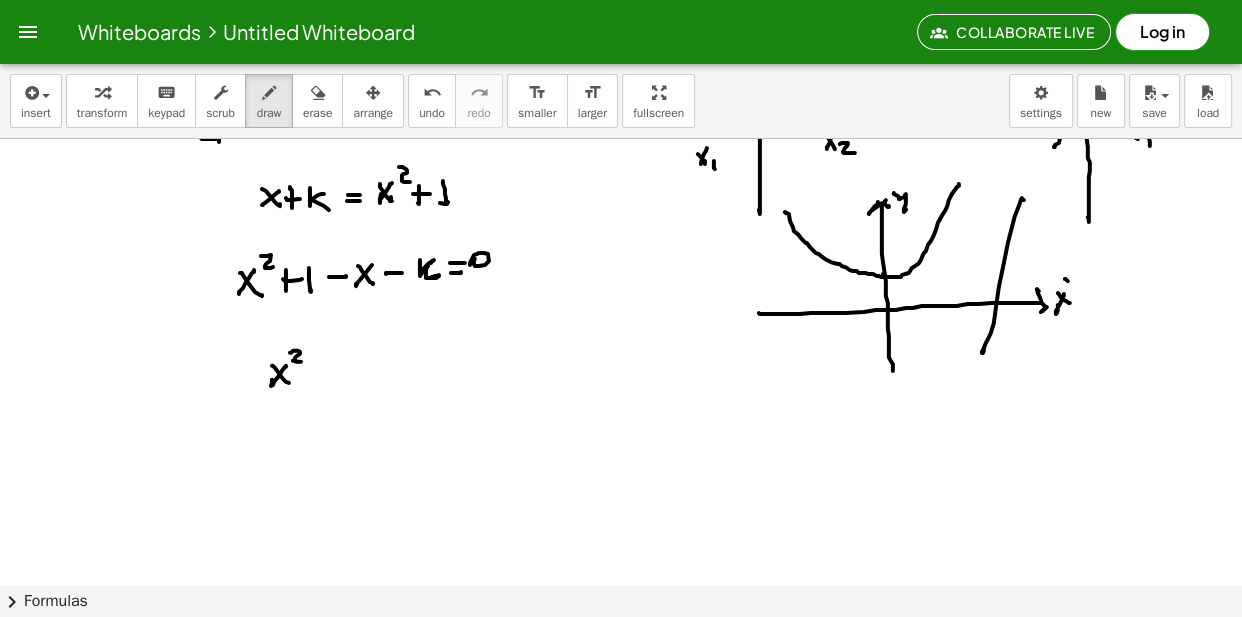 drag, startPoint x: 312, startPoint y: 383, endPoint x: 323, endPoint y: 381, distance: 11.18034 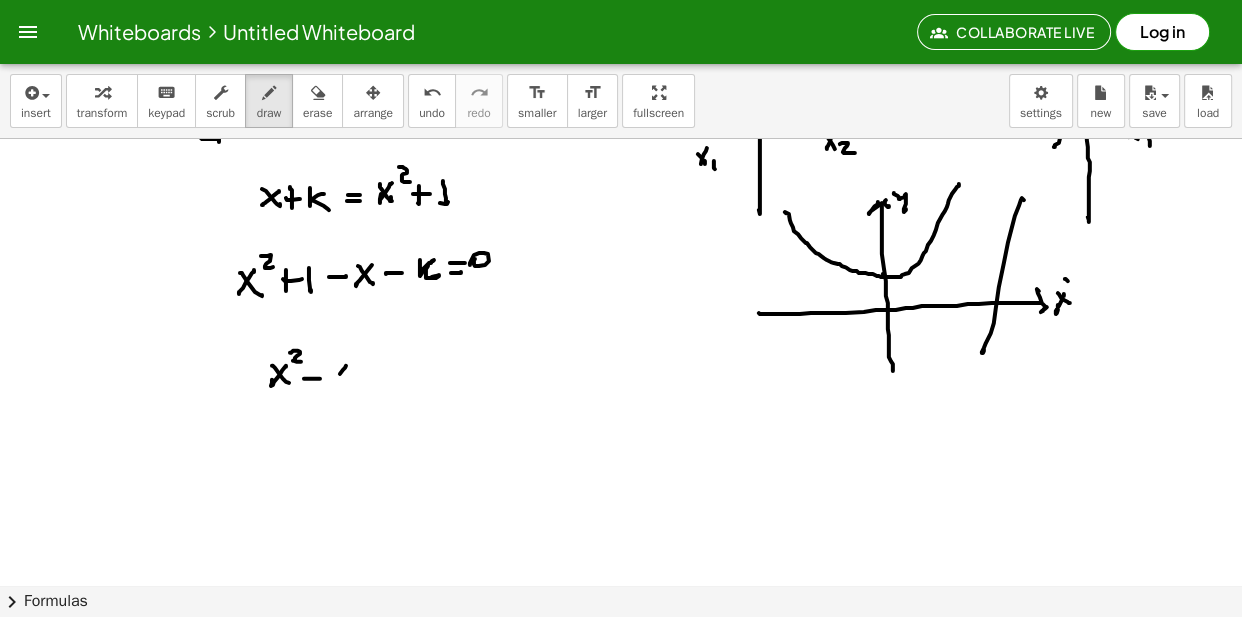 drag, startPoint x: 345, startPoint y: 372, endPoint x: 332, endPoint y: 381, distance: 15.811388 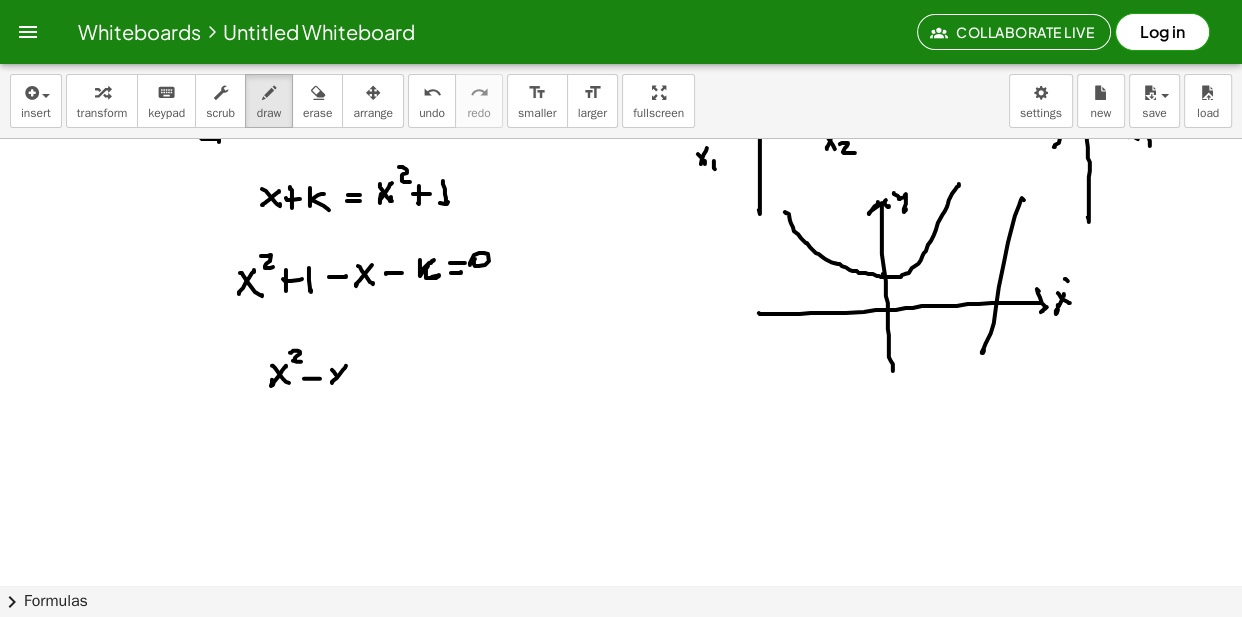 drag, startPoint x: 336, startPoint y: 379, endPoint x: 348, endPoint y: 385, distance: 13.416408 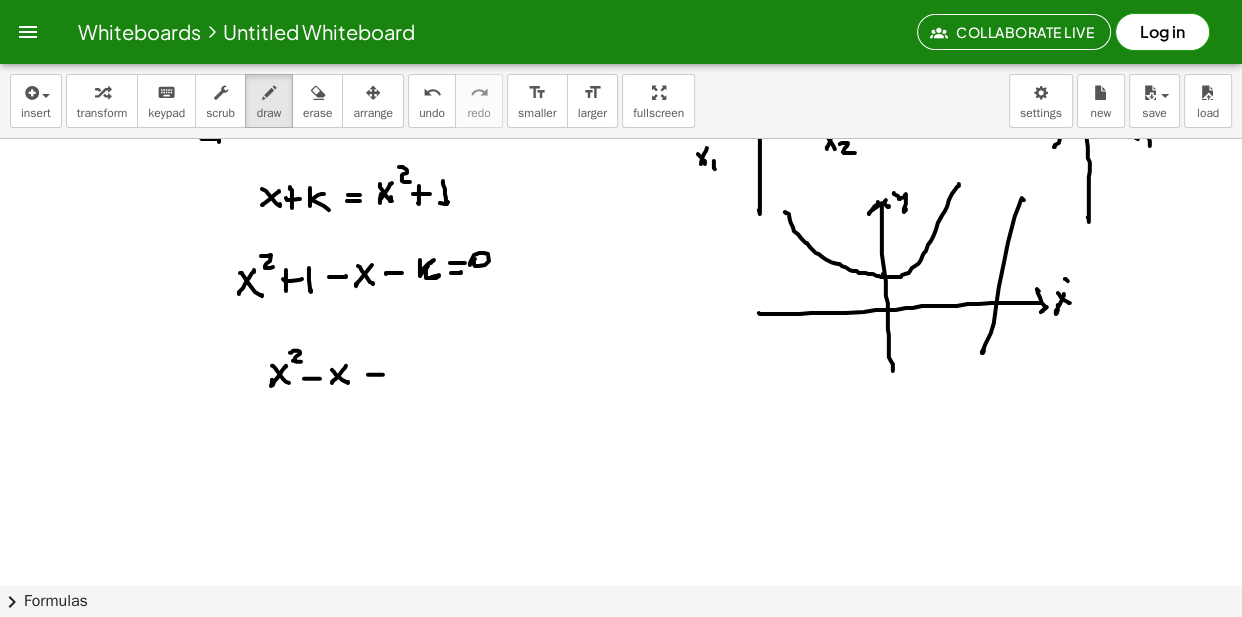 drag, startPoint x: 368, startPoint y: 379, endPoint x: 392, endPoint y: 377, distance: 24.083189 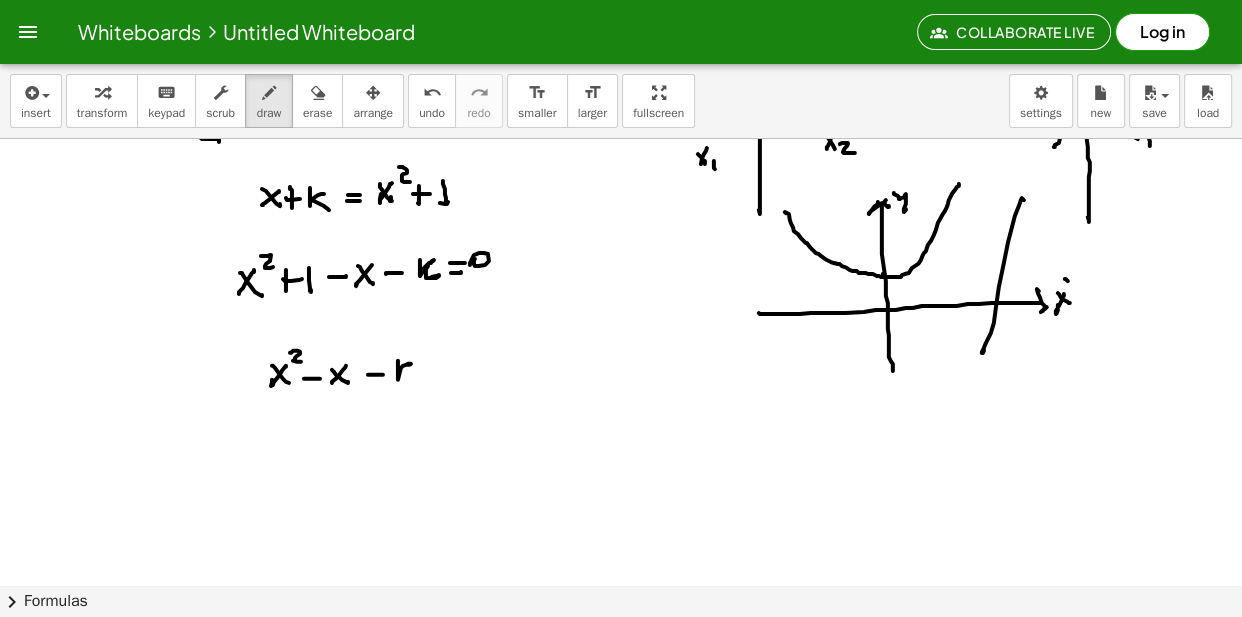 drag, startPoint x: 398, startPoint y: 373, endPoint x: 414, endPoint y: 378, distance: 16.763054 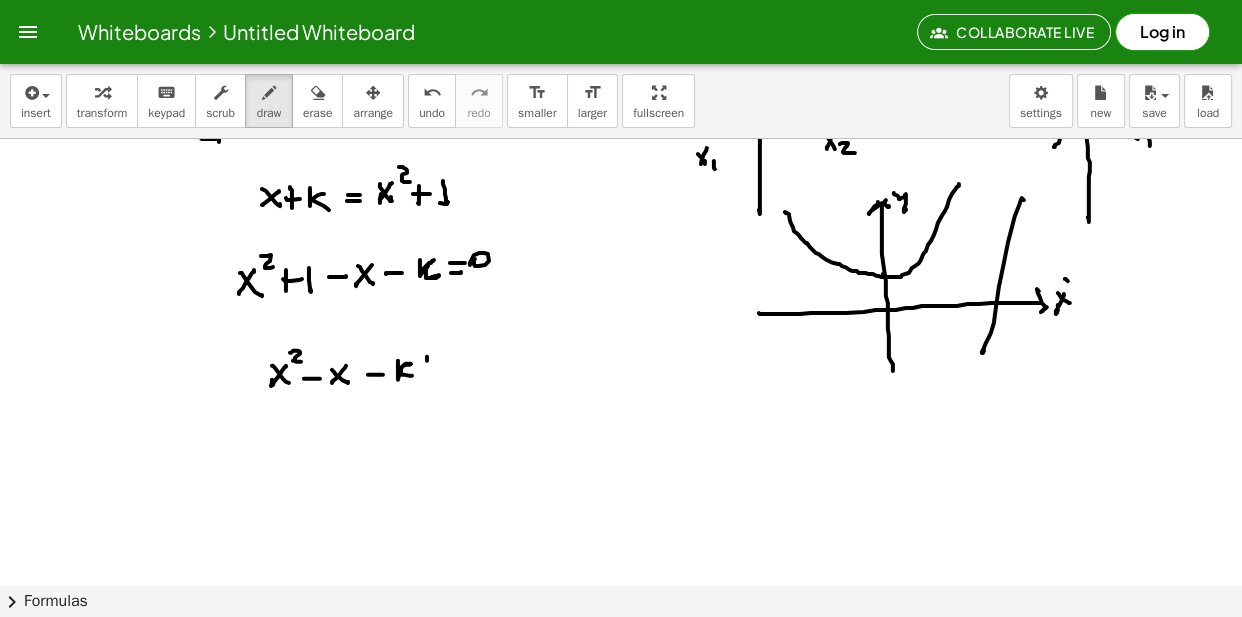 drag, startPoint x: 427, startPoint y: 361, endPoint x: 427, endPoint y: 372, distance: 11 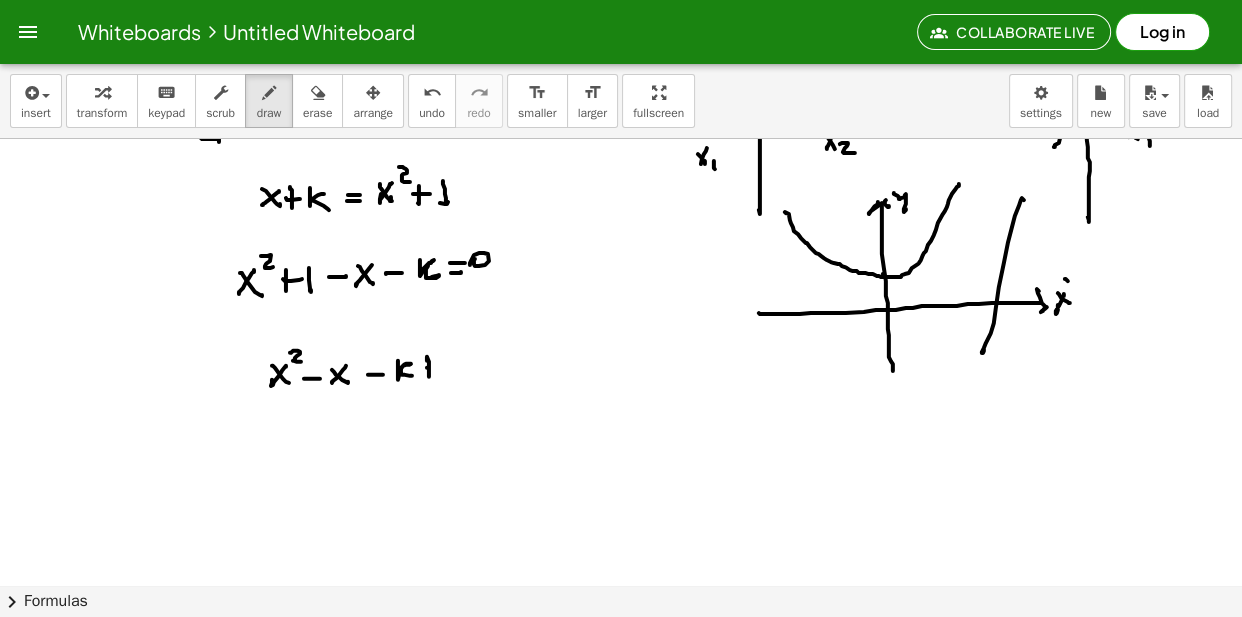 drag, startPoint x: 427, startPoint y: 372, endPoint x: 447, endPoint y: 368, distance: 20.396078 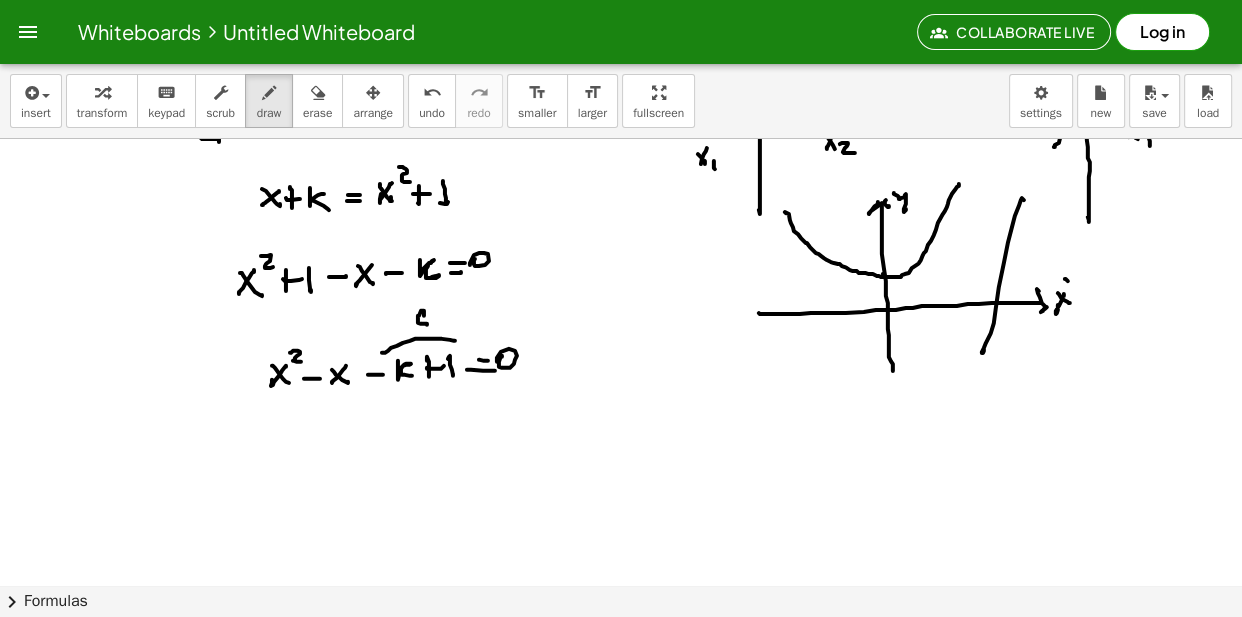 scroll, scrollTop: 16809, scrollLeft: 0, axis: vertical 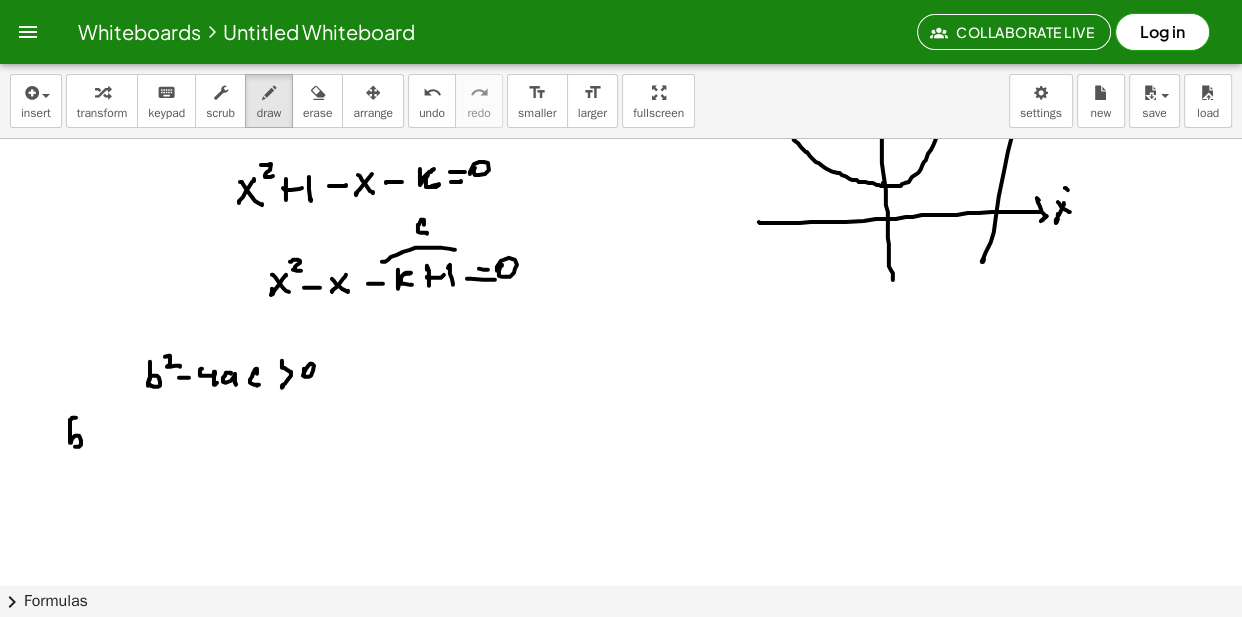 drag, startPoint x: 73, startPoint y: 422, endPoint x: 76, endPoint y: 451, distance: 29.15476 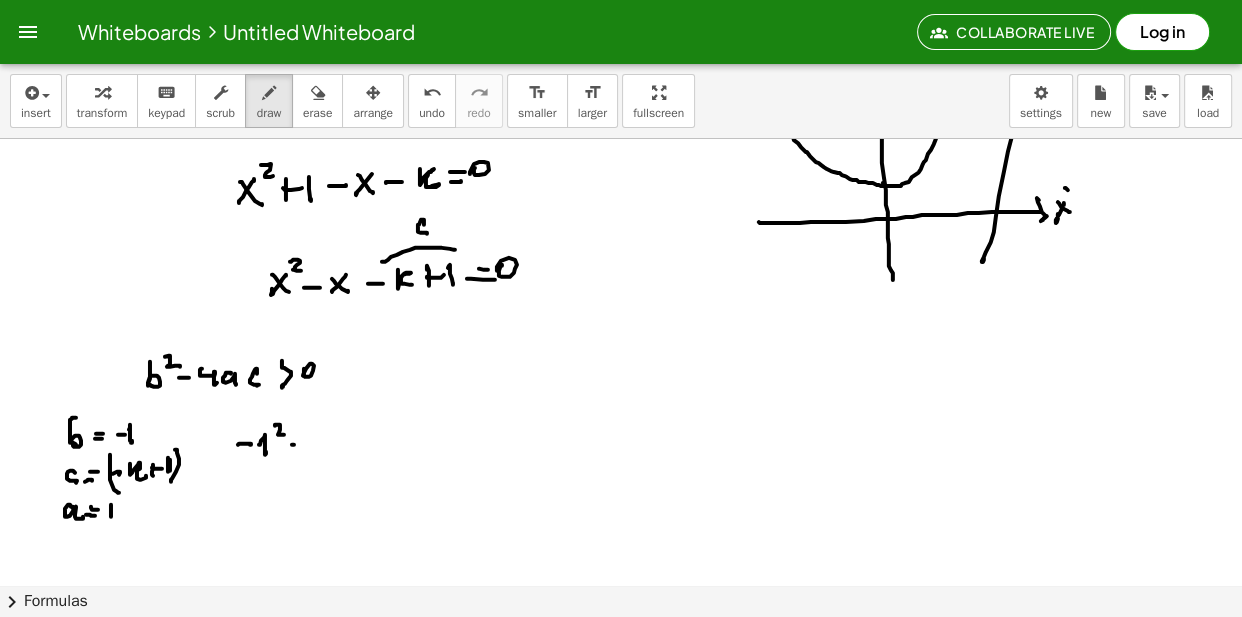 drag, startPoint x: 294, startPoint y: 449, endPoint x: 320, endPoint y: 438, distance: 28.231188 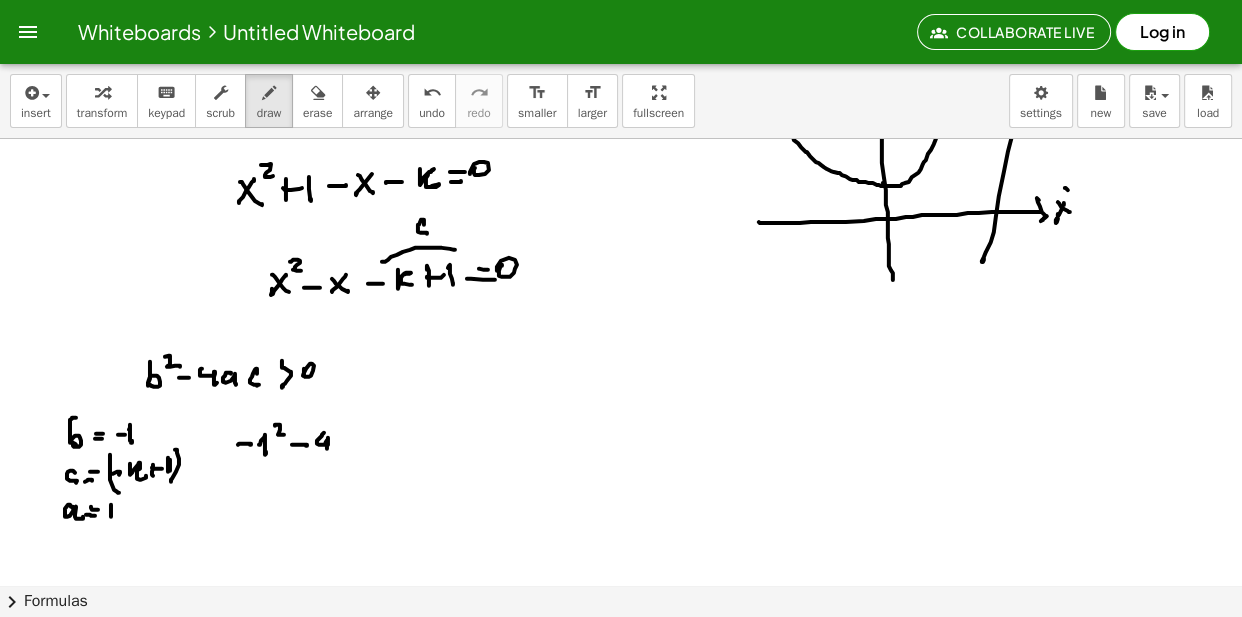 drag, startPoint x: 322, startPoint y: 440, endPoint x: 330, endPoint y: 449, distance: 12.0415945 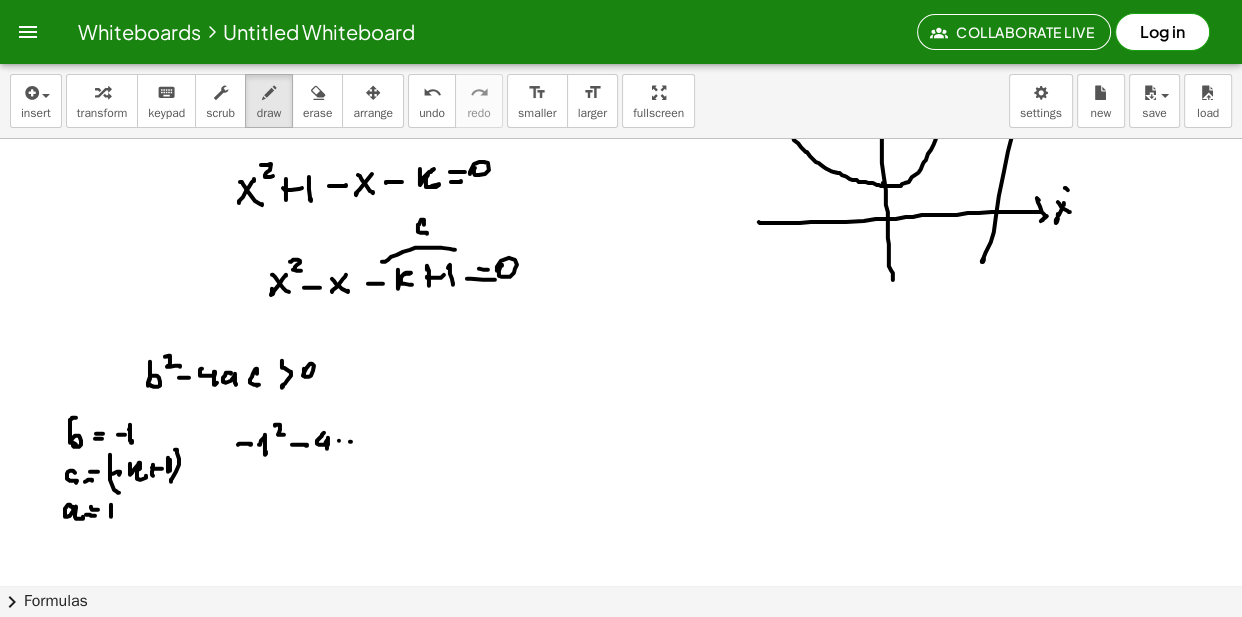 drag, startPoint x: 350, startPoint y: 446, endPoint x: 359, endPoint y: 455, distance: 12.727922 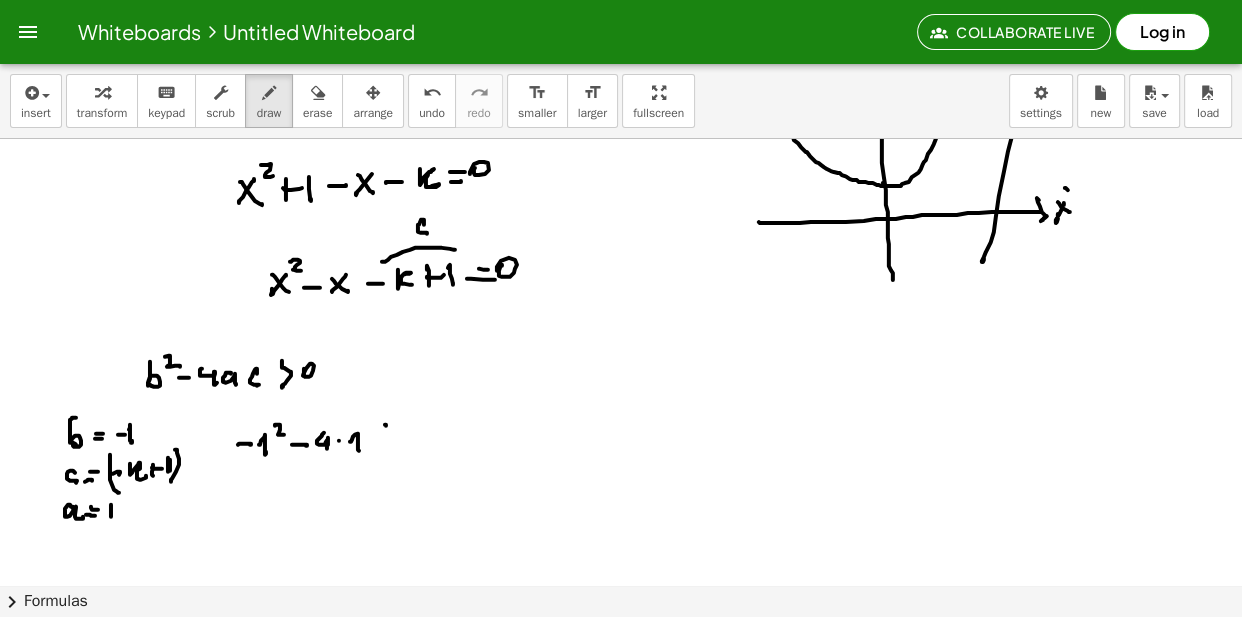 drag, startPoint x: 386, startPoint y: 430, endPoint x: 385, endPoint y: 451, distance: 21.023796 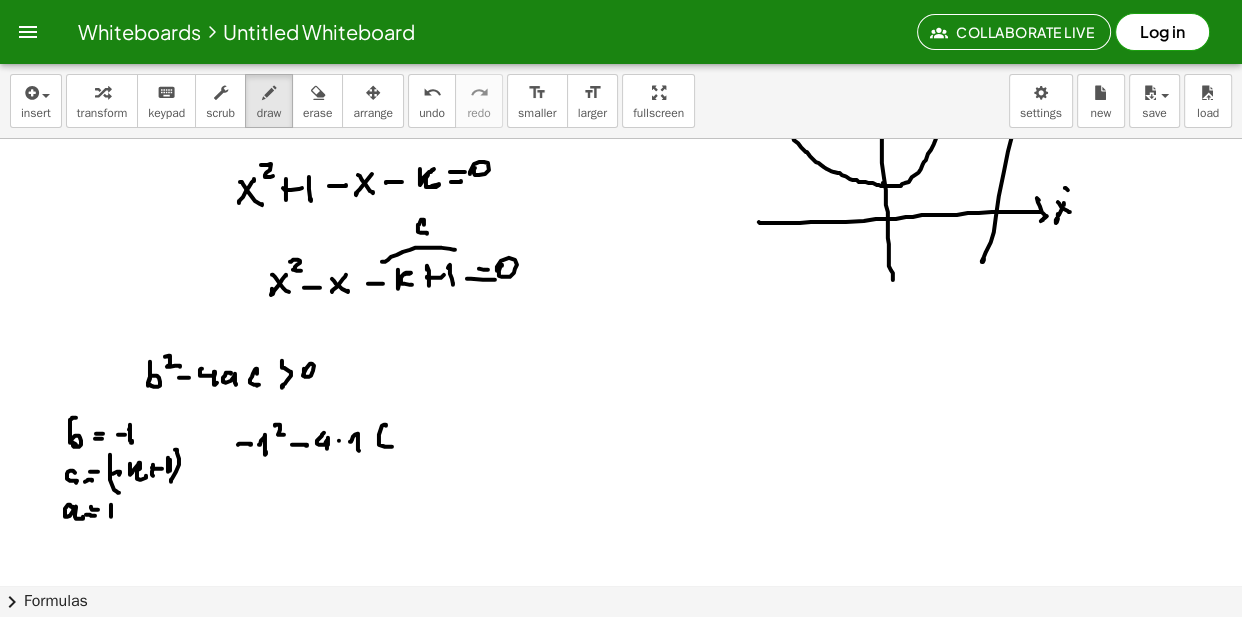 drag, startPoint x: 391, startPoint y: 440, endPoint x: 402, endPoint y: 439, distance: 11.045361 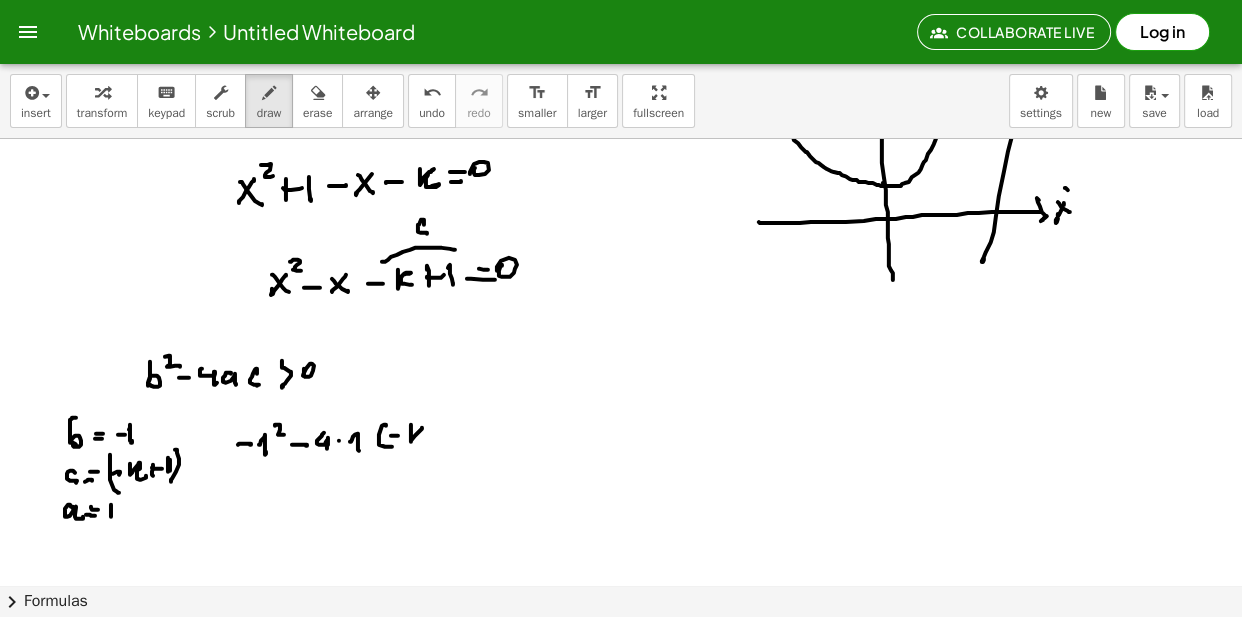 drag, startPoint x: 411, startPoint y: 429, endPoint x: 426, endPoint y: 442, distance: 19.849434 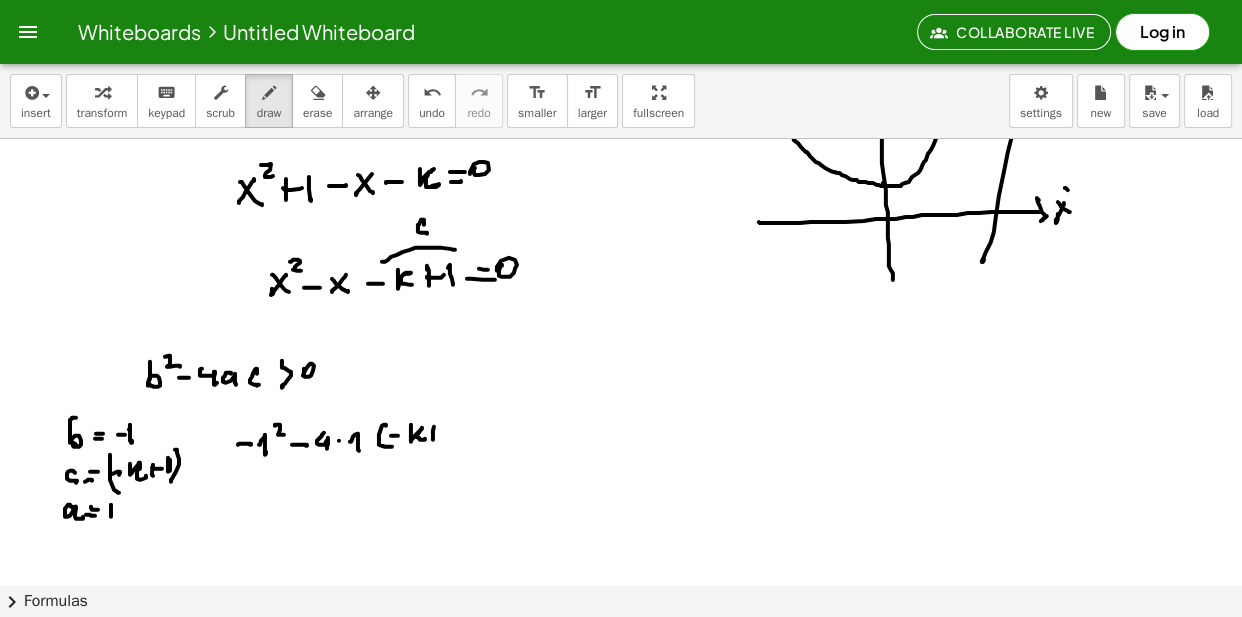 drag, startPoint x: 433, startPoint y: 437, endPoint x: 441, endPoint y: 430, distance: 10.630146 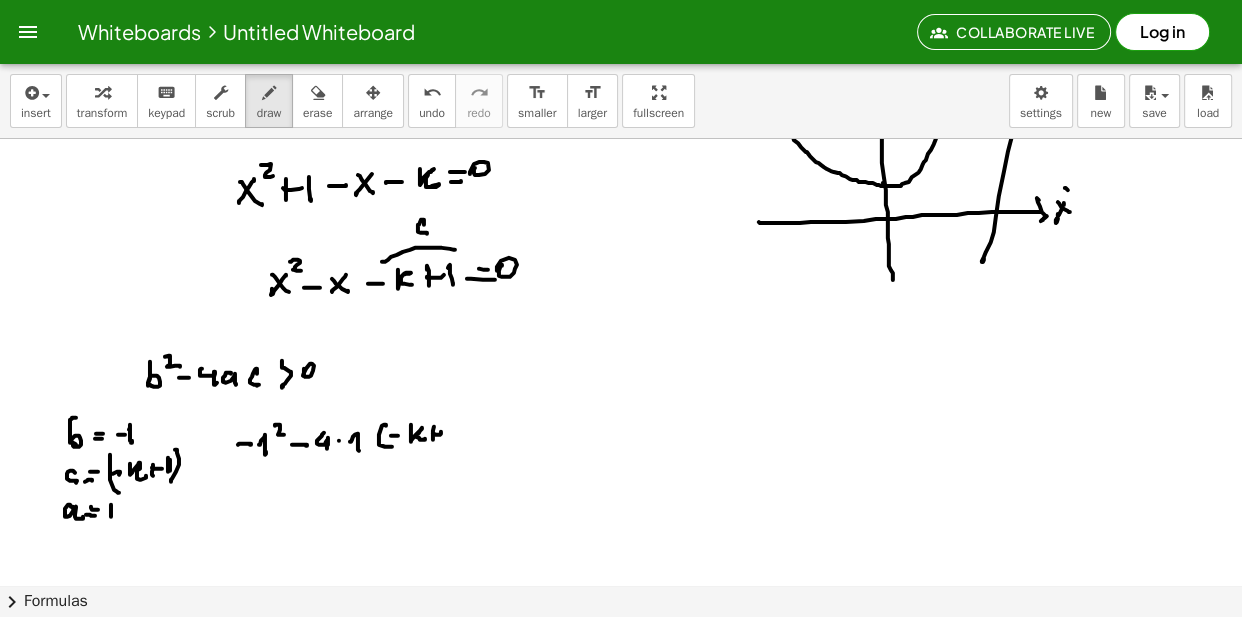 drag, startPoint x: 448, startPoint y: 443, endPoint x: 450, endPoint y: 421, distance: 22.090721 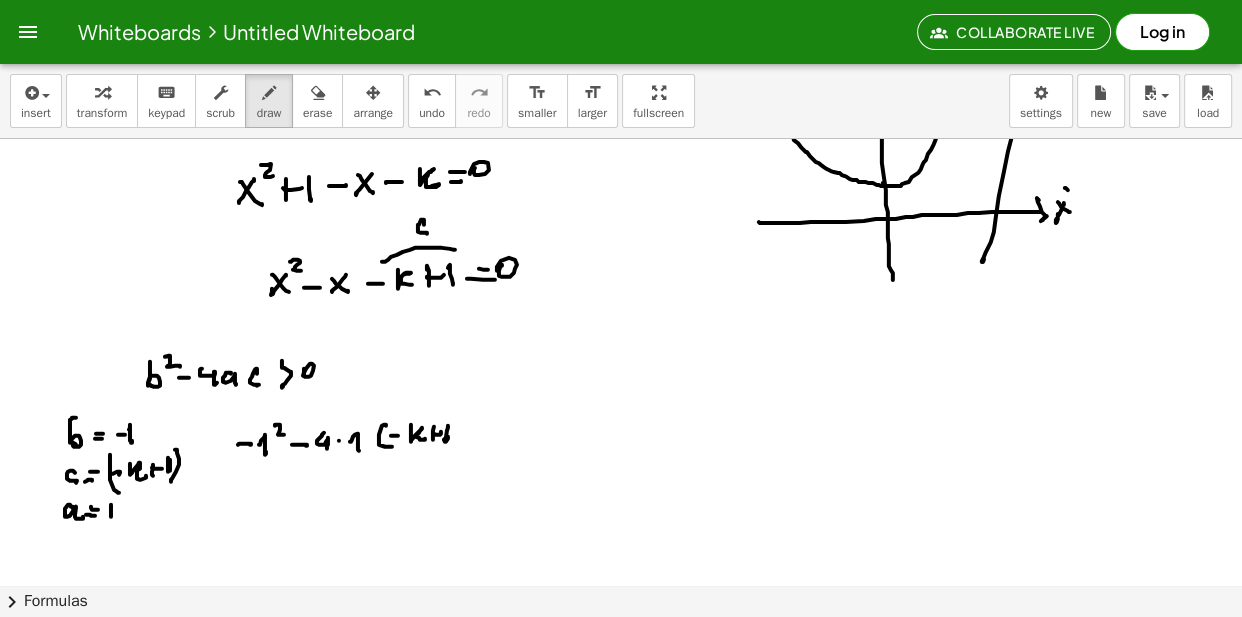 drag, startPoint x: 451, startPoint y: 421, endPoint x: 452, endPoint y: 456, distance: 35.014282 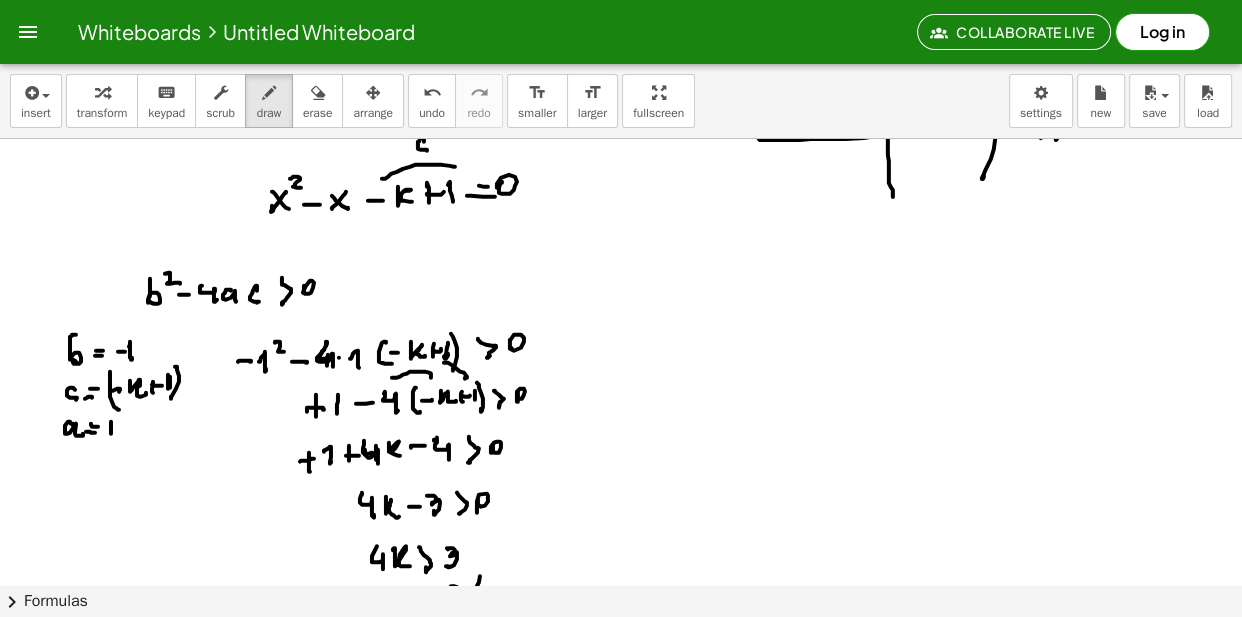 scroll, scrollTop: 16801, scrollLeft: 0, axis: vertical 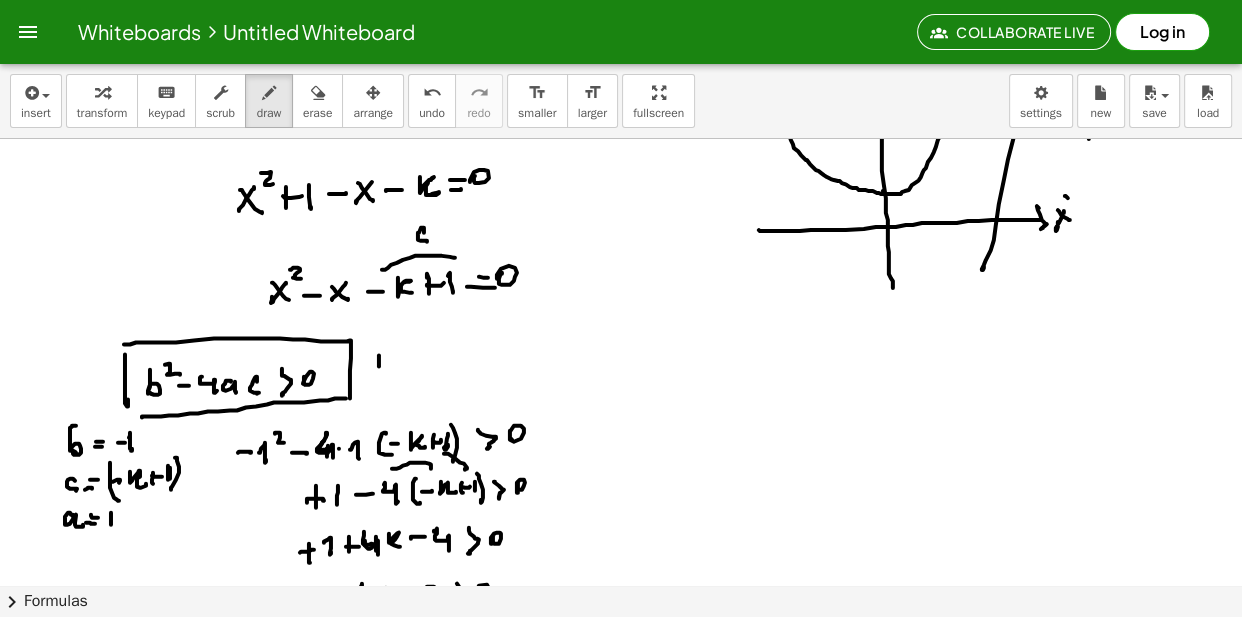 drag, startPoint x: 379, startPoint y: 370, endPoint x: 377, endPoint y: 352, distance: 18.110771 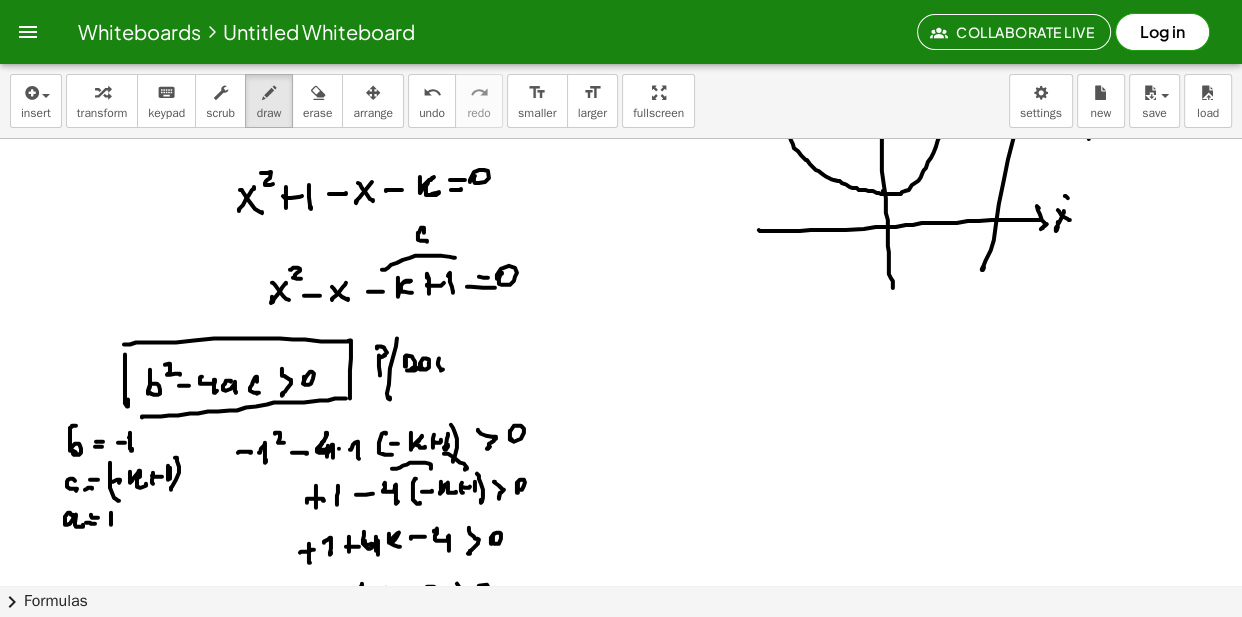 drag, startPoint x: 439, startPoint y: 362, endPoint x: 476, endPoint y: 367, distance: 37.336308 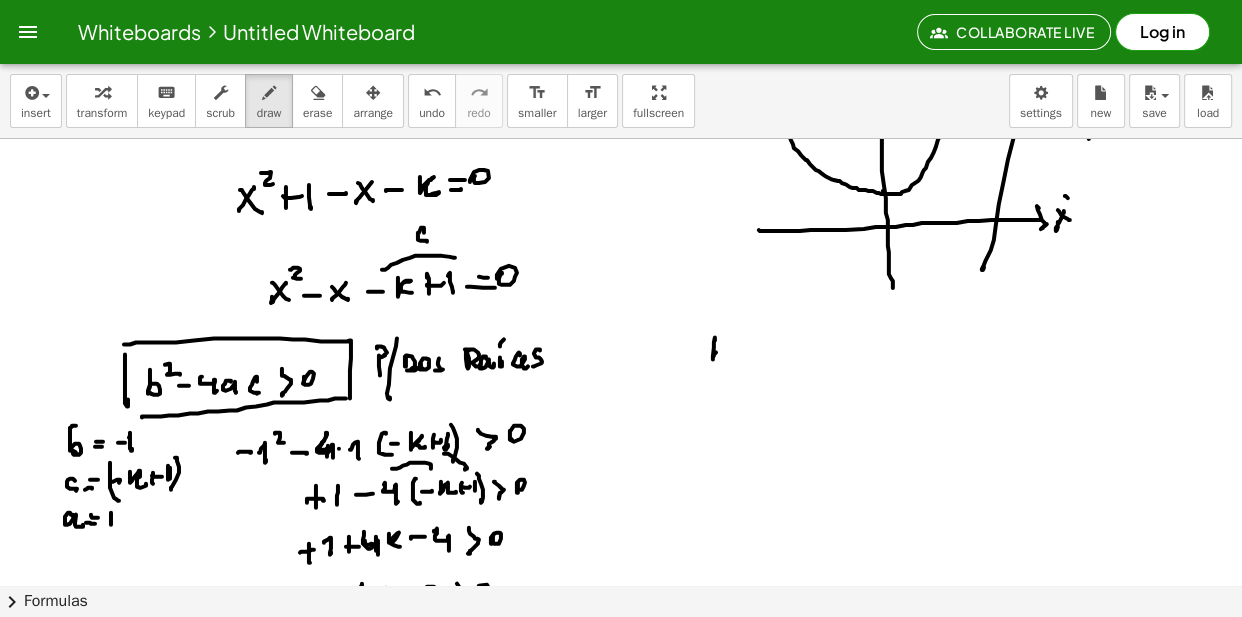 drag, startPoint x: 715, startPoint y: 341, endPoint x: 720, endPoint y: 360, distance: 19.646883 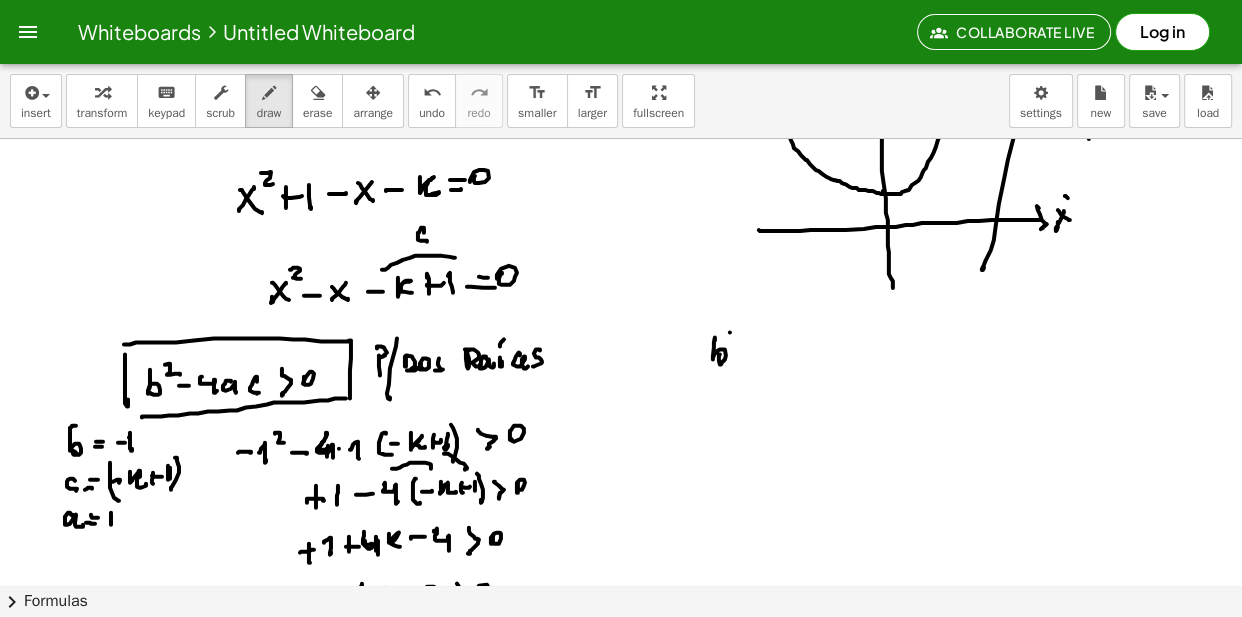 drag, startPoint x: 730, startPoint y: 336, endPoint x: 735, endPoint y: 355, distance: 19.646883 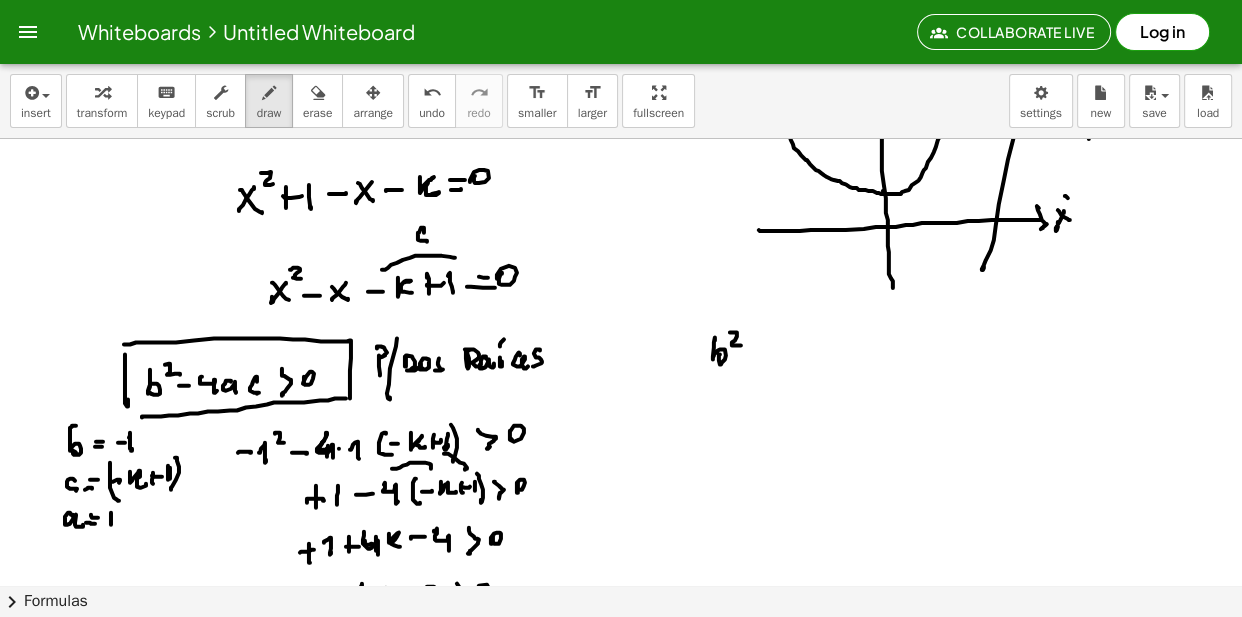 drag, startPoint x: 740, startPoint y: 360, endPoint x: 752, endPoint y: 361, distance: 12.0415945 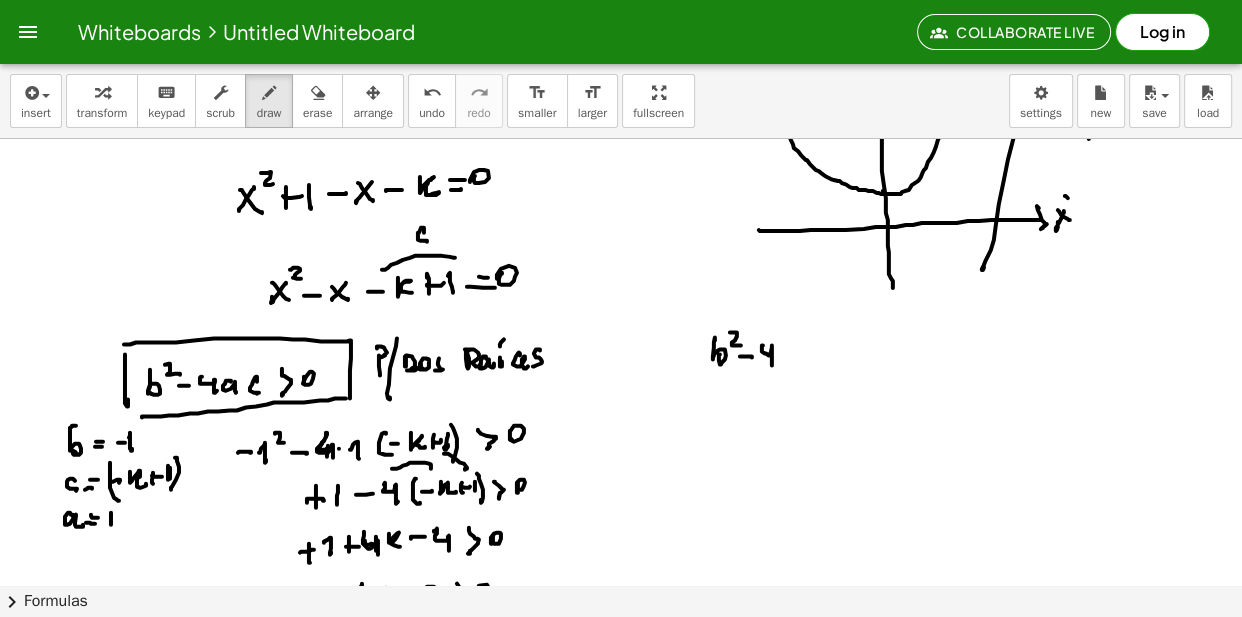 drag, startPoint x: 763, startPoint y: 349, endPoint x: 774, endPoint y: 364, distance: 18.601076 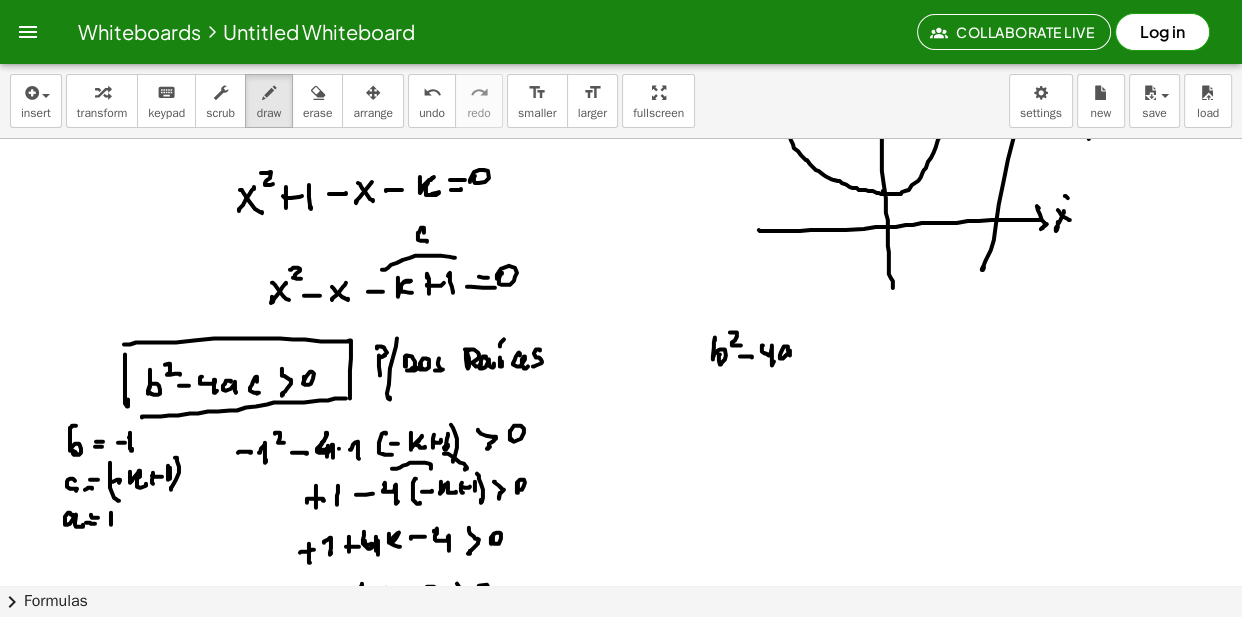 drag, startPoint x: 788, startPoint y: 354, endPoint x: 806, endPoint y: 350, distance: 18.439089 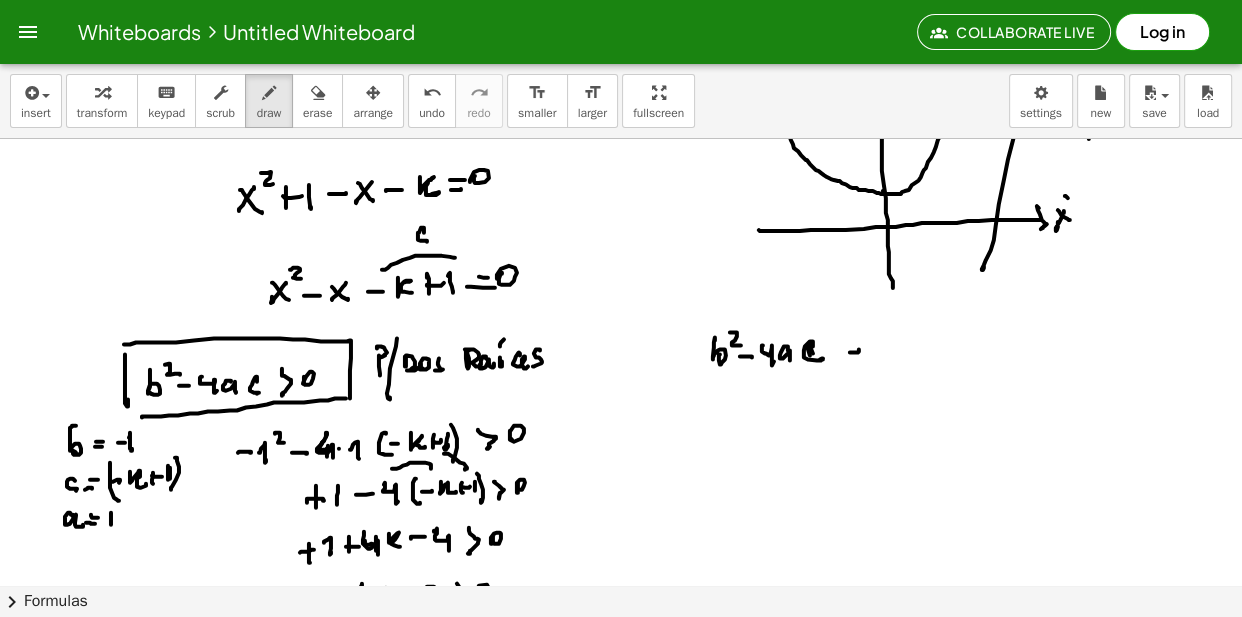 drag, startPoint x: 848, startPoint y: 347, endPoint x: 860, endPoint y: 346, distance: 12.0415945 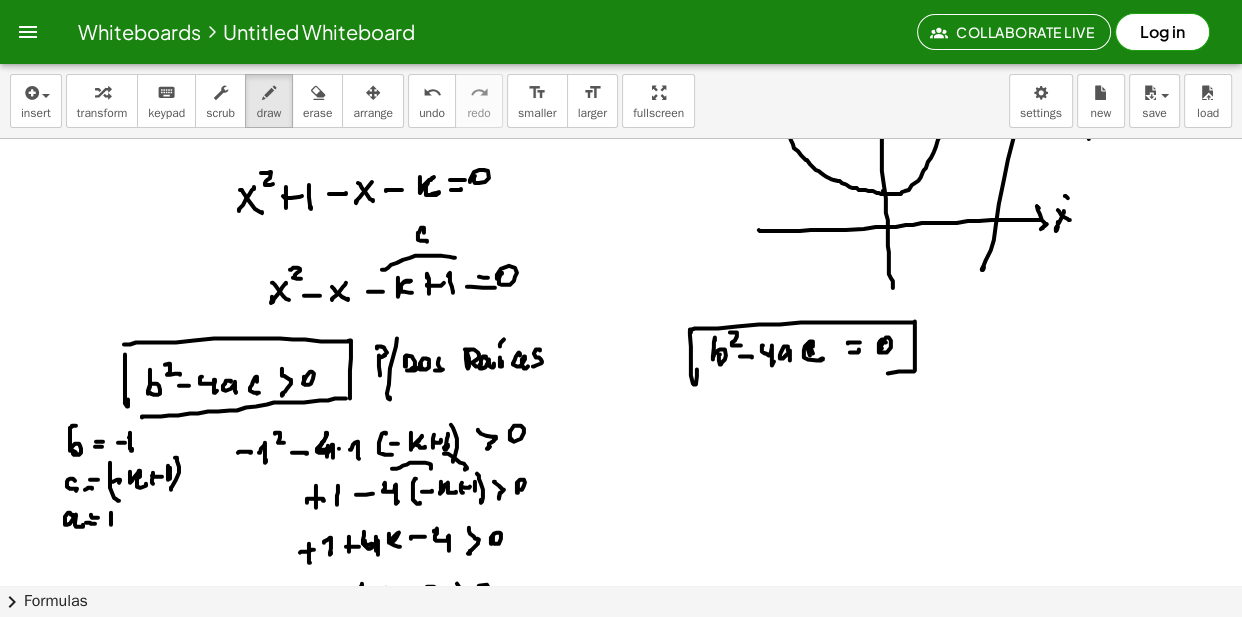 drag, startPoint x: 700, startPoint y: 332, endPoint x: 760, endPoint y: 382, distance: 78.10249 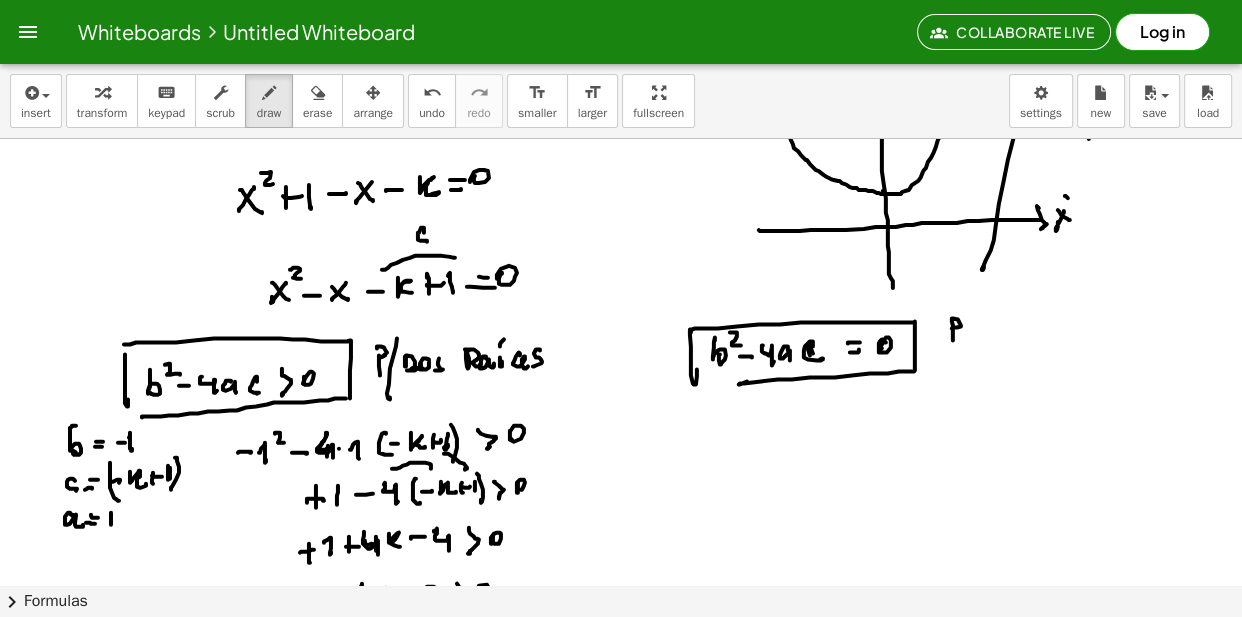 drag, startPoint x: 953, startPoint y: 328, endPoint x: 969, endPoint y: 324, distance: 16.492422 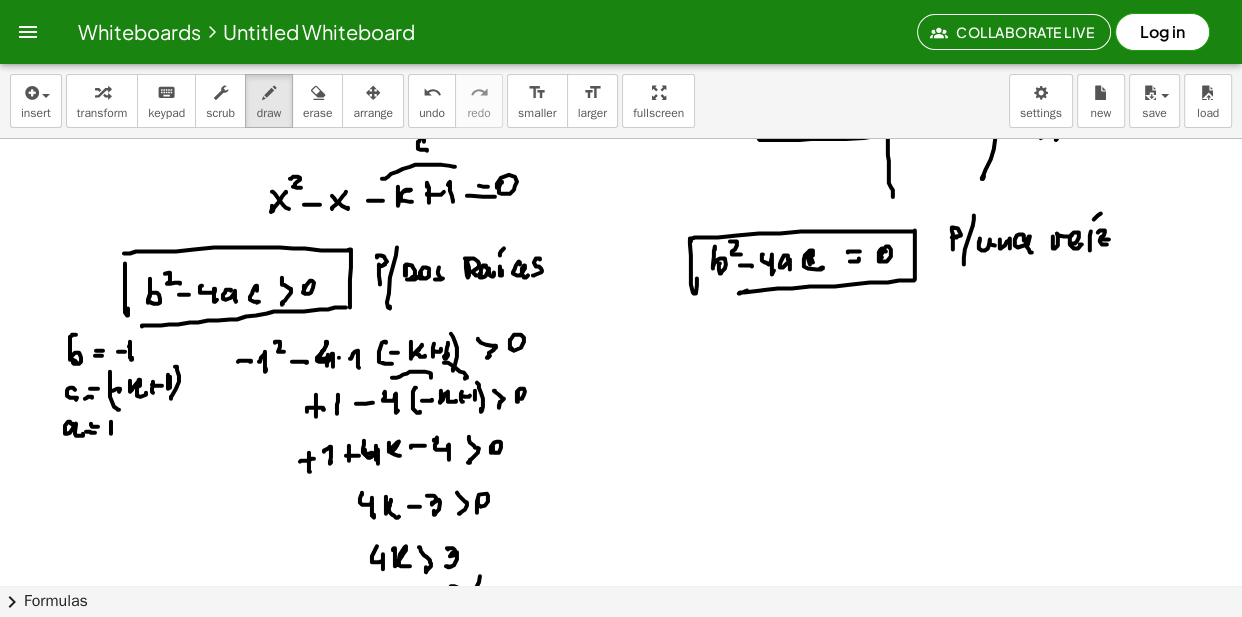 scroll, scrollTop: 16983, scrollLeft: 0, axis: vertical 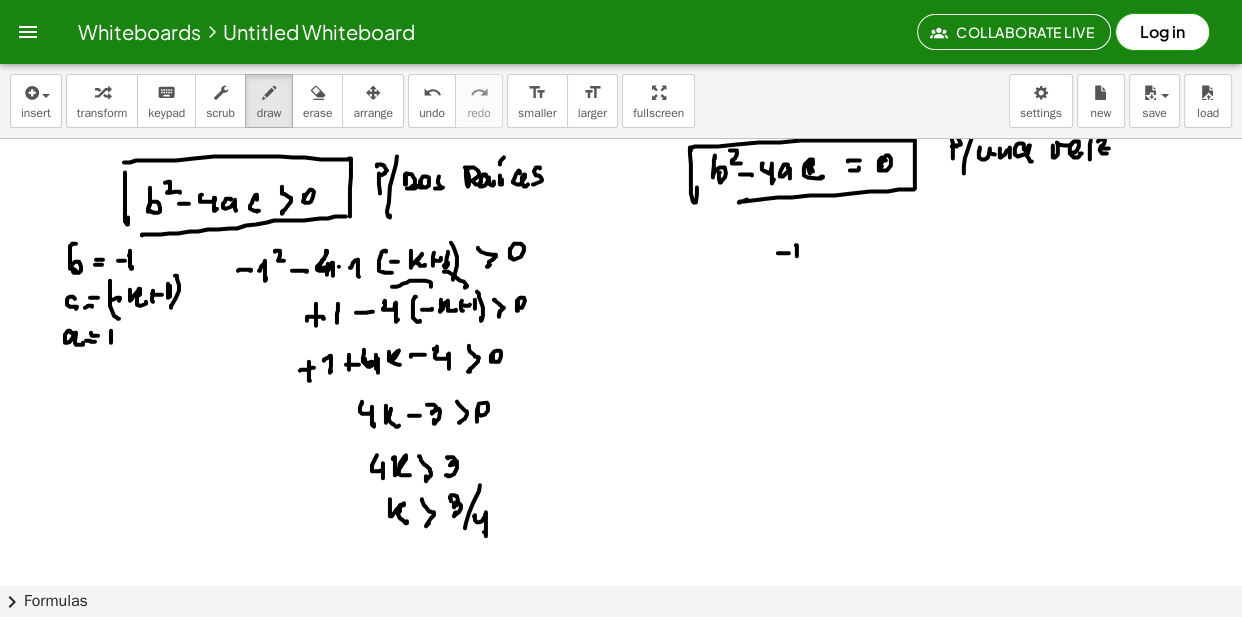 drag, startPoint x: 797, startPoint y: 255, endPoint x: 802, endPoint y: 238, distance: 17.720045 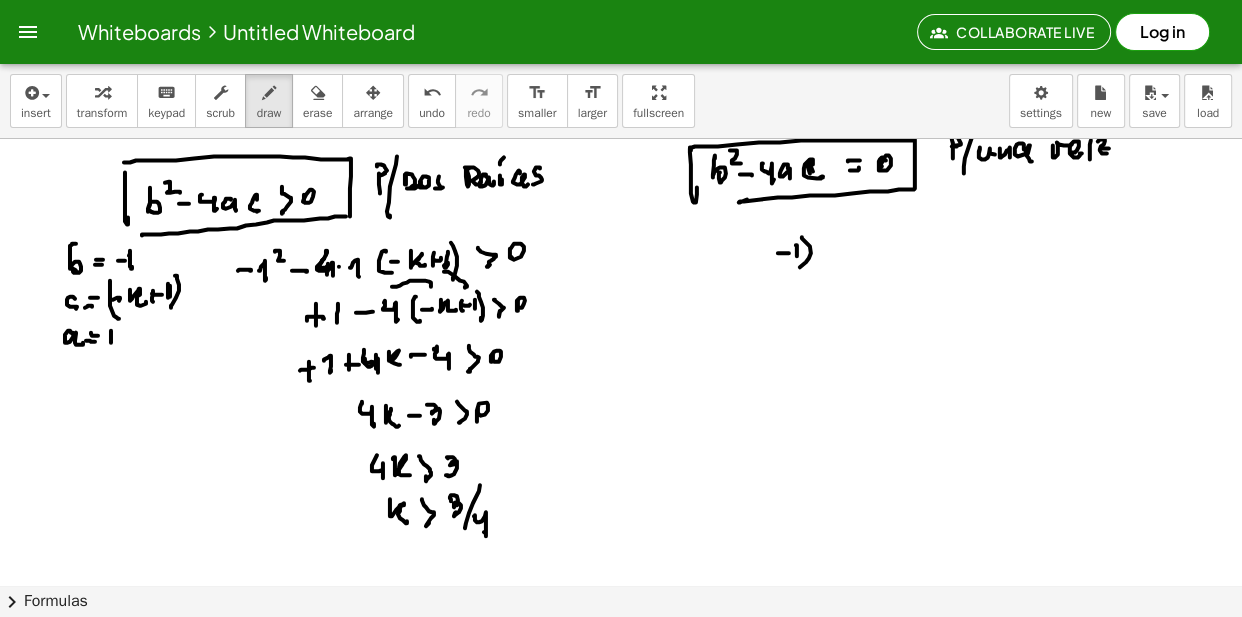 drag, startPoint x: 800, startPoint y: 271, endPoint x: 769, endPoint y: 244, distance: 41.109608 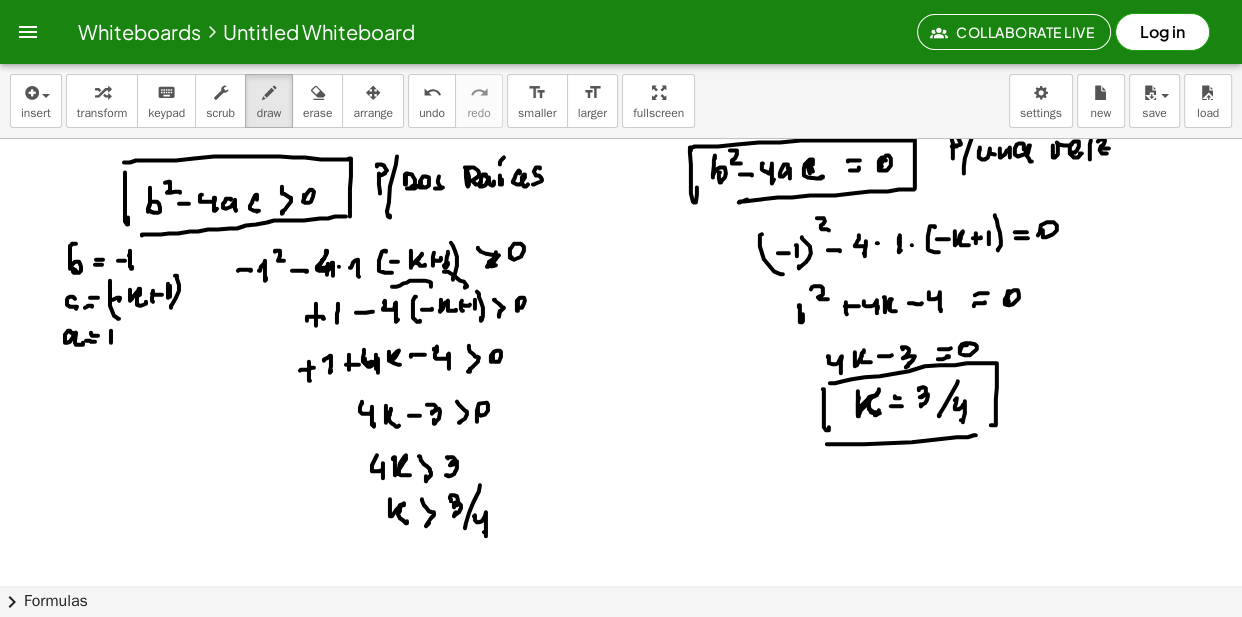 scroll, scrollTop: 17256, scrollLeft: 0, axis: vertical 